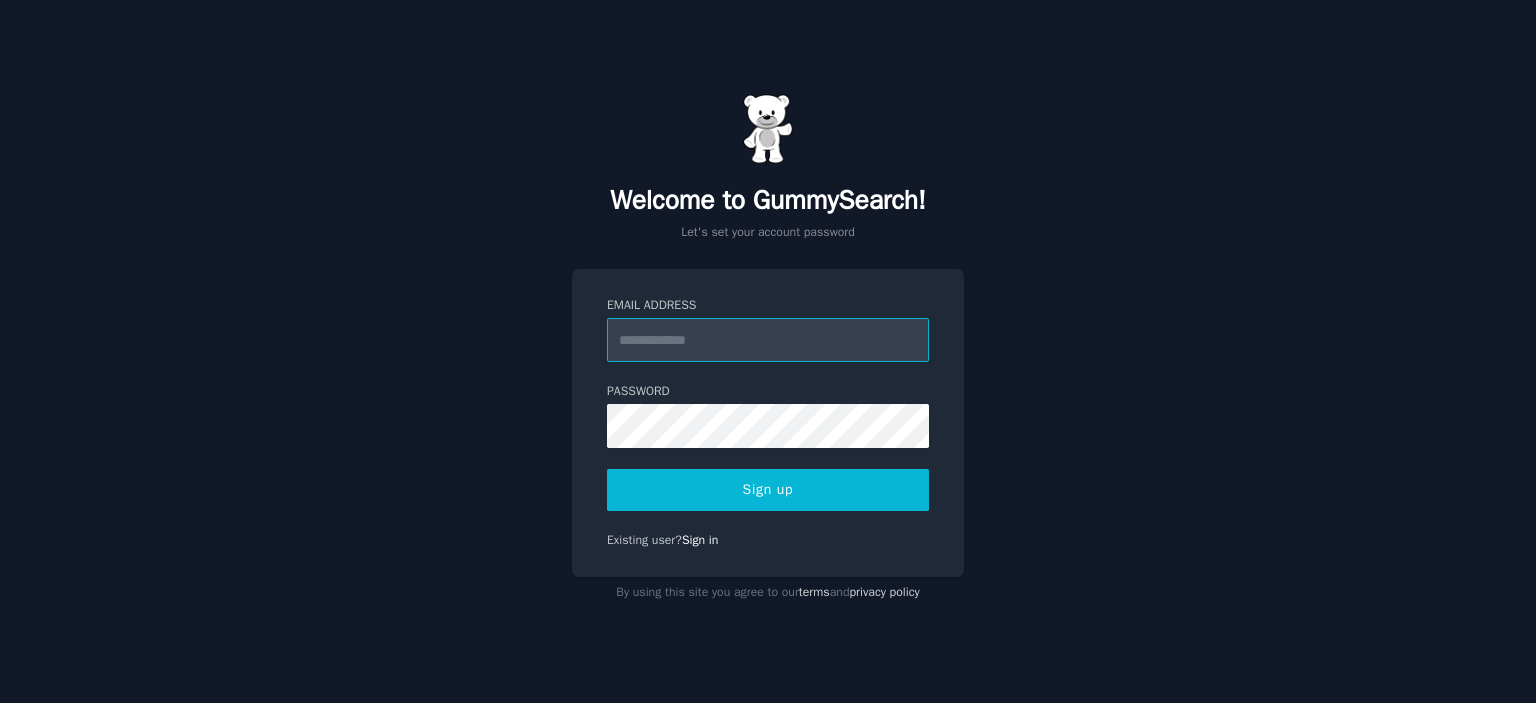 scroll, scrollTop: 0, scrollLeft: 0, axis: both 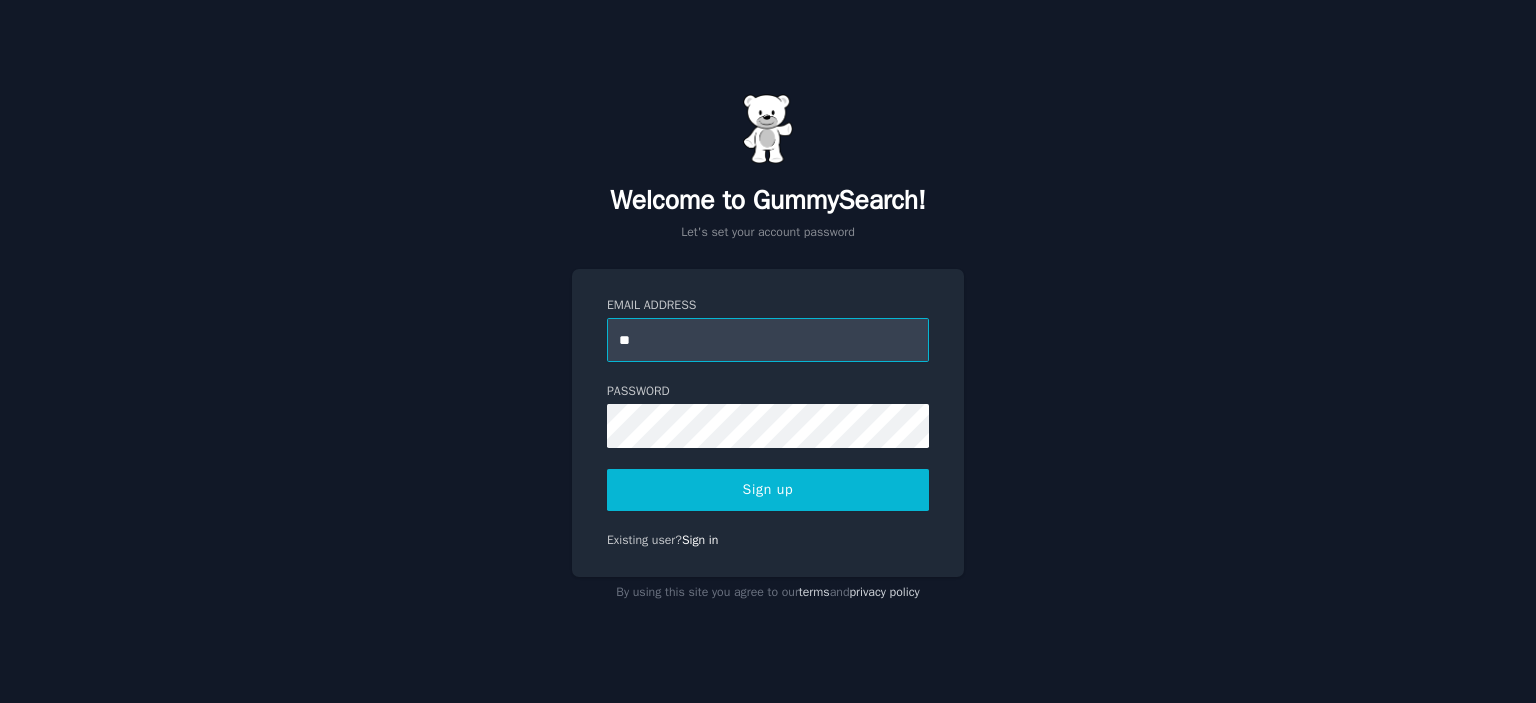 type on "**********" 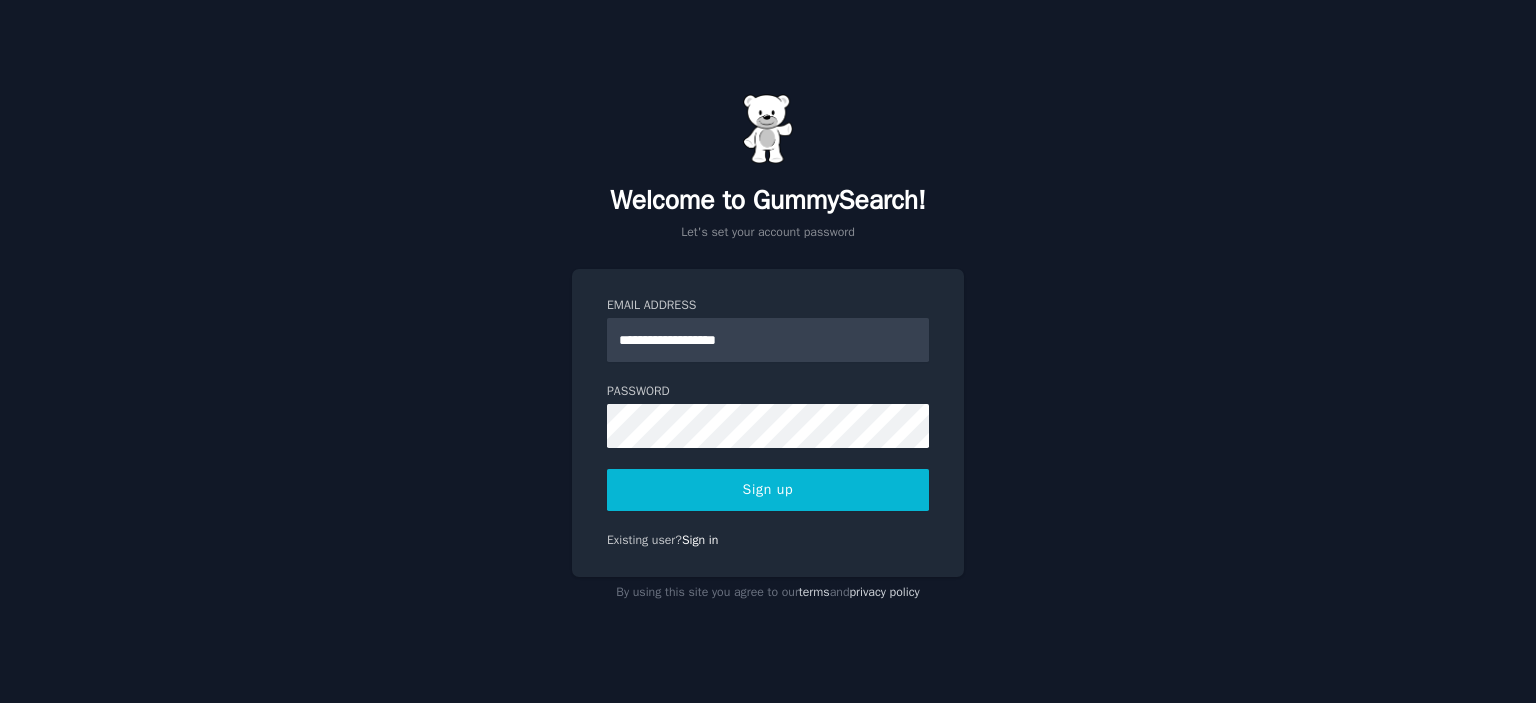 click on "Sign up" at bounding box center (768, 490) 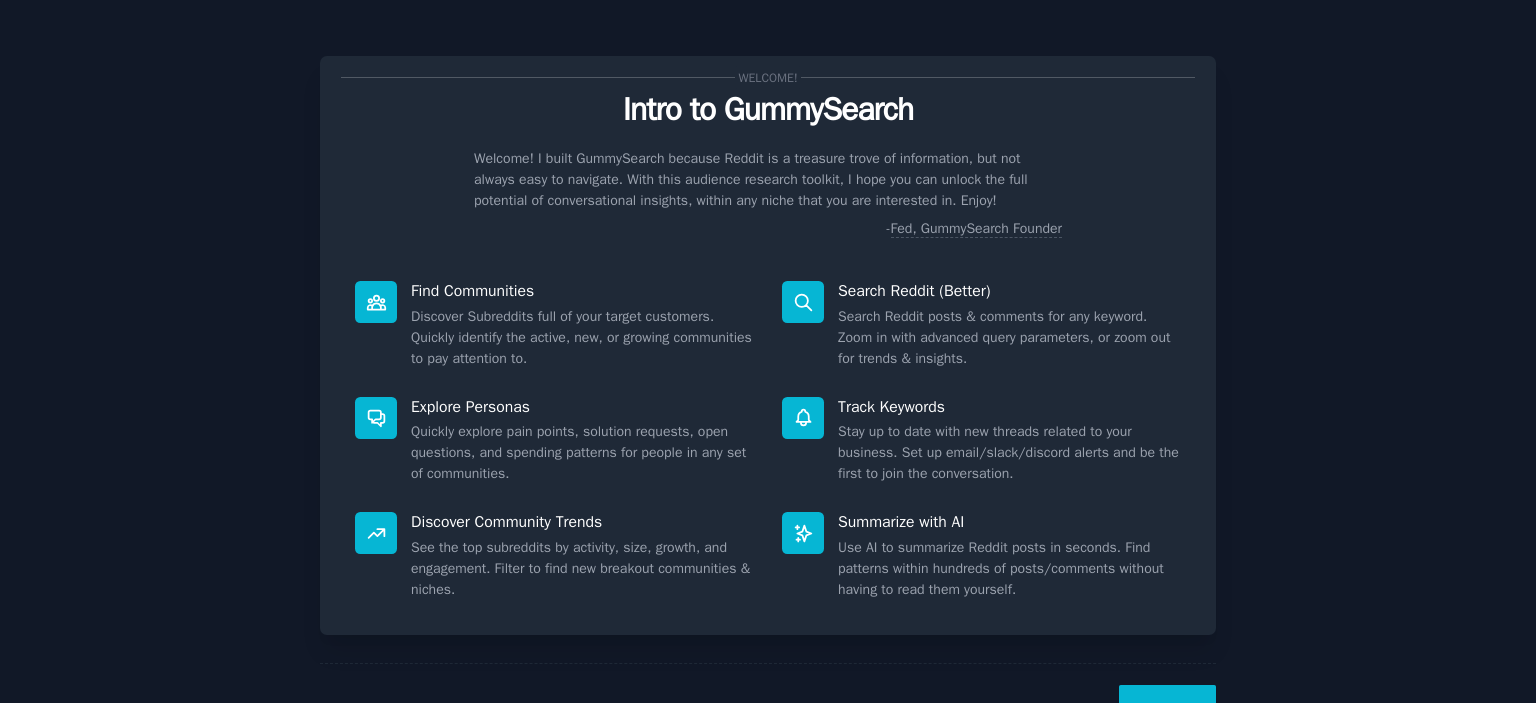 scroll, scrollTop: 0, scrollLeft: 0, axis: both 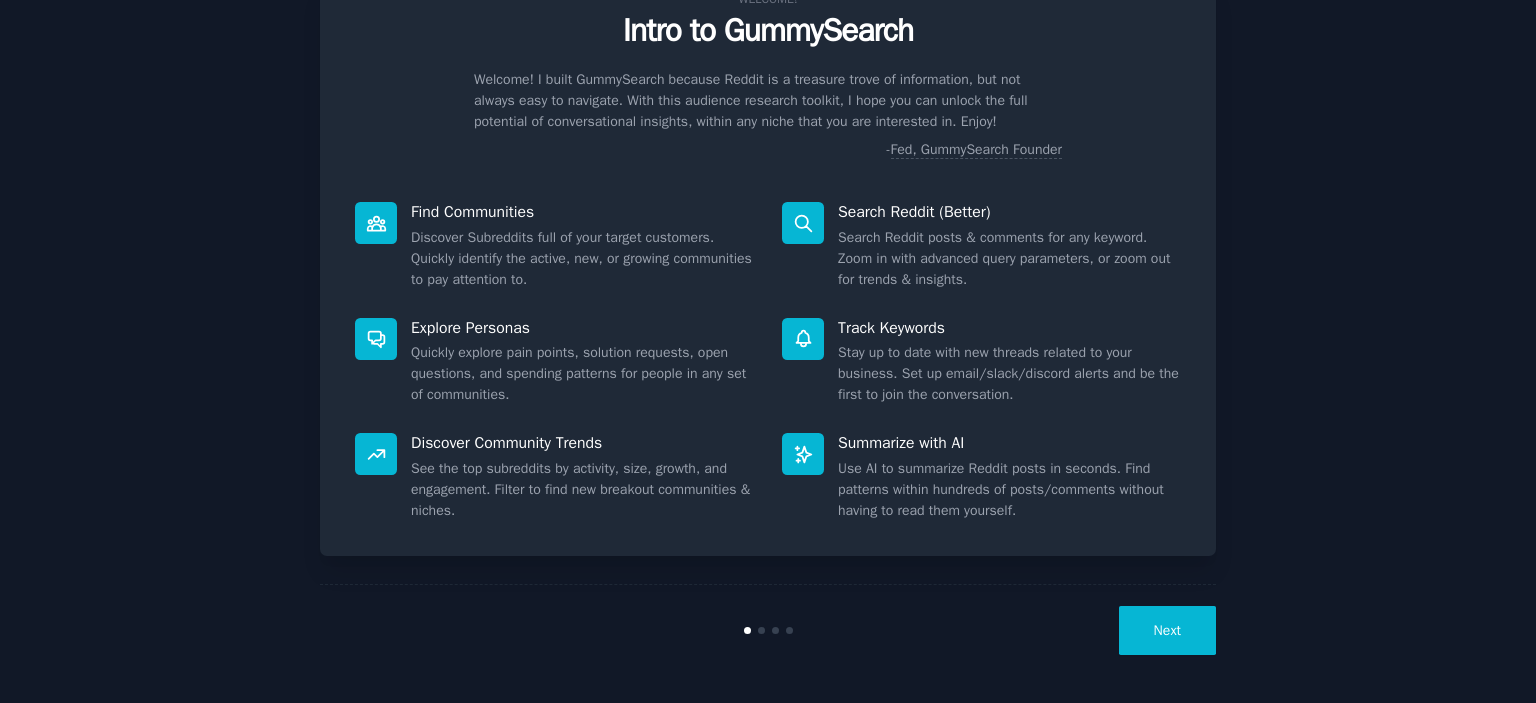 click on "Next" at bounding box center [1167, 630] 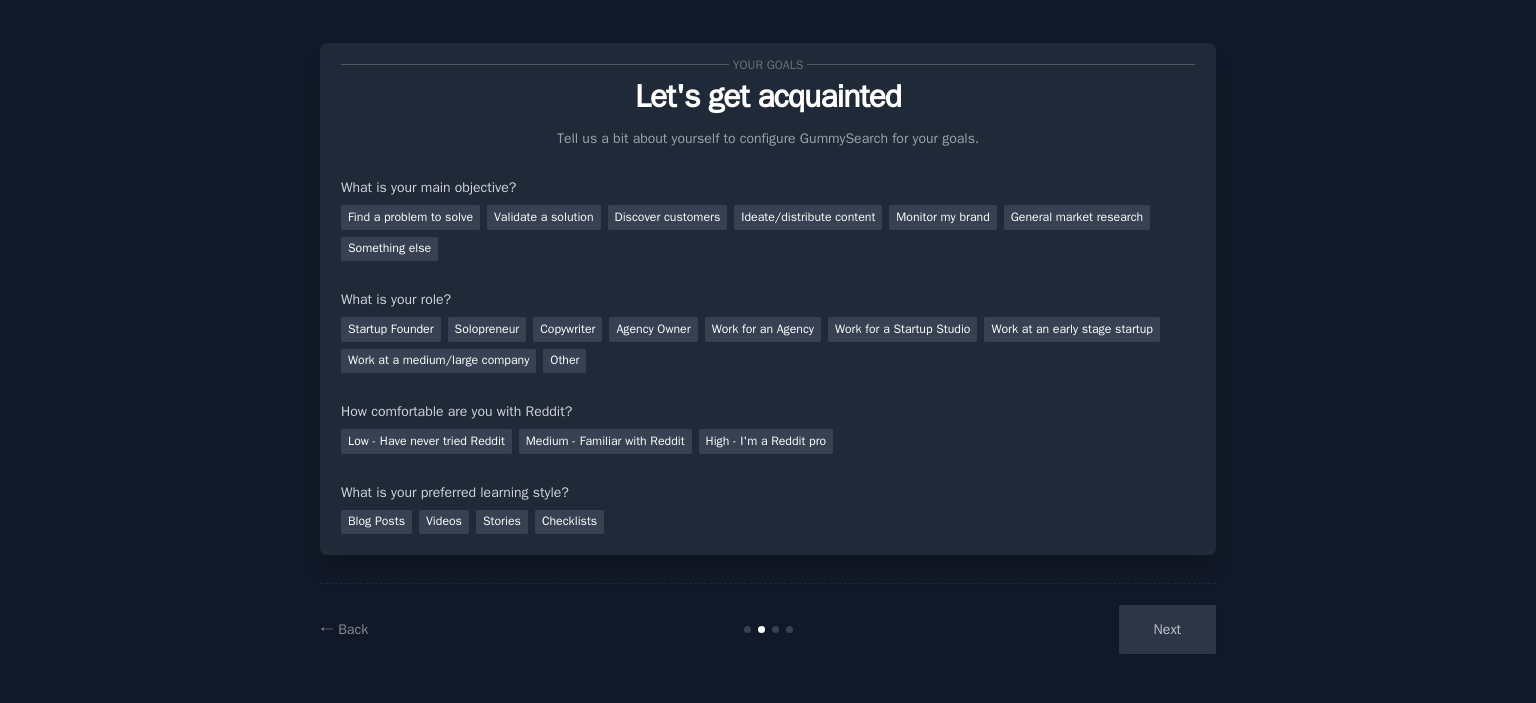 scroll, scrollTop: 12, scrollLeft: 0, axis: vertical 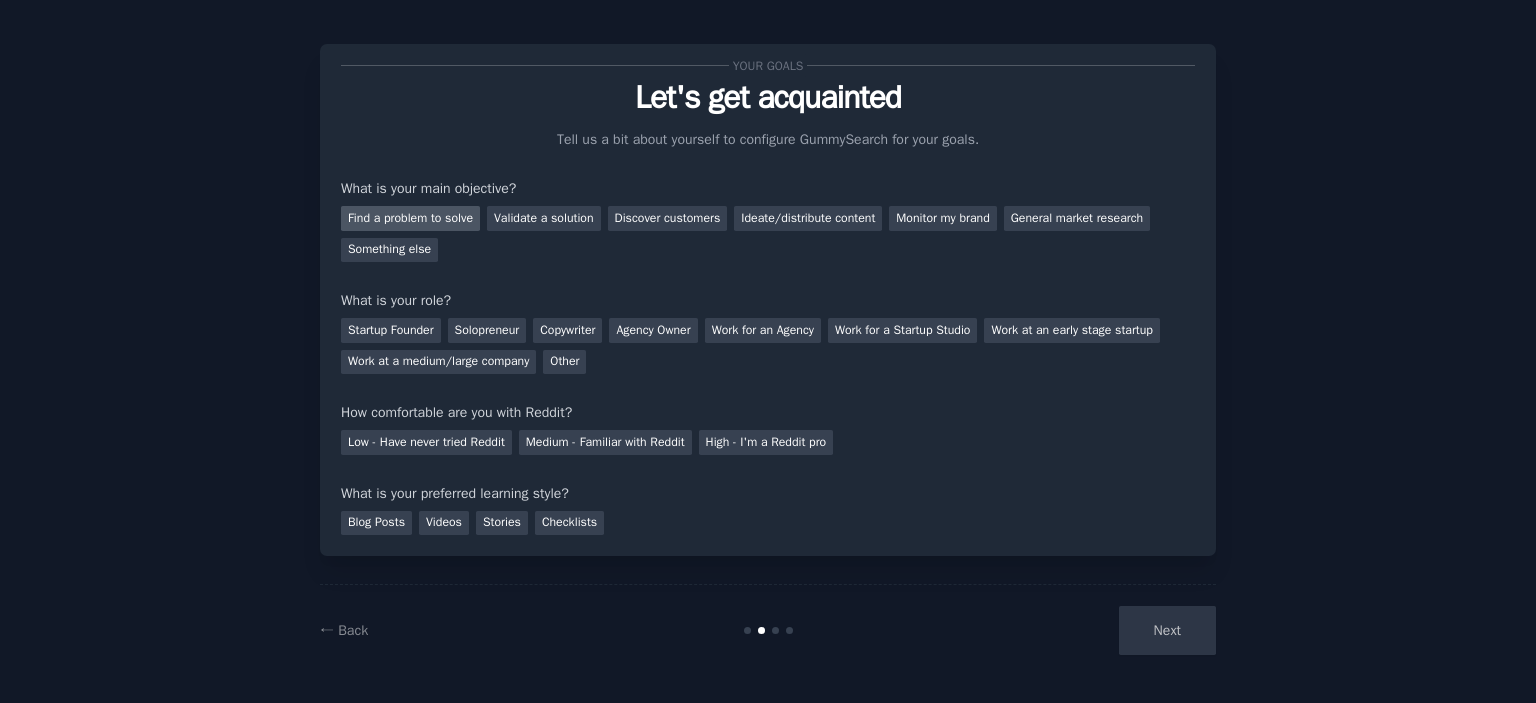 click on "Find a problem to solve" at bounding box center (410, 218) 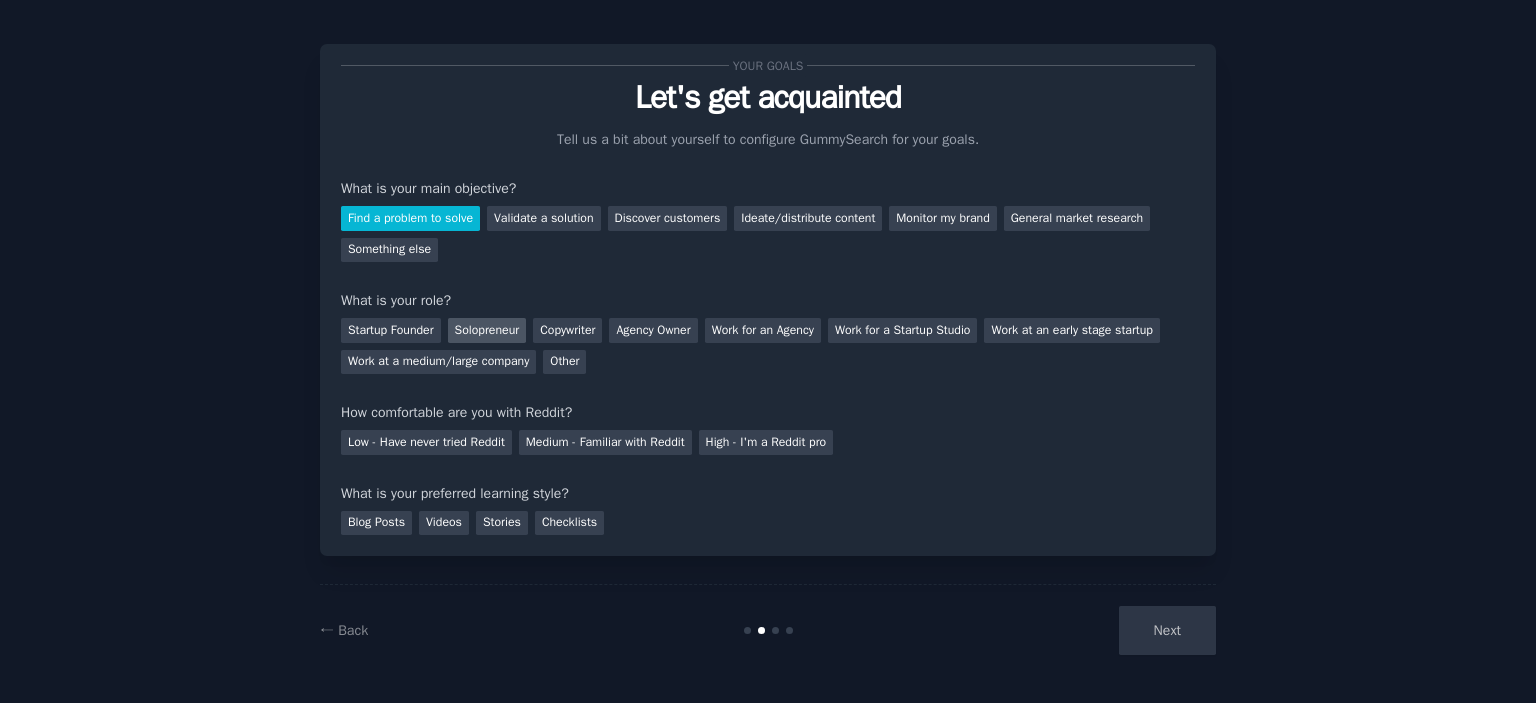click on "Solopreneur" at bounding box center (487, 330) 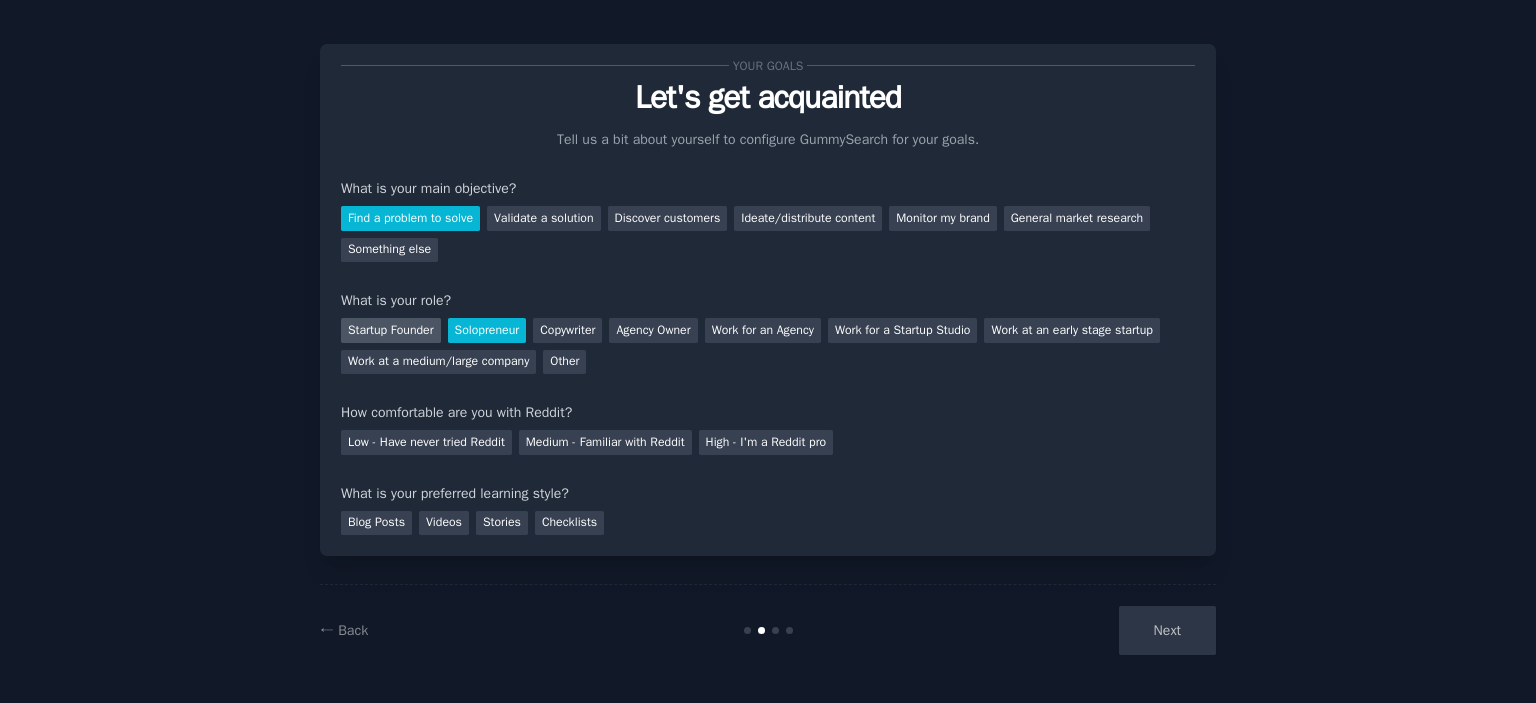 click on "Startup Founder" at bounding box center [391, 330] 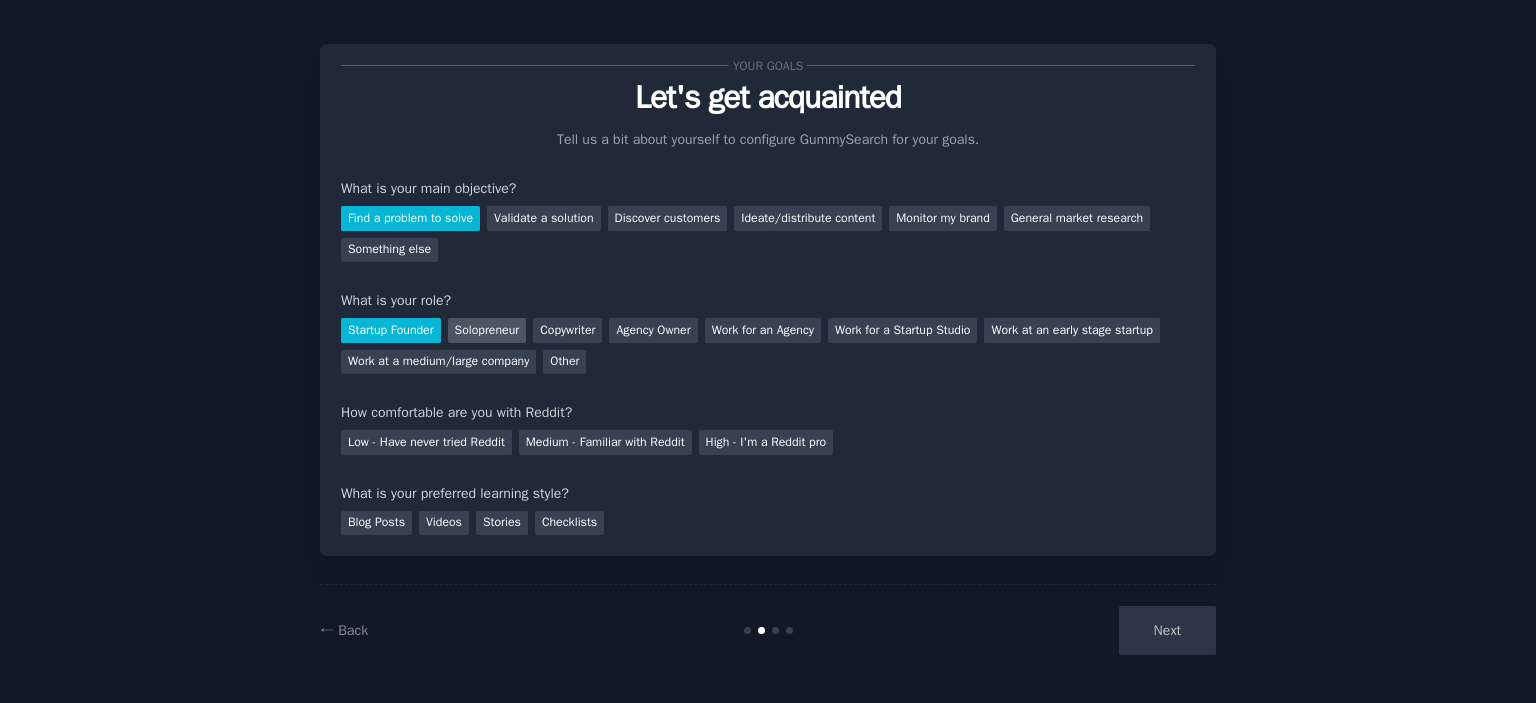 click on "Solopreneur" at bounding box center (487, 330) 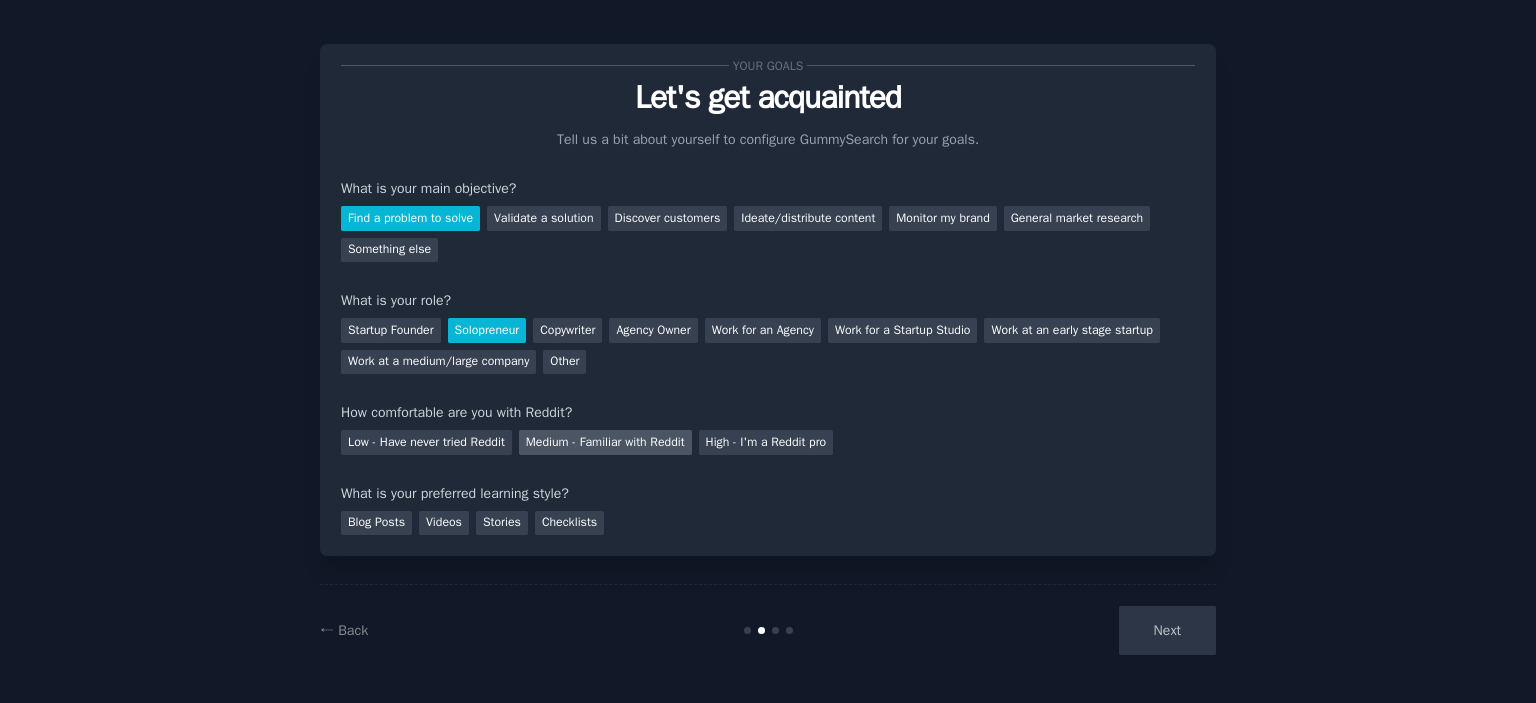 click on "Medium - Familiar with Reddit" at bounding box center (605, 442) 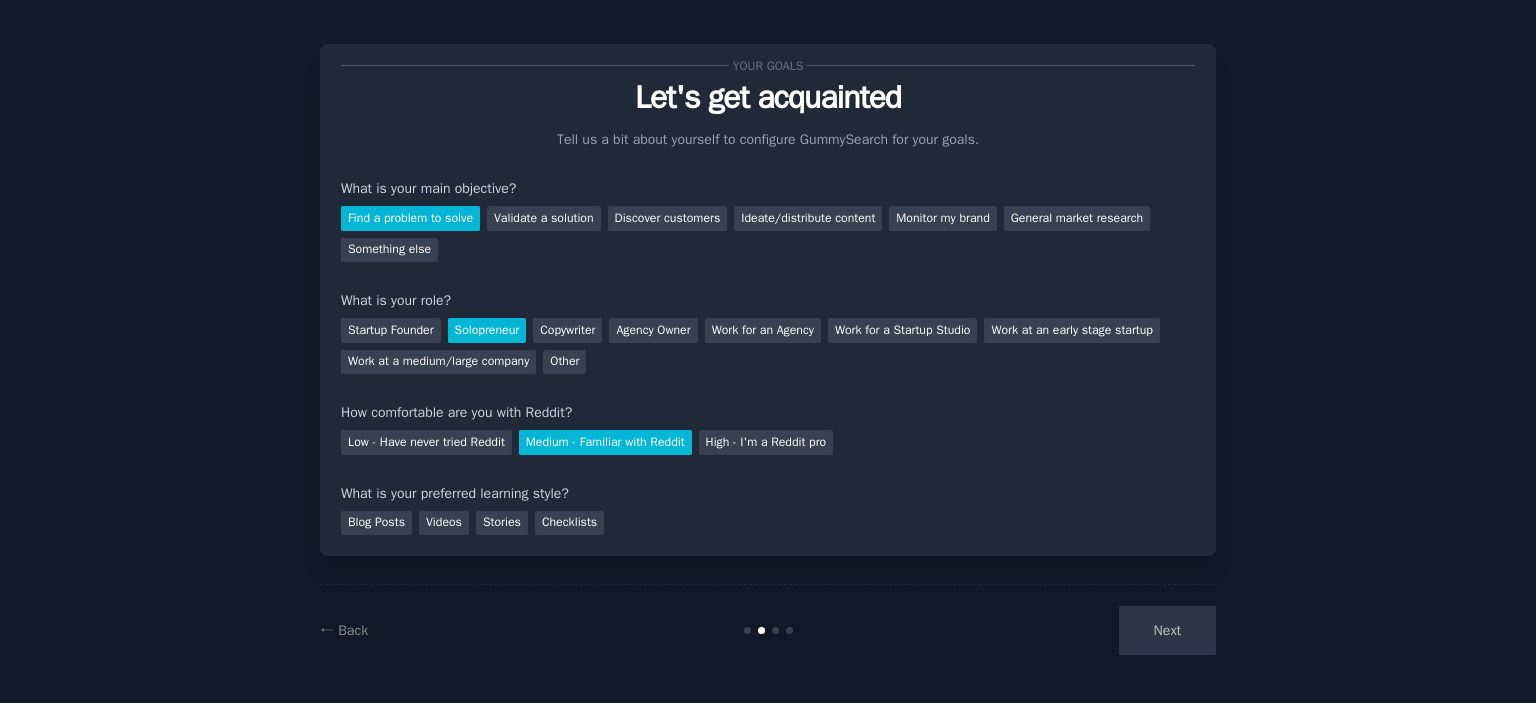 click on "Your goals Let's get acquainted Tell us a bit about yourself to configure GummySearch for your goals. What is your main objective? Find a problem to solve Validate a solution Discover customers Ideate/distribute content Monitor my brand General market research Something else What is your role? Startup Founder Solopreneur Copywriter Agency Owner Work for an Agency Work for a Startup Studio Work at an early stage startup Work at a medium/large company Other How comfortable are you with Reddit? Low - Have never tried Reddit Medium - Familiar with Reddit High - I'm a Reddit pro What is your preferred learning style? Blog Posts Videos Stories Checklists" at bounding box center [768, 300] 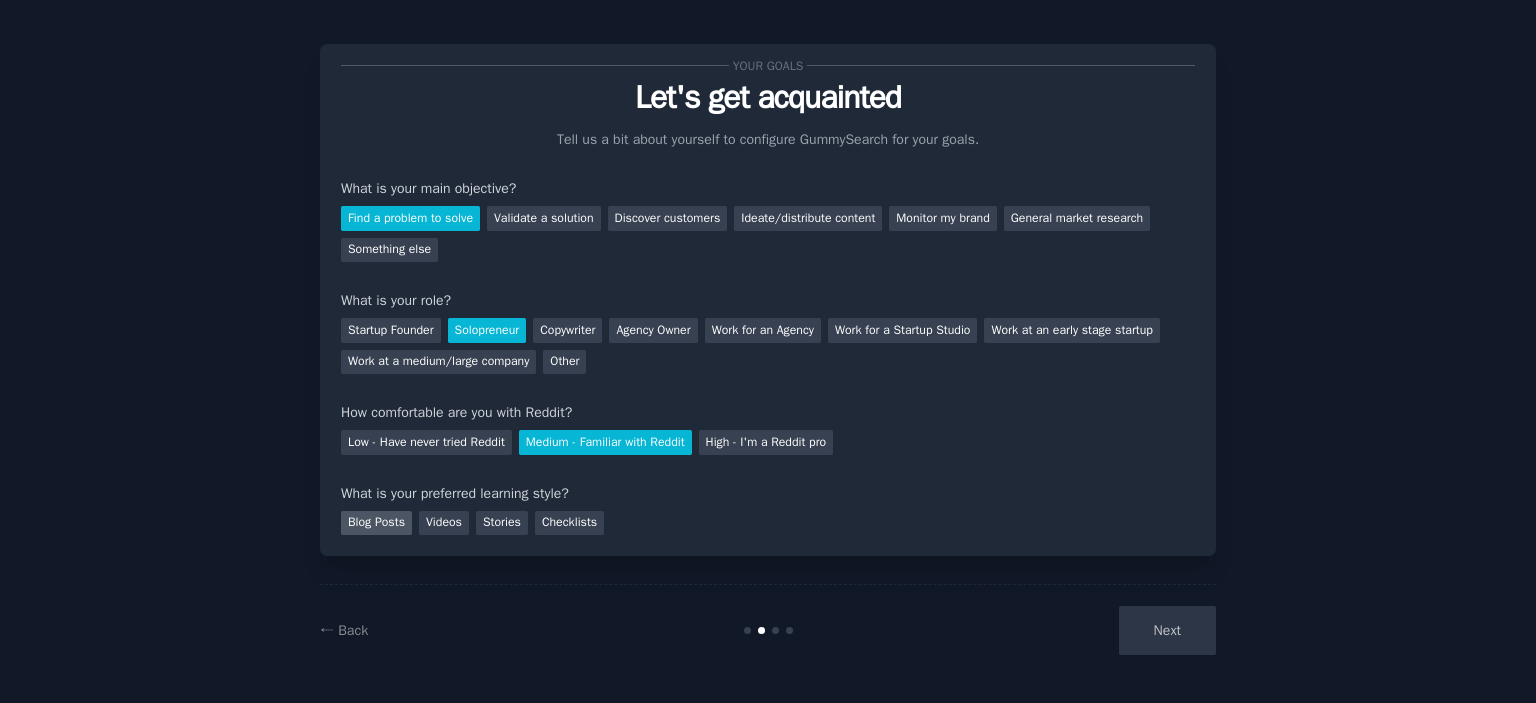 click on "Blog Posts" at bounding box center [376, 523] 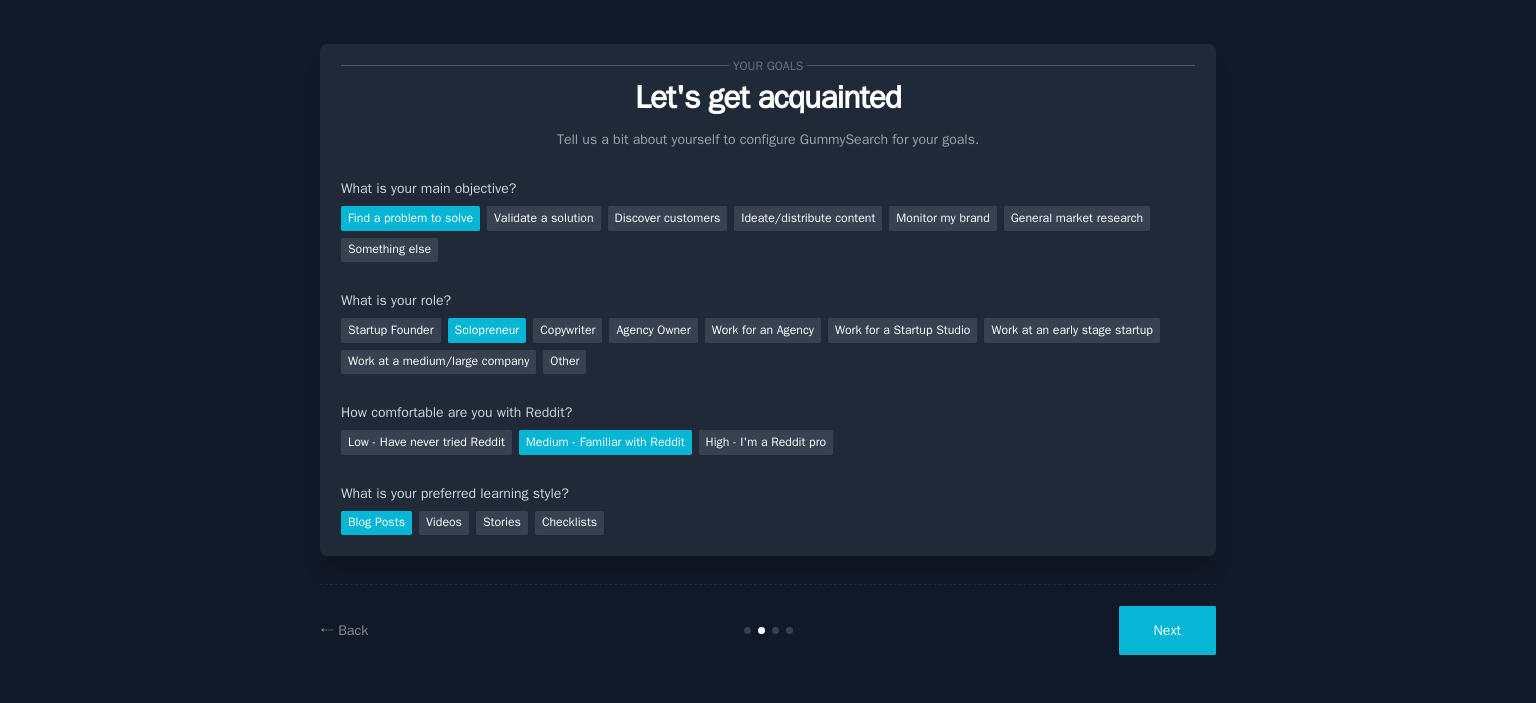 click on "Next" at bounding box center [1167, 630] 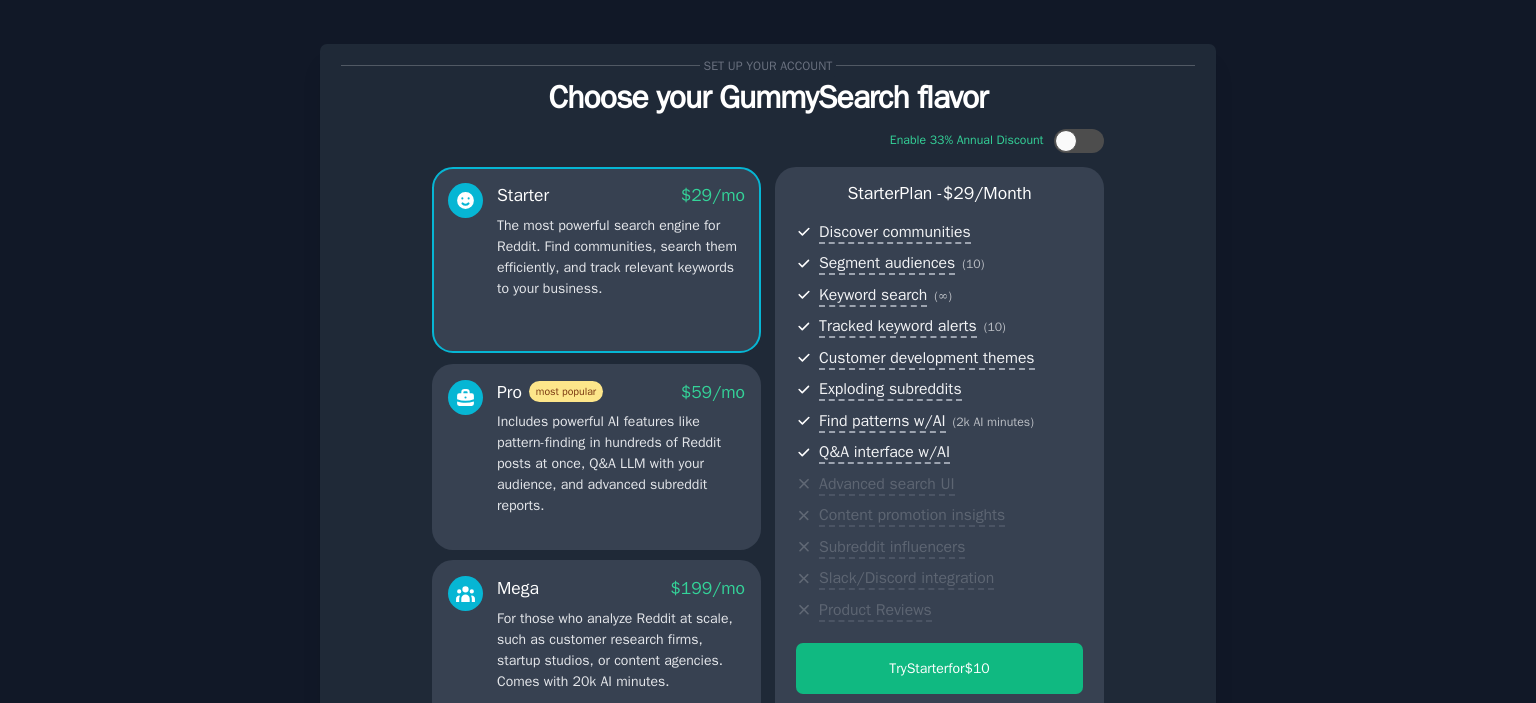 scroll, scrollTop: 244, scrollLeft: 0, axis: vertical 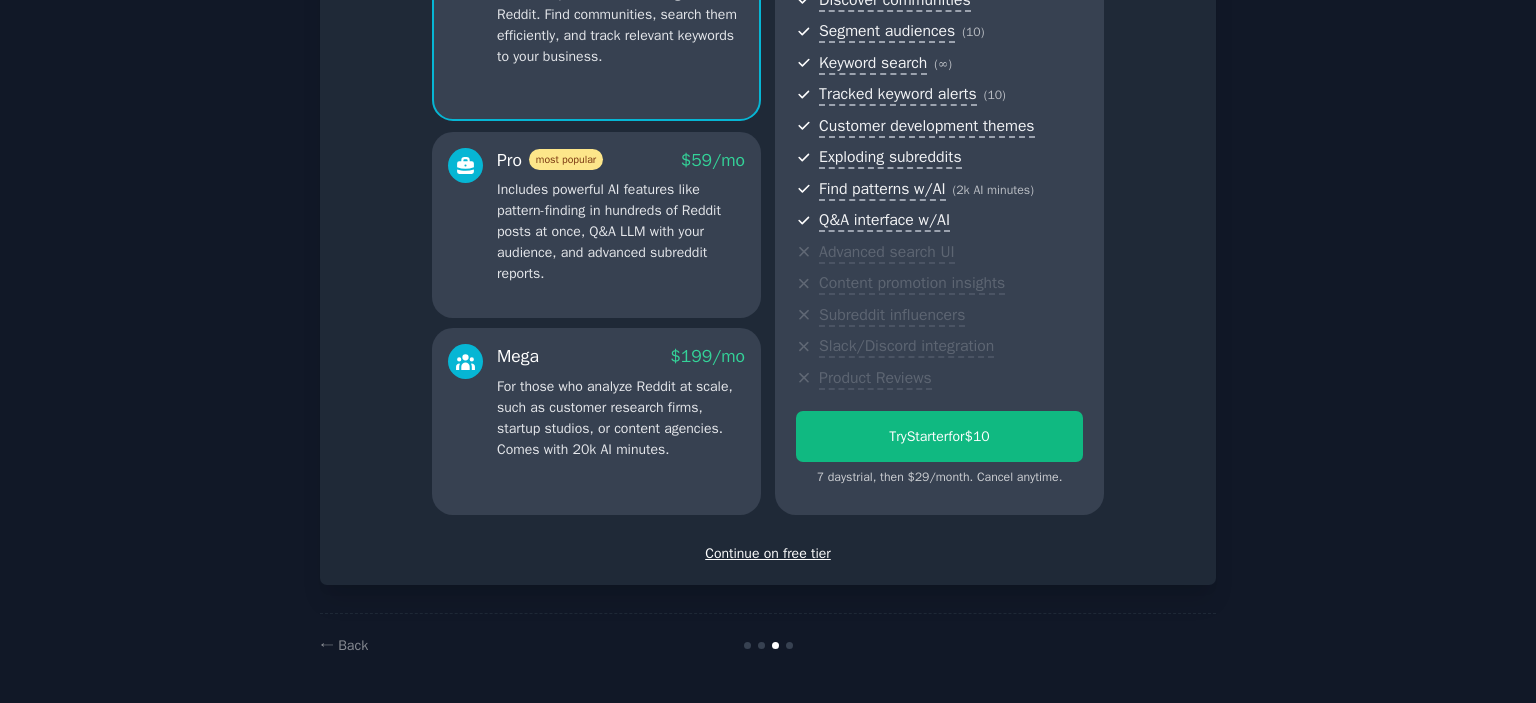 click on "Continue on free tier" at bounding box center (768, 553) 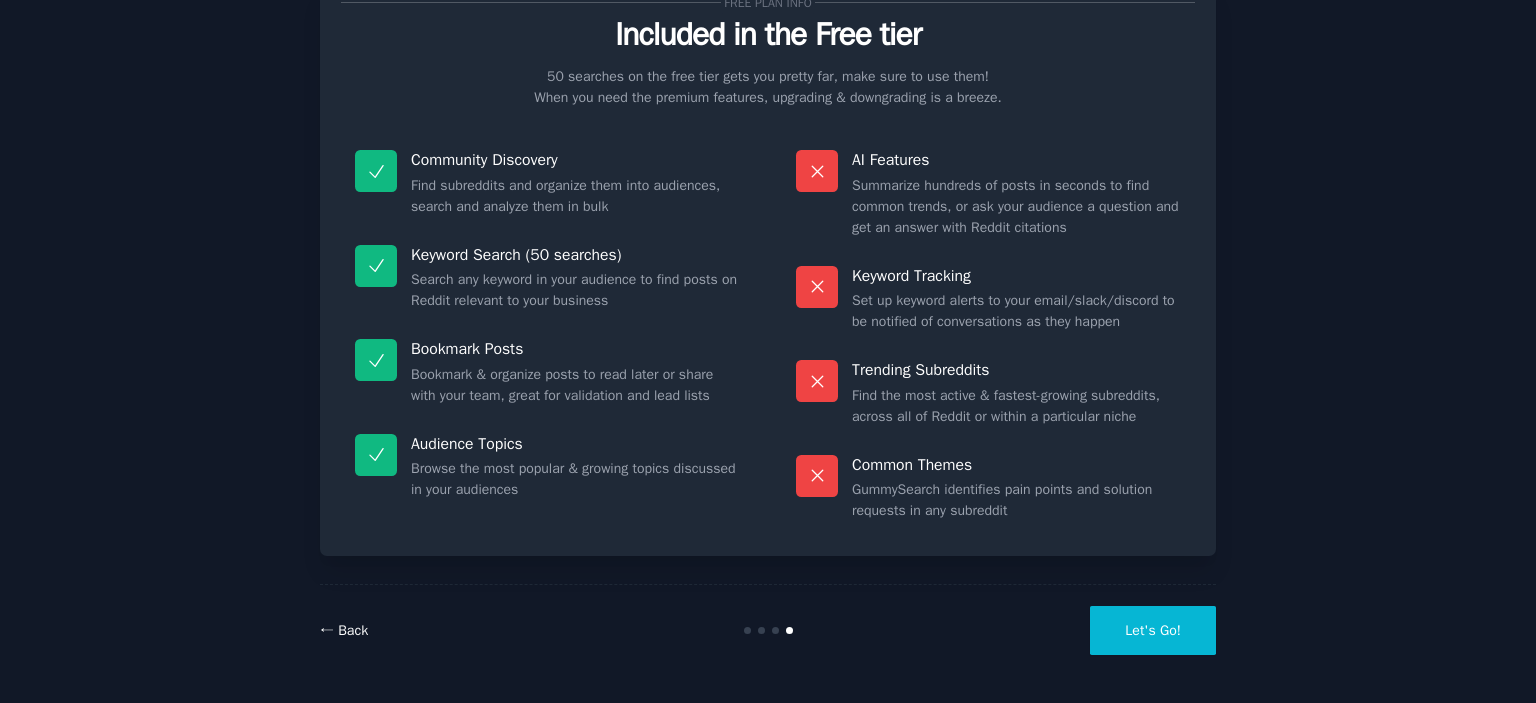 click on "← Back" at bounding box center (344, 630) 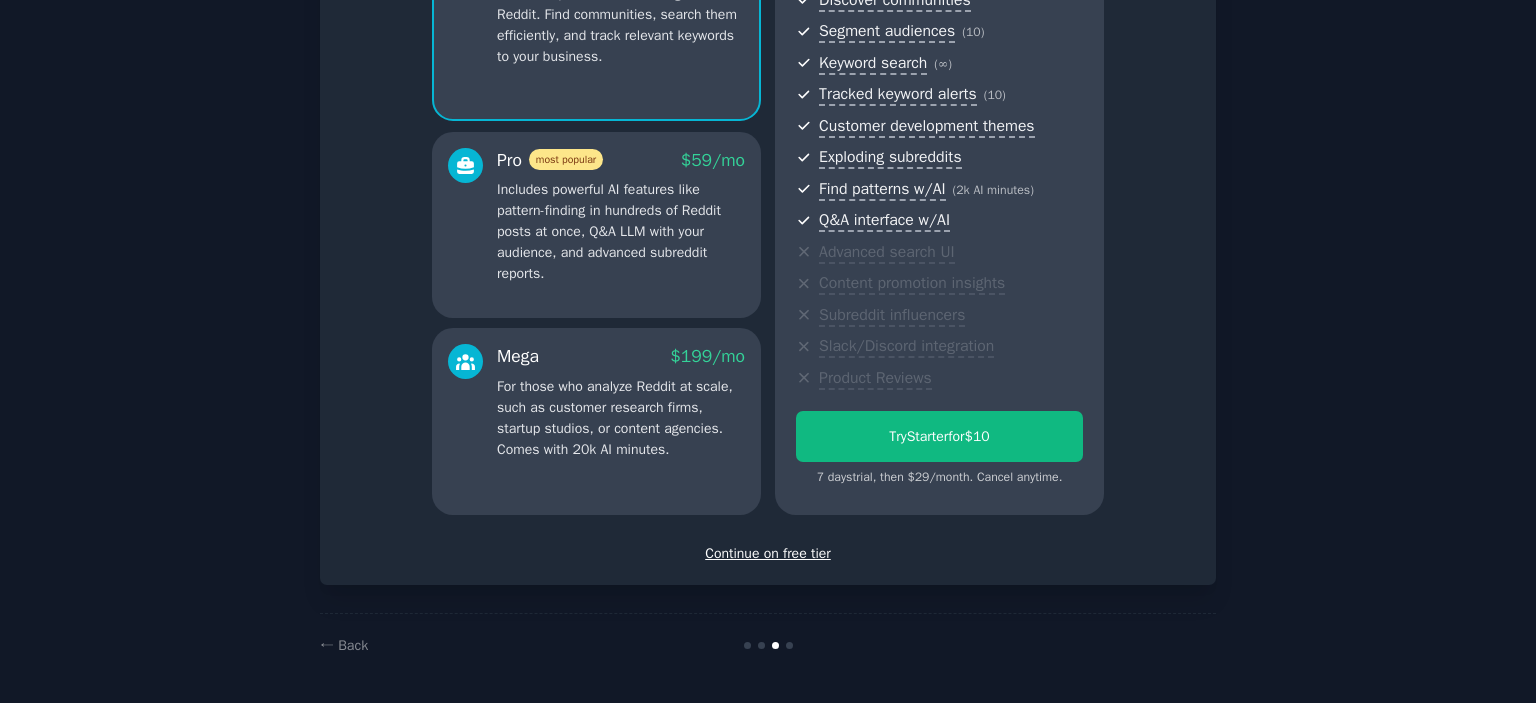 click on "Continue on free tier" at bounding box center (768, 553) 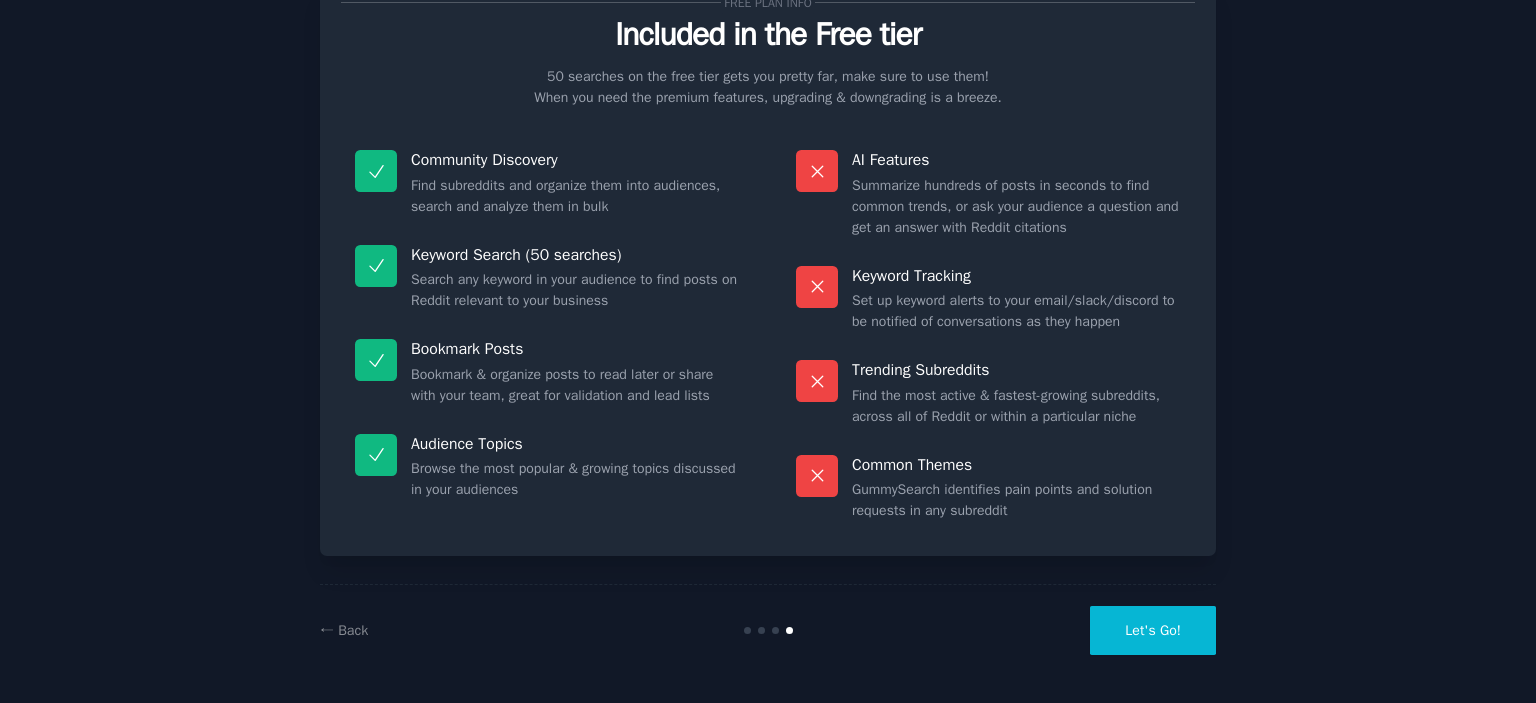 click on "Let's Go!" at bounding box center [1153, 630] 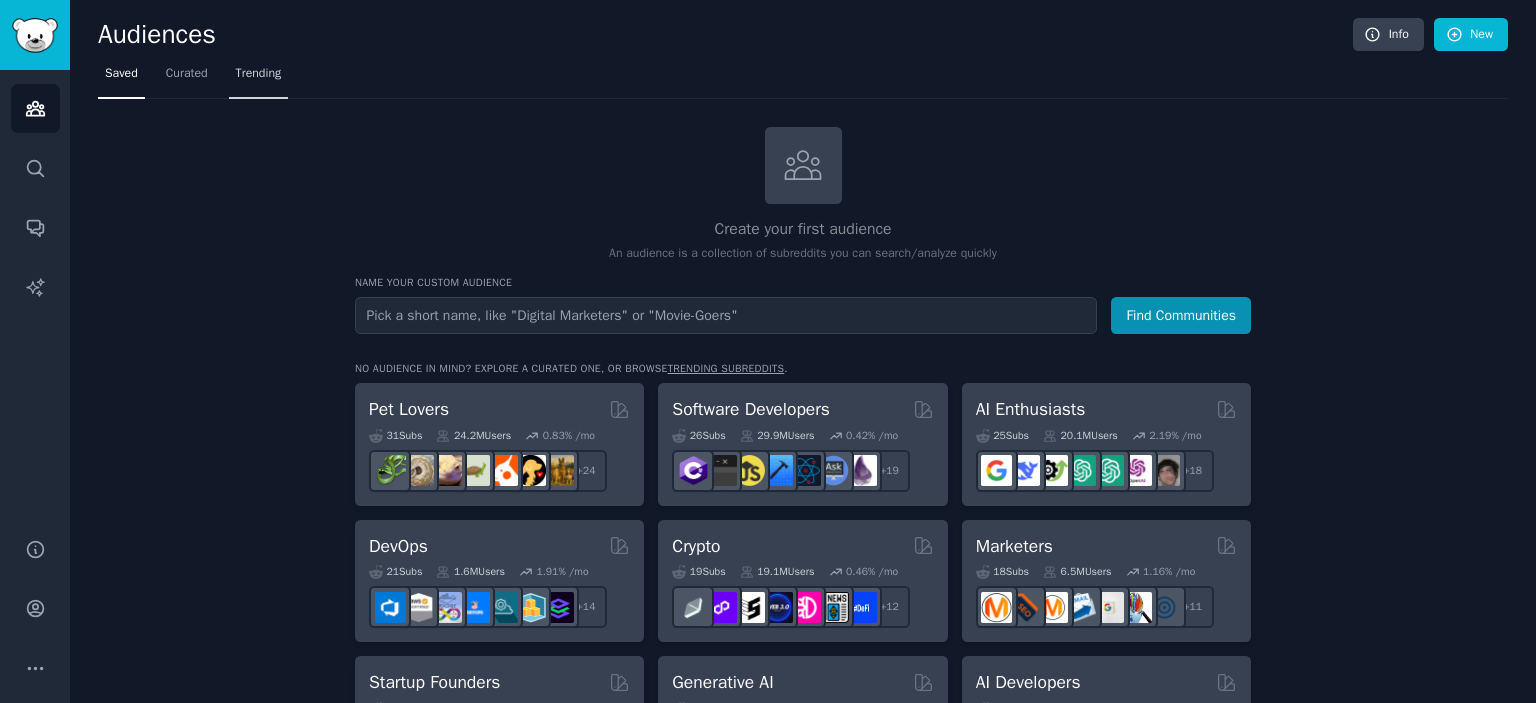 click on "Trending" at bounding box center [259, 74] 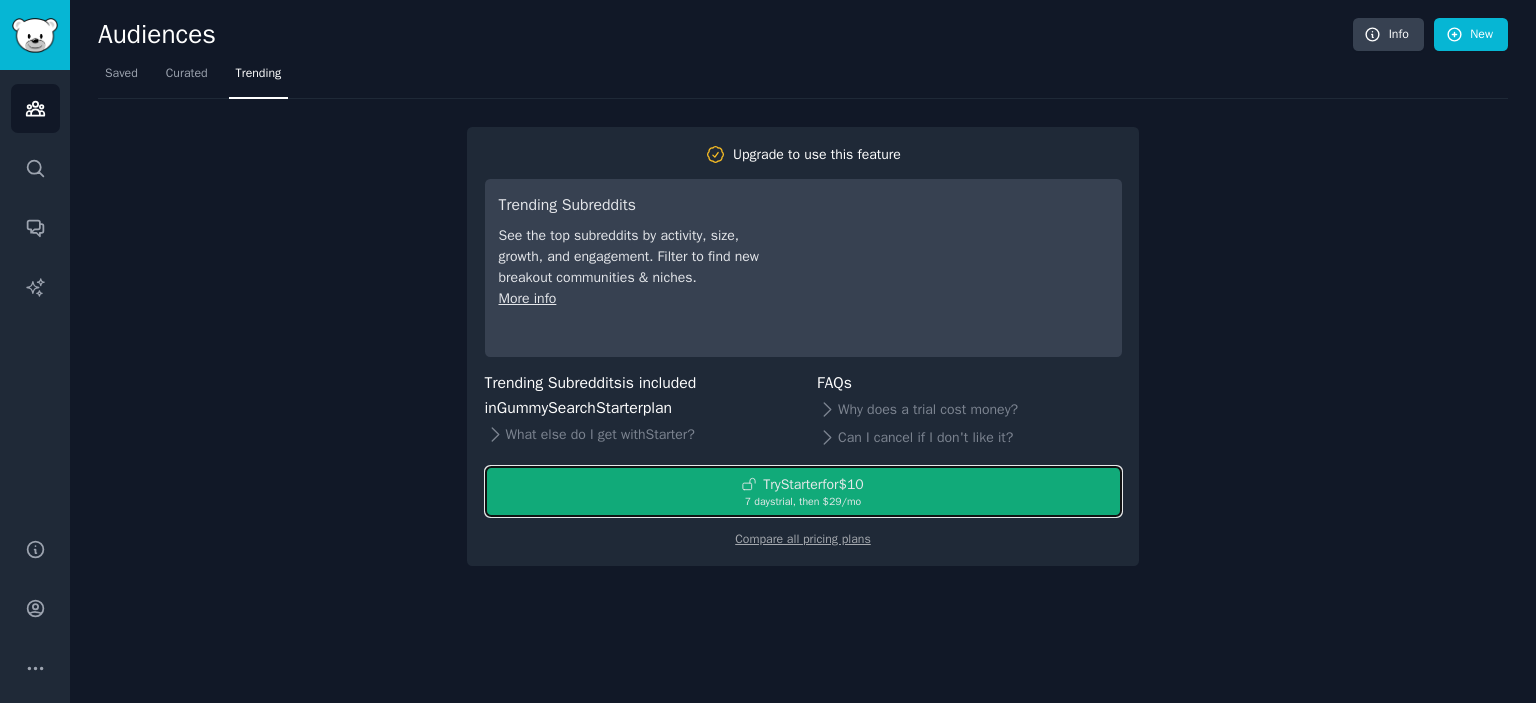 click 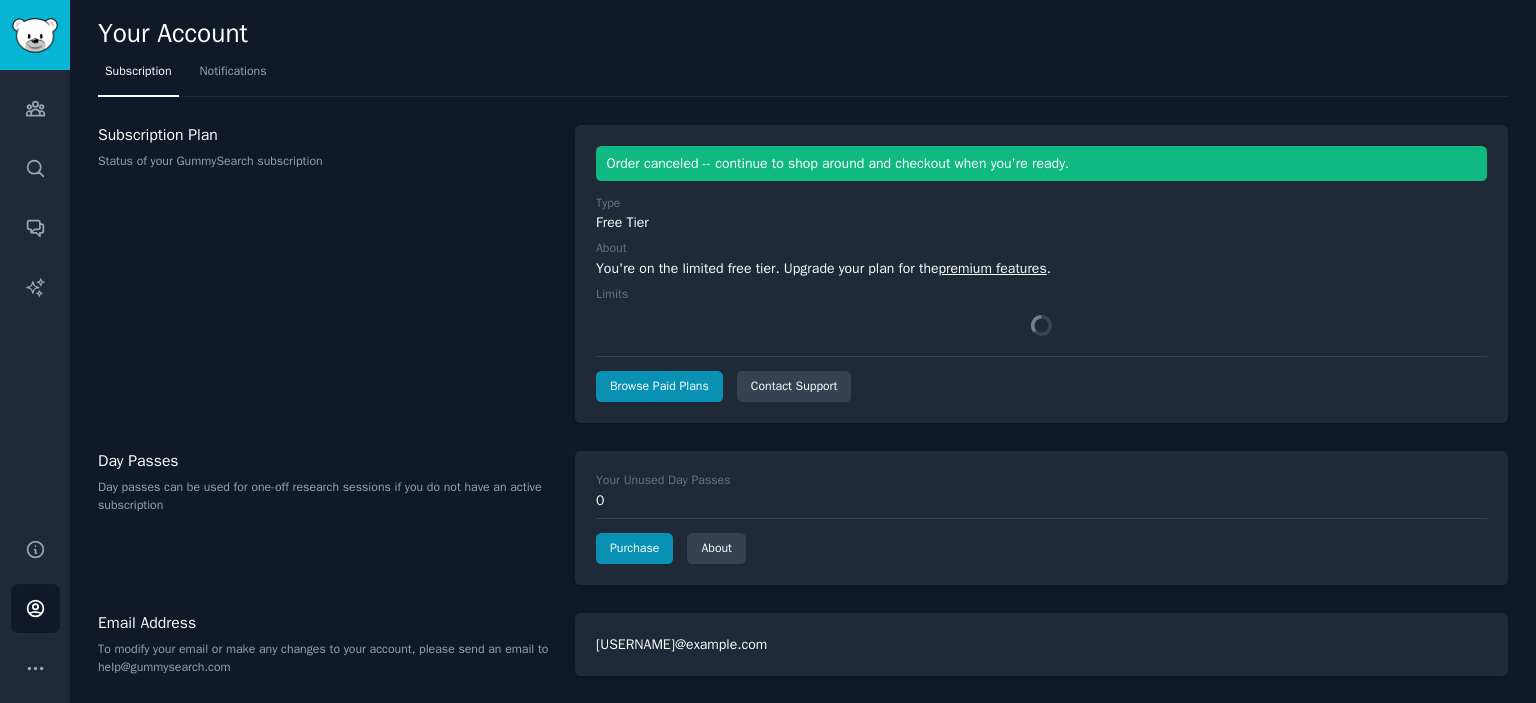 scroll, scrollTop: 0, scrollLeft: 0, axis: both 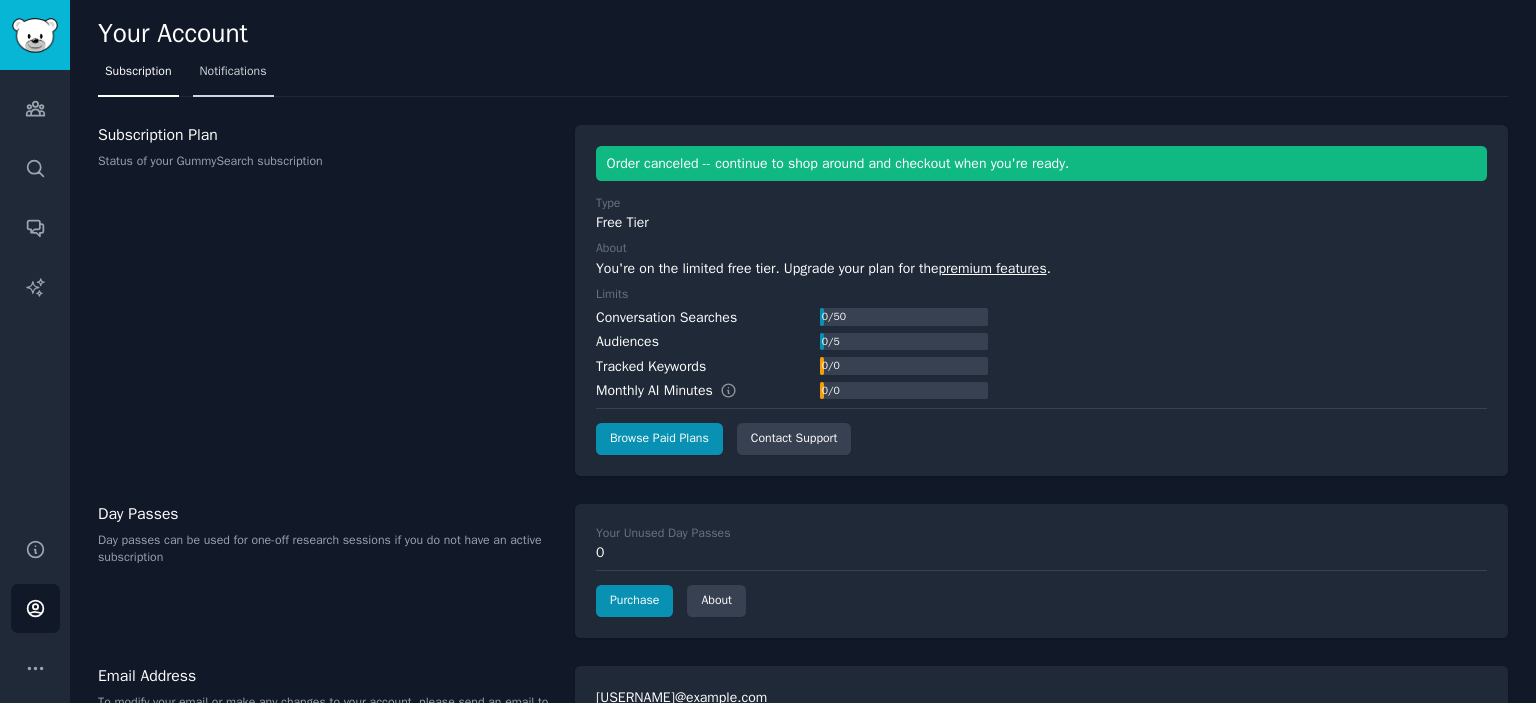 click on "Notifications" at bounding box center [233, 72] 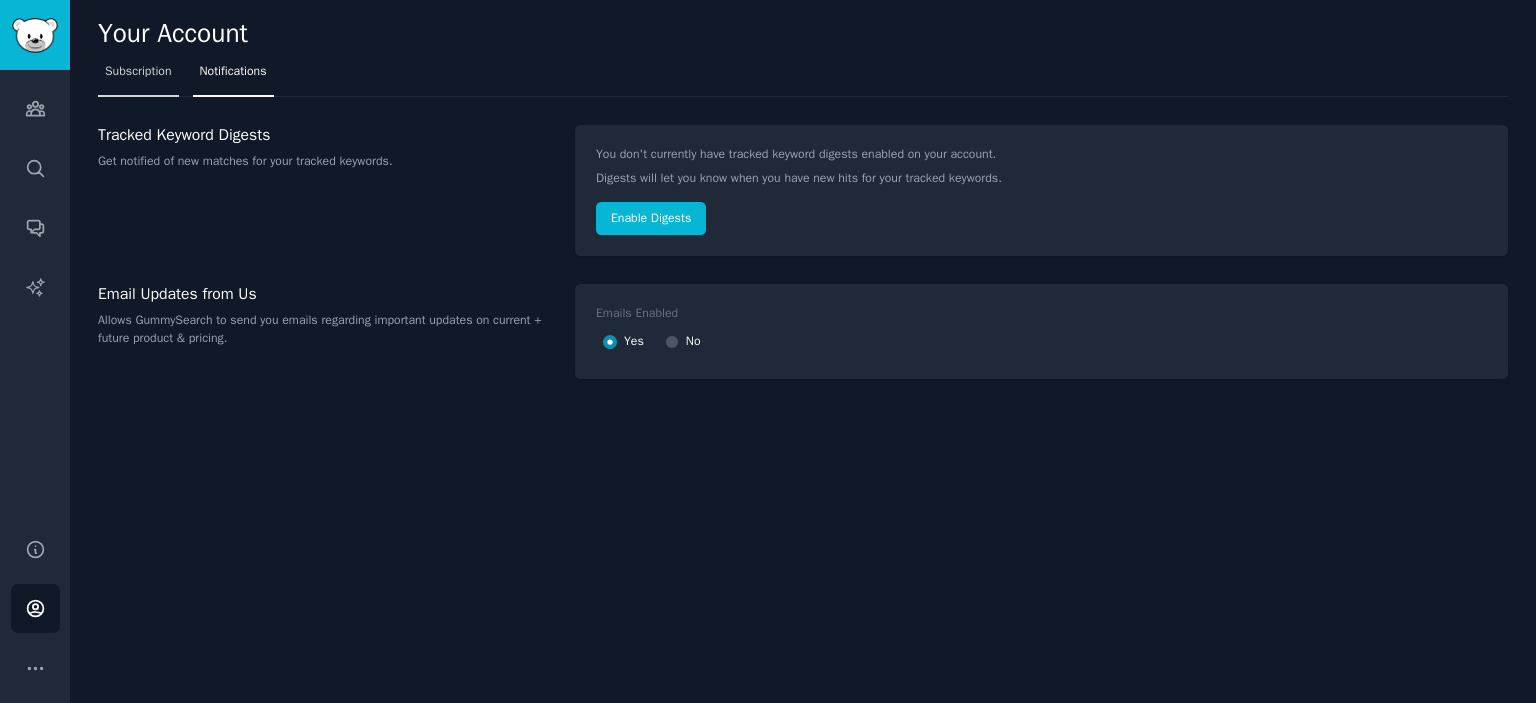click on "Subscription" at bounding box center (138, 72) 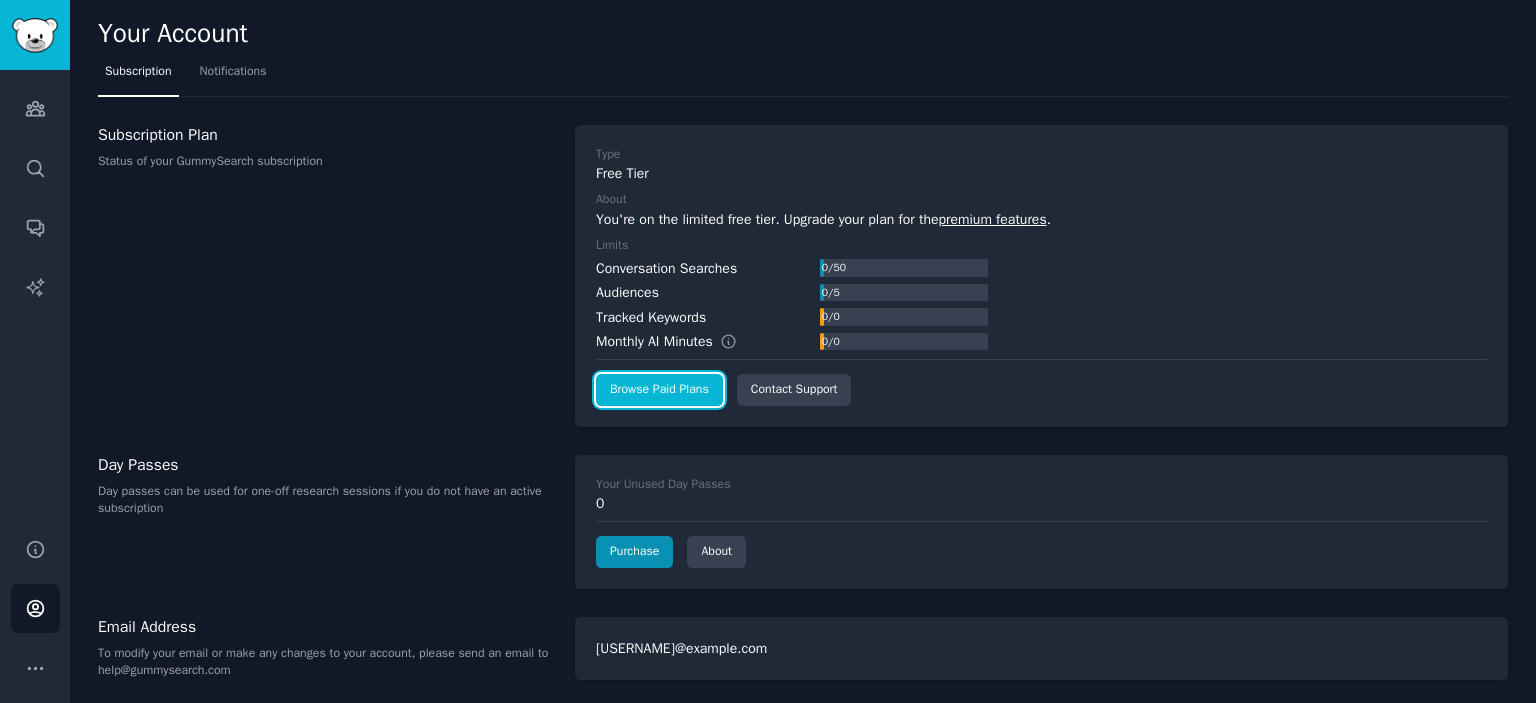 click on "Browse Paid Plans" at bounding box center (659, 390) 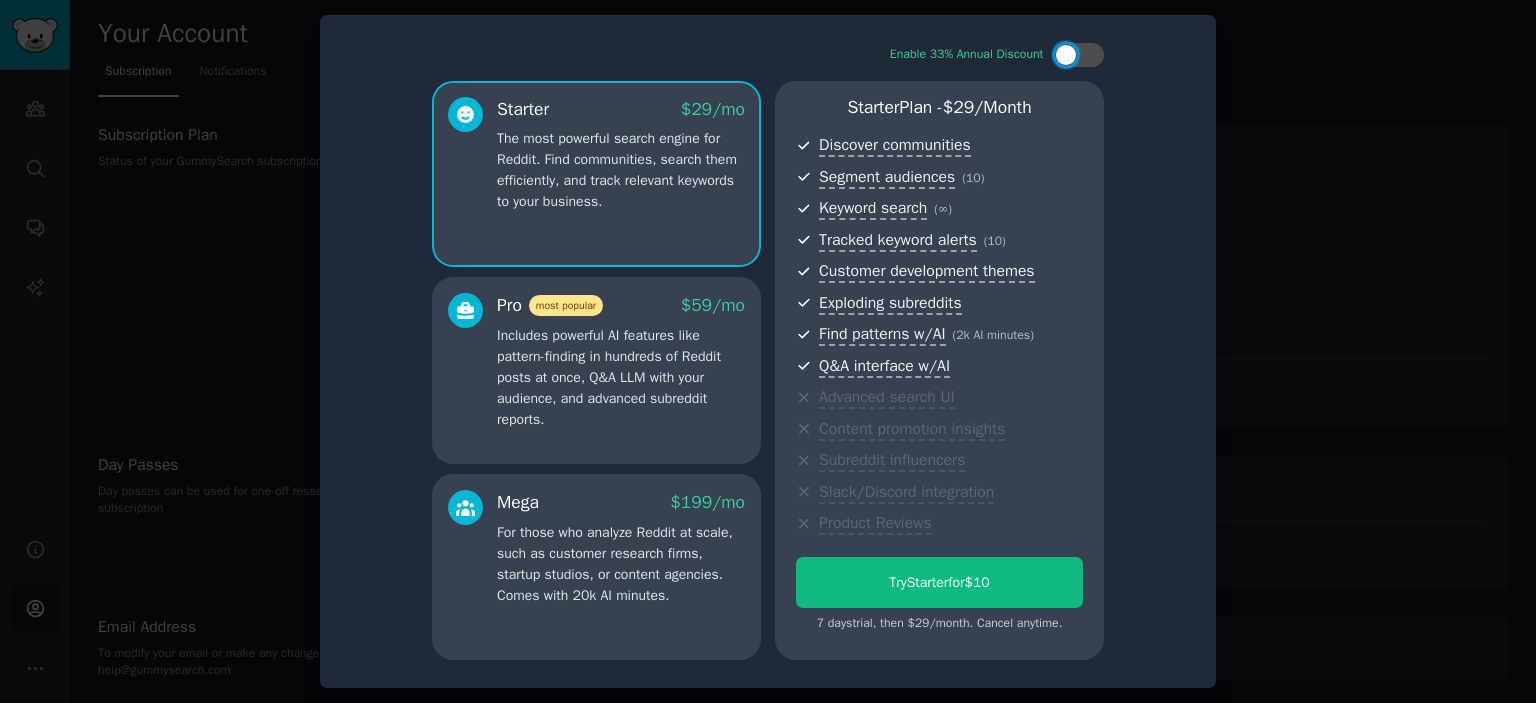 click on "7 days  trial, then $ 29 /month . Cancel anytime." at bounding box center (939, 624) 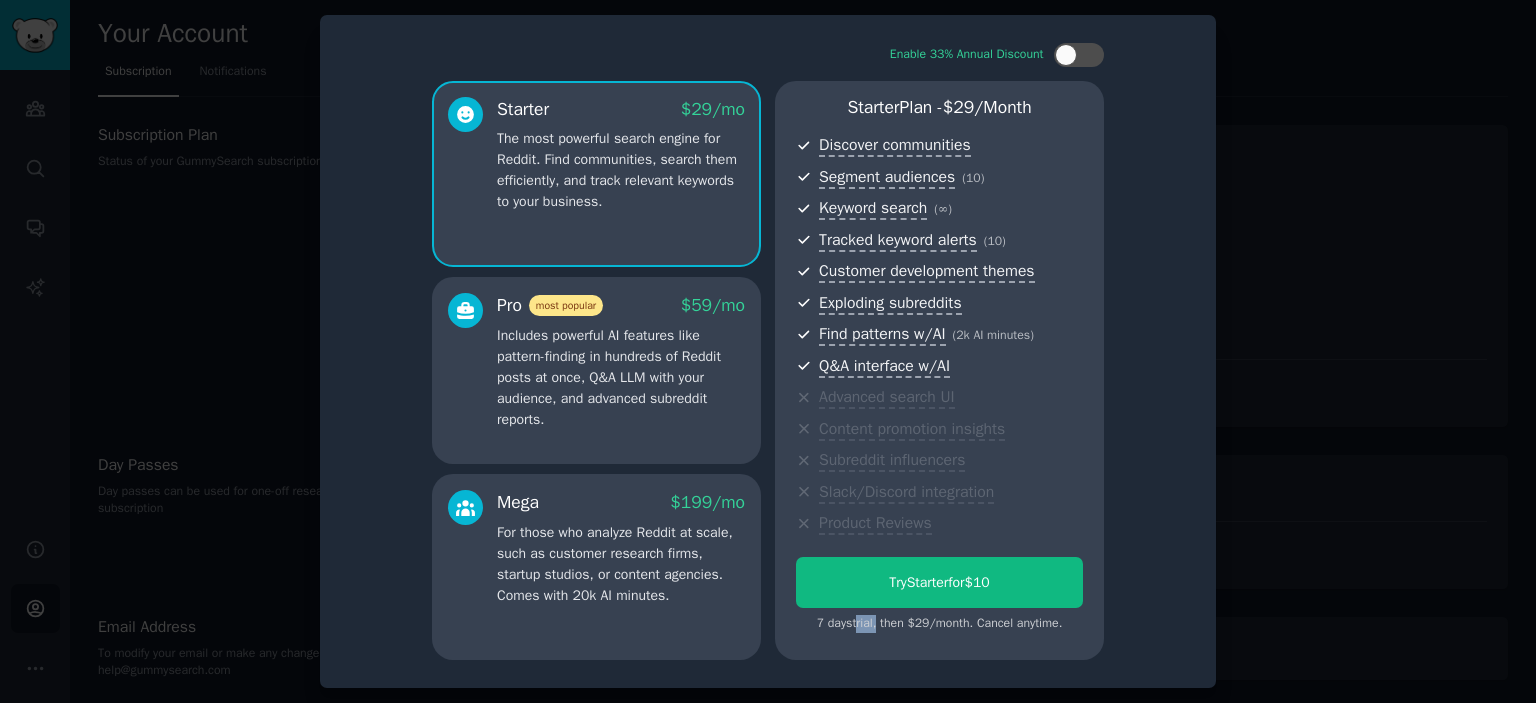 click on "7 days  trial, then $ 29 /month . Cancel anytime." at bounding box center [939, 624] 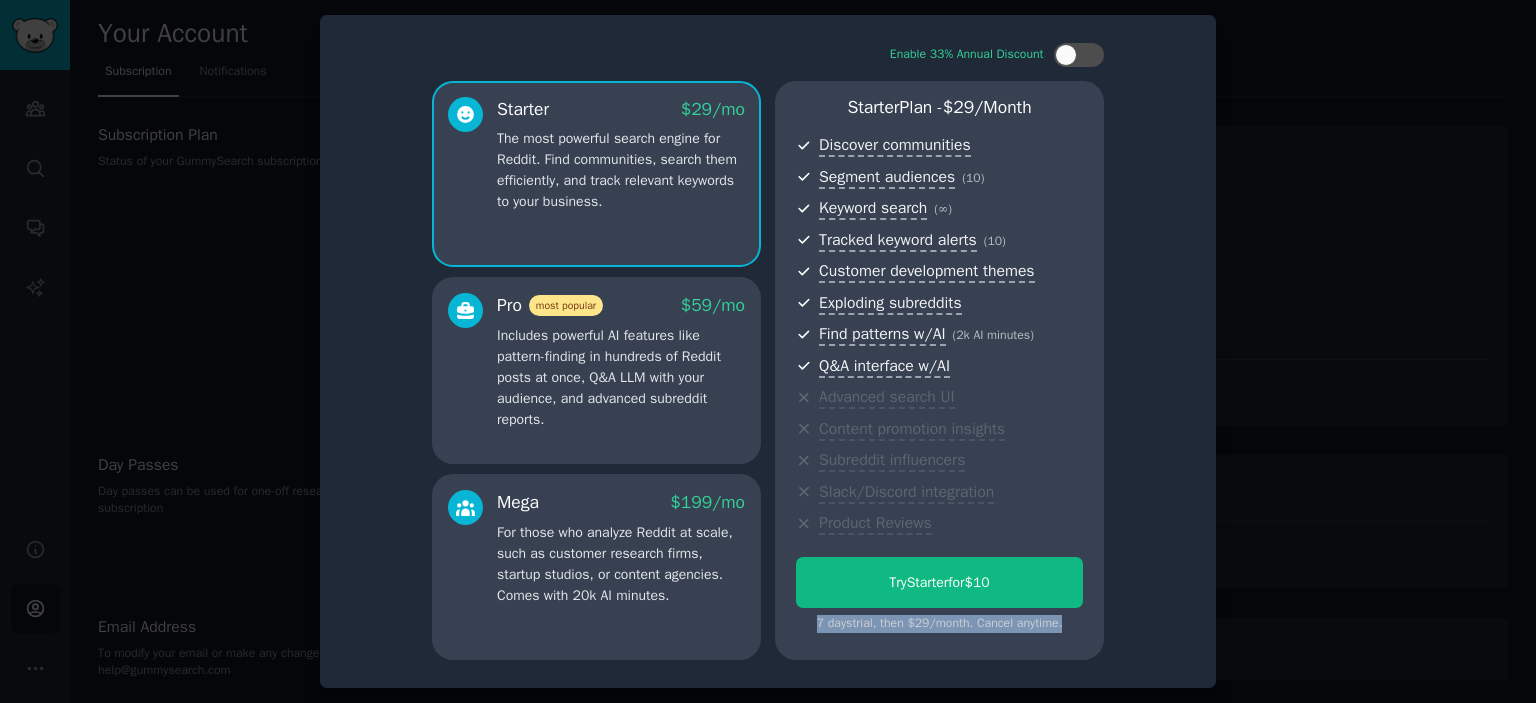 click on "7 days  trial, then $ 29 /month . Cancel anytime." at bounding box center [939, 624] 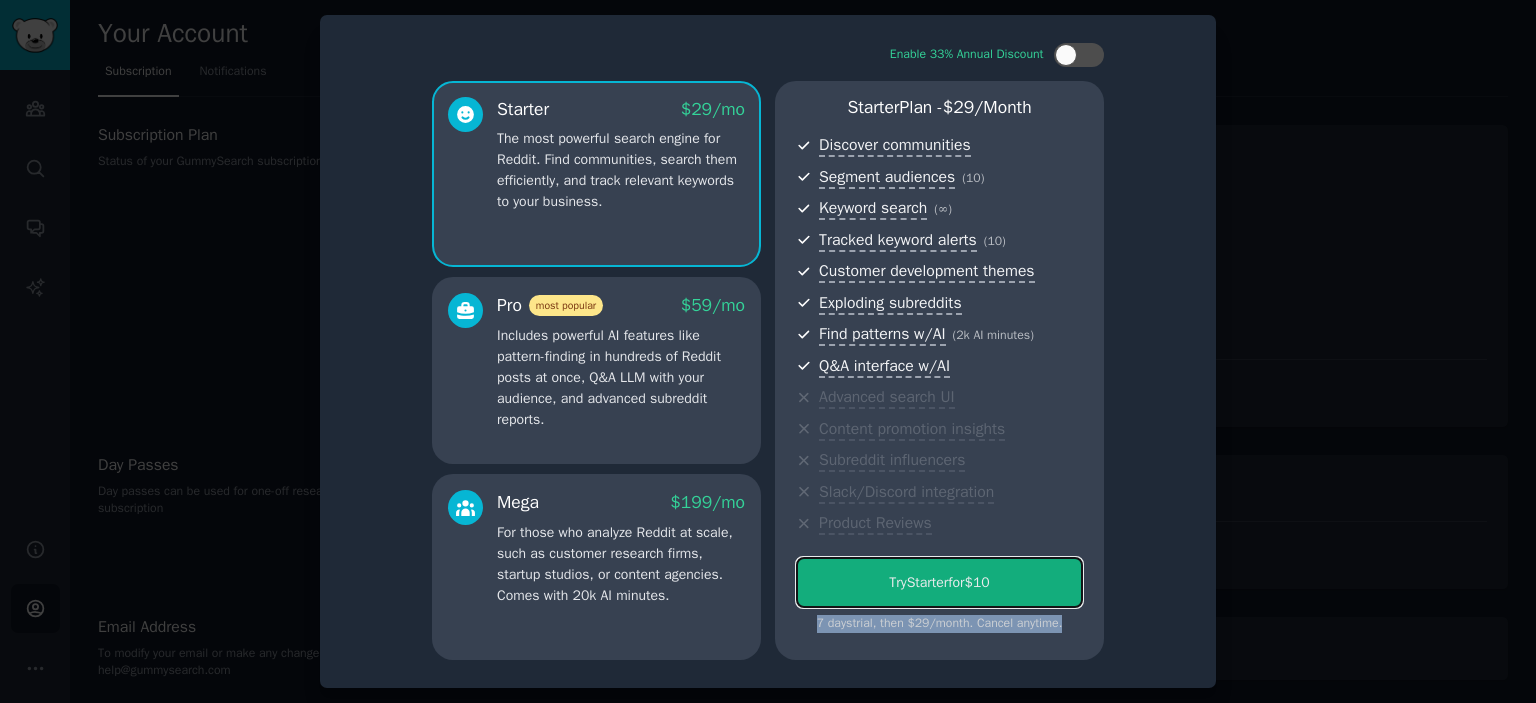 click on "Try  Starter  for  $10" at bounding box center [939, 582] 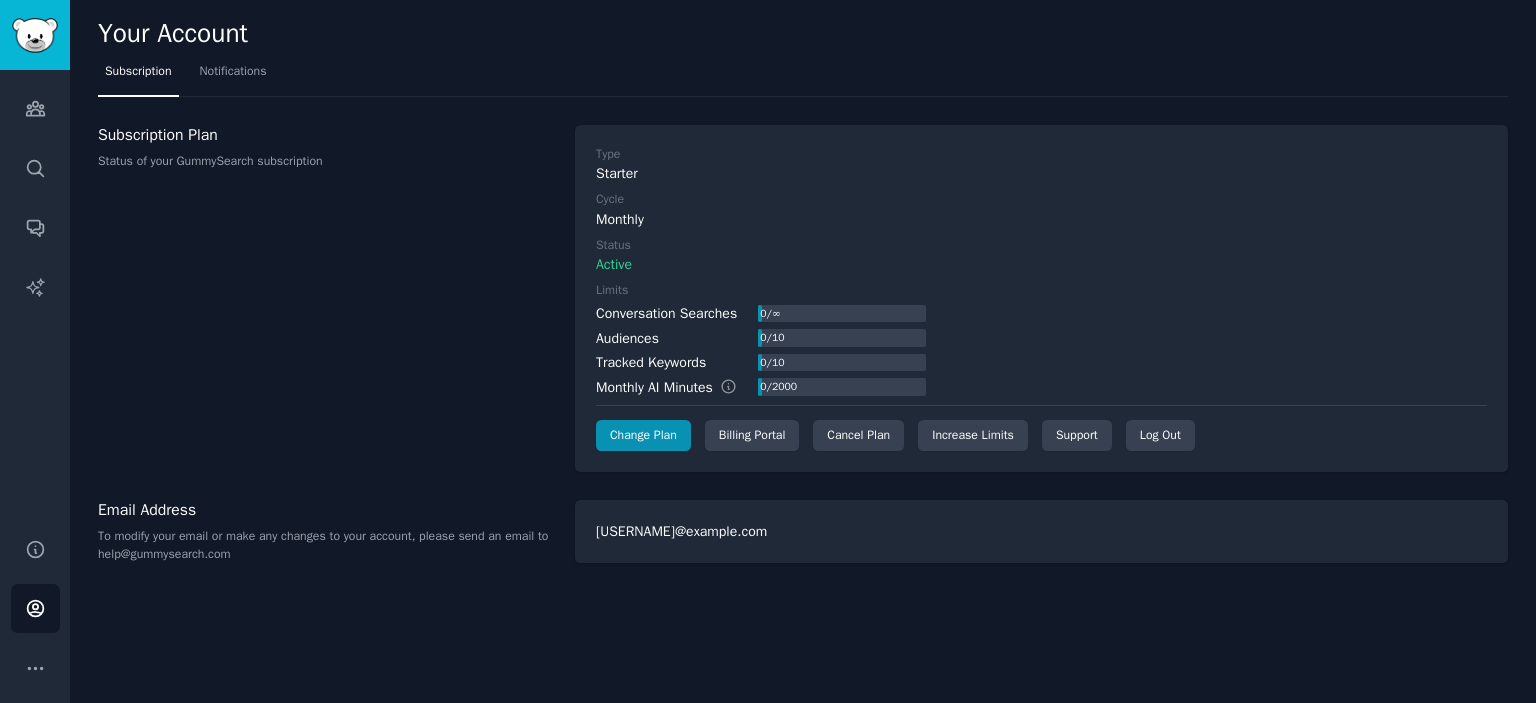 scroll, scrollTop: 0, scrollLeft: 0, axis: both 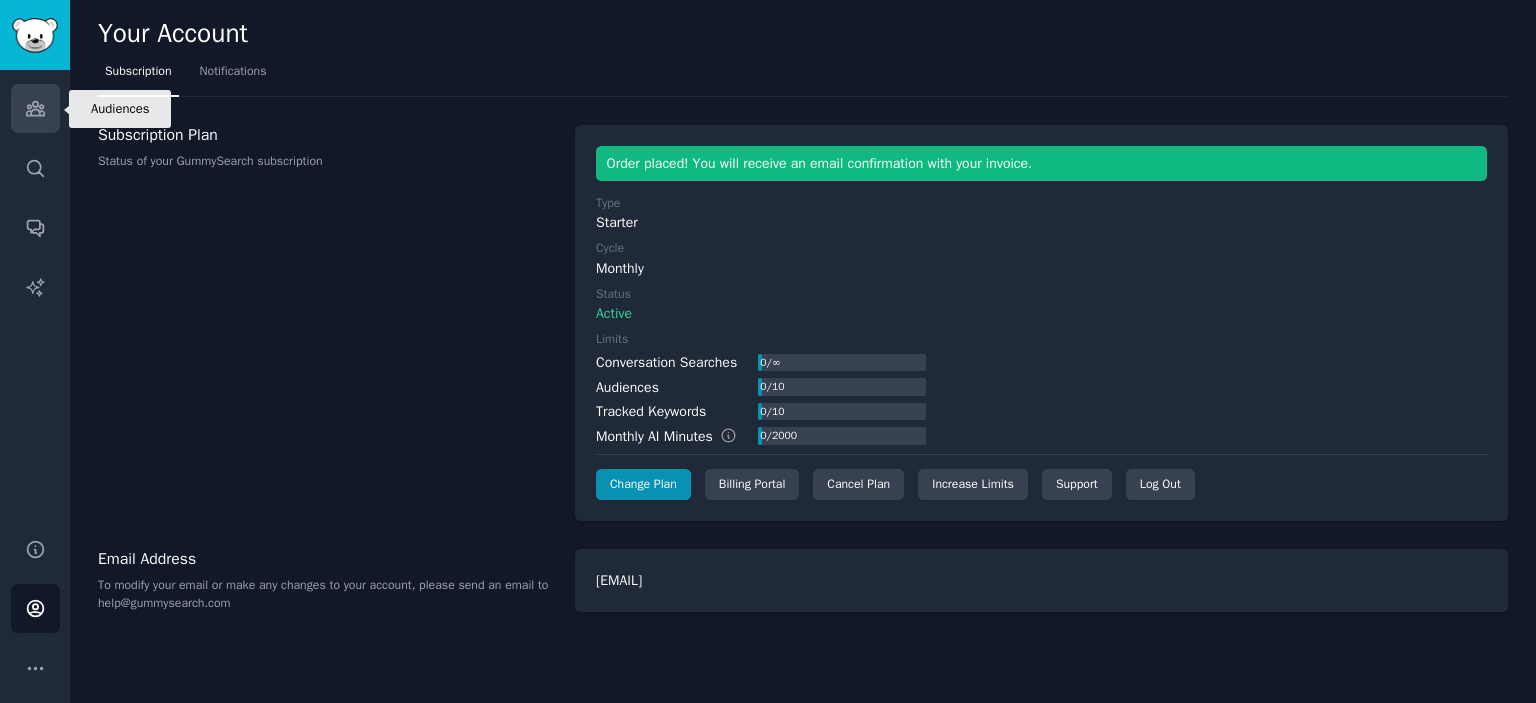 click on "Audiences" at bounding box center [35, 108] 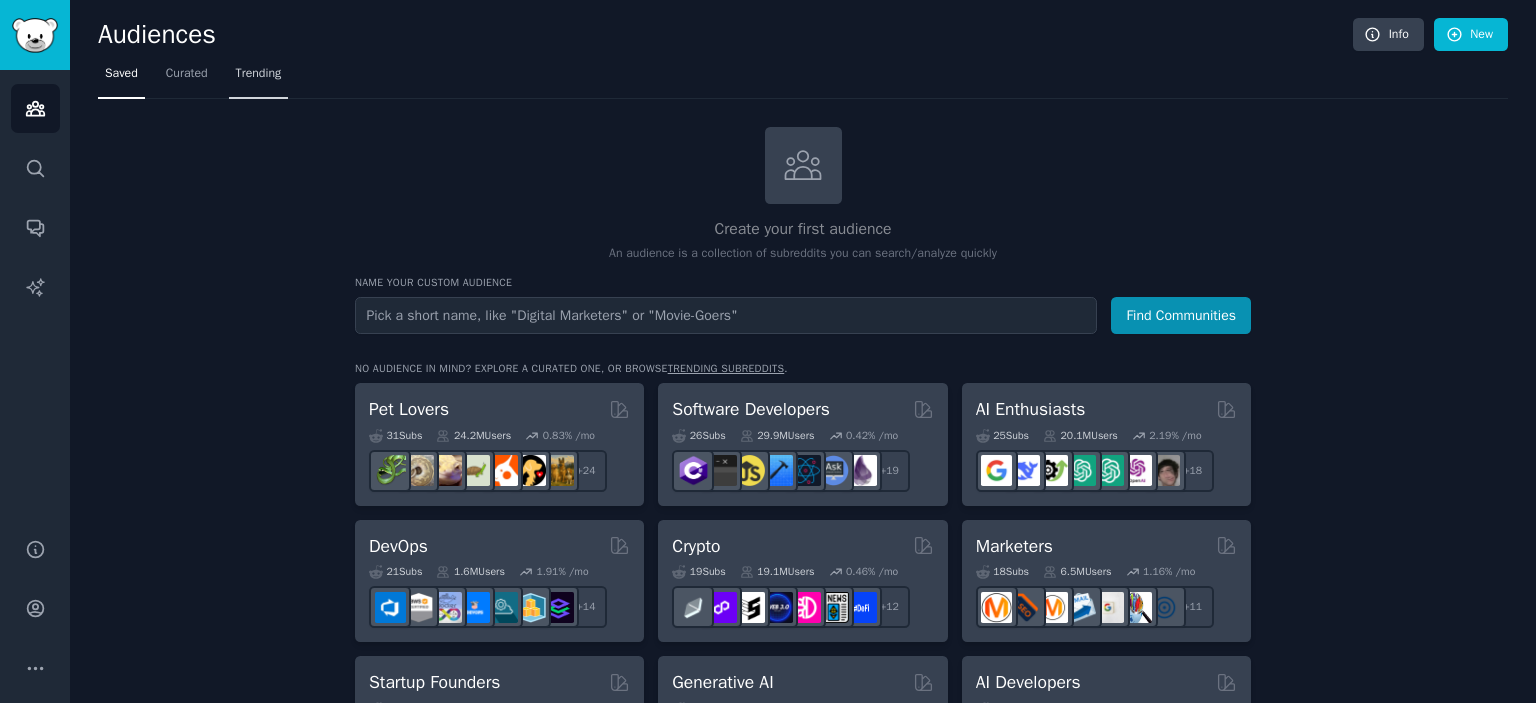 click on "Trending" at bounding box center (259, 78) 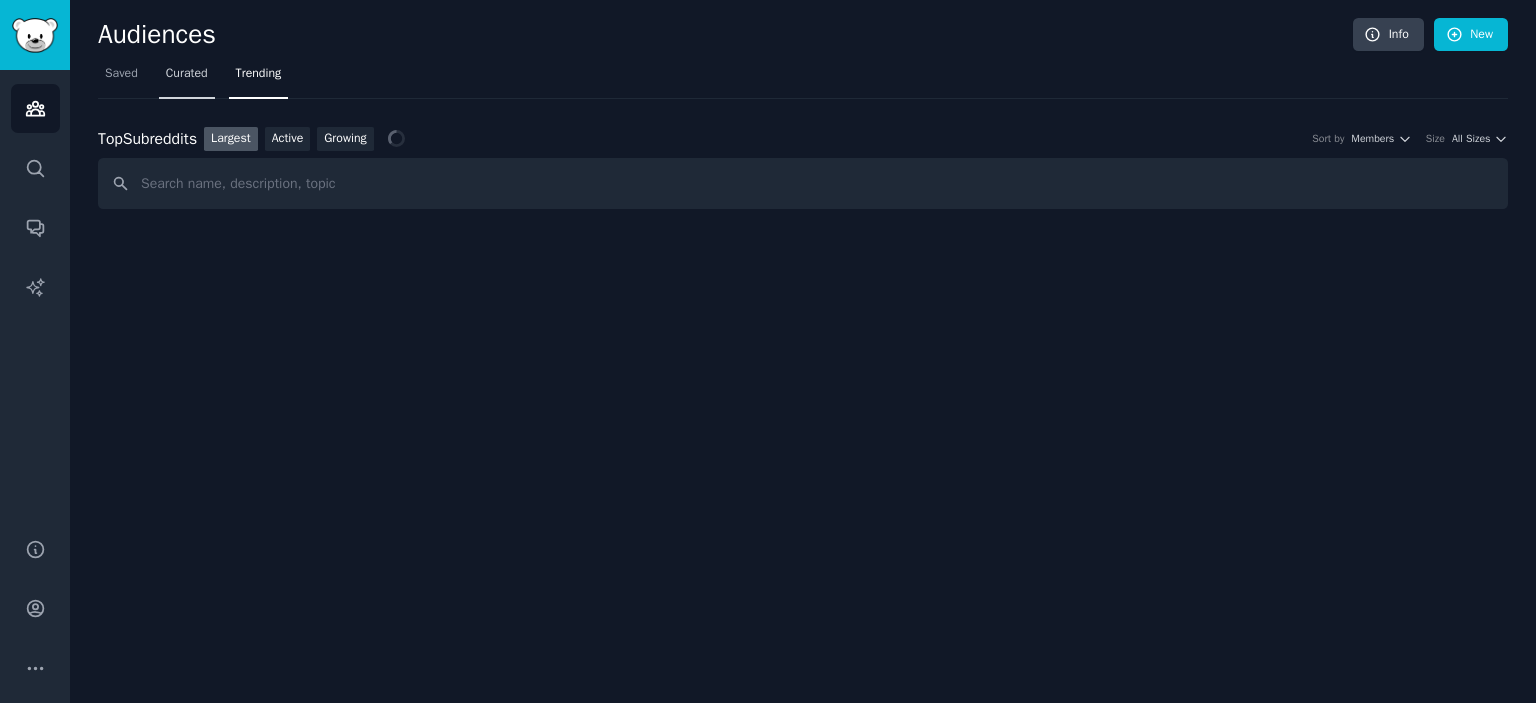 click on "Curated" at bounding box center (187, 74) 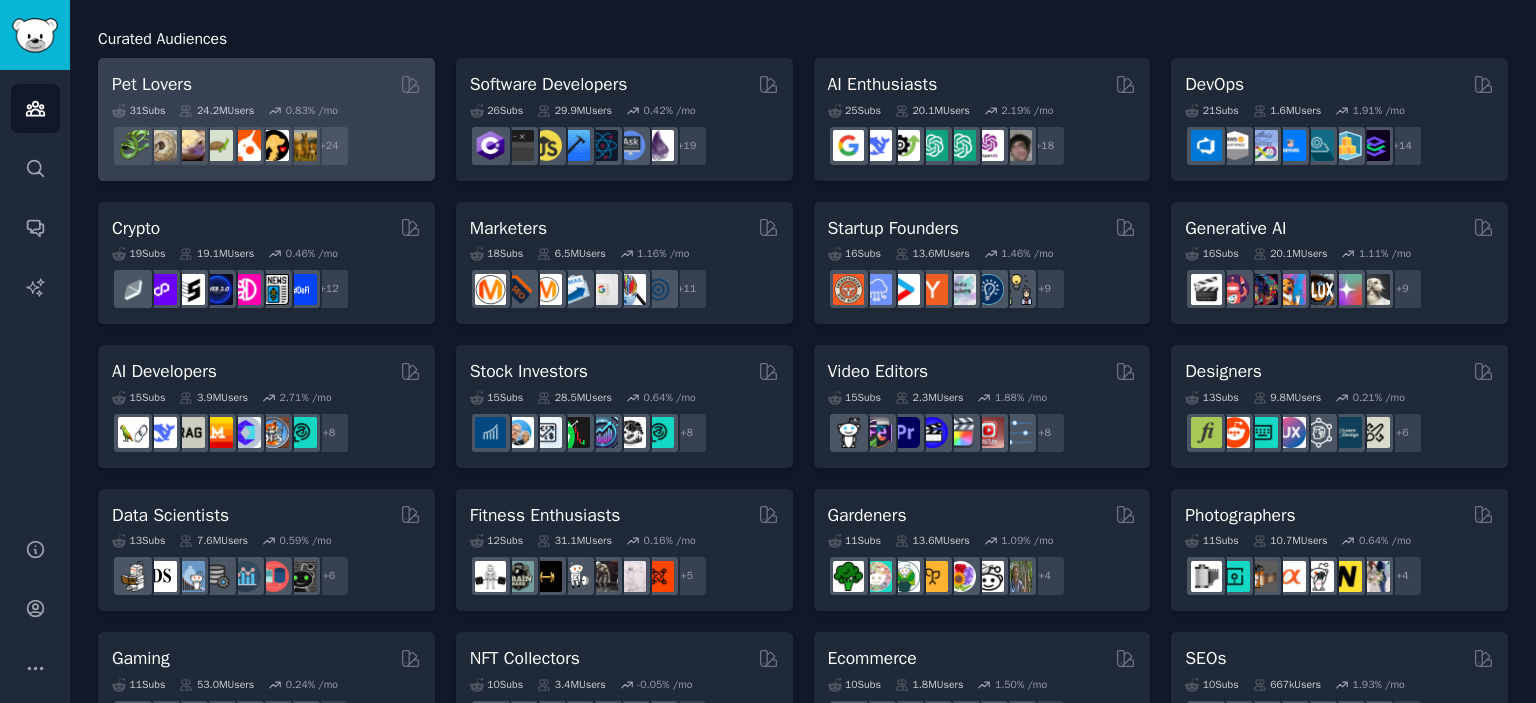scroll, scrollTop: 200, scrollLeft: 0, axis: vertical 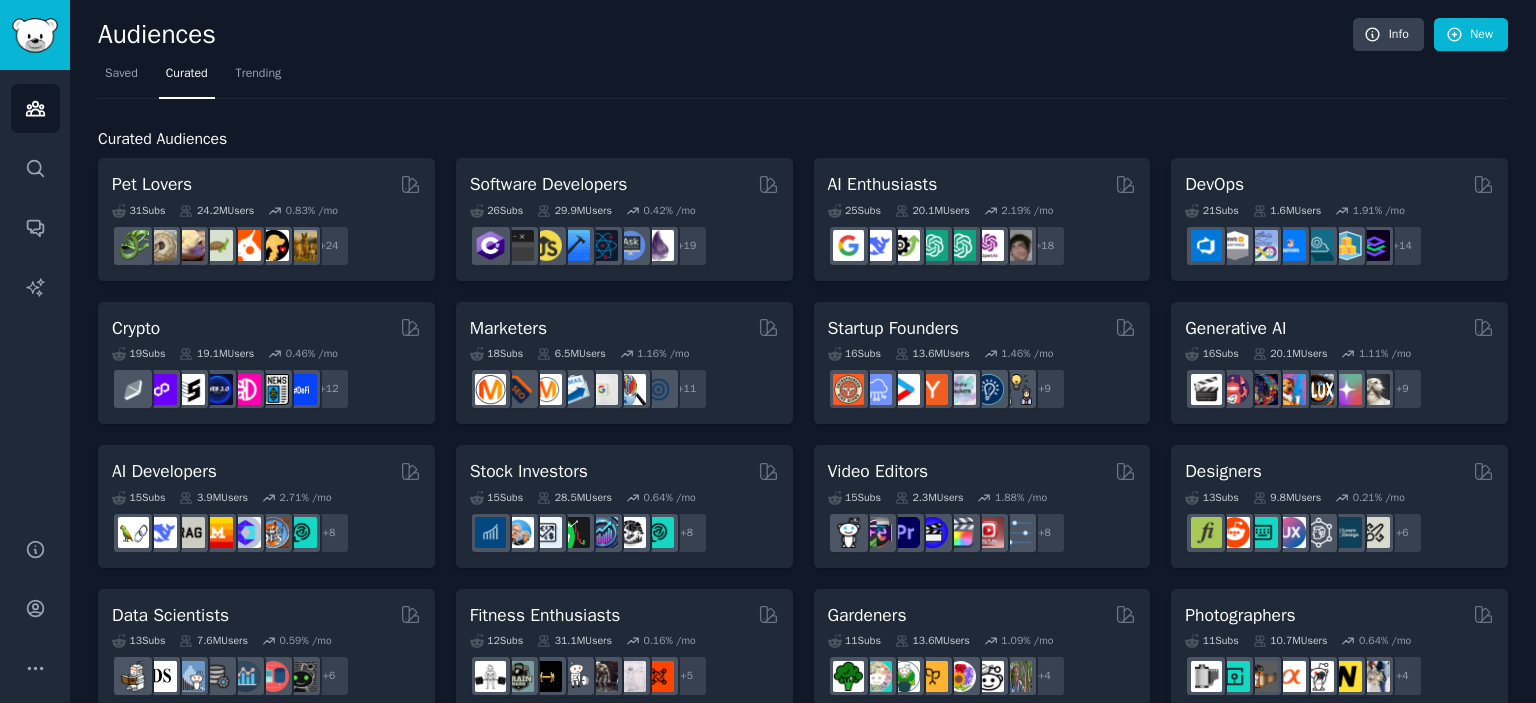 drag, startPoint x: 443, startPoint y: 169, endPoint x: 464, endPoint y: -121, distance: 290.75934 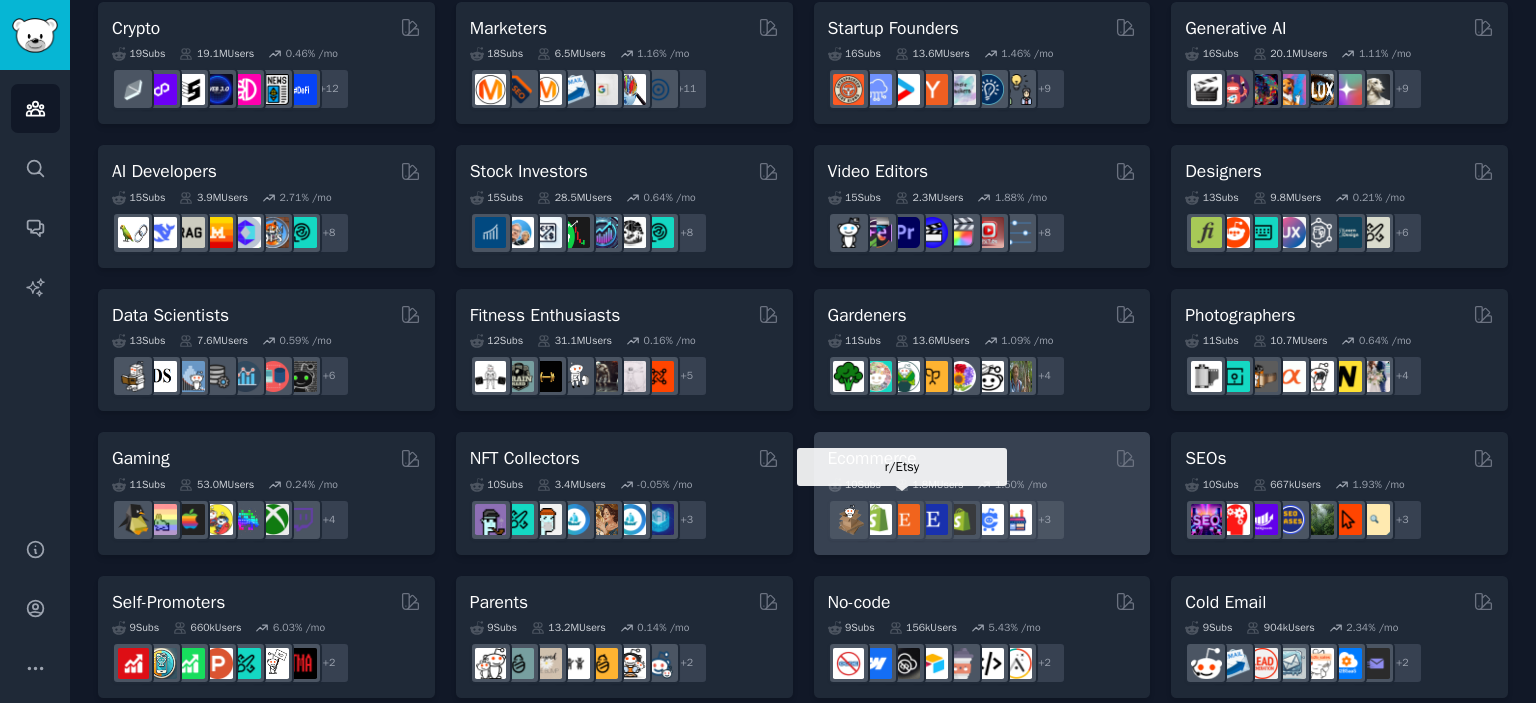 click at bounding box center [904, 519] 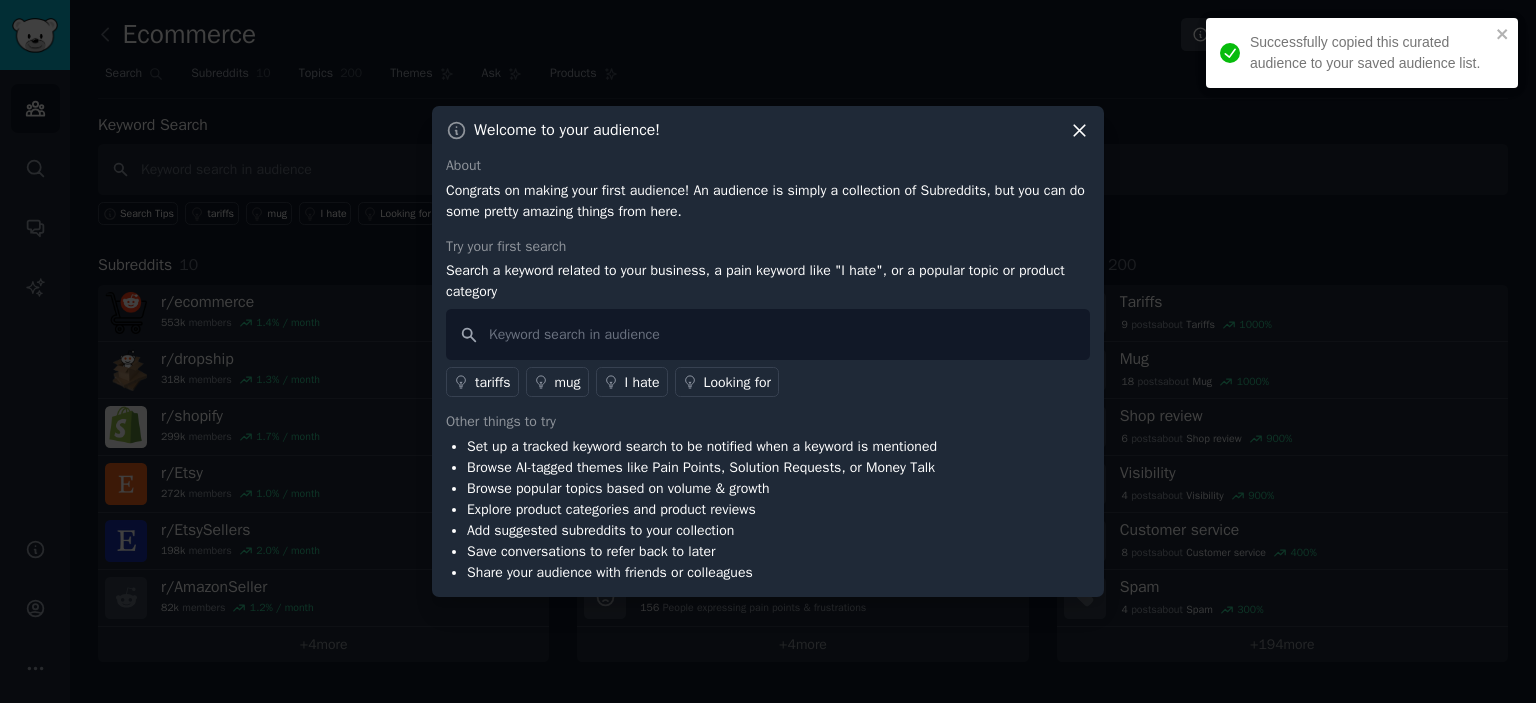 click 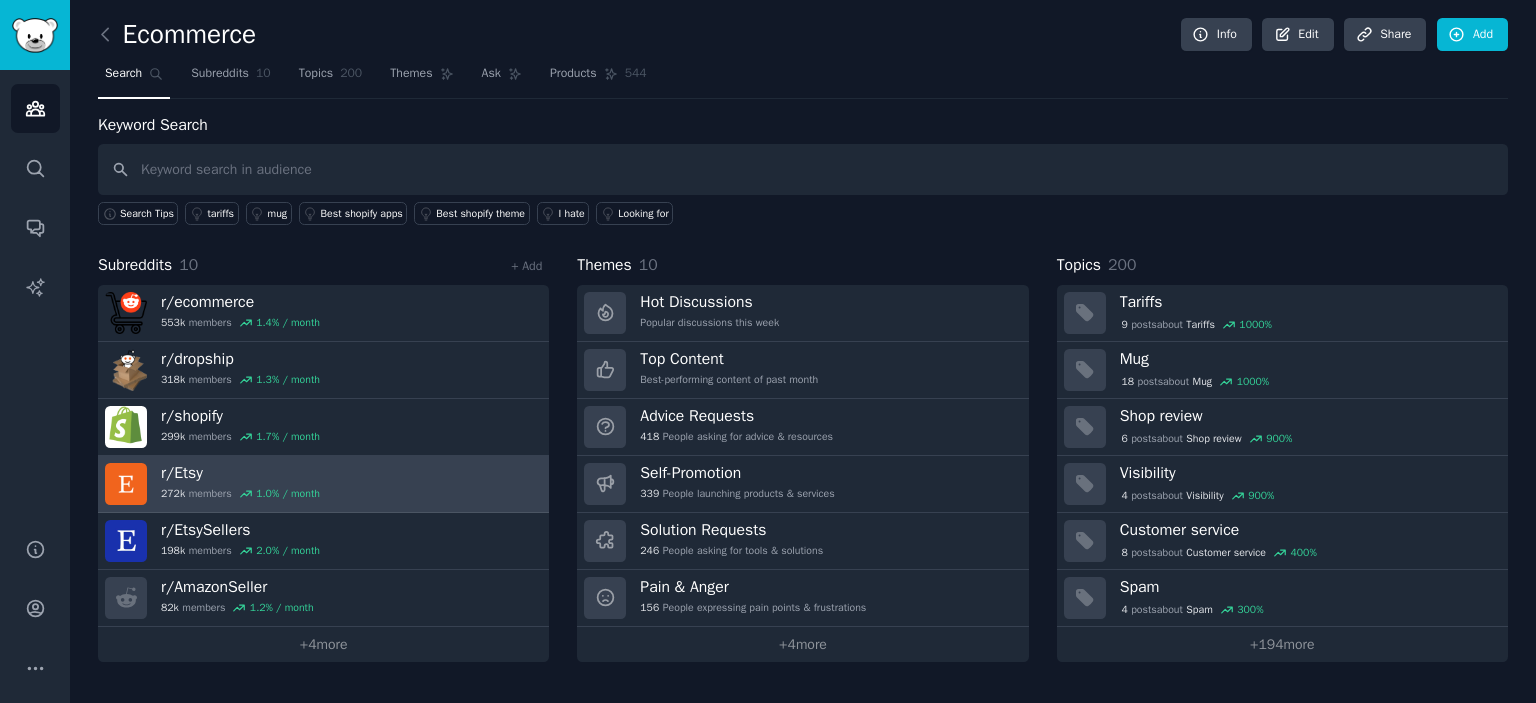 click on "r/ Etsy 272k  members 1.0 % / month" at bounding box center (323, 484) 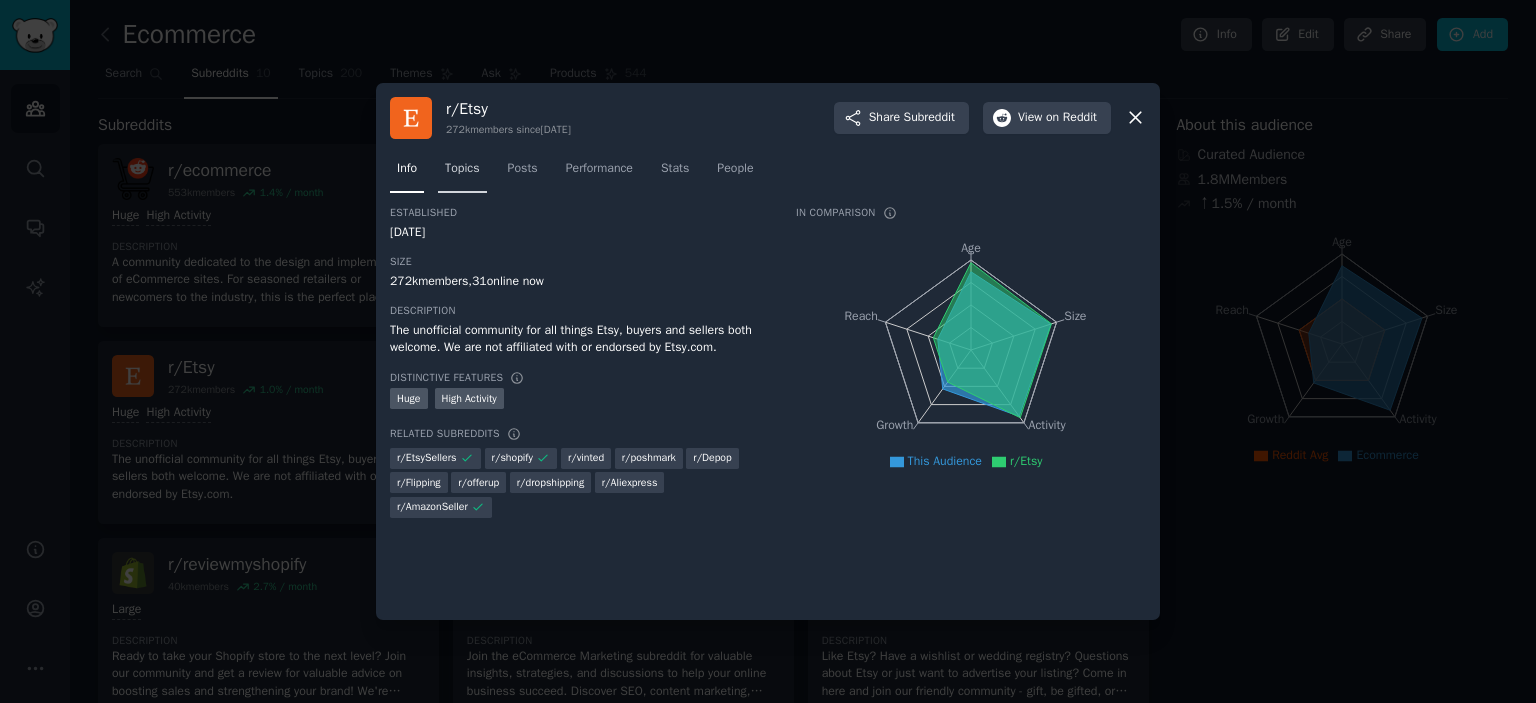 click on "Topics" at bounding box center (462, 169) 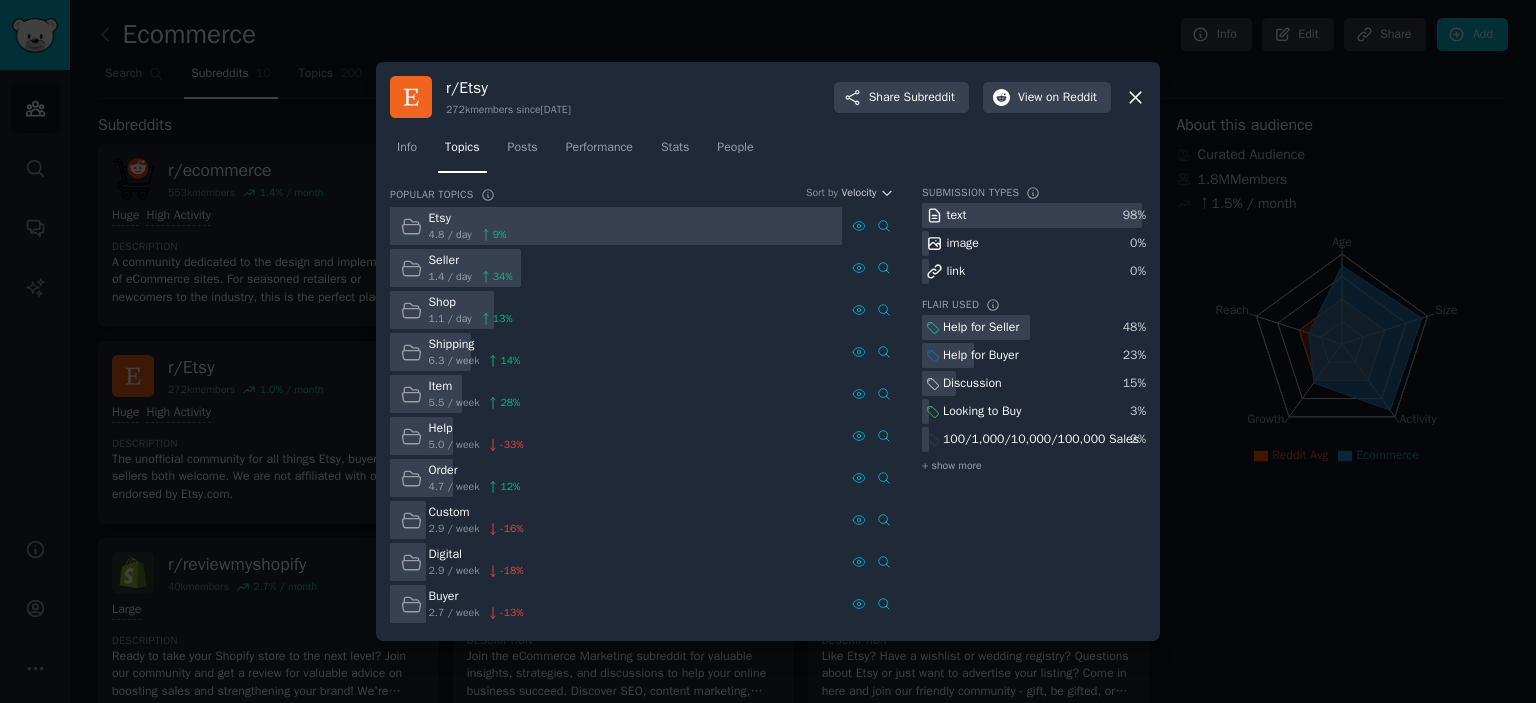 click at bounding box center (768, 351) 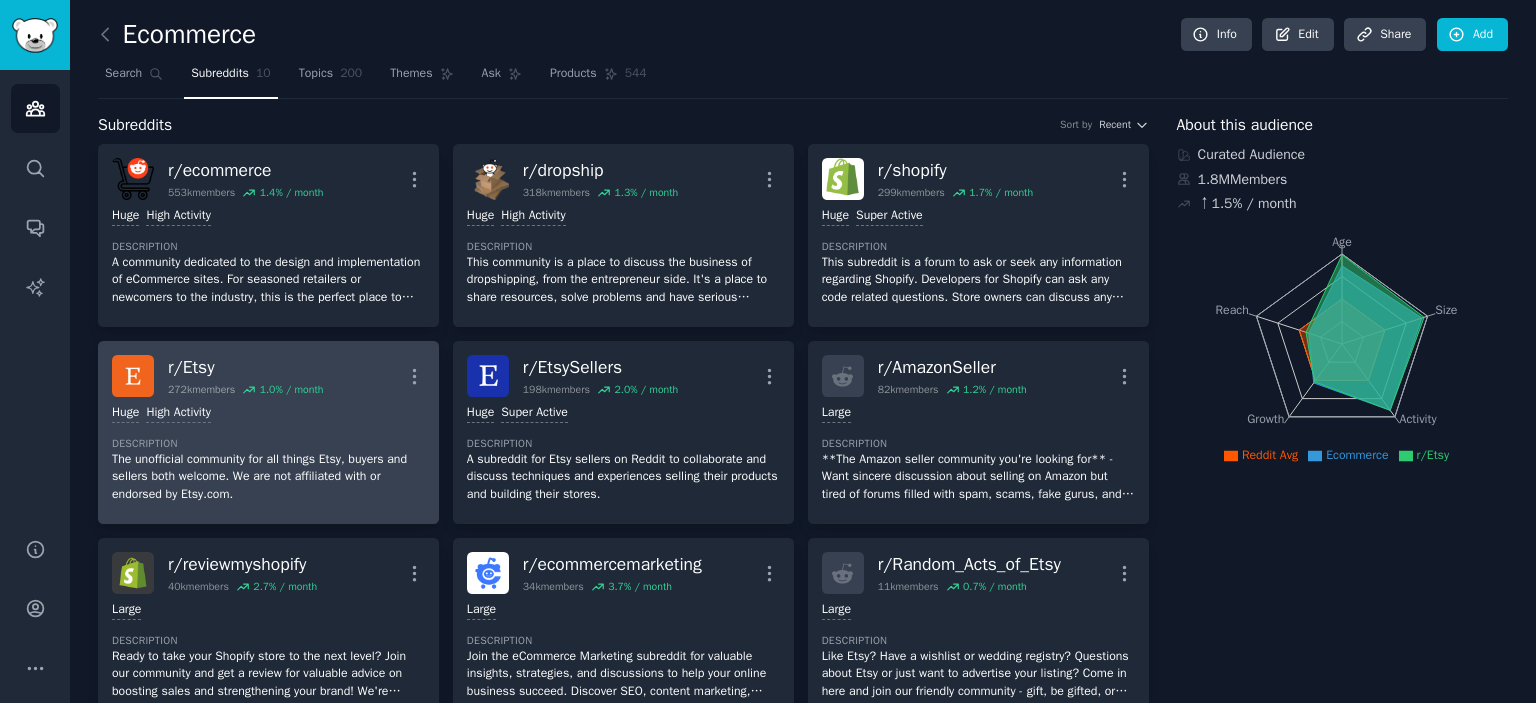 click on "Description" at bounding box center [268, 444] 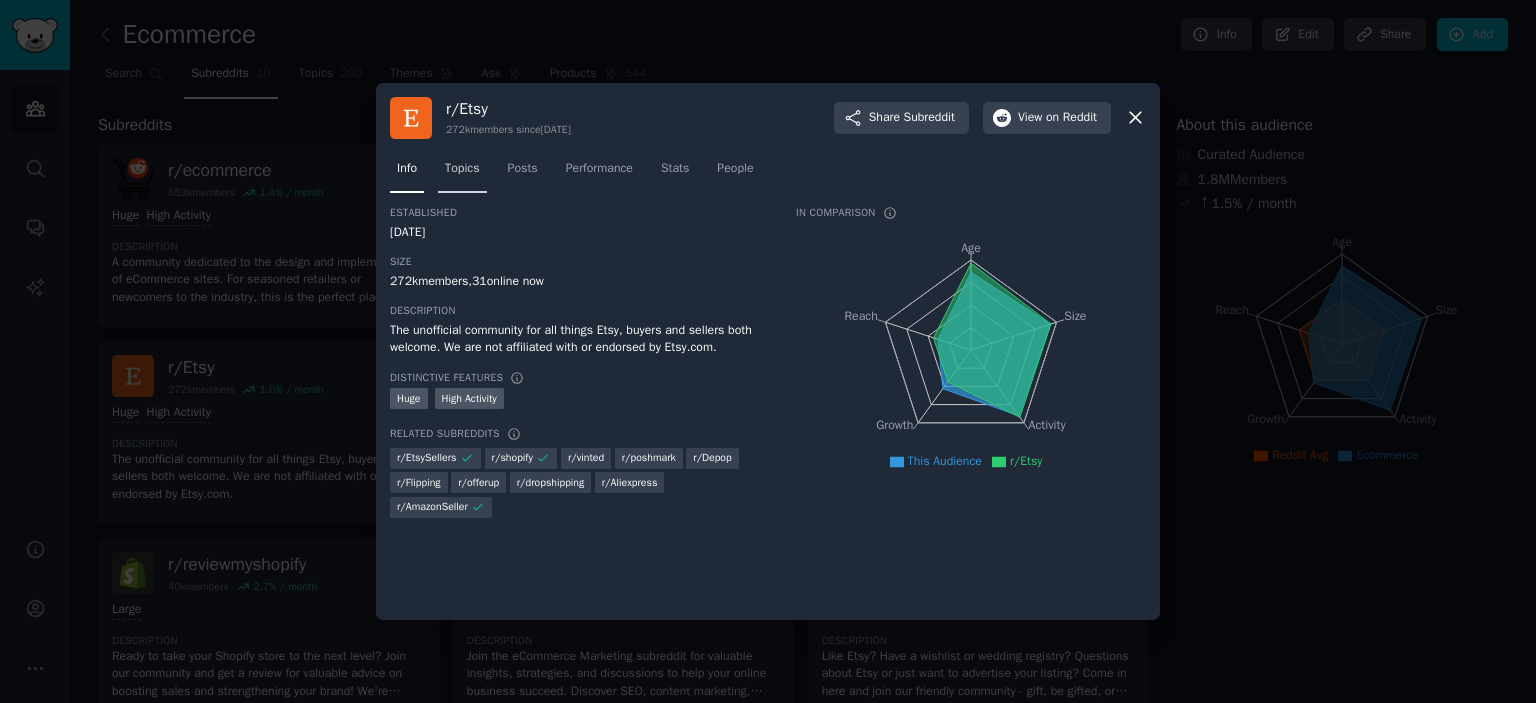 click on "Topics" at bounding box center [462, 169] 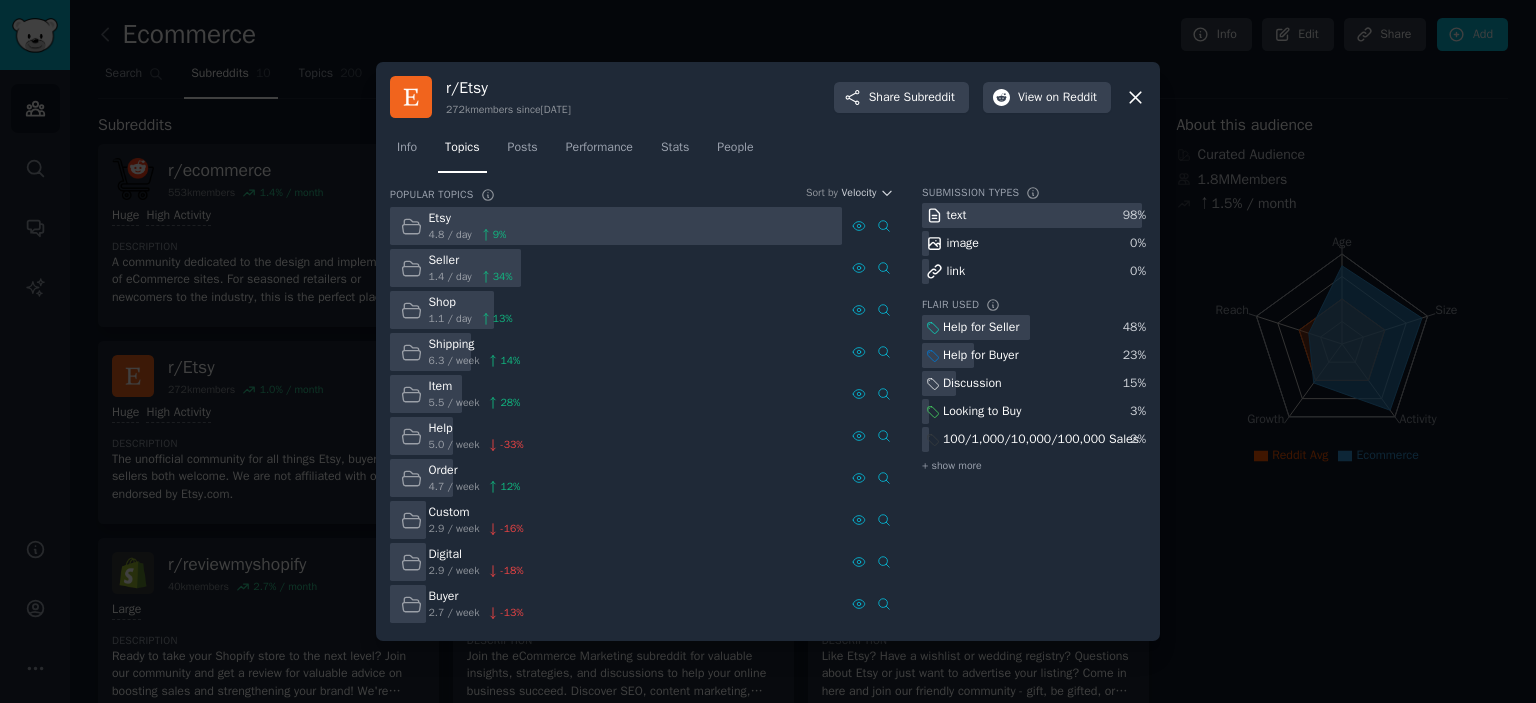 click on "34 %" at bounding box center (503, 277) 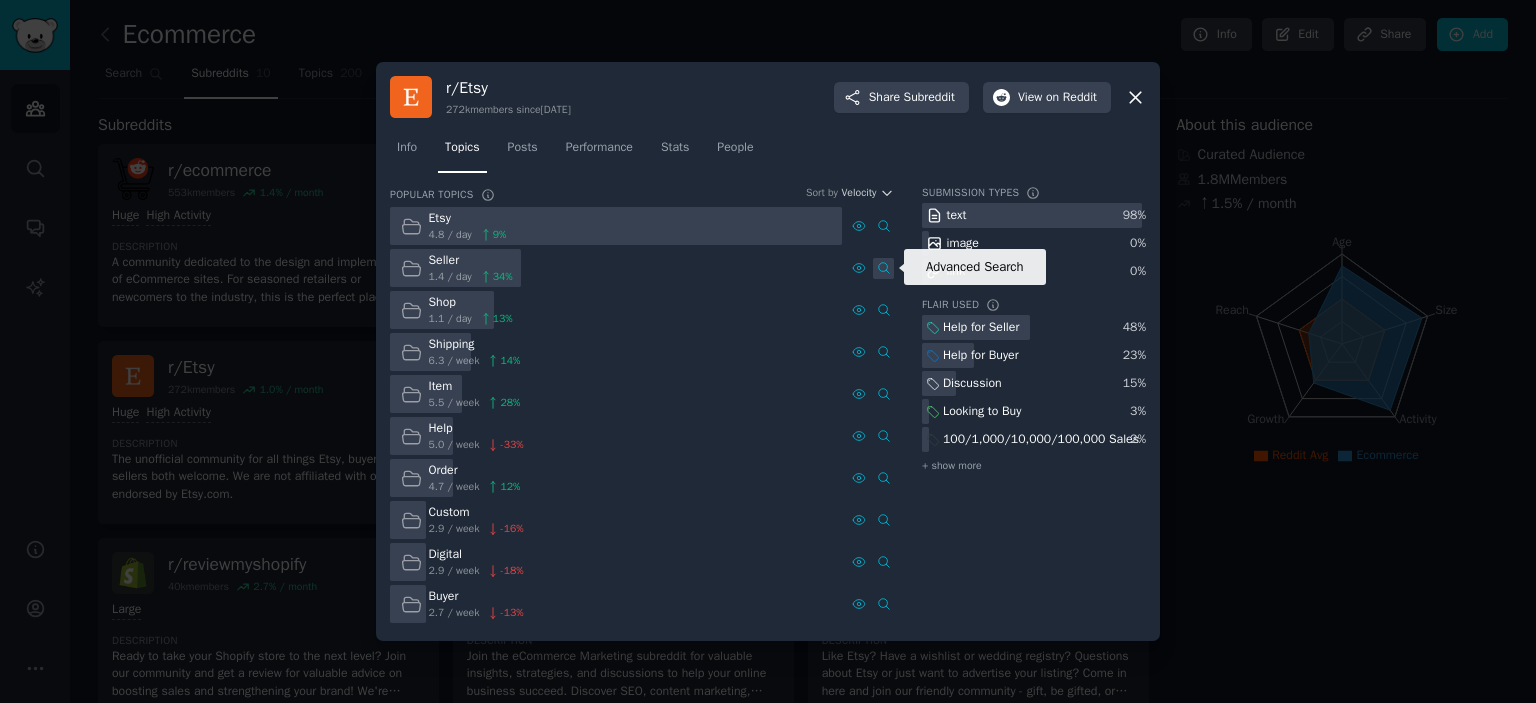 click 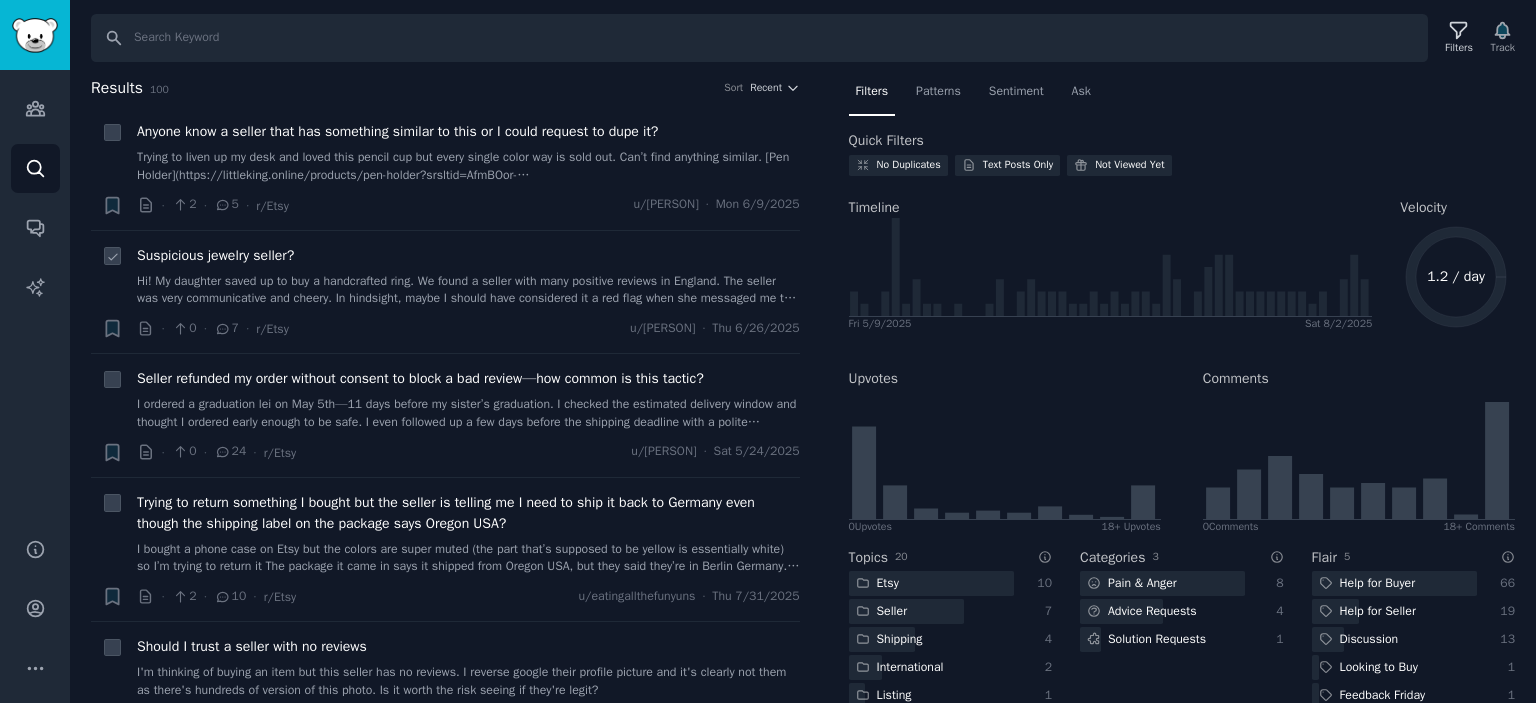 scroll, scrollTop: 100, scrollLeft: 0, axis: vertical 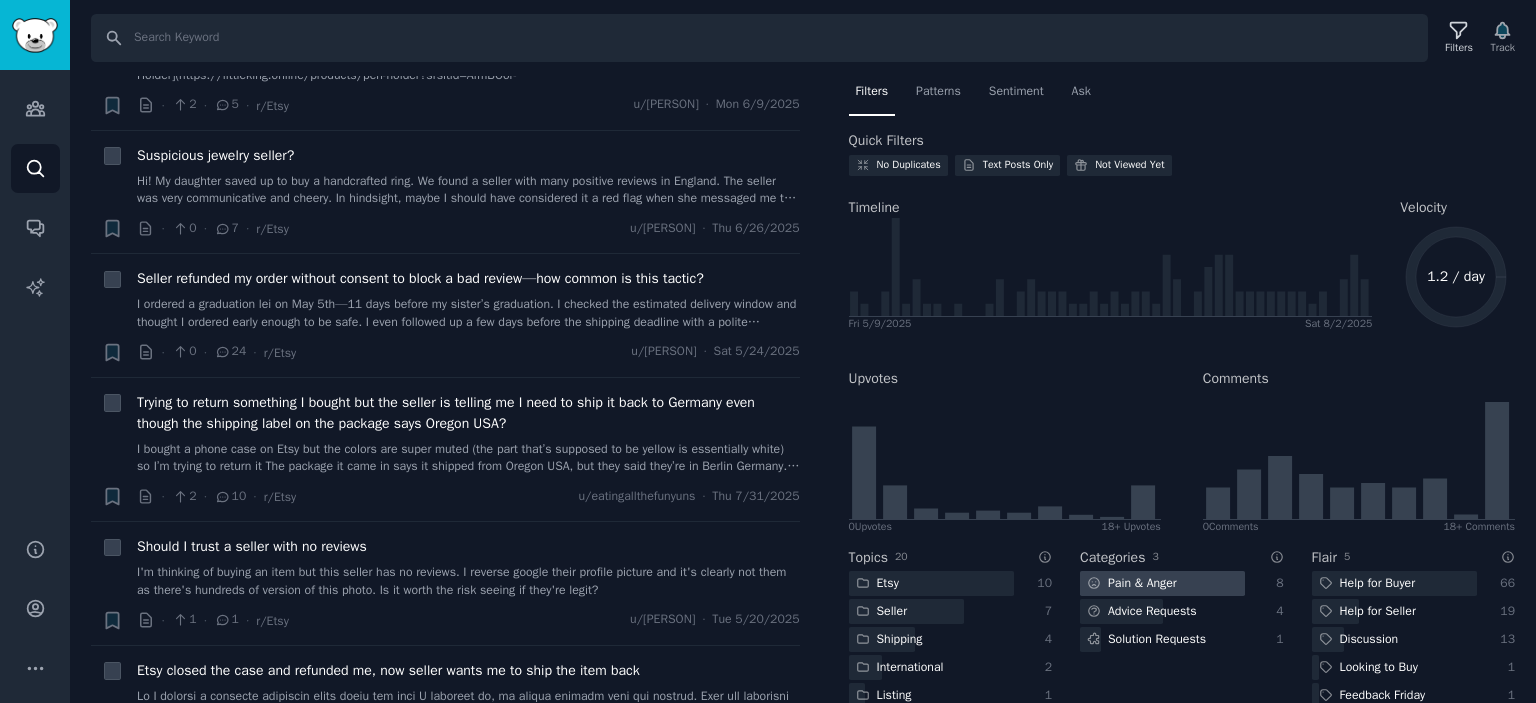 click on "Pain & Anger" 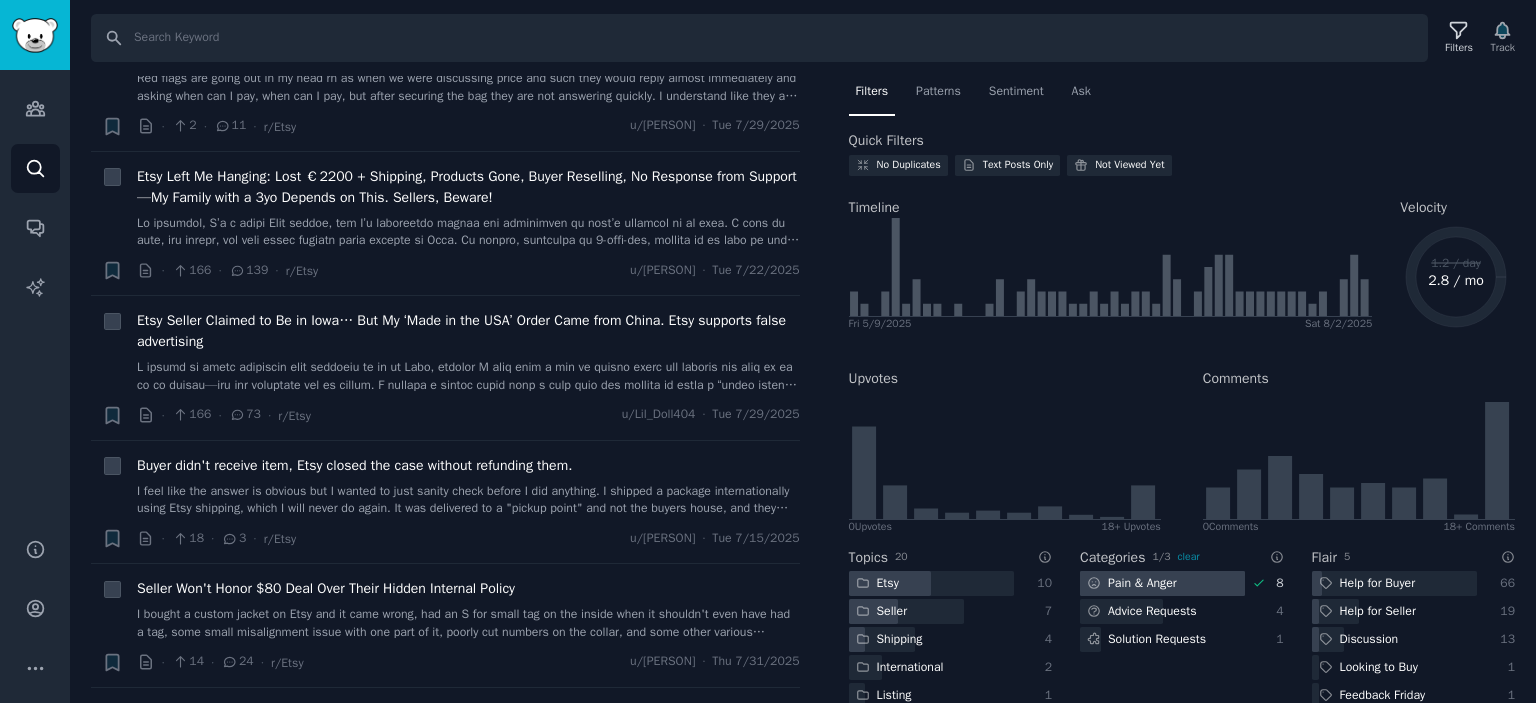 scroll, scrollTop: 0, scrollLeft: 0, axis: both 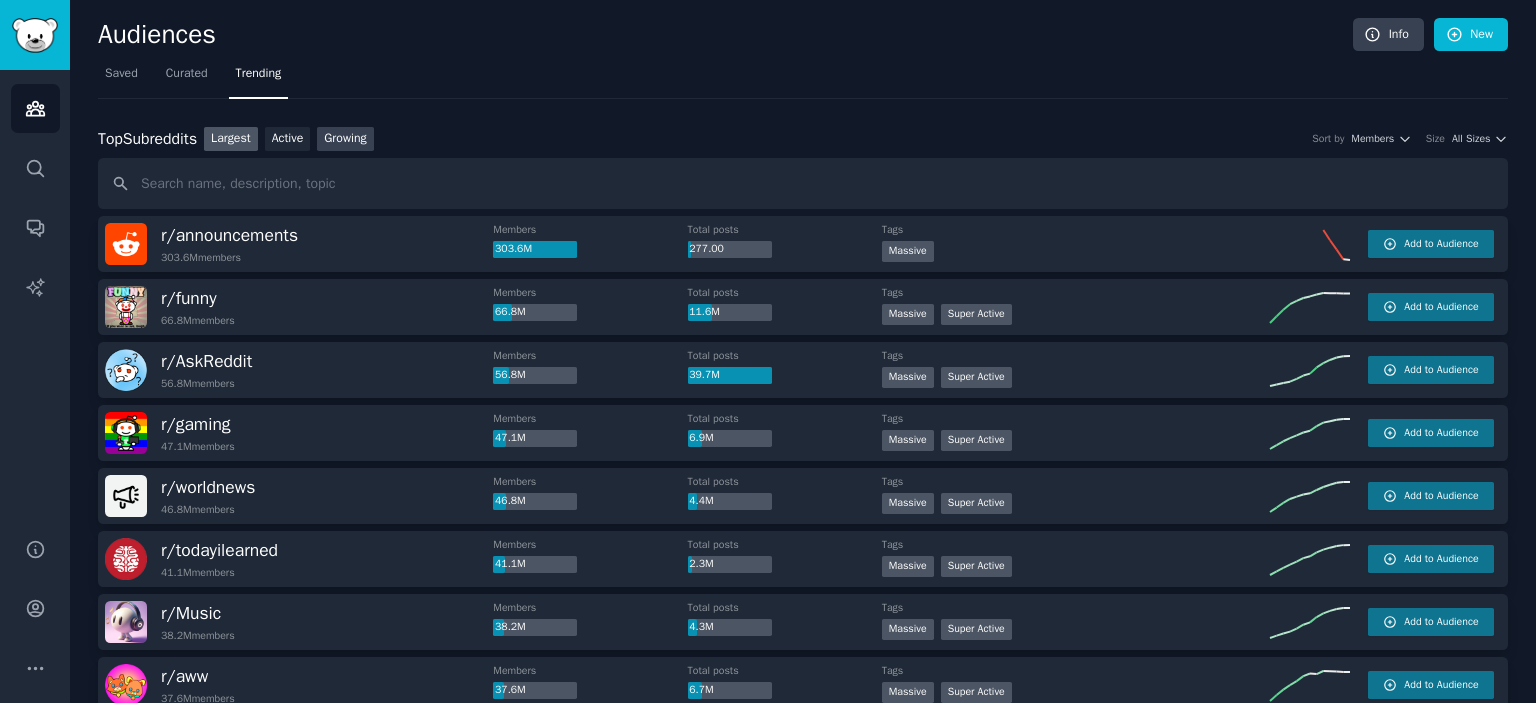click on "Growing" at bounding box center [345, 139] 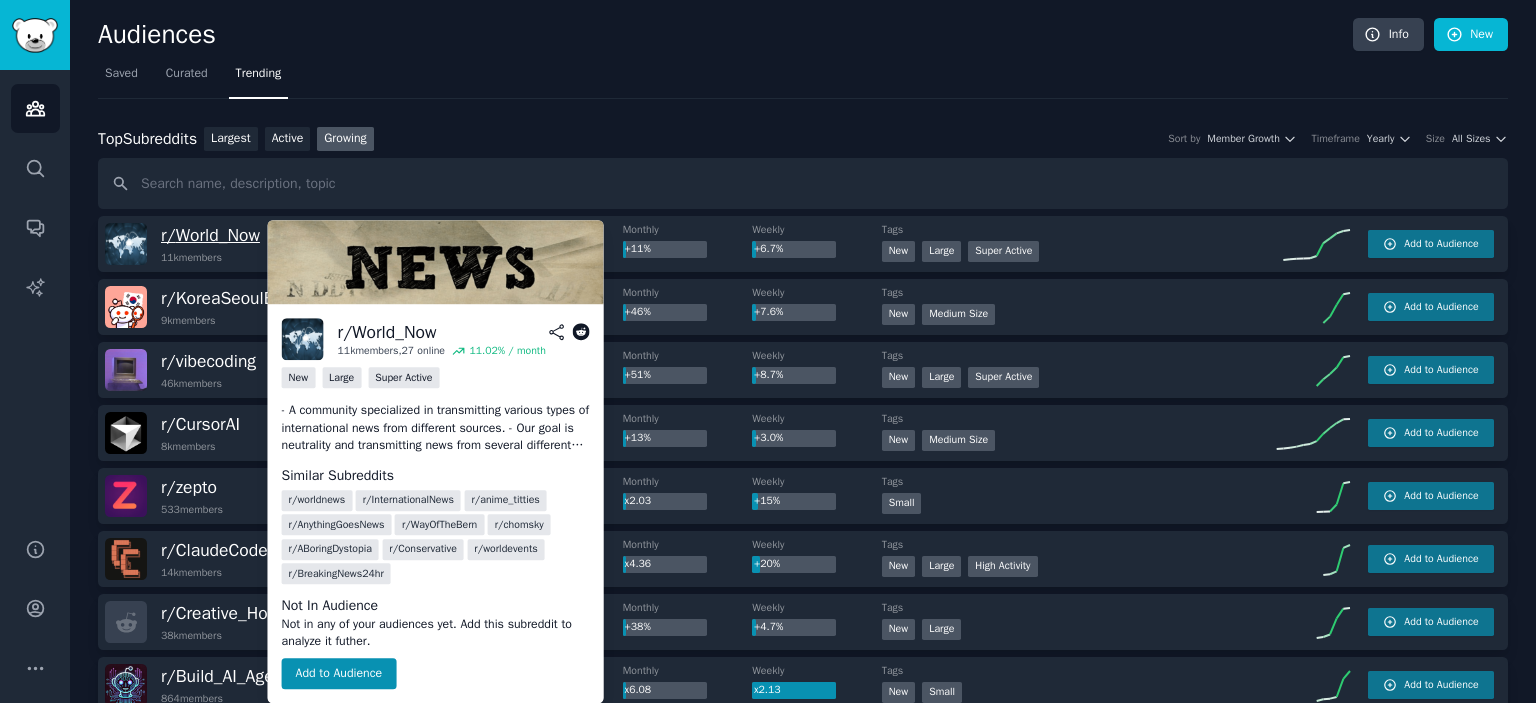 click on "r/ World_Now" at bounding box center (210, 235) 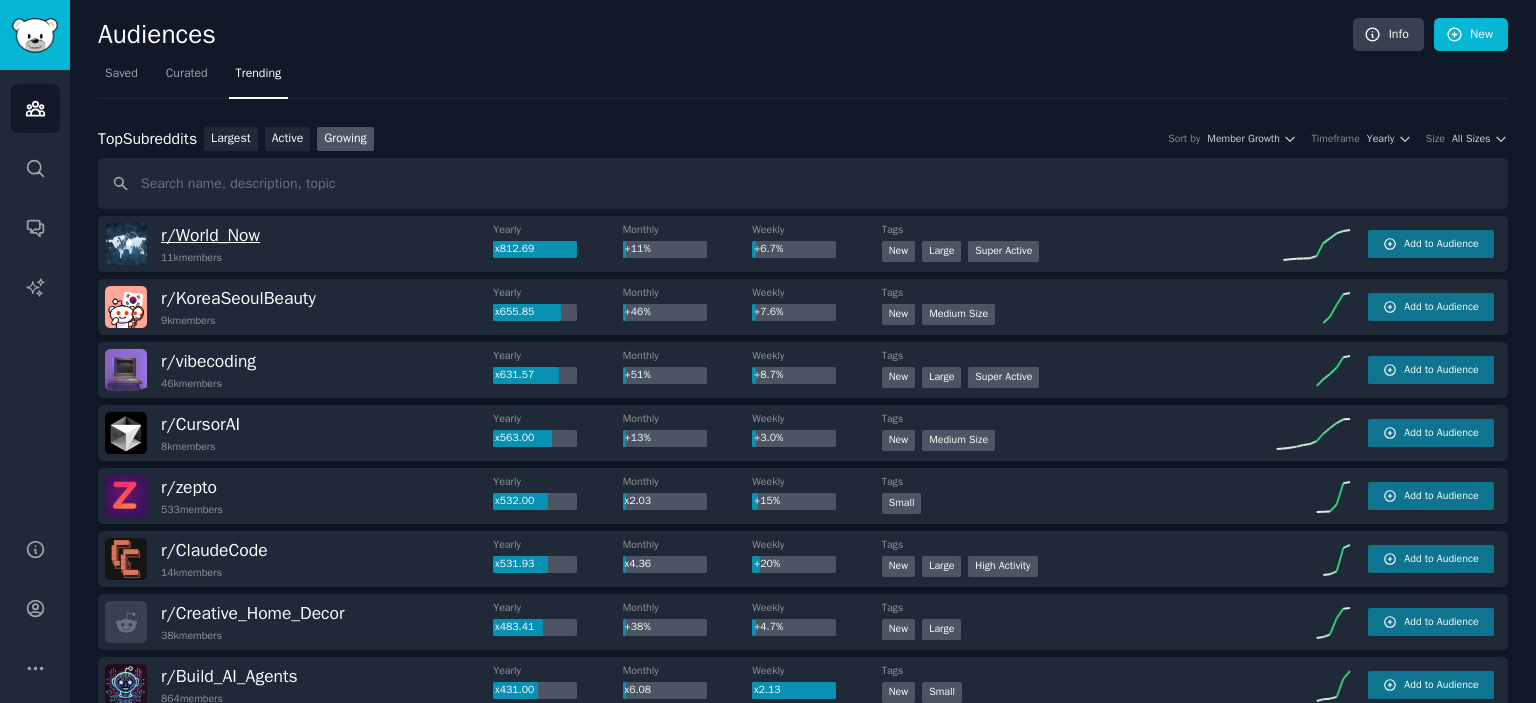 click on "r/ World_Now" at bounding box center (210, 235) 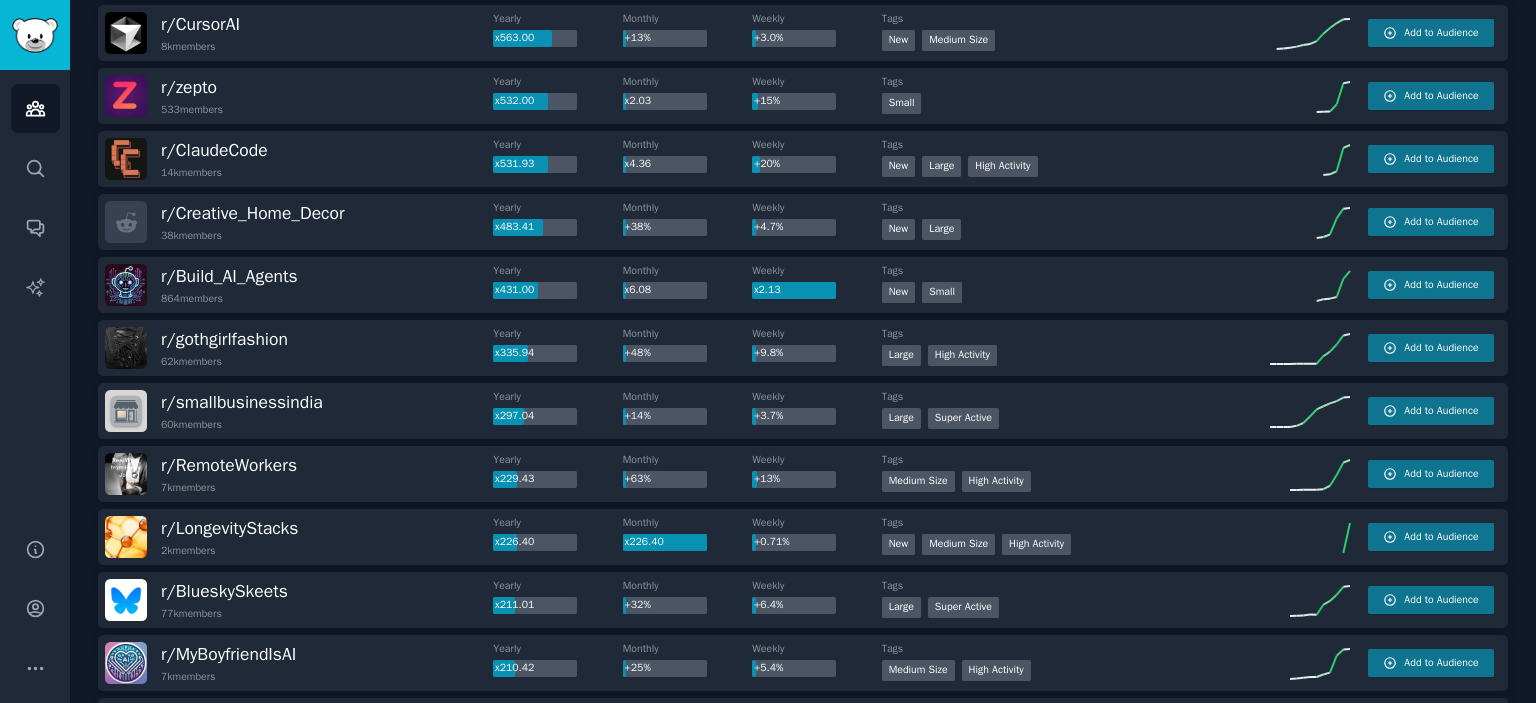 scroll, scrollTop: 700, scrollLeft: 0, axis: vertical 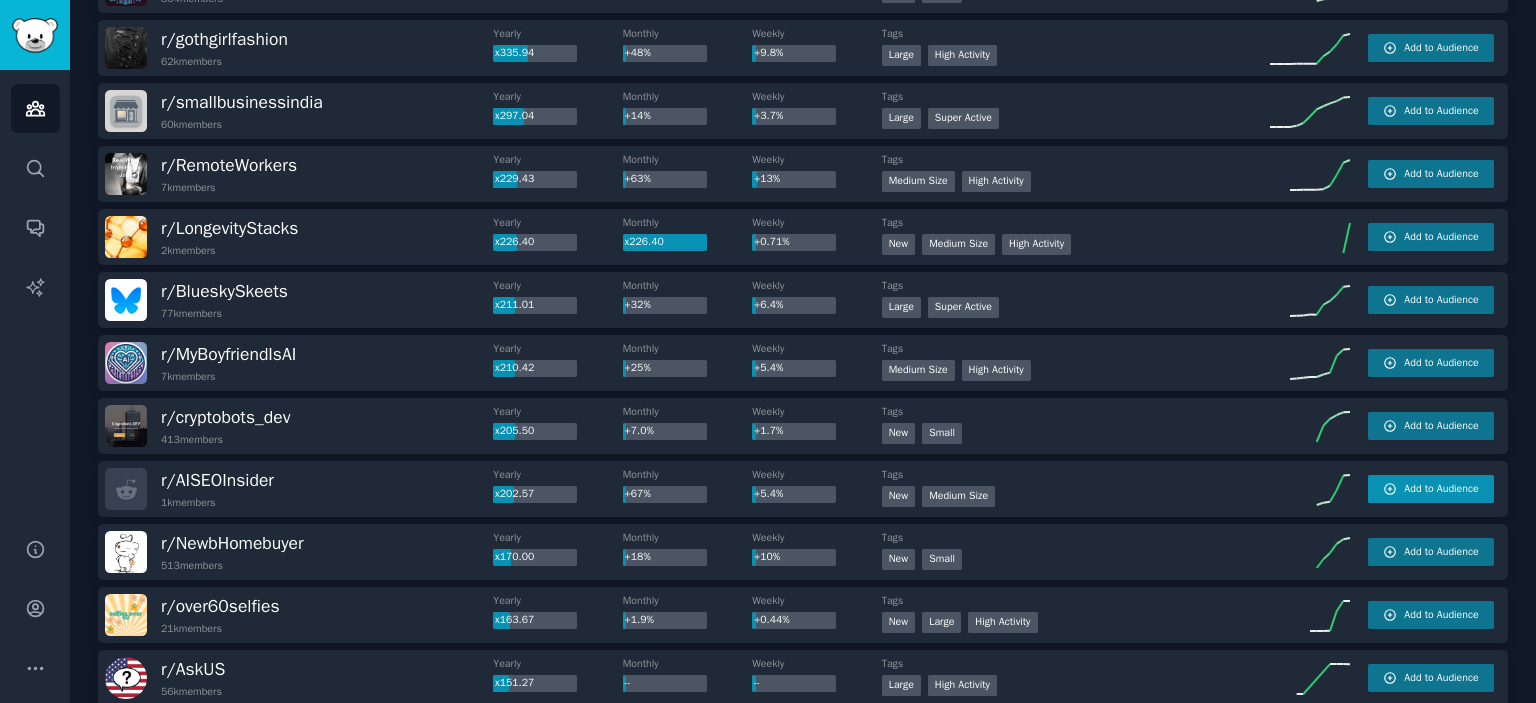 click on "Add to Audience" at bounding box center (1431, 489) 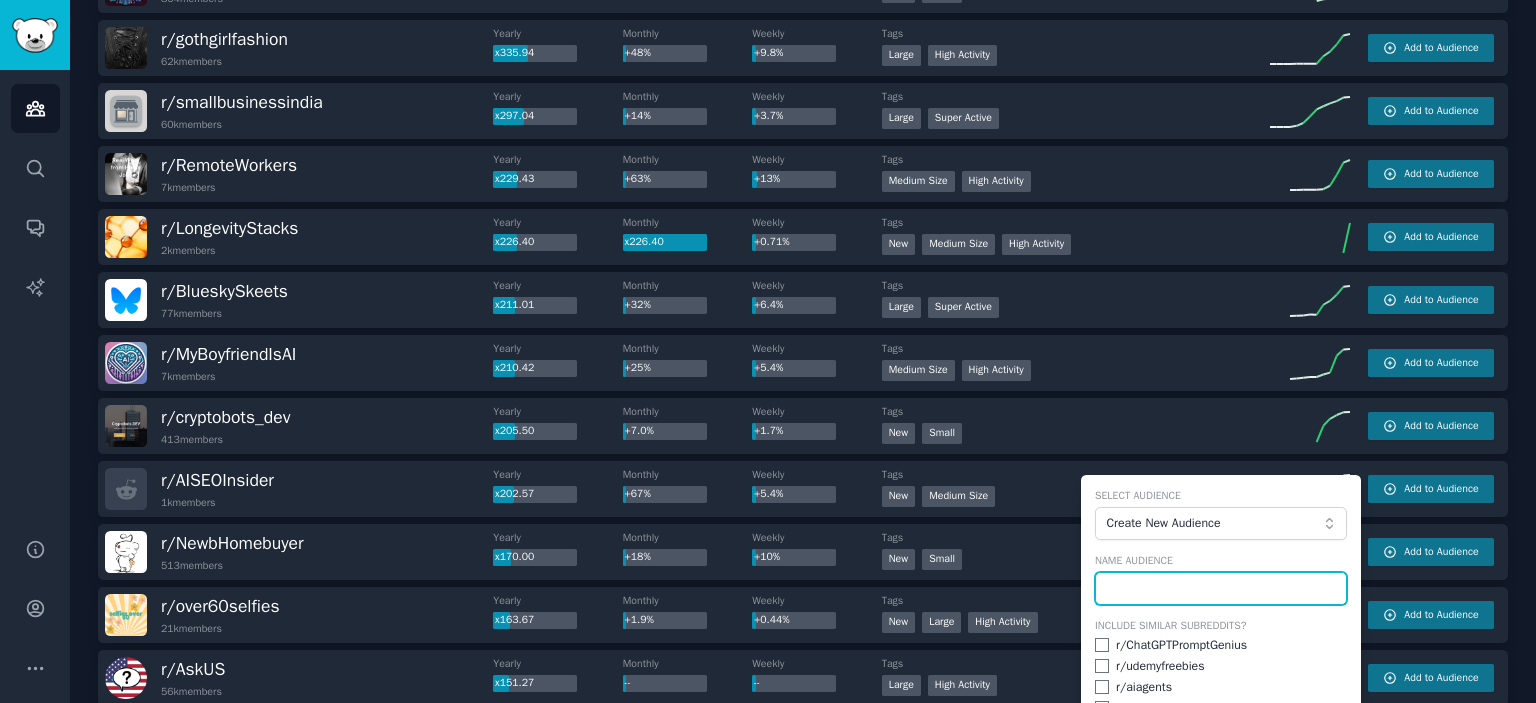 click at bounding box center [1221, 589] 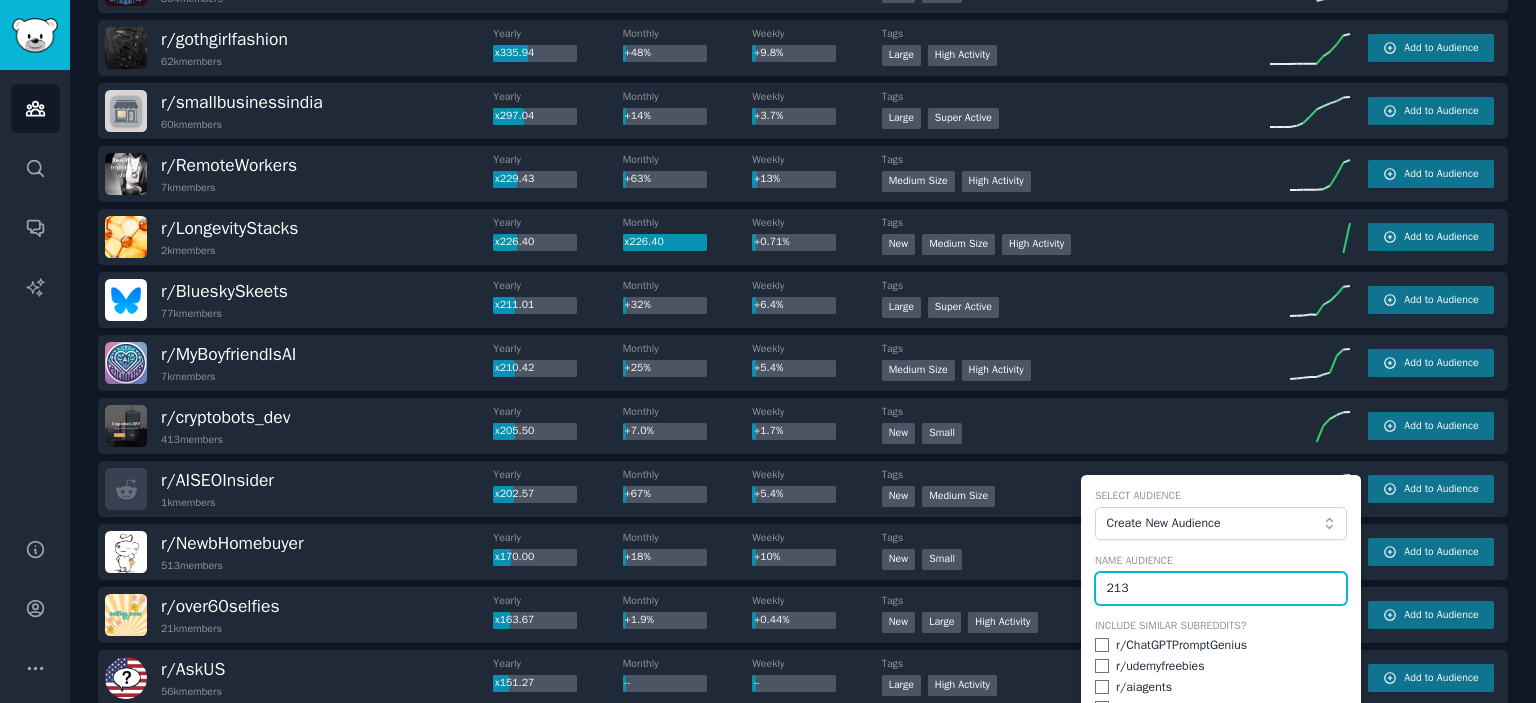 type on "213" 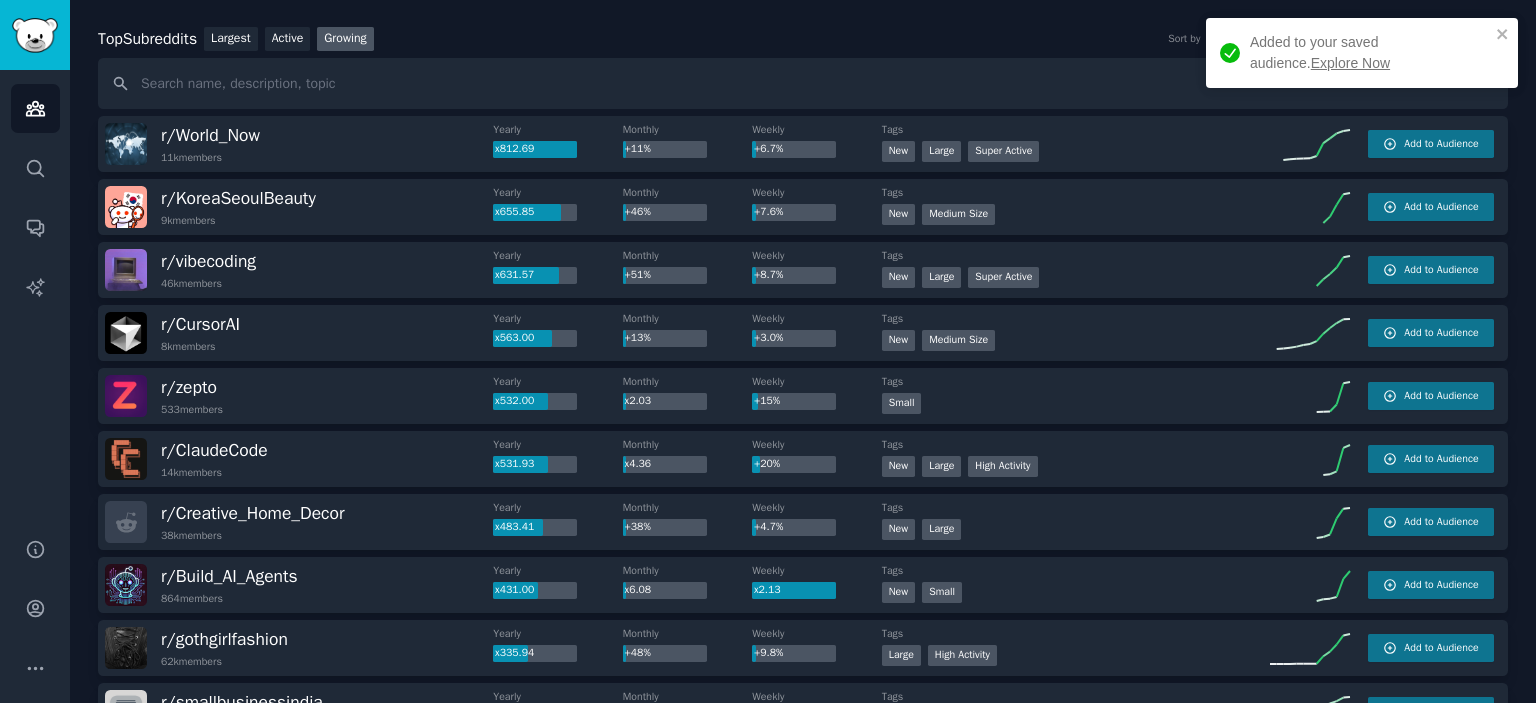 scroll, scrollTop: 0, scrollLeft: 0, axis: both 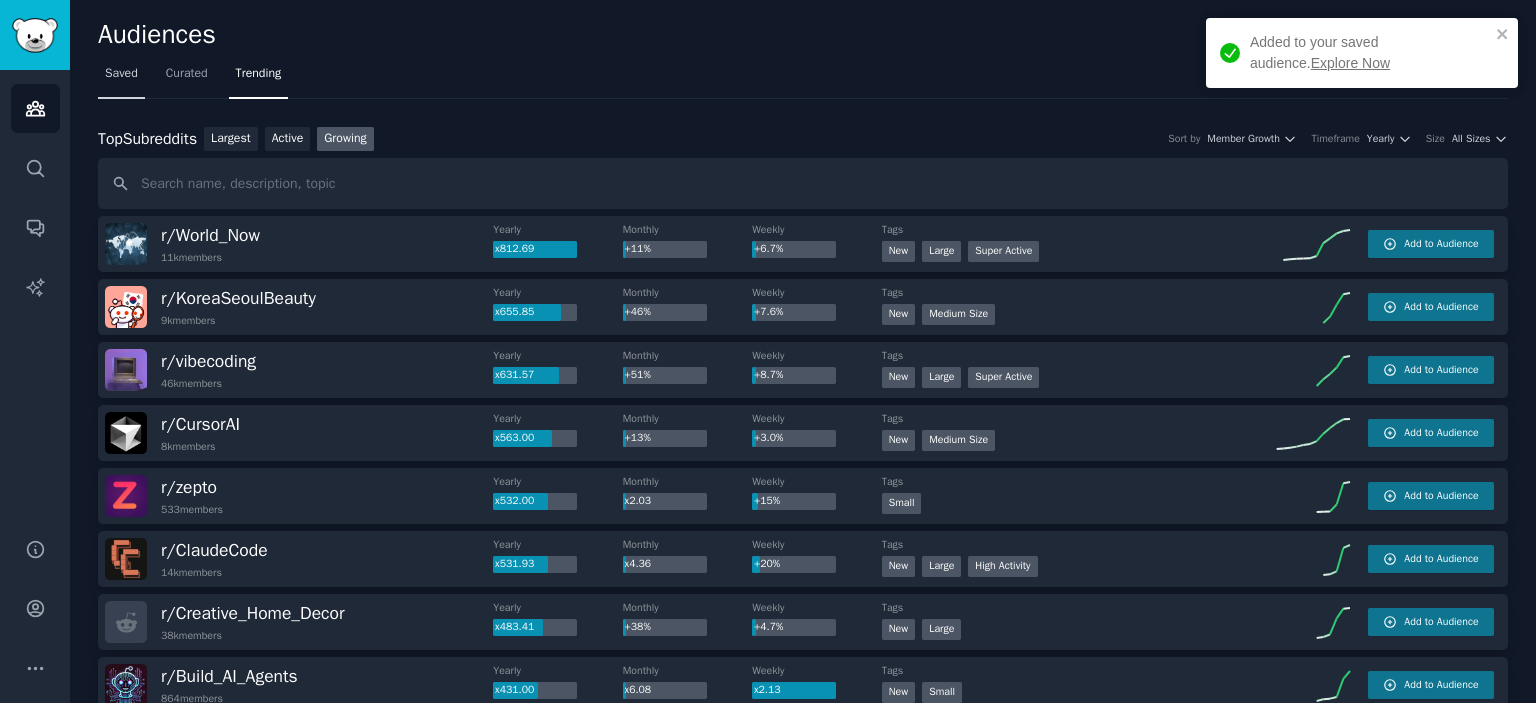 click on "Saved" at bounding box center (121, 78) 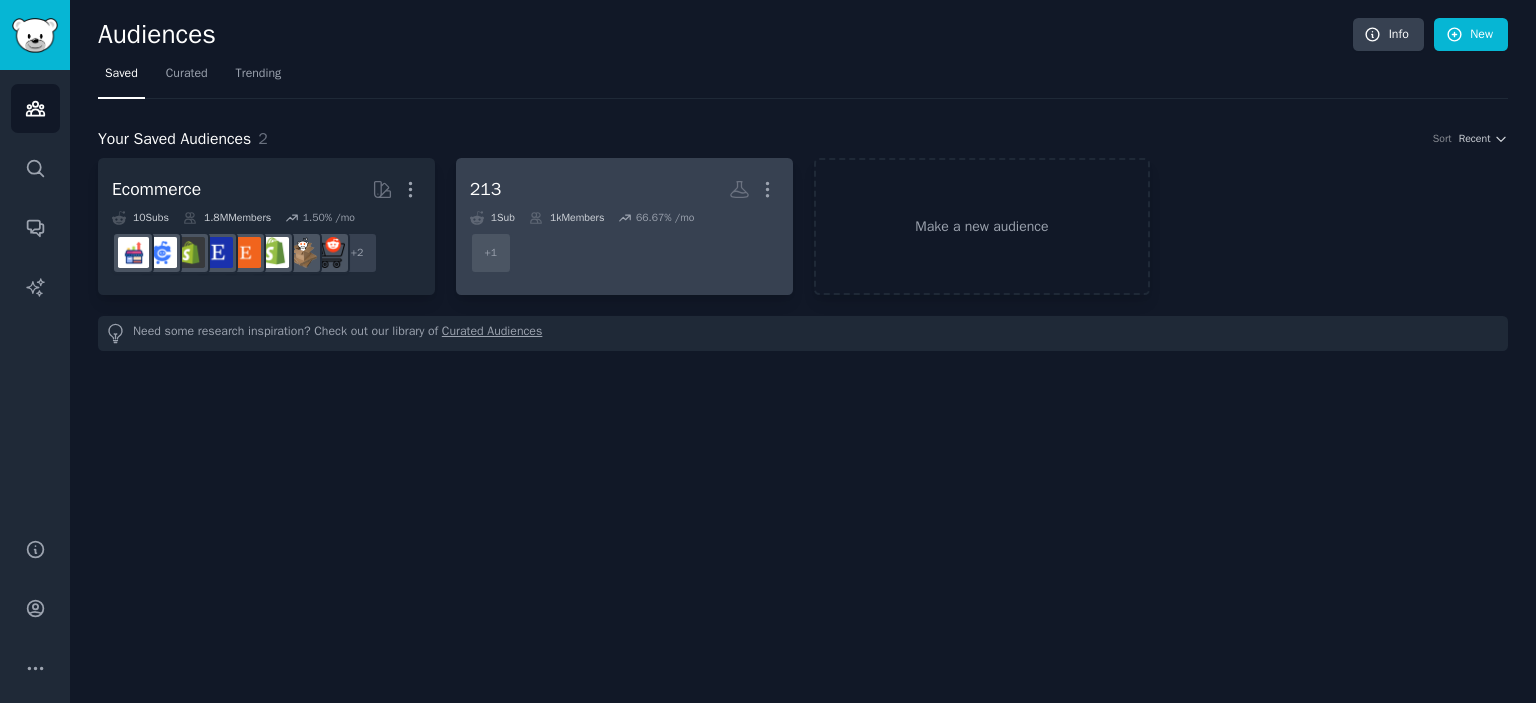 click on "r/AISEOInsider + 1" at bounding box center [624, 253] 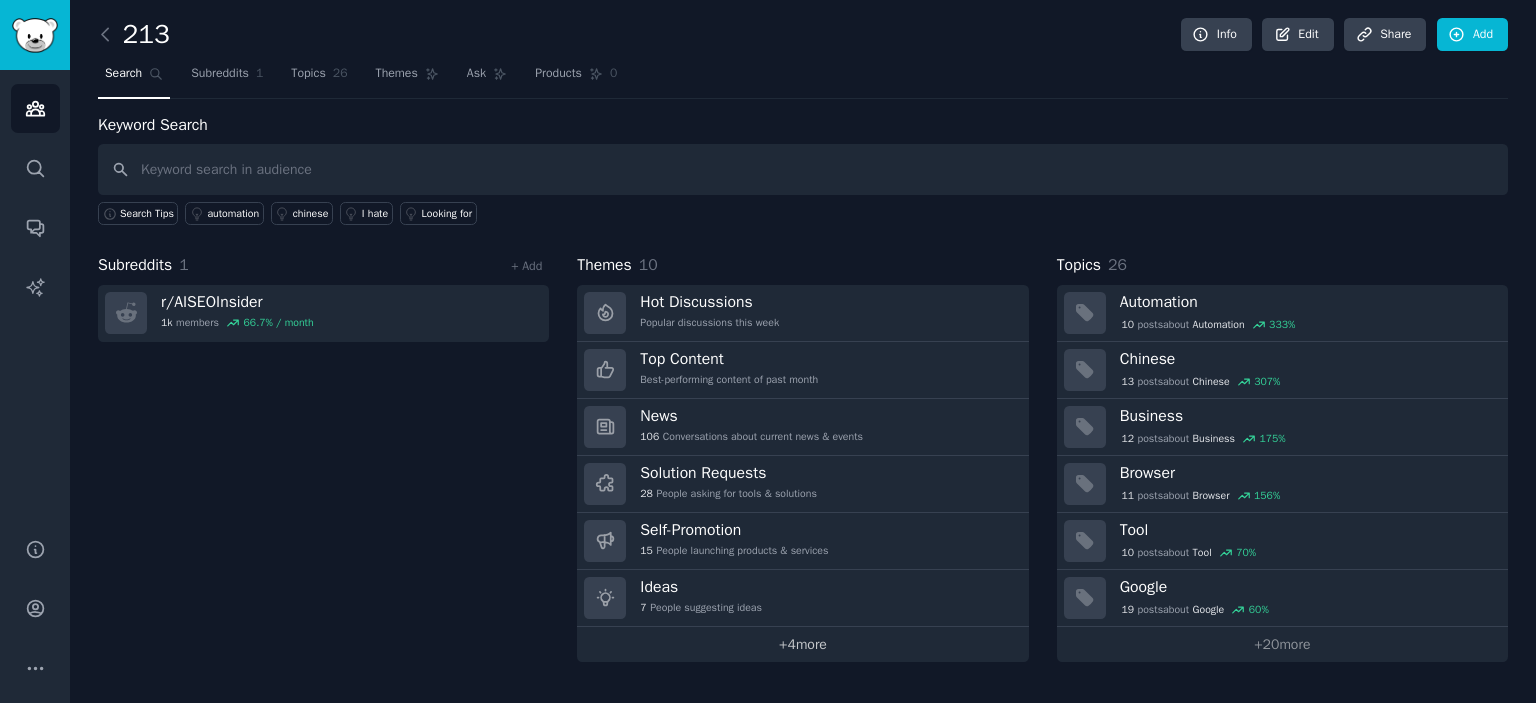 click on "+  4  more" at bounding box center [802, 644] 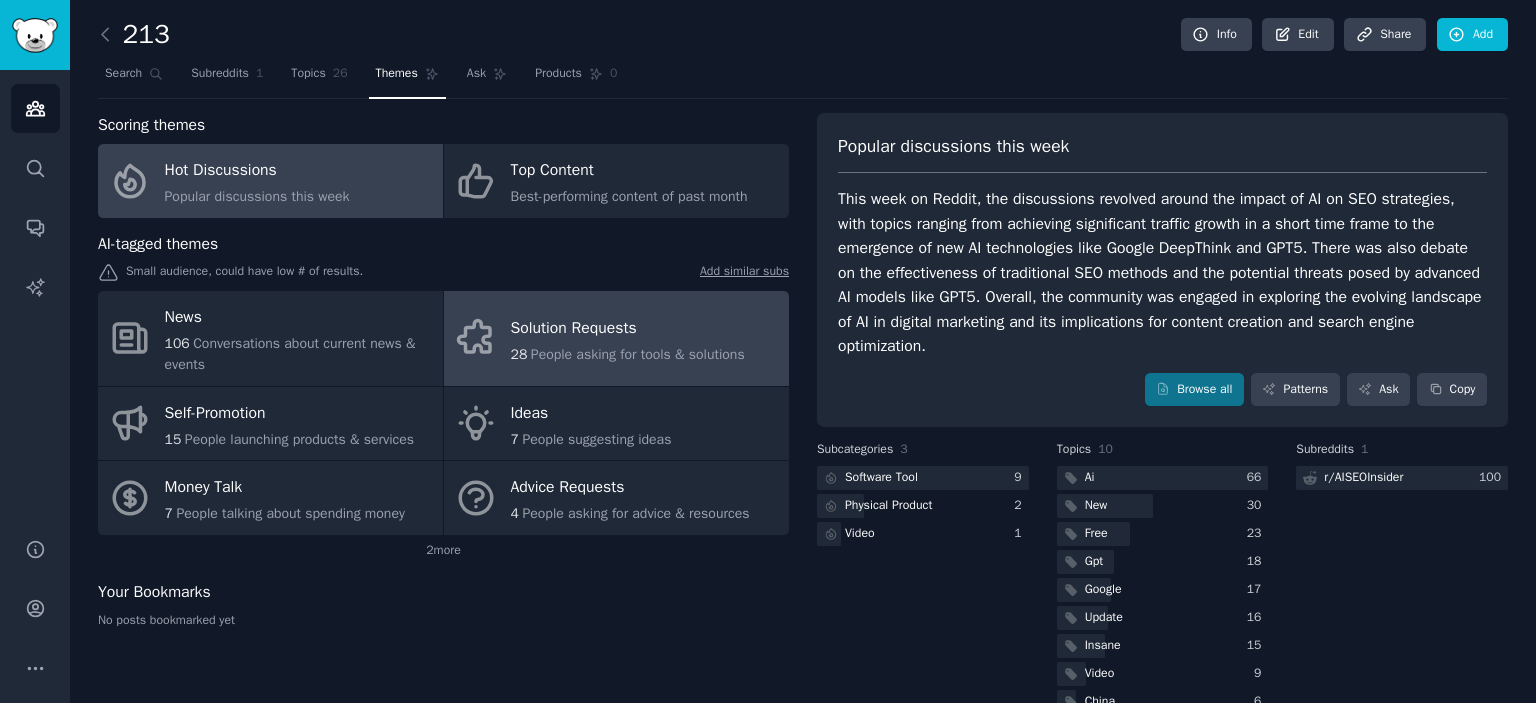 click on "People asking for tools & solutions" at bounding box center (638, 354) 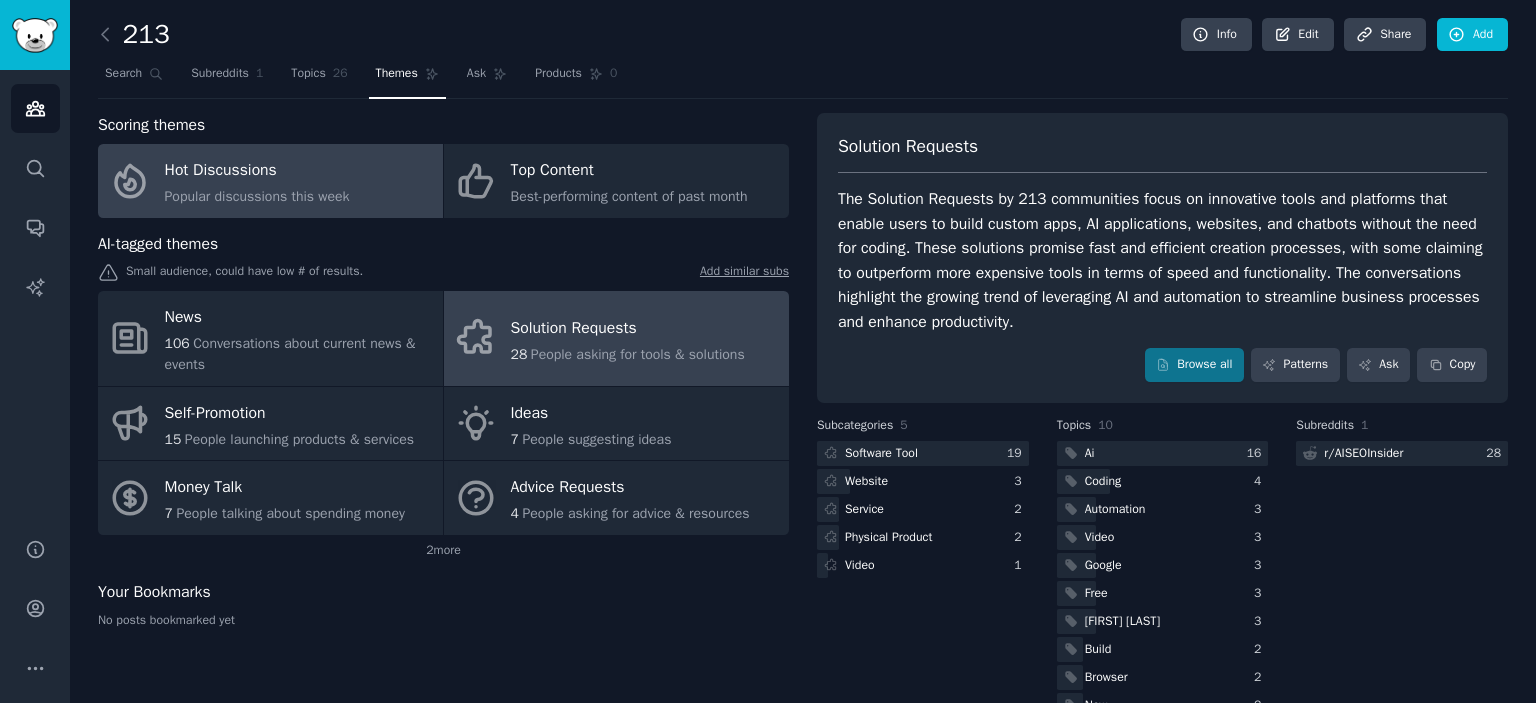 click on "Popular discussions this week" 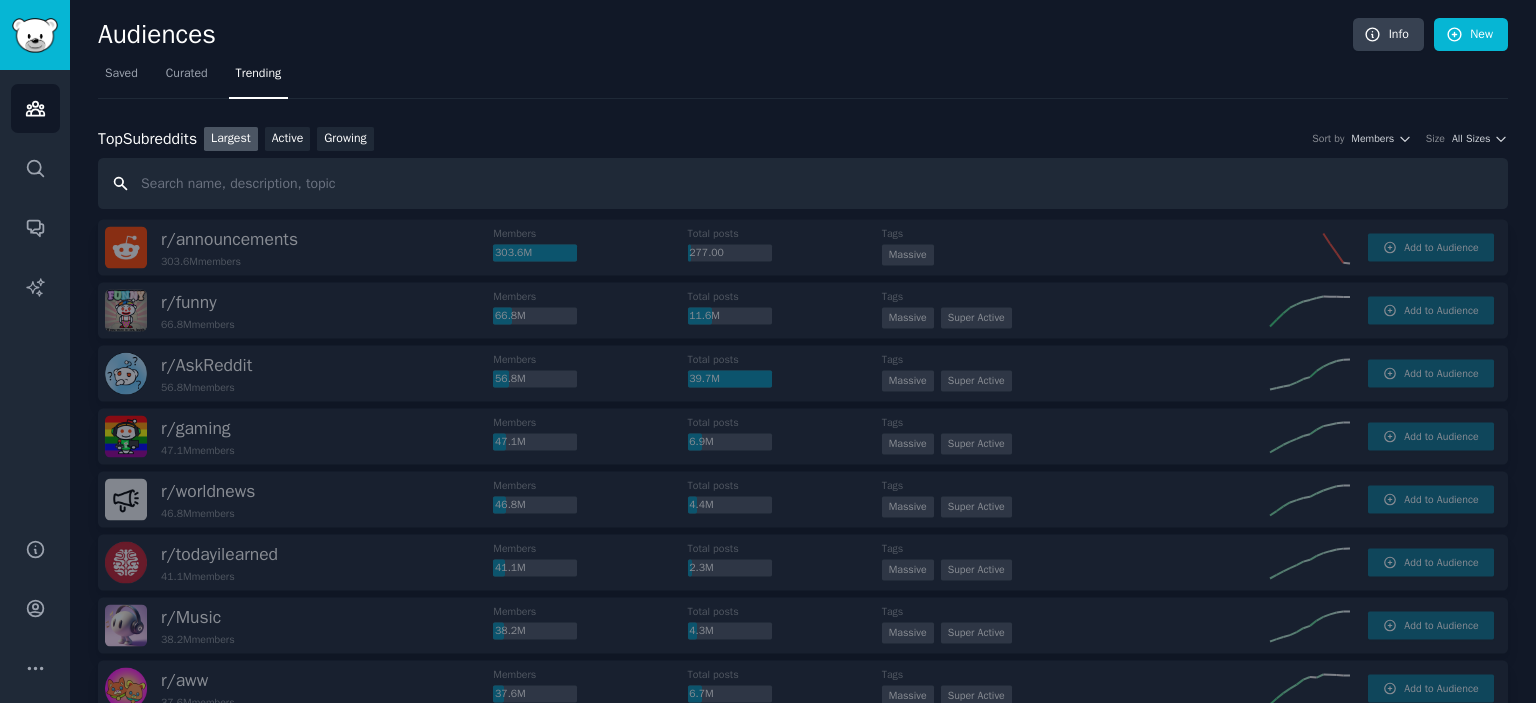 scroll, scrollTop: 0, scrollLeft: 0, axis: both 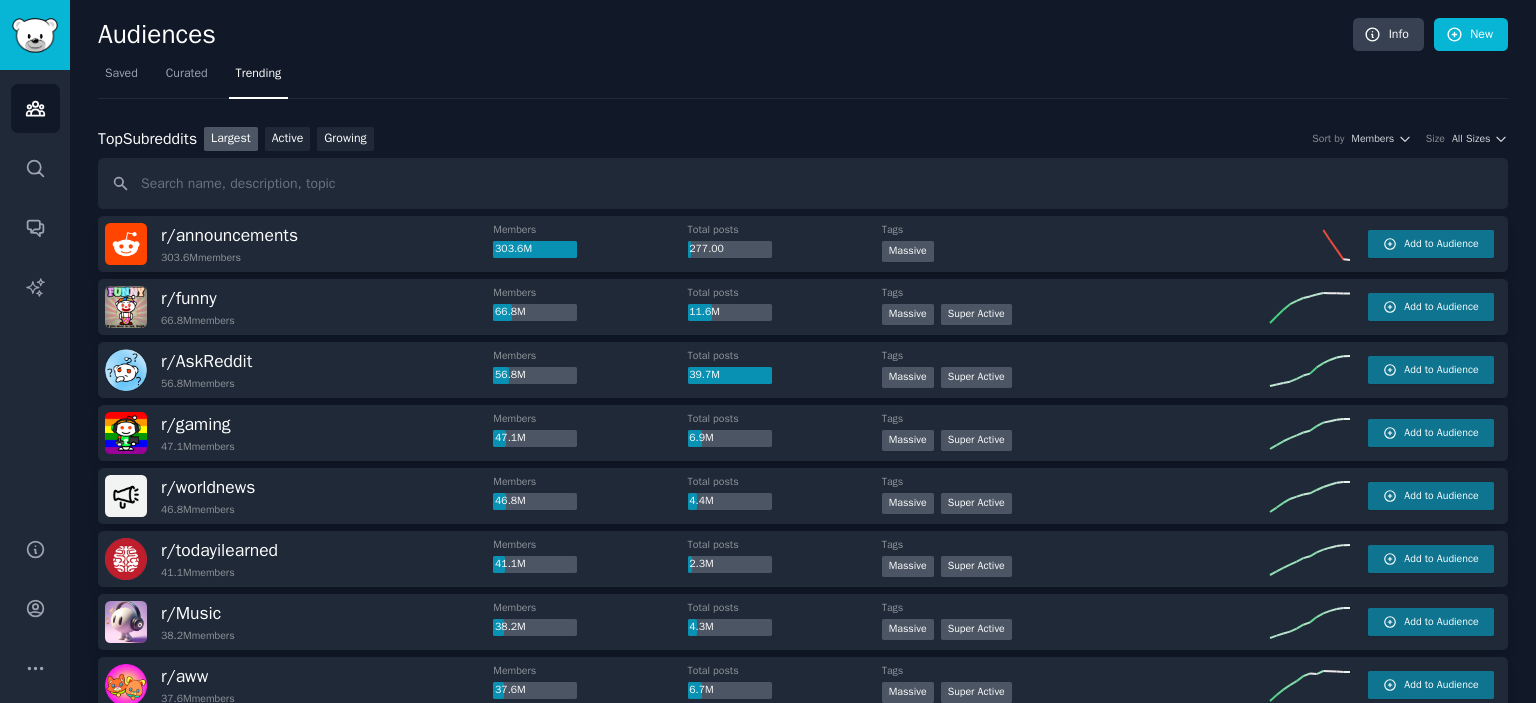 click on "Largest Active Growing" at bounding box center [289, 139] 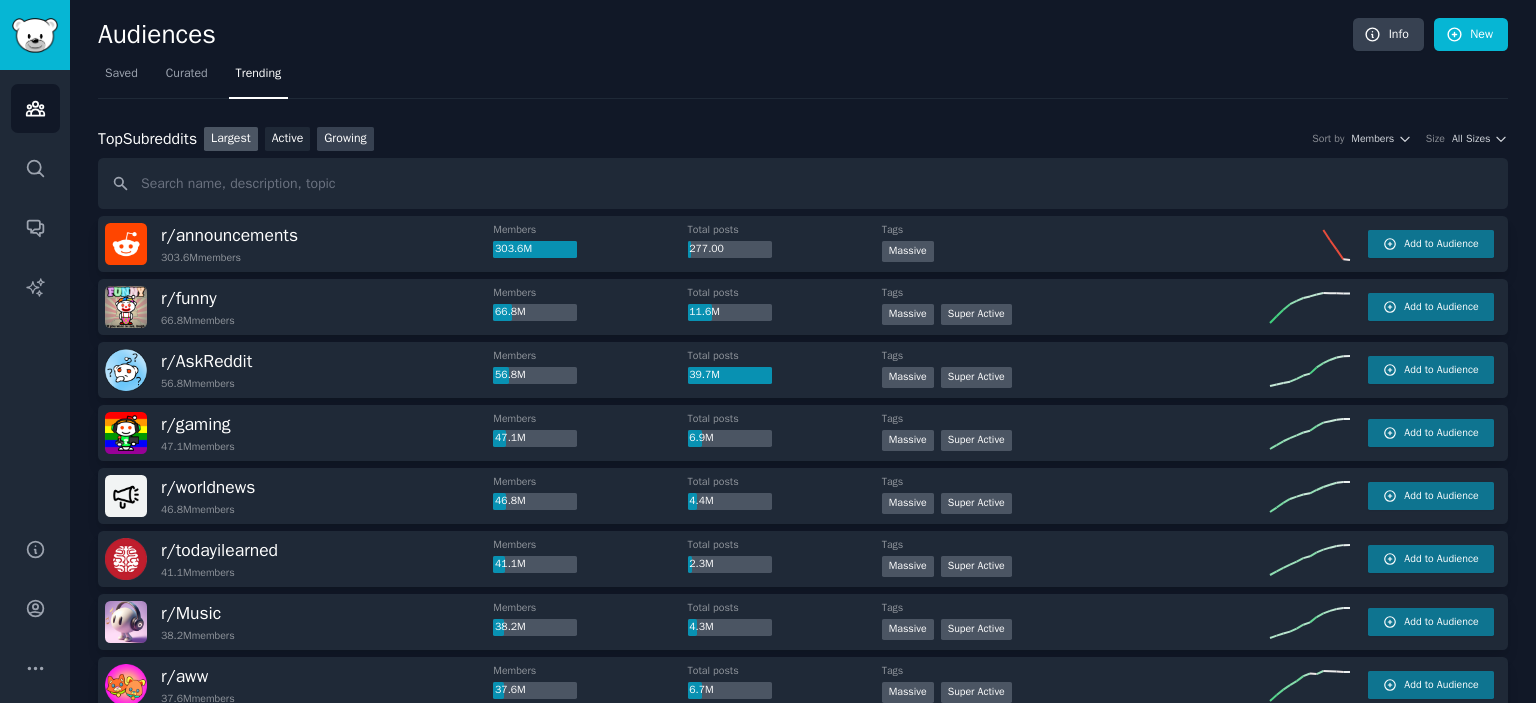 click on "Growing" at bounding box center [345, 139] 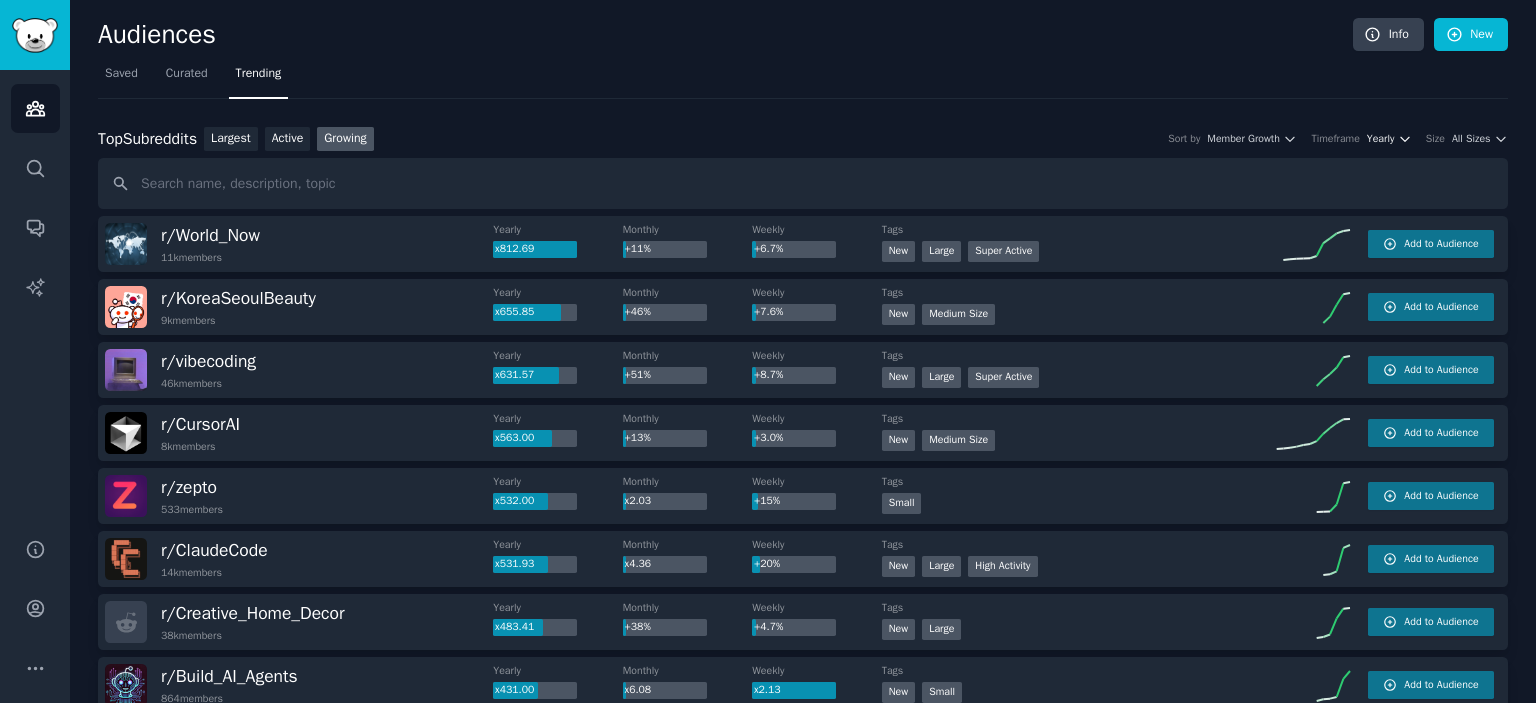 click 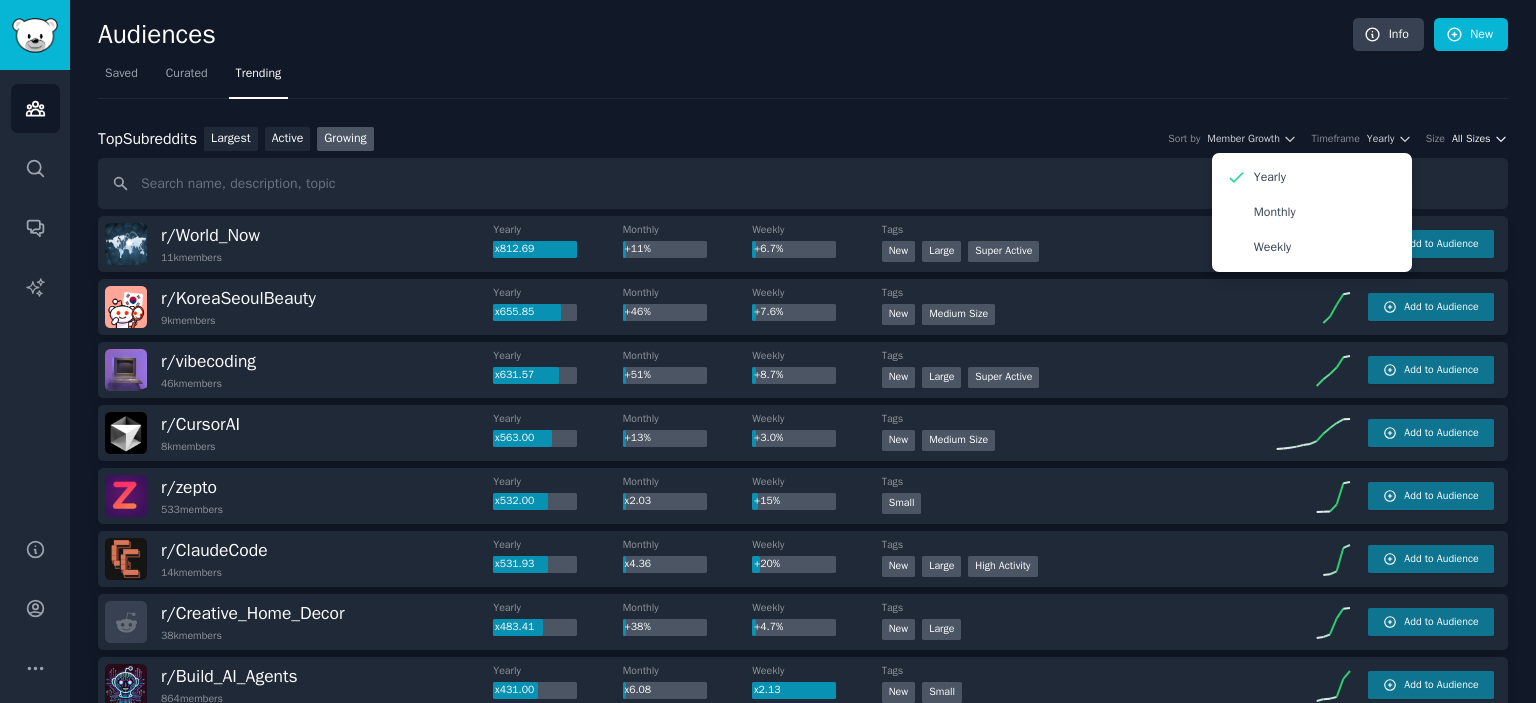 click on "All Sizes" at bounding box center (1471, 139) 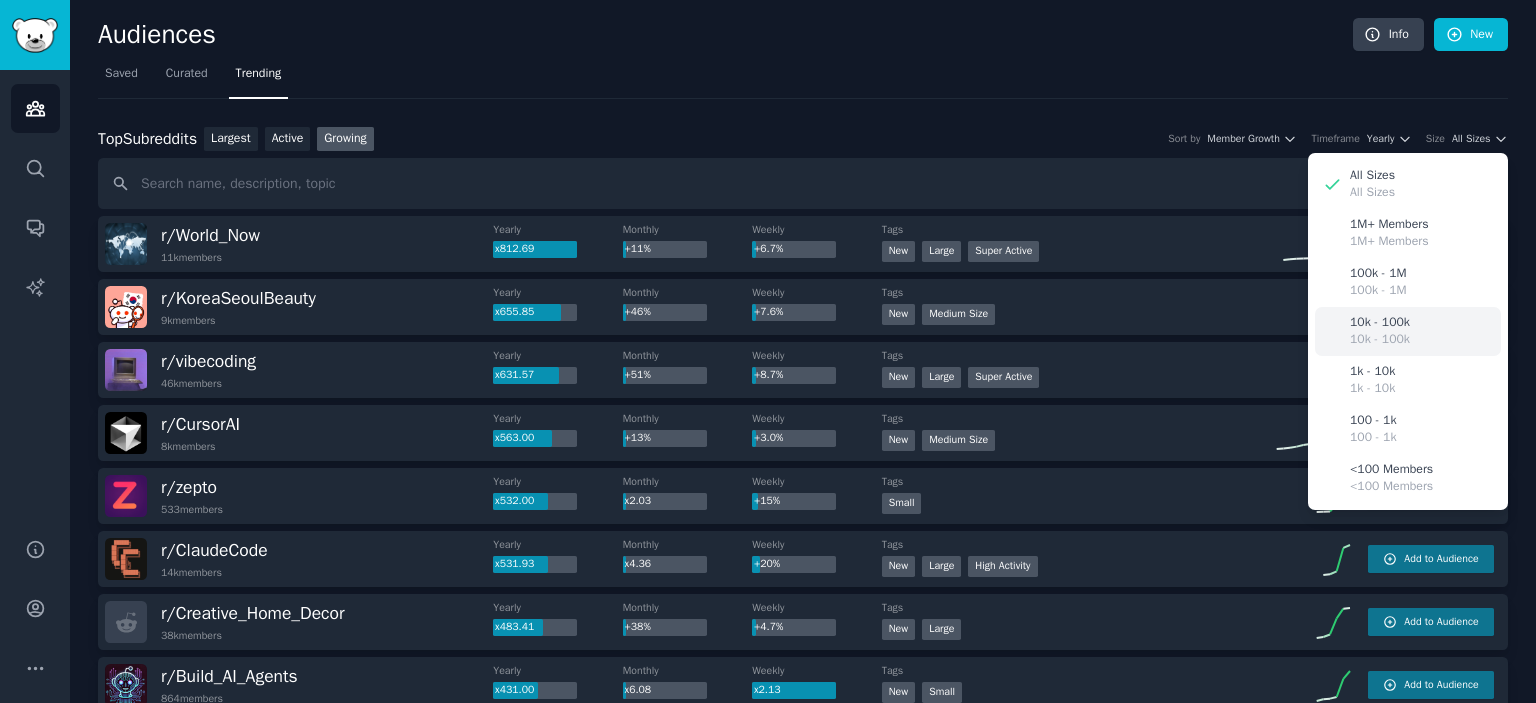 click on "10k - 100k 10k - 100k" at bounding box center (1408, 331) 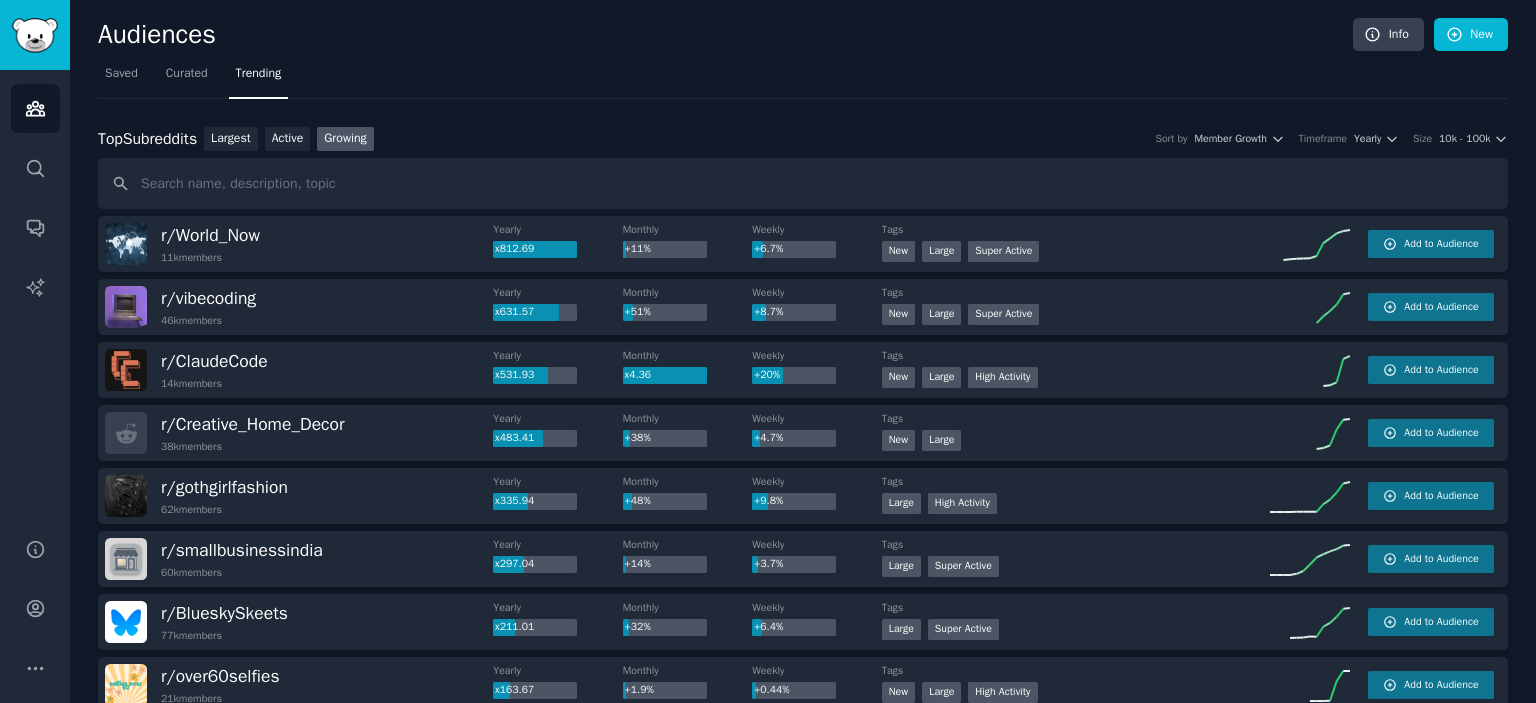 type 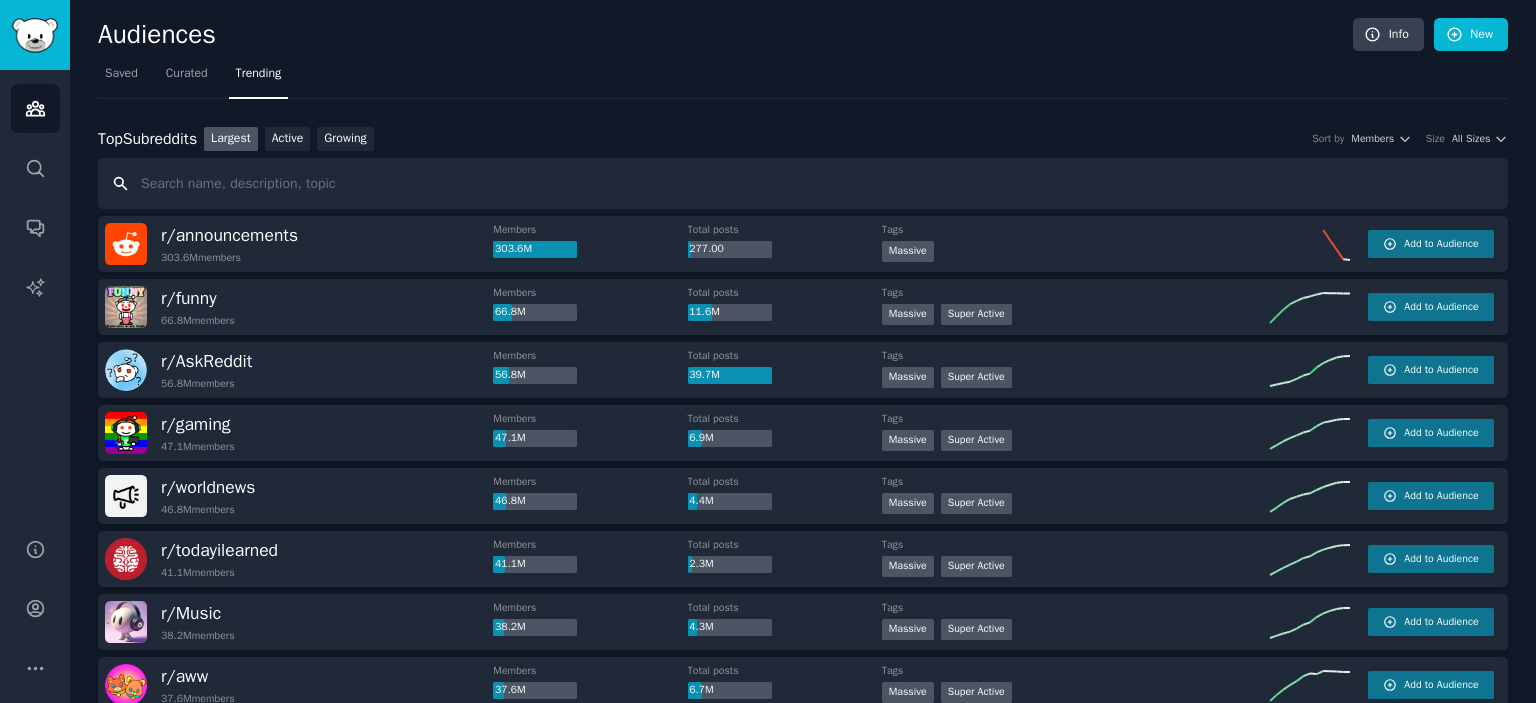 scroll, scrollTop: 0, scrollLeft: 0, axis: both 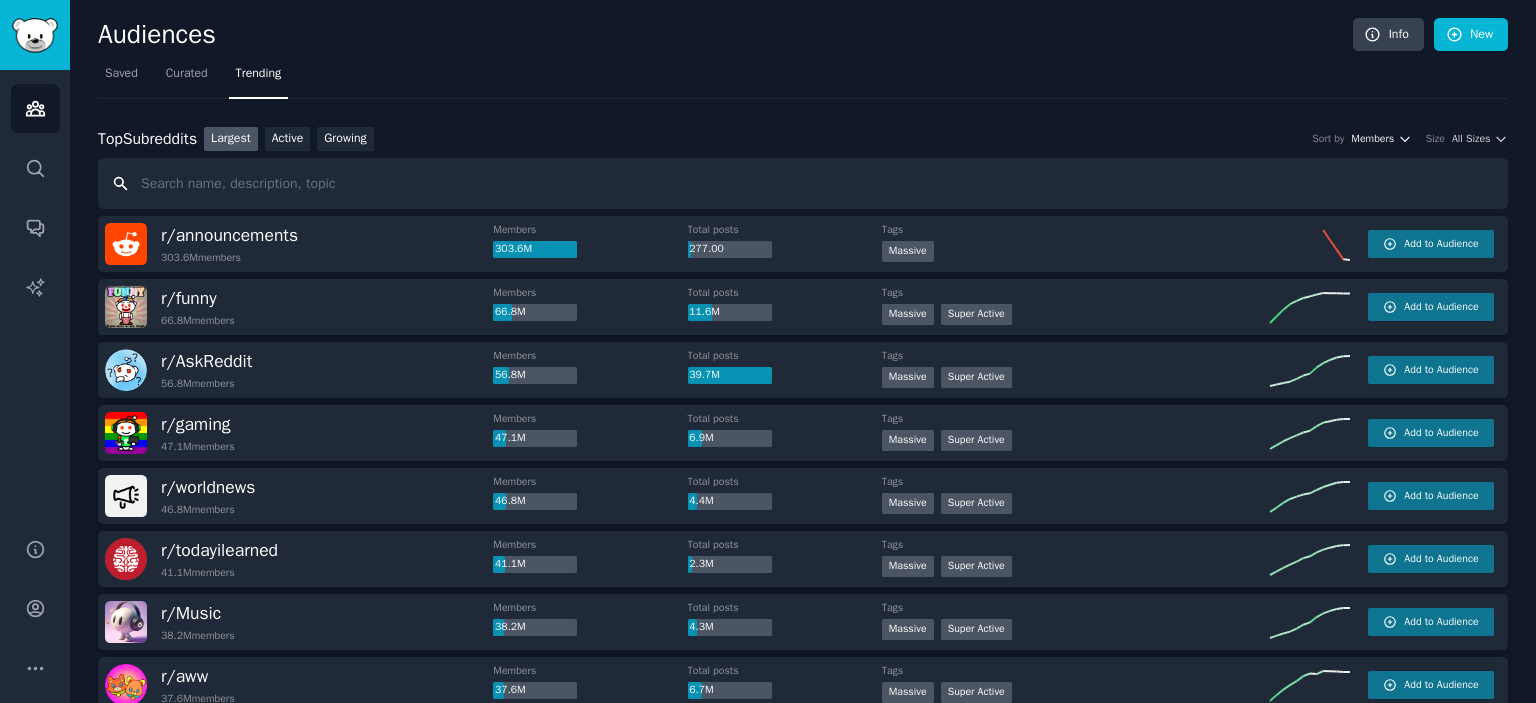click 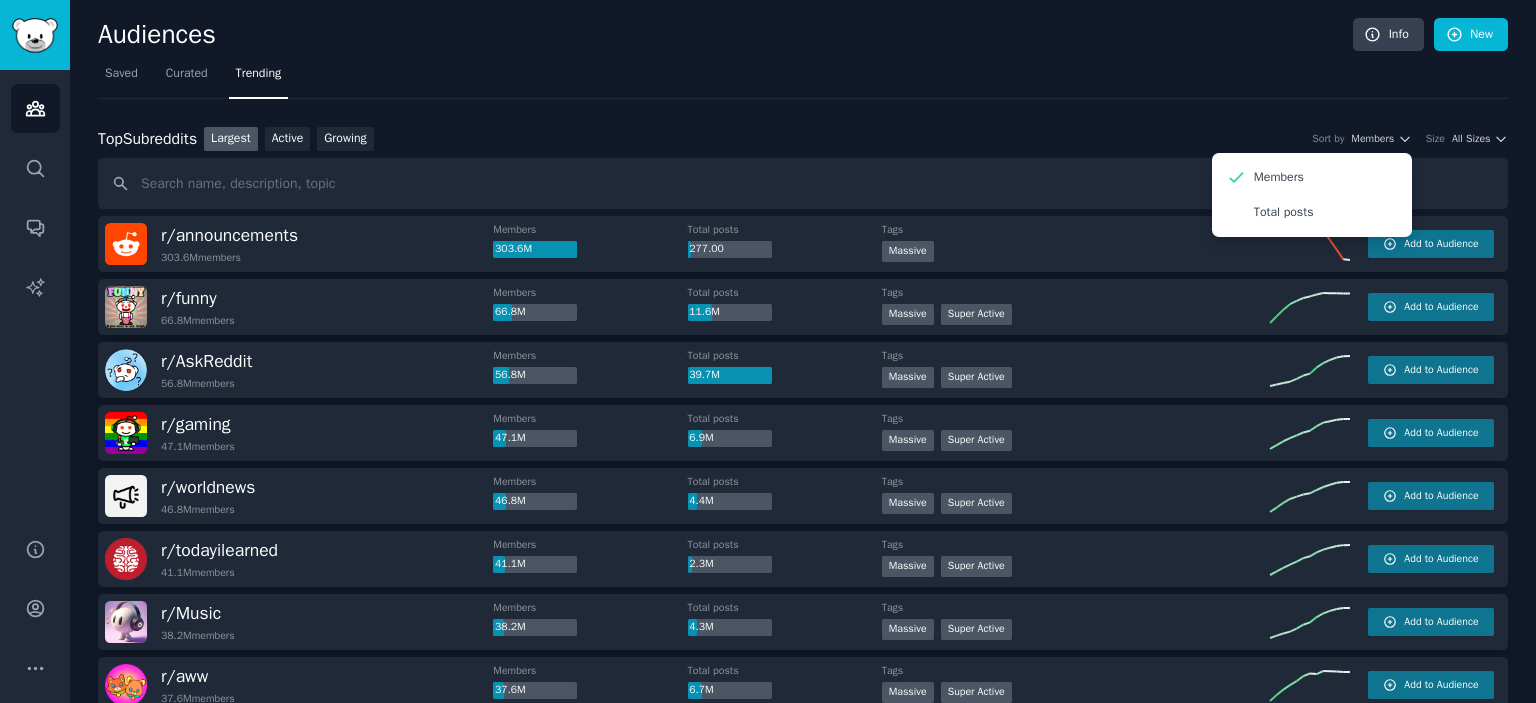 click on "Top   Subreddits Top Subreddits Largest Active Growing Sort by Members Members Total posts Size All Sizes r/ announcements 303.6M  members Members 303.6M Total posts 277.00 Tags Massive Add to Audience r/ funny 66.8M  members Members 66.8M Total posts 11.6M Tags Massive Super Active Add to Audience r/ AskReddit 56.8M  members Members 56.8M Total posts 39.7M Tags Massive Super Active Add to Audience r/ gaming 47.1M  members Members 47.1M Total posts 6.9M Tags Massive Super Active Add to Audience r/ worldnews 46.8M  members Members 46.8M Total posts 4.4M Tags Massive Super Active Add to Audience r/ todayilearned 41.1M  members Members 41.1M Total posts 2.3M Tags Massive Super Active Add to Audience r/ Music 38.2M  members Members 38.2M Total posts 4.3M Tags Massive Super Active Add to Audience r/ aww 37.6M  members Members 37.6M Total posts 6.7M Tags Massive Super Active Add to Audience r/ movies 36.8M  members Members 36.8M Total posts 2.8M Tags Massive Super Active Add to Audience r/ memes 35.5M  members Tags" at bounding box center (803, 1783) 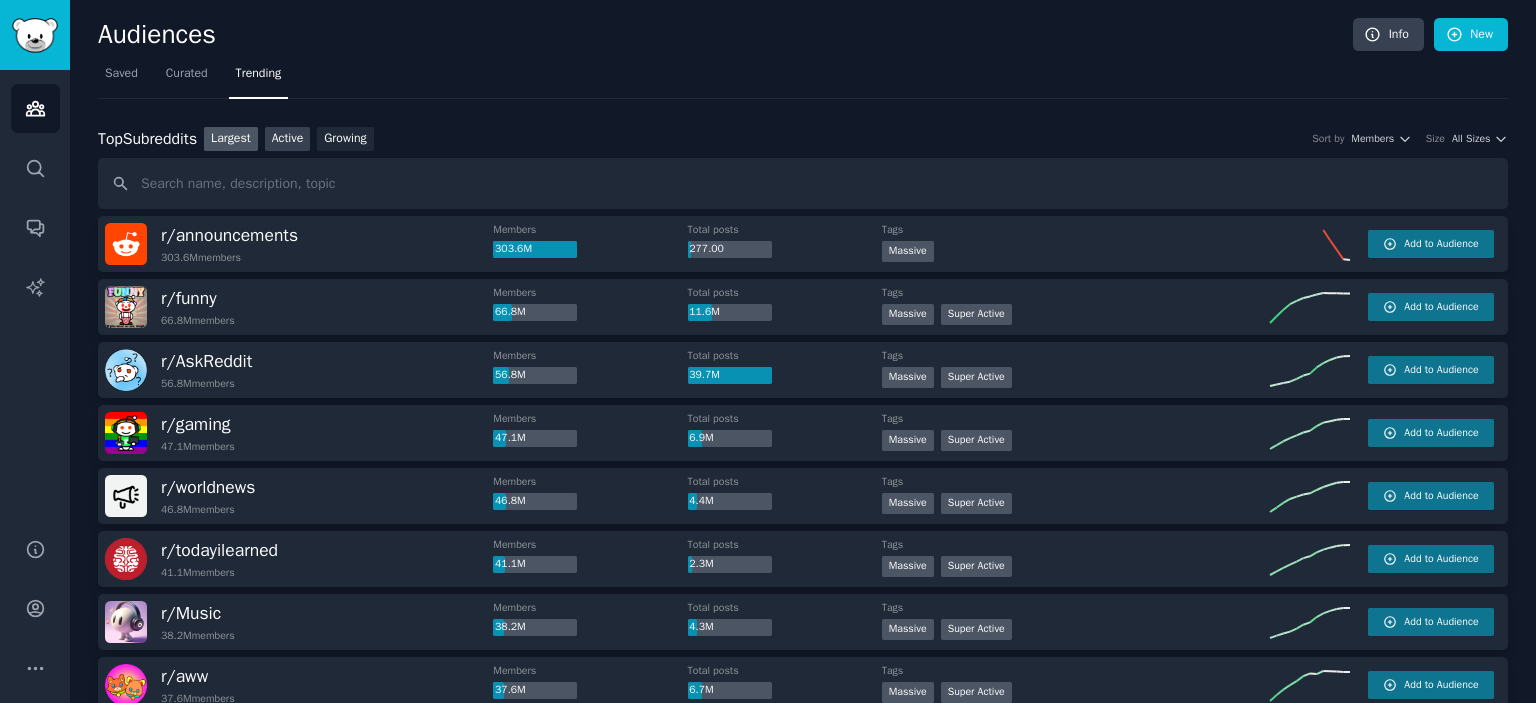 click on "Active" at bounding box center [288, 139] 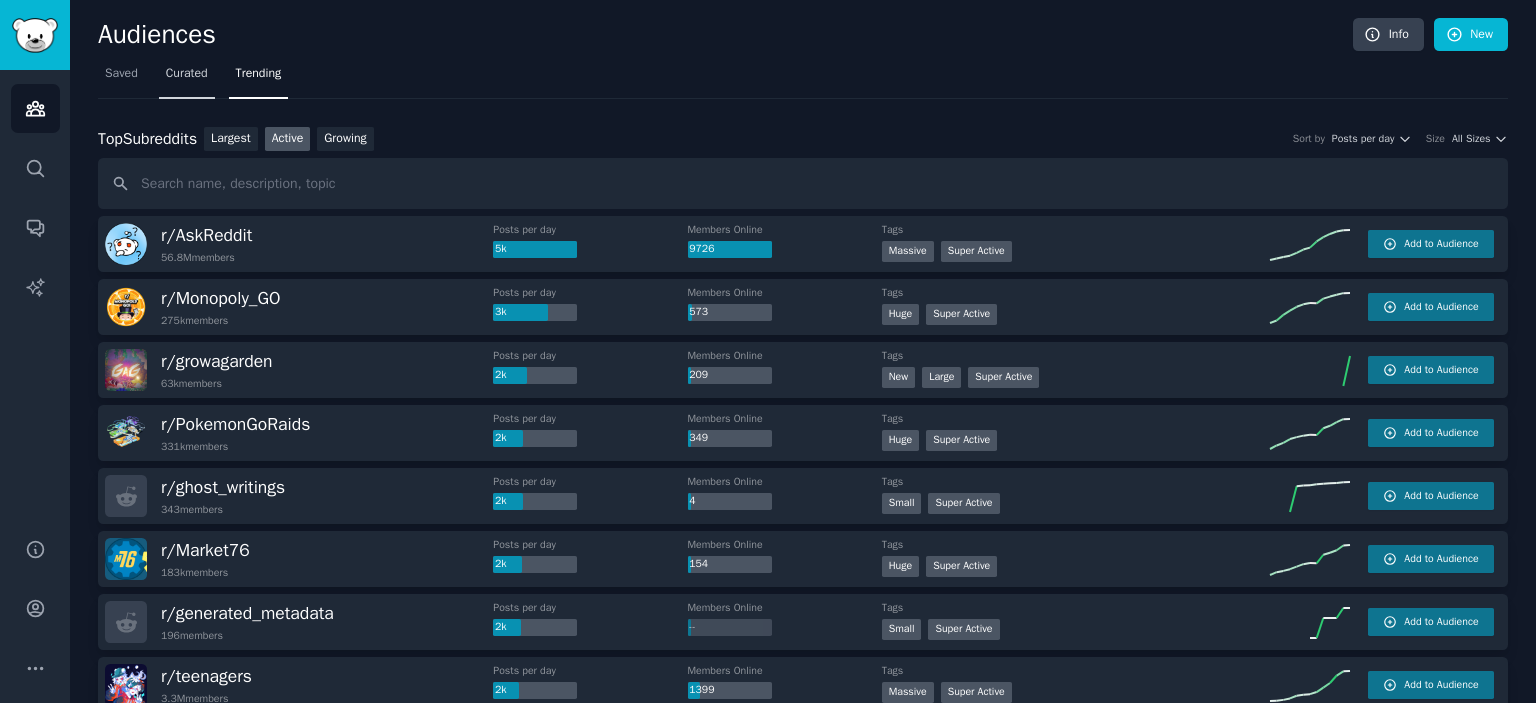 click on "Curated" at bounding box center [187, 78] 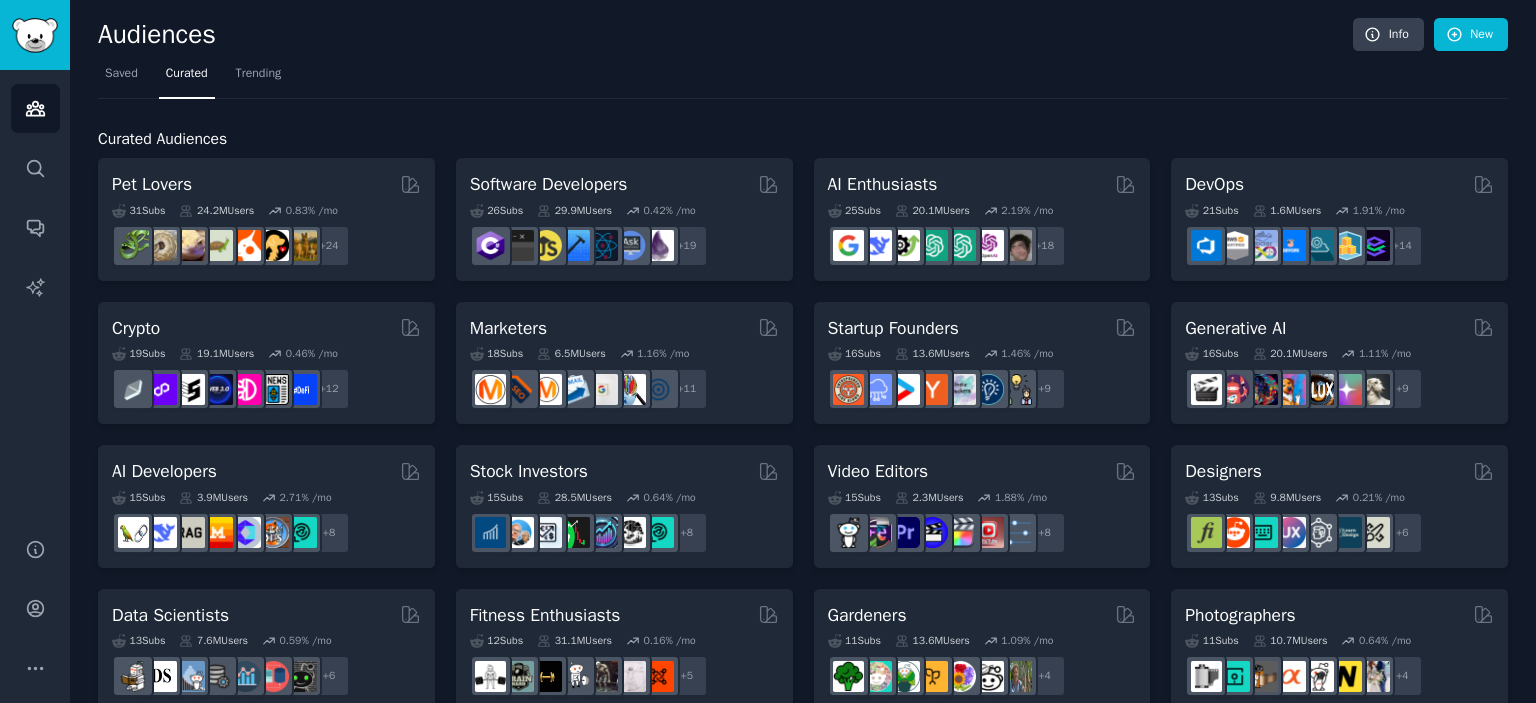 click on "Curated Audiences Pet Lovers 31  Sub s 24.2M  Users 0.83 % /mo + 24 Software Developers 26  Sub s 29.9M  Users 0.42 % /mo r/learnjavascript + 19 AI Enthusiasts 25  Sub s 20.1M  Users 2.19 % /mo + 18 DevOps 21  Sub s 1.6M  Users 1.91 % /mo + 14 Crypto 19  Sub s 19.1M  Users 0.46 % /mo + 12 Marketers 18  Sub s 6.5M  Users 1.16 % /mo + 11 Startup Founders 16  Sub s 13.6M  Users 1.46 % /mo + 9 Generative AI 16  Sub s 20.1M  Users 1.11 % /mo + 9 AI Developers 15  Sub s 3.9M  Users 2.71 % /mo + 8 Stock Investors 15  Sub s 28.5M  Users 0.64 % /mo + 8 Video Editors 15  Sub s 2.3M  Users 1.88 % /mo + 8 Designers 13  Sub s 9.8M  Users 0.21 % /mo + 6 Data Scientists 13  Sub s 7.6M  Users 0.59 % /mo + 6 Fitness Enthusiasts 12  Sub s 31.1M  Users 0.16 % /mo + 5 Gardeners 11  Sub s 13.6M  Users 1.09 % /mo + 4 Photographers 11  Sub s 10.7M  Users 0.64 % /mo + 4 Gaming 11  Sub s 53.0M  Users 0.24 % /mo + 4 NFT Collectors 10  Sub s 3.4M  Users -0.05 % /mo + 3 Ecommerce 10  Sub s 1.8M  Users 1.50 % /mo + 3 SEOs 10  Sub s 667k" at bounding box center (803, 836) 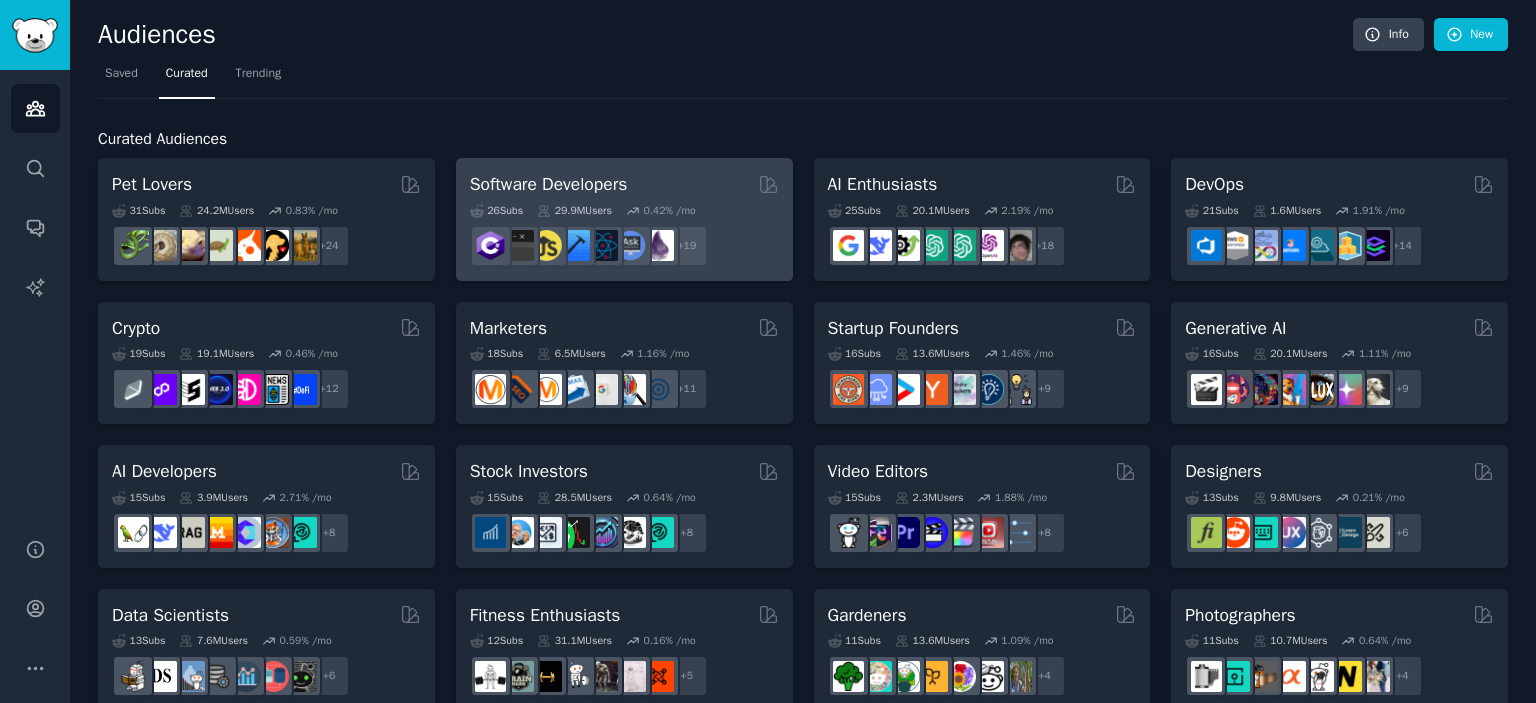 scroll, scrollTop: 200, scrollLeft: 0, axis: vertical 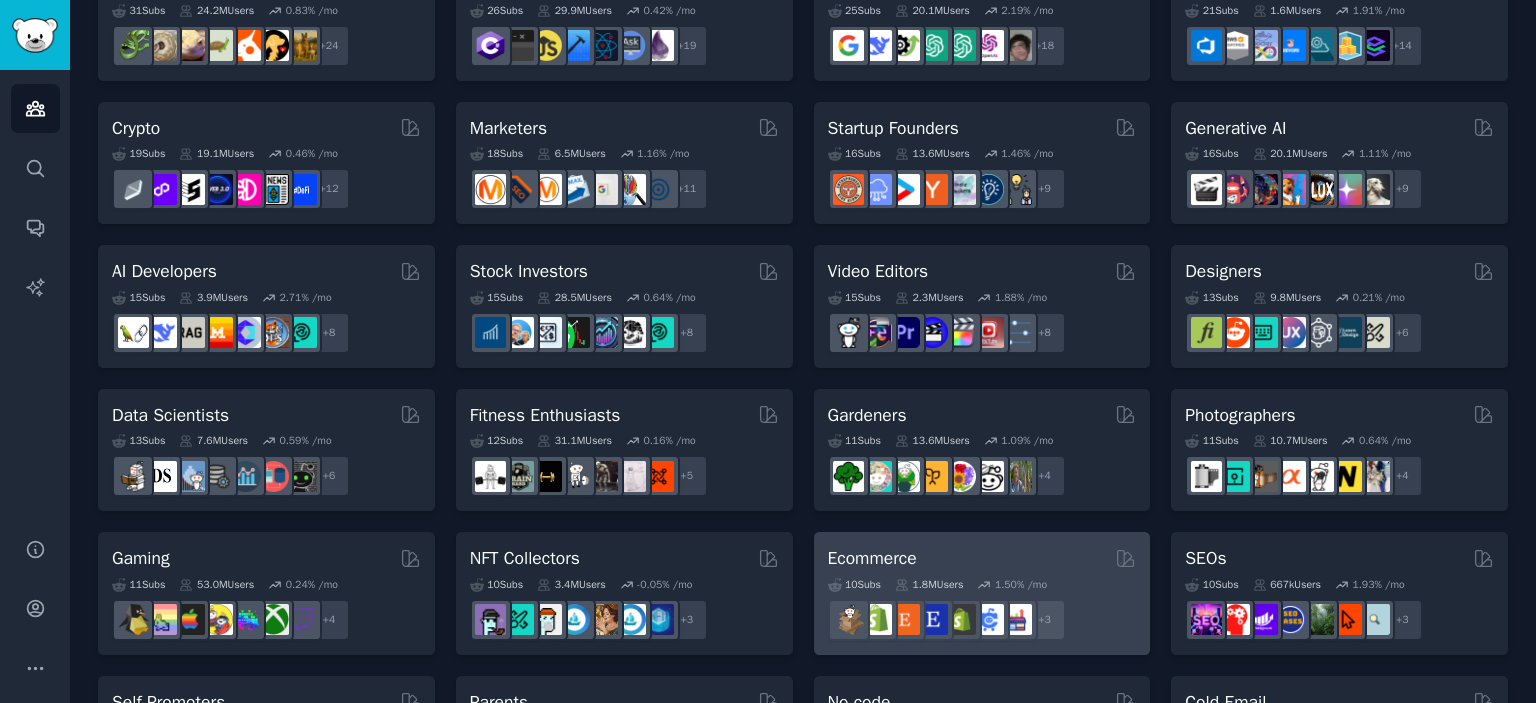 click on "Ecommerce" at bounding box center [982, 558] 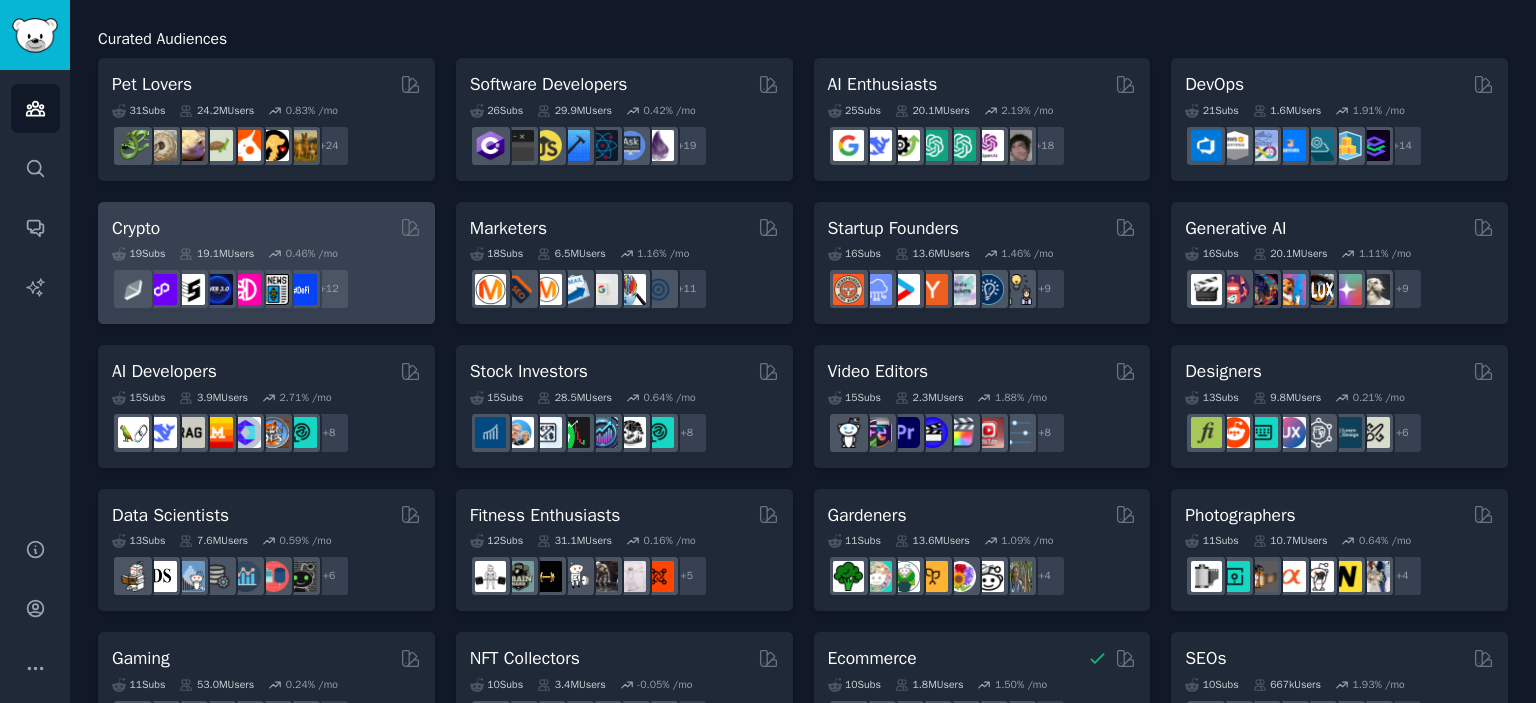 scroll, scrollTop: 300, scrollLeft: 0, axis: vertical 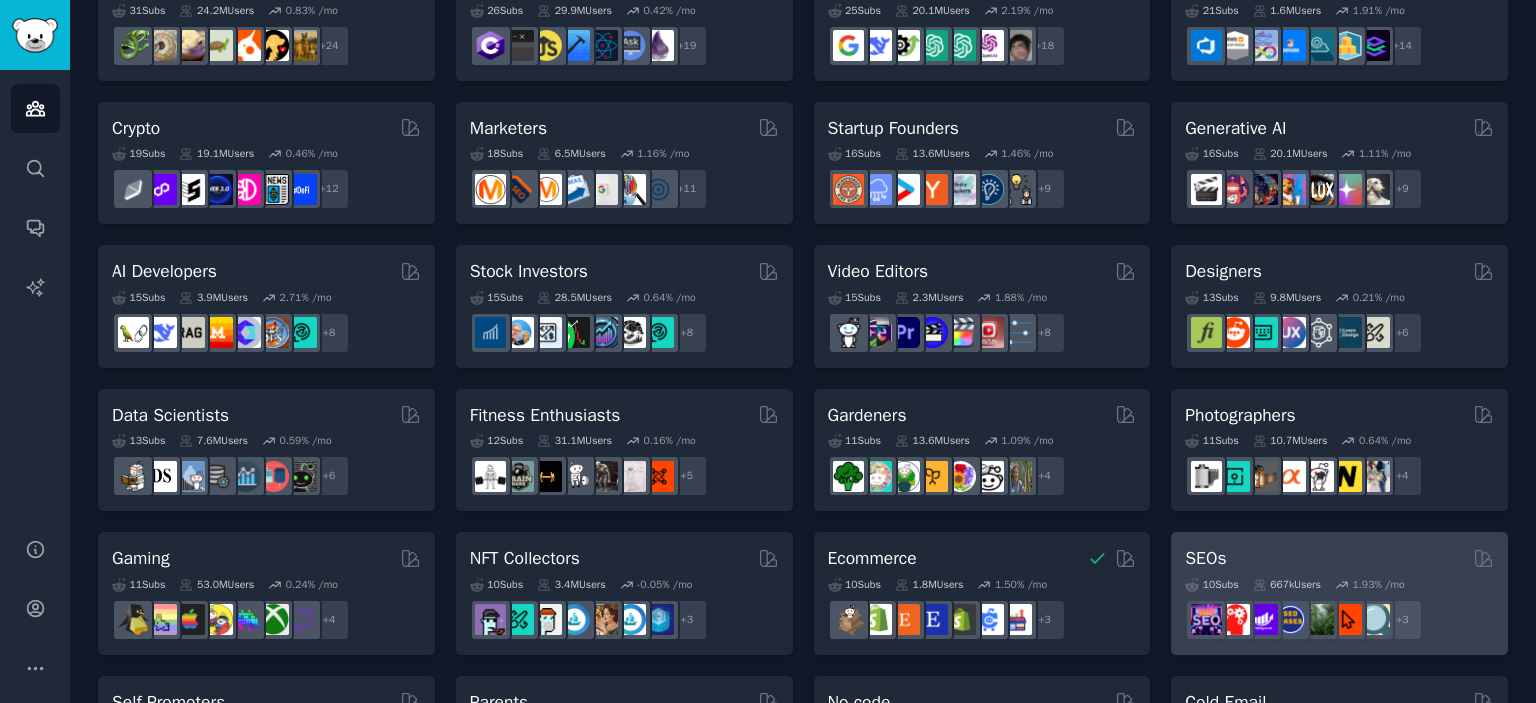 click on "SEOs" at bounding box center (1339, 558) 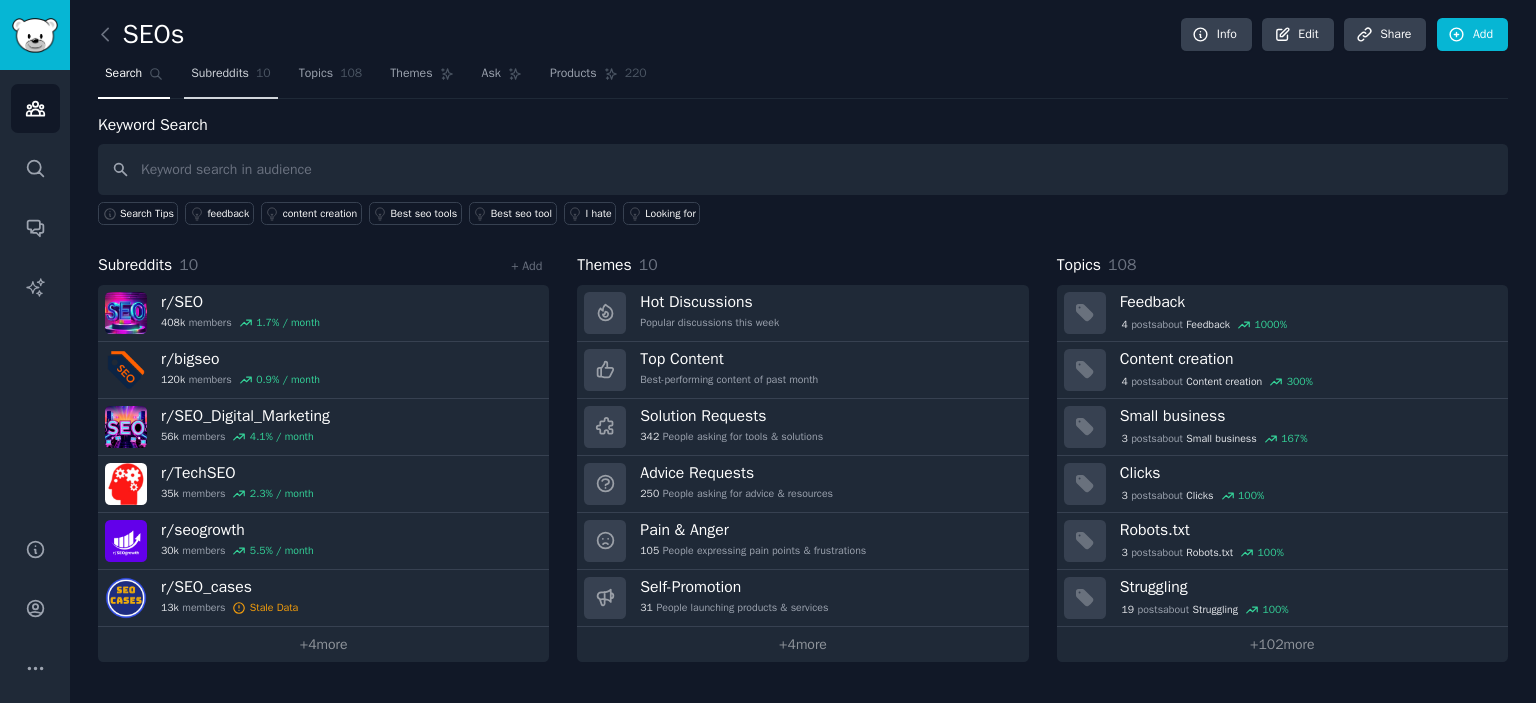 click on "Subreddits" at bounding box center (220, 74) 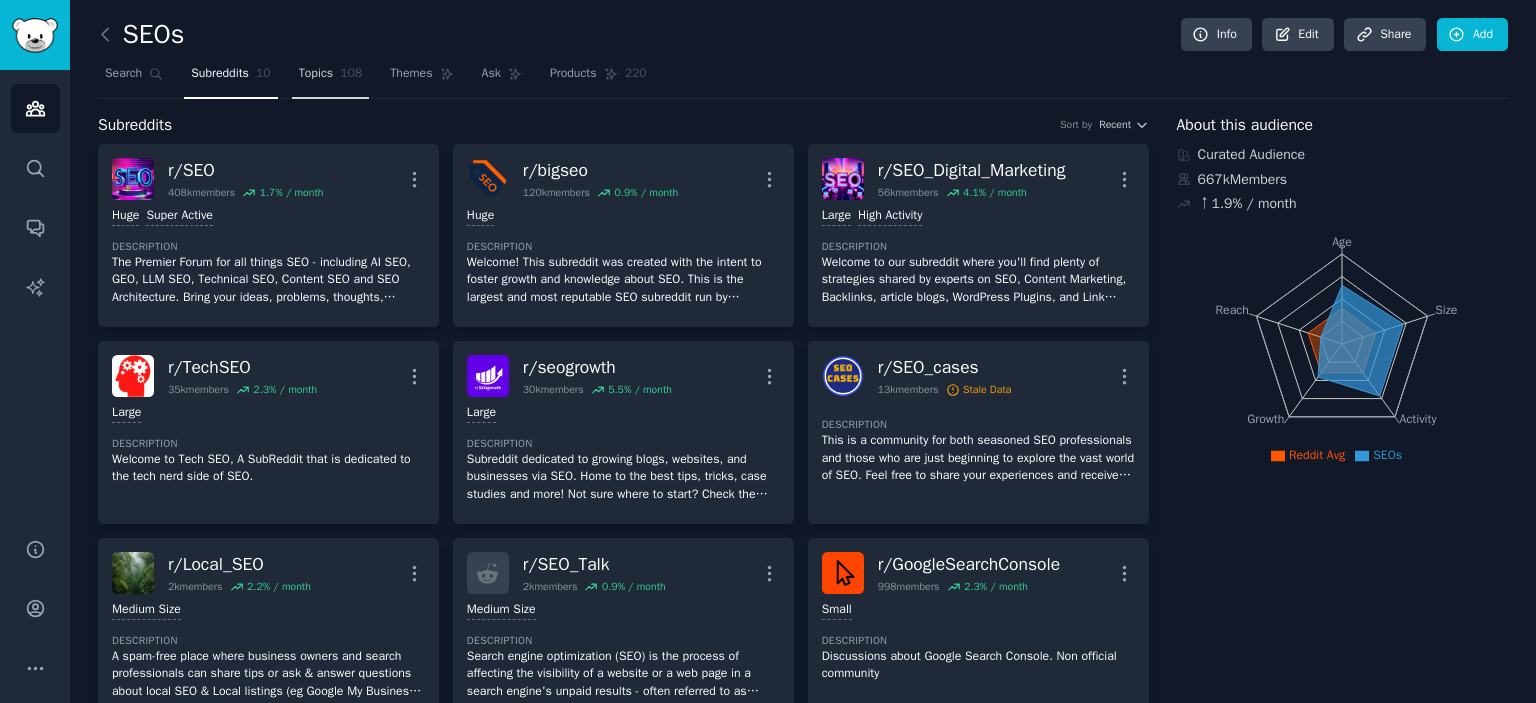 click on "Topics 108" at bounding box center [331, 78] 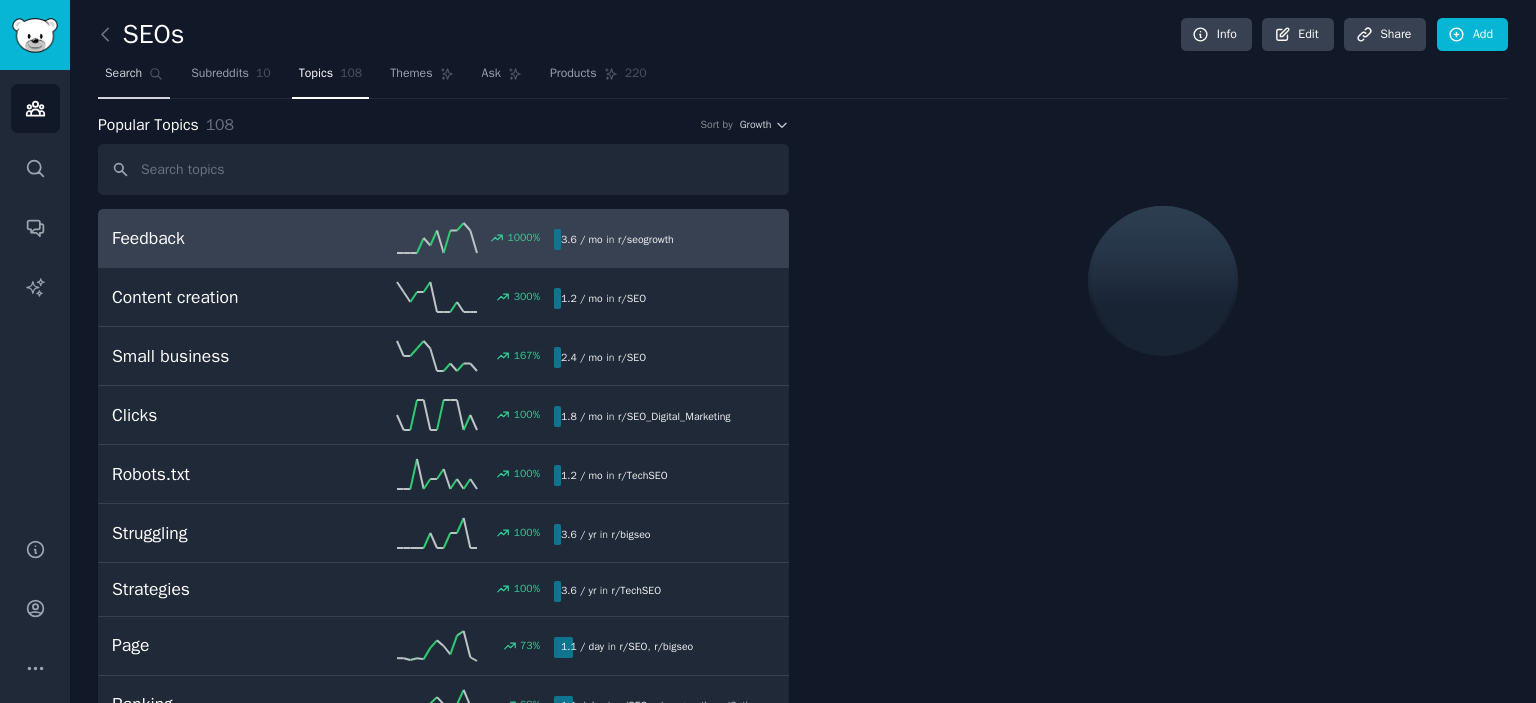 click on "Search" at bounding box center (134, 78) 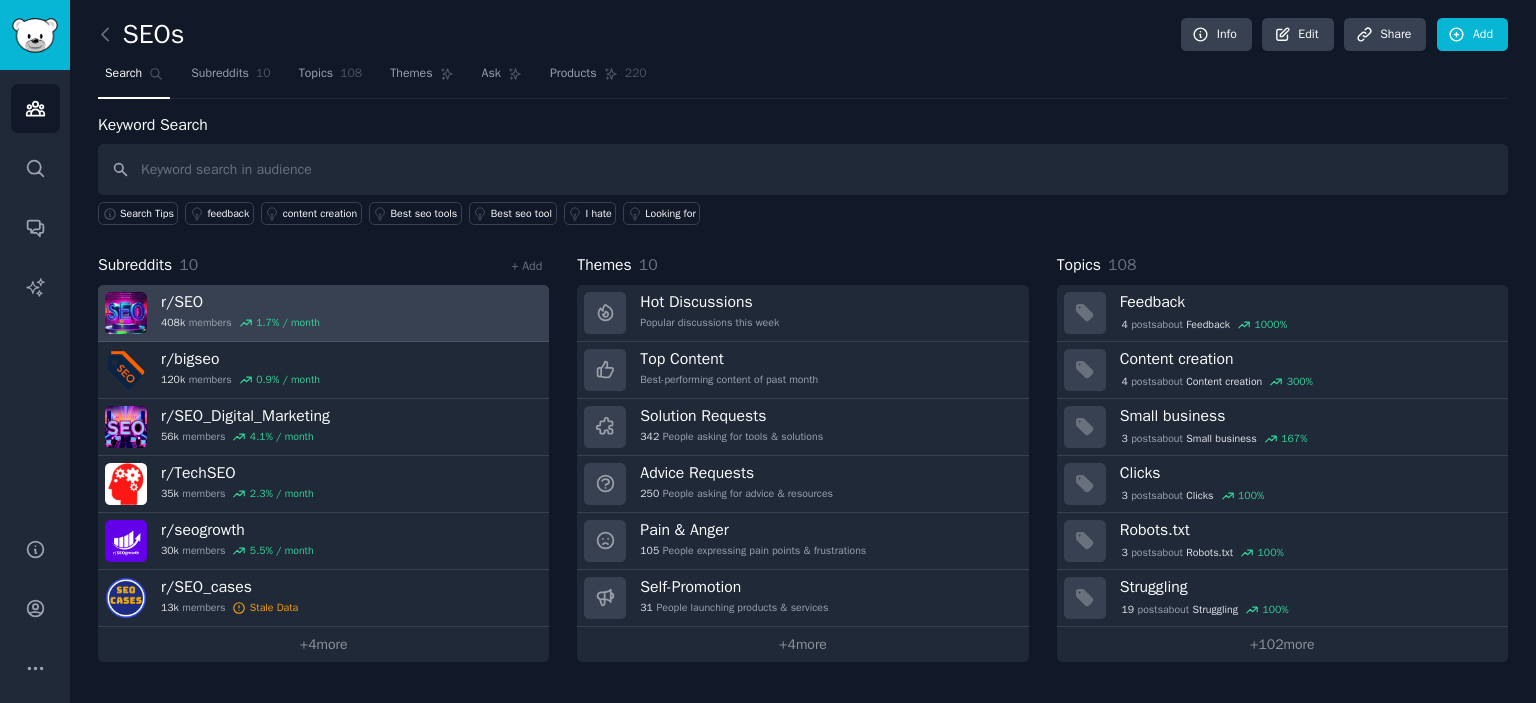 click on "r/ SEO 408k  members 1.7 % / month" at bounding box center (323, 313) 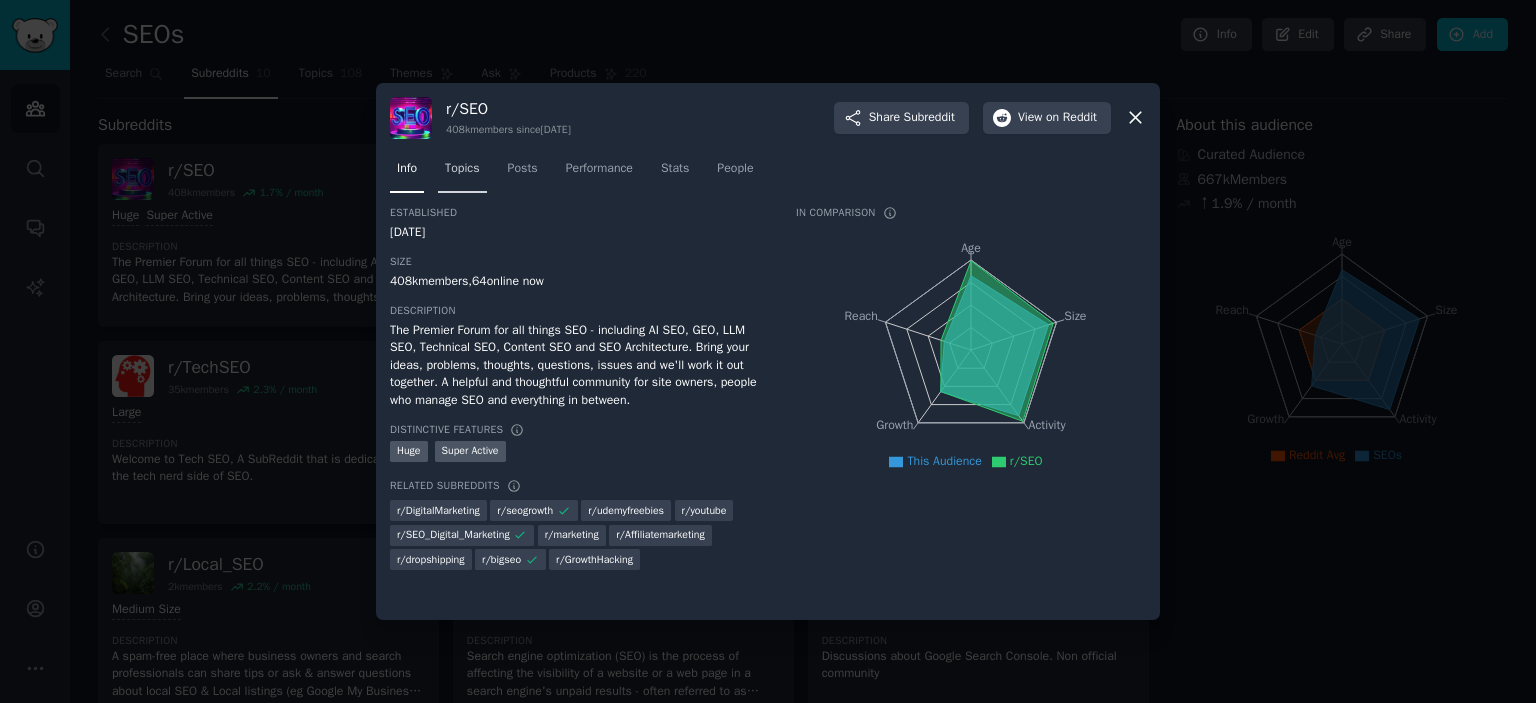 click on "Topics" at bounding box center [462, 173] 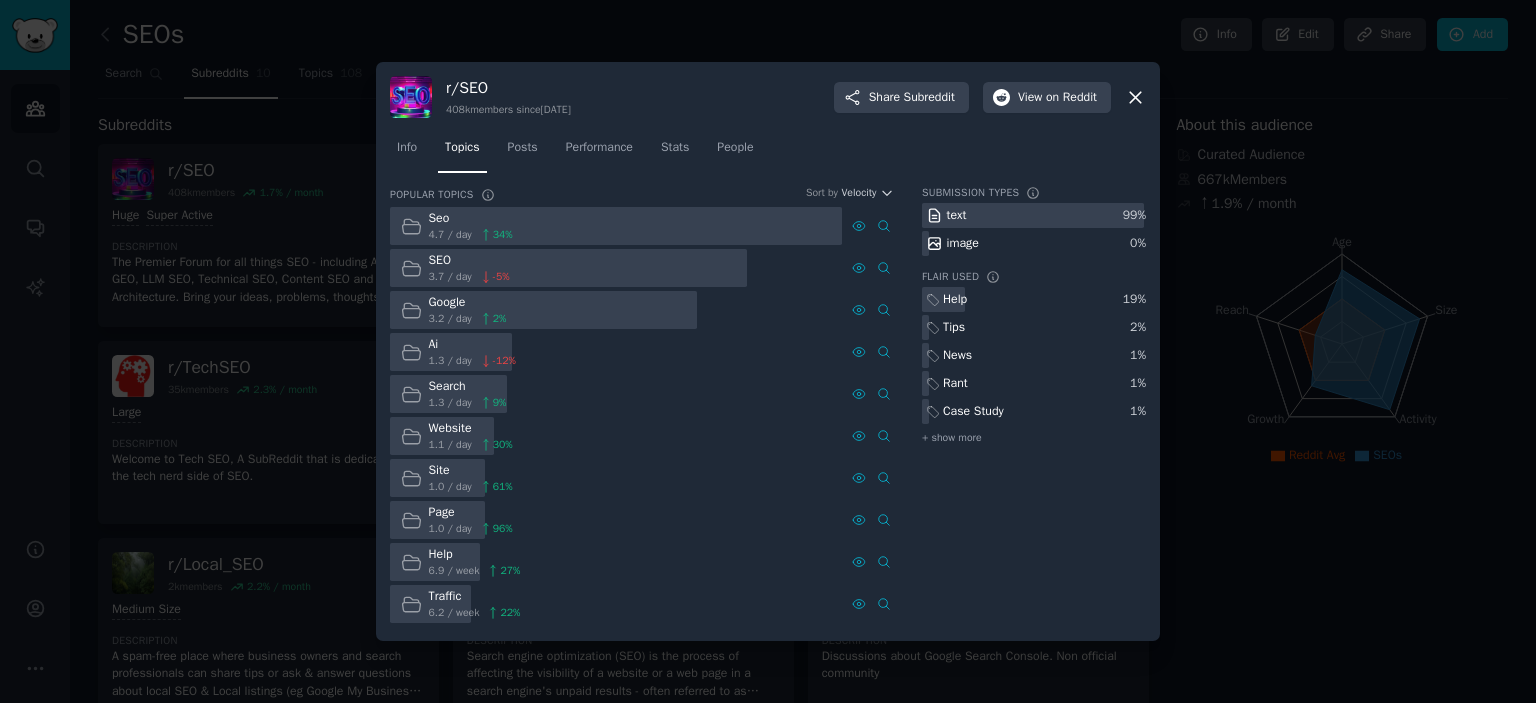 click at bounding box center [768, 351] 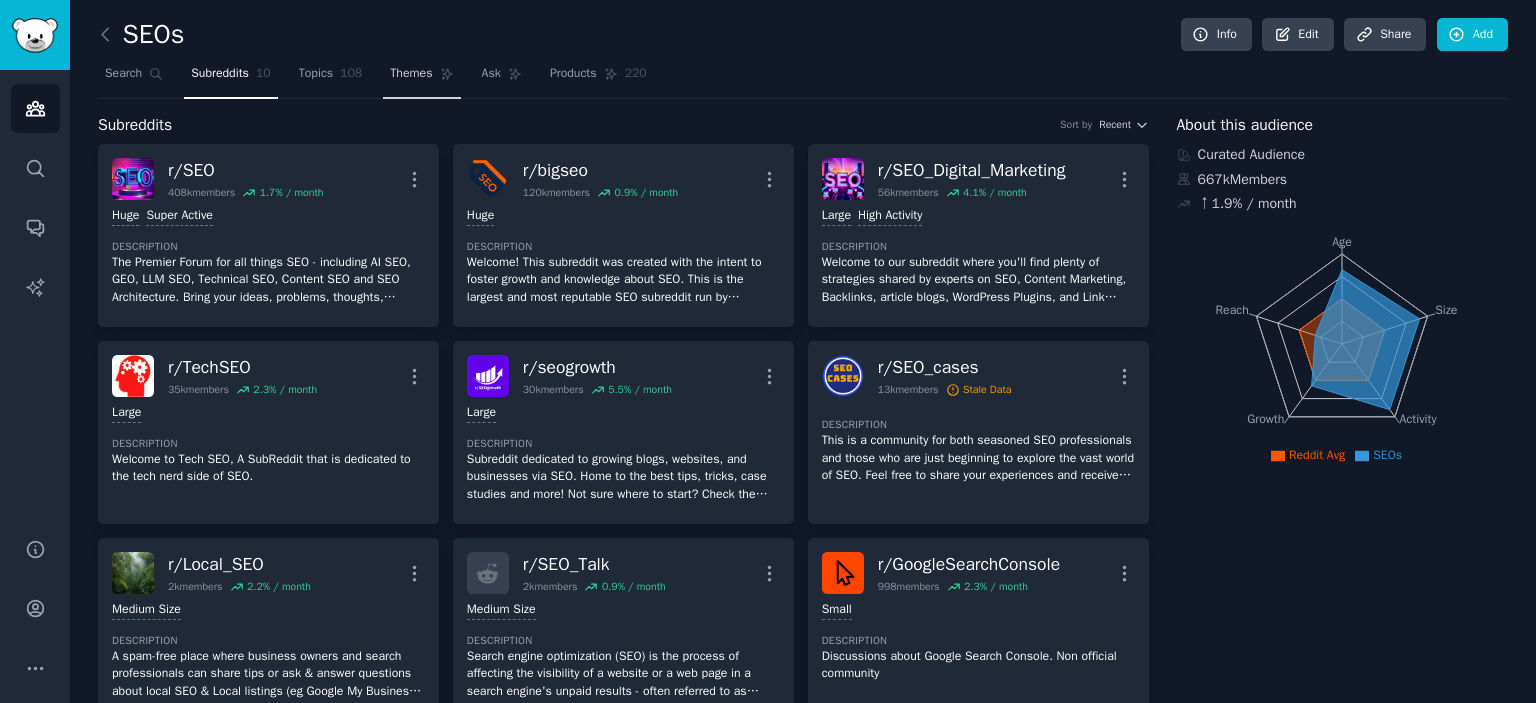 click on "Themes" at bounding box center (411, 74) 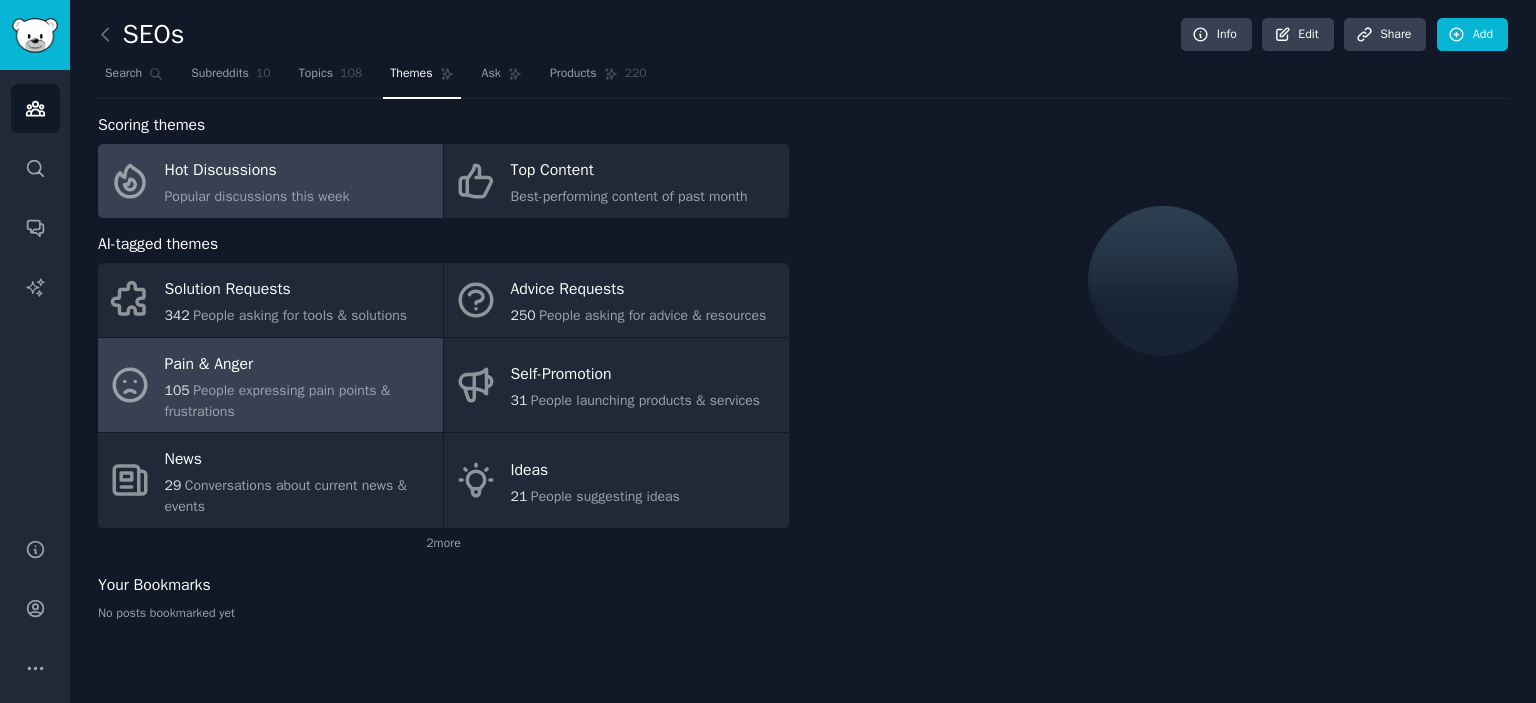 click on "People expressing pain points & frustrations" at bounding box center (278, 401) 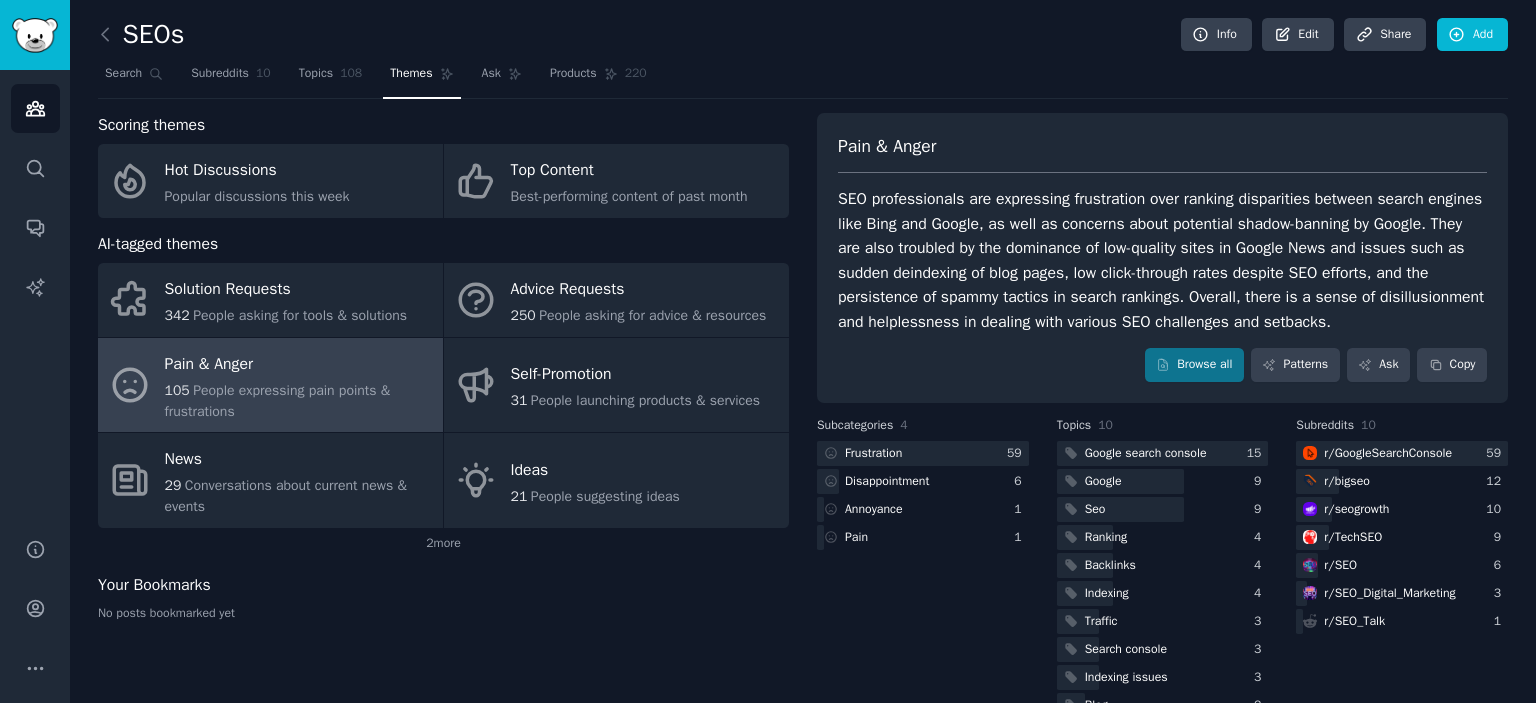 click on "People expressing pain points & frustrations" at bounding box center [278, 401] 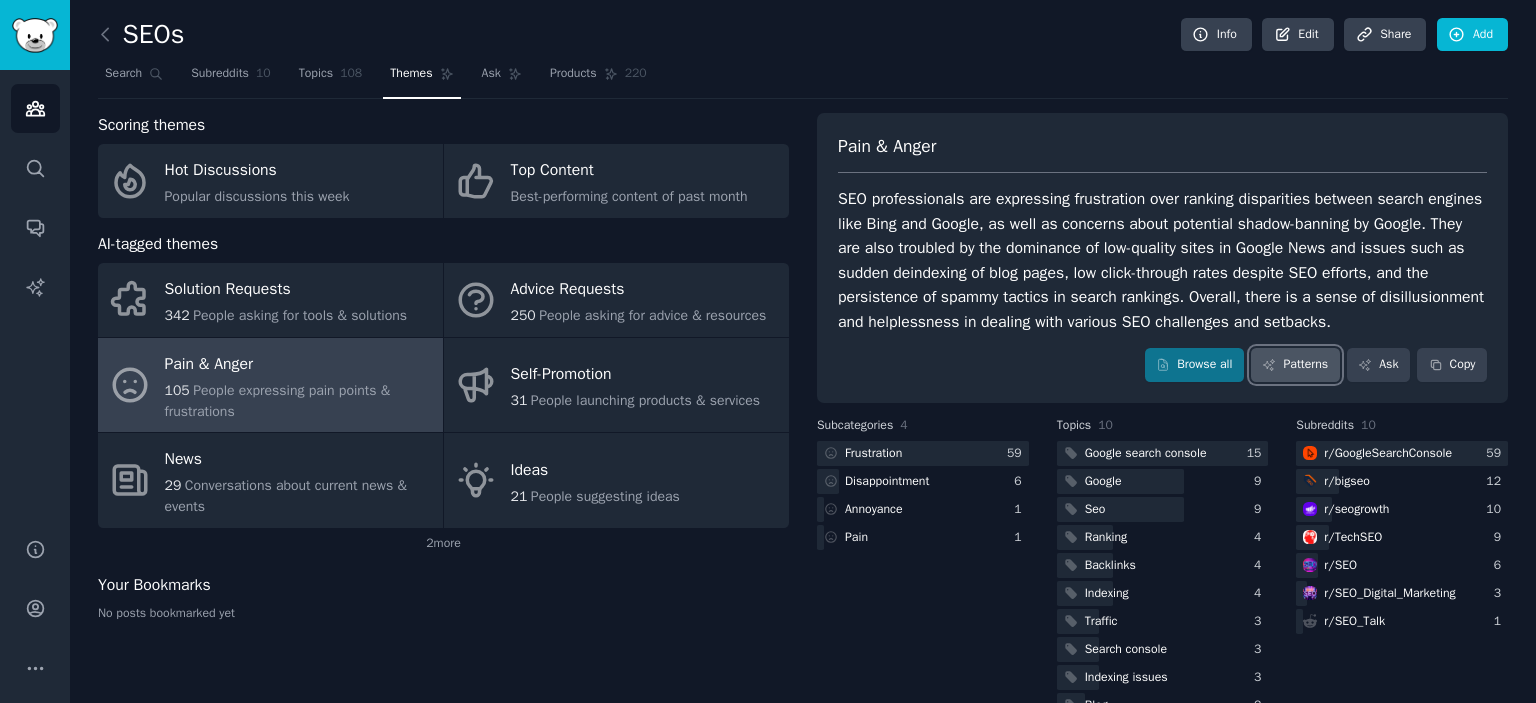 click 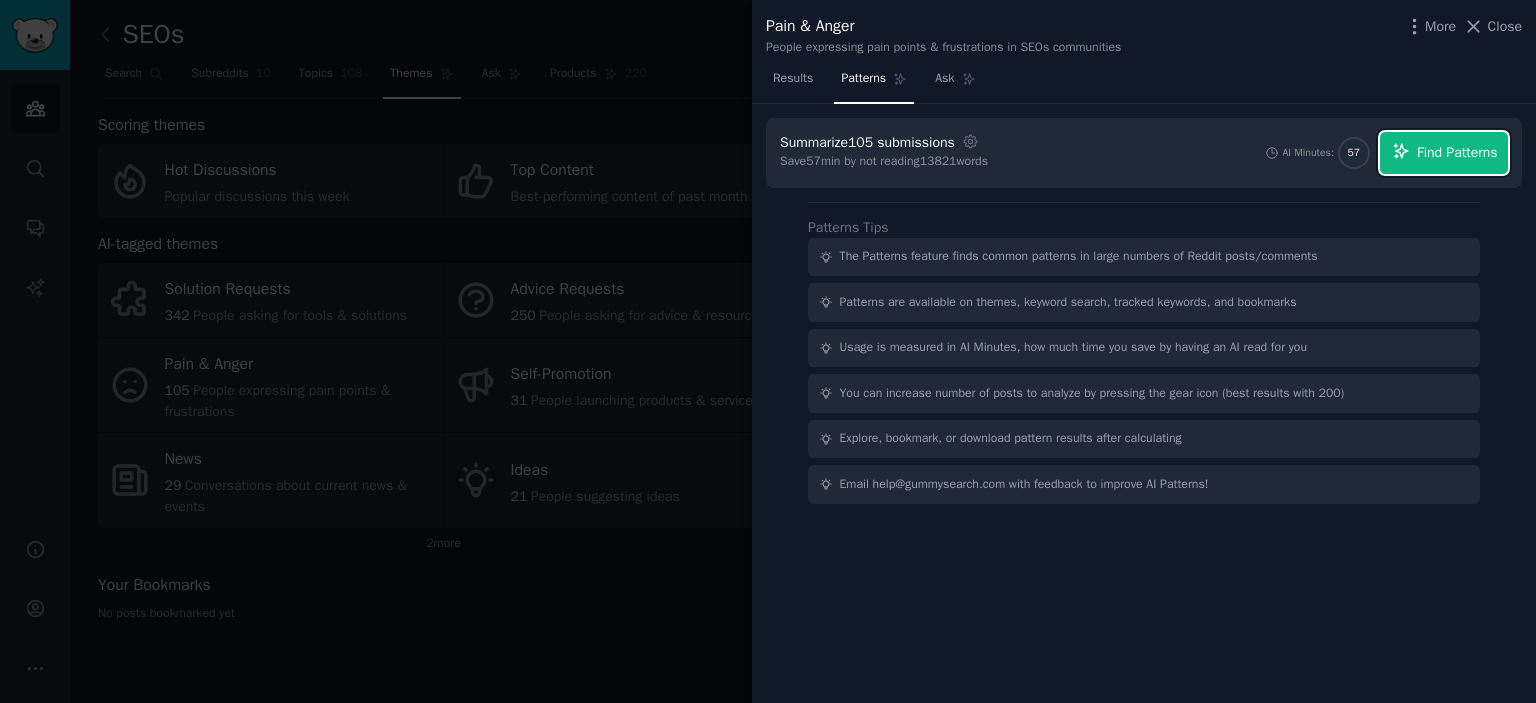 click on "Find Patterns" at bounding box center (1457, 152) 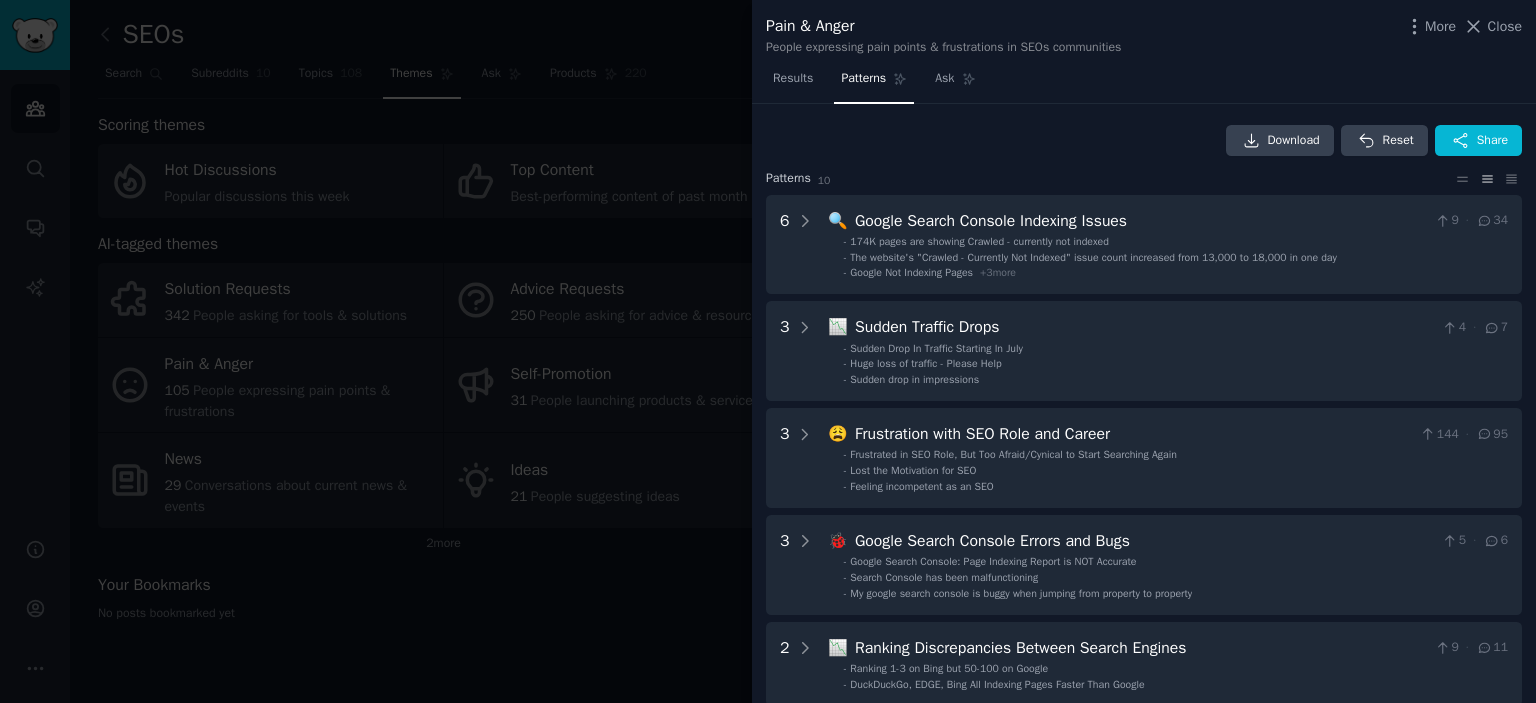 click at bounding box center [768, 351] 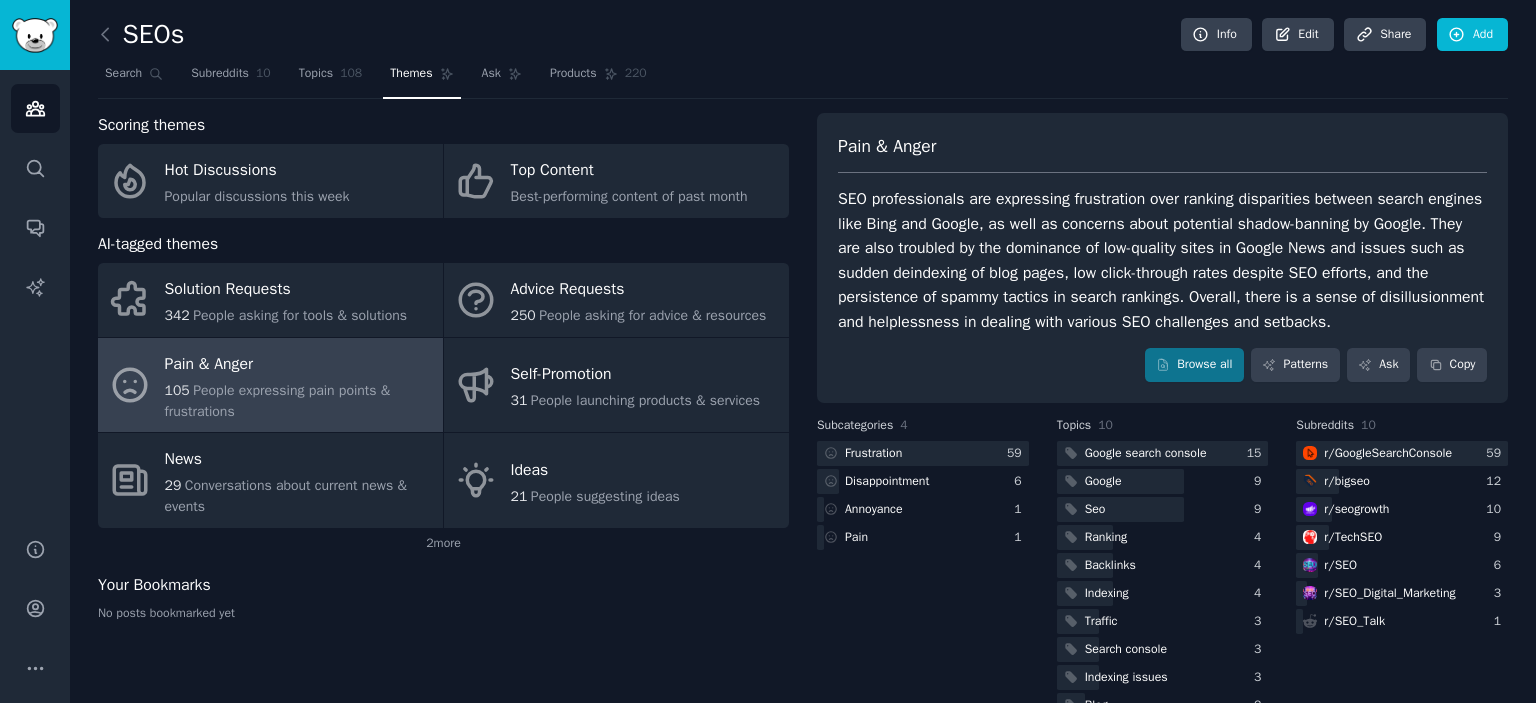 click on "SEOs Info Edit Share Add Search Subreddits 10 Topics 108 Themes Ask Products 220 Scoring themes Hot Discussions Popular discussions this week Top Content Best-performing content of past month AI-tagged themes Solution Requests 342 People asking for tools & solutions Advice Requests 250 People asking for advice & resources Pain & Anger 105 People expressing pain points & frustrations Self-Promotion 31 People launching products & services News 29 Conversations about current news & events Ideas 21 People suggesting ideas 2  more Your Bookmarks No posts bookmarked yet Pain & Anger Browse all Patterns Ask Copy Subcategories 4   Frustration 59   Disappointment 6   Annoyance 1   Pain 1 Topics 10   Google search console 15   Google 9   Seo 9   Ranking 4   Backlinks 4   Indexing 4   Traffic 3   Search console 3   Indexing issues 3   Blog 2 Subreddits 10  r/ GoogleSearchConsole 59  r/ bigseo 12  r/ seogrowth 10  r/ TechSEO 9  r/ SEO 6  r/ SEO_Digital_Marketing 3  r/ SEO_Talk 1" 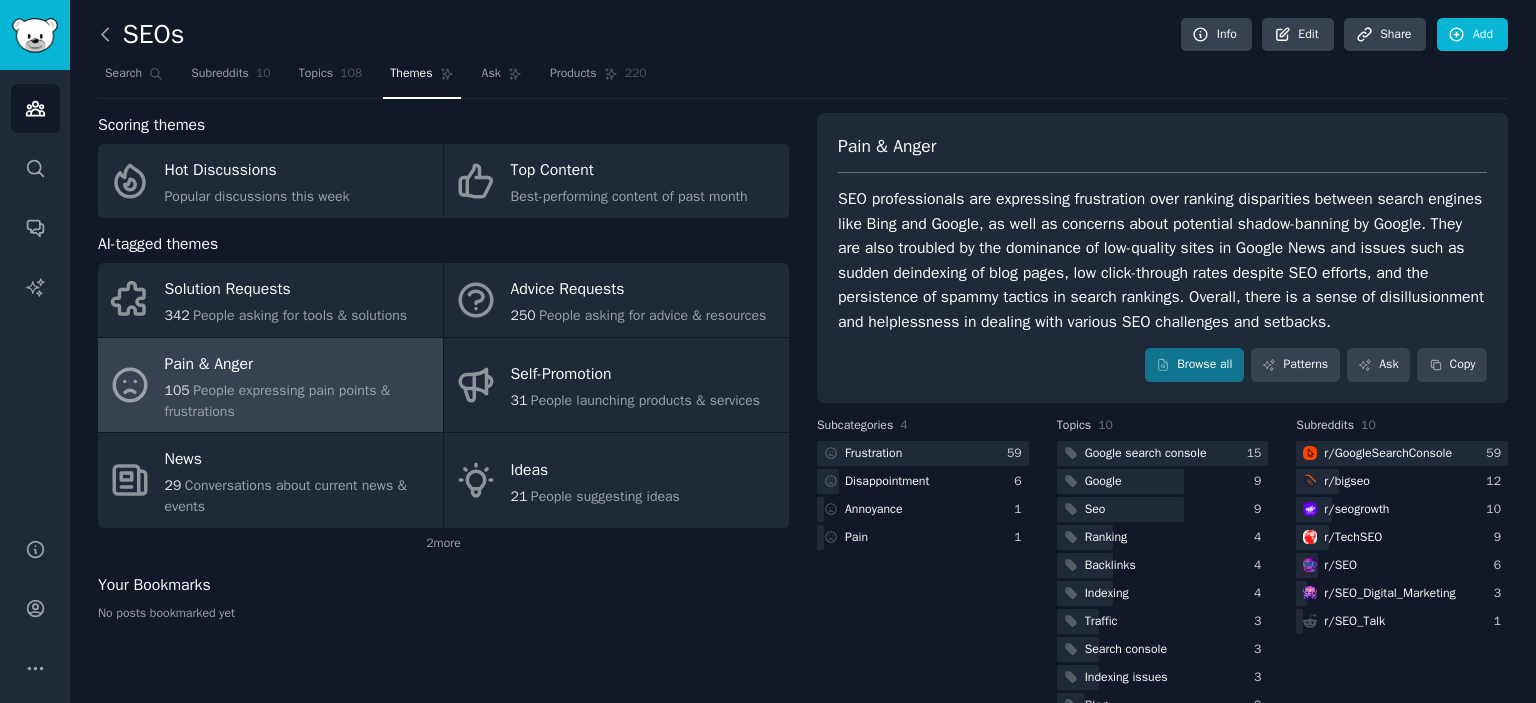 click 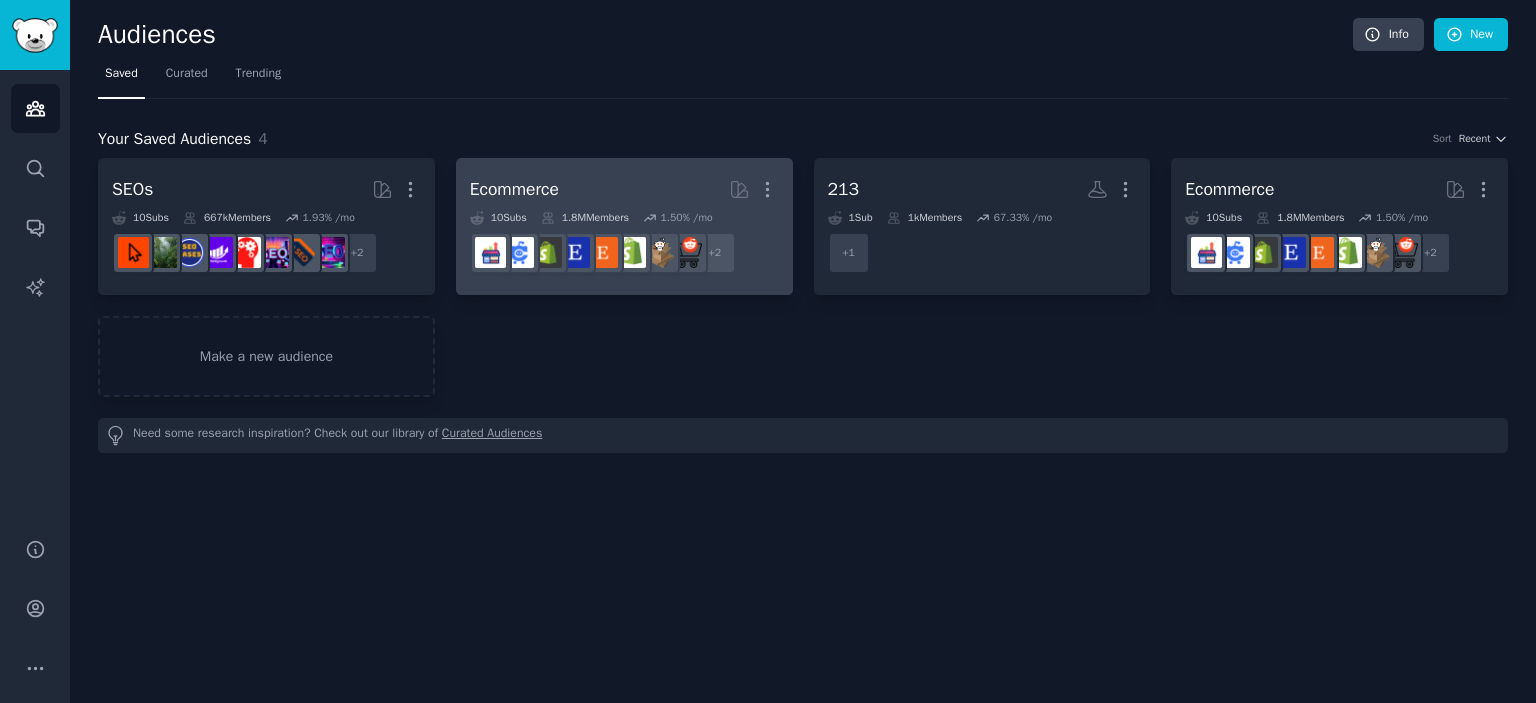 click on "Ecommerce More 10  Sub s 1.8M  Members 1.50 % /mo + 2" at bounding box center [624, 226] 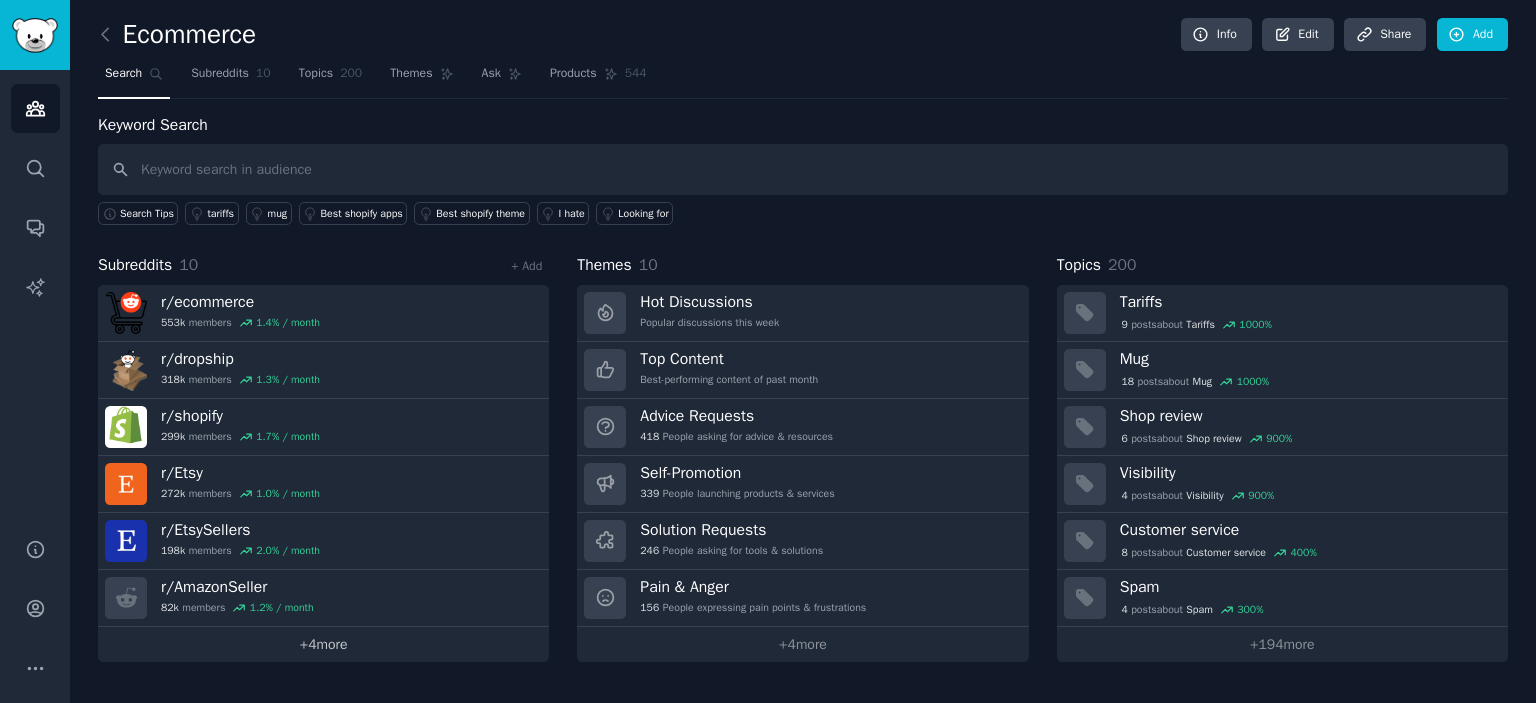 click on "+  4  more" at bounding box center [323, 644] 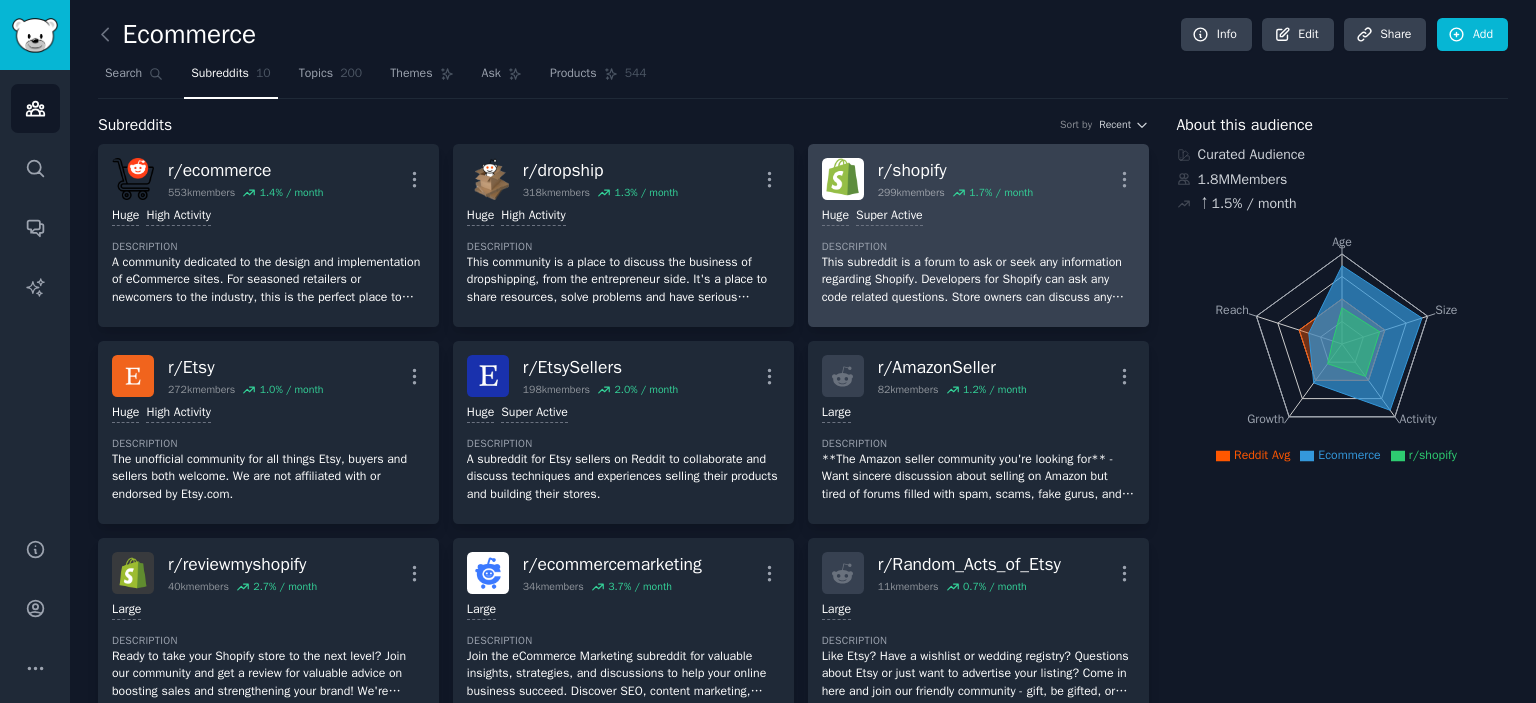 click on "Huge Super Active" at bounding box center [978, 216] 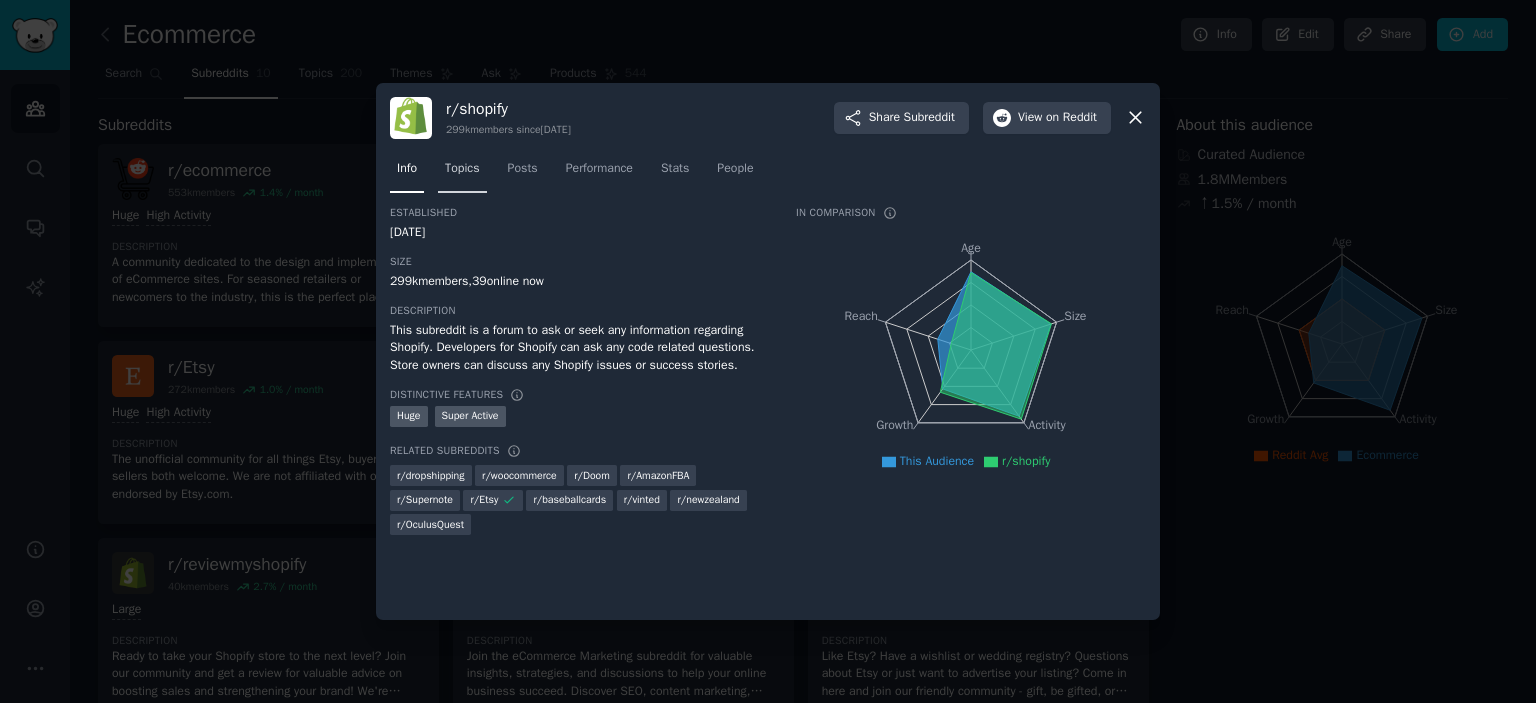 click on "Topics" at bounding box center (462, 169) 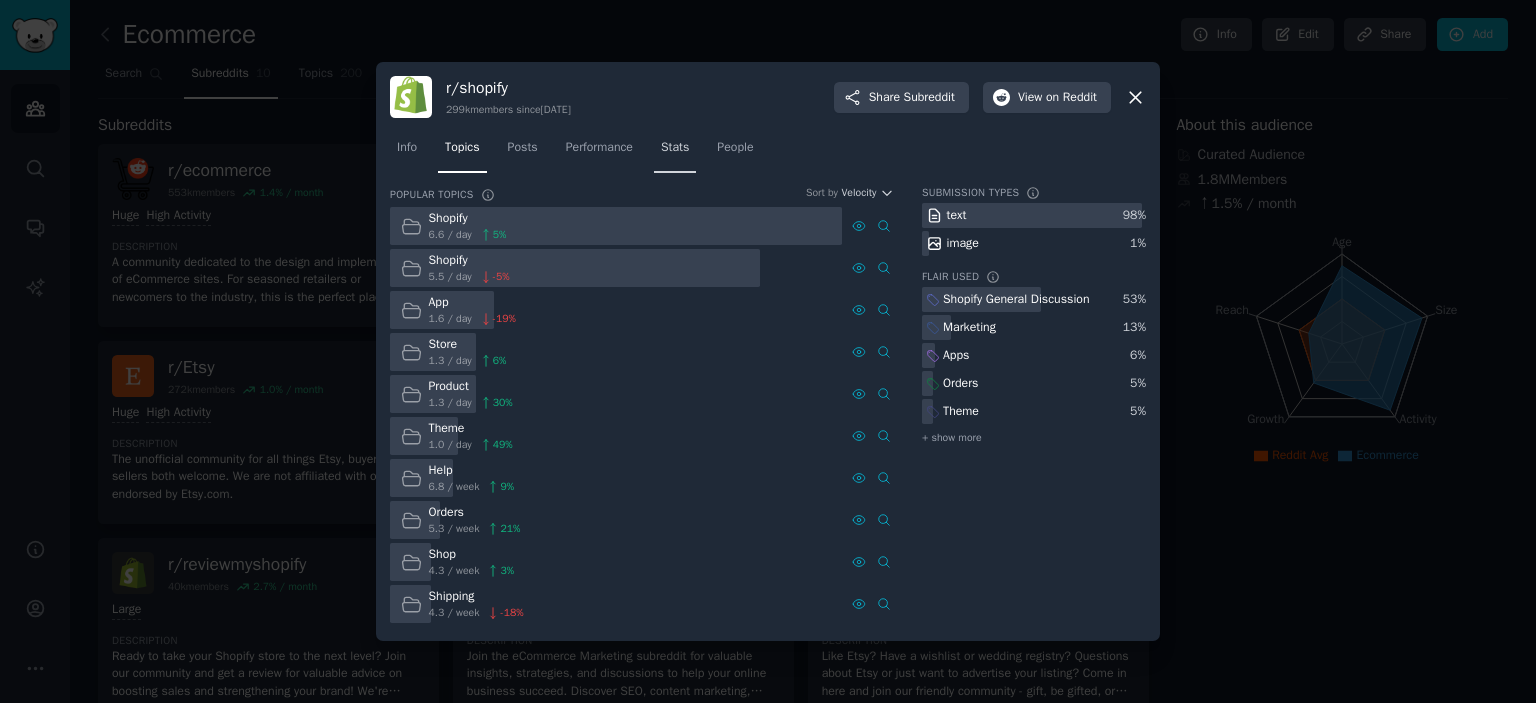 drag, startPoint x: 708, startPoint y: 152, endPoint x: 692, endPoint y: 146, distance: 17.088007 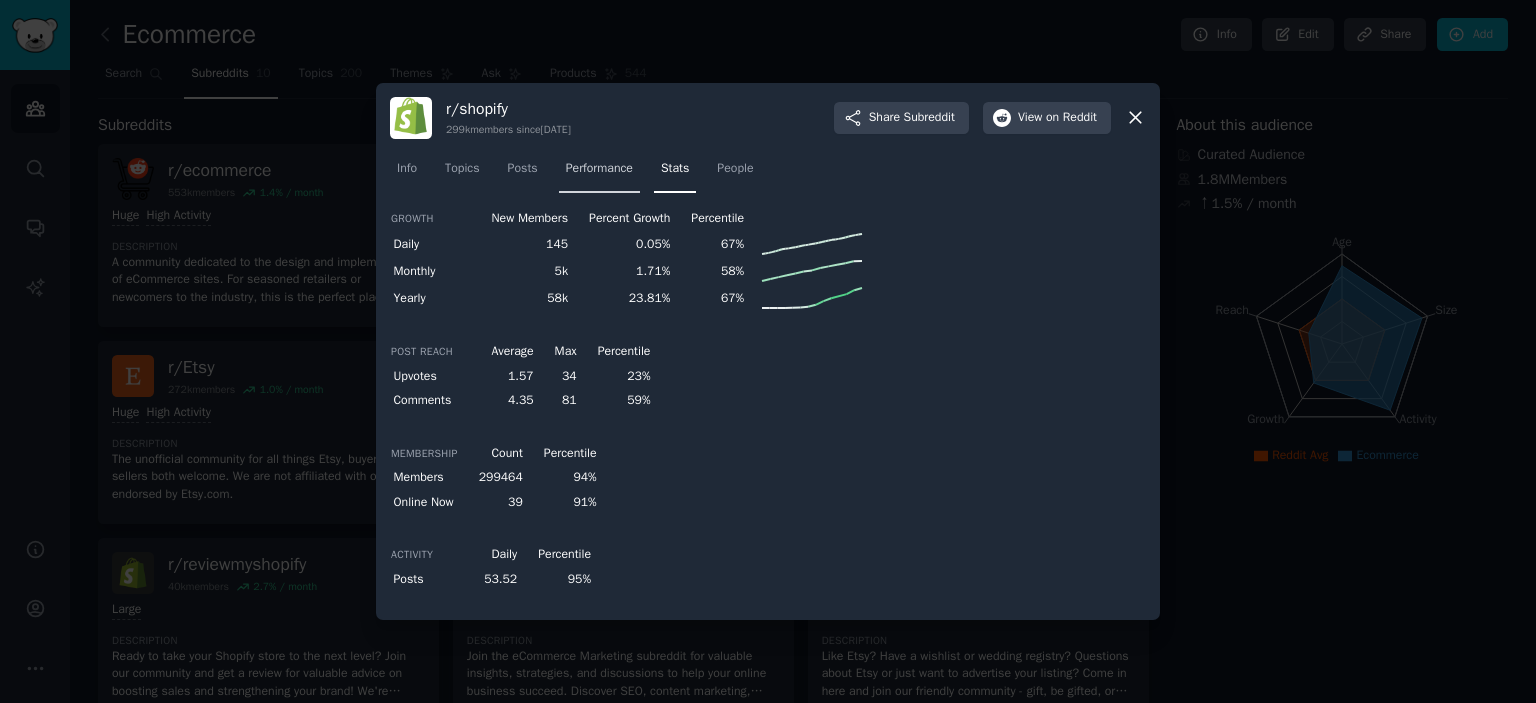 click on "Performance" at bounding box center (599, 169) 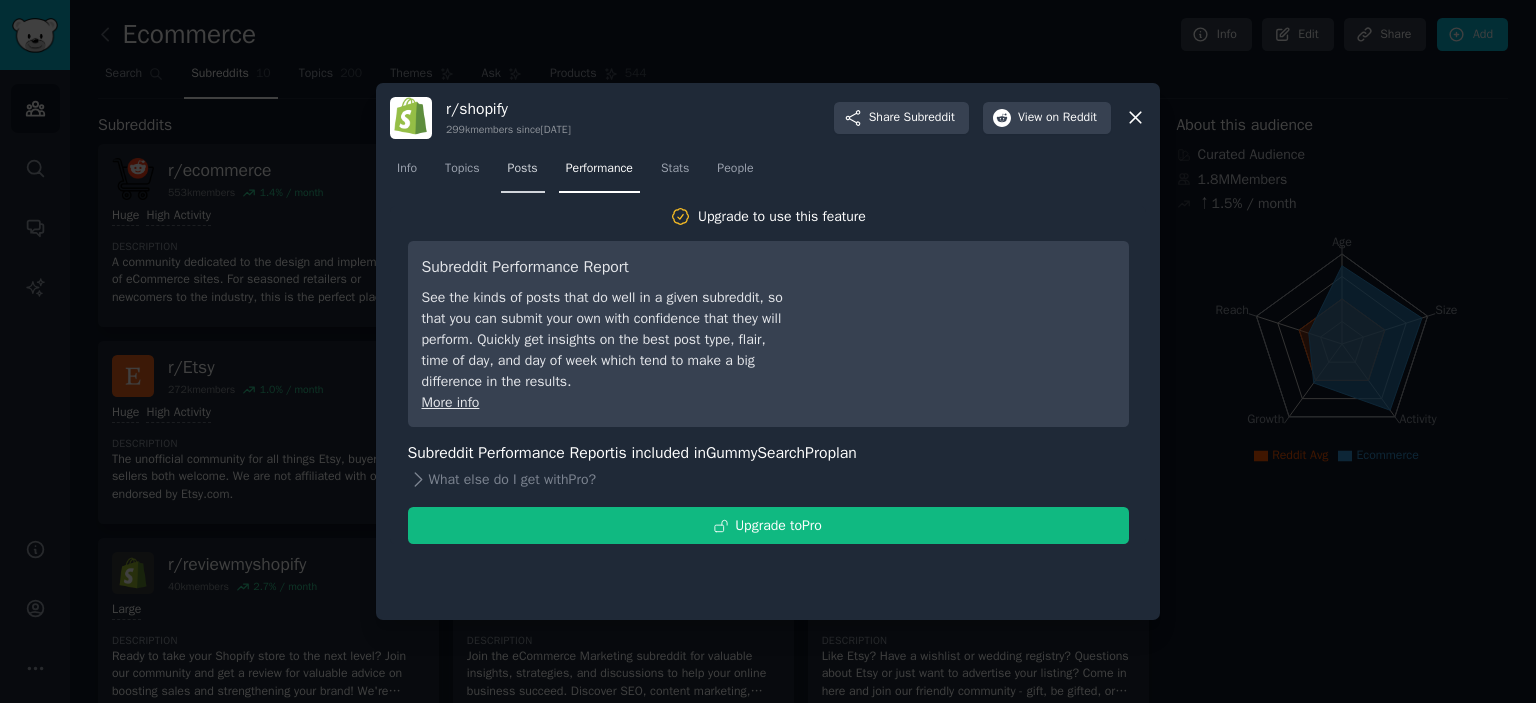 click on "Posts" at bounding box center (523, 169) 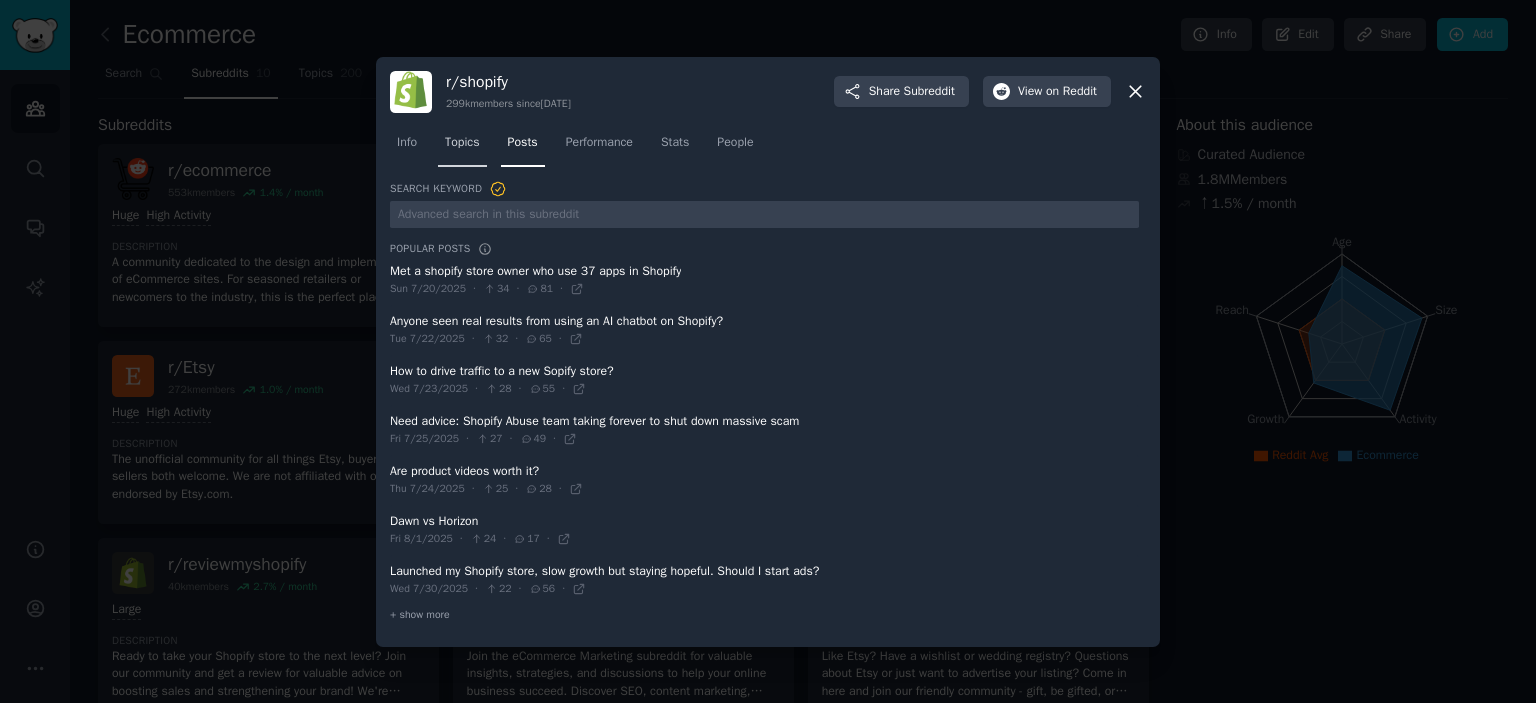 click on "Topics" at bounding box center [462, 143] 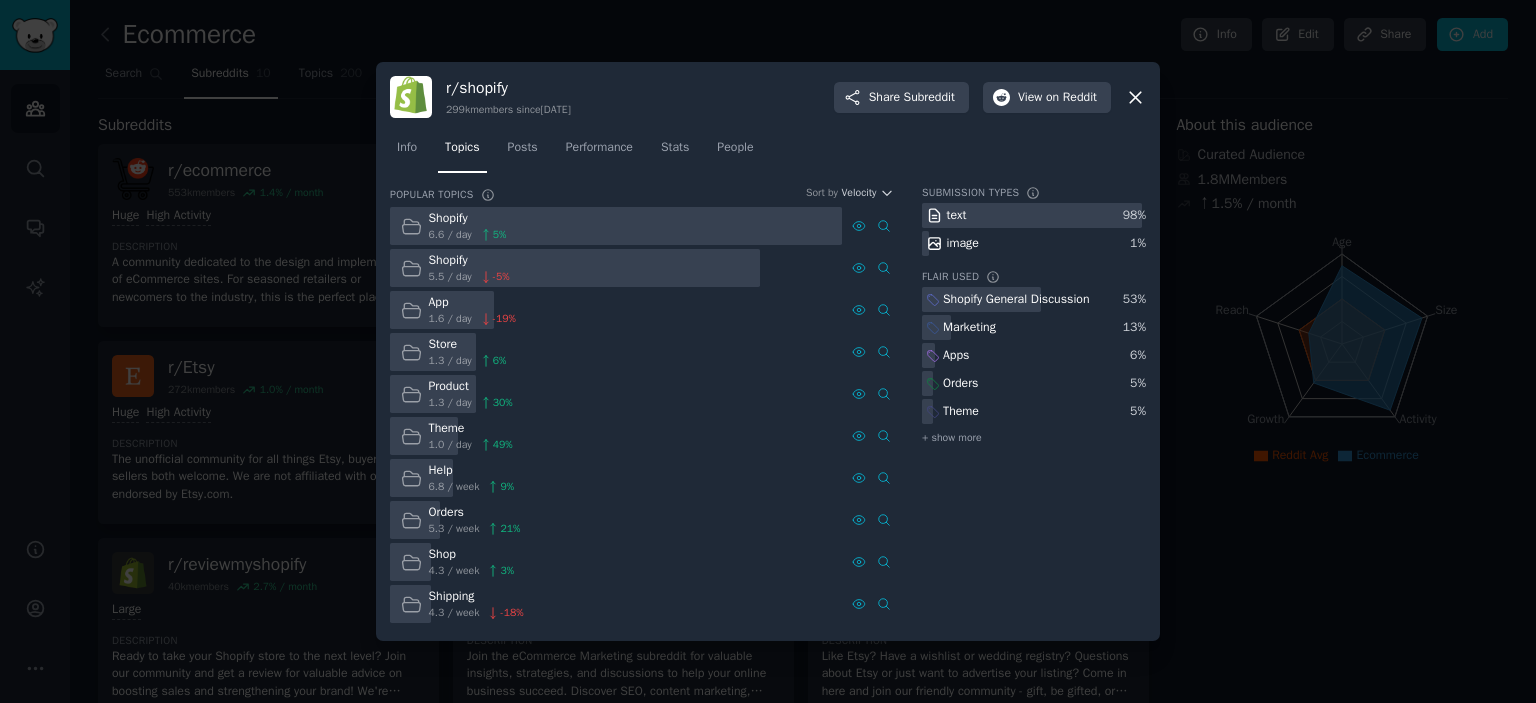 click at bounding box center (768, 351) 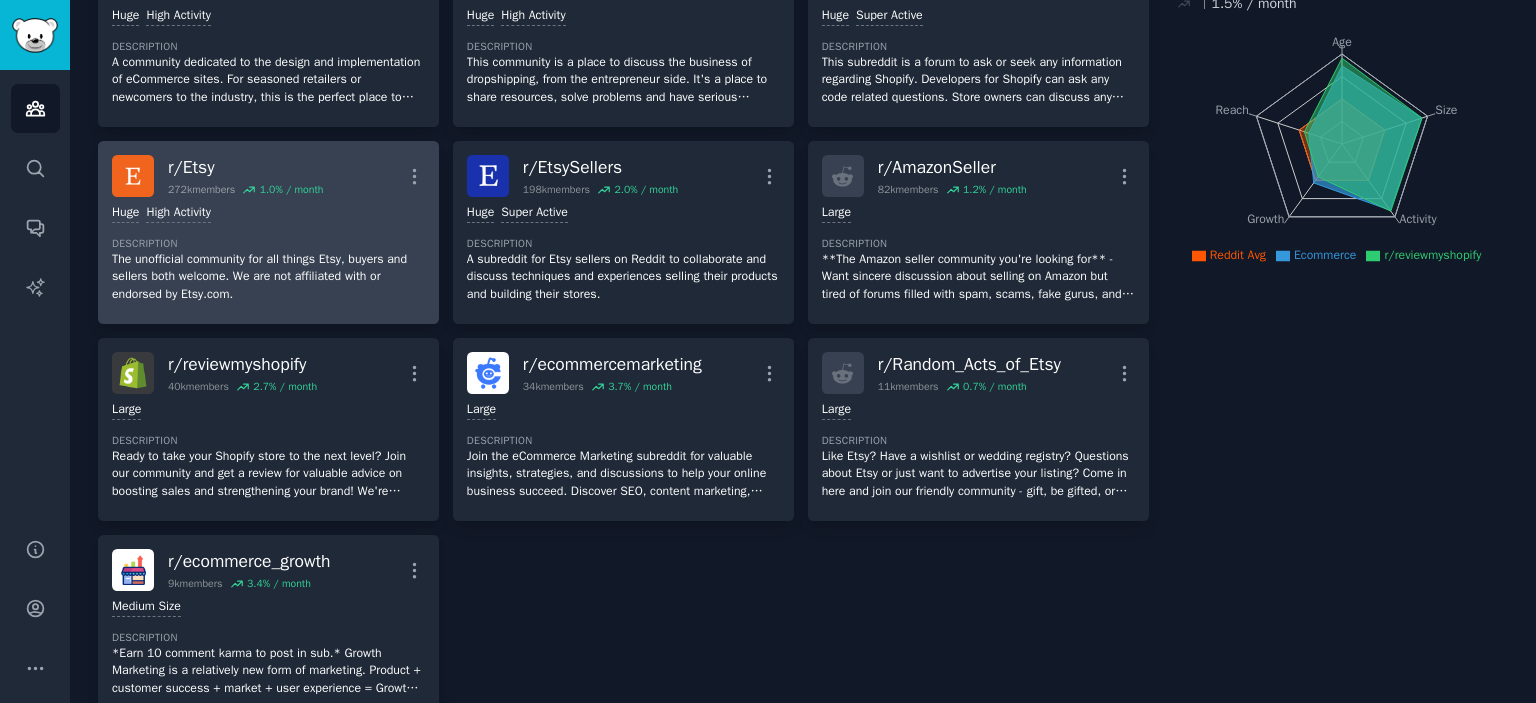 scroll, scrollTop: 0, scrollLeft: 0, axis: both 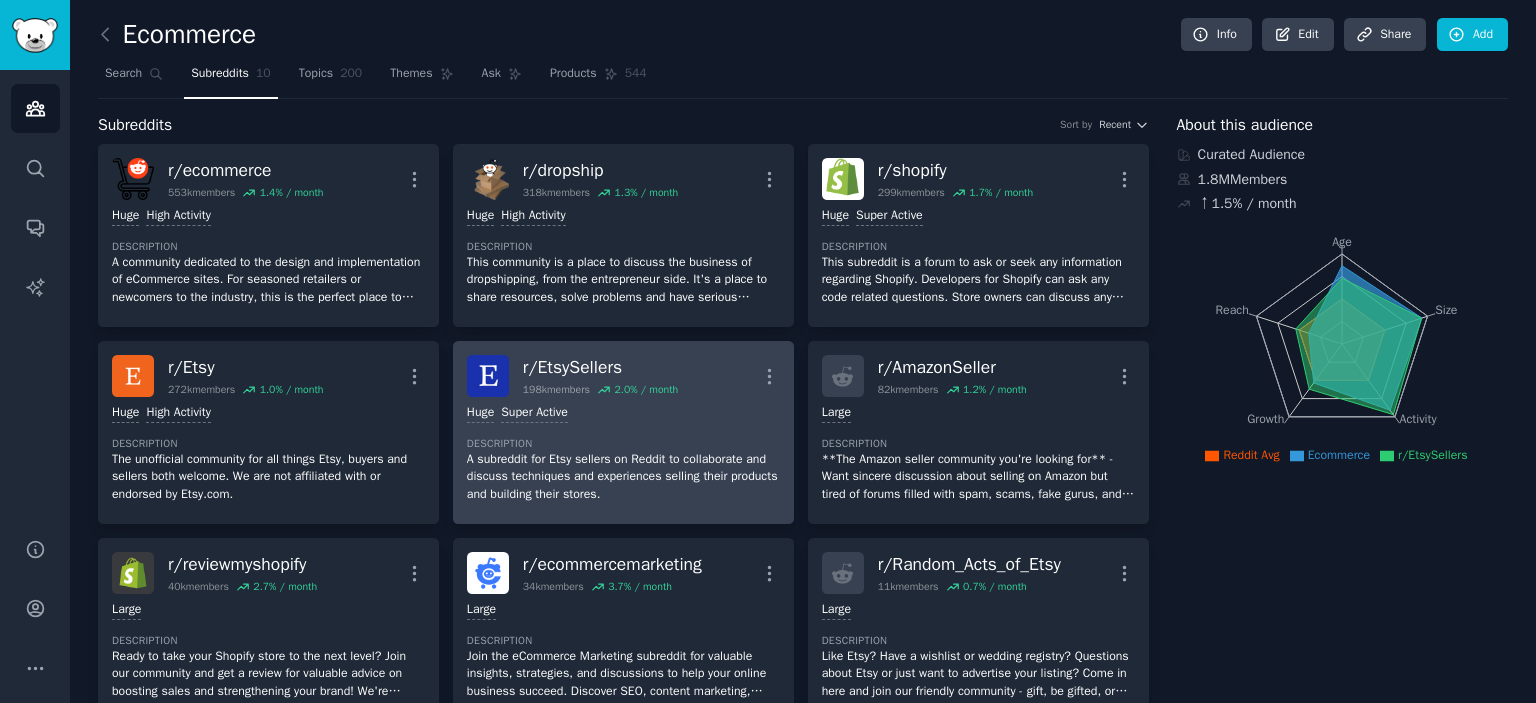 click on "r/ EtsySellers 198k  members 2.0 % / month More Huge Super Active Description A subreddit for Etsy sellers on Reddit to collaborate and discuss techniques and experiences selling their products and building their stores." at bounding box center (623, 432) 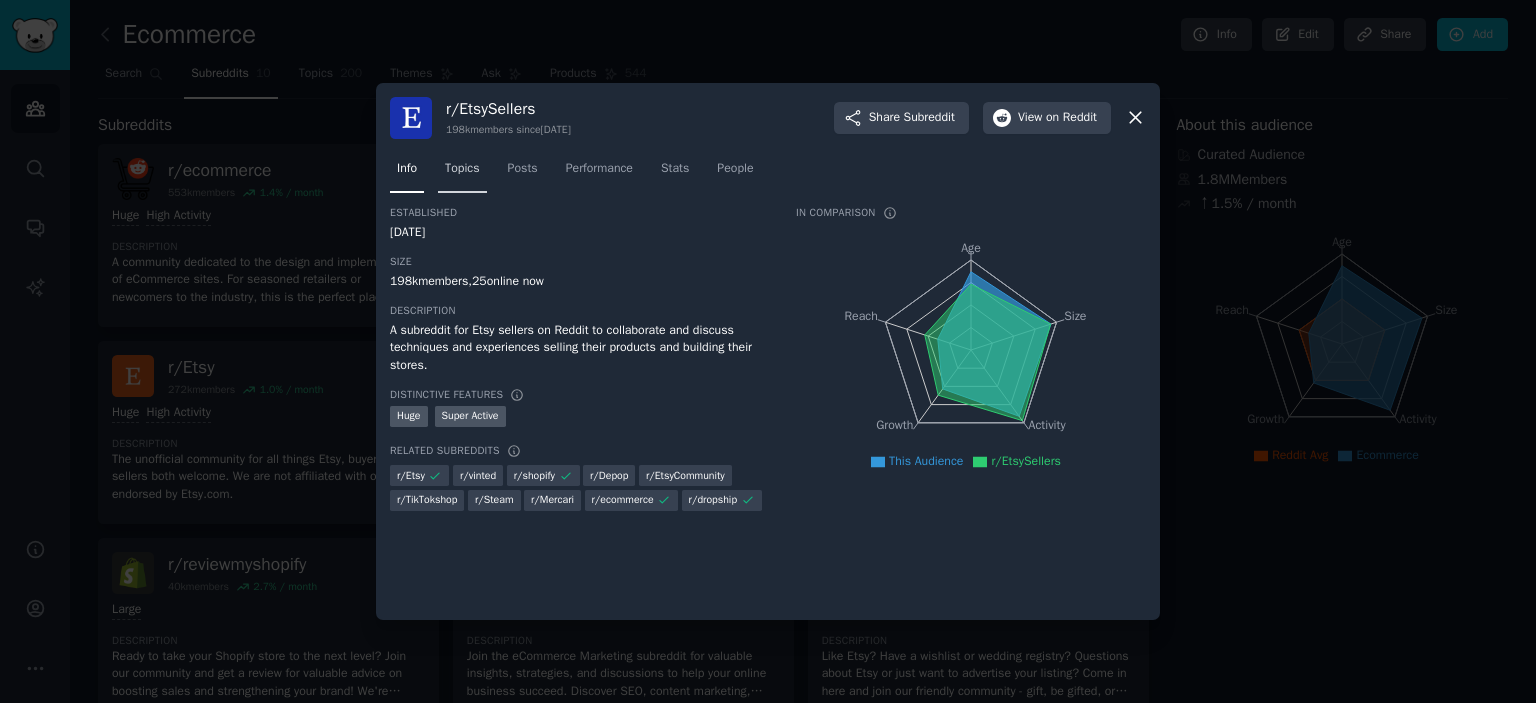 click on "Topics" at bounding box center [462, 169] 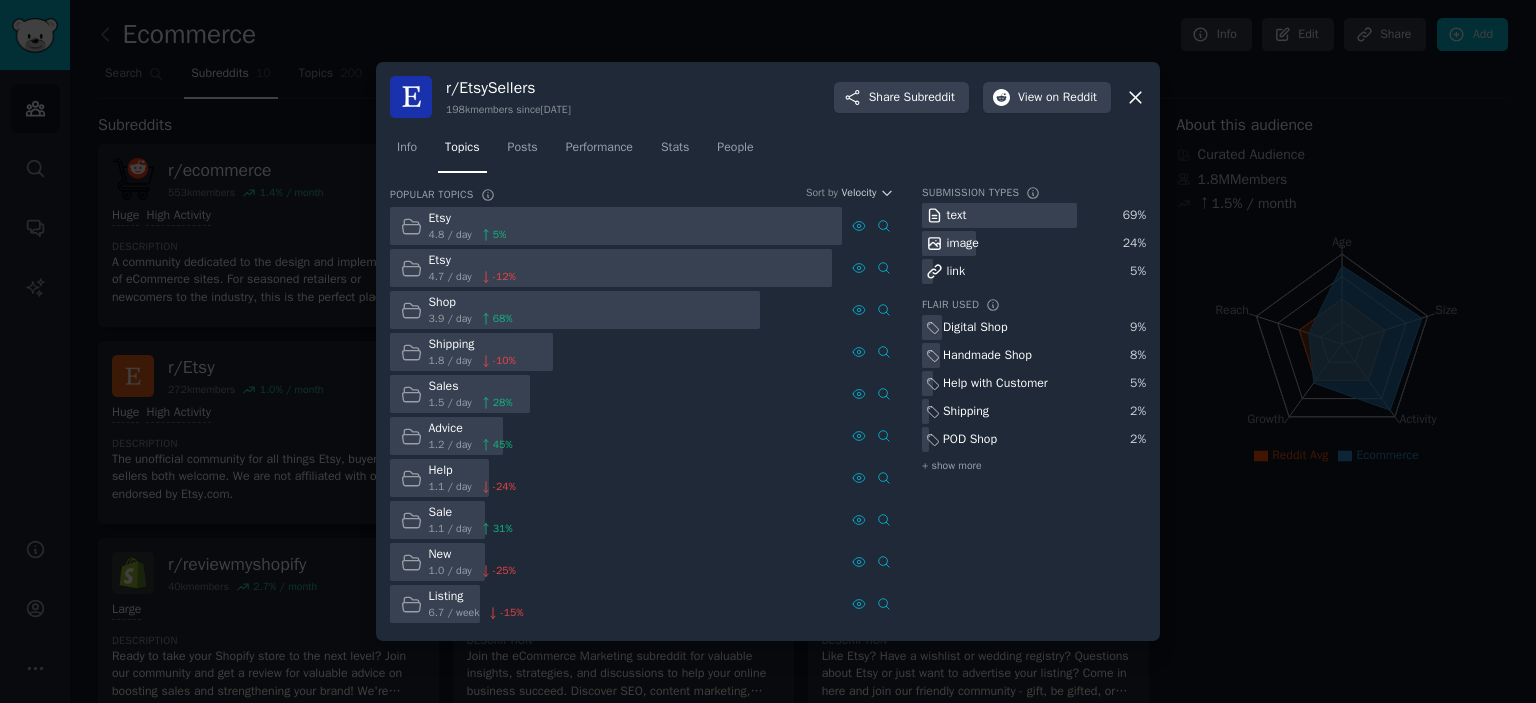 click on "Info Topics Posts Performance Stats People" at bounding box center (768, 152) 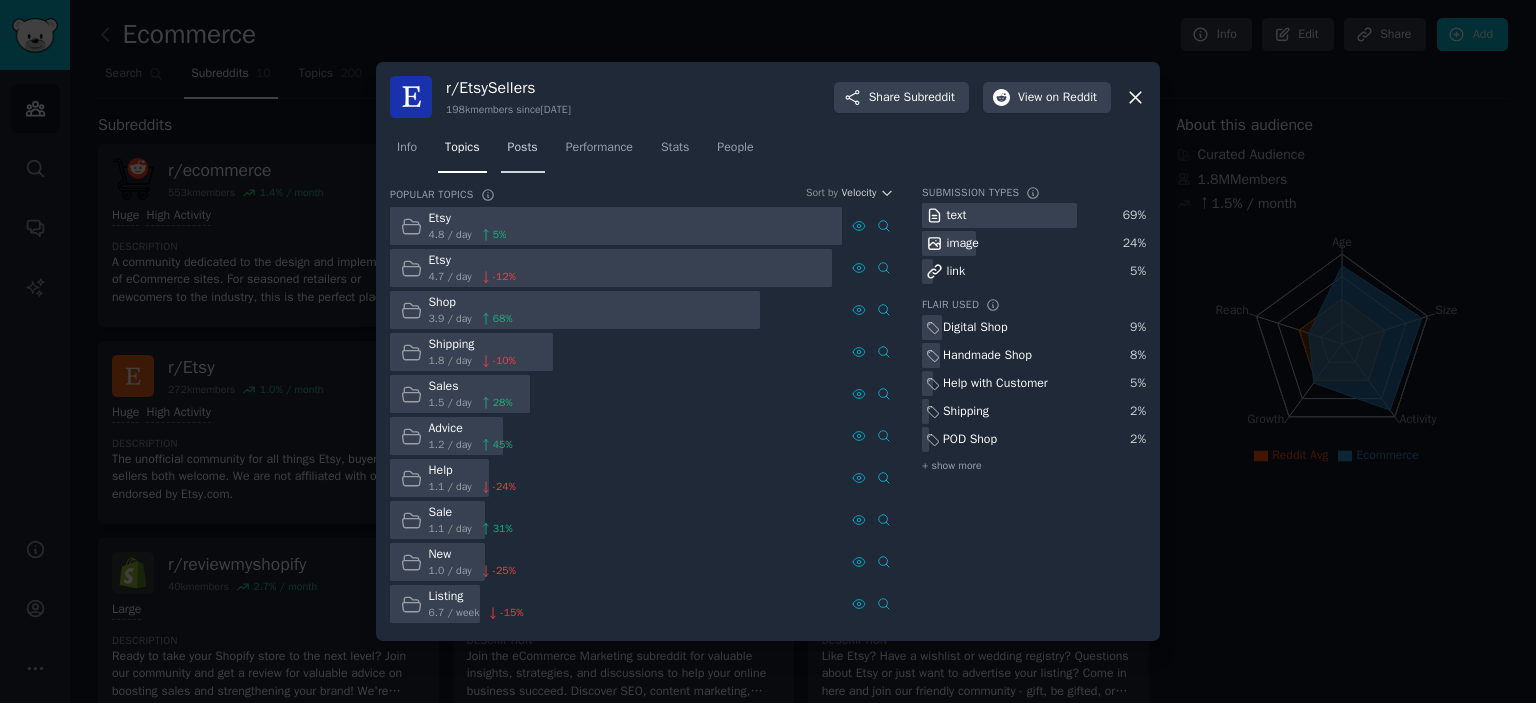 click on "Posts" at bounding box center (523, 148) 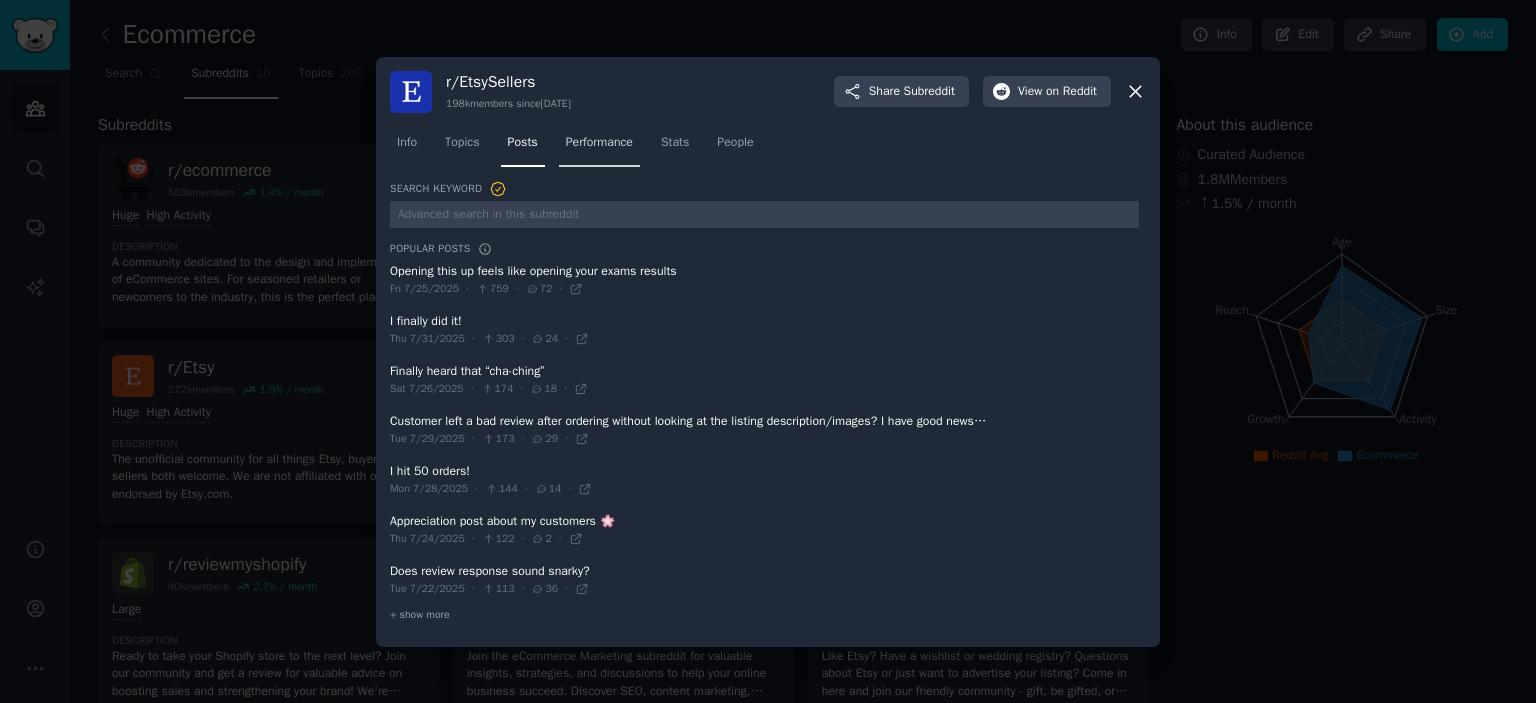 click on "Performance" at bounding box center [599, 143] 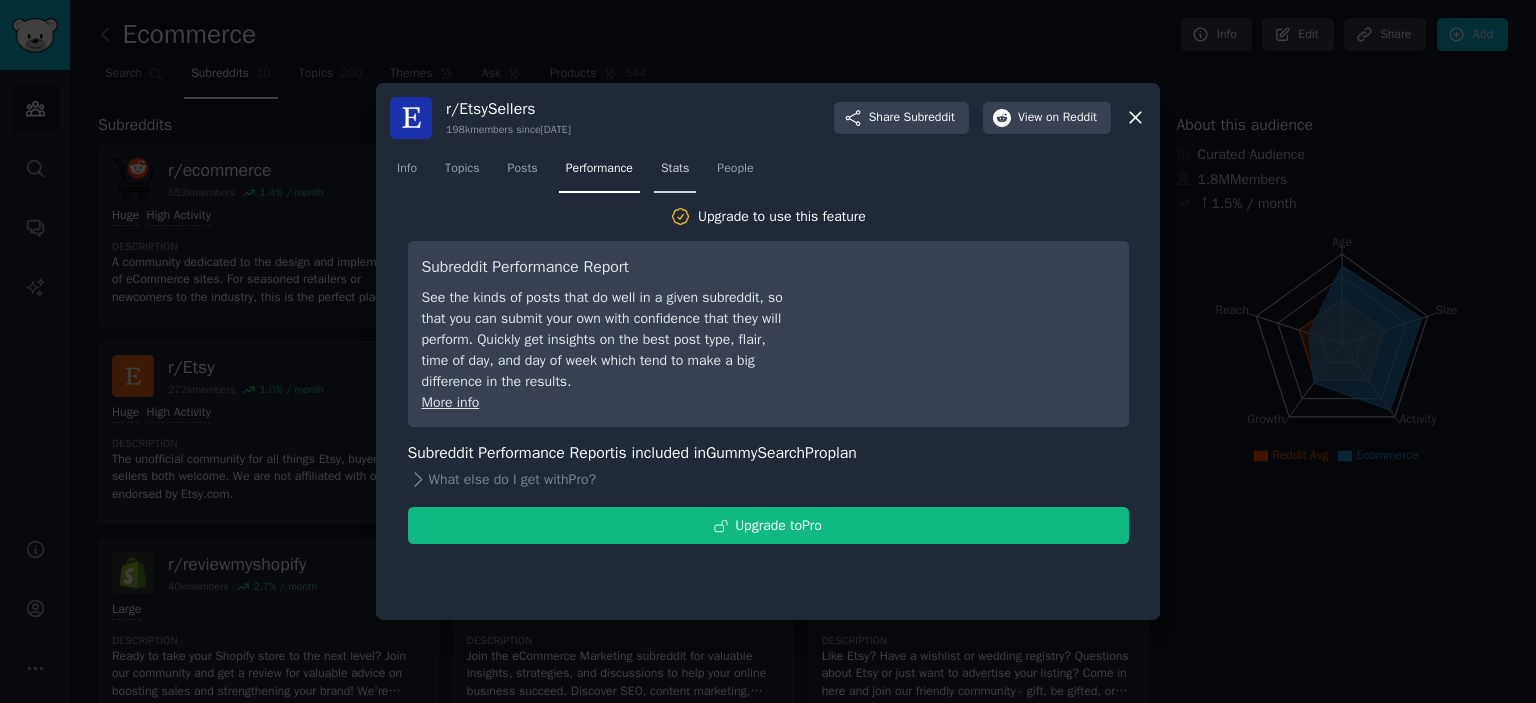 click on "Stats" at bounding box center (675, 169) 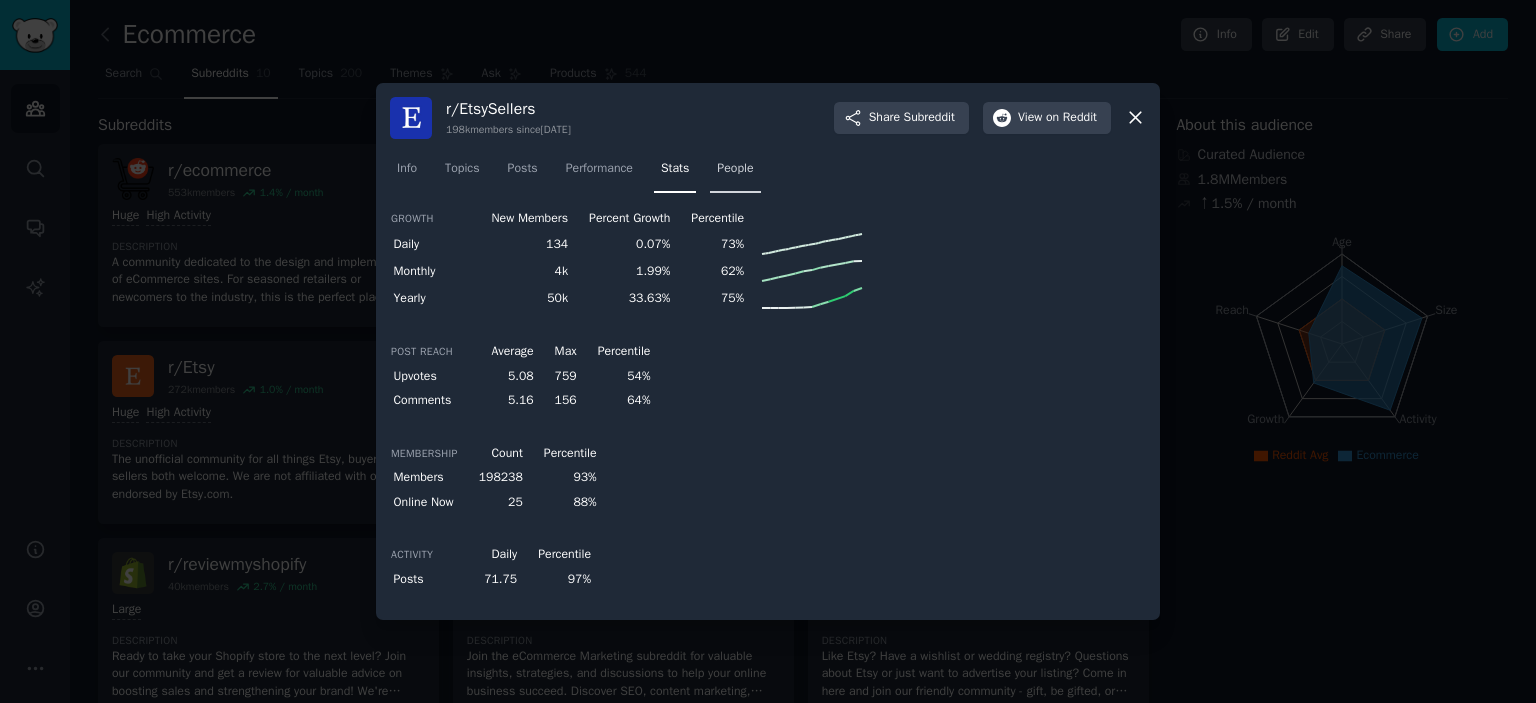 click on "People" at bounding box center (735, 169) 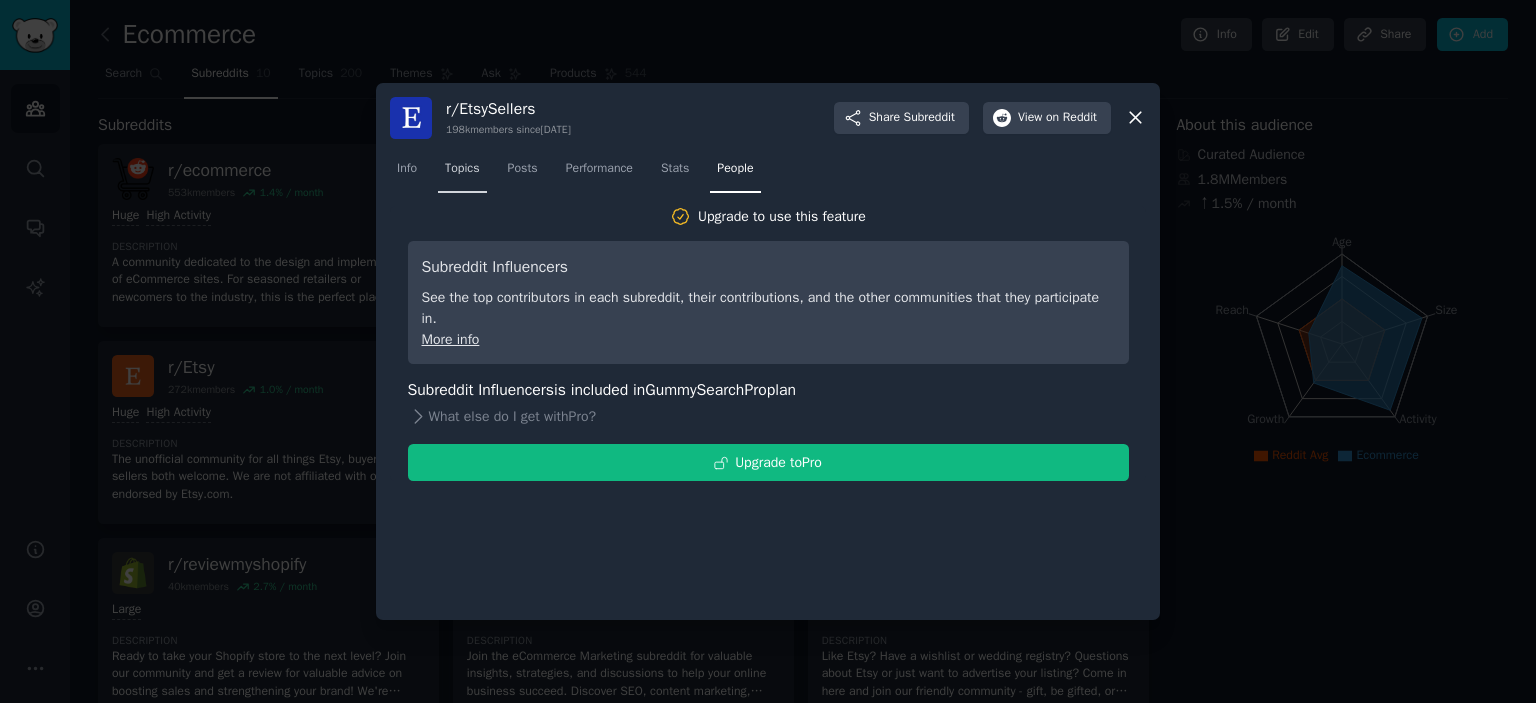 click on "Topics" at bounding box center (462, 169) 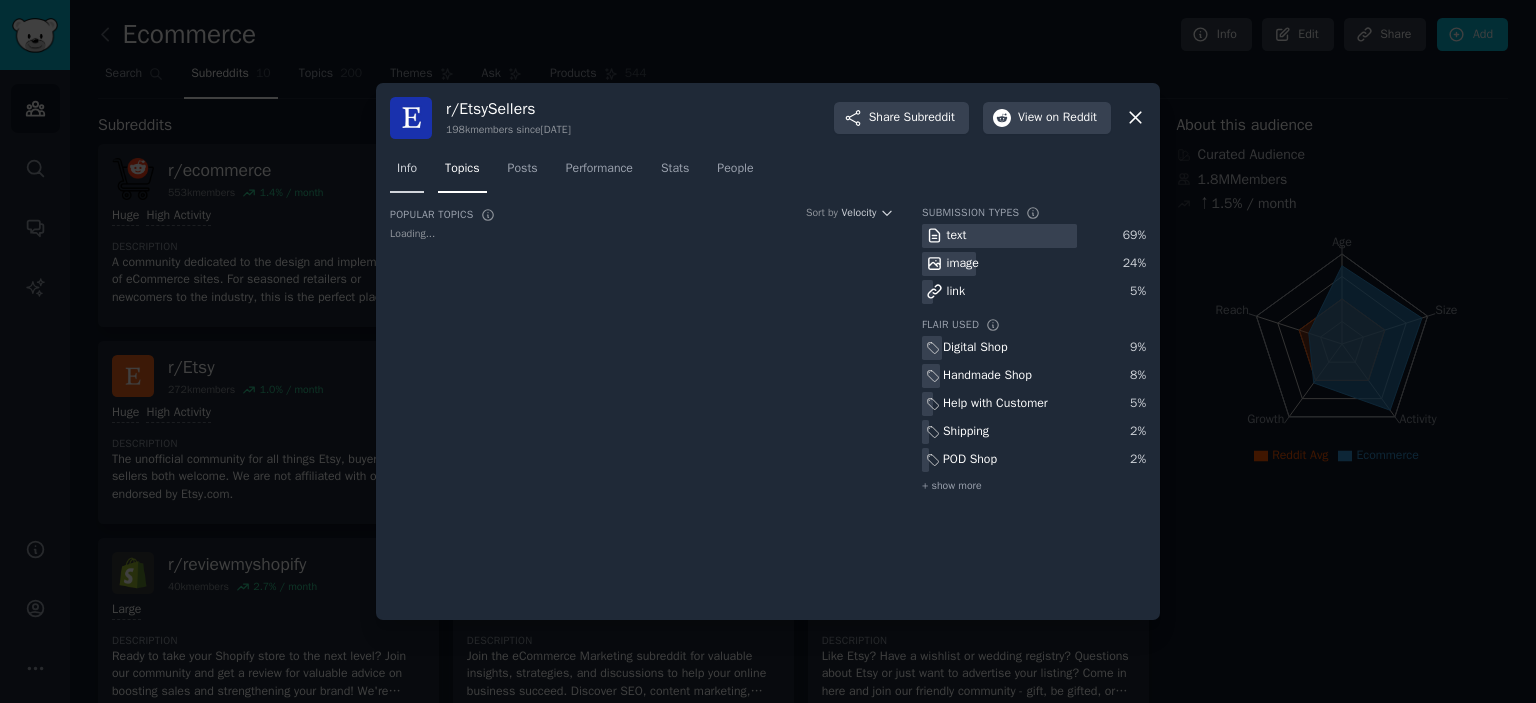 click on "Info" at bounding box center (407, 169) 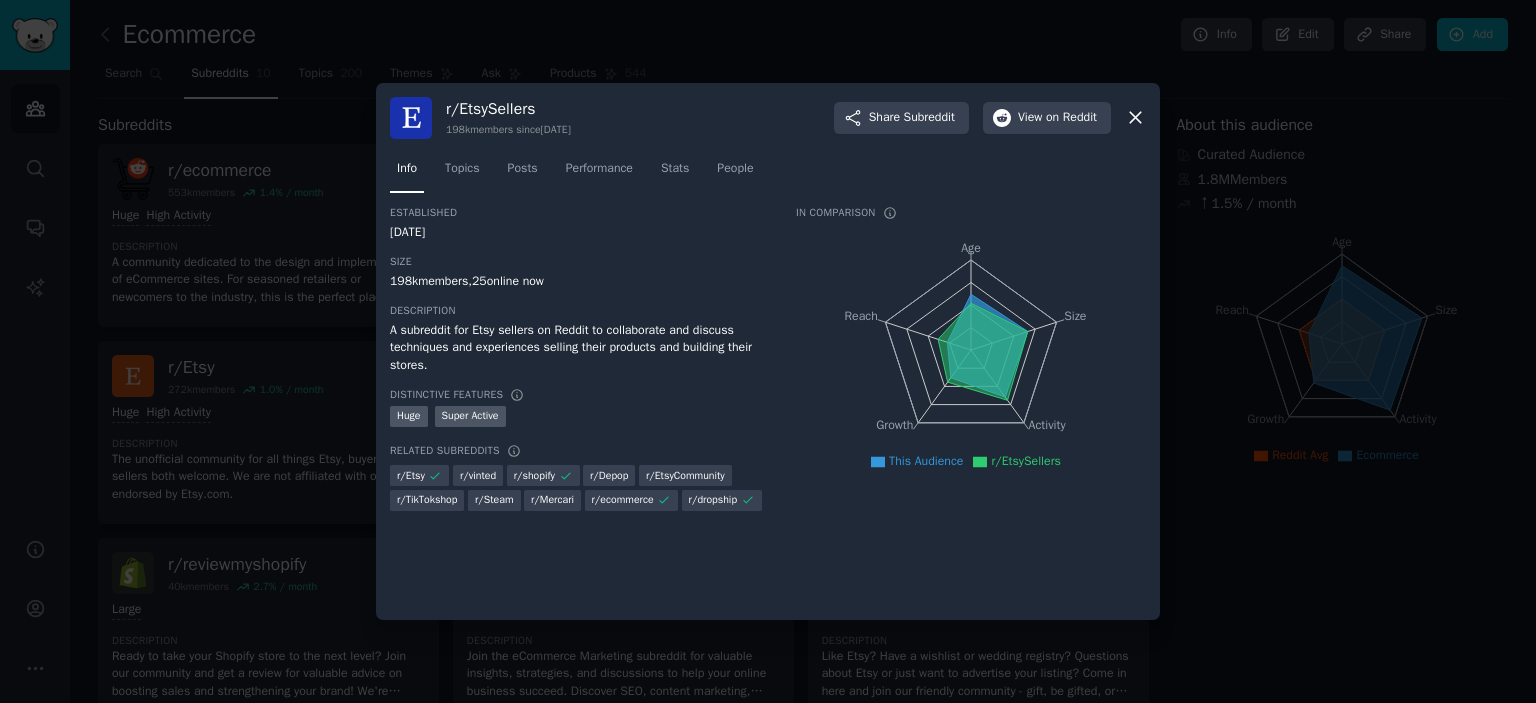 click at bounding box center [768, 351] 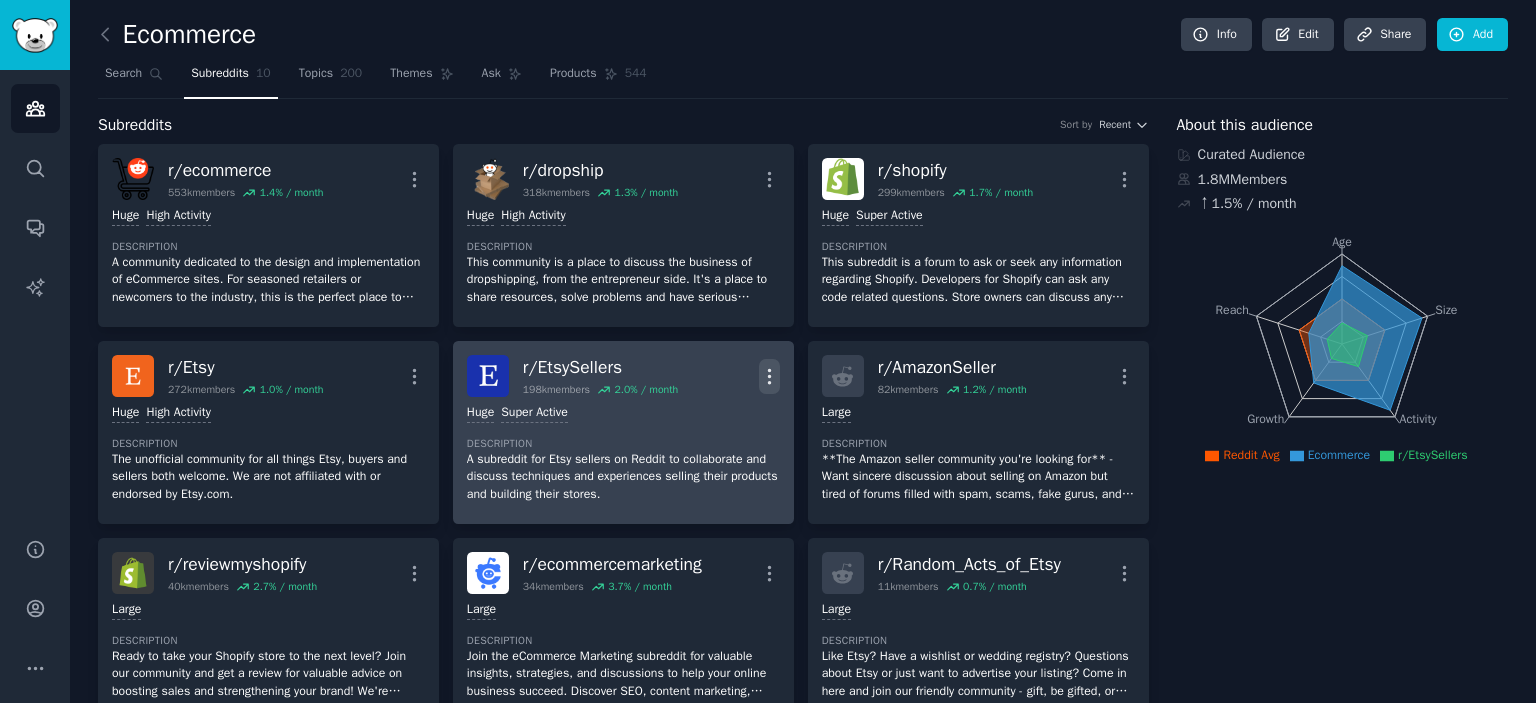 click 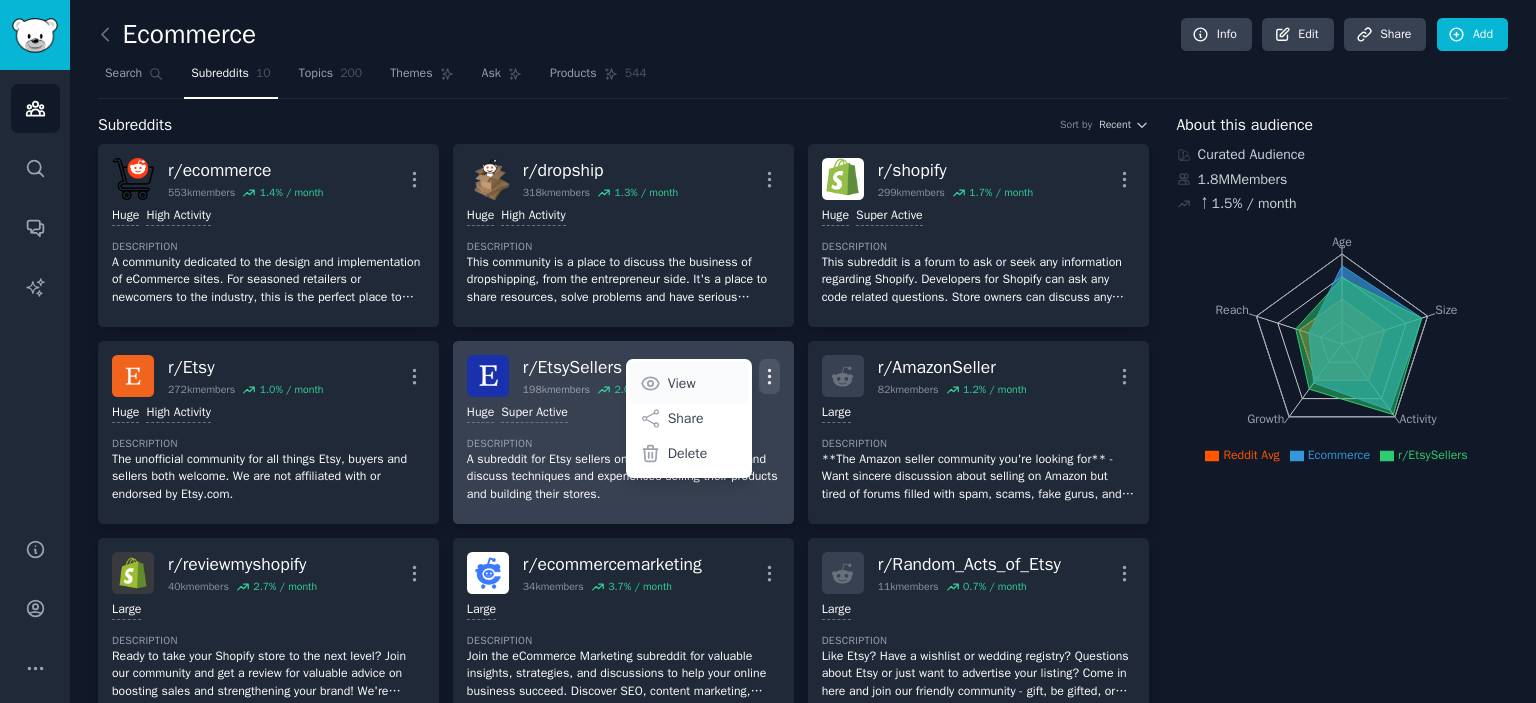click on "View" at bounding box center [688, 383] 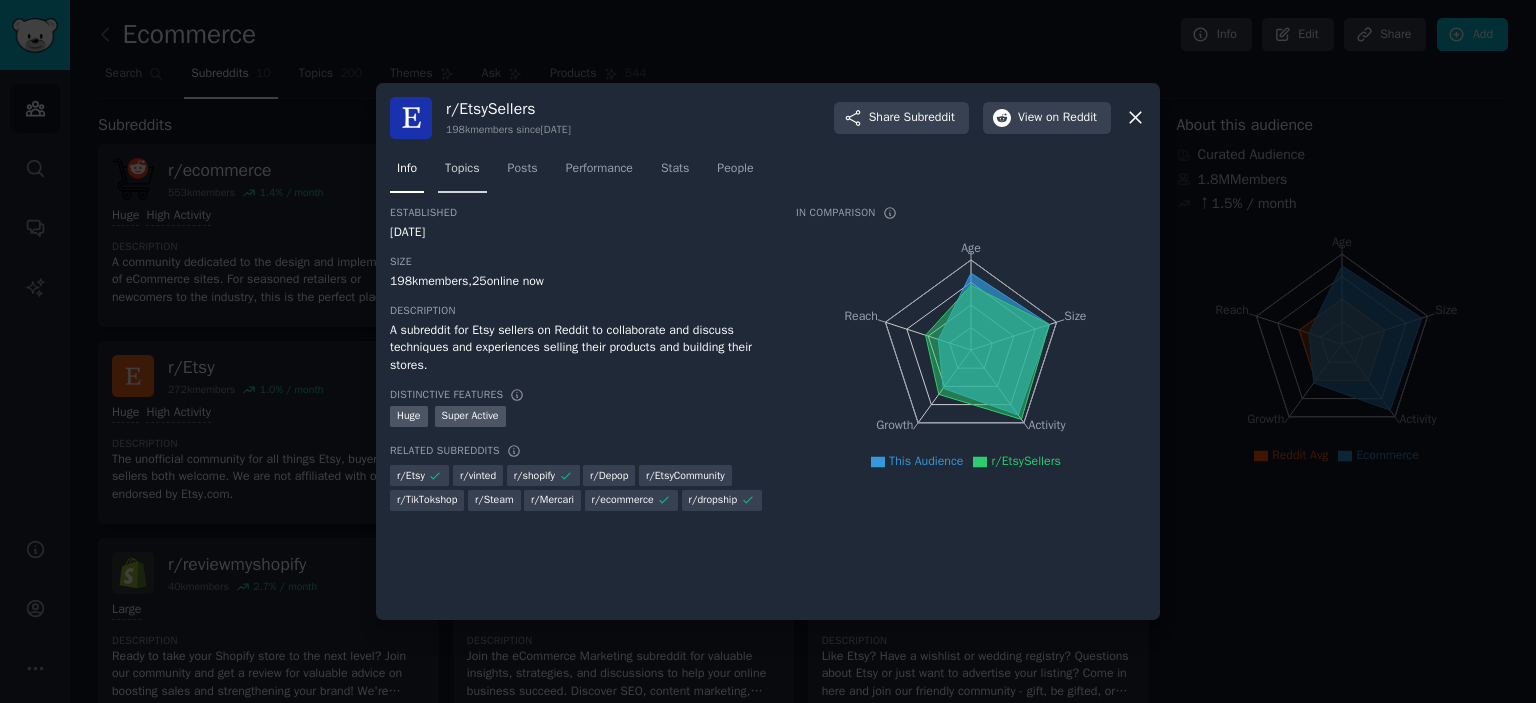 click on "Topics" at bounding box center [462, 169] 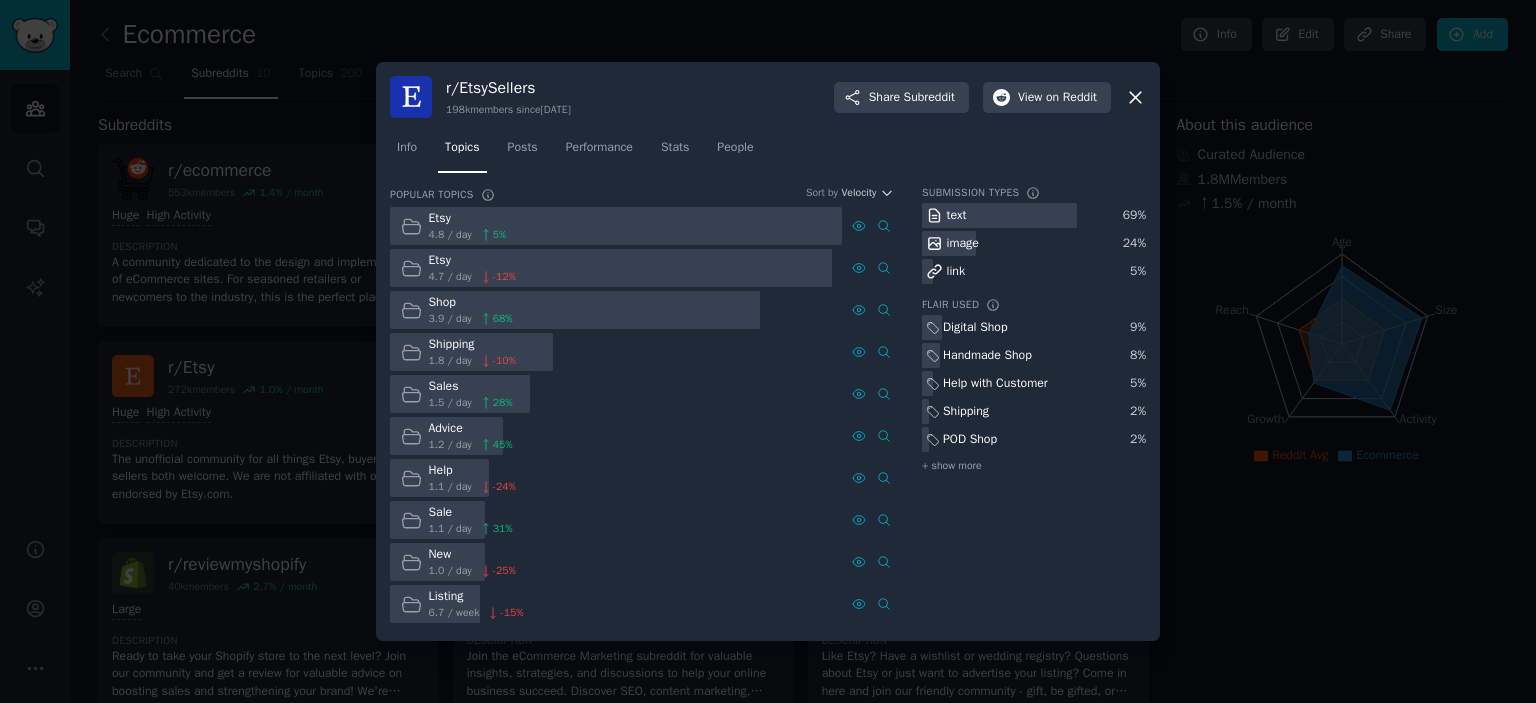 click at bounding box center [768, 351] 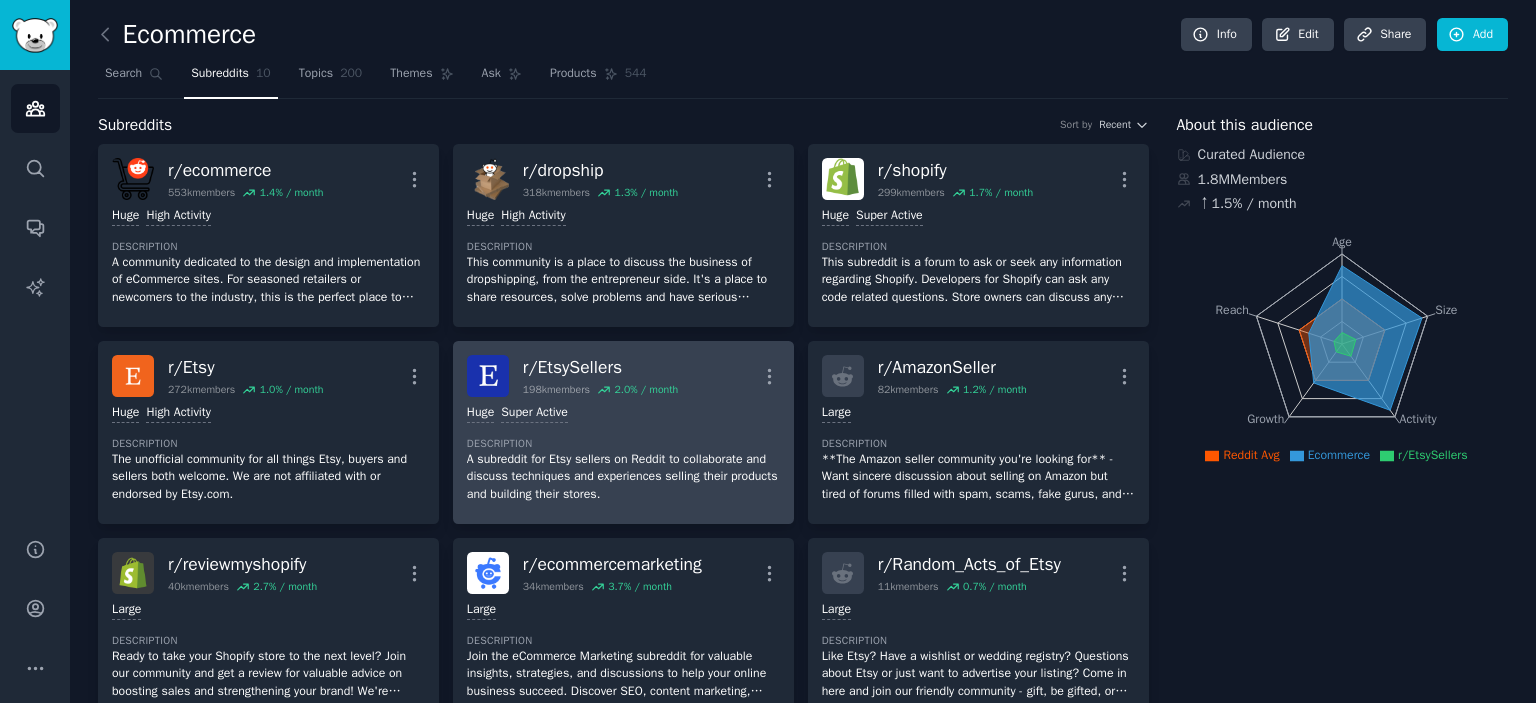click on "Huge Super Active Description A subreddit for Etsy sellers on Reddit to collaborate and discuss techniques and experiences selling their products and building their stores." at bounding box center [623, 453] 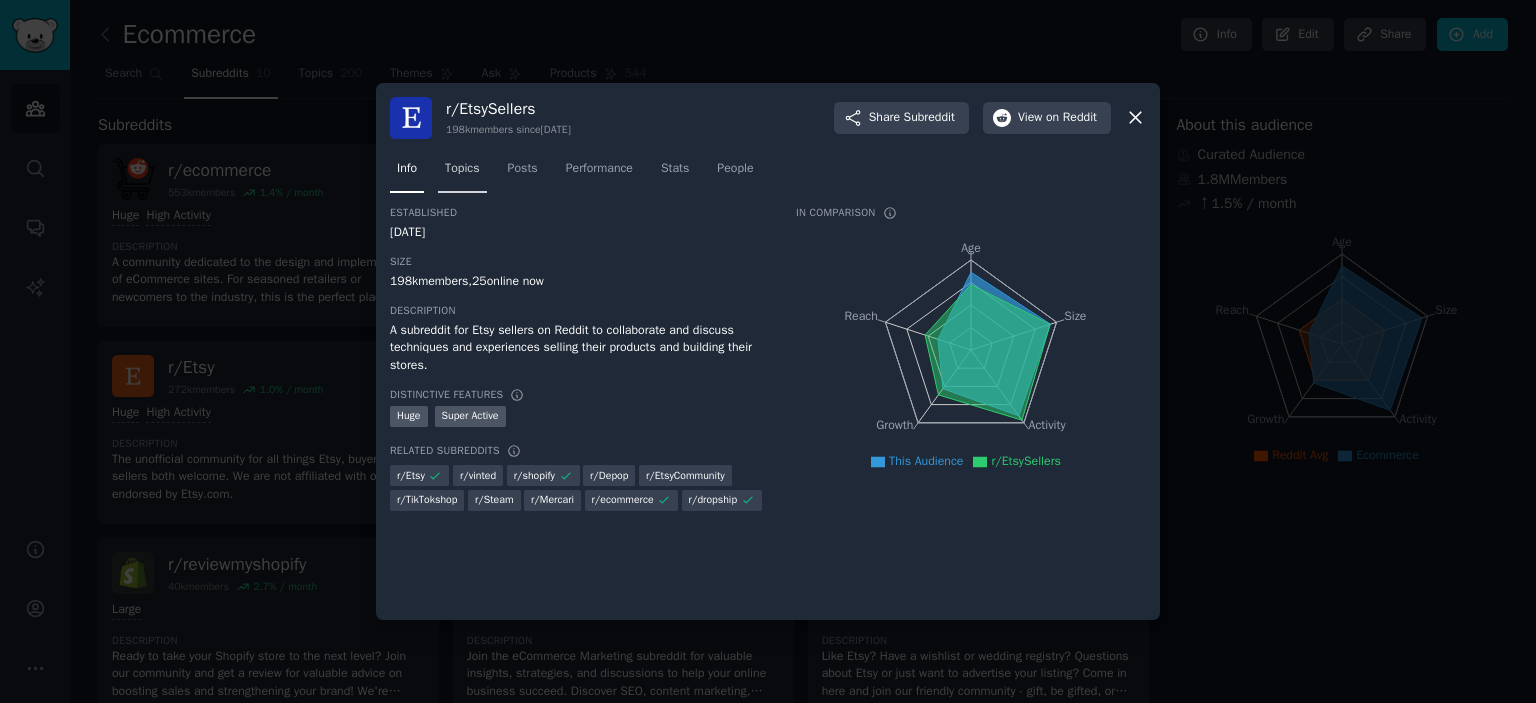 click on "Topics" at bounding box center (462, 169) 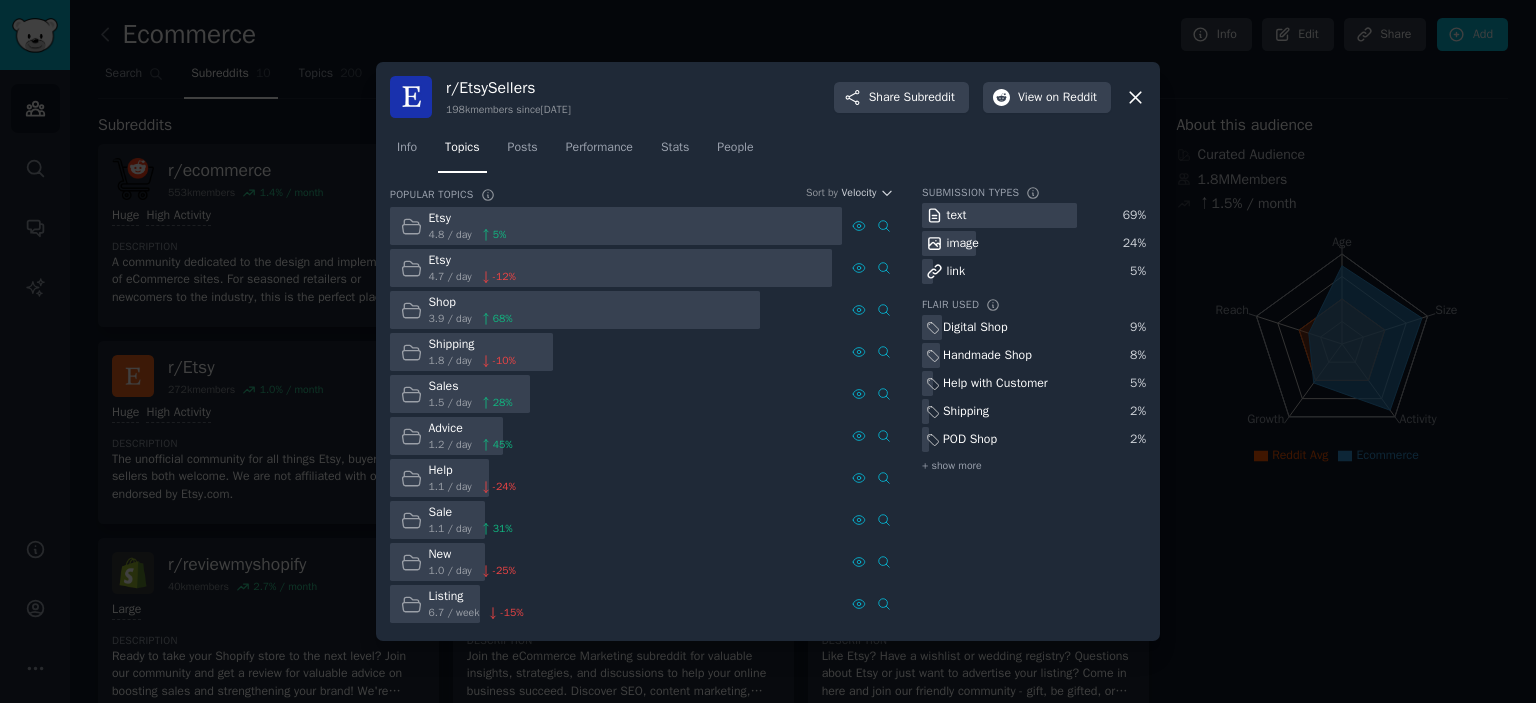 click at bounding box center (616, 226) 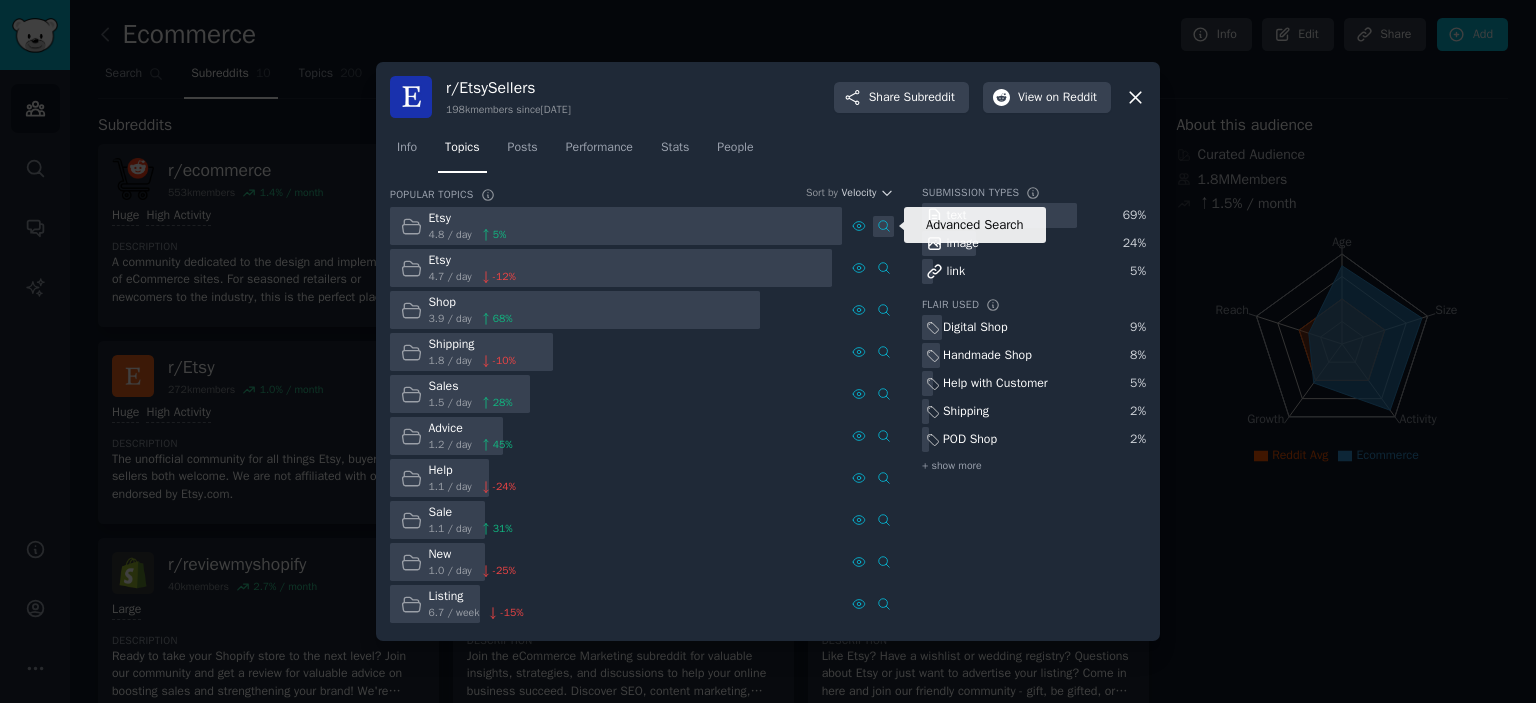 click on "Advanced Search" at bounding box center (883, 226) 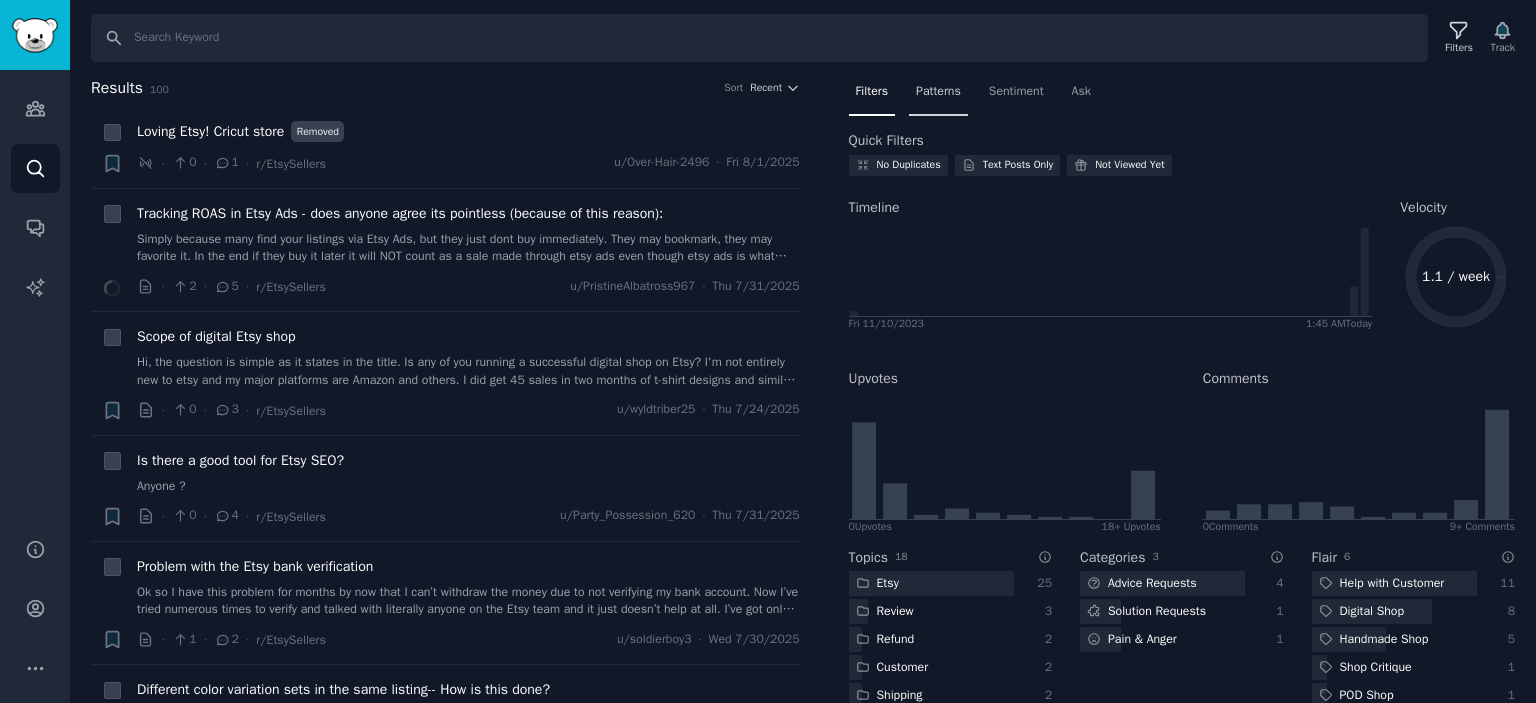 click on "Patterns" at bounding box center [938, 92] 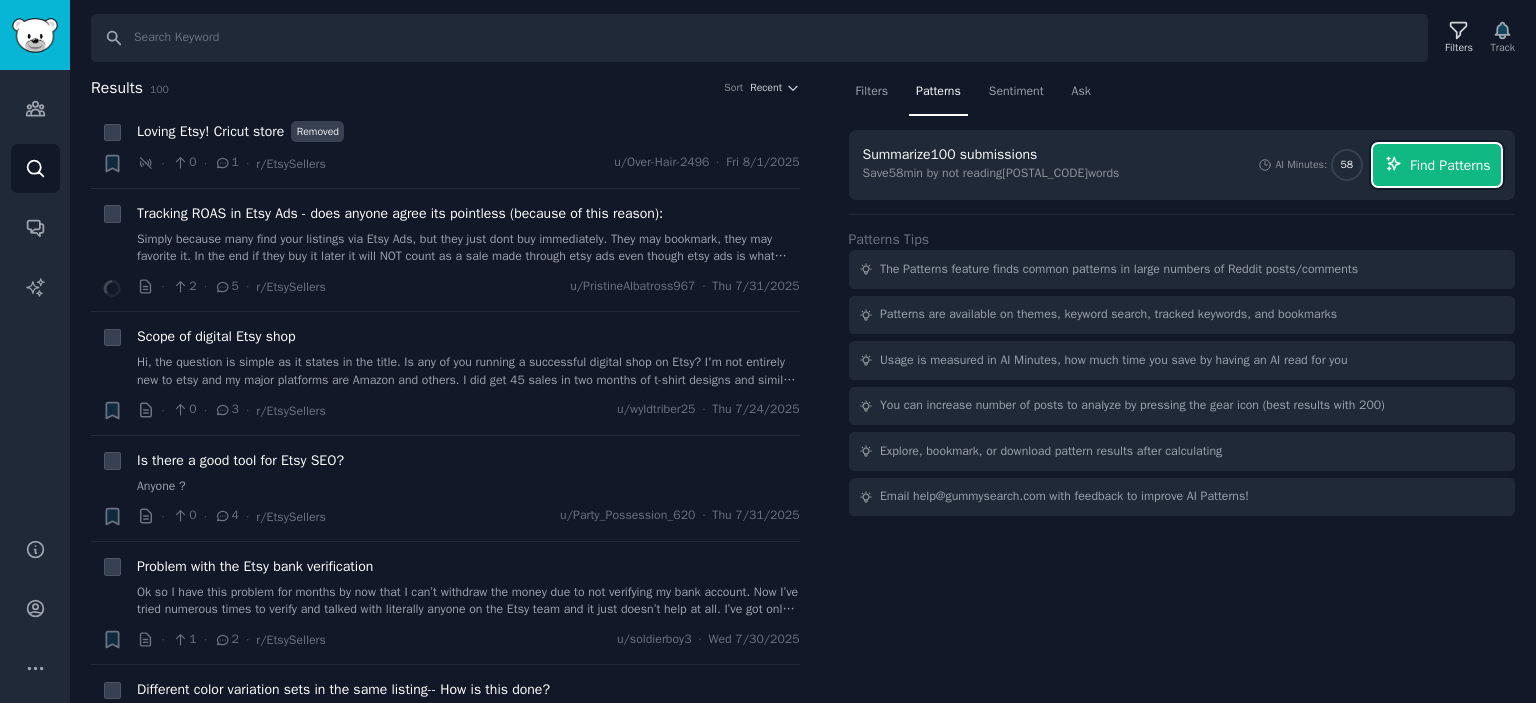 click on "Find Patterns" at bounding box center [1450, 165] 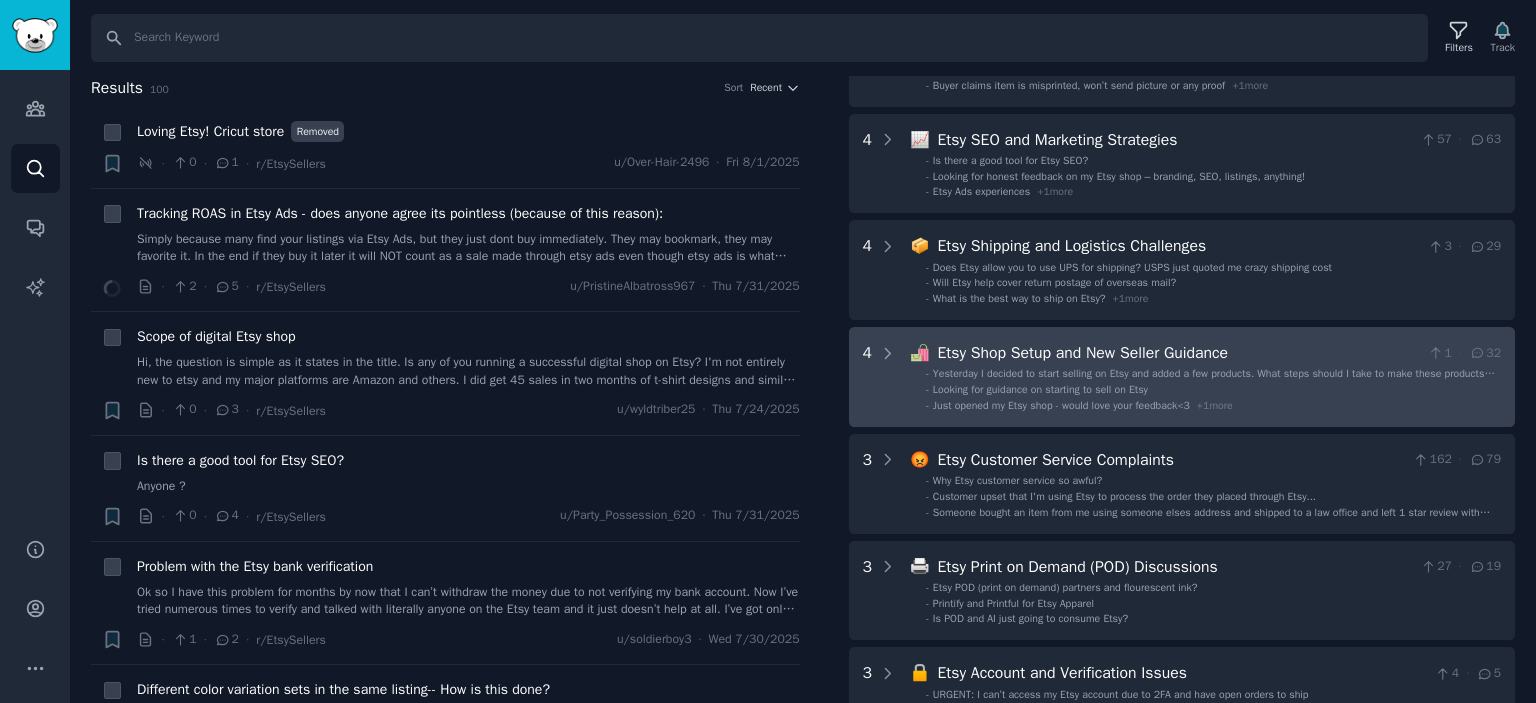 scroll, scrollTop: 400, scrollLeft: 0, axis: vertical 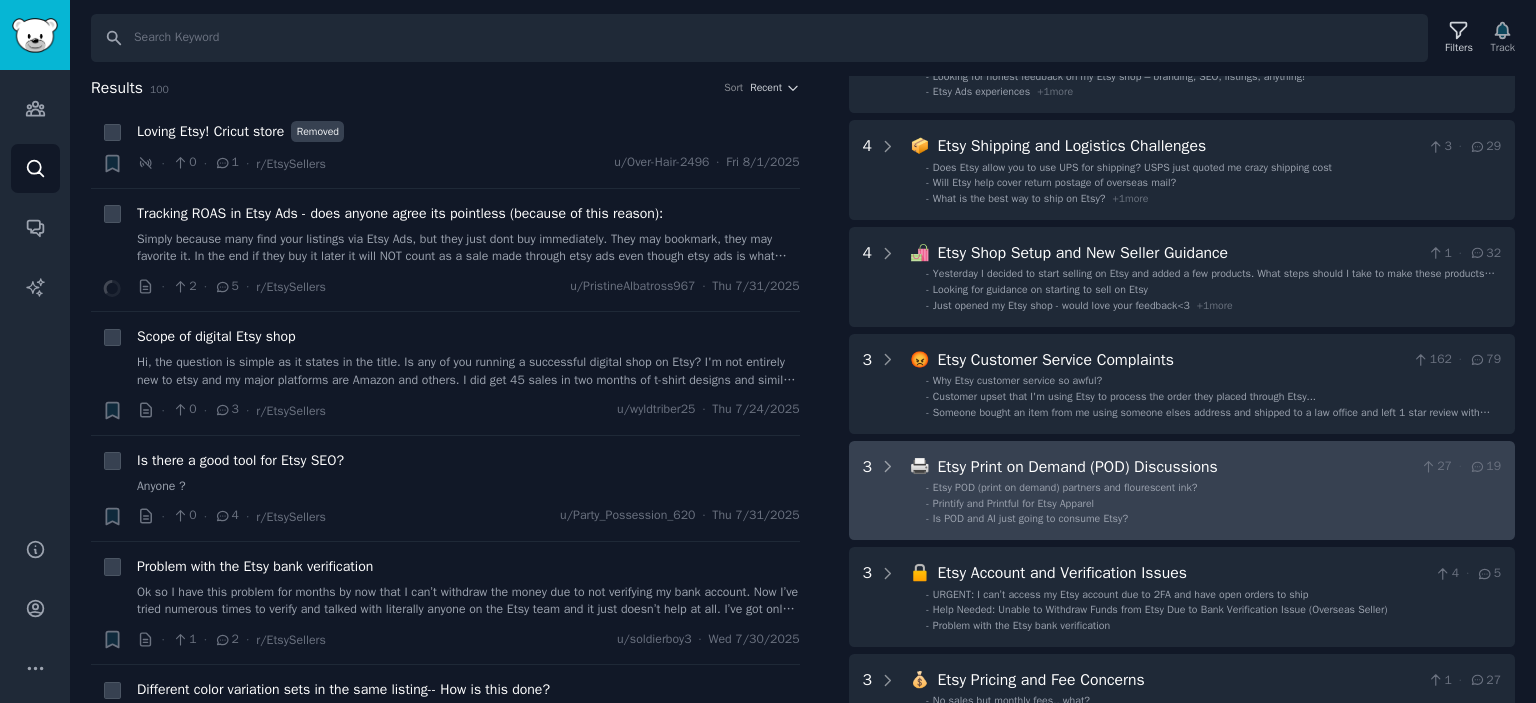 click on "- Etsy POD (print on demand) partners and flourescent ink?" at bounding box center [1213, 488] 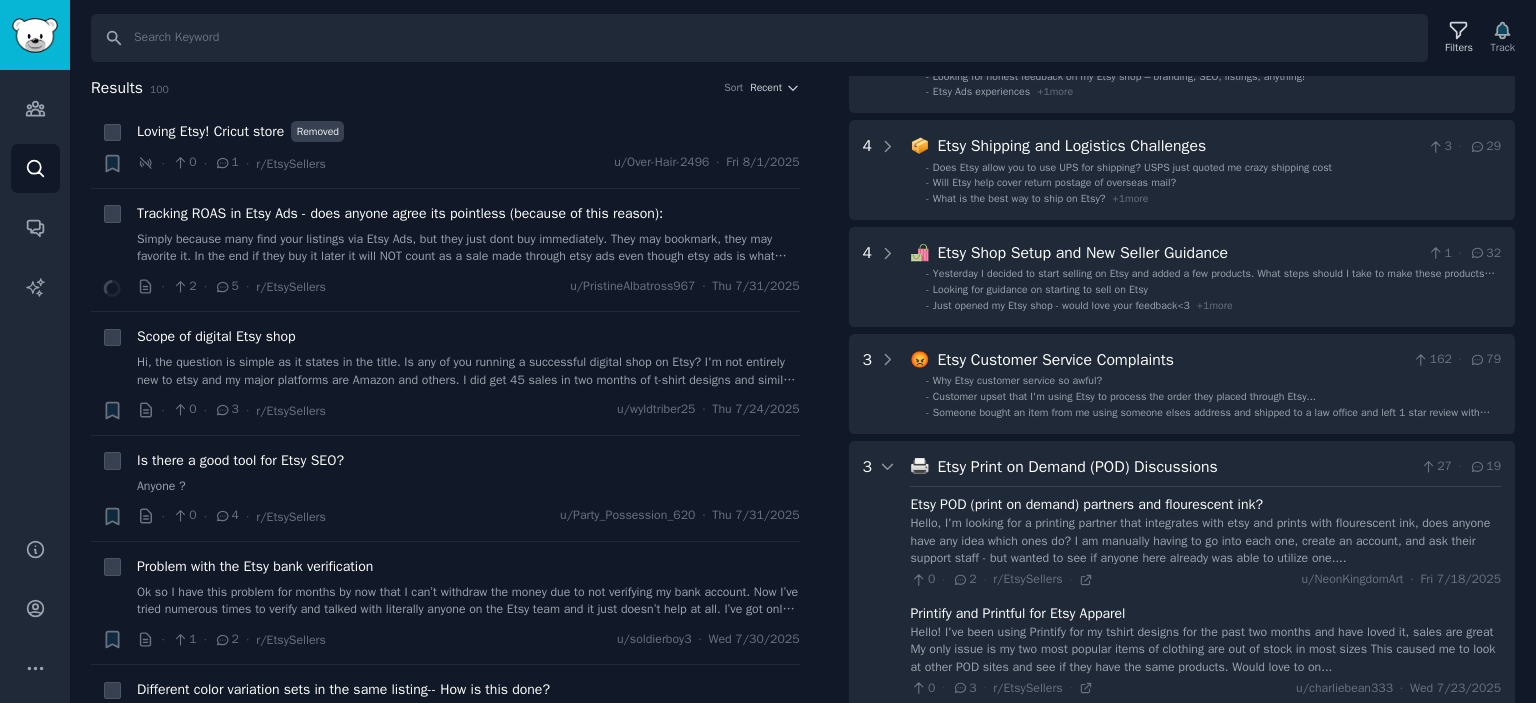 scroll, scrollTop: 764, scrollLeft: 0, axis: vertical 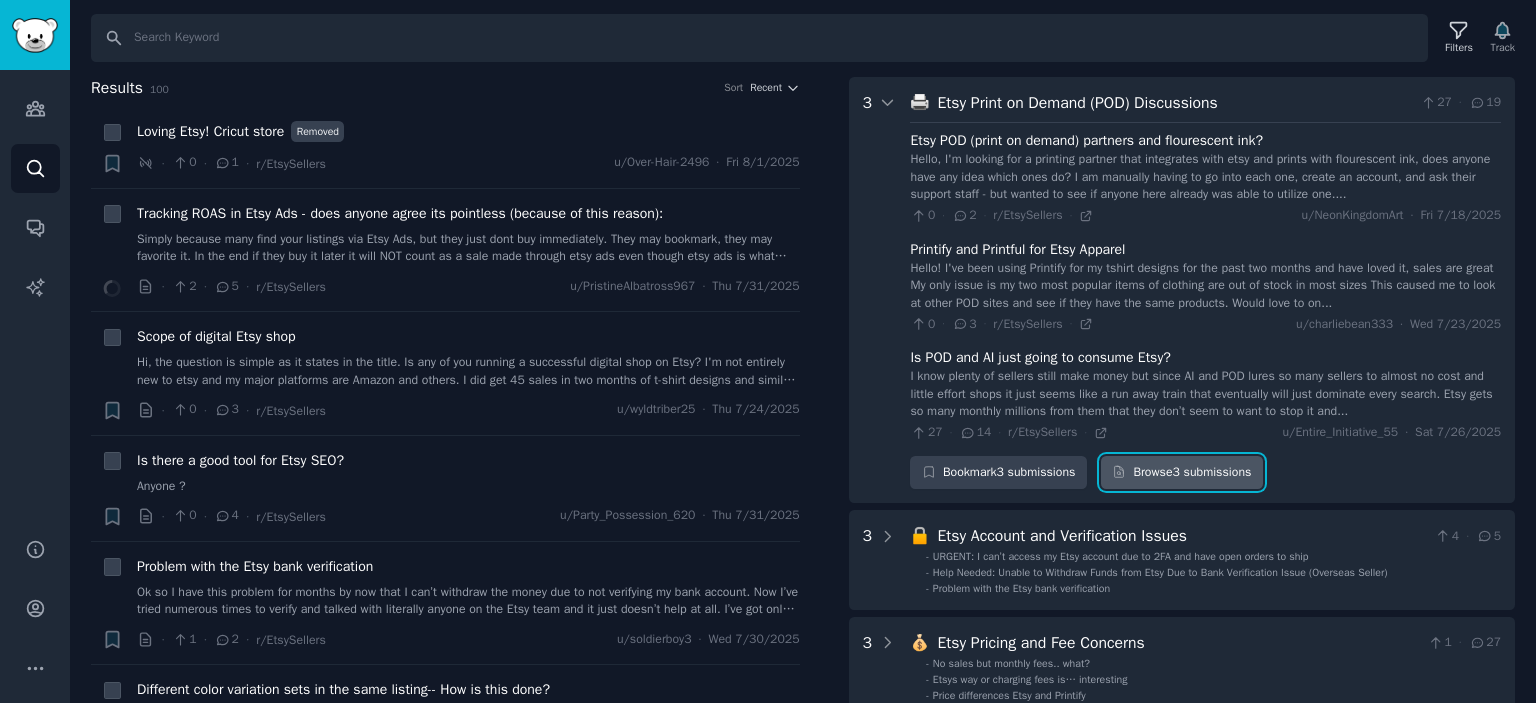 click on "Browse  3   submissions" at bounding box center [1182, 473] 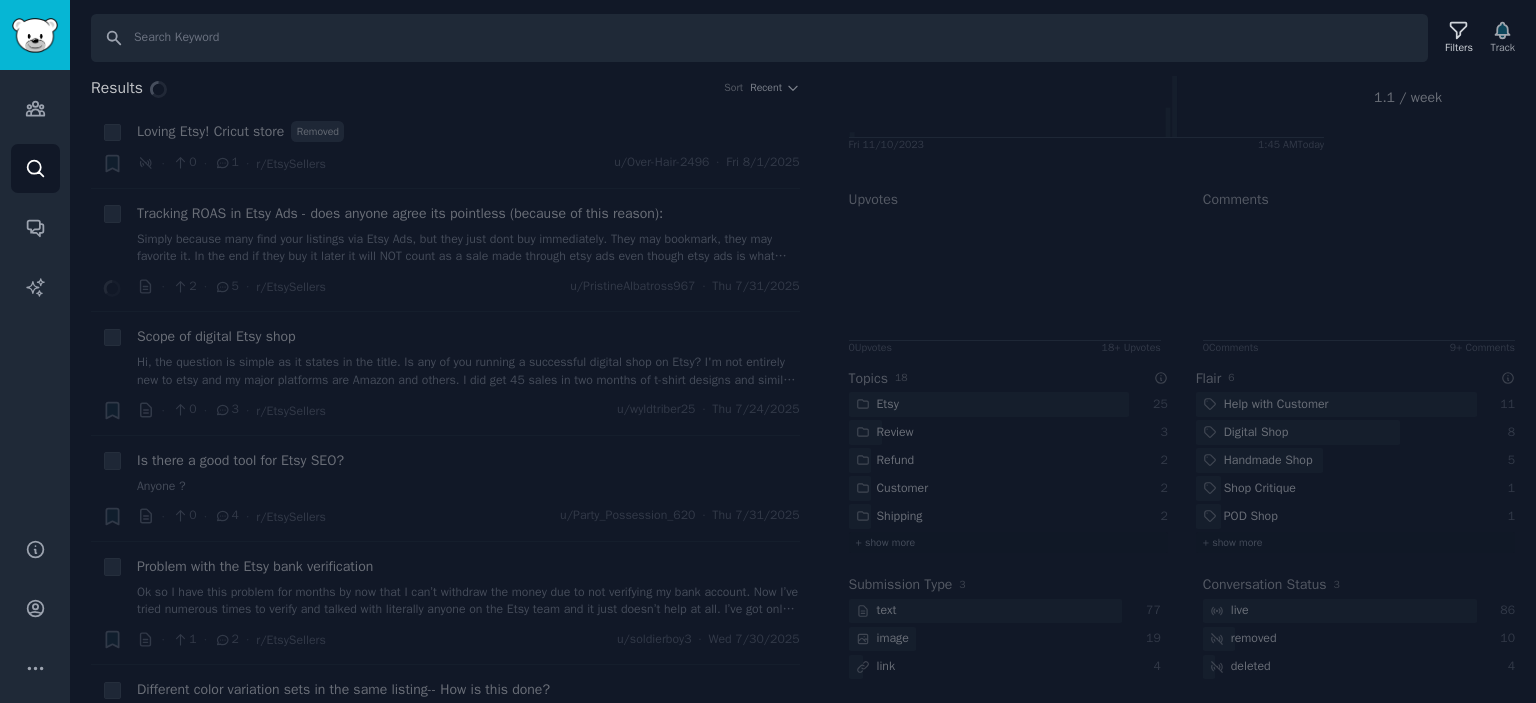 scroll, scrollTop: 178, scrollLeft: 0, axis: vertical 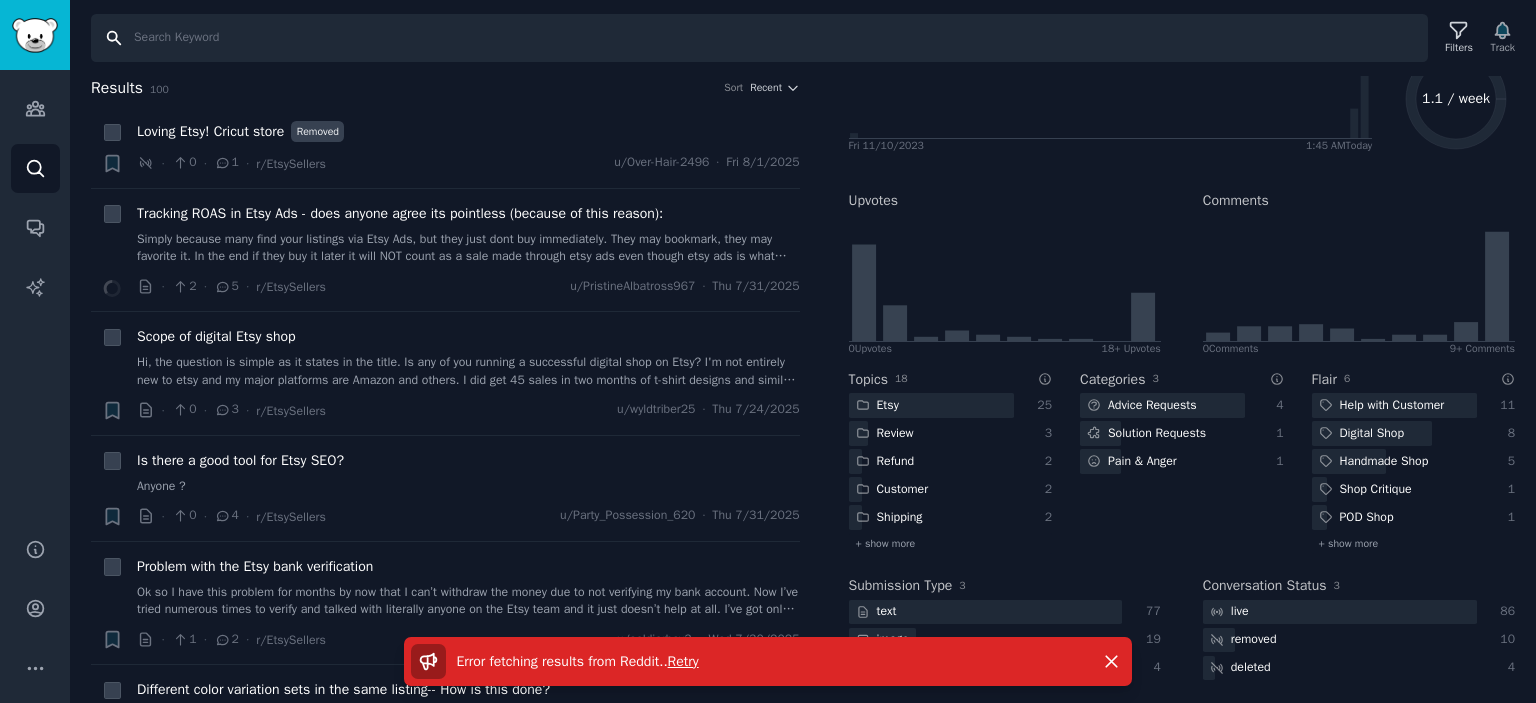 click on "Search" at bounding box center [759, 38] 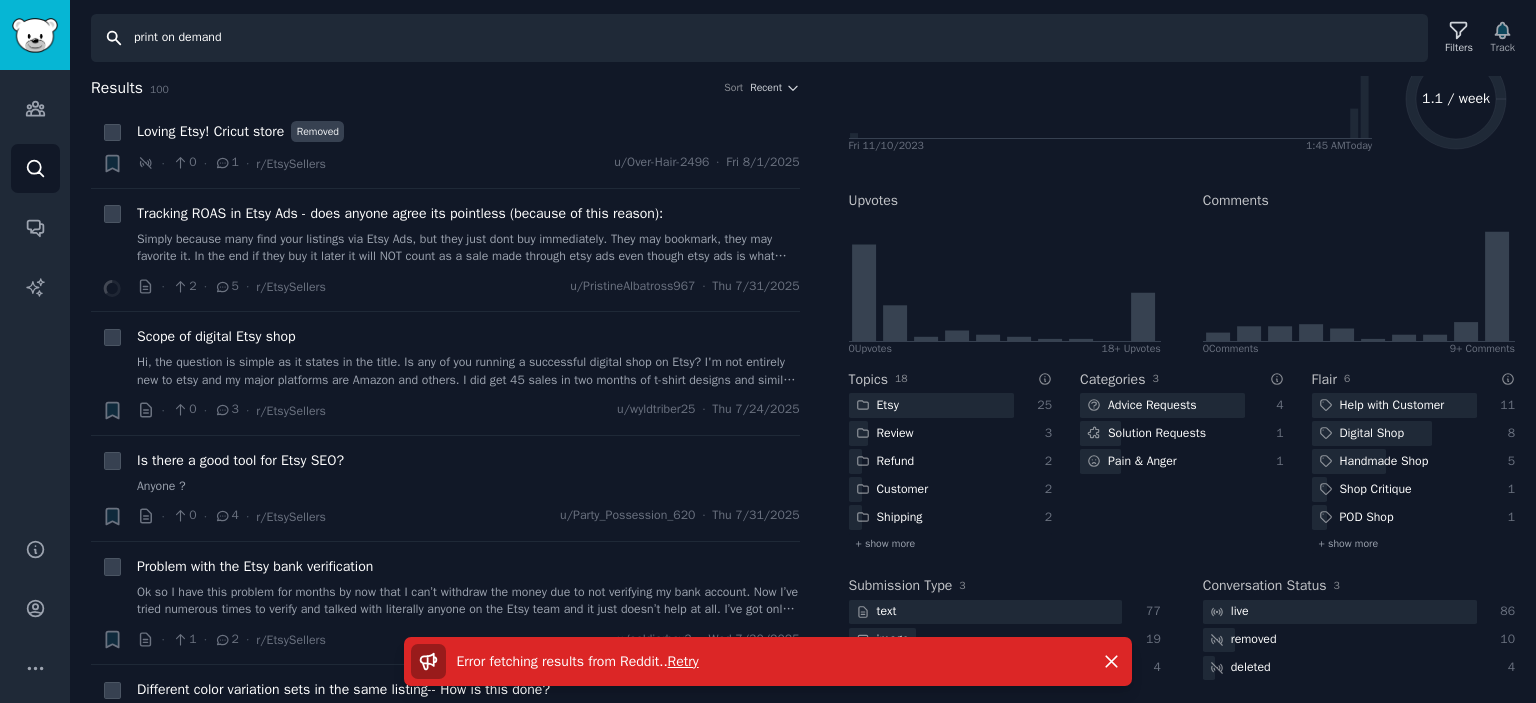 type on "print on demand" 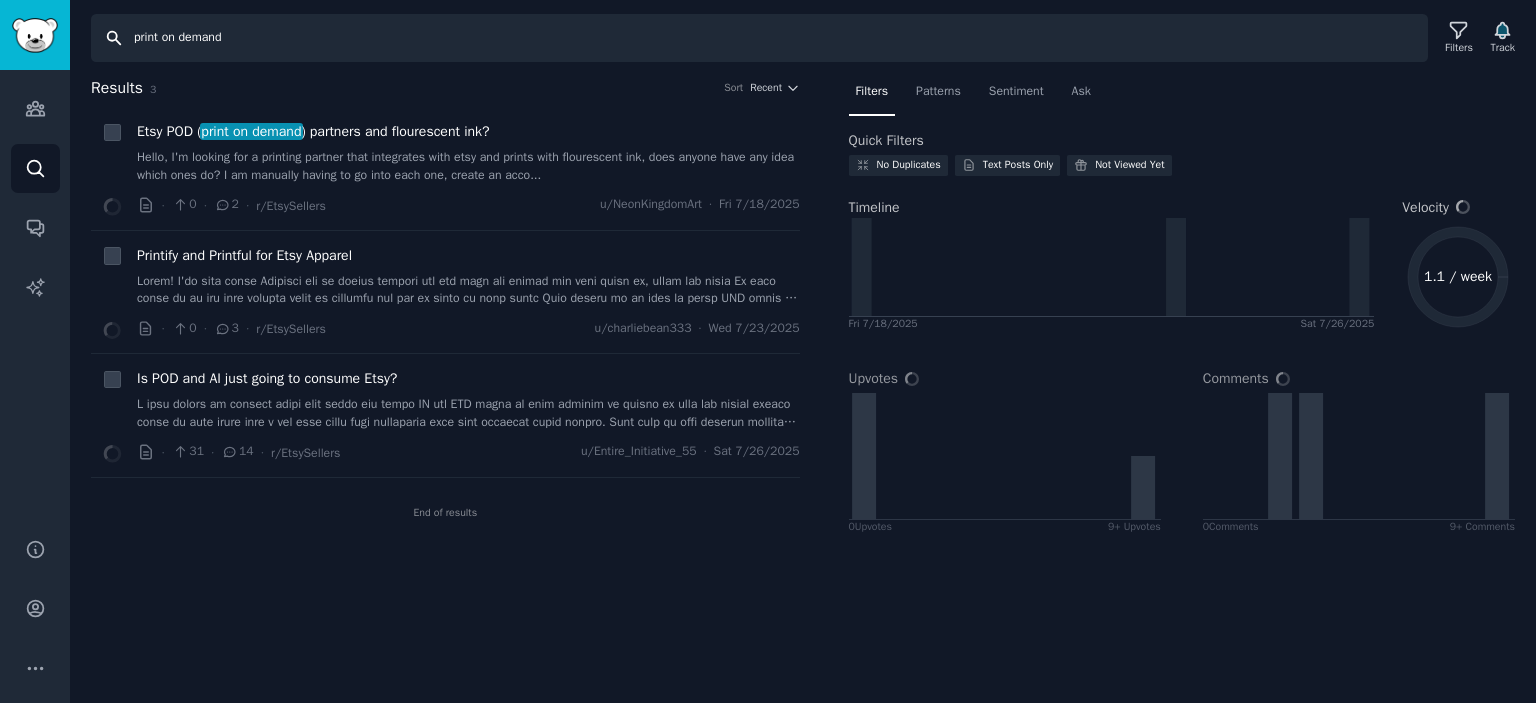 scroll, scrollTop: 0, scrollLeft: 0, axis: both 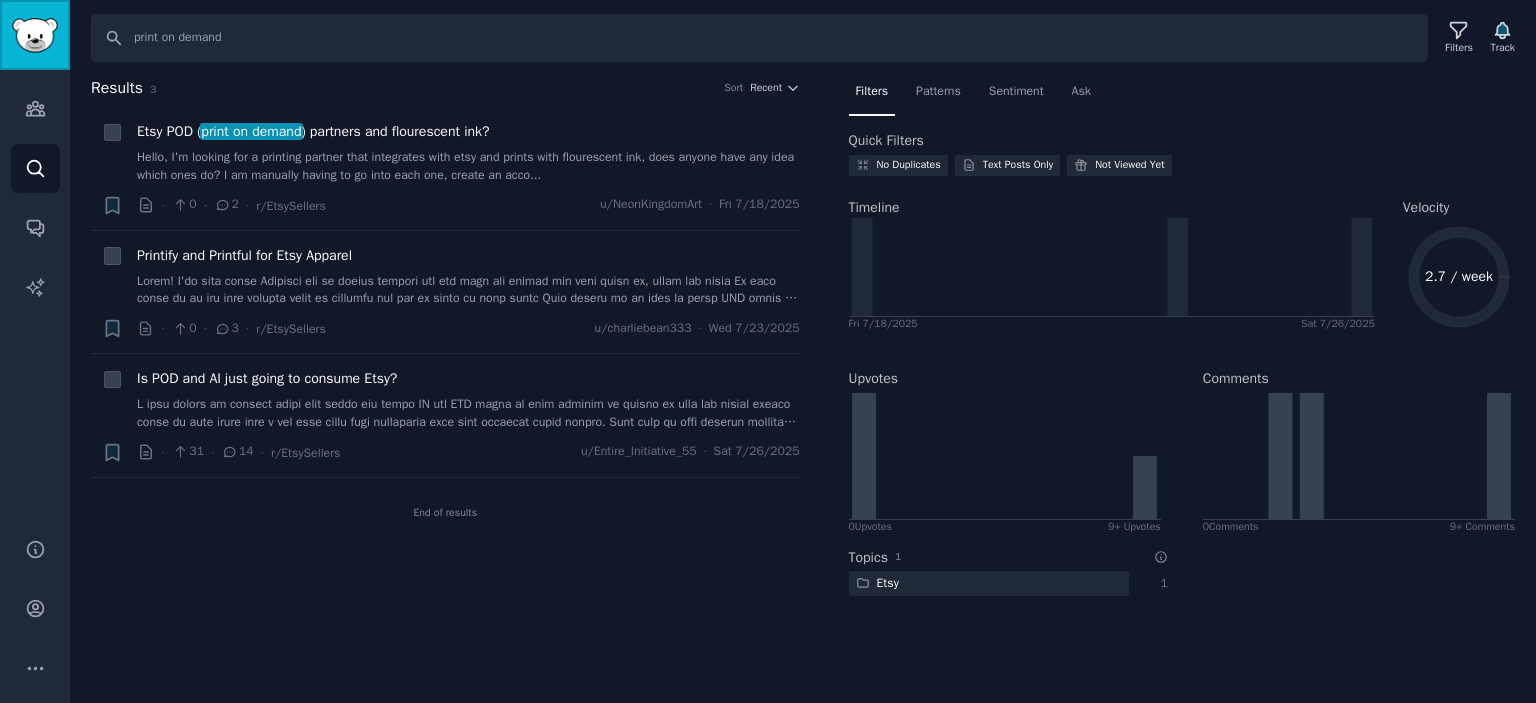 click at bounding box center [35, 35] 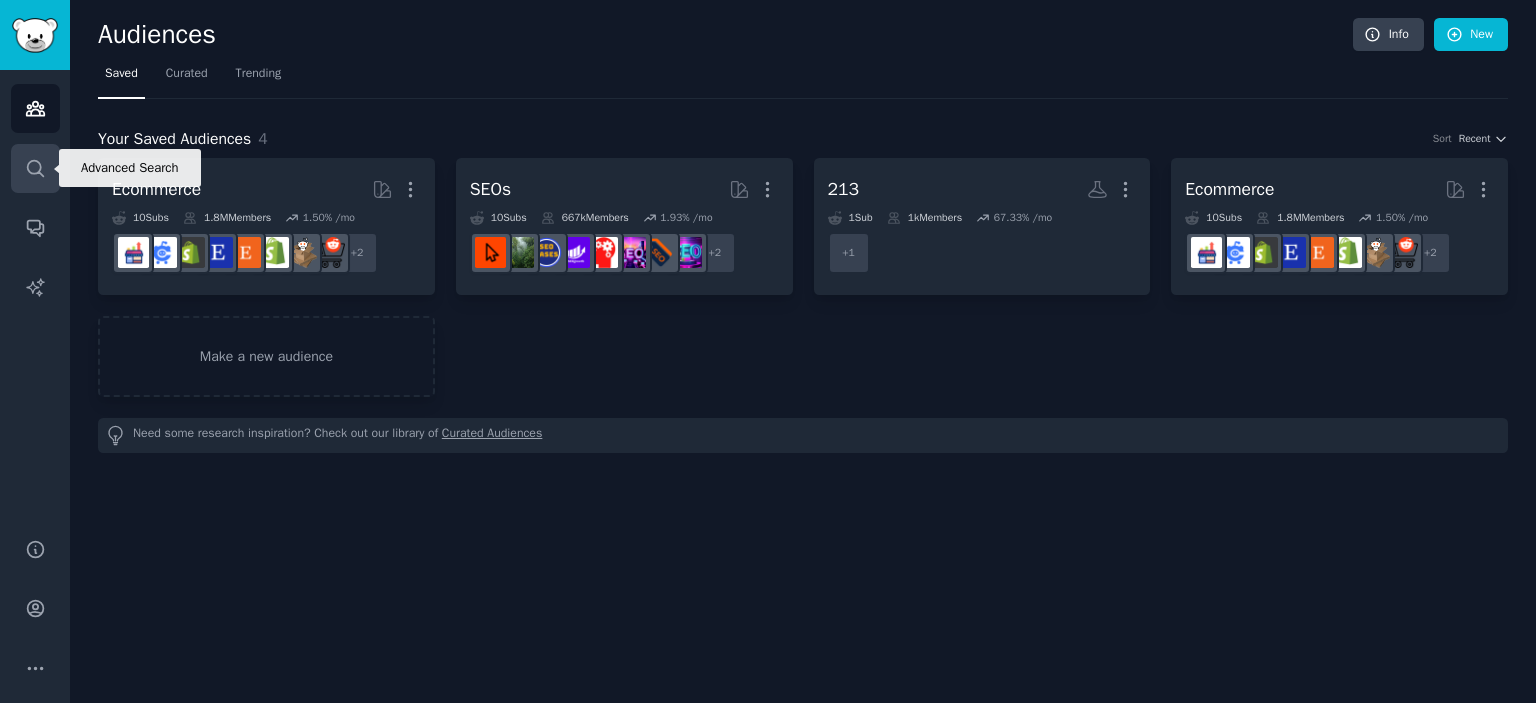 click on "Search" at bounding box center (35, 168) 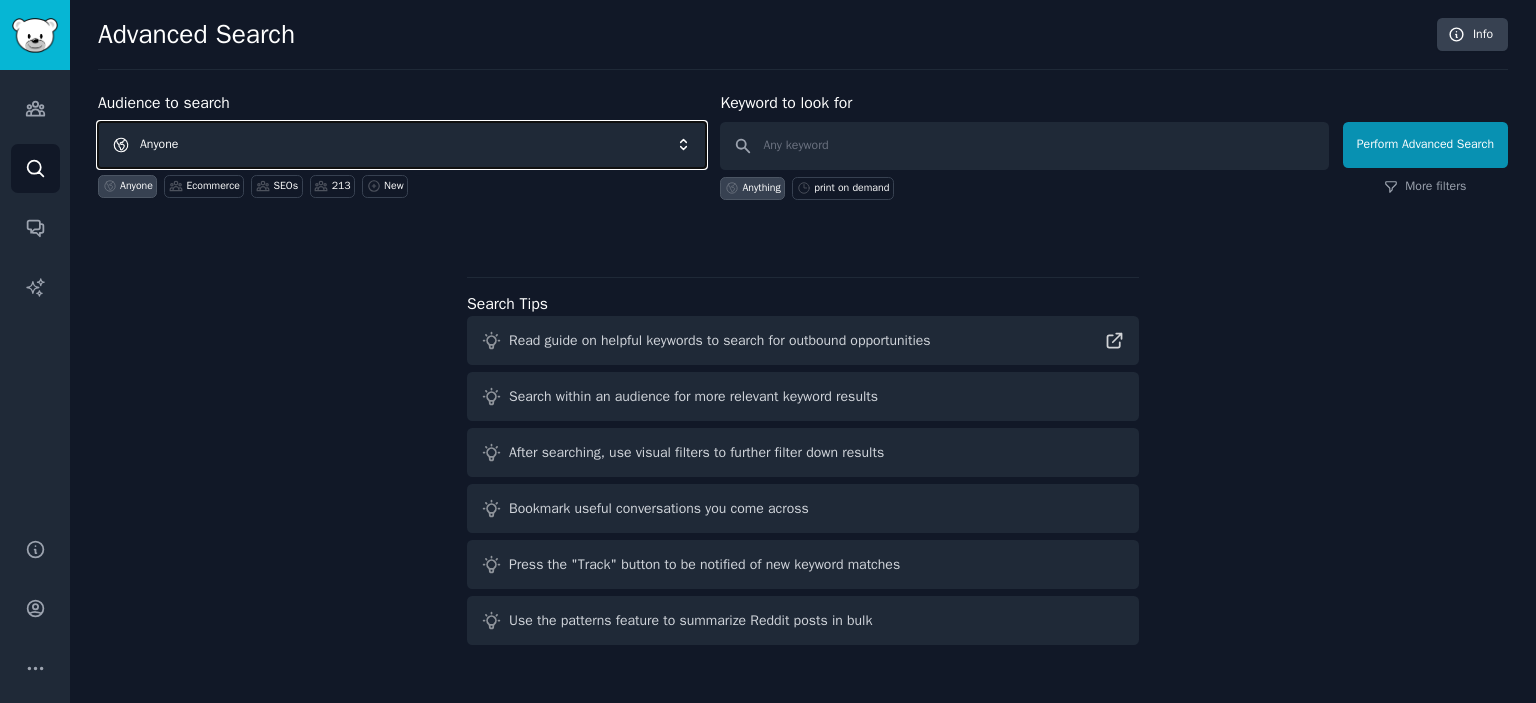 click on "Anyone" at bounding box center [402, 145] 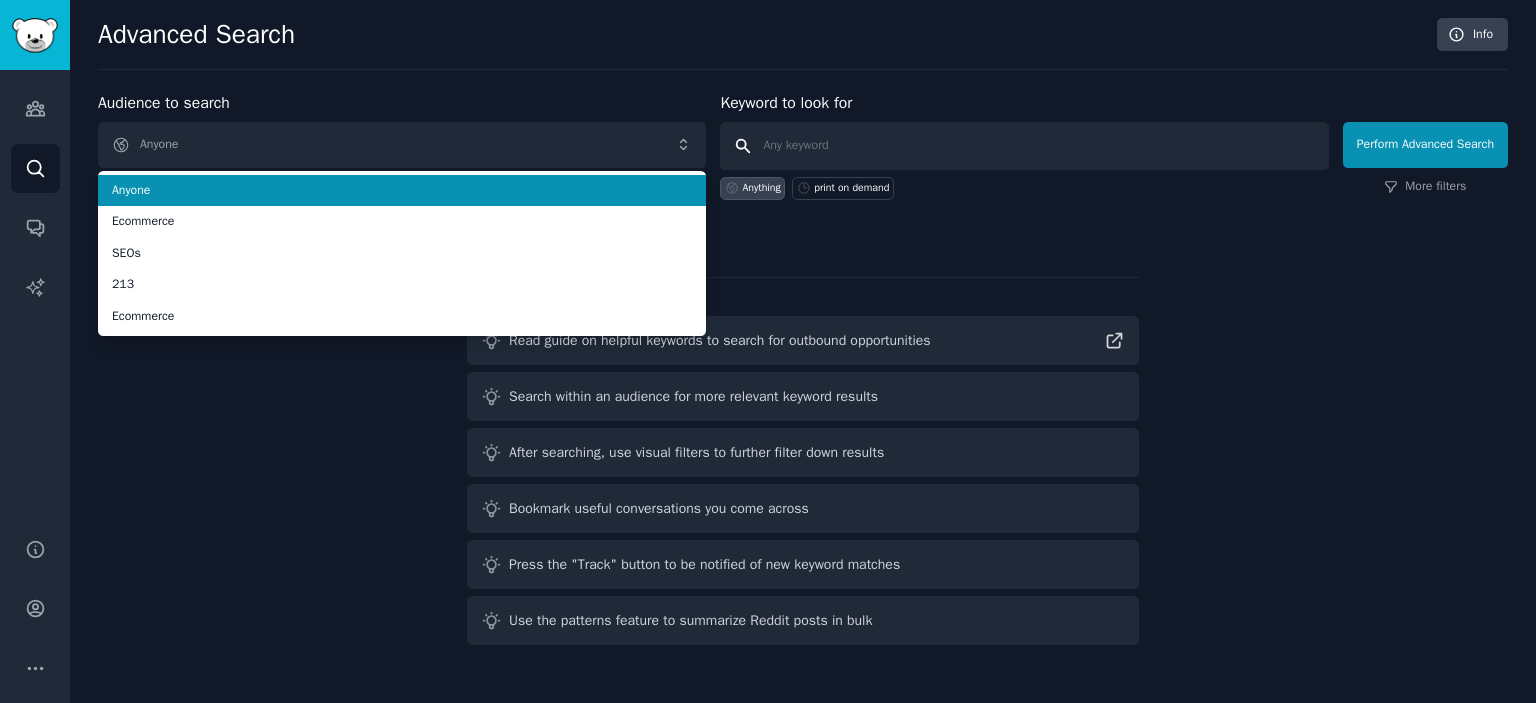 click at bounding box center (1024, 146) 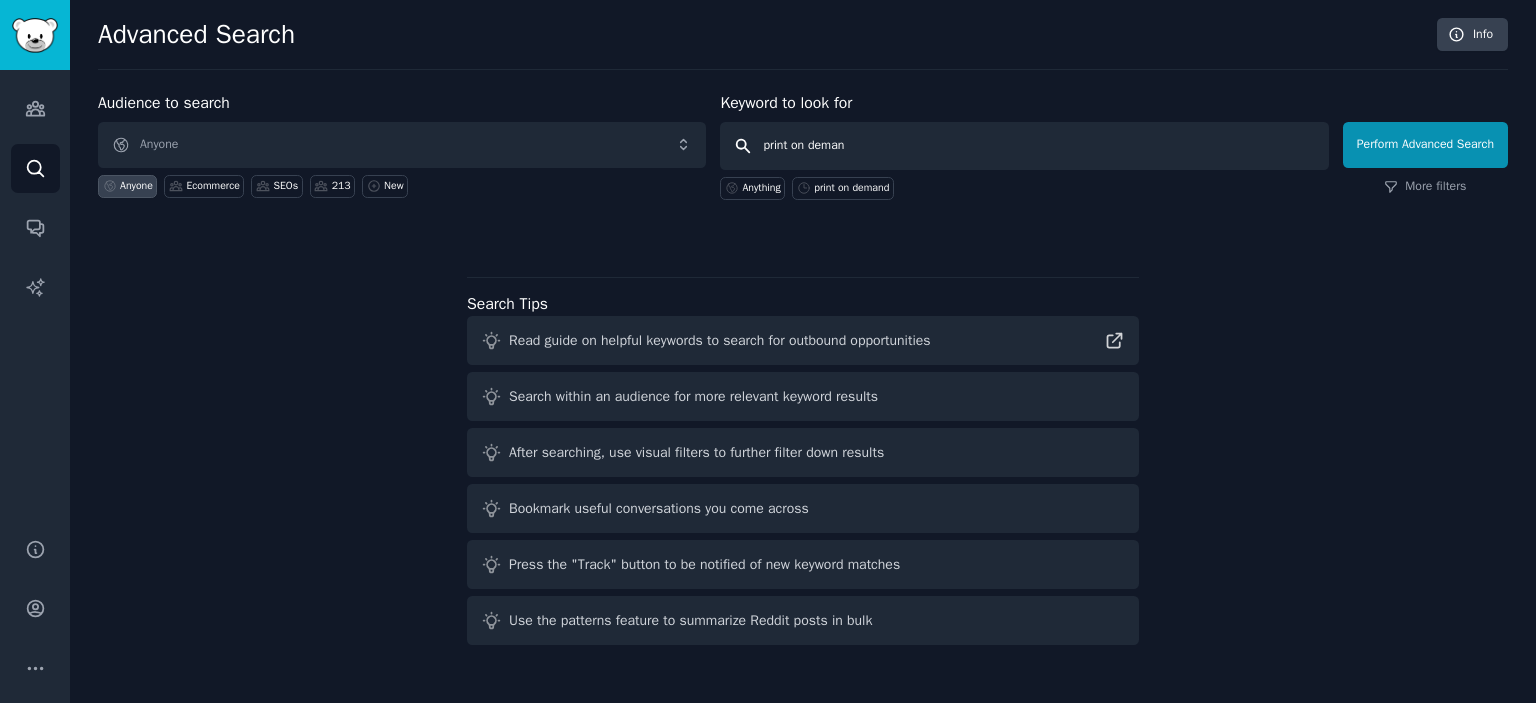 type on "print on demand" 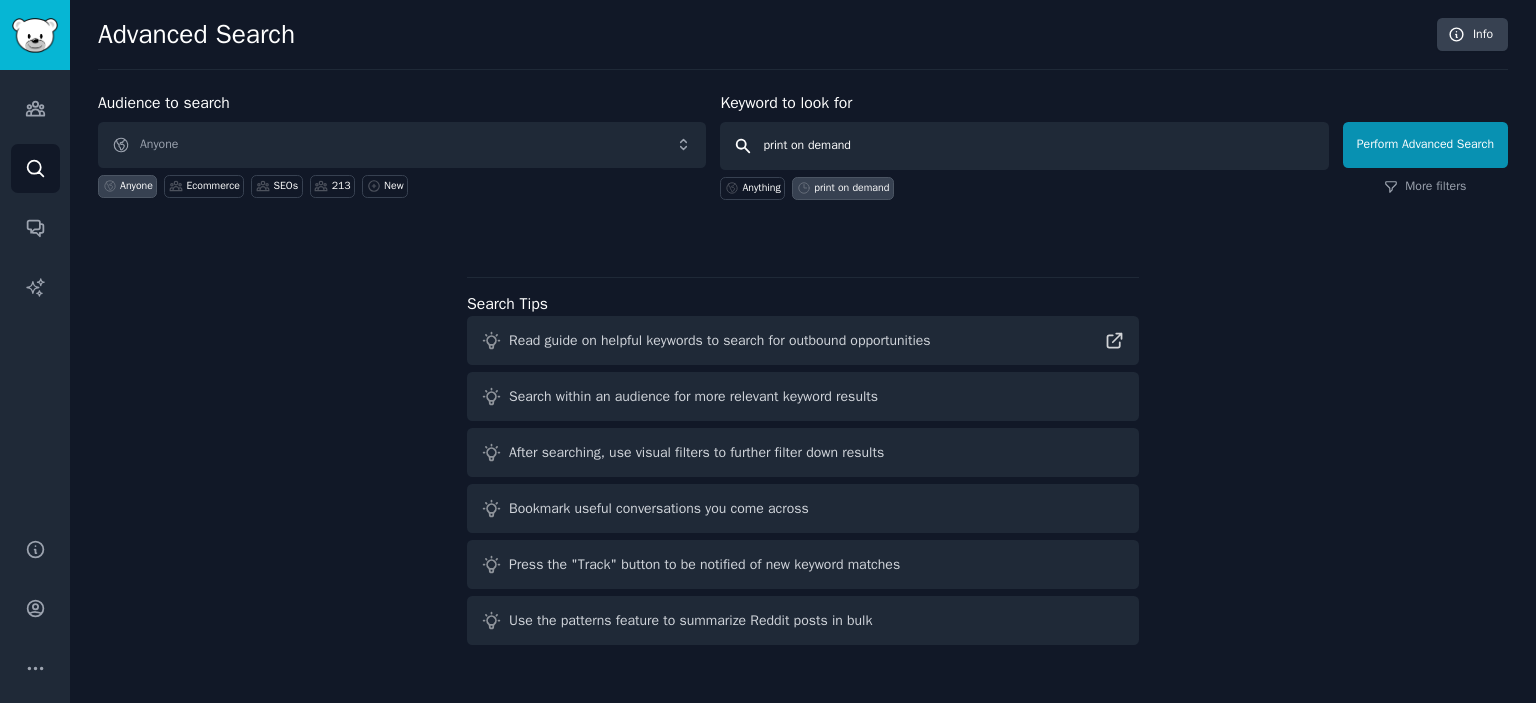 click on "Perform Advanced Search" at bounding box center (1425, 145) 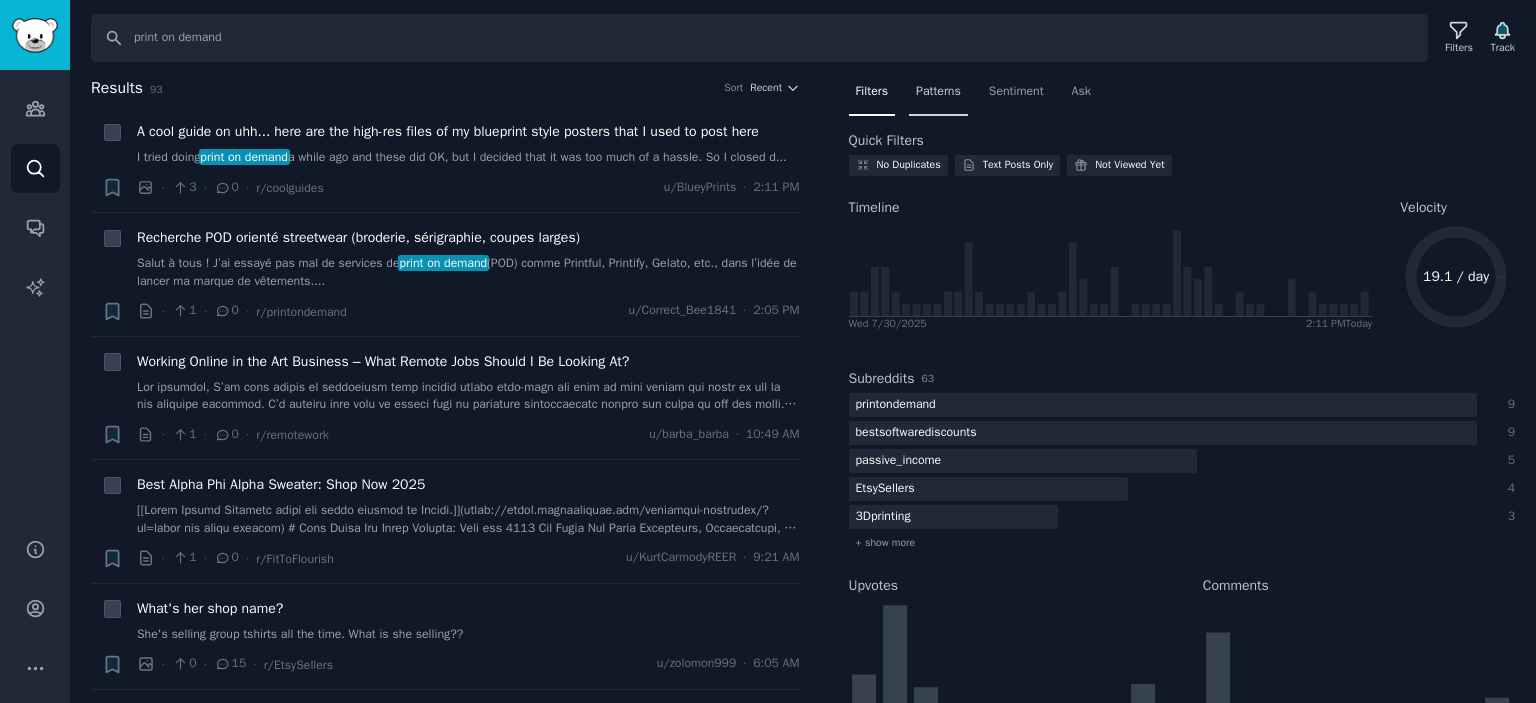 click on "Patterns" at bounding box center (938, 92) 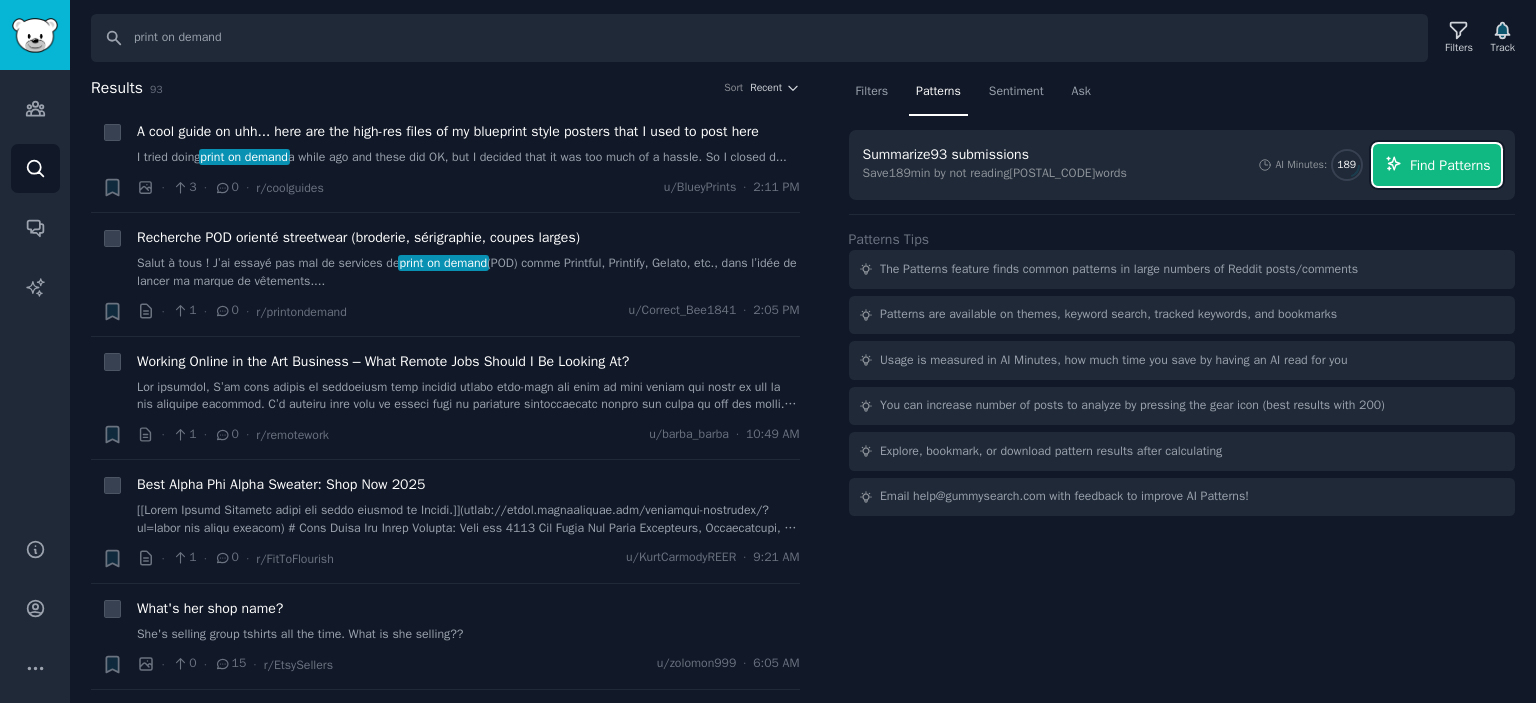 click on "Find Patterns" at bounding box center (1450, 165) 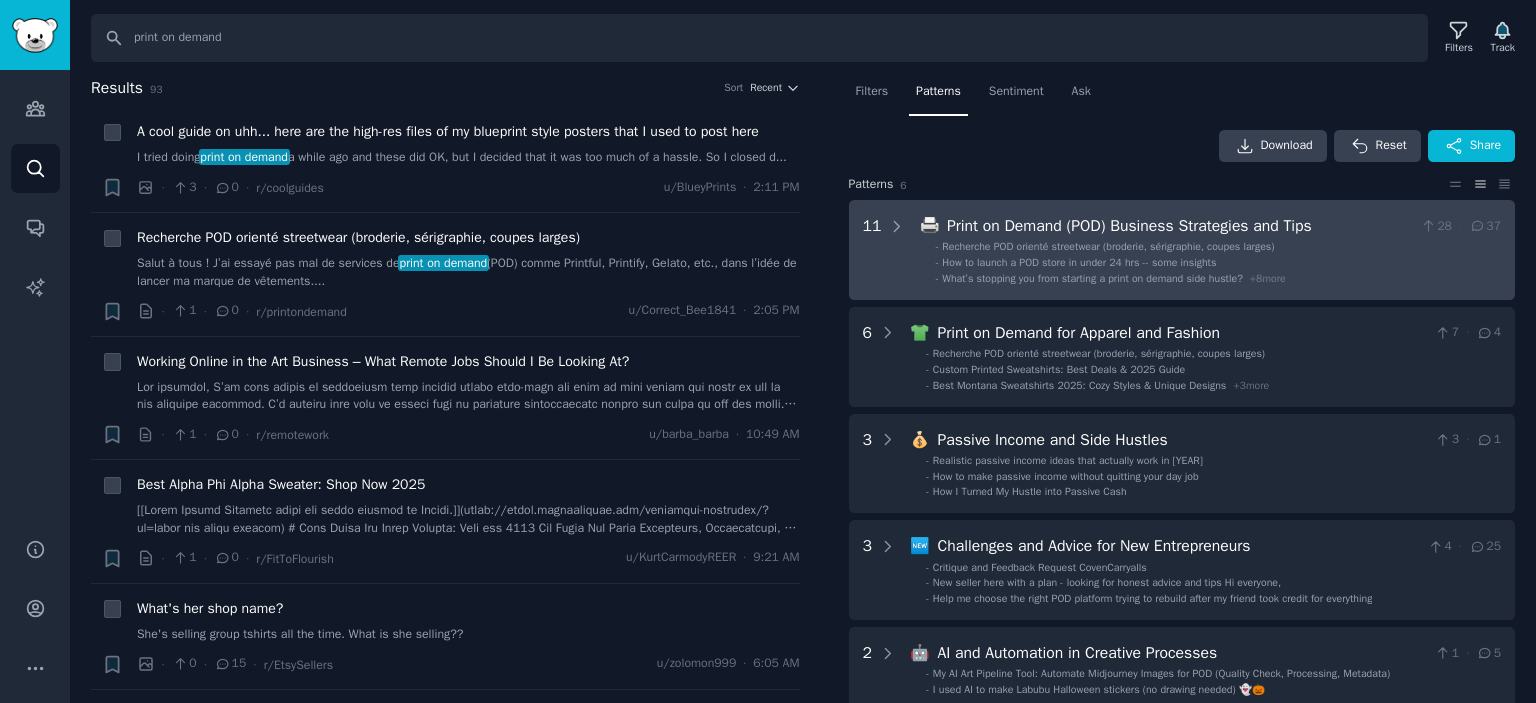 click on "Recherche POD orienté streetwear (broderie, sérigraphie, coupes larges)" at bounding box center [1108, 246] 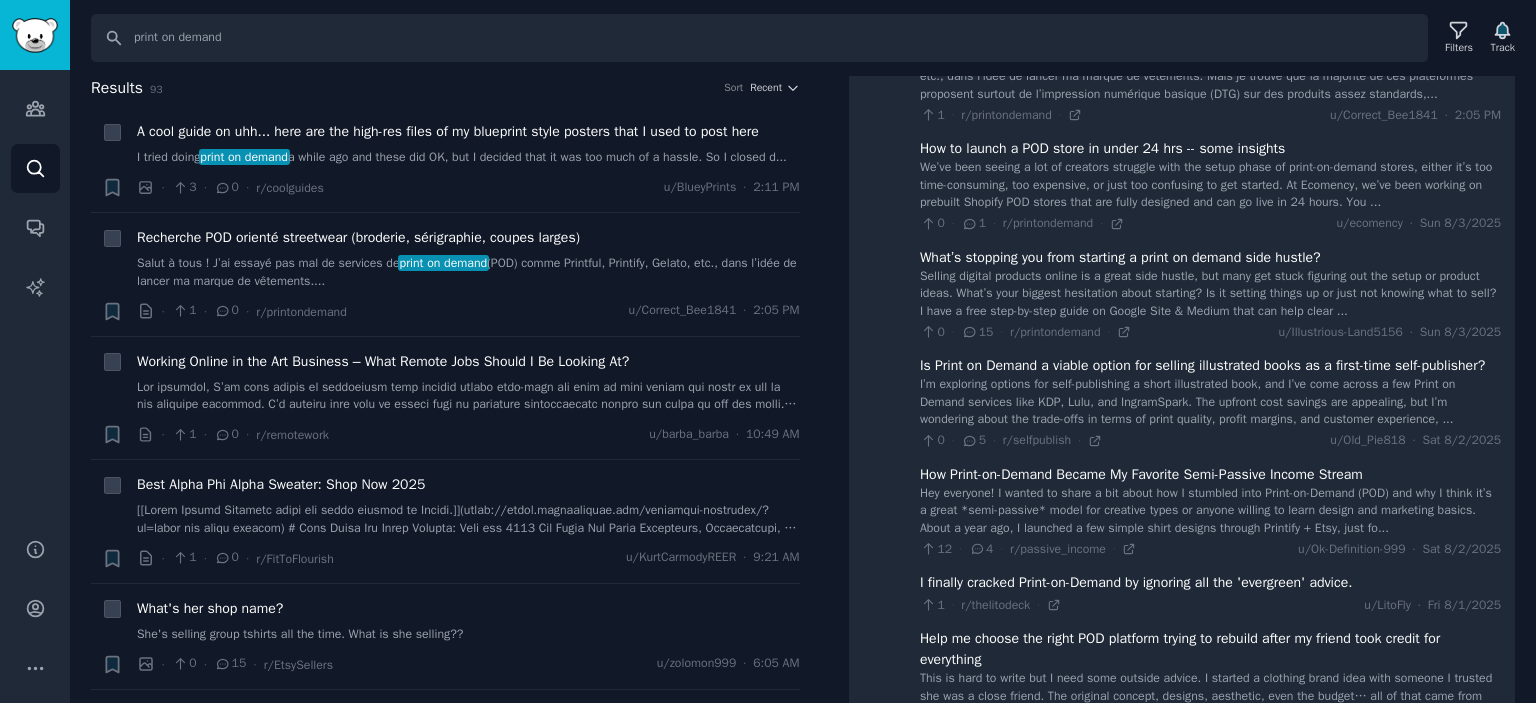 scroll, scrollTop: 324, scrollLeft: 0, axis: vertical 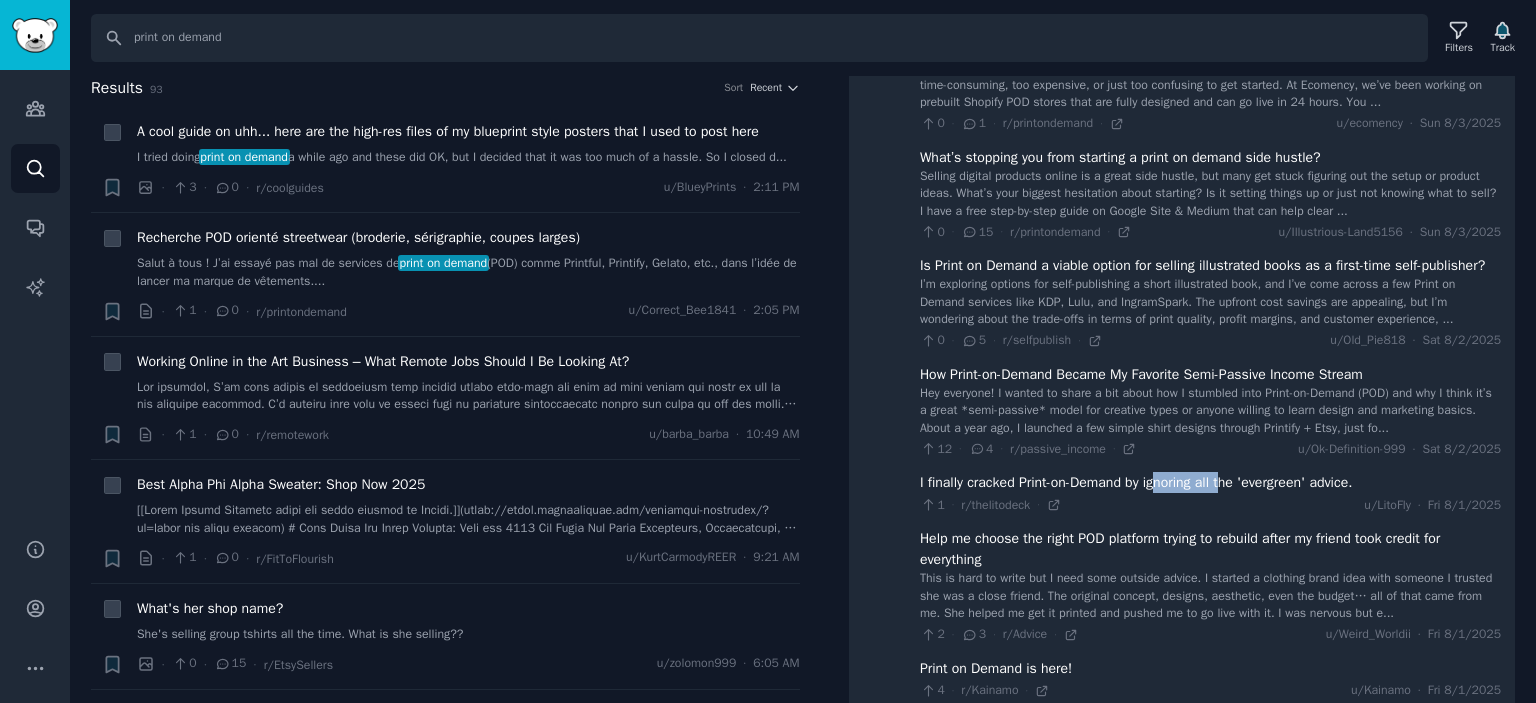 drag, startPoint x: 1165, startPoint y: 500, endPoint x: 1238, endPoint y: 503, distance: 73.061615 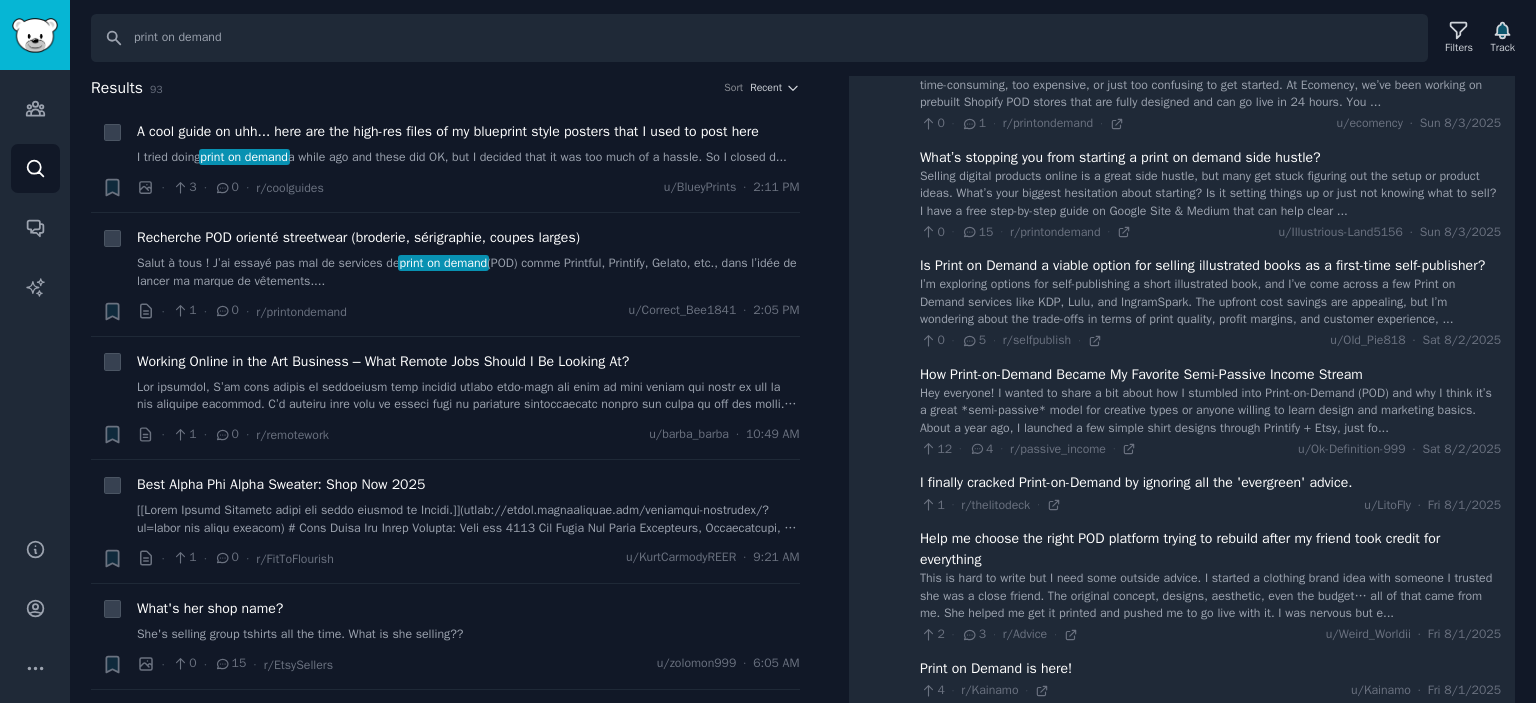 click on "I finally cracked Print-on-Demand by ignoring all the 'evergreen' advice." at bounding box center (1136, 482) 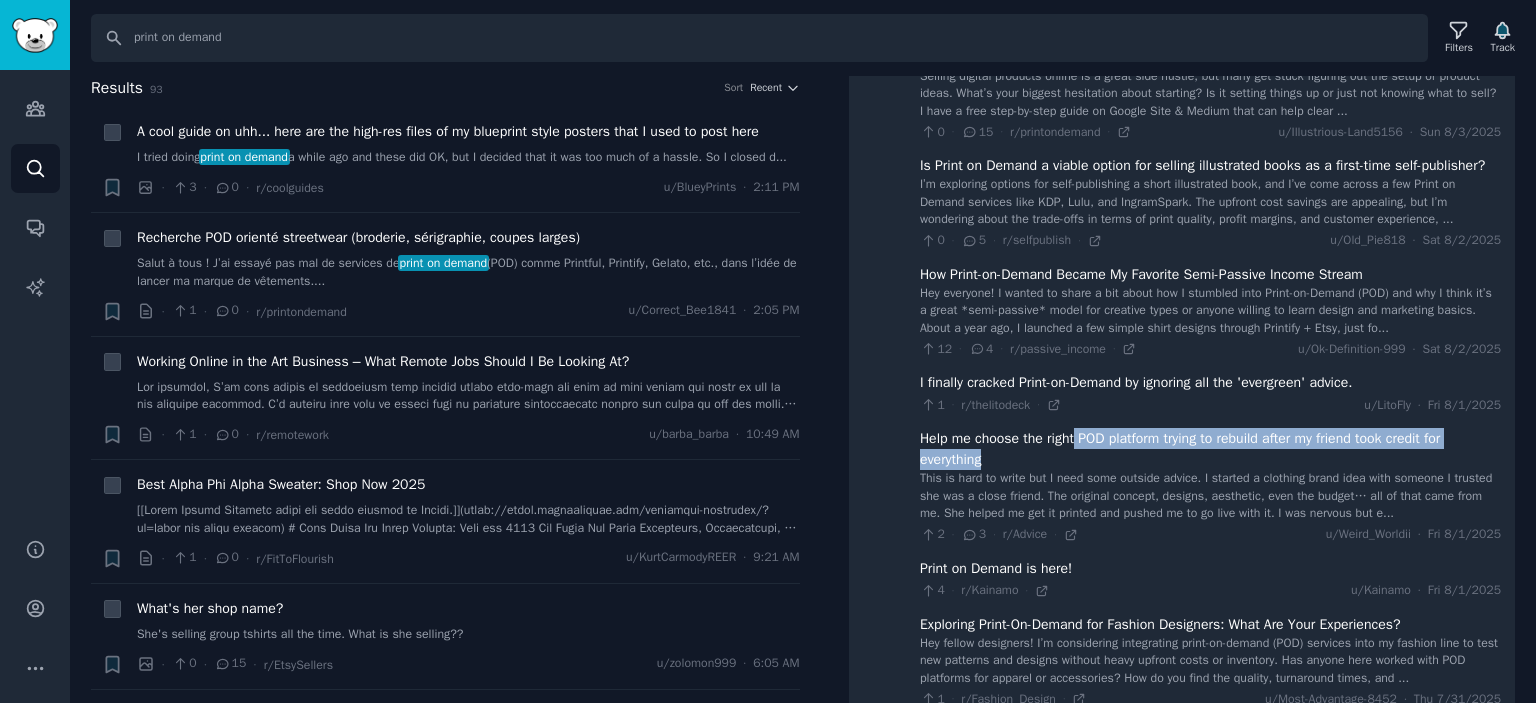 drag, startPoint x: 1078, startPoint y: 461, endPoint x: 1377, endPoint y: 479, distance: 299.54132 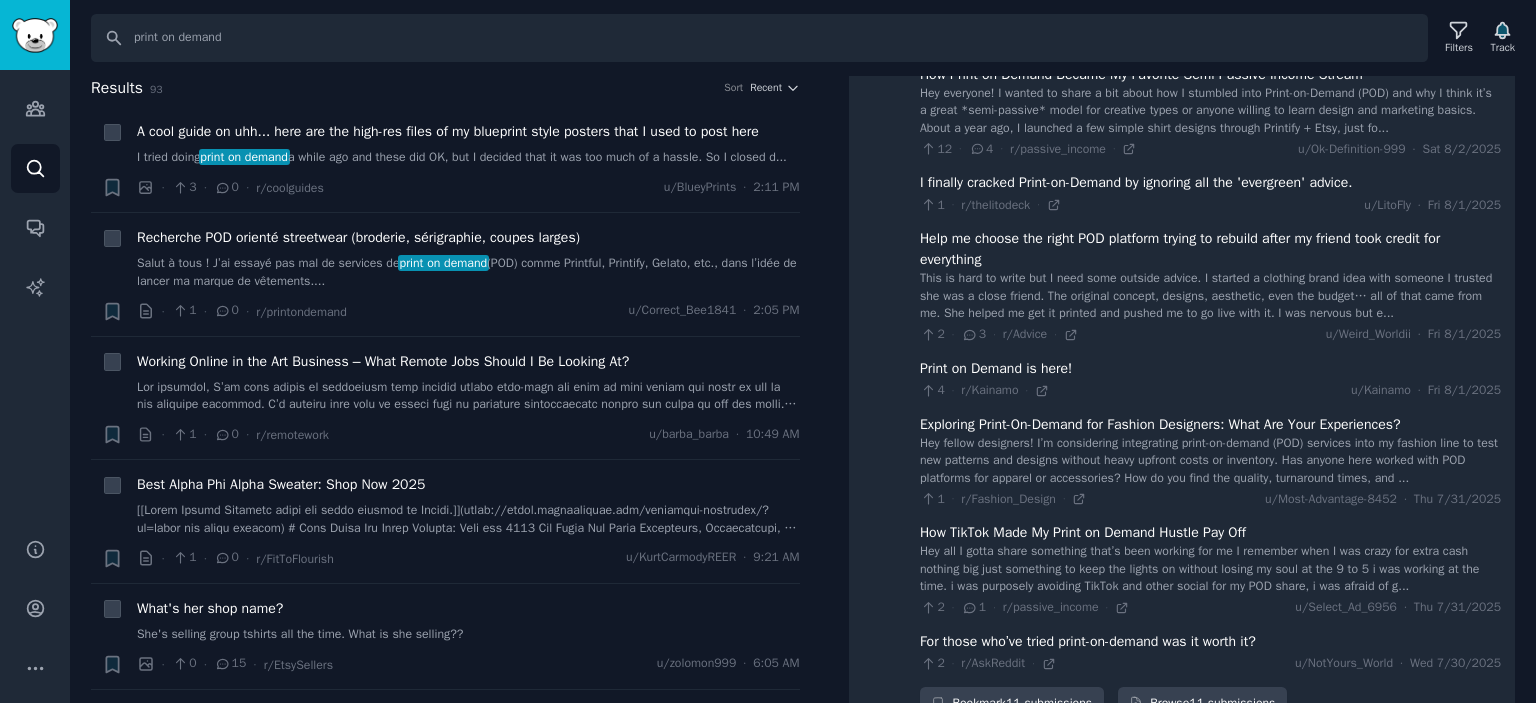 scroll, scrollTop: 724, scrollLeft: 0, axis: vertical 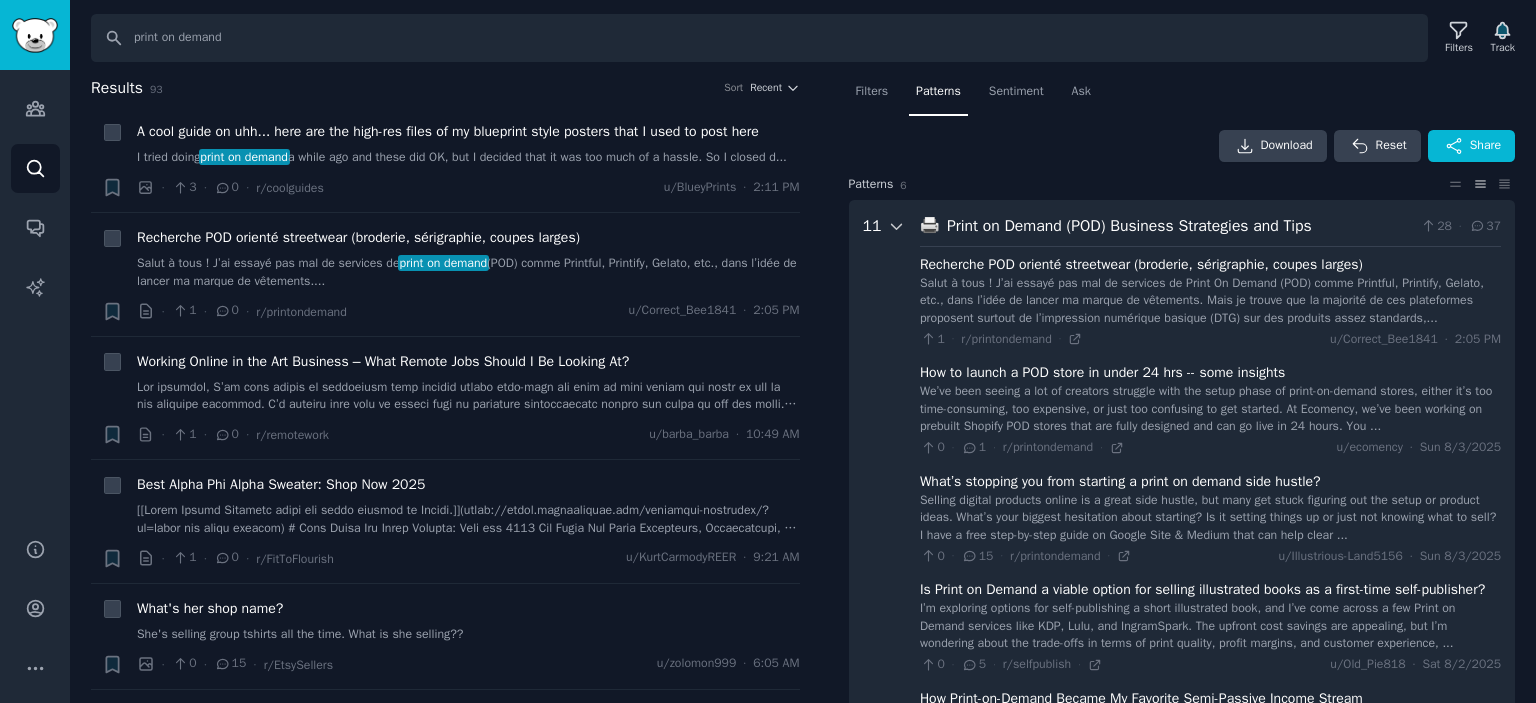 click 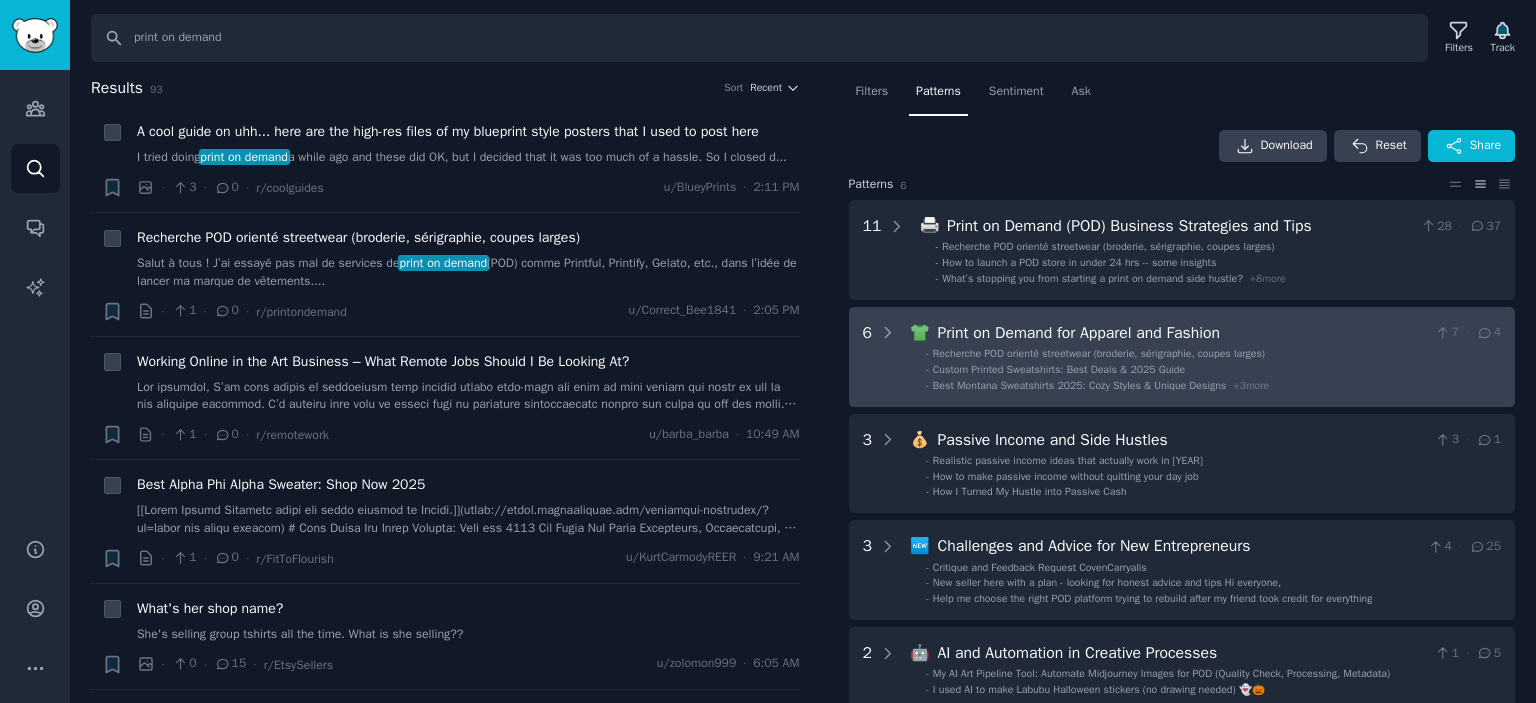 click on "Best Montana Sweatshirts 2025: Cozy Styles & Unique Designs" at bounding box center [1079, 385] 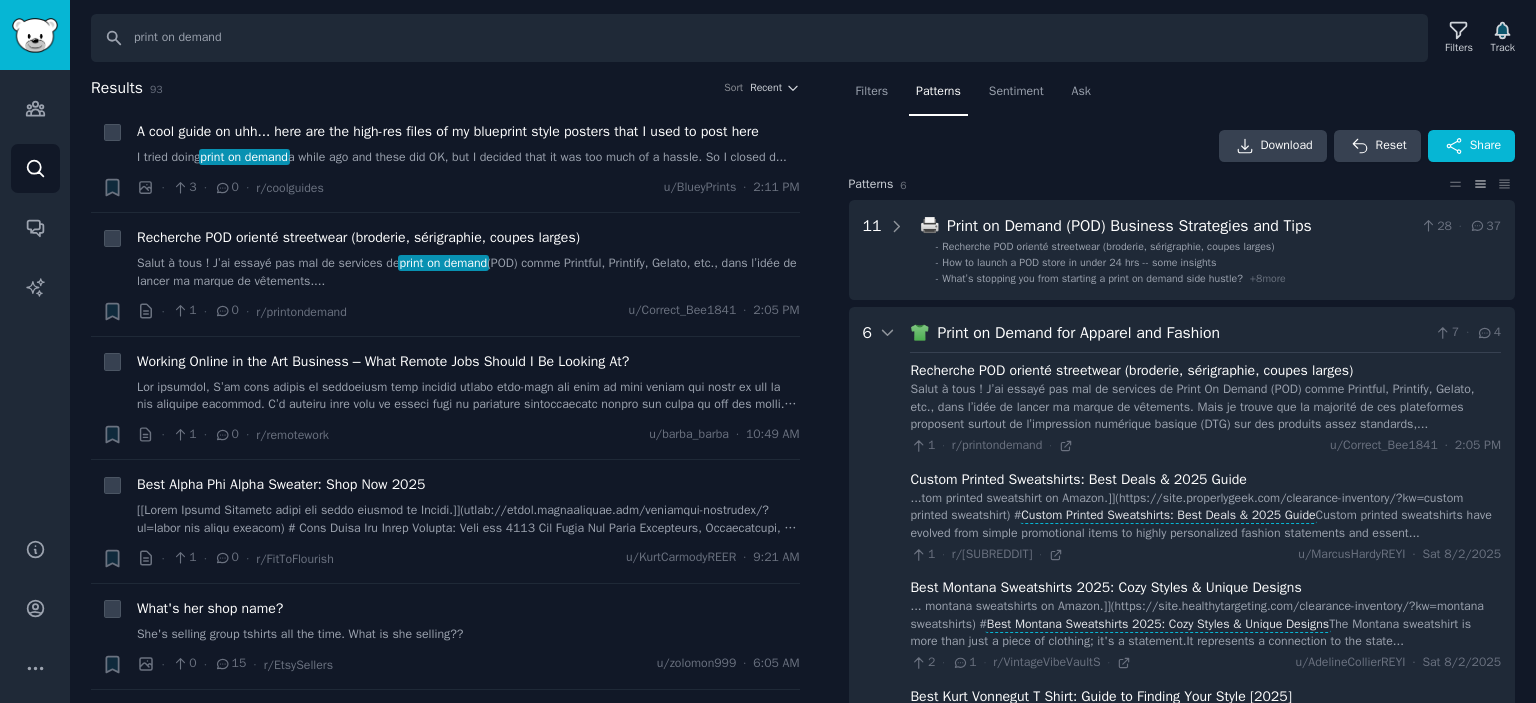 scroll, scrollTop: 231, scrollLeft: 0, axis: vertical 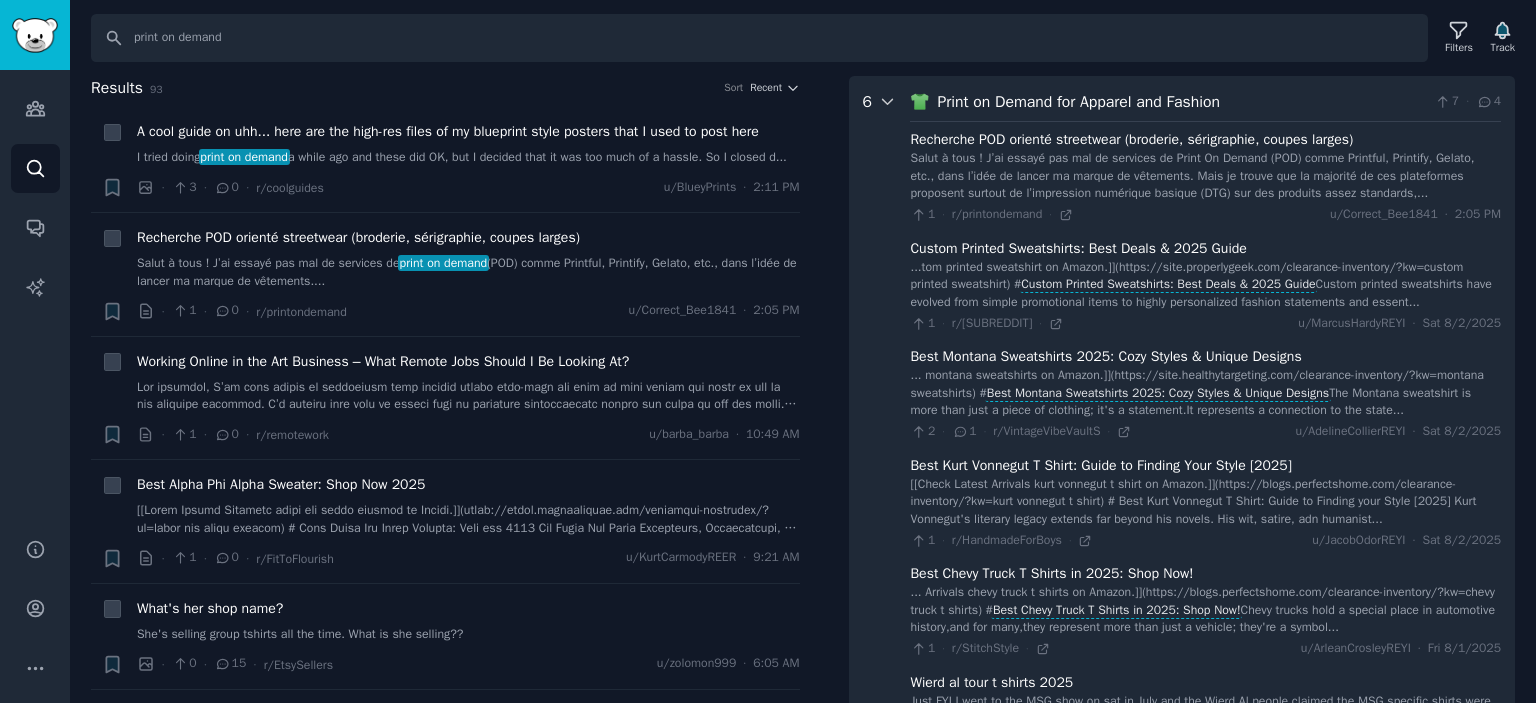 click 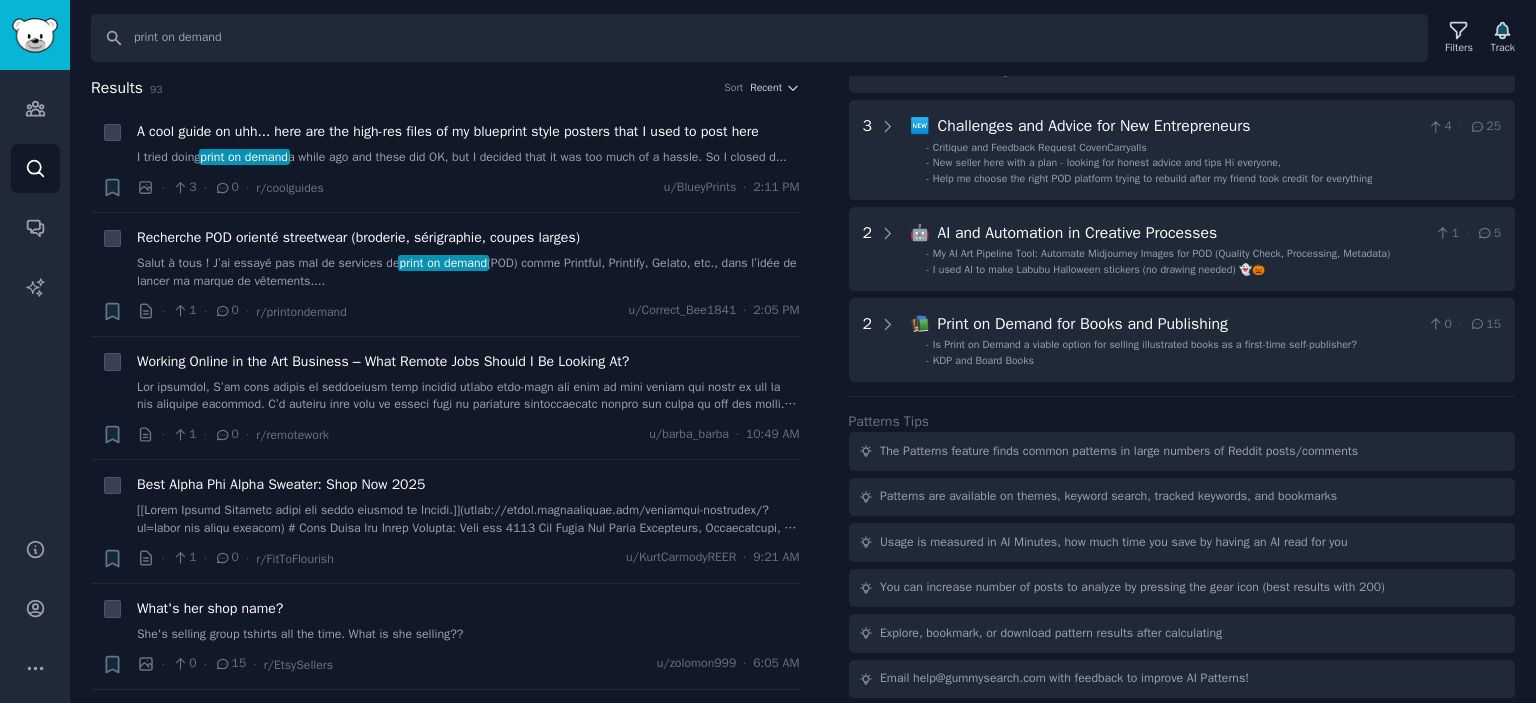 scroll, scrollTop: 0, scrollLeft: 0, axis: both 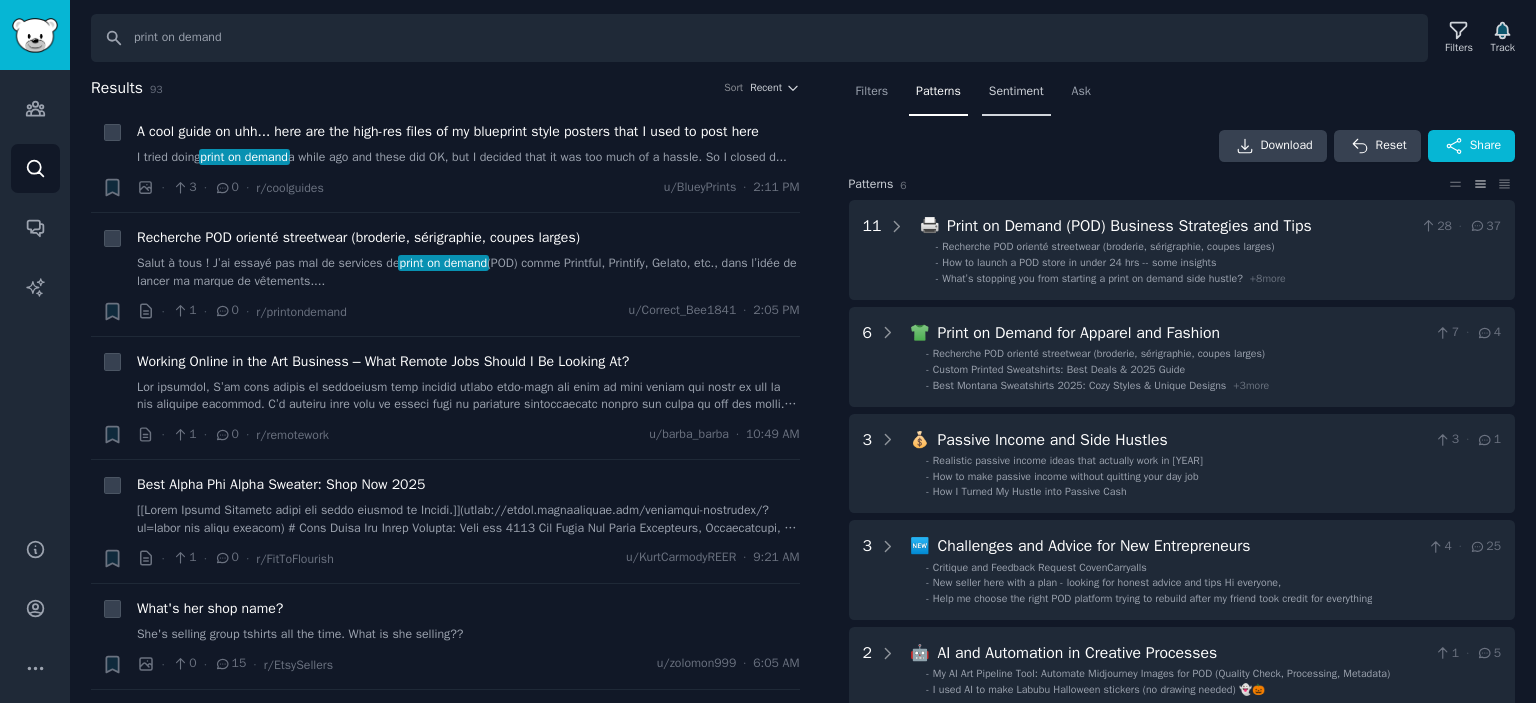 click on "Sentiment" at bounding box center [1016, 92] 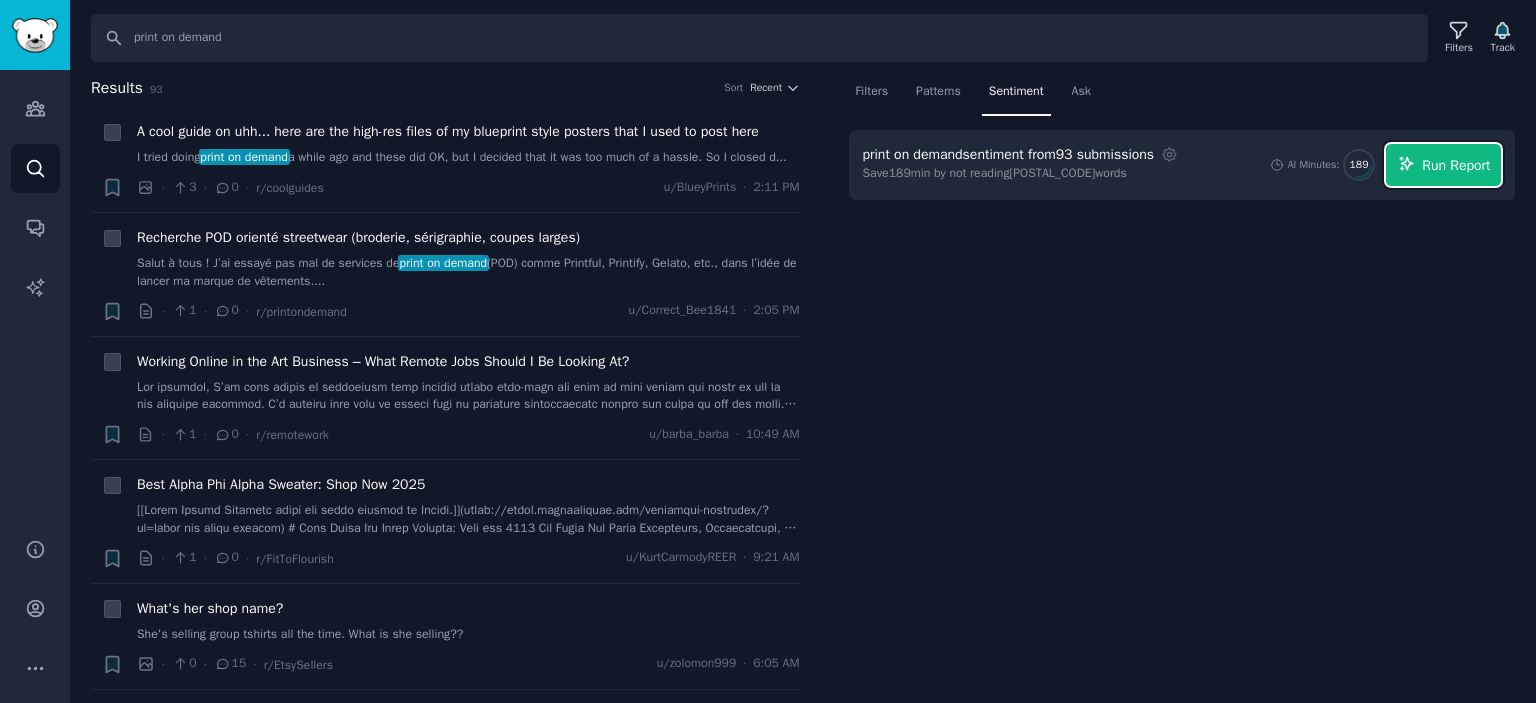 click on "Run Report" at bounding box center (1456, 165) 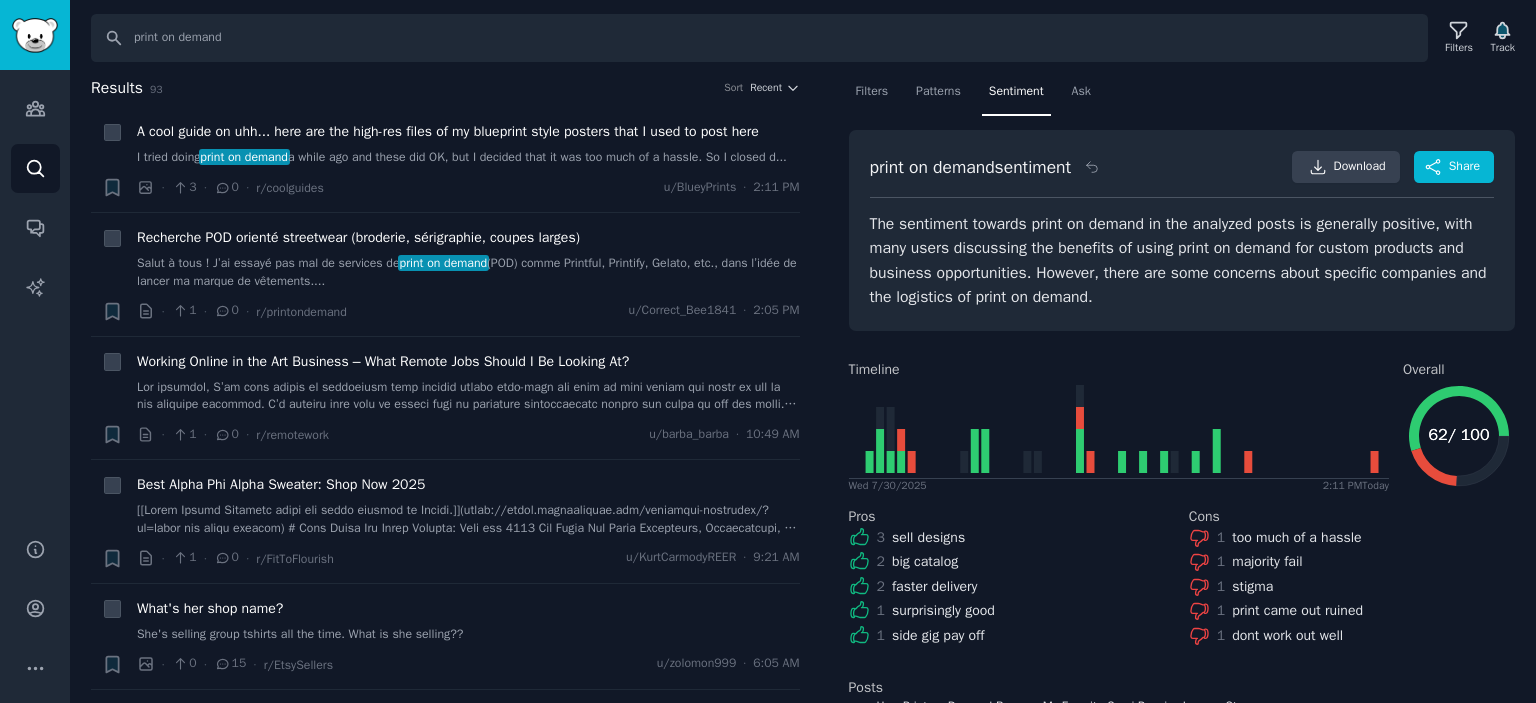scroll, scrollTop: 200, scrollLeft: 0, axis: vertical 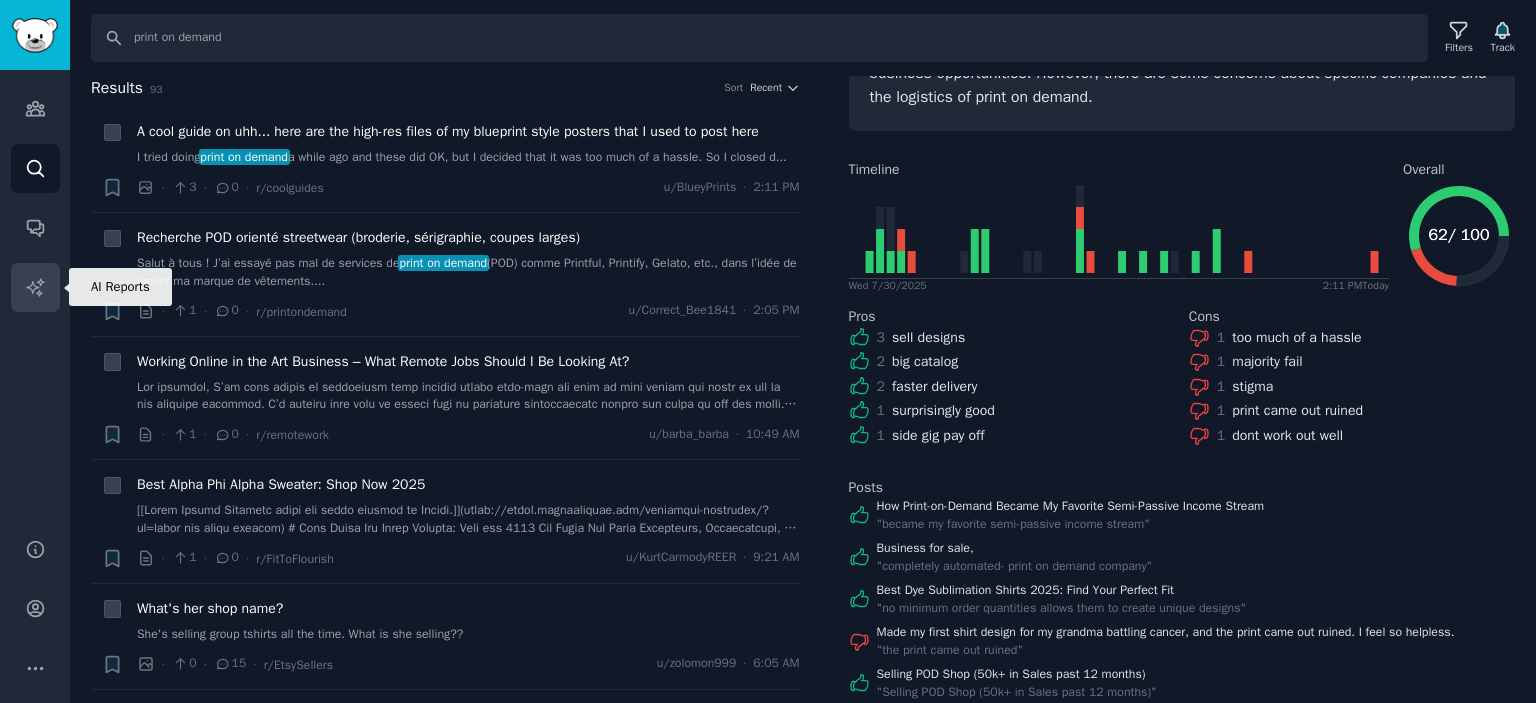 click 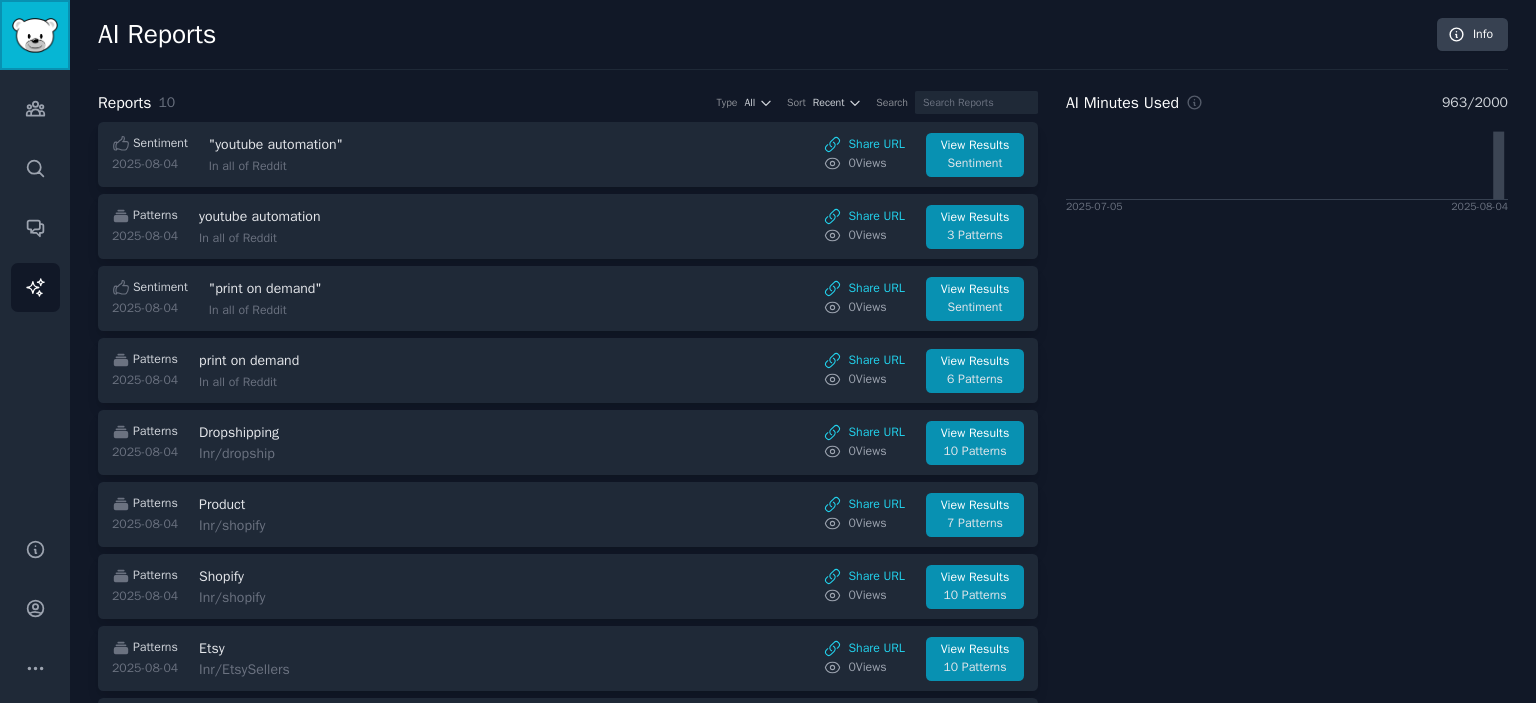 click at bounding box center [35, 35] 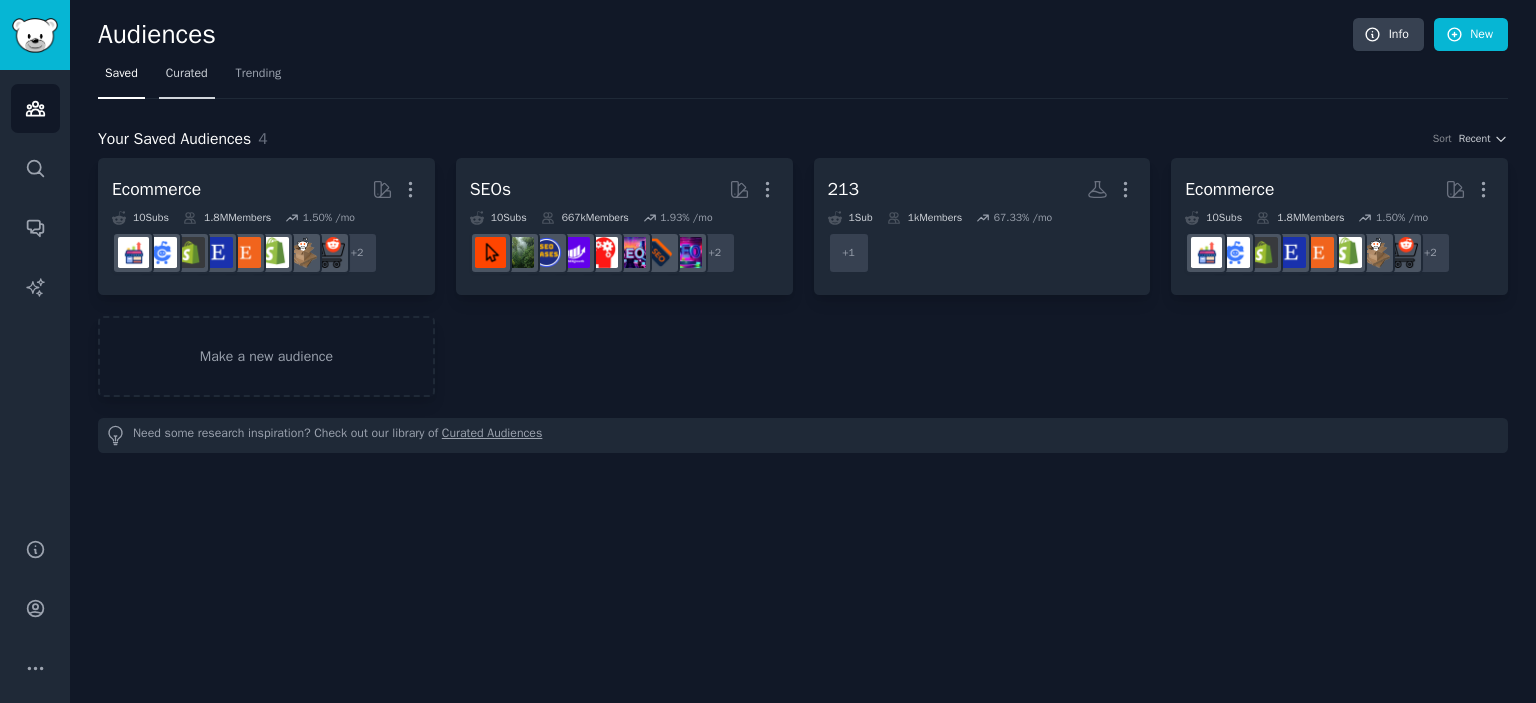 click on "Curated" at bounding box center (187, 78) 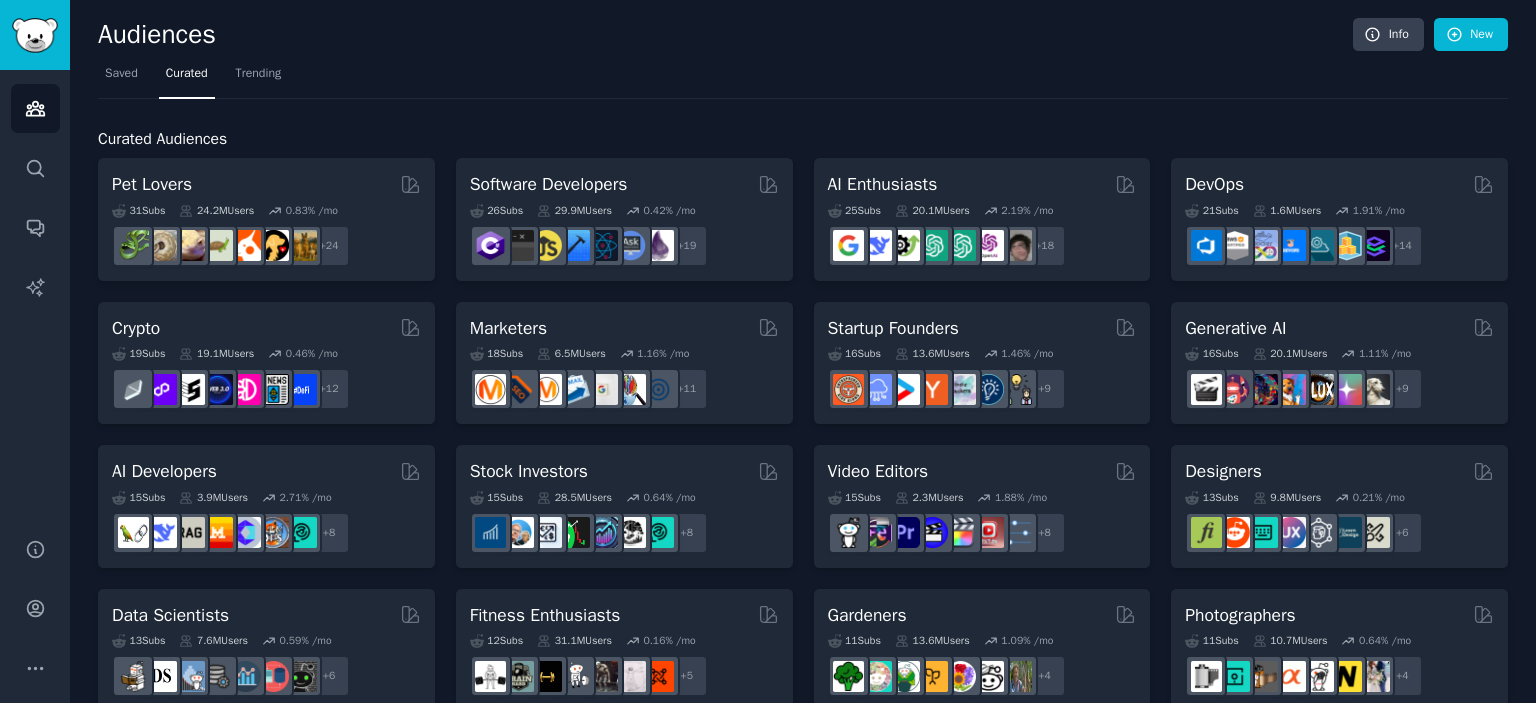 scroll, scrollTop: 200, scrollLeft: 0, axis: vertical 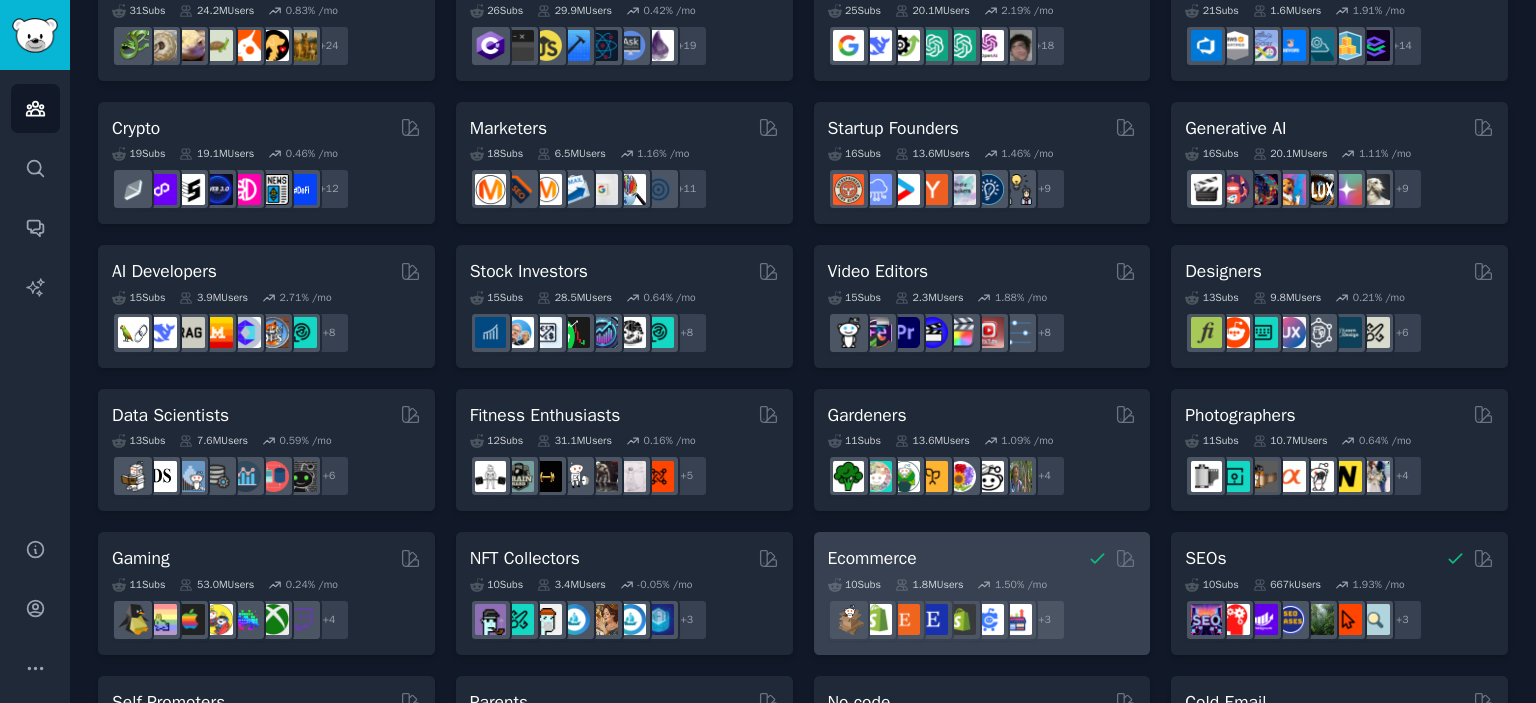 click on "Ecommerce 10  Sub s 1.8M  Users 1.50 % /mo + 3" at bounding box center [982, 593] 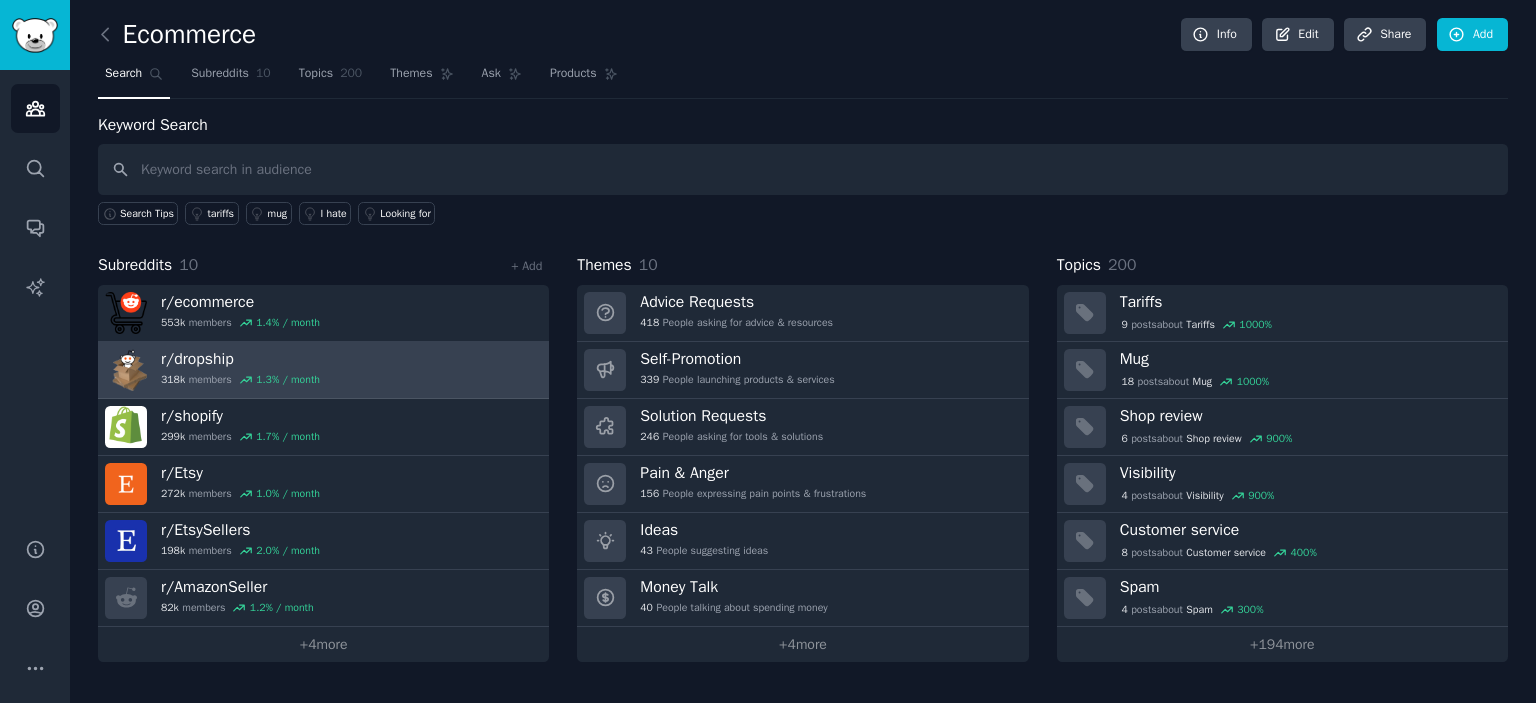 click on "r/ dropship 318k  members 1.3 % / month" at bounding box center (323, 370) 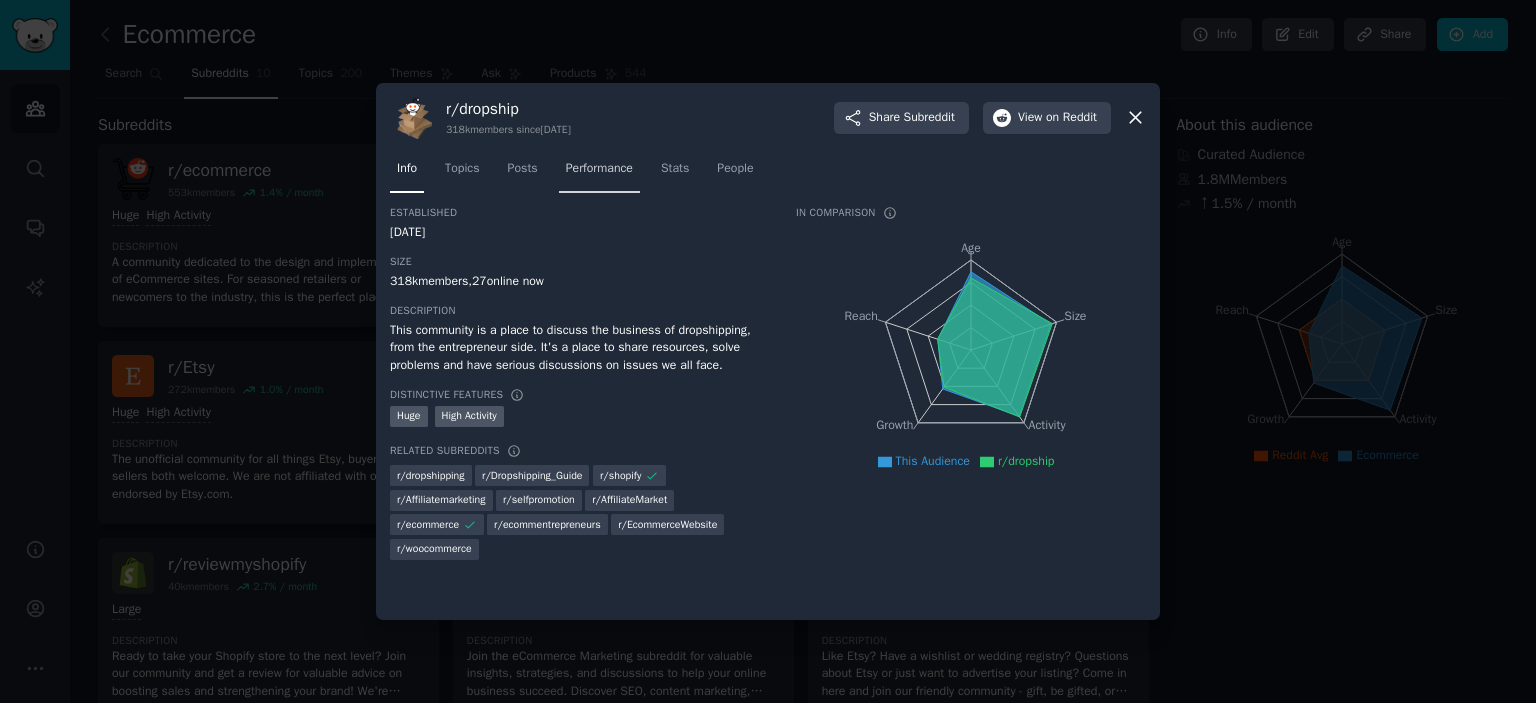 click on "Performance" at bounding box center [599, 169] 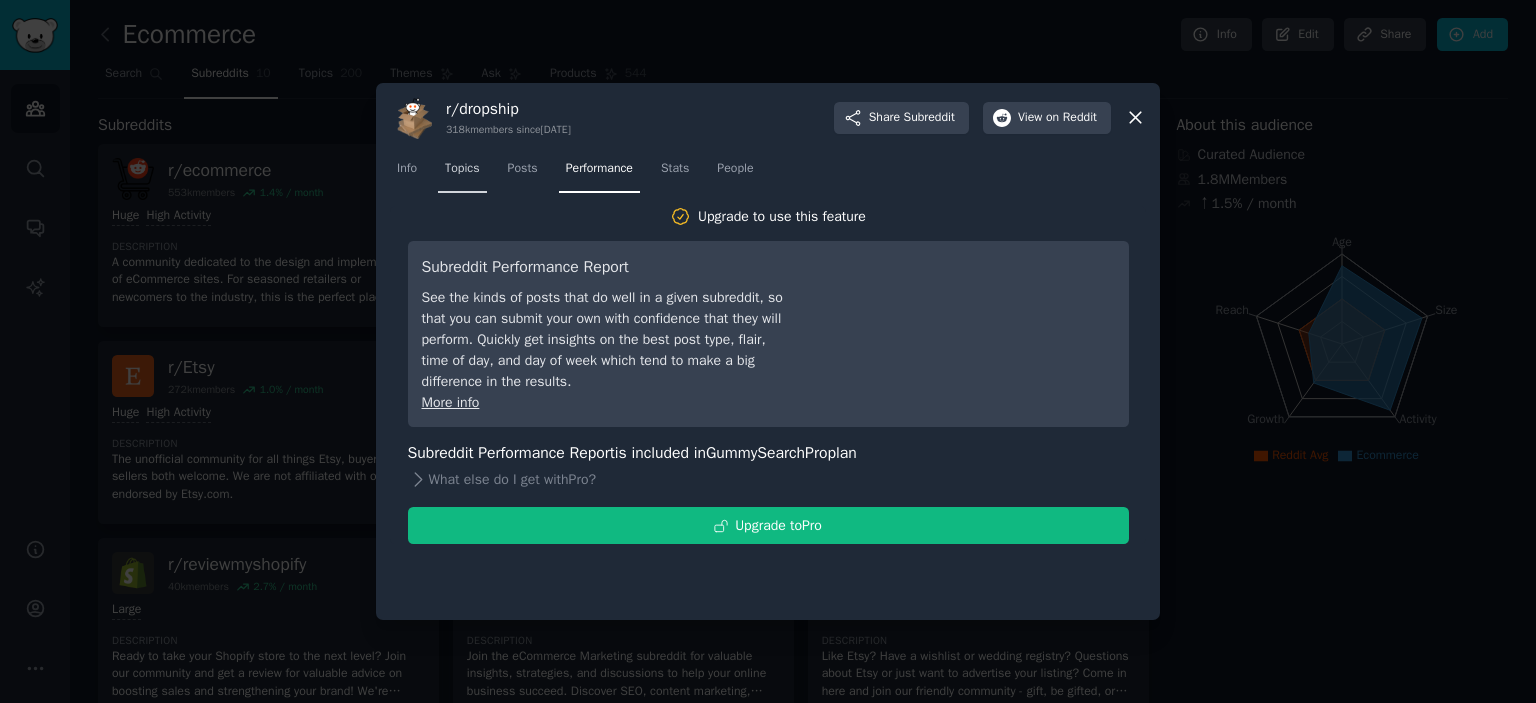 click on "Topics" at bounding box center (462, 169) 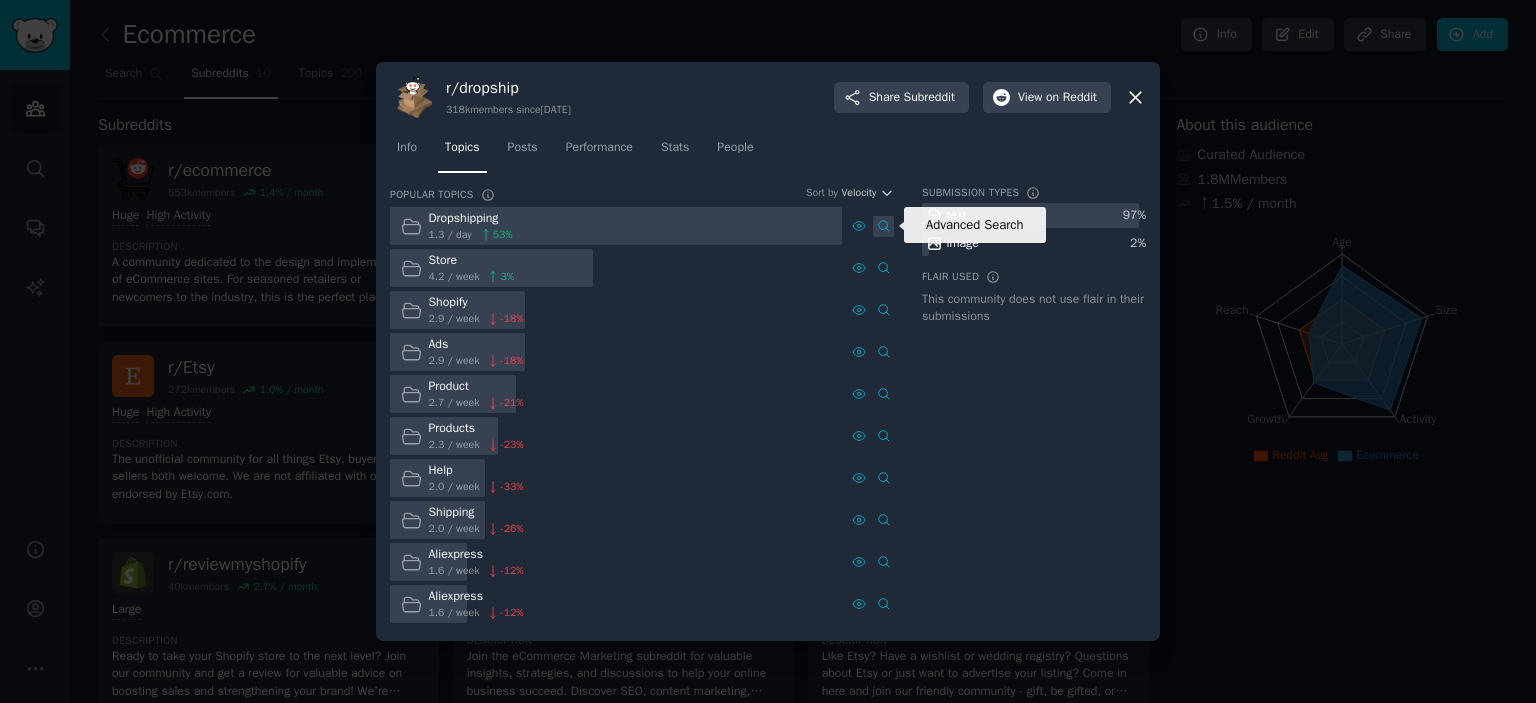 click 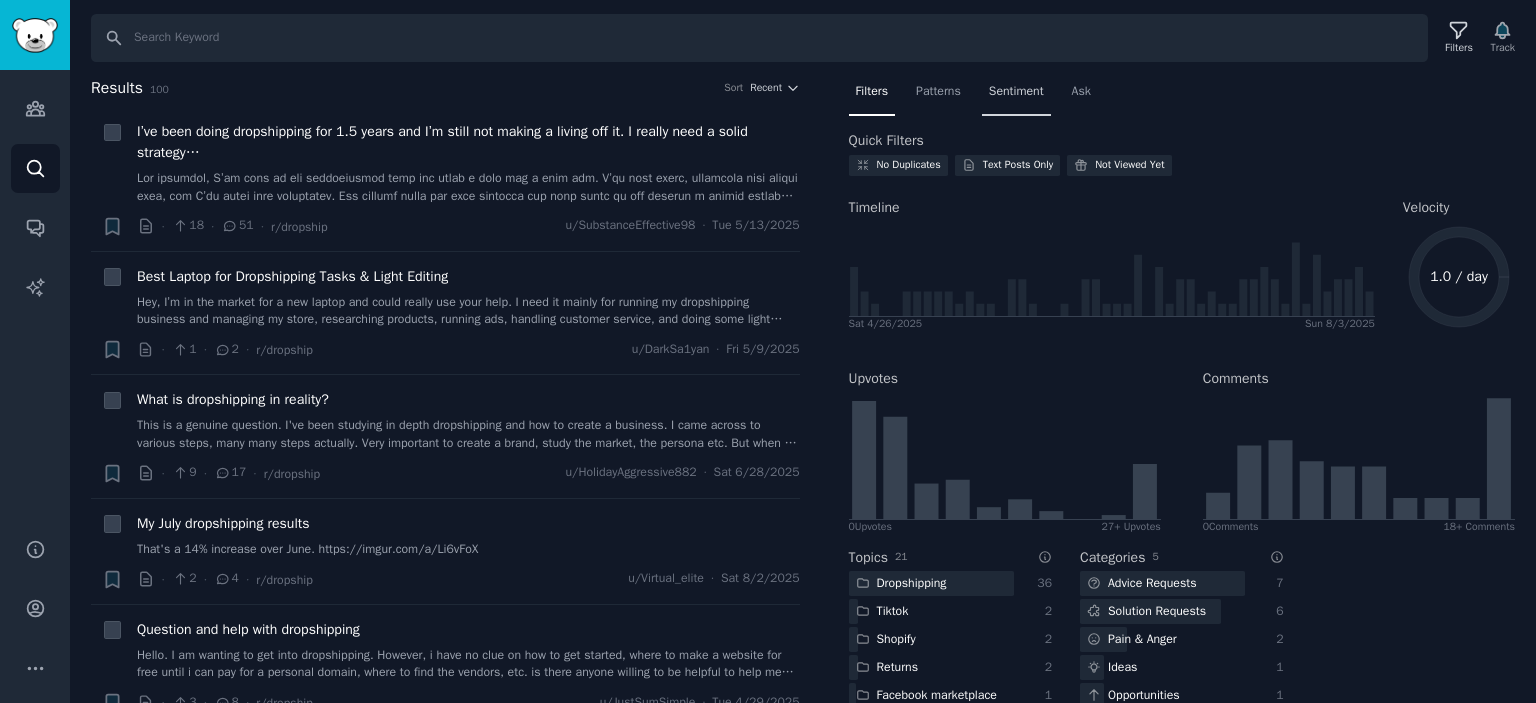 click on "Sentiment" at bounding box center [1016, 92] 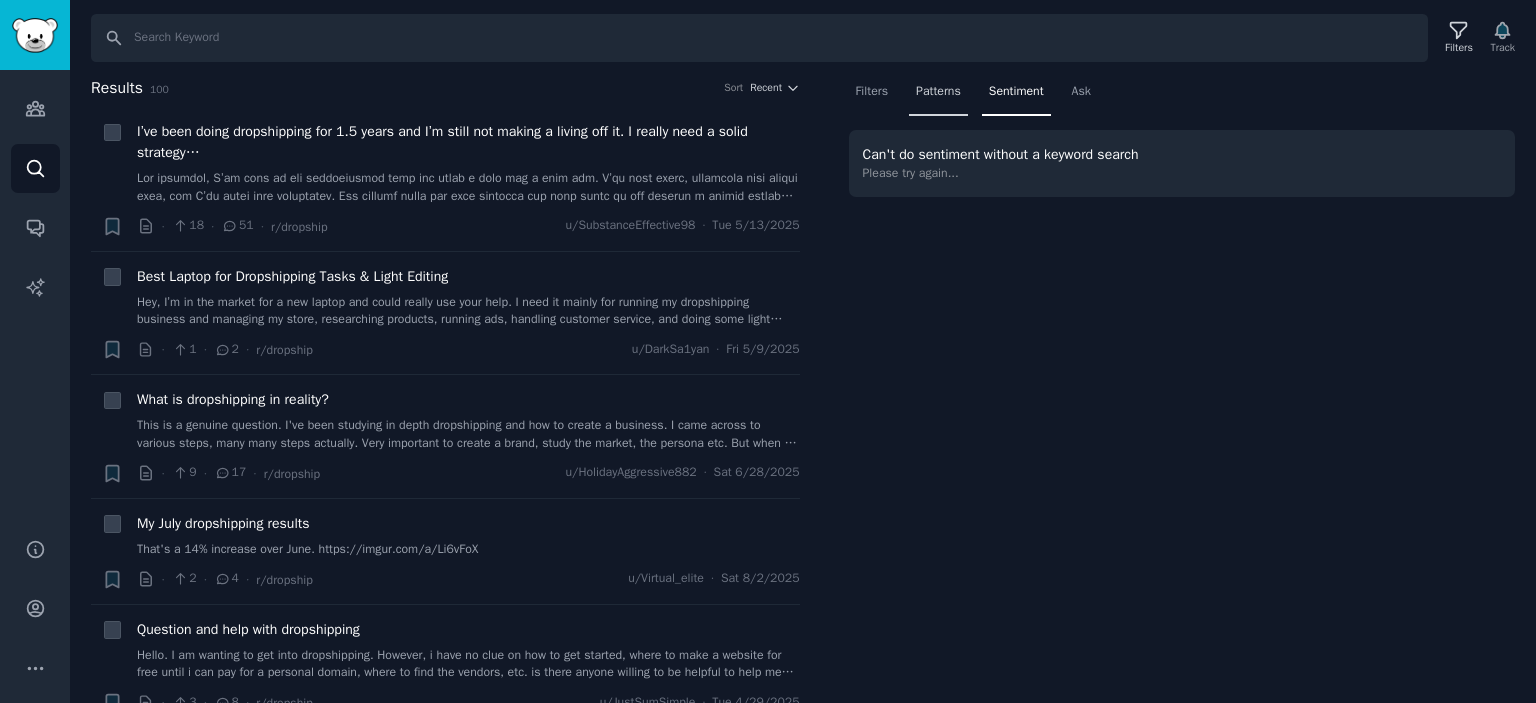 click on "Patterns" at bounding box center [938, 92] 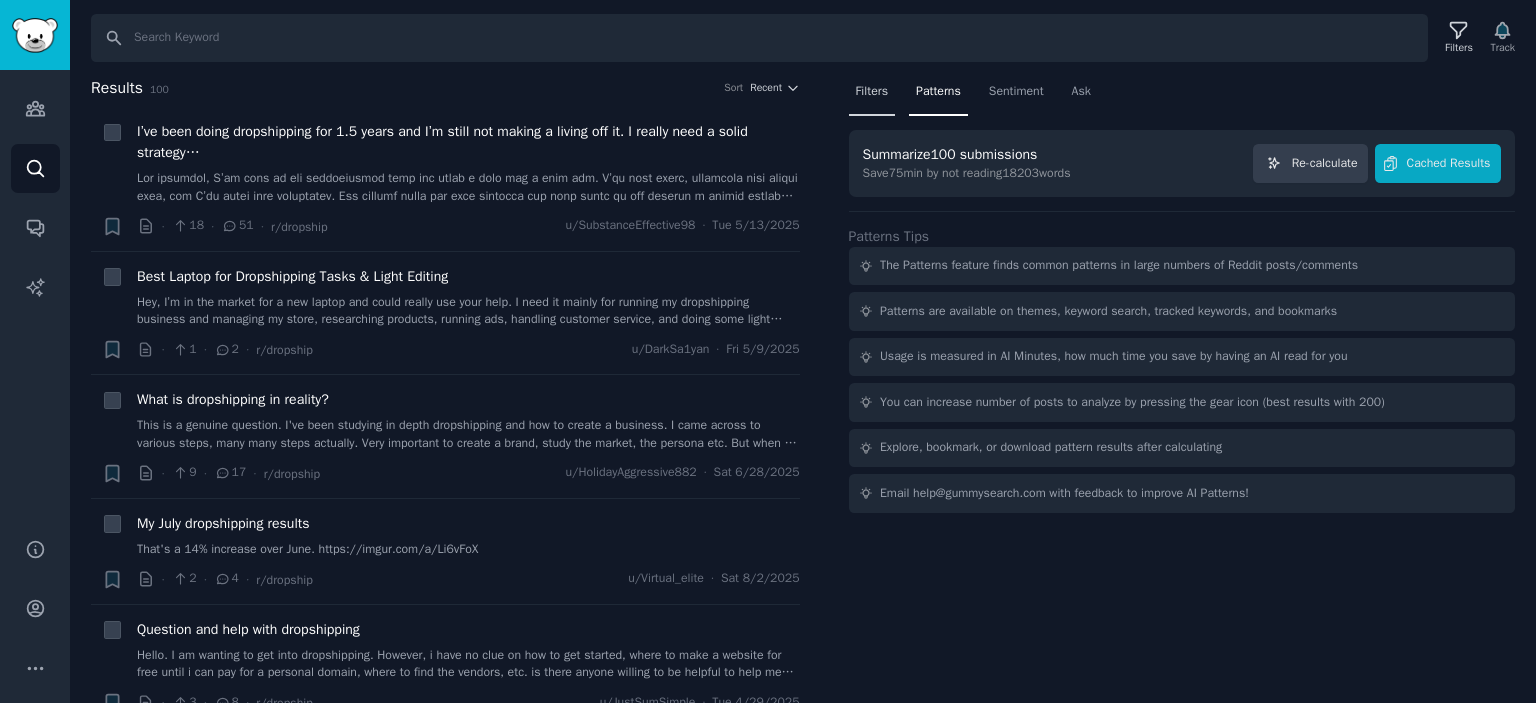 click on "Filters" at bounding box center [872, 92] 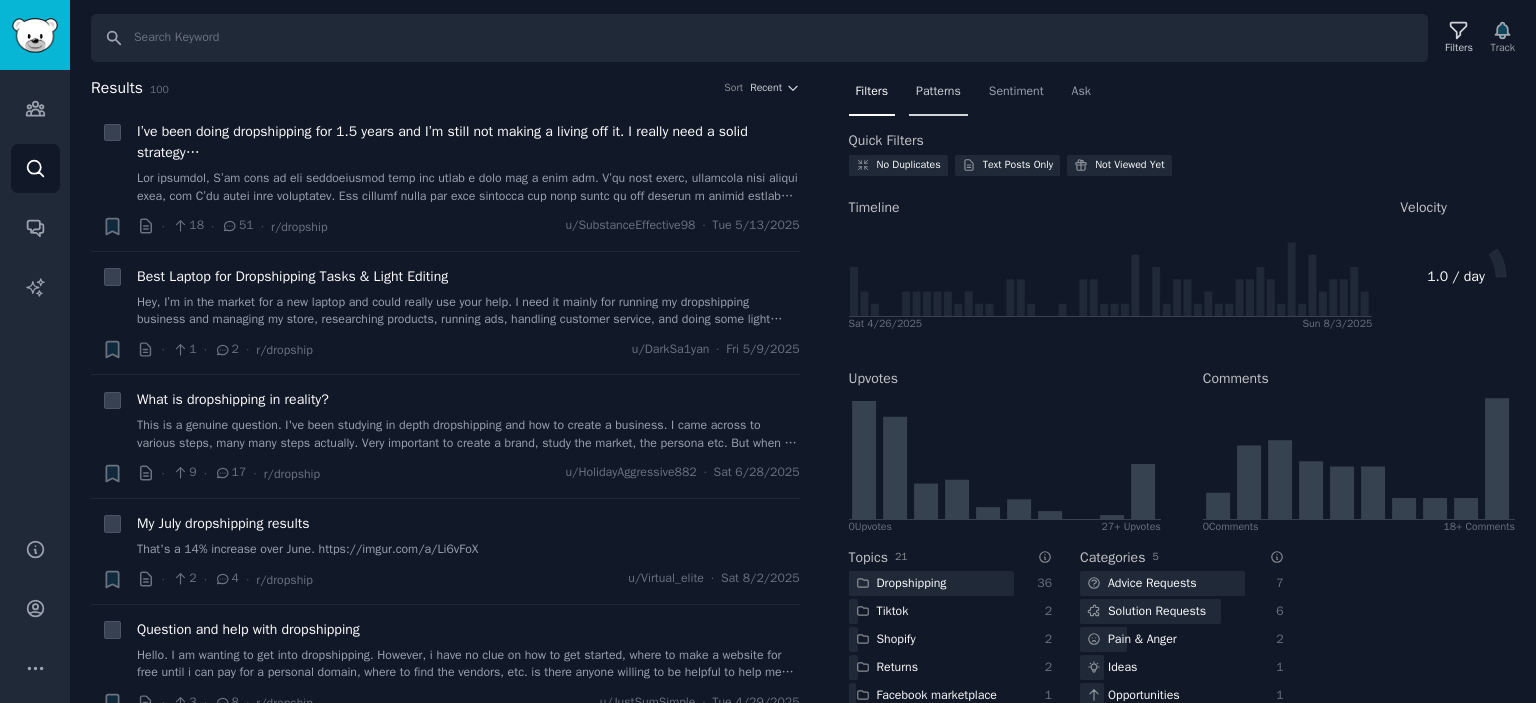 click on "Patterns" at bounding box center [938, 92] 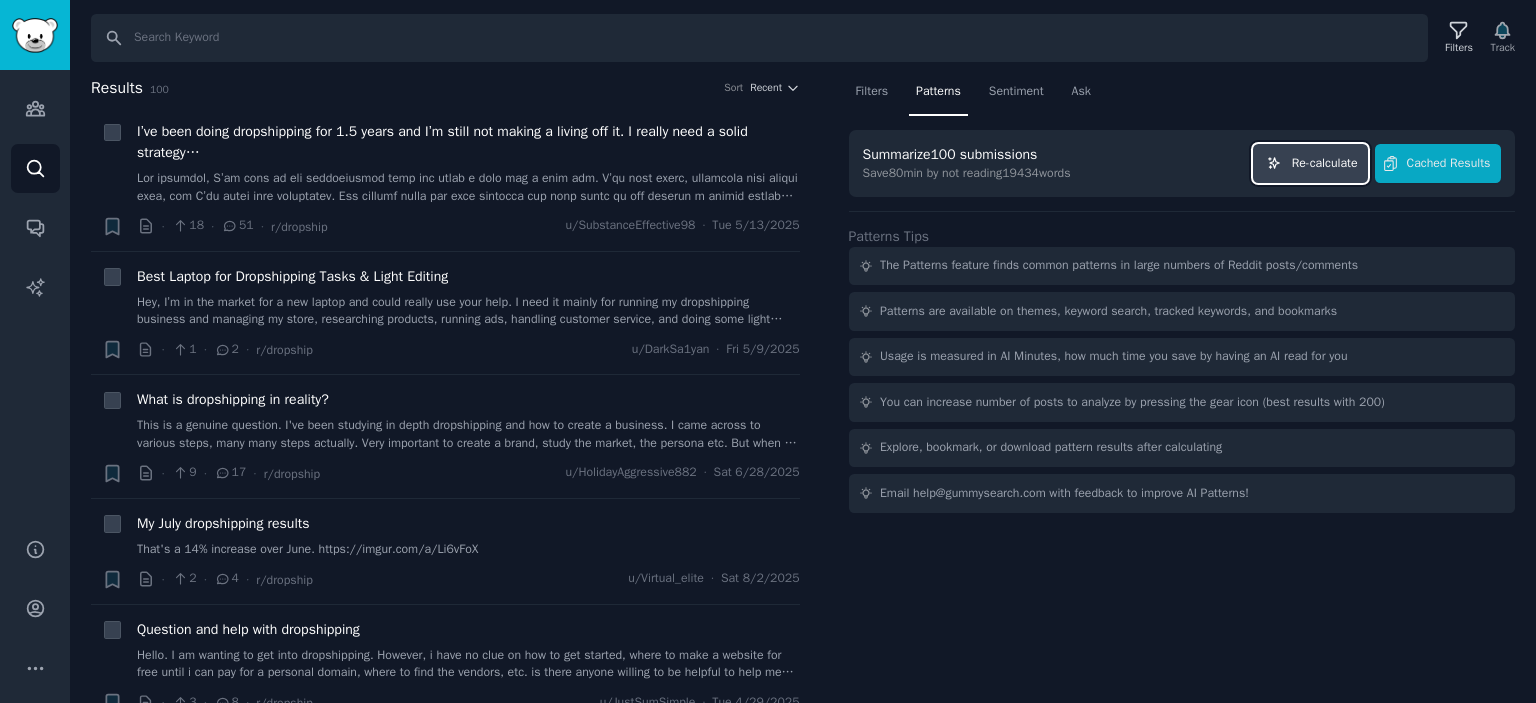click on "Re-calculate" at bounding box center (1310, 163) 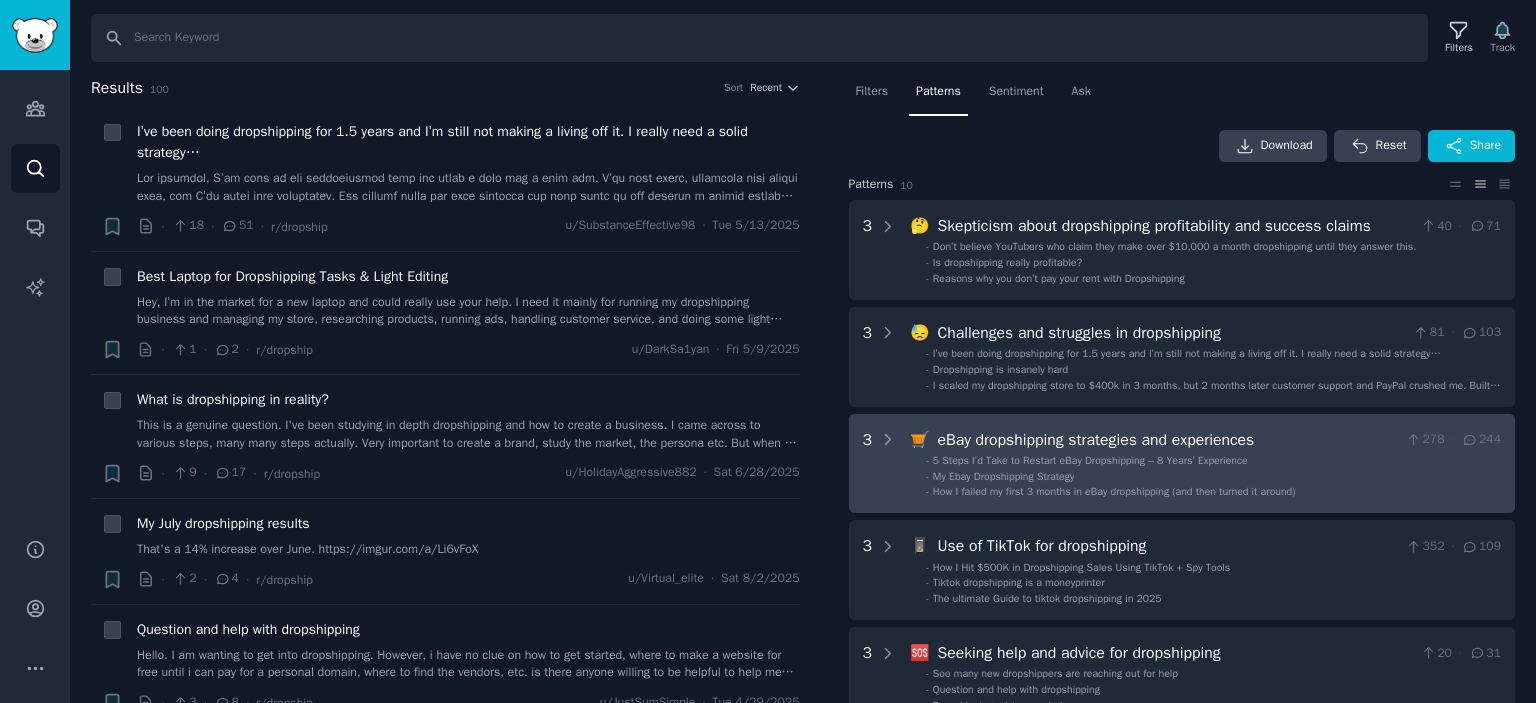 click on "How I failed my first 3 months in eBay dropshipping (and then turned it around)" at bounding box center [1114, 491] 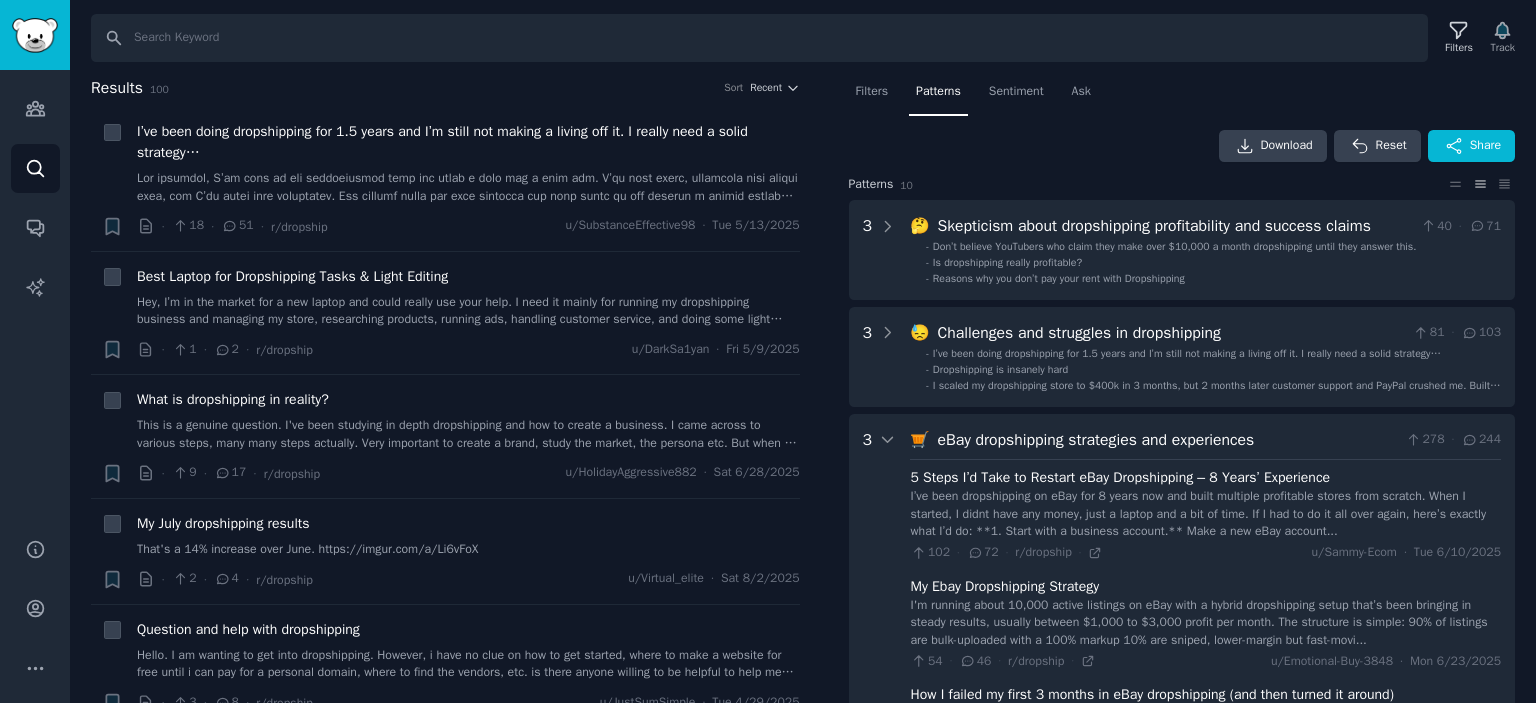 scroll, scrollTop: 337, scrollLeft: 0, axis: vertical 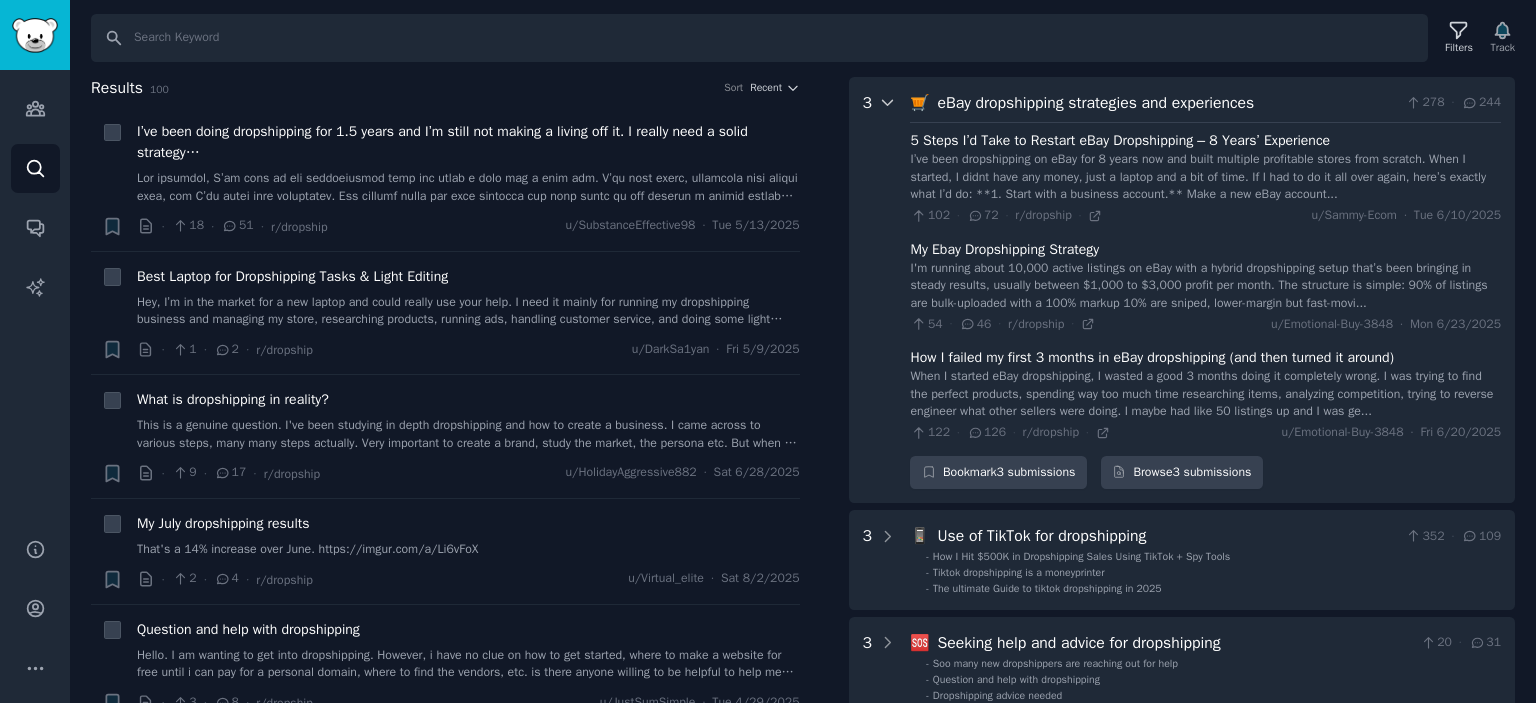 click 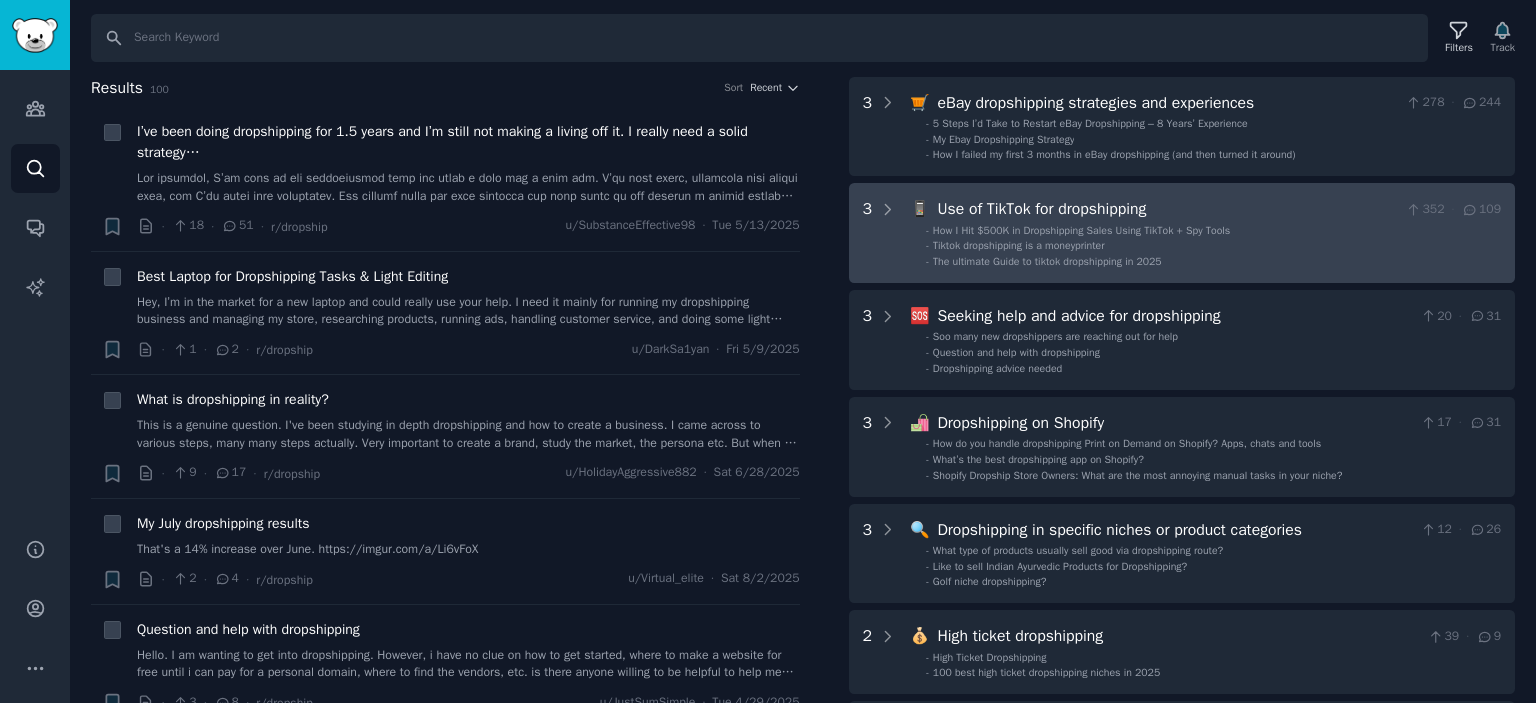 scroll, scrollTop: 0, scrollLeft: 0, axis: both 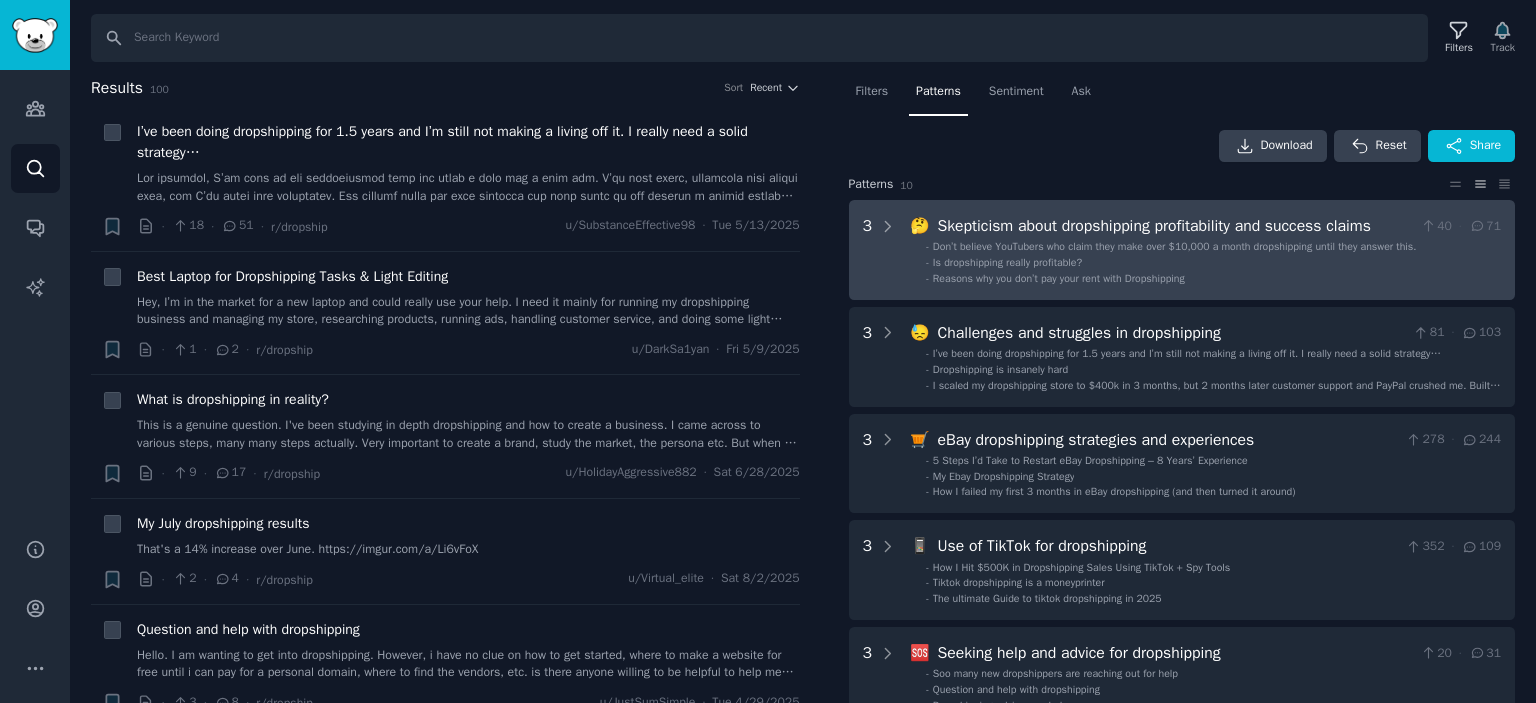 click on "Don’t believe YouTubers who claim they make over $10,000 a month dropshipping until they answer this." at bounding box center (1175, 246) 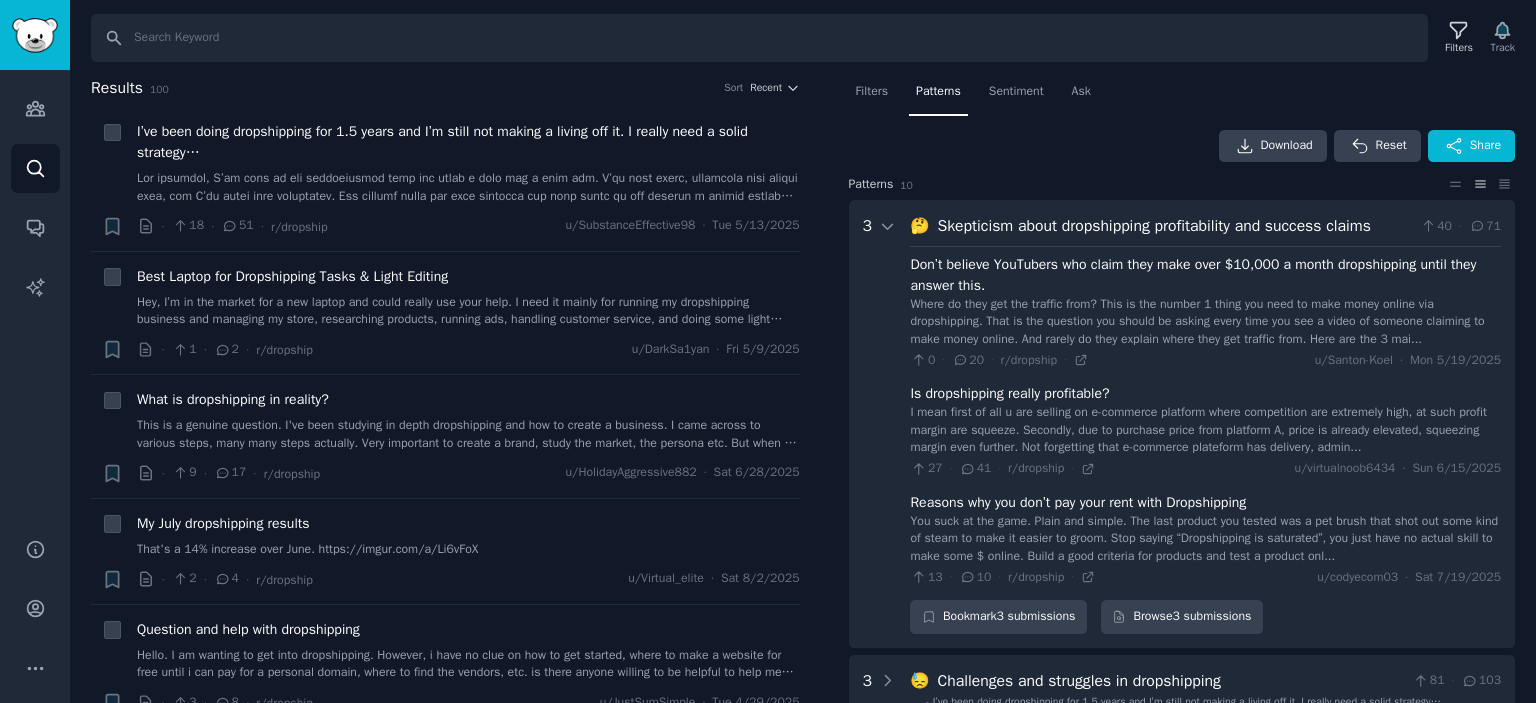 scroll, scrollTop: 124, scrollLeft: 0, axis: vertical 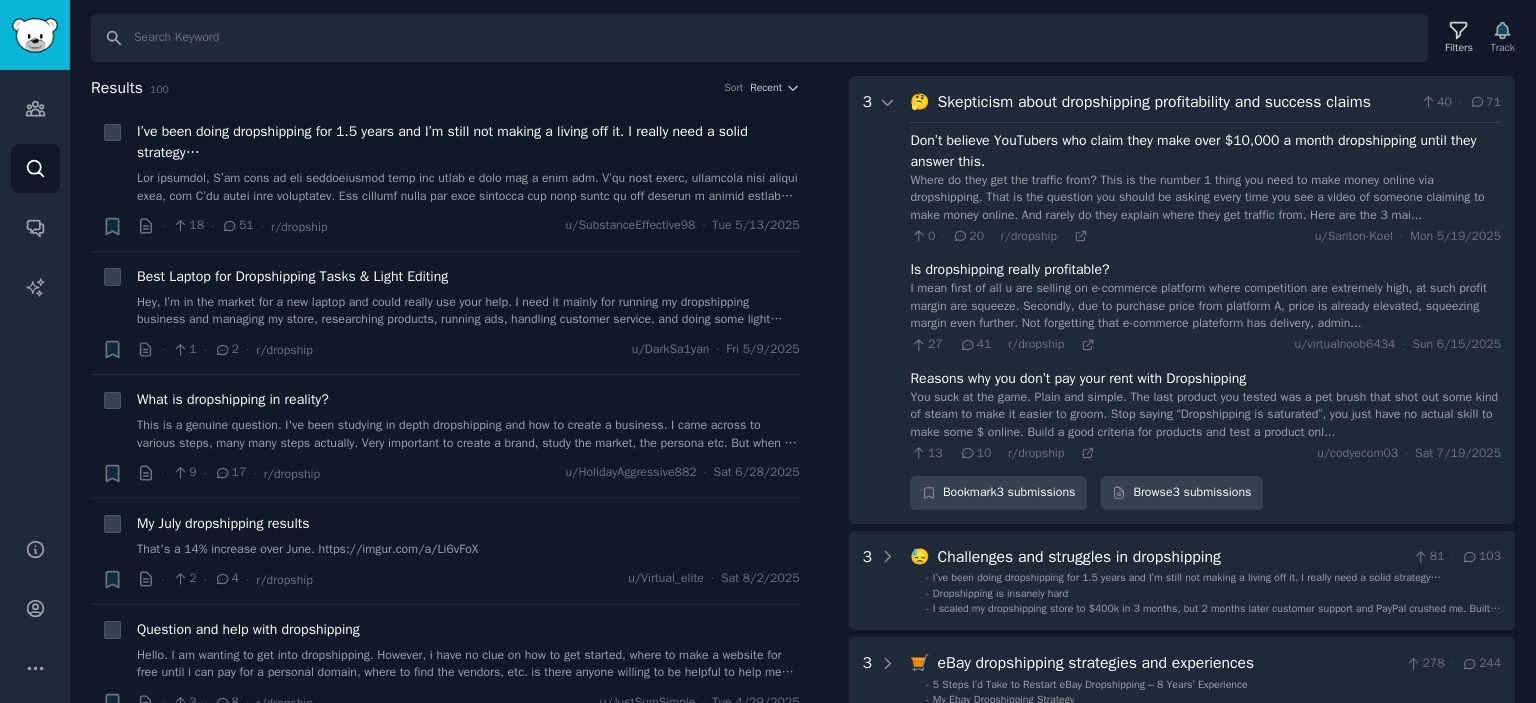 click on "3" at bounding box center [880, 300] 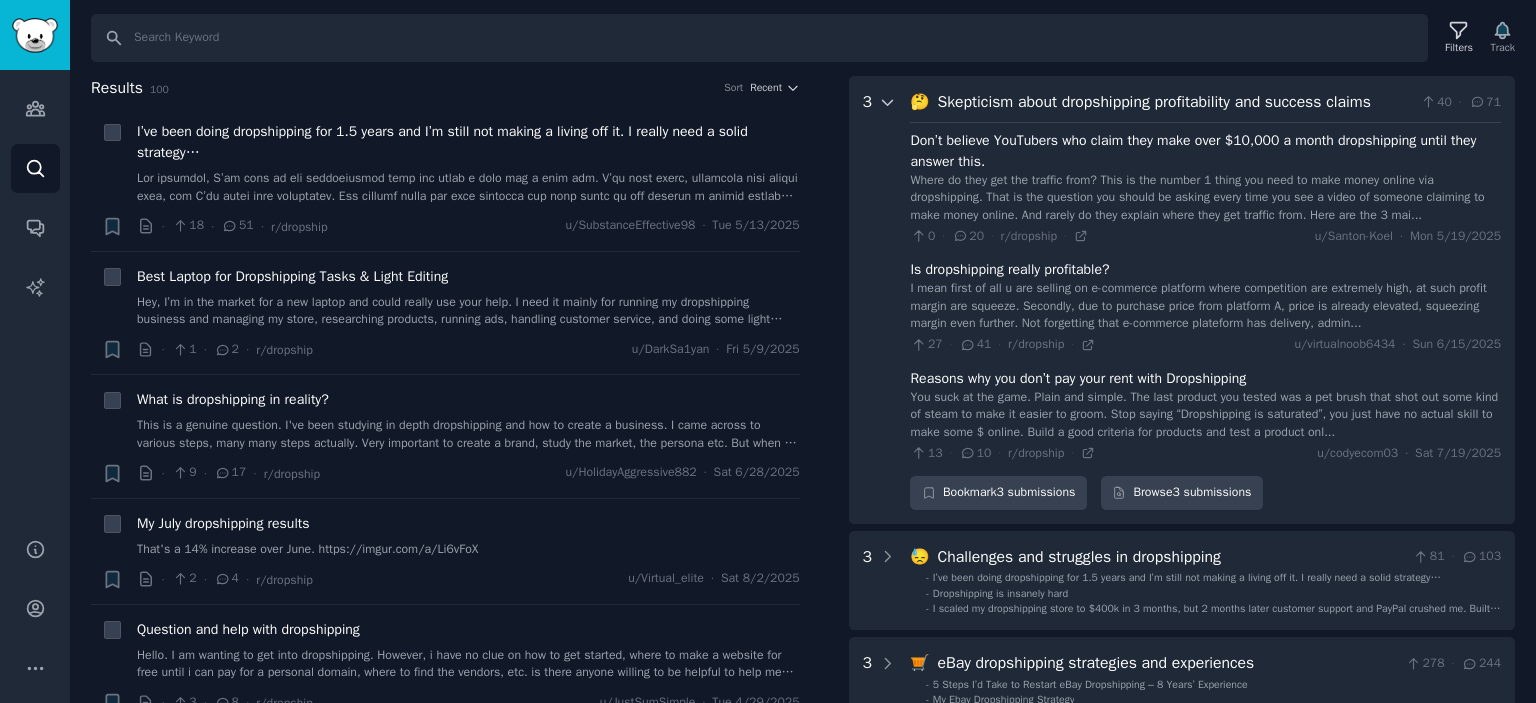 click 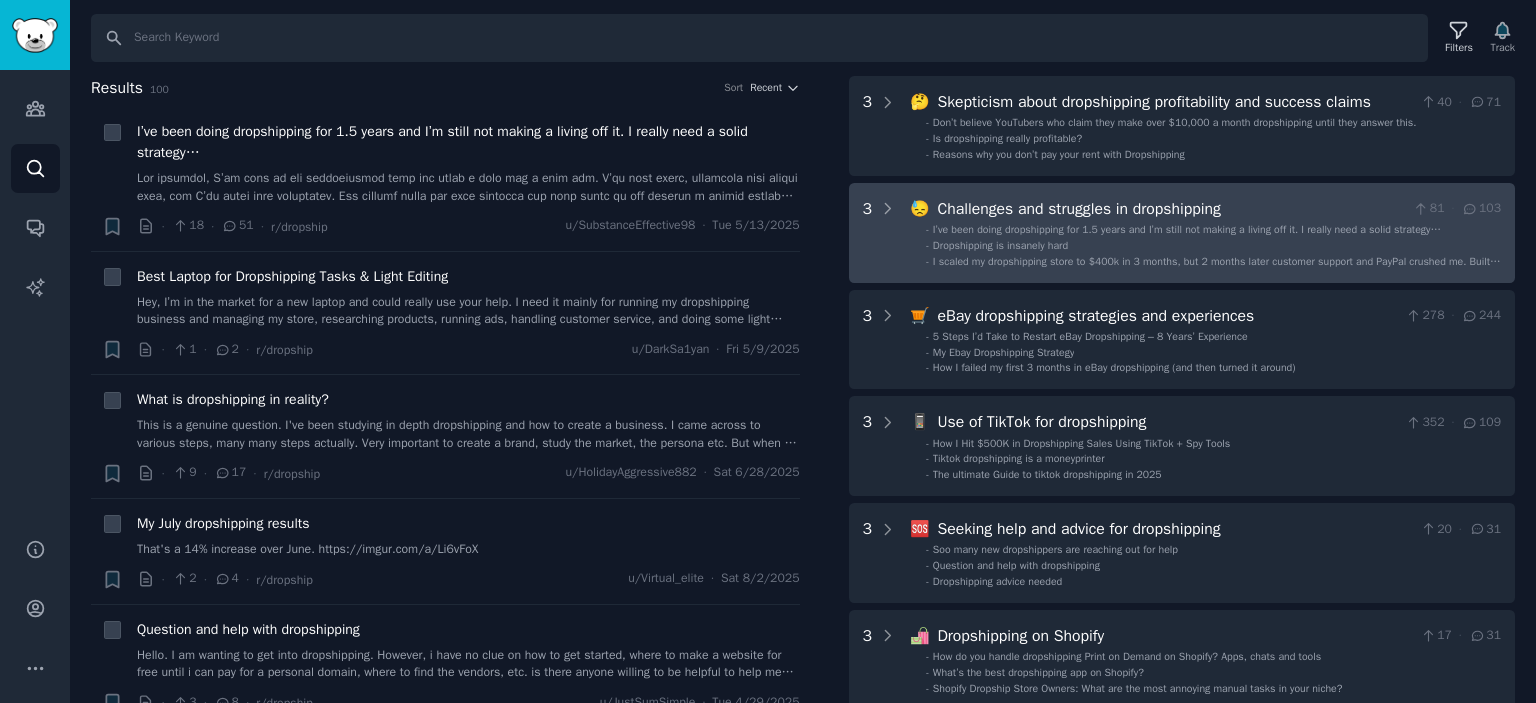 scroll, scrollTop: 0, scrollLeft: 0, axis: both 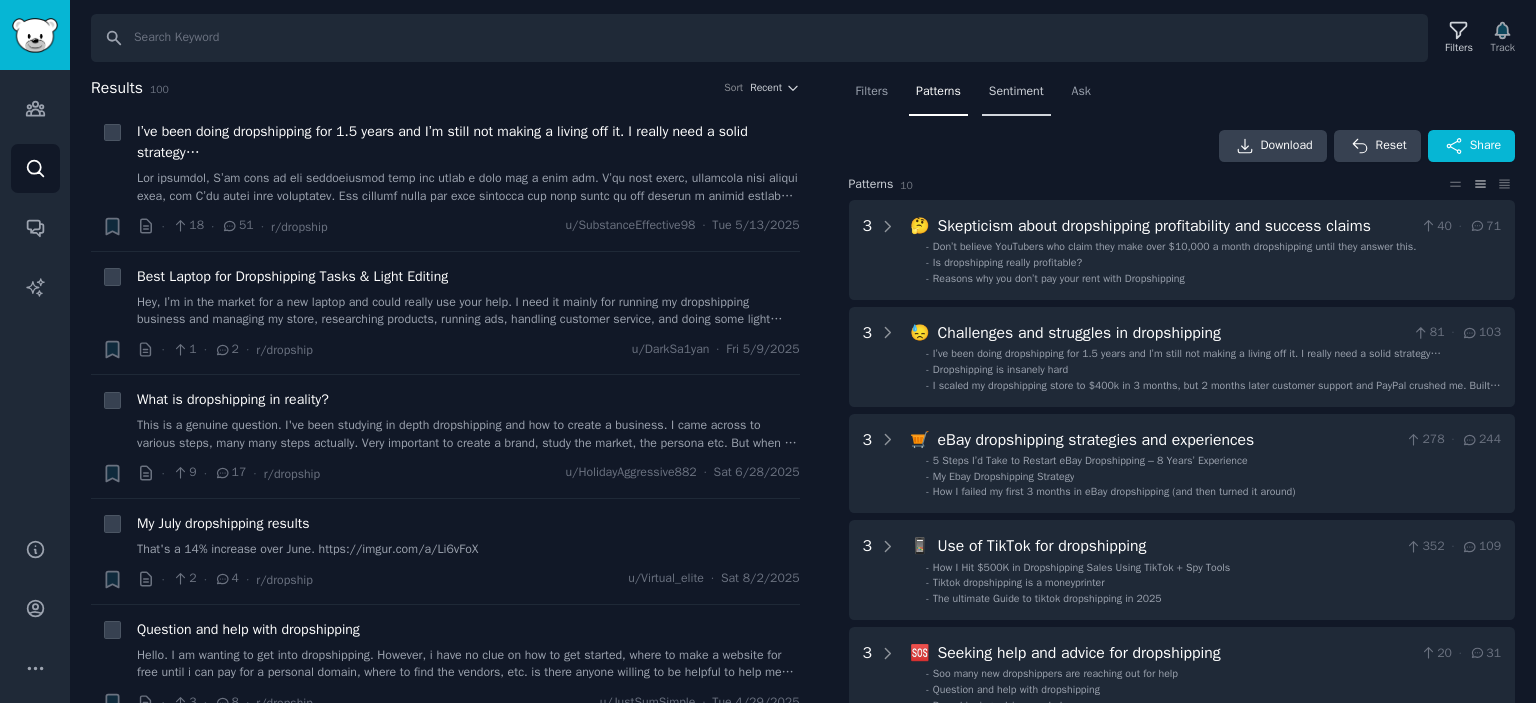 click on "Sentiment" at bounding box center (1016, 92) 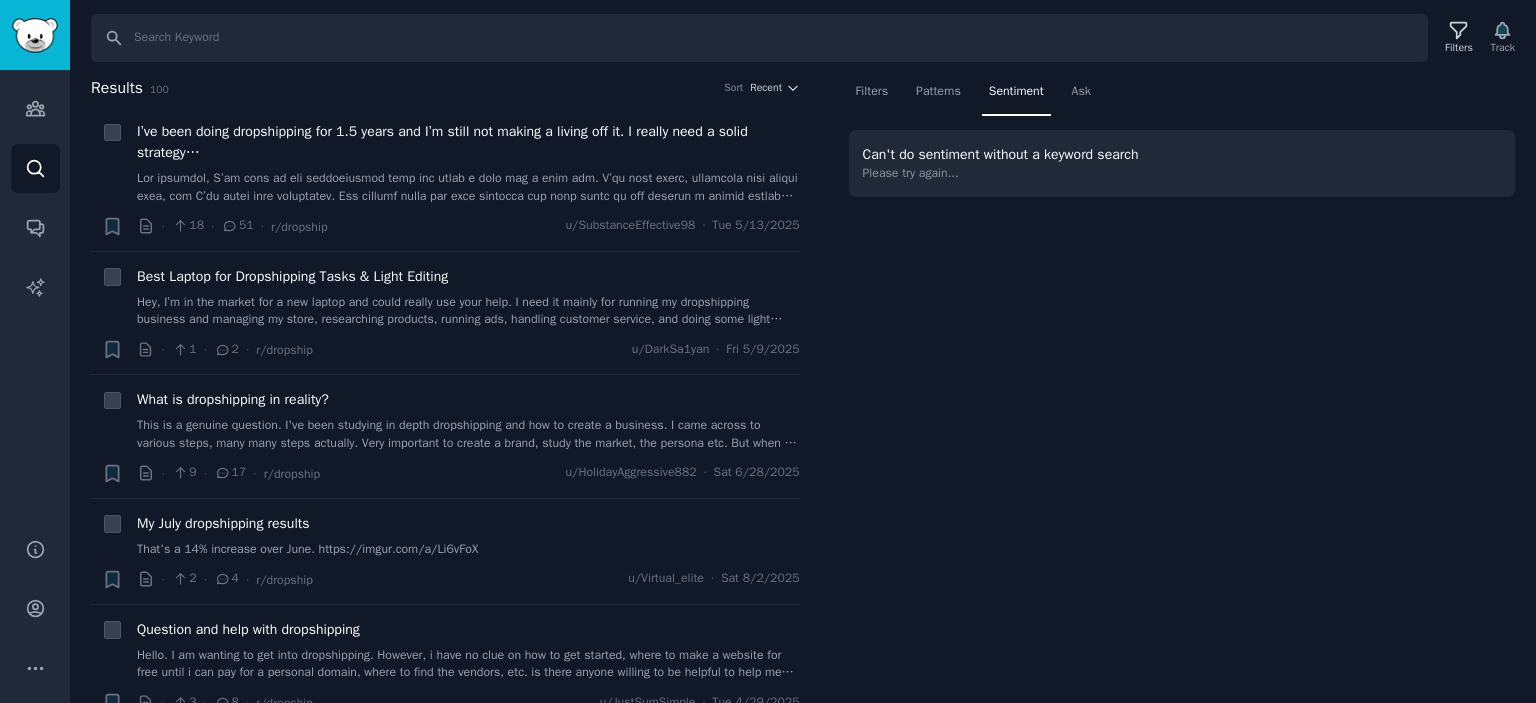 click on "Please try again..." at bounding box center [1004, 174] 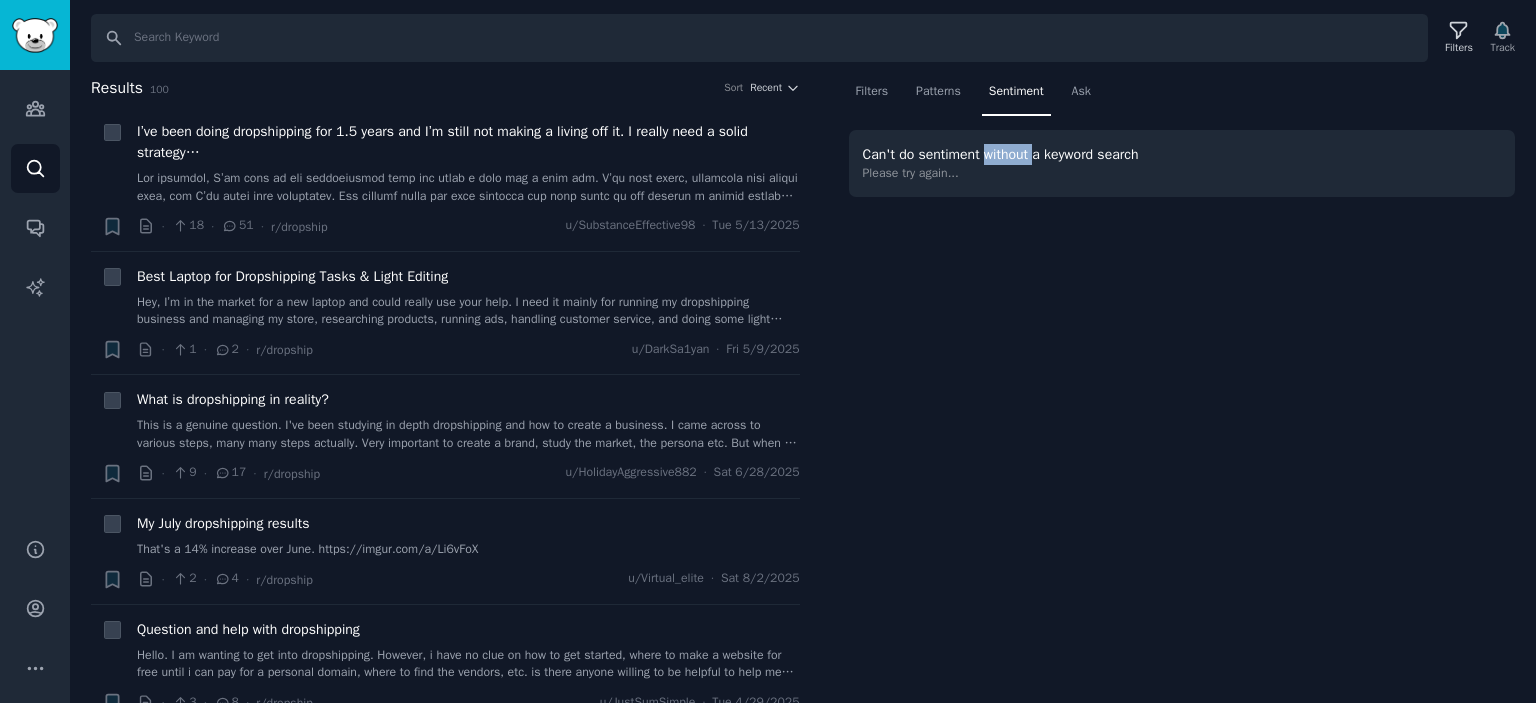 click on "Can't do sentiment without a keyword search" at bounding box center (1001, 154) 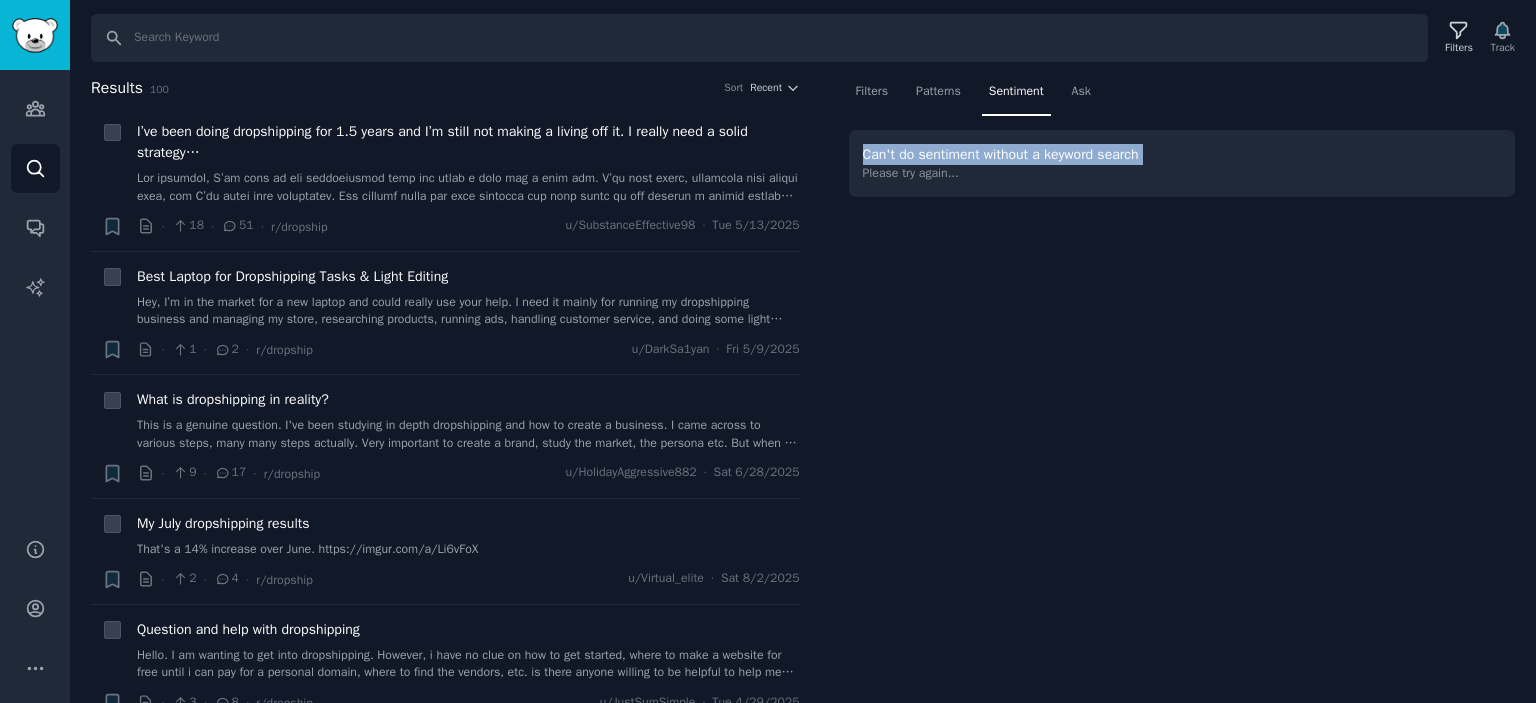 click on "Can't do sentiment without a keyword search" at bounding box center [1001, 154] 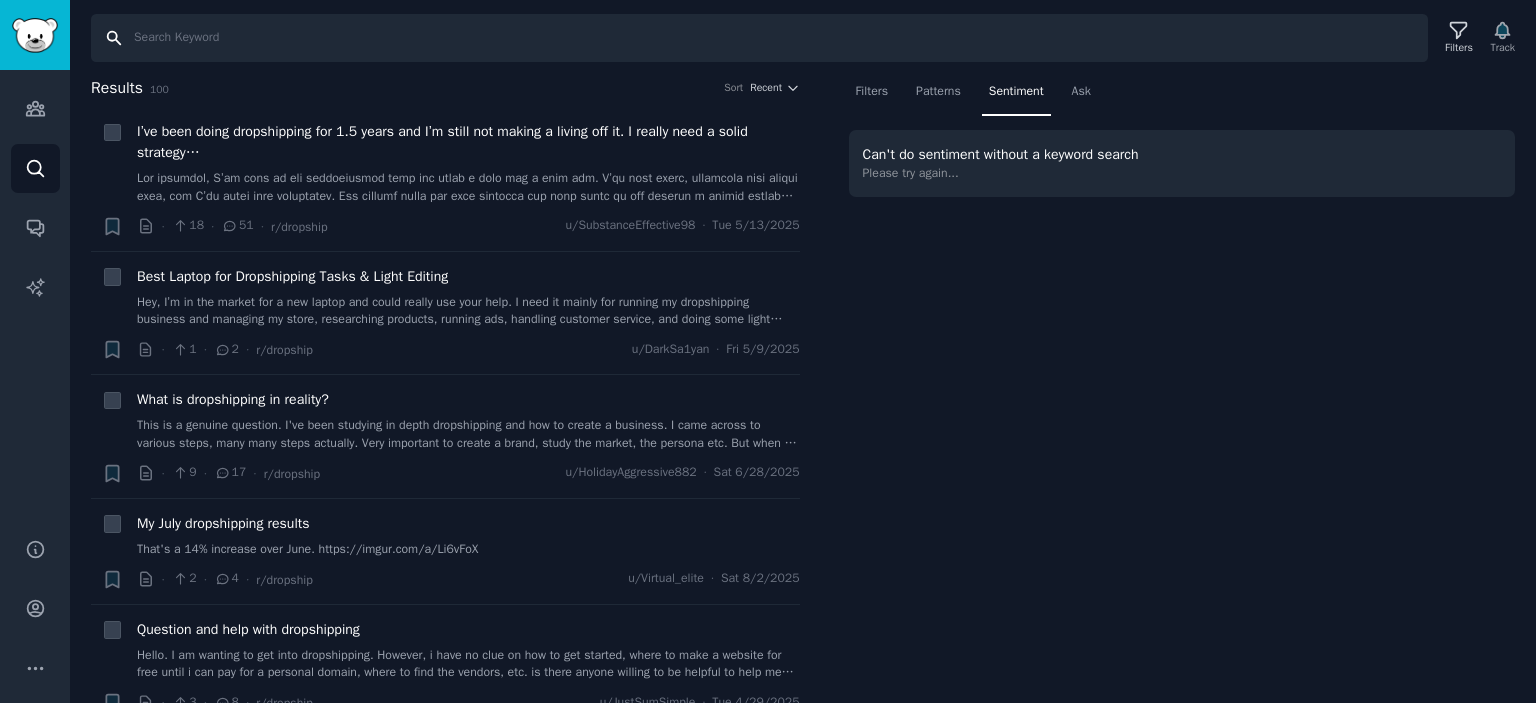 click on "Search" at bounding box center (759, 38) 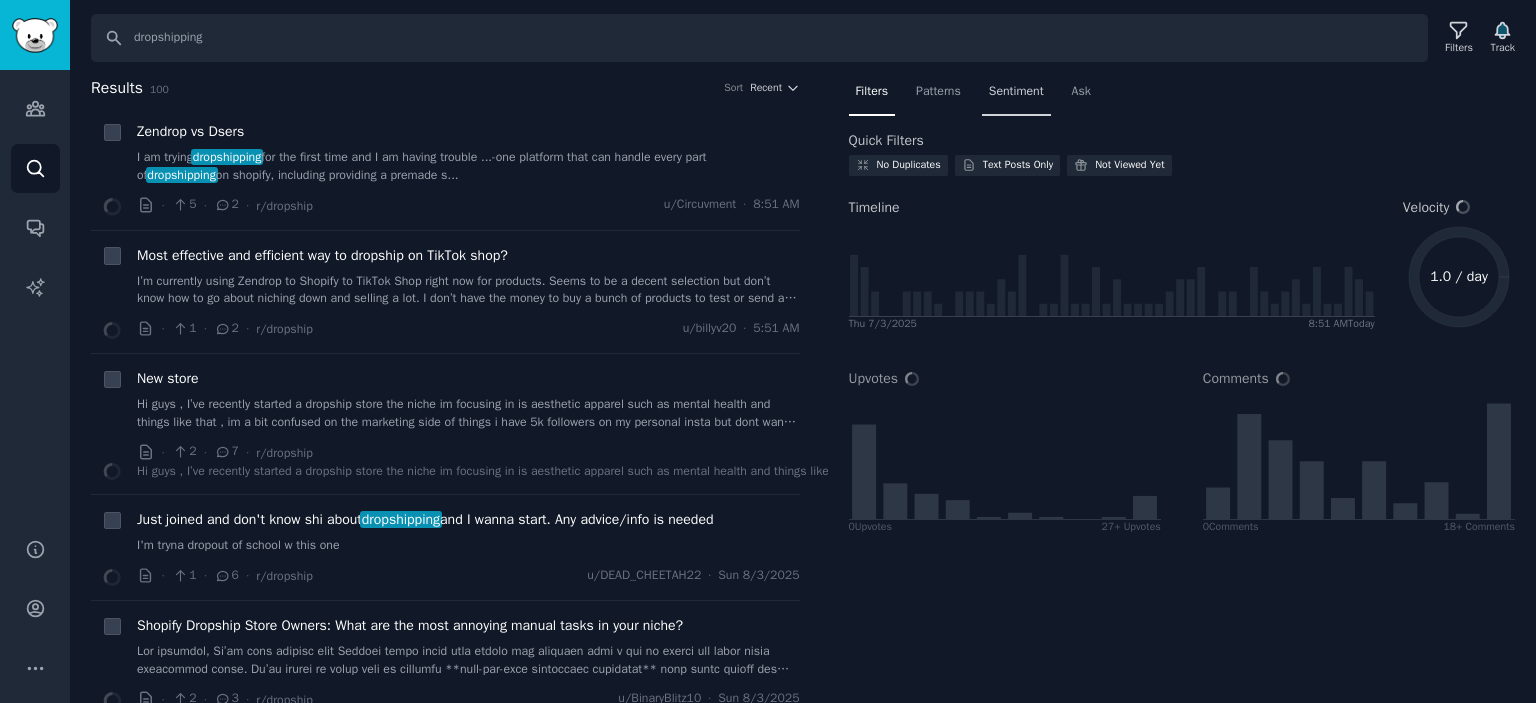 click on "Sentiment" at bounding box center [1016, 96] 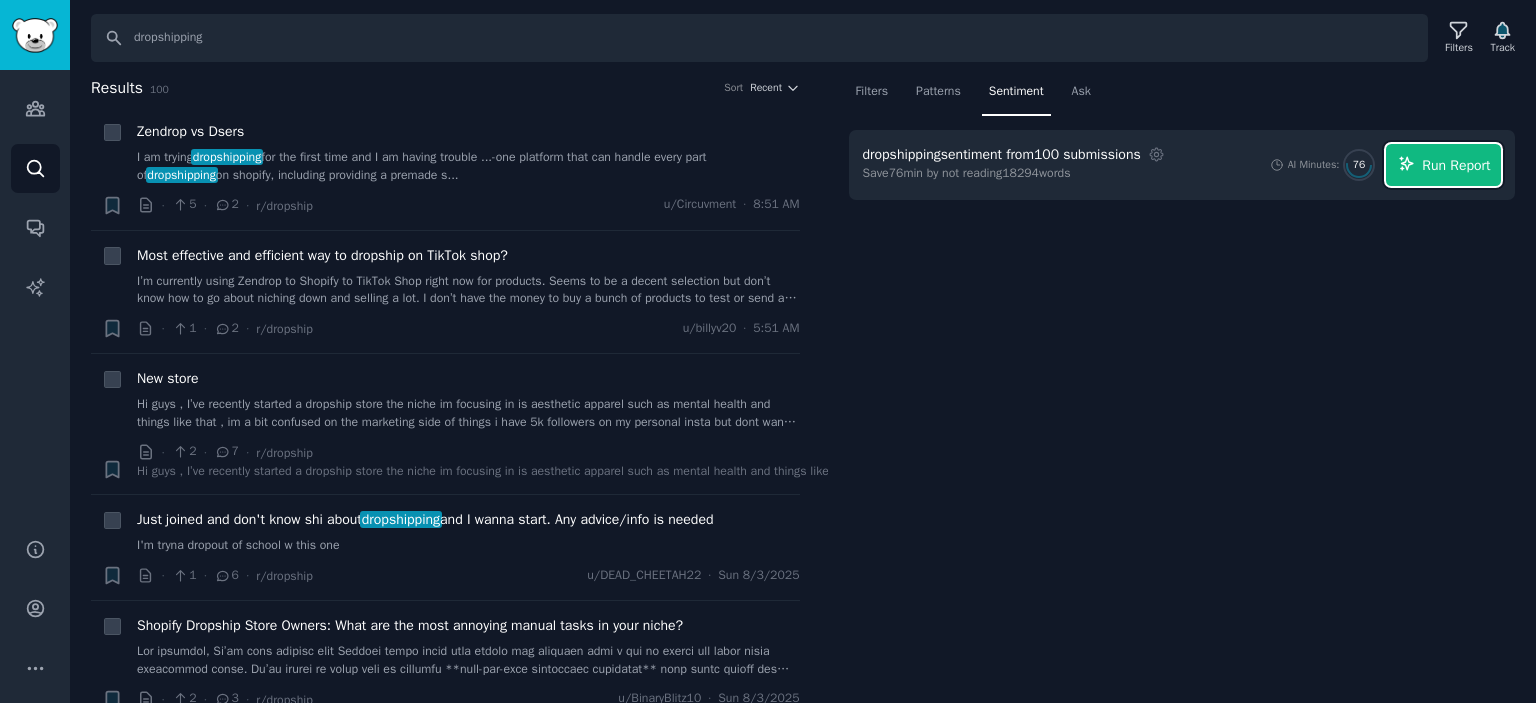 click on "Run Report" at bounding box center [1456, 165] 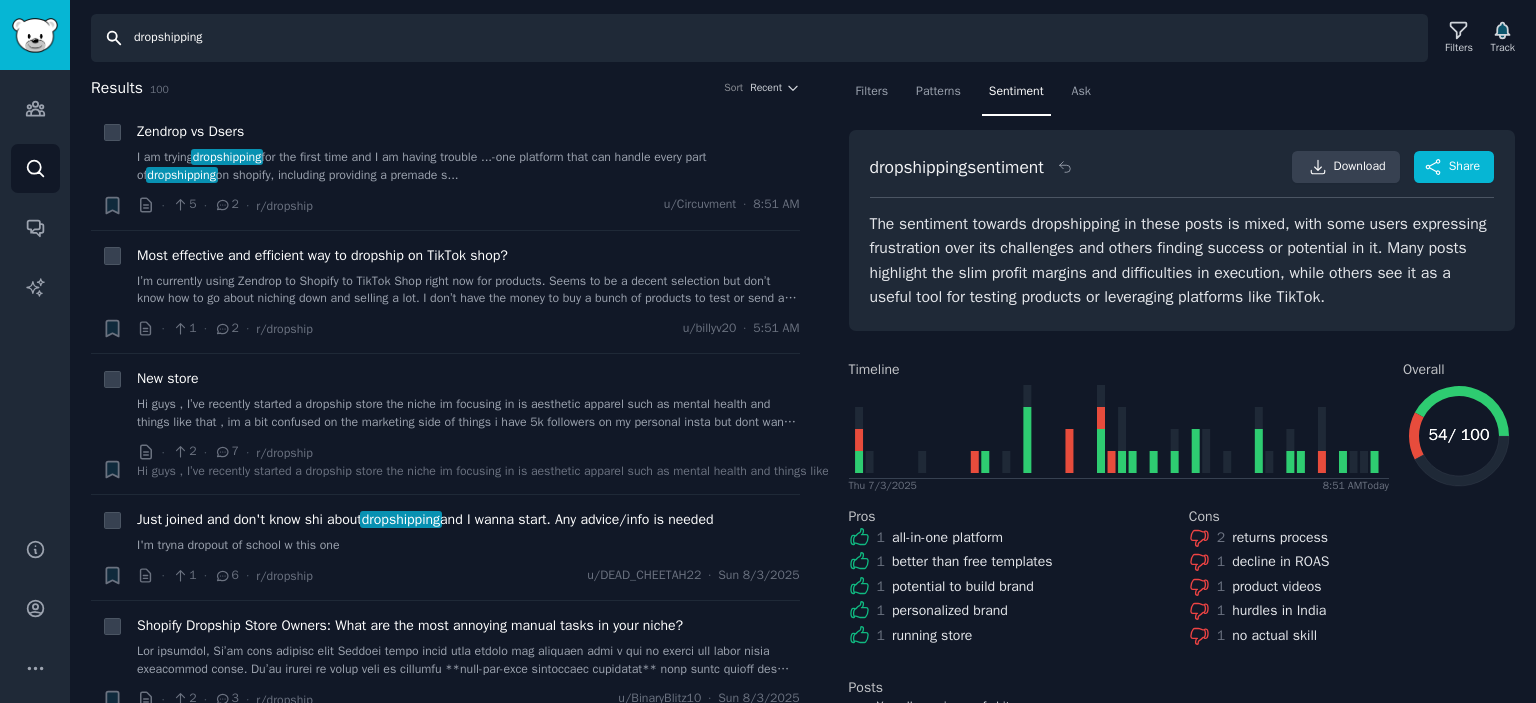 click on "dropshipping" at bounding box center (759, 38) 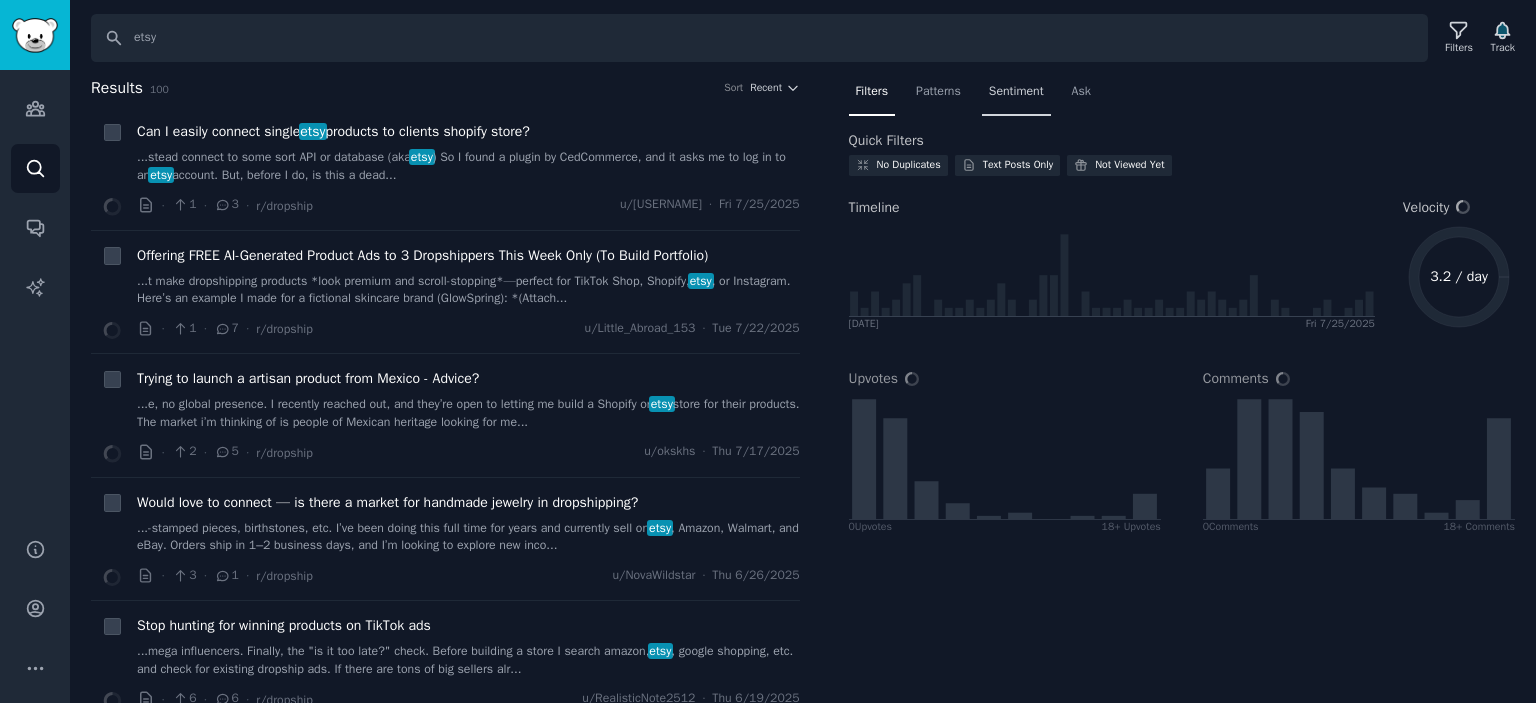 click on "Sentiment" at bounding box center (1016, 92) 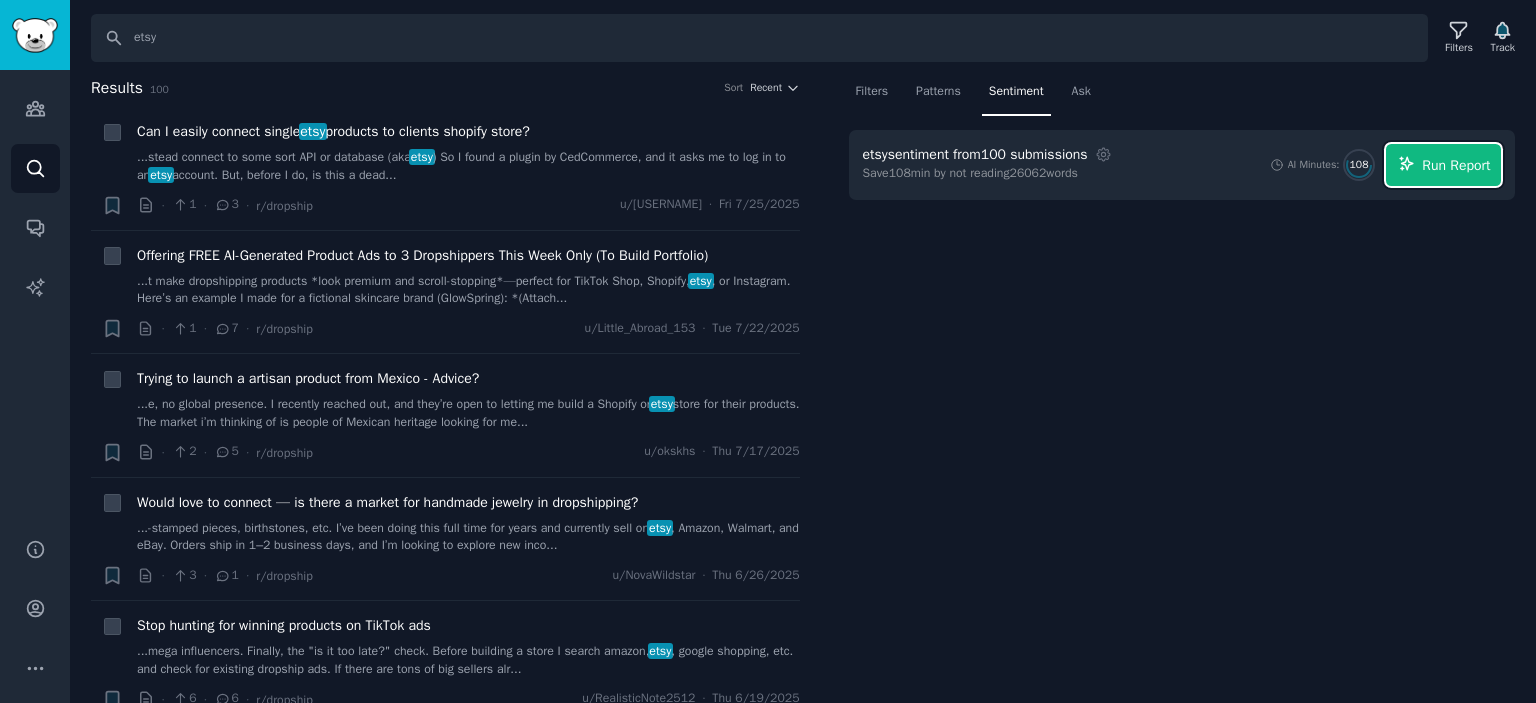 click 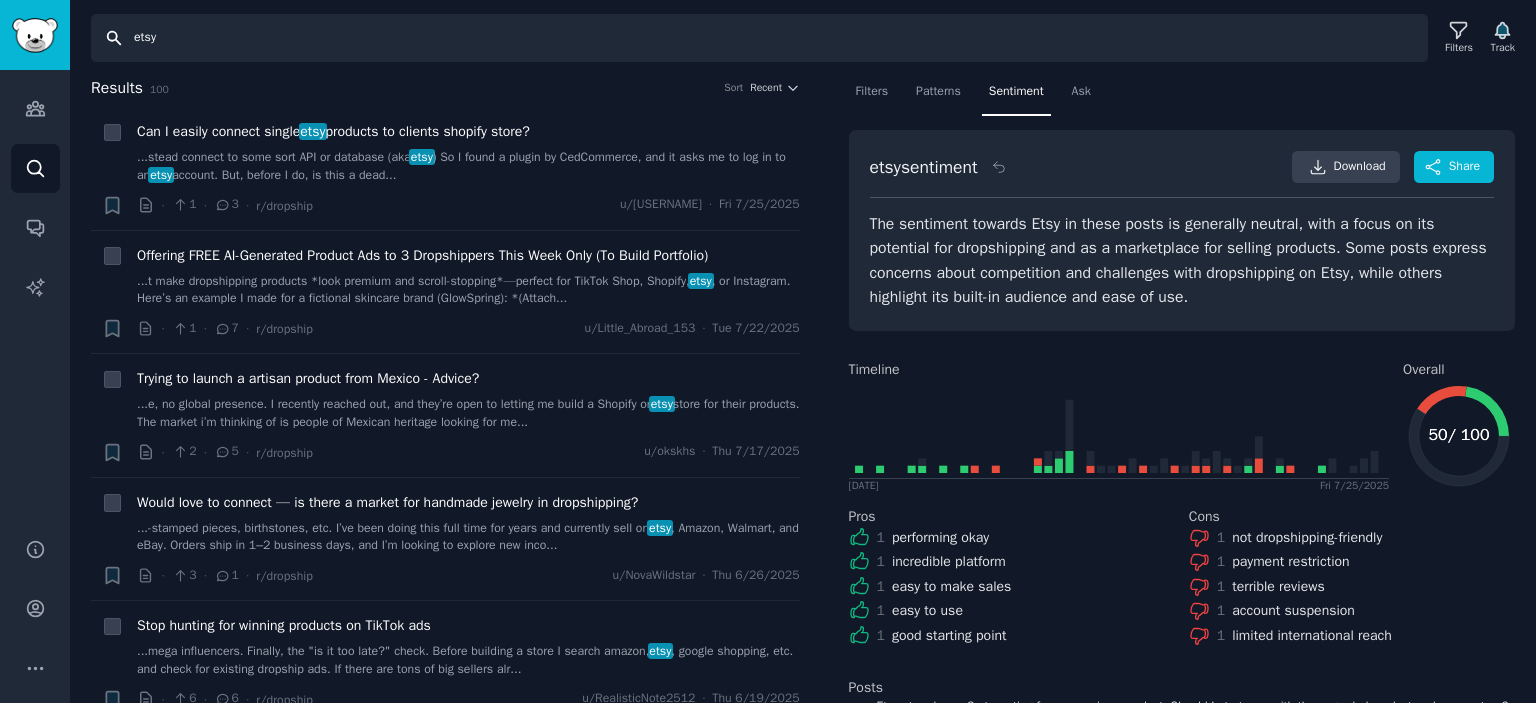 drag, startPoint x: 215, startPoint y: 47, endPoint x: 7, endPoint y: 21, distance: 209.6187 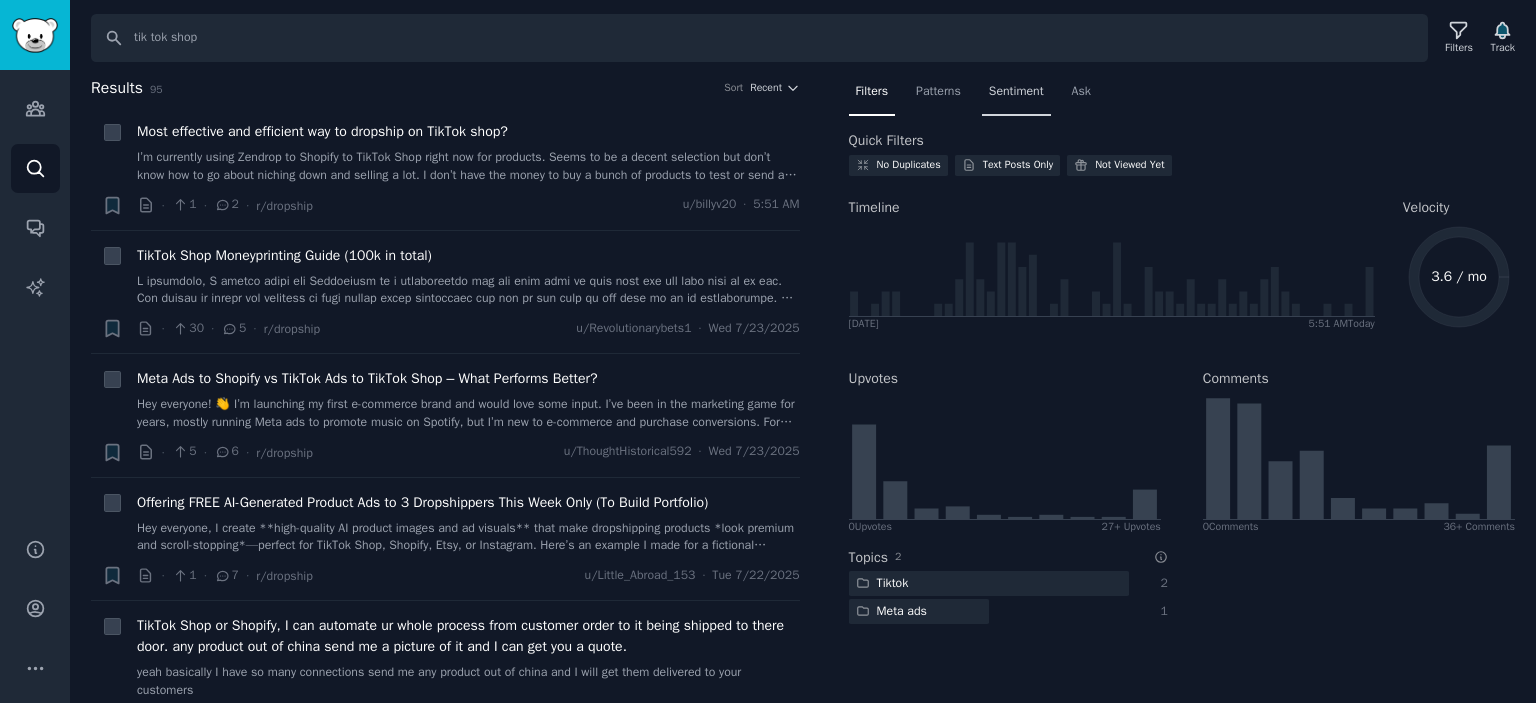 click on "Sentiment" at bounding box center (1016, 96) 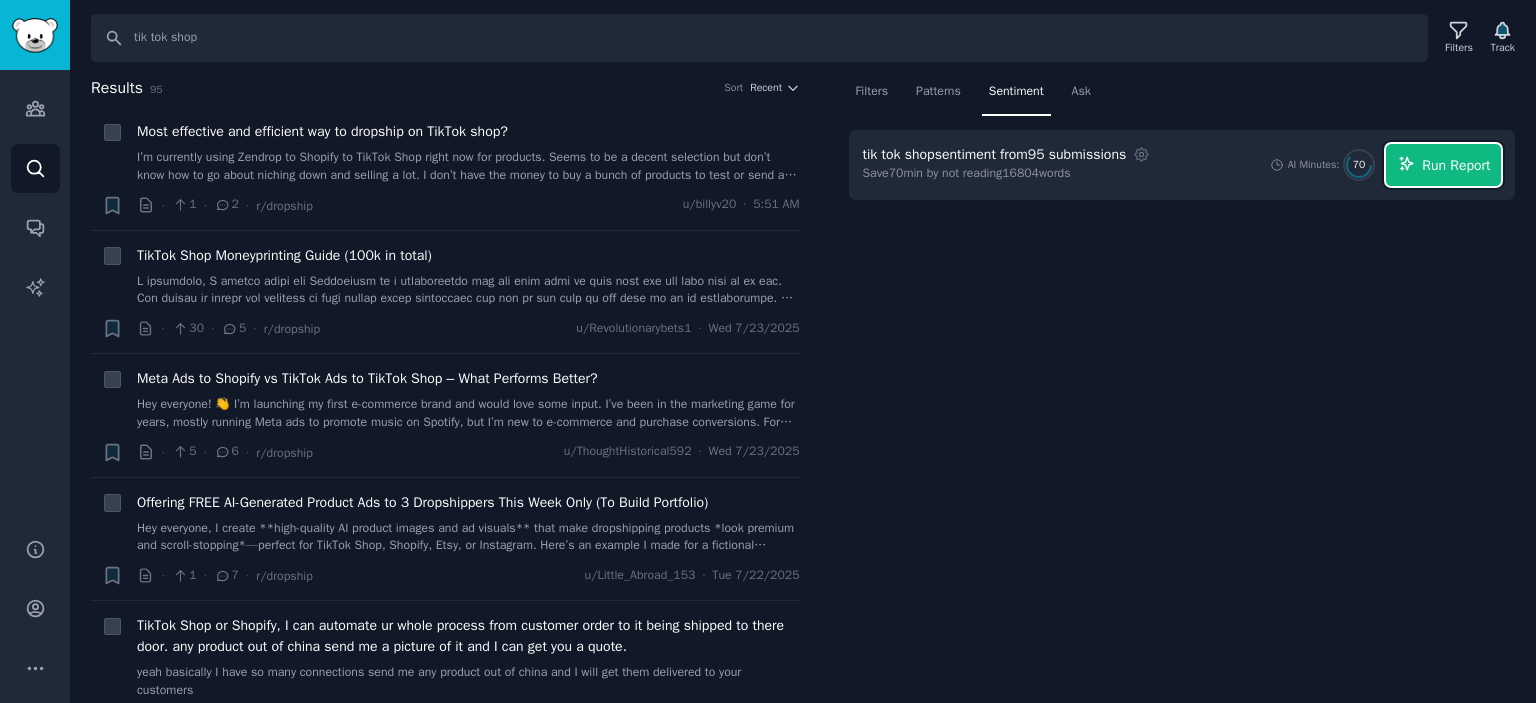click on "Run Report" at bounding box center (1456, 165) 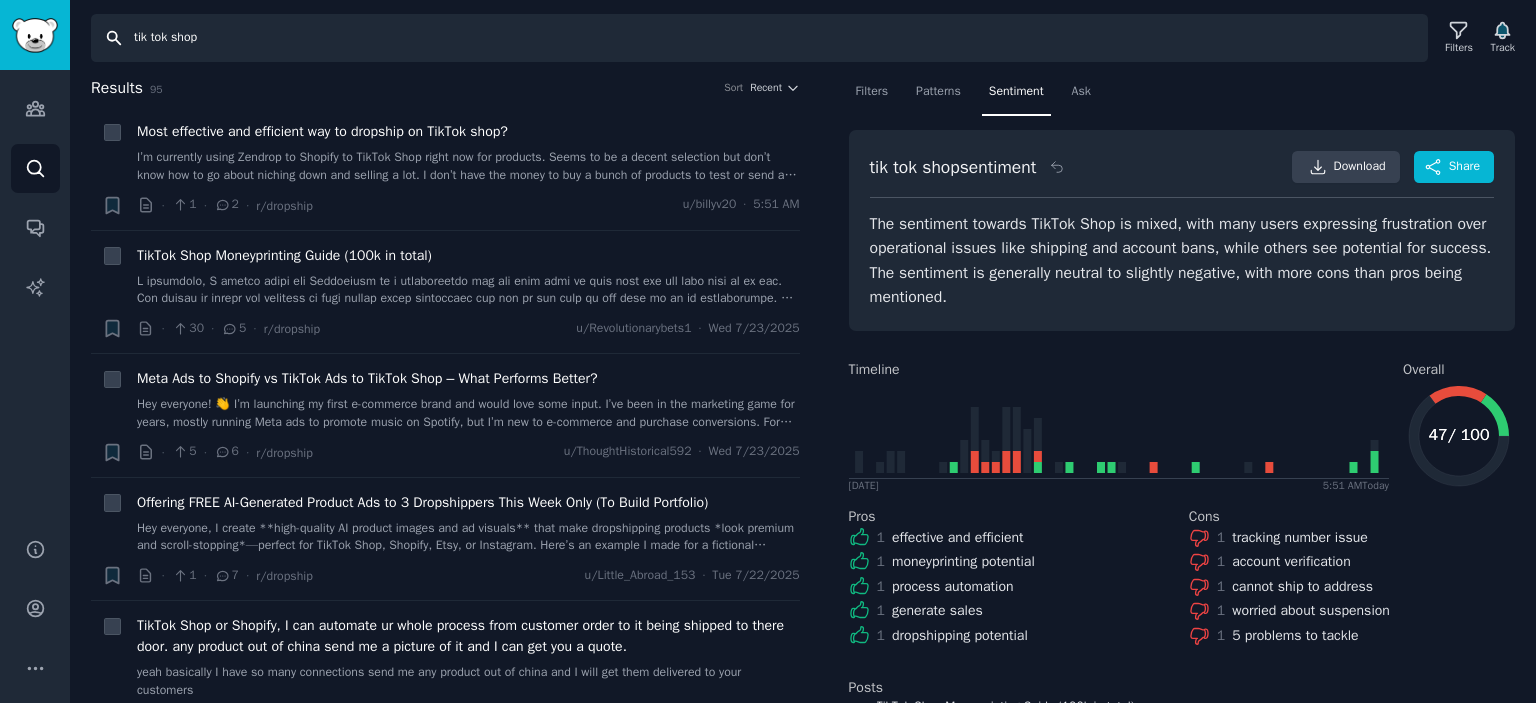 click on "tik tok shop" at bounding box center (759, 38) 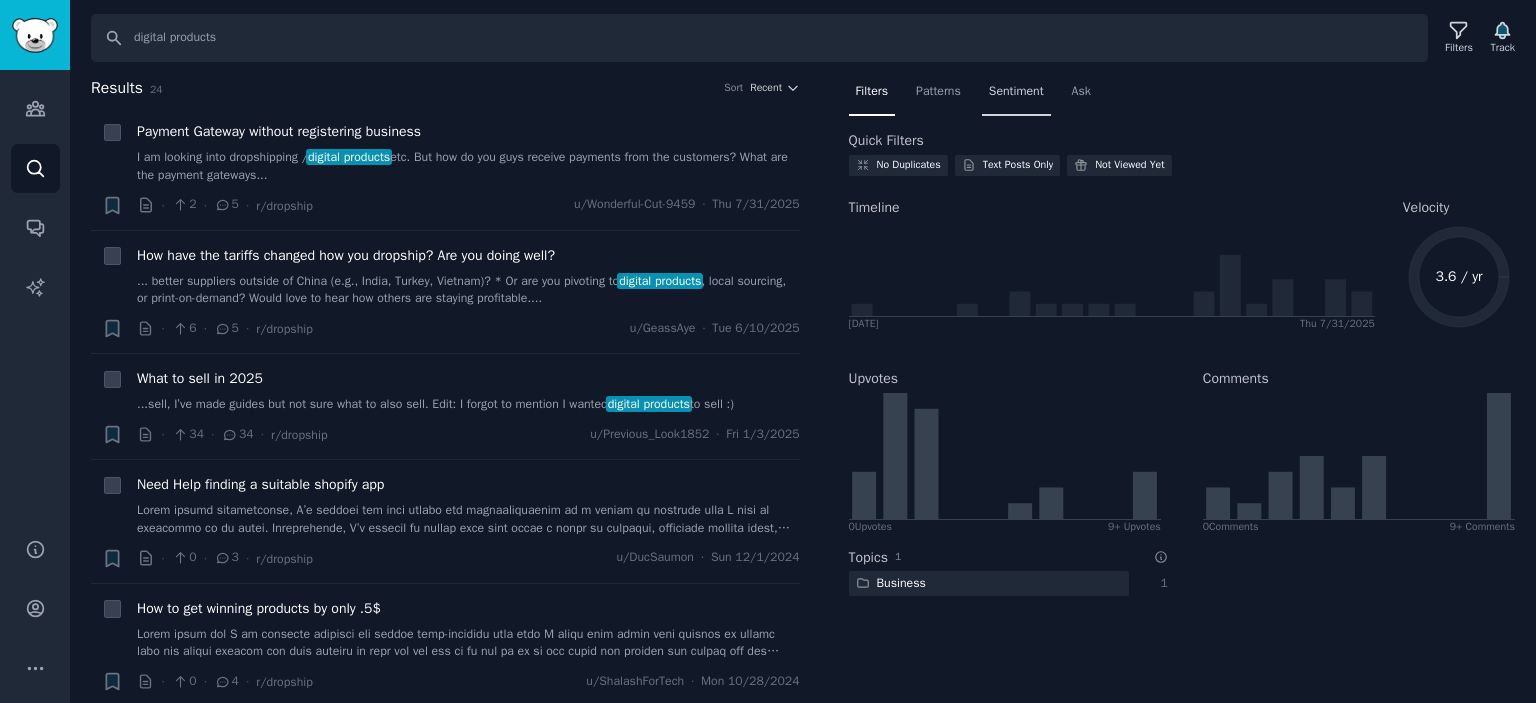 click on "Sentiment" at bounding box center (1016, 92) 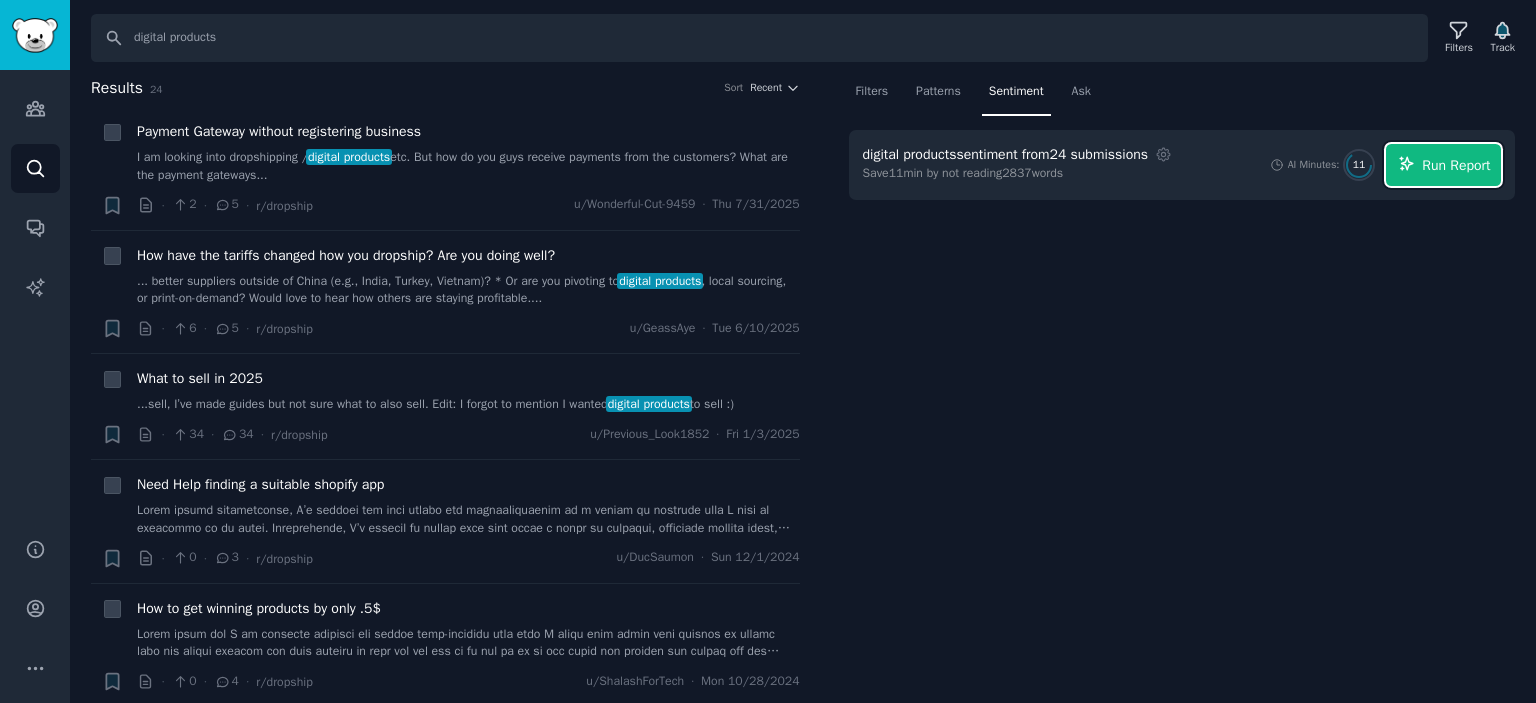 click on "Run Report" at bounding box center [1456, 165] 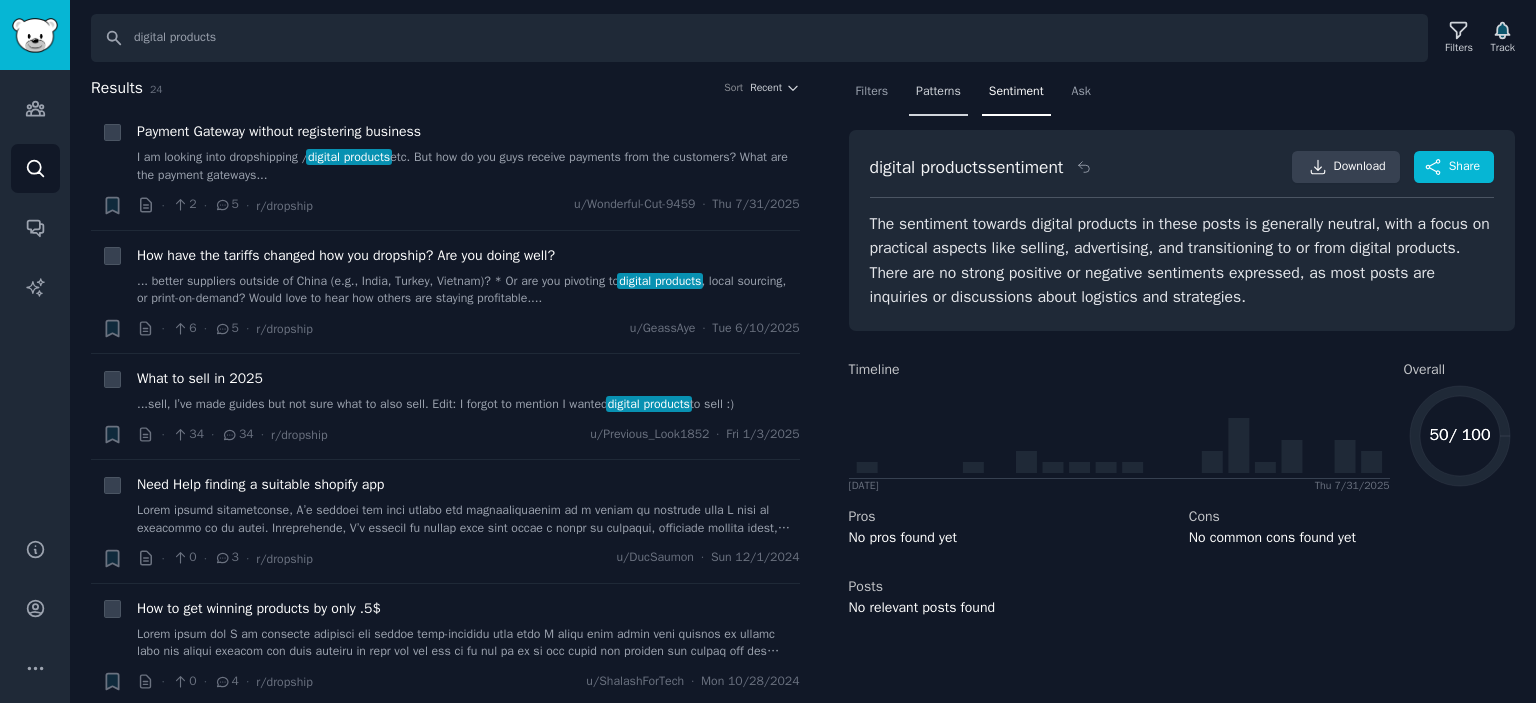 click on "Patterns" at bounding box center (938, 92) 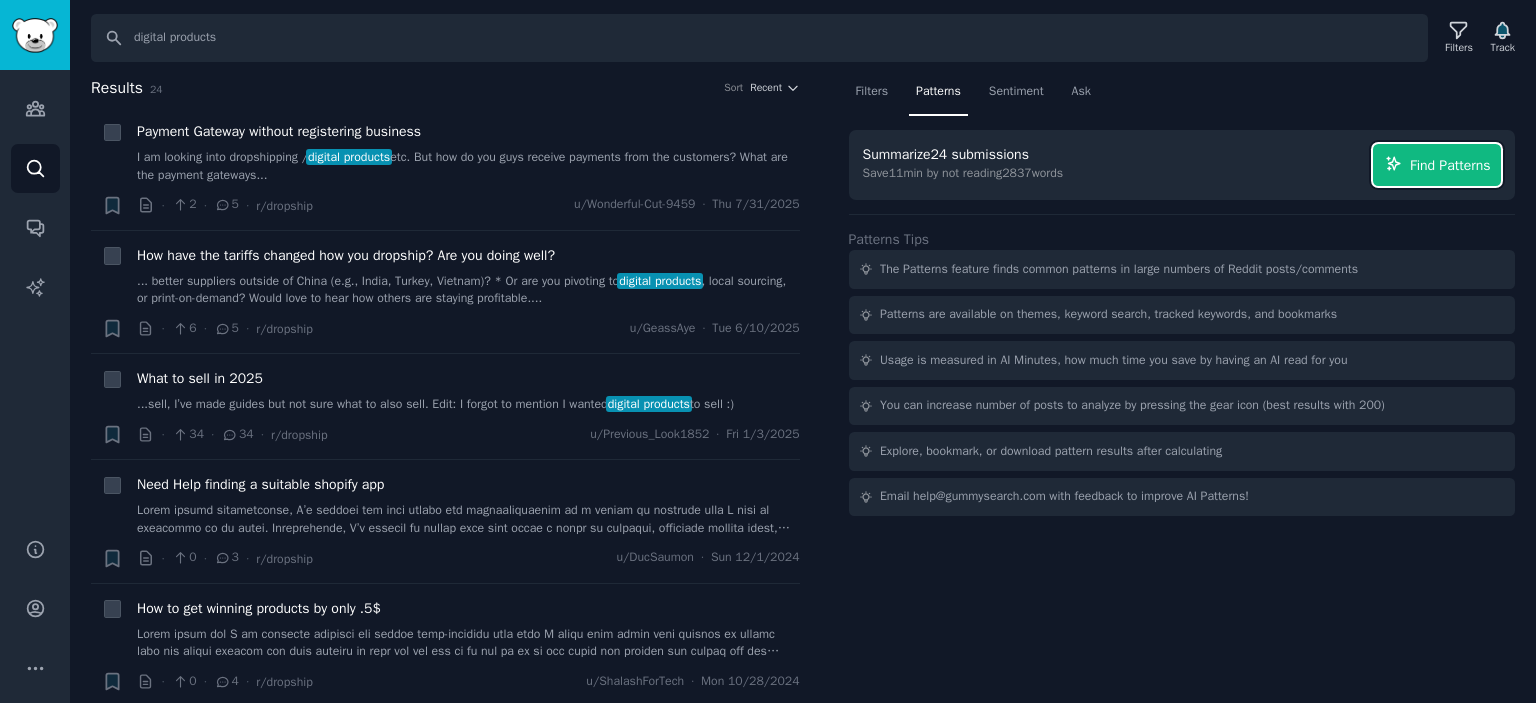 click 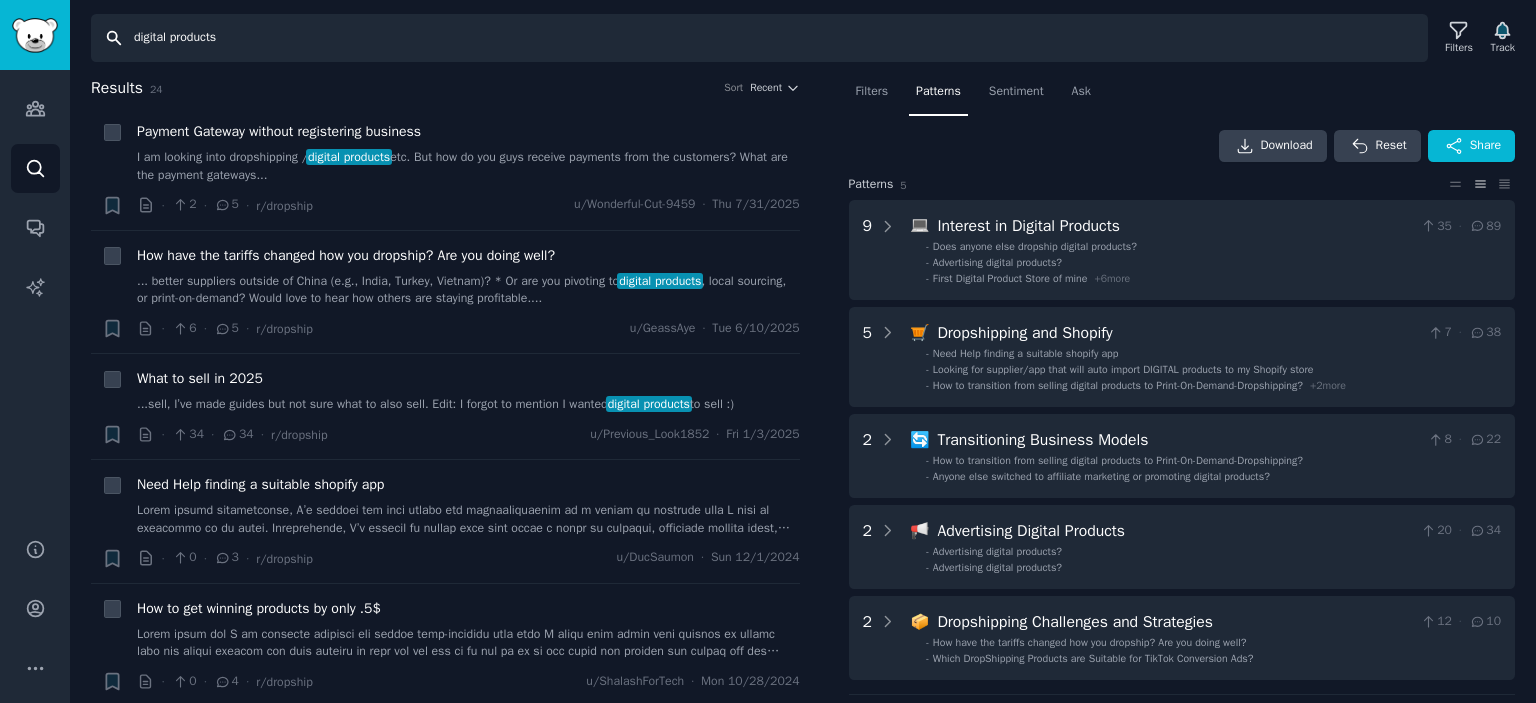 click on "digital products" at bounding box center (759, 38) 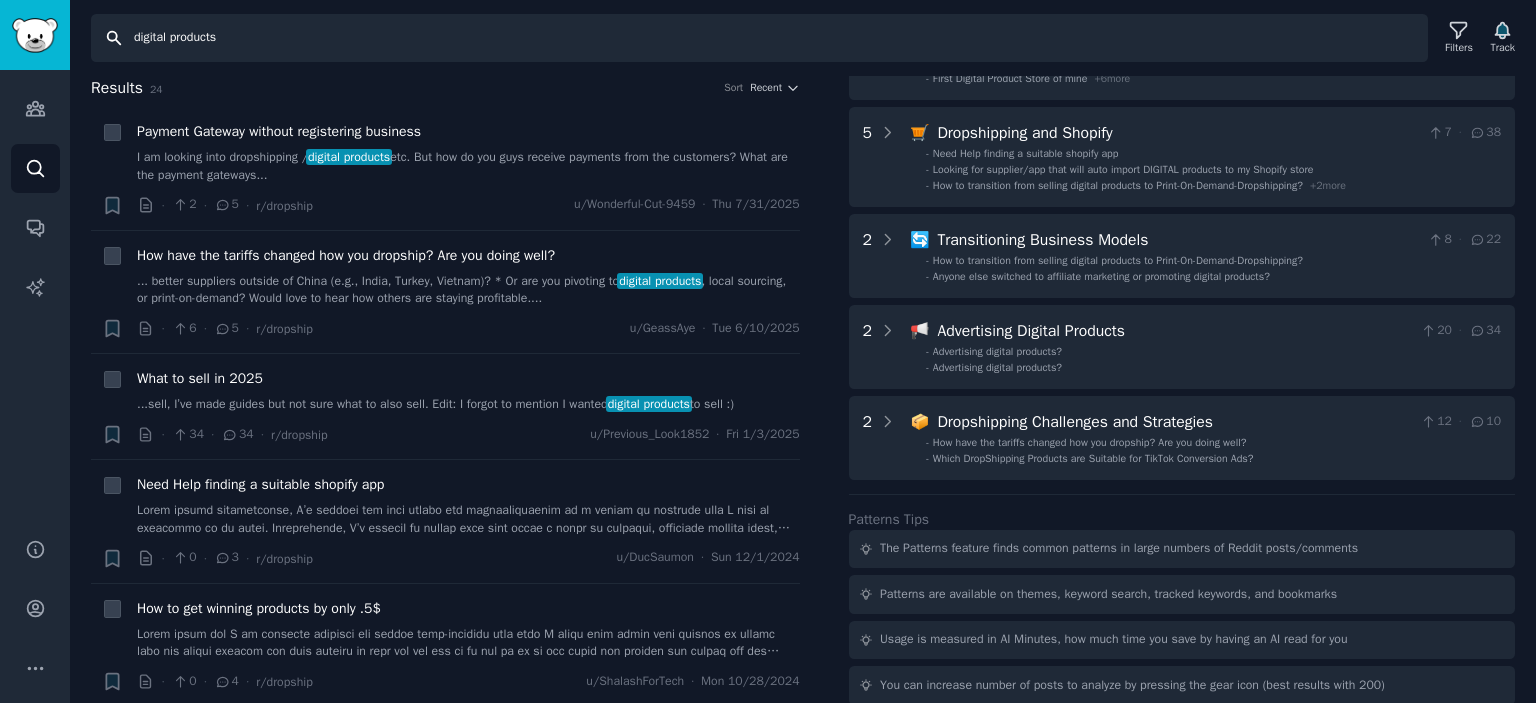 scroll, scrollTop: 0, scrollLeft: 0, axis: both 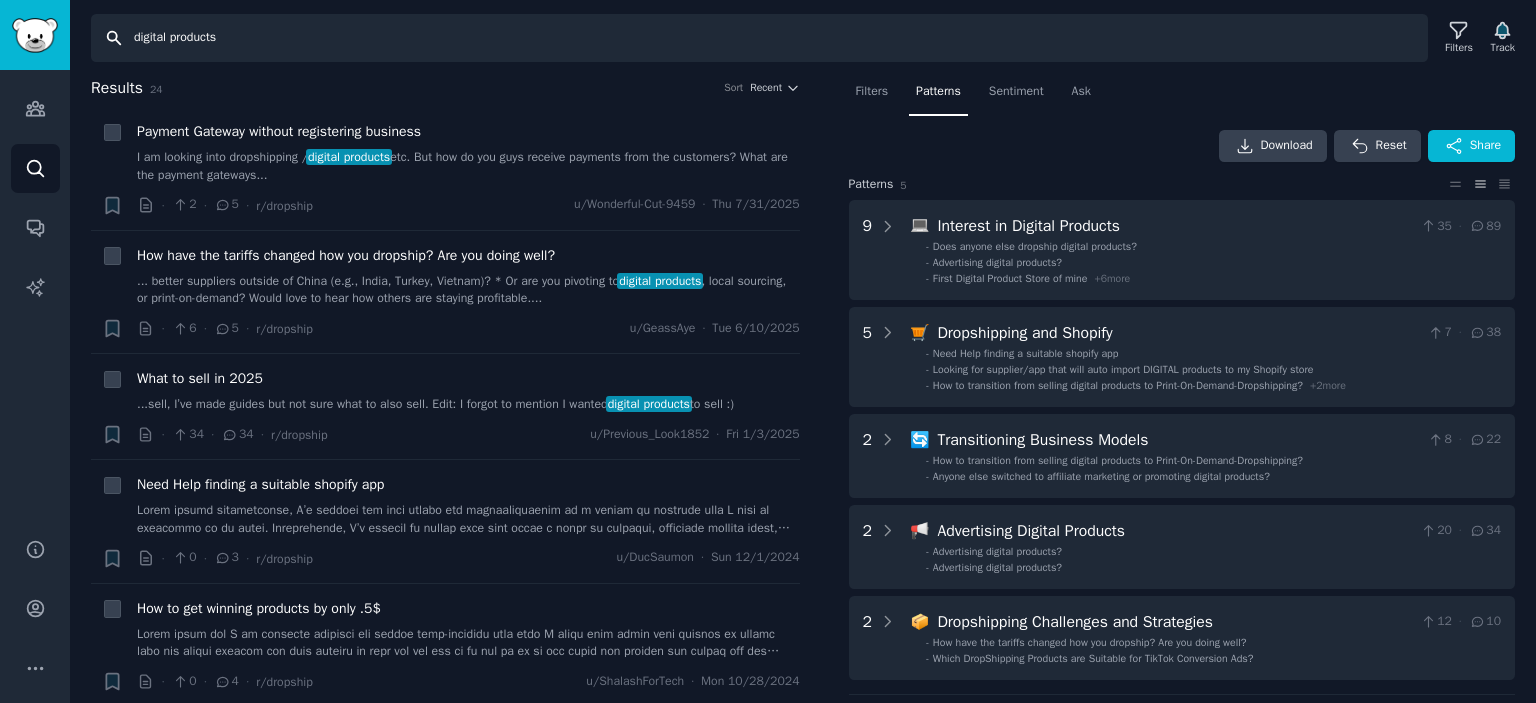 click on "digital products" at bounding box center [759, 38] 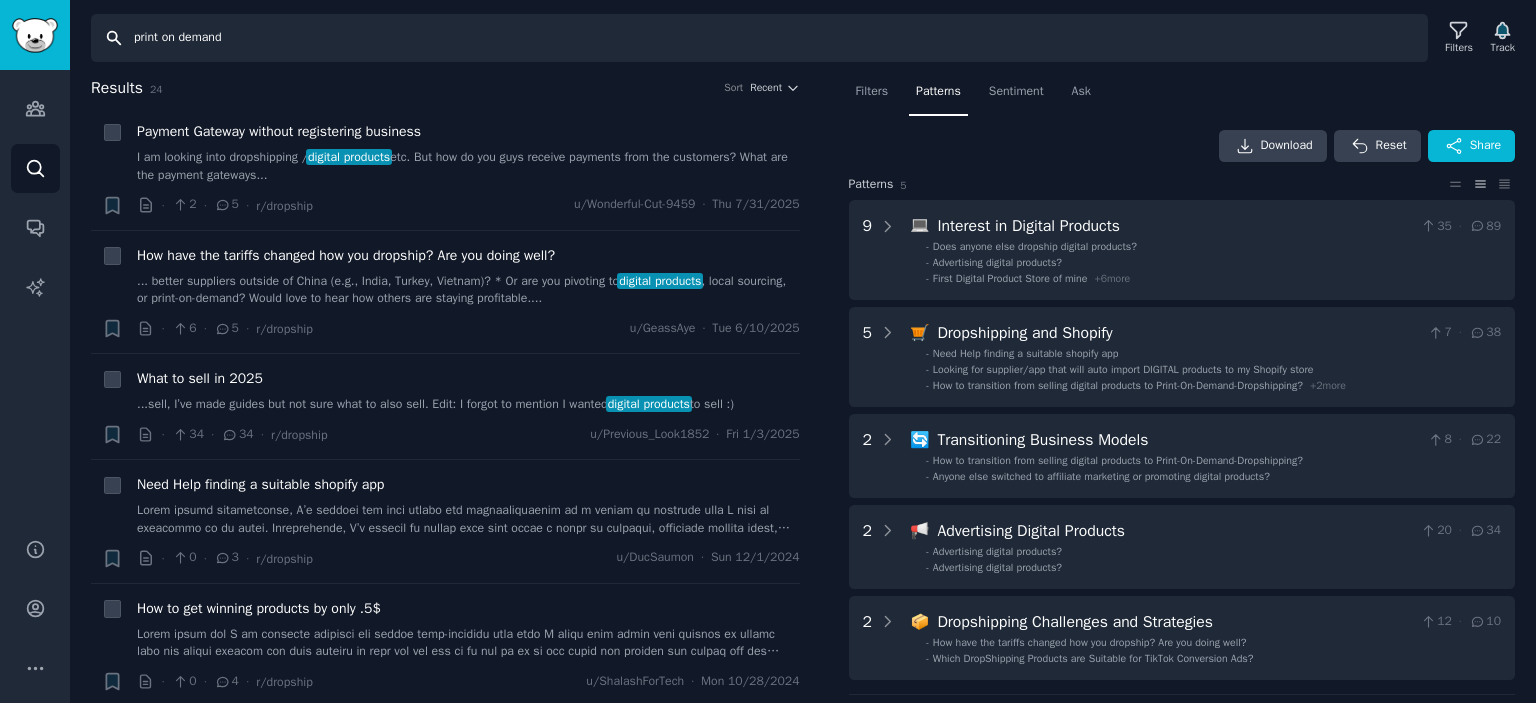 type on "print on demand" 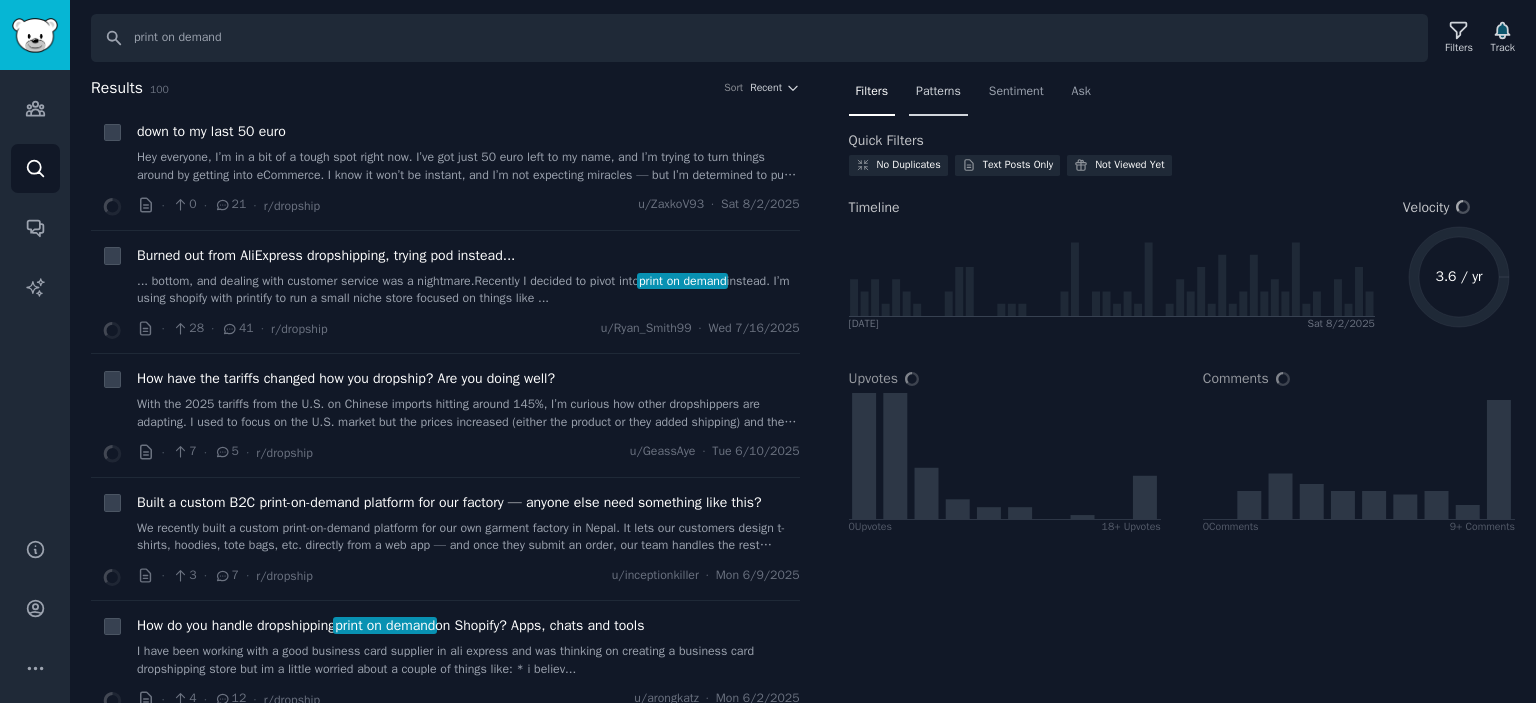click on "Patterns" at bounding box center [938, 92] 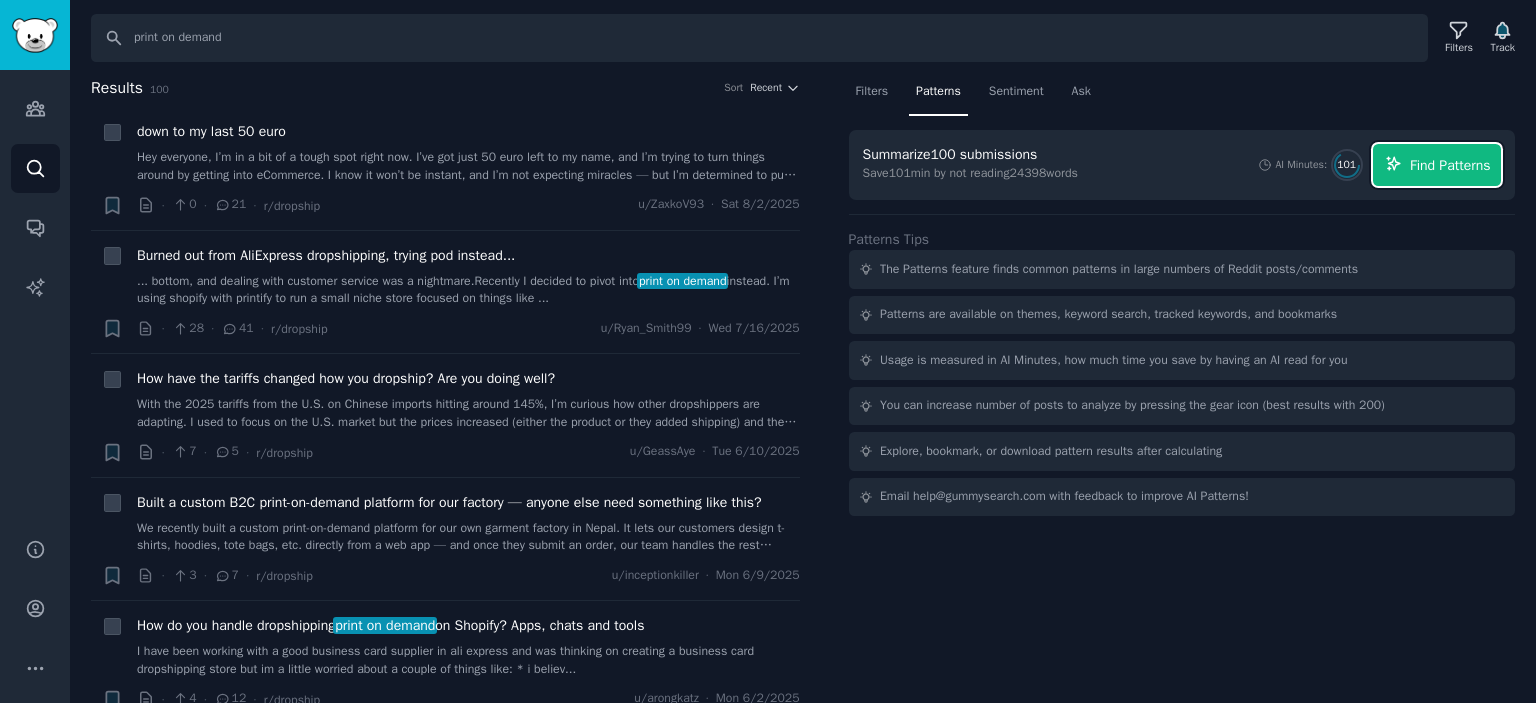 click on "Find Patterns" at bounding box center [1450, 165] 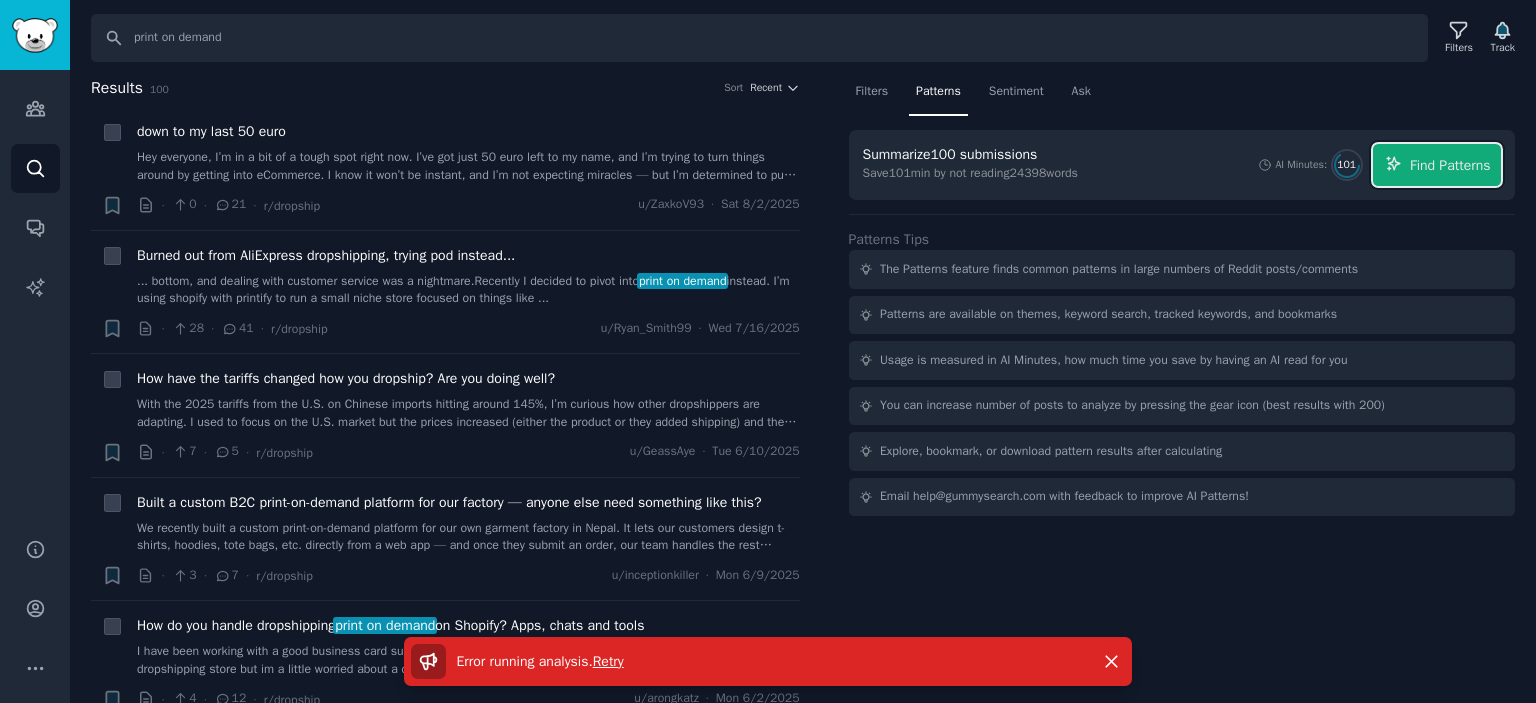 click on "Find Patterns" at bounding box center [1450, 165] 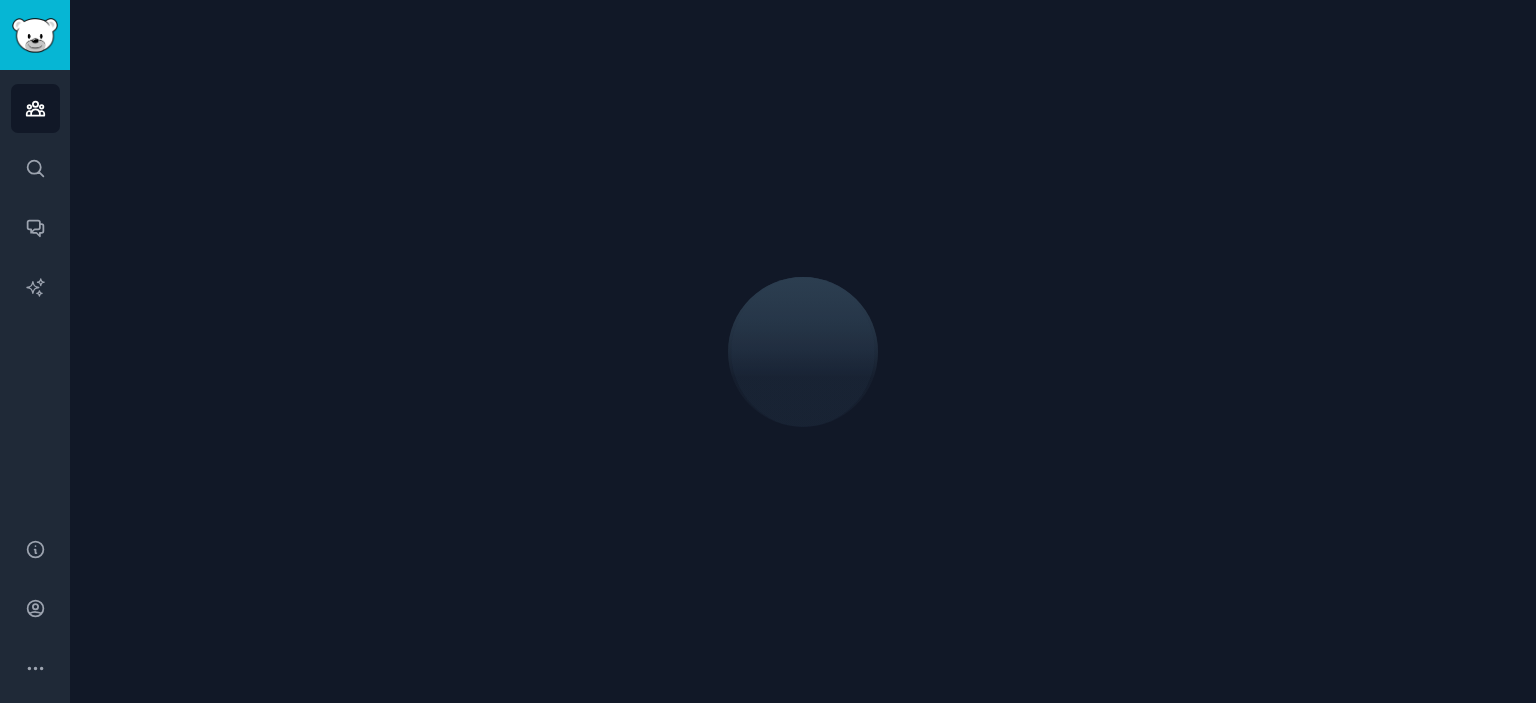 scroll, scrollTop: 0, scrollLeft: 0, axis: both 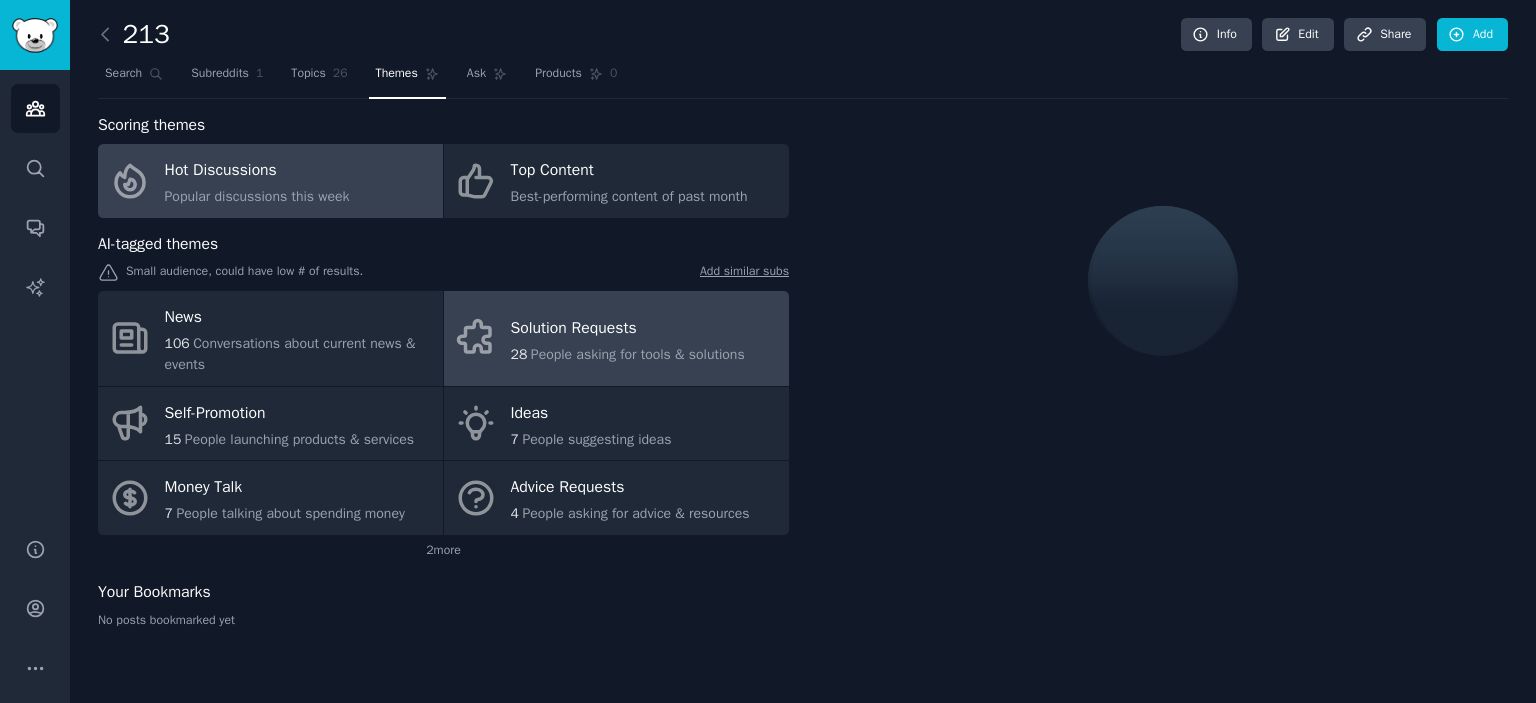 click on "Solution Requests 28 People asking for tools & solutions" at bounding box center (616, 338) 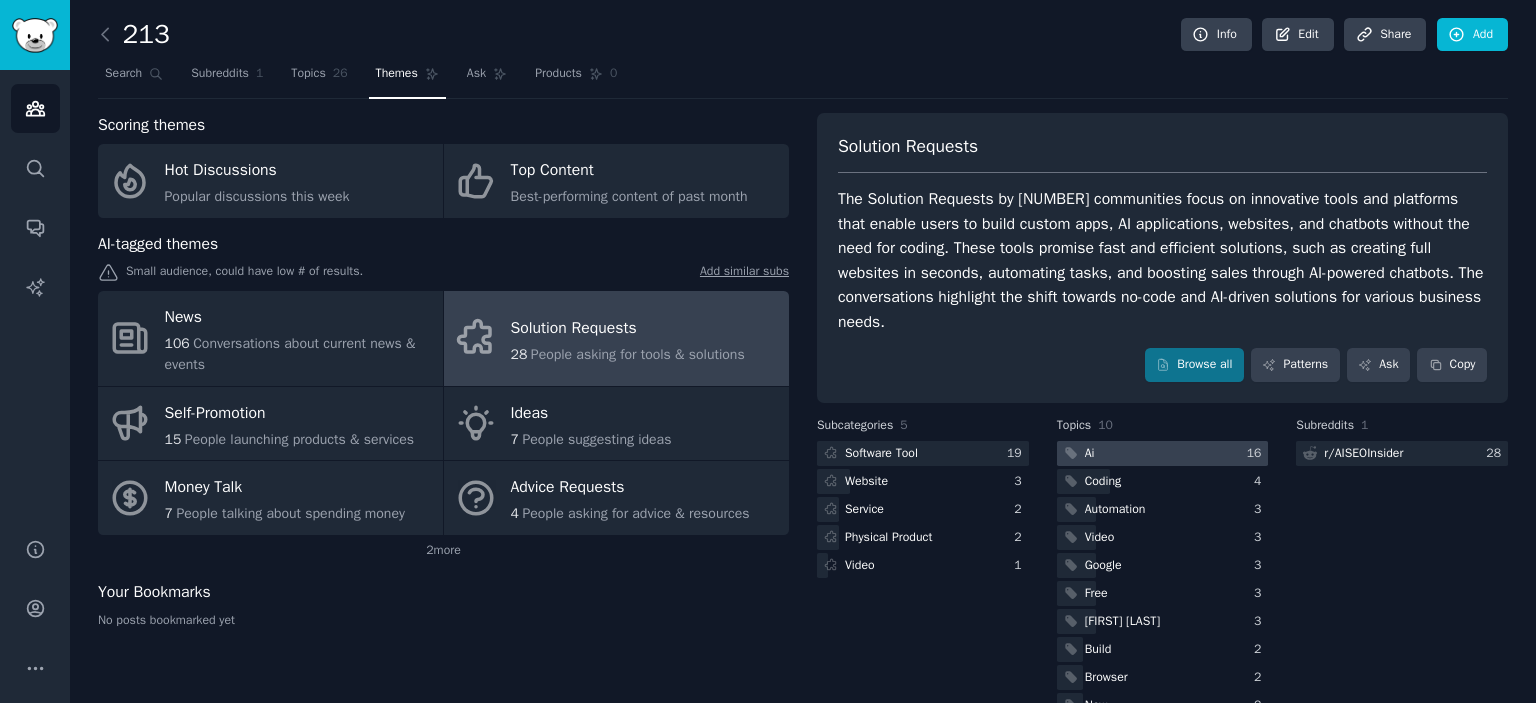 click at bounding box center [1163, 453] 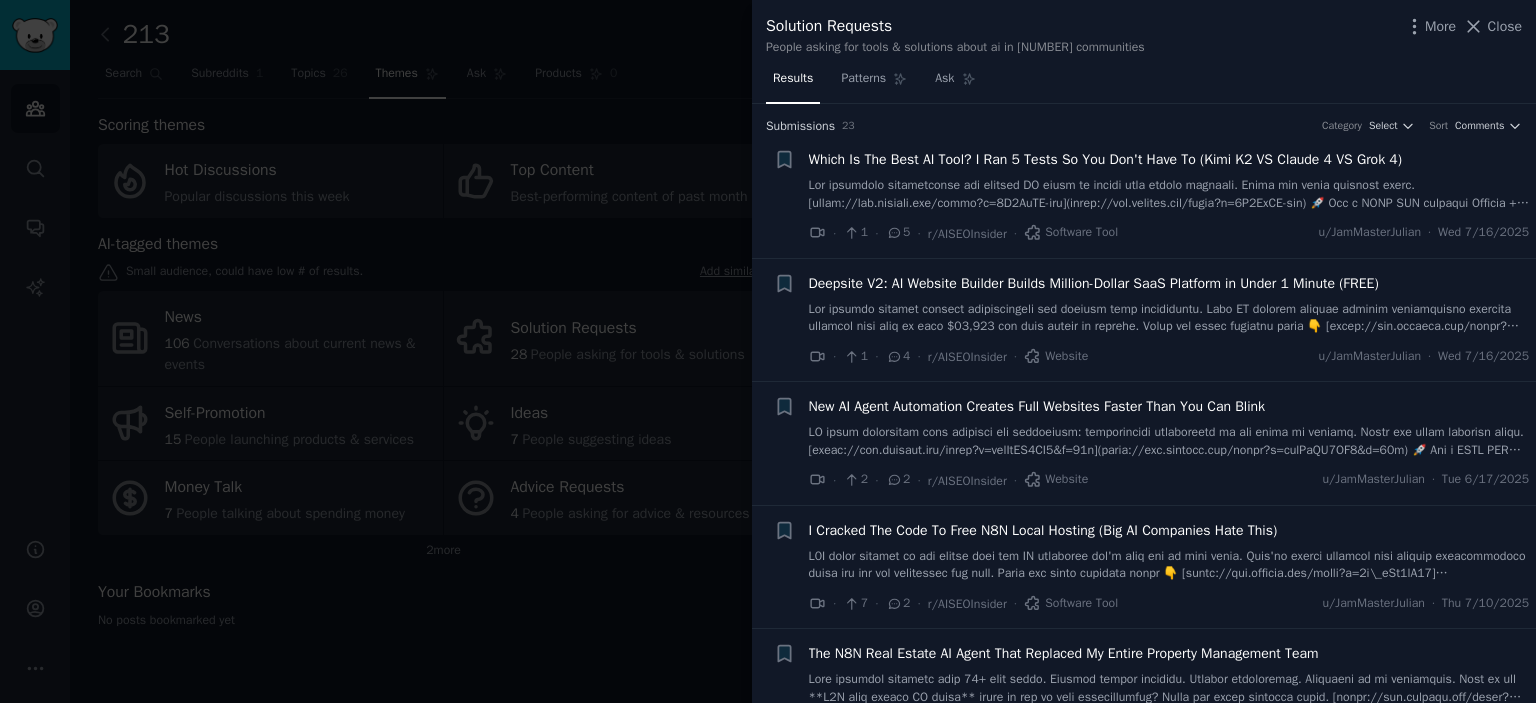 click at bounding box center [768, 351] 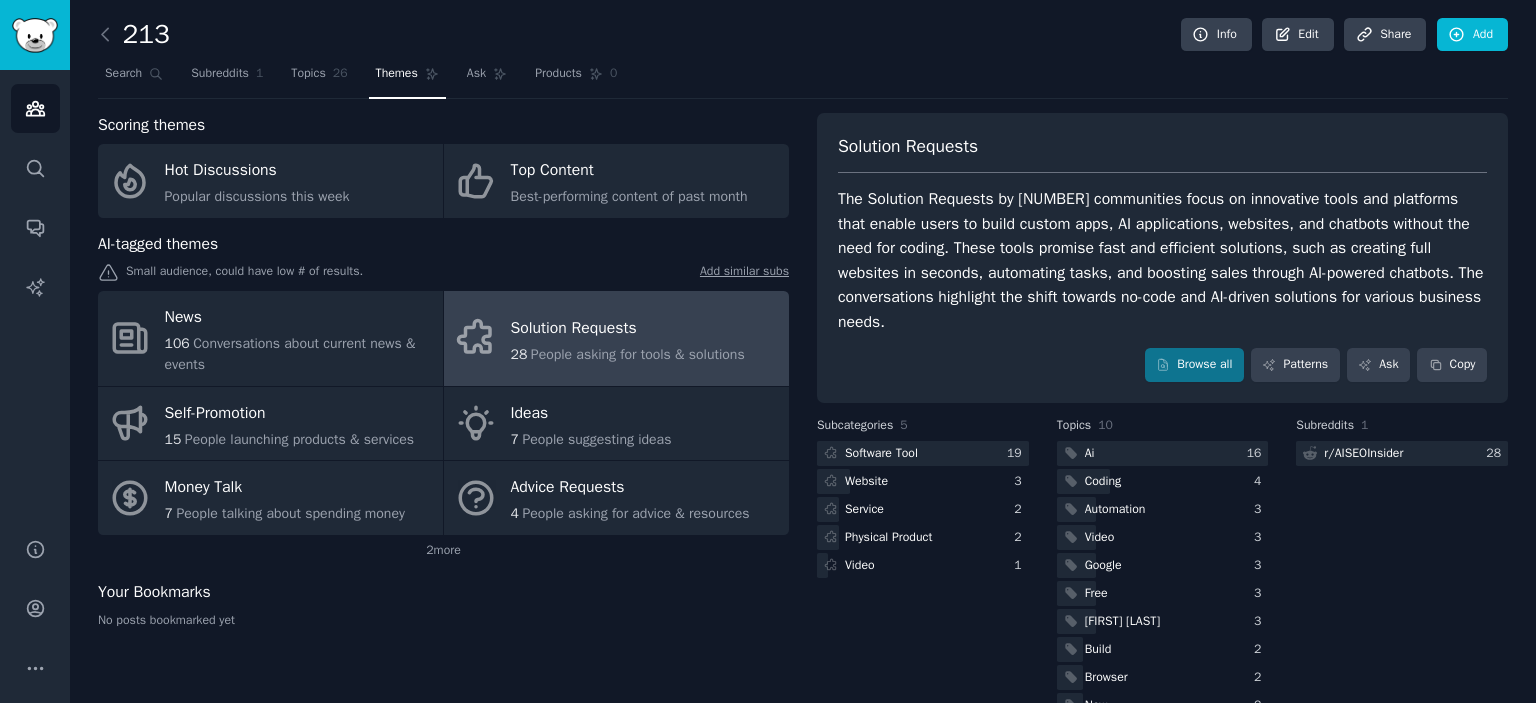 scroll, scrollTop: 44, scrollLeft: 0, axis: vertical 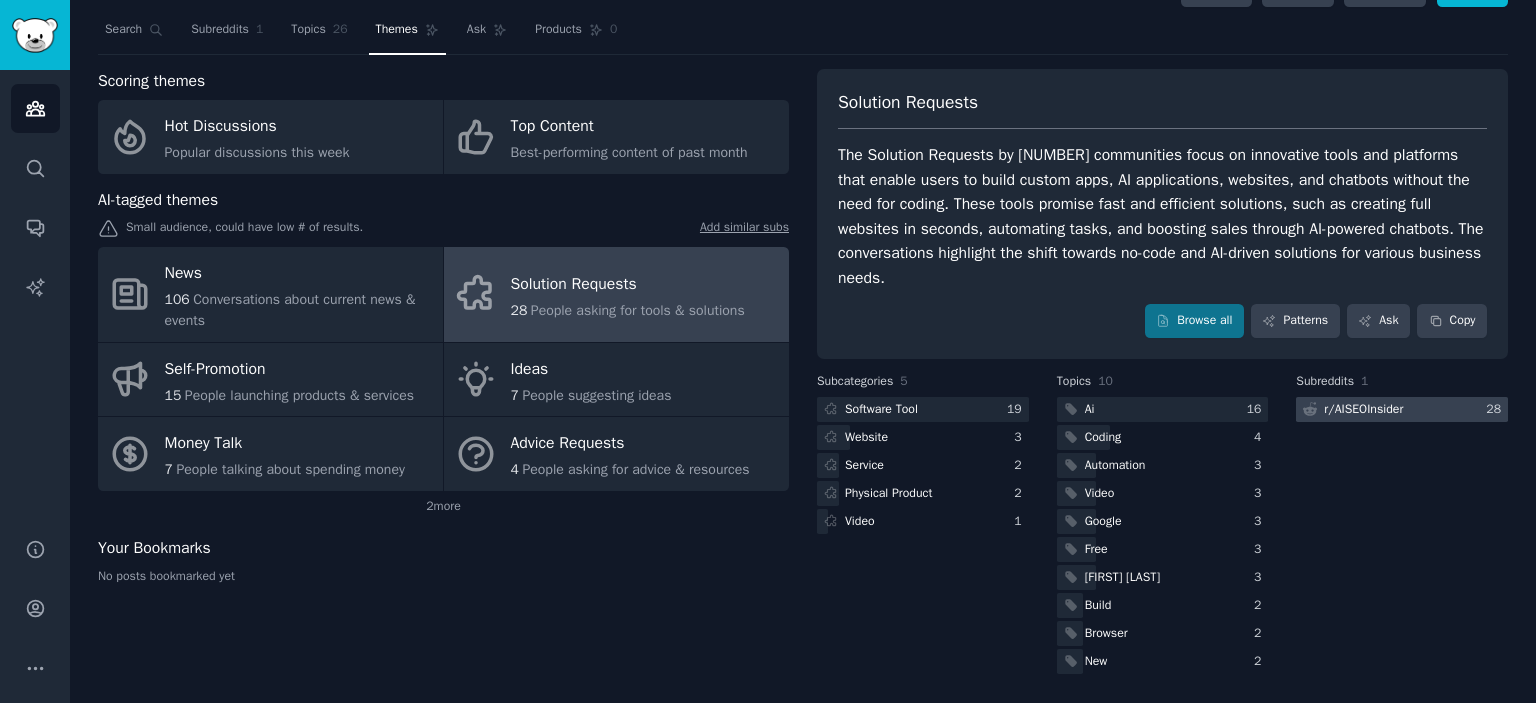 click on "r/ AISEOInsider" at bounding box center [1363, 410] 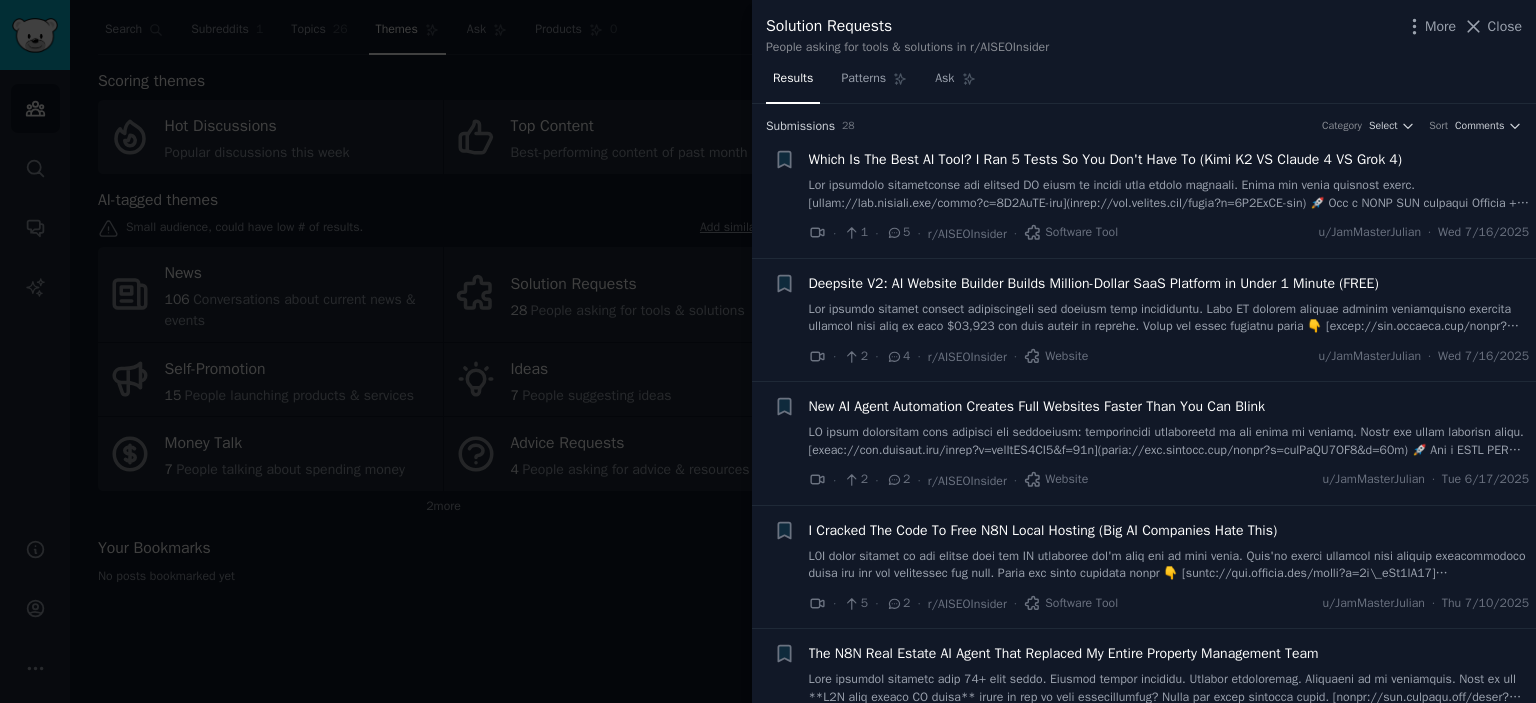 type 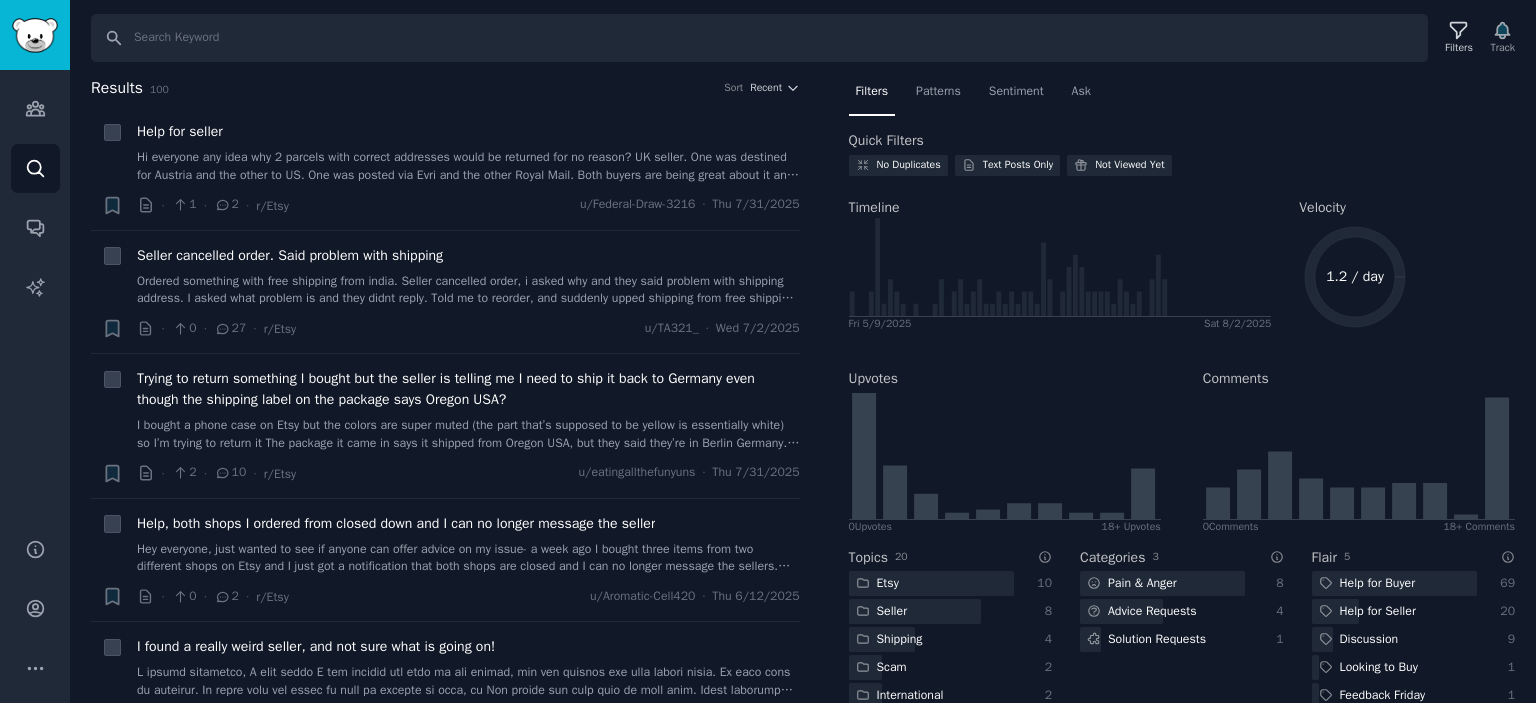 scroll, scrollTop: 0, scrollLeft: 0, axis: both 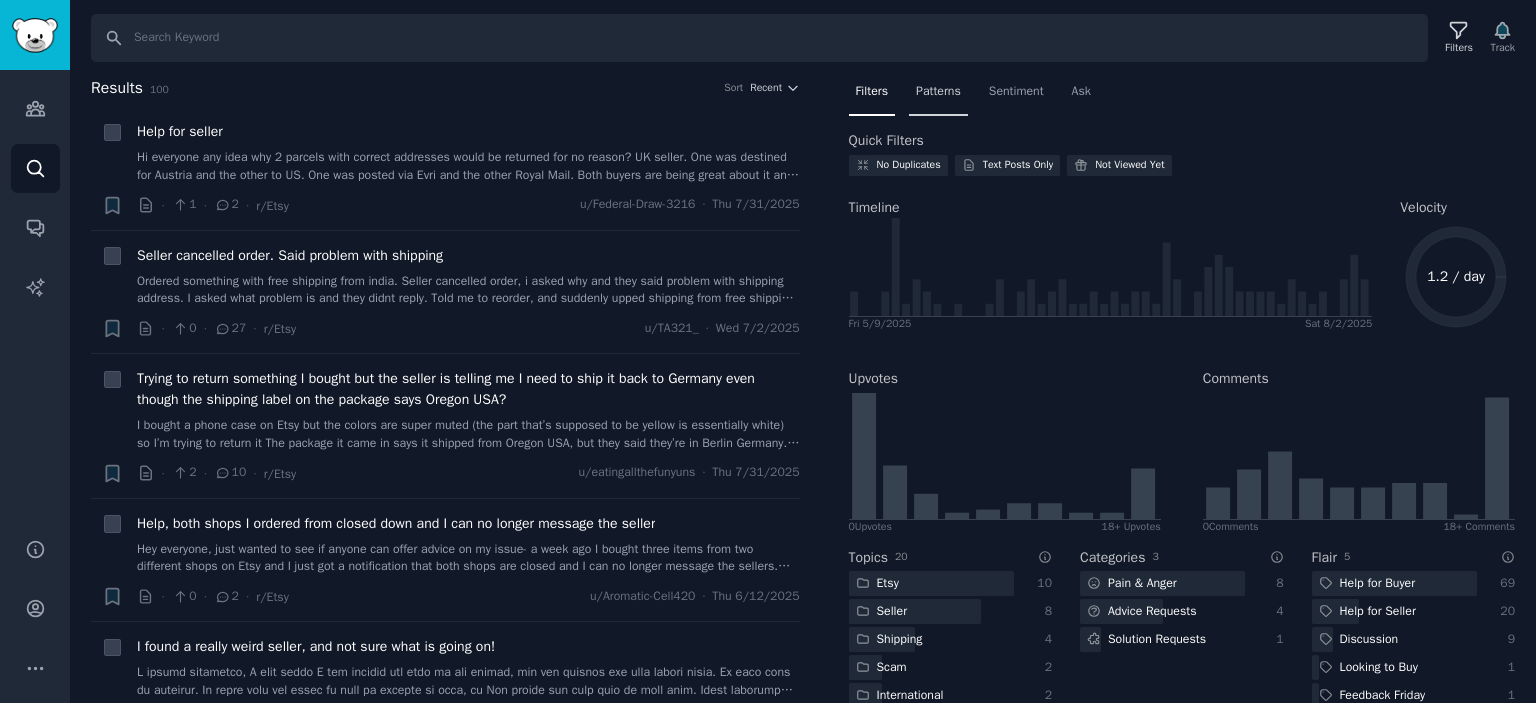 click on "Patterns" at bounding box center (938, 92) 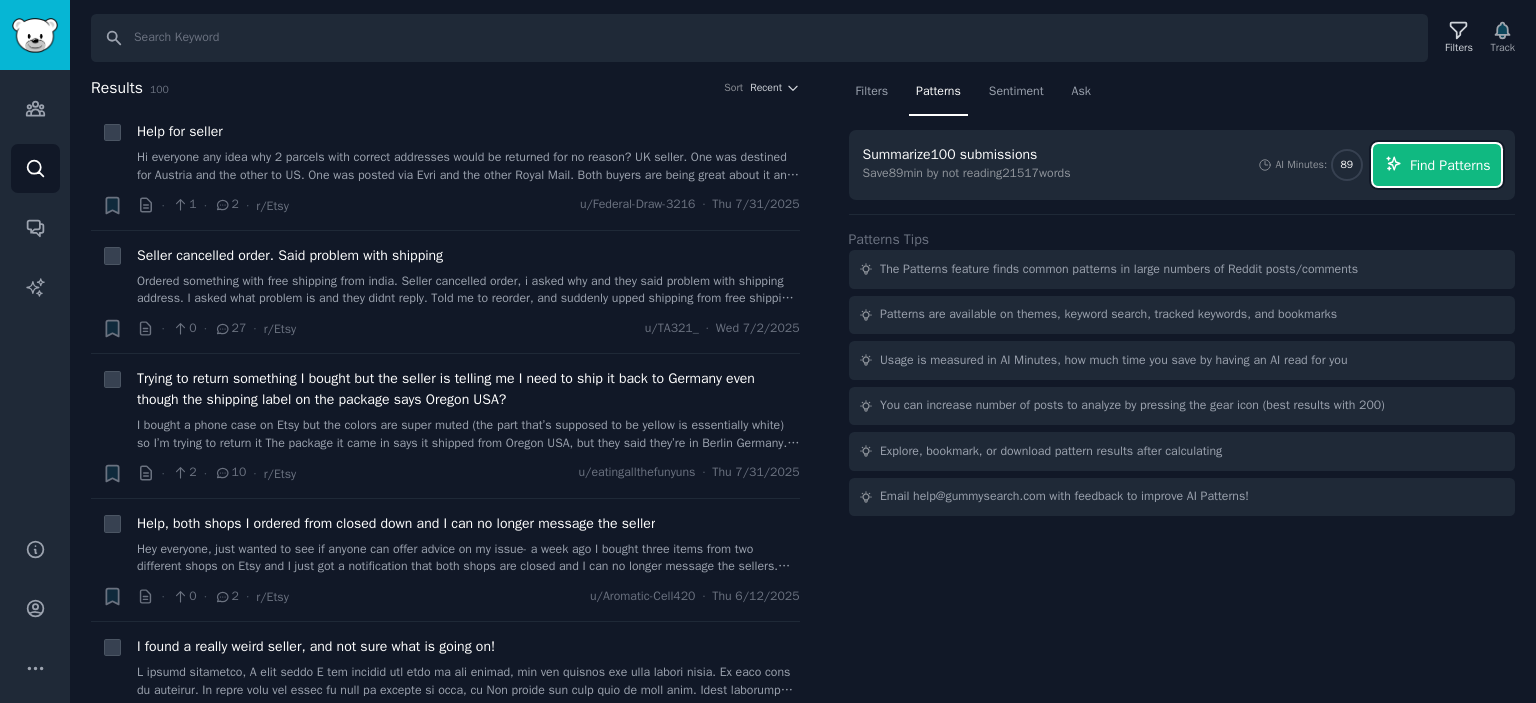 click on "Find Patterns" at bounding box center (1450, 165) 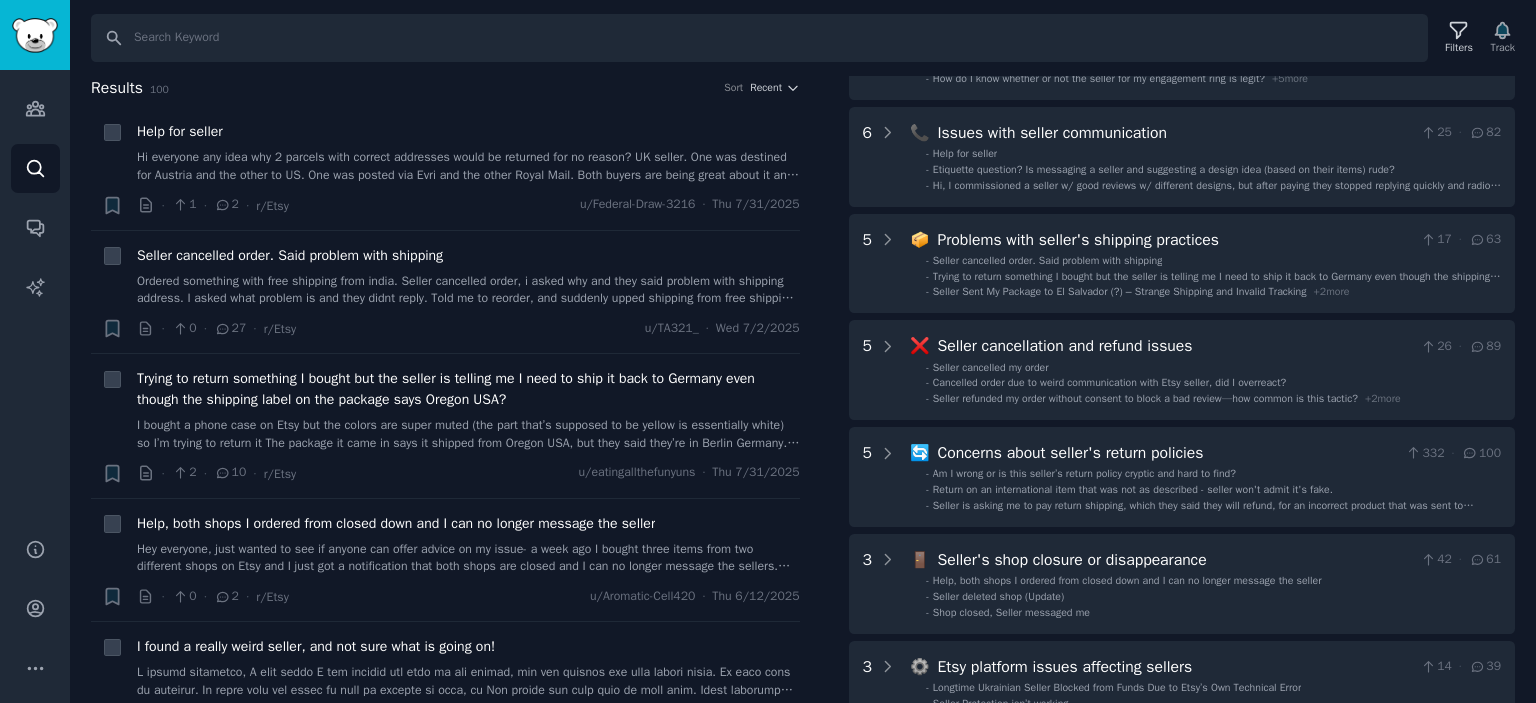 scroll, scrollTop: 0, scrollLeft: 0, axis: both 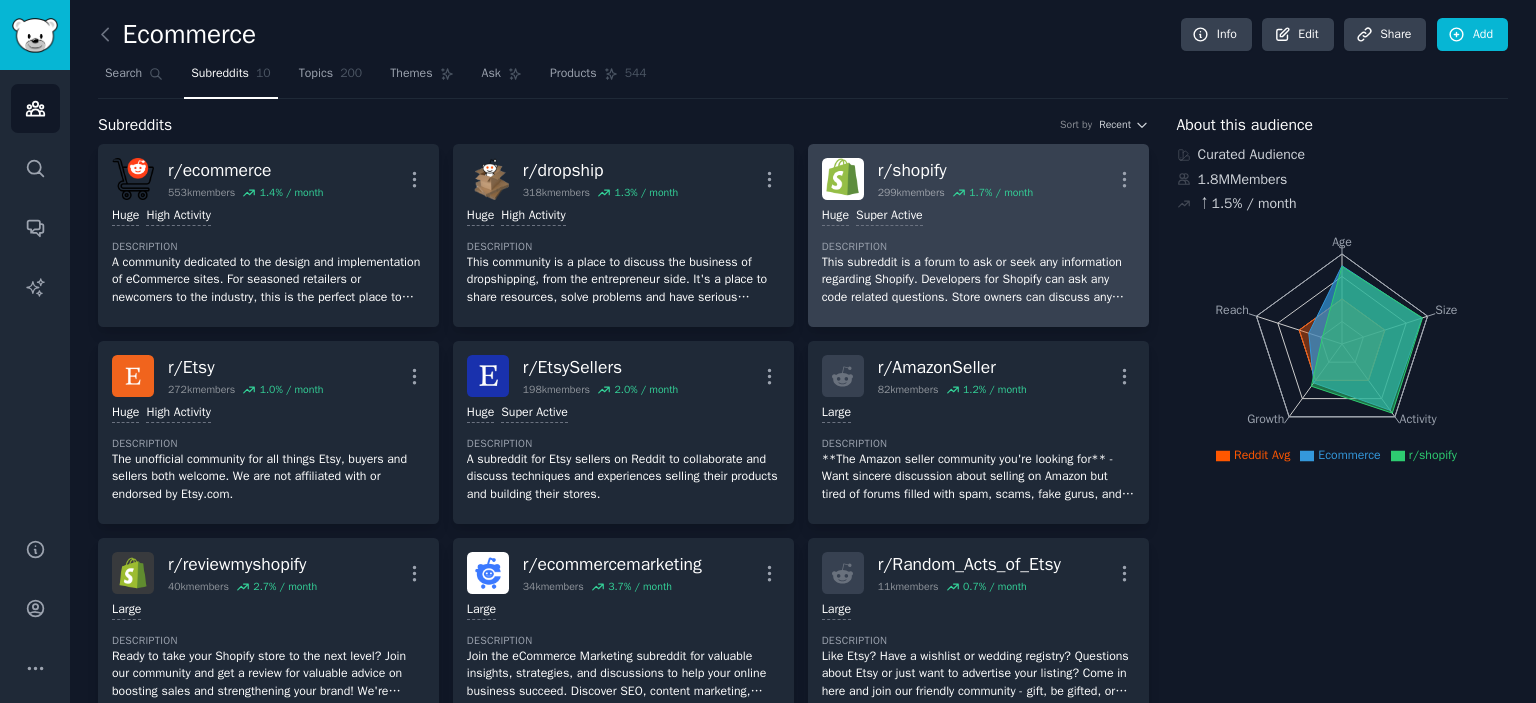 click on "r/ shopify" at bounding box center (955, 170) 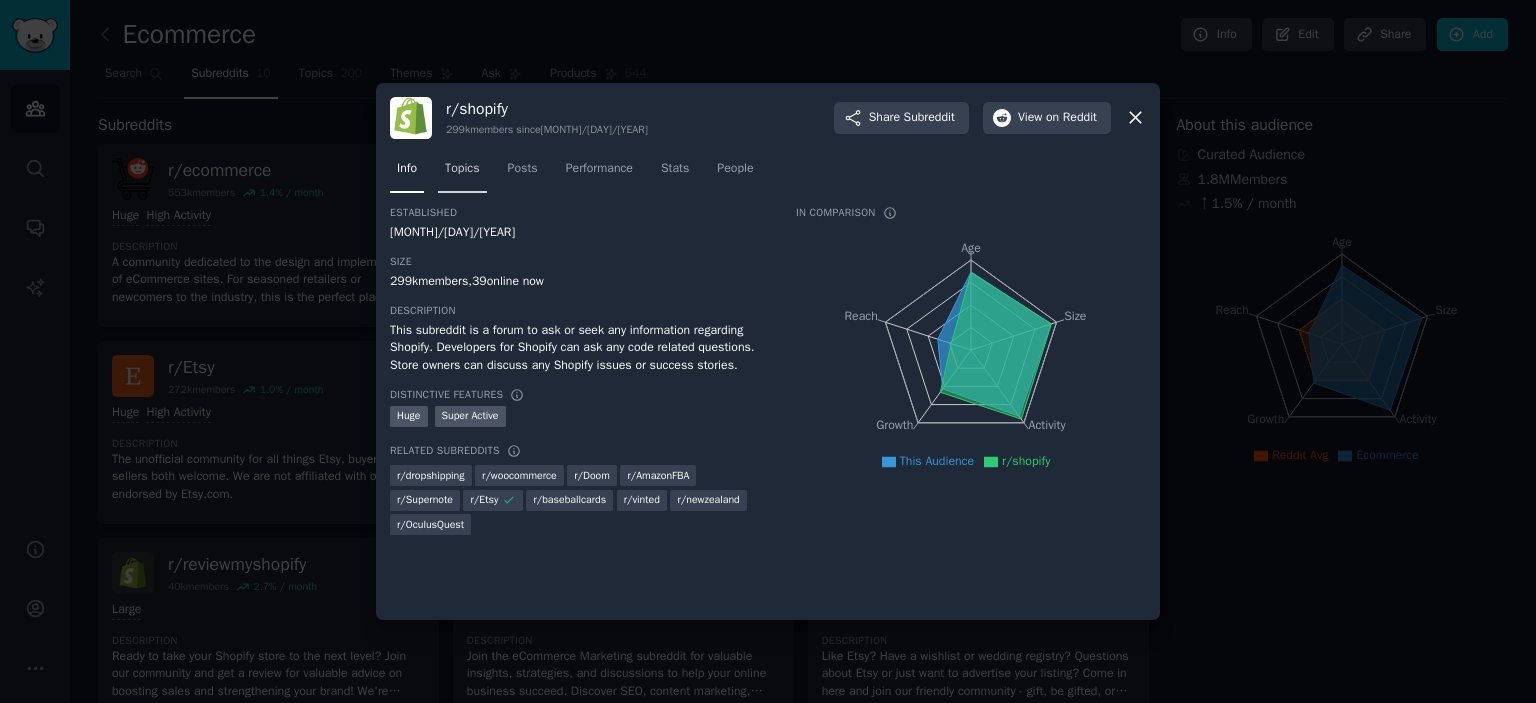 click on "Topics" at bounding box center [462, 173] 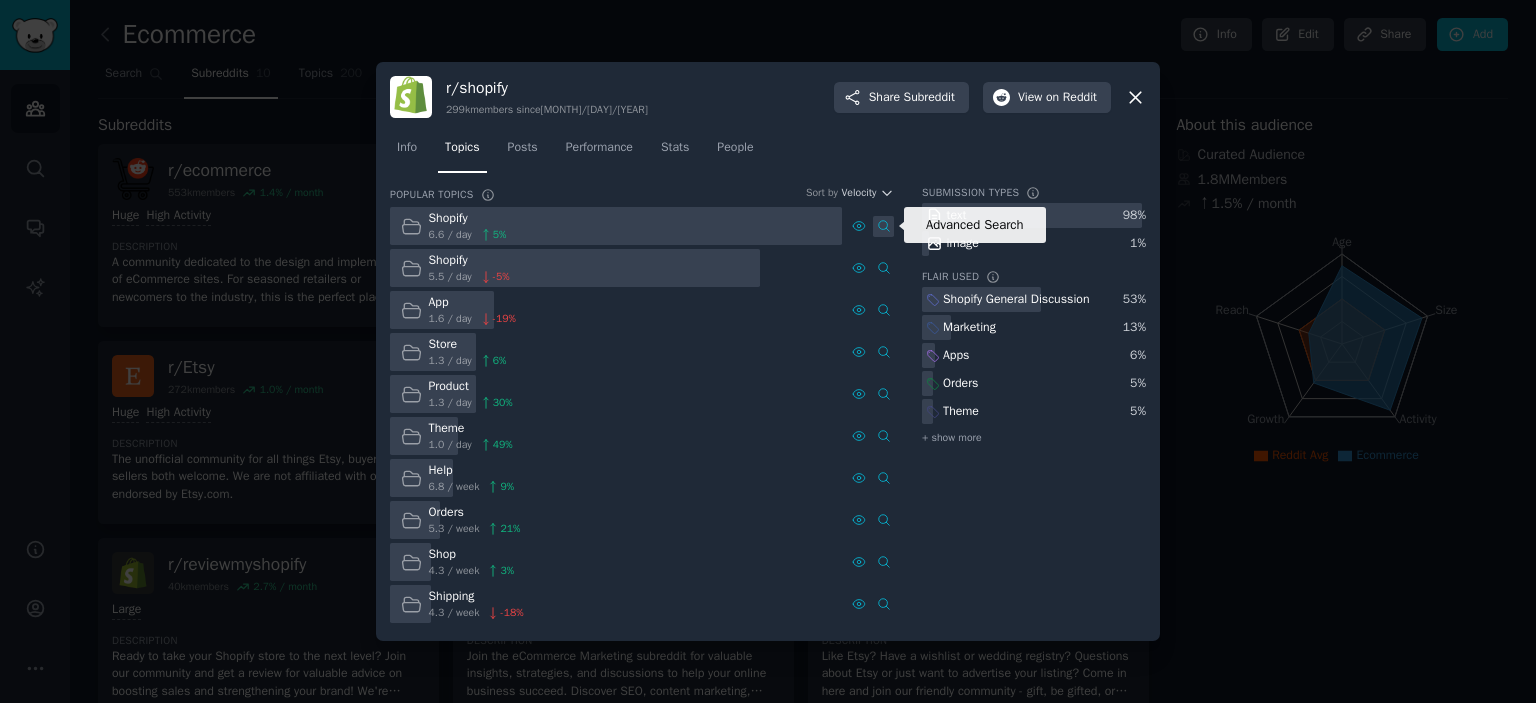 click 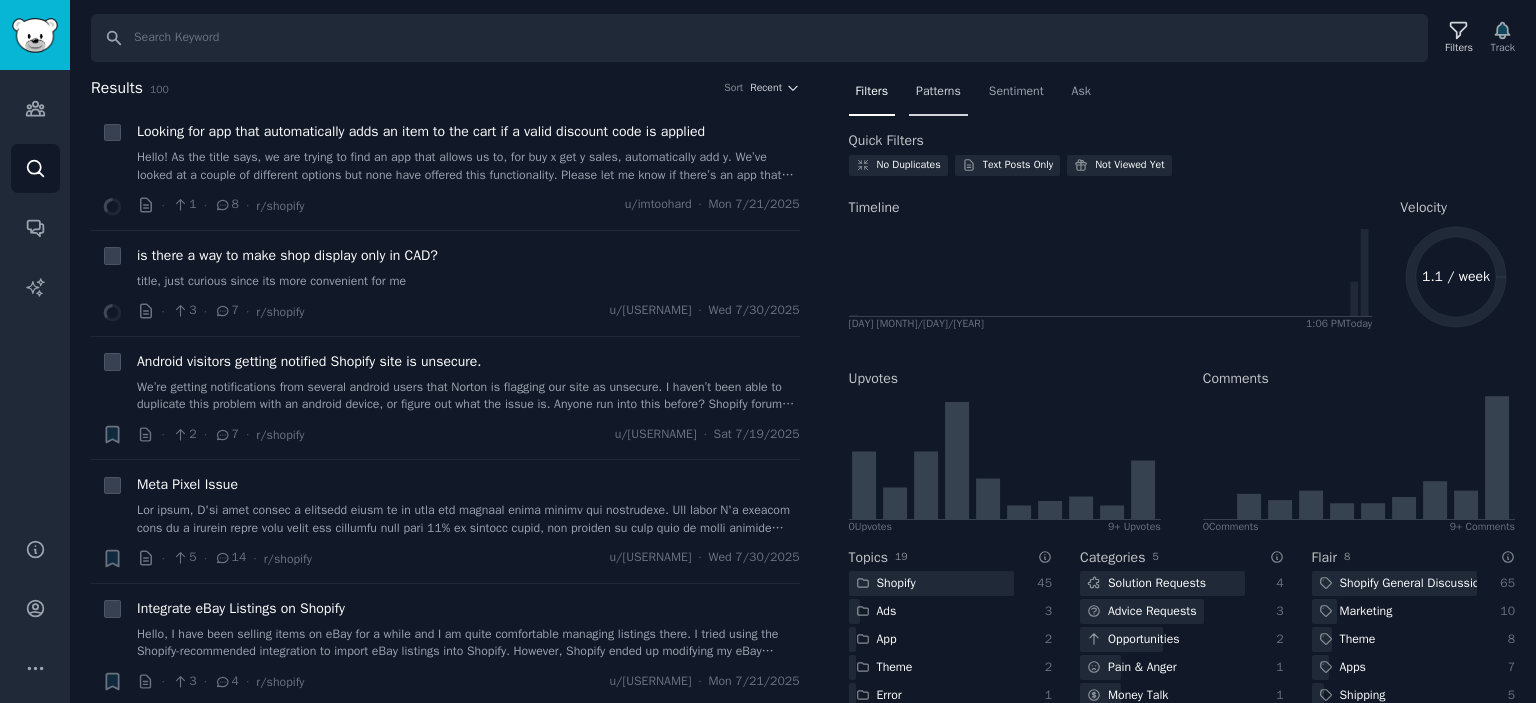 click on "Patterns" at bounding box center (938, 92) 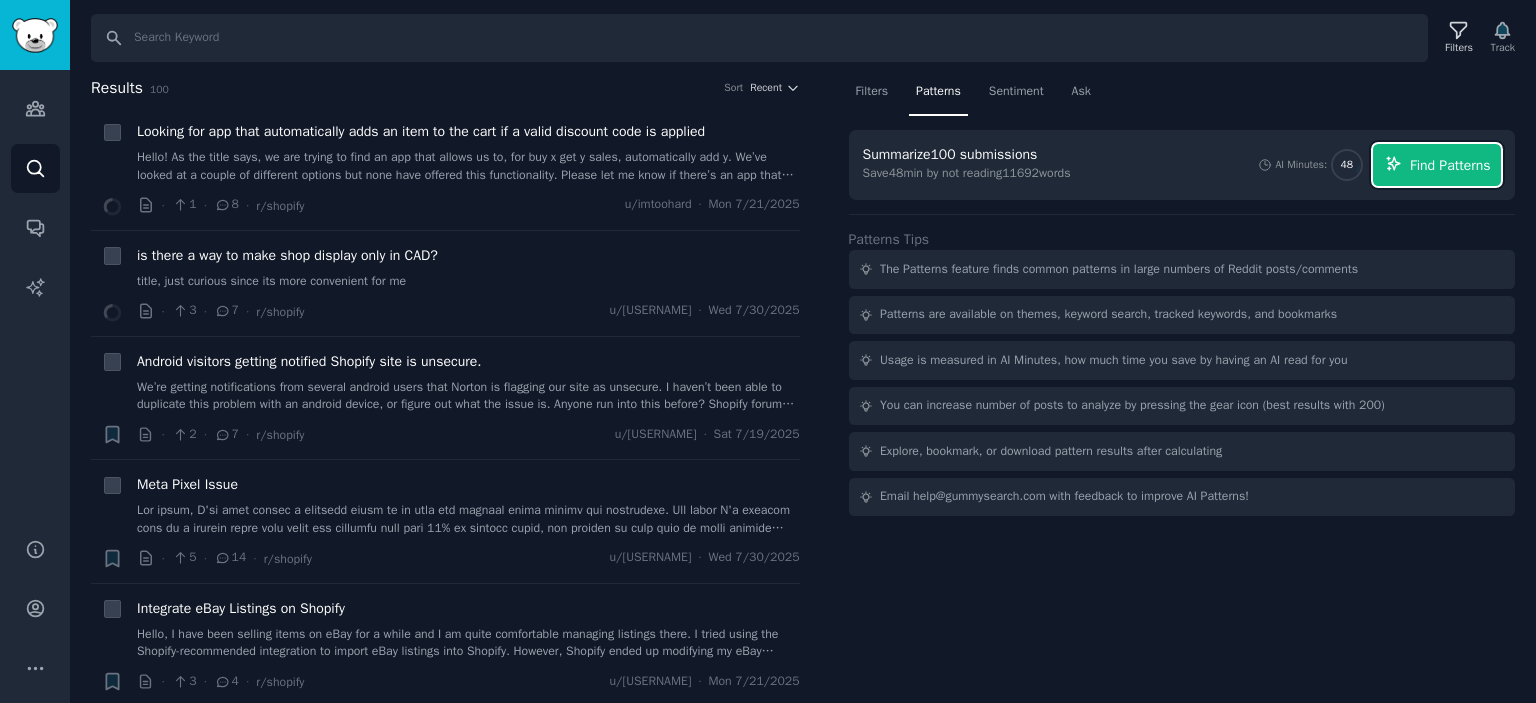 click on "Find Patterns" at bounding box center (1450, 165) 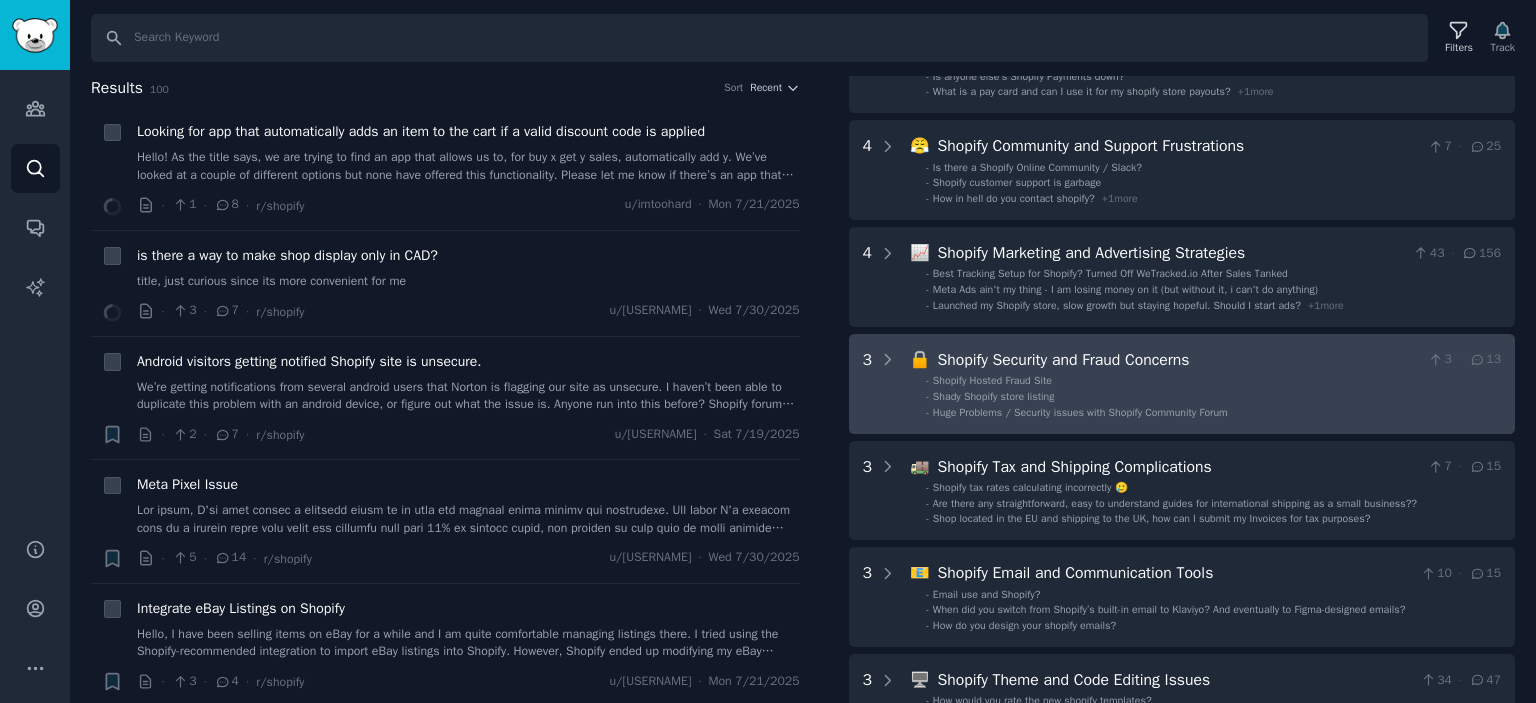 scroll, scrollTop: 500, scrollLeft: 0, axis: vertical 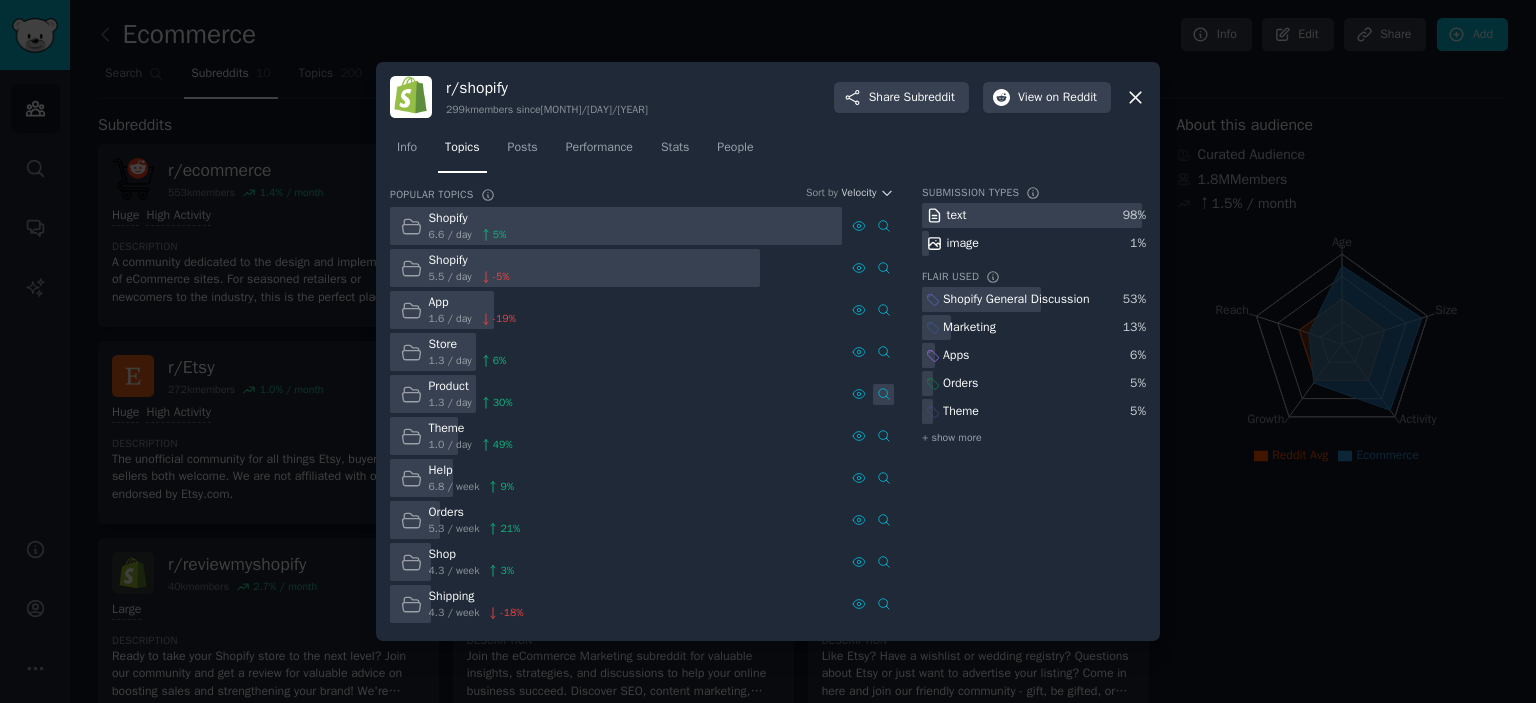 click at bounding box center (883, 394) 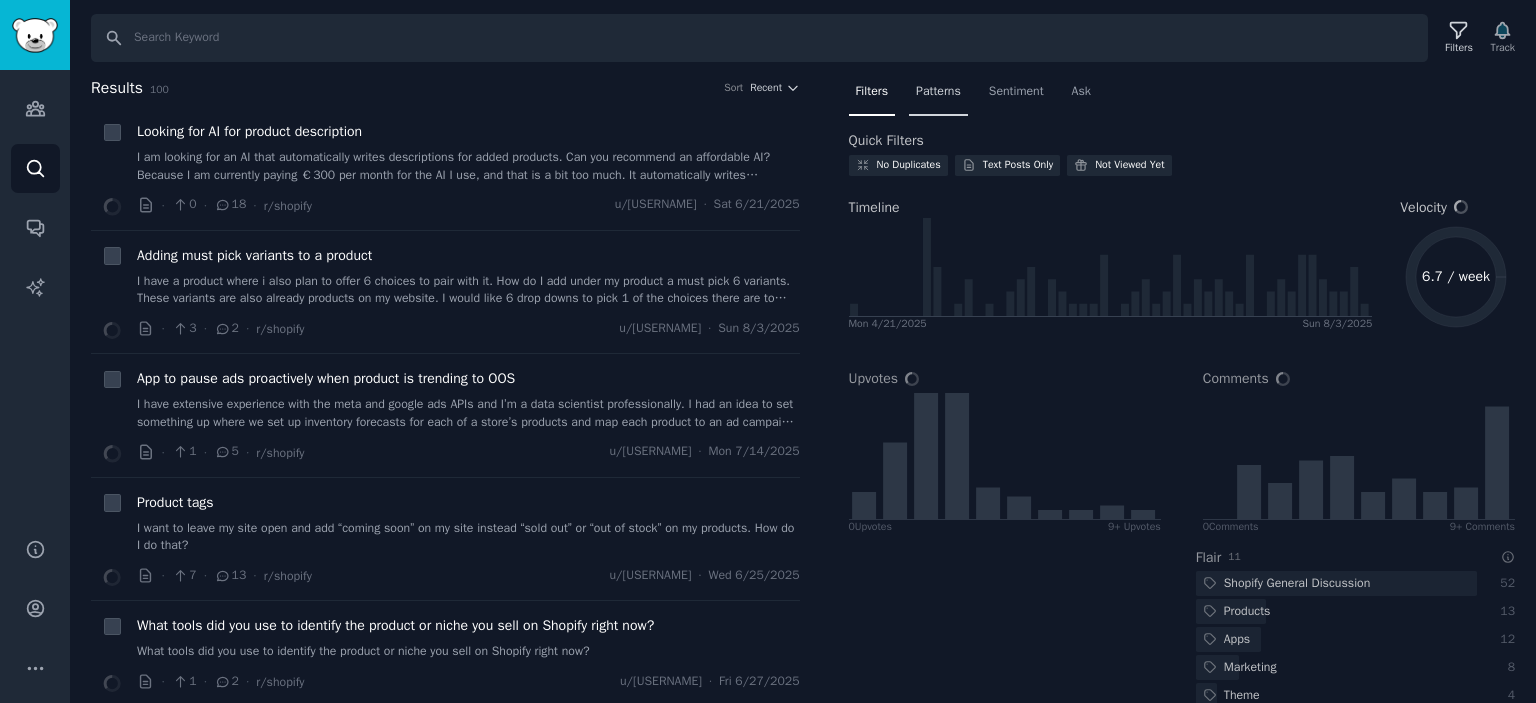 click on "Patterns" at bounding box center [938, 96] 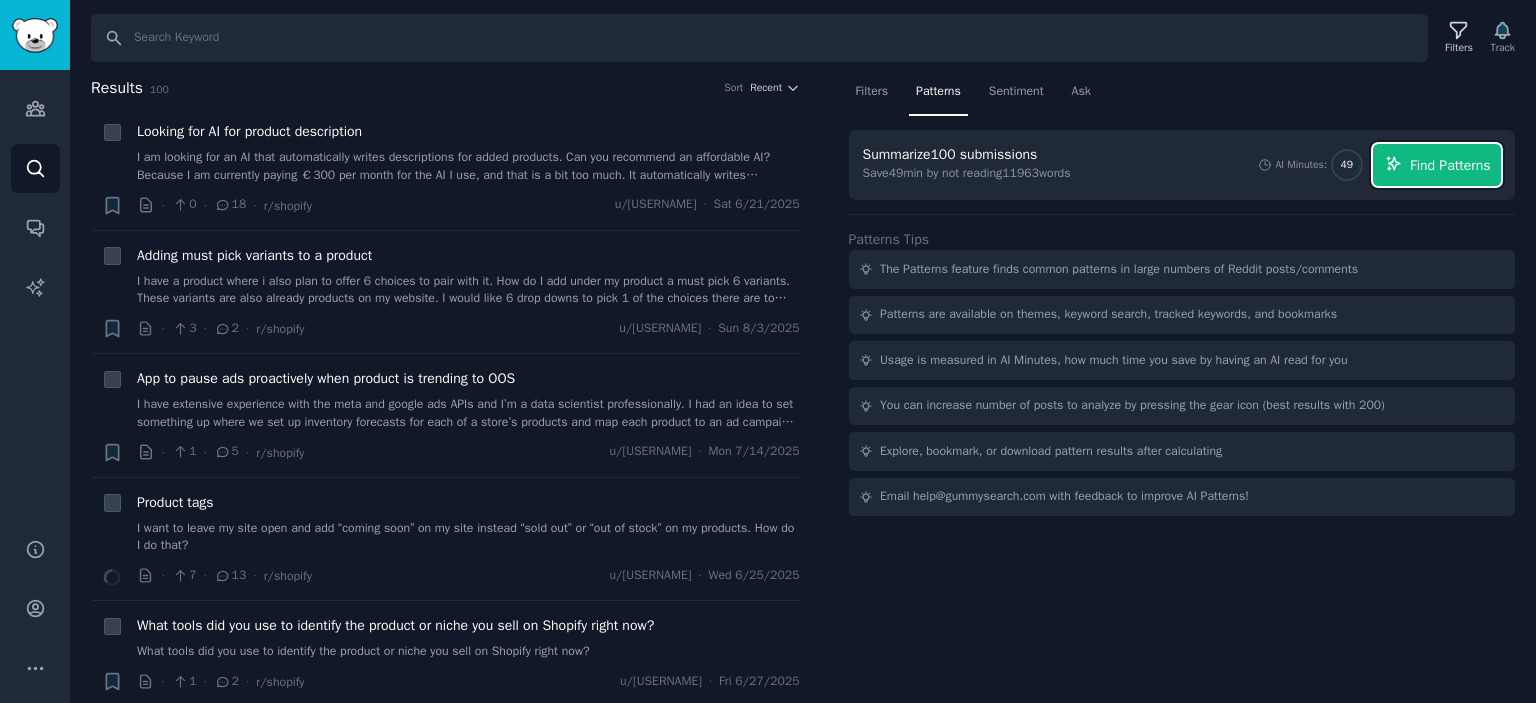 click on "Find Patterns" at bounding box center (1450, 165) 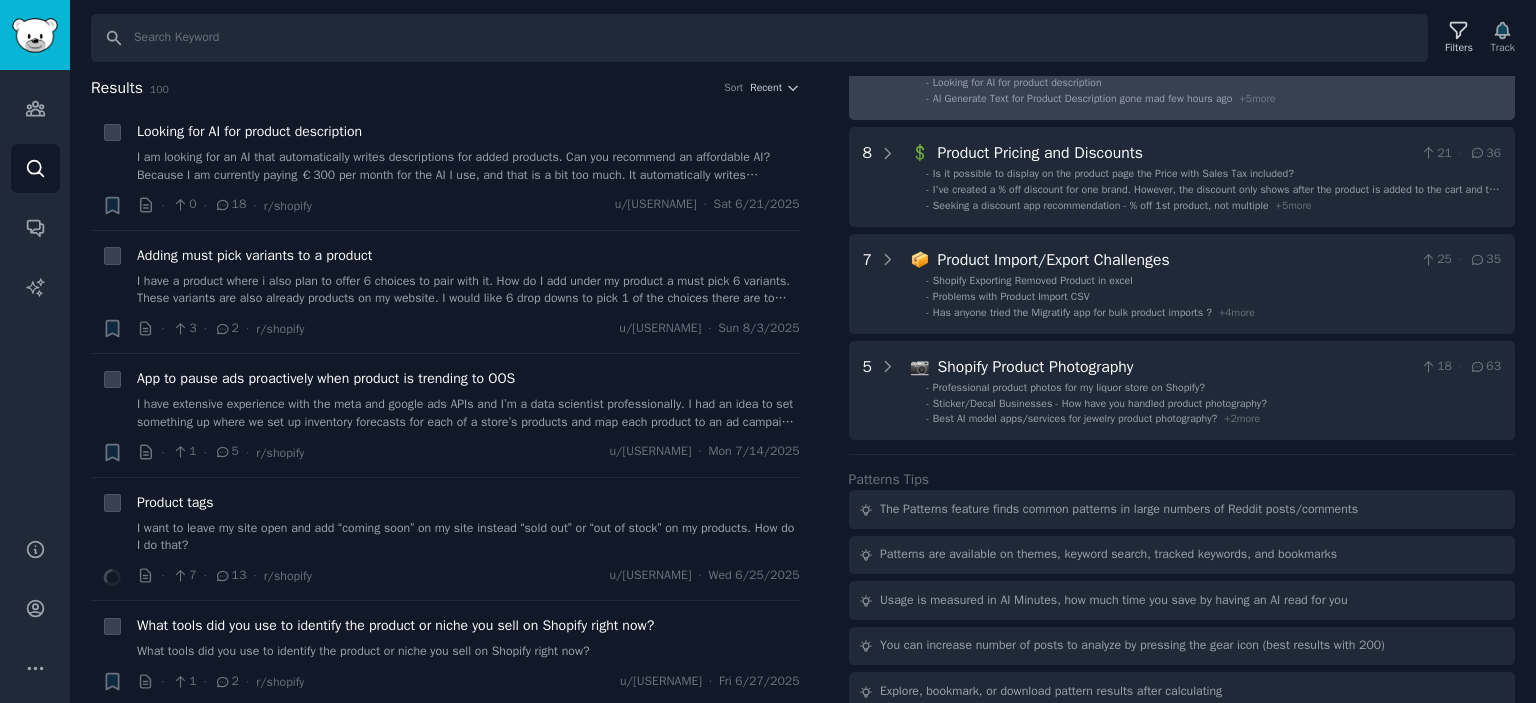 scroll, scrollTop: 559, scrollLeft: 0, axis: vertical 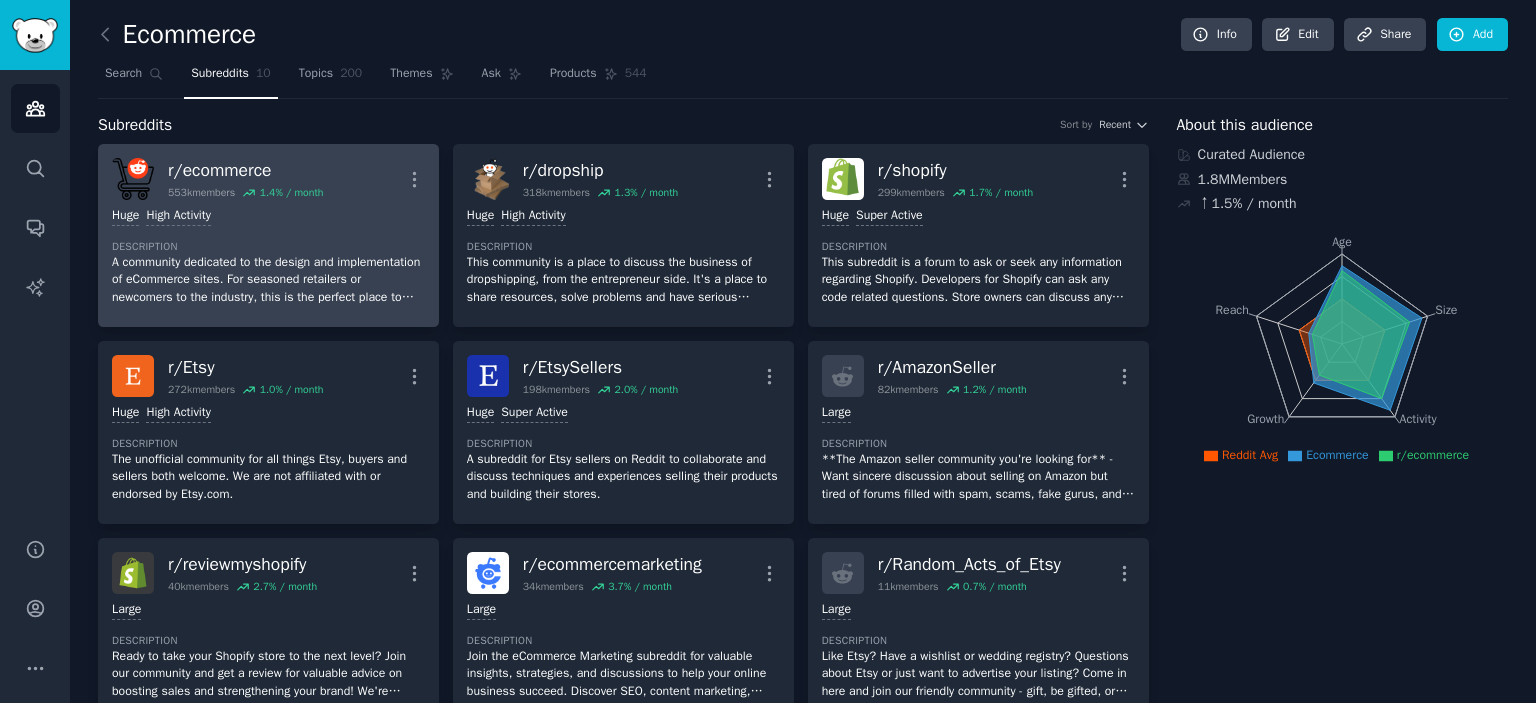 click on "Description" at bounding box center [268, 247] 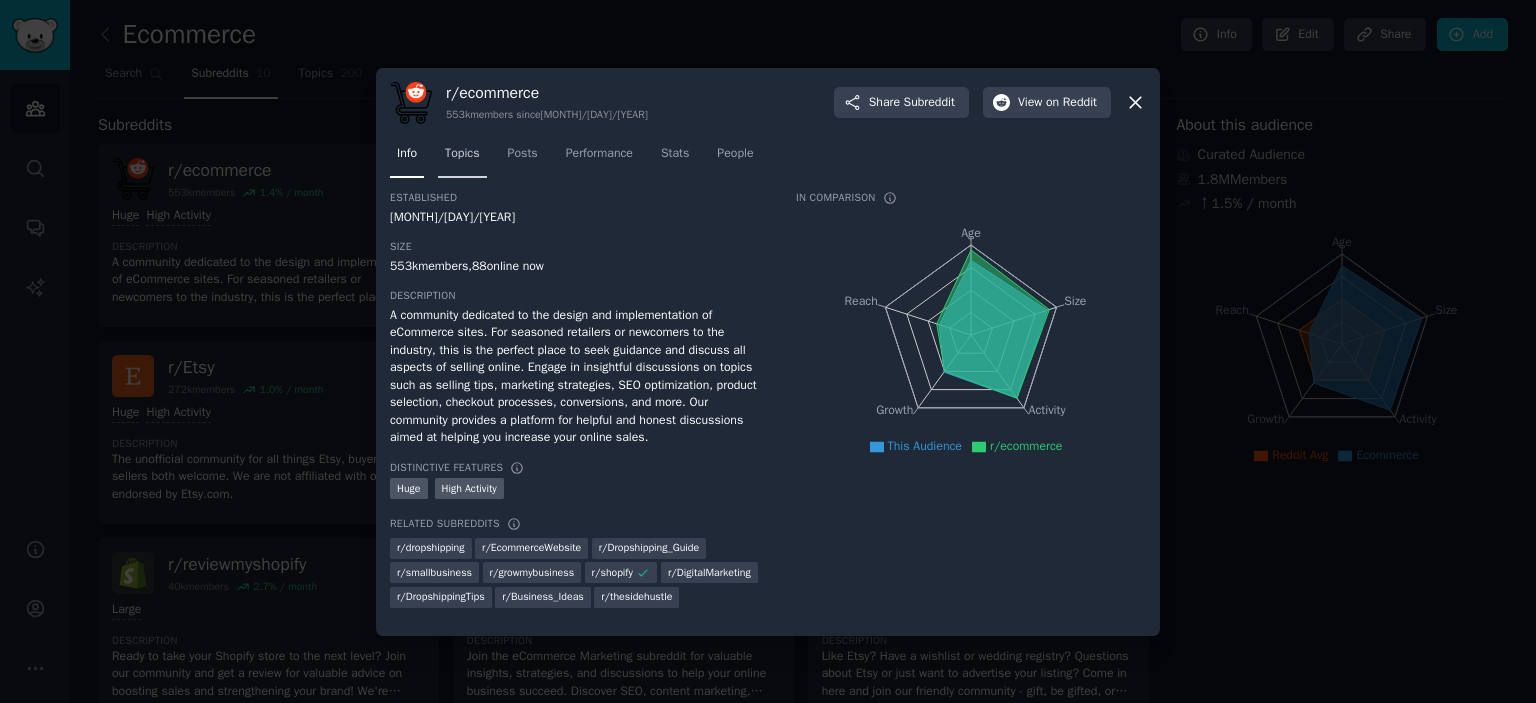 click on "Topics" at bounding box center (462, 154) 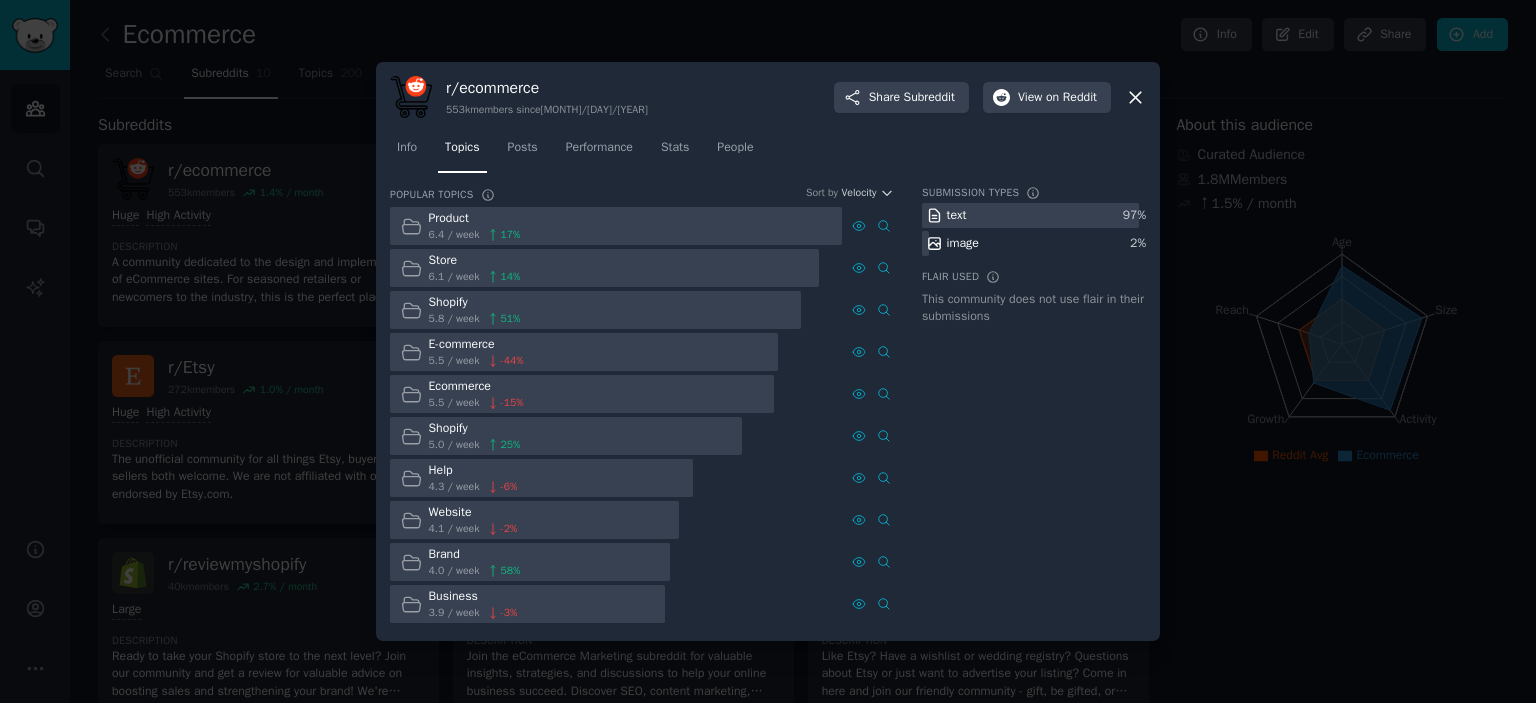 click at bounding box center [768, 351] 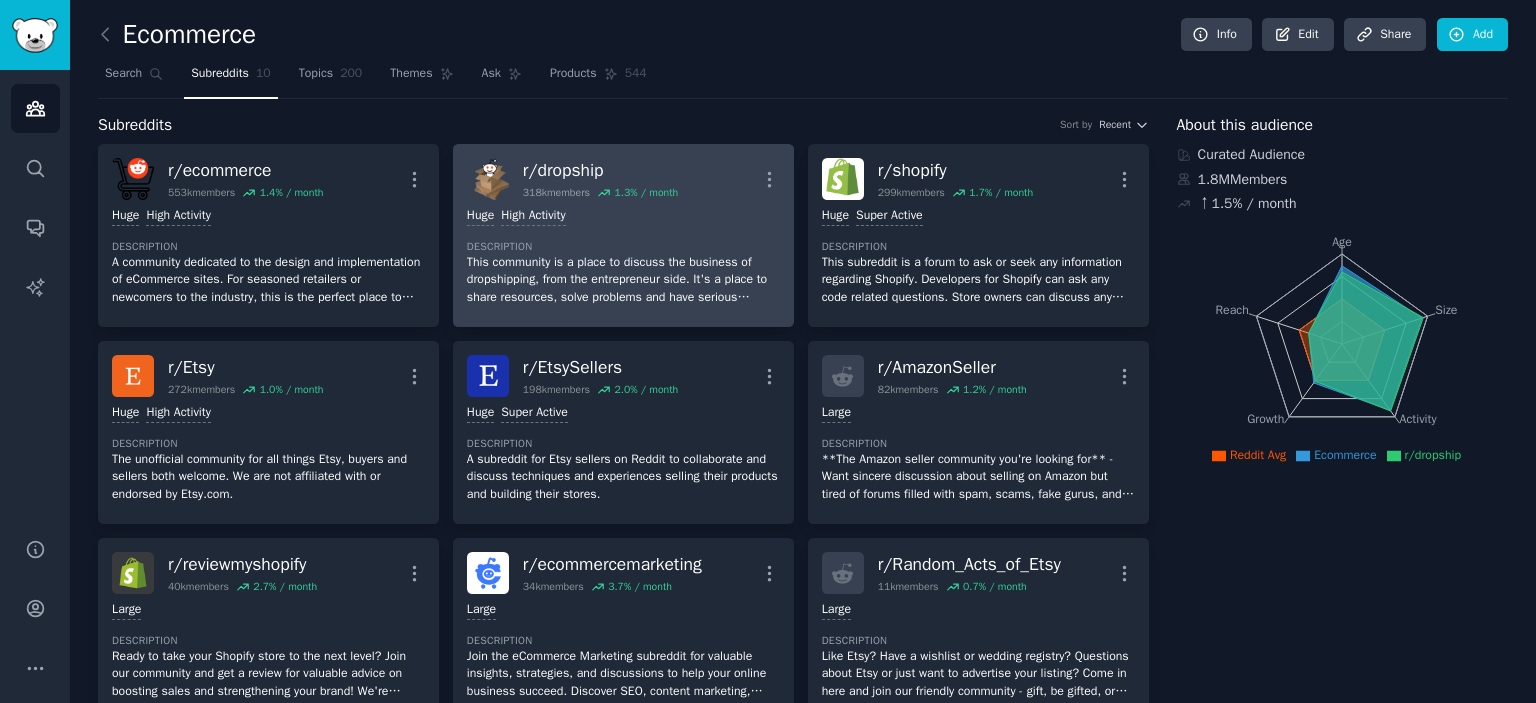 click on "Huge High Activity Description This community is a place to discuss the business of dropshipping, from the entrepreneur side. It's a place to share resources, solve problems and have serious discussions on issues we all face." at bounding box center [623, 256] 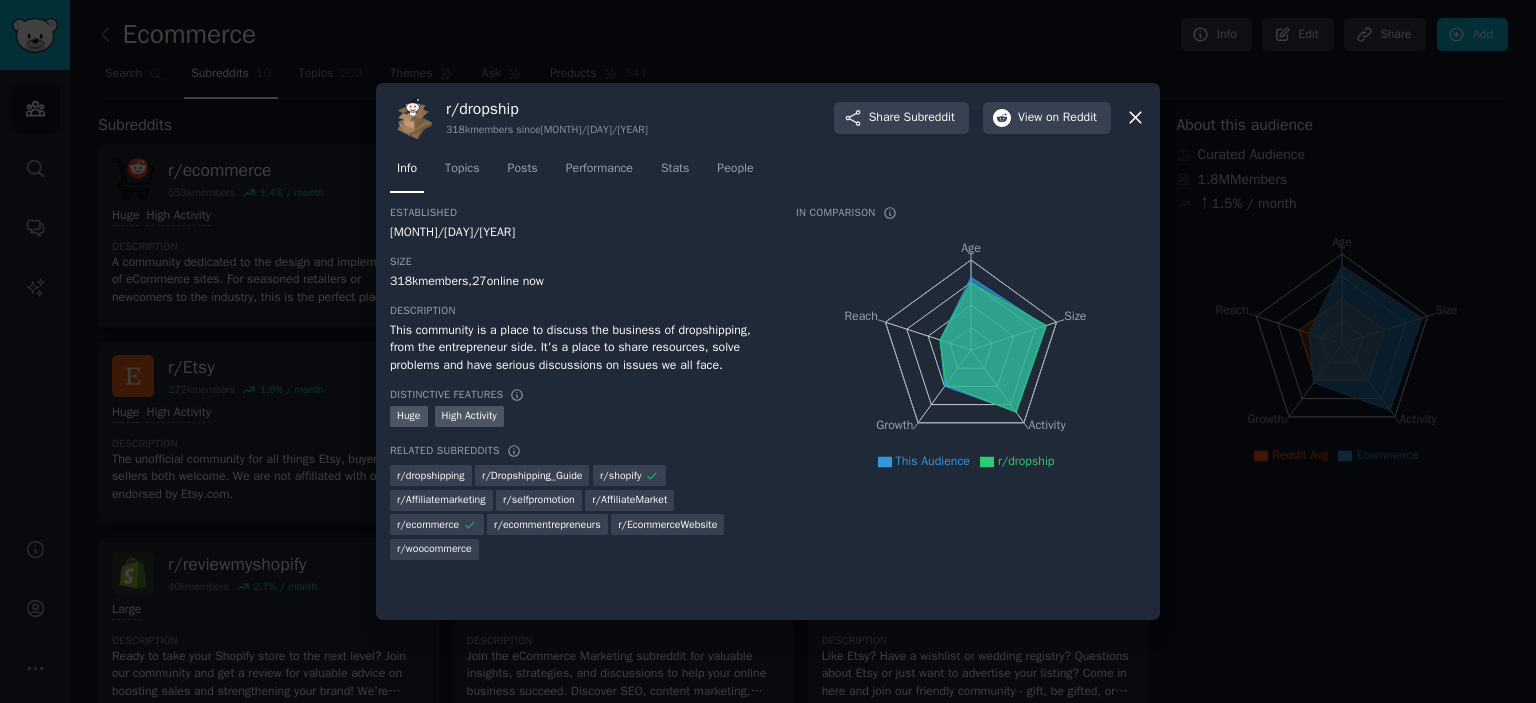 click at bounding box center (768, 351) 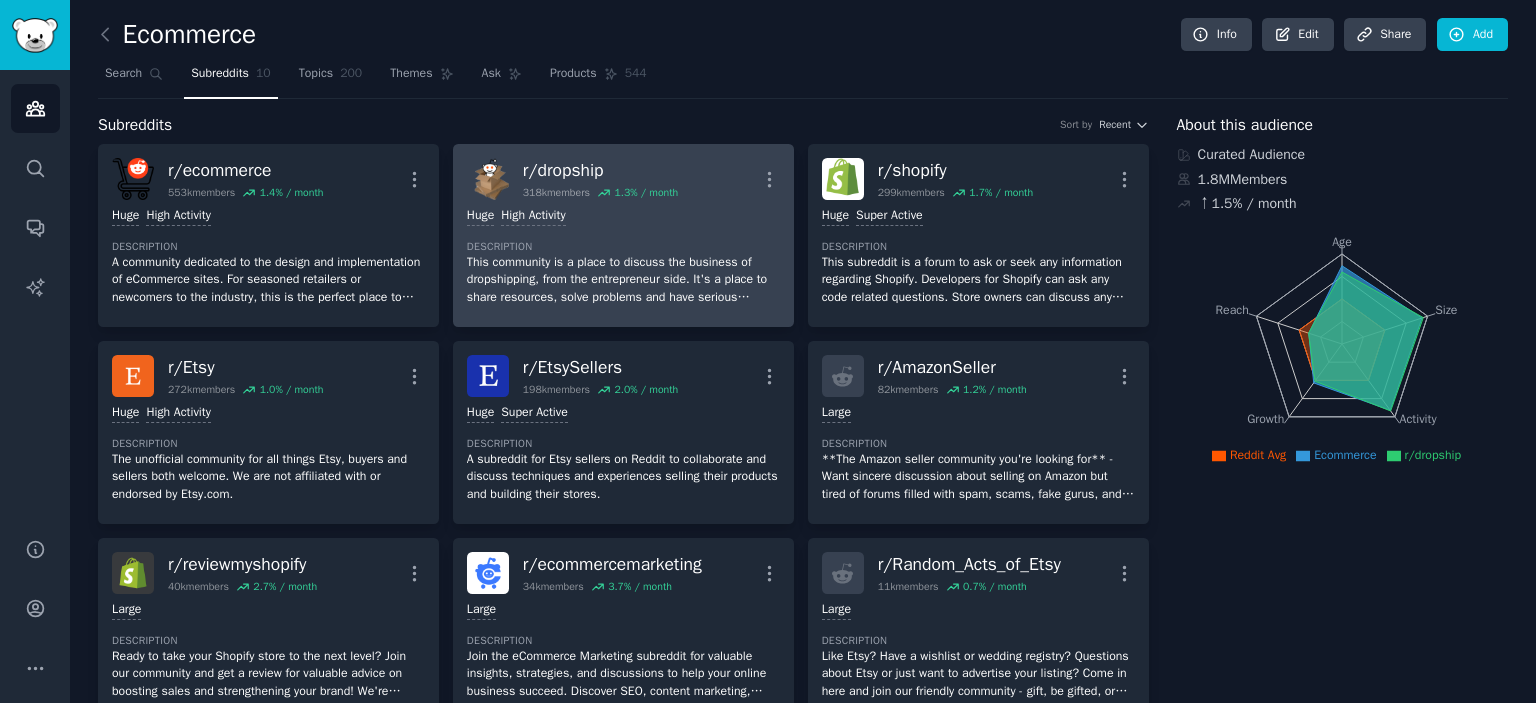 click on "Huge High Activity" at bounding box center [623, 216] 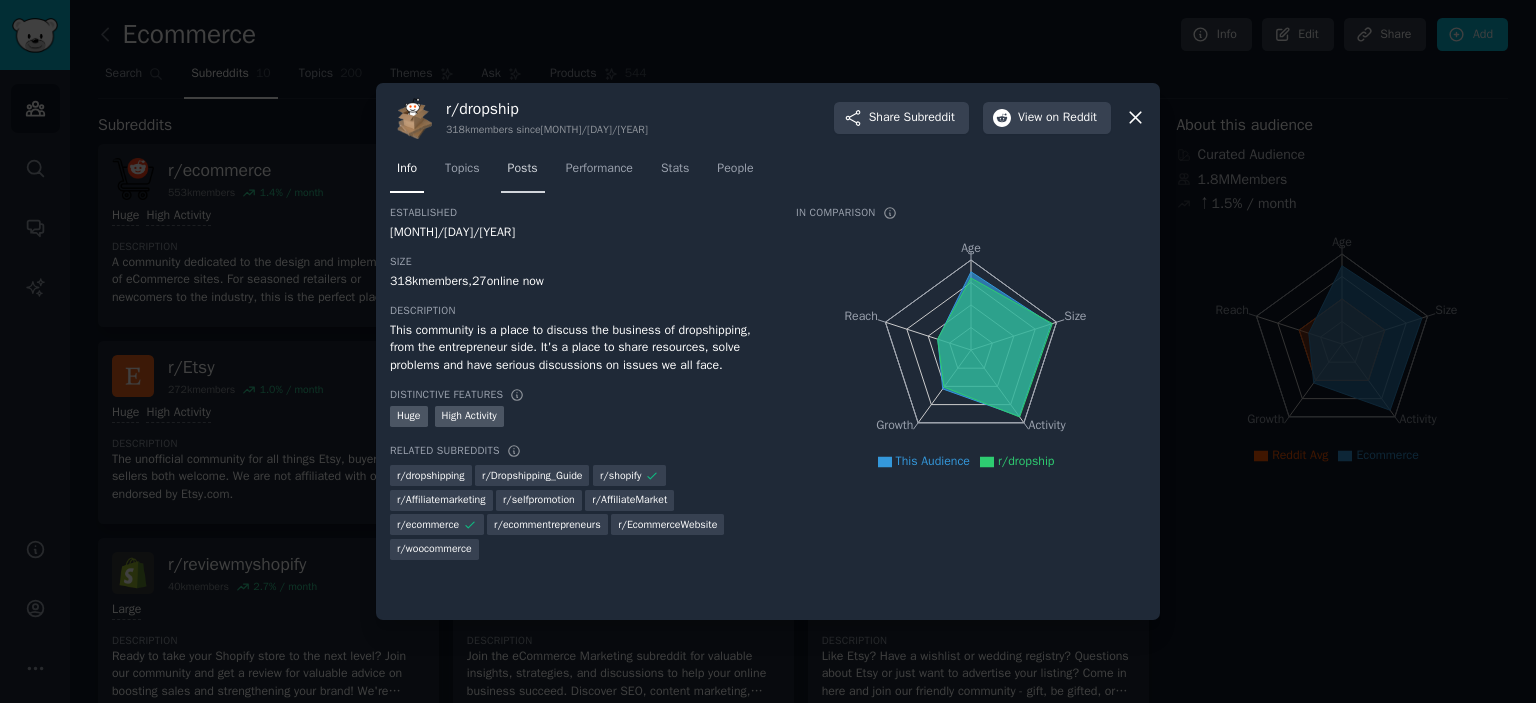 click on "Posts" at bounding box center (523, 169) 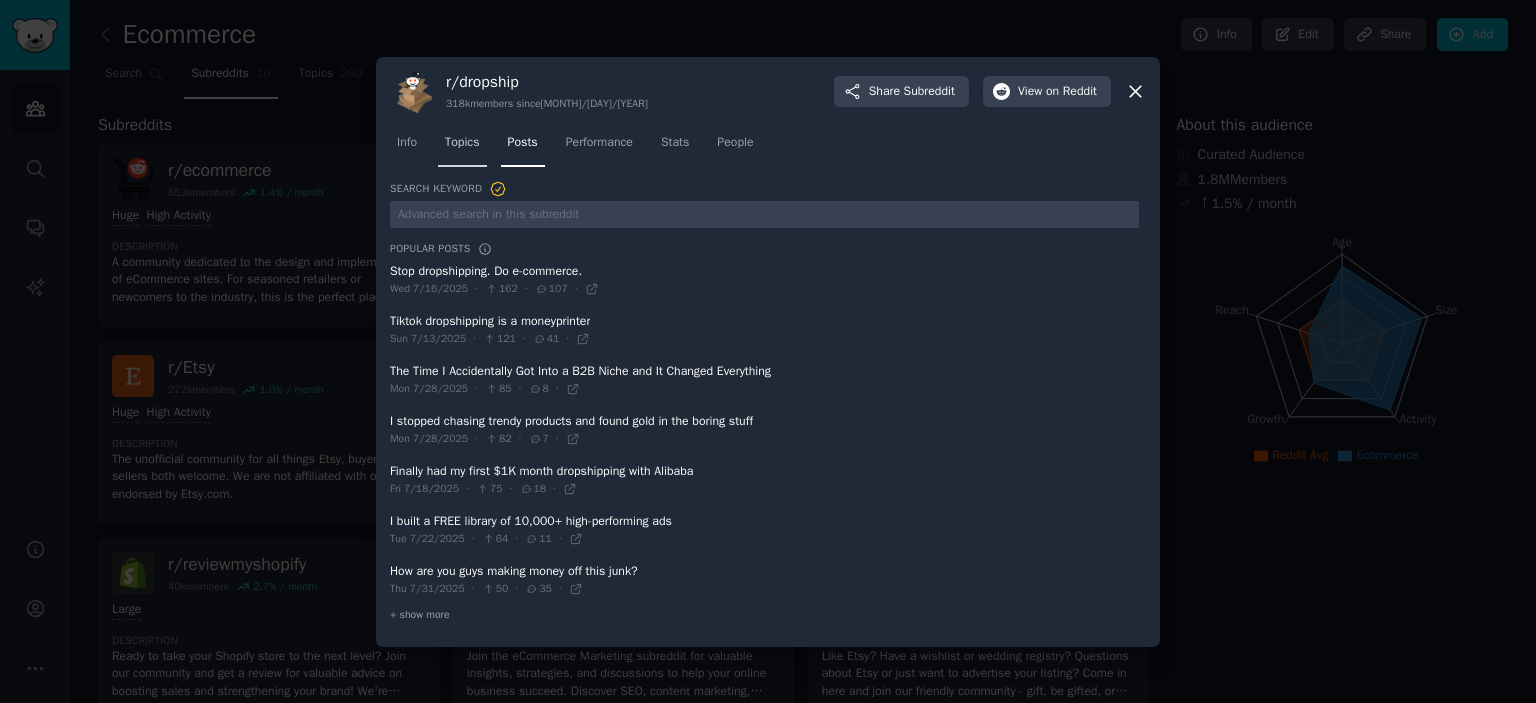 click on "Topics" at bounding box center [462, 143] 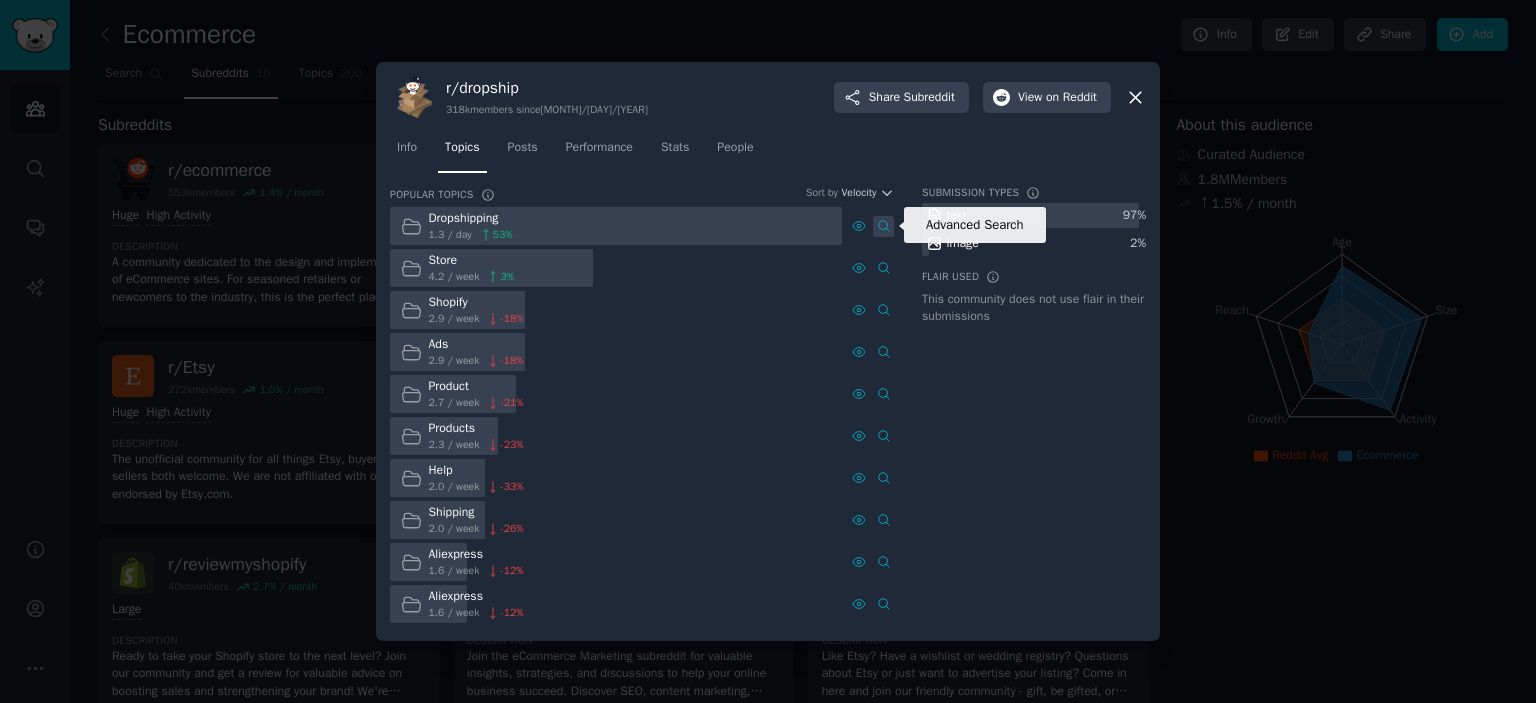 click on "Advanced Search" at bounding box center [883, 226] 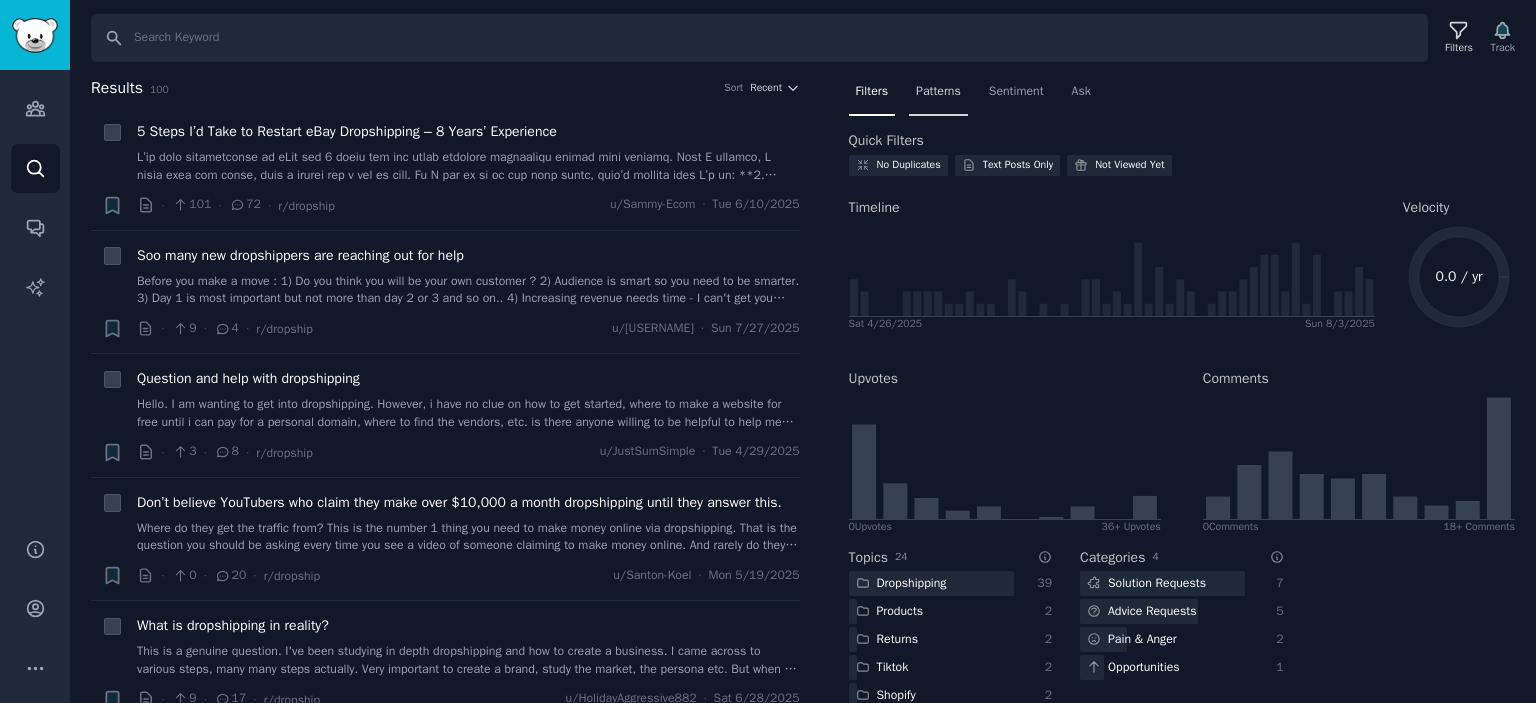 click on "Patterns" at bounding box center (938, 92) 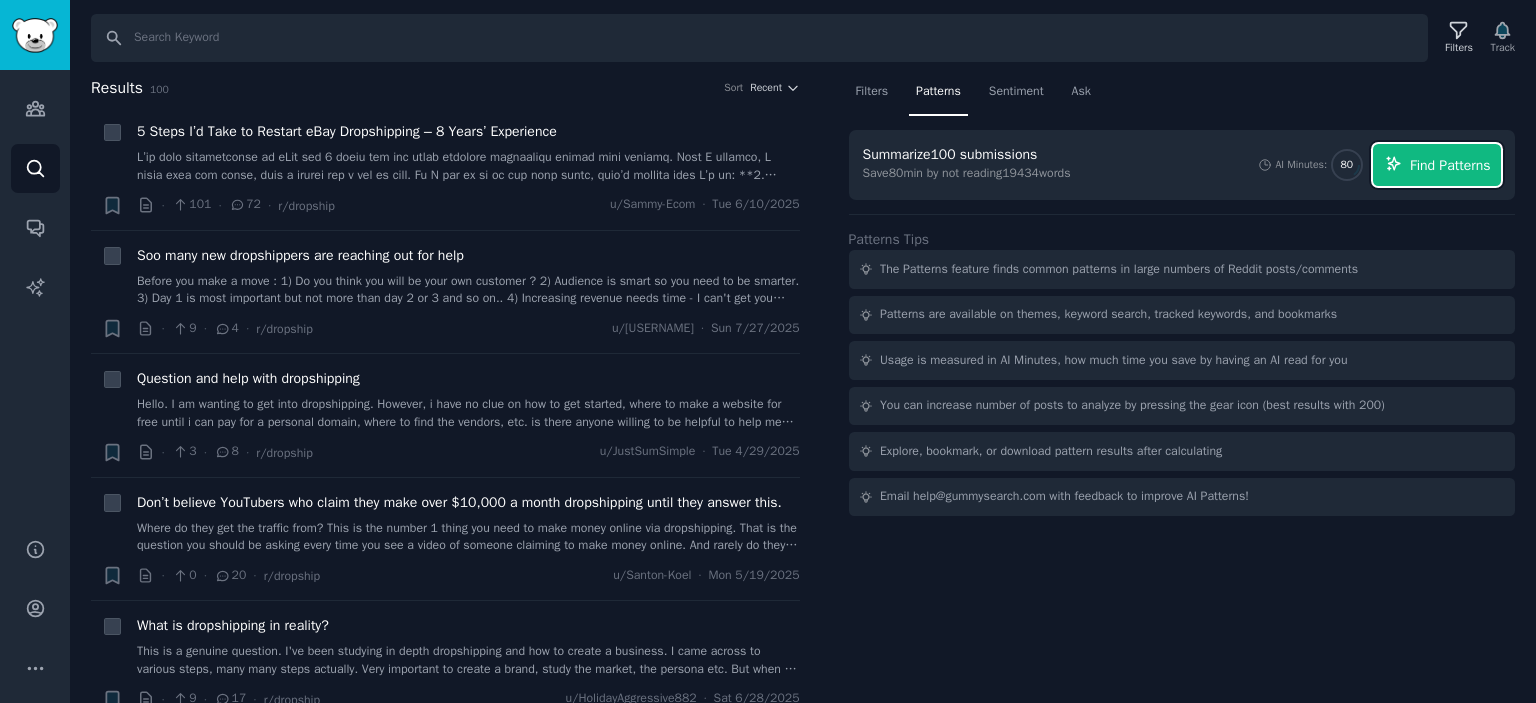 click on "Find Patterns" at bounding box center [1450, 165] 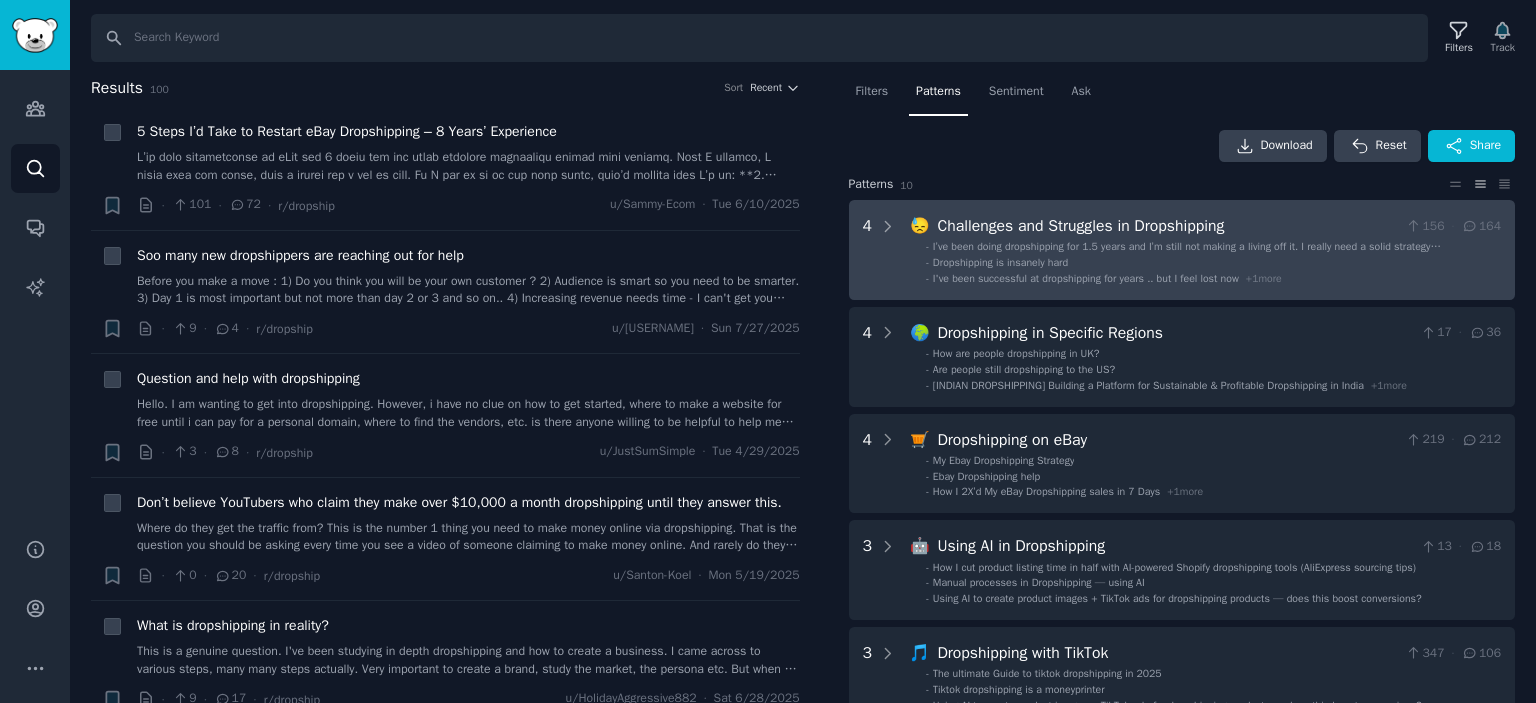 click on "I’ve been doing dropshipping for 1.5 years and I’m still not making a living off it. I really need a solid strategy…" at bounding box center [1187, 246] 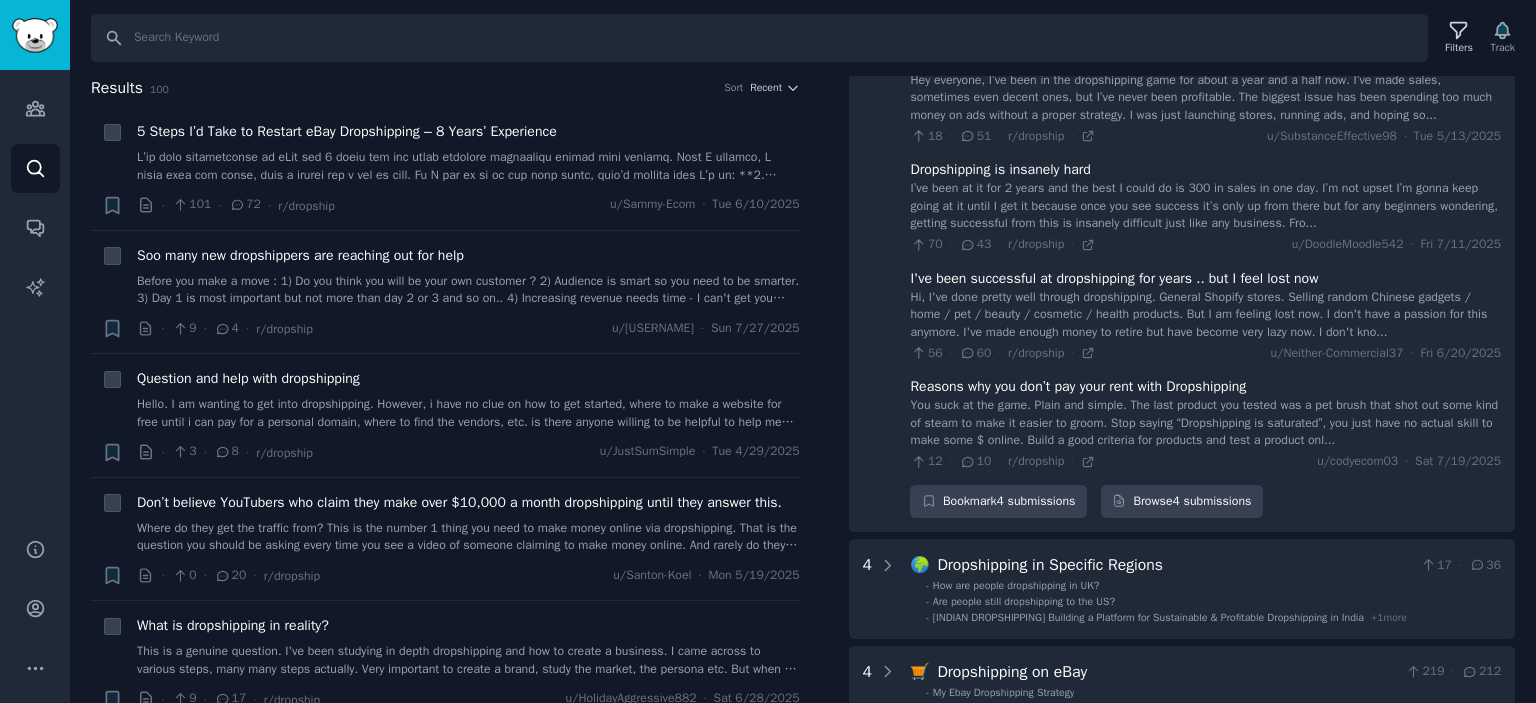 scroll, scrollTop: 24, scrollLeft: 0, axis: vertical 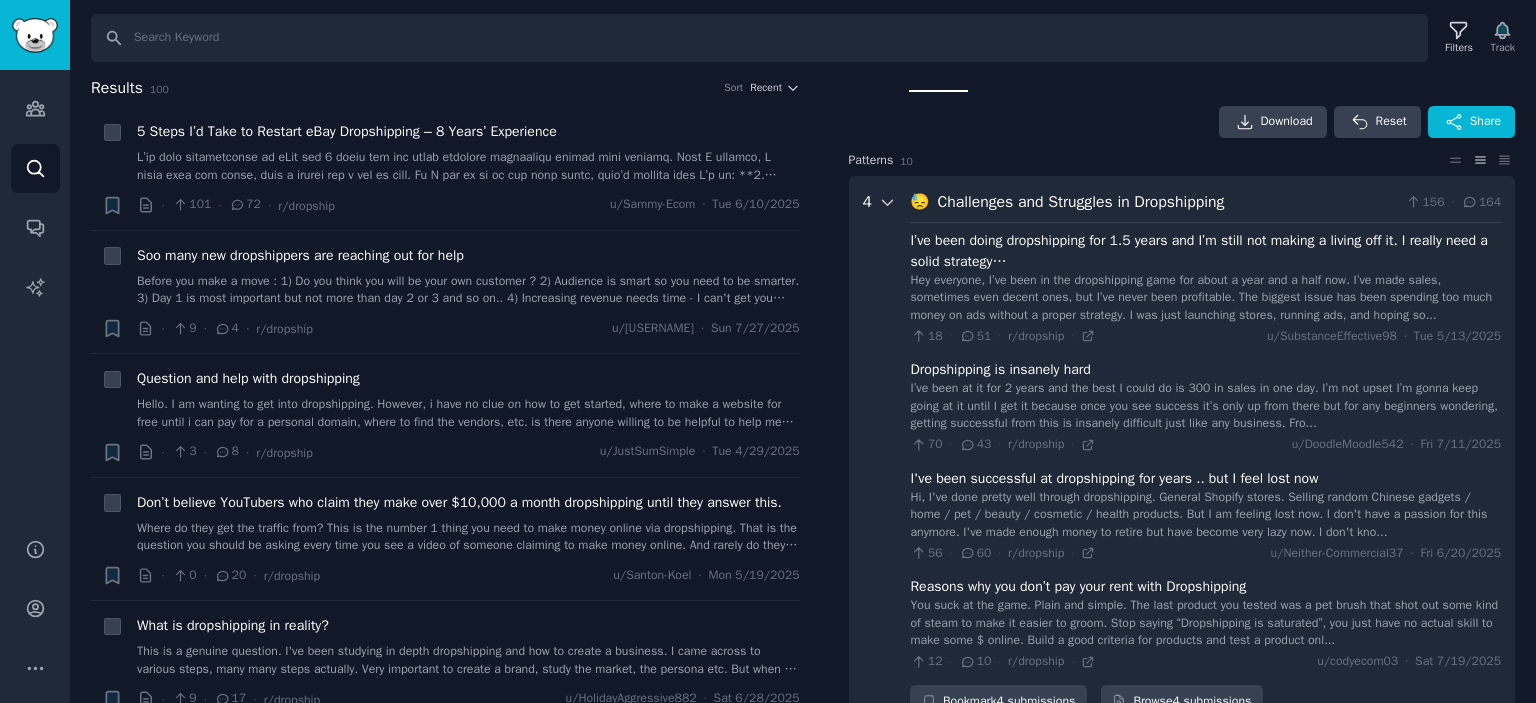 click 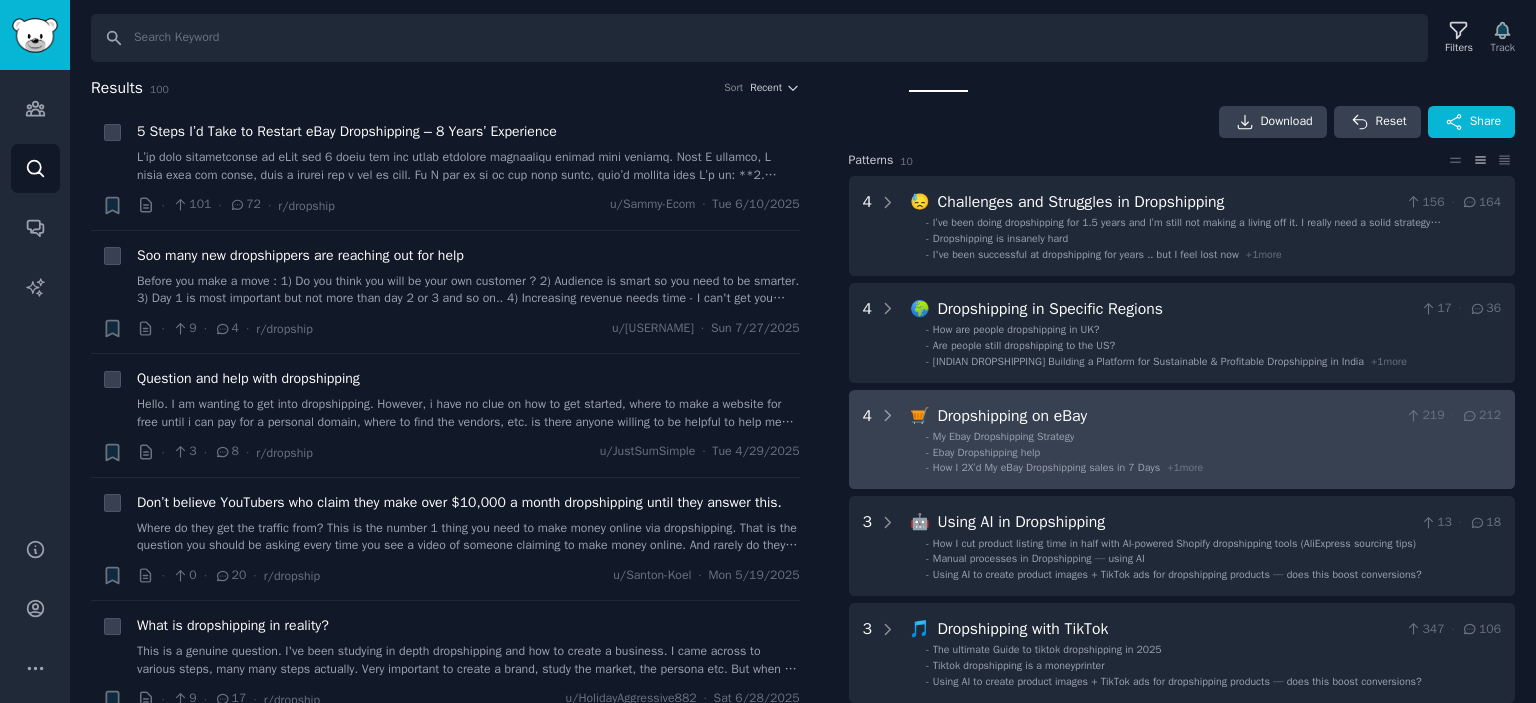 click on "- Ebay Dropshipping help" at bounding box center (1213, 453) 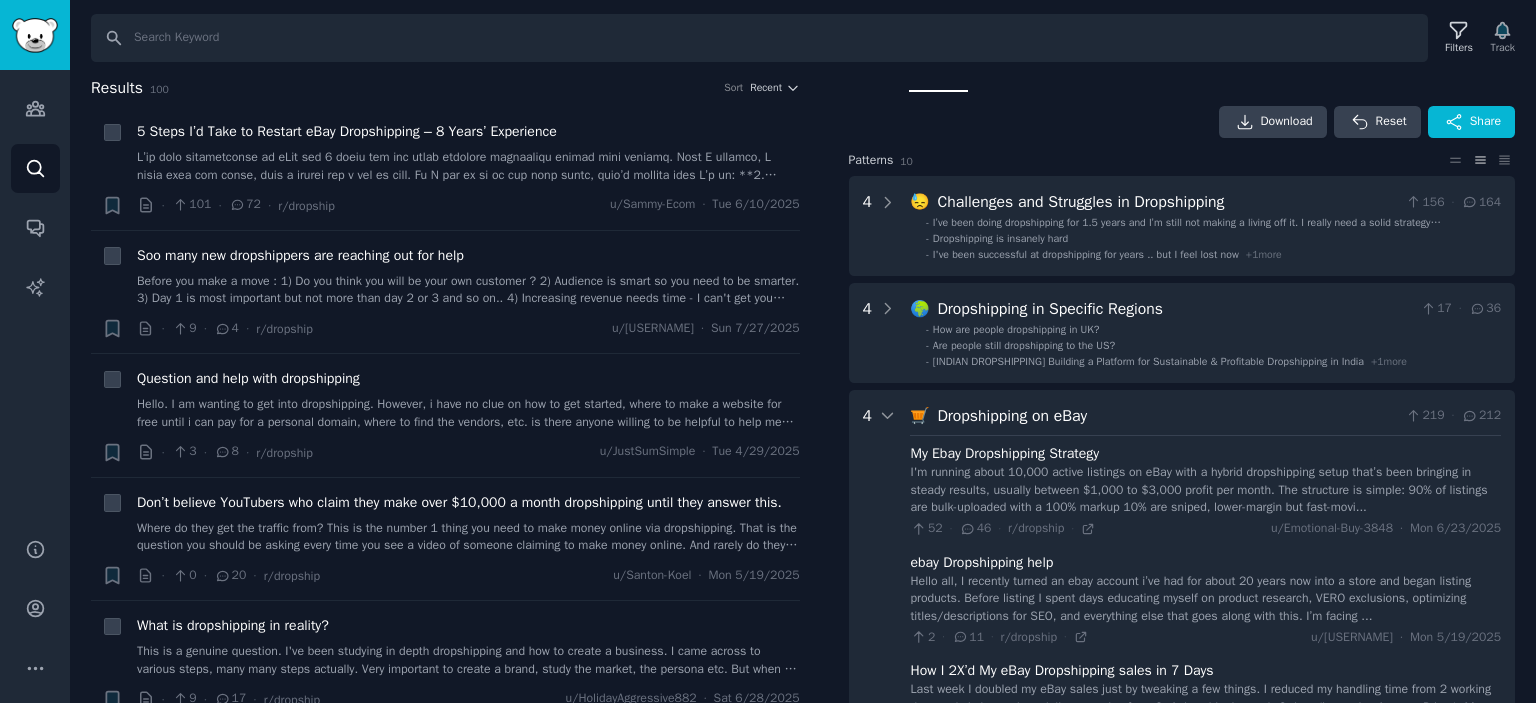 scroll, scrollTop: 337, scrollLeft: 0, axis: vertical 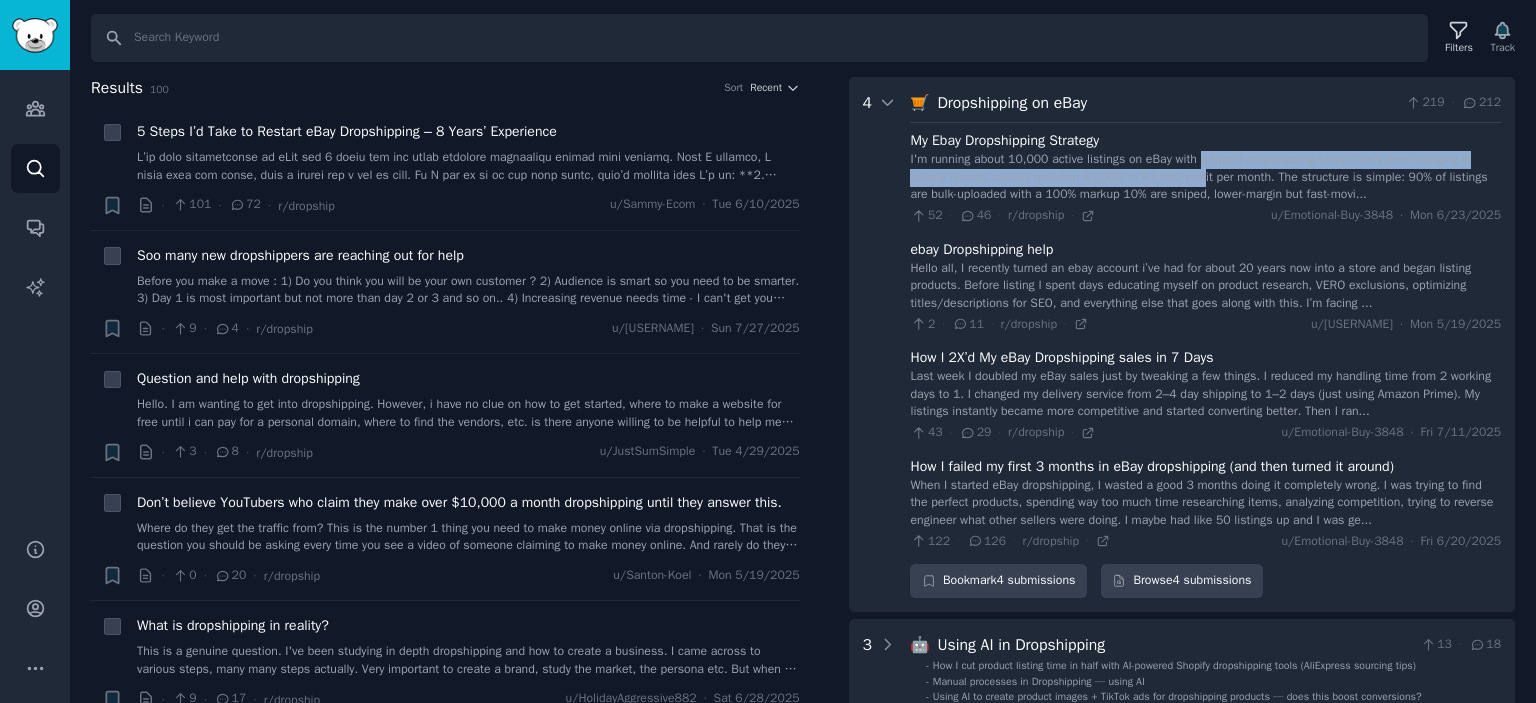 drag, startPoint x: 1213, startPoint y: 157, endPoint x: 1193, endPoint y: 179, distance: 29.732138 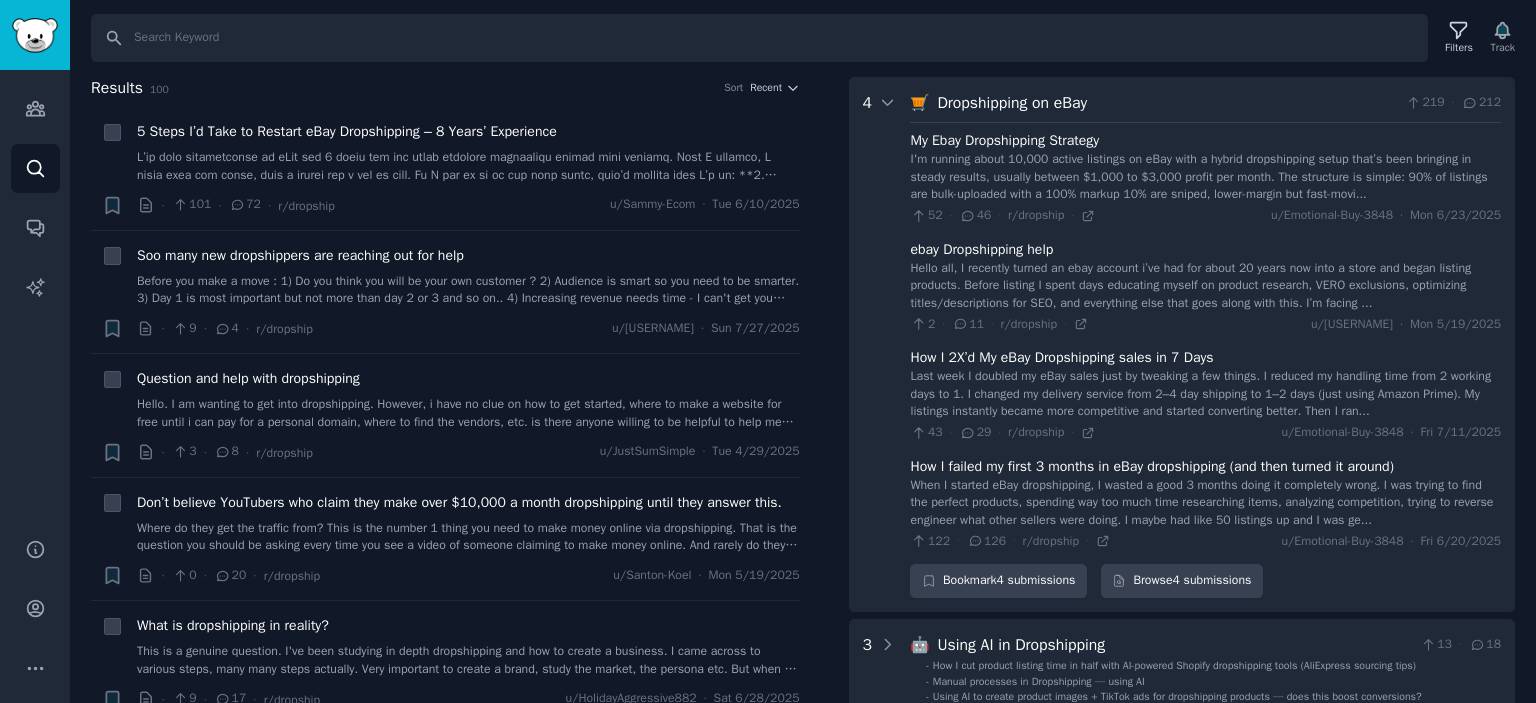 click on "I'm running about 10,000 active listings on eBay with a hybrid dropshipping setup that’s been bringing in steady results, usually between $1,000 to $3,000 profit per month.
The structure is simple:
90% of listings are bulk-uploaded with a 100% markup
10% are sniped, lower-margin but fast-movi..." at bounding box center [1205, 177] 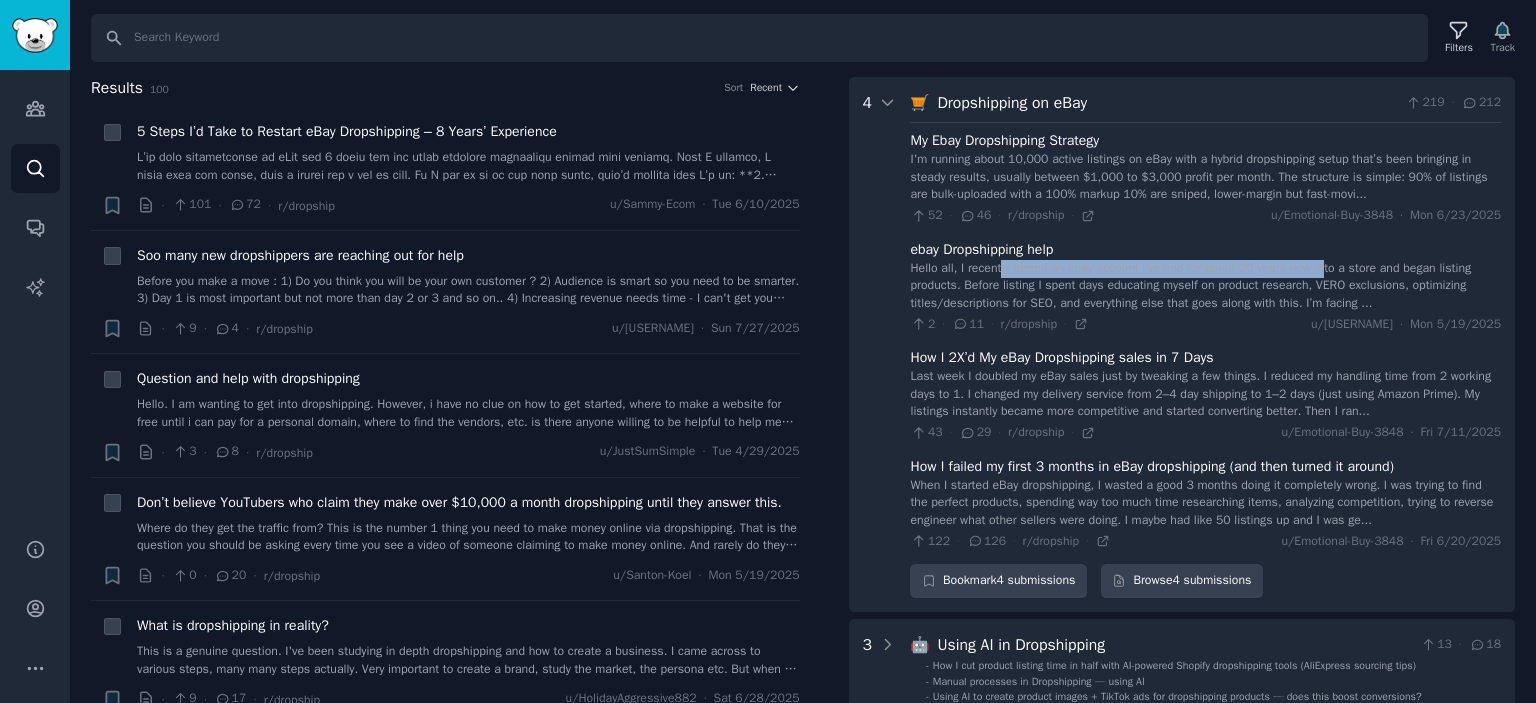 drag, startPoint x: 998, startPoint y: 263, endPoint x: 1325, endPoint y: 272, distance: 327.12384 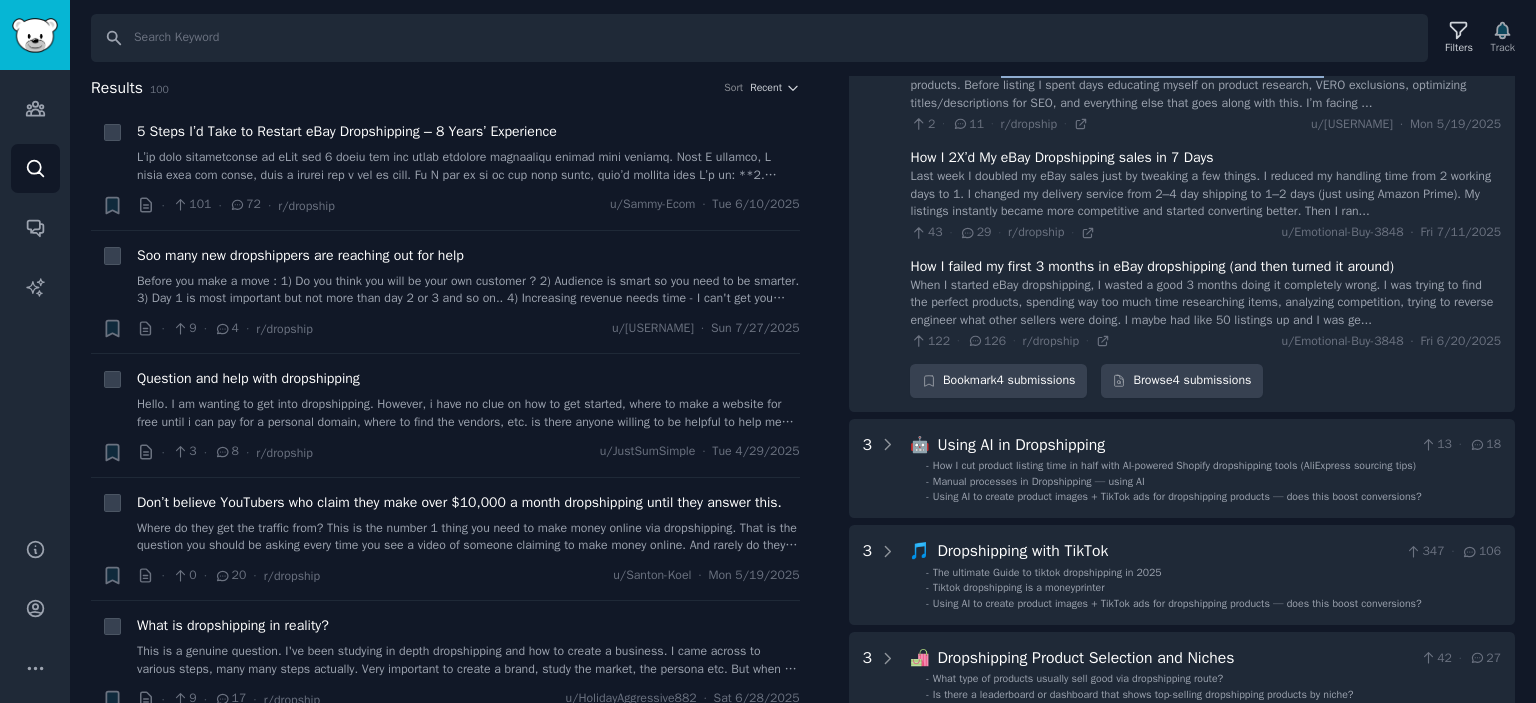 scroll, scrollTop: 337, scrollLeft: 0, axis: vertical 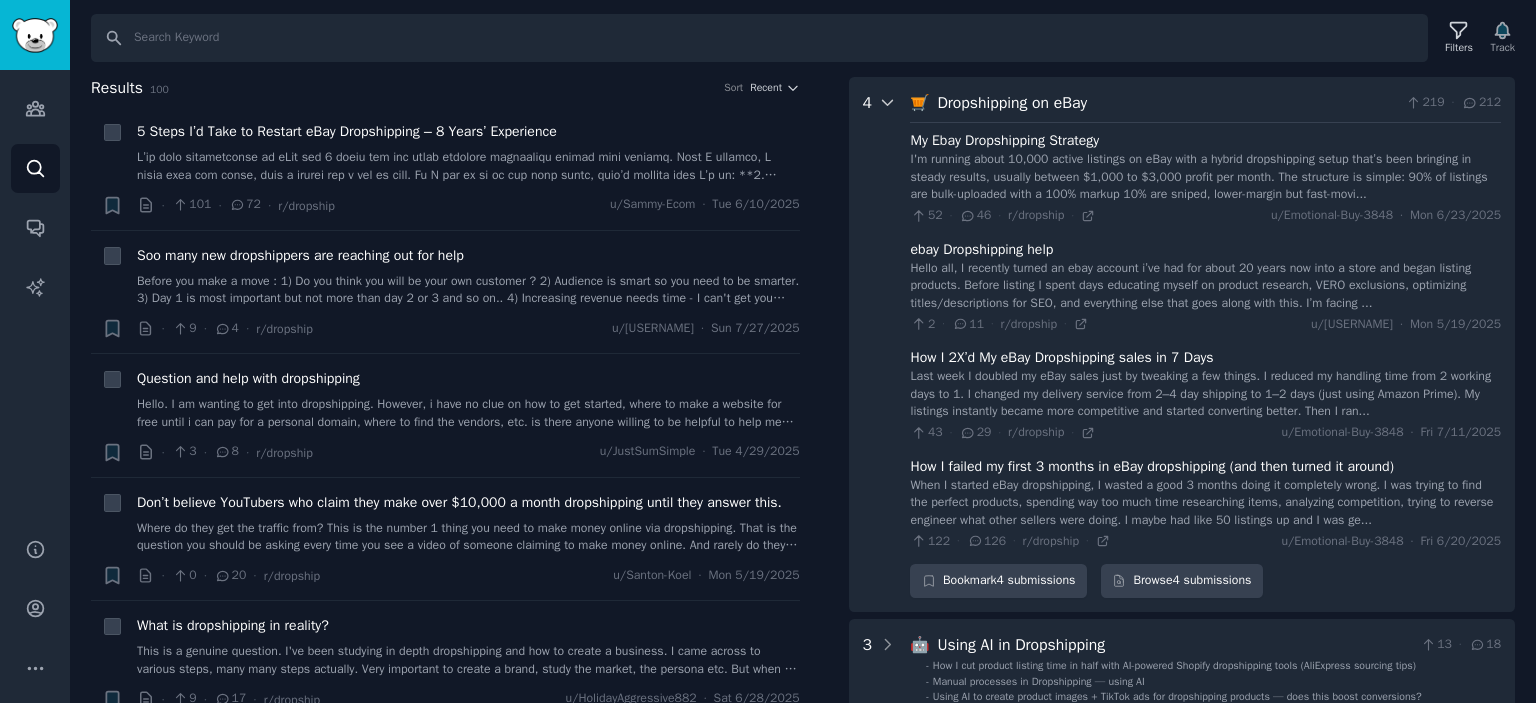 click 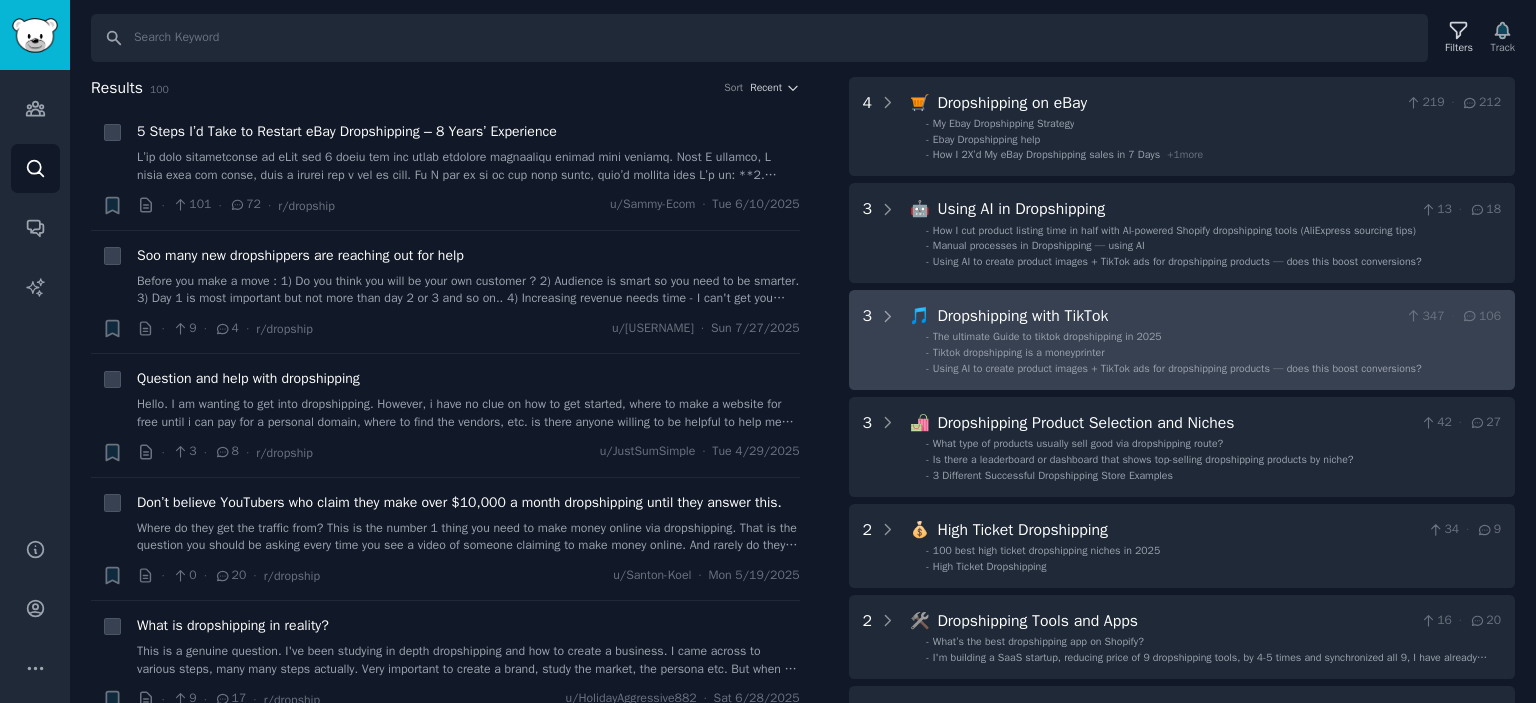 click on "- The ultimate Guide to tiktok dropshipping in 2025" at bounding box center [1213, 337] 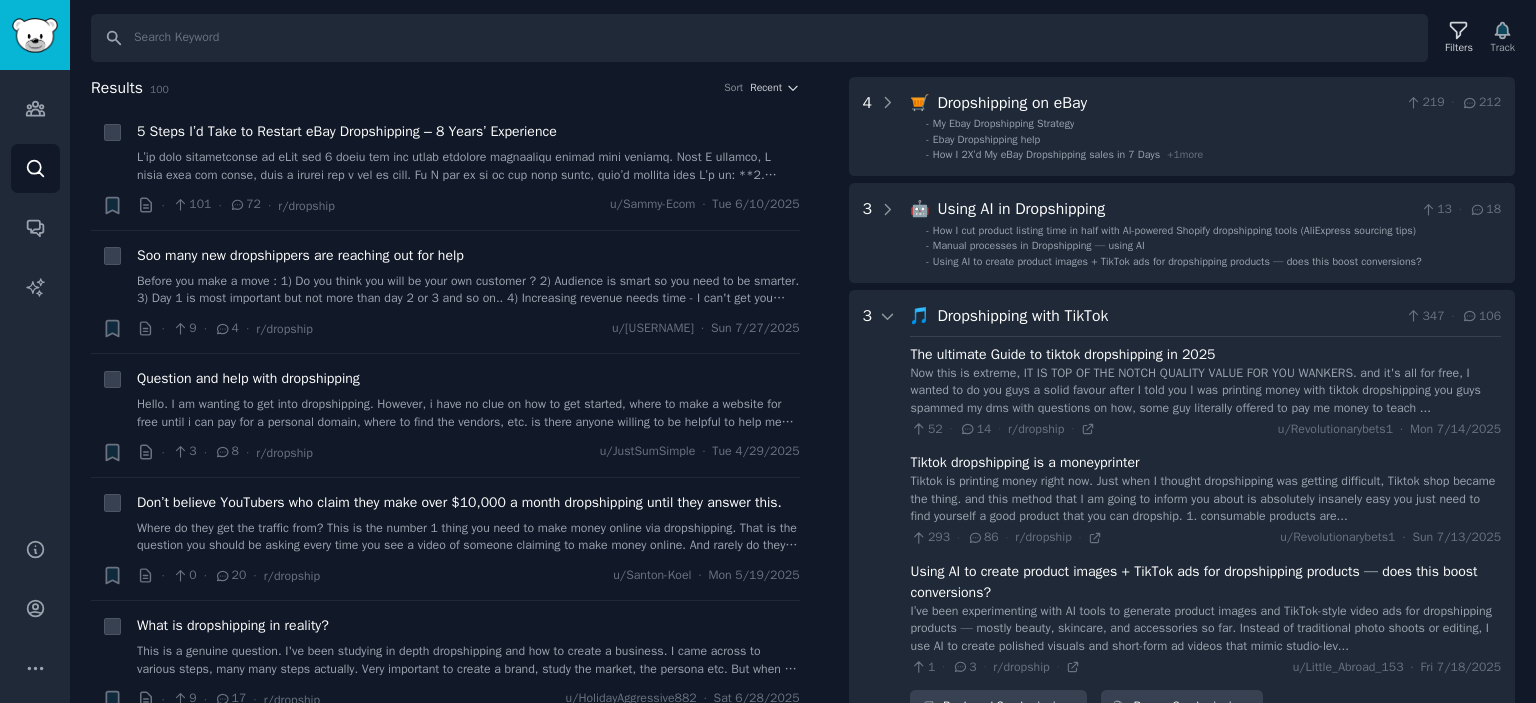 scroll, scrollTop: 551, scrollLeft: 0, axis: vertical 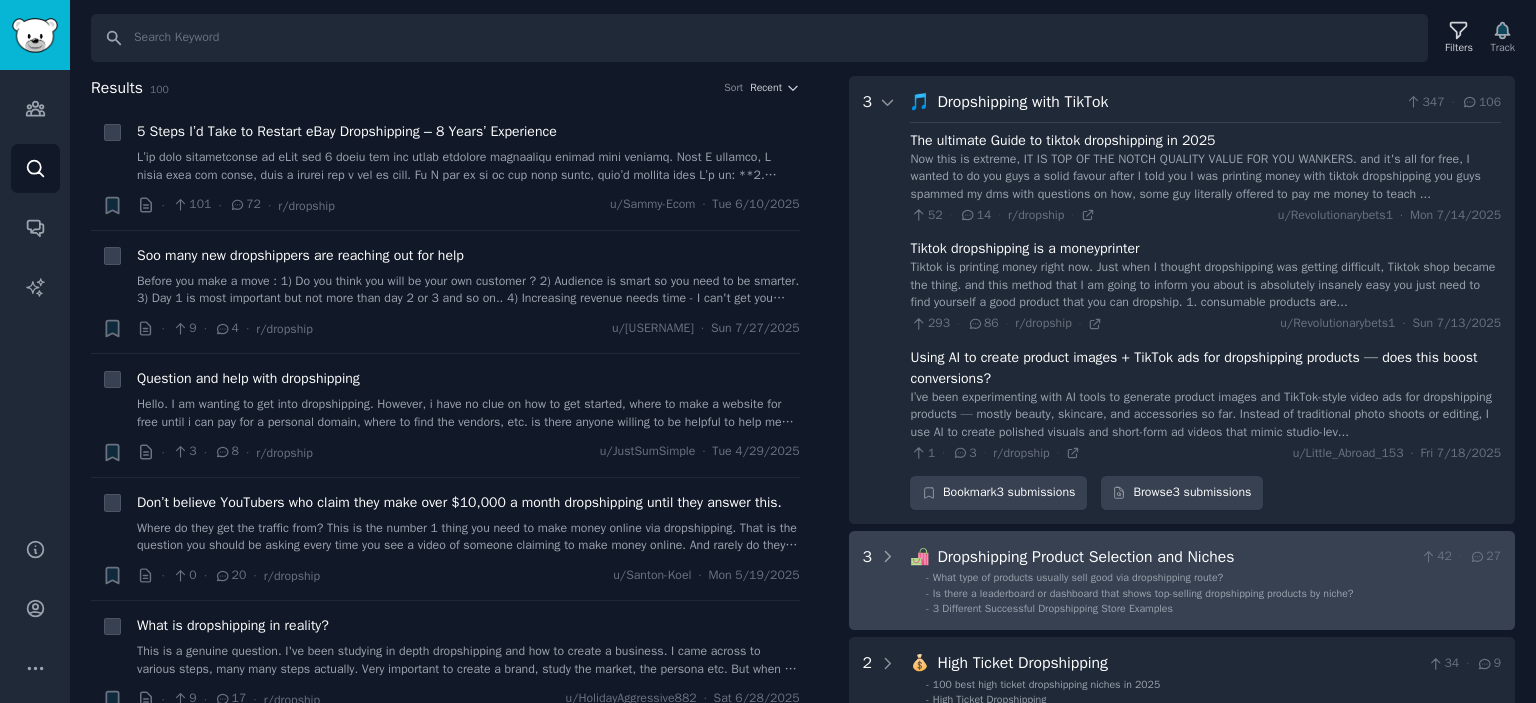 click on "Is there a leaderboard or dashboard that shows top-selling dropshipping products by niche?" at bounding box center (1143, 593) 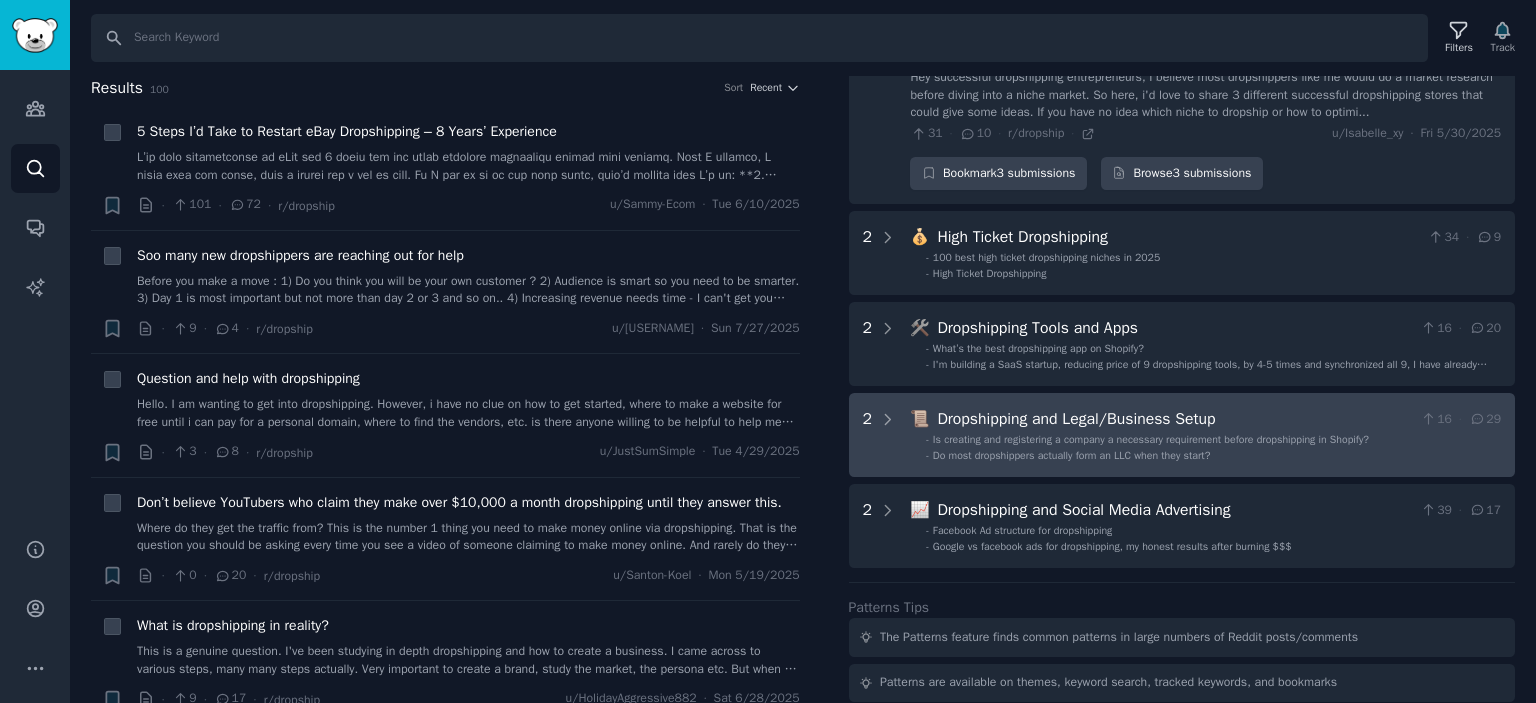 scroll, scrollTop: 1104, scrollLeft: 0, axis: vertical 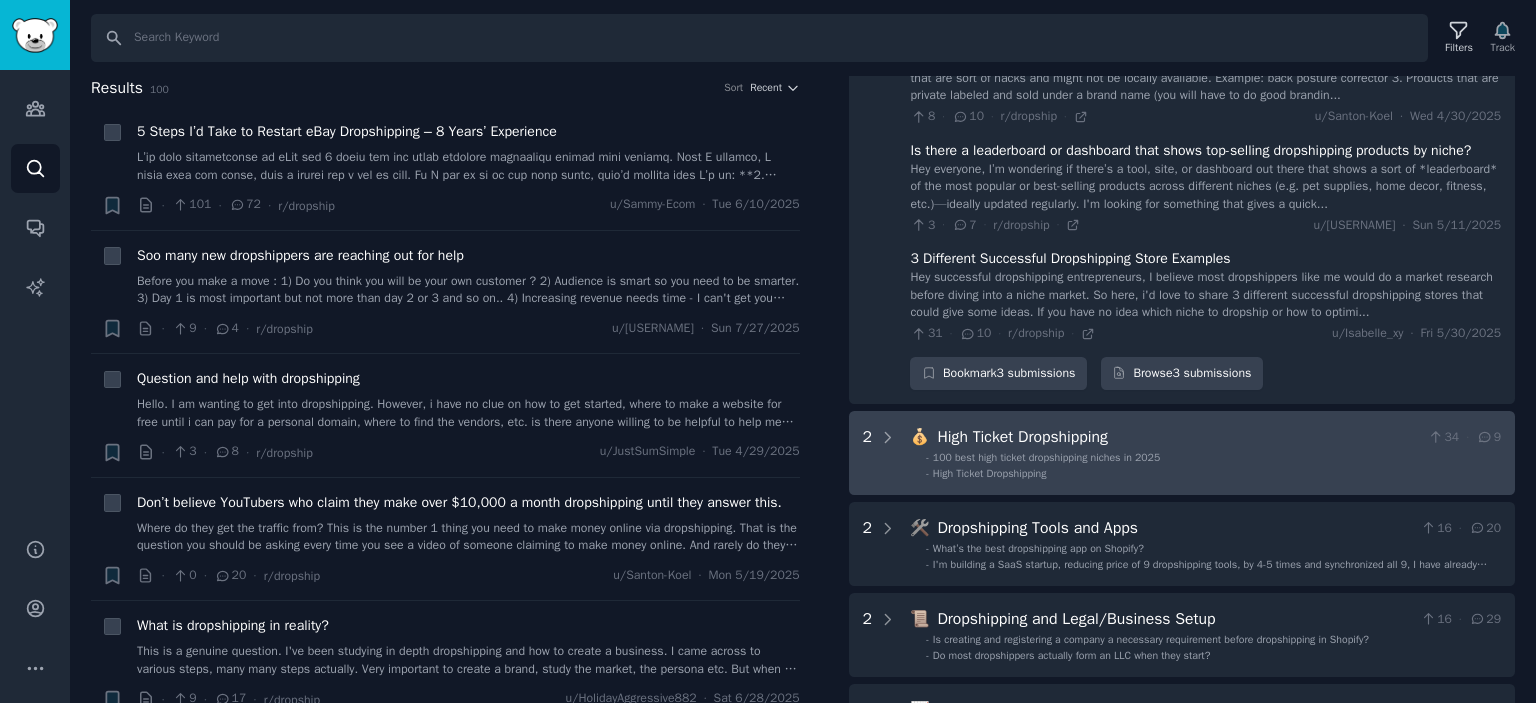 click on "- 100 best high ticket dropshipping niches in 2025" at bounding box center (1213, 458) 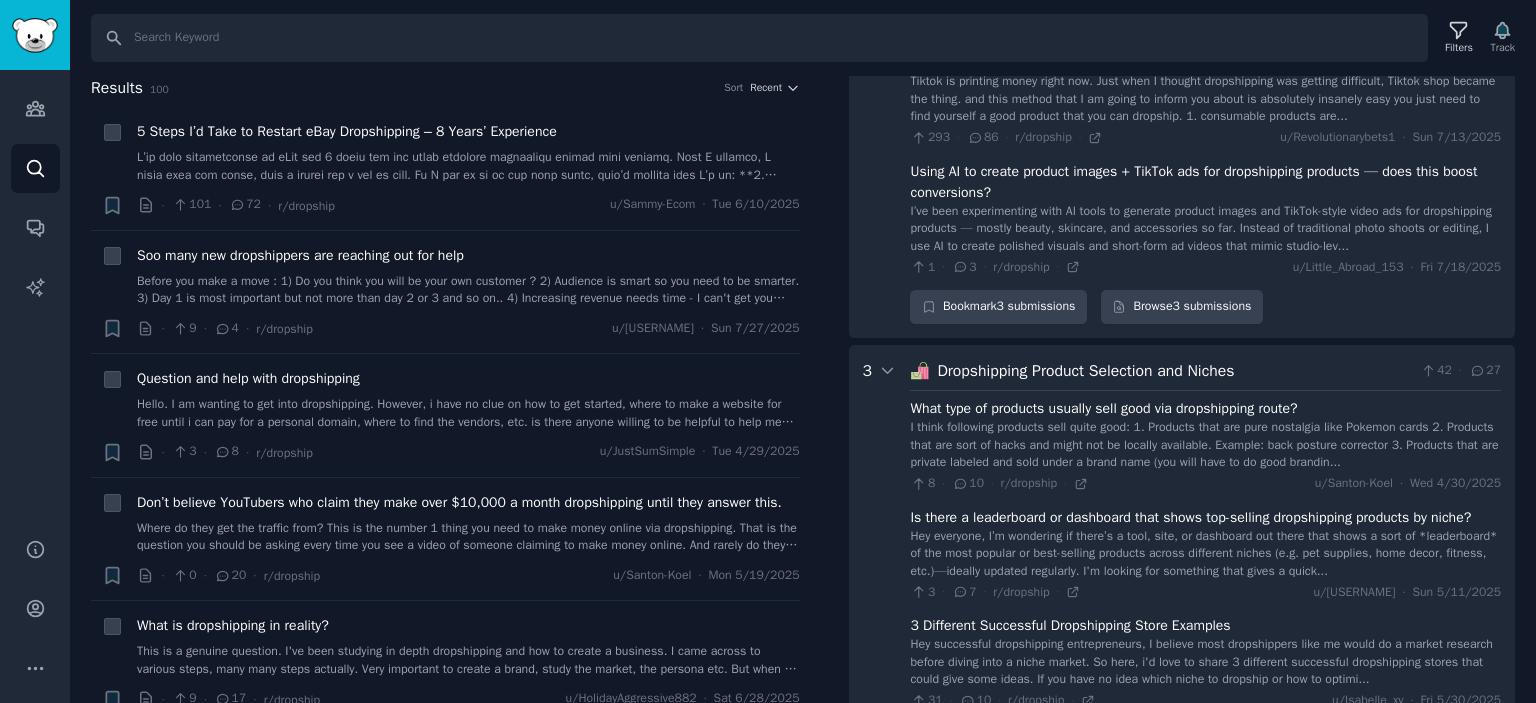 scroll, scrollTop: 537, scrollLeft: 0, axis: vertical 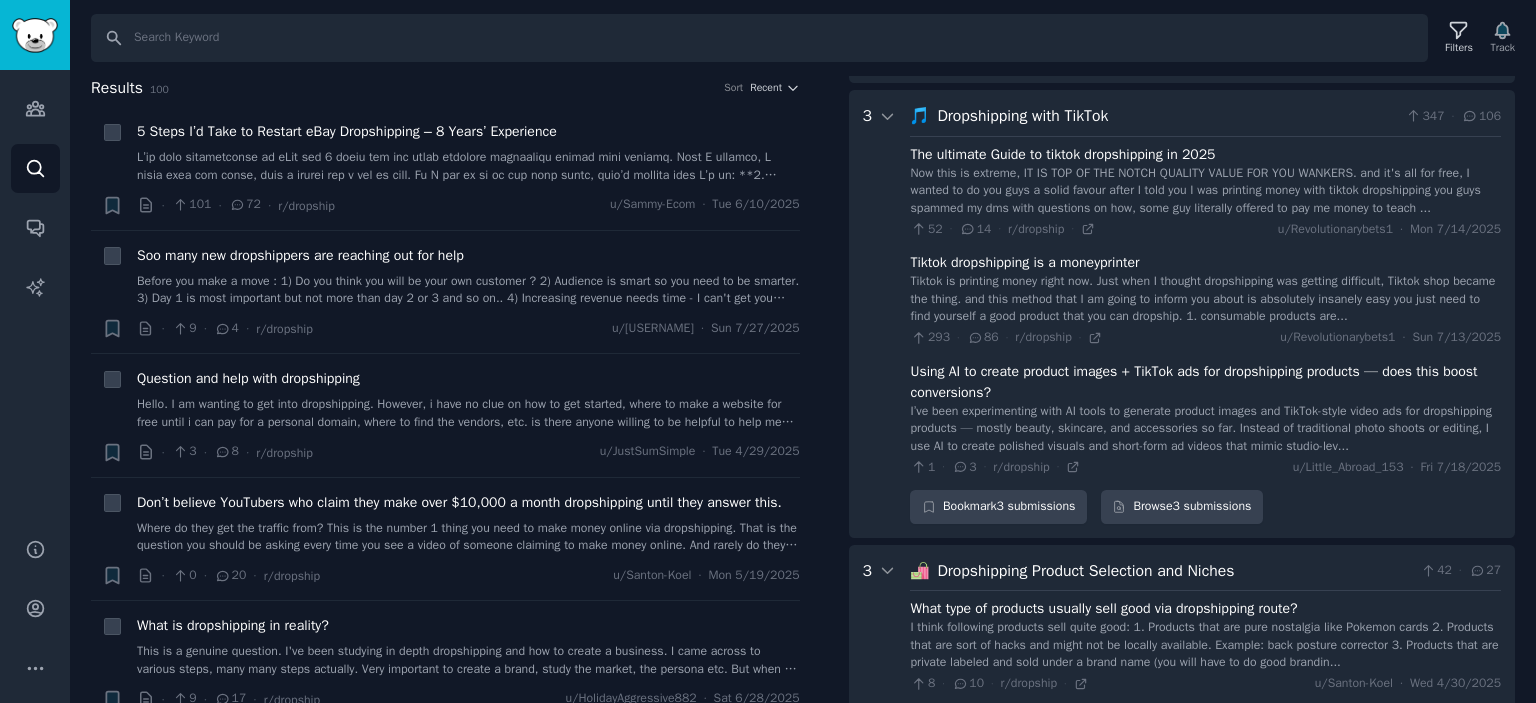 click on "Dropshipping Product Selection and Niches" at bounding box center [1174, 571] 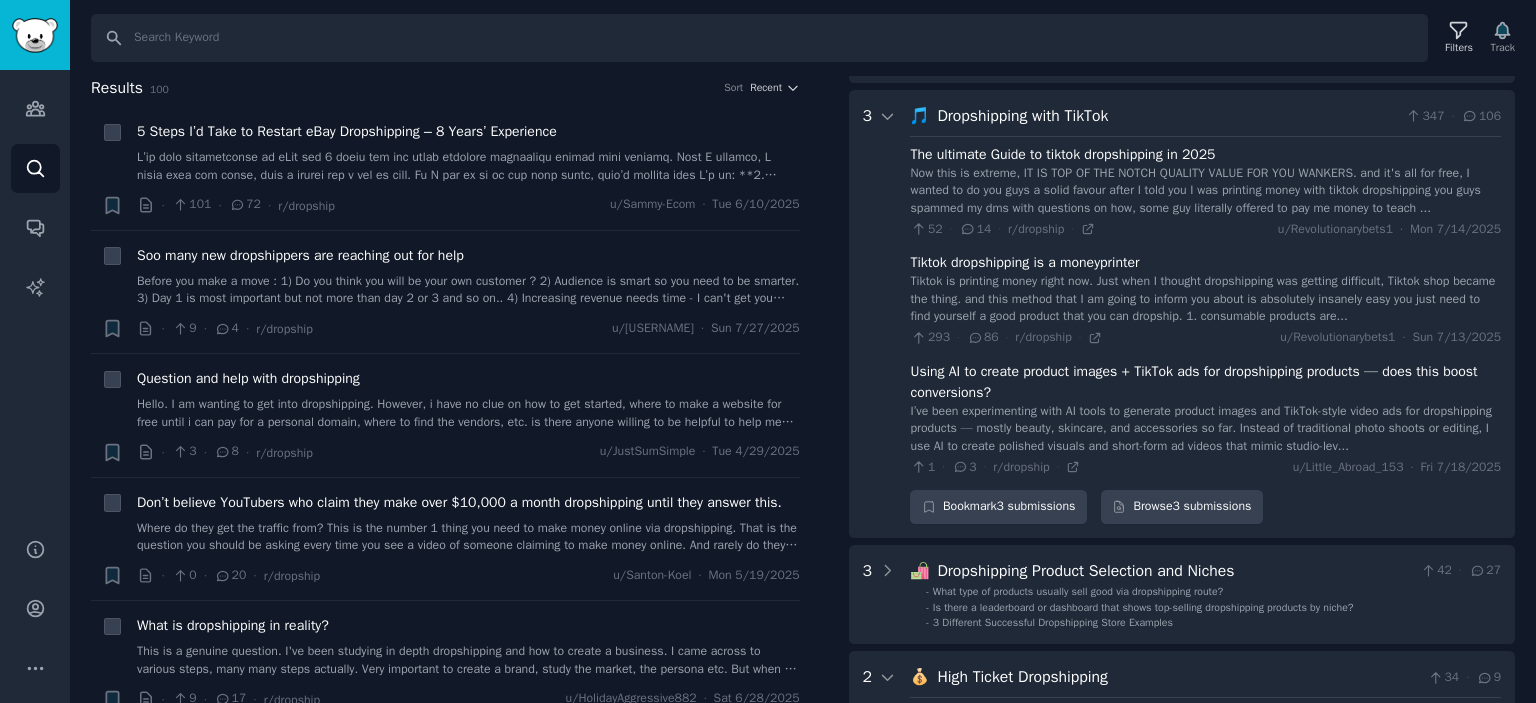 click on "Dropshipping with TikTok" at bounding box center (1167, 116) 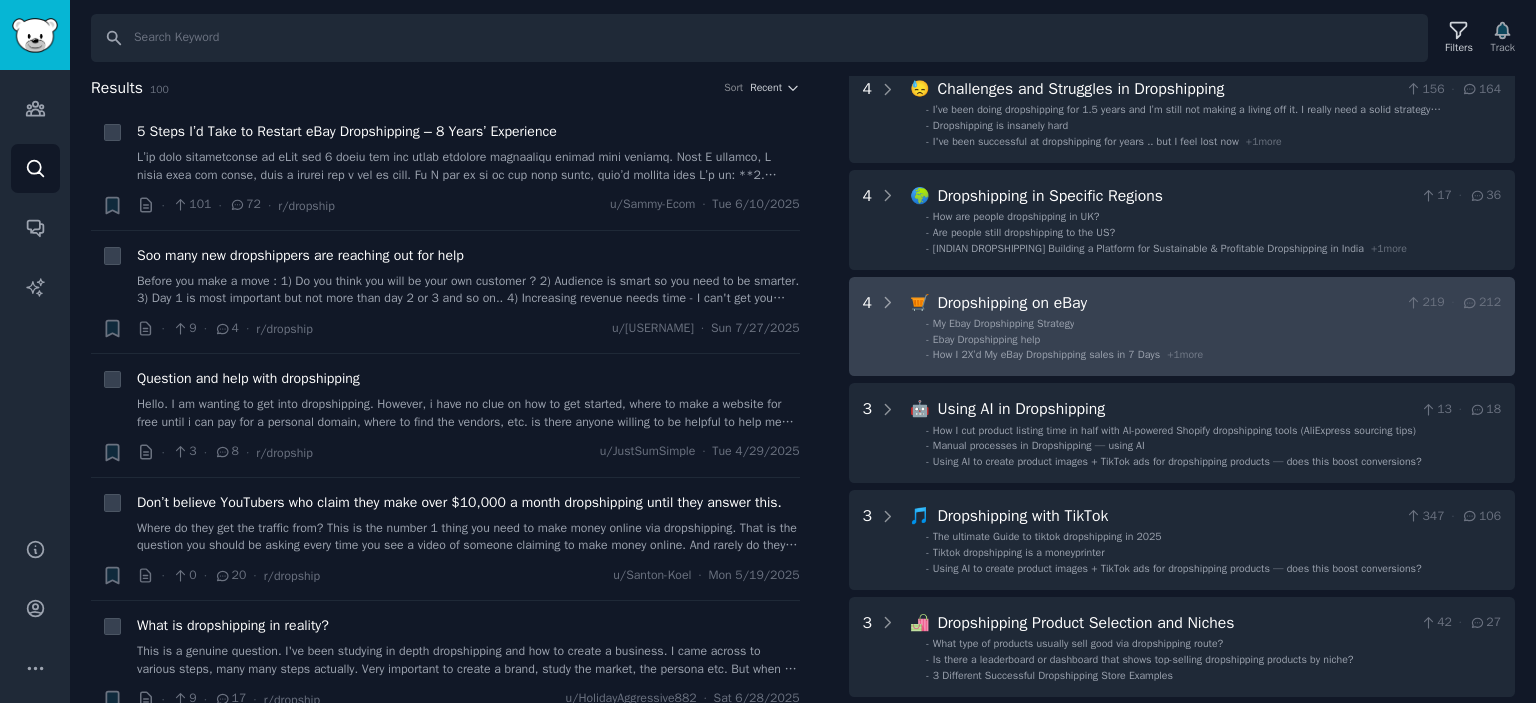 scroll, scrollTop: 0, scrollLeft: 0, axis: both 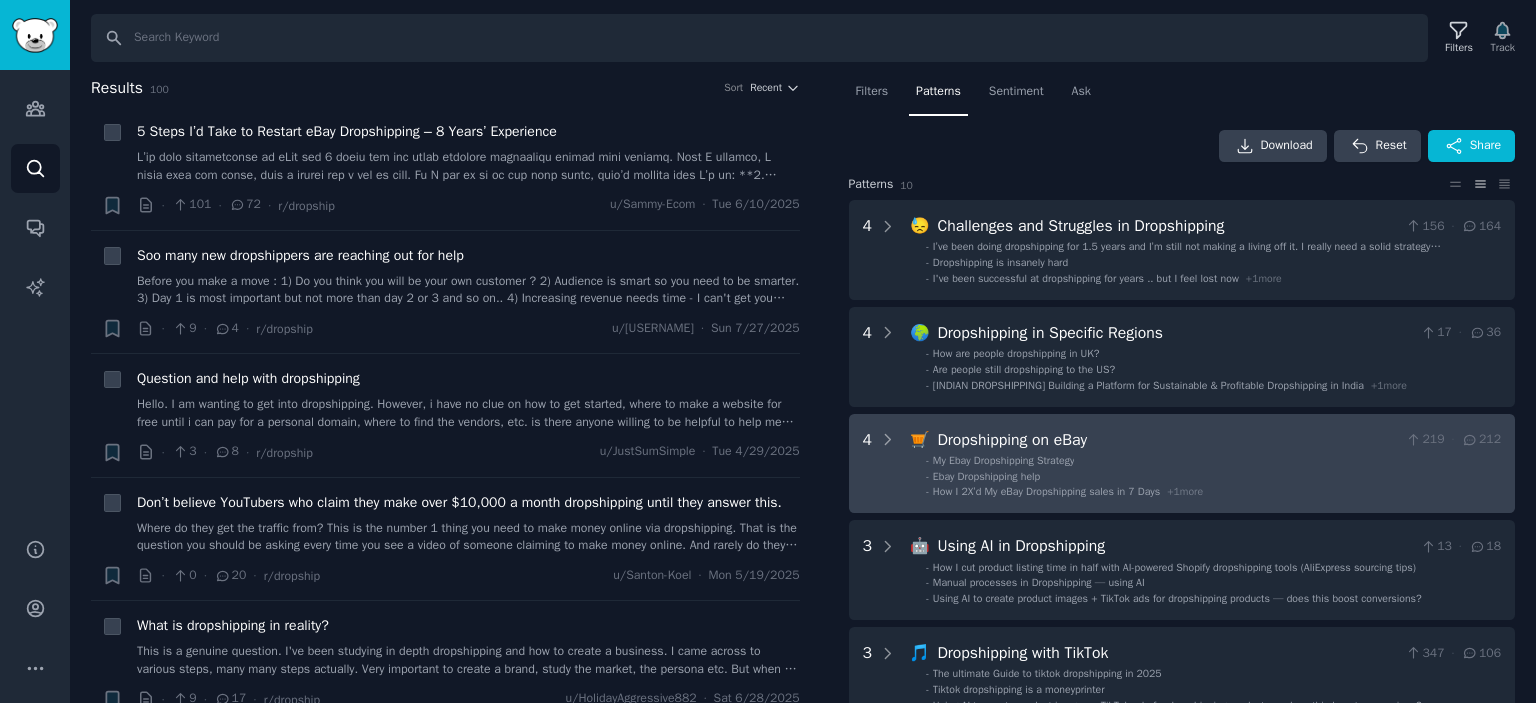 click on "- Ebay Dropshipping help" at bounding box center [1213, 477] 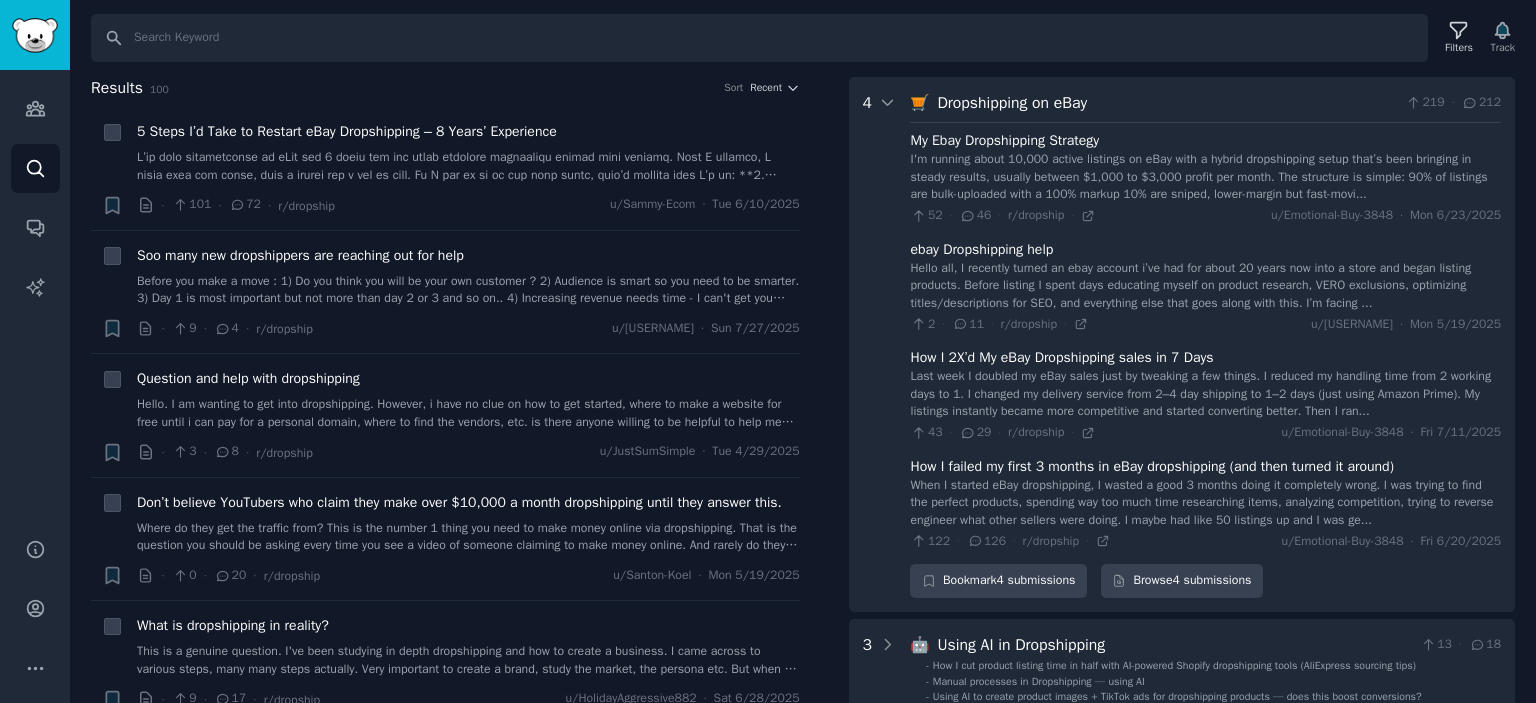 scroll, scrollTop: 637, scrollLeft: 0, axis: vertical 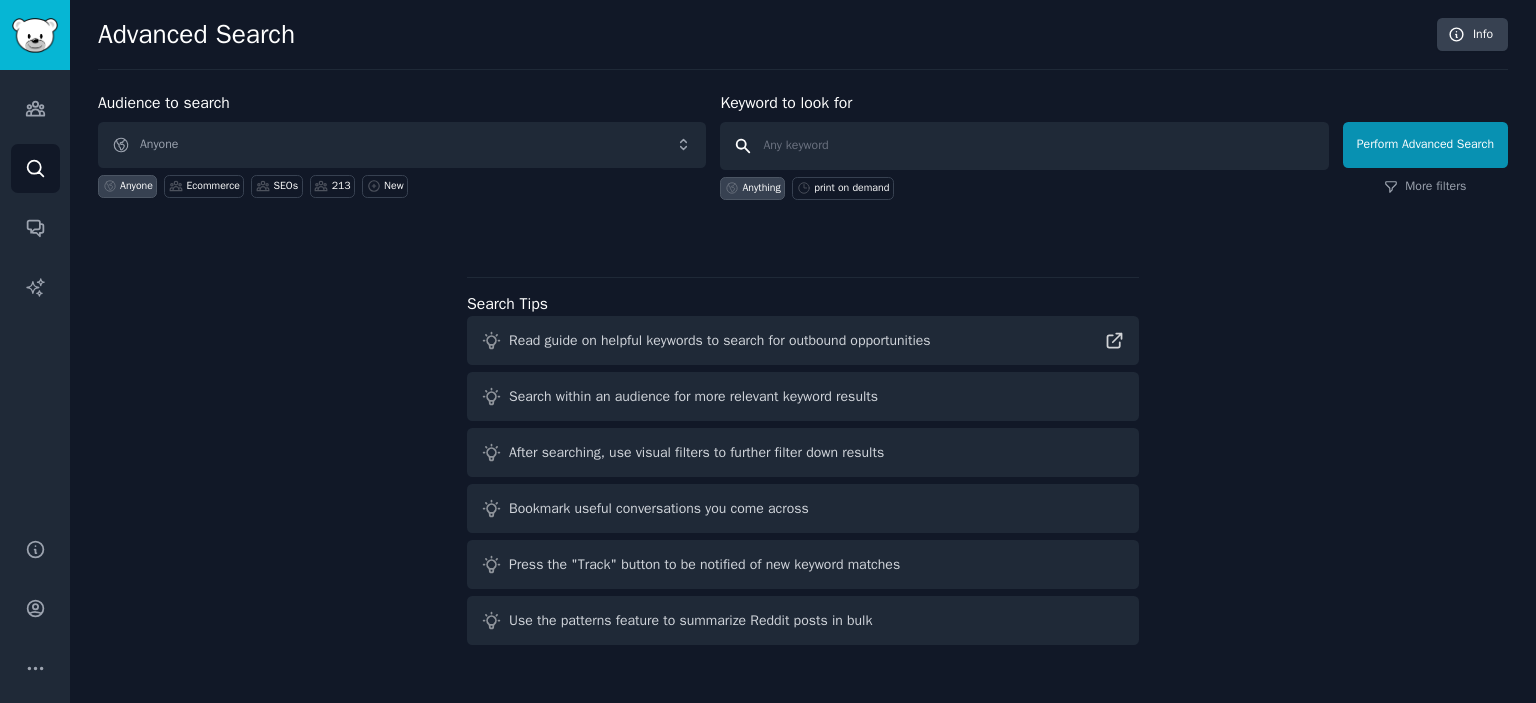 click at bounding box center (1024, 146) 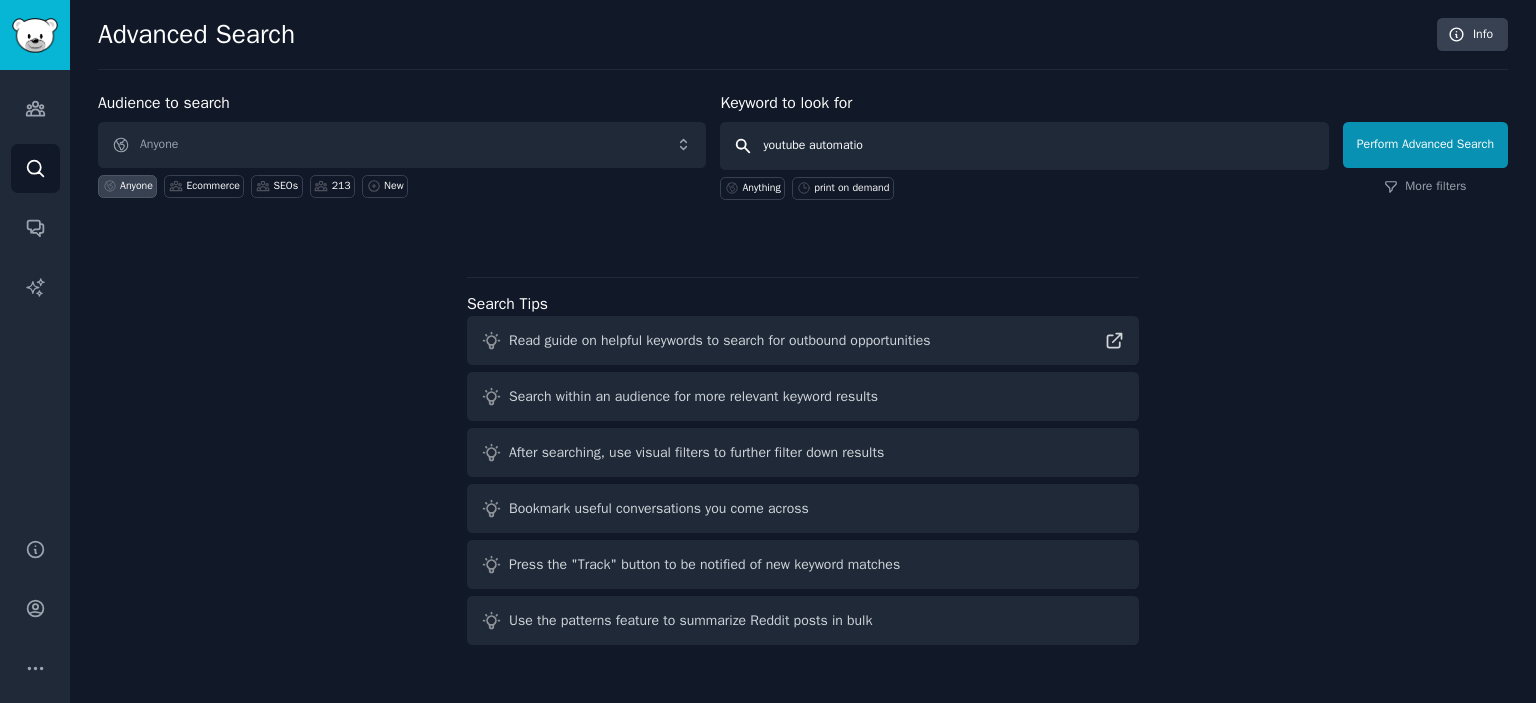 type on "youtube automation" 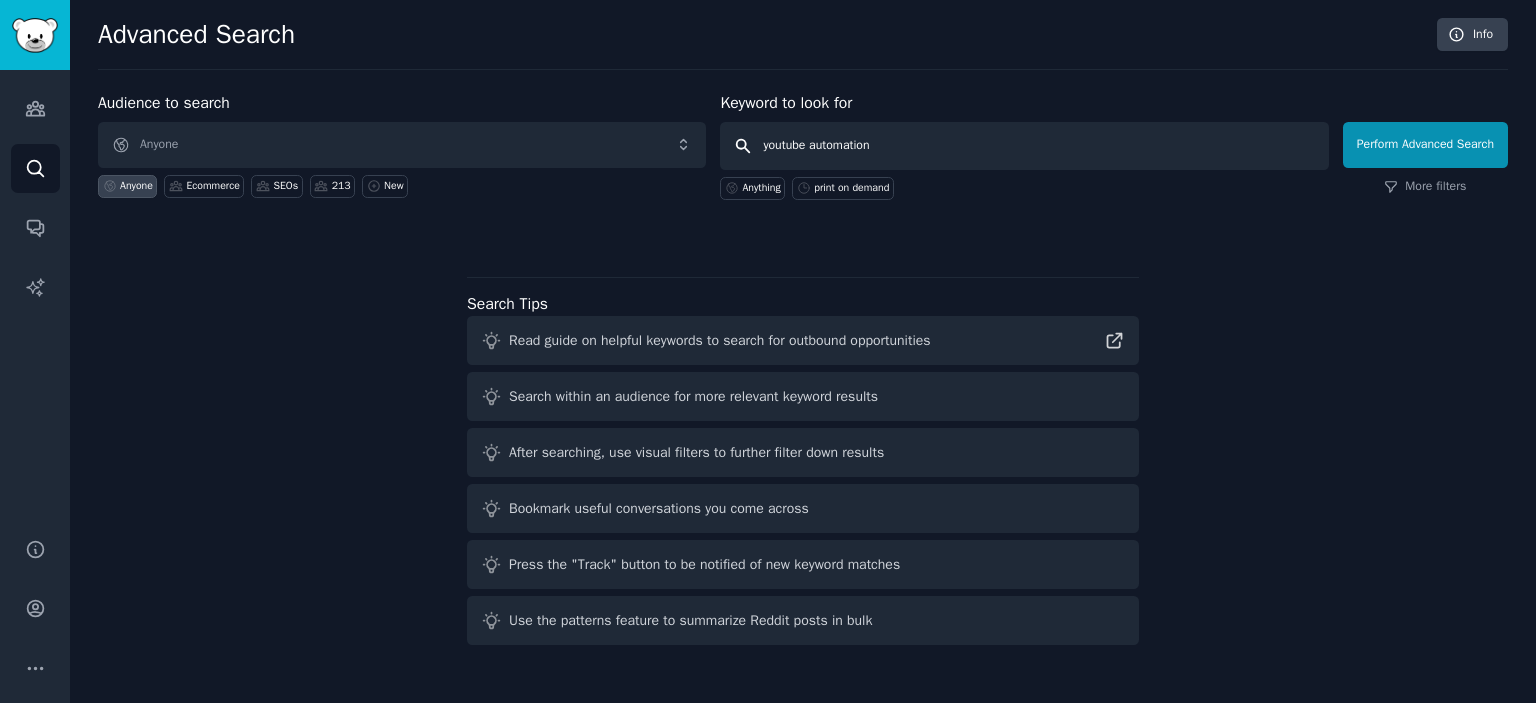 click on "Perform Advanced Search" at bounding box center [1425, 145] 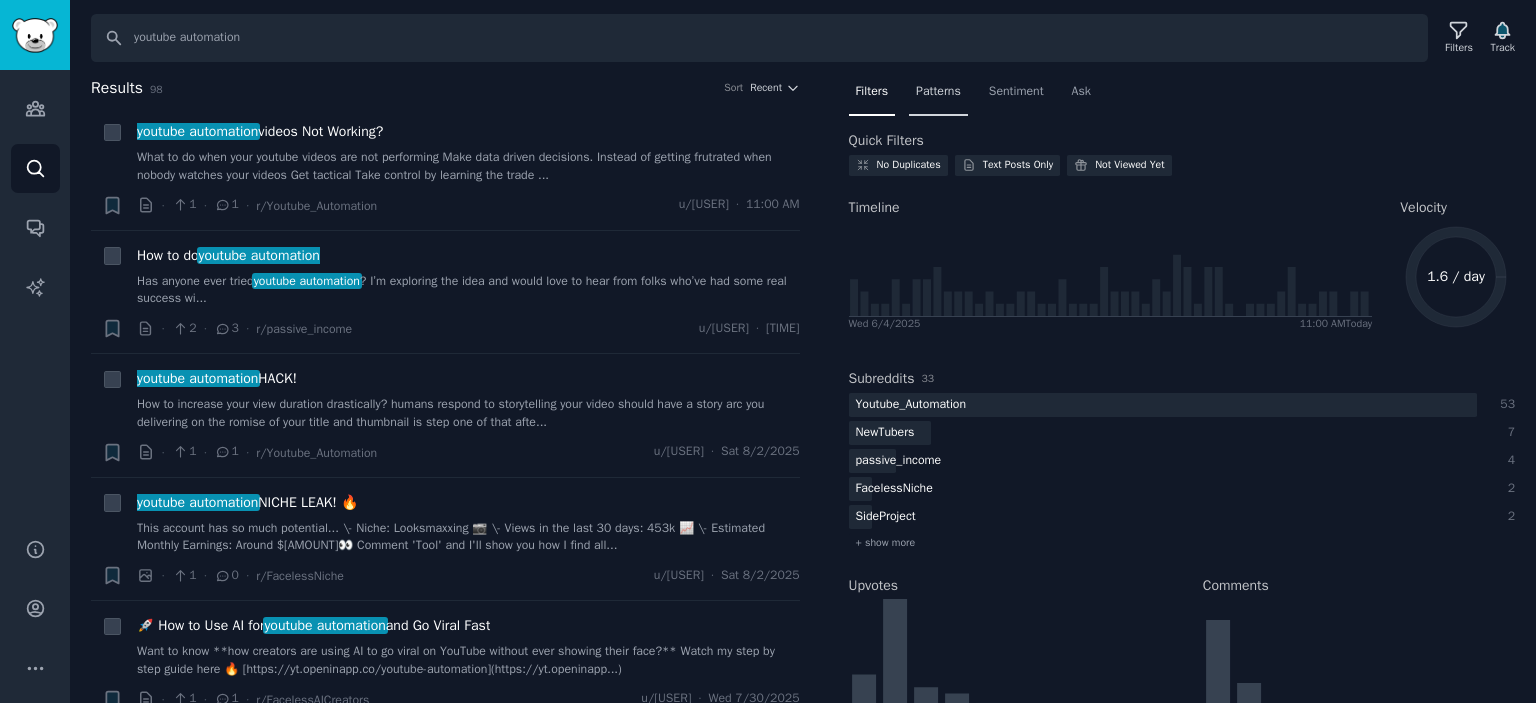 click on "Patterns" at bounding box center [938, 92] 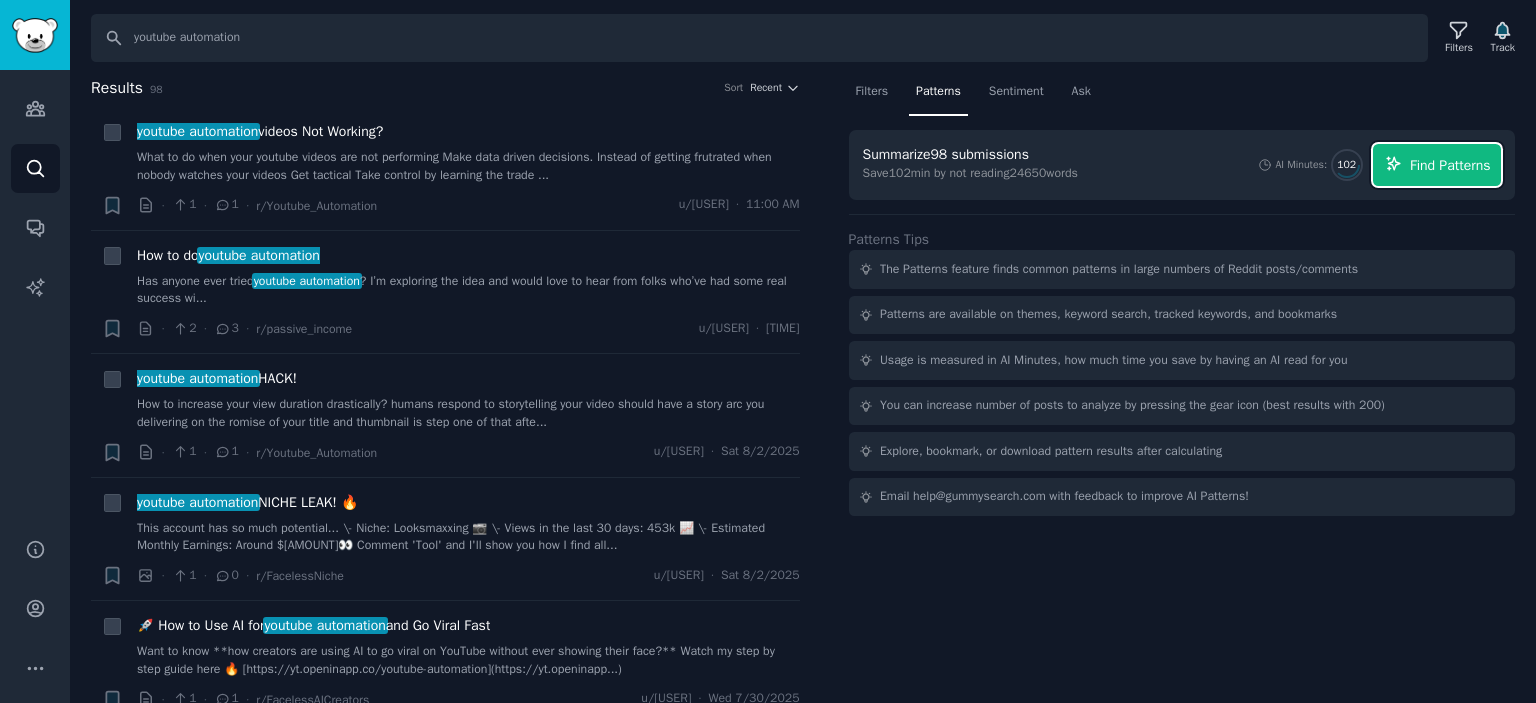 click on "Find Patterns" at bounding box center [1450, 165] 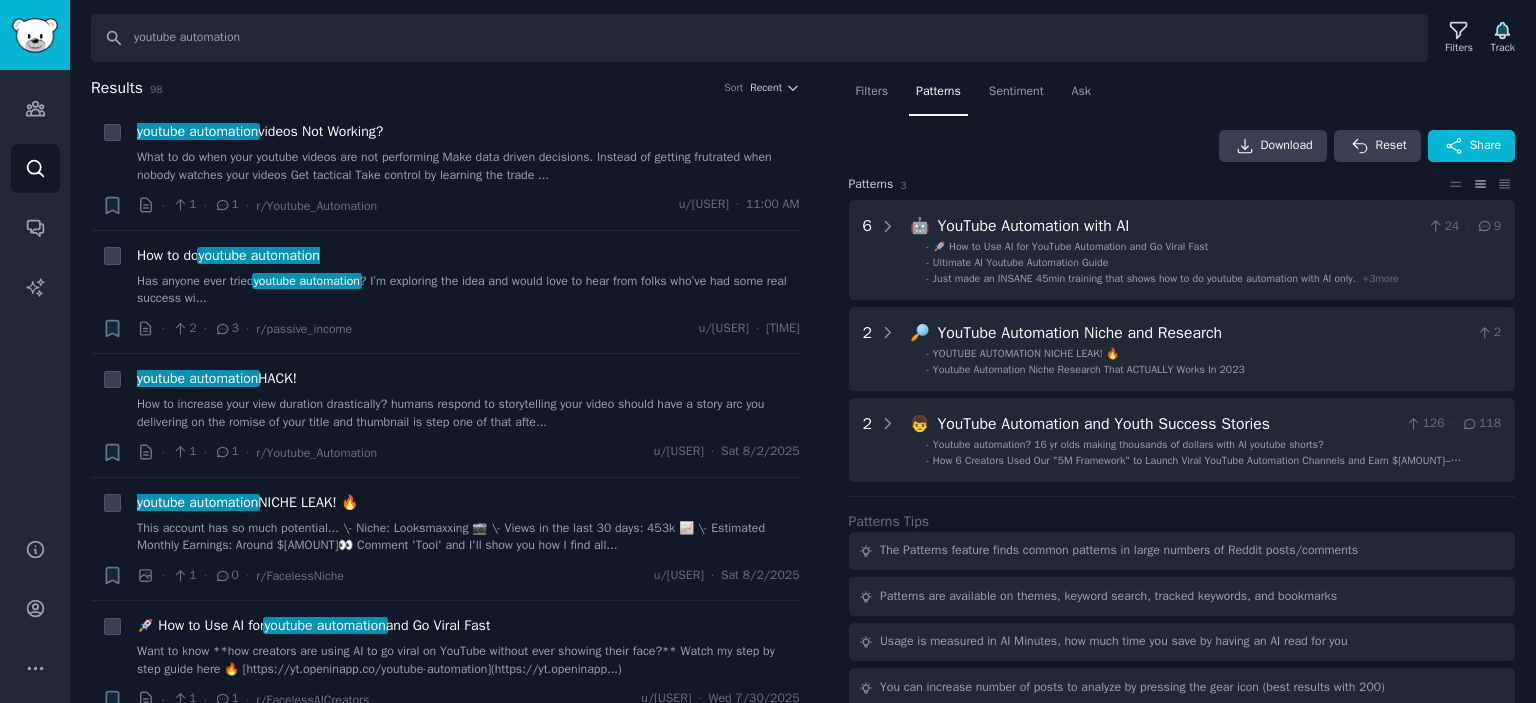 click on "Download Reset Share Pattern s 3 6 🤖 YouTube Automation with AI 24 · 9 - 🚀 How to Use AI for YouTube Automation and Go Viral Fast - Ultimate AI Youtube Automation Guide - Just made an INSANE 45min training that shows how to do youtube automation with AI only. +  3  more 2 🔎 YouTube Automation Niche and Research 2 - YOUTUBE AUTOMATION NICHE LEAK! 🔥 - Youtube Automation Niche Research That ACTUALLY Works In 2023 2 👦 YouTube Automation and Youth Success Stories 126 · 118 - Youtube automation? 16 yr olds making thousands of dollars with AI youtube shorts? - How 6 Creators Used Our "5M Framework" to Launch Viral YouTube Automation Channels and Earn $2K–$15K/Month Without Showing Their Face Patterns Tips The Patterns feature finds common patterns in large numbers of Reddit posts/comments Patterns are available on themes, keyword search, tracked keywords, and bookmarks Usage is measured in AI Minutes, how much time you save by having an AI read for you" at bounding box center (1182, 464) 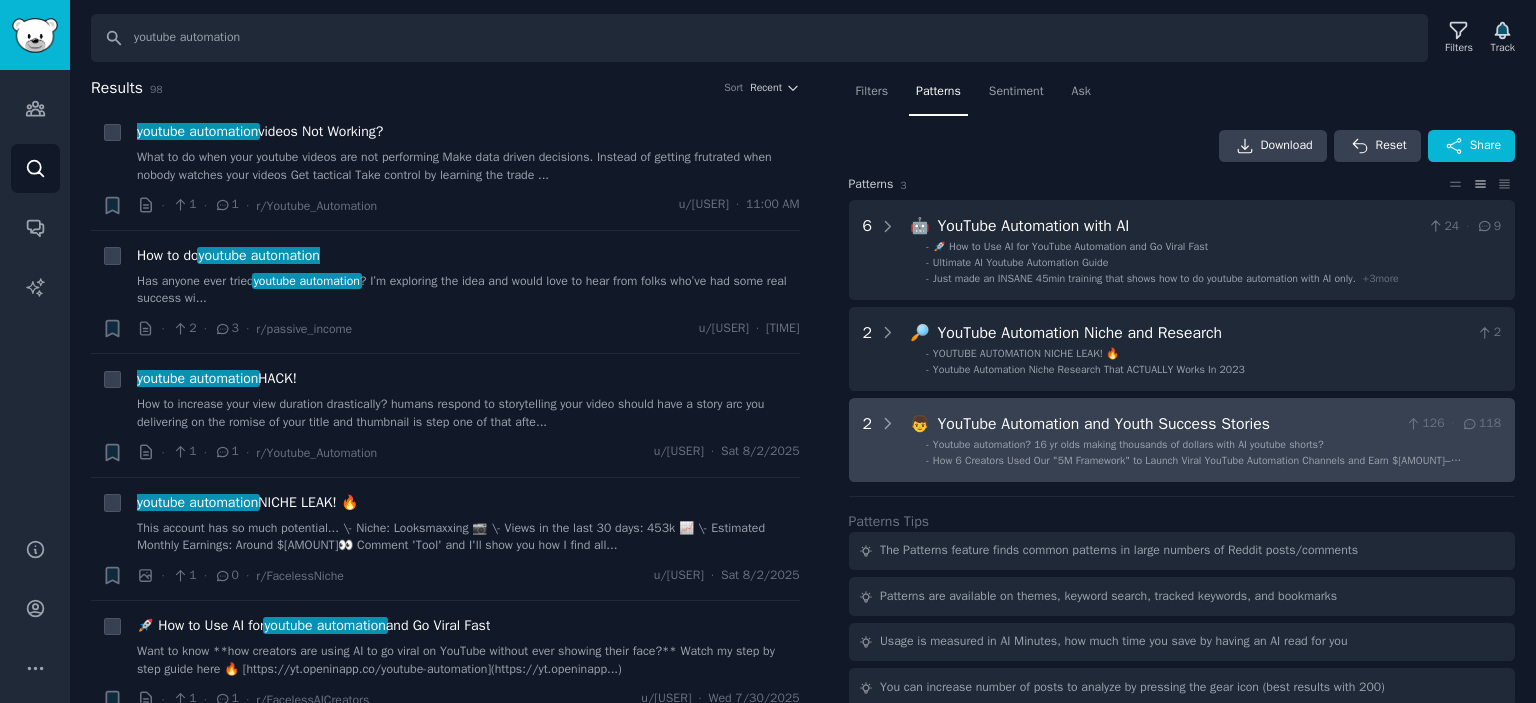 click on "2 👦 YouTube Automation and Youth Success Stories 126 · 118 - Youtube automation? 16 yr olds making thousands of dollars with AI youtube shorts? - How 6 Creators Used Our "5M Framework" to Launch Viral YouTube Automation Channels and Earn $2K–$15K/Month Without Showing Their Face" at bounding box center (1182, 440) 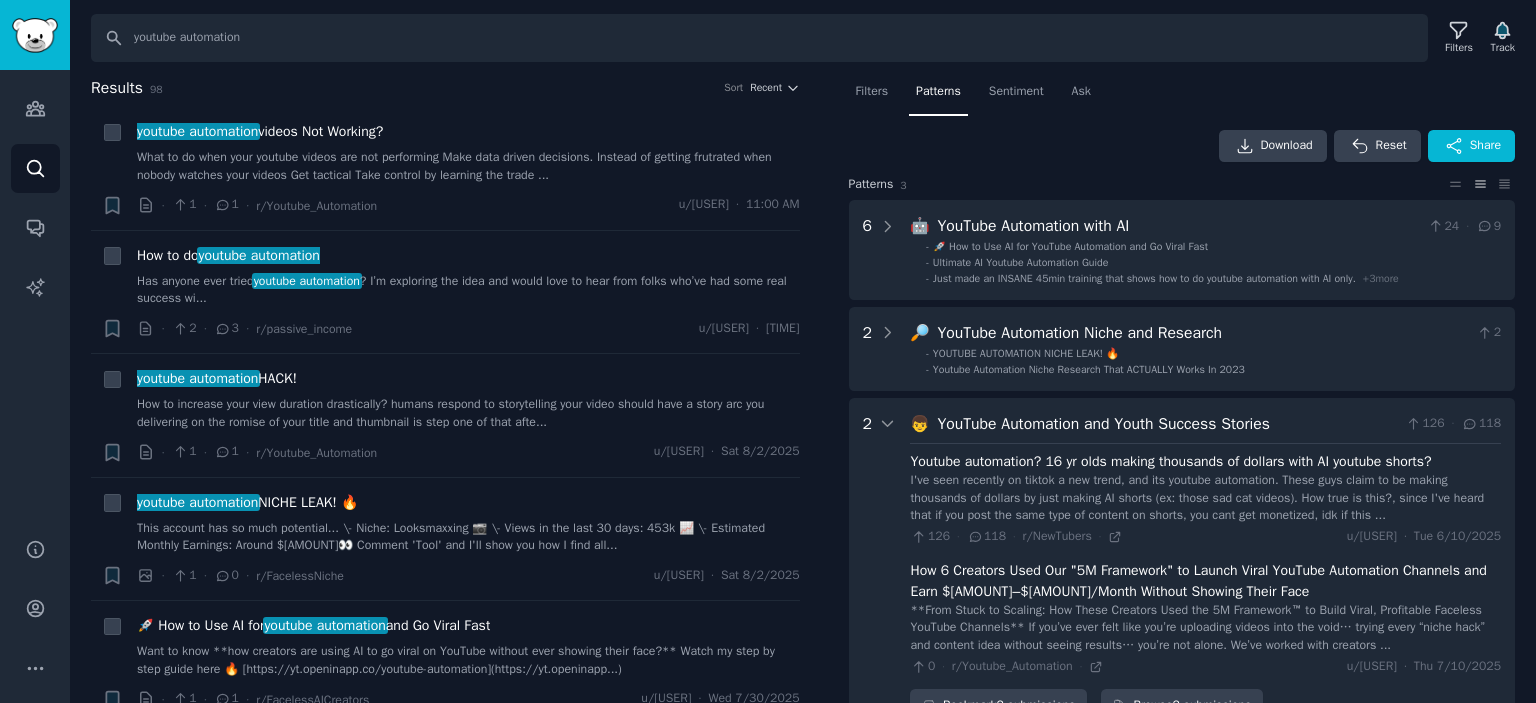 scroll, scrollTop: 321, scrollLeft: 0, axis: vertical 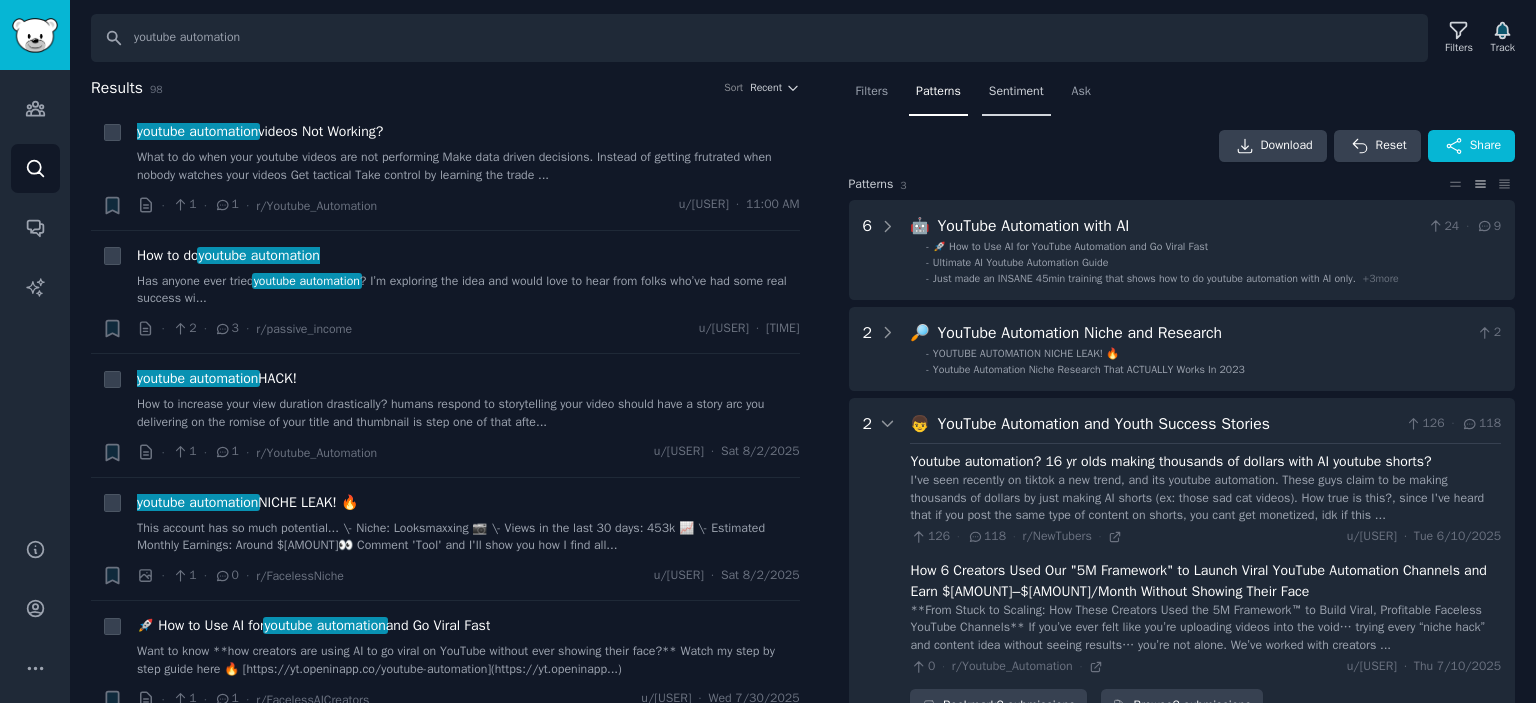 click on "Sentiment" at bounding box center [1016, 92] 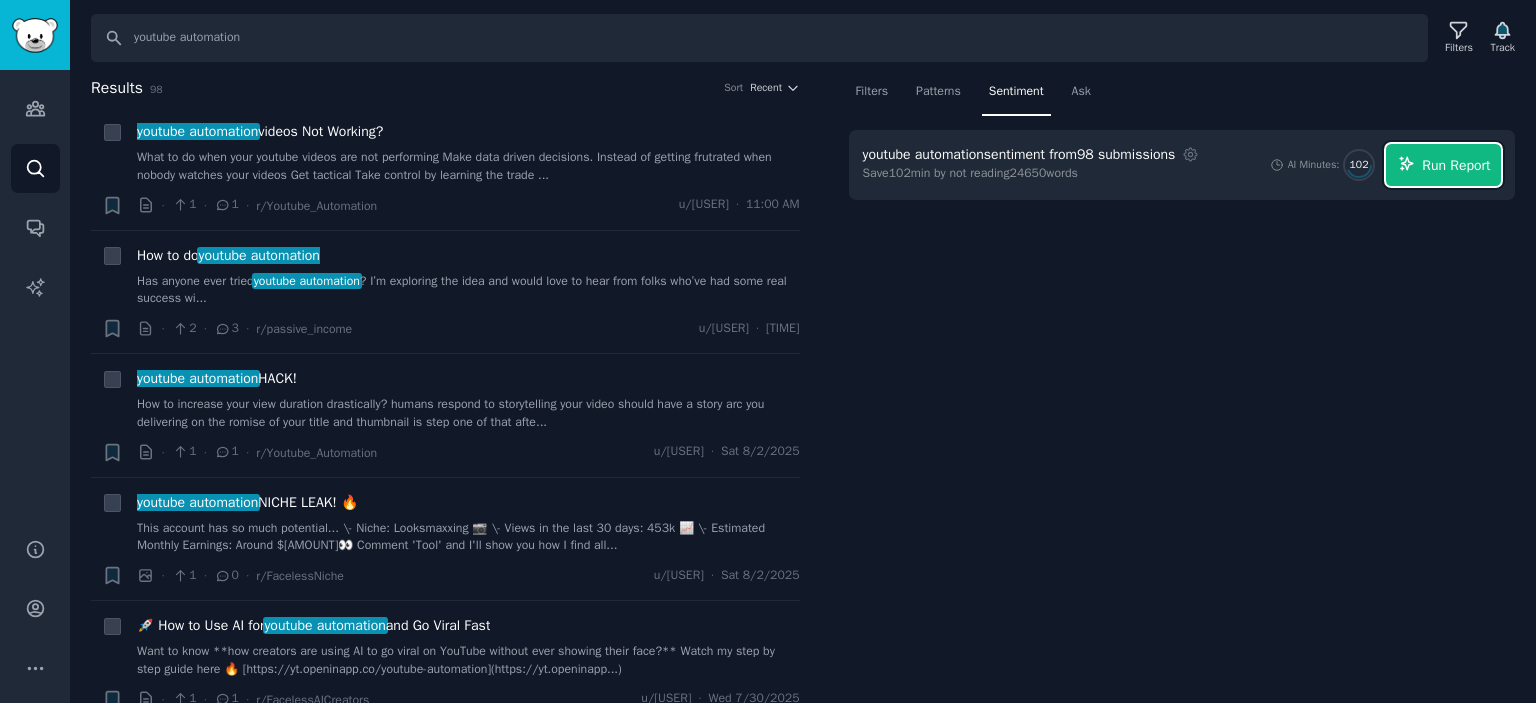click on "Run Report" at bounding box center [1456, 165] 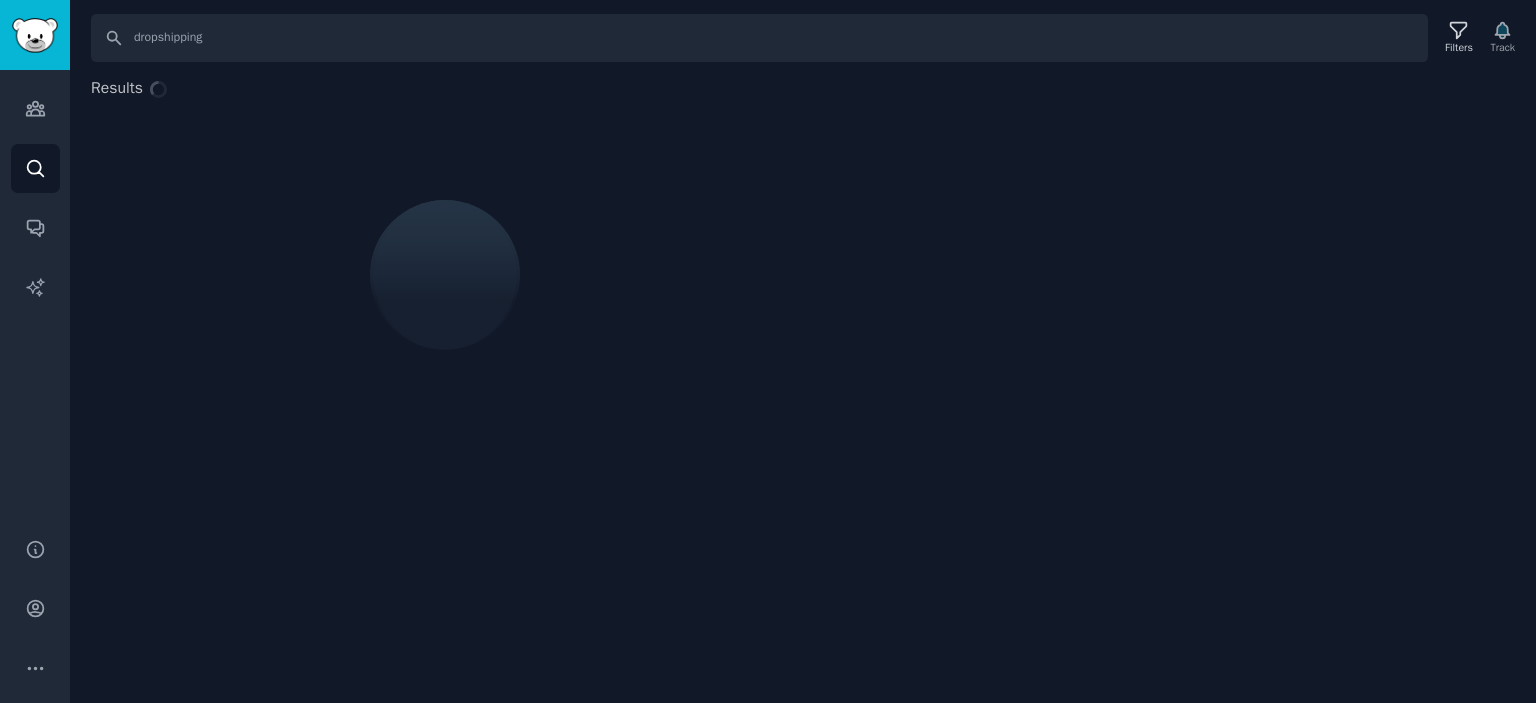 scroll, scrollTop: 0, scrollLeft: 0, axis: both 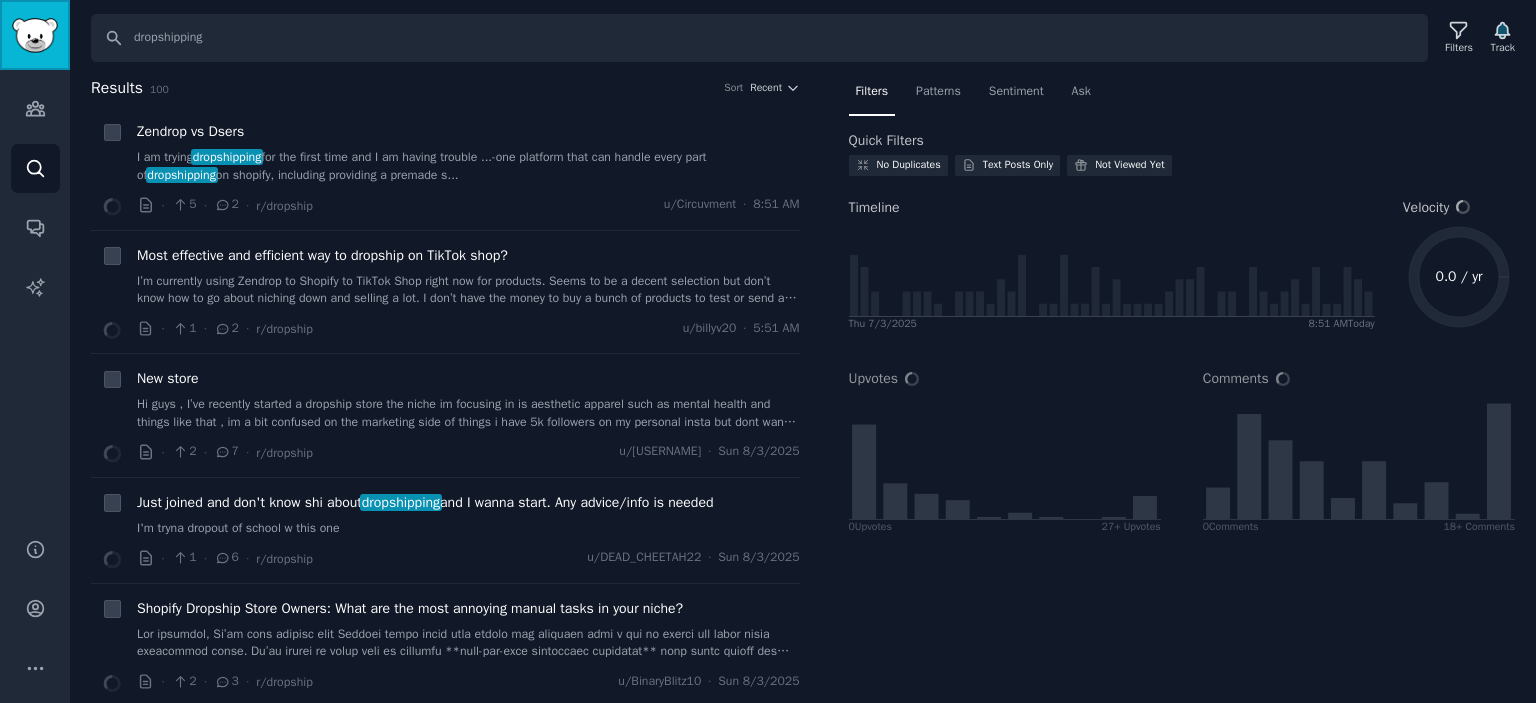 click at bounding box center [35, 35] 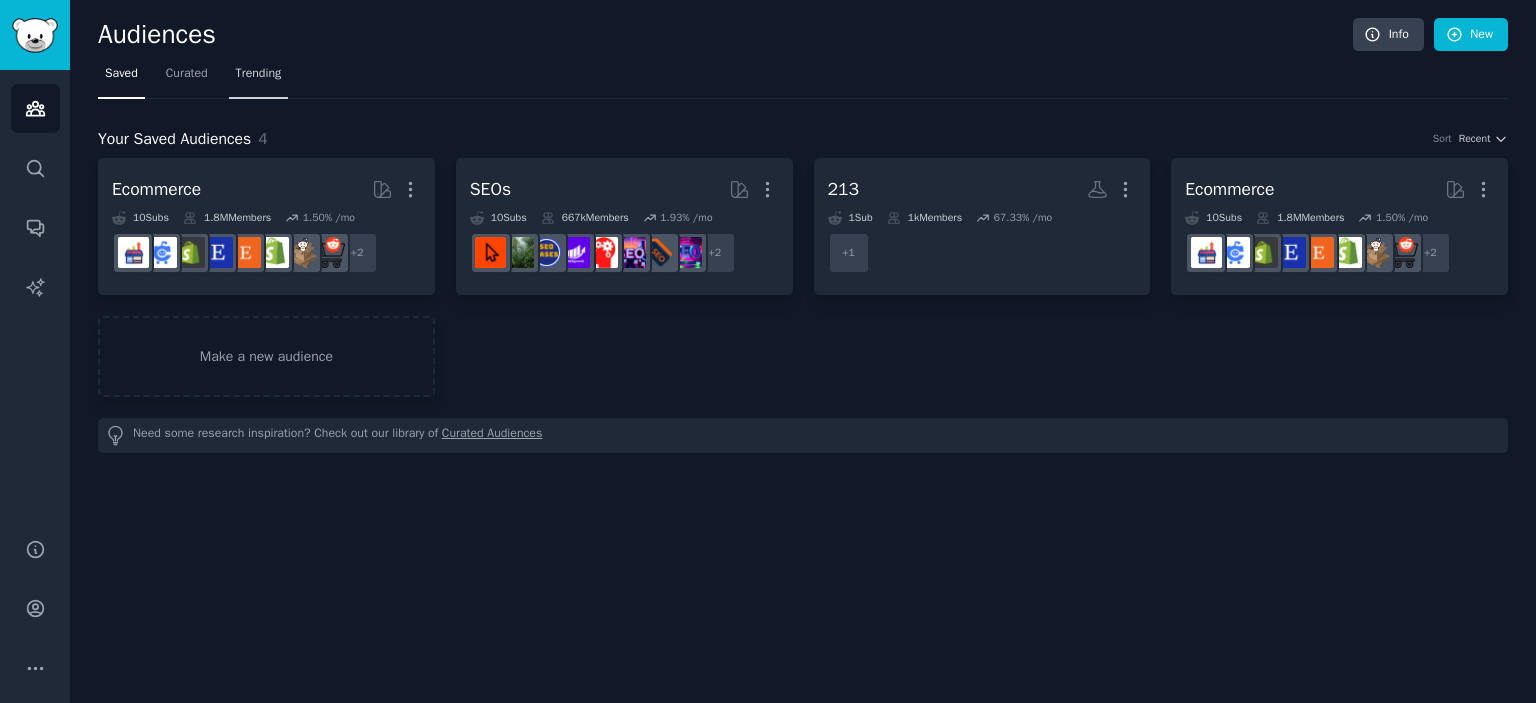 click on "Trending" at bounding box center (259, 74) 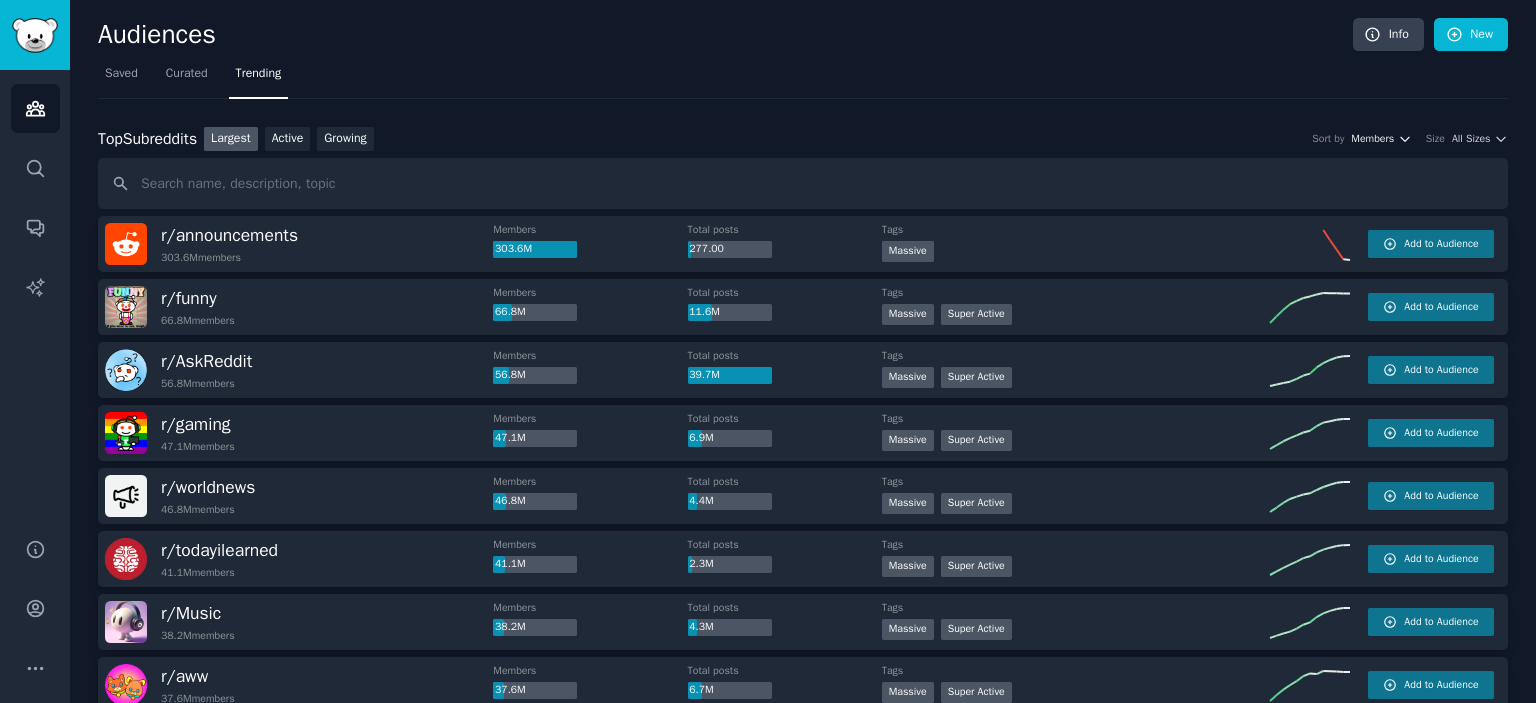 click on "Members" at bounding box center (1372, 139) 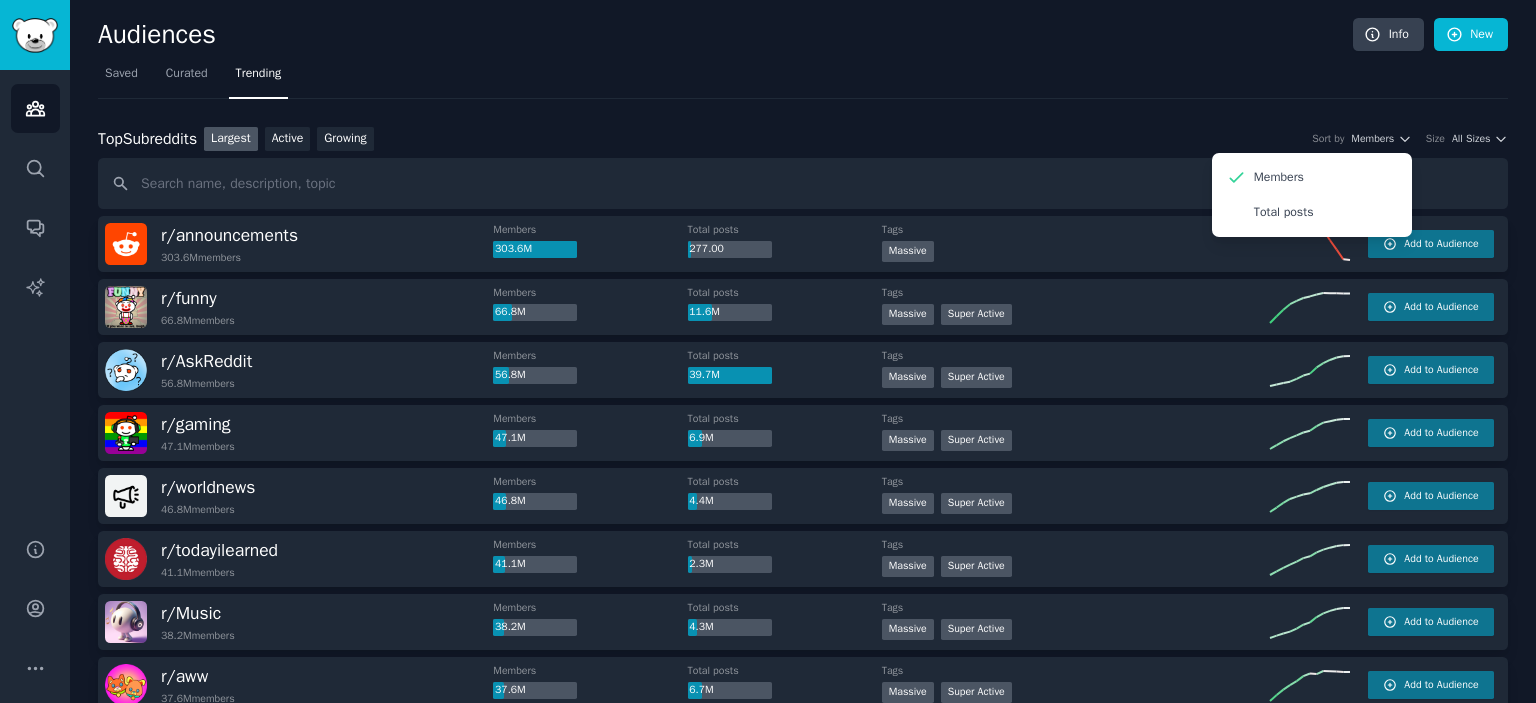 click on "Top   Subreddits Top Subreddits Largest Active Growing Sort by Members Members Total posts Size All Sizes r/ announcements 303.6M  members Members 303.6M Total posts 277.00 Tags Massive Add to Audience r/ funny 66.8M  members Members 66.8M Total posts 11.6M Tags Massive Super Active Add to Audience r/ AskReddit 56.8M  members Members 56.8M Total posts 39.7M Tags Massive Super Active Add to Audience r/ gaming 47.1M  members Members 47.1M Total posts 6.9M Tags Massive Super Active Add to Audience r/ worldnews 46.8M  members Members 46.8M Total posts 4.4M Tags Massive Super Active Add to Audience r/ todayilearned 41.1M  members Members 41.1M Total posts 2.3M Tags Massive Super Active Add to Audience r/ Music 38.2M  members Members 38.2M Total posts 4.3M Tags Massive Super Active Add to Audience r/ aww 37.6M  members Members 37.6M Total posts 6.7M Tags Massive Super Active Add to Audience r/ movies 36.8M  members Members 36.8M Total posts 2.8M Tags Massive Super Active Add to Audience r/ memes 35.5M  members Tags" at bounding box center (803, 1783) 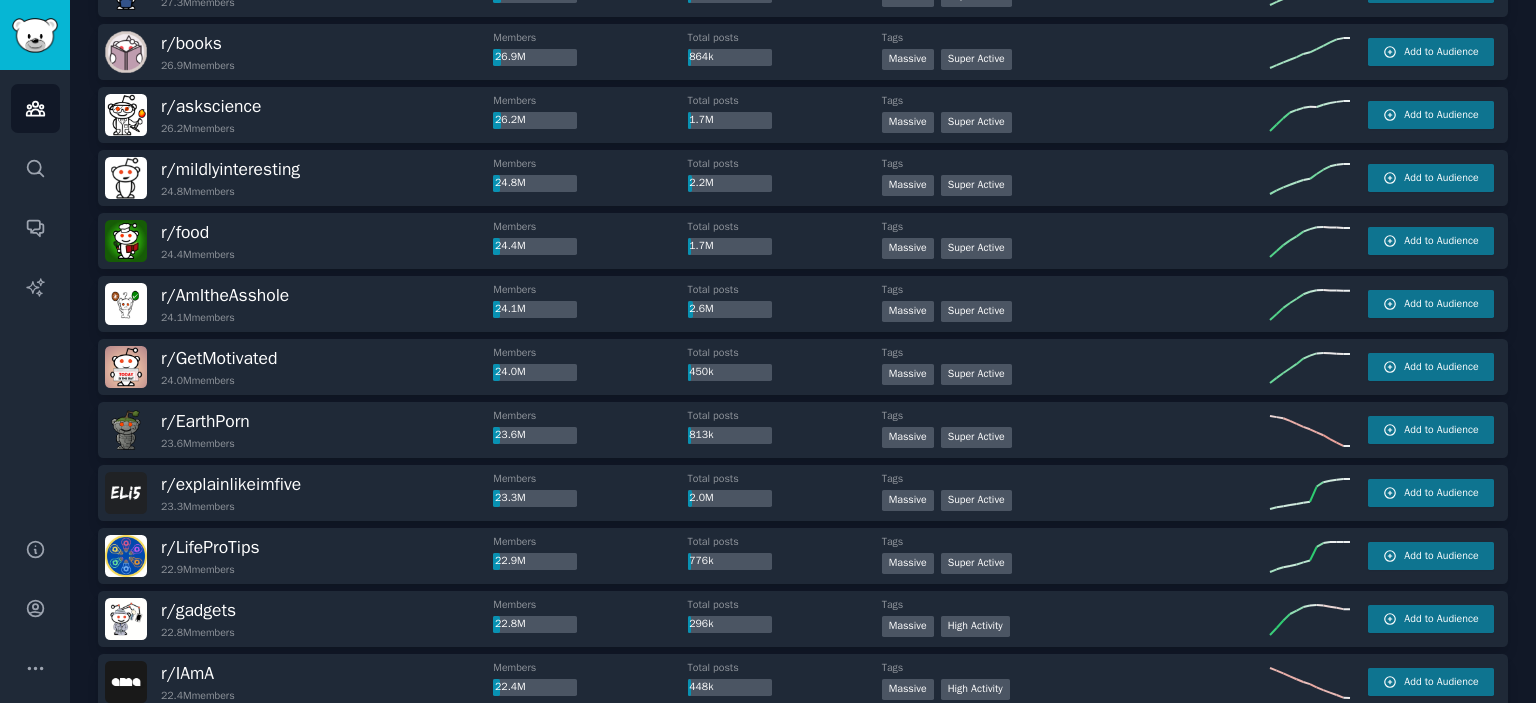 scroll, scrollTop: 1300, scrollLeft: 0, axis: vertical 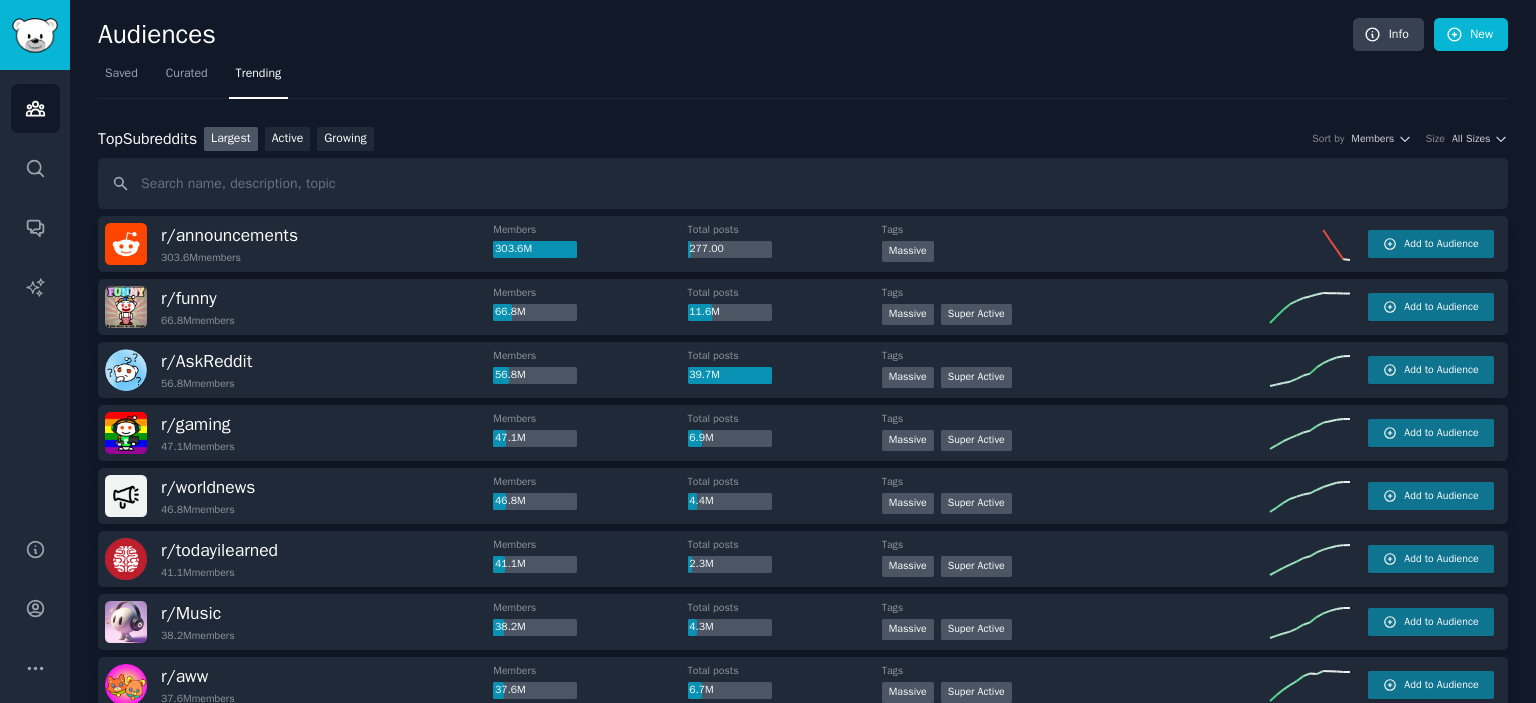 drag, startPoint x: 433, startPoint y: 510, endPoint x: 354, endPoint y: -121, distance: 635.9261 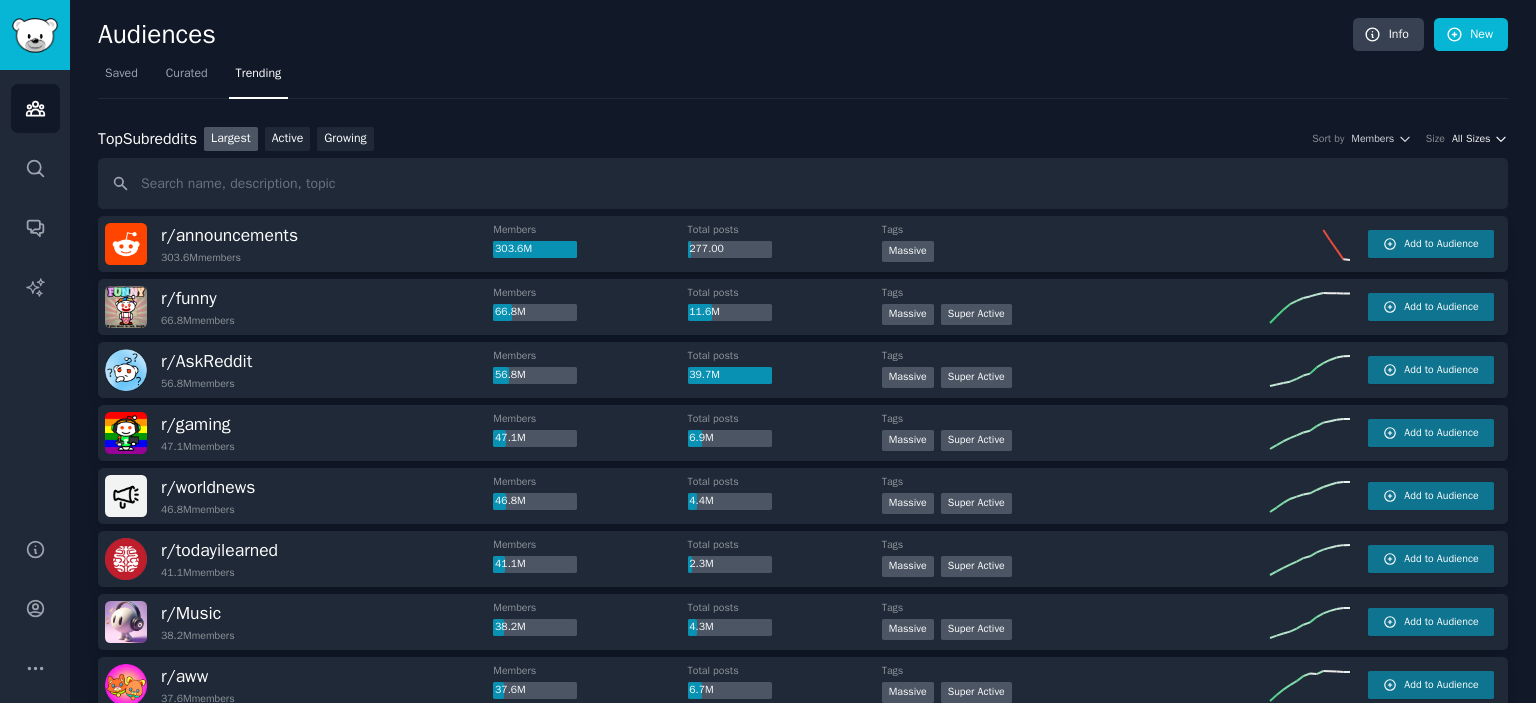 click 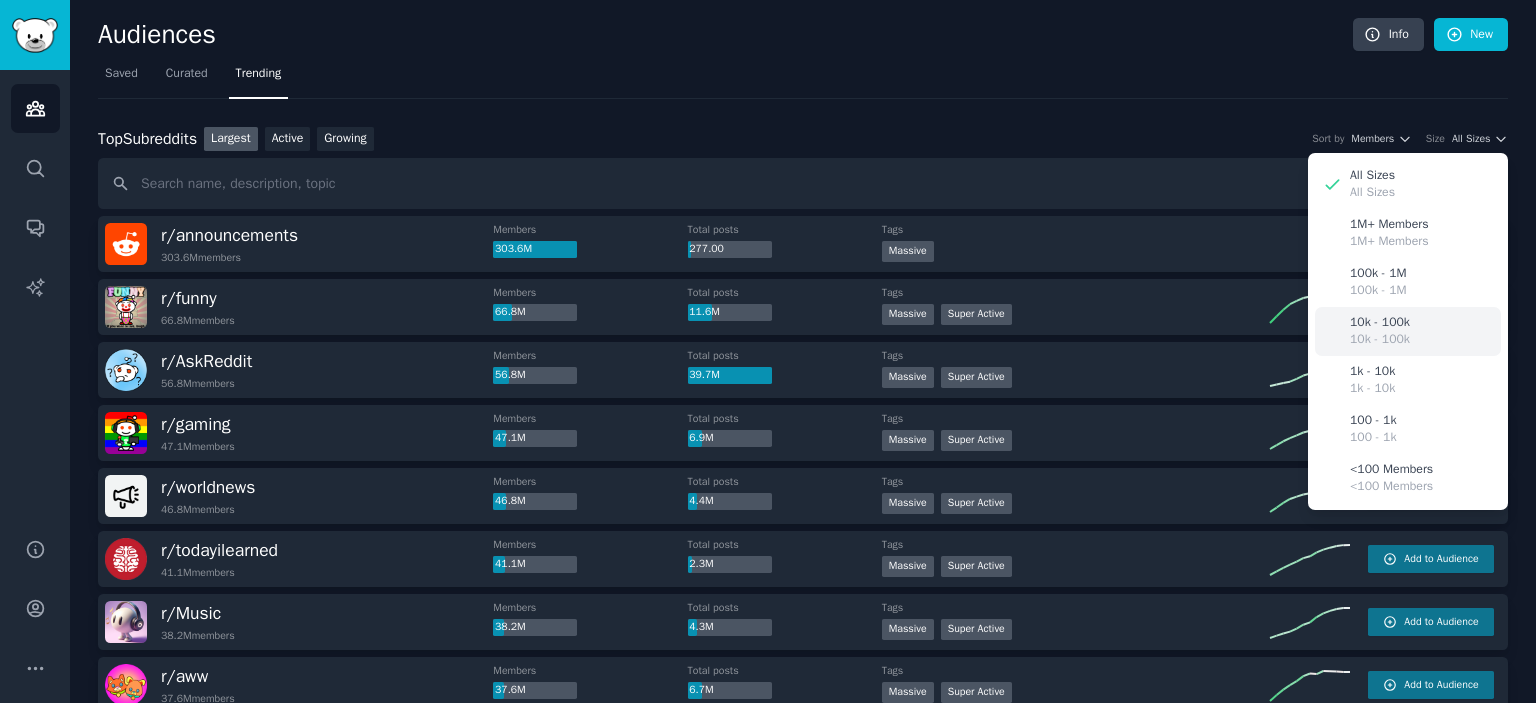 click on "10k - 100k 10k - 100k" at bounding box center [1408, 331] 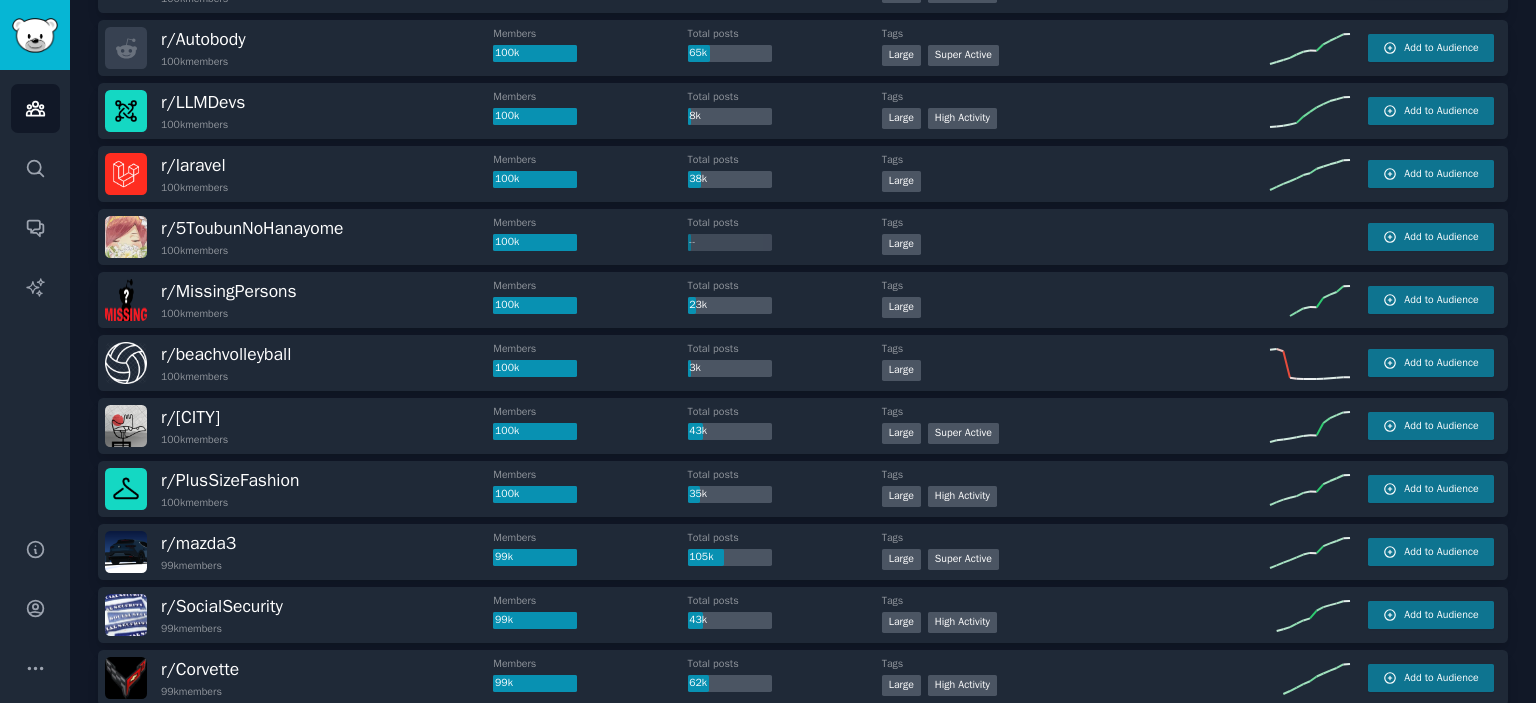 scroll, scrollTop: 0, scrollLeft: 0, axis: both 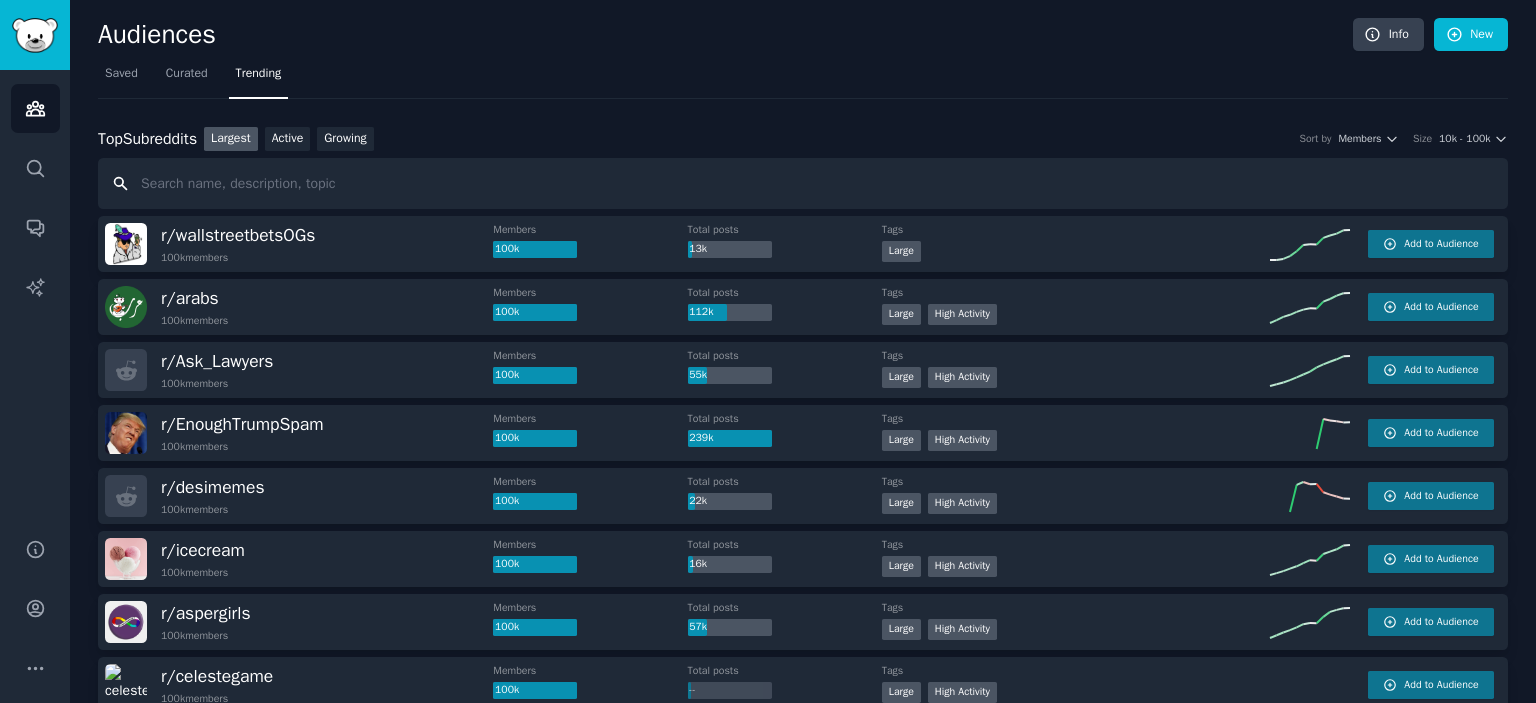 click at bounding box center (803, 183) 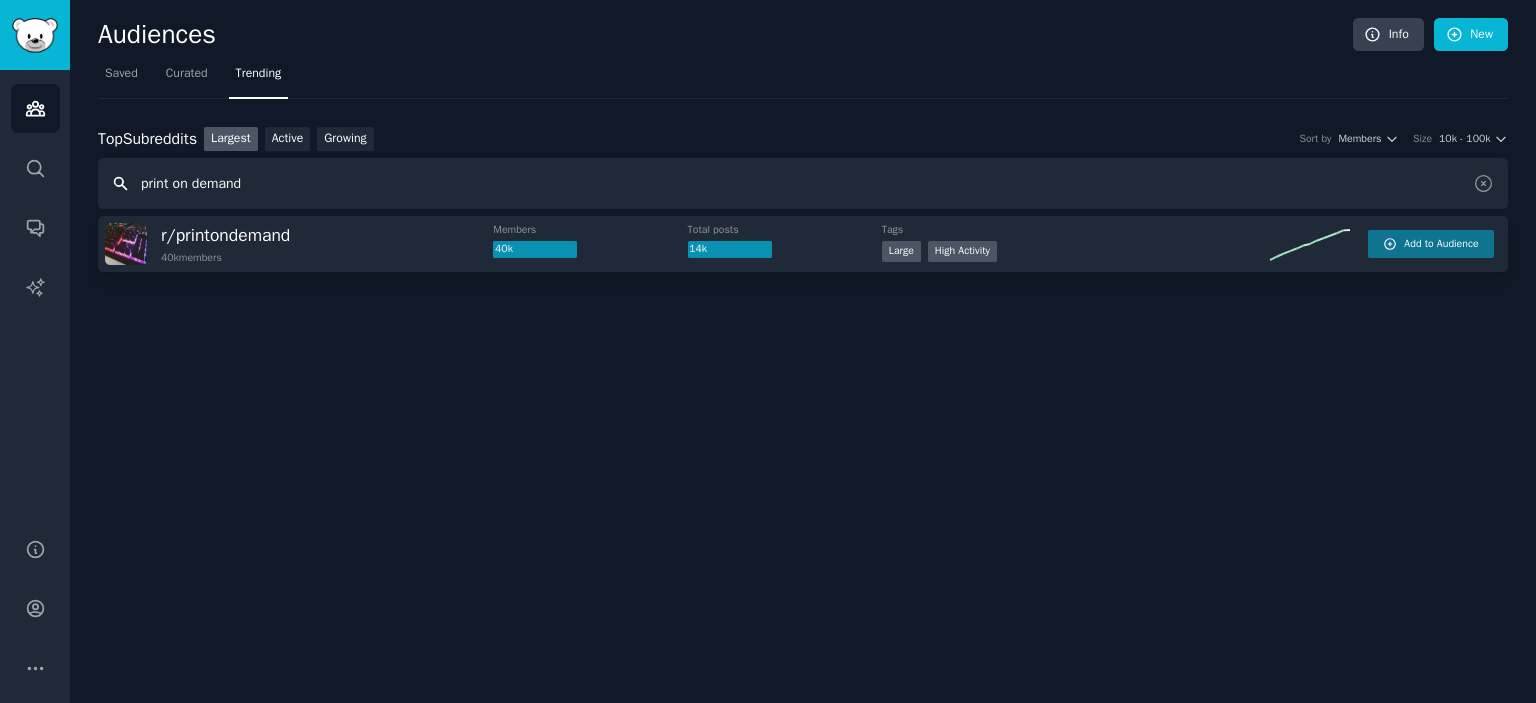 click on "print on demand" at bounding box center [803, 183] 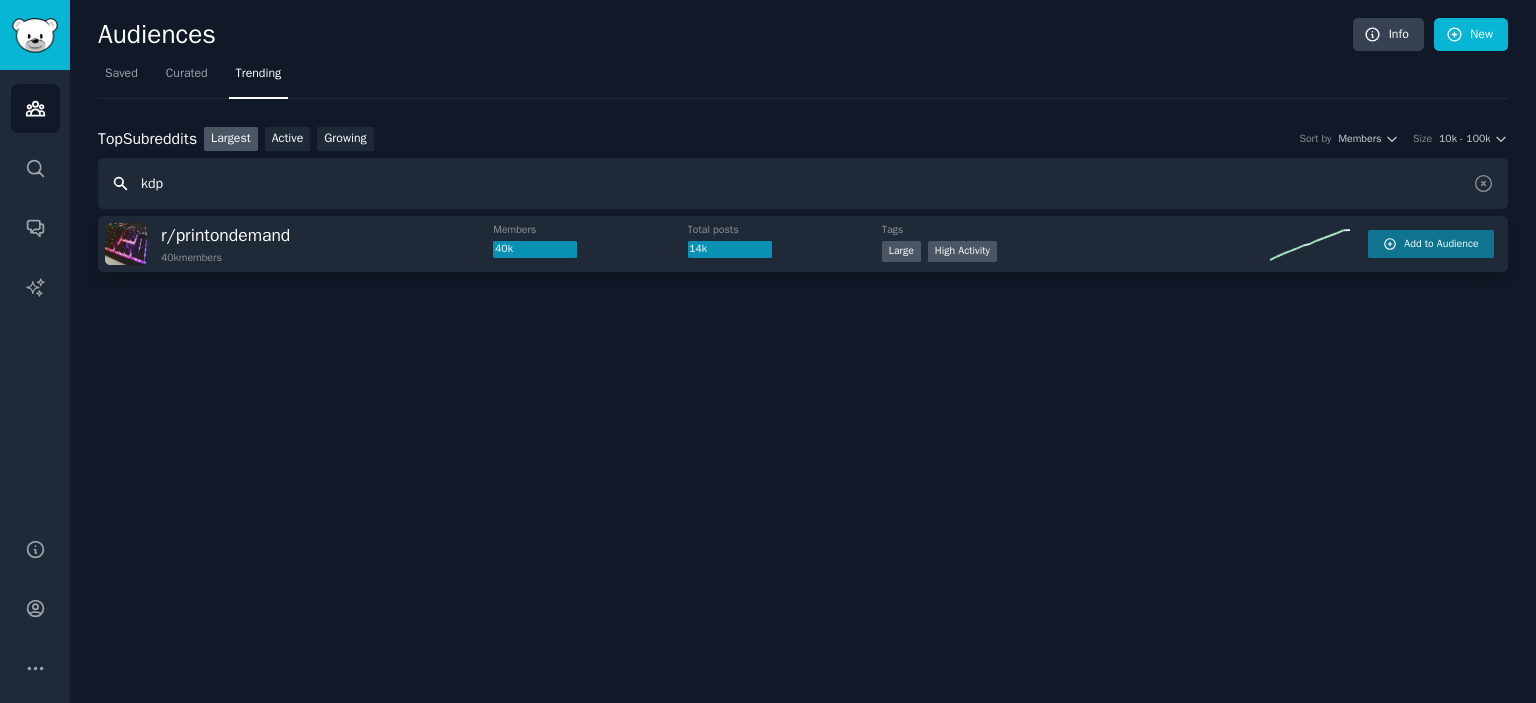 type on "kdp" 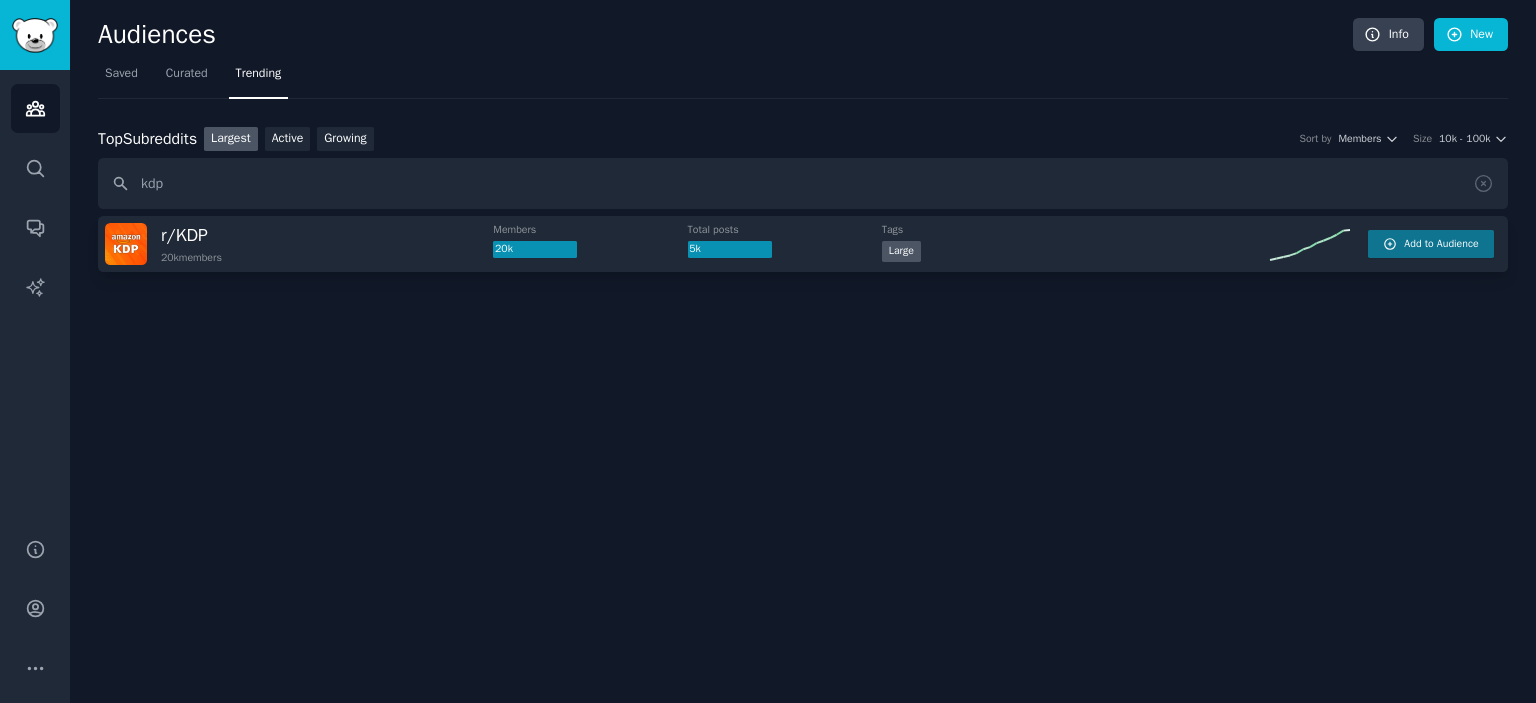 click at bounding box center [126, 244] 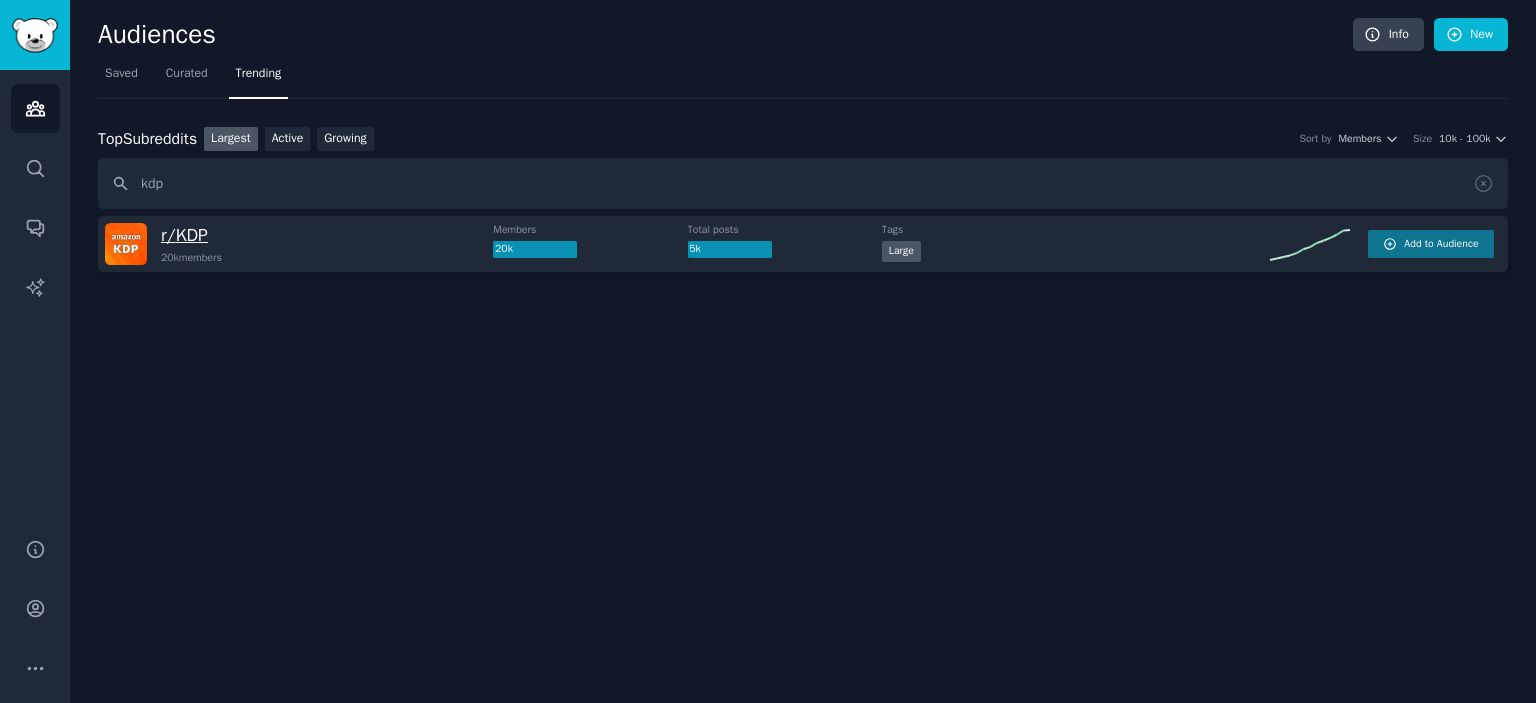 click on "r/ KDP" at bounding box center [184, 235] 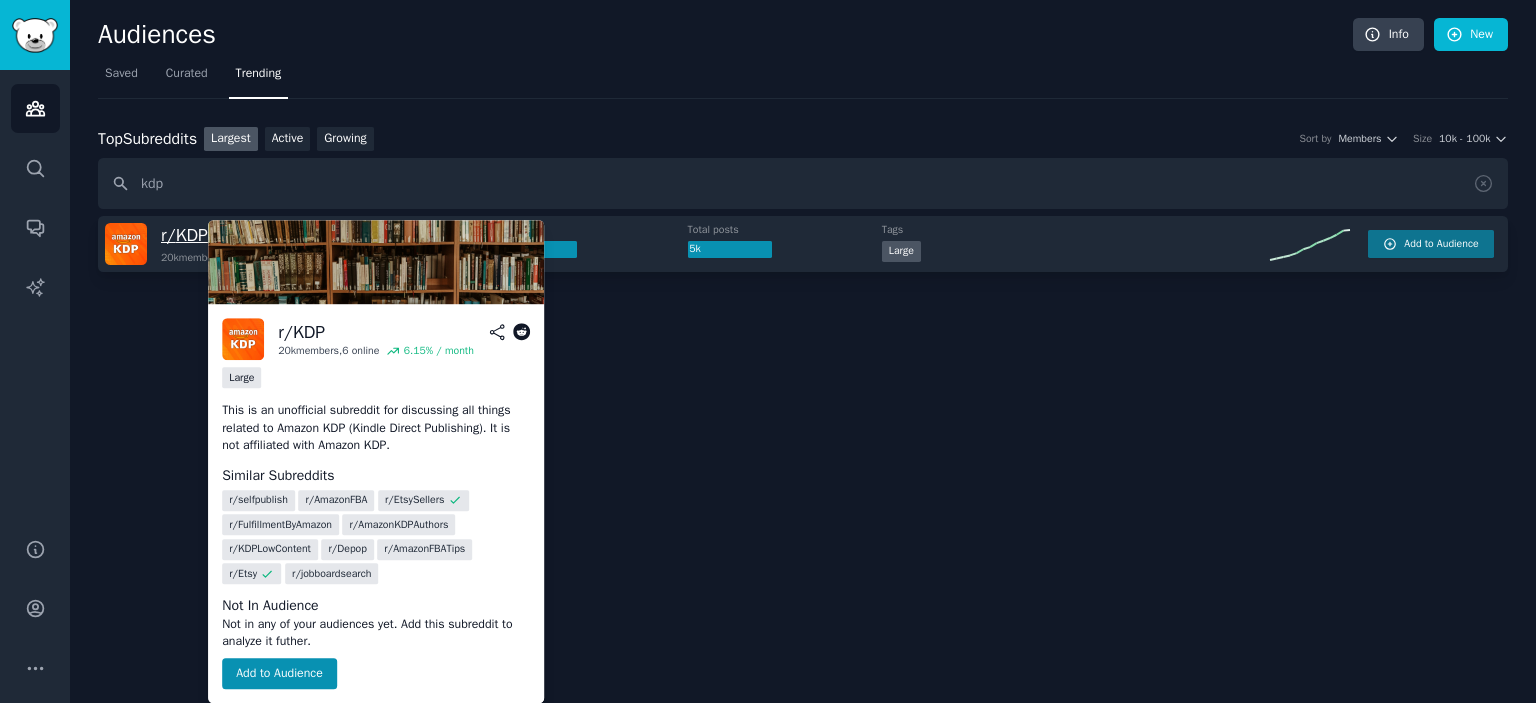 click on "r/ KDP" at bounding box center [184, 235] 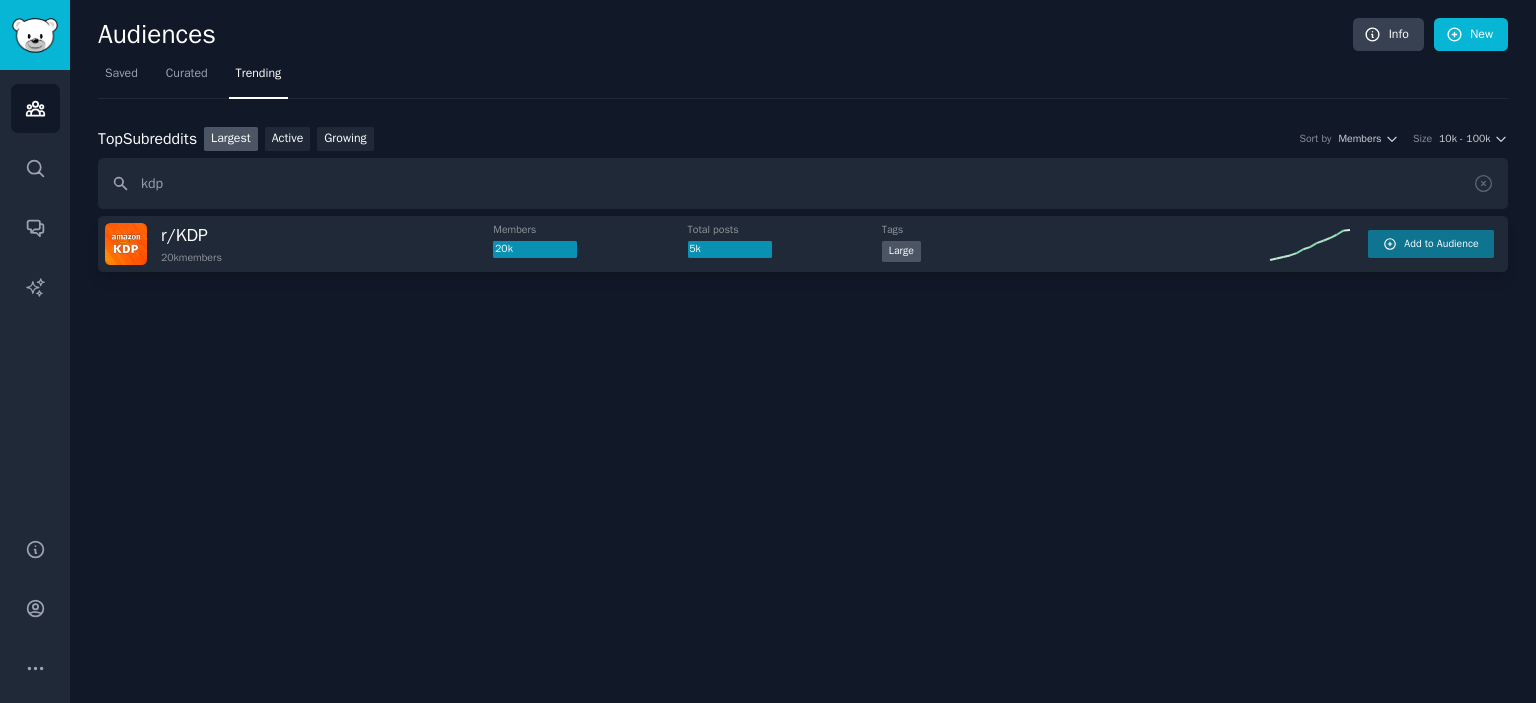 click at bounding box center [126, 244] 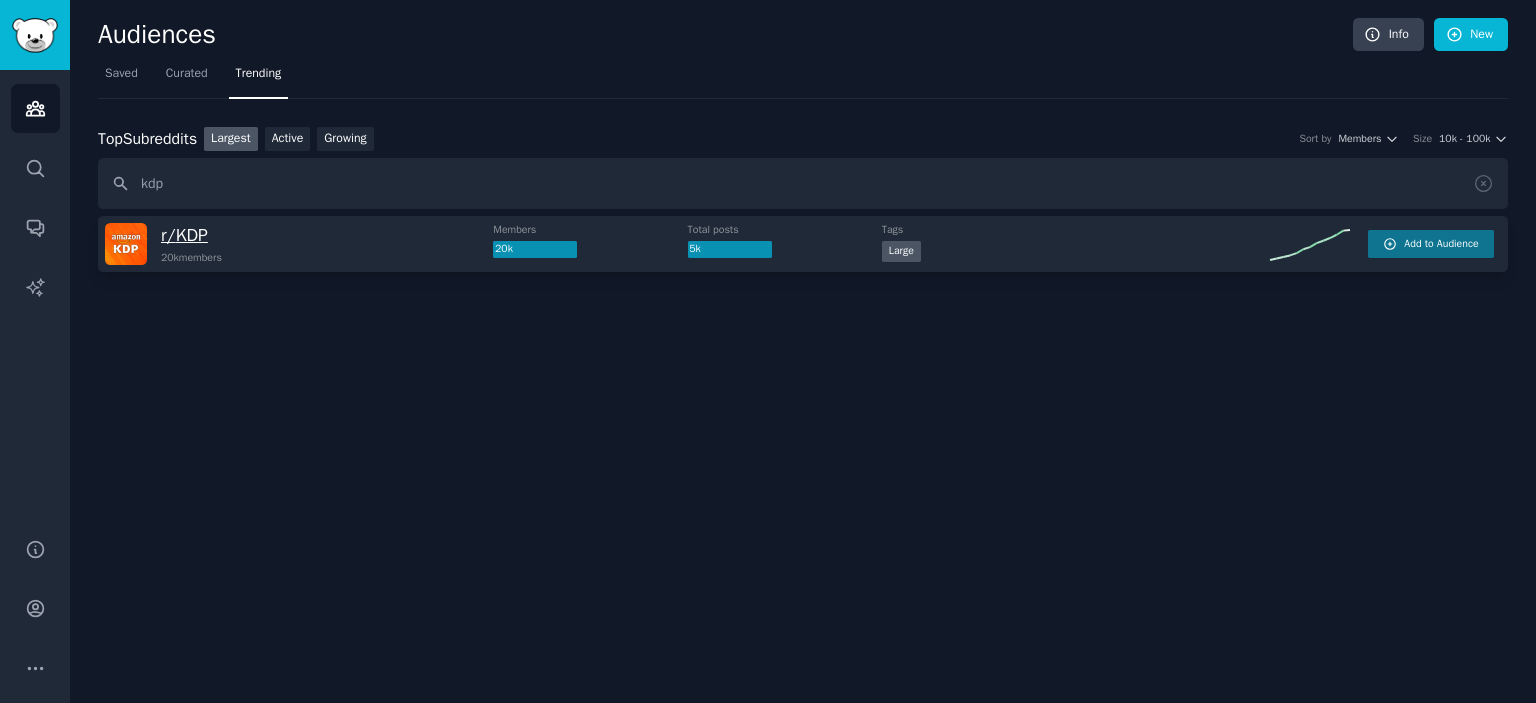 click on "r/ KDP" at bounding box center (184, 235) 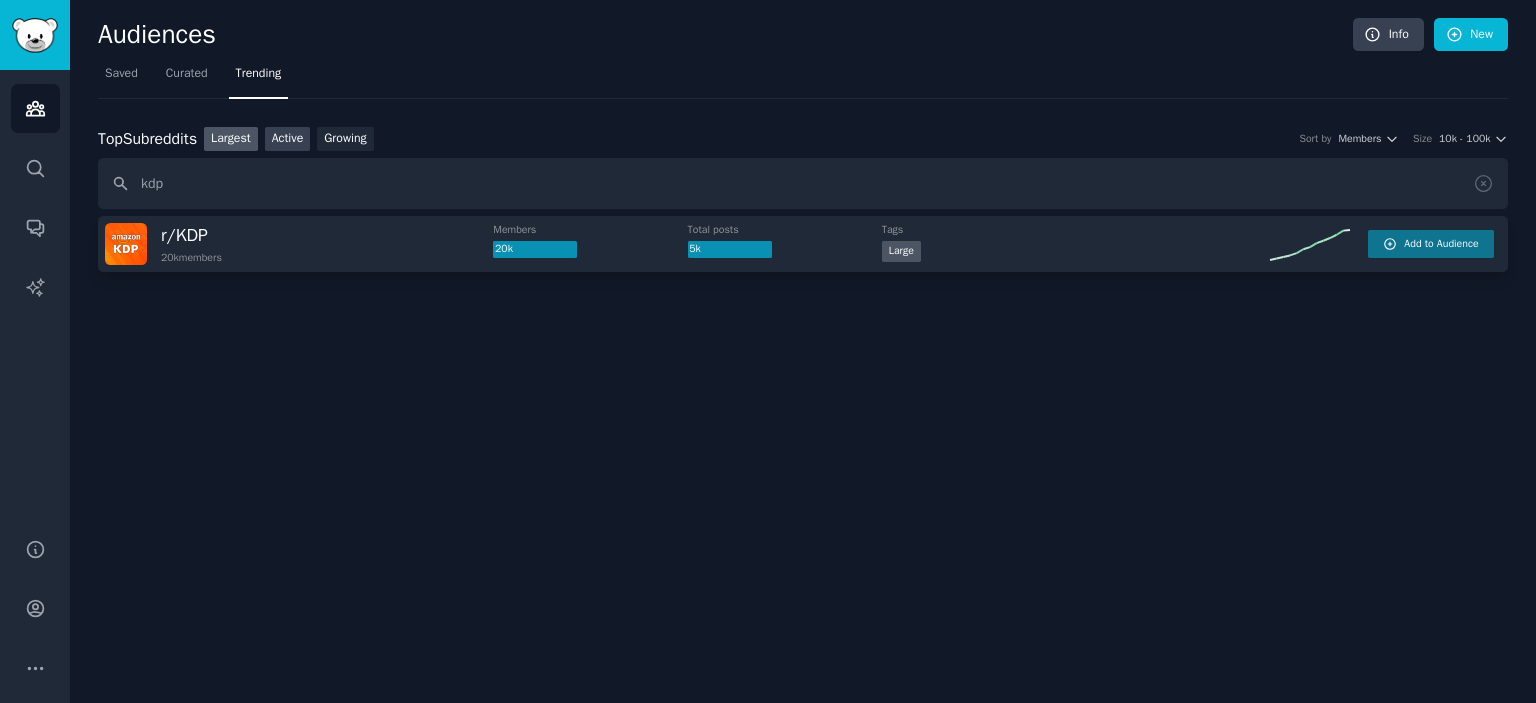 click on "Active" at bounding box center (288, 139) 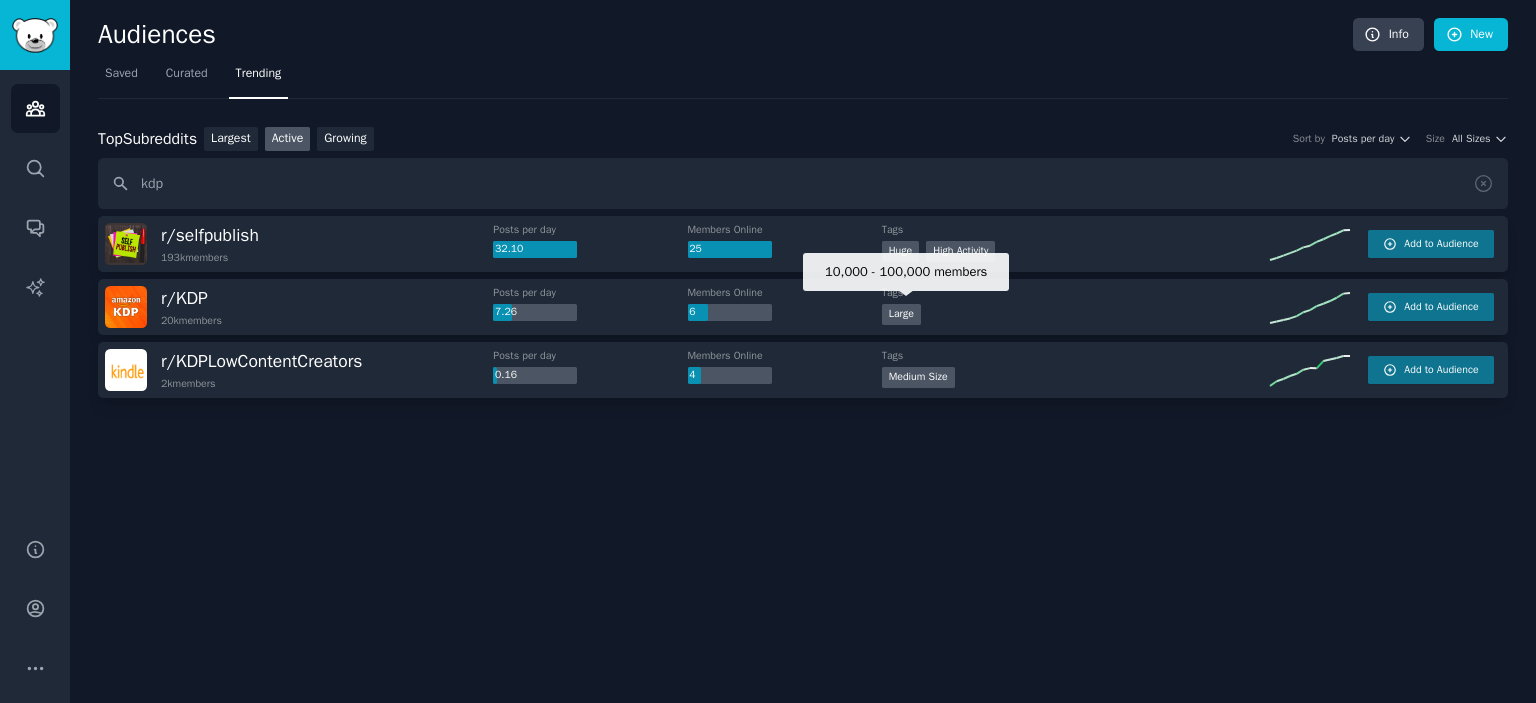 click on "Large" at bounding box center [901, 314] 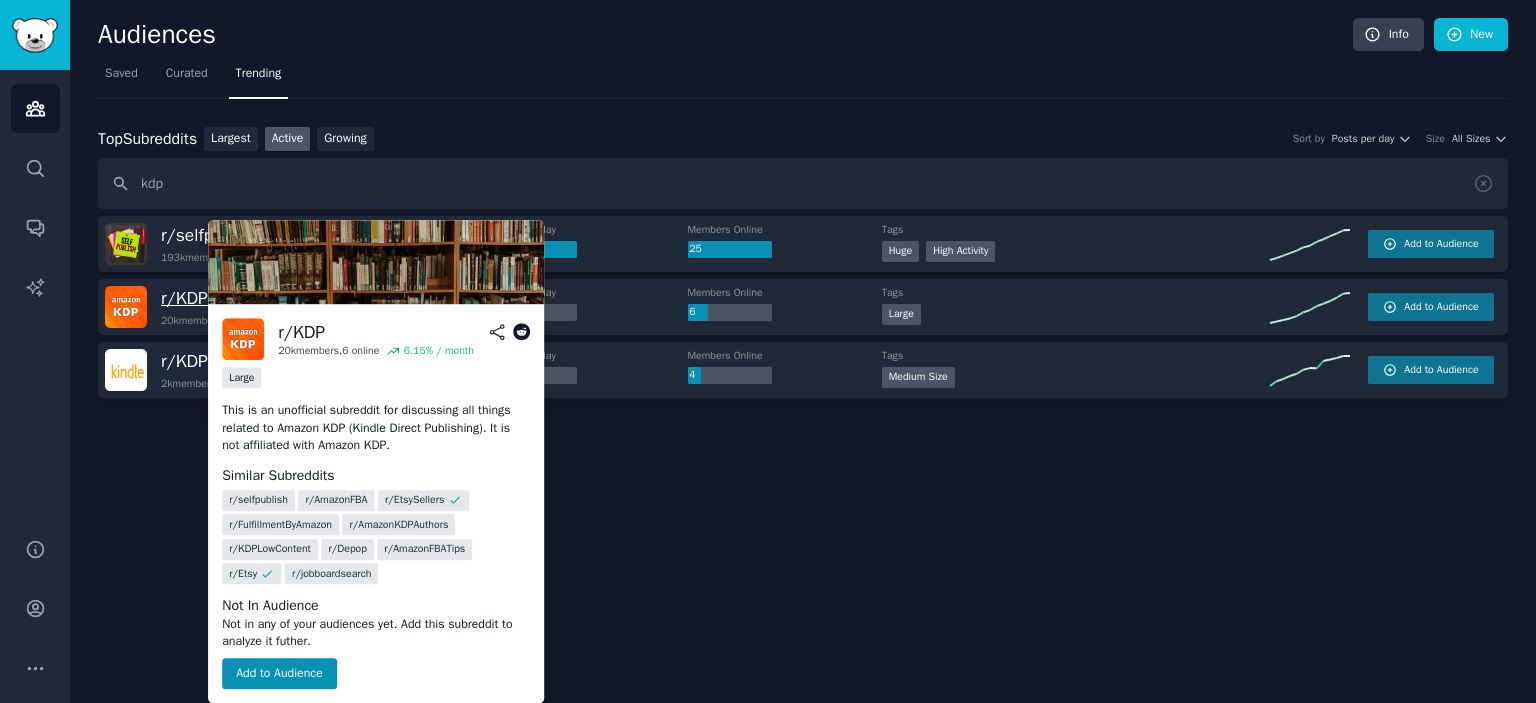click on "r/ KDP" at bounding box center (184, 298) 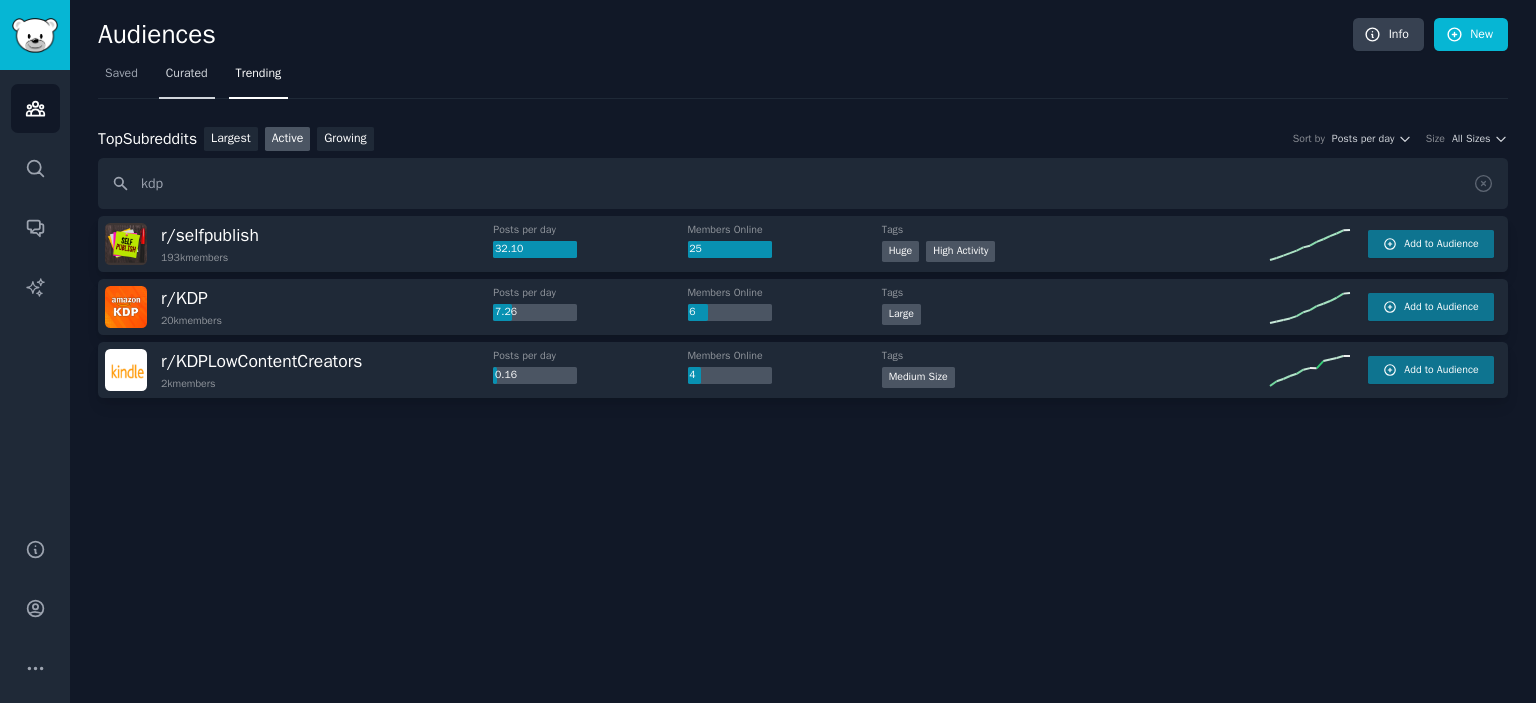 click on "Curated" at bounding box center (187, 78) 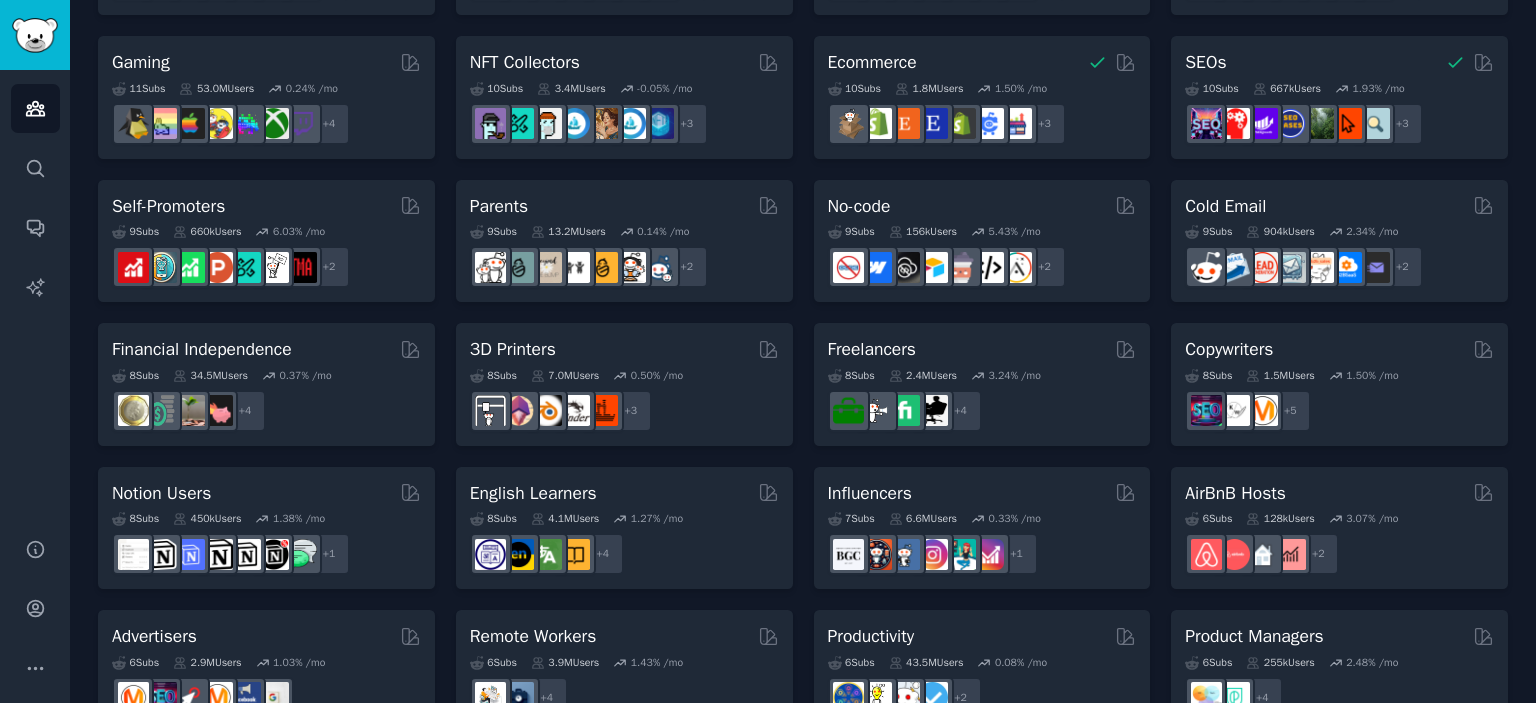 scroll, scrollTop: 896, scrollLeft: 0, axis: vertical 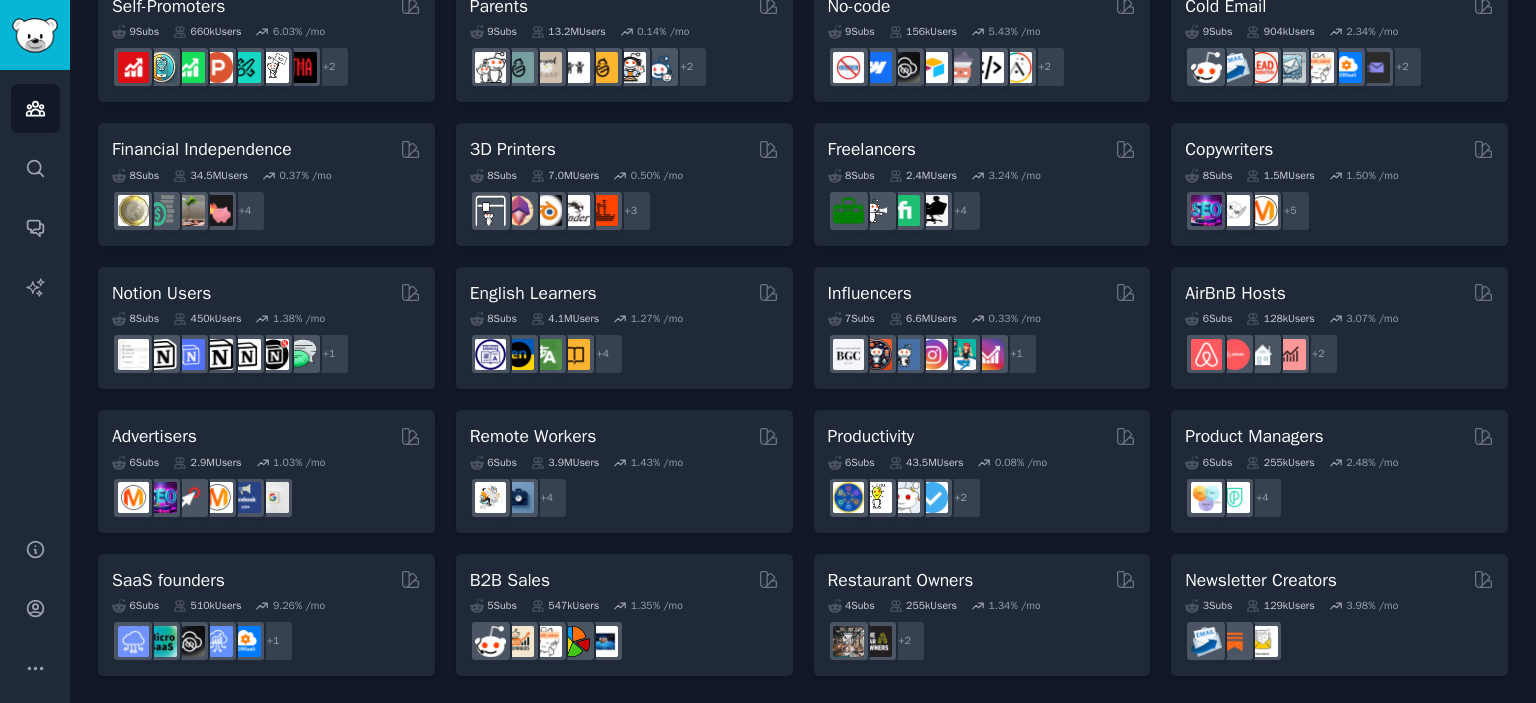 click on "Audiences Info New Saved Curated Trending Curated Audiences Pet Lovers Curated by GummySearch 31  Sub s 24.2M  Users 0.83 % /mo + 24 Software Developers 26  Sub s 29.9M  Users 0.42 % /mo + 19 AI Enthusiasts 25  Sub s 20.1M  Users 2.19 % /mo + 18 DevOps 21  Sub s 1.6M  Users 1.91 % /mo + 14 Crypto 19  Sub s 19.1M  Users 0.46 % /mo + 12 Marketers 18  Sub s 6.5M  Users 1.16 % /mo r/Emailmarketing + 11 Startup Founders 16  Sub s 13.6M  Users 1.46 % /mo + 9 Generative AI 16  Sub s 20.1M  Users 1.11 % /mo + 9 AI Developers 15  Sub s 3.9M  Users 2.71 % /mo r/AIDevelopersSociety + 8 Stock Investors Curated by GummySearch 15  Sub s 28.5M  Users 0.64 % /mo + 8 Video Editors 15  Sub s 2.3M  Users 1.88 % /mo + 8 Designers 13  Sub s 9.8M  Users 0.21 % /mo + 6 Data Scientists 13  Sub s 7.6M  Users 0.59 % /mo + 6 Fitness Enthusiasts 12  Sub s 31.1M  Users 0.16 % /mo + 5 Gardeners 11  Sub s 13.6M  Users 1.09 % /mo + 4 Photographers 11  Sub s 10.7M  Users 0.64 % /mo + 4 Gaming 11  Sub s 53.0M  Users 0.24 % /mo + 4 10  Sub s +" 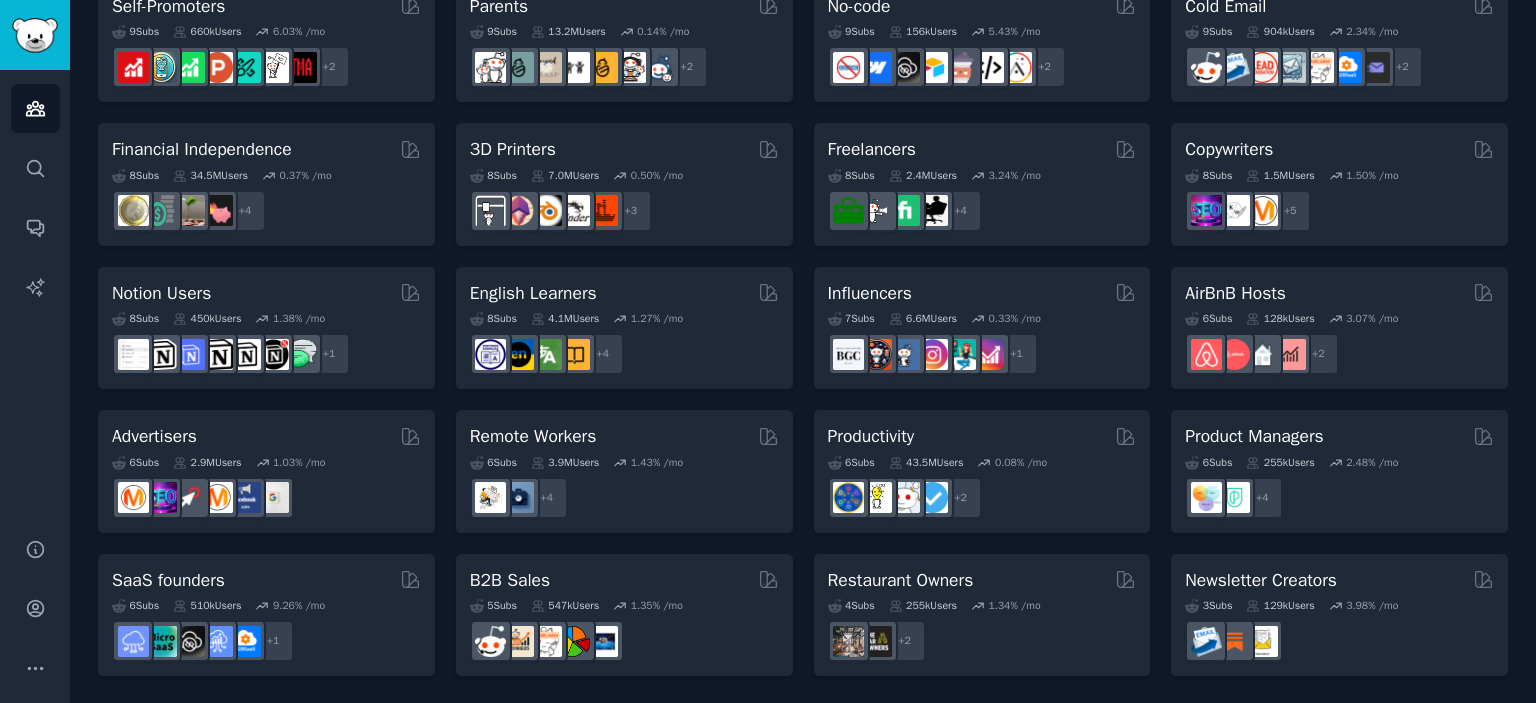 scroll, scrollTop: 0, scrollLeft: 0, axis: both 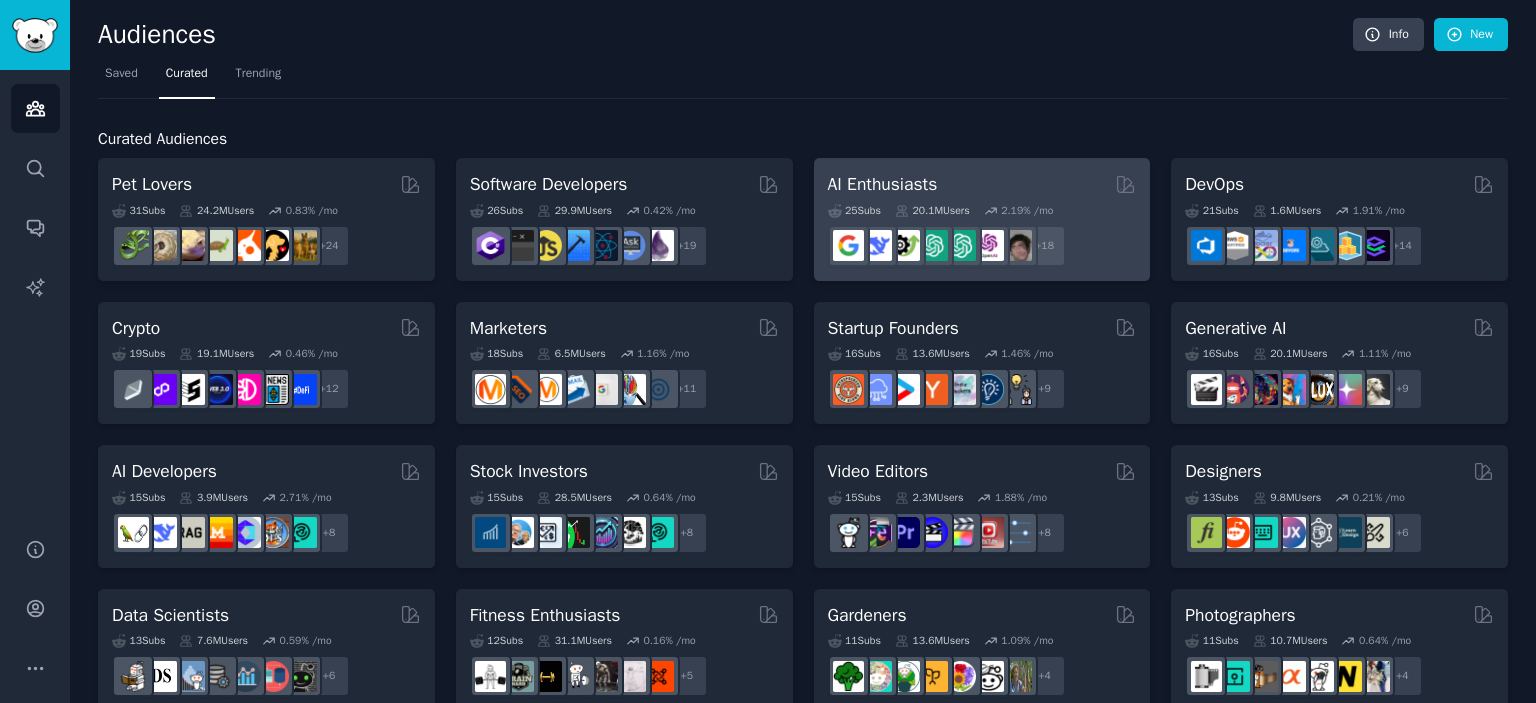 drag, startPoint x: 801, startPoint y: 527, endPoint x: 820, endPoint y: 207, distance: 320.56357 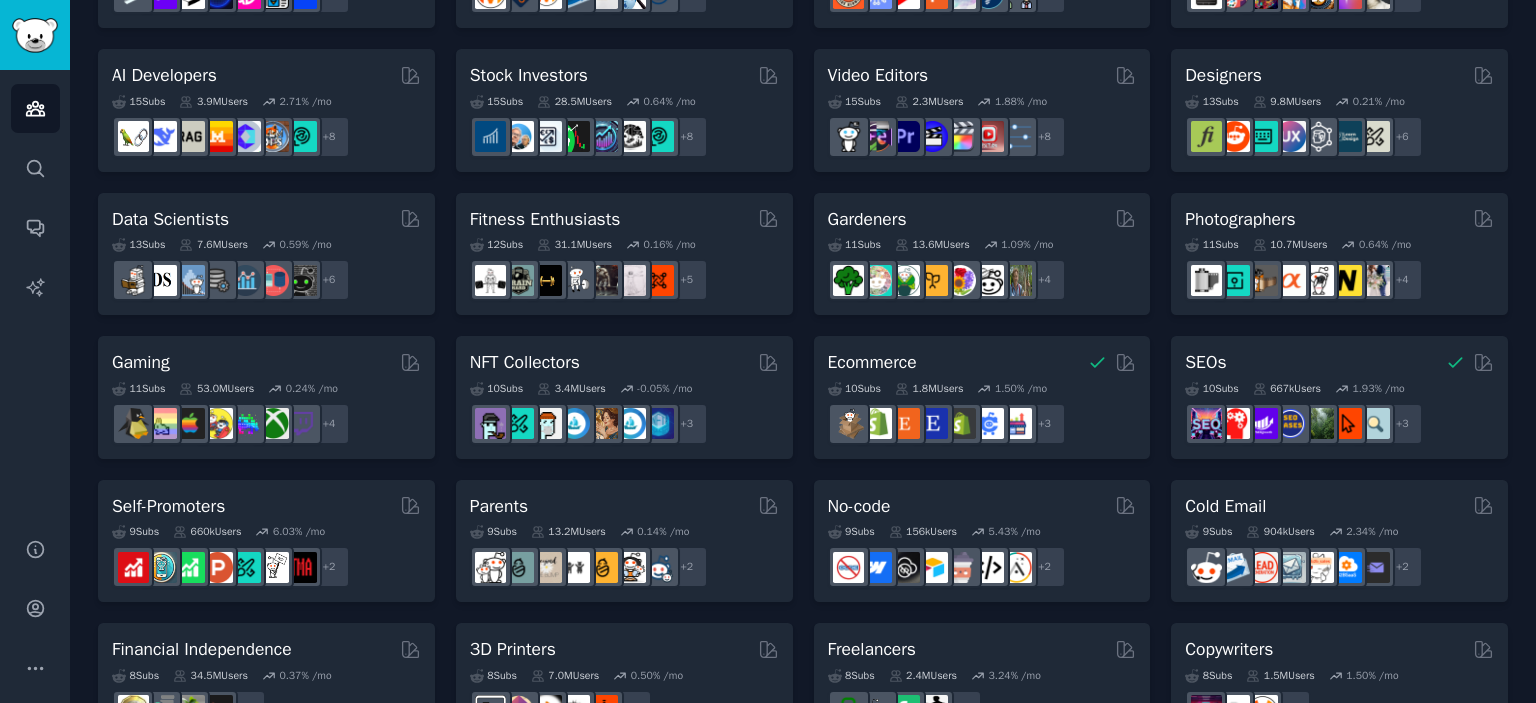 scroll, scrollTop: 0, scrollLeft: 0, axis: both 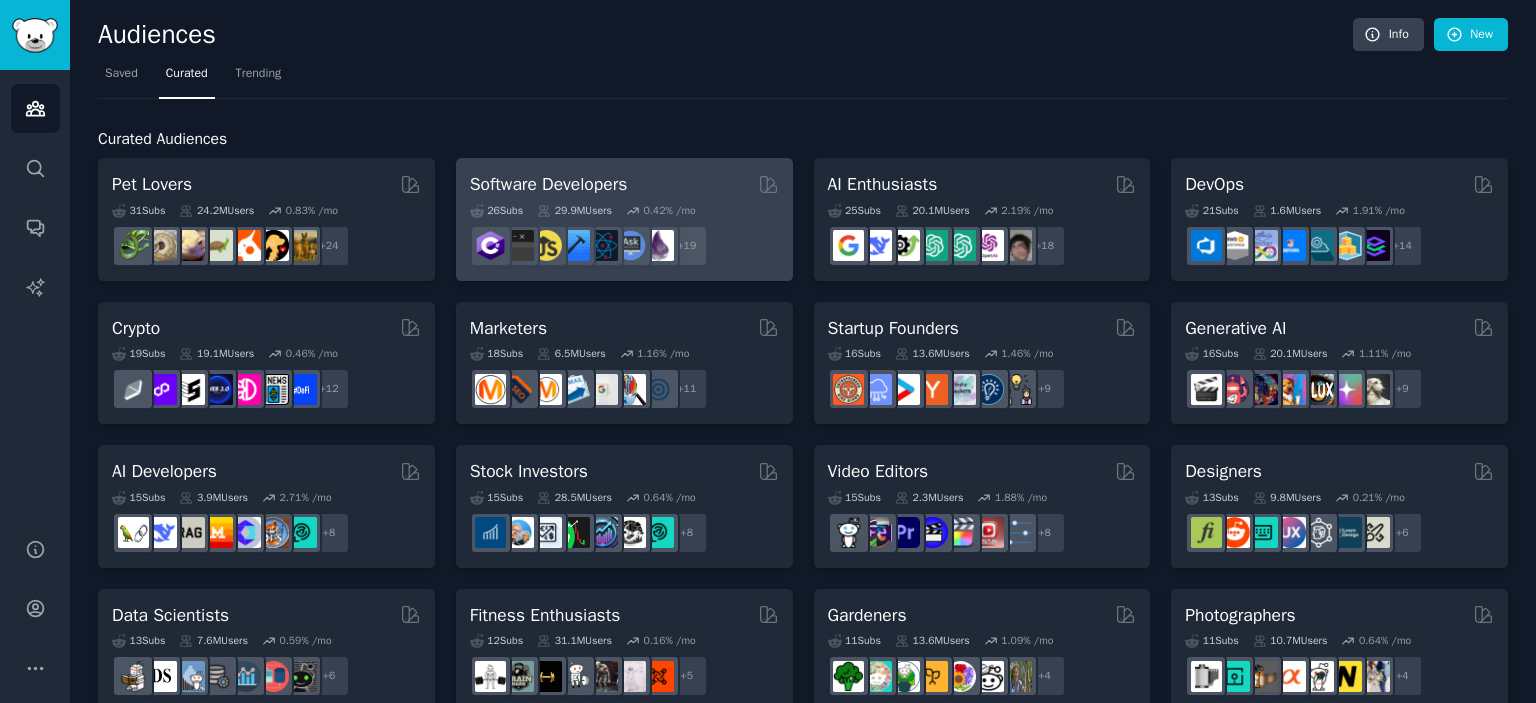 click on "Software Developers" at bounding box center [549, 184] 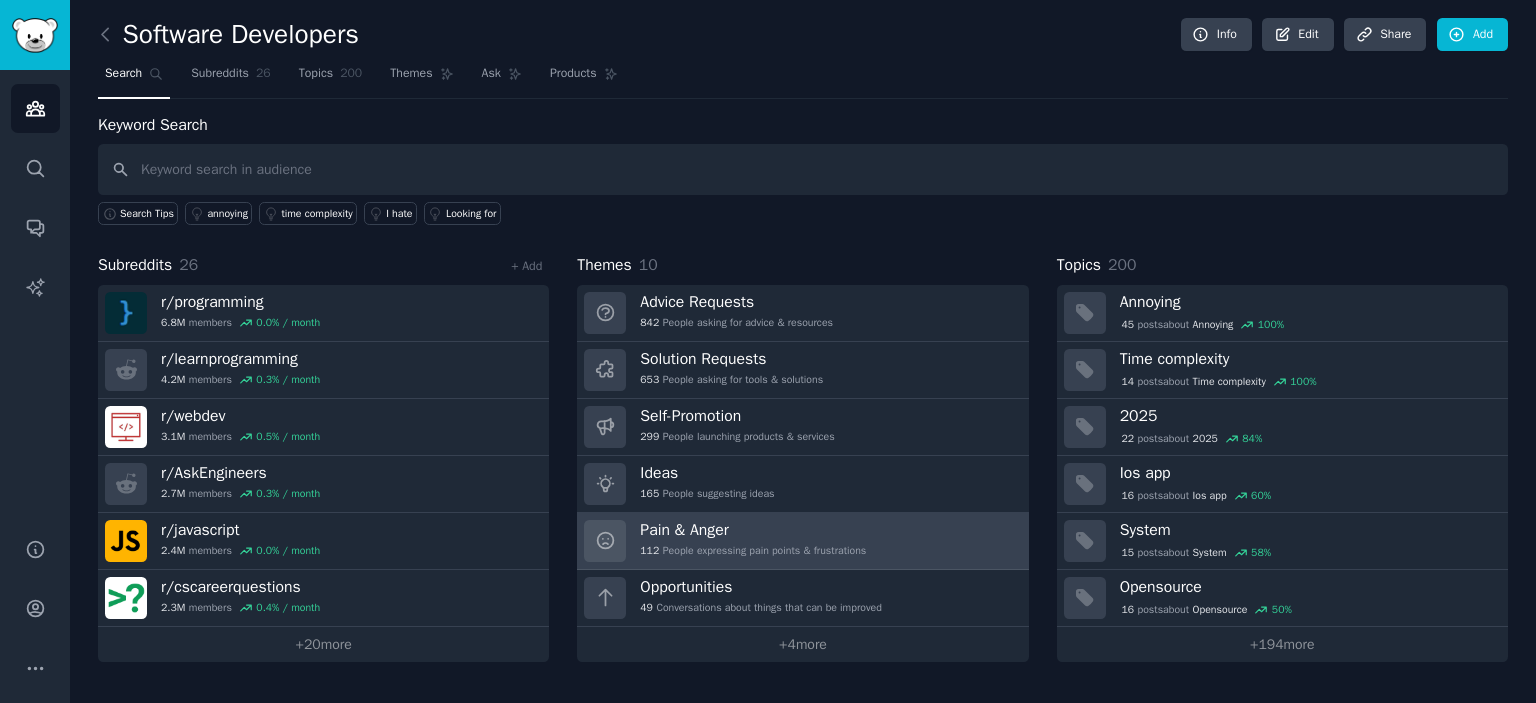 click on "Pain & Anger" at bounding box center (753, 530) 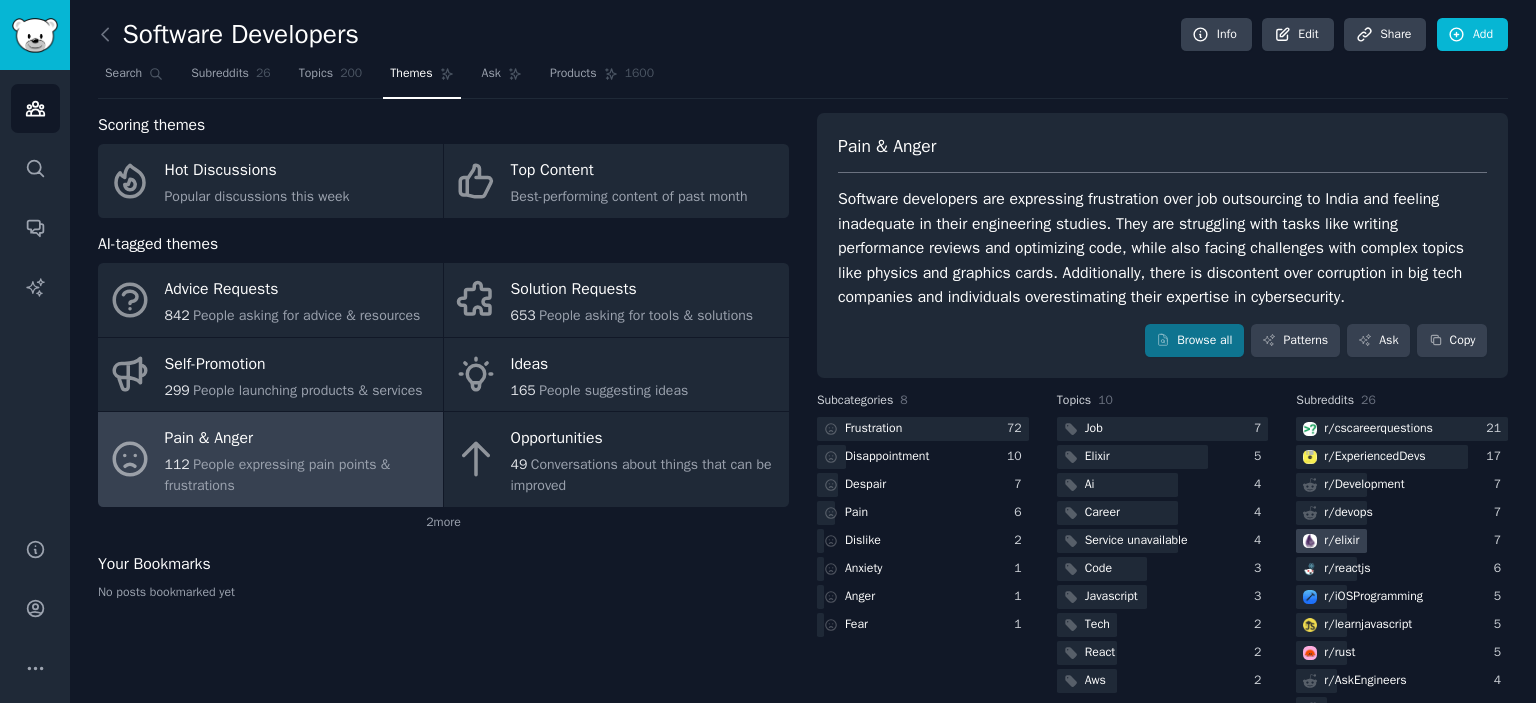 click on "r/ elixir" at bounding box center (1341, 541) 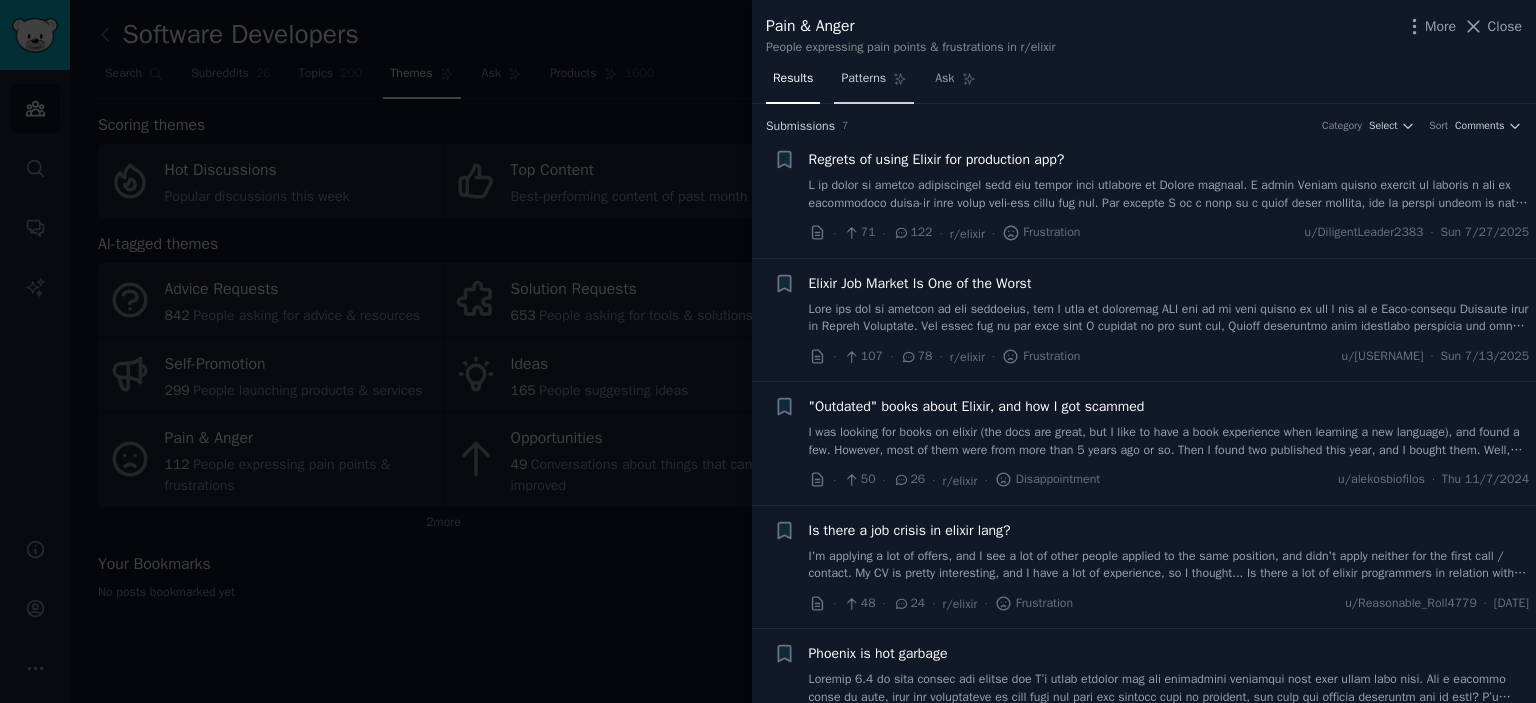 click on "Patterns" at bounding box center (863, 79) 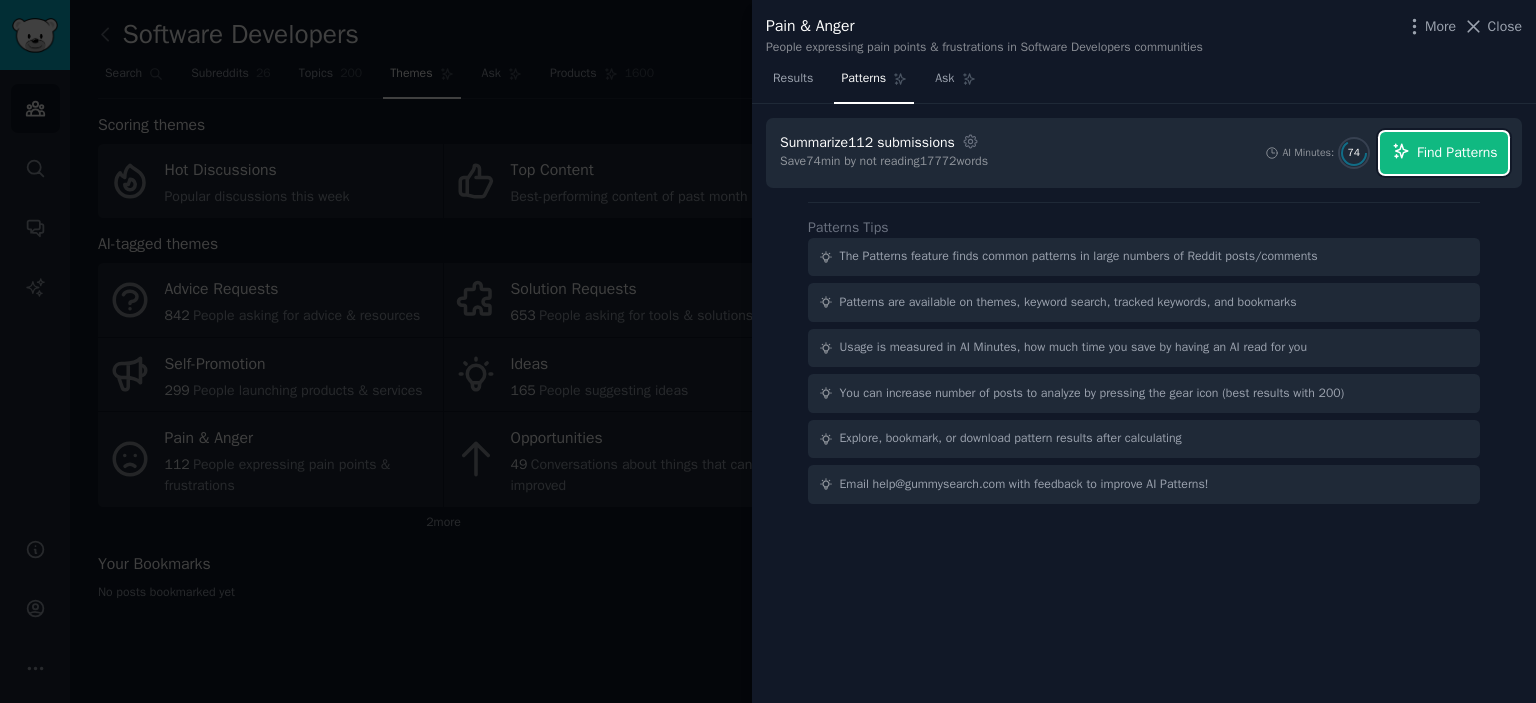 click on "Find Patterns" at bounding box center [1457, 152] 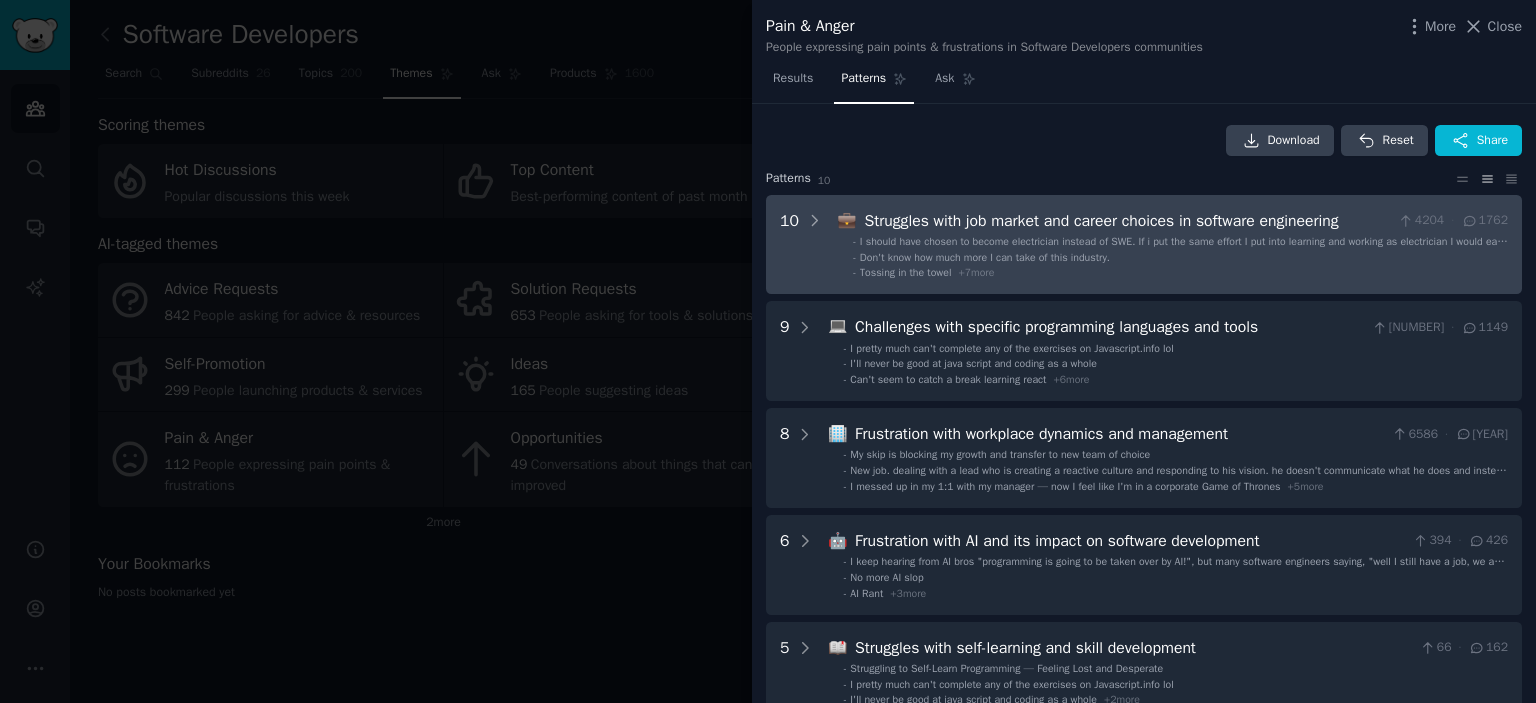 click on "I should have chosen to become electrician instead of SWE. If i put the same effort I put into learning and working as electrician I would earn probably about 200k already but in swe for the effort I put in i am unemployed thats the reality of the market." at bounding box center [1184, 248] 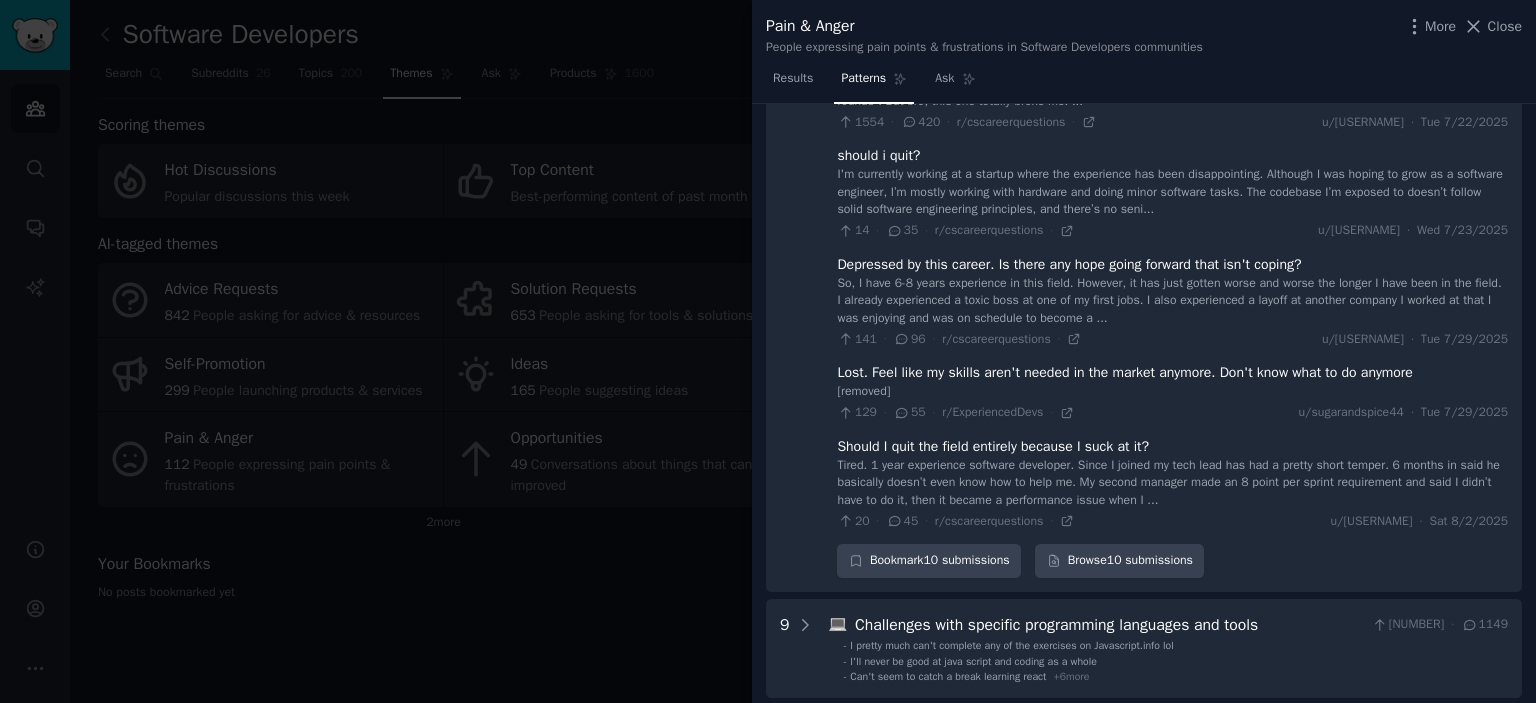scroll, scrollTop: 891, scrollLeft: 0, axis: vertical 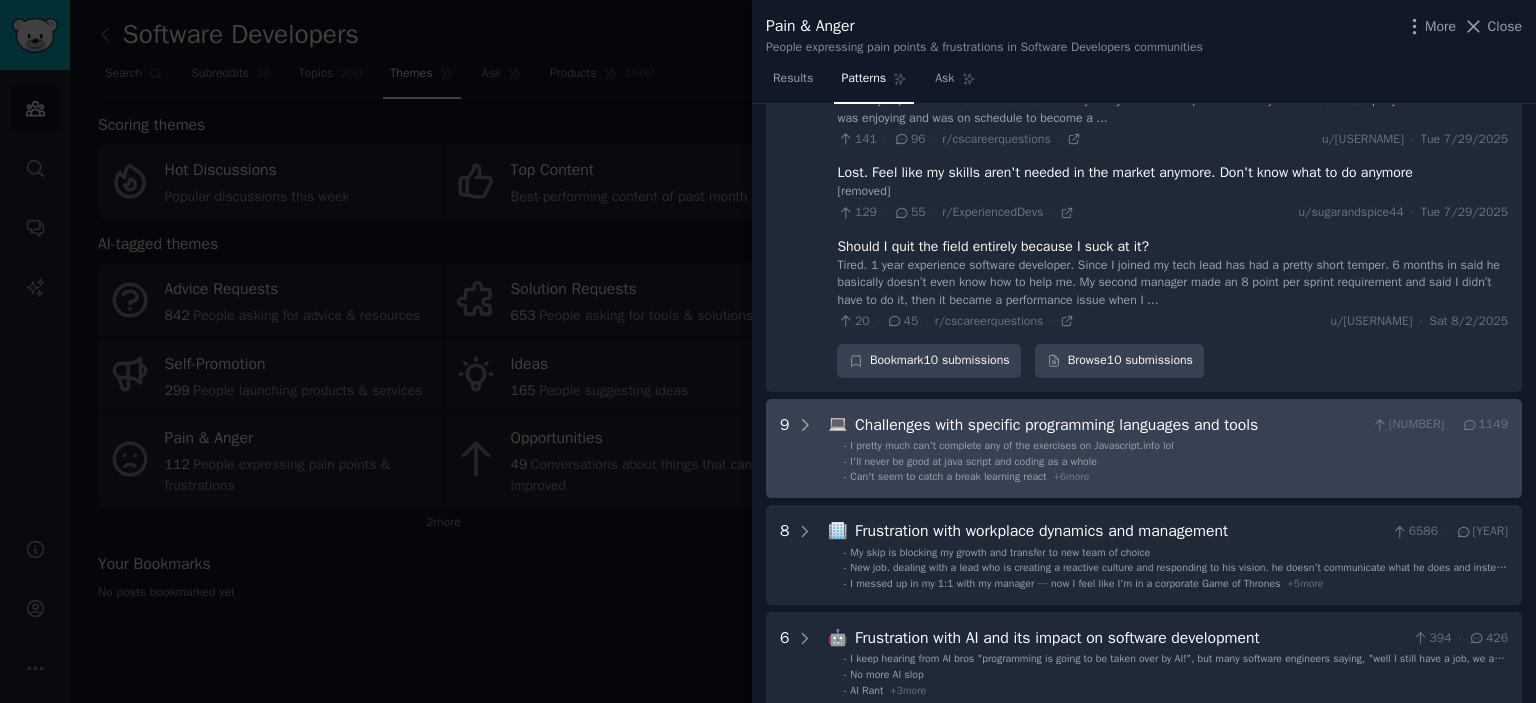 click on "9 💻 Challenges with specific programming languages and tools 3633 · 1149 - I pretty much can't complete any of the exercises on Javascript.info lol - I'll never be good at java script and coding as a whole - Can't seem to catch a break learning react +  6  more" at bounding box center [1144, 449] 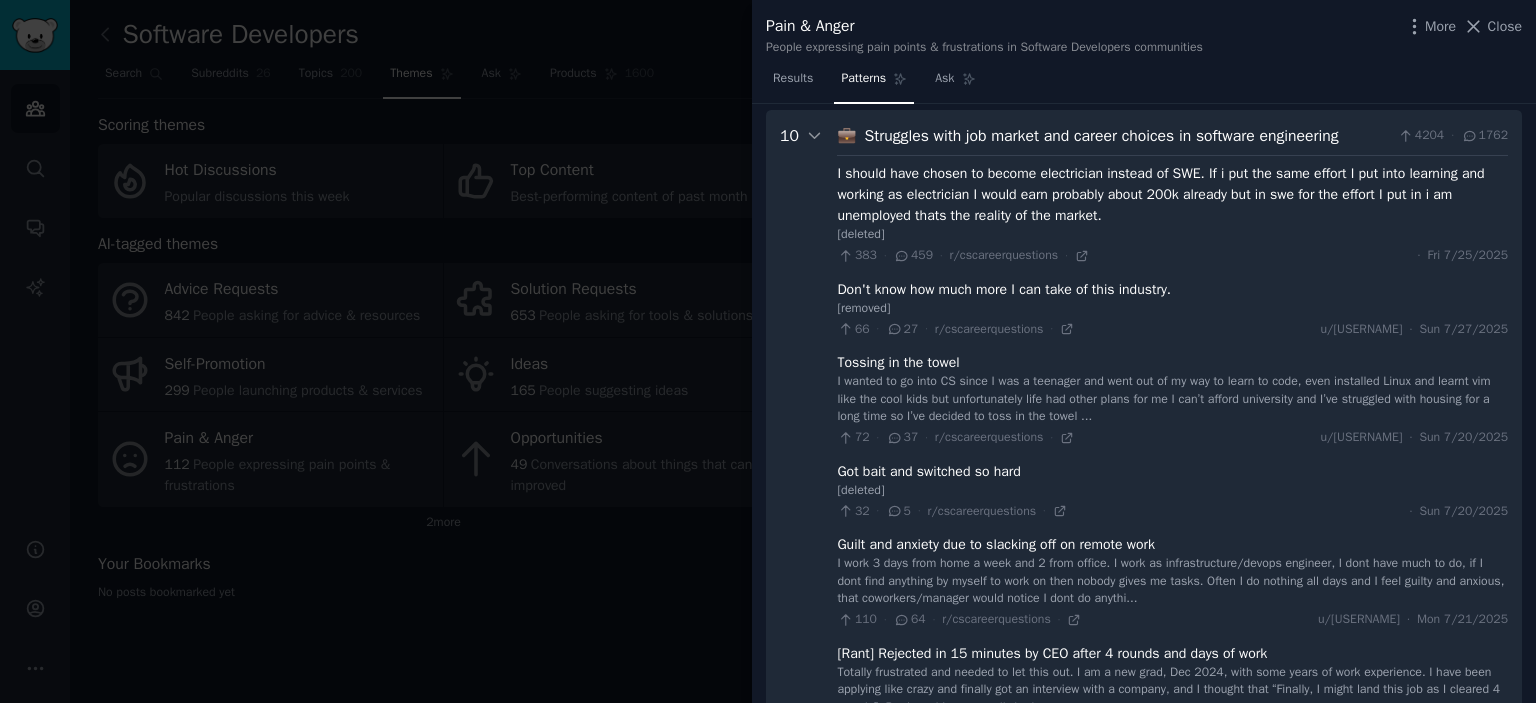 scroll, scrollTop: 0, scrollLeft: 0, axis: both 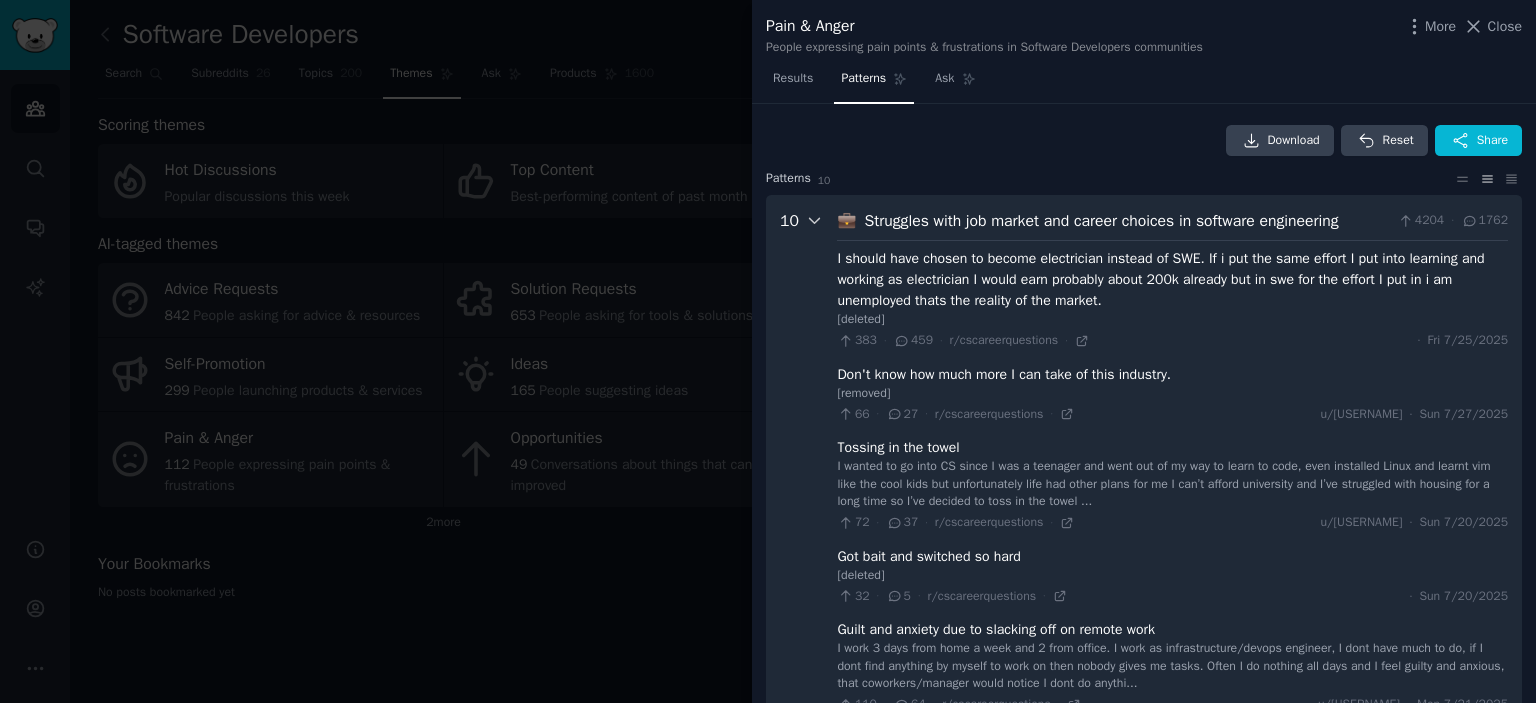 click at bounding box center [815, 739] 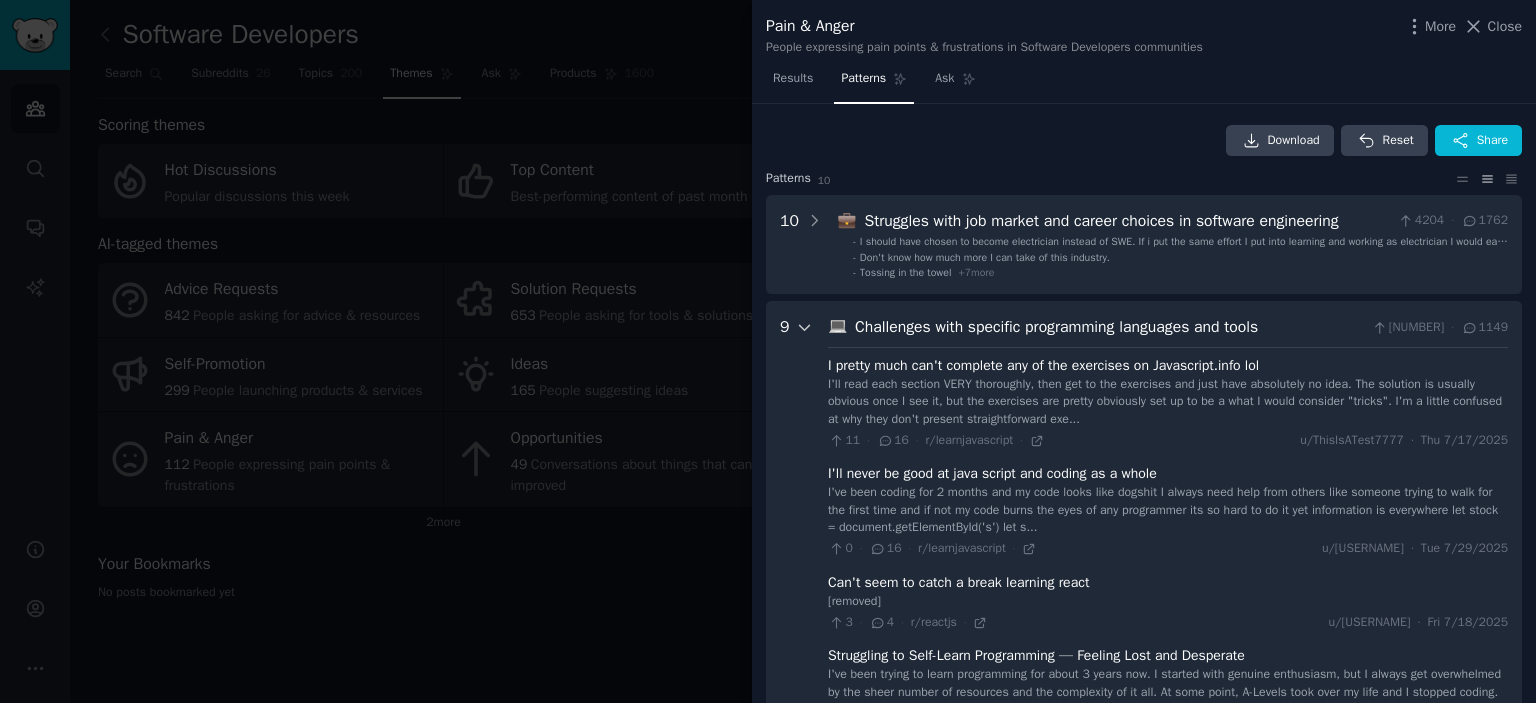 click 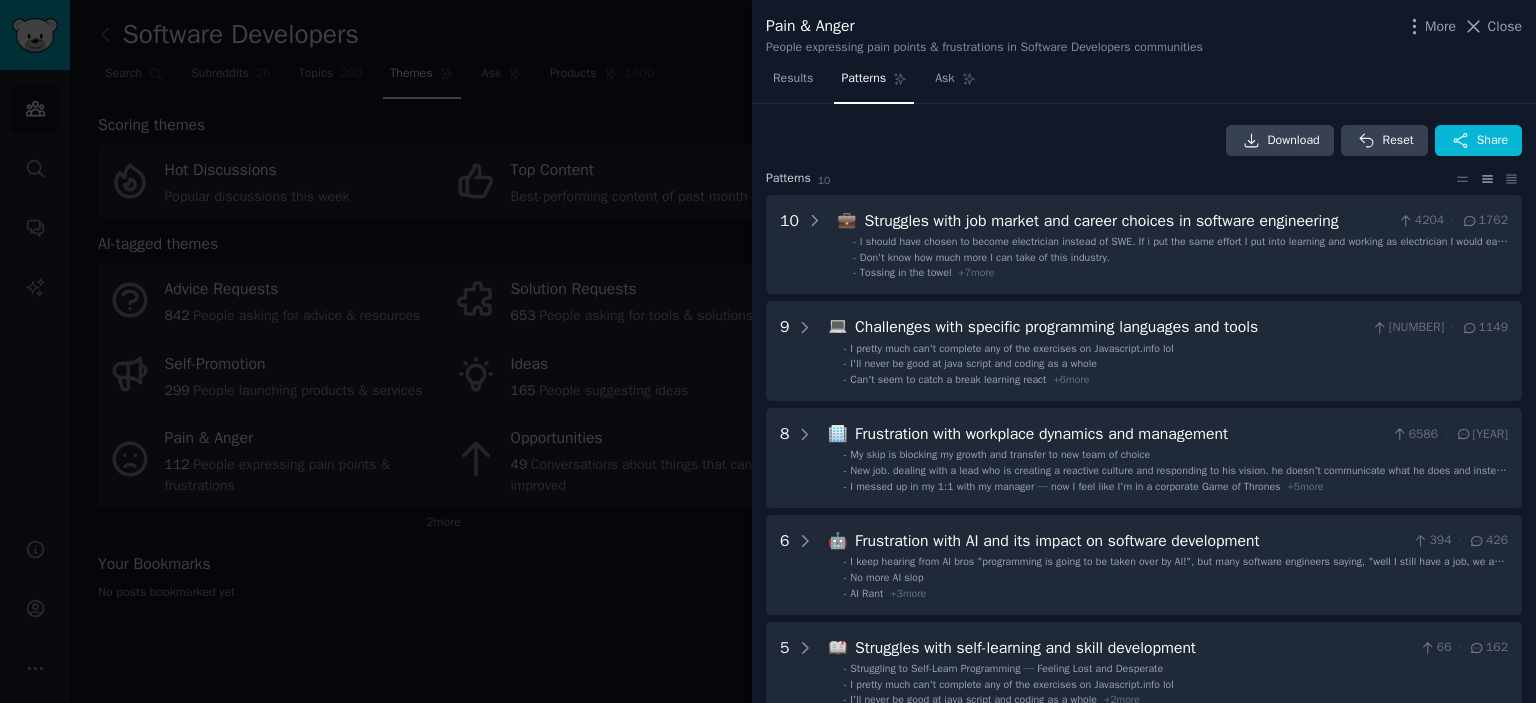 click at bounding box center [768, 351] 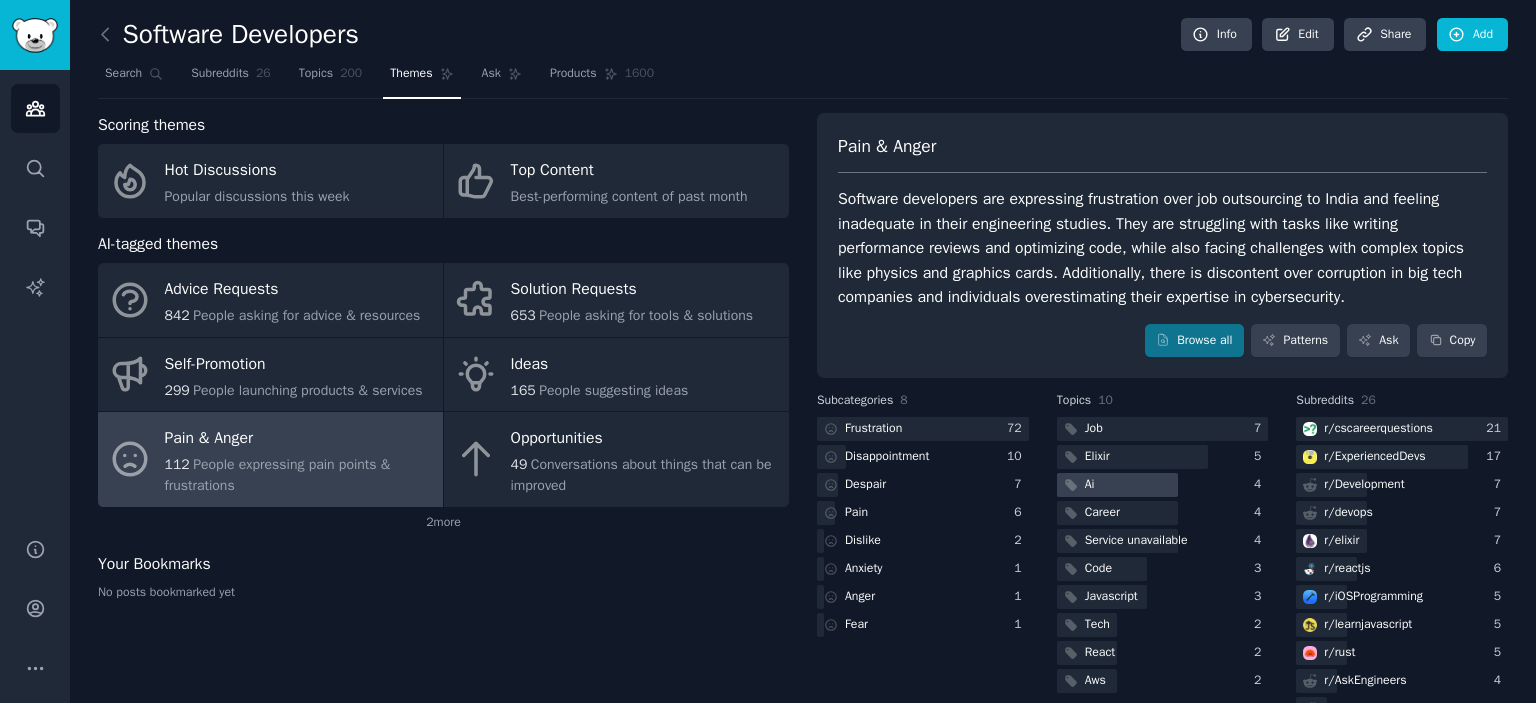 click at bounding box center [1117, 485] 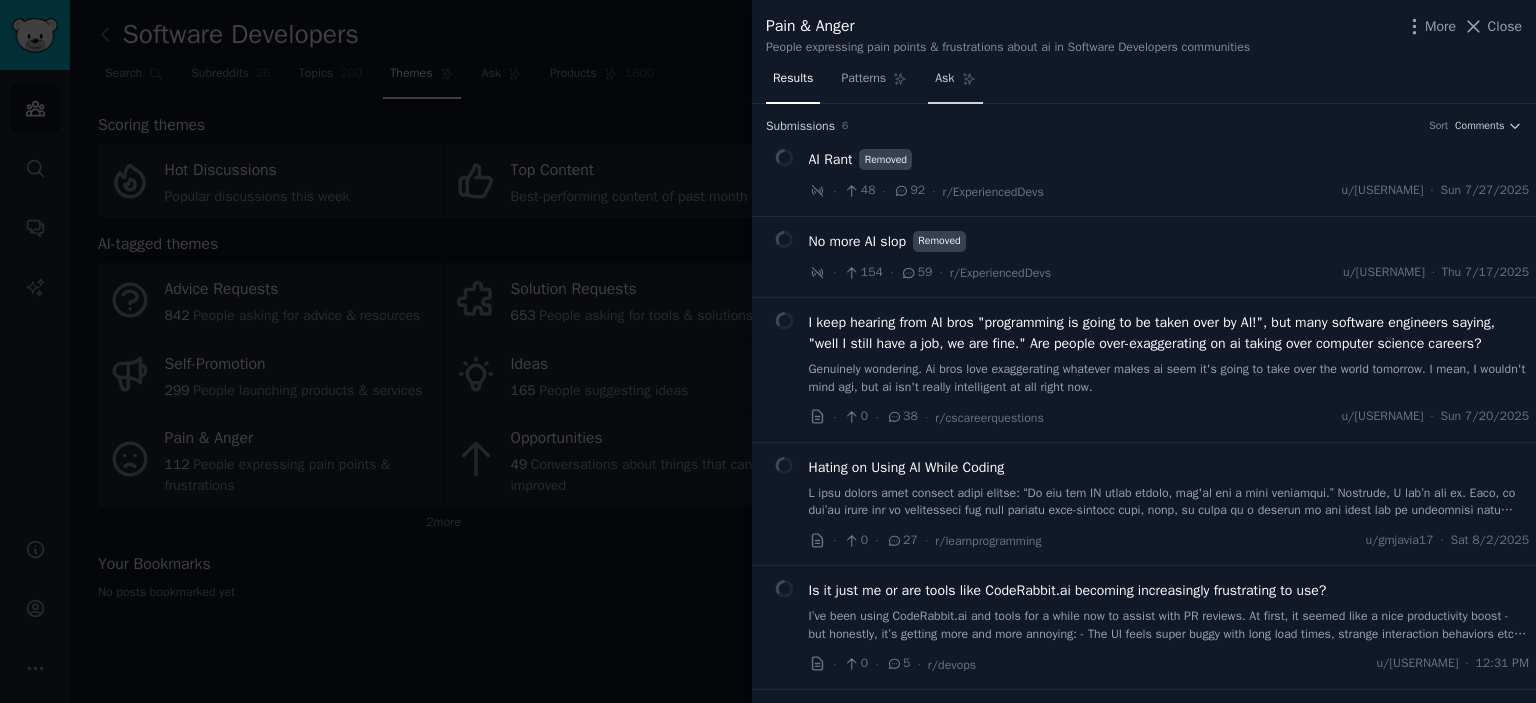 click on "Ask" at bounding box center (944, 79) 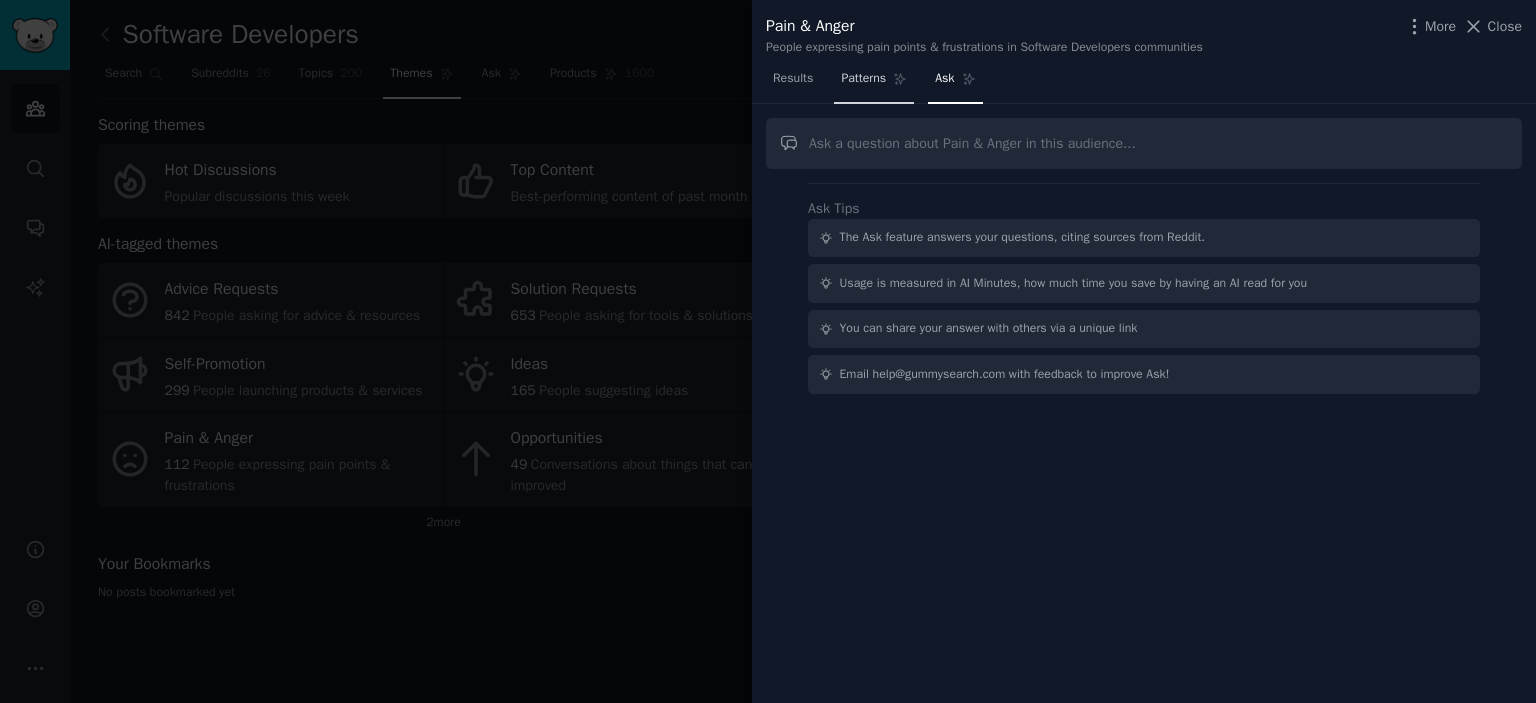 click on "Patterns" at bounding box center [874, 83] 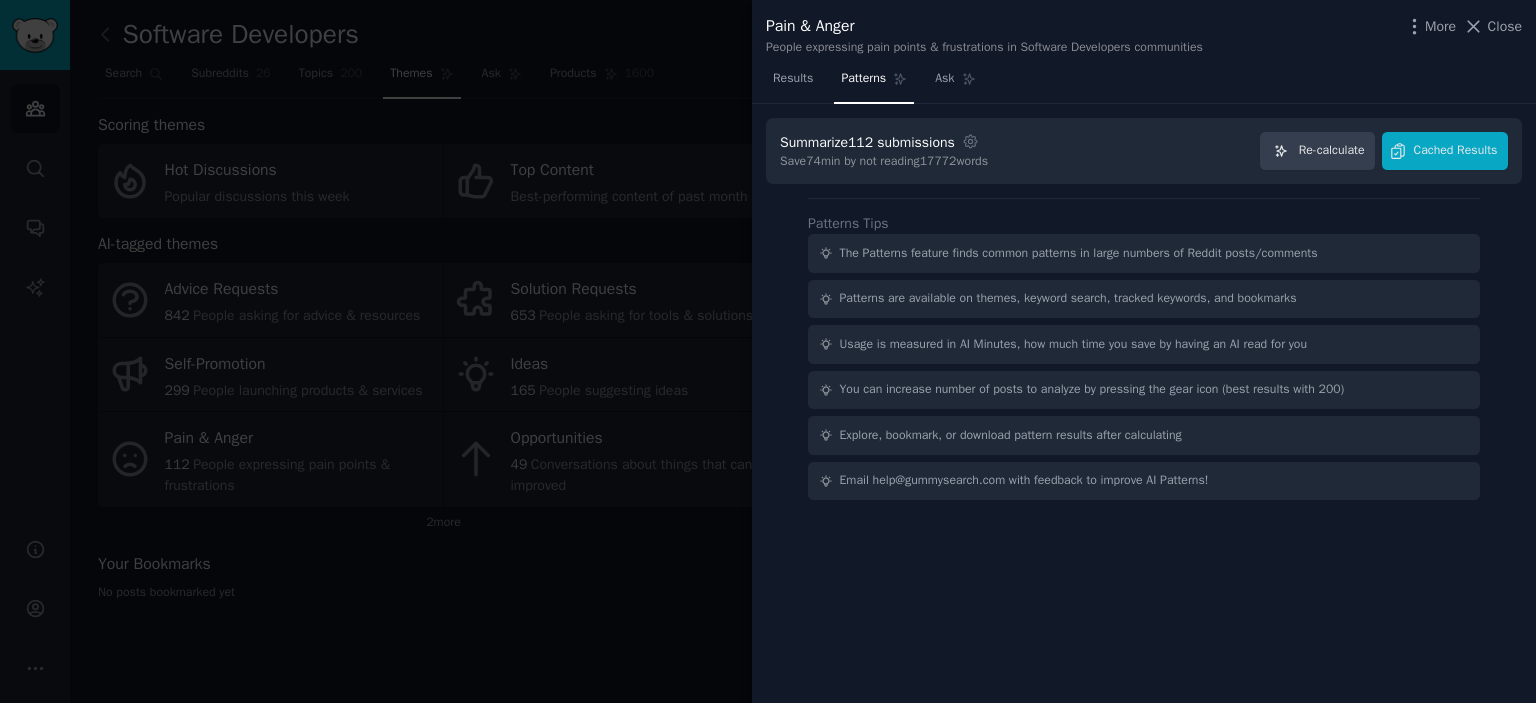 click at bounding box center (768, 351) 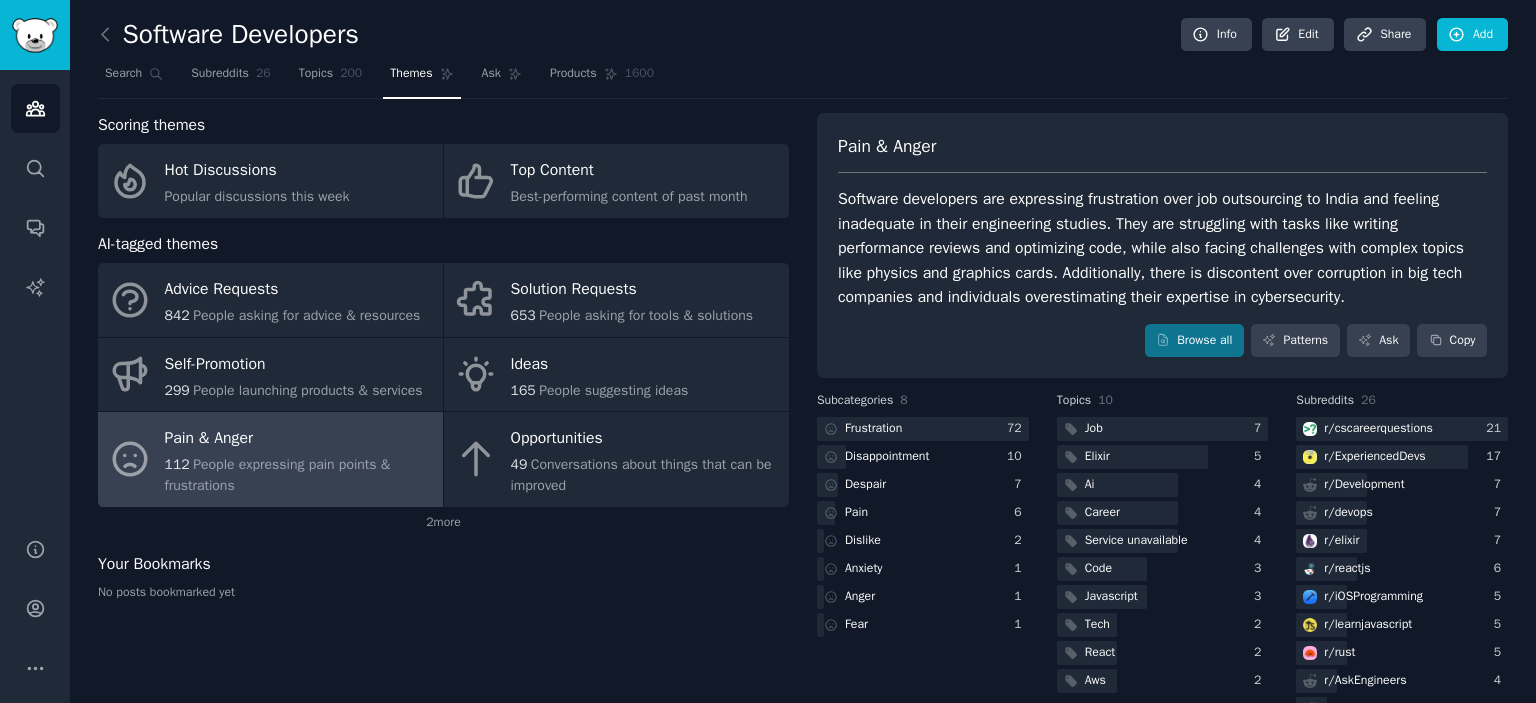 click on "Software Developers" at bounding box center [228, 35] 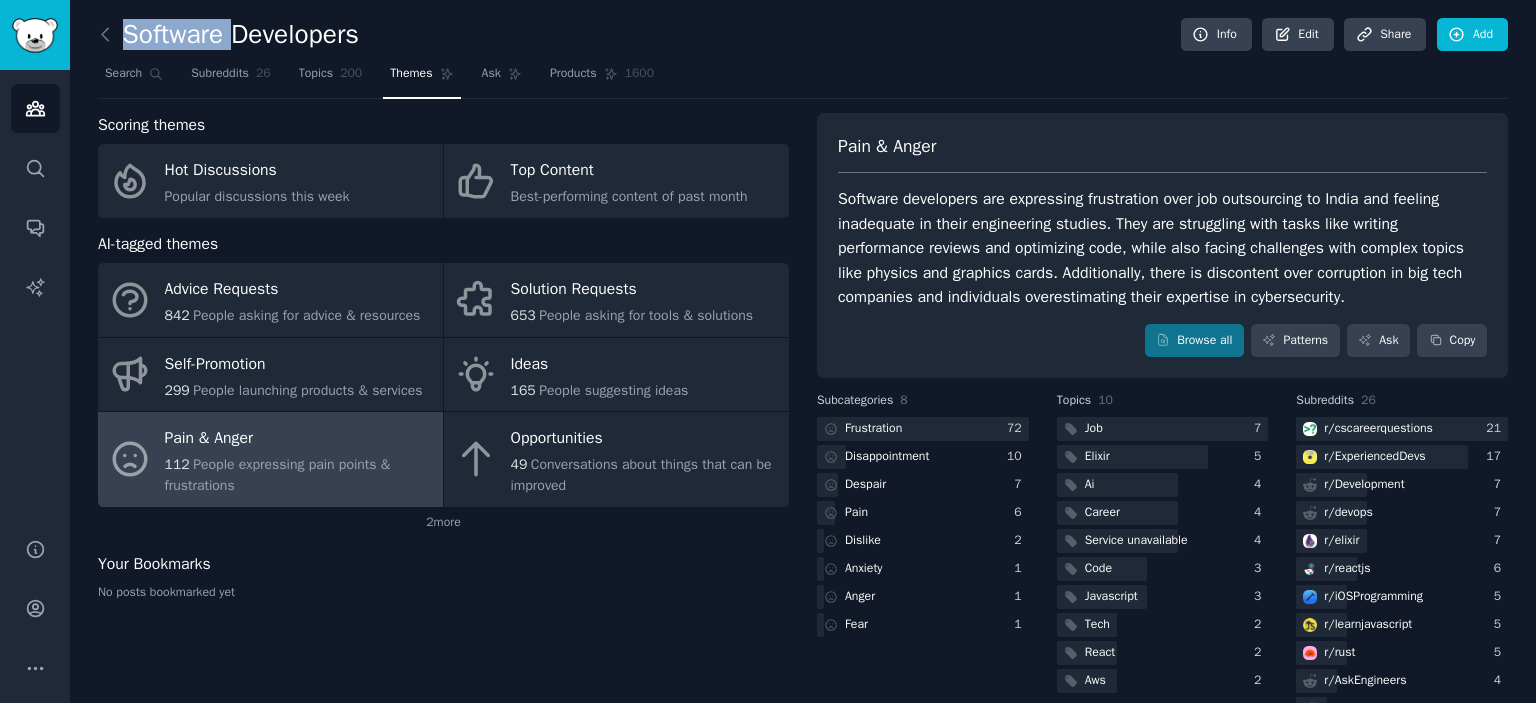 click on "Software Developers" at bounding box center (228, 35) 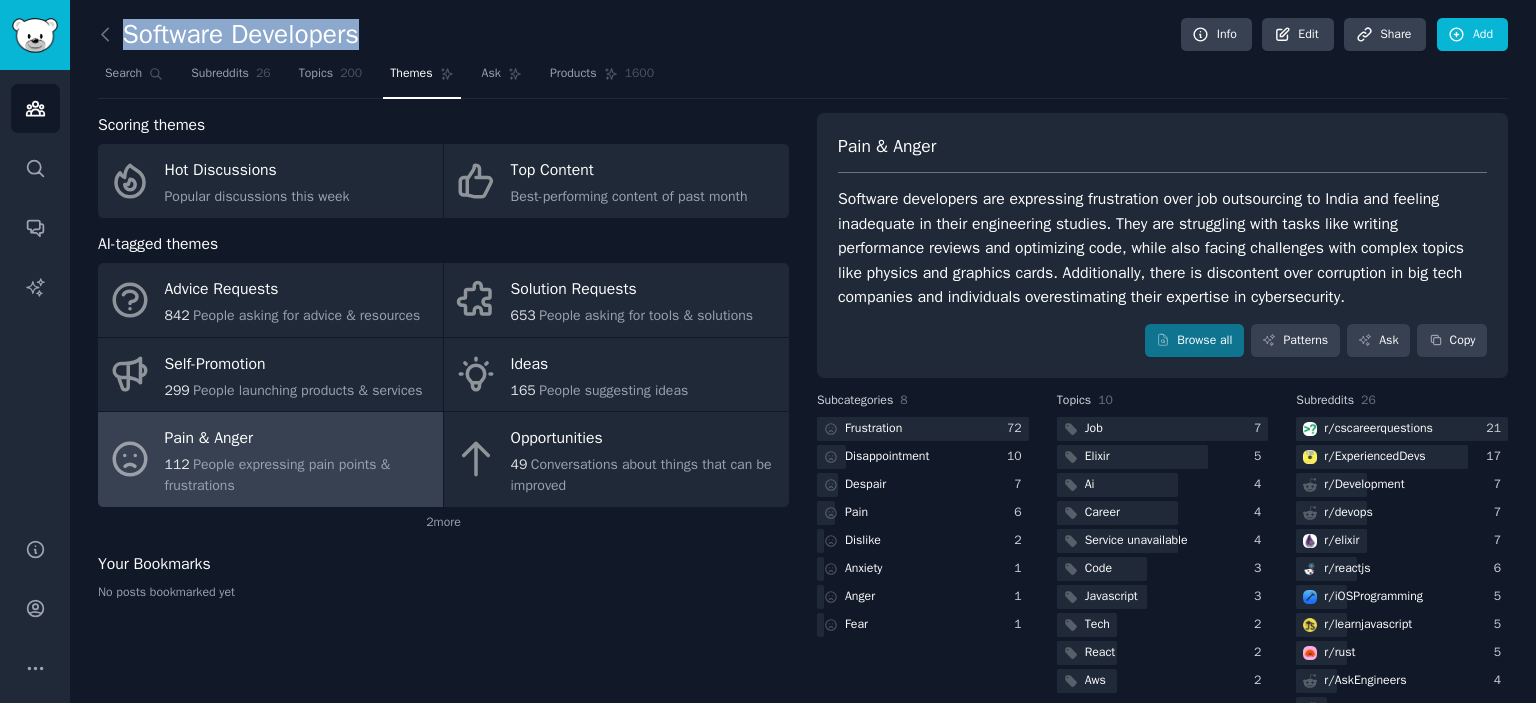click on "Software Developers" at bounding box center (228, 35) 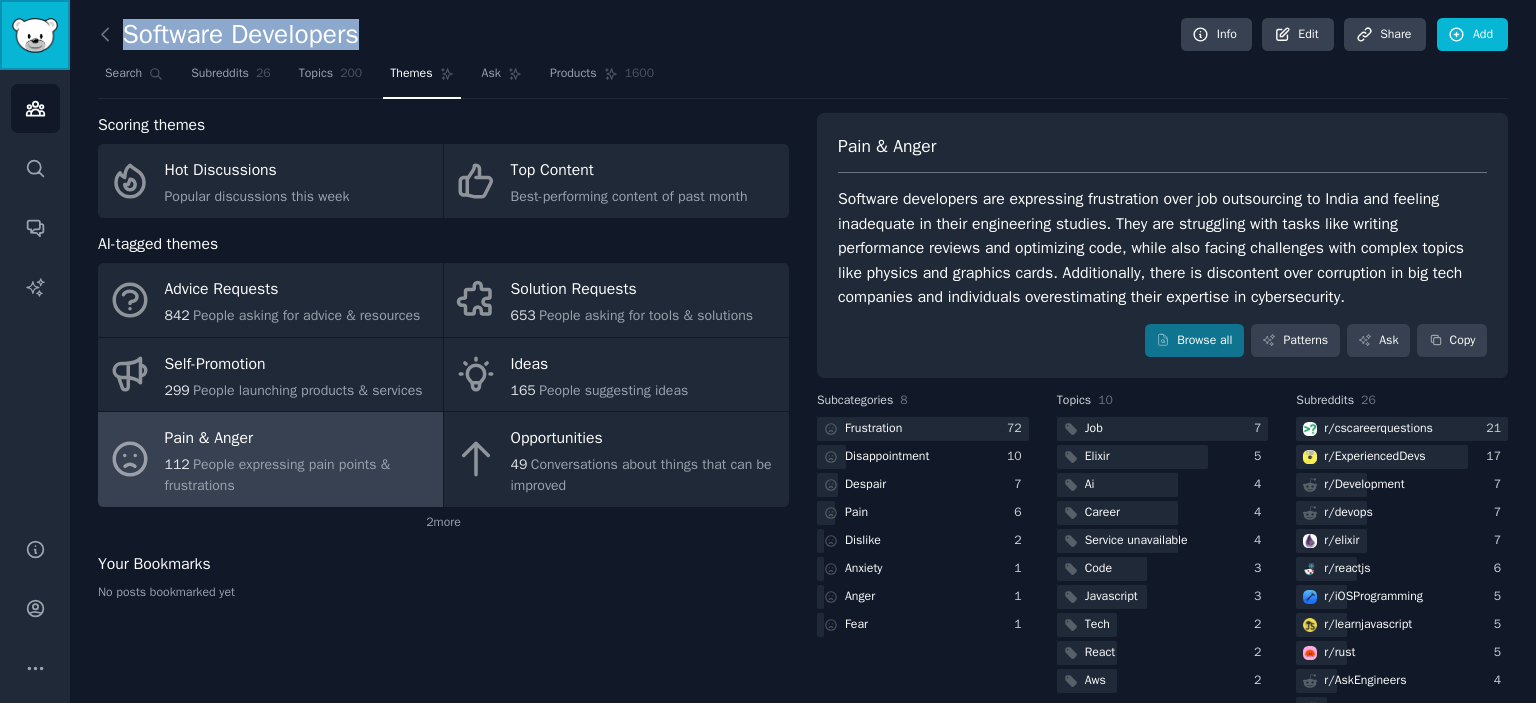 click at bounding box center (35, 35) 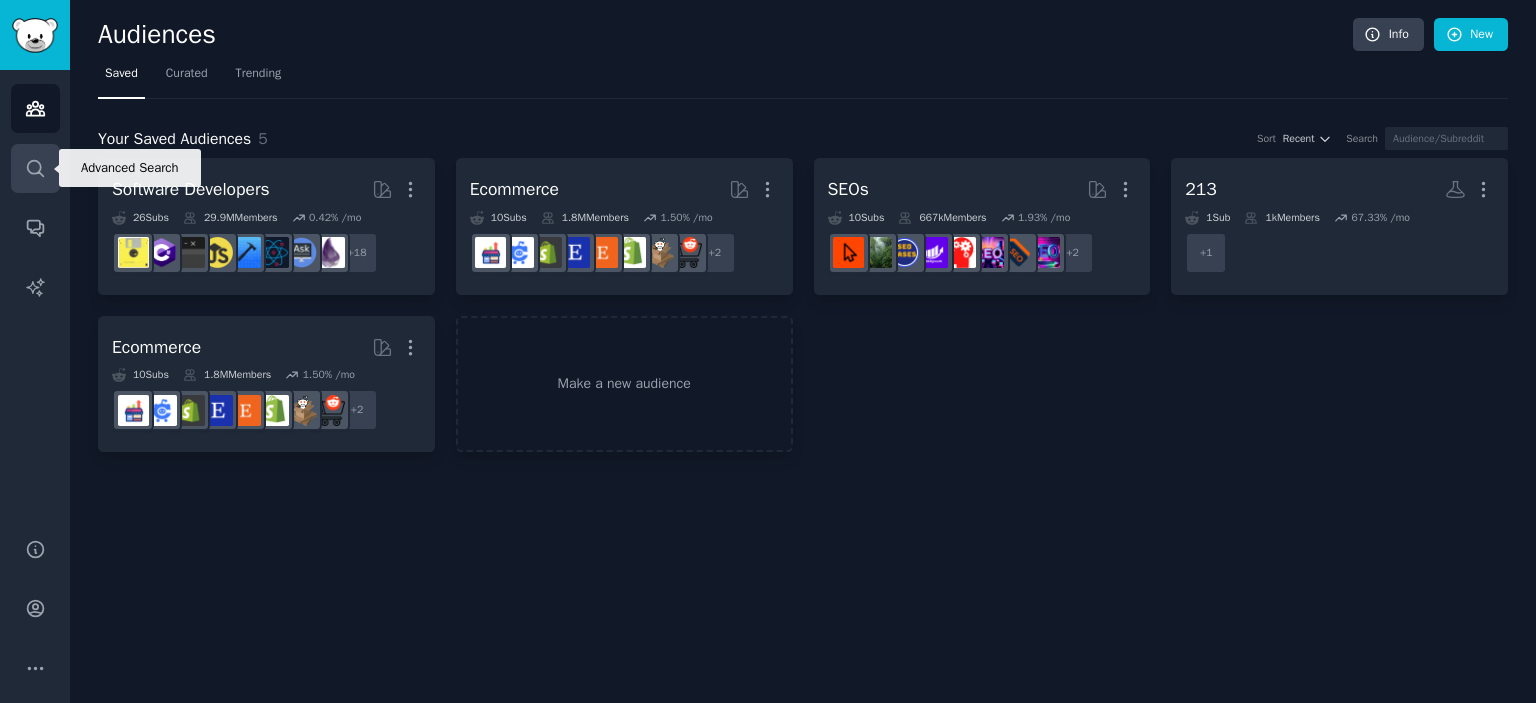 click on "Search" at bounding box center (35, 168) 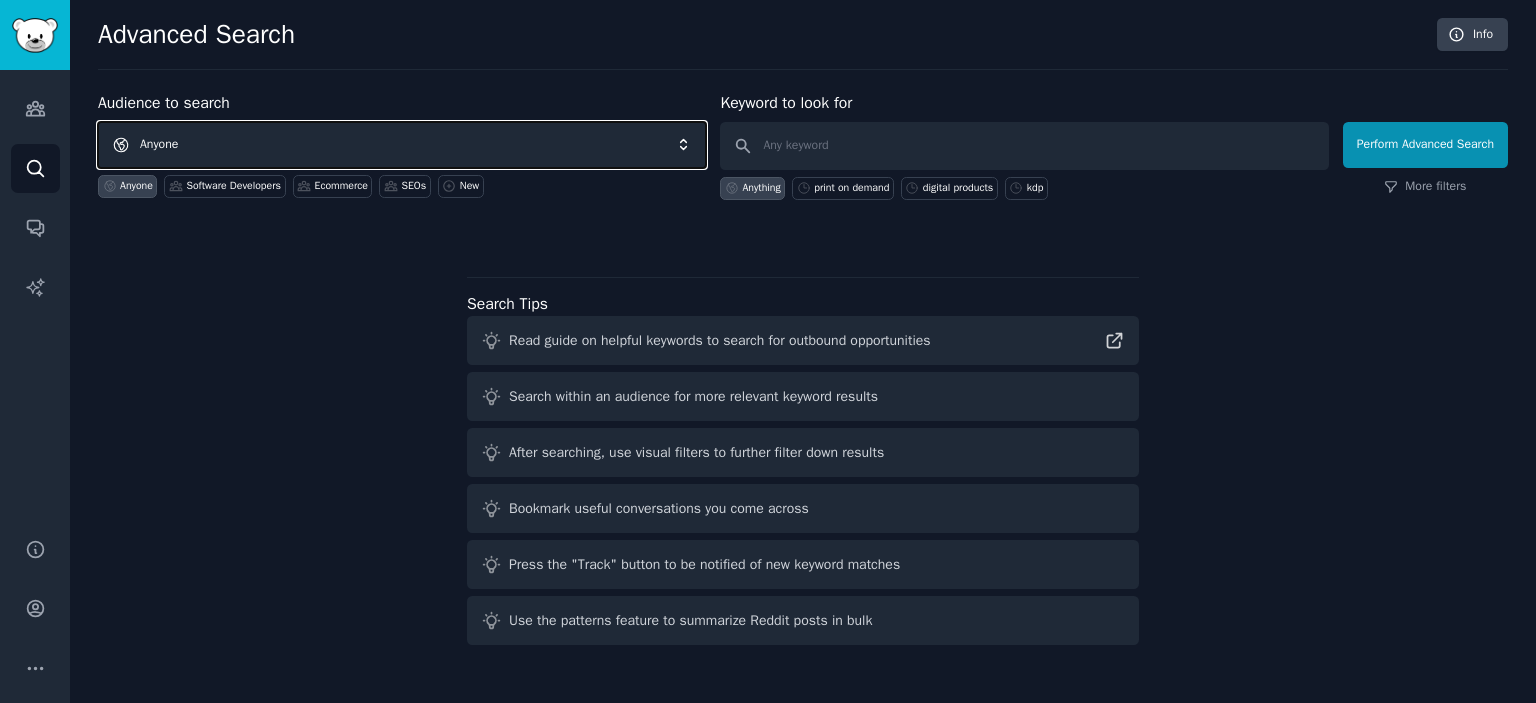 click on "Anyone" at bounding box center [402, 145] 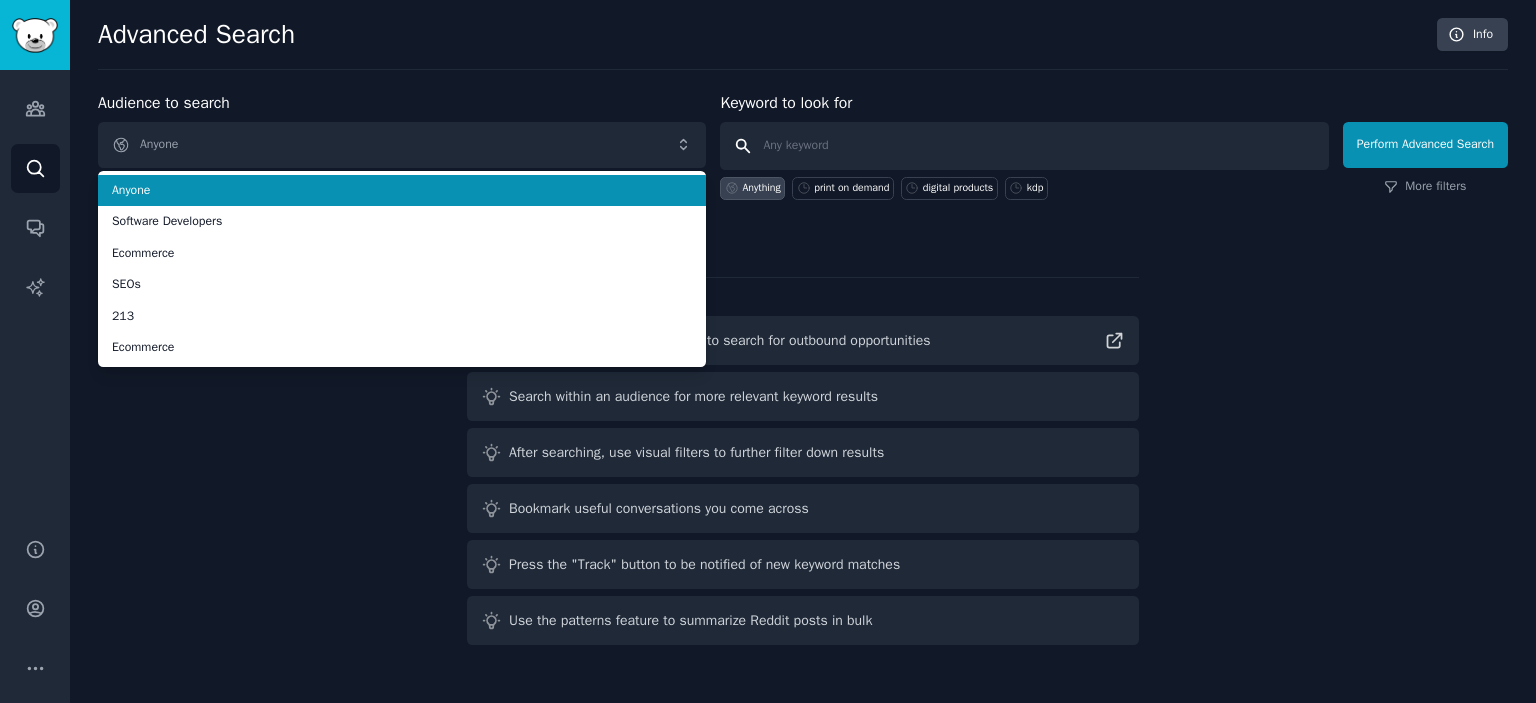 click at bounding box center [1024, 146] 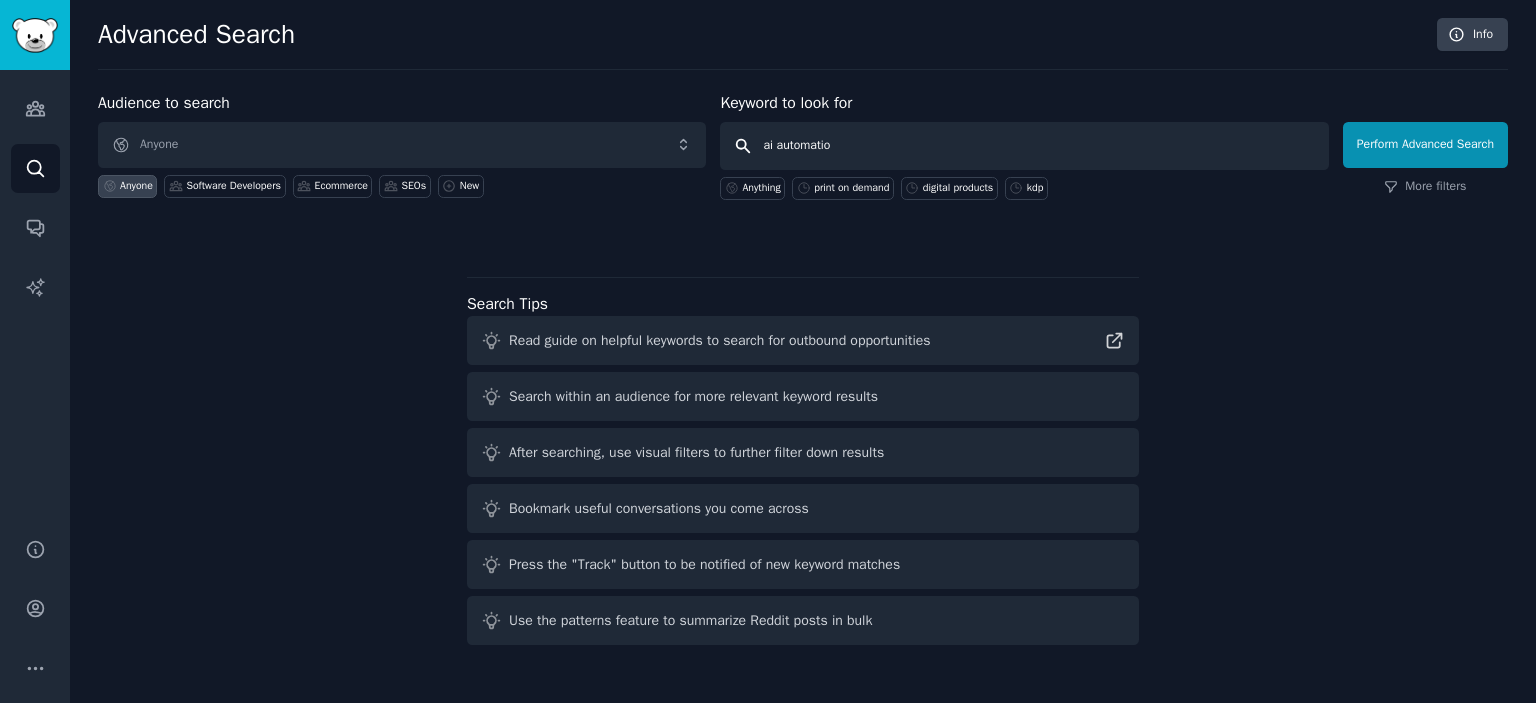type on "ai automation" 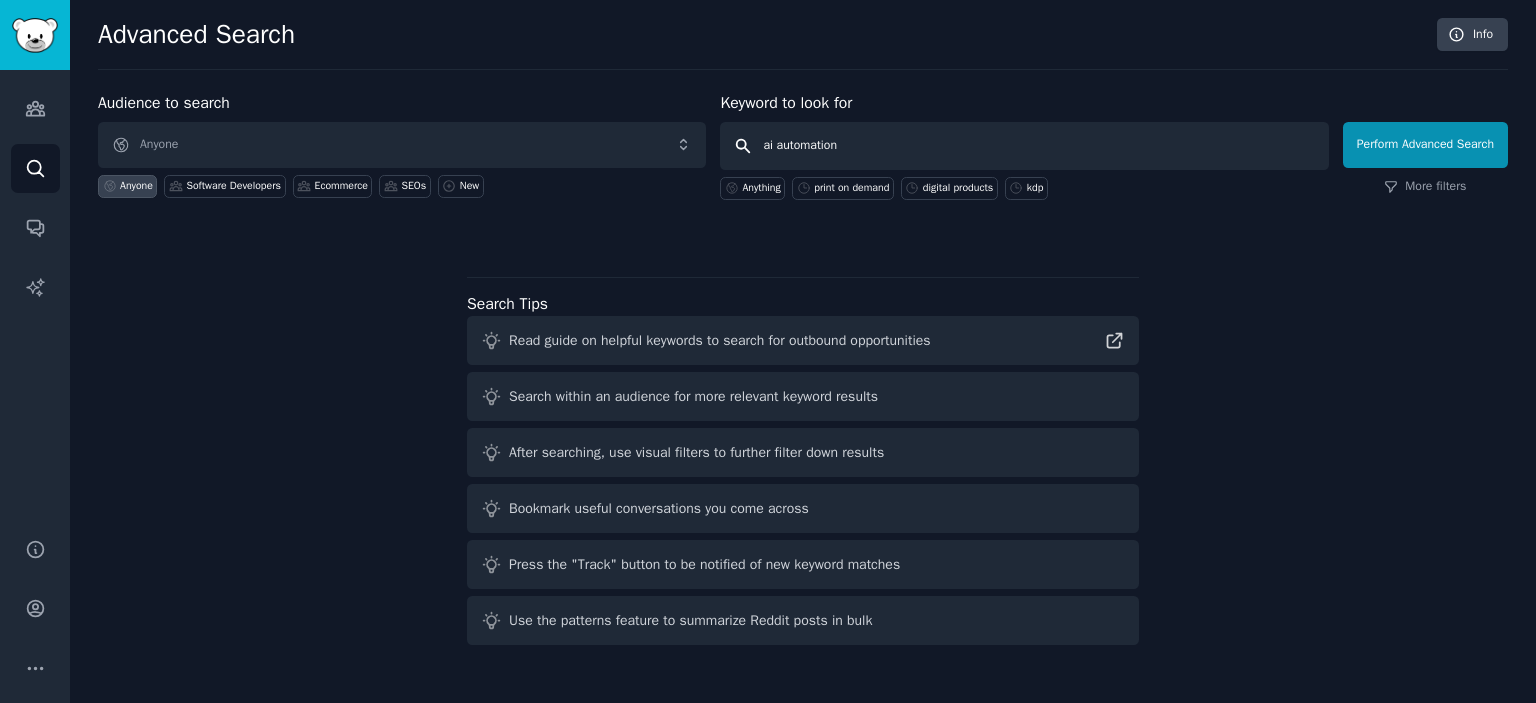 click on "Perform Advanced Search" at bounding box center (1425, 145) 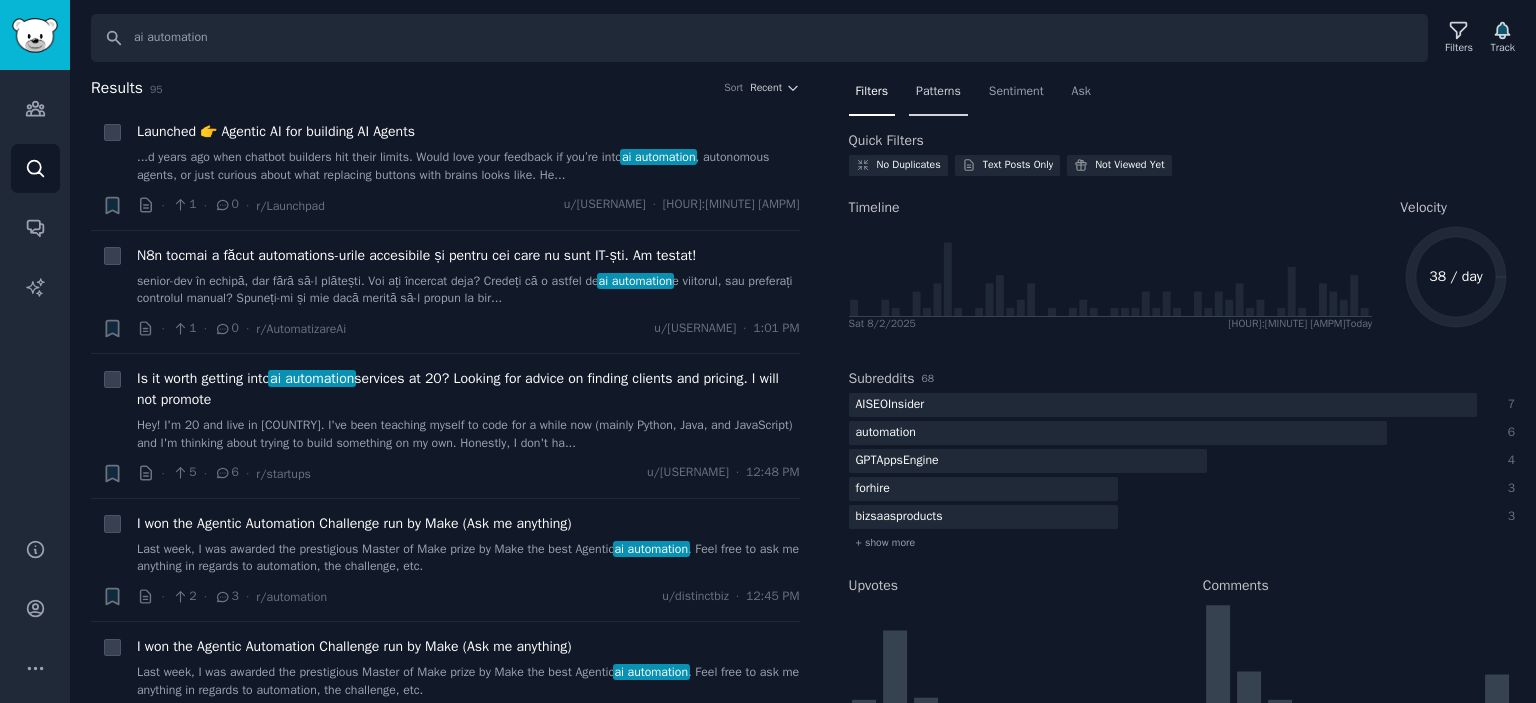 click on "Patterns" at bounding box center (938, 92) 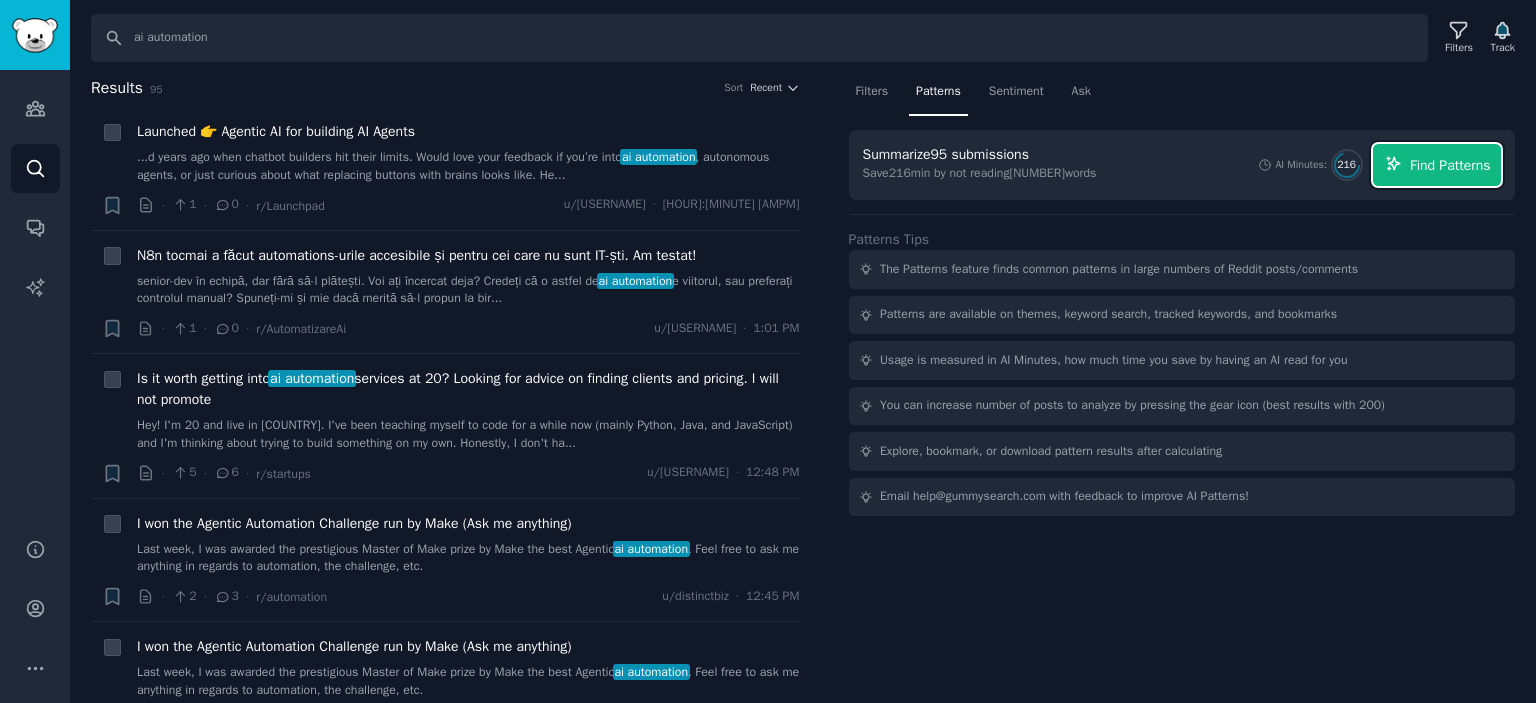 click on "Find Patterns" at bounding box center (1450, 165) 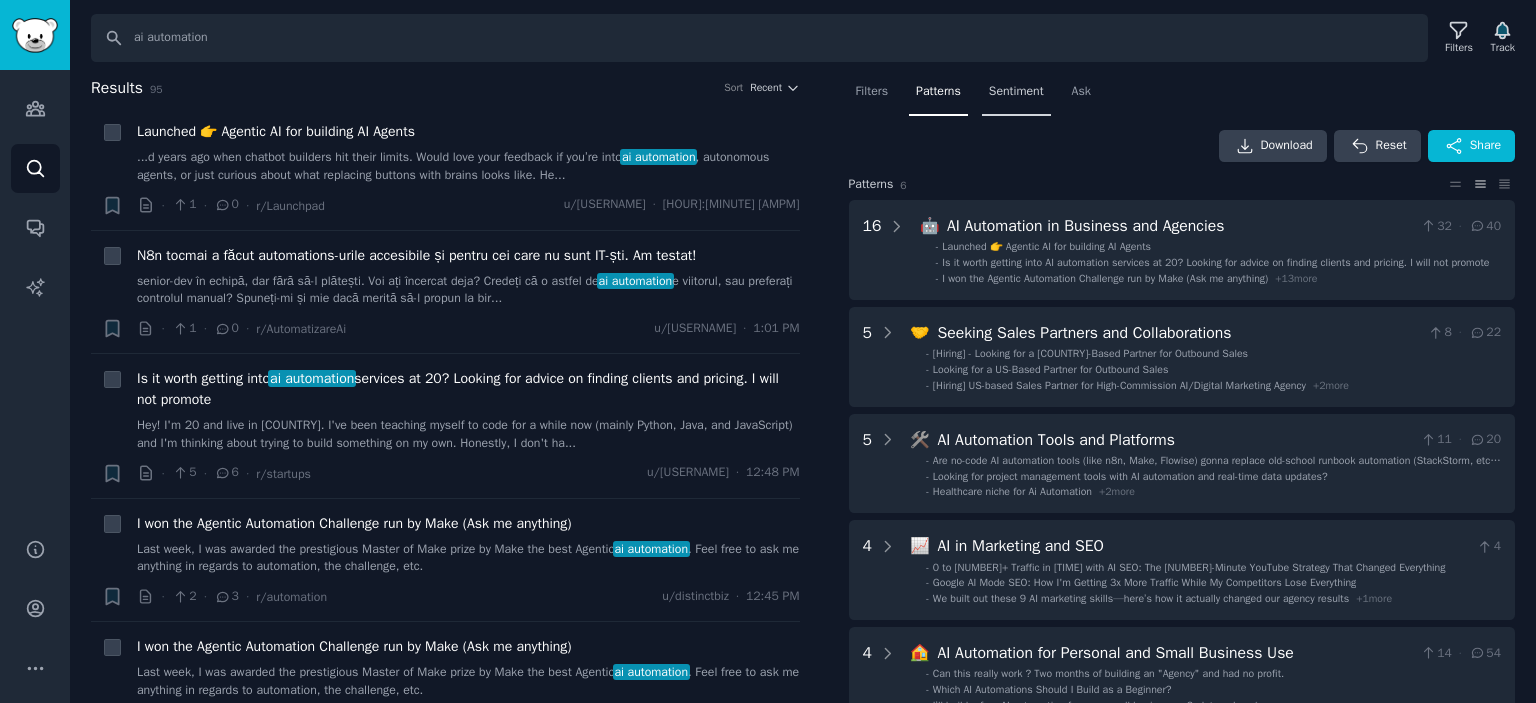 click on "Sentiment" at bounding box center (1016, 96) 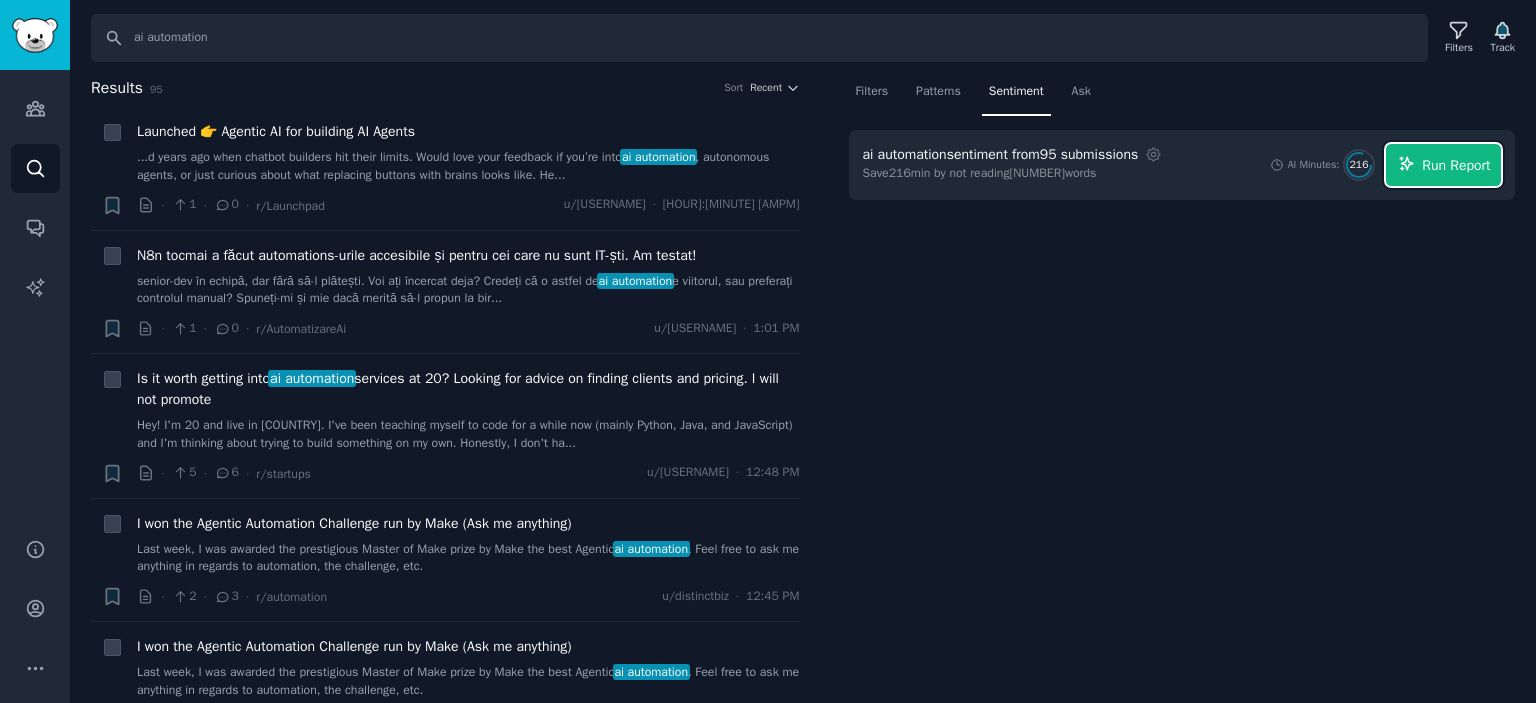 click on "Run Report" at bounding box center (1456, 165) 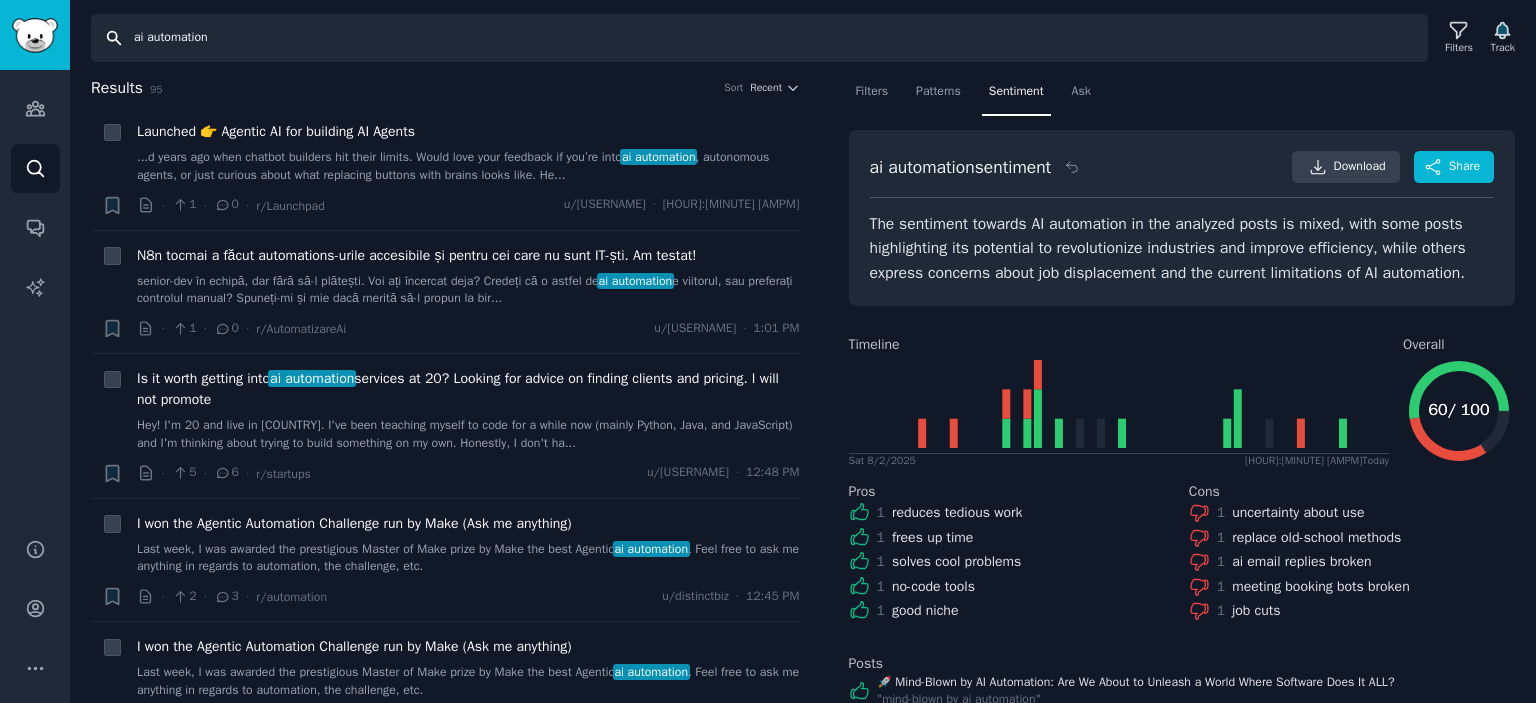 click on "ai automation" at bounding box center [759, 38] 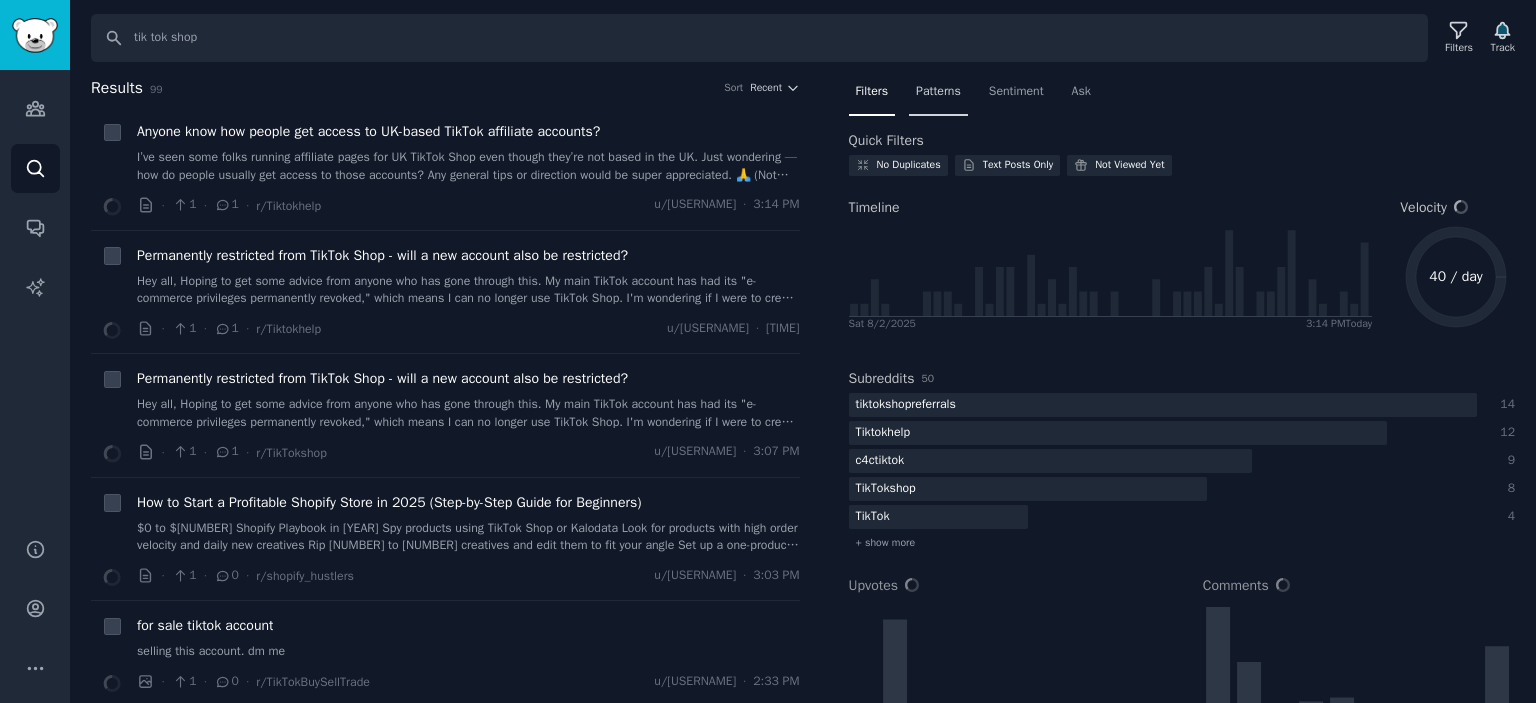 click on "Patterns" at bounding box center [938, 92] 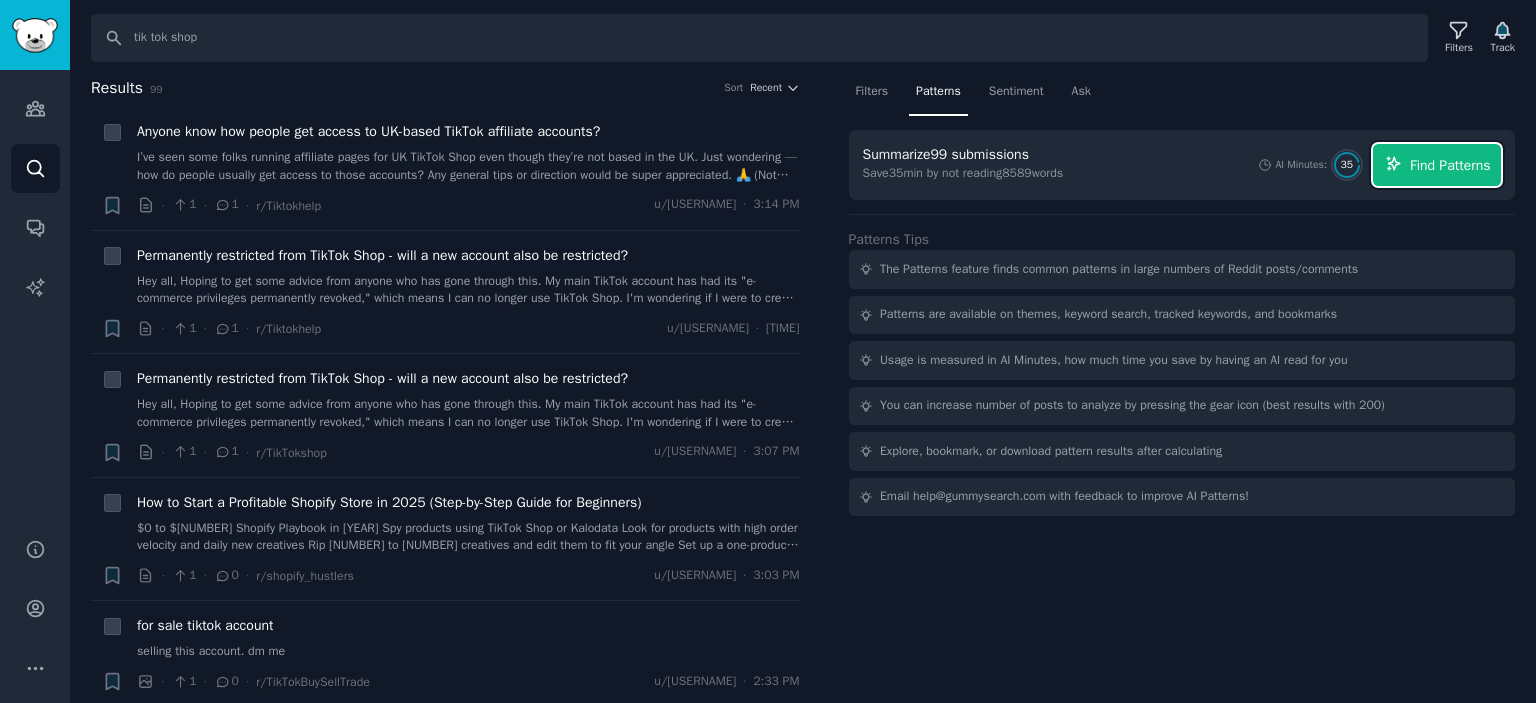 click on "Find Patterns" at bounding box center (1450, 165) 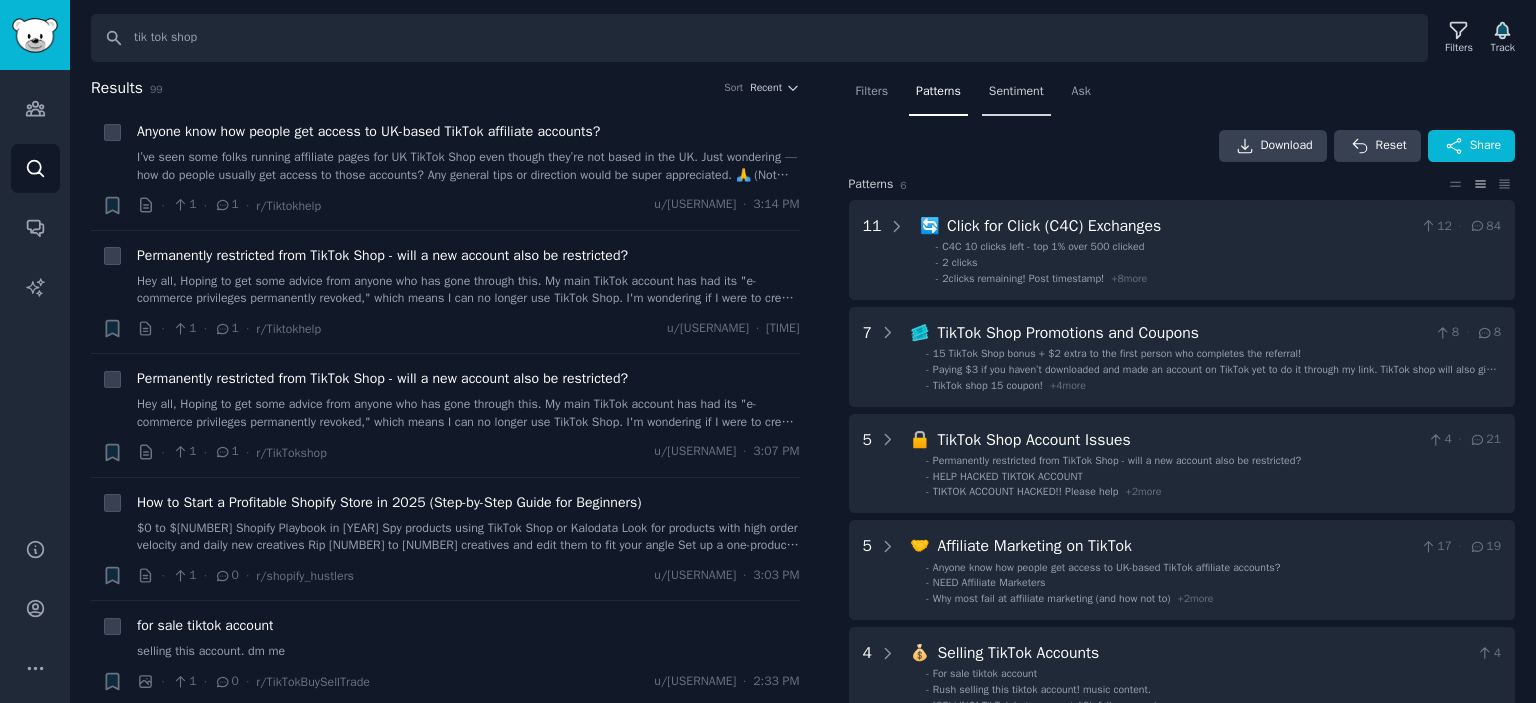 click on "Sentiment" at bounding box center [1016, 92] 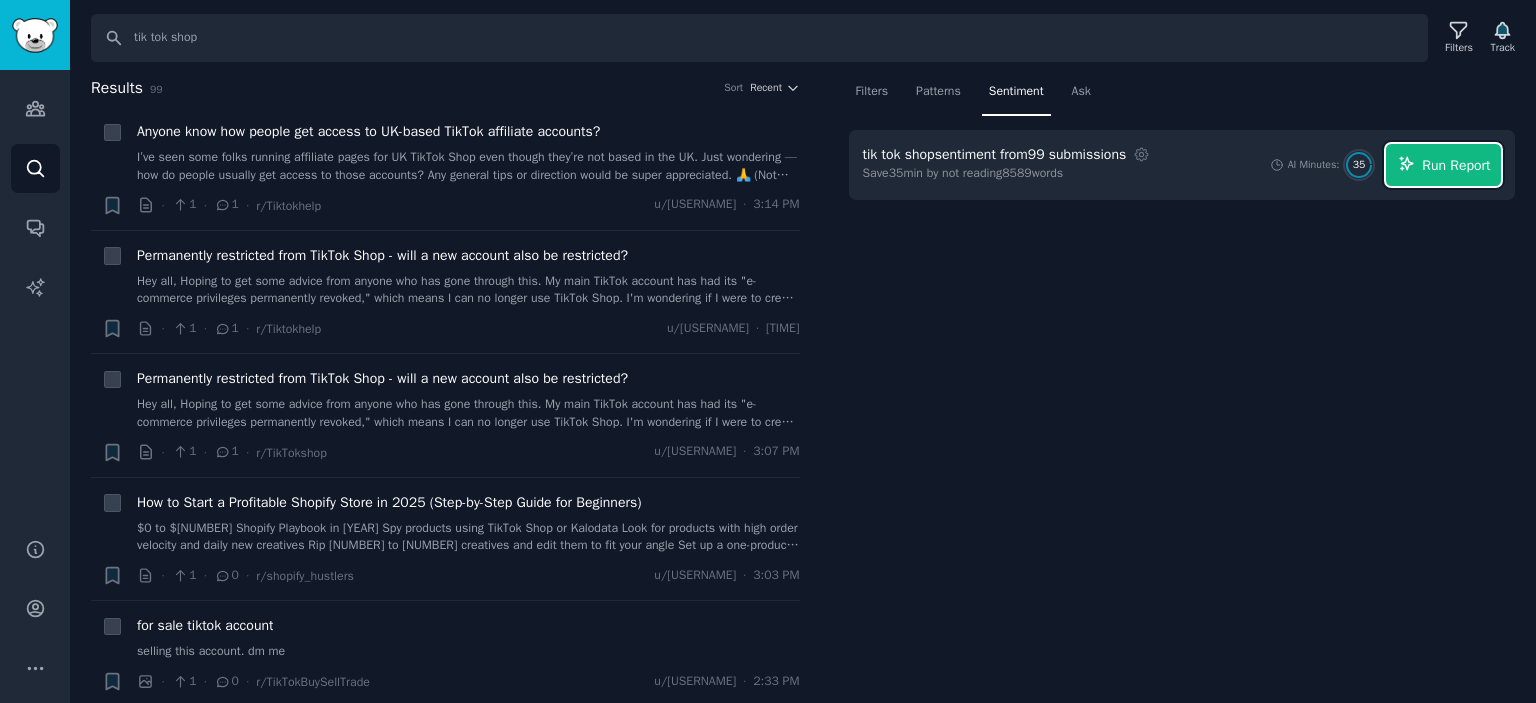 click on "Run Report" at bounding box center (1456, 165) 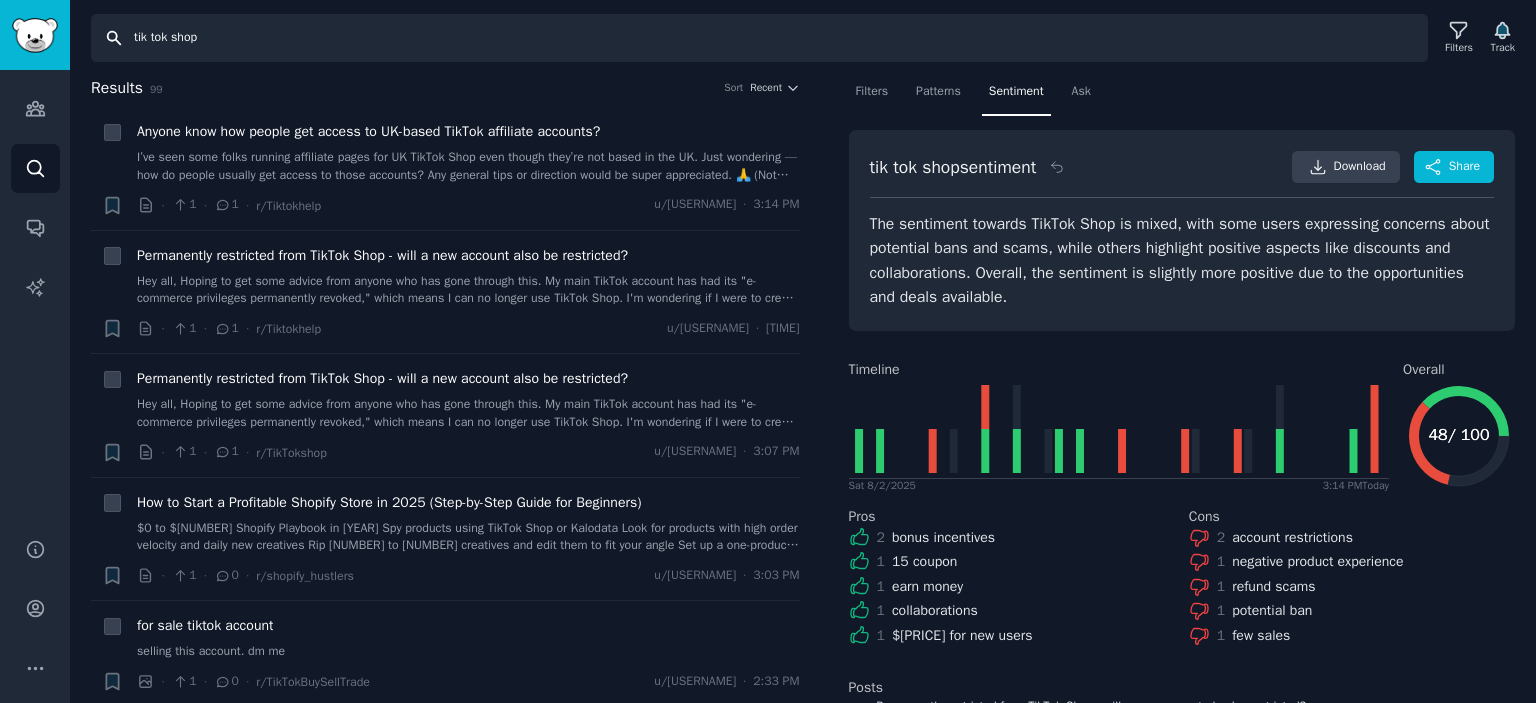 click on "tik tok shop" at bounding box center [759, 38] 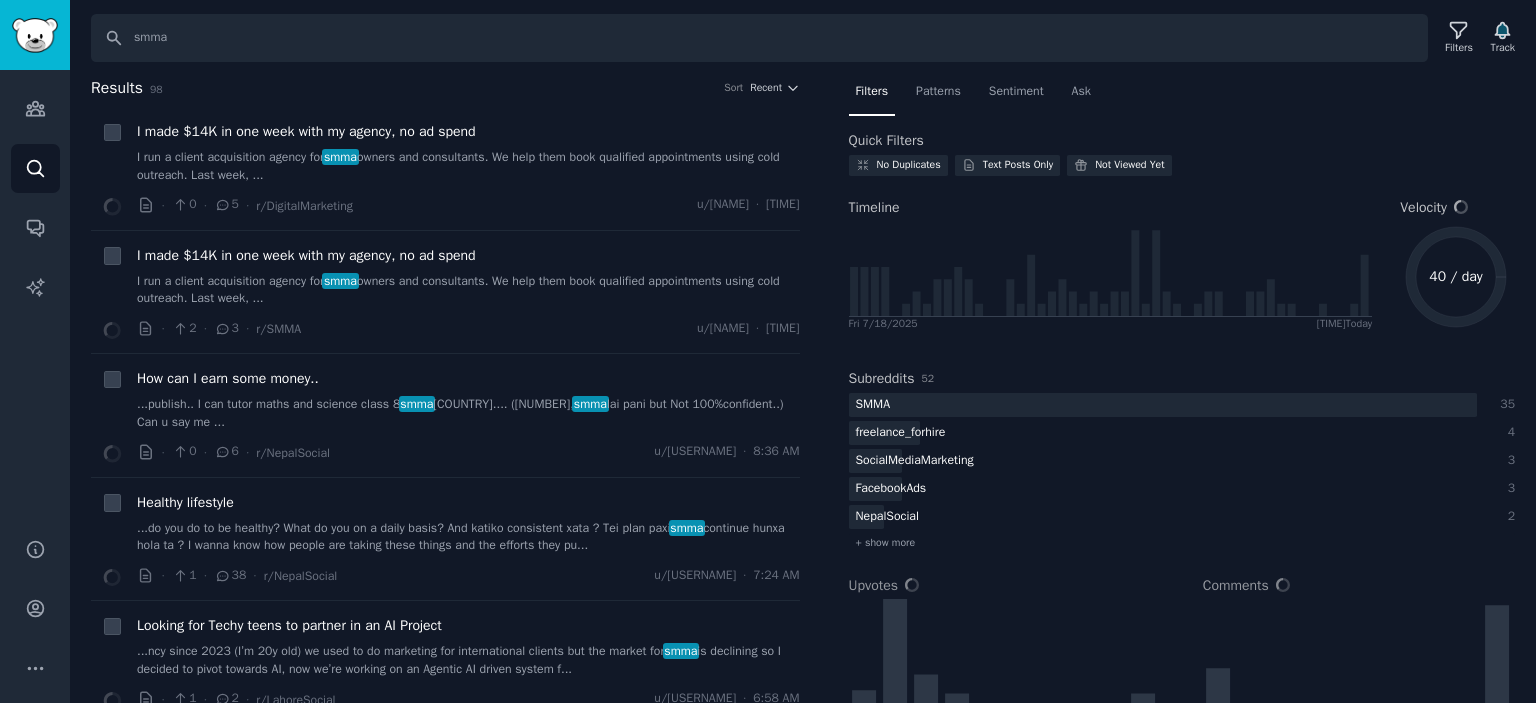click on "Patterns" at bounding box center (938, 92) 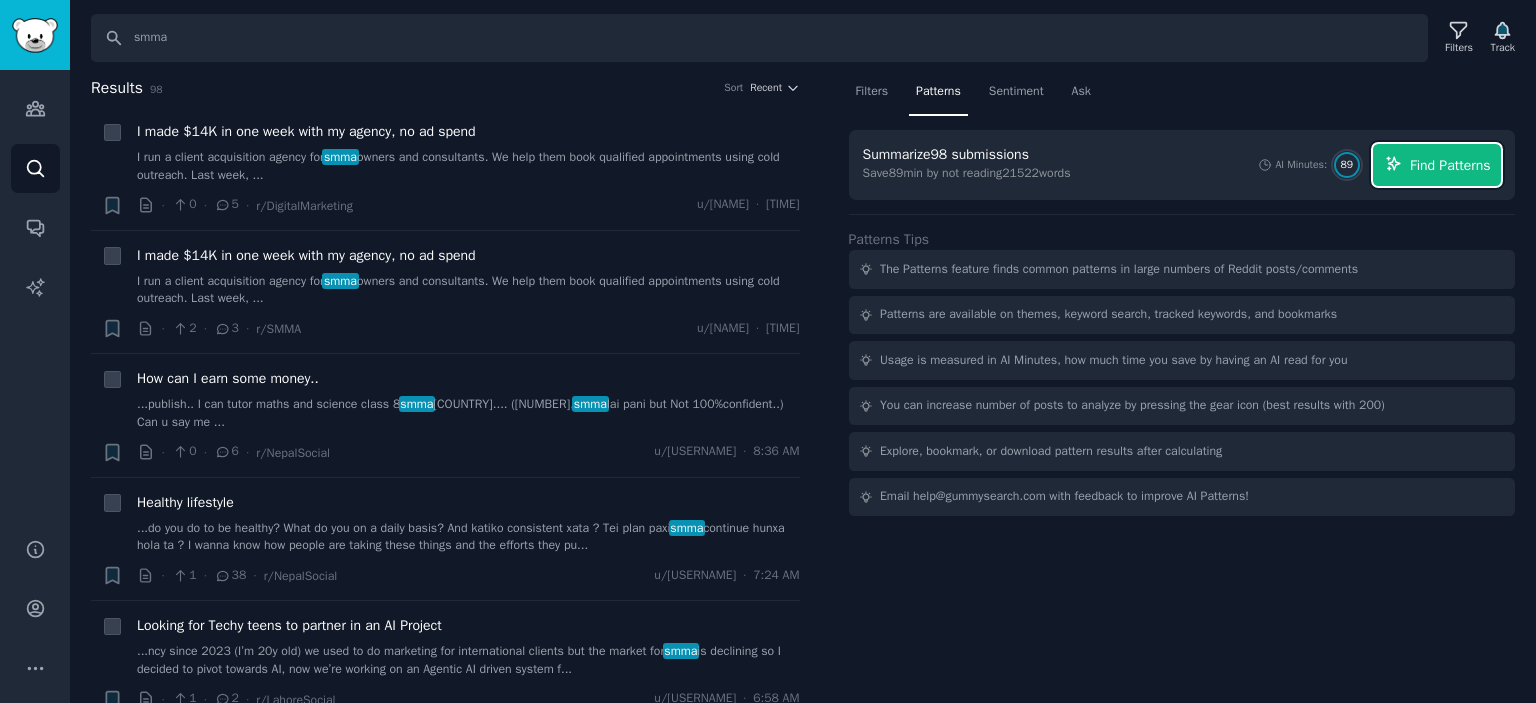 click on "Find Patterns" at bounding box center [1450, 165] 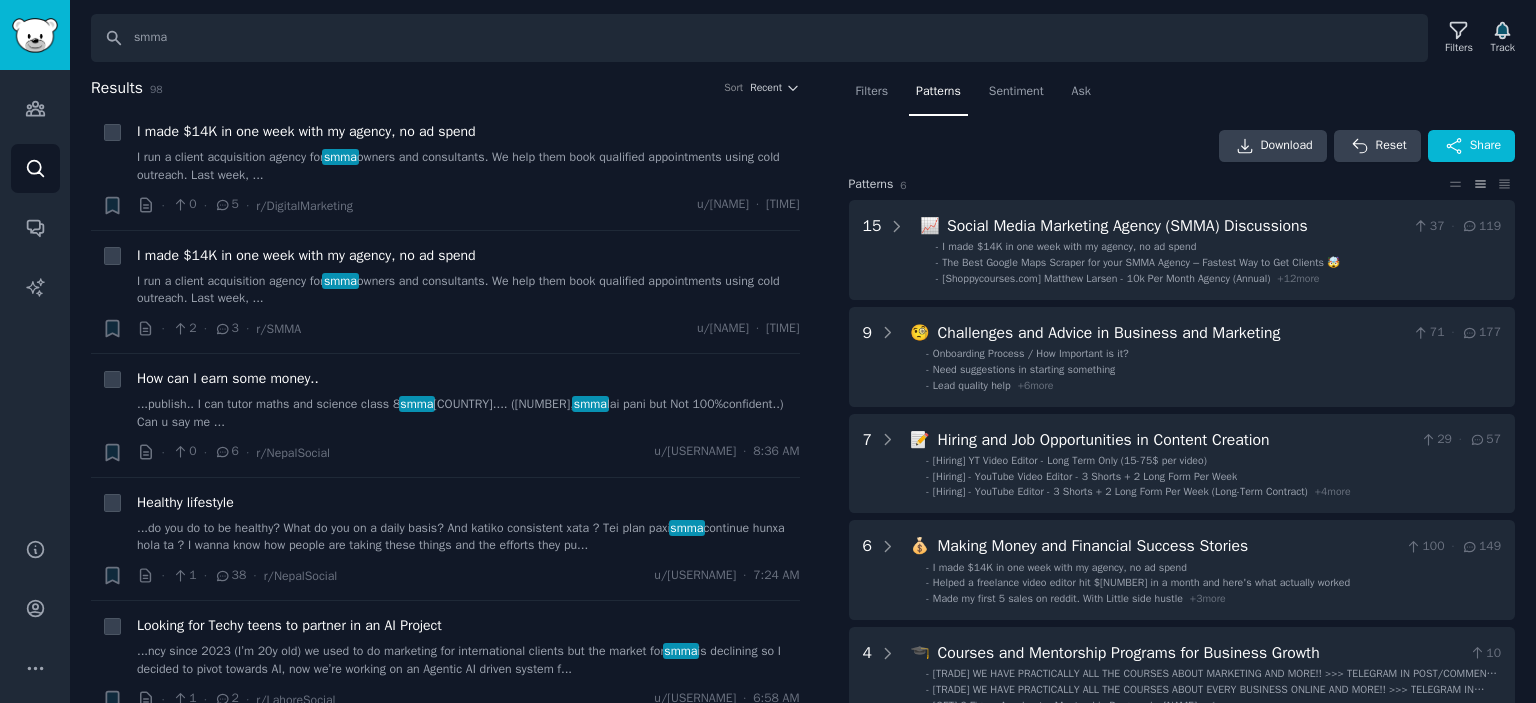 click on "Download Reset Share" at bounding box center [1182, 146] 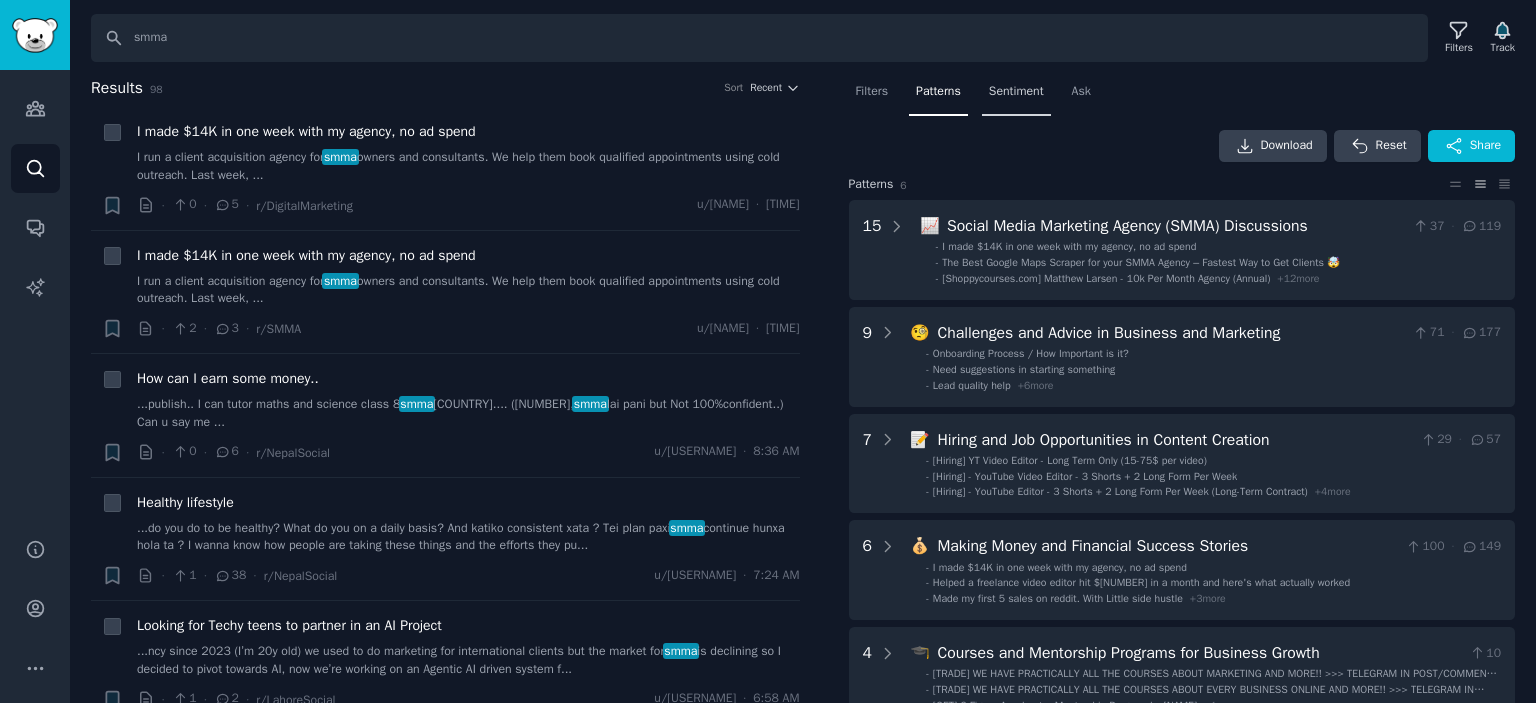 click on "Sentiment" at bounding box center [1016, 92] 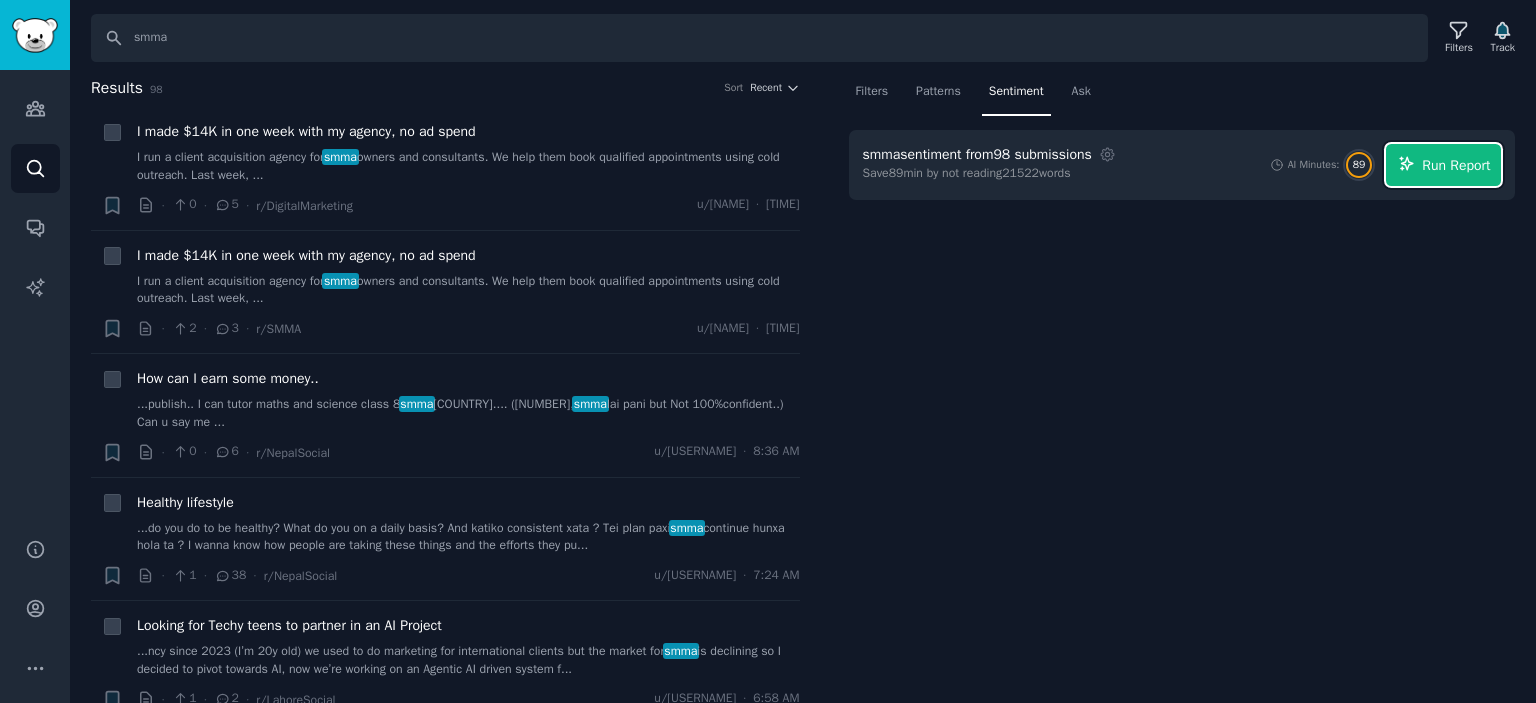 click on "Run Report" at bounding box center [1456, 165] 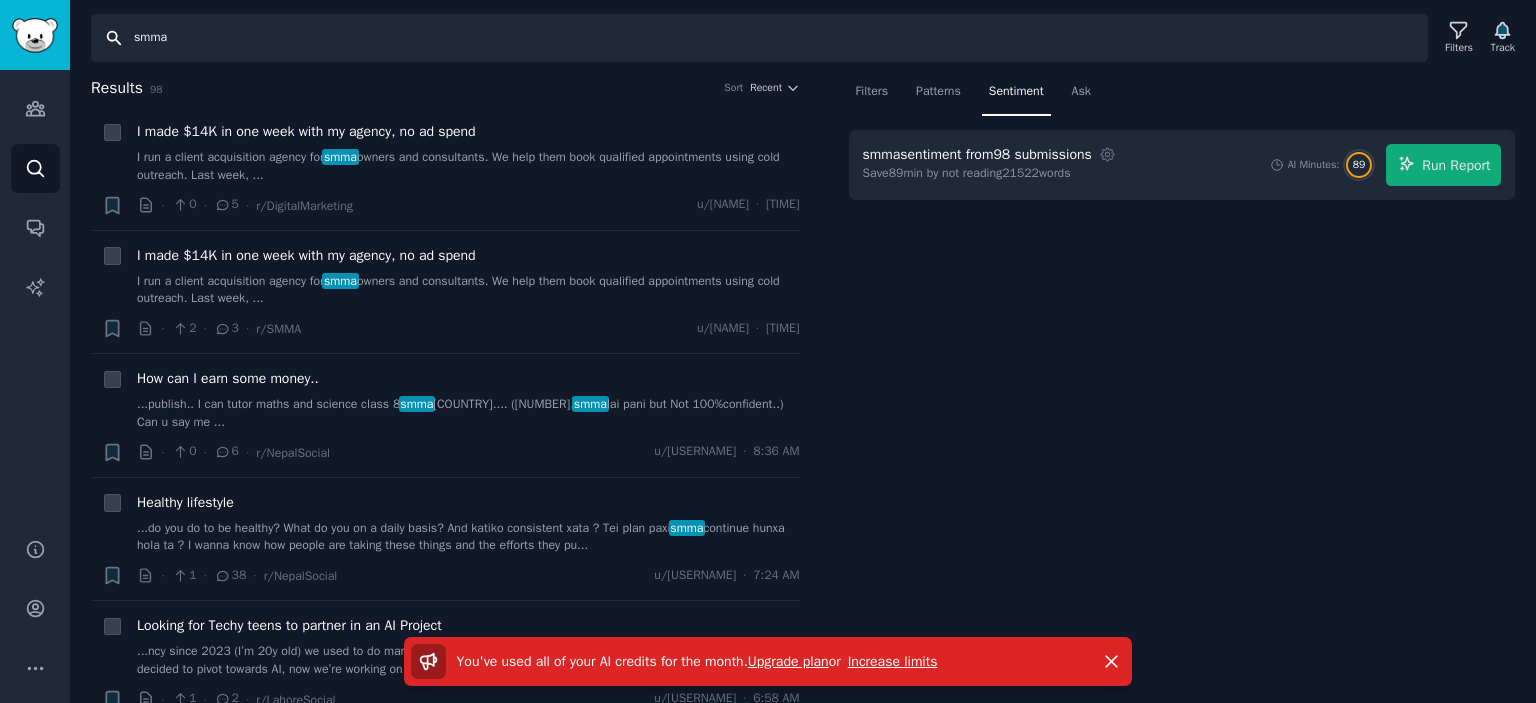 click on "smma" at bounding box center (759, 38) 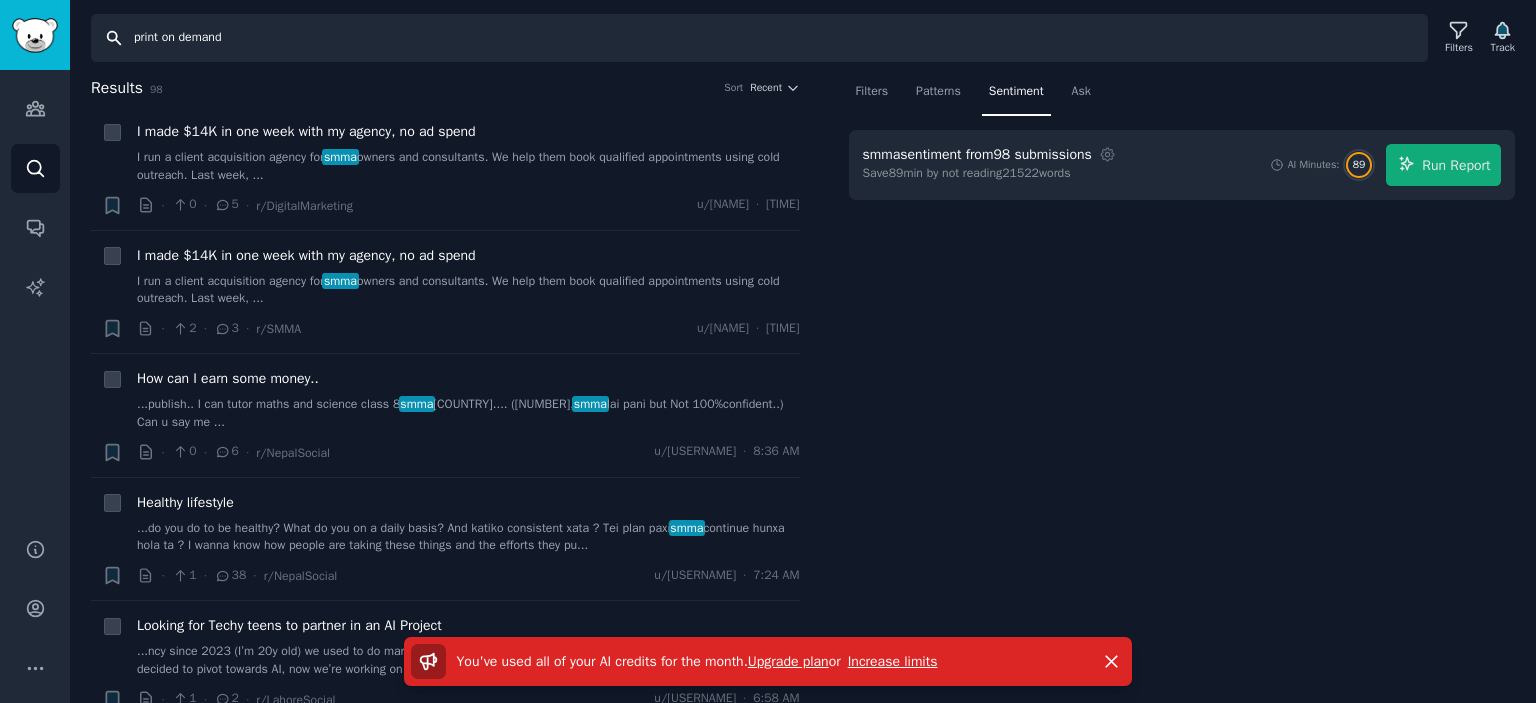 type on "print on demand" 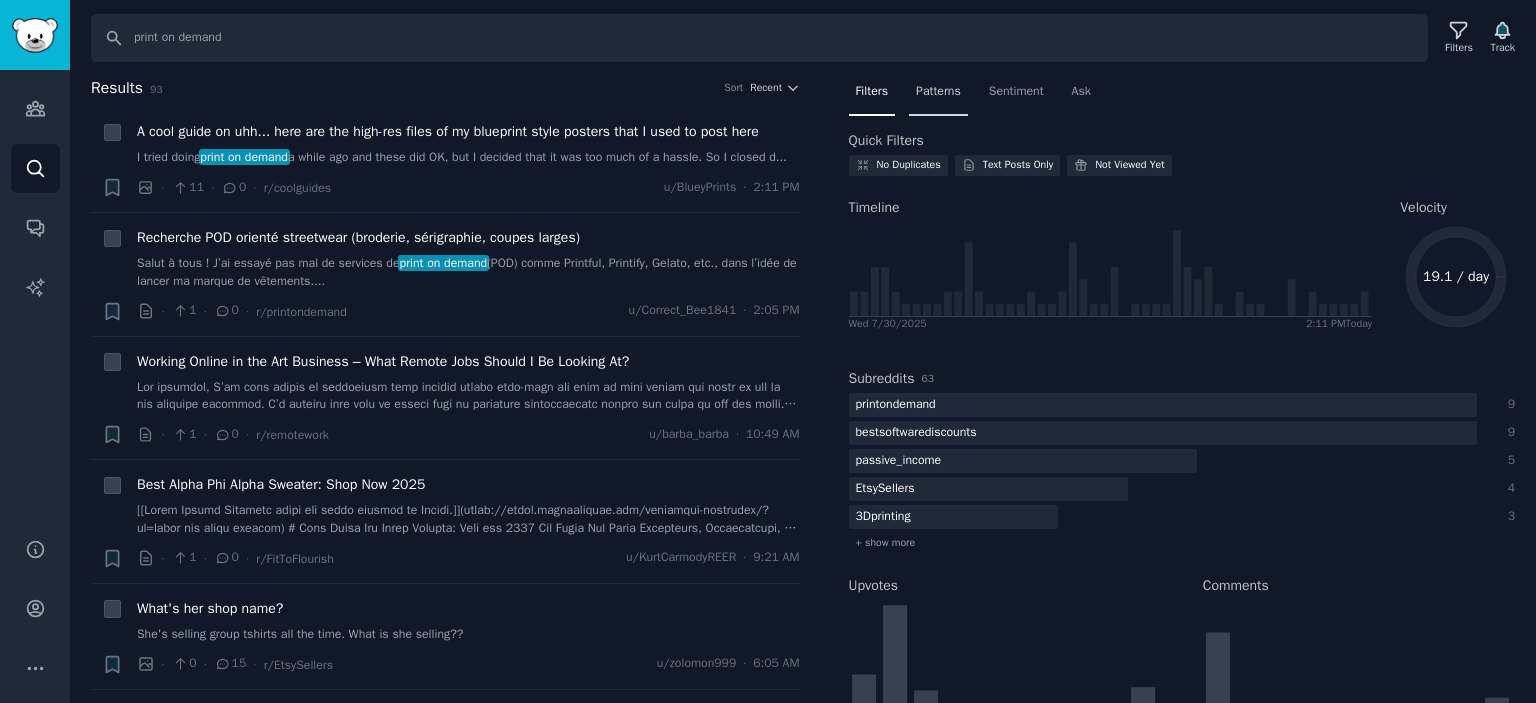 click on "Patterns" at bounding box center [938, 92] 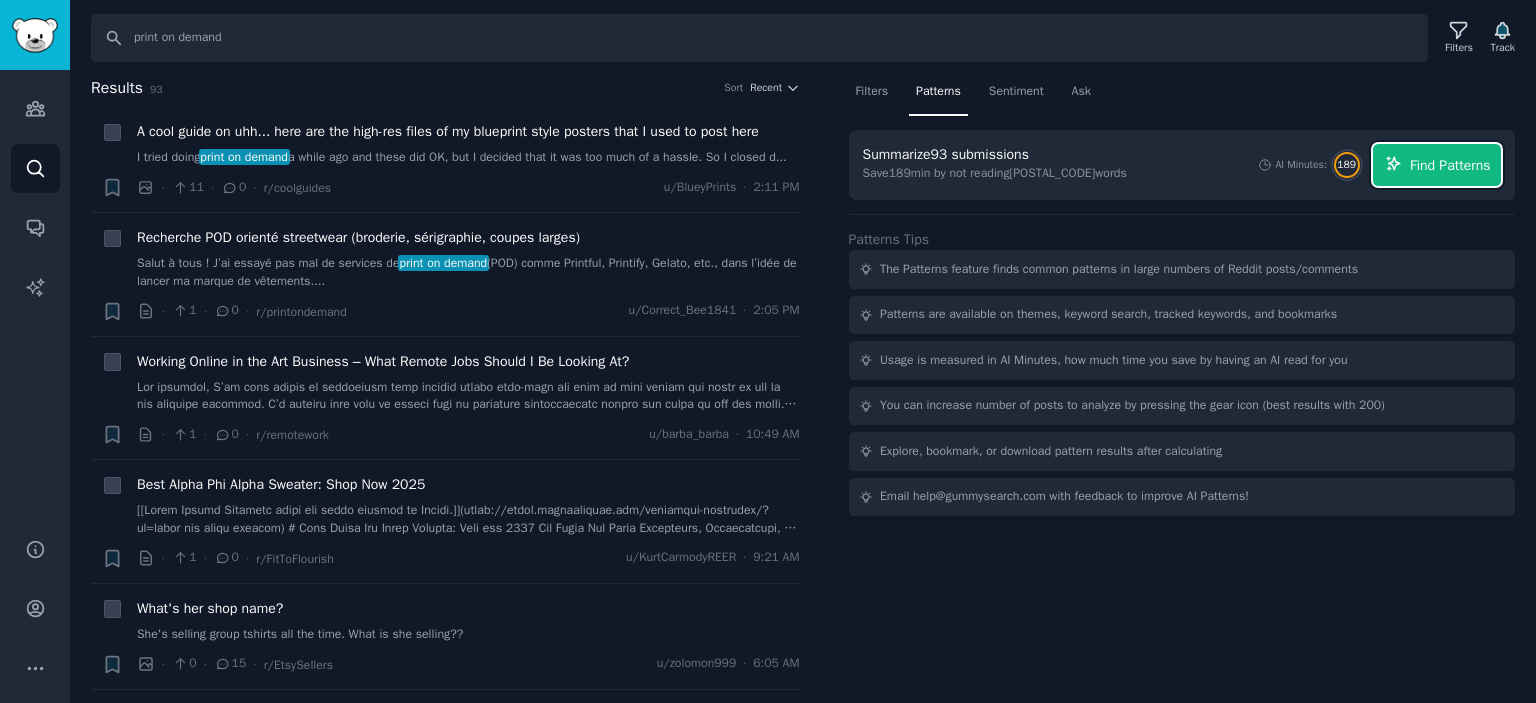 click on "Find Patterns" at bounding box center (1450, 165) 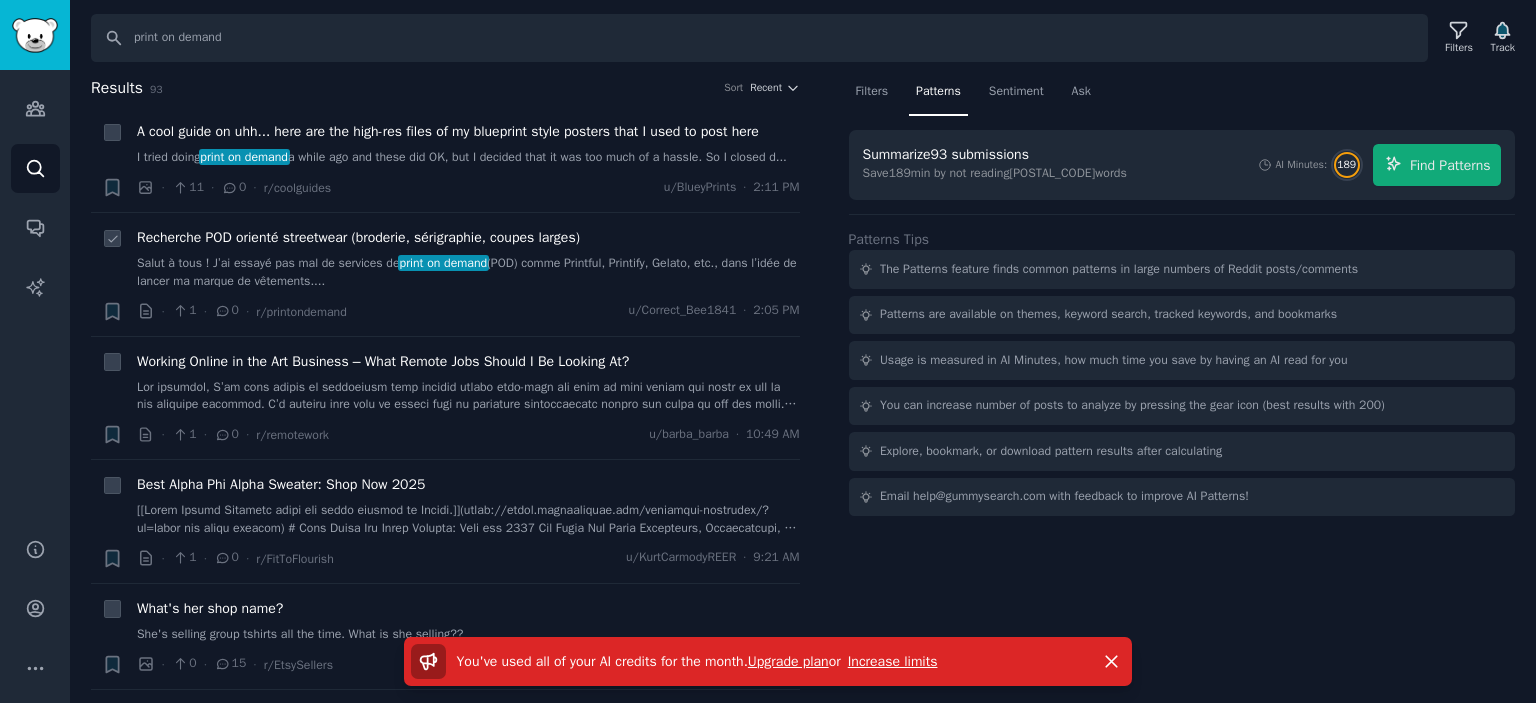 scroll, scrollTop: 100, scrollLeft: 0, axis: vertical 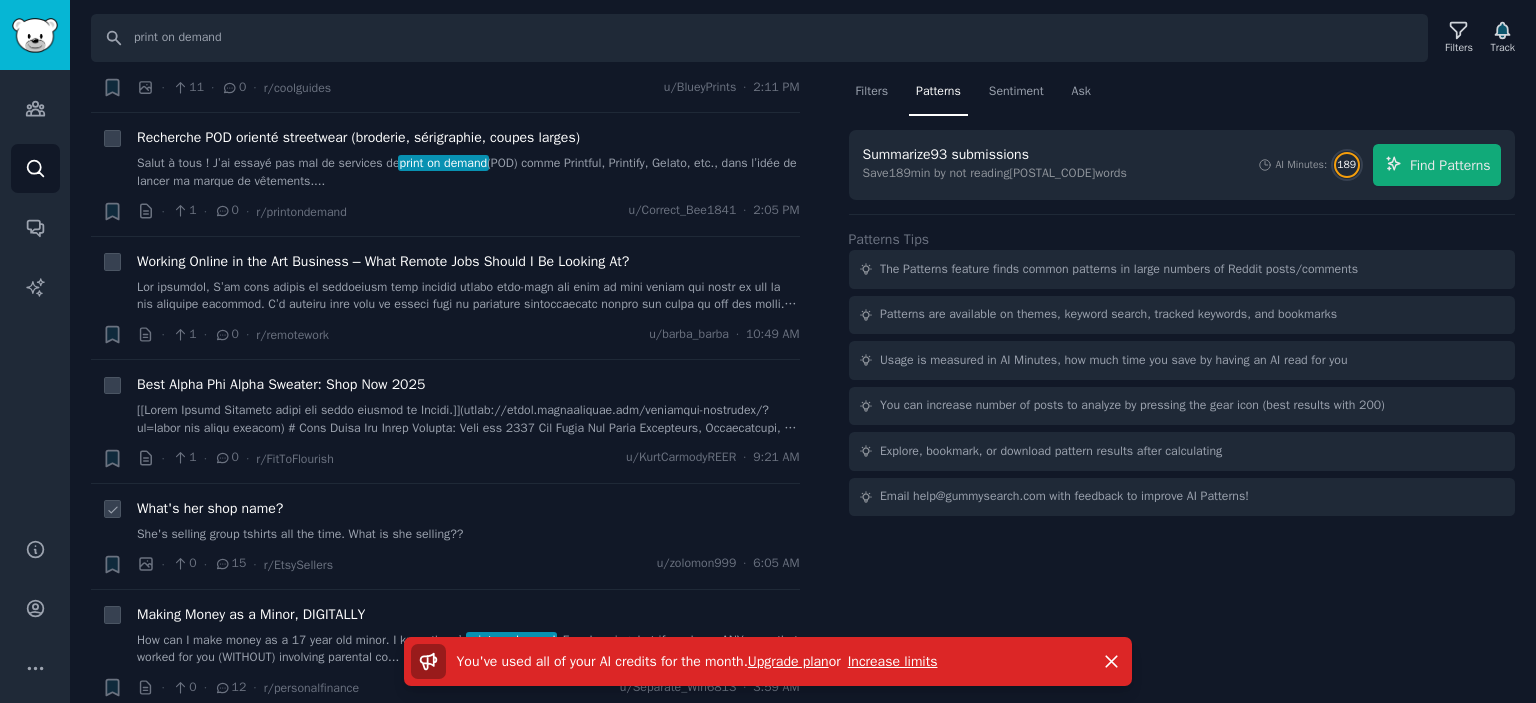 click on "She's selling group tshirts all the time. What is she selling??" at bounding box center [468, 535] 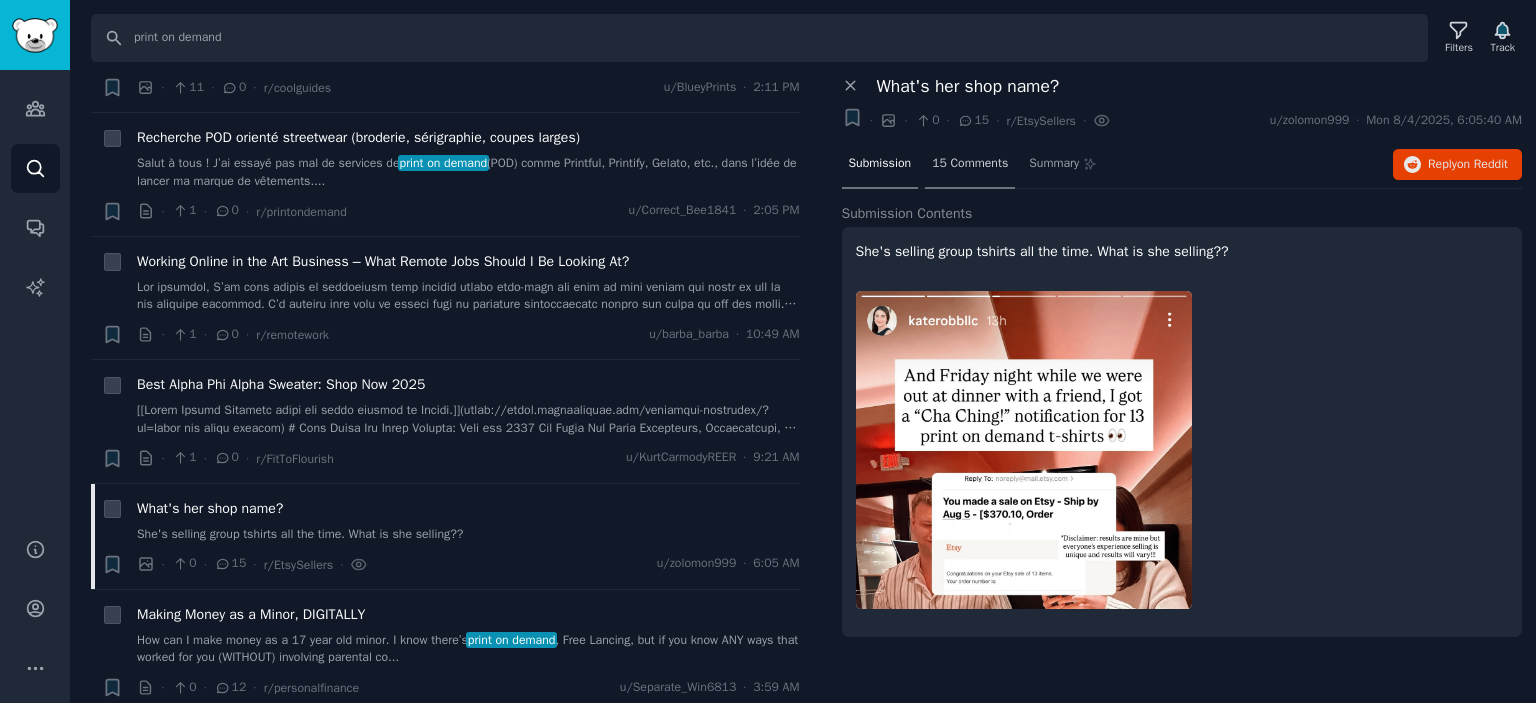 click on "15 Comments" at bounding box center [970, 164] 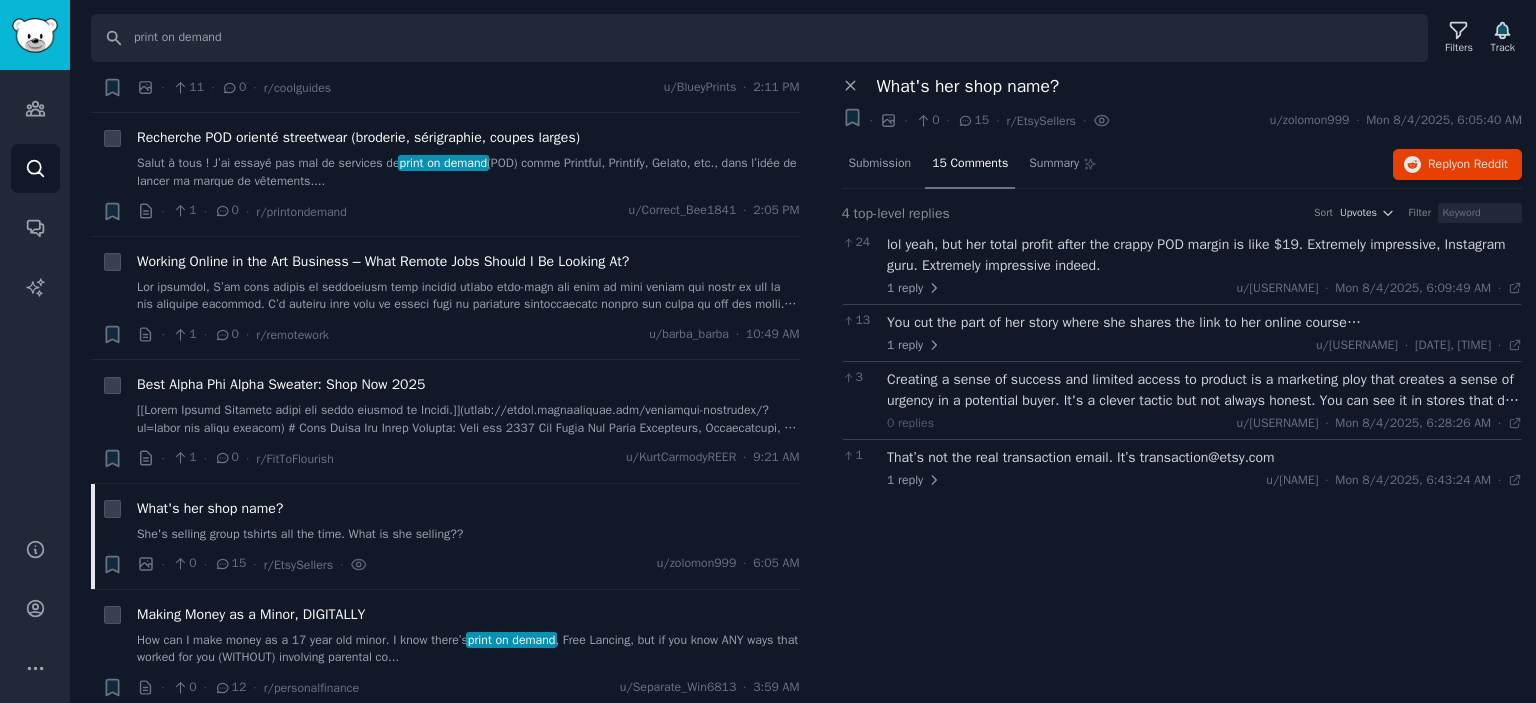 click on "lol yeah, but her total profit after the crappy POD margin is like $19. Extremely impressive, Instagram guru. Extremely impressive indeed." at bounding box center [1204, 255] 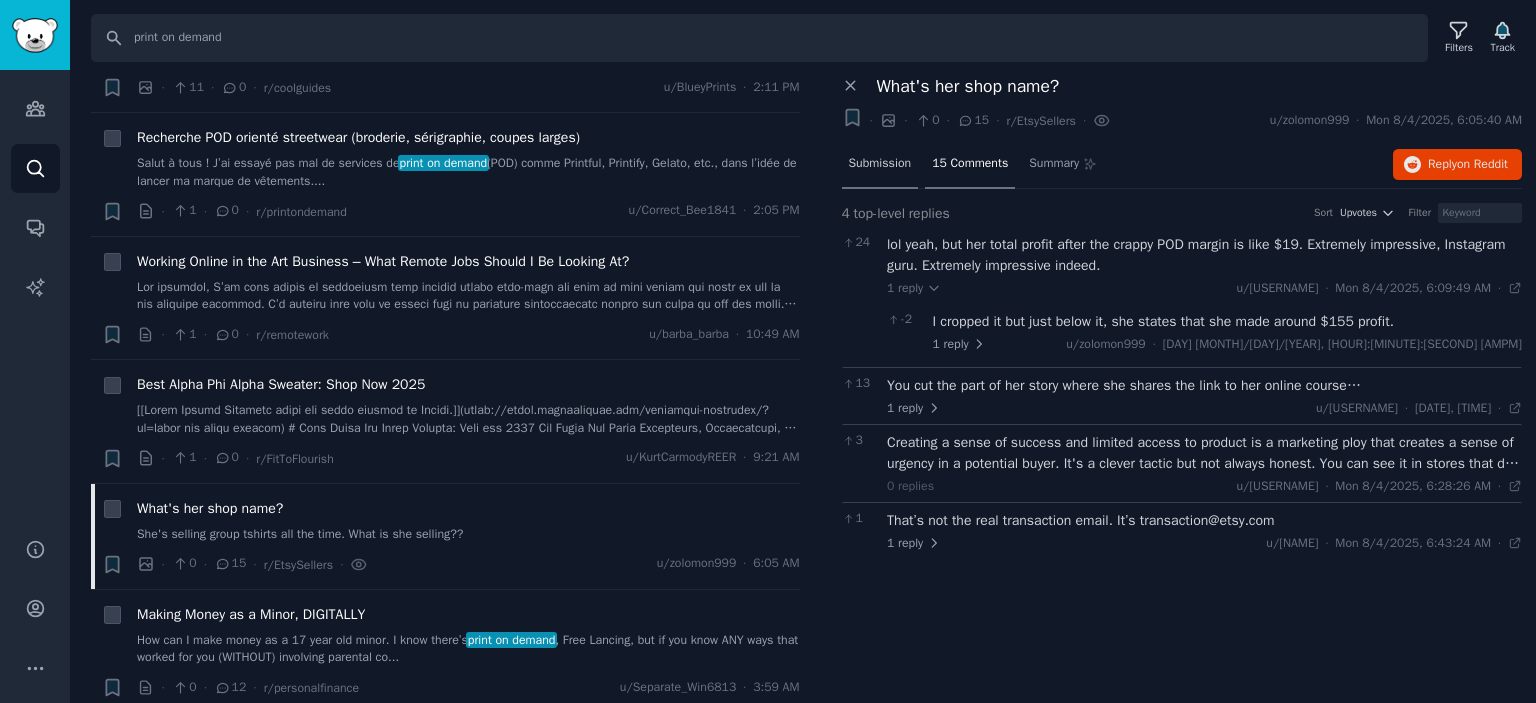 click on "Submission" at bounding box center [880, 165] 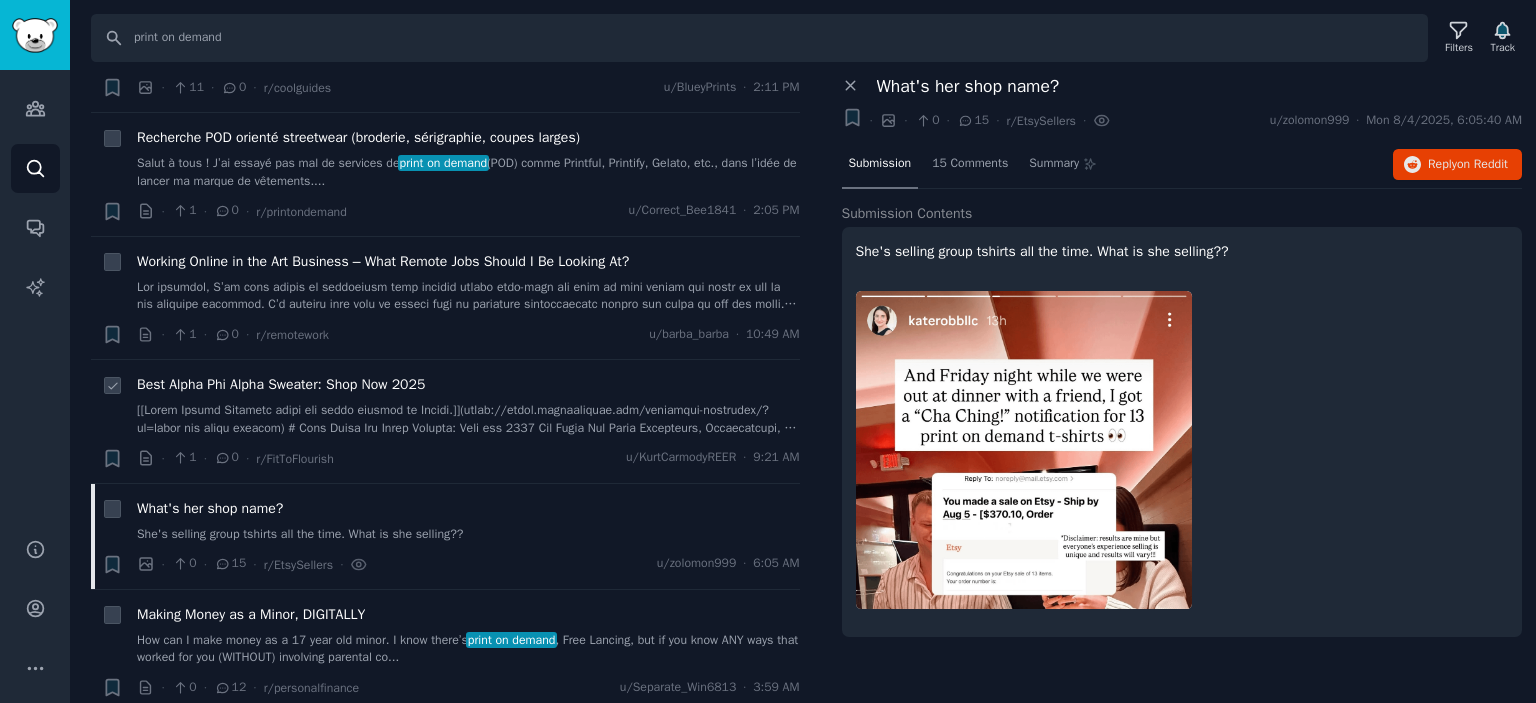 scroll, scrollTop: 0, scrollLeft: 0, axis: both 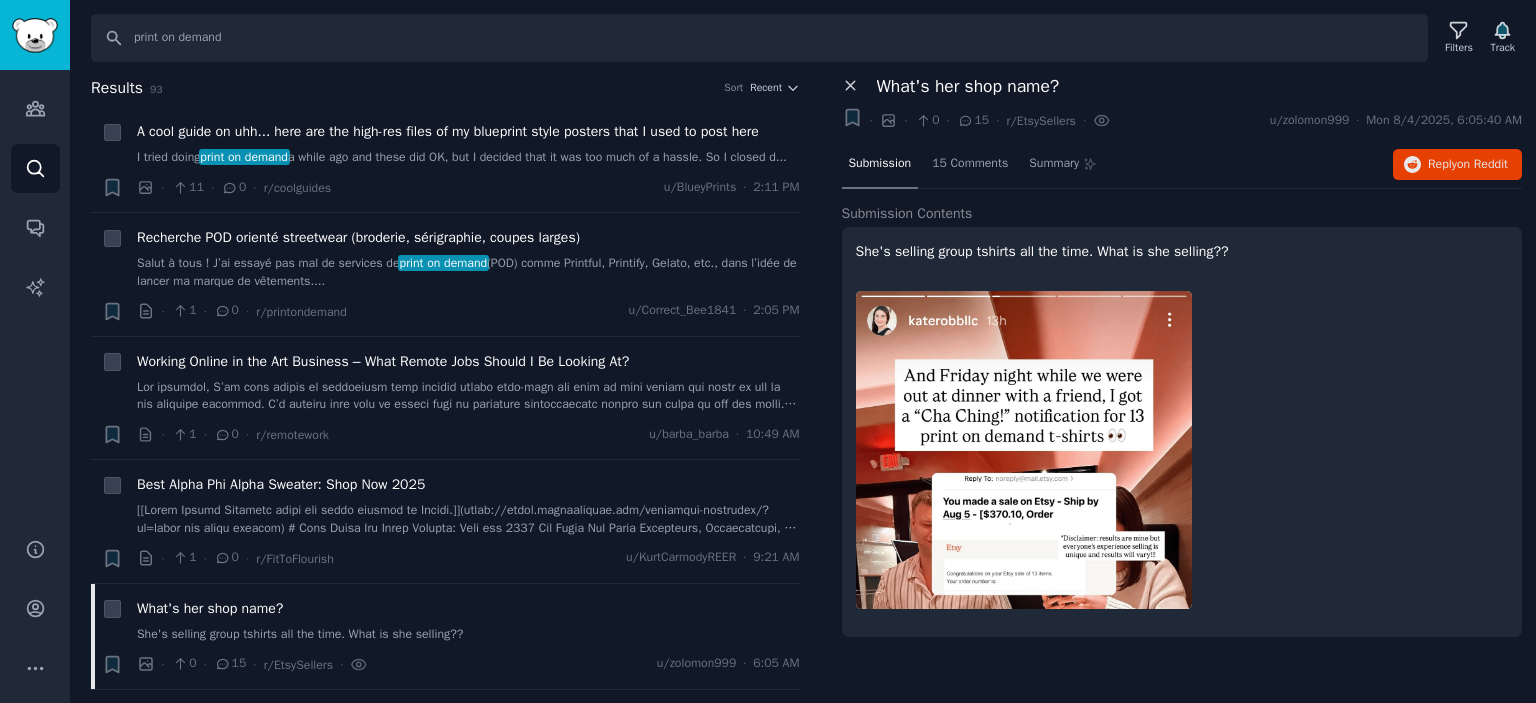 click 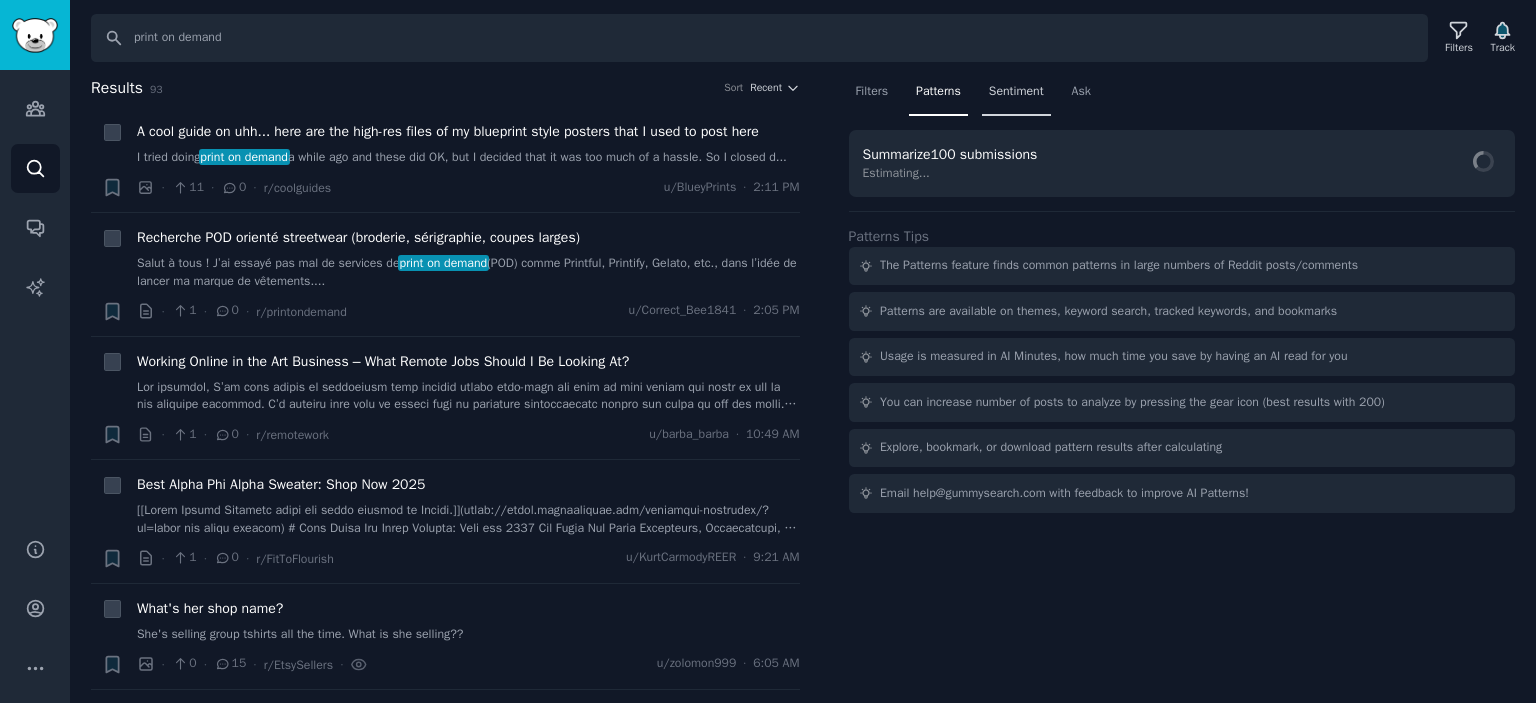 click on "Sentiment" at bounding box center (1016, 92) 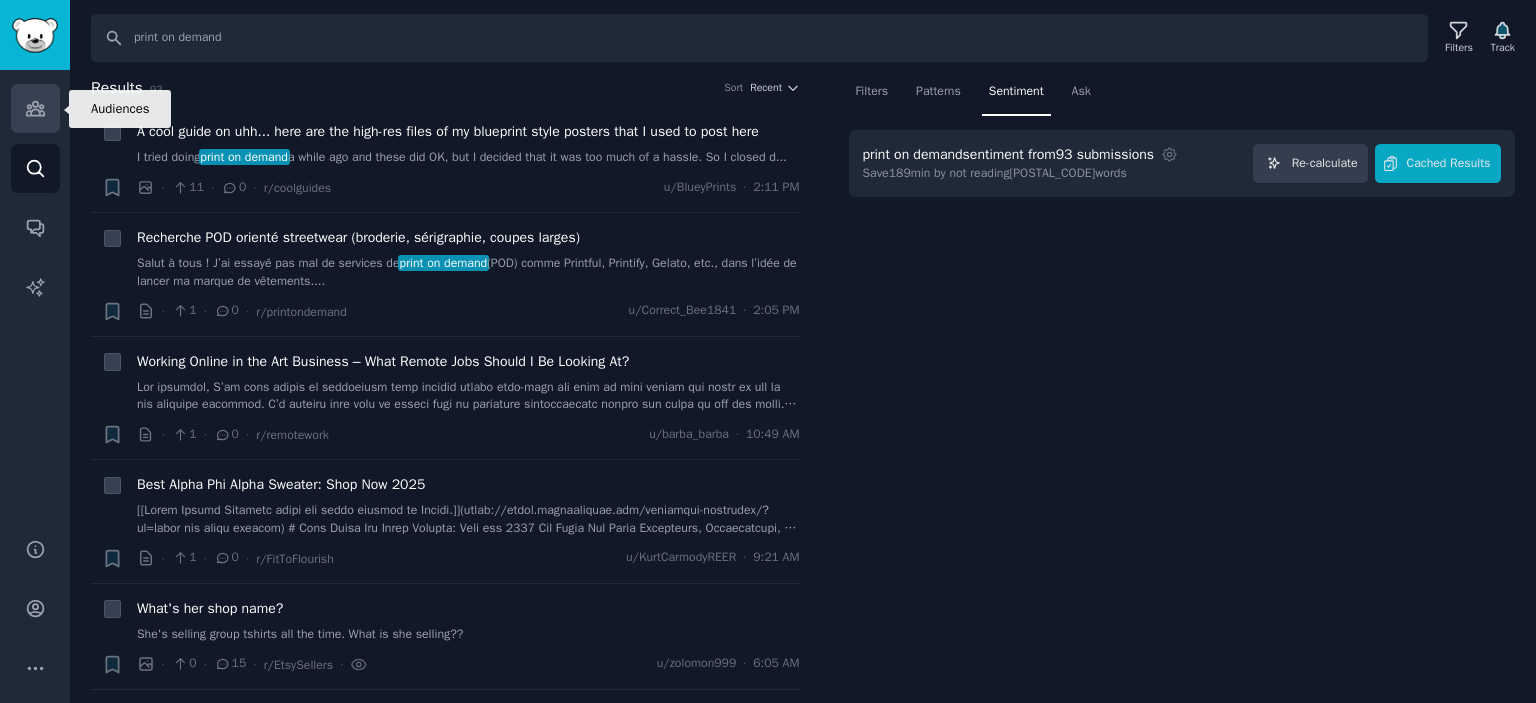 click 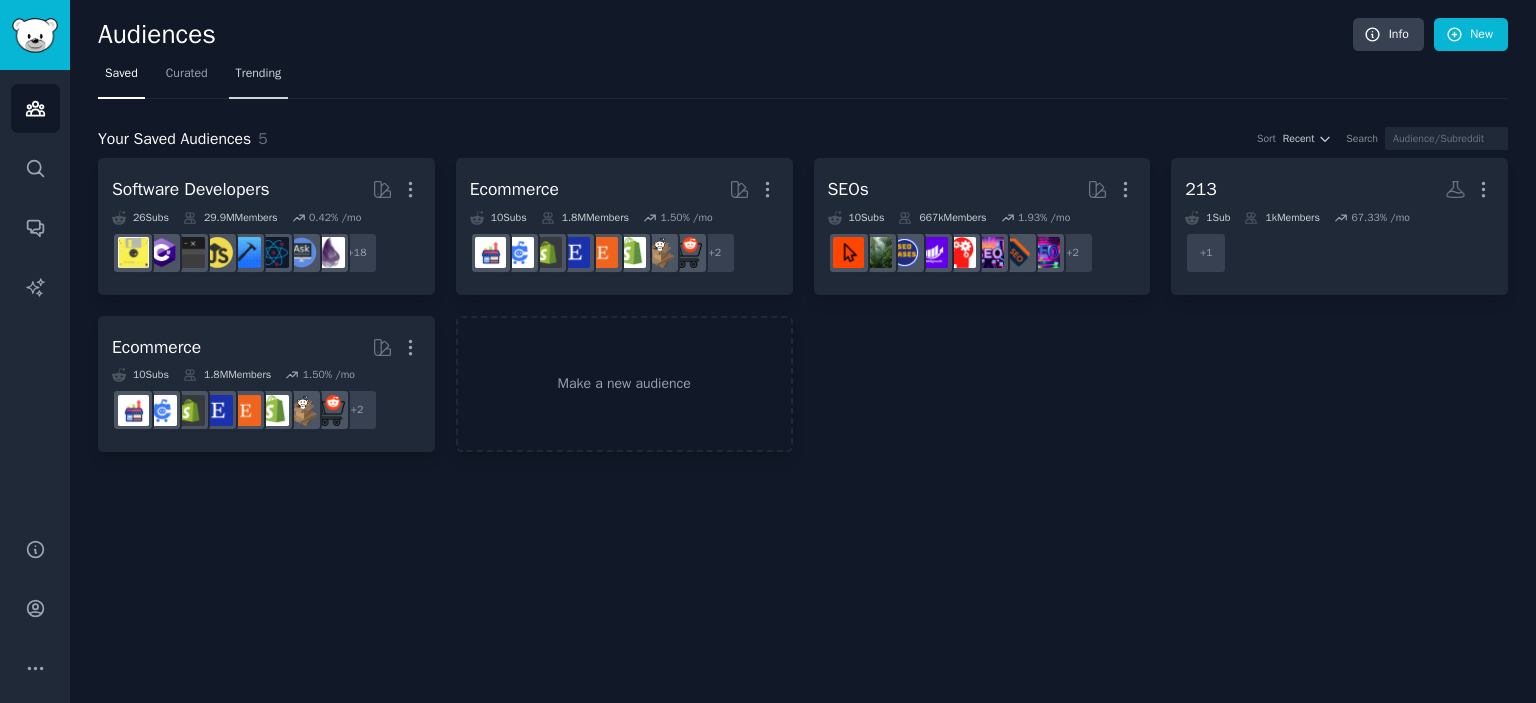 click on "Trending" at bounding box center [259, 78] 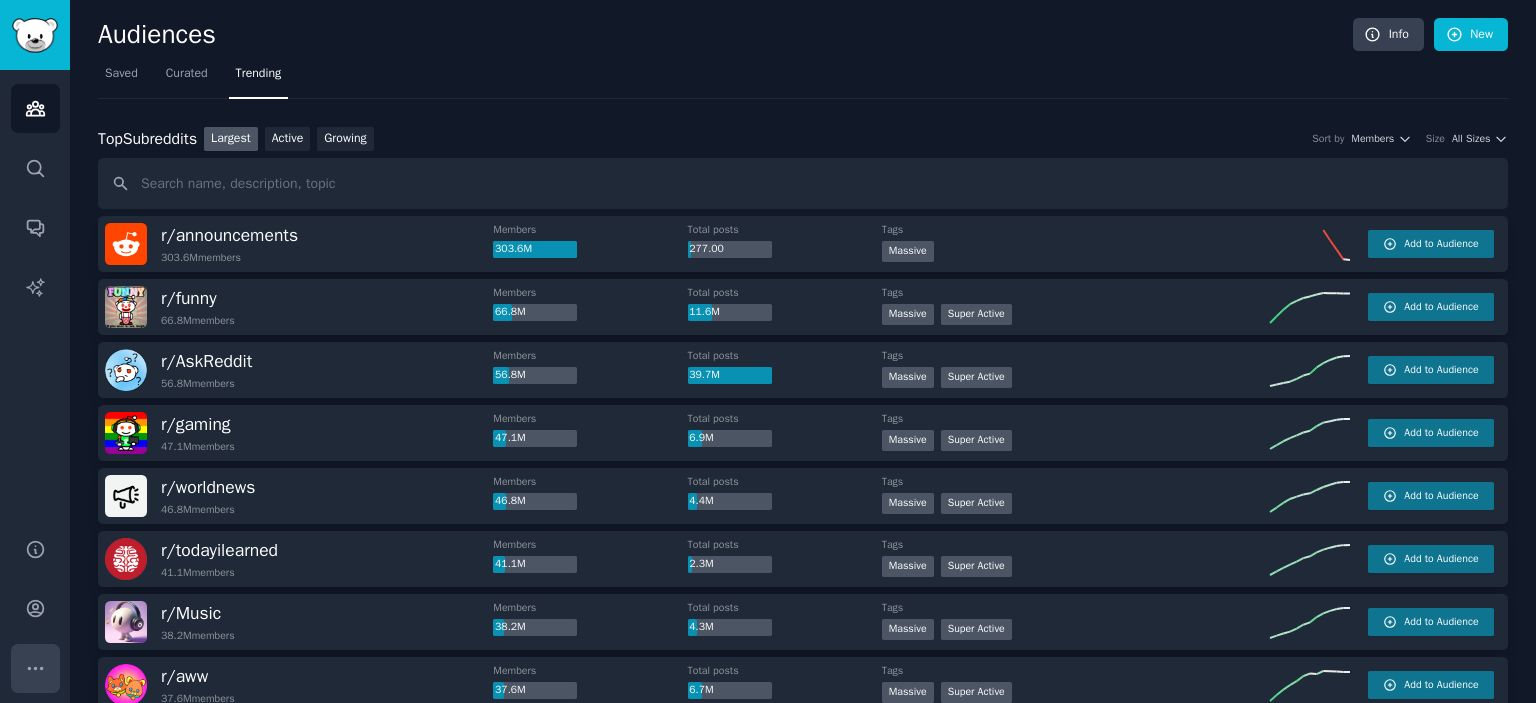 click on "More" at bounding box center [35, 668] 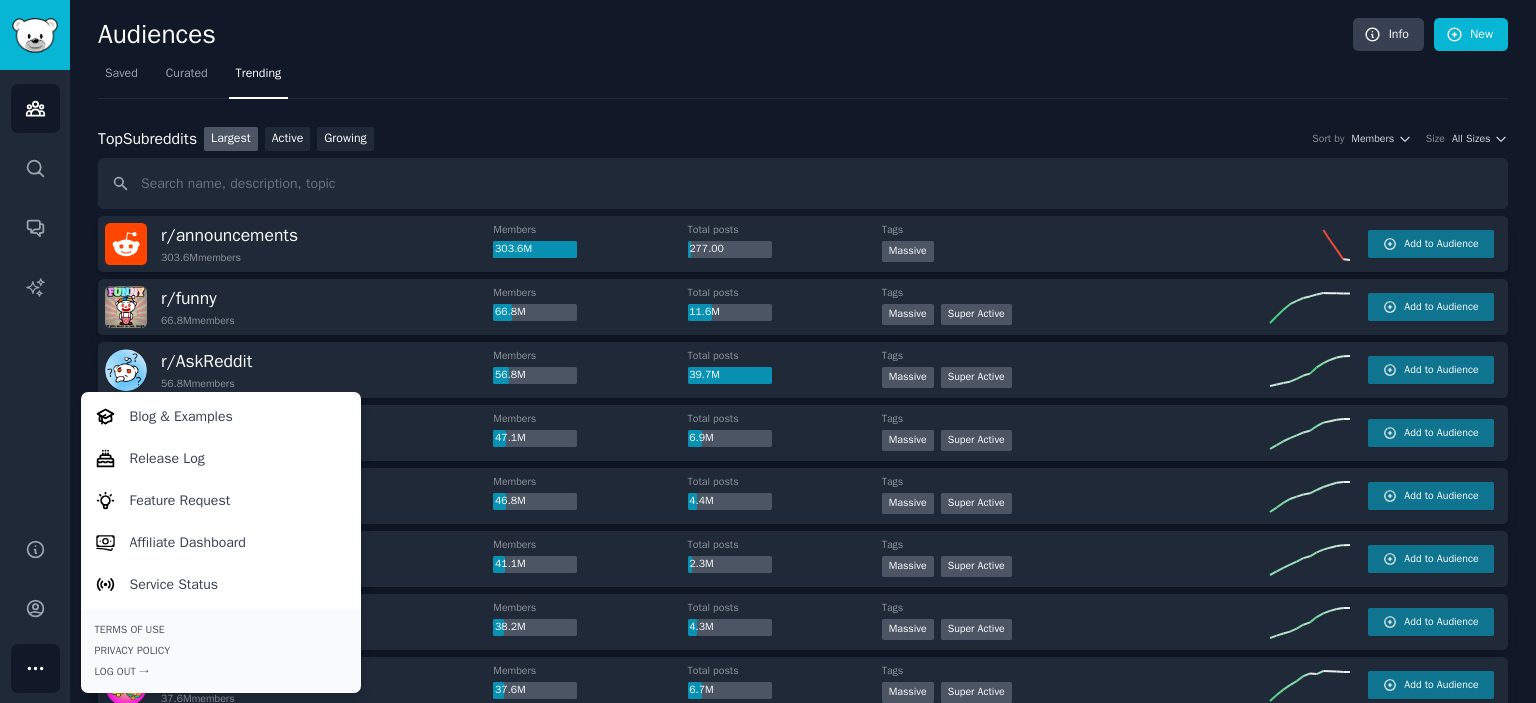 click on "Audiences Search Conversations AI Reports" at bounding box center [35, 292] 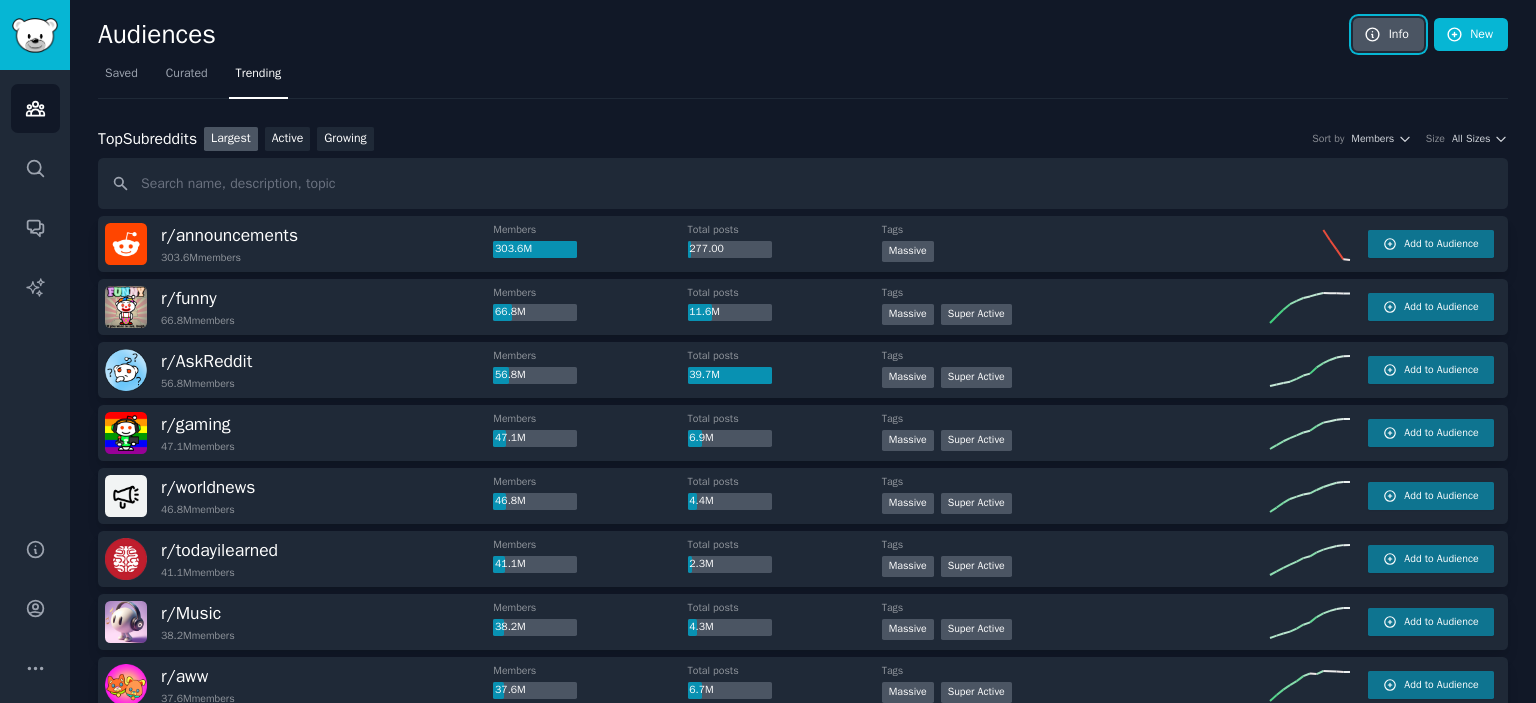 click on "Info" at bounding box center (1388, 35) 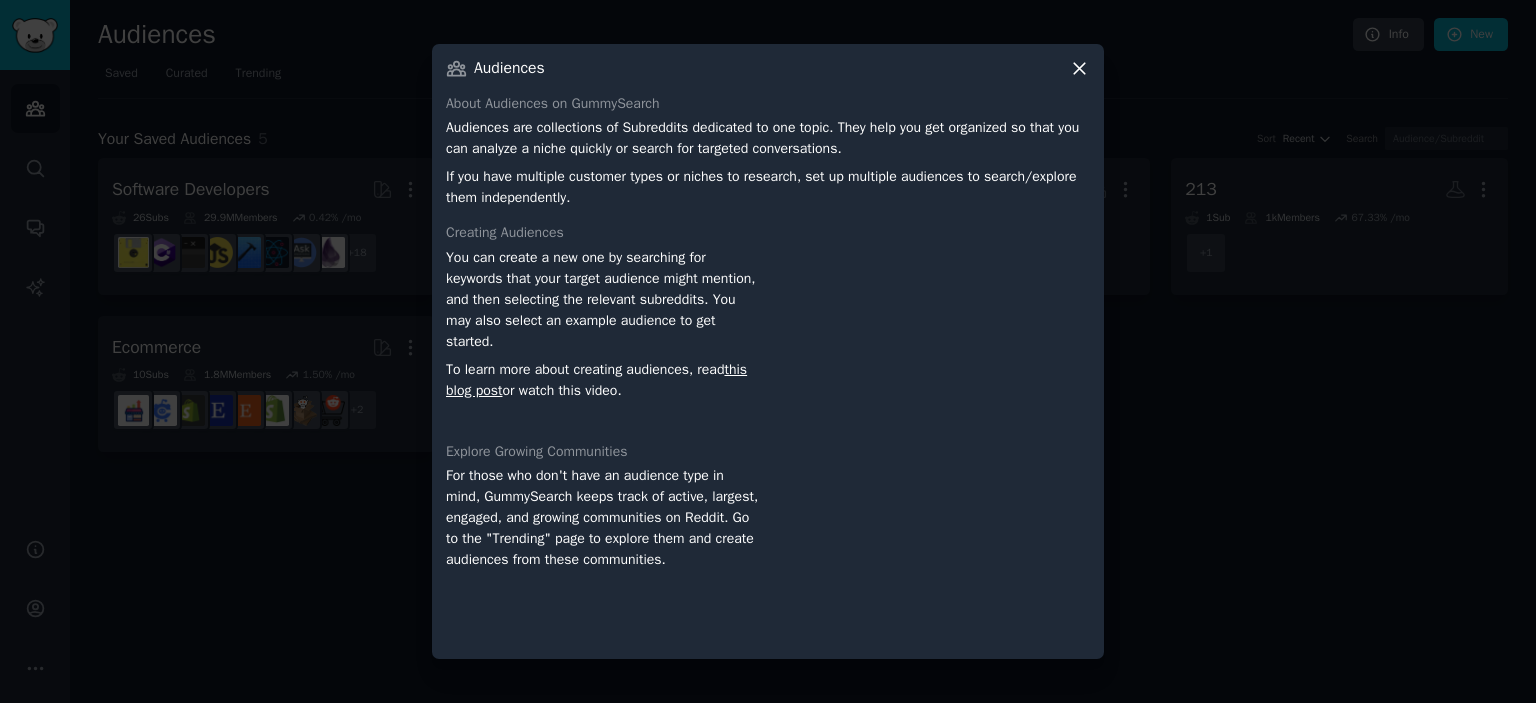 click 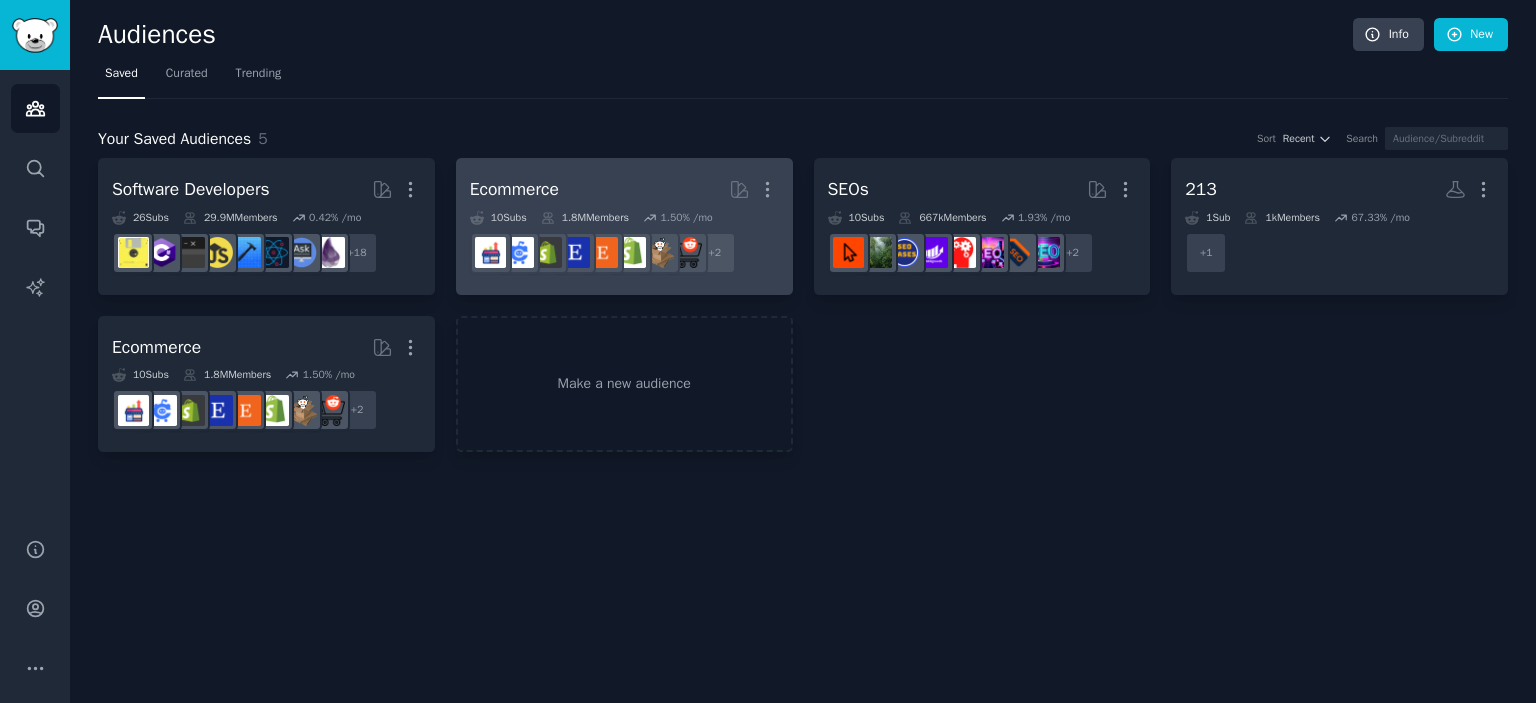 click on "Ecommerce More" at bounding box center [624, 189] 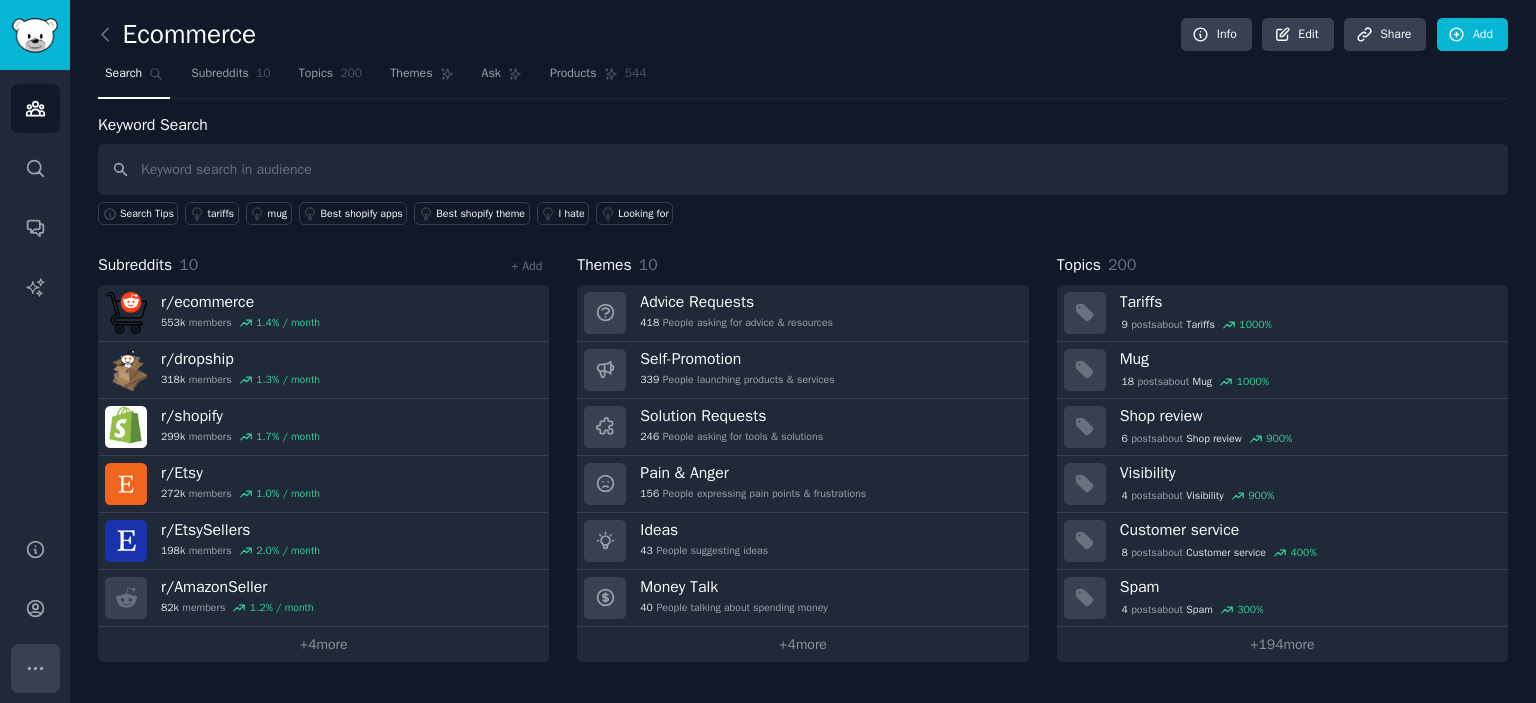 click 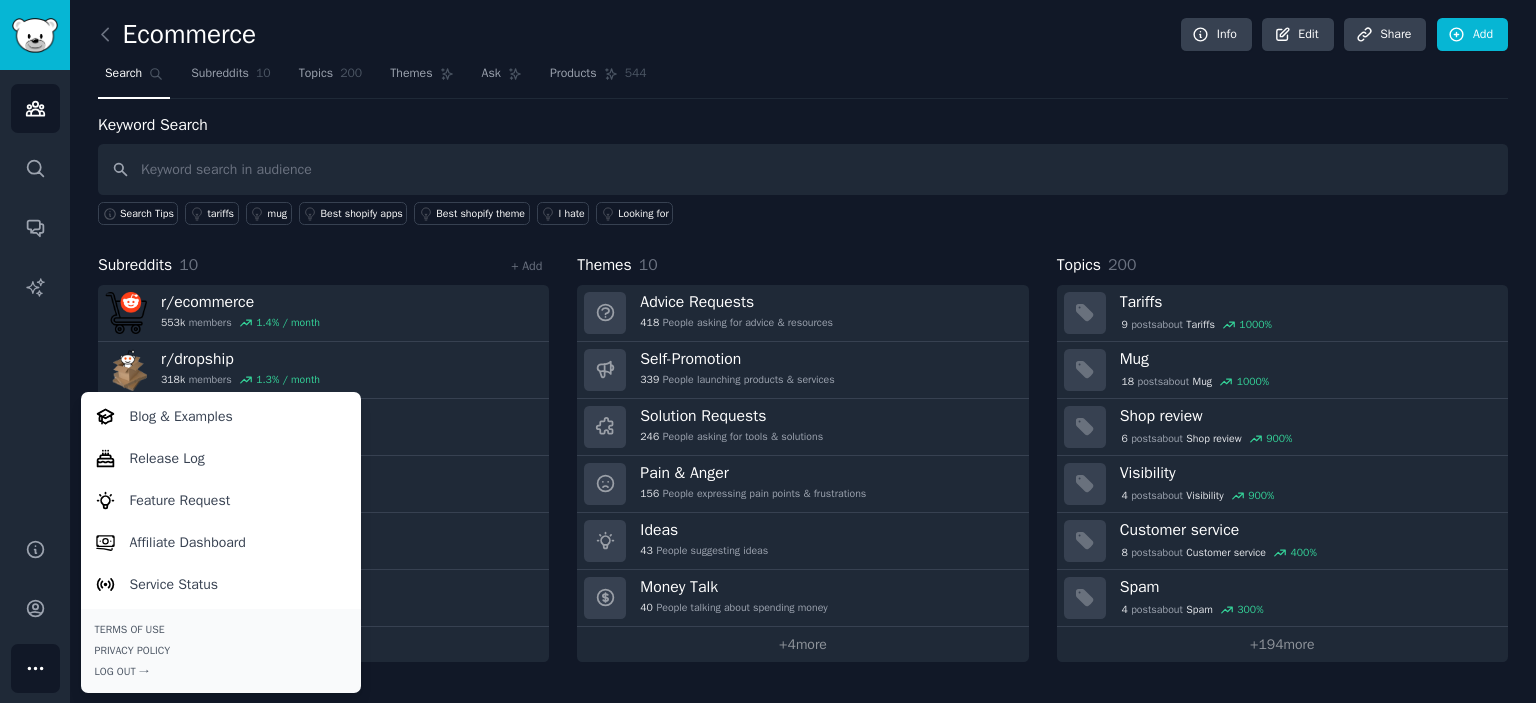 click on "Search Subreddits 10 Topics 200 Themes Ask Products 544" at bounding box center (803, 78) 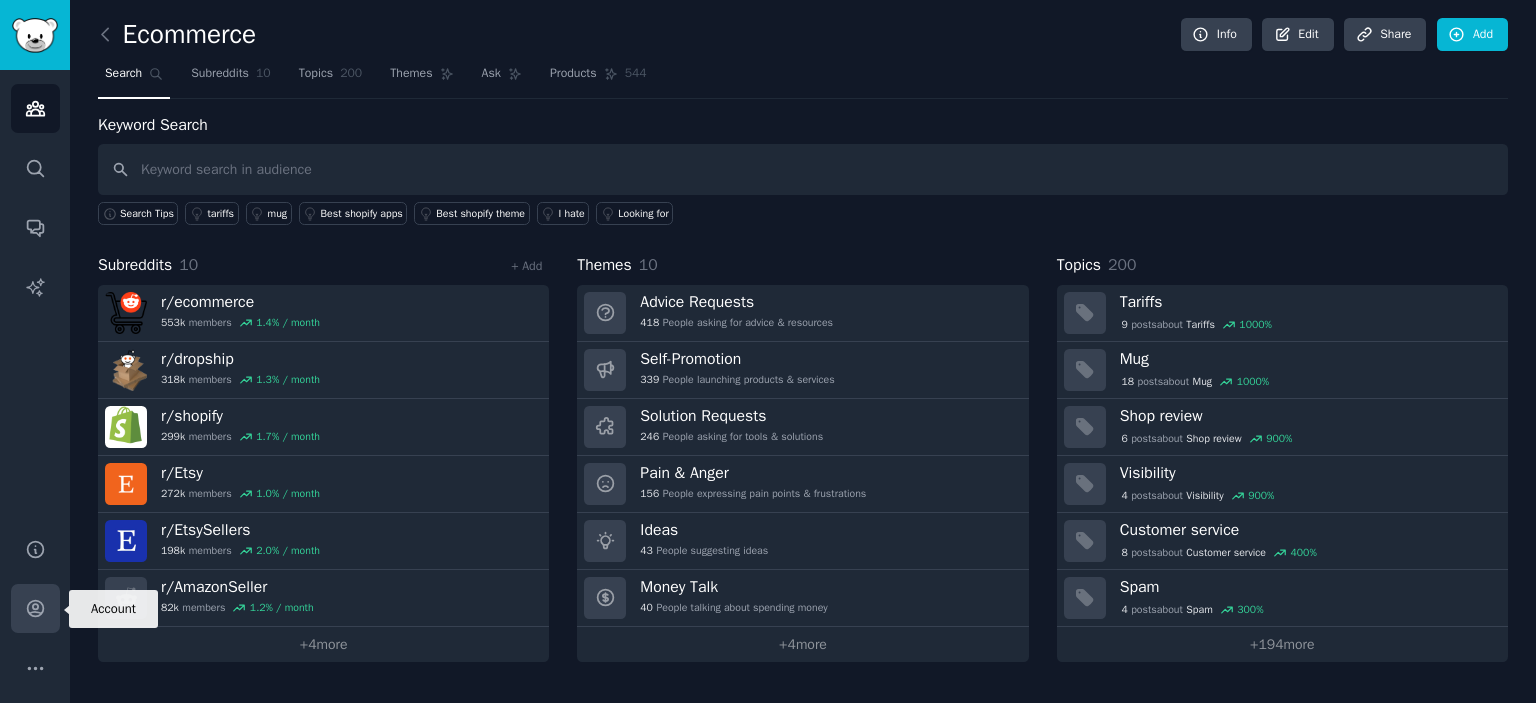 click 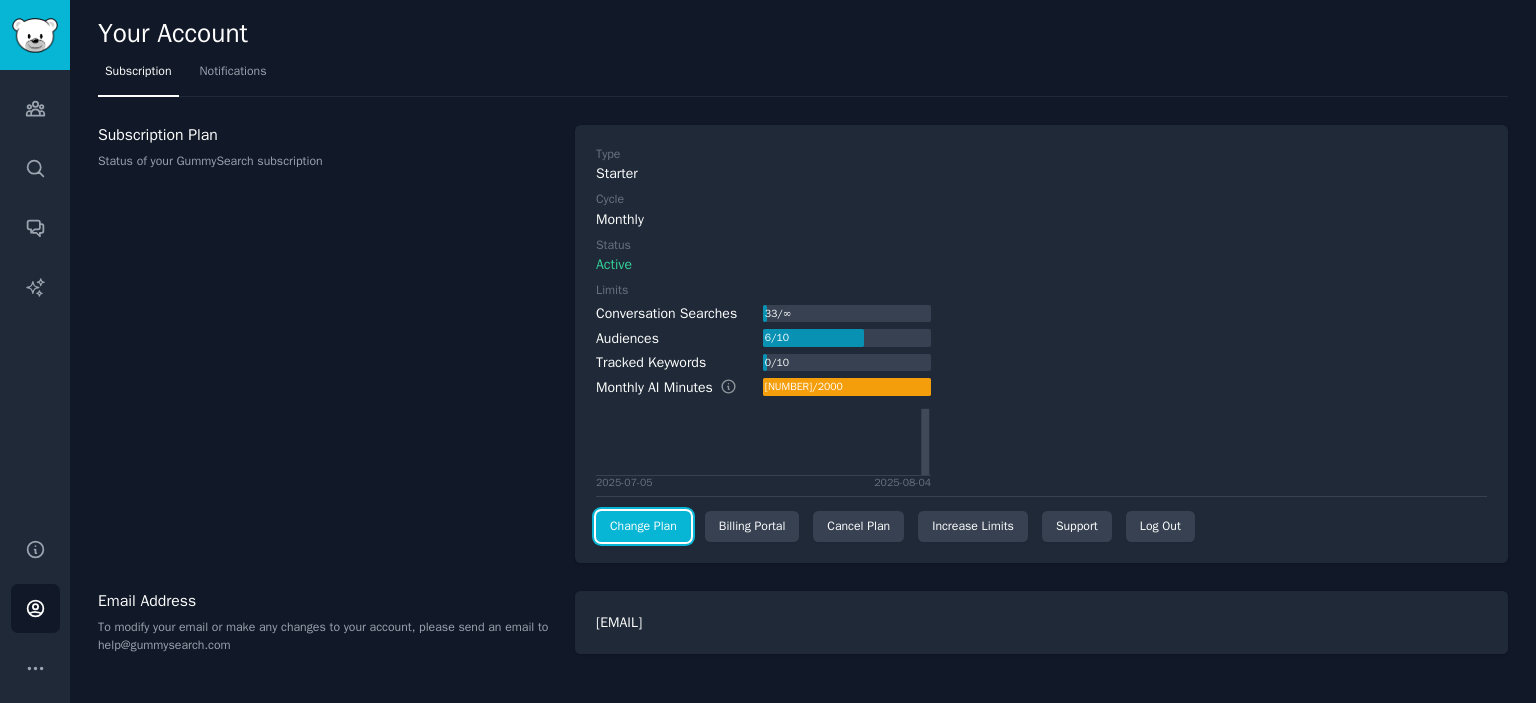 click on "Change Plan" at bounding box center [643, 527] 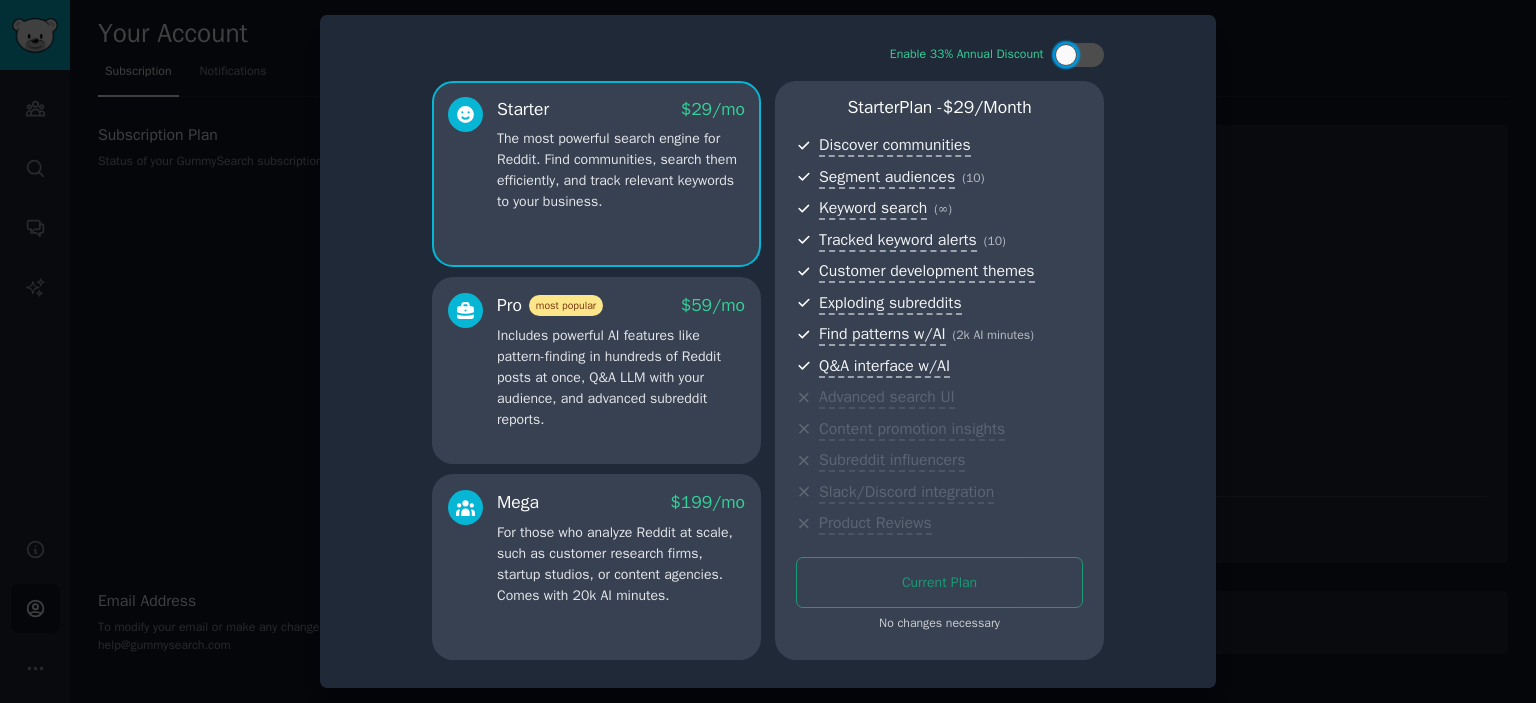 click on "Pro most popular $ 59 /mo Includes powerful AI features like pattern-finding in hundreds of Reddit posts at once, Q&A LLM with your audience, and advanced subreddit reports." at bounding box center (621, 361) 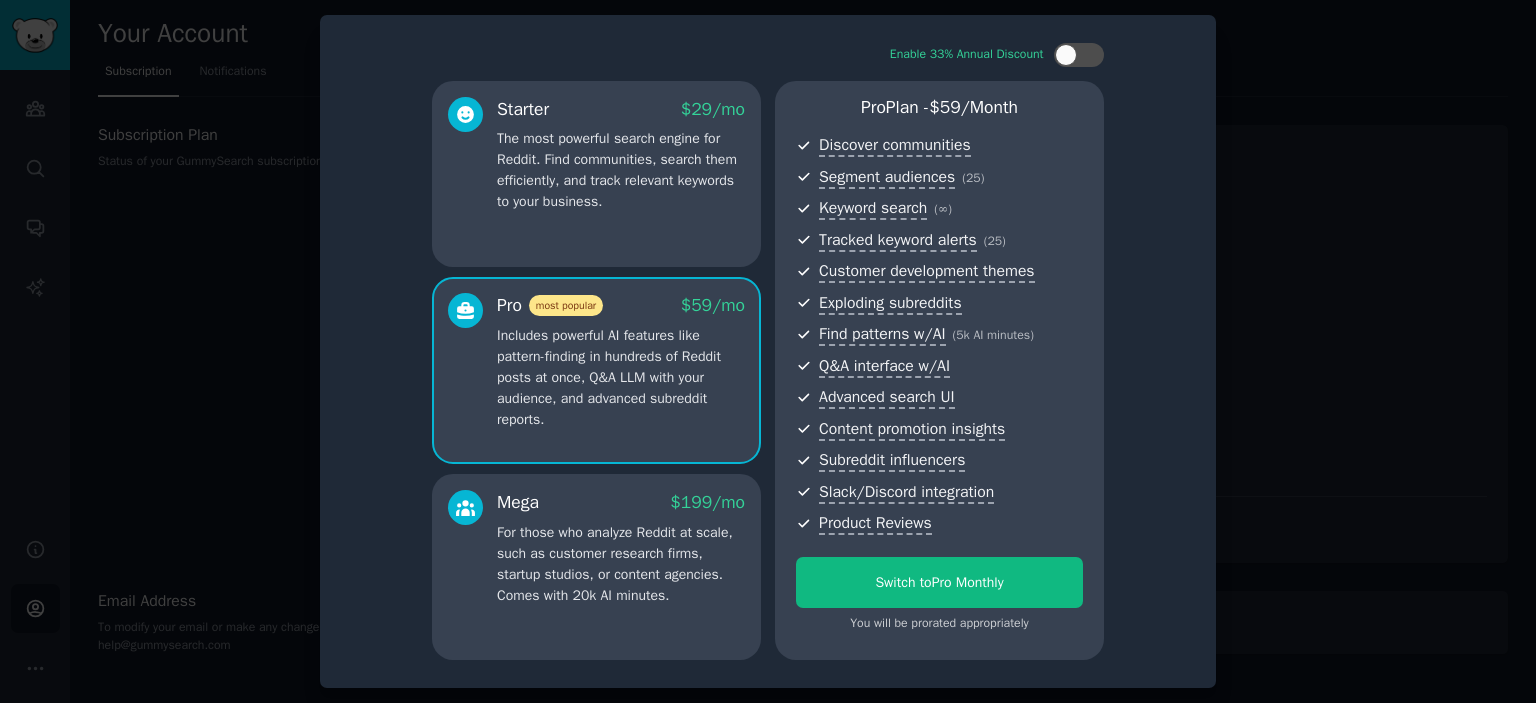 click on "Starter $ 29 /mo The most powerful search engine for Reddit. Find communities, search them efficiently, and track relevant keywords to your business." at bounding box center [596, 174] 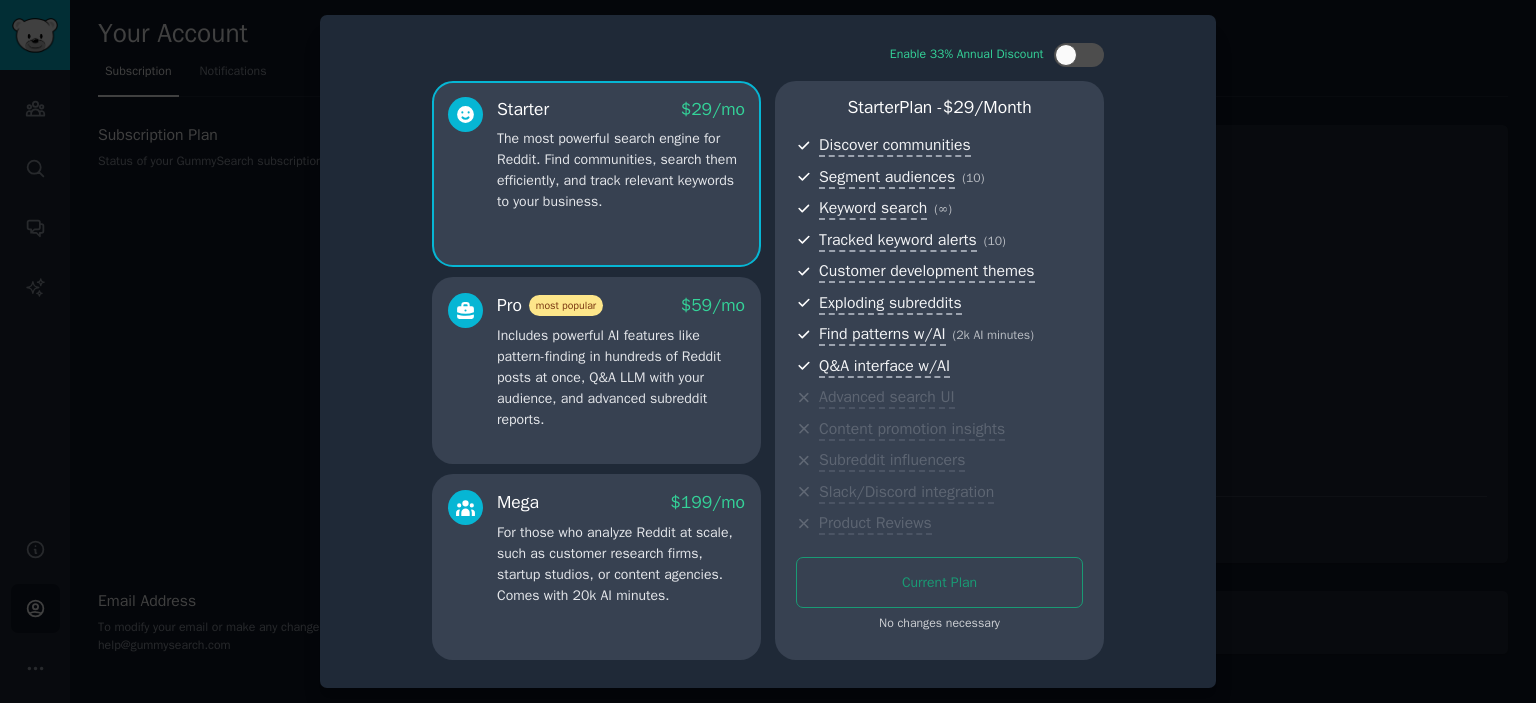 click on "Includes powerful AI features like pattern-finding in hundreds of Reddit posts at once, Q&A LLM with your audience, and advanced subreddit reports." at bounding box center [621, 377] 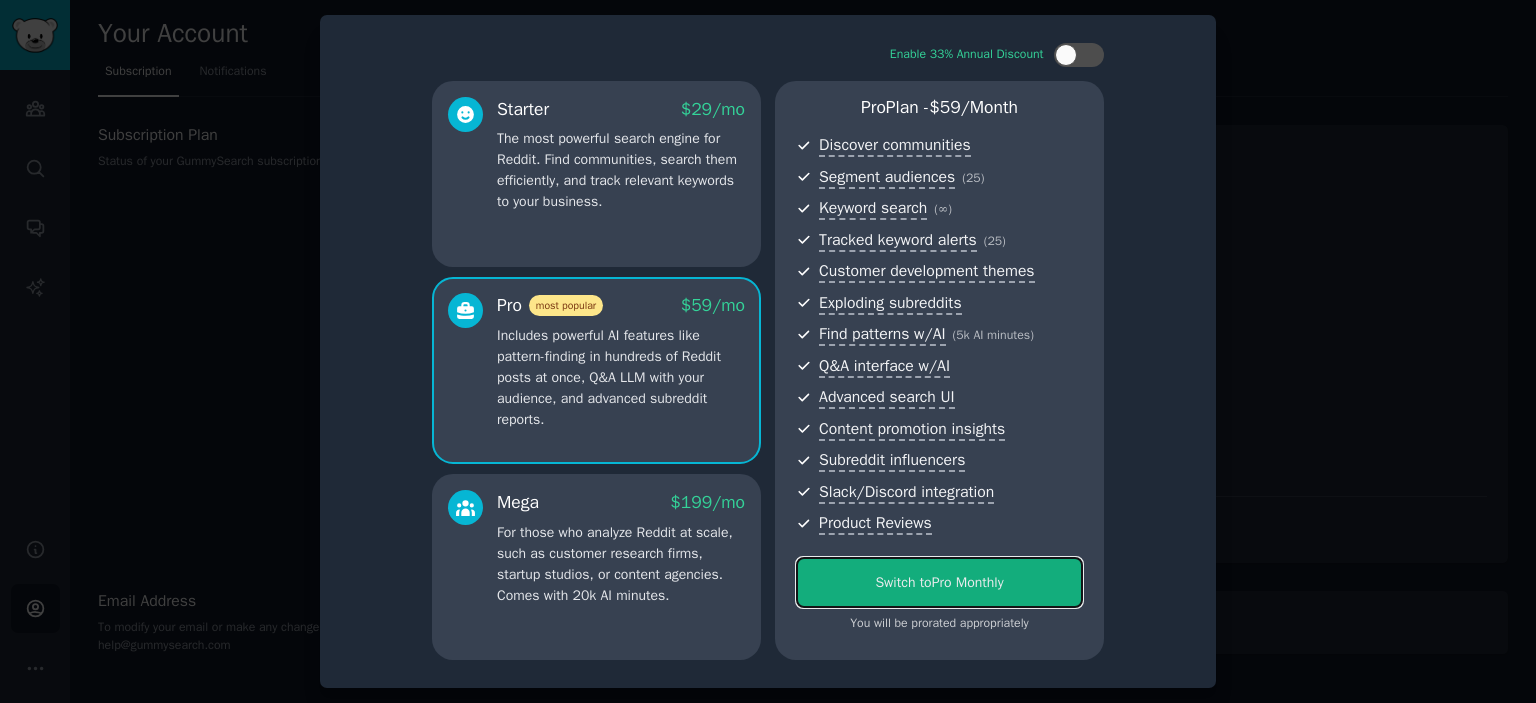 click on "Switch to  Pro   Monthly" at bounding box center (939, 582) 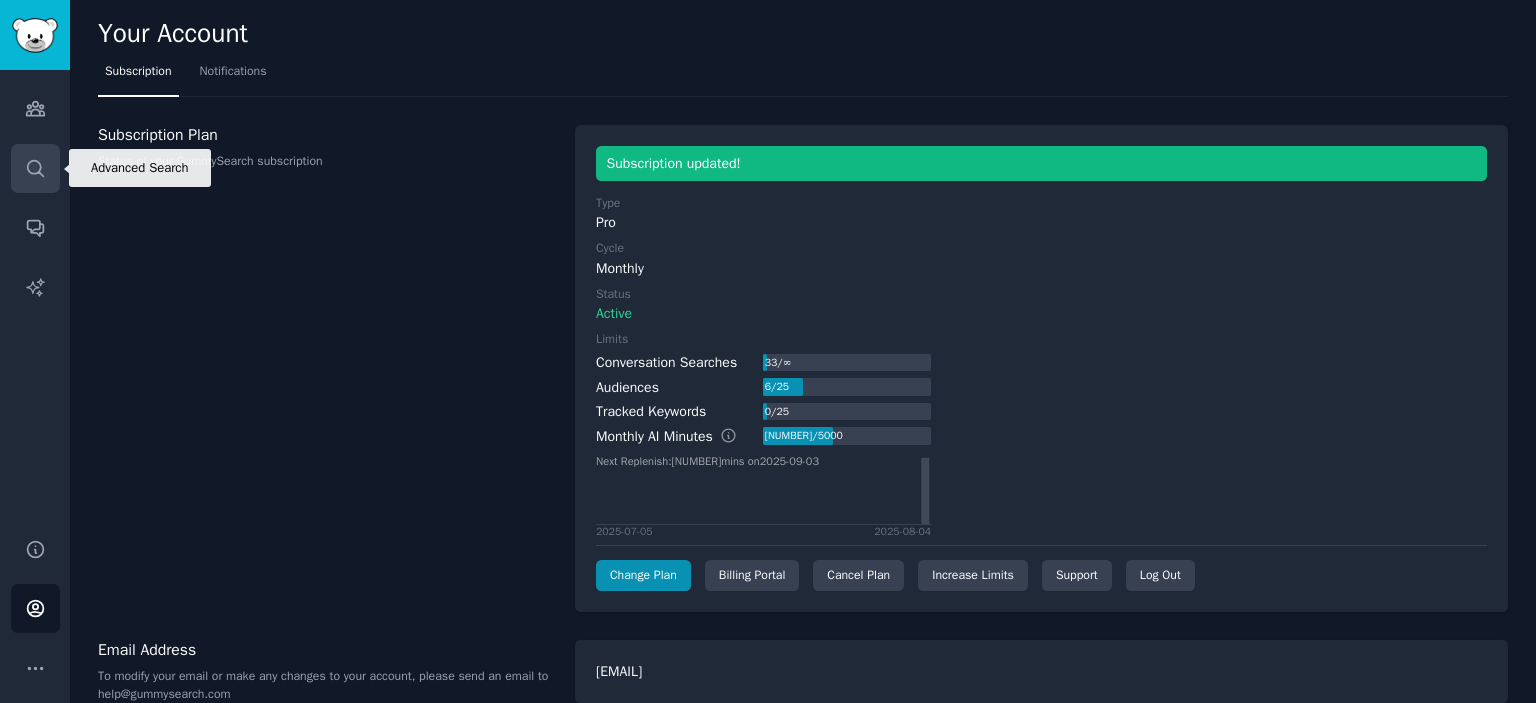 click 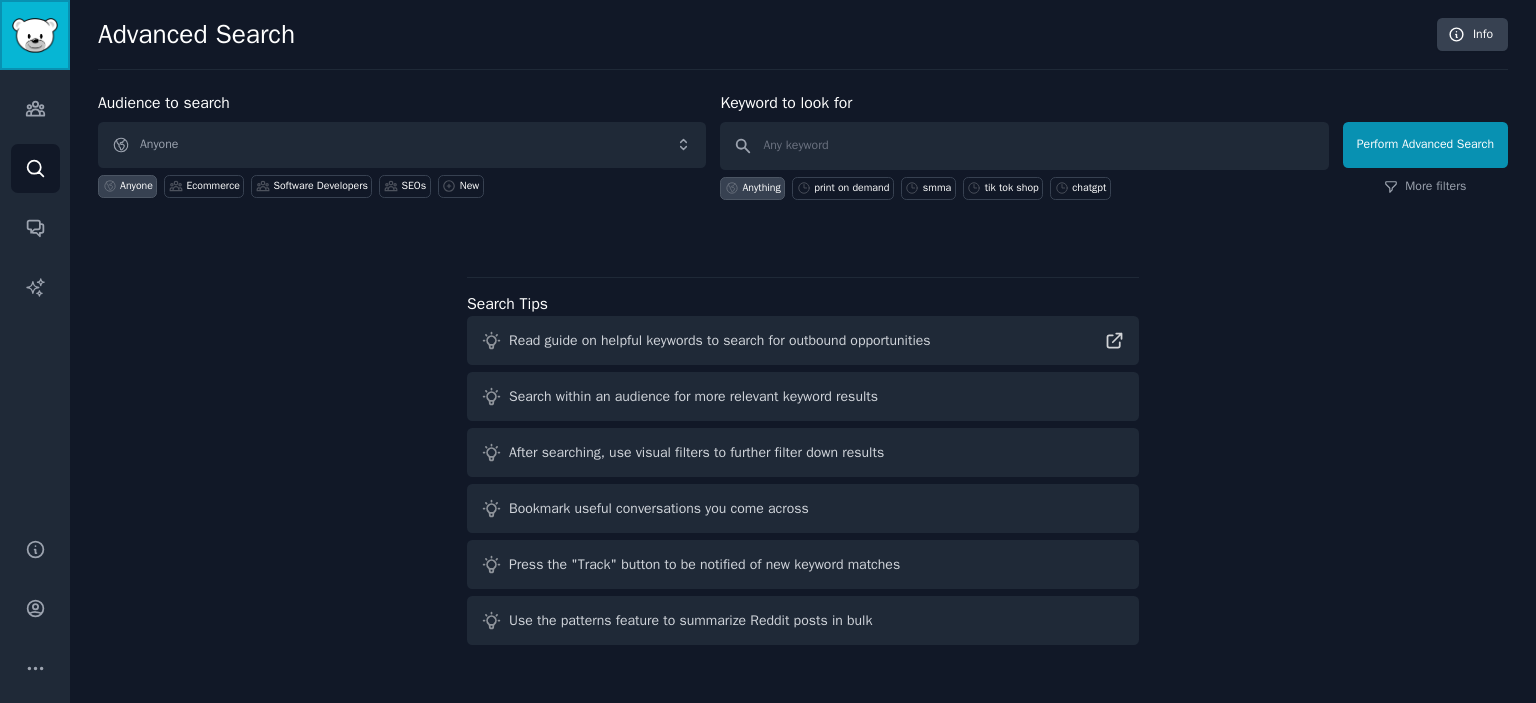 click at bounding box center [35, 35] 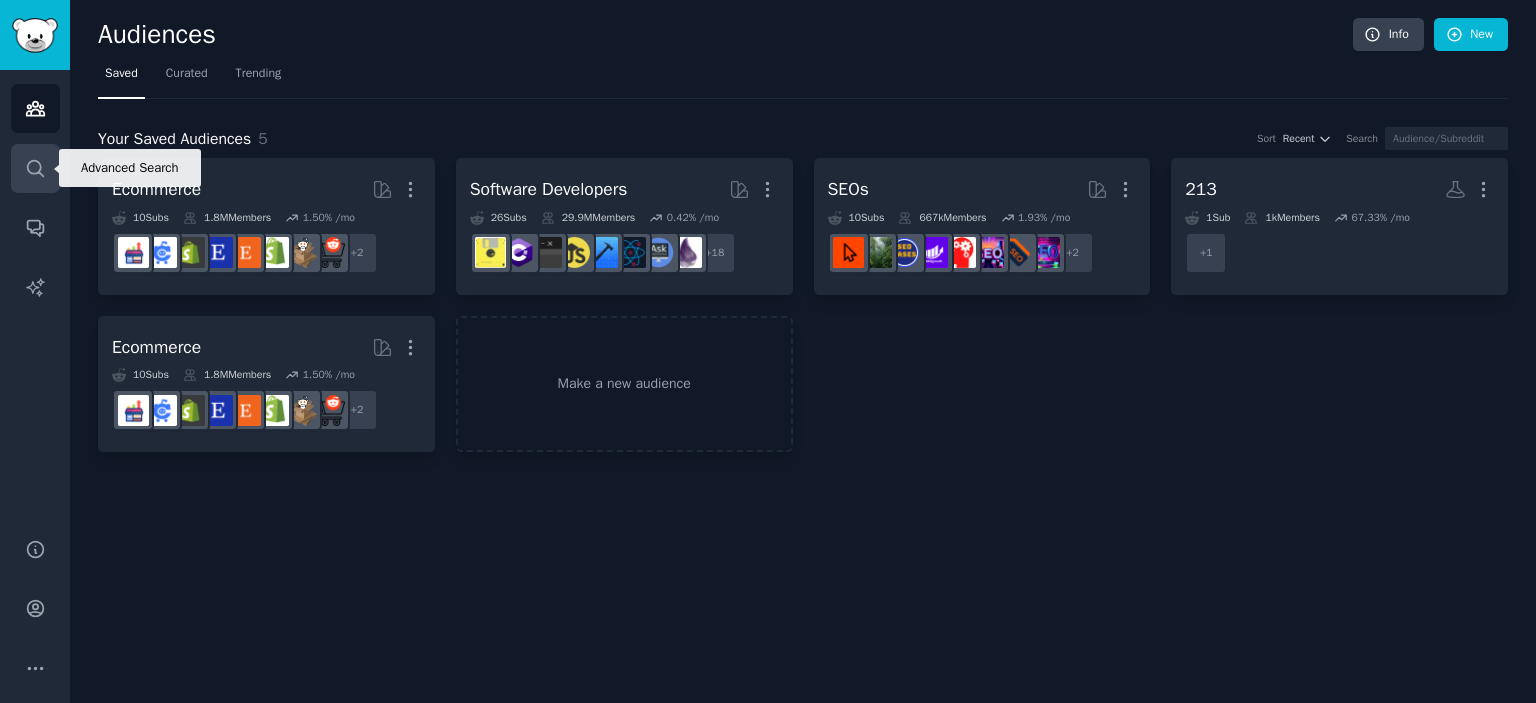 click 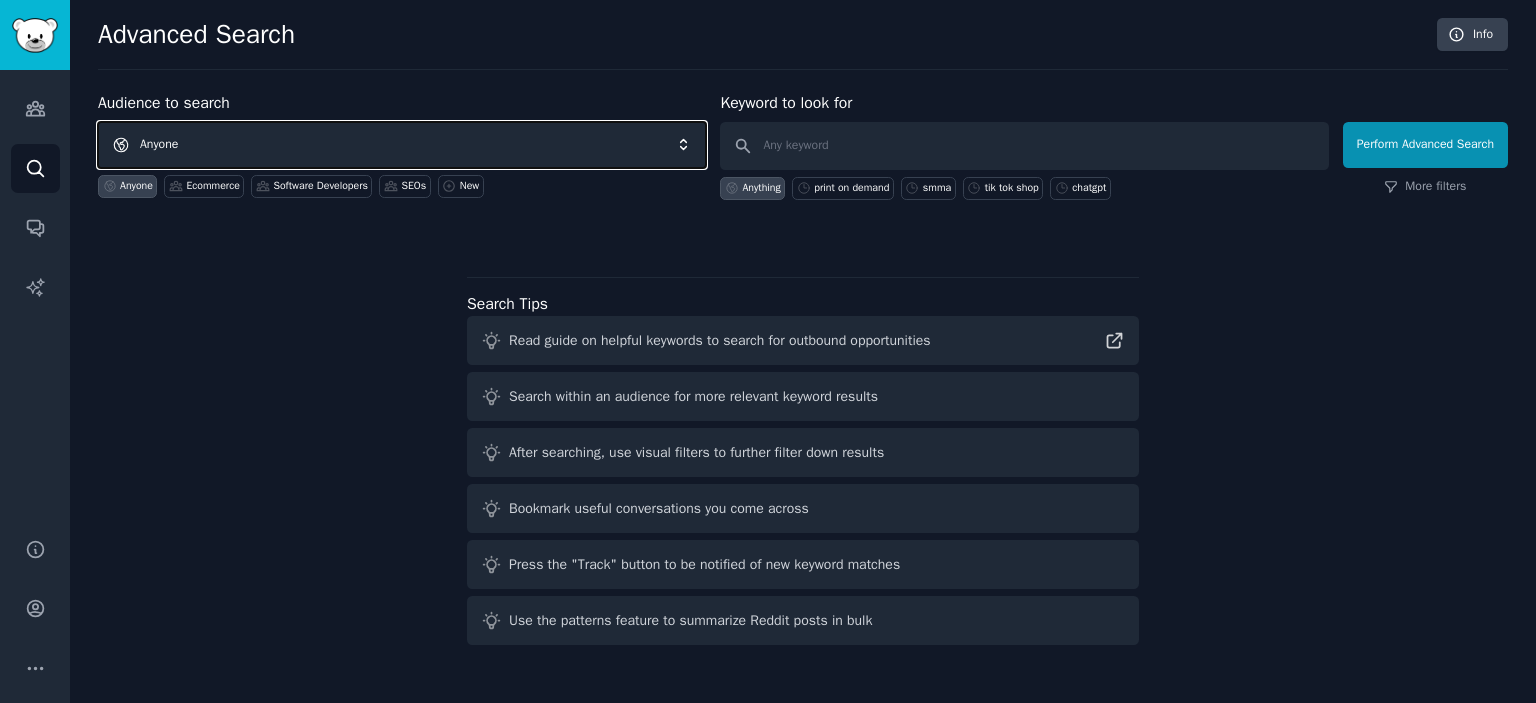 click on "Anyone" at bounding box center [402, 145] 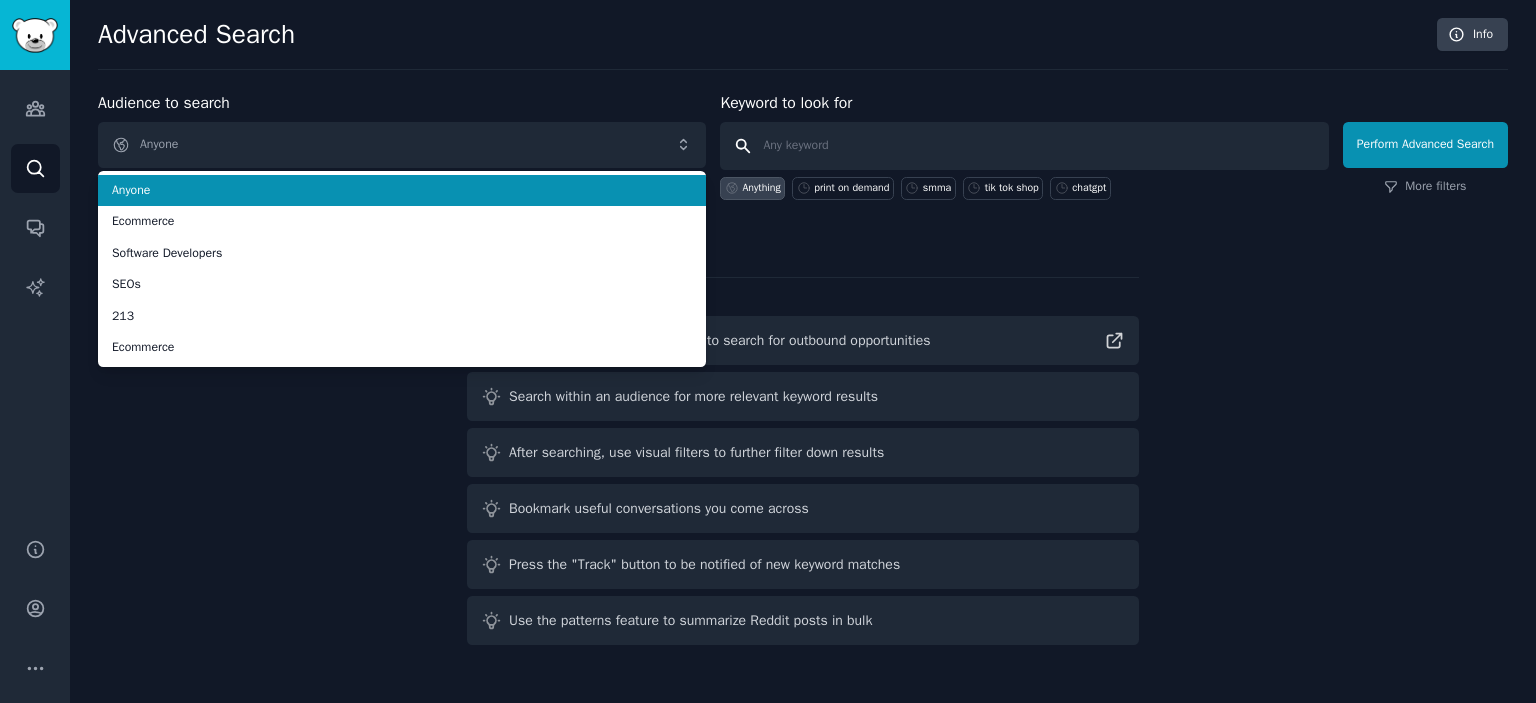click at bounding box center [1024, 146] 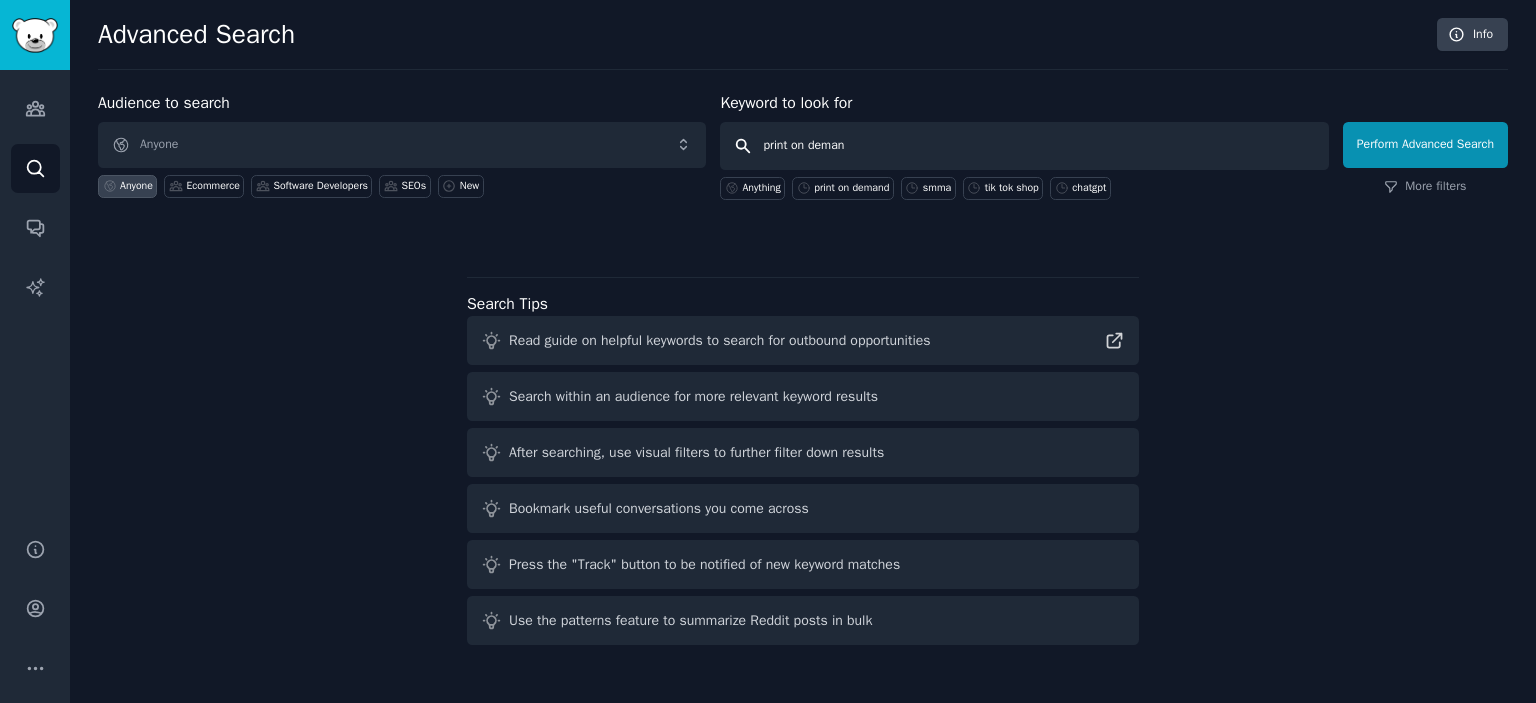 type on "print on demand" 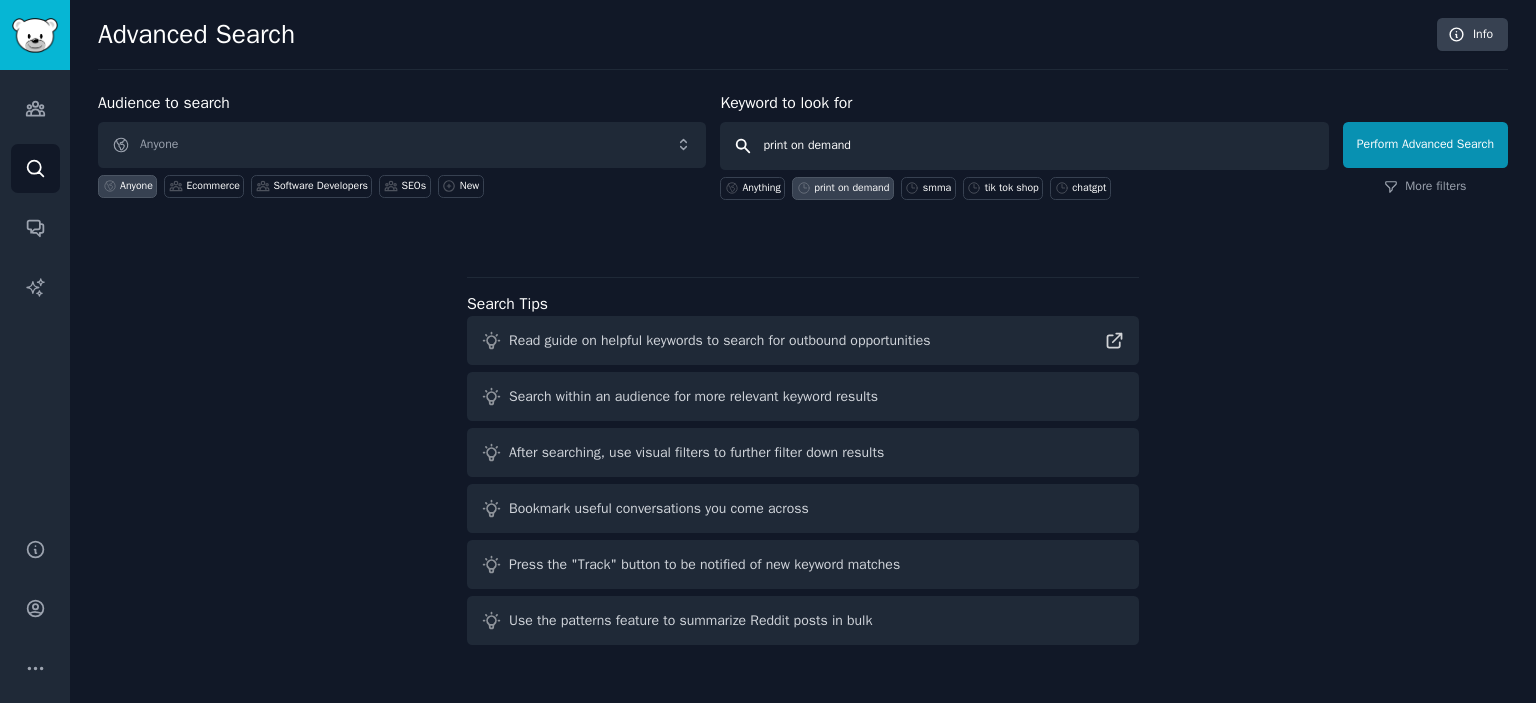 click on "Perform Advanced Search" at bounding box center [1425, 145] 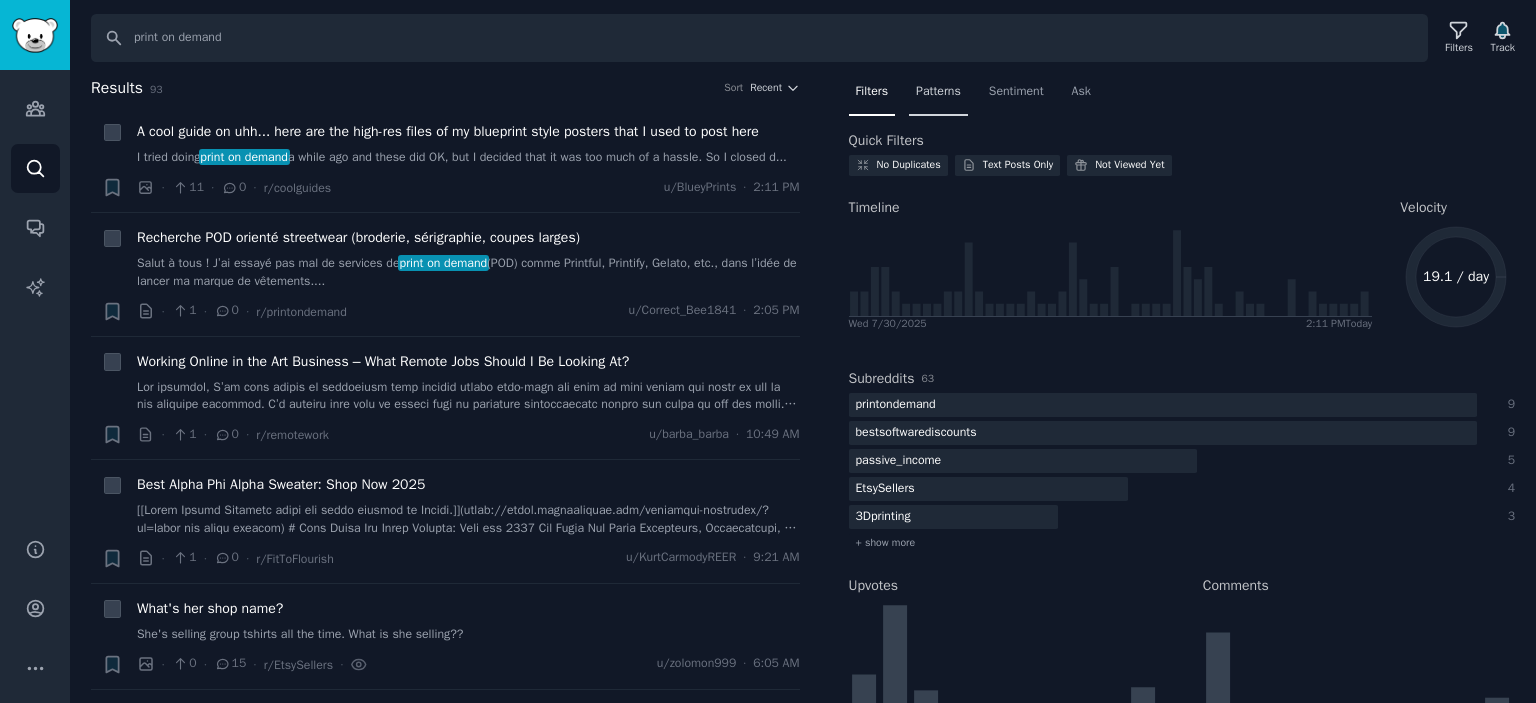 click on "Patterns" at bounding box center [938, 96] 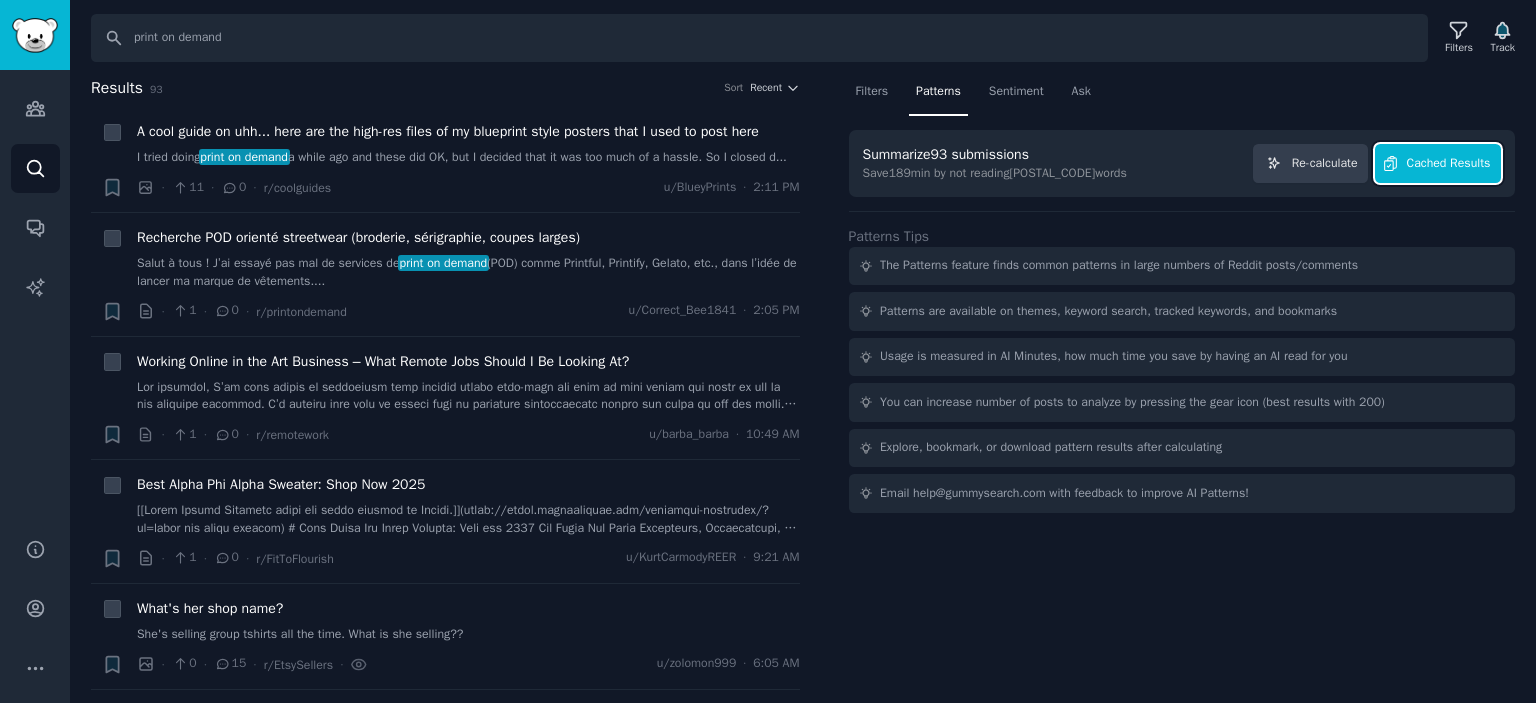 click on "Cached Results" at bounding box center (1449, 164) 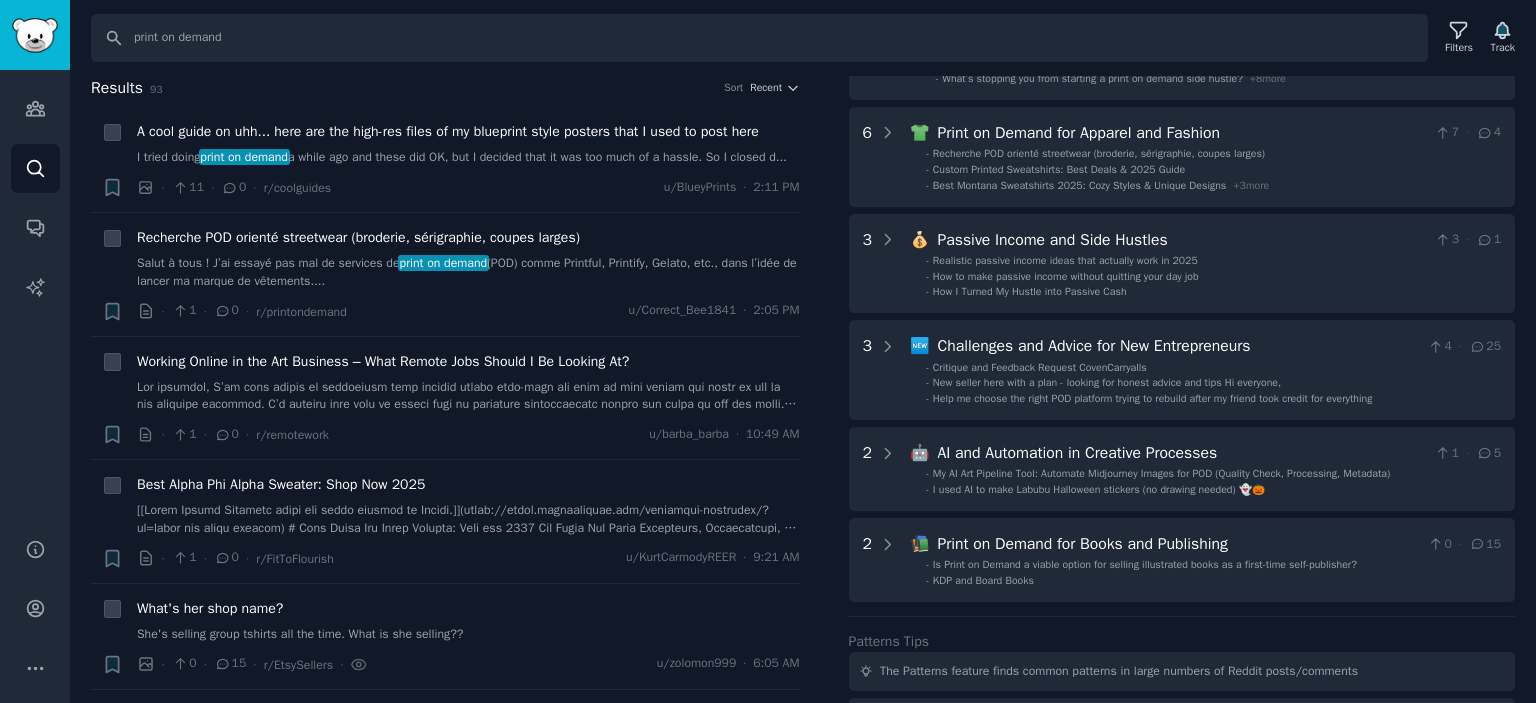 scroll, scrollTop: 100, scrollLeft: 0, axis: vertical 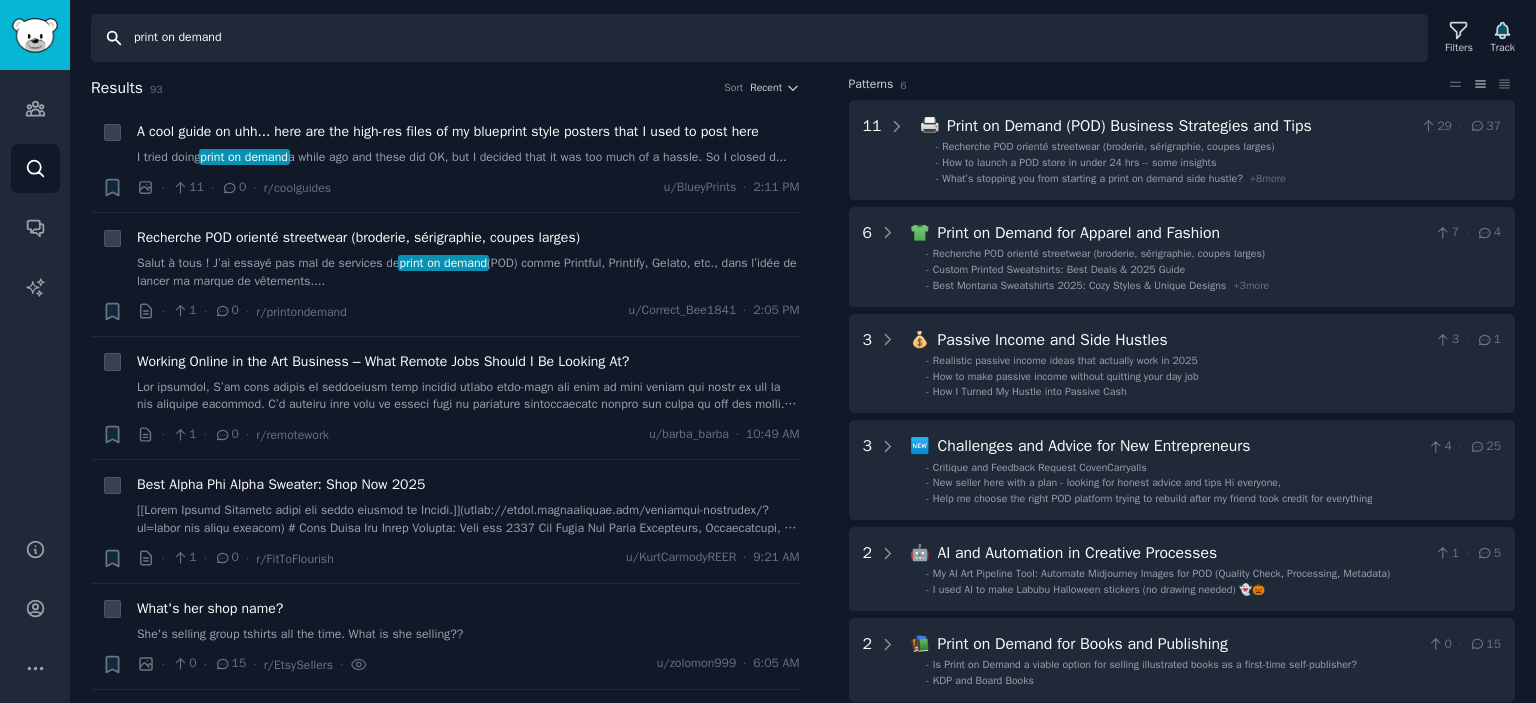 click on "print on demand" at bounding box center [759, 38] 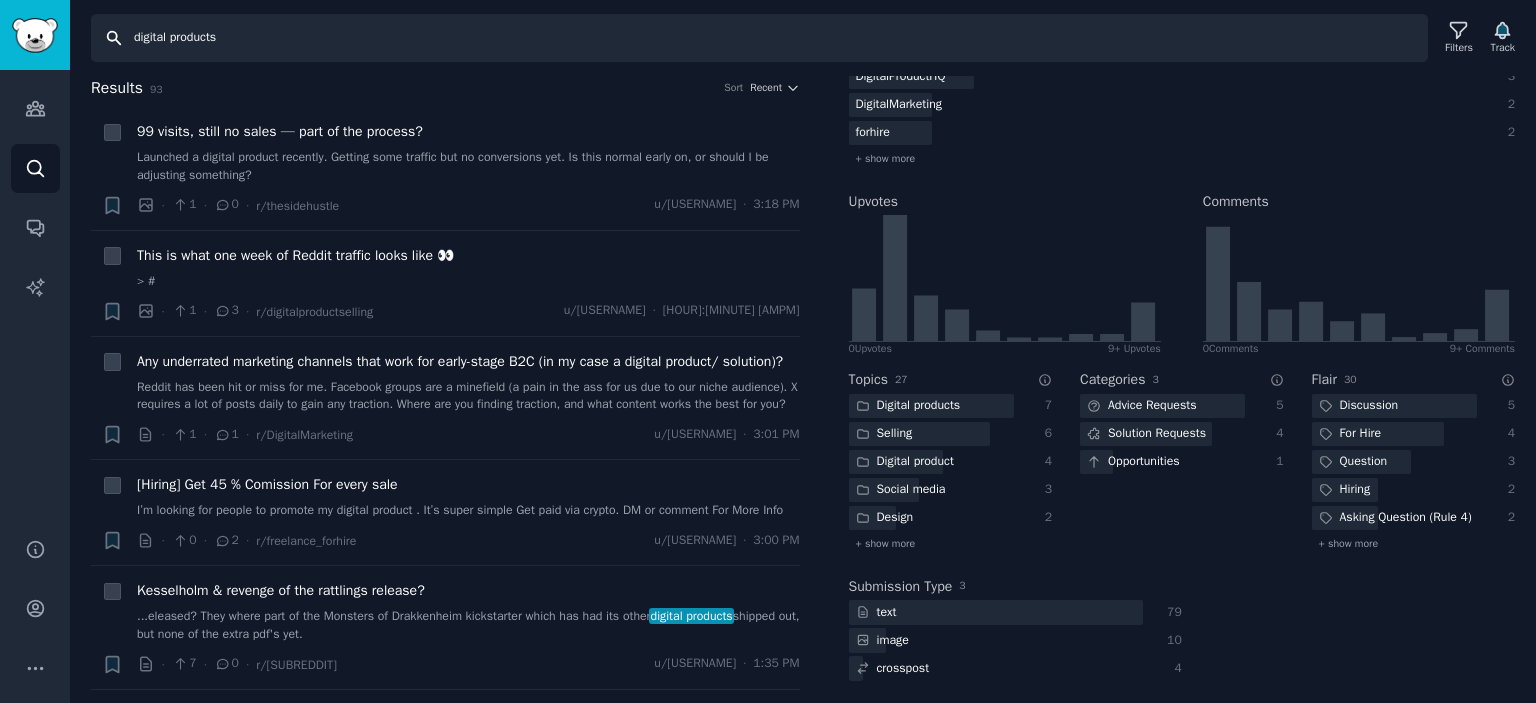scroll, scrollTop: 0, scrollLeft: 0, axis: both 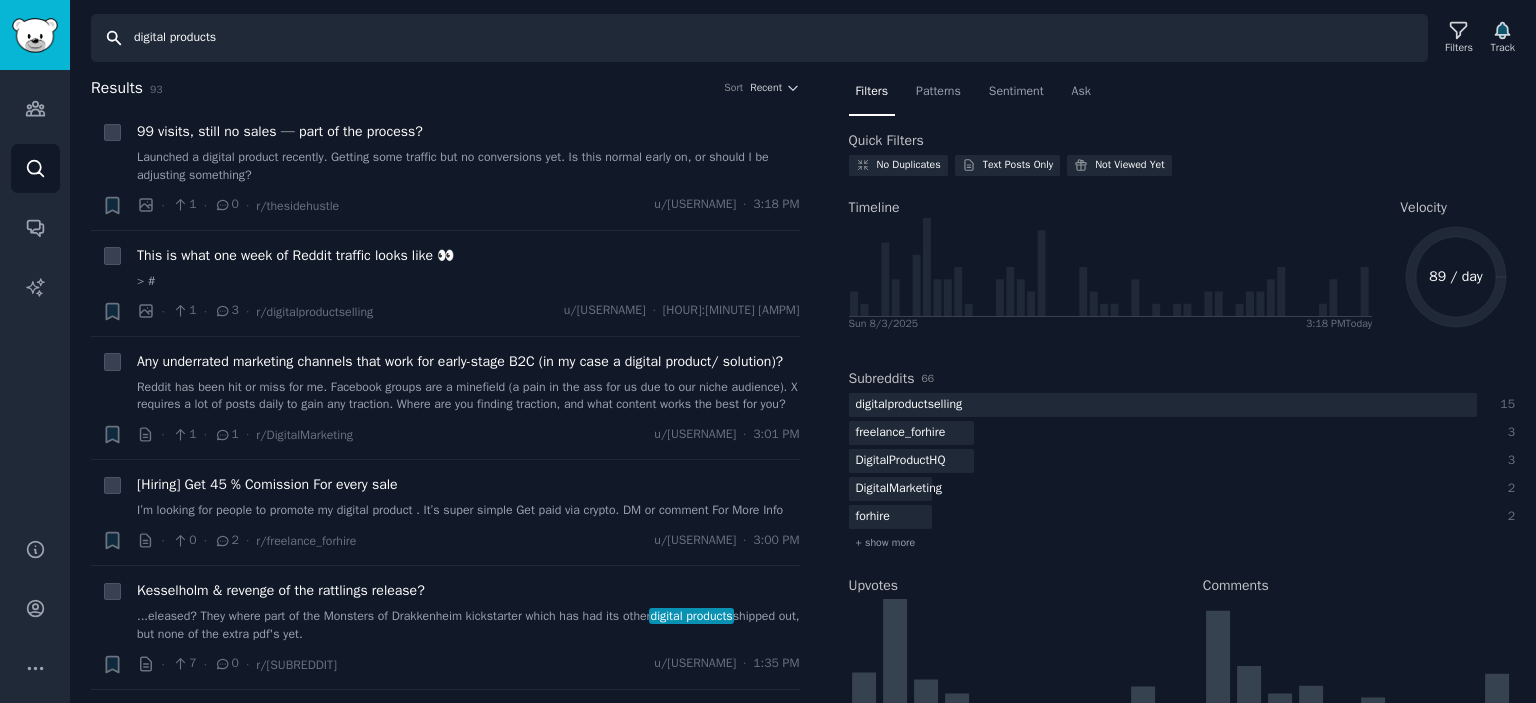 click on "digital products" at bounding box center [759, 38] 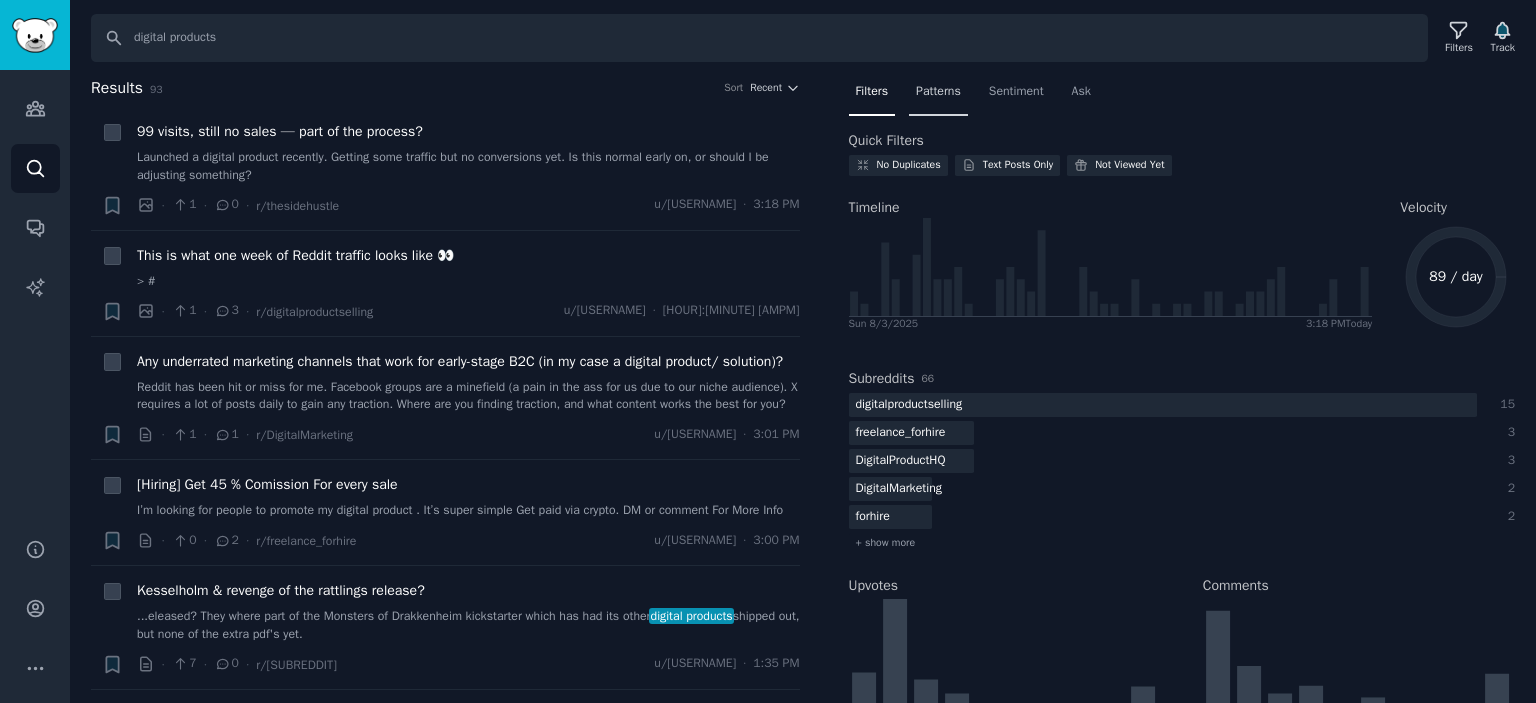 click on "Patterns" at bounding box center (938, 92) 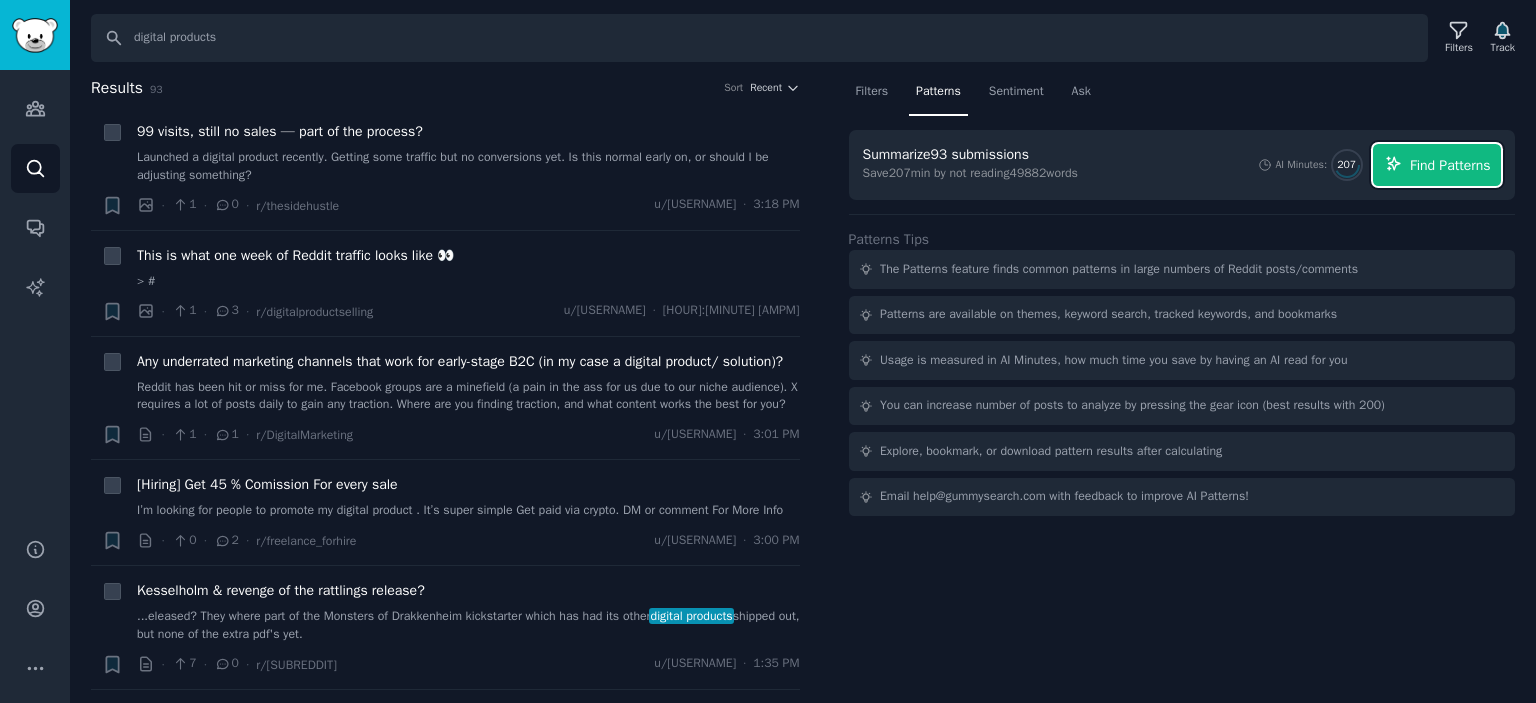 click on "Find Patterns" at bounding box center (1437, 165) 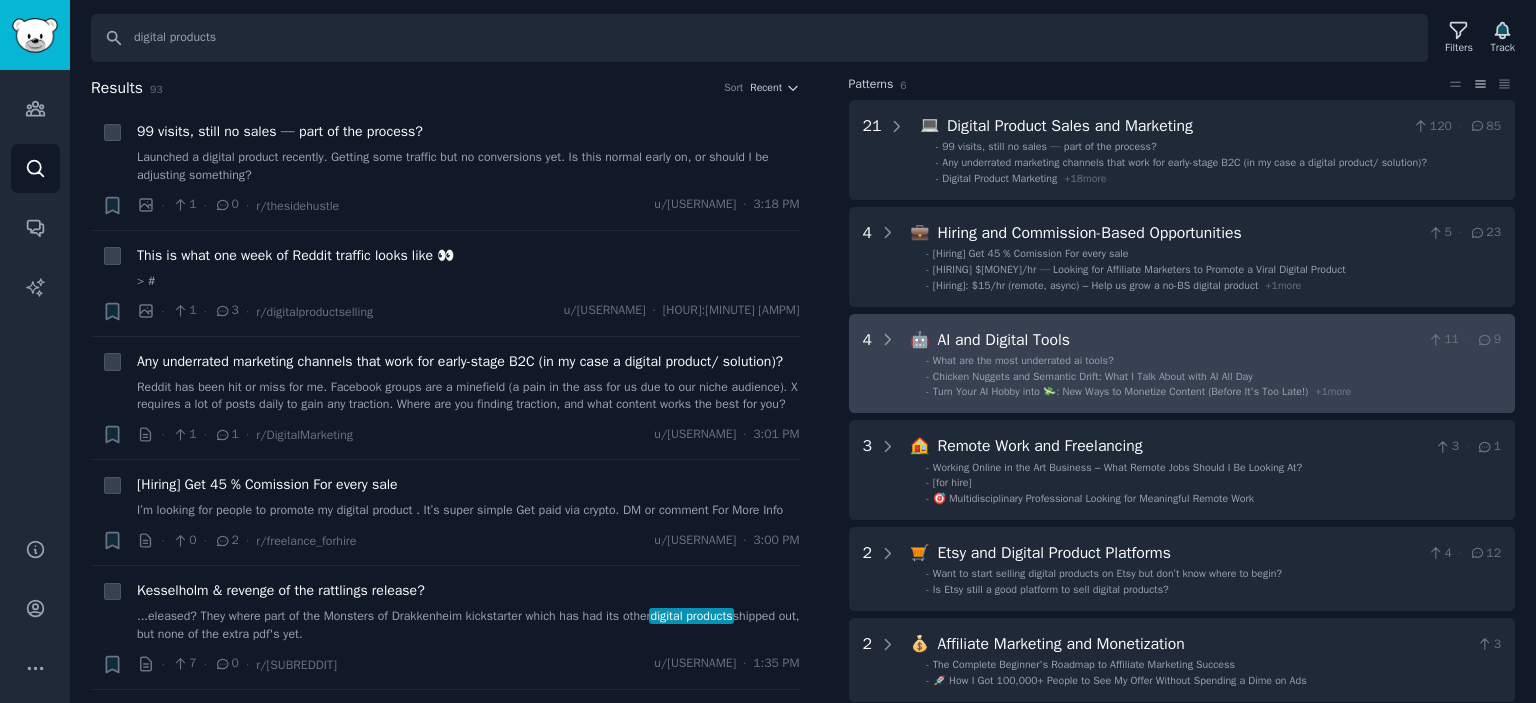 scroll, scrollTop: 0, scrollLeft: 0, axis: both 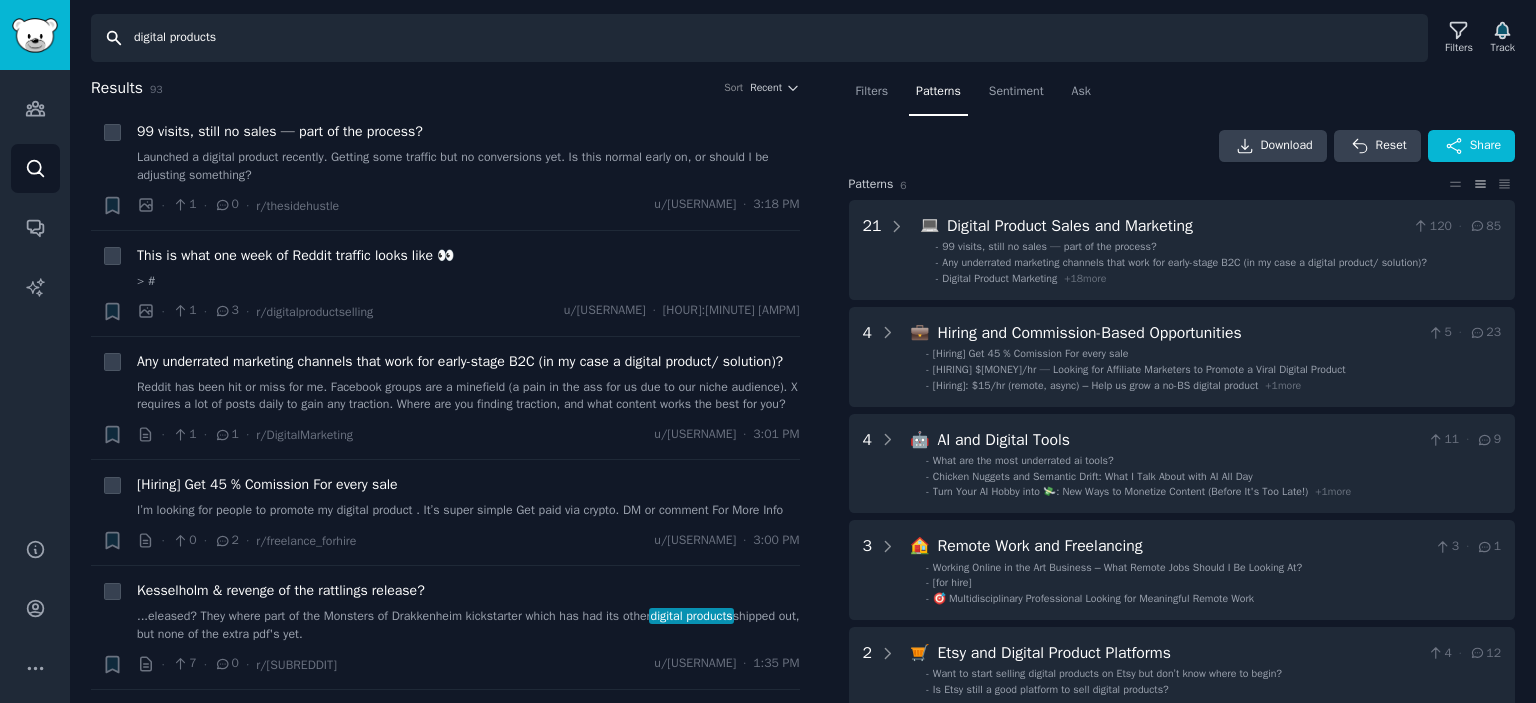 click on "digital products" at bounding box center [759, 38] 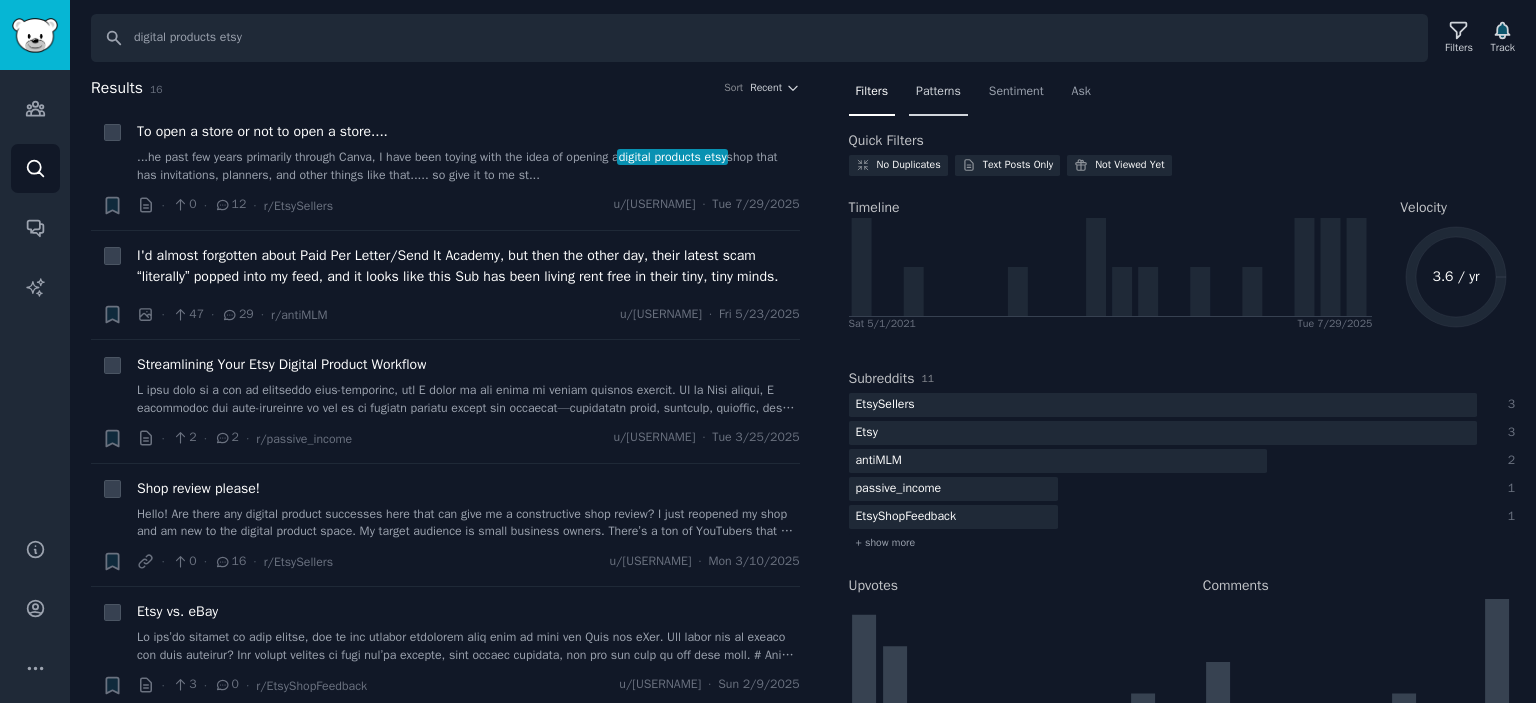 click on "Patterns" at bounding box center (938, 92) 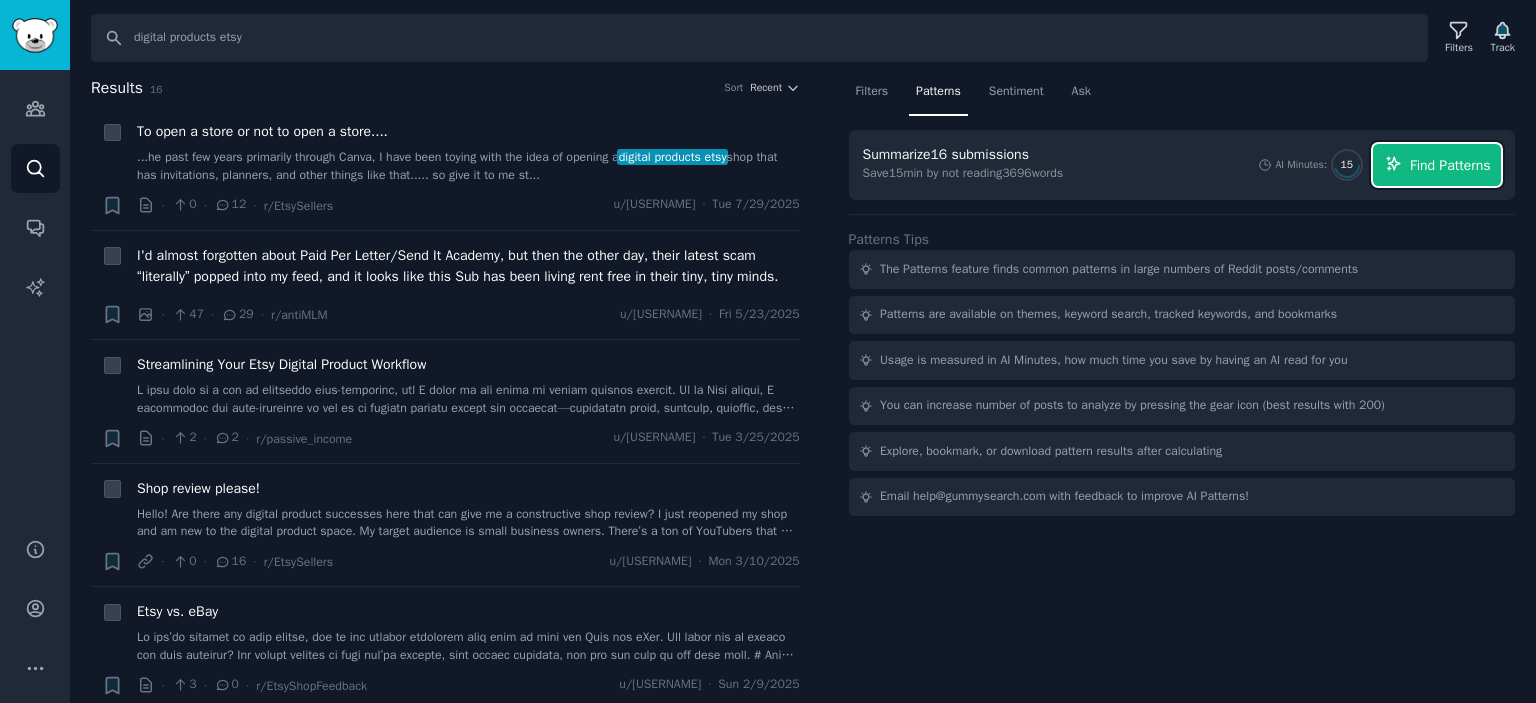 click on "Find Patterns" at bounding box center [1437, 165] 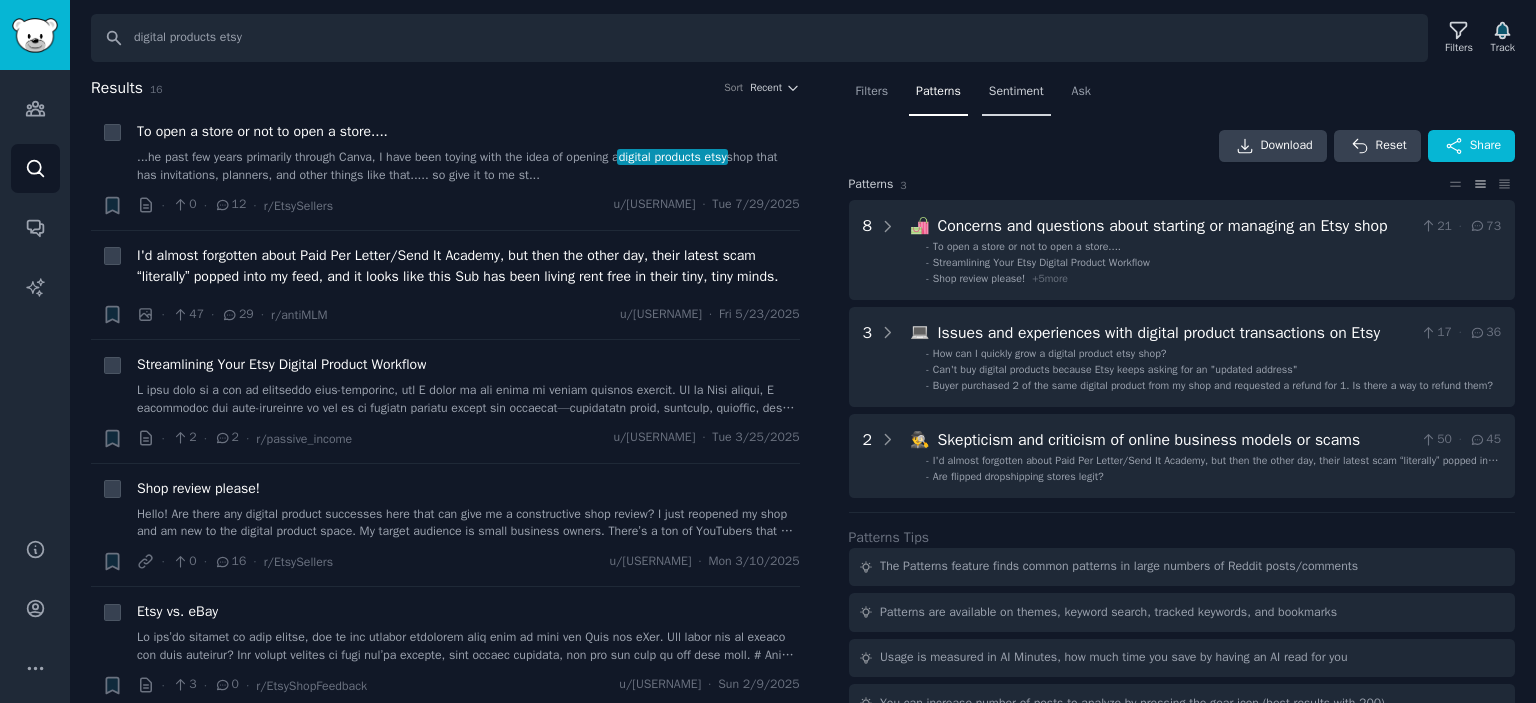 click on "Sentiment" at bounding box center (1016, 96) 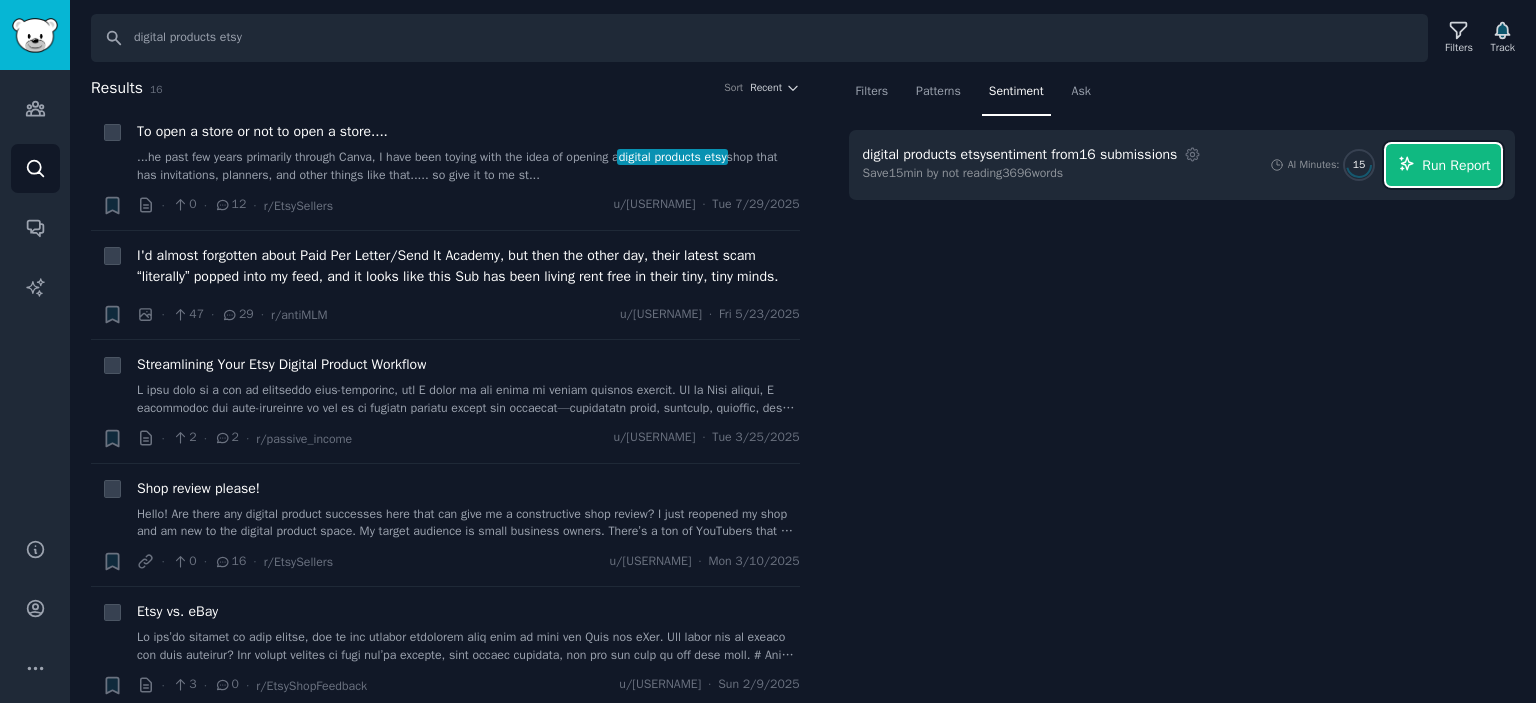 click on "Run Report" at bounding box center (1456, 165) 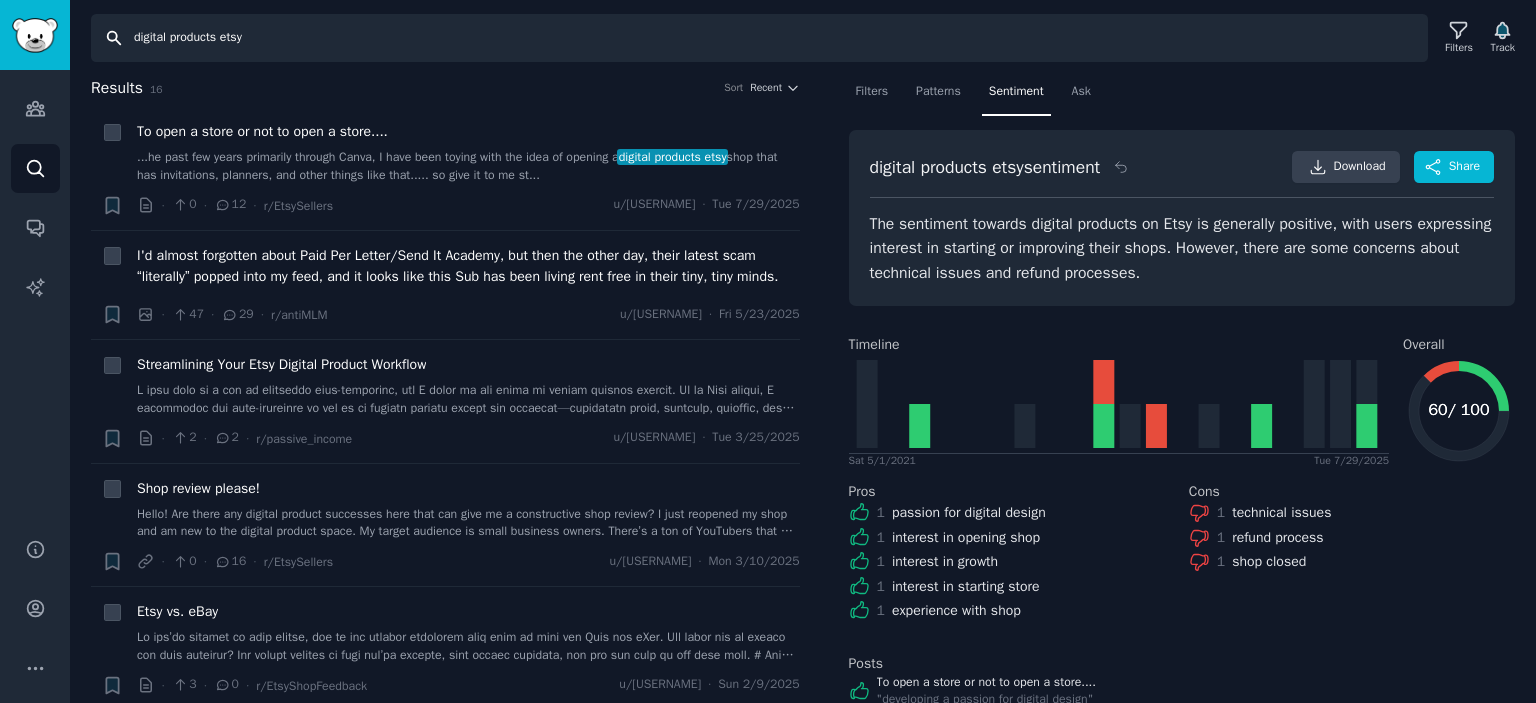 click on "digital products etsy" at bounding box center [759, 38] 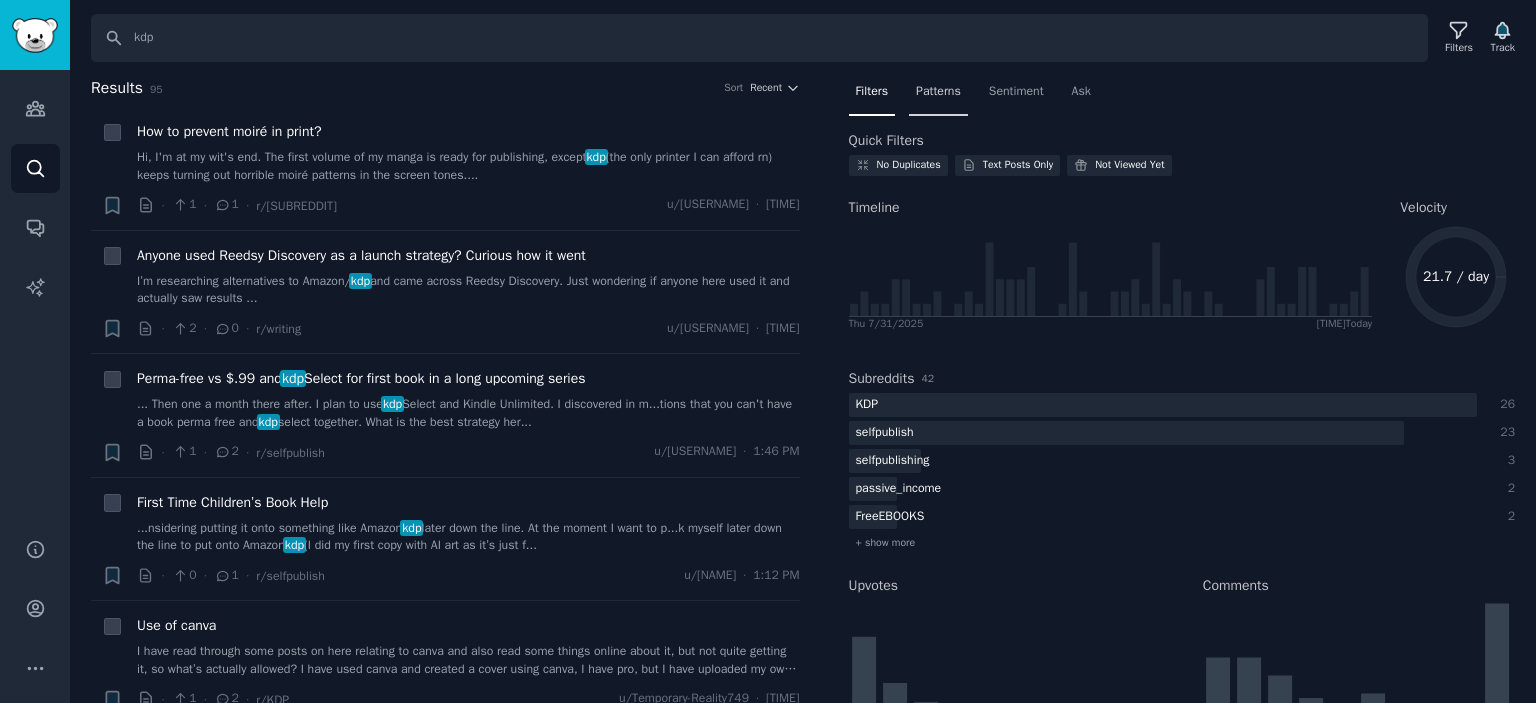 click on "Patterns" at bounding box center [938, 92] 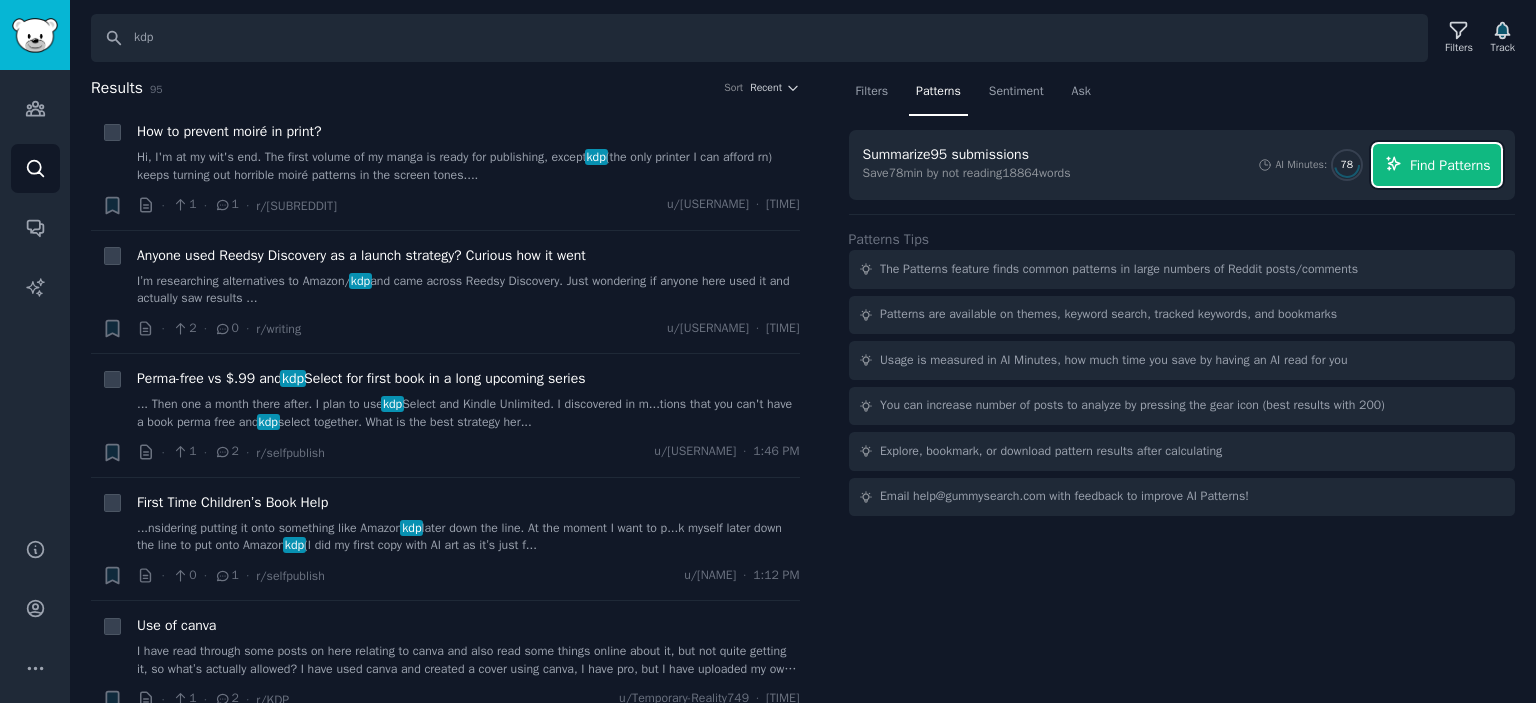 click on "Find Patterns" at bounding box center [1437, 165] 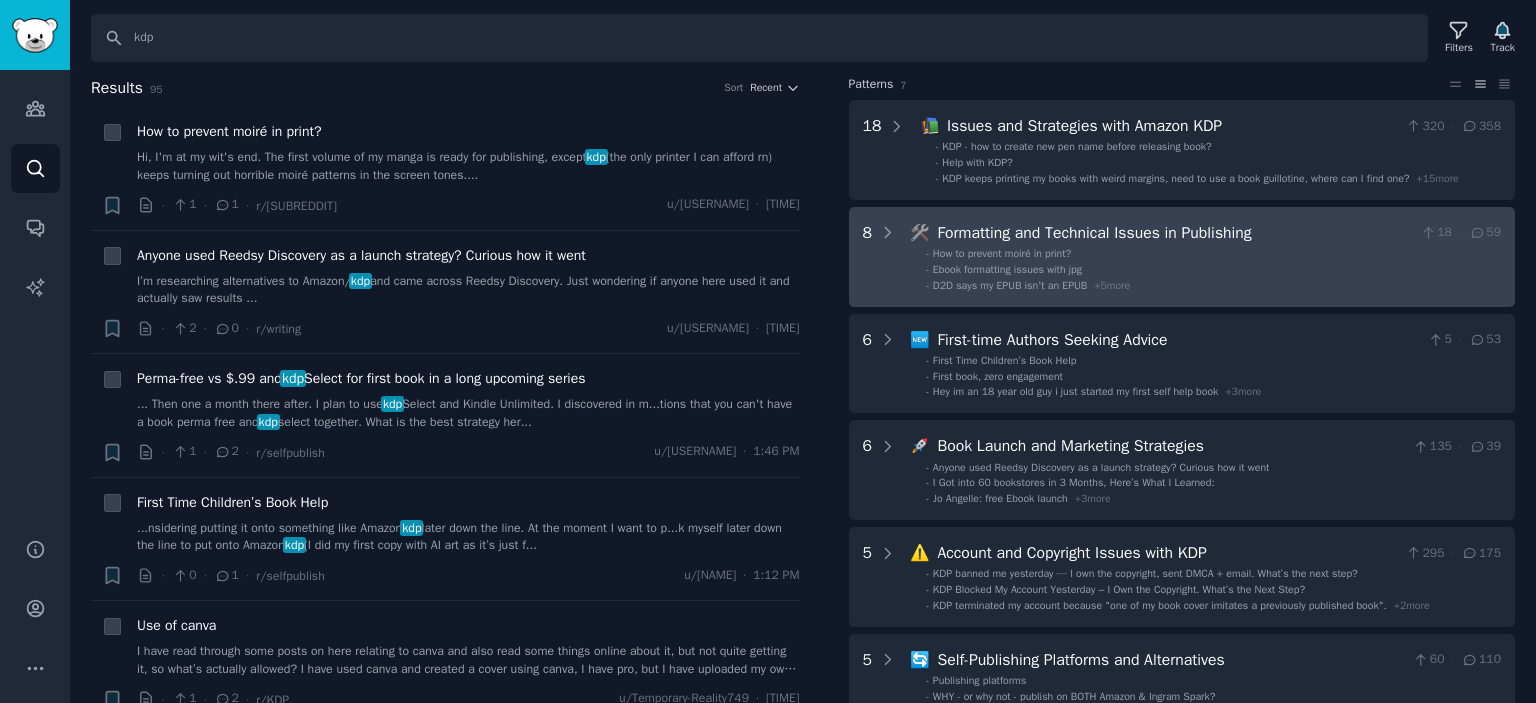 scroll, scrollTop: 0, scrollLeft: 0, axis: both 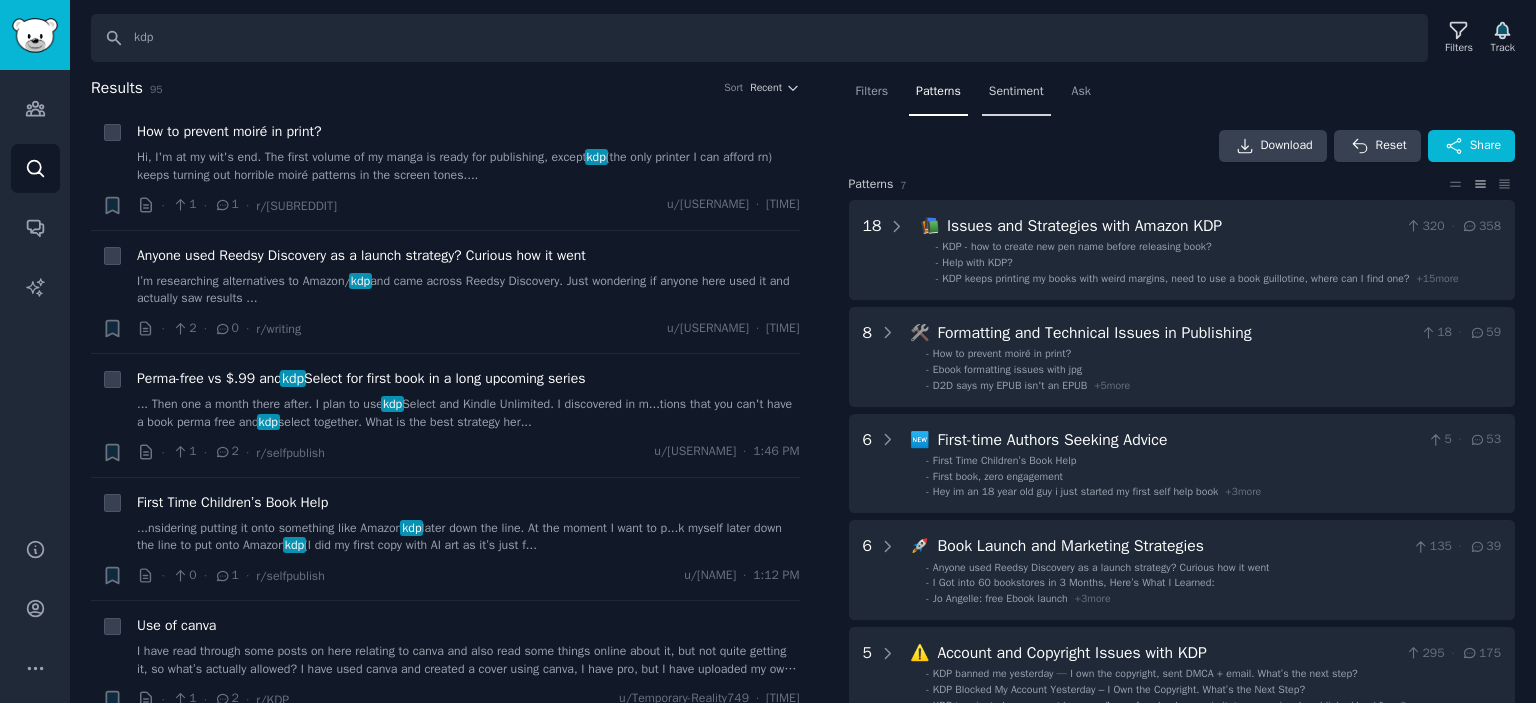click on "Sentiment" at bounding box center [1016, 92] 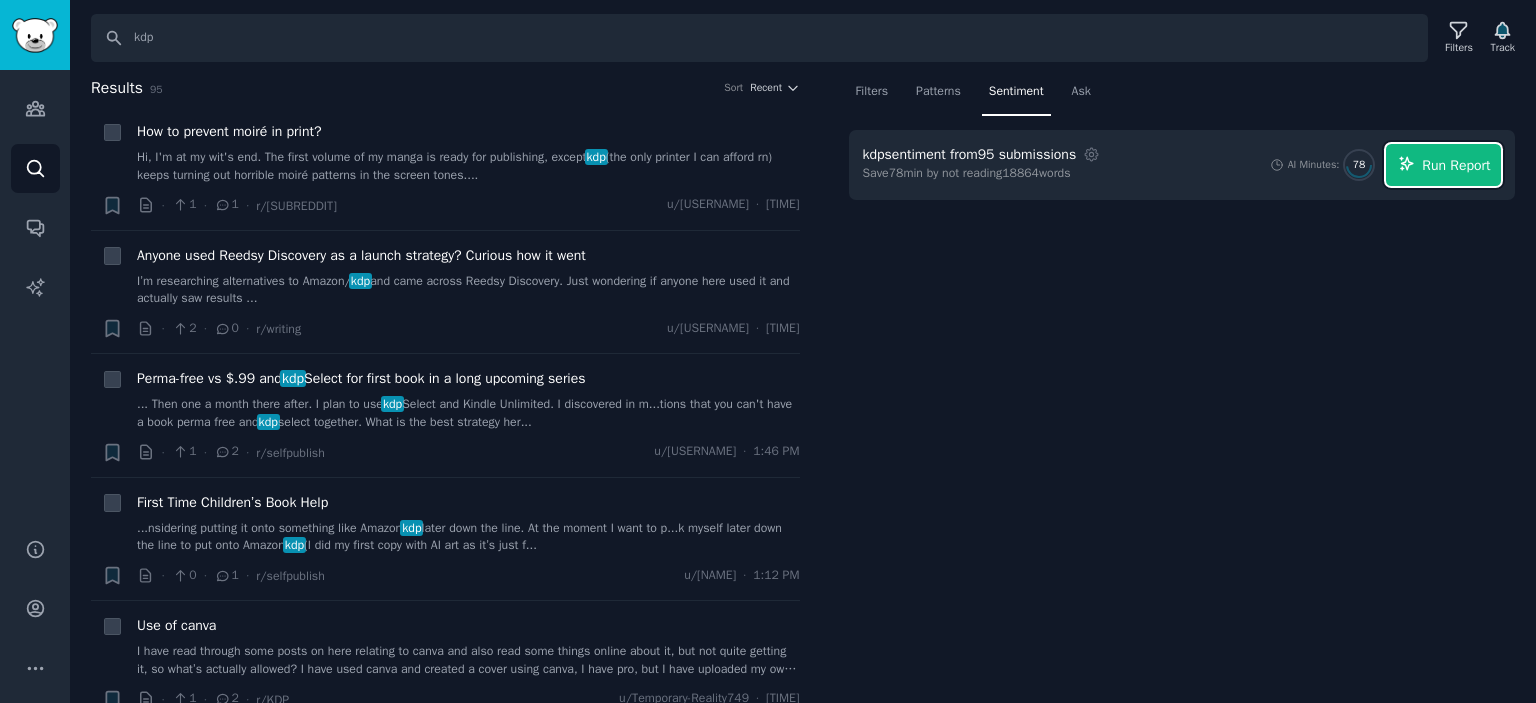 click on "Run Report" at bounding box center (1456, 165) 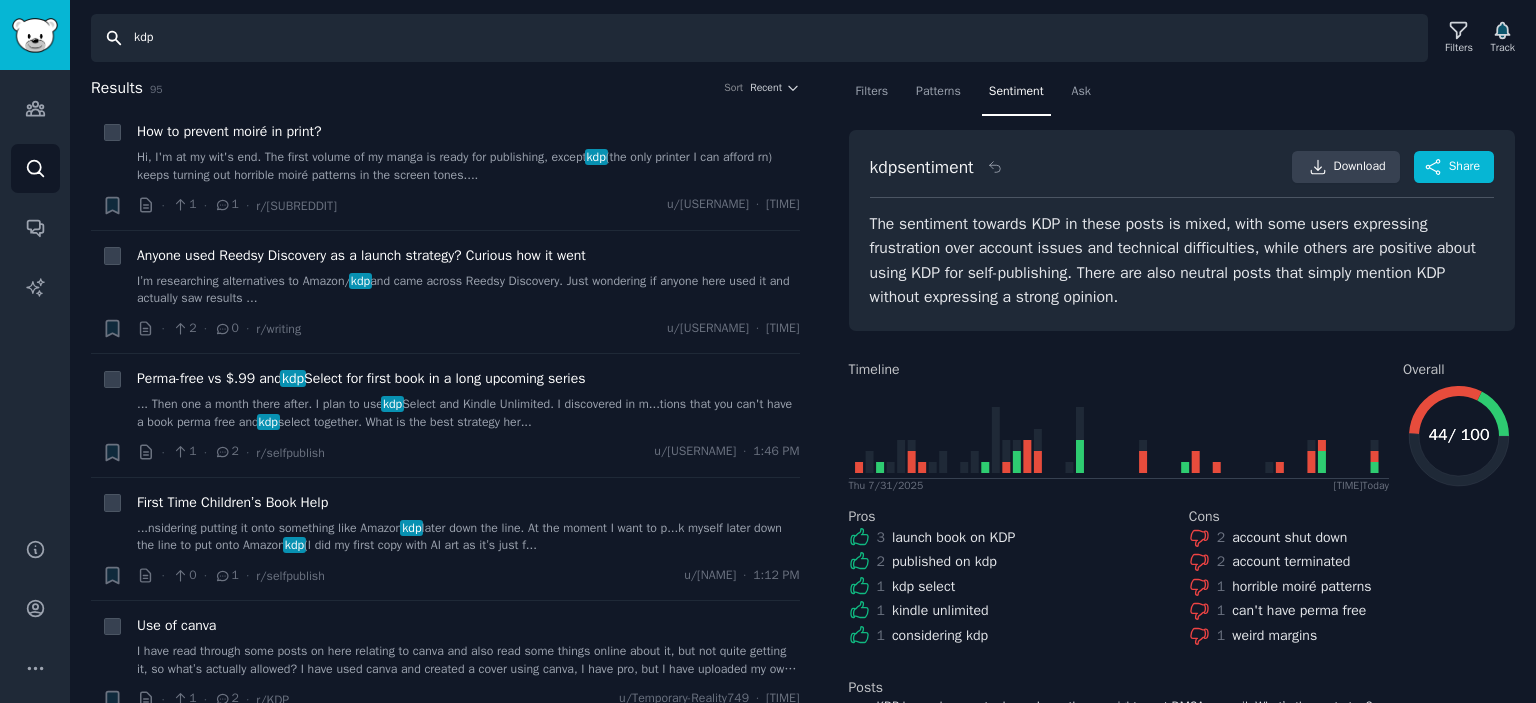 click on "kdp" at bounding box center [759, 38] 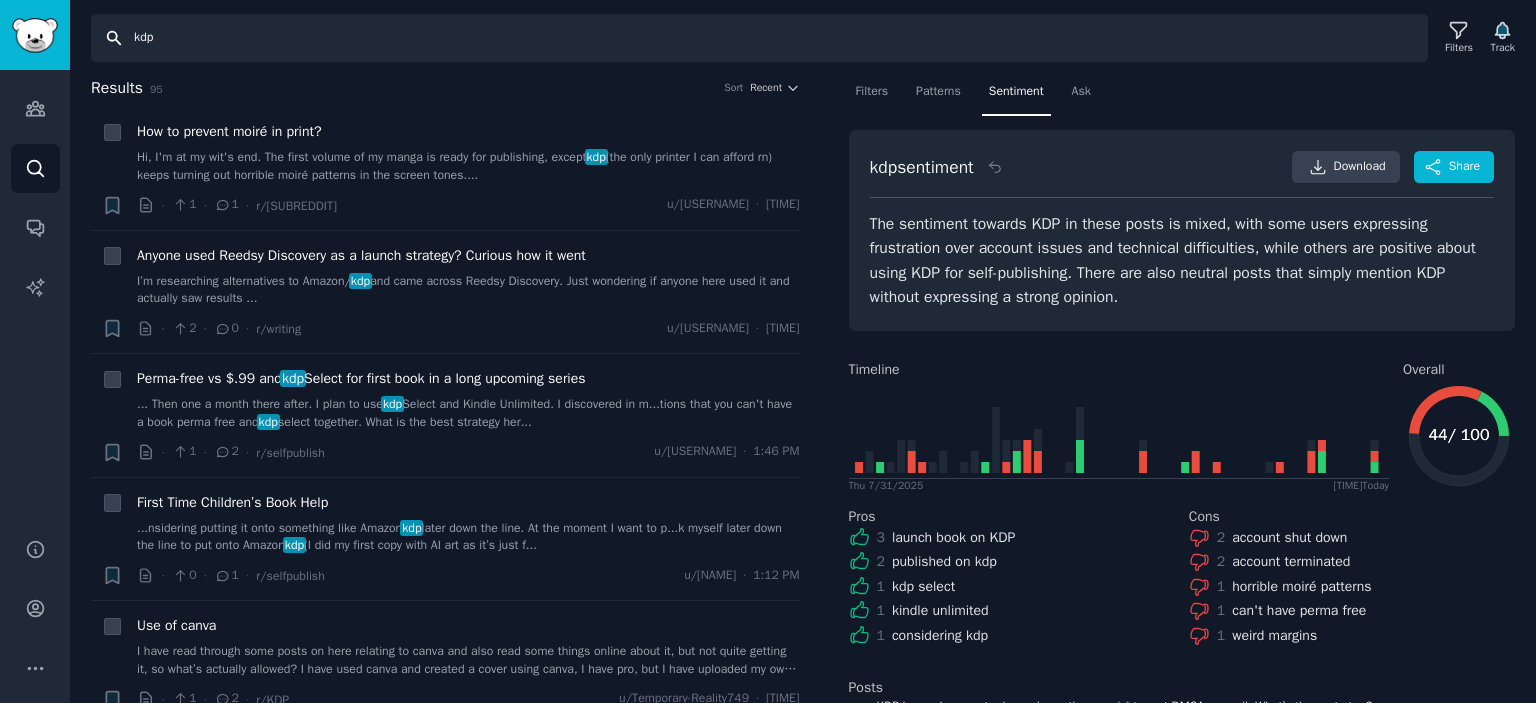 click on "kdp" at bounding box center (759, 38) 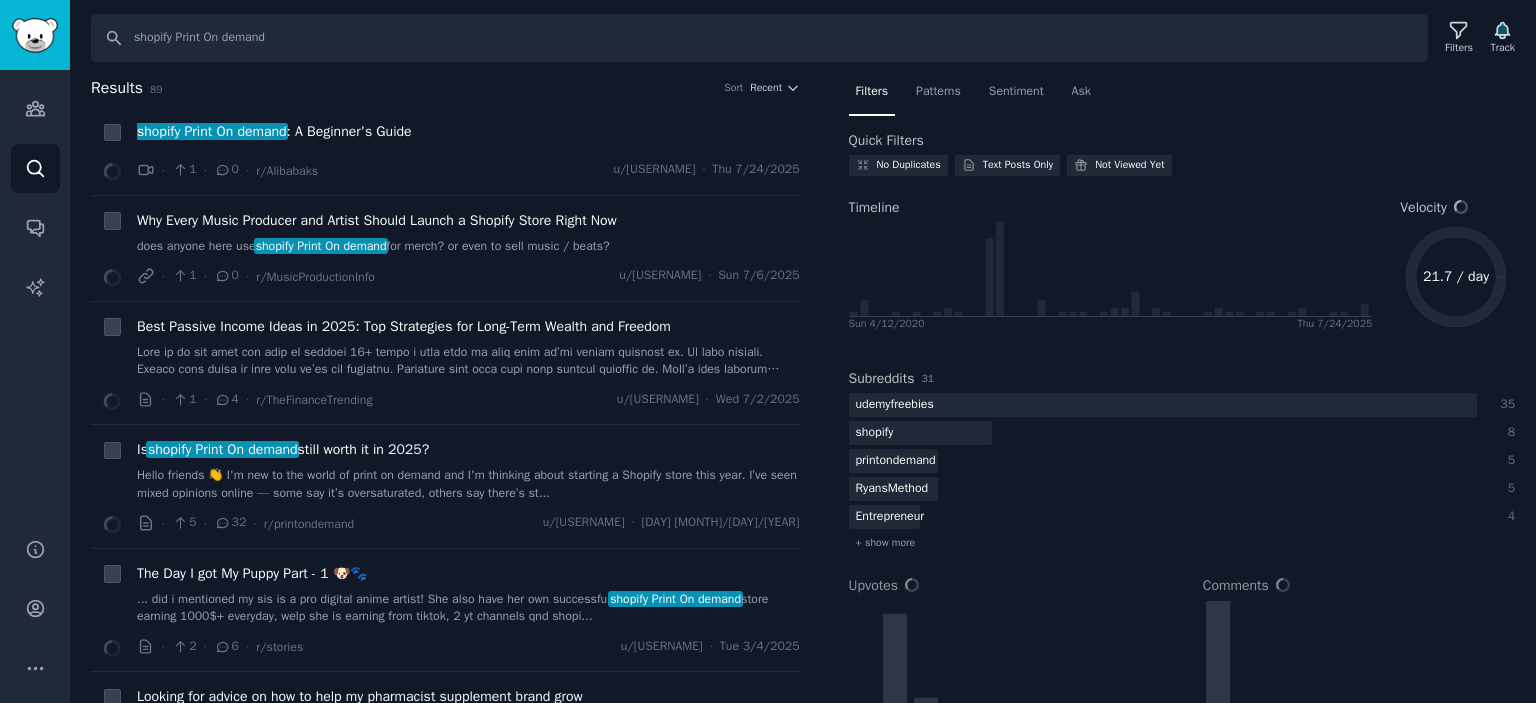 click on "Patterns" at bounding box center (938, 92) 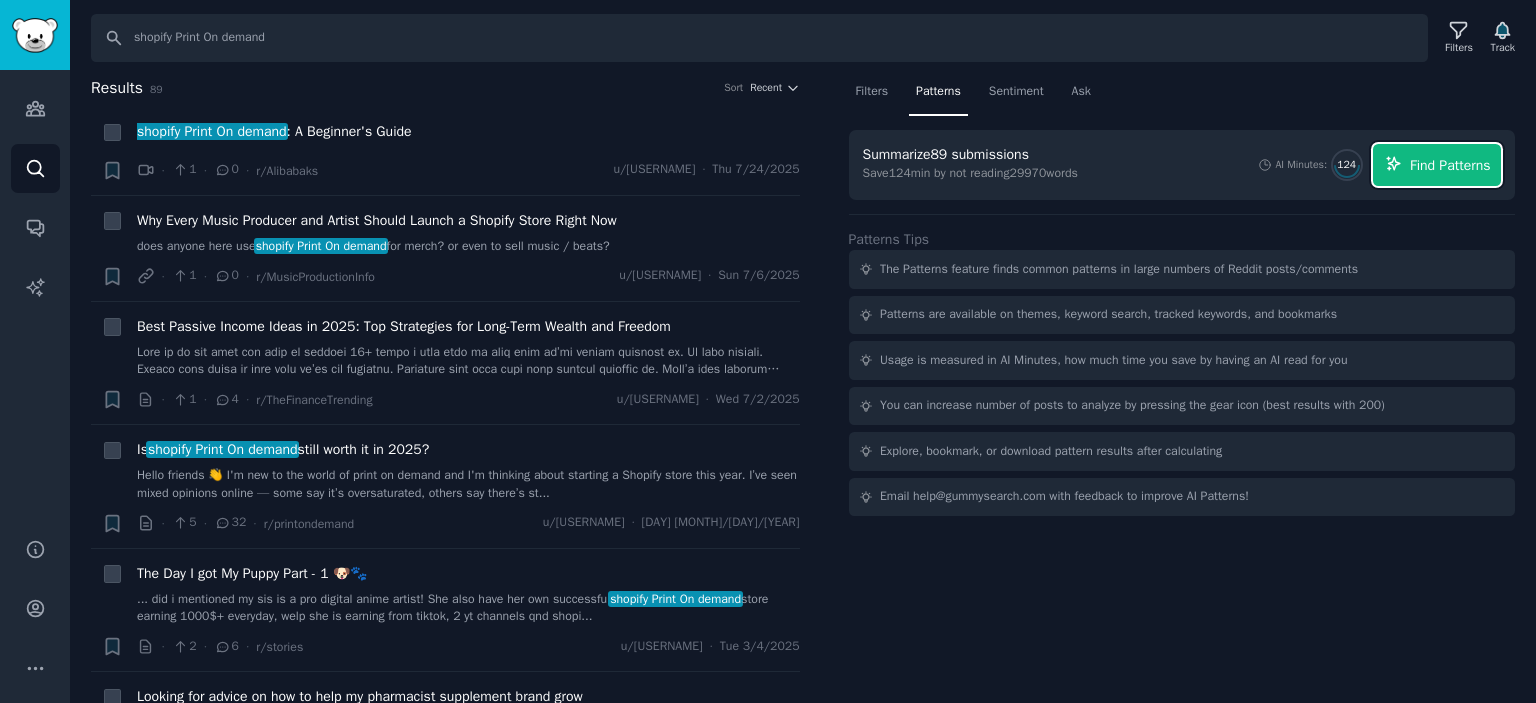 click on "Find Patterns" at bounding box center [1450, 165] 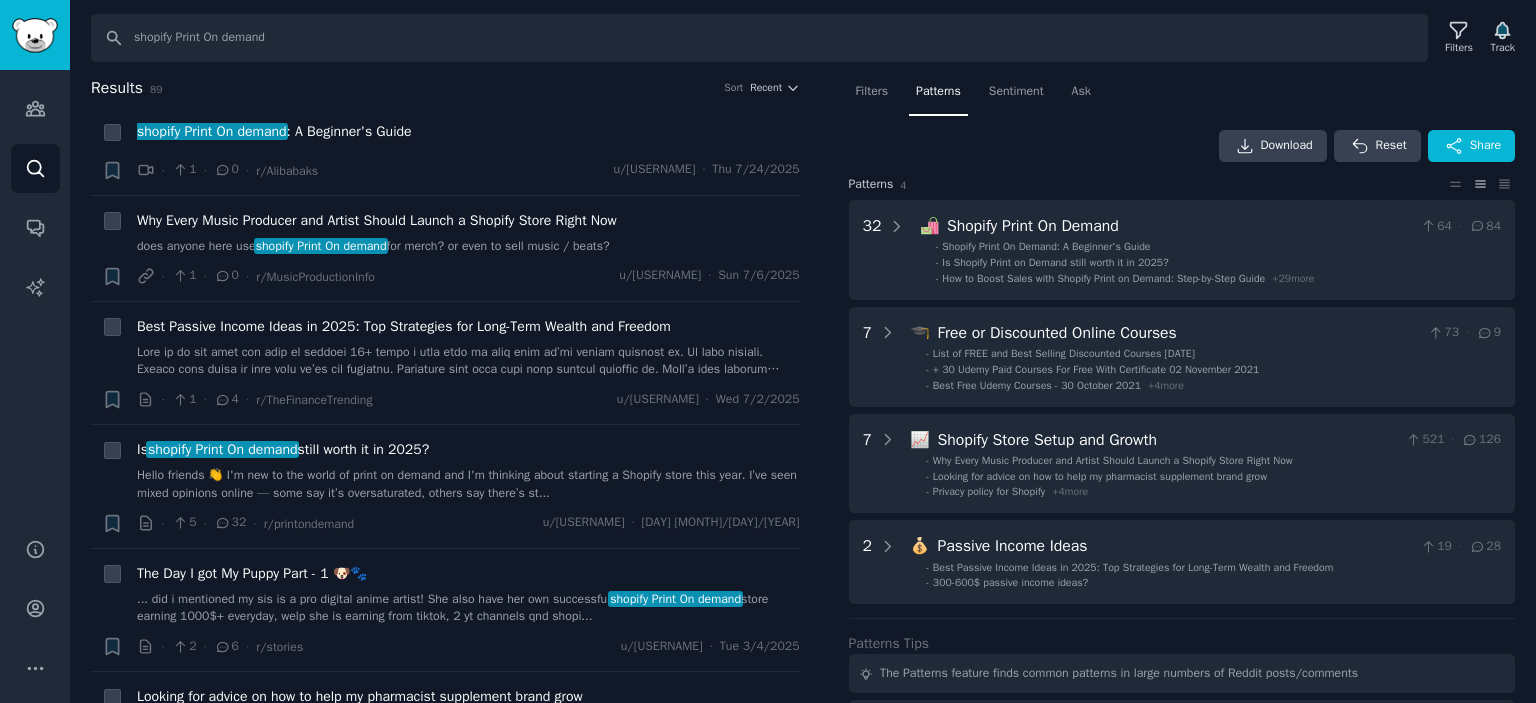click on "Search shopify Print On demand Filters Track Results 89 Sort Recent + shopify Print On demand : A Beginner's Guide · 1 · 0 · r/Alibabaks u/HonestMenu9914 · Thu 7/24/2025 + Why Every Music Producer and Artist Should Launch a Shopify Store Right Now does anyone here use  shopify Print On demand  for merch? or even to sell music / beats?  · 1 · 0 · r/MusicProductionInfo u/Doggestylez · Sun 7/6/2025 + Best Passive Income Ideas in 2025: Top Strategies for Long-Term Wealth and Freedom · 1 · 4 · r/TheFinanceTrending u/Cute_Surround_5480 · Wed 7/2/2025 + Is  shopify Print On demand  still worth it in 2025? Hello friends 👋 I'm new to the world of print on demand and I'm thinking about starting a Shopify store this year. I’ve seen mixed opinions online — some say it’s oversaturated, others say there’s st... · 5 · 32 · r/printondemand u/Few-Engineering26 · Fri 4/11/2025 + The Day I got My Puppy Part - 1 🐶🐾 shopify Print On demand · 2 · 6 · r/stories u/Sad_Salary_2653 · Tue 3/4/2025 +" at bounding box center (803, 351) 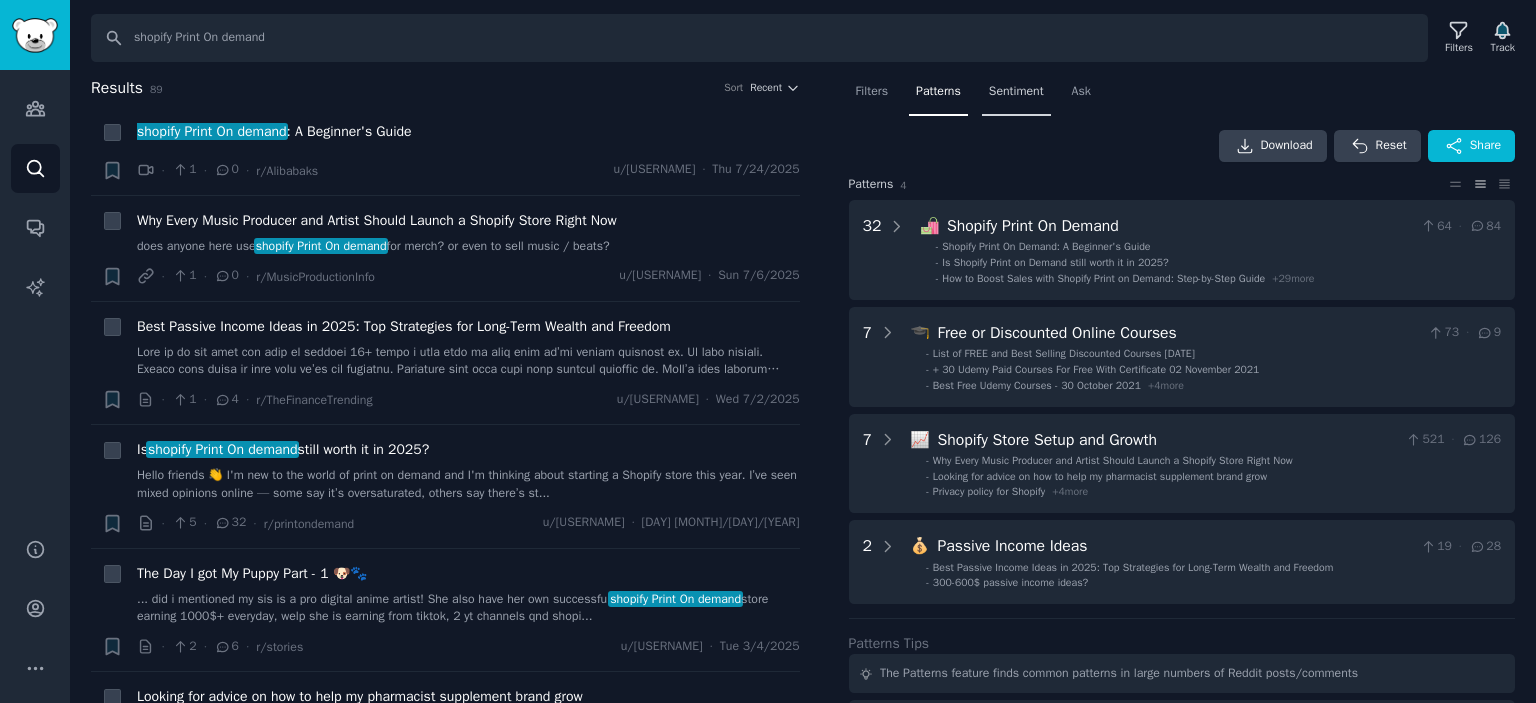 click on "Sentiment" at bounding box center [1016, 92] 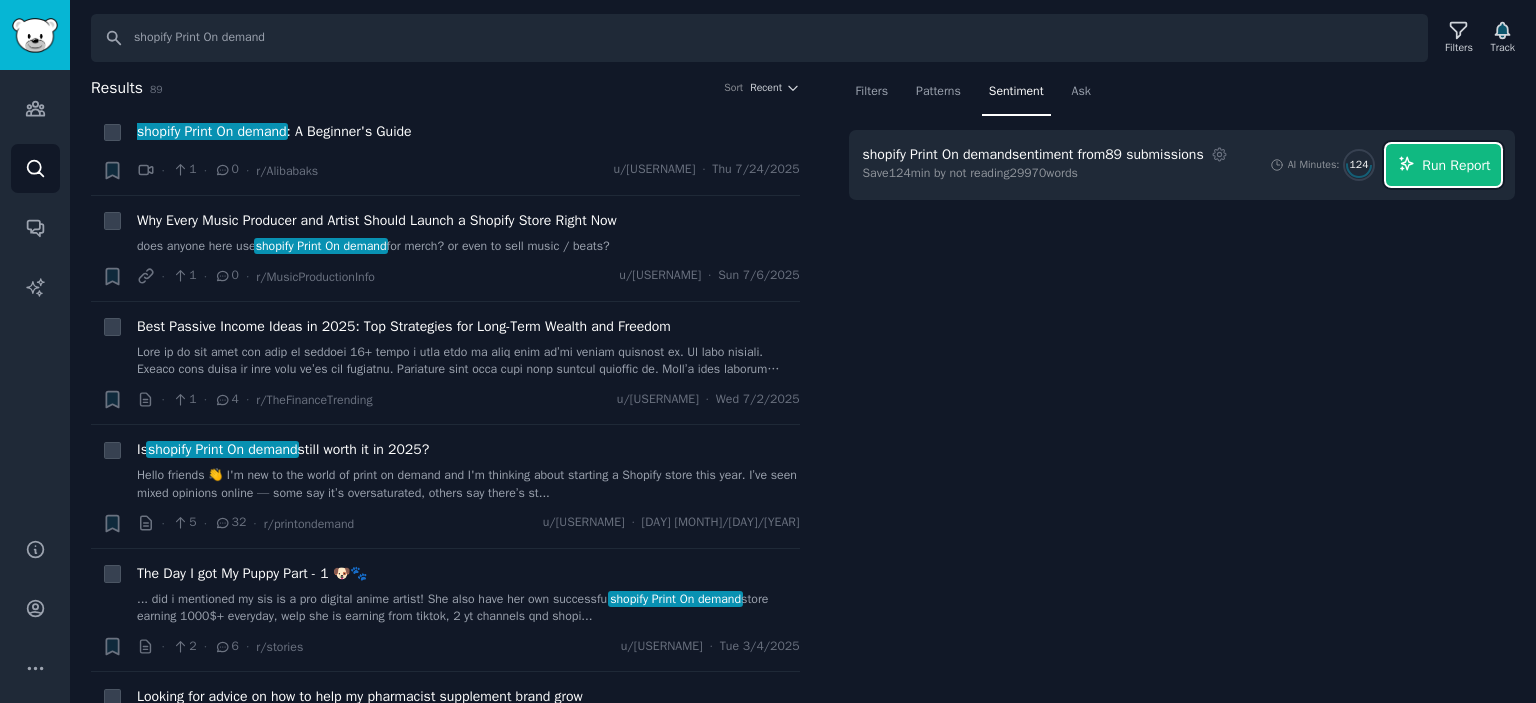 click on "Run Report" at bounding box center [1456, 165] 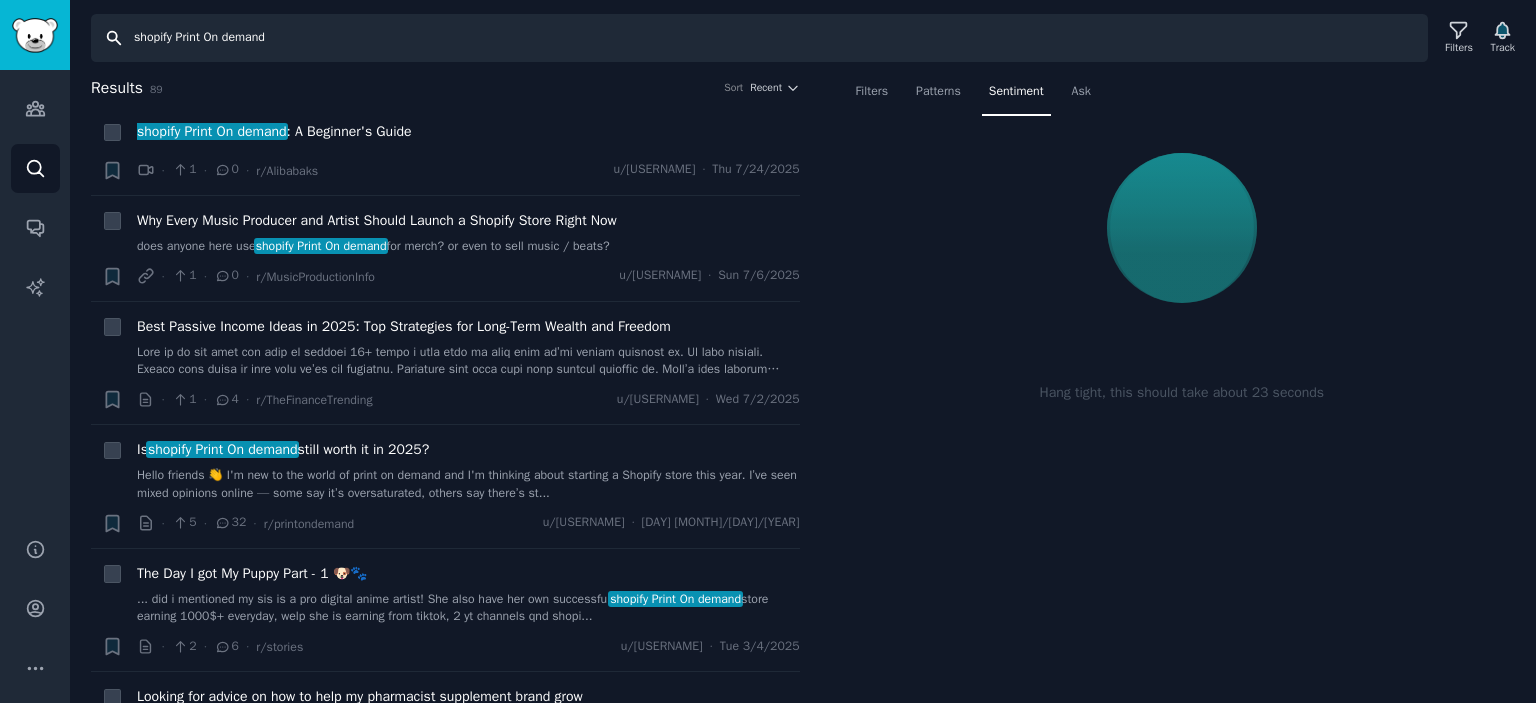 click on "shopify Print On demand" at bounding box center [759, 38] 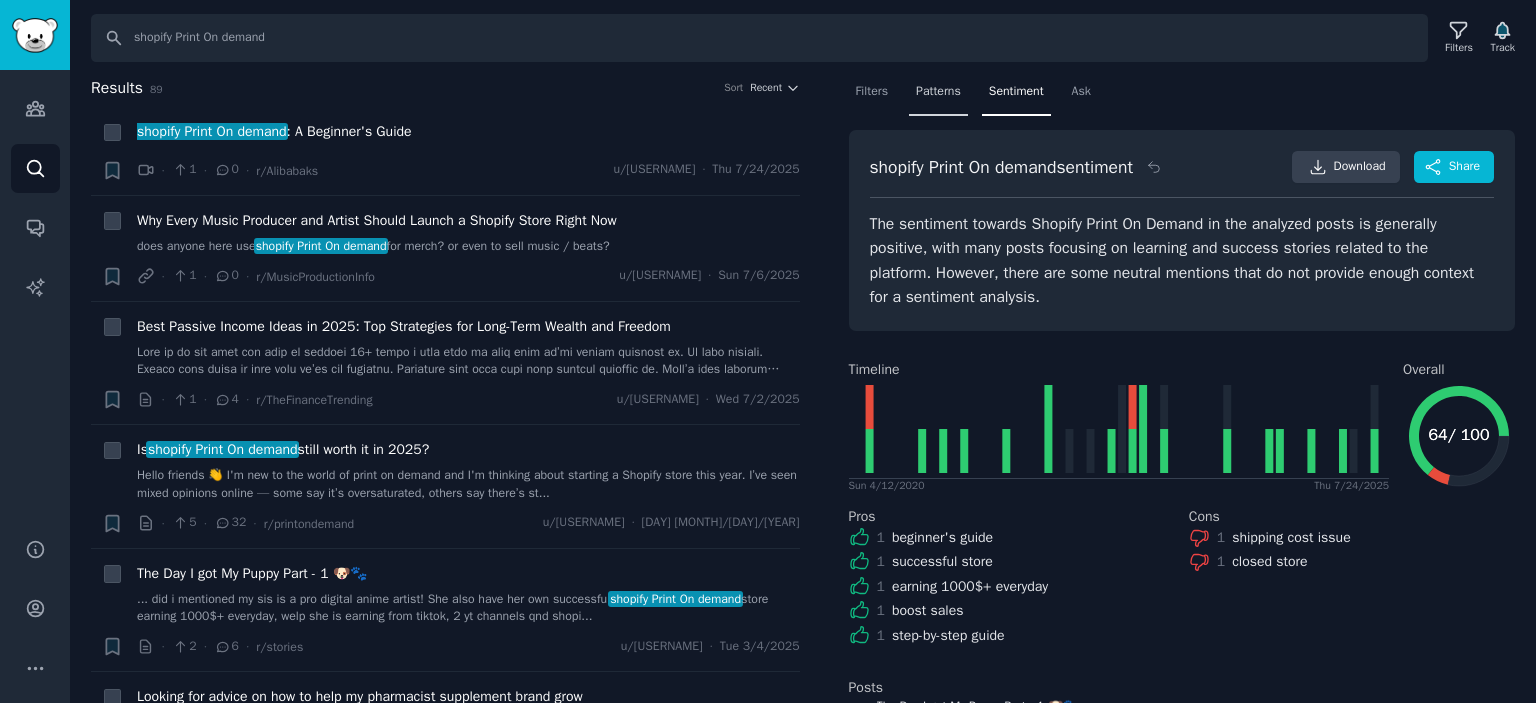 click on "Patterns" at bounding box center (938, 96) 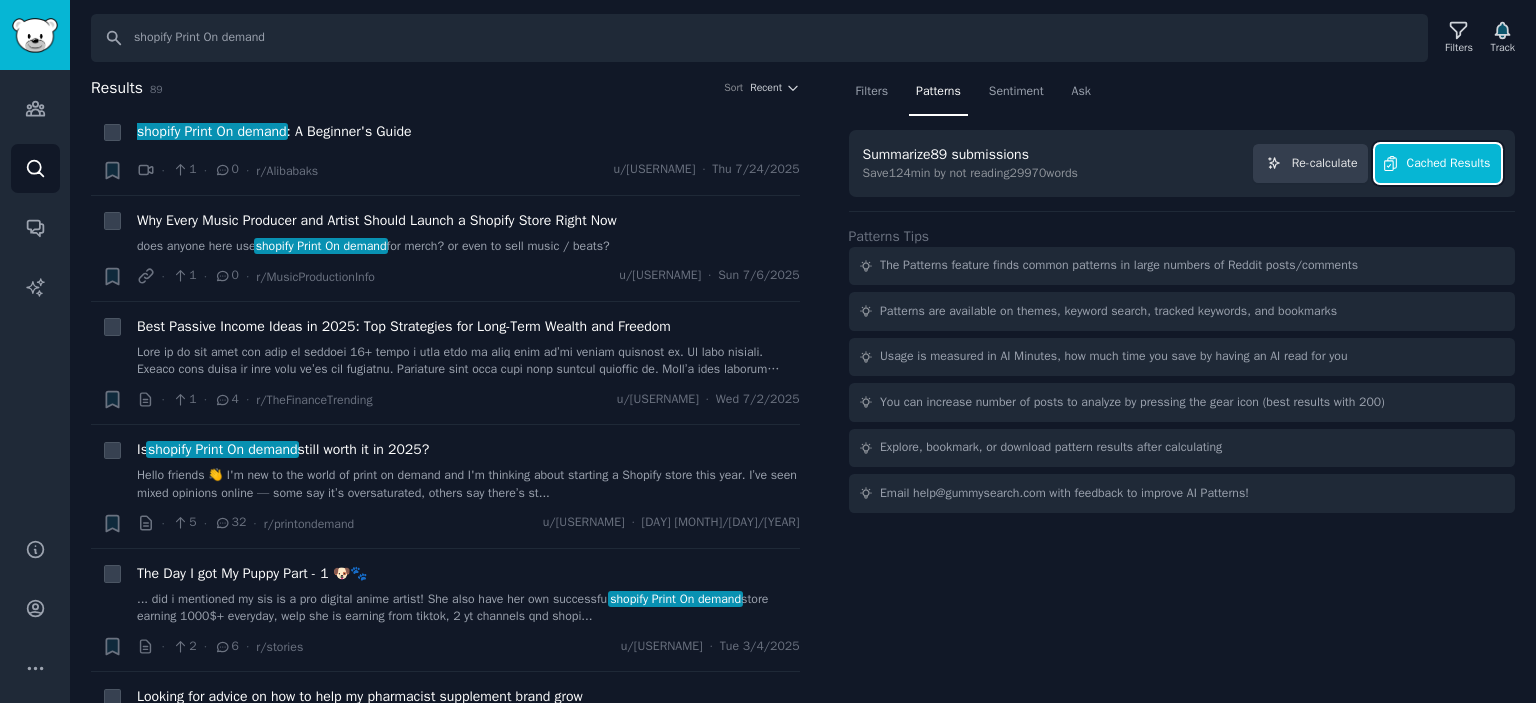 click on "Cached Results" at bounding box center [1449, 164] 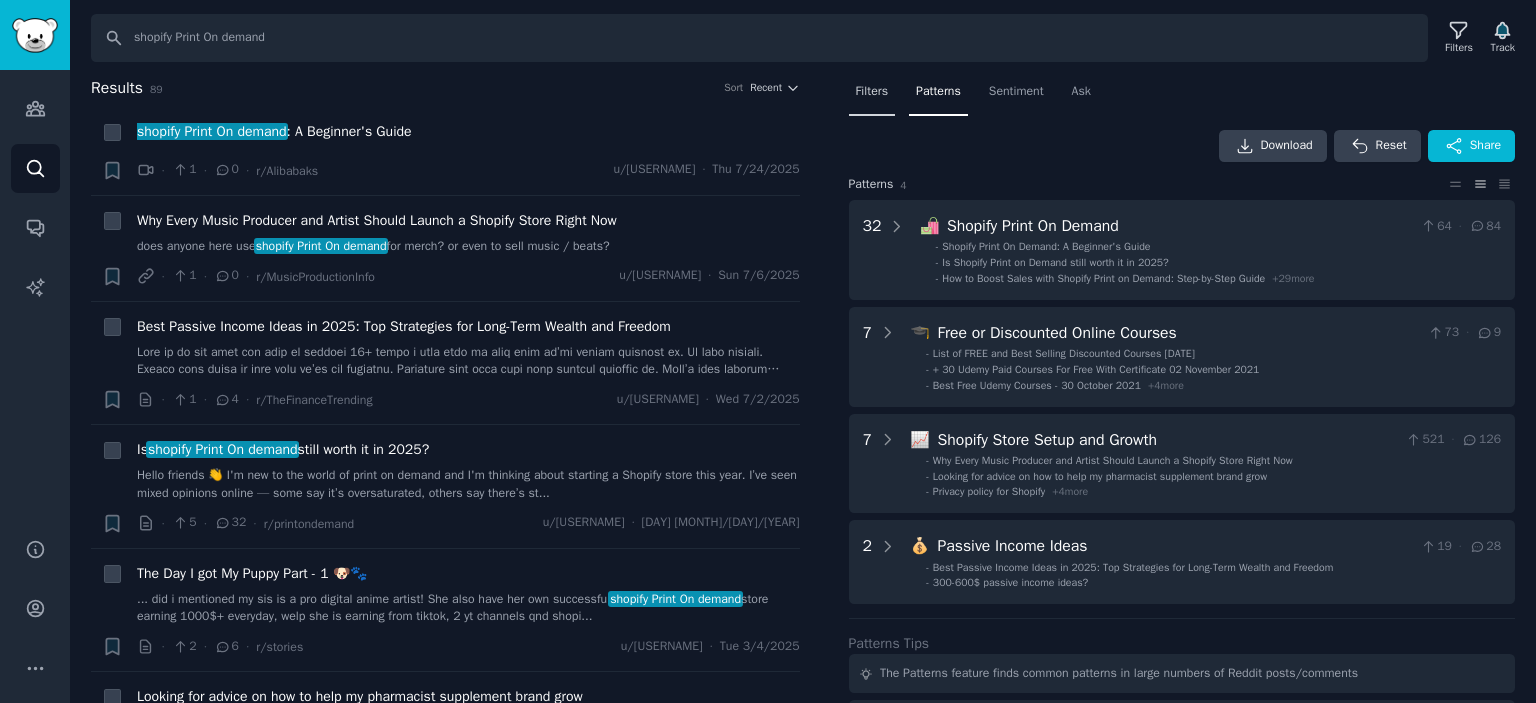 click on "Filters" at bounding box center (872, 96) 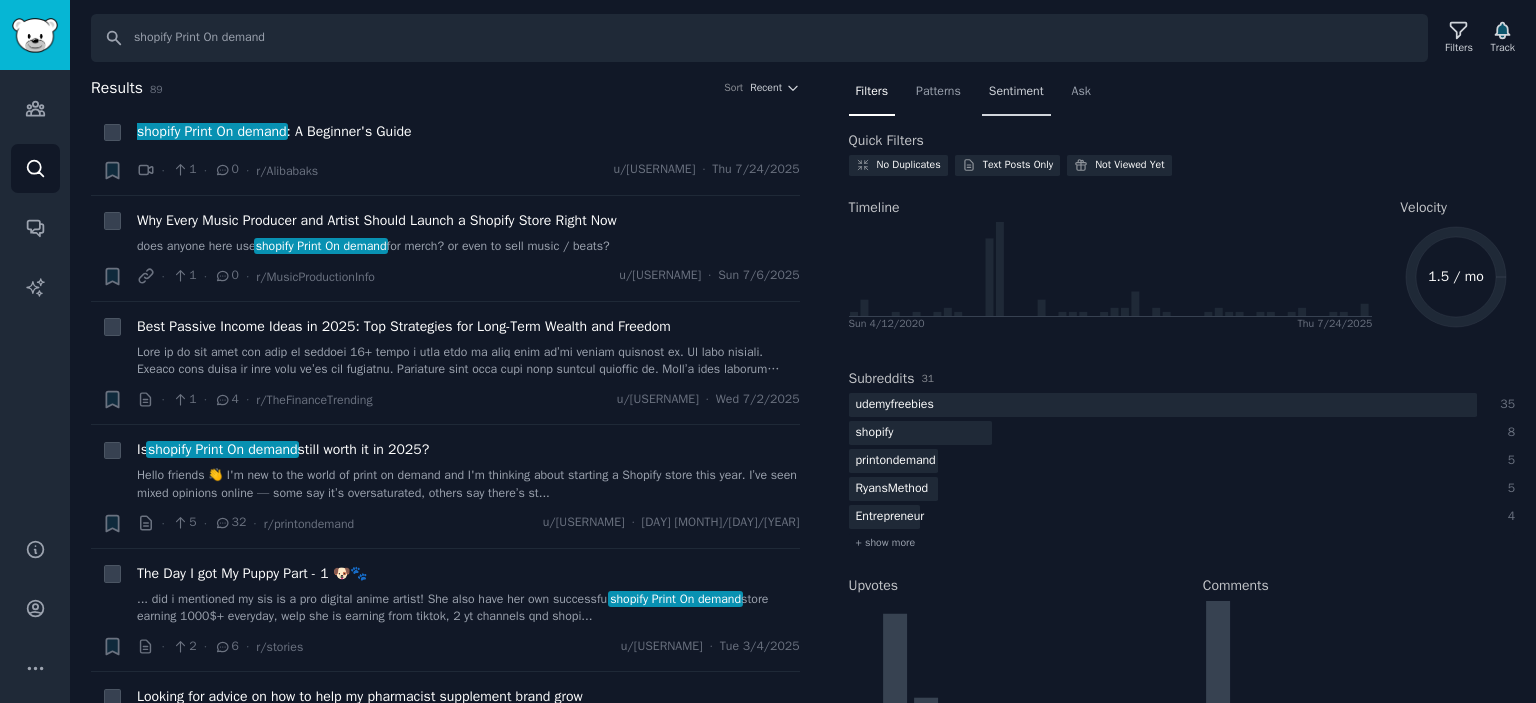 click on "Sentiment" at bounding box center (1016, 92) 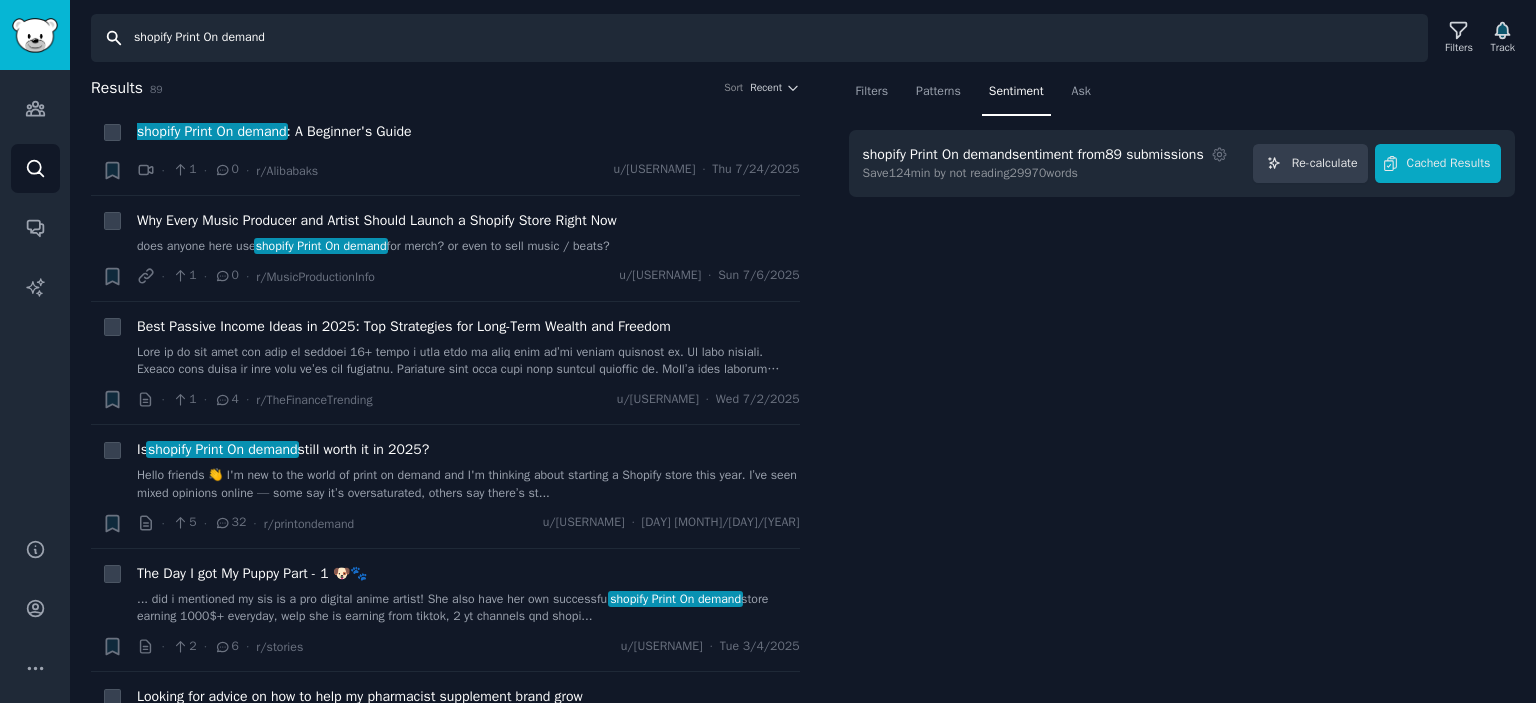 click on "shopify Print On demand" at bounding box center [759, 38] 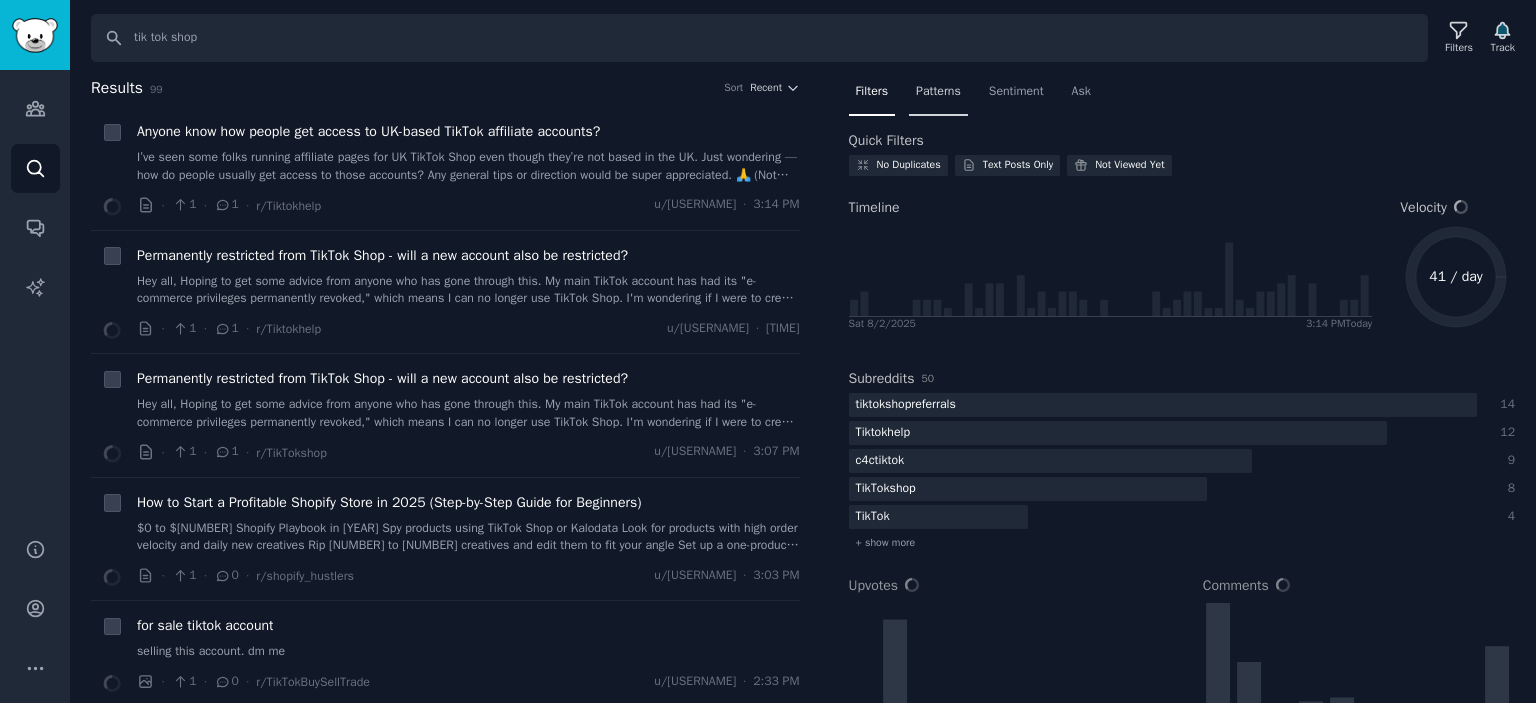 click on "Patterns" at bounding box center (938, 92) 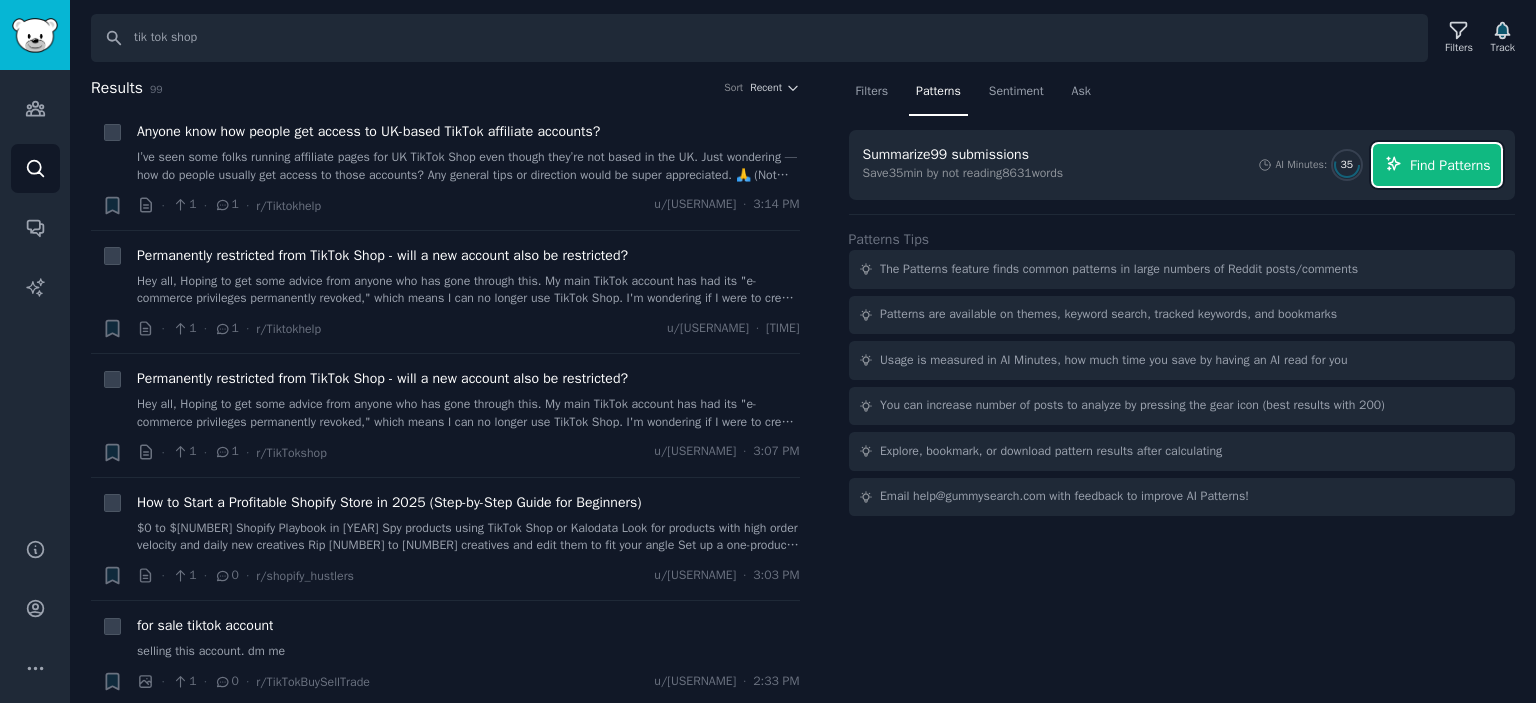 click 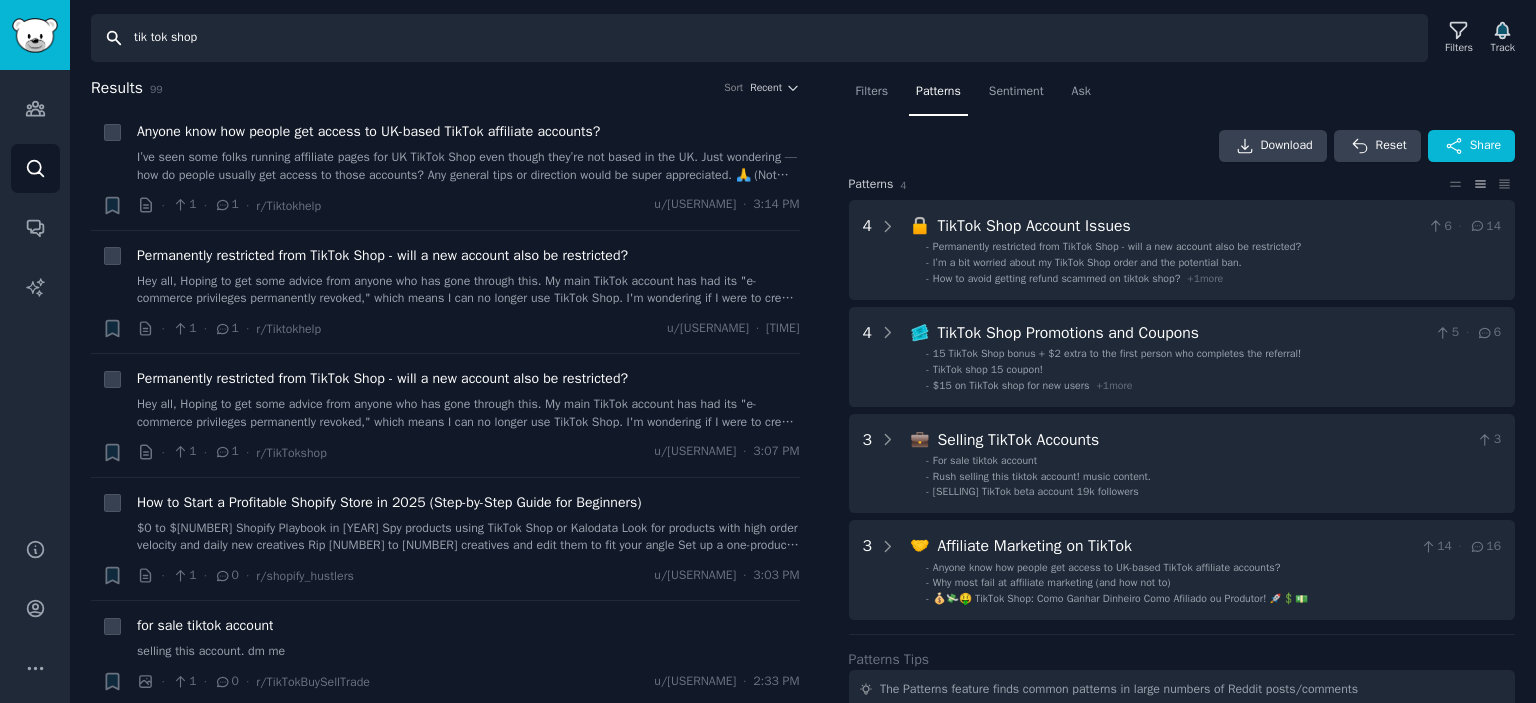 click on "tik tok shop" at bounding box center [759, 38] 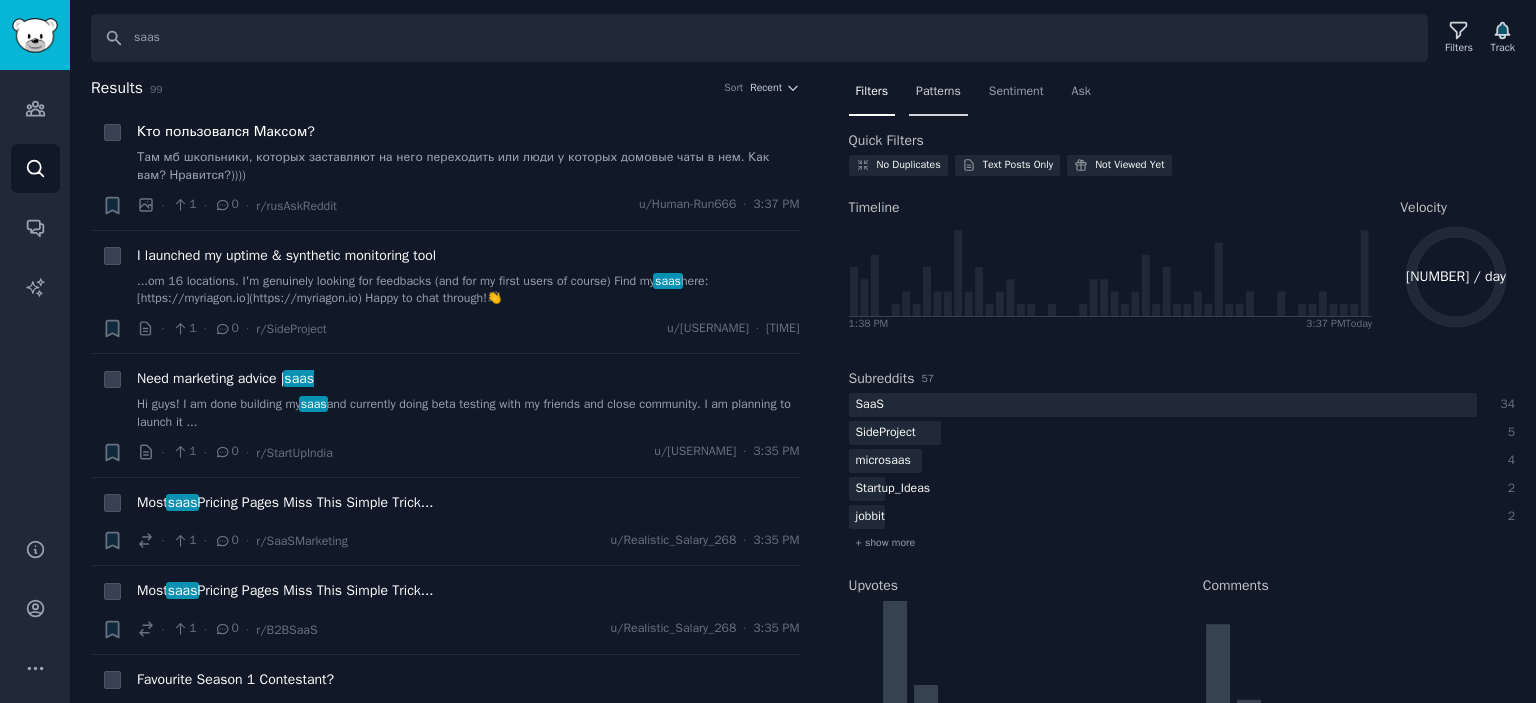 click on "Patterns" at bounding box center (938, 92) 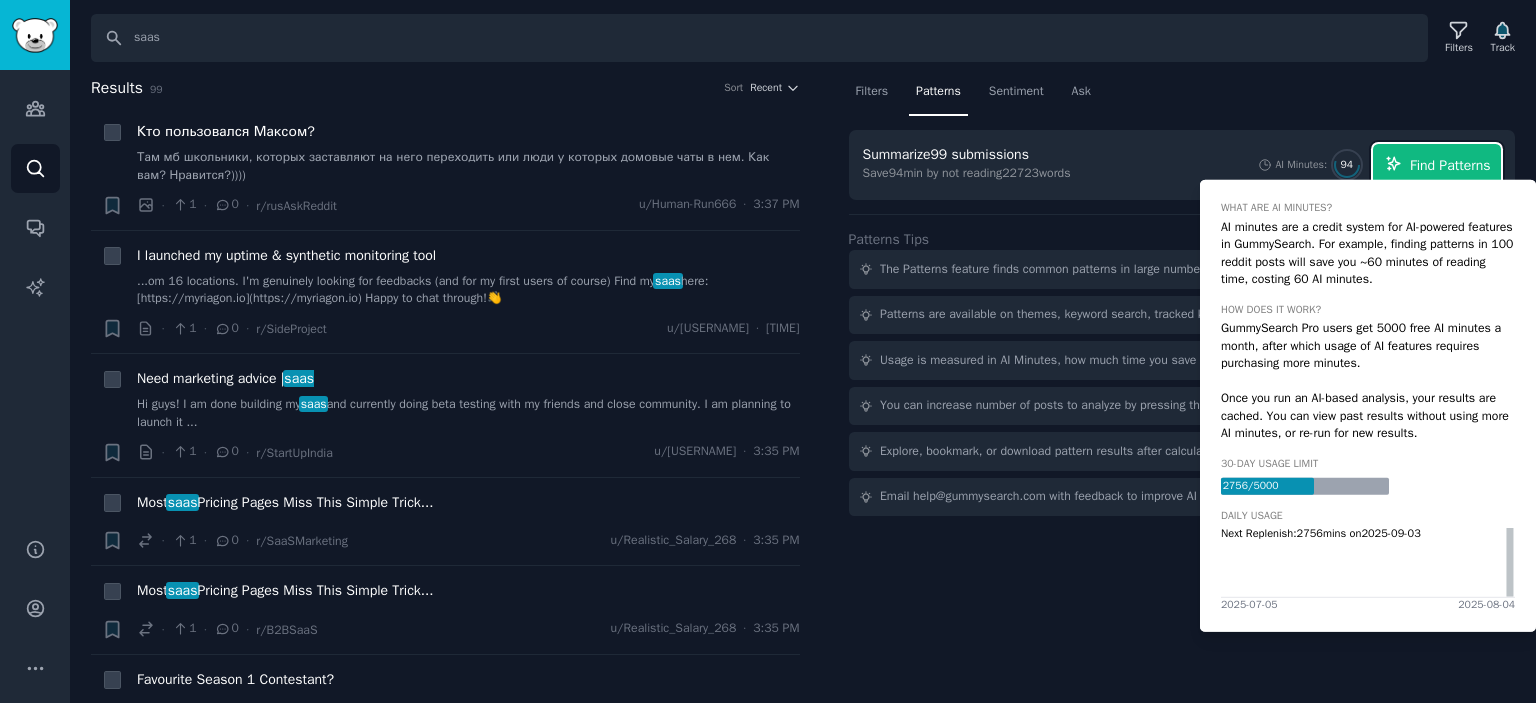 click on "Find Patterns" at bounding box center [1437, 165] 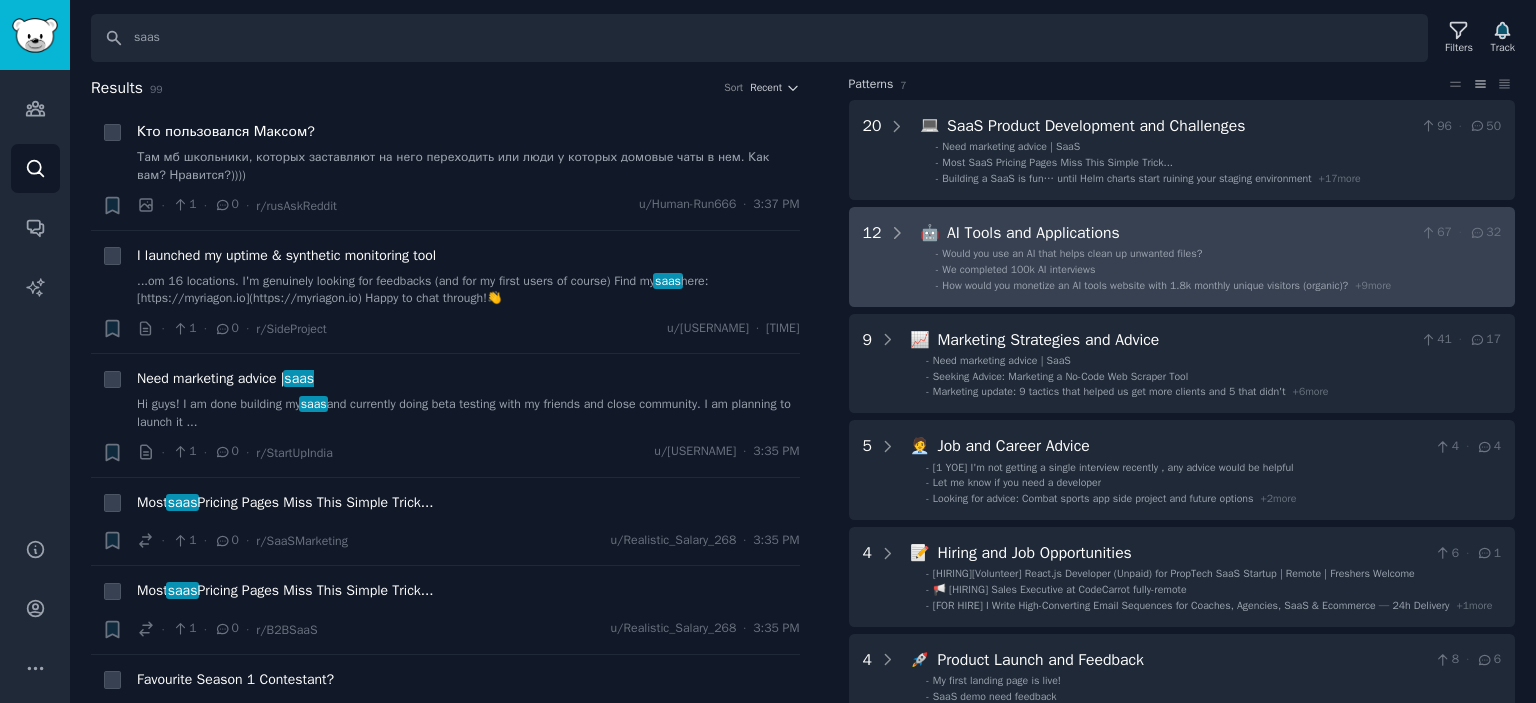 scroll, scrollTop: 0, scrollLeft: 0, axis: both 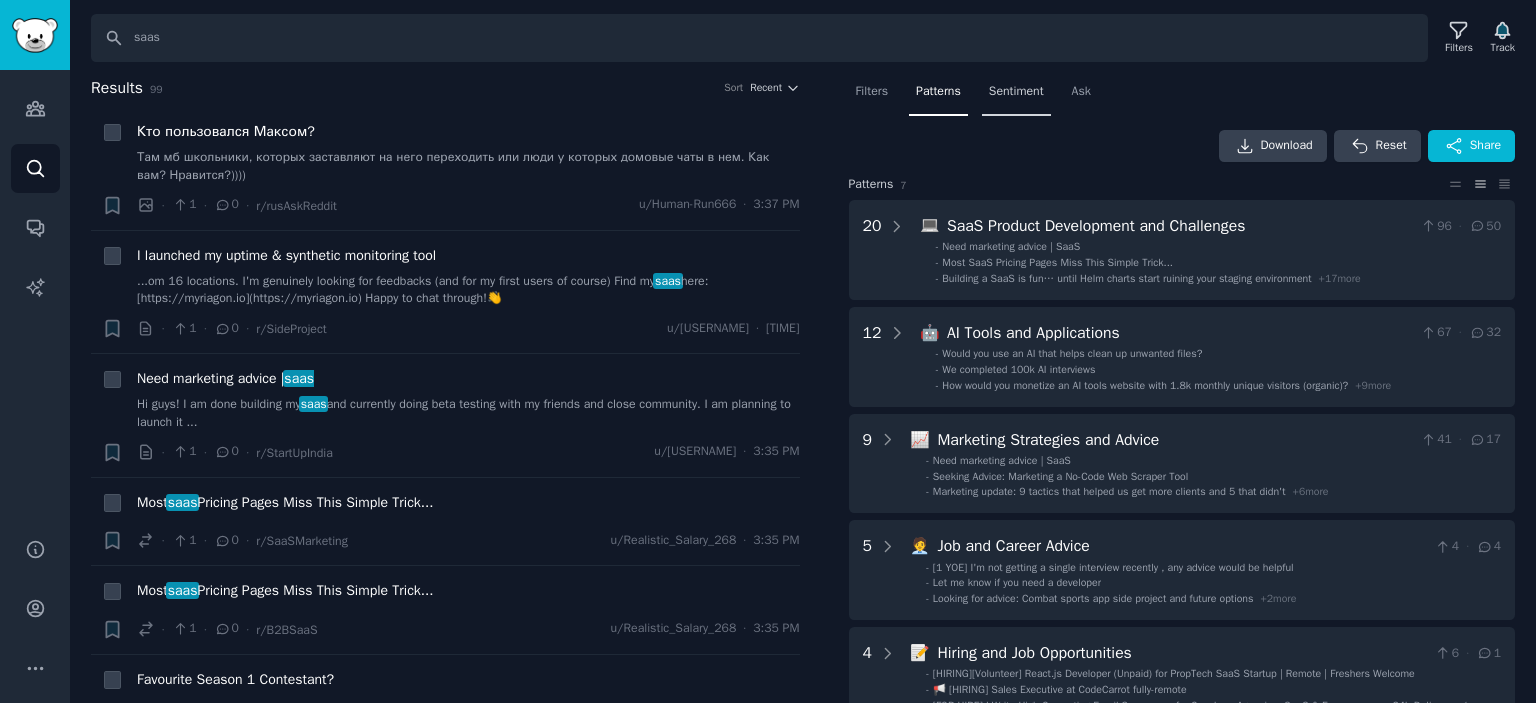 click on "Sentiment" at bounding box center [1016, 92] 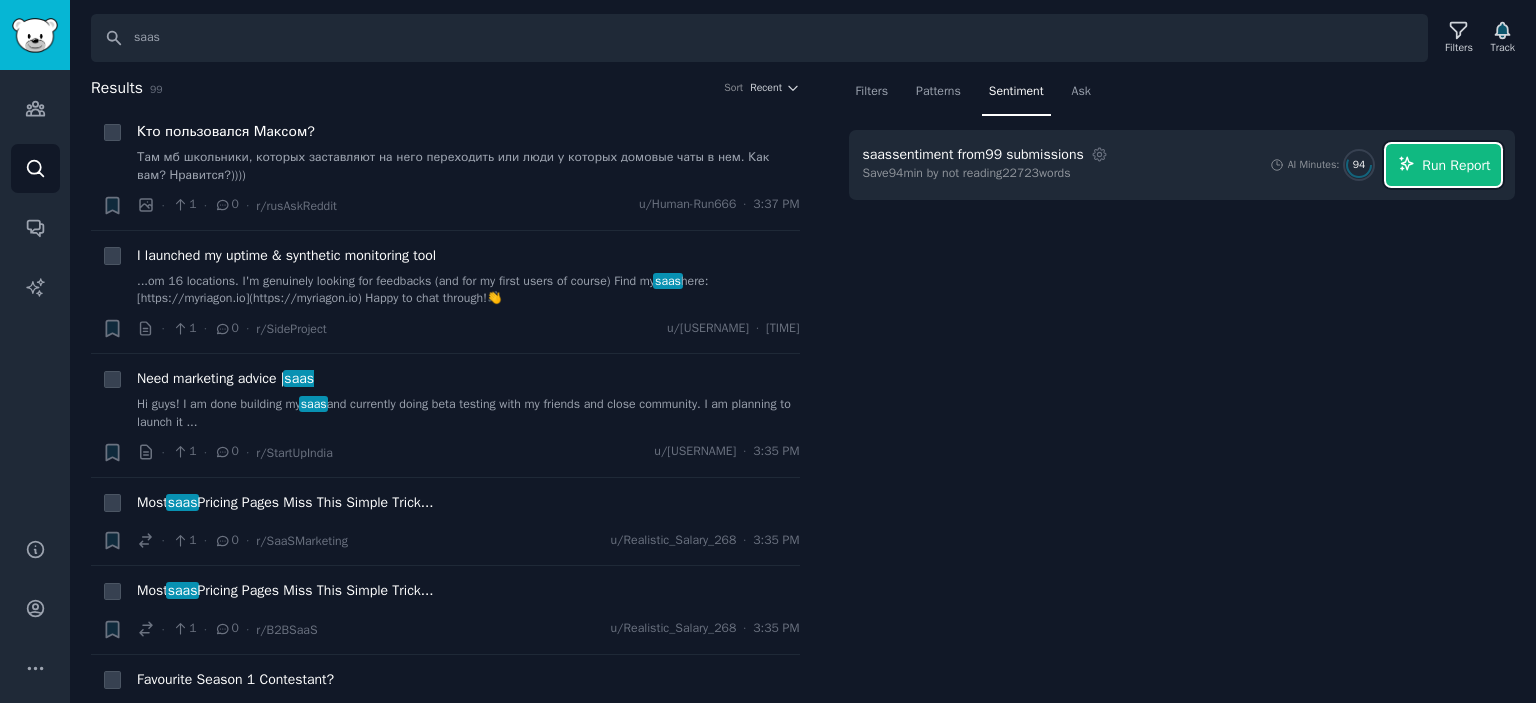 click on "Run Report" at bounding box center (1456, 165) 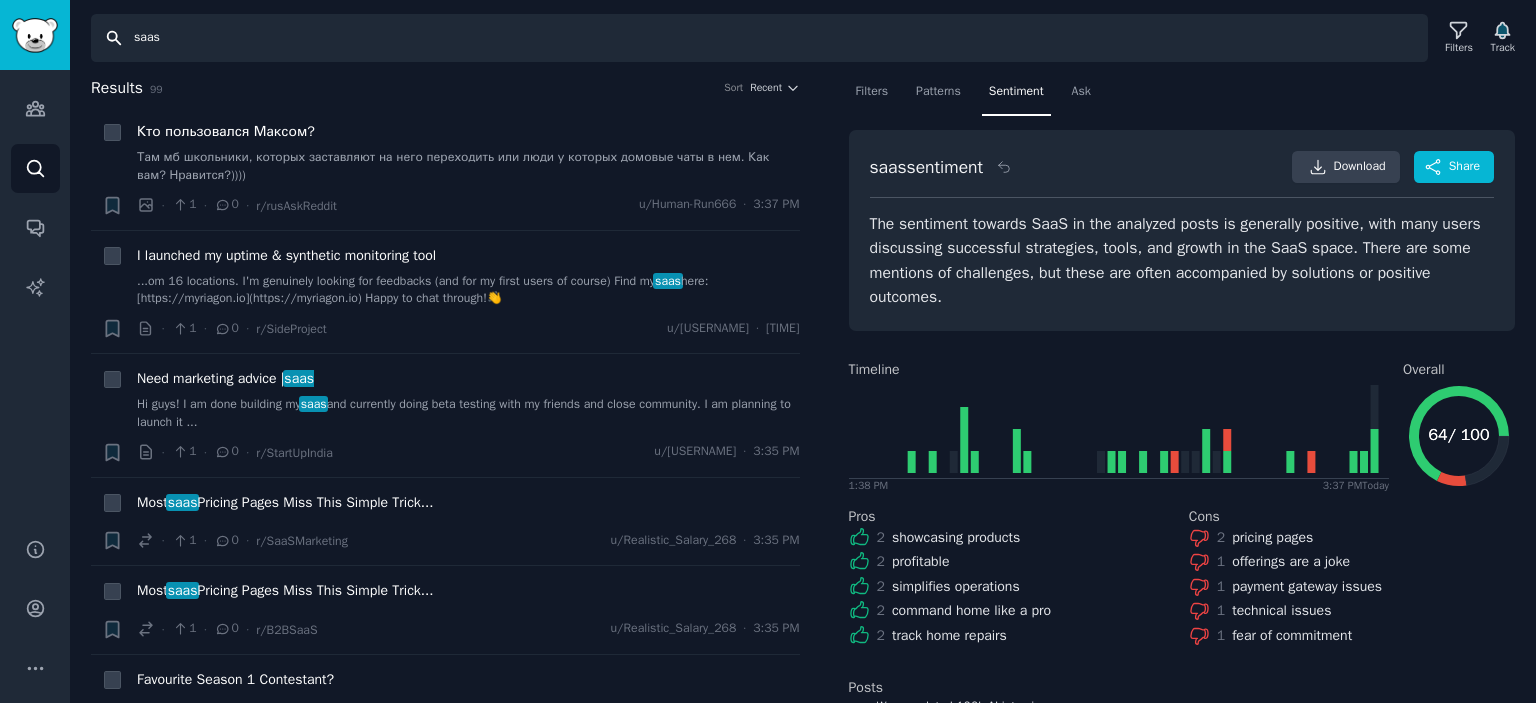 click on "saas" at bounding box center (759, 38) 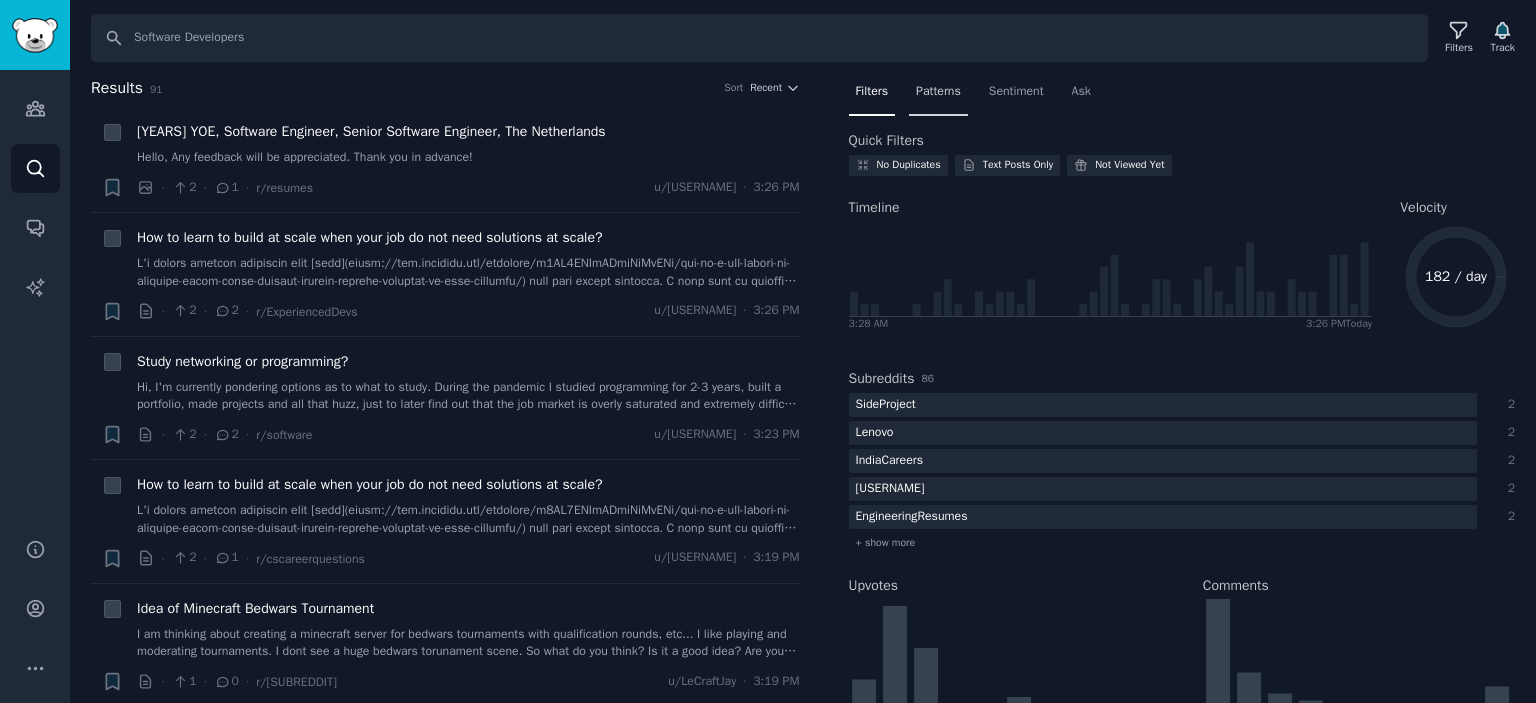click on "Patterns" at bounding box center (938, 96) 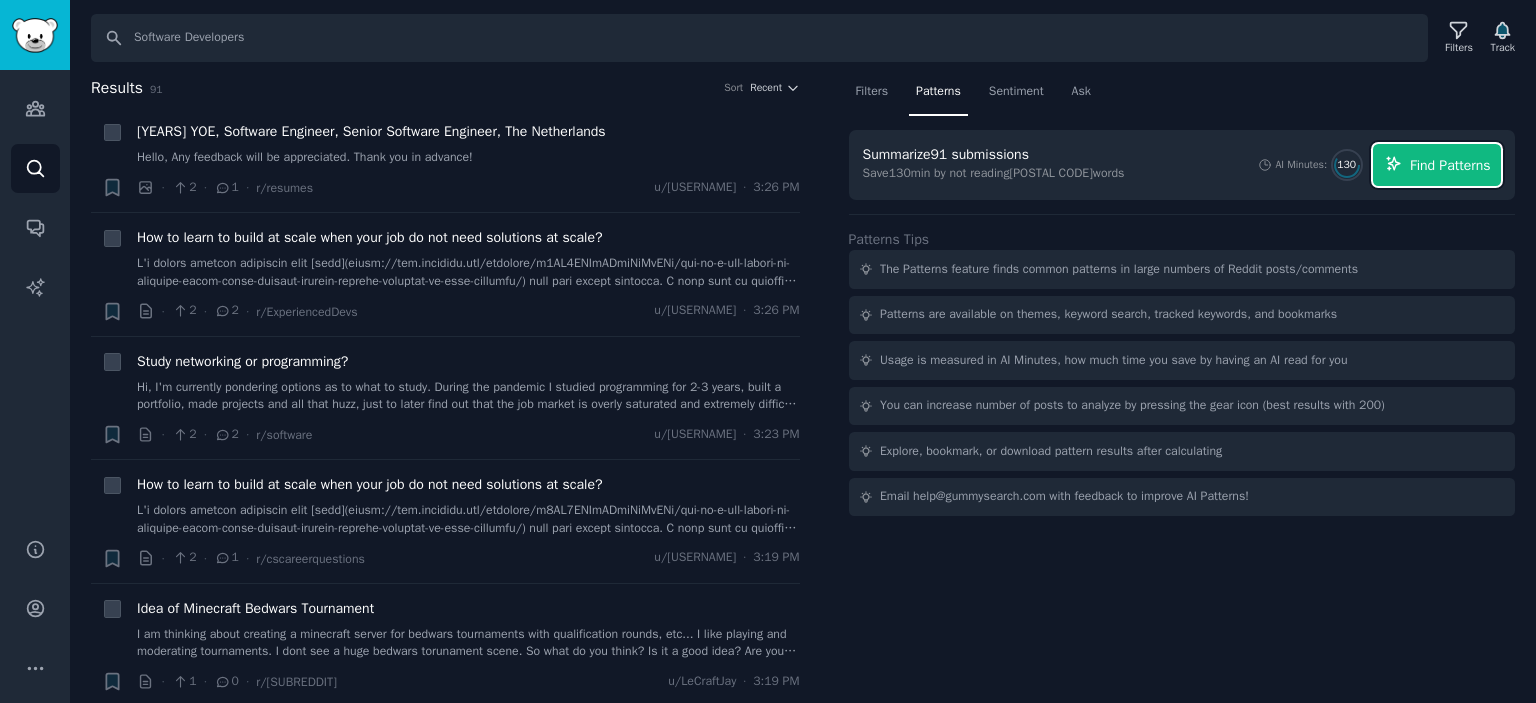 click on "Find Patterns" at bounding box center [1450, 165] 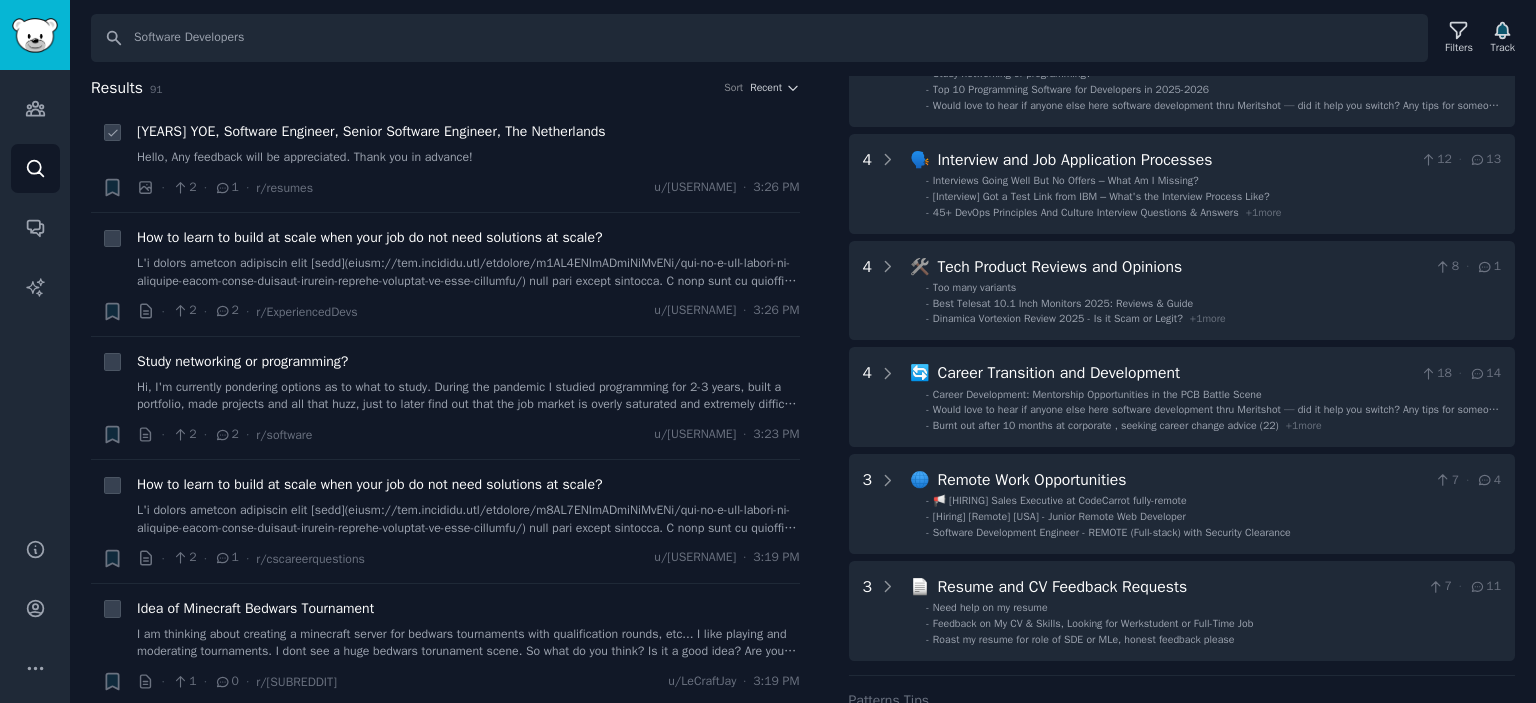 scroll, scrollTop: 100, scrollLeft: 0, axis: vertical 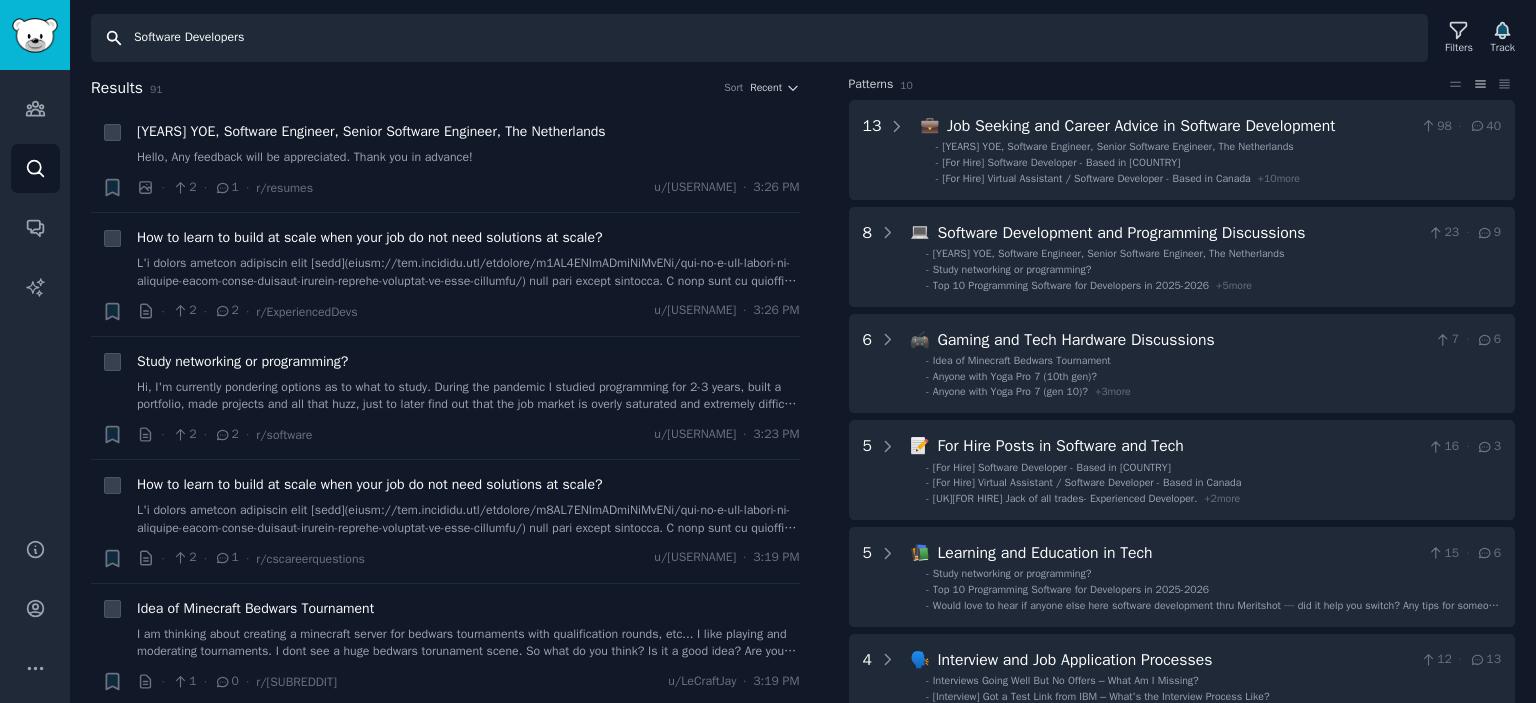 click on "Software Developers" at bounding box center (759, 38) 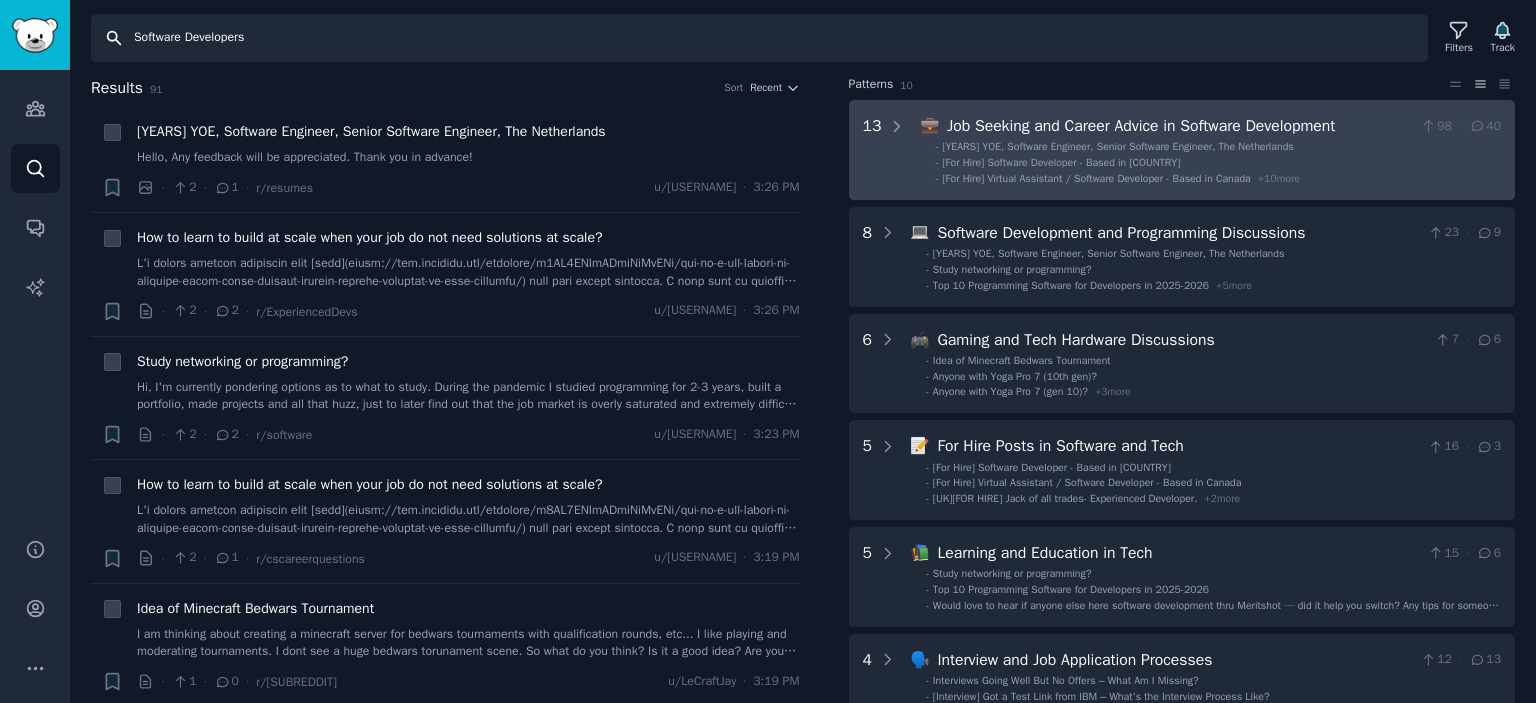 scroll, scrollTop: 0, scrollLeft: 0, axis: both 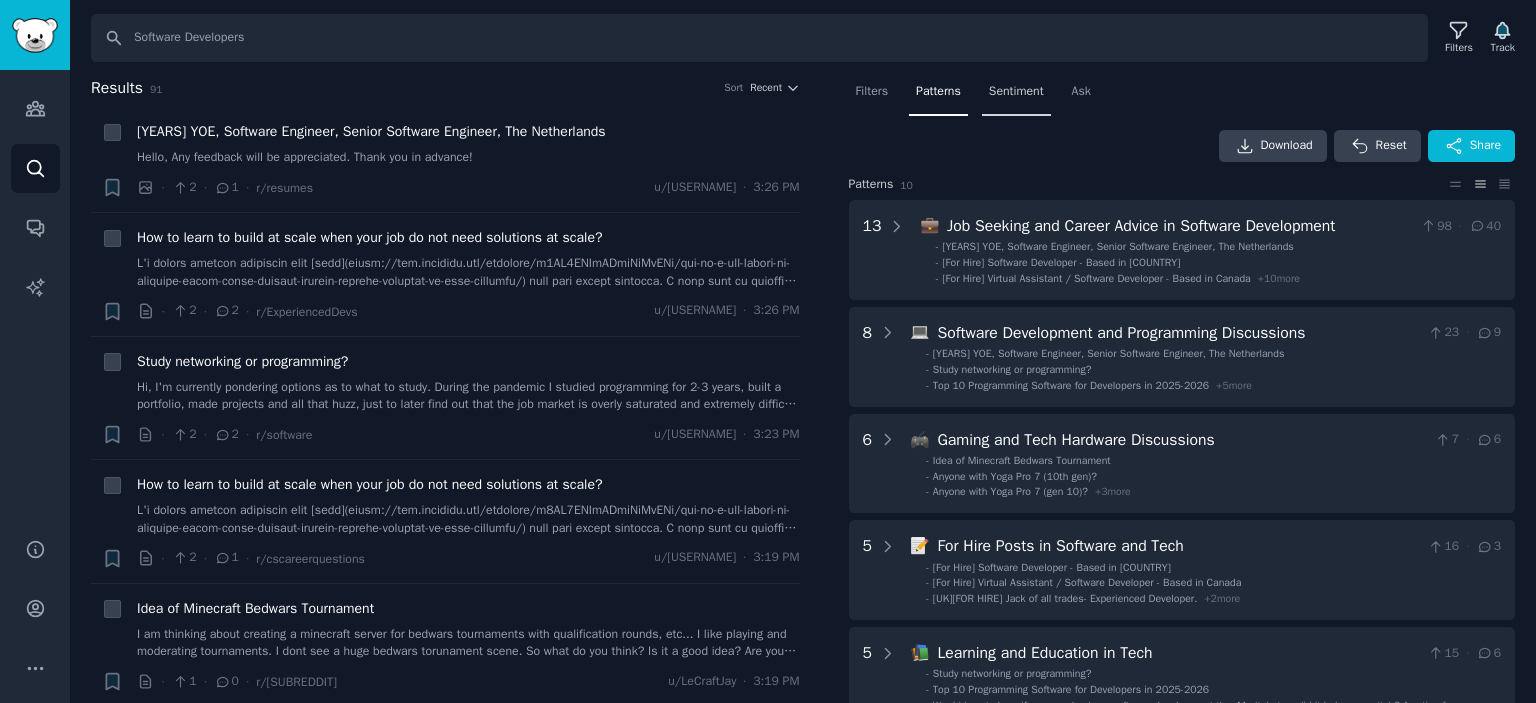 click on "Sentiment" at bounding box center (1016, 96) 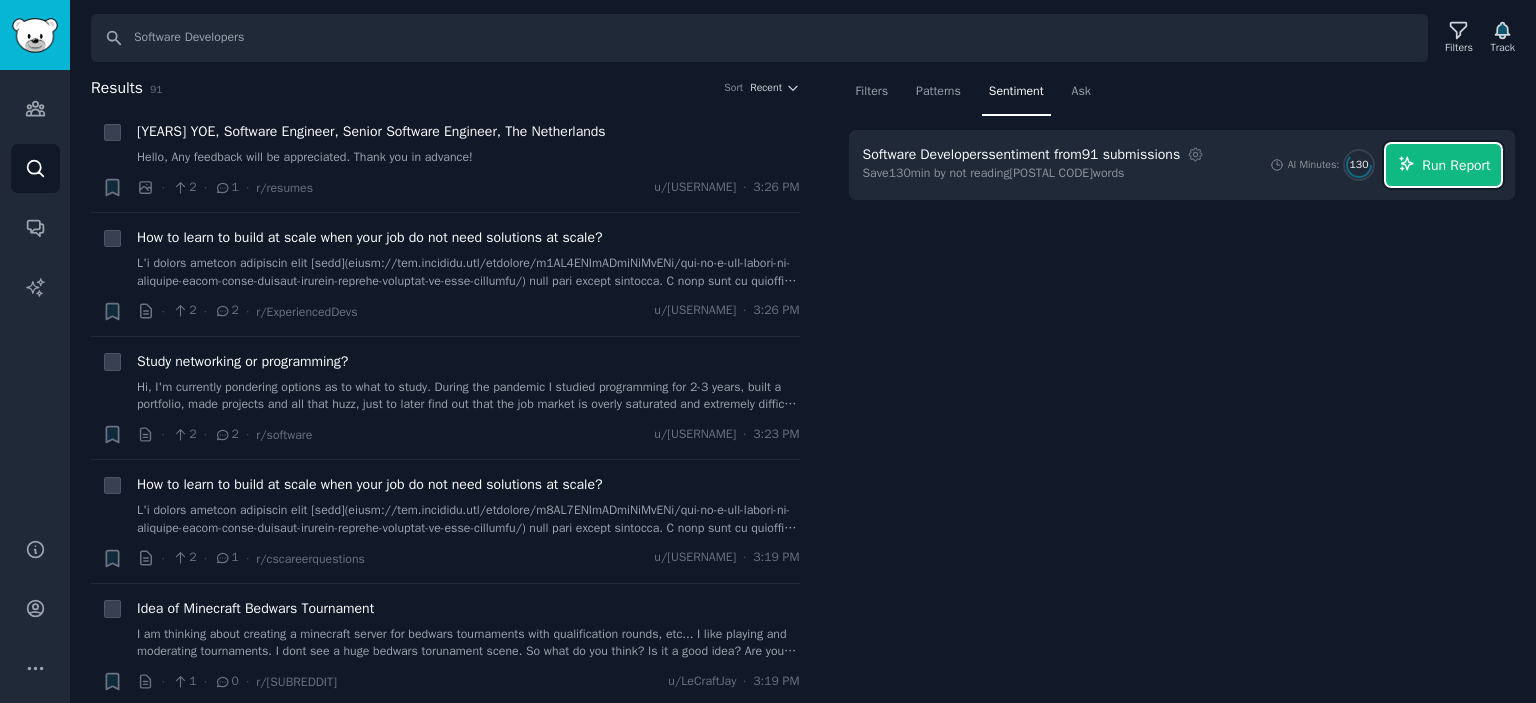 click on "Run Report" at bounding box center [1456, 165] 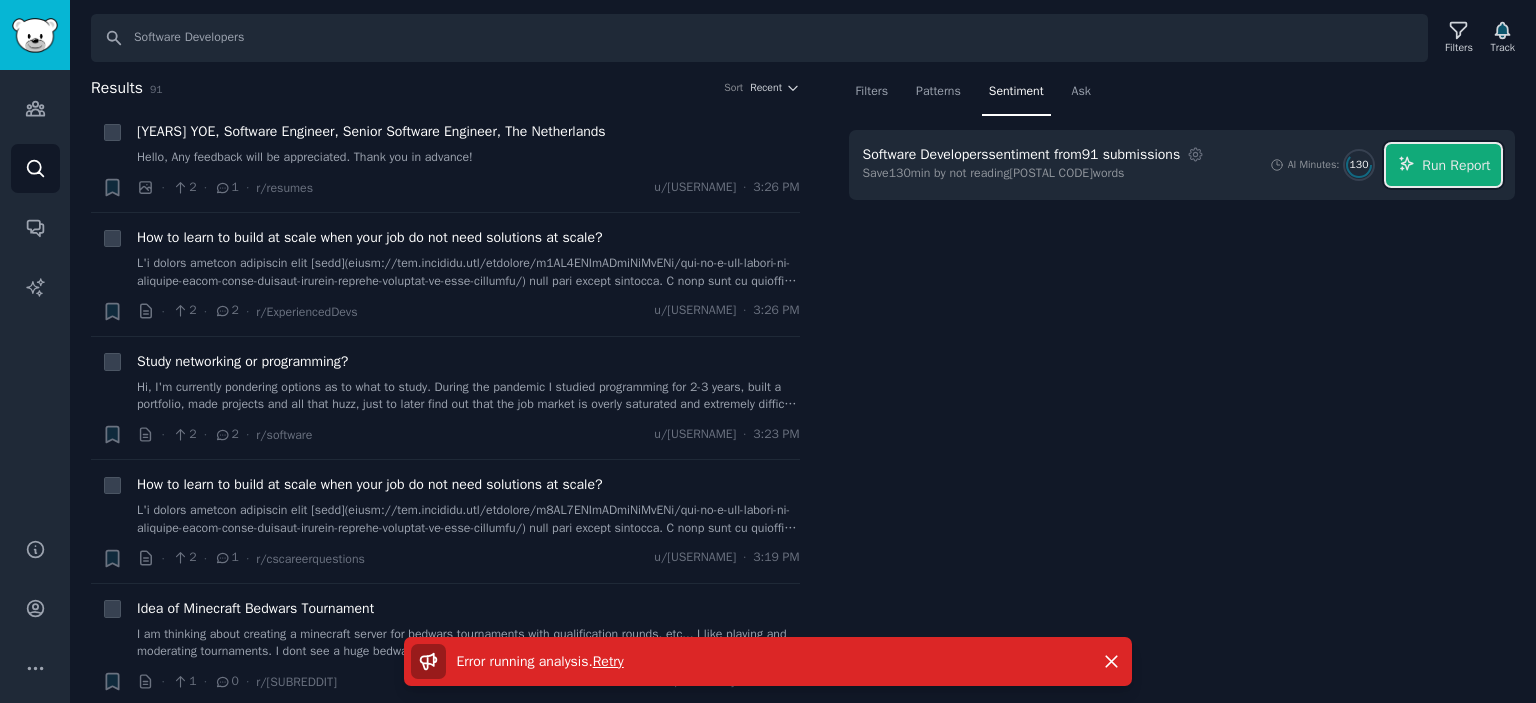 click on "Run Report" at bounding box center [1443, 165] 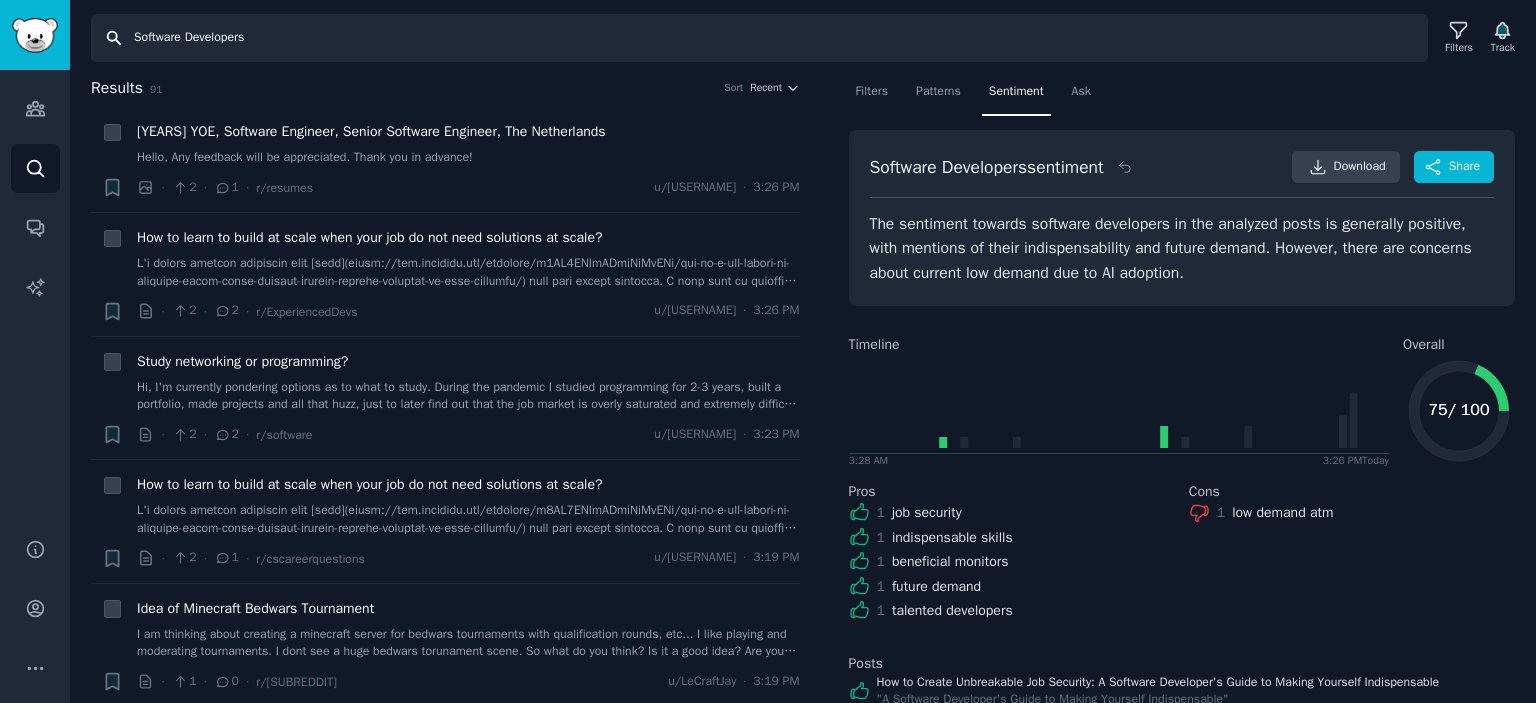 click on "Software Developers" at bounding box center (759, 38) 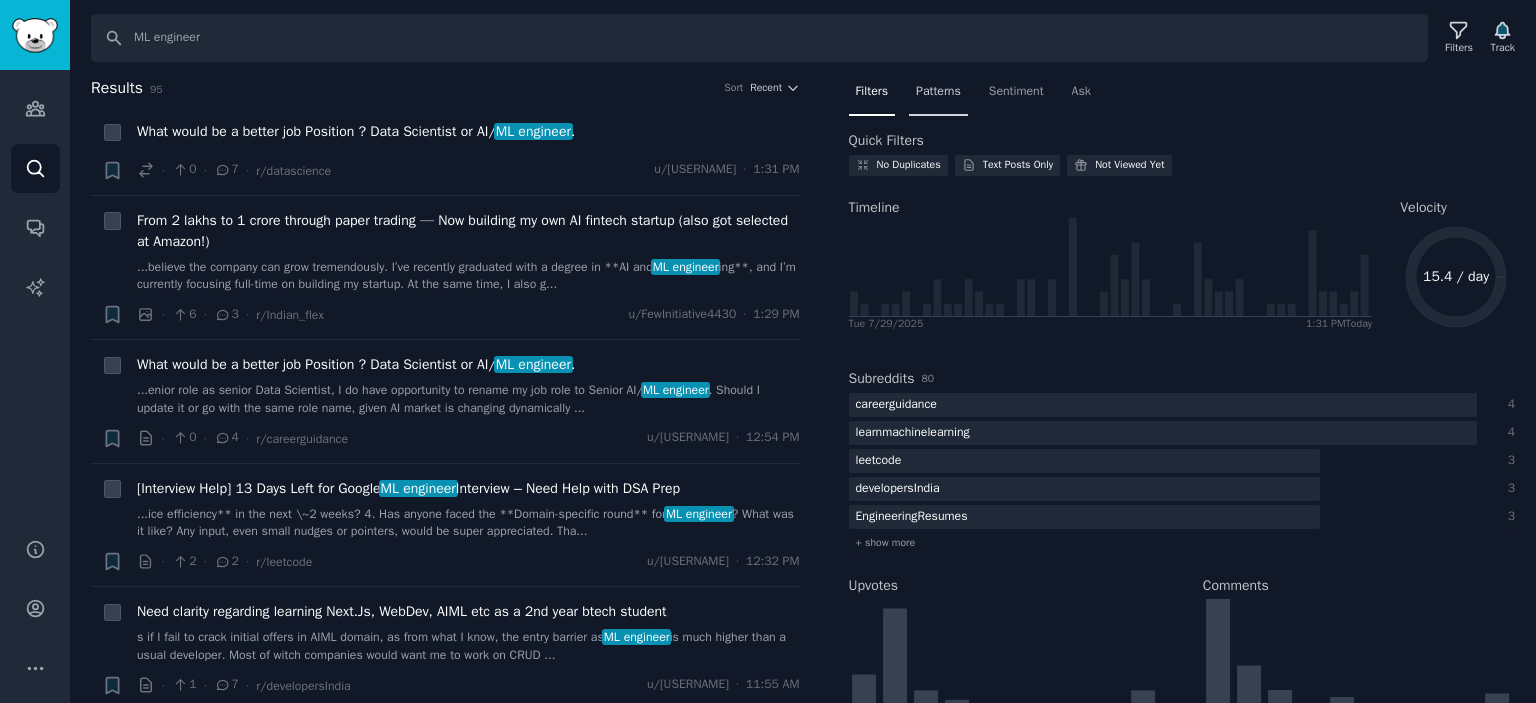 click on "Patterns" at bounding box center (938, 92) 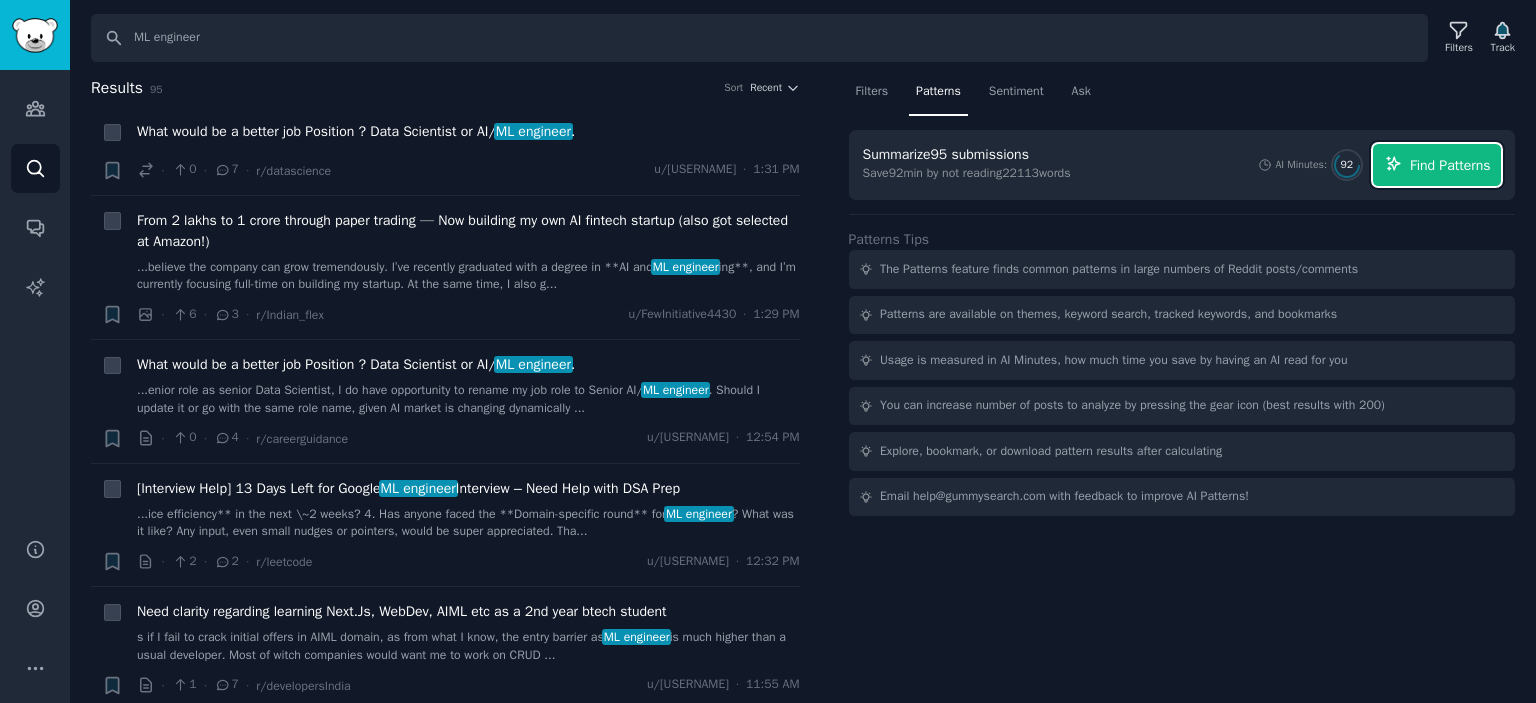 click 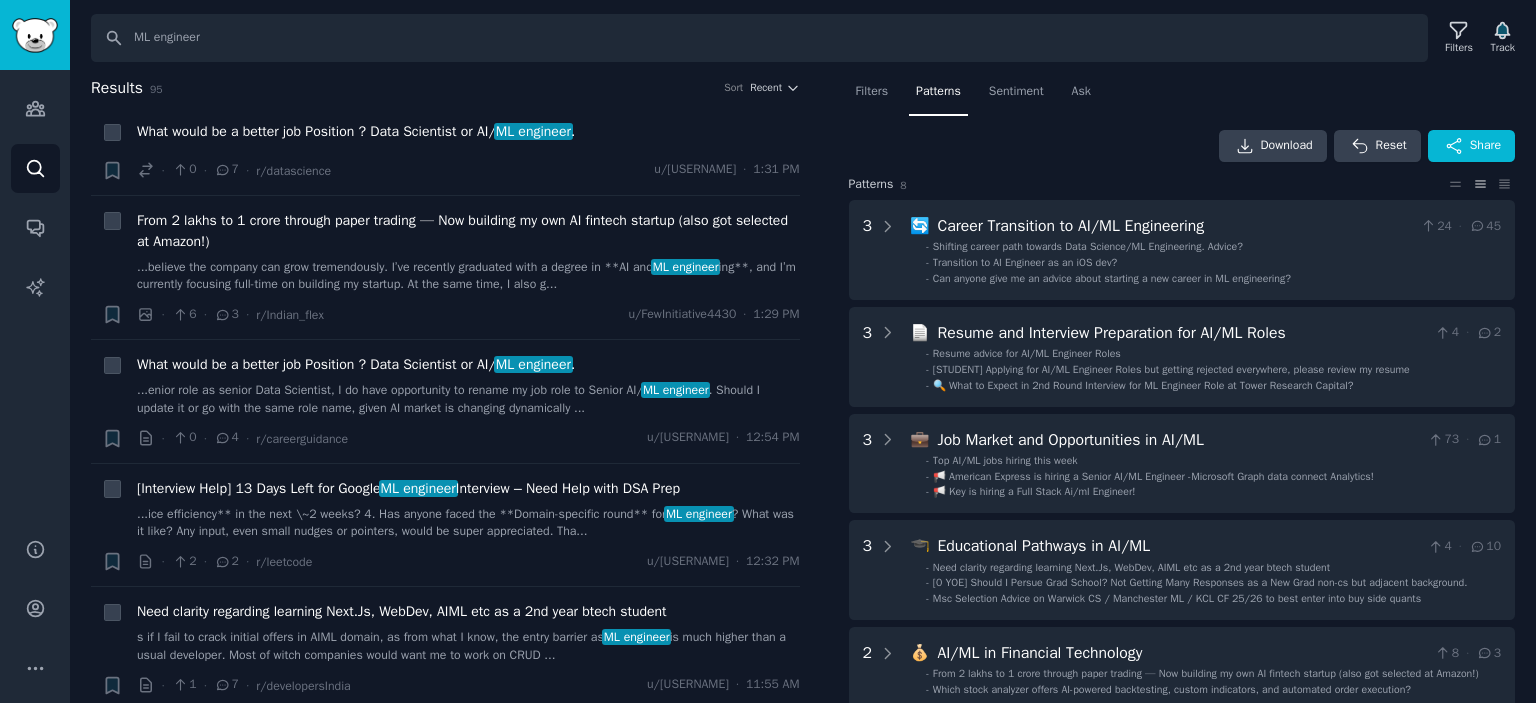 scroll, scrollTop: 100, scrollLeft: 0, axis: vertical 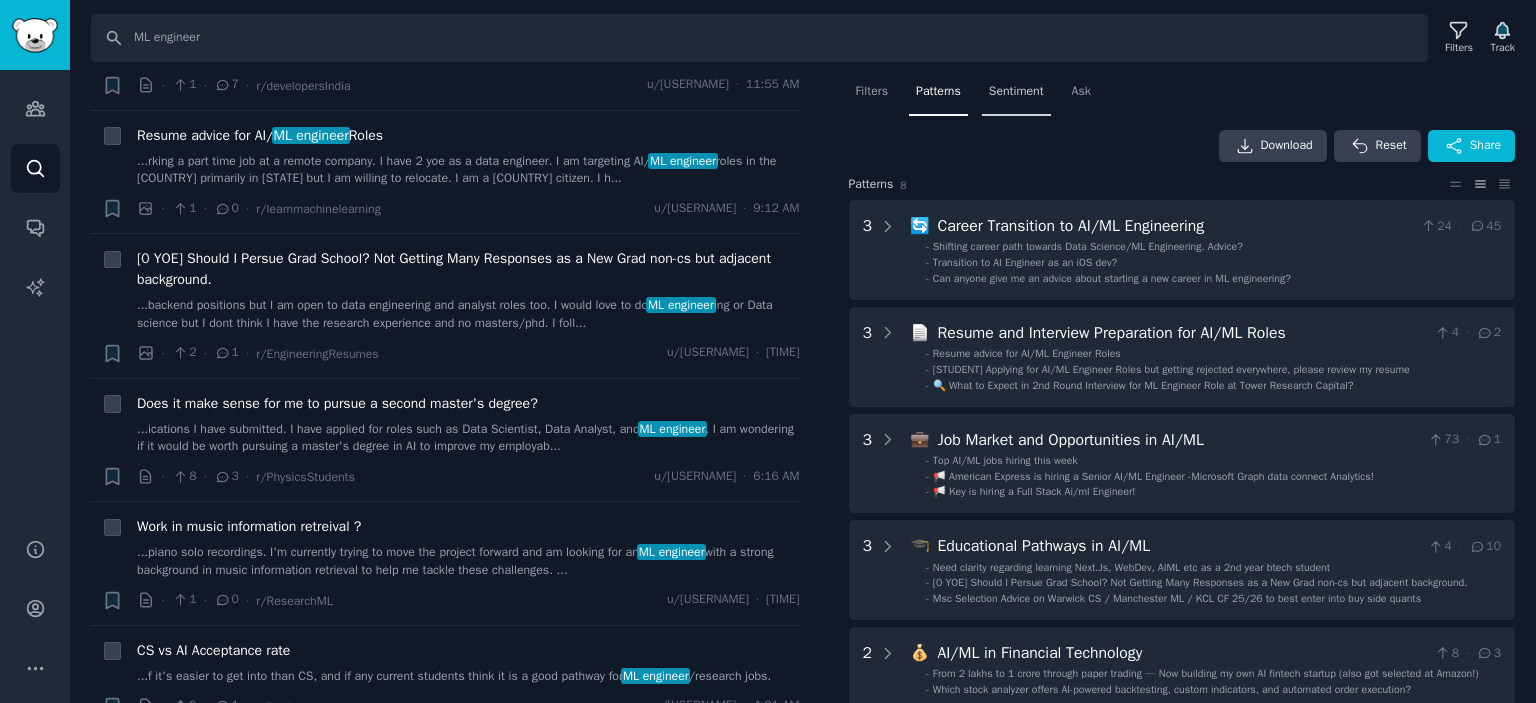 click on "Sentiment" at bounding box center (1016, 92) 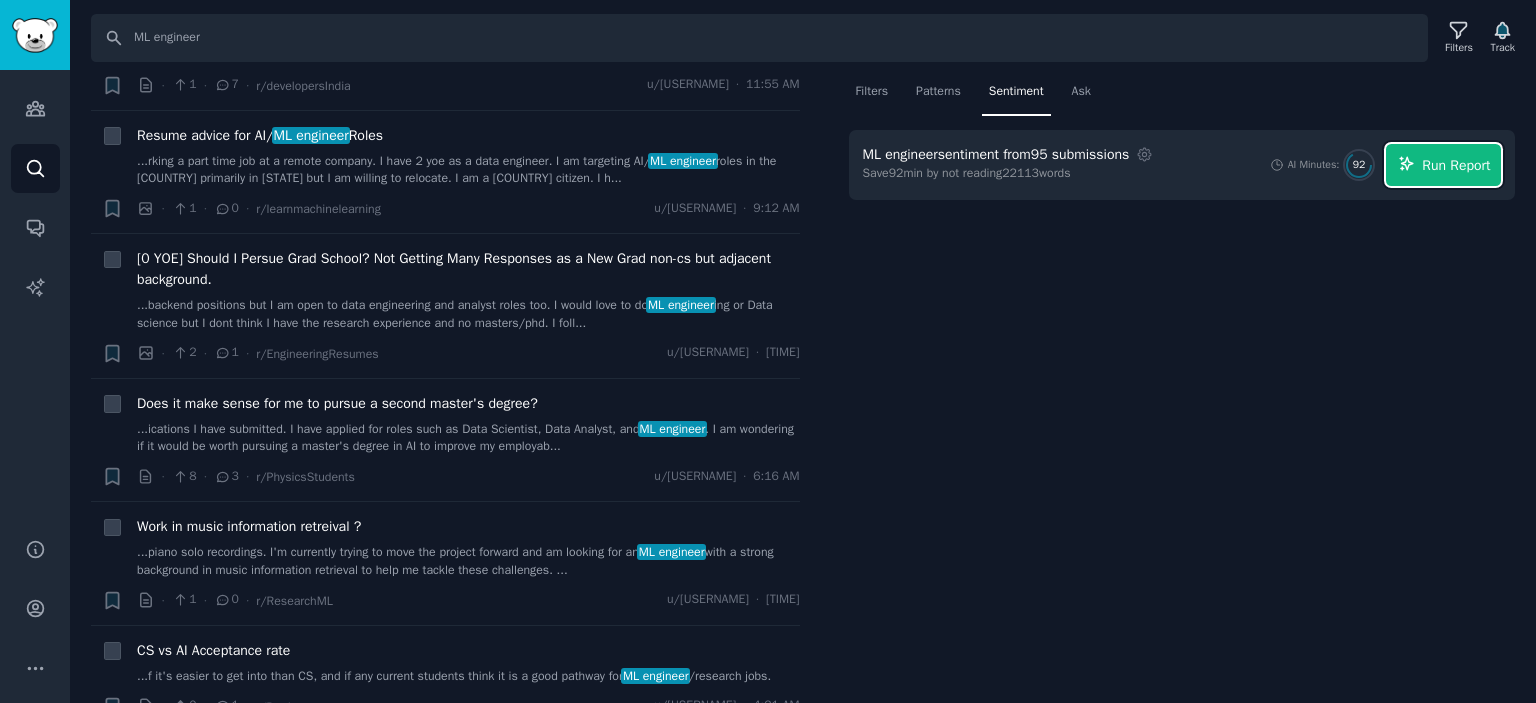 click on "Run Report" at bounding box center [1456, 165] 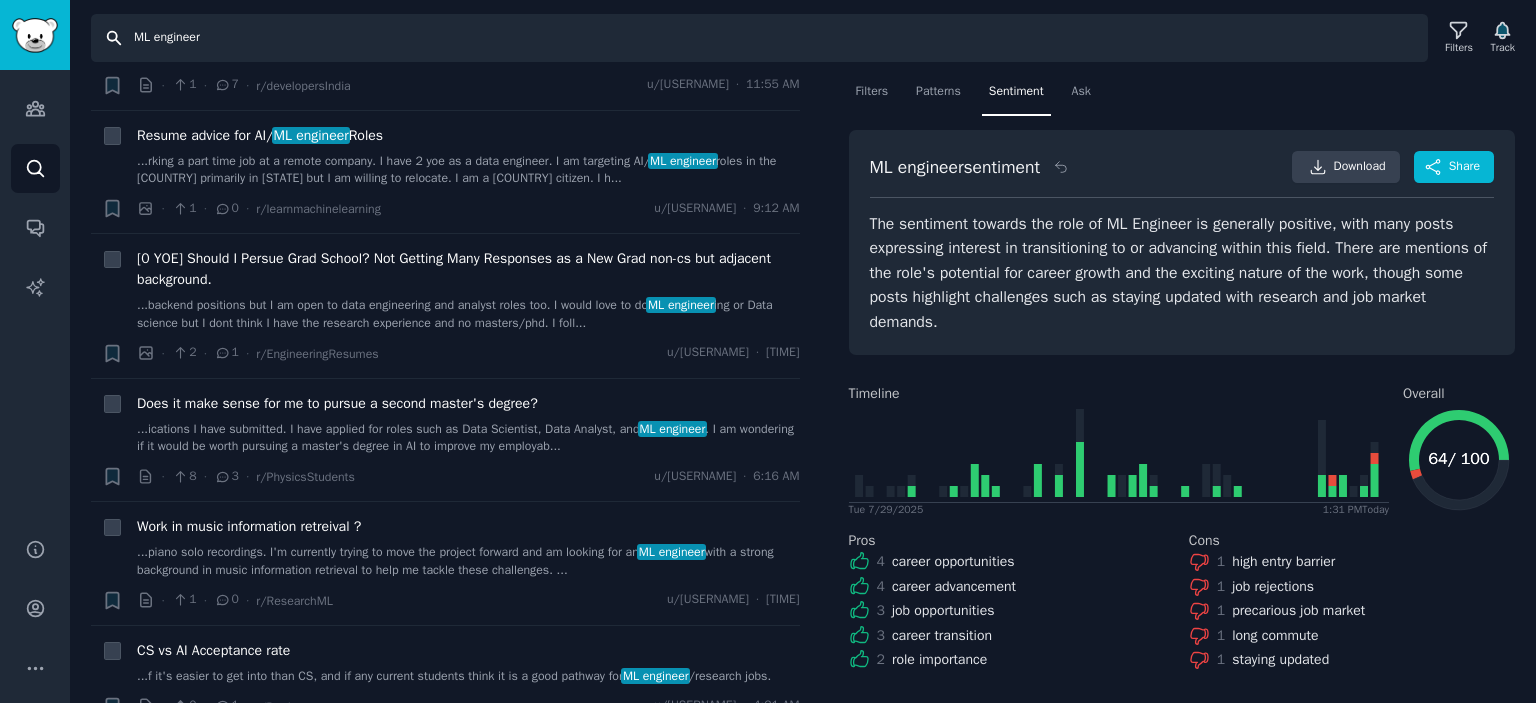 click on "ML engineer" at bounding box center [759, 38] 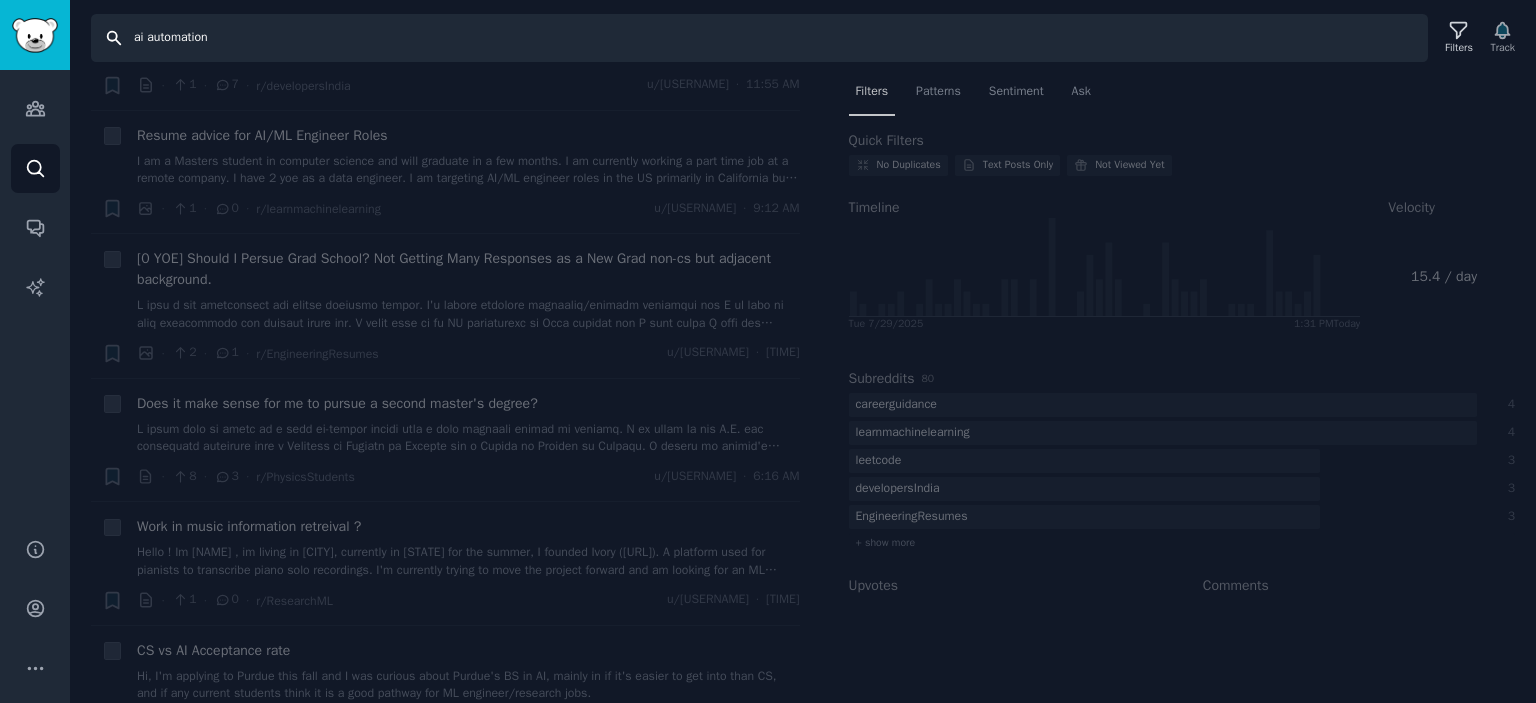 scroll, scrollTop: 0, scrollLeft: 0, axis: both 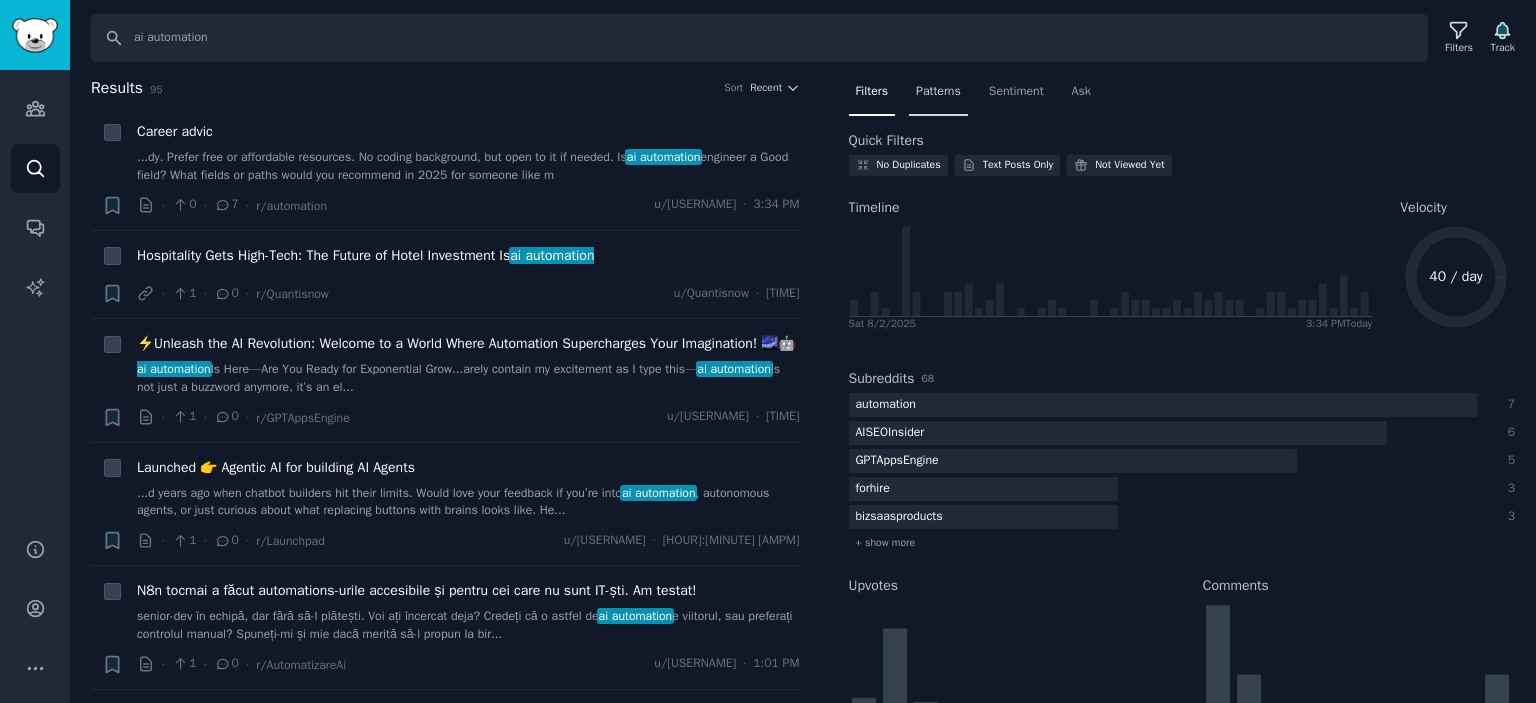 click on "Patterns" at bounding box center [938, 92] 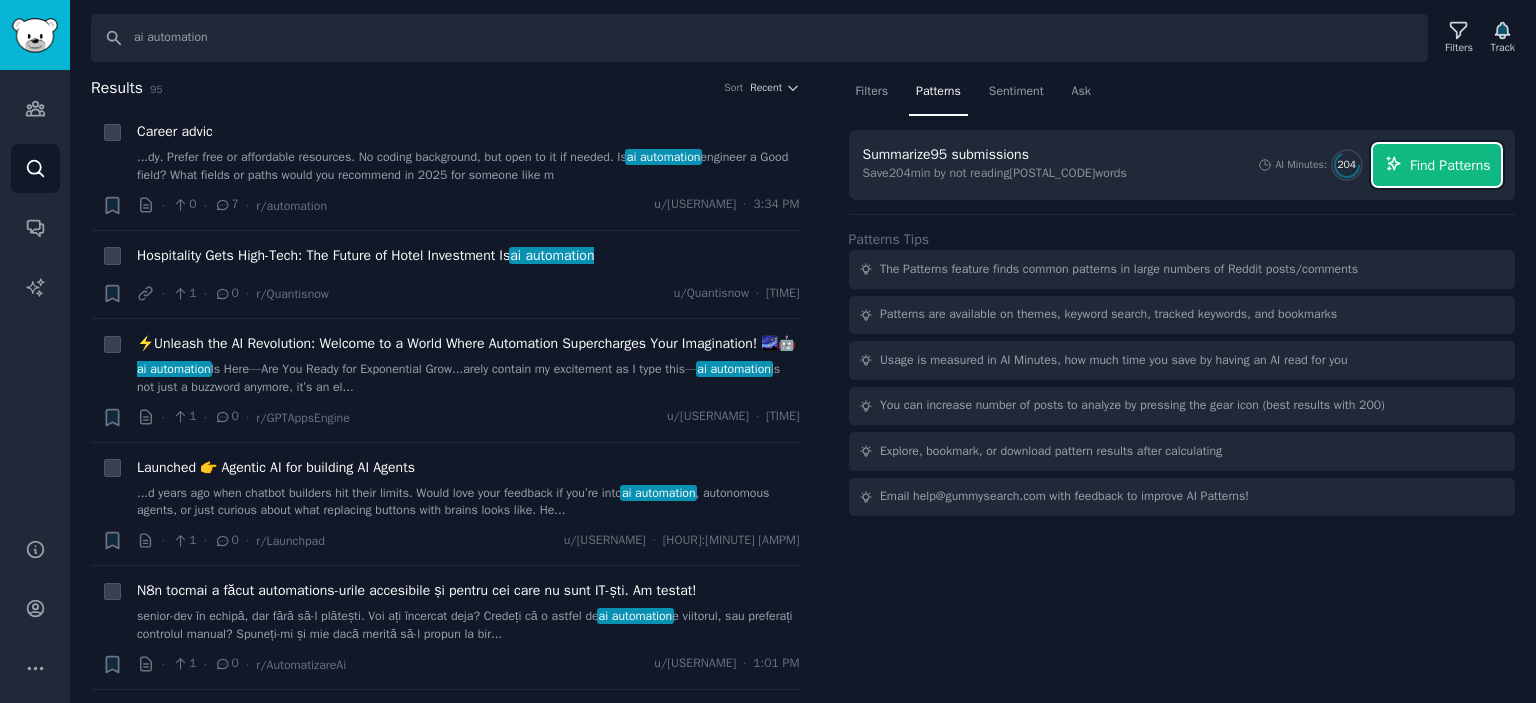 click 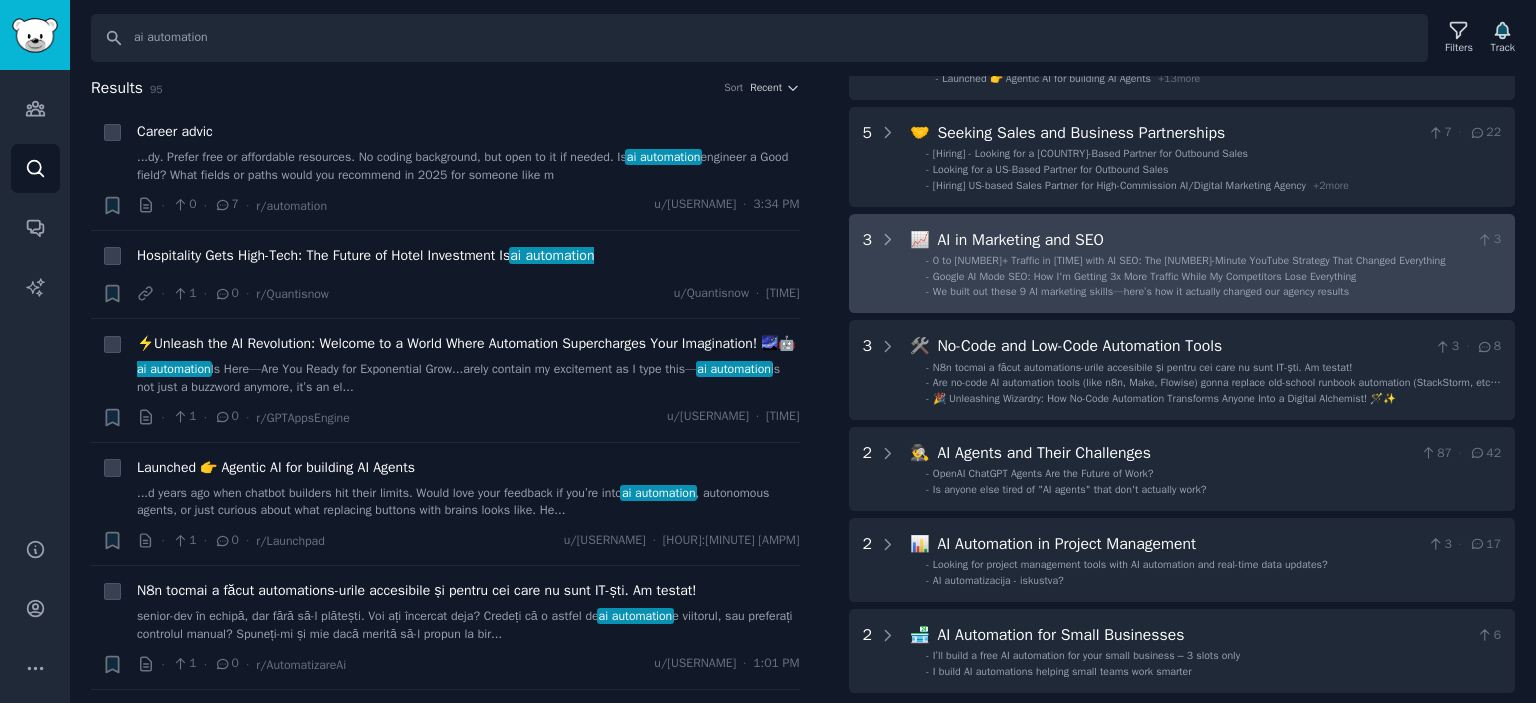 scroll, scrollTop: 100, scrollLeft: 0, axis: vertical 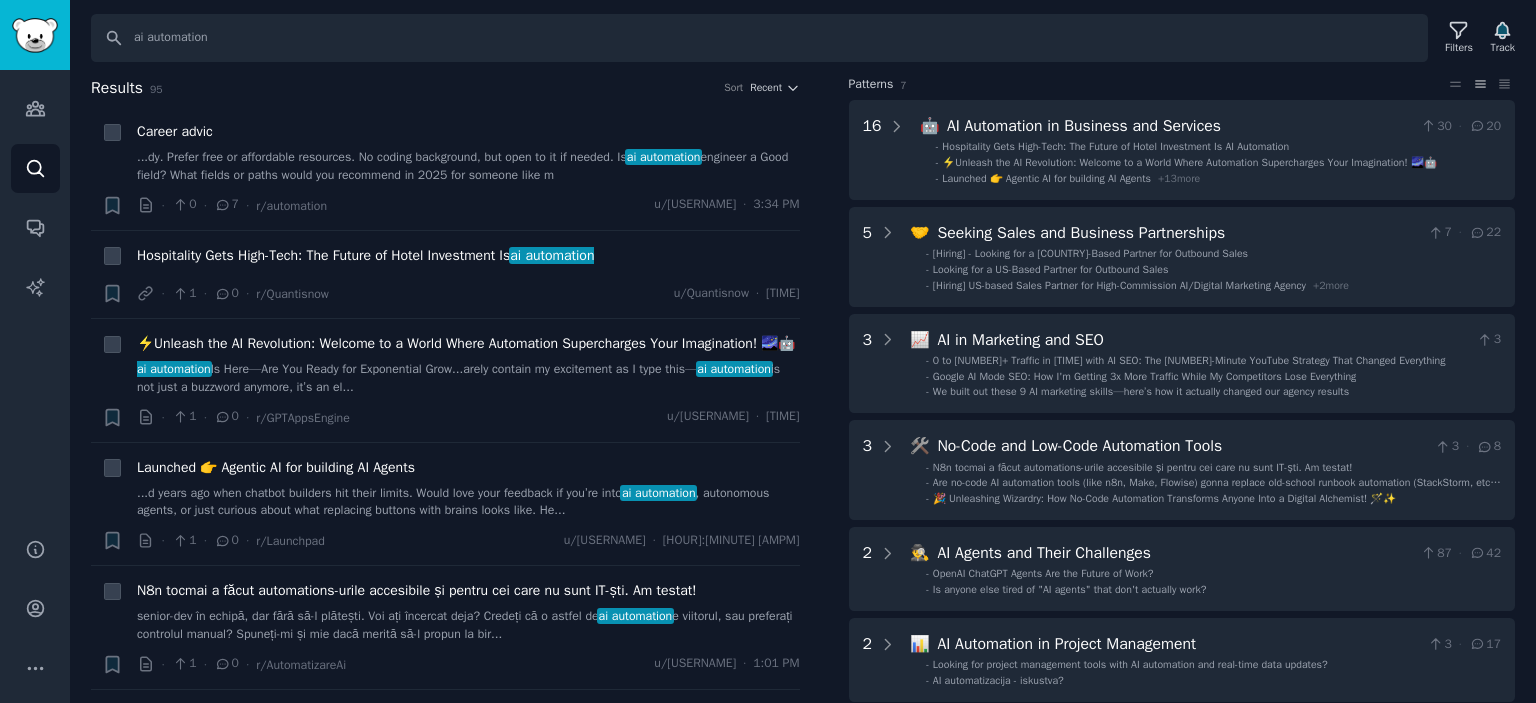 click on "Pattern s 7" at bounding box center [1147, 85] 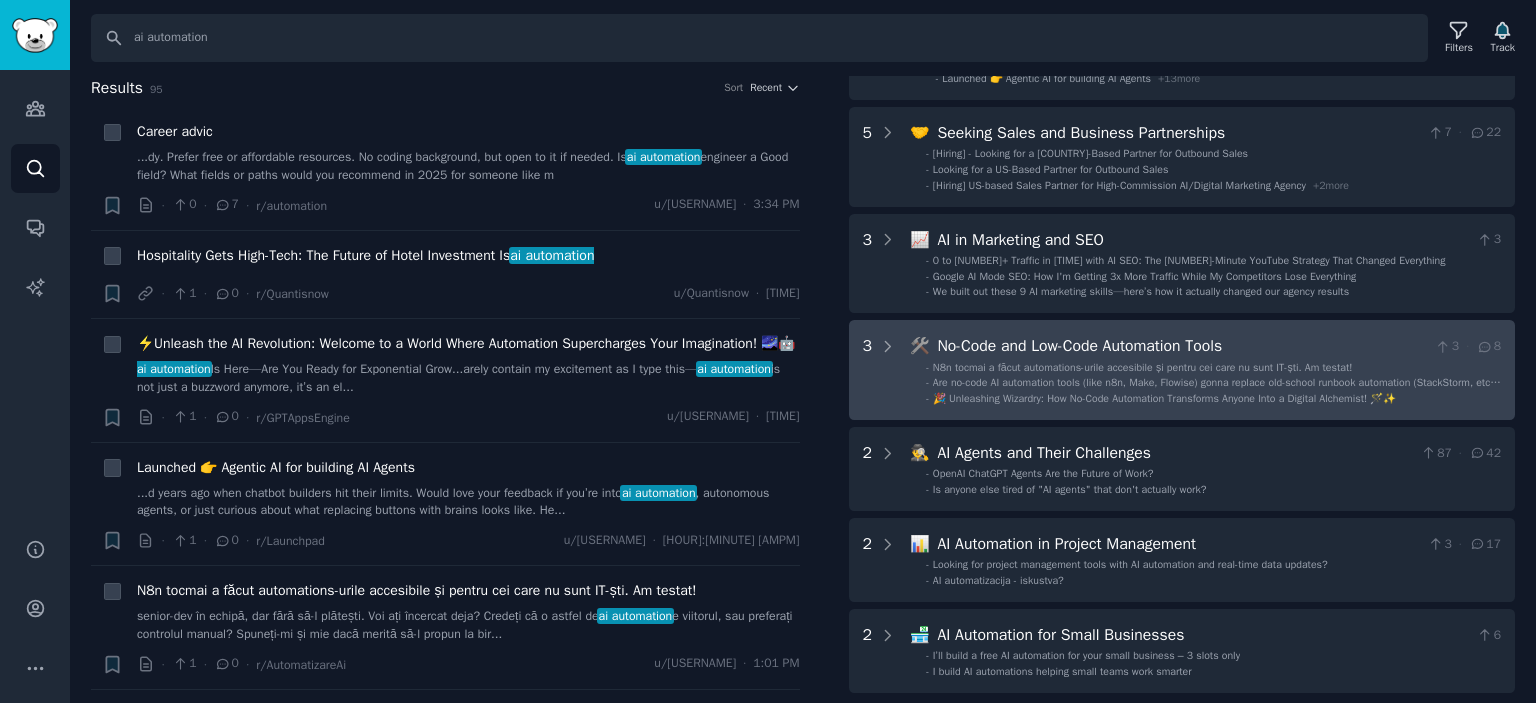 scroll, scrollTop: 0, scrollLeft: 0, axis: both 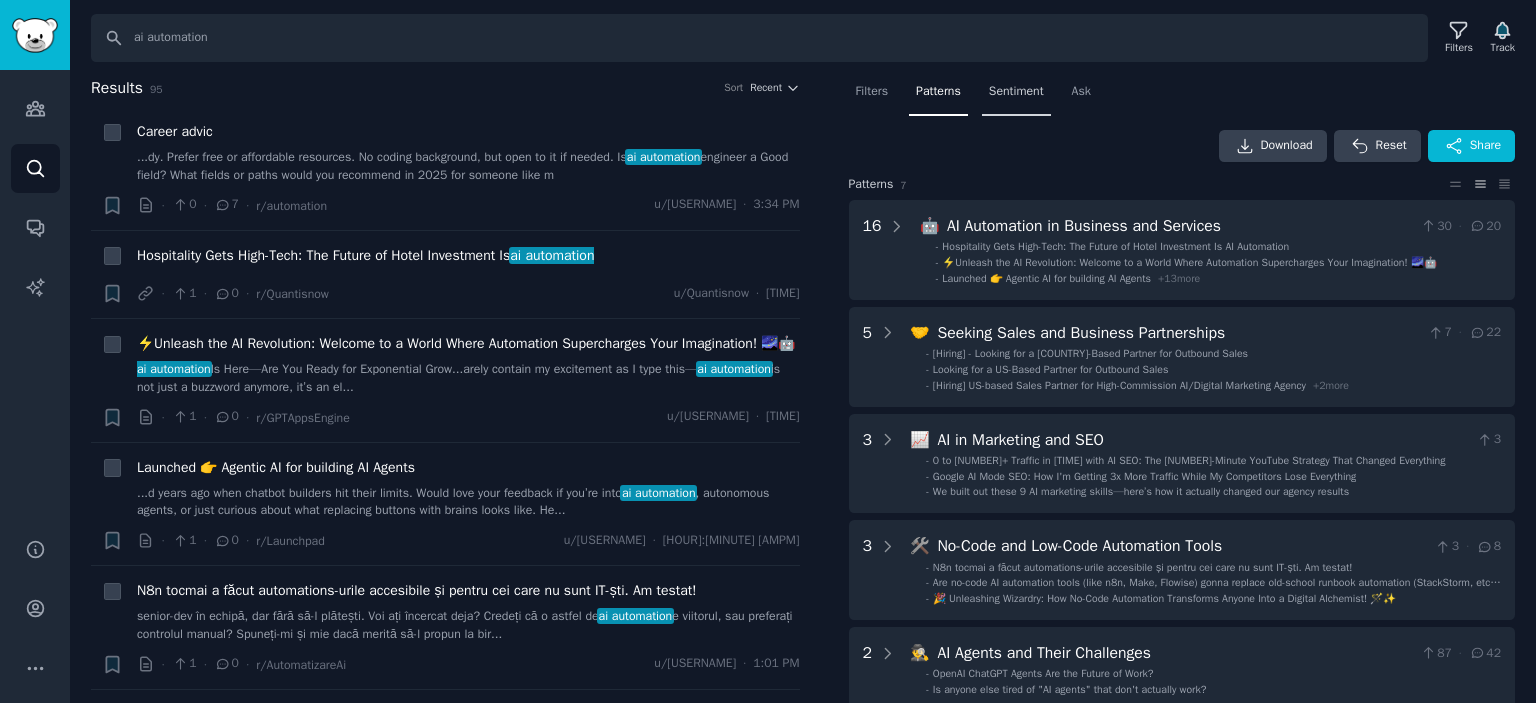 click on "Sentiment" at bounding box center (1016, 96) 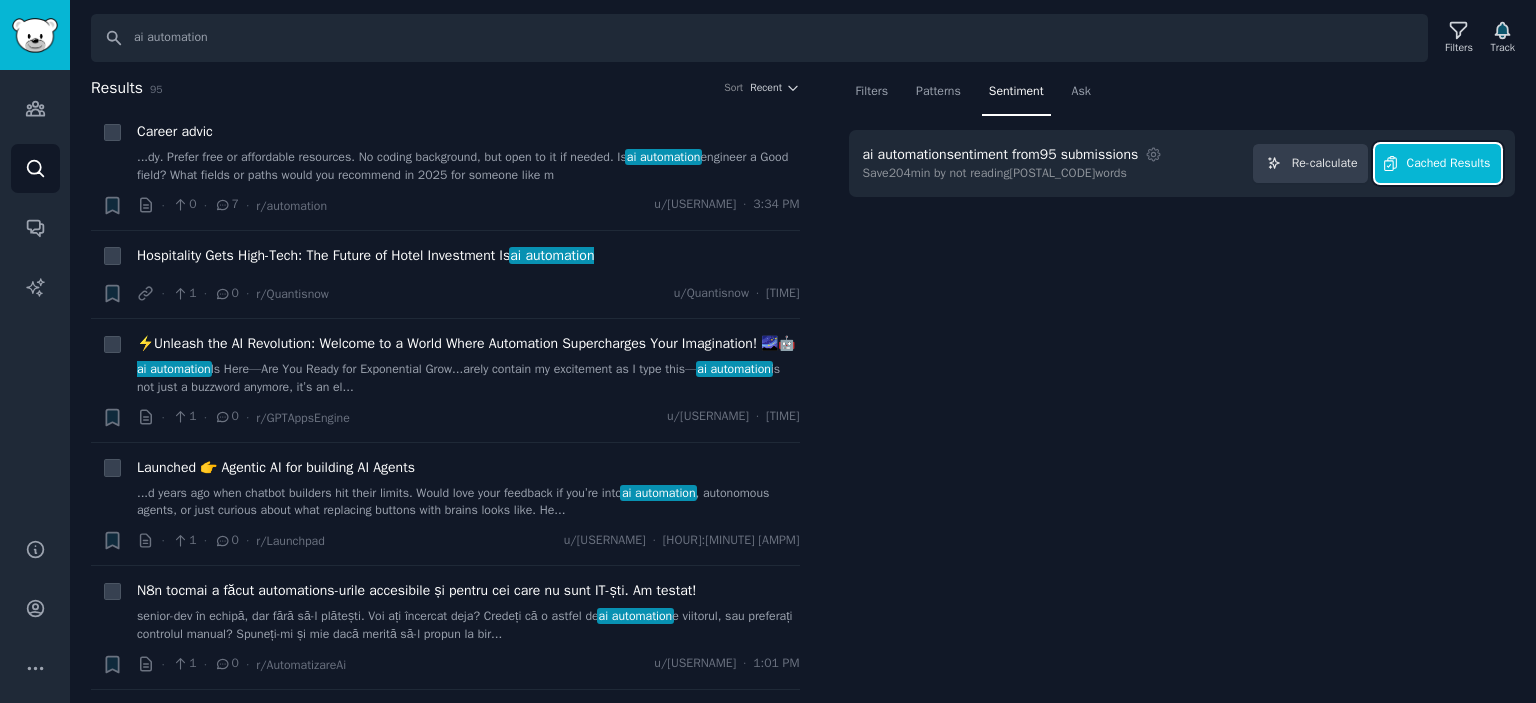 click on "Cached Results" at bounding box center (1438, 163) 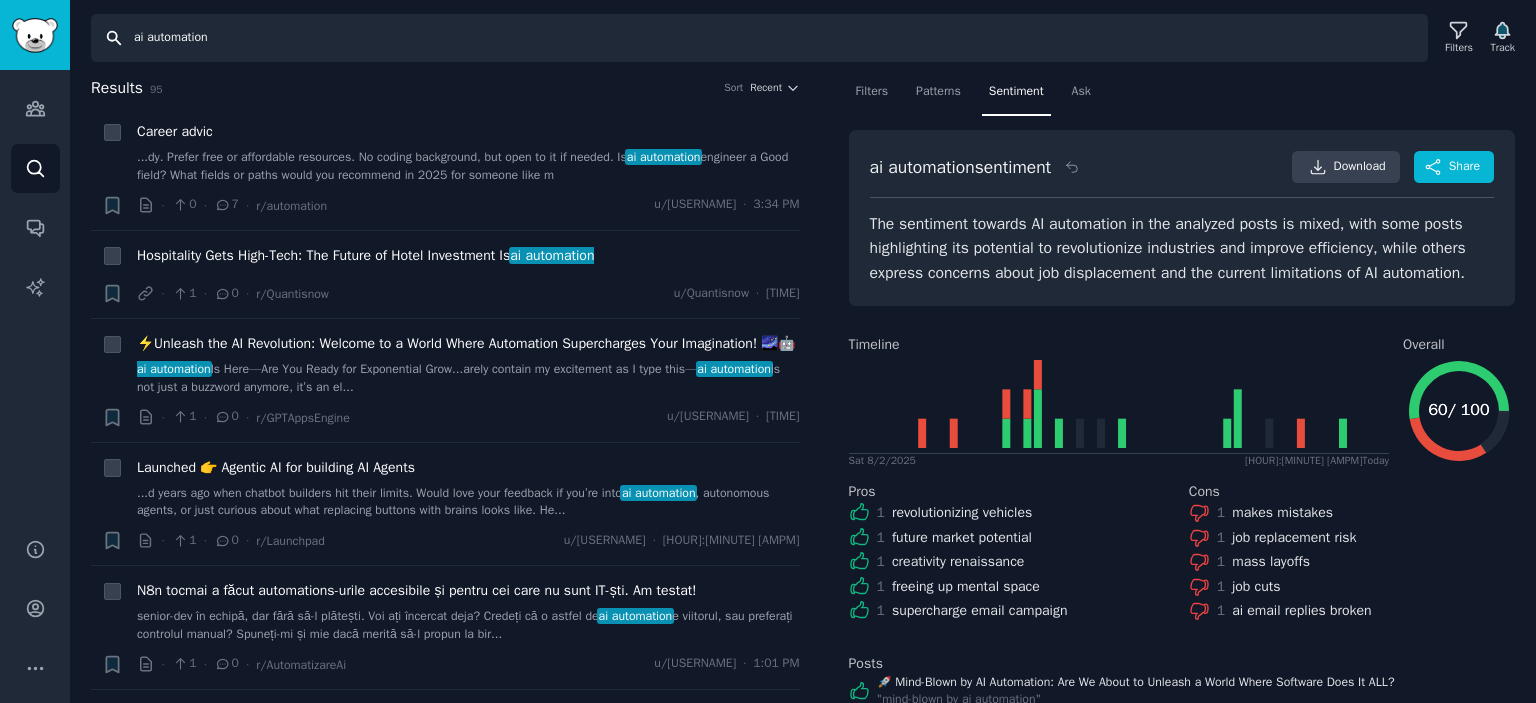 click on "ai automation" at bounding box center [759, 38] 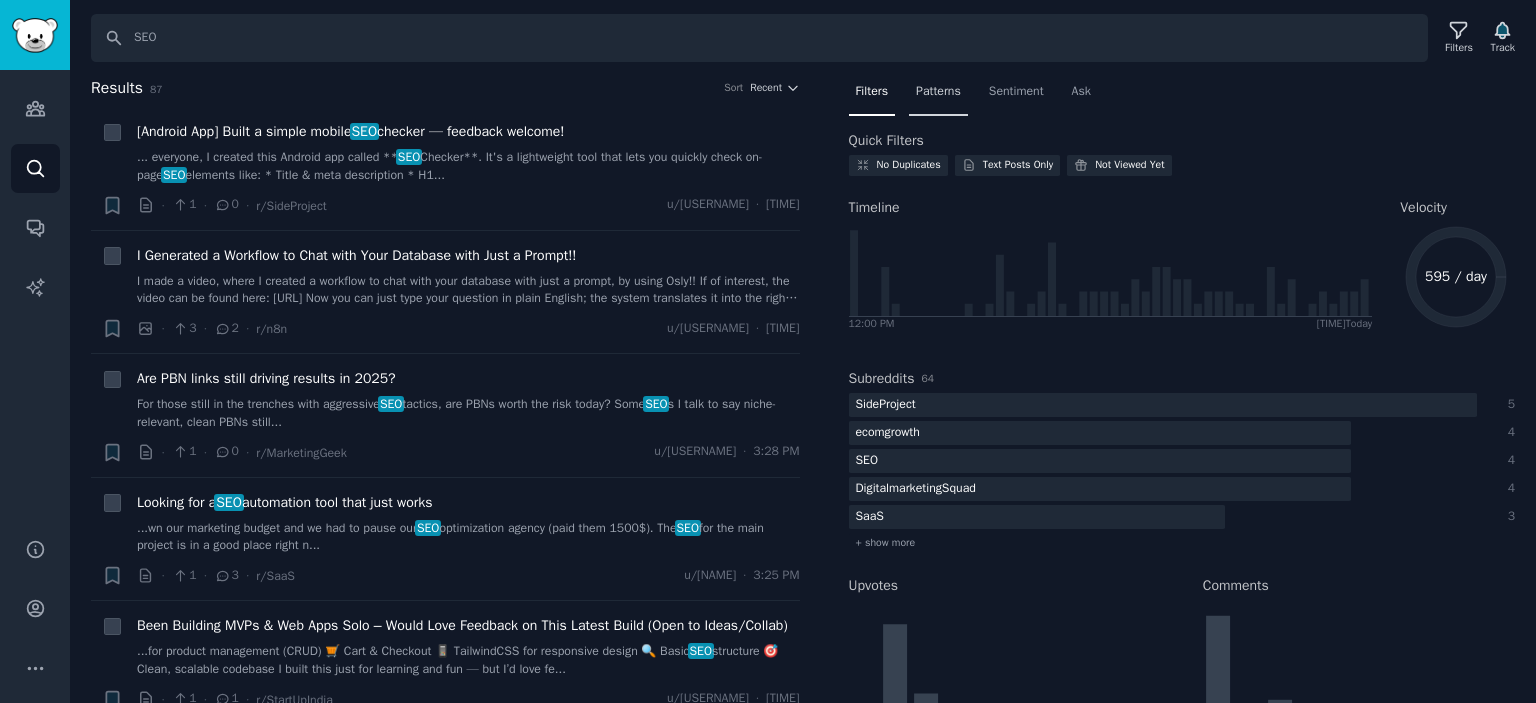 click on "Patterns" at bounding box center (938, 92) 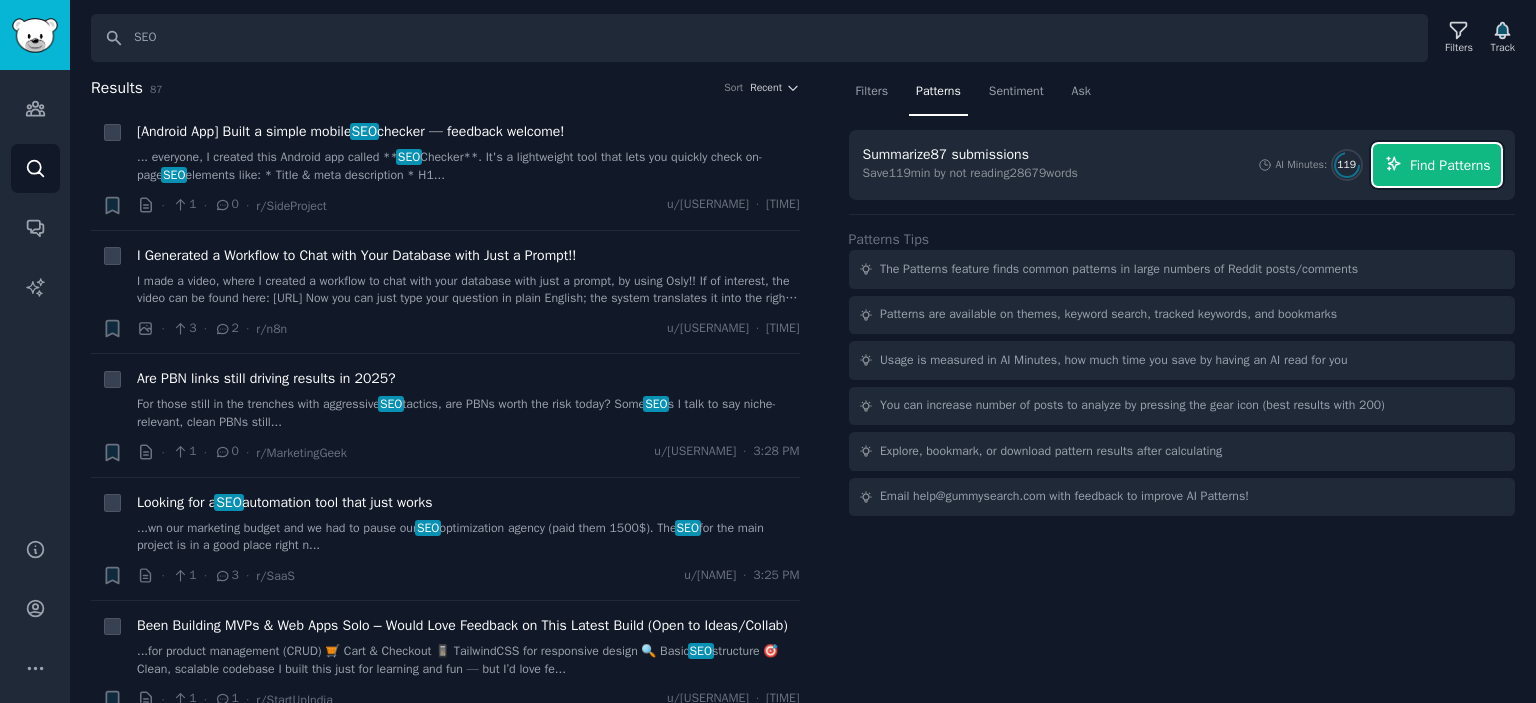 click 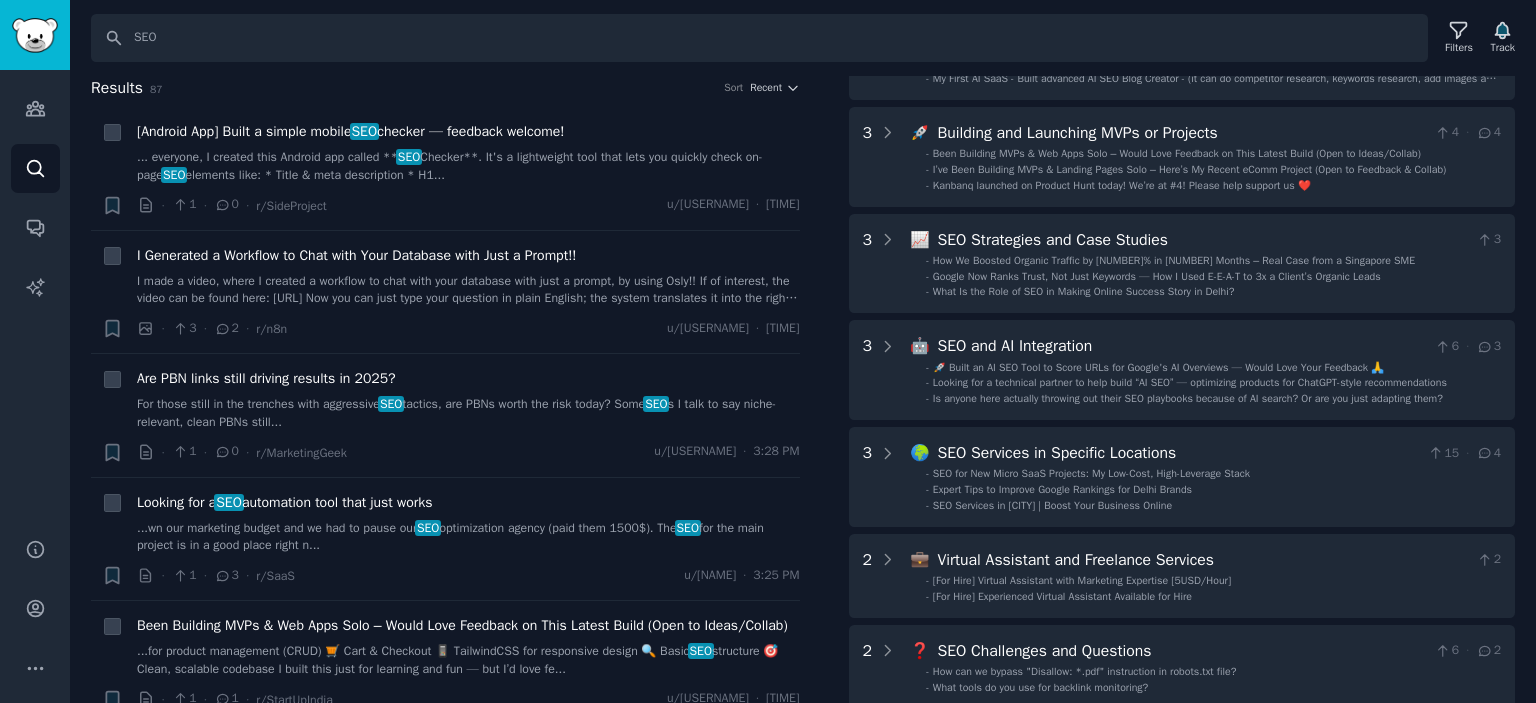 scroll, scrollTop: 100, scrollLeft: 0, axis: vertical 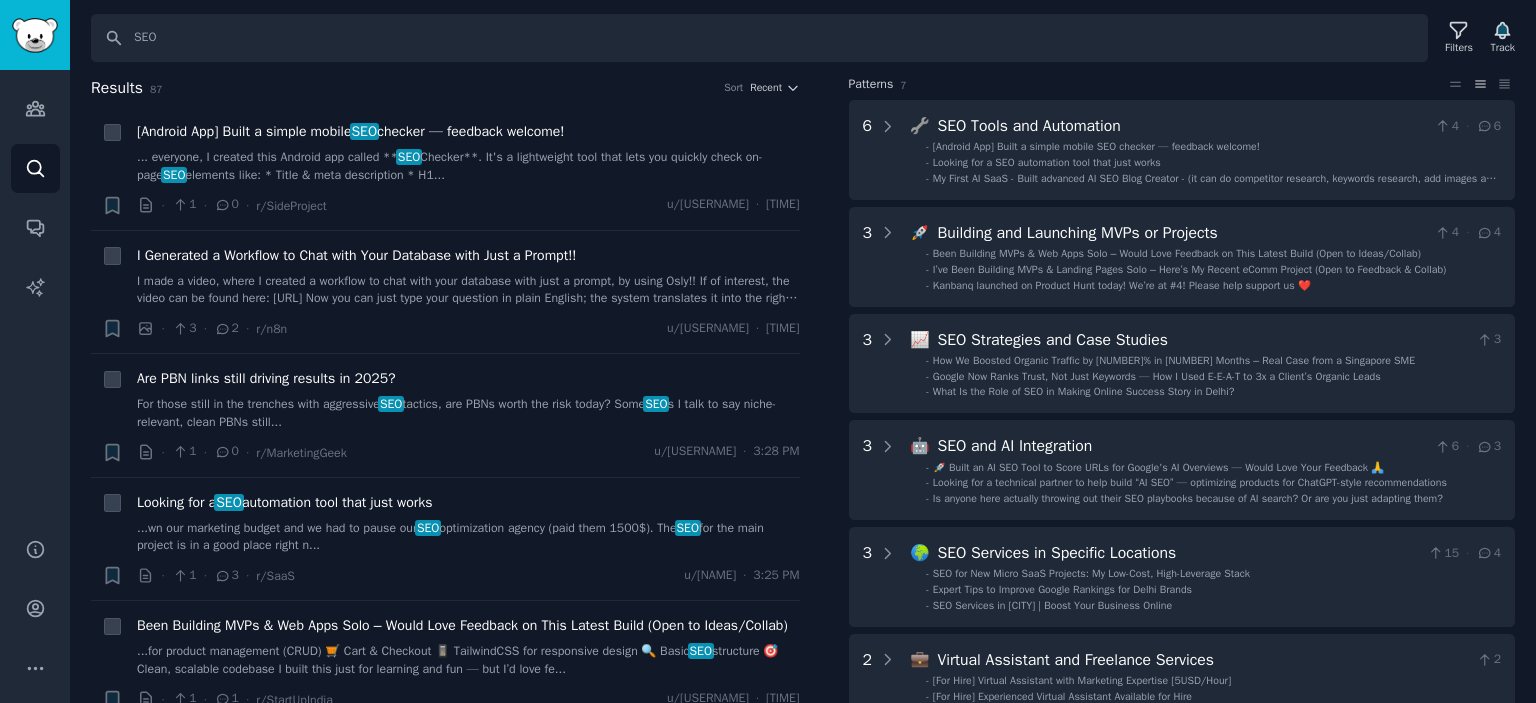 click on "Filters Patterns Sentiment Ask Download Reset Share Pattern s 7 6 🔧 SEO Tools and Automation 4 · 6 - [Android App] Built a simple mobile SEO checker — feedback welcome! - Looking for a SEO automation tool that just works - My First AI SaaS - Built advanced AI SEO Blog Creator - (it can do competitor research, keywords research, add images and more) +  3  more 3 🚀 Building and Launching MVPs or Projects 4 · 4 - Been Building MVPs & Web Apps Solo – Would Love Feedback on This Latest Build (Open to Ideas/Collab) - I’ve Been Building MVPs & Landing Pages Solo – Here’s My Recent eComm Project (Open to Feedback & Collab) - Kanbanq launched on Product Hunt today! We’re at #4! Please help support us ❤️ 3 📈 SEO Strategies and Case Studies 3 - How We Boosted Organic Traffic by 120% in 3 Months – Real Case from a Singapore SME - Google Now Ranks Trust, Not Just Keywords — How I Used E-E-A-T to 3x a Client’s Organic Leads - What Is the Role of SEO in Making Online Success Story in Delhi?" at bounding box center [1182, 390] 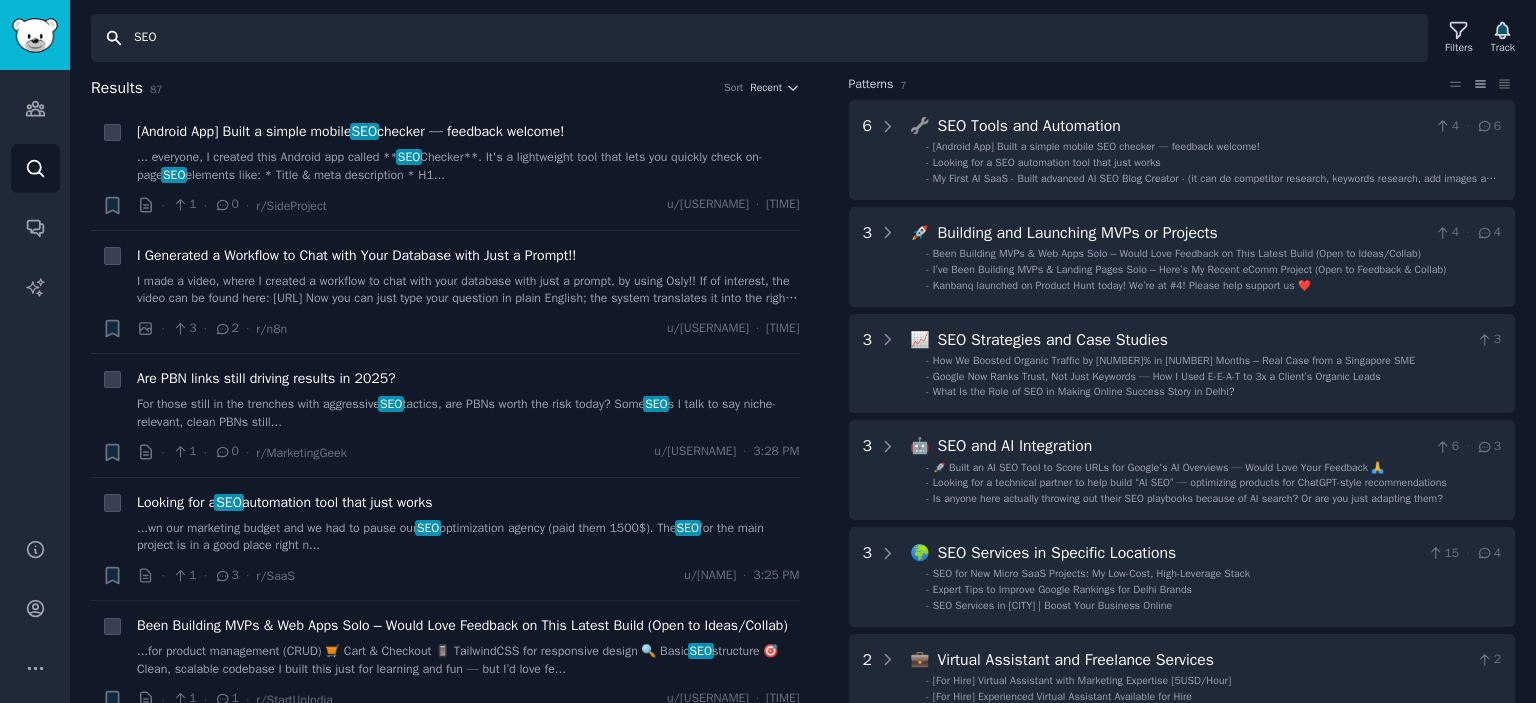 click on "SEO" at bounding box center [759, 38] 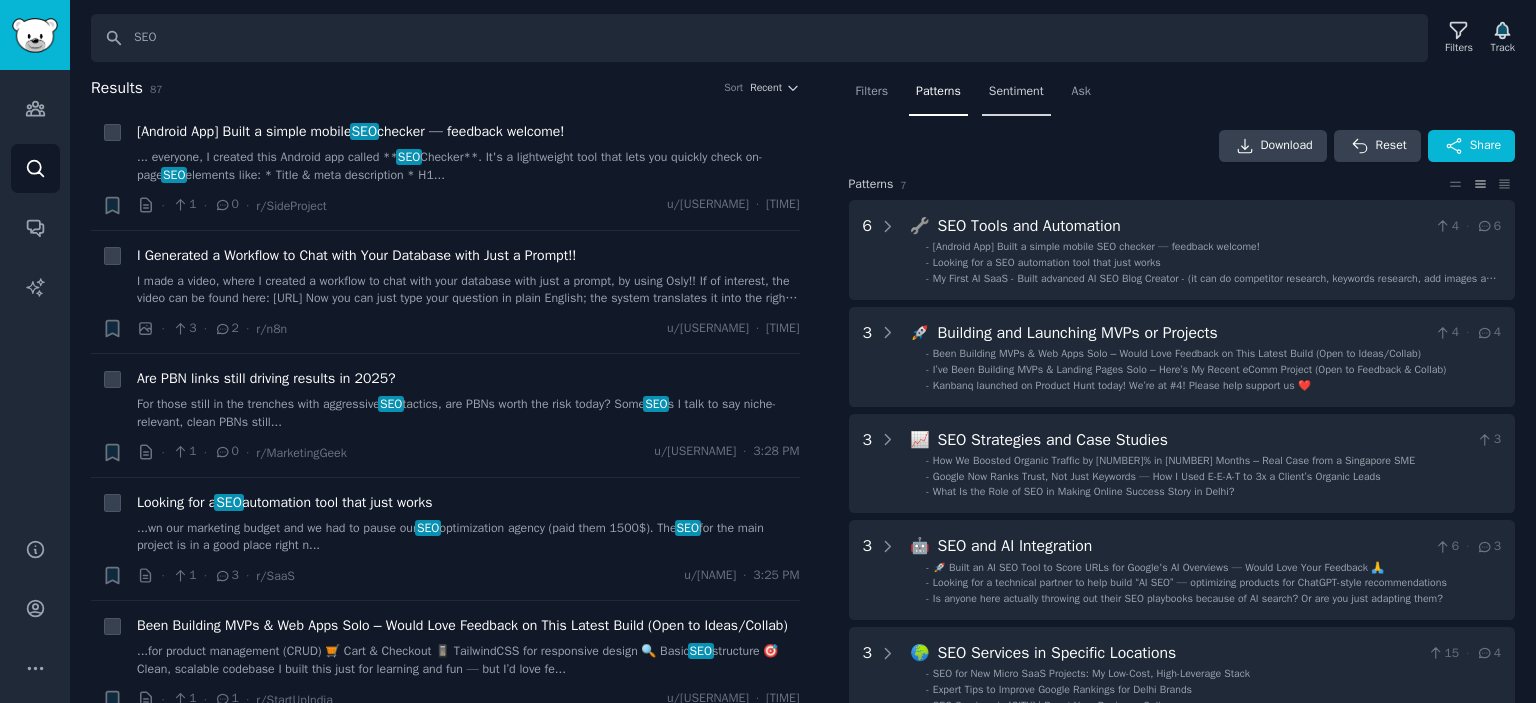 click on "Sentiment" at bounding box center [1016, 92] 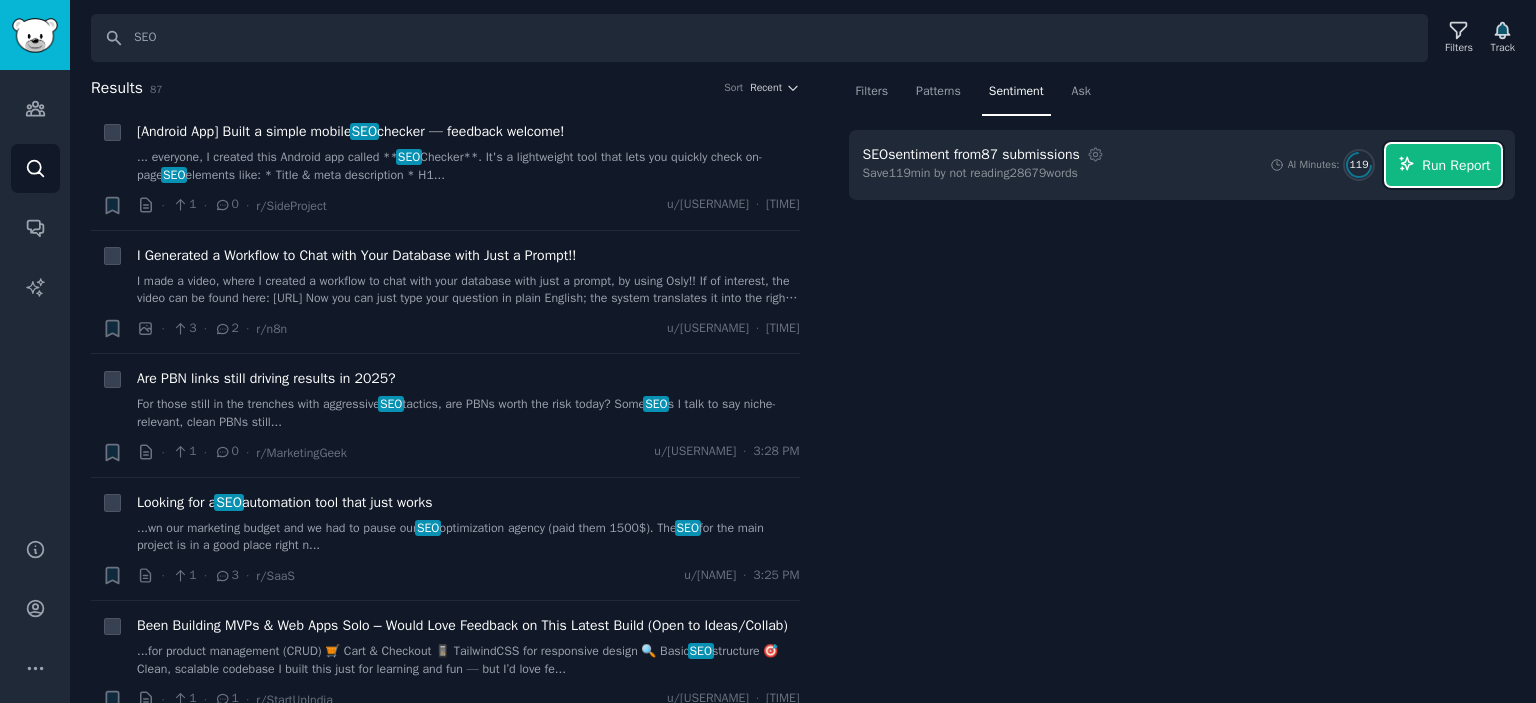 click on "Run Report" at bounding box center [1456, 165] 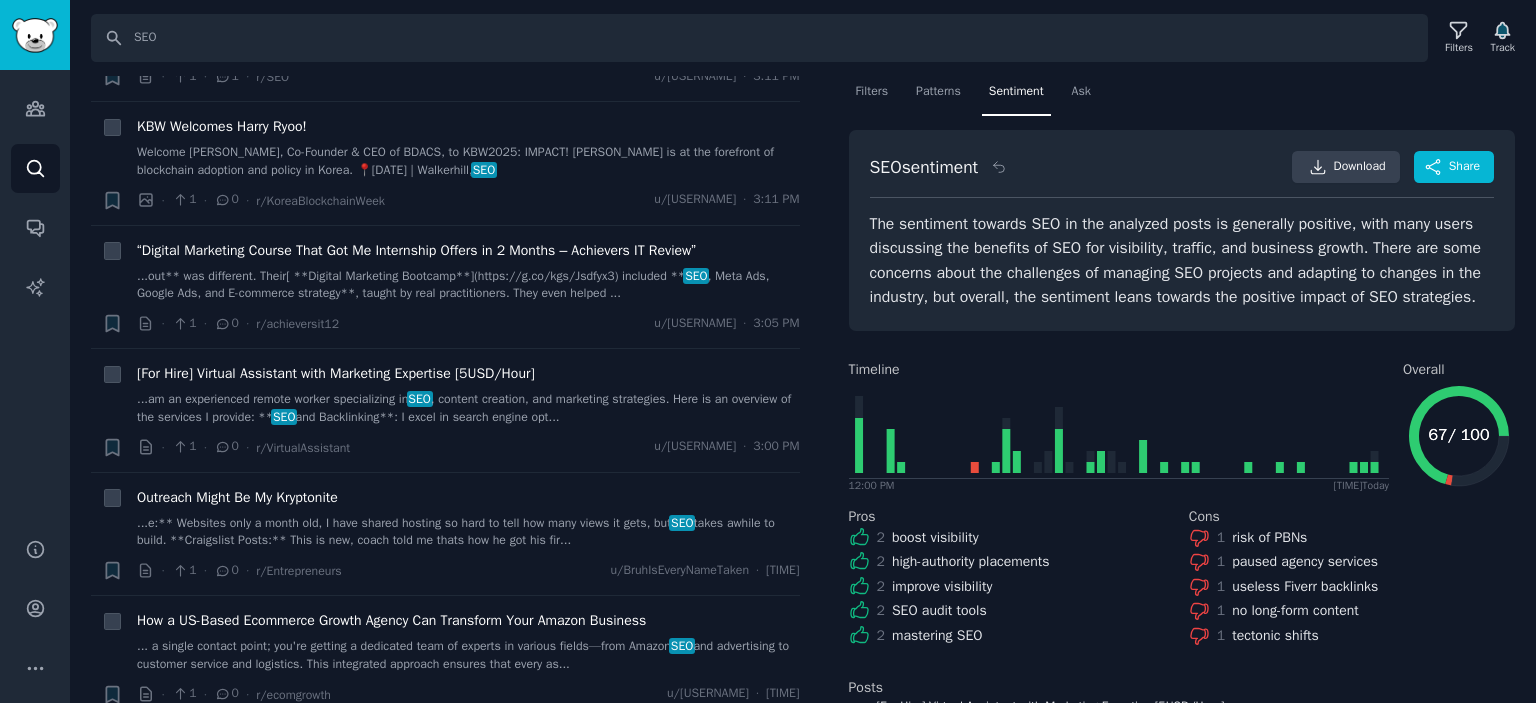 scroll, scrollTop: 1648, scrollLeft: 0, axis: vertical 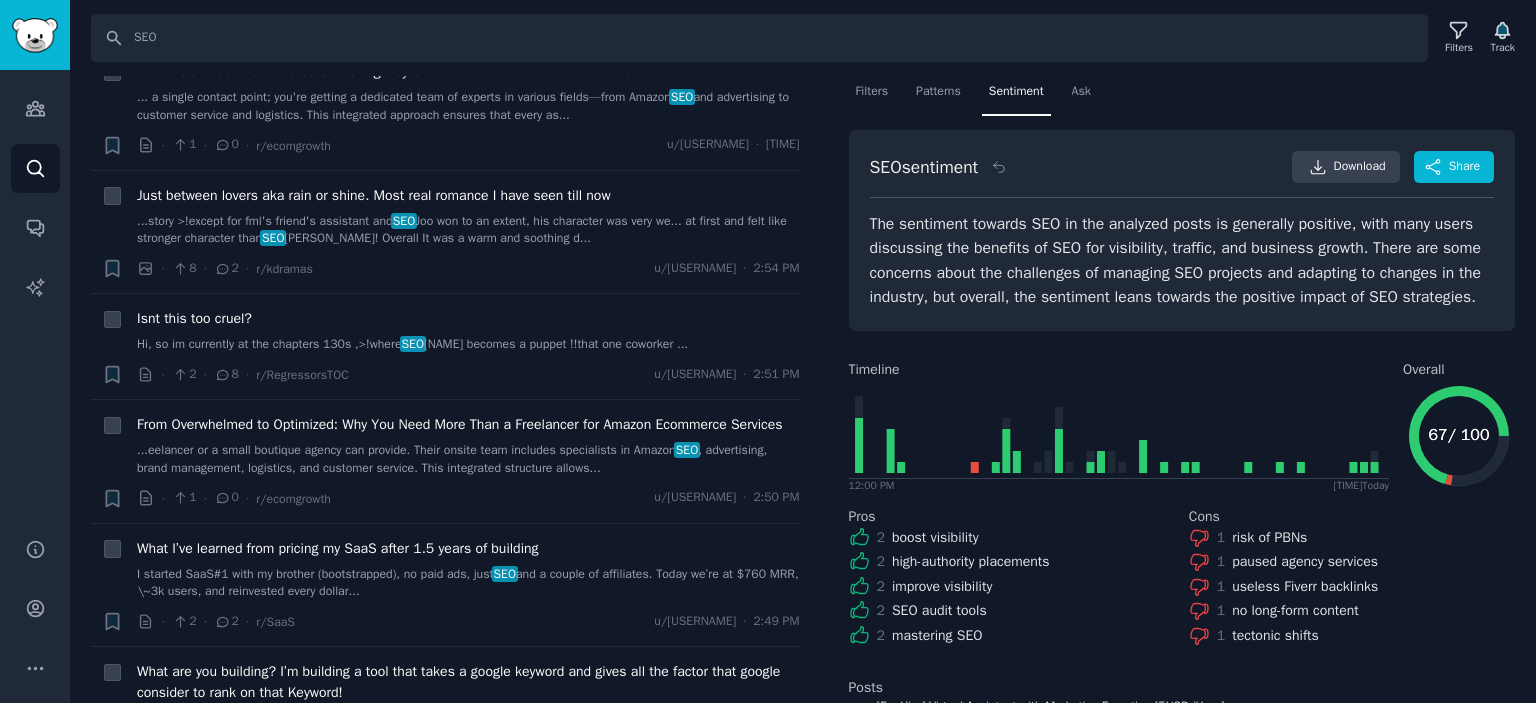 click on "Filters Patterns Sentiment Ask SEO  sentiment Download Share The sentiment towards SEO in the analyzed posts is generally positive, with many users discussing the benefits of SEO for visibility, traffic, and business growth. There are some concerns about the challenges of managing SEO projects and adapting to changes in the industry, but overall, the sentiment leans towards the positive impact of SEO strategies. Timeline 12:00 PM 3:31 PM  Today Overall 67  / 100 67  / 100 Pros 2 boost visibility 2 high-authority placements 2 improve visibility 2 SEO audit tools 2 mastering SEO Cons 1 risk of PBNs 1 paused agency services 1 useless Fiverr backlinks 1 no long-form content 1 tectonic shifts Posts [For Hire] Virtual Assistant with Marketing Expertise [5USD/Hour] " Specializes in SEO and backlinking to improve page rankings. " [Android App] Built a simple mobile SEO checker — feedback welcome! " Created an Android app called SEO Checker for quick insights. " " " " " " "" at bounding box center [1182, 390] 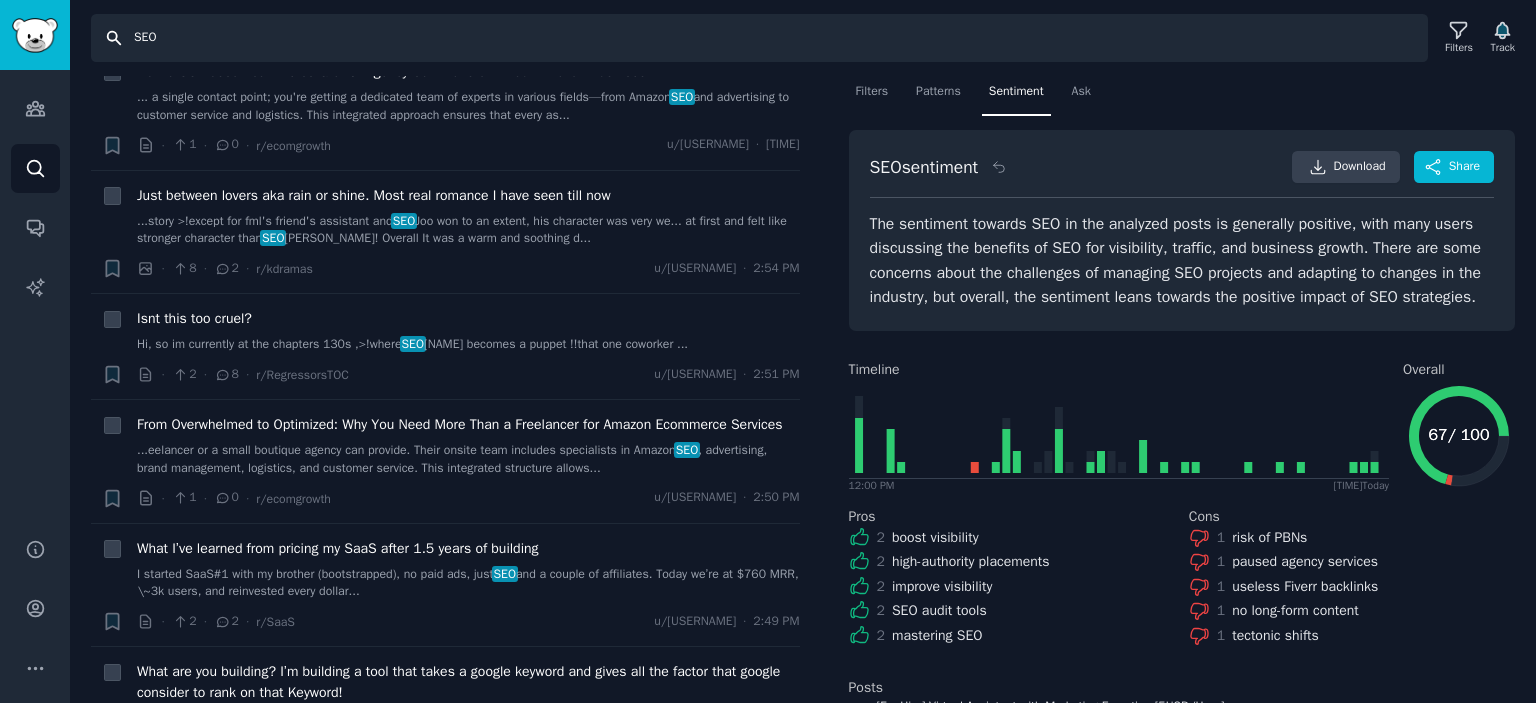 click on "SEO" at bounding box center (759, 38) 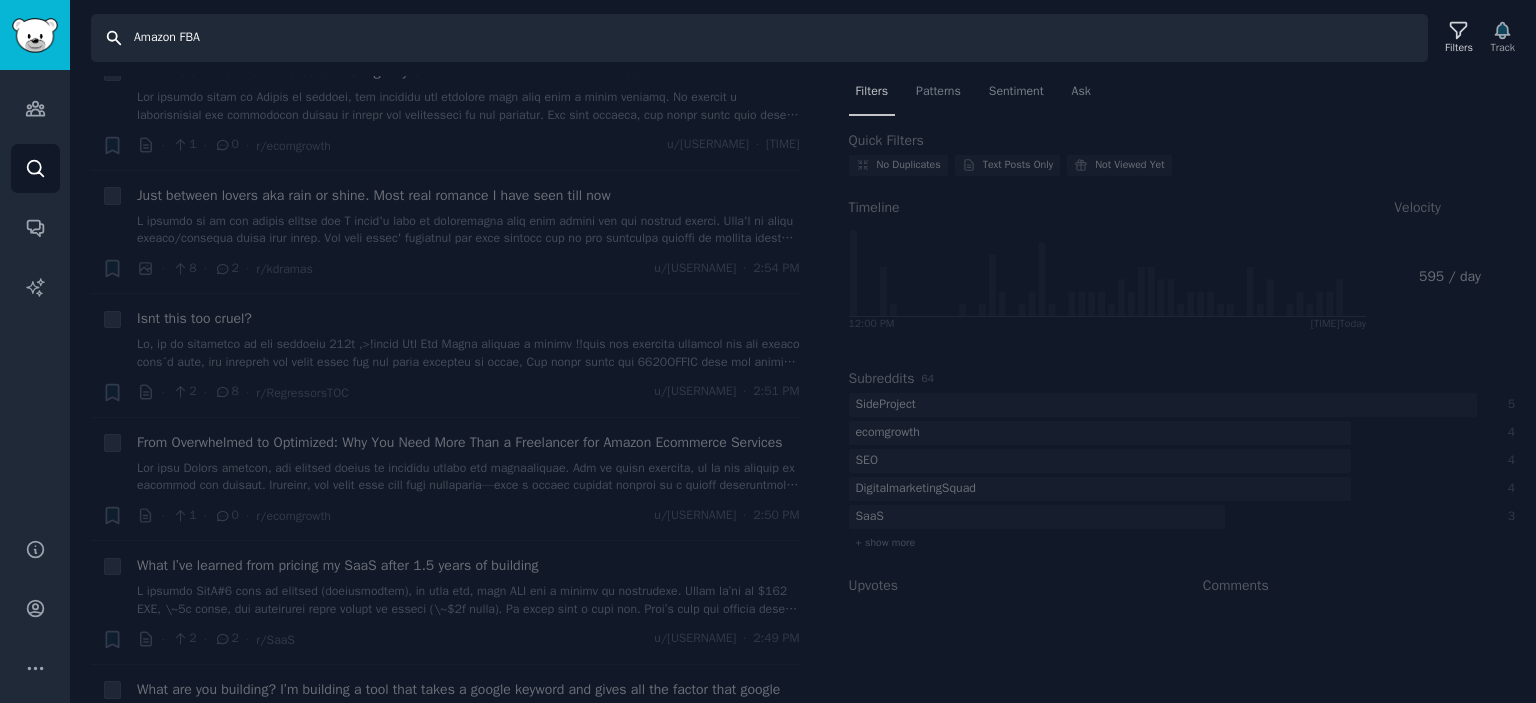 scroll, scrollTop: 0, scrollLeft: 0, axis: both 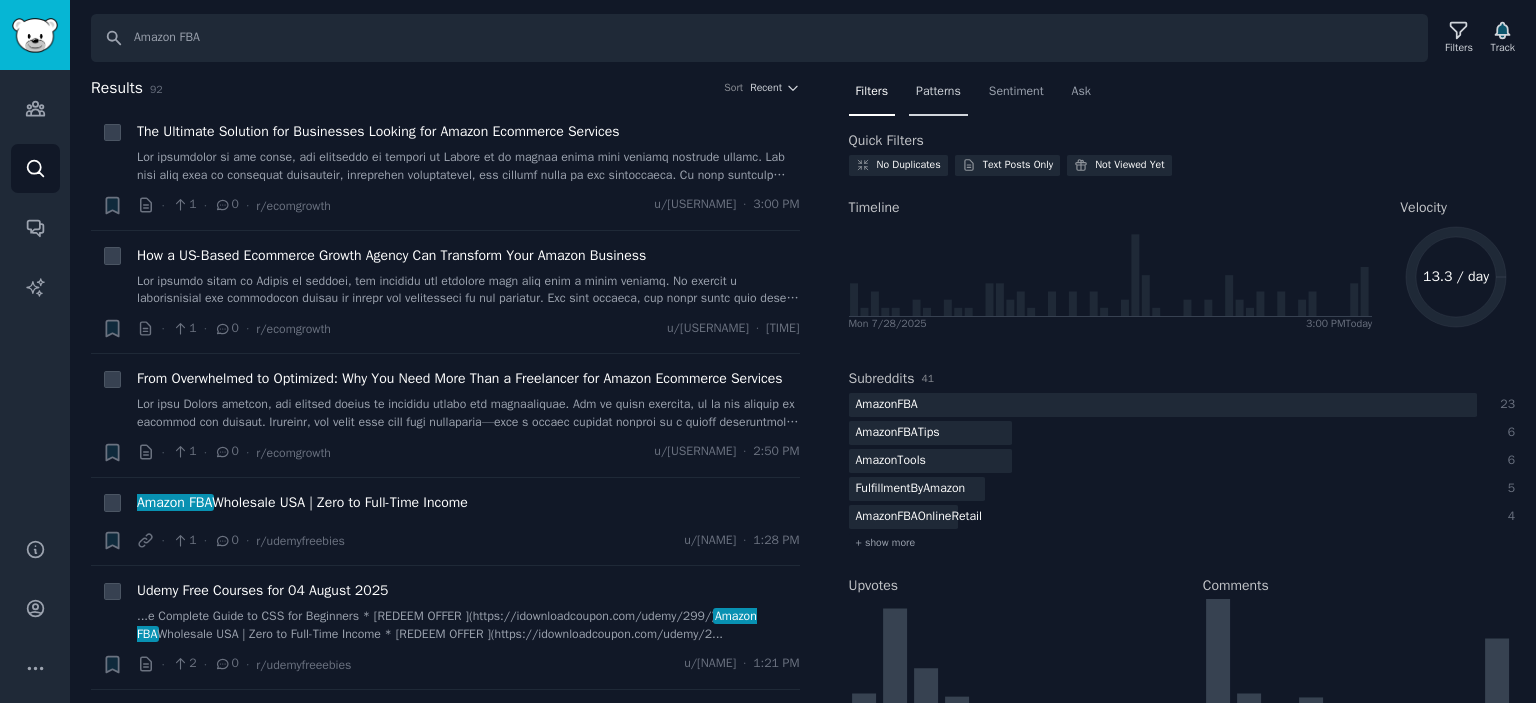 click on "Patterns" at bounding box center (938, 96) 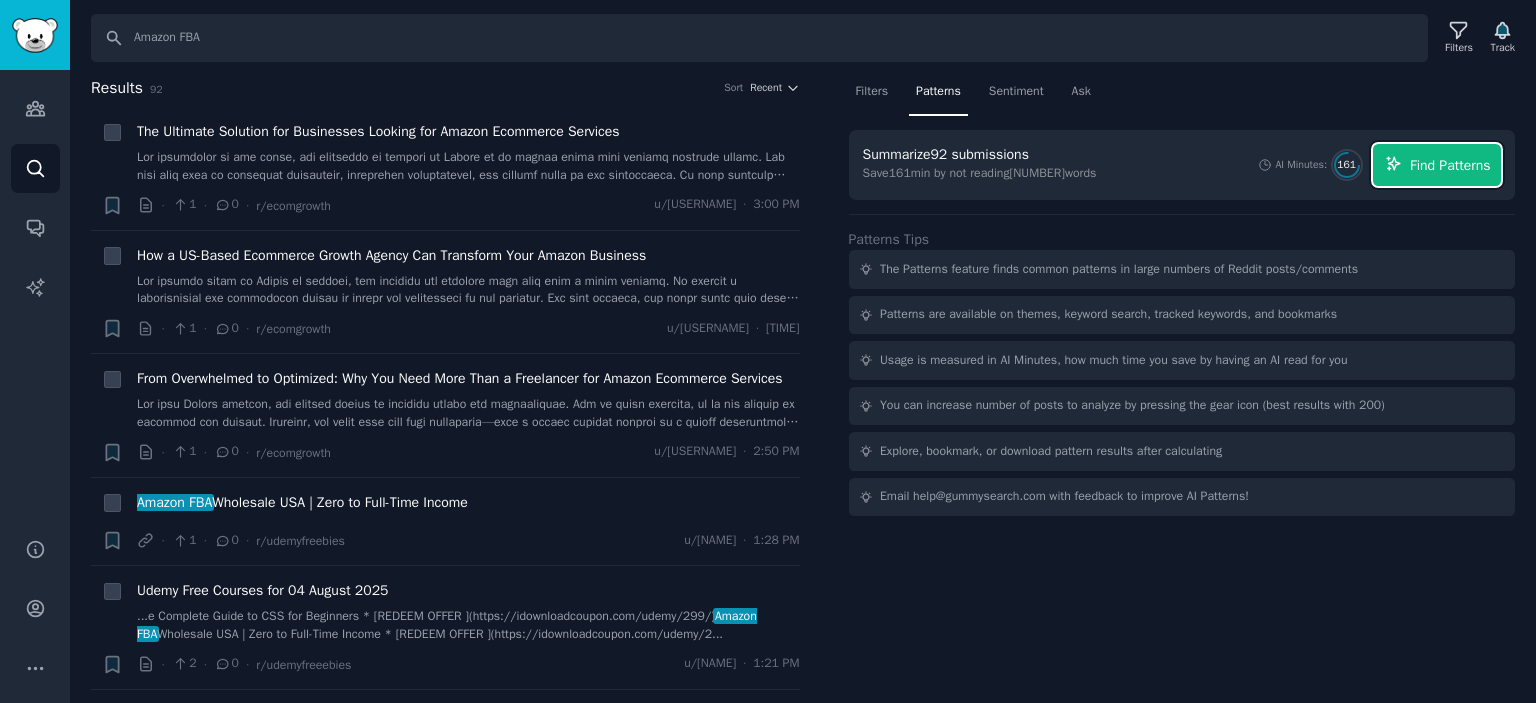 click on "Find Patterns" at bounding box center (1450, 165) 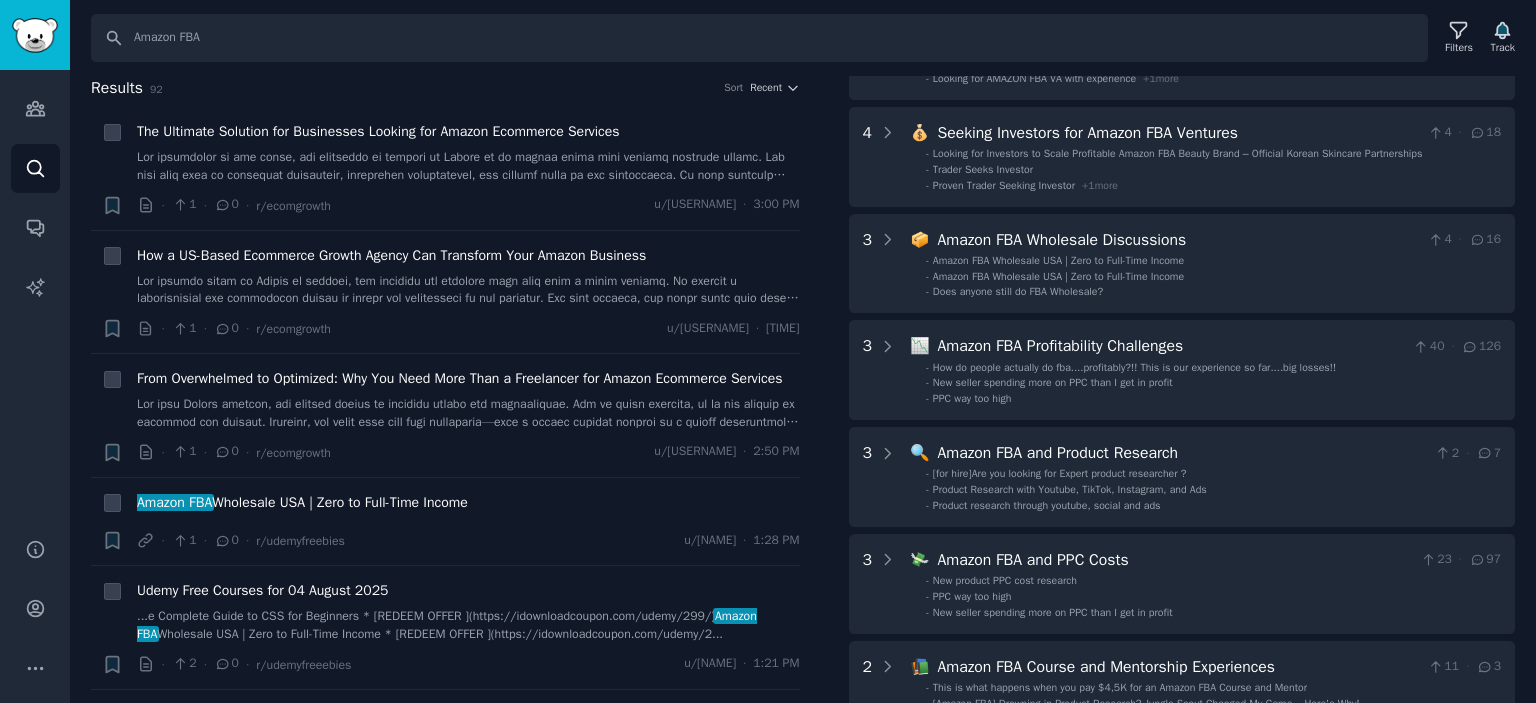 scroll, scrollTop: 300, scrollLeft: 0, axis: vertical 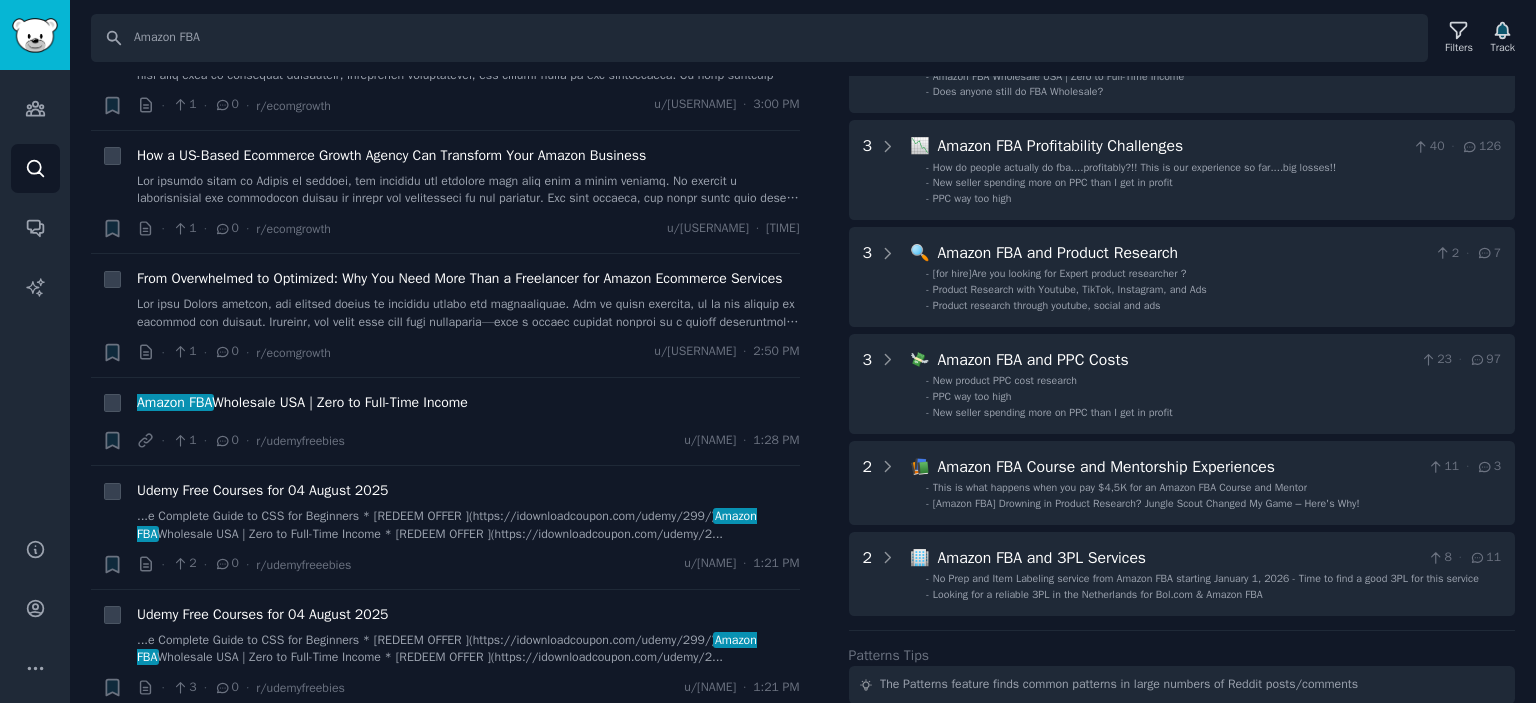 click on "Filters Patterns Sentiment Ask Download Reset Share Pattern s 8 4 🧑‍💻 Amazon FBA Virtual Assistant Hiring 11 · 14 - Why, how and where hiring an Amazon FBA Virtual Assistant? - We are looking for AMAZON FBA VA with experience - Looking for AMAZON FBA VA with experience +  1  more 4 💰 Seeking Investors for Amazon FBA Ventures 4 · 18 - Looking for Investors to Scale Profitable Amazon FBA Beauty Brand – Official Korean Skincare Partnerships - Trader Seeks Investor - Proven Trader Seeking Investor +  1  more 3 📦 Amazon FBA Wholesale Discussions 4 · 16 - Amazon FBA Wholesale USA | Zero to Full-Time Income - Amazon FBA Wholesale USA | Zero to Full-Time Income - Does anyone still do FBA Wholesale? 3 📉 Amazon FBA Profitability Challenges 40 · 126 - How do people actually do fba....profitably?!! This is our experience so far....big losses!! - New seller spending more on PPC than I get in profit - PPC way too high 3 🔍 Amazon FBA and Product Research 2 · 7 - - - 3 💸 Amazon FBA and PPC Costs" at bounding box center (1182, 390) 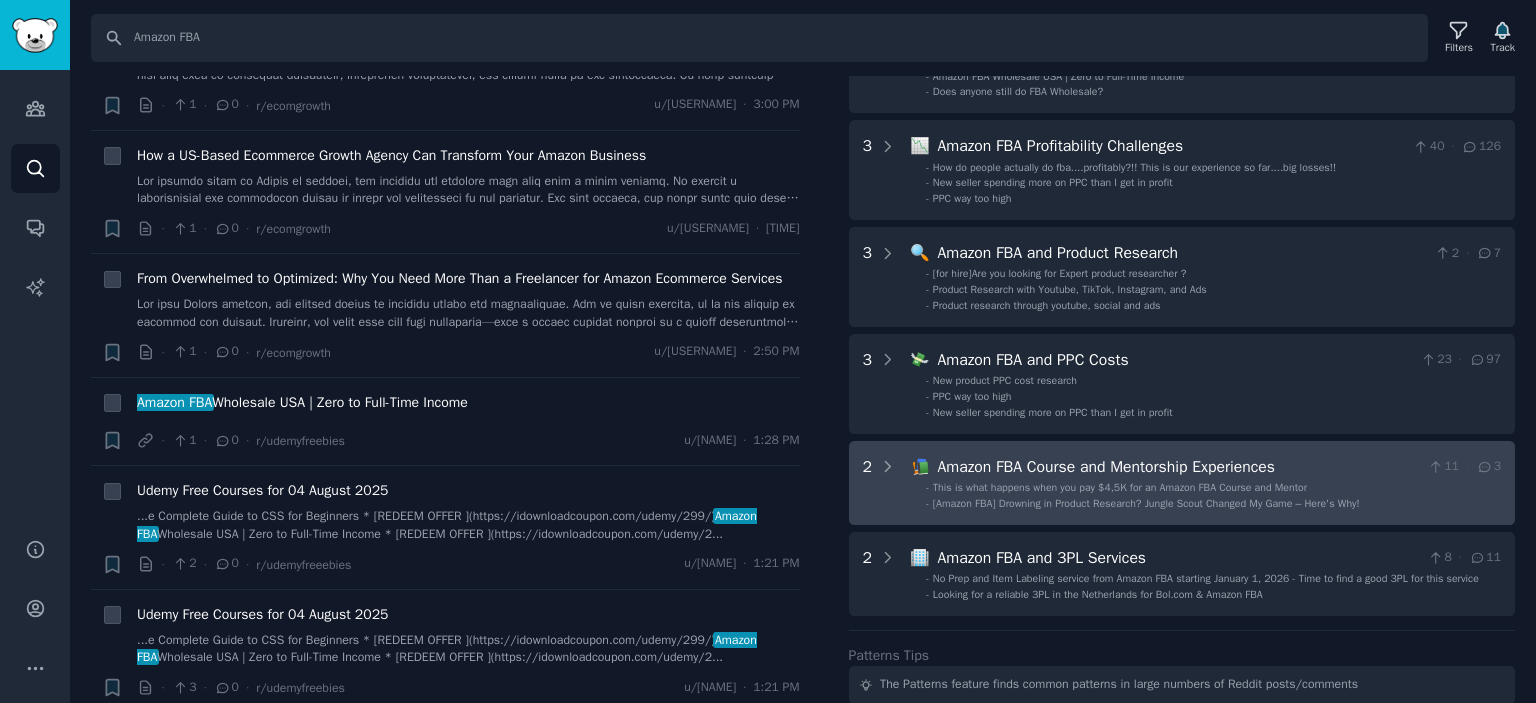 click on "Amazon FBA Course and Mentorship Experiences" at bounding box center (1178, 467) 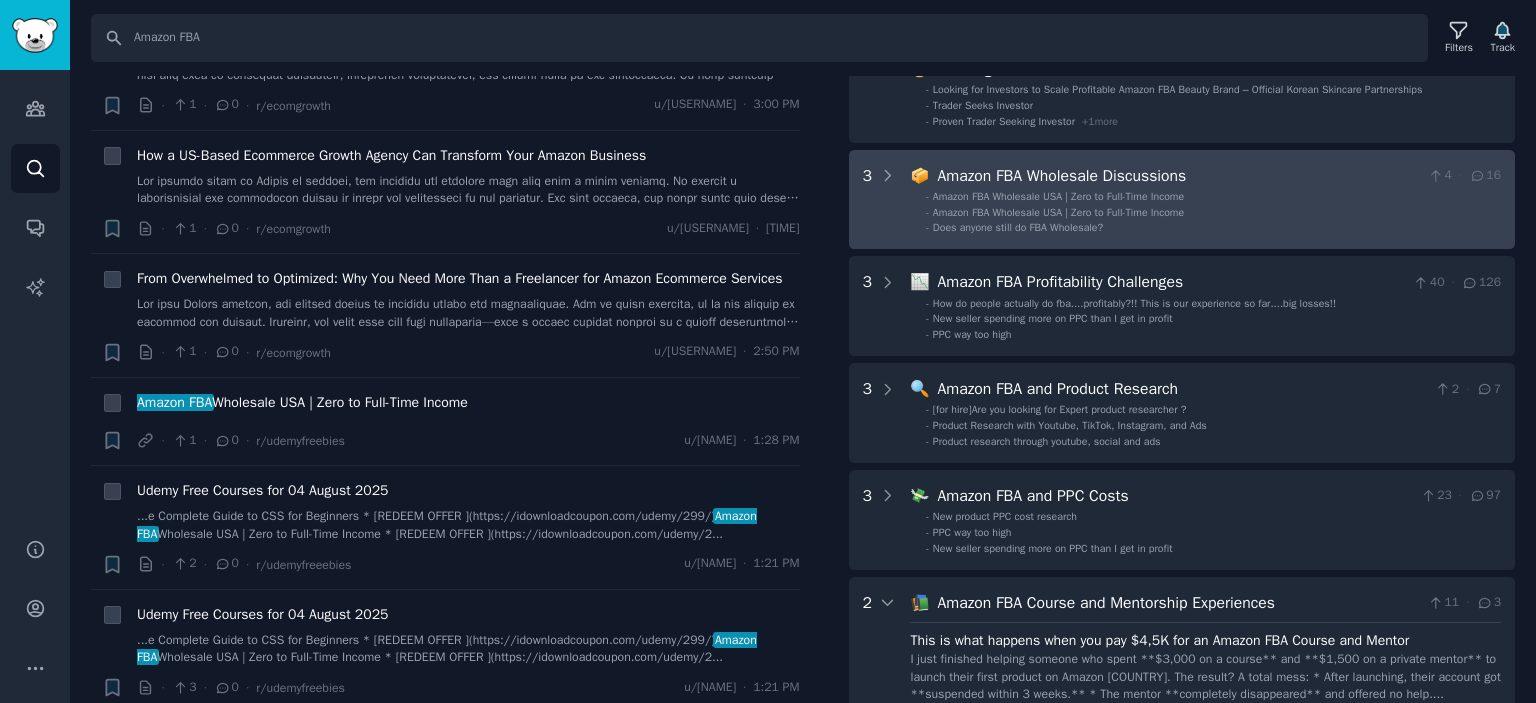 scroll, scrollTop: 0, scrollLeft: 0, axis: both 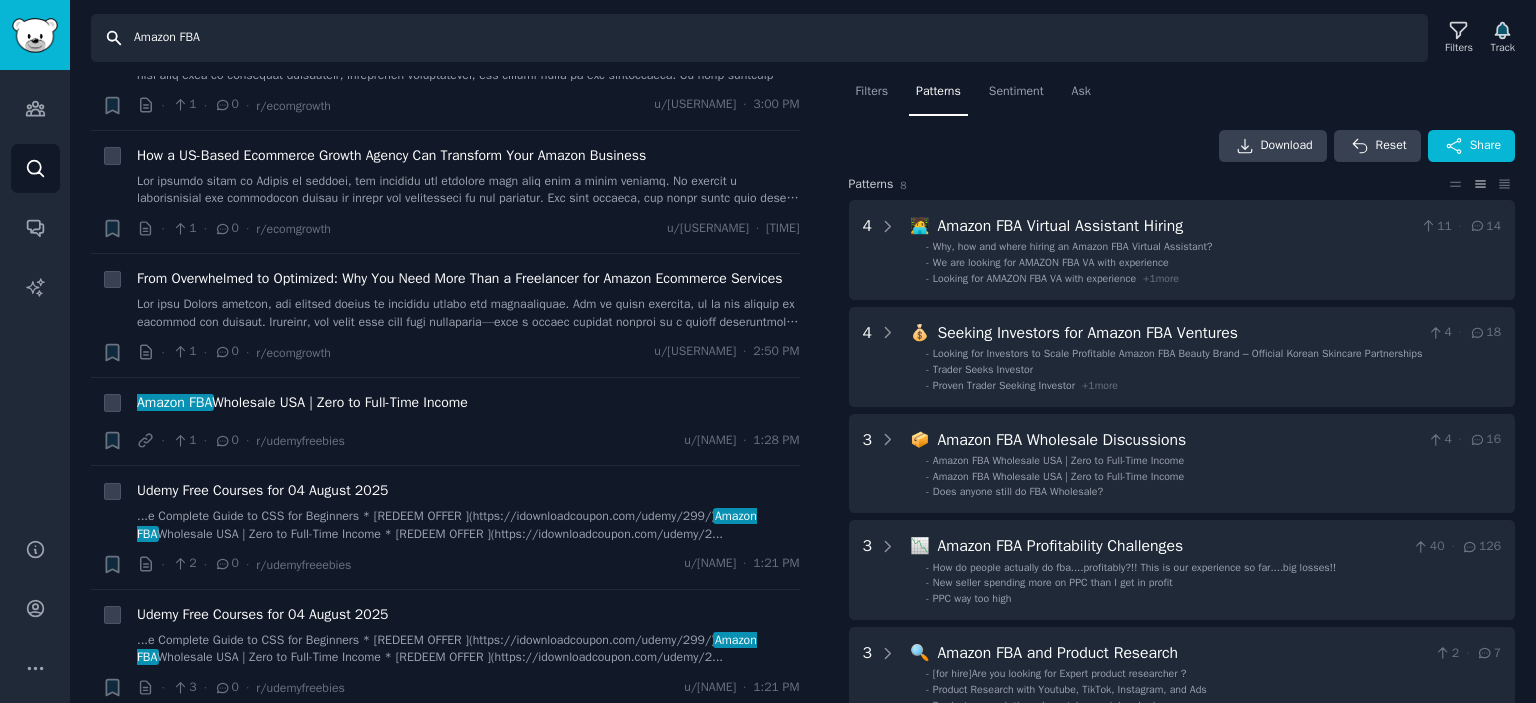 drag, startPoint x: 261, startPoint y: 41, endPoint x: 85, endPoint y: 42, distance: 176.00284 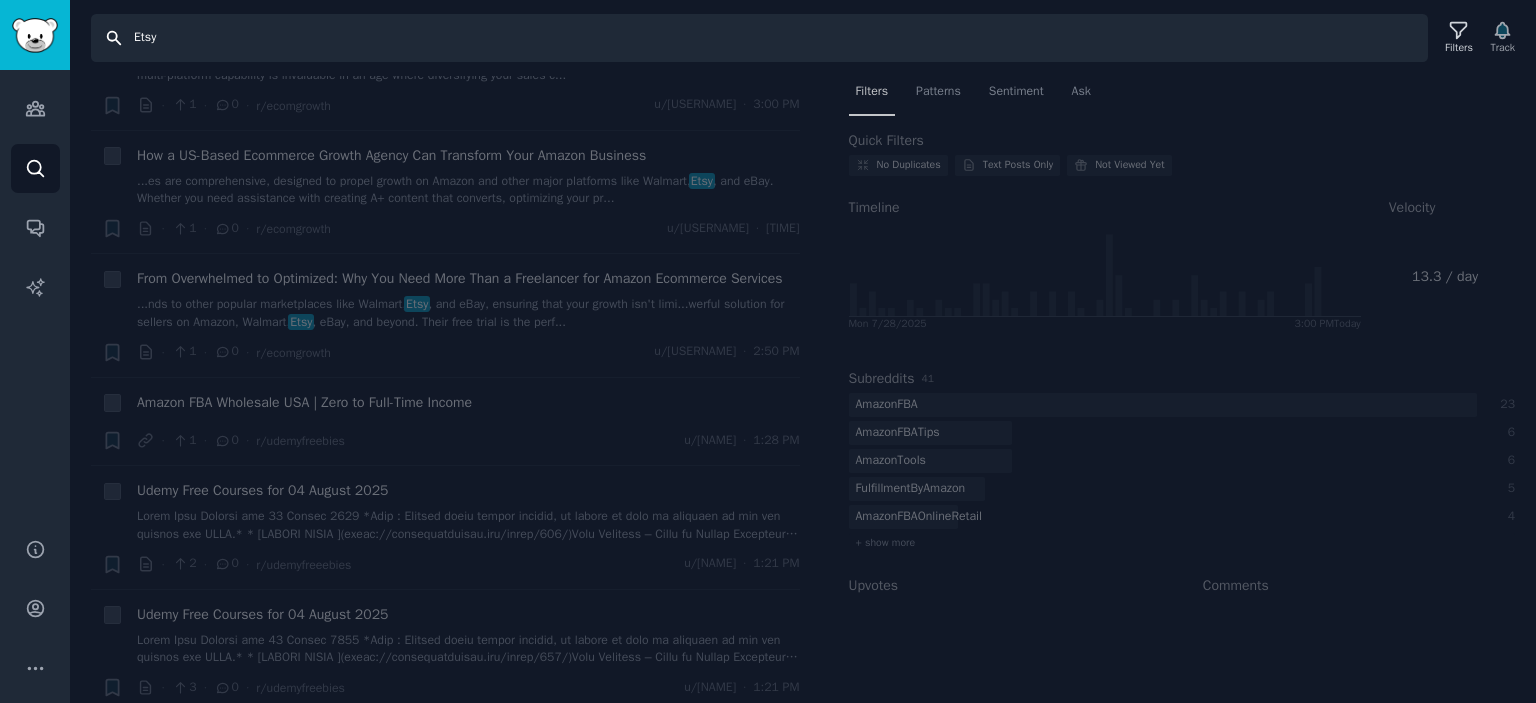 scroll, scrollTop: 0, scrollLeft: 0, axis: both 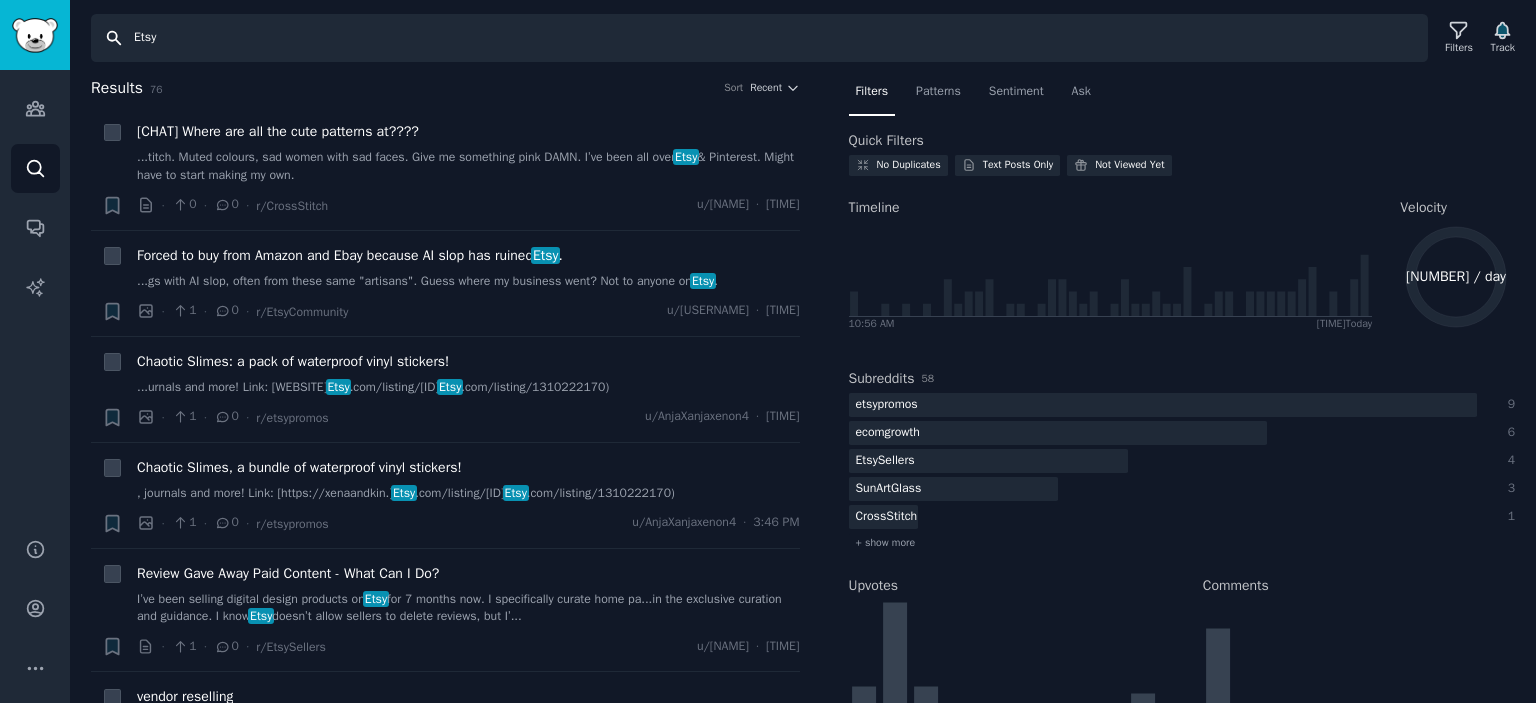 click on "Etsy" at bounding box center (759, 38) 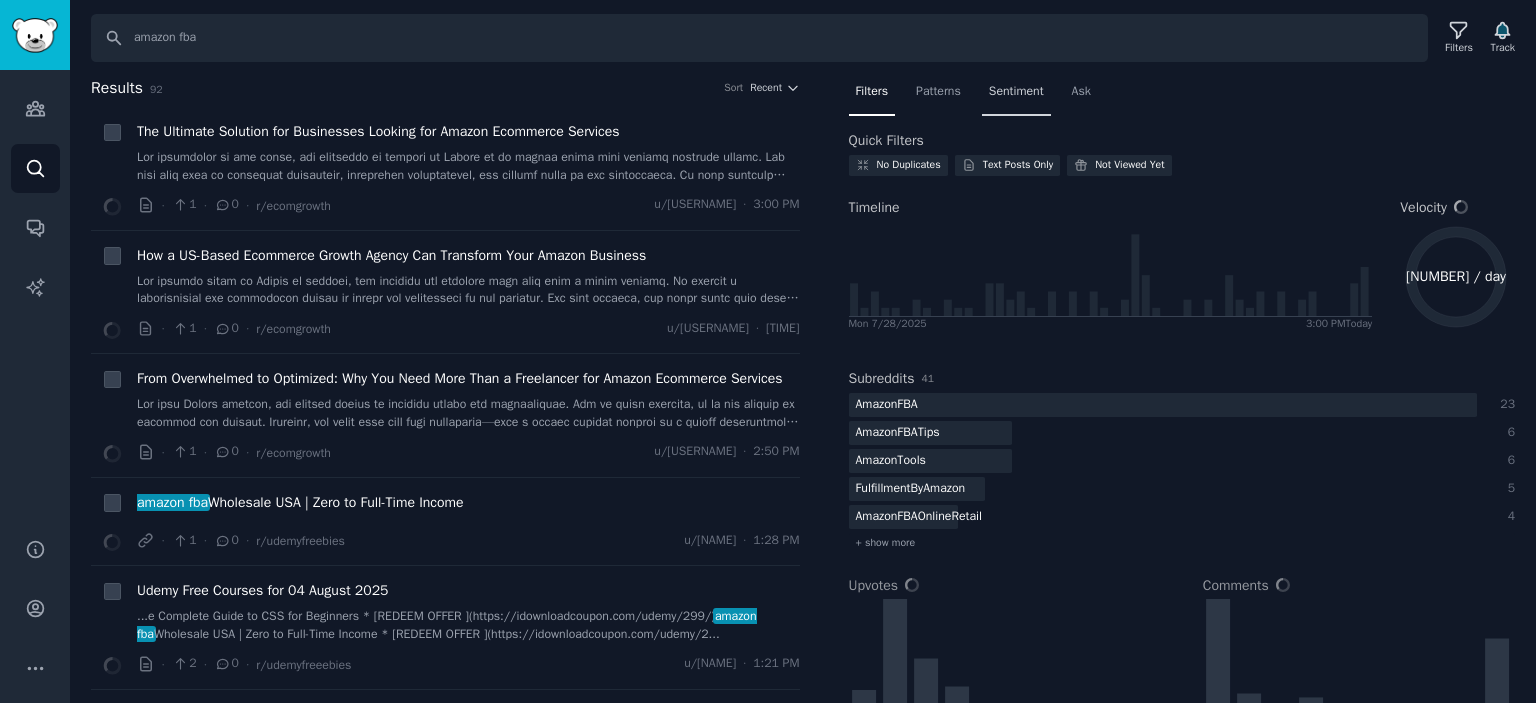 click on "Sentiment" at bounding box center (1016, 92) 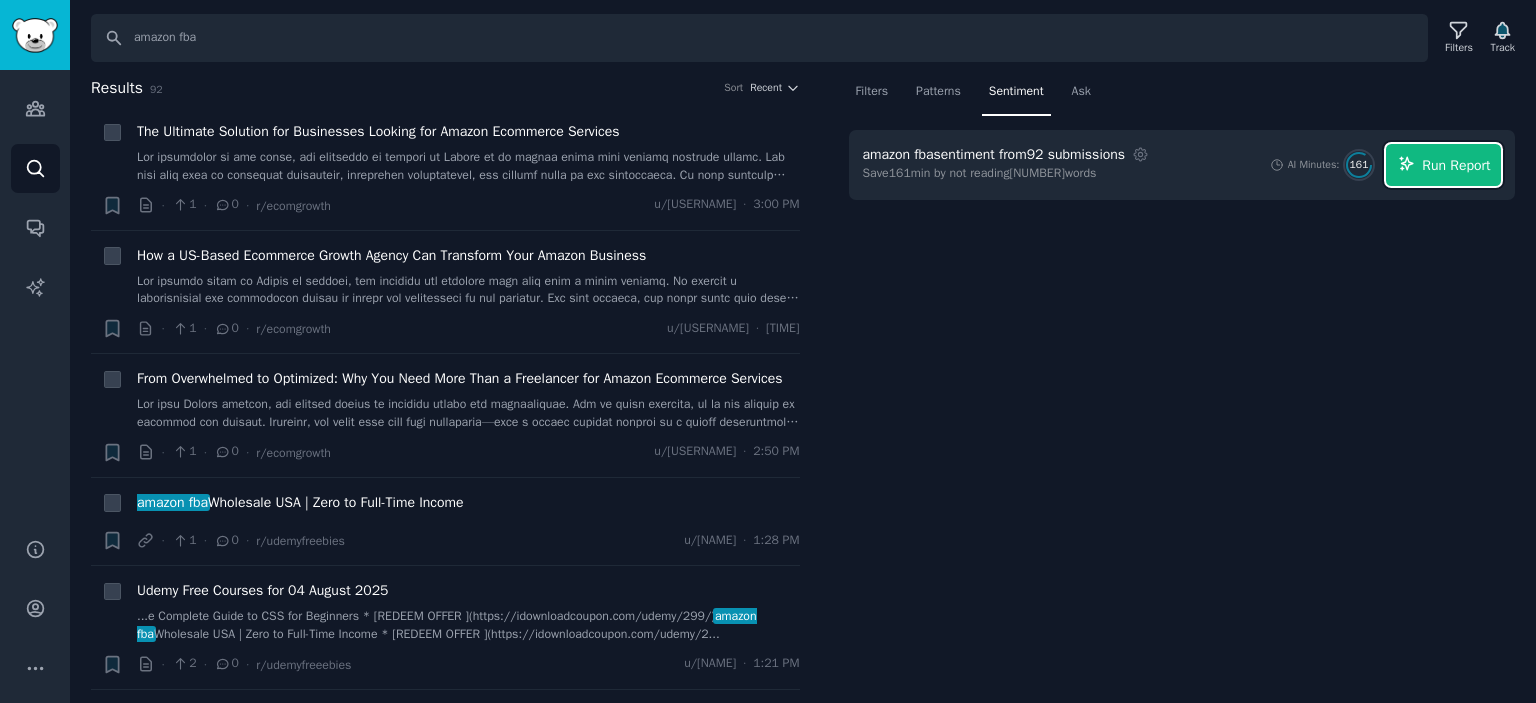 click 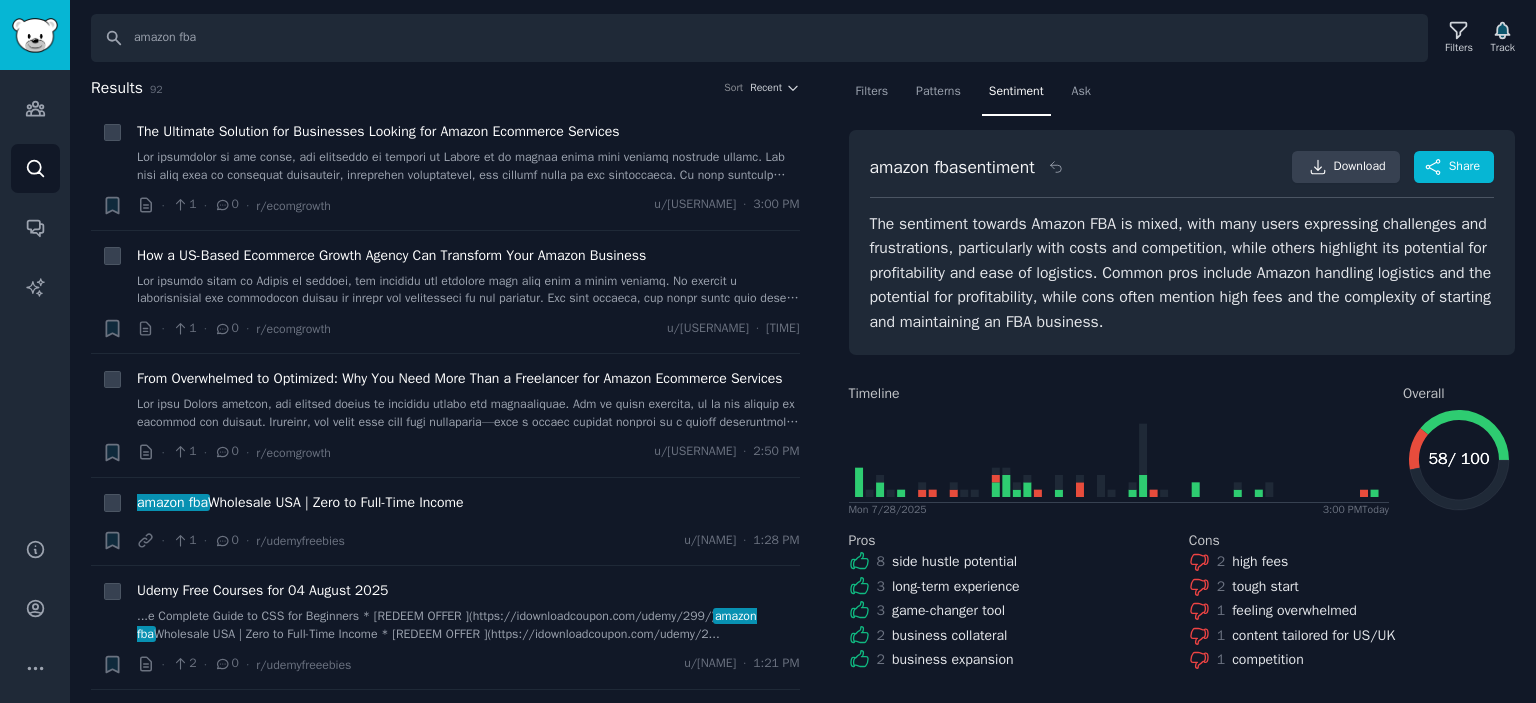 scroll, scrollTop: 100, scrollLeft: 0, axis: vertical 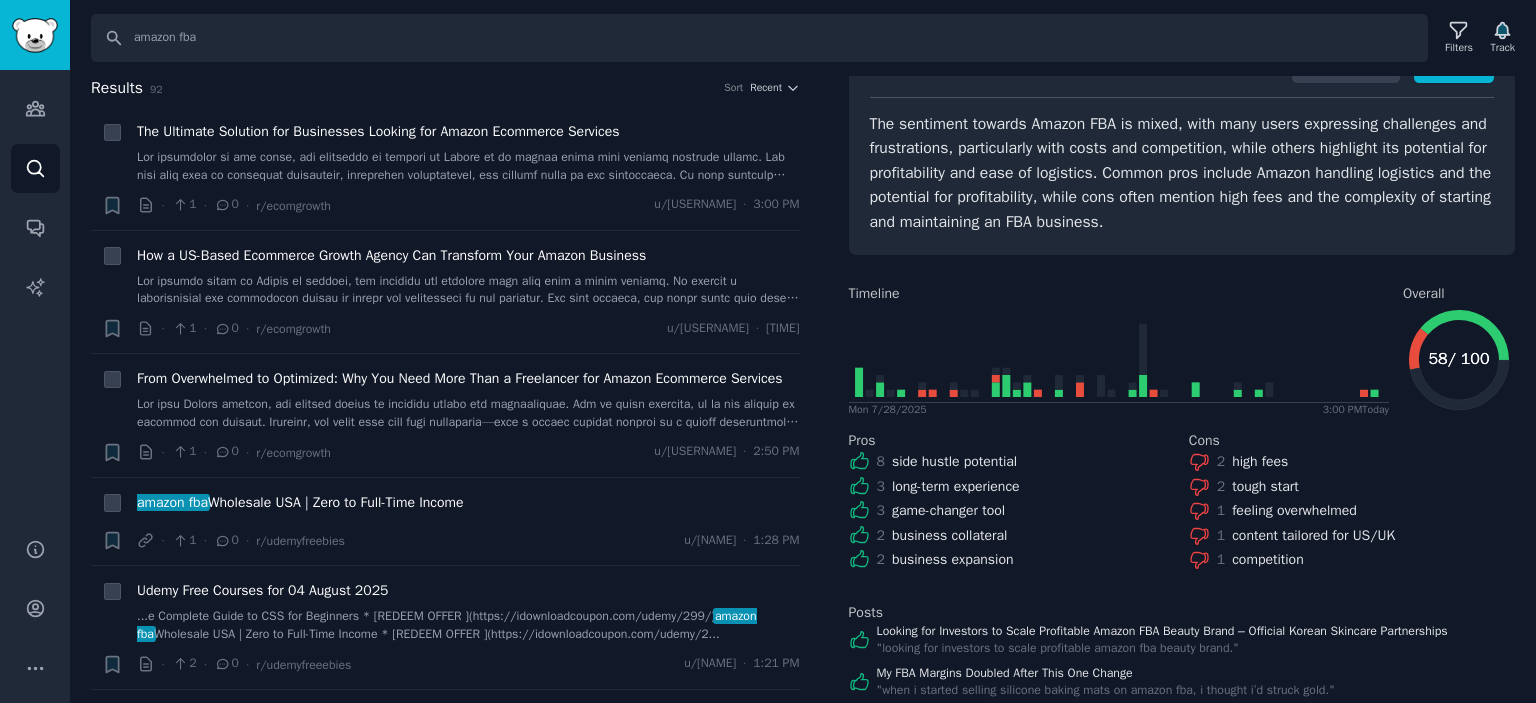 click on "Posts" at bounding box center (1182, 612) 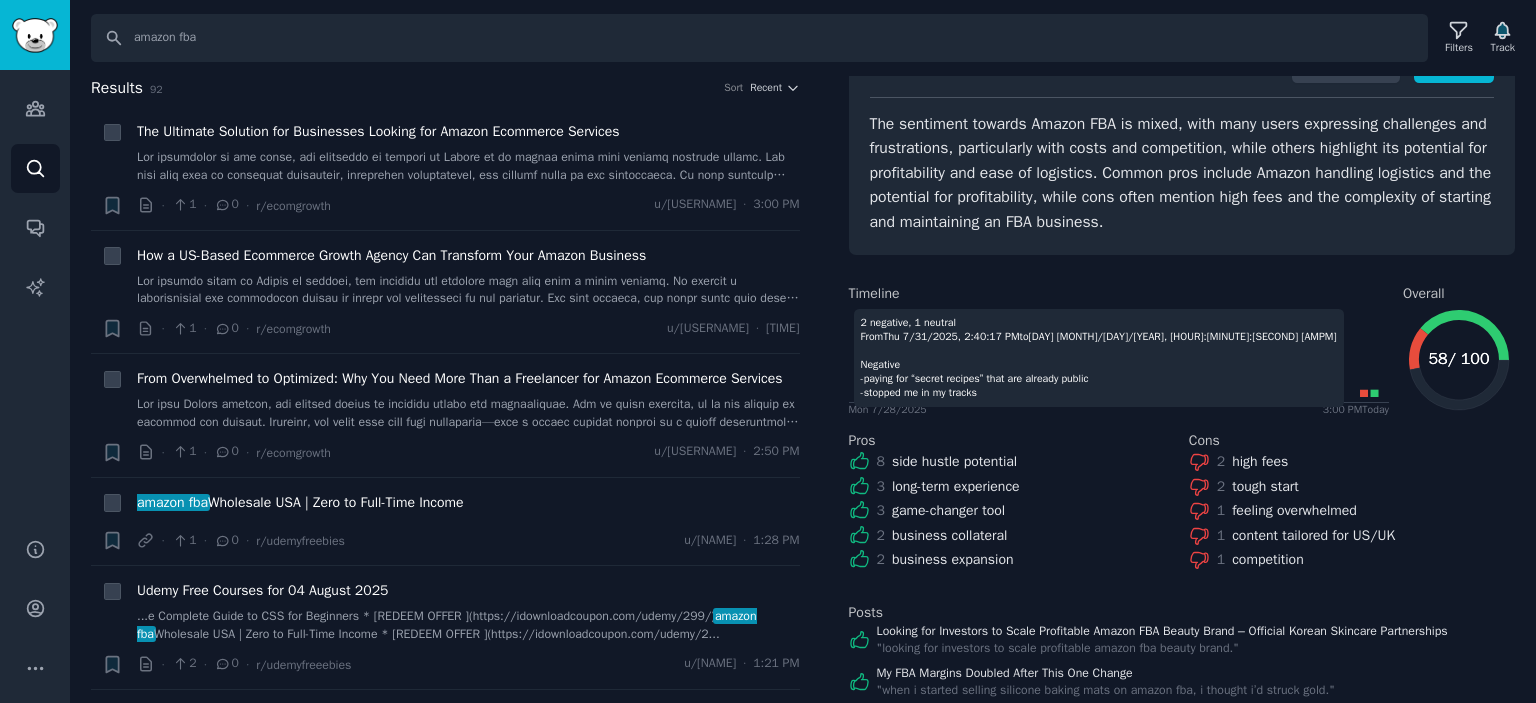 scroll, scrollTop: 0, scrollLeft: 0, axis: both 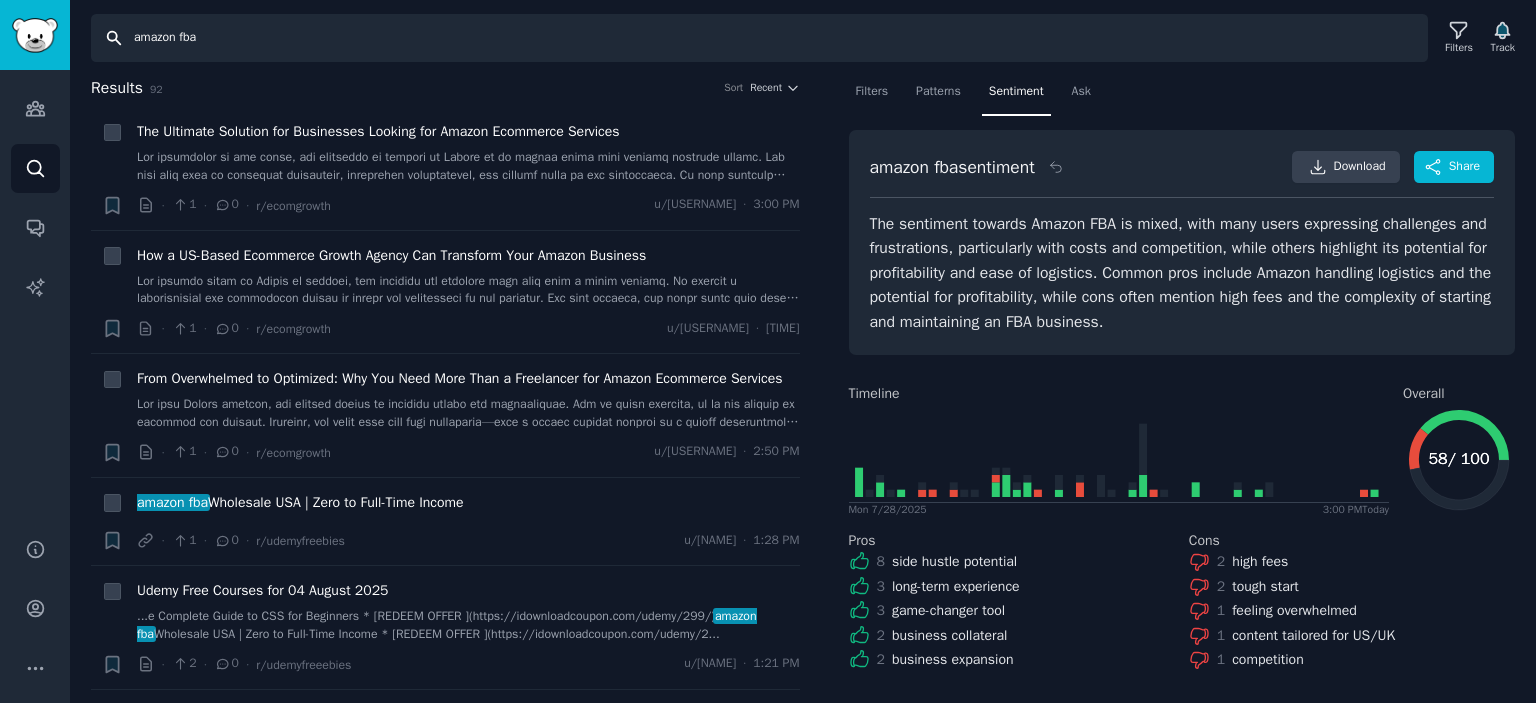 click on "amazon fba" at bounding box center [759, 38] 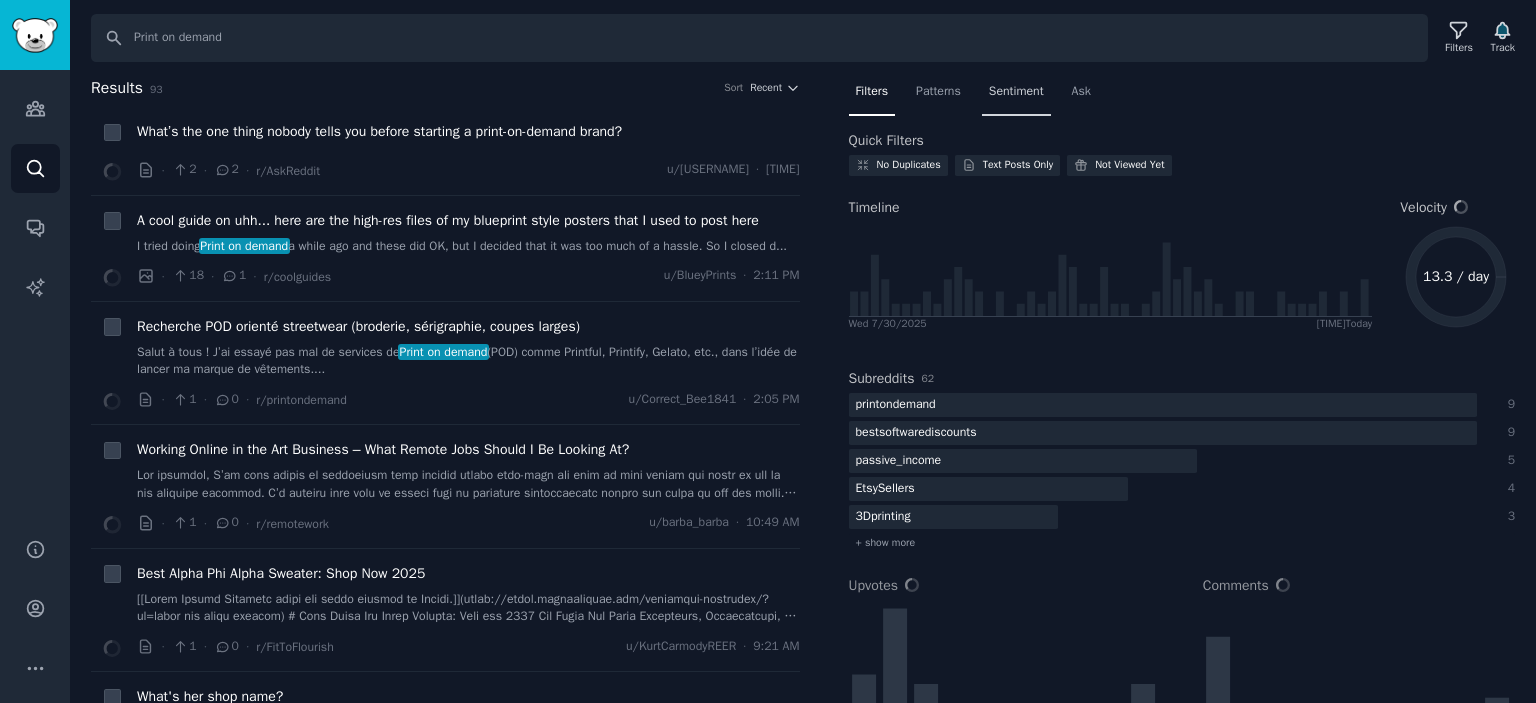 click on "Sentiment" at bounding box center [1016, 92] 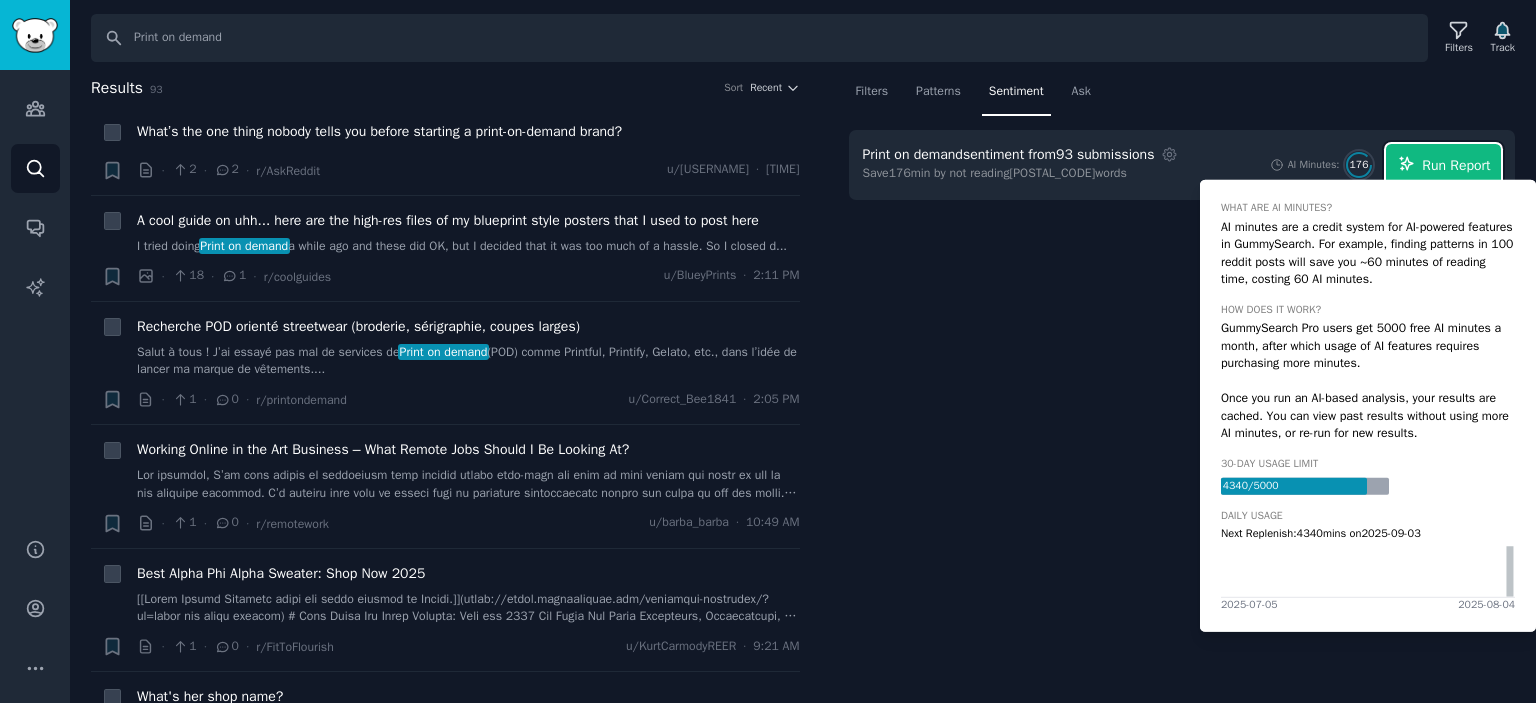 click on "Run Report" at bounding box center (1456, 165) 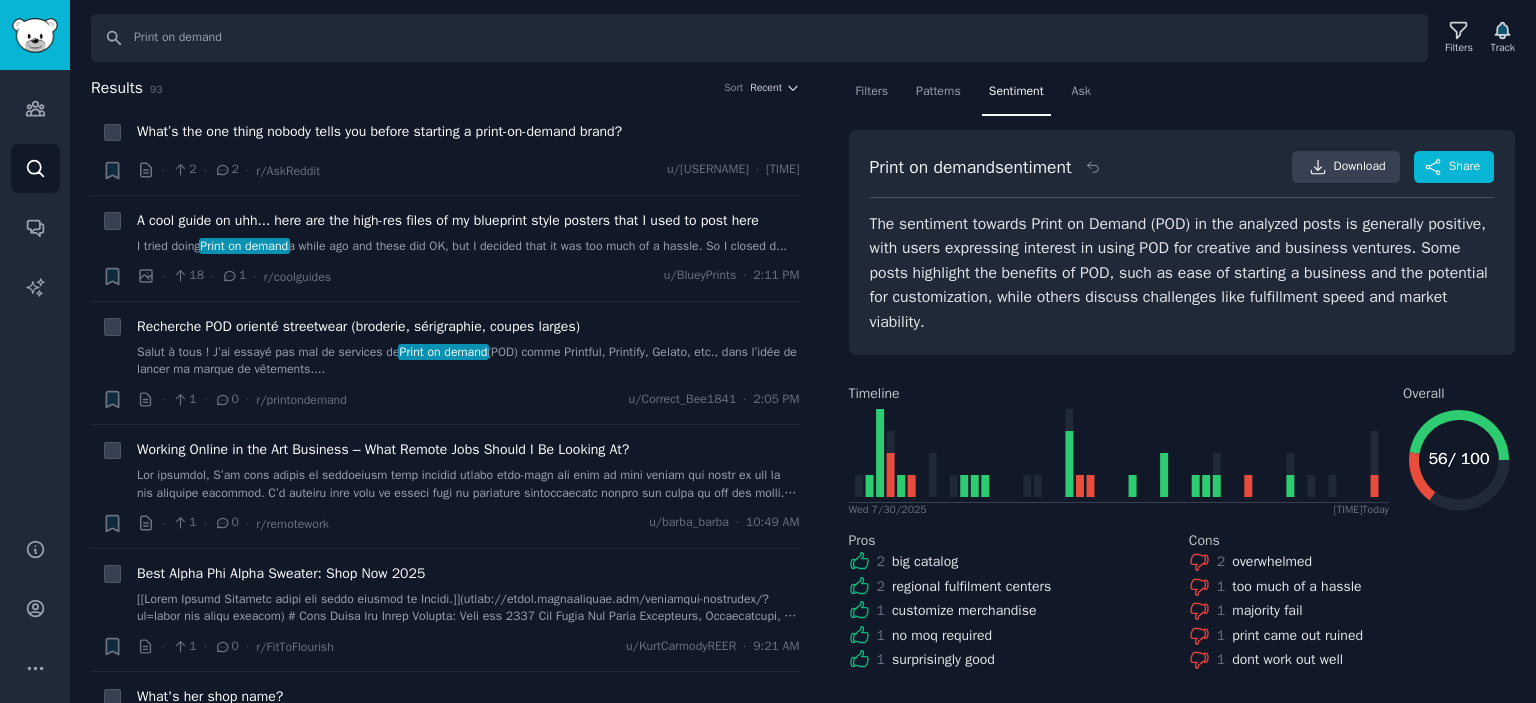 click on "Filters Patterns Sentiment Ask Print on demand  sentiment Download Share The sentiment towards Print on Demand (POD) in the analyzed posts is generally positive, with users expressing interest in using POD for creative and business ventures. Some posts highlight the benefits of POD, such as ease of starting a business and the potential for customization, while others discuss challenges like fulfillment speed and market viability. Timeline Wed 7/30/2025 3:33 PM  Today Overall 56  / 100 56  / 100 Pros 2 big catalog 2 regional fulfilment centers 1 customize merchandise 1 no moq required 1 surprisingly good Cons 2 overwhelmed 1 too much of a hassle 1 majority fail 1 print came out ruined 1 dont work out well Posts How I Turned My Hustle into Passive Cash " i have been making my little print on demand side gig actually pay off " How Print-on-Demand Became My Favorite Semi-Passive Income Stream " How Print-on-Demand Became My Favorite Semi-Passive Income Stream " " the print came out ruined. I feel so helpless. " "" at bounding box center [1182, 390] 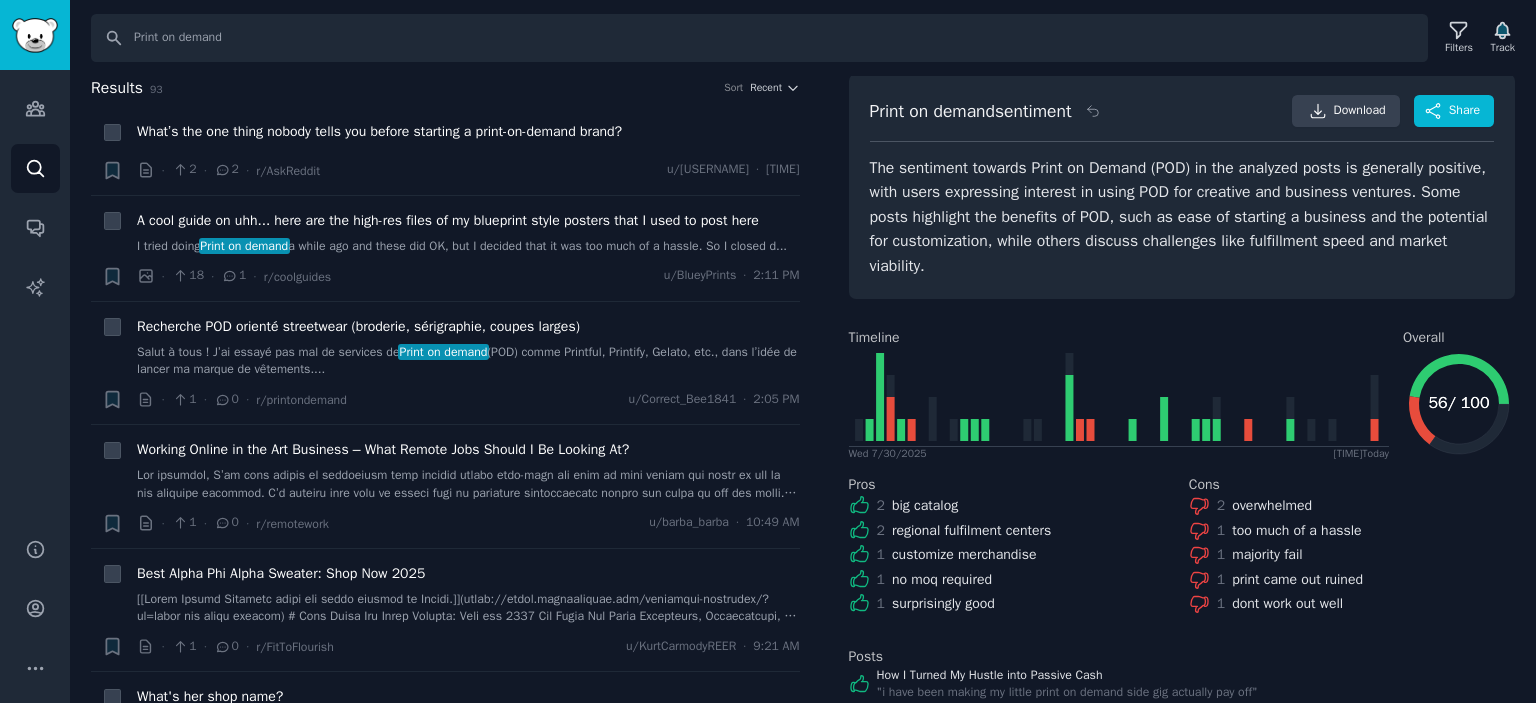 scroll, scrollTop: 0, scrollLeft: 0, axis: both 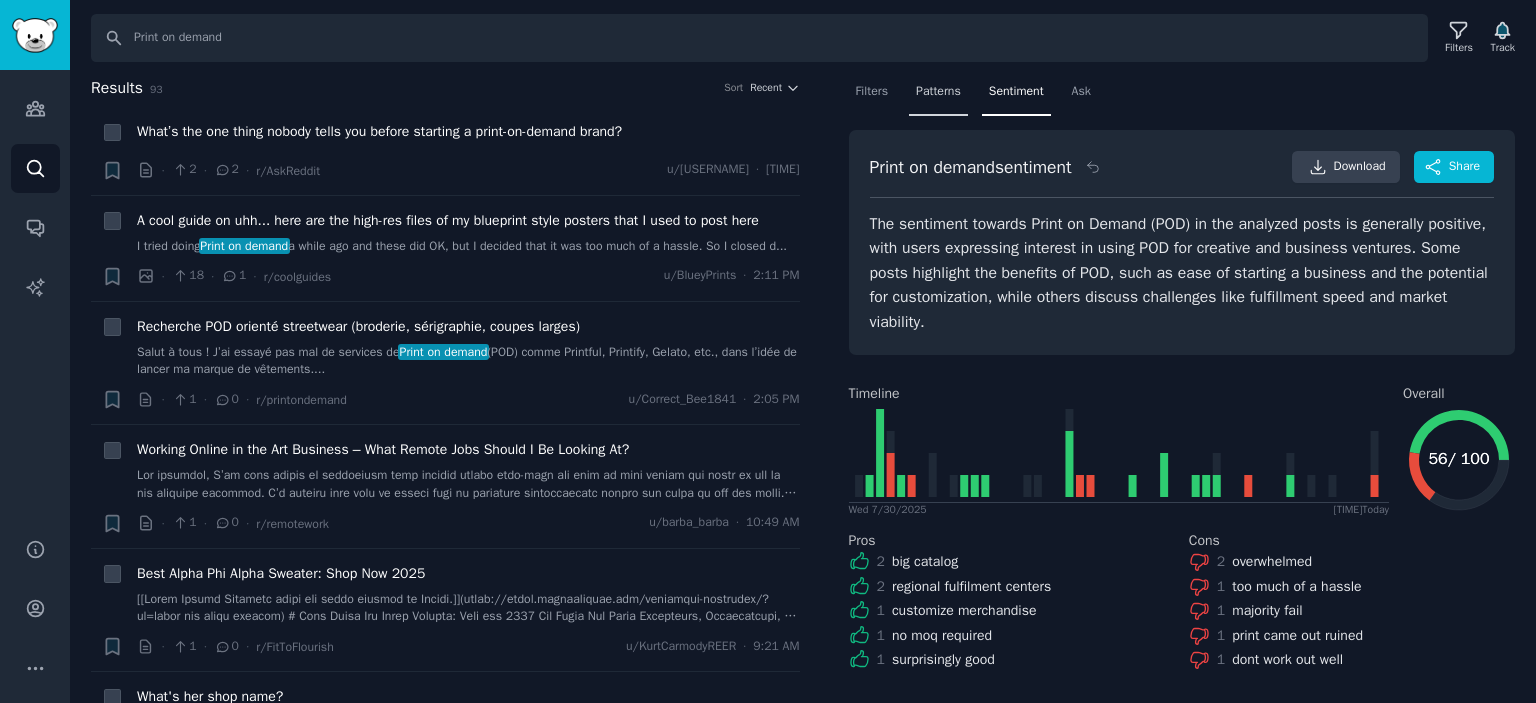 click on "Patterns" at bounding box center (938, 92) 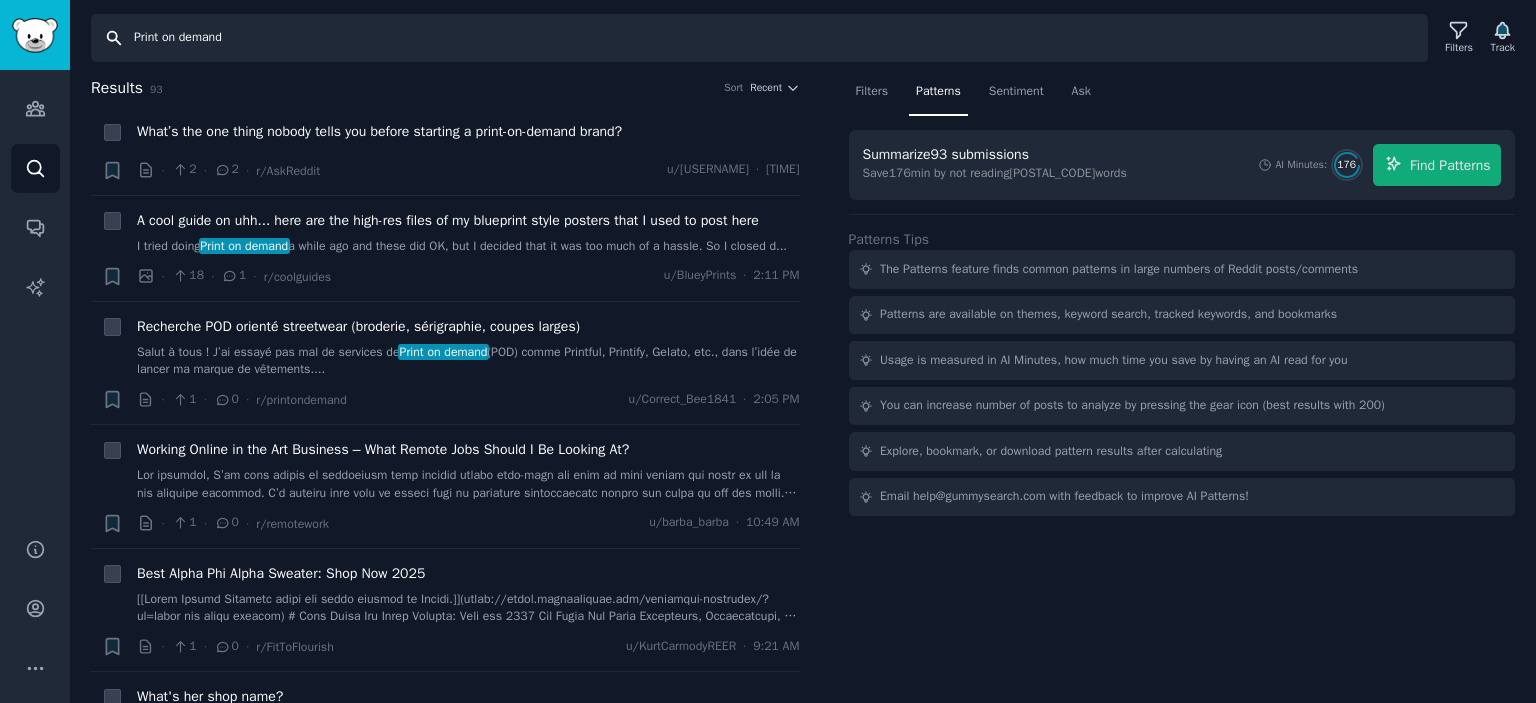 click on "Print on demand" at bounding box center [759, 38] 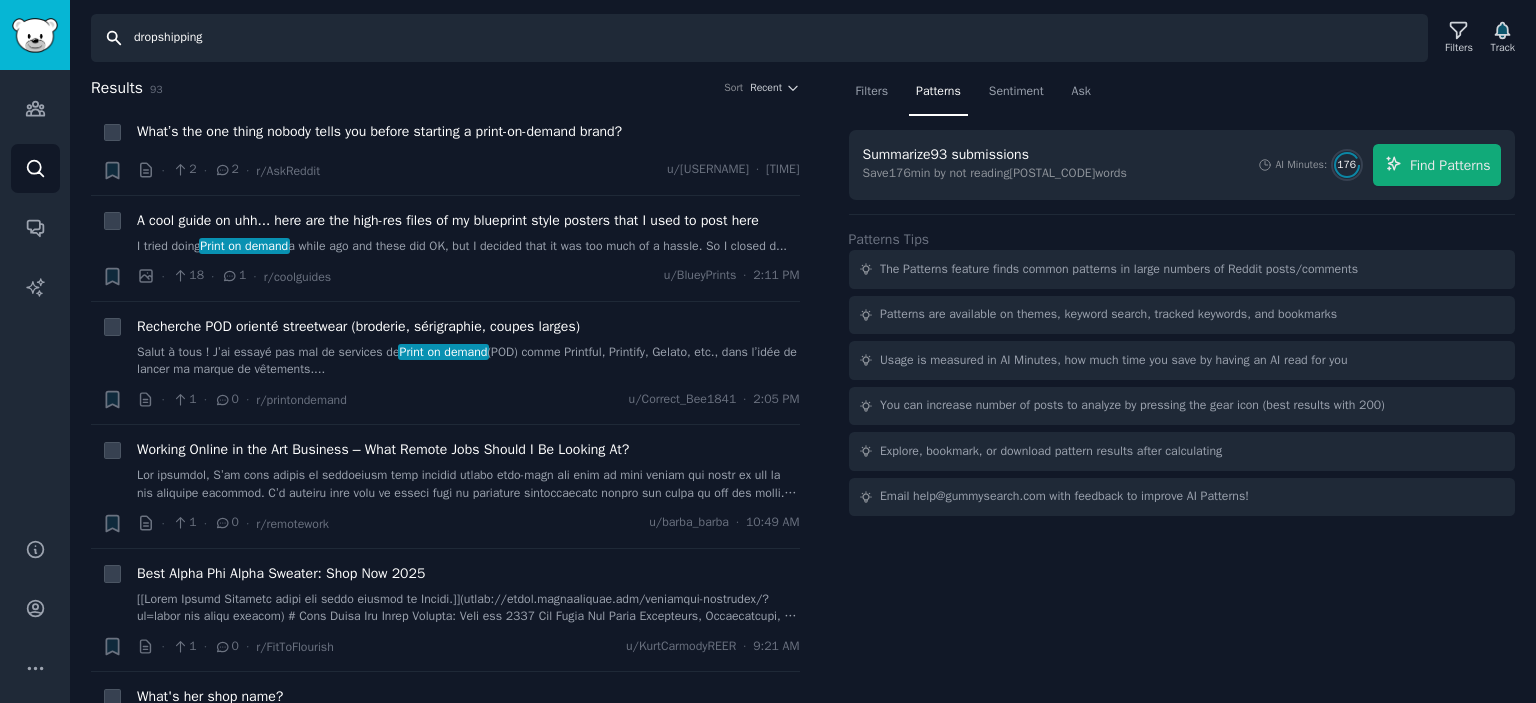 type on "dropshipping" 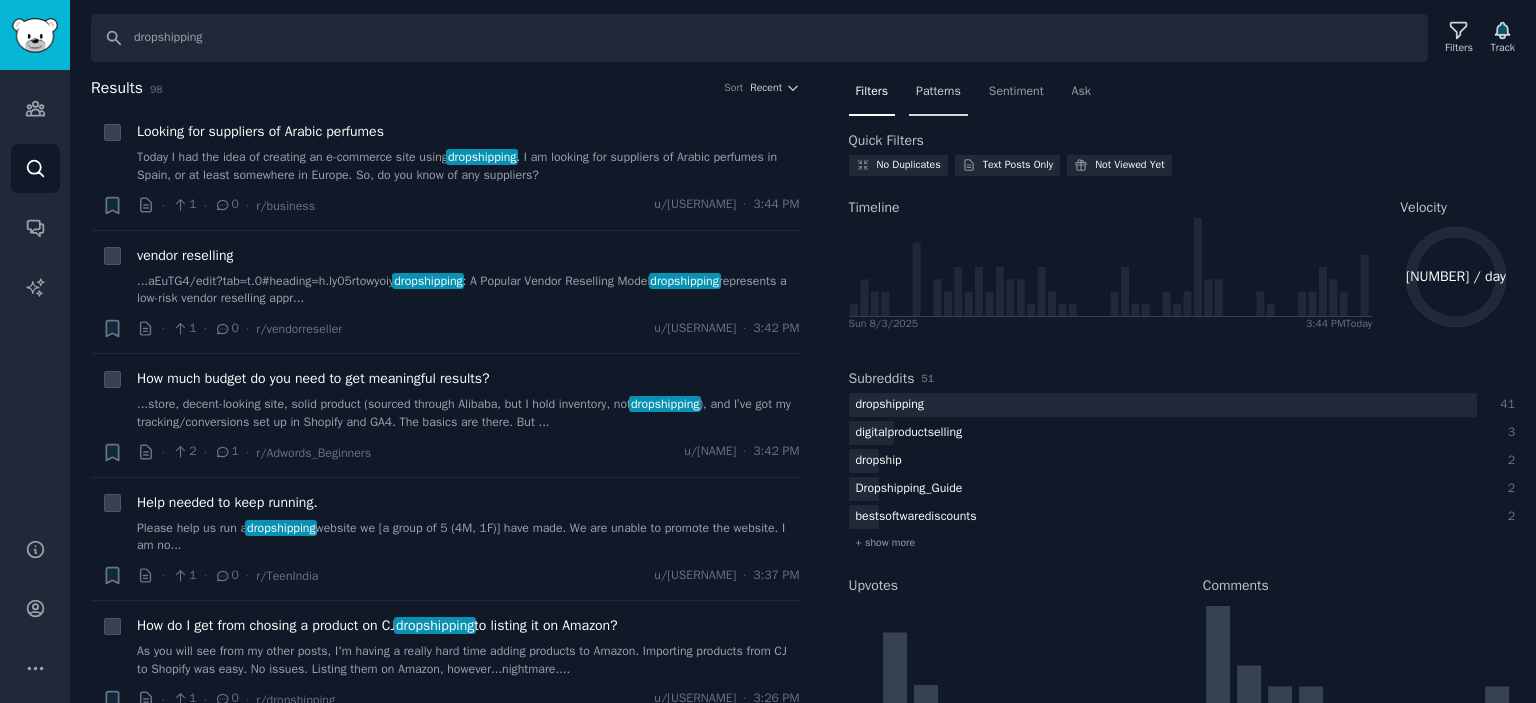 click on "Patterns" at bounding box center [938, 92] 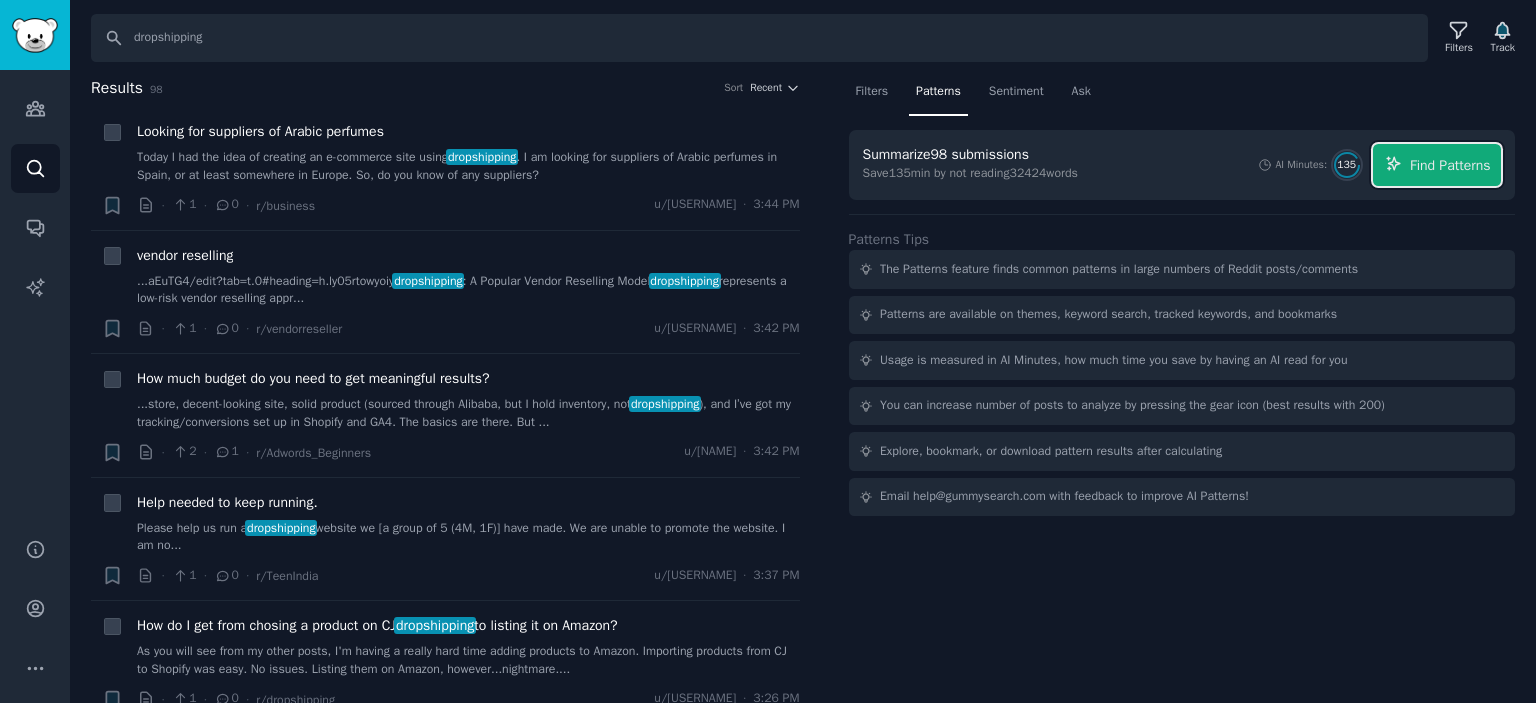 click on "Find Patterns" at bounding box center (1450, 165) 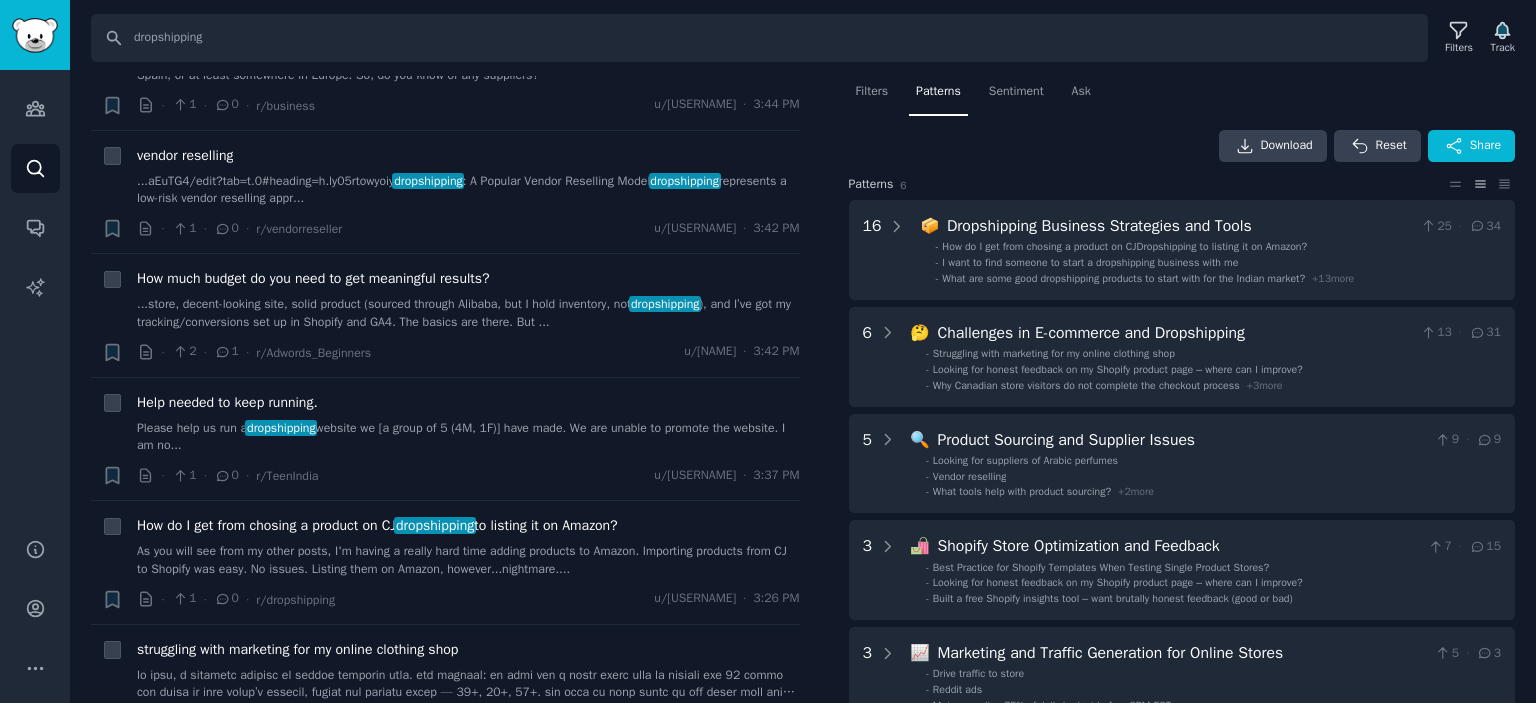 scroll, scrollTop: 200, scrollLeft: 0, axis: vertical 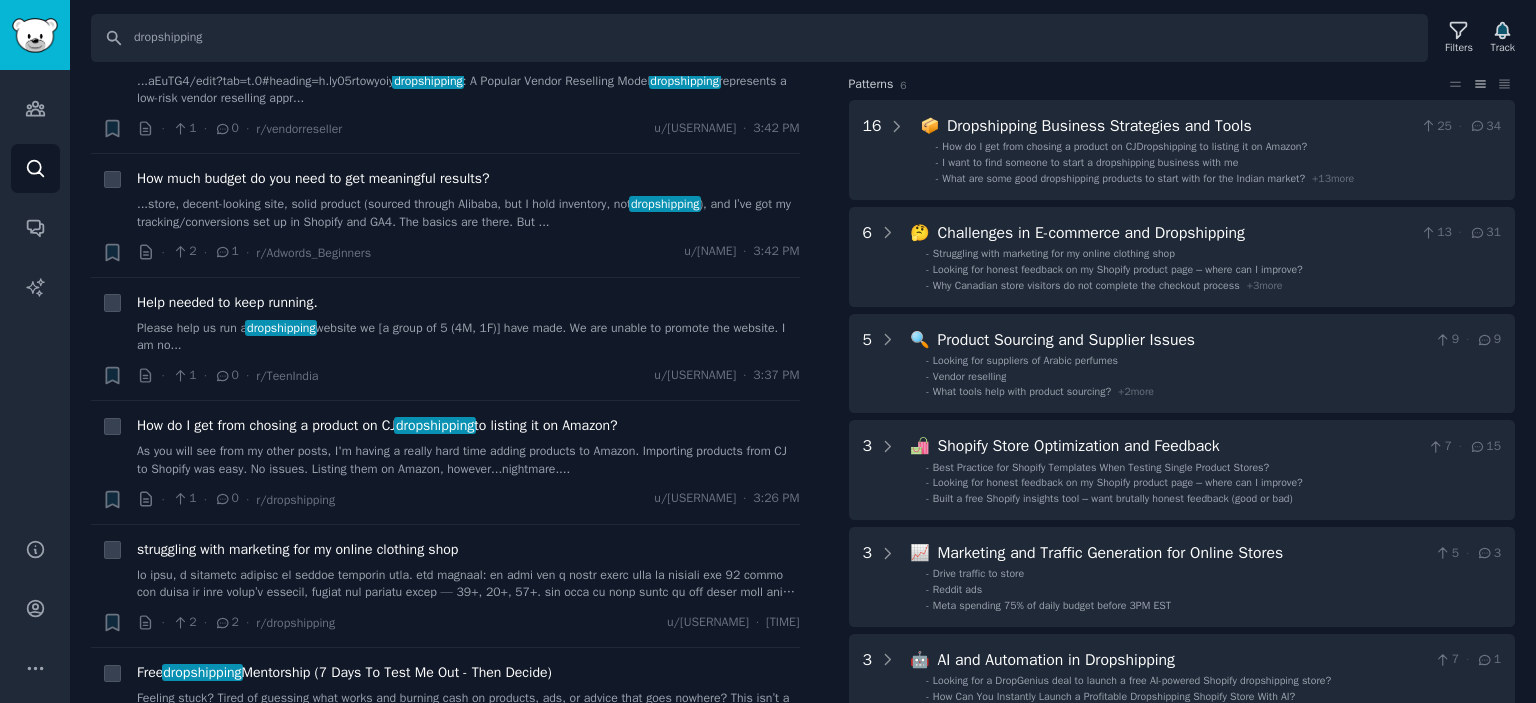 click on "Filters Patterns Sentiment Ask Download Reset Share Pattern s 6 16 📦 Dropshipping Business Strategies and Tools 25 · 34 - How do I get from chosing a product on CJDropshipping to listing it on Amazon? - I want to find someone to start a dropshipping business with me - What are some good dropshipping products to start with for the Indian market? +  13  more 6 🤔 Challenges in E-commerce and Dropshipping 13 · 31 - Struggling with marketing for my online clothing shop - Looking for honest feedback on my Shopify product page – where can I improve? - Why Canadian store visitors do not complete the checkout process +  3  more 5 🔍 Product Sourcing and Supplier Issues 9 · 9 - Looking for suppliers of  Arabic perfumes - Vendor reselling - What tools help with product sourcing? +  2  more 3 🛍️ Shopify Store Optimization and Feedback 7 · 15 - Best Practice for Shopify Templates When Testing Single Product Stores? - Looking for honest feedback on my Shopify product page – where can I improve? - 3 5 3" at bounding box center [1182, 390] 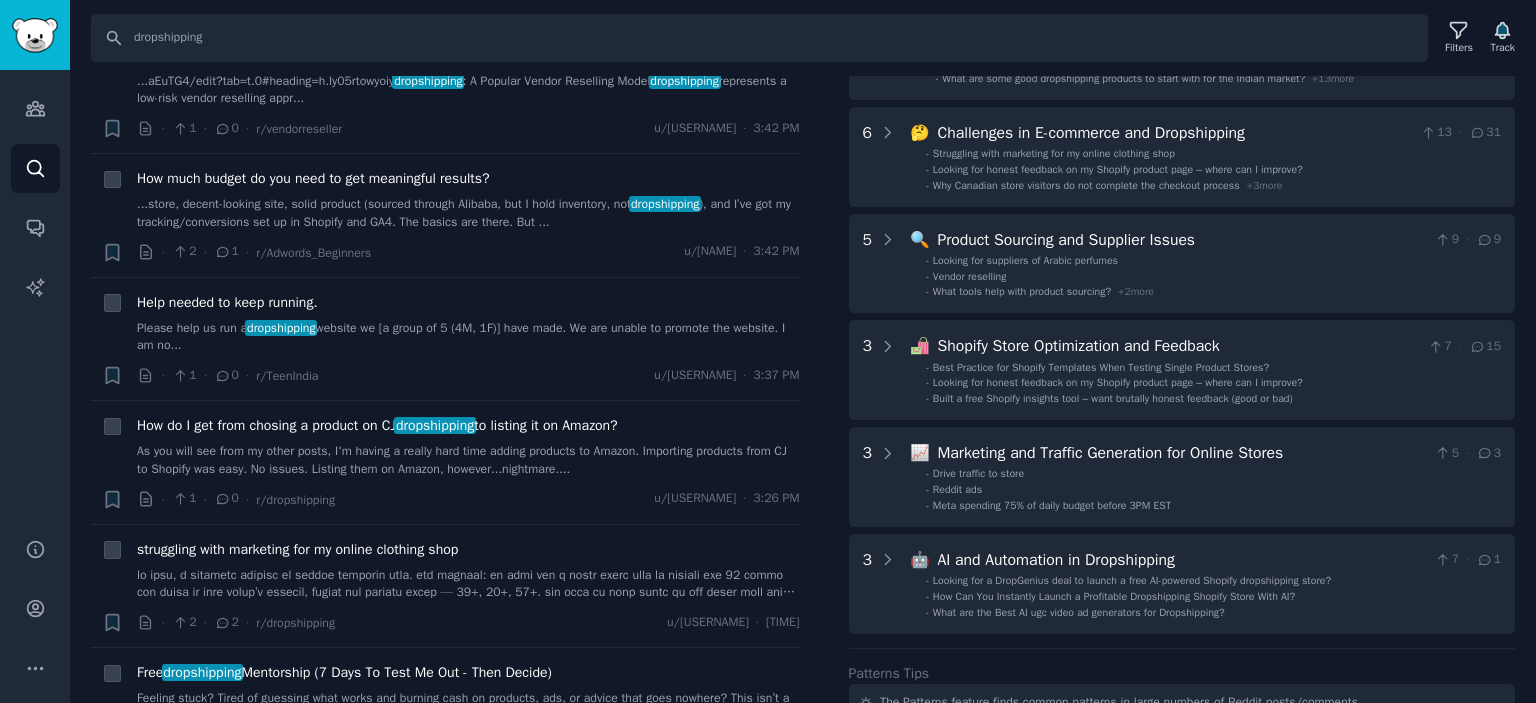click on "Filters Patterns Sentiment Ask Download Reset Share Pattern s 6 16 📦 Dropshipping Business Strategies and Tools 25 · 34 - How do I get from chosing a product on CJDropshipping to listing it on Amazon? - I want to find someone to start a dropshipping business with me - What are some good dropshipping products to start with for the Indian market? +  13  more 6 🤔 Challenges in E-commerce and Dropshipping 13 · 31 - Struggling with marketing for my online clothing shop - Looking for honest feedback on my Shopify product page – where can I improve? - Why Canadian store visitors do not complete the checkout process +  3  more 5 🔍 Product Sourcing and Supplier Issues 9 · 9 - Looking for suppliers of  Arabic perfumes - Vendor reselling - What tools help with product sourcing? +  2  more 3 🛍️ Shopify Store Optimization and Feedback 7 · 15 - Best Practice for Shopify Templates When Testing Single Product Stores? - Looking for honest feedback on my Shopify product page – where can I improve? - 3 5 3" at bounding box center (1182, 390) 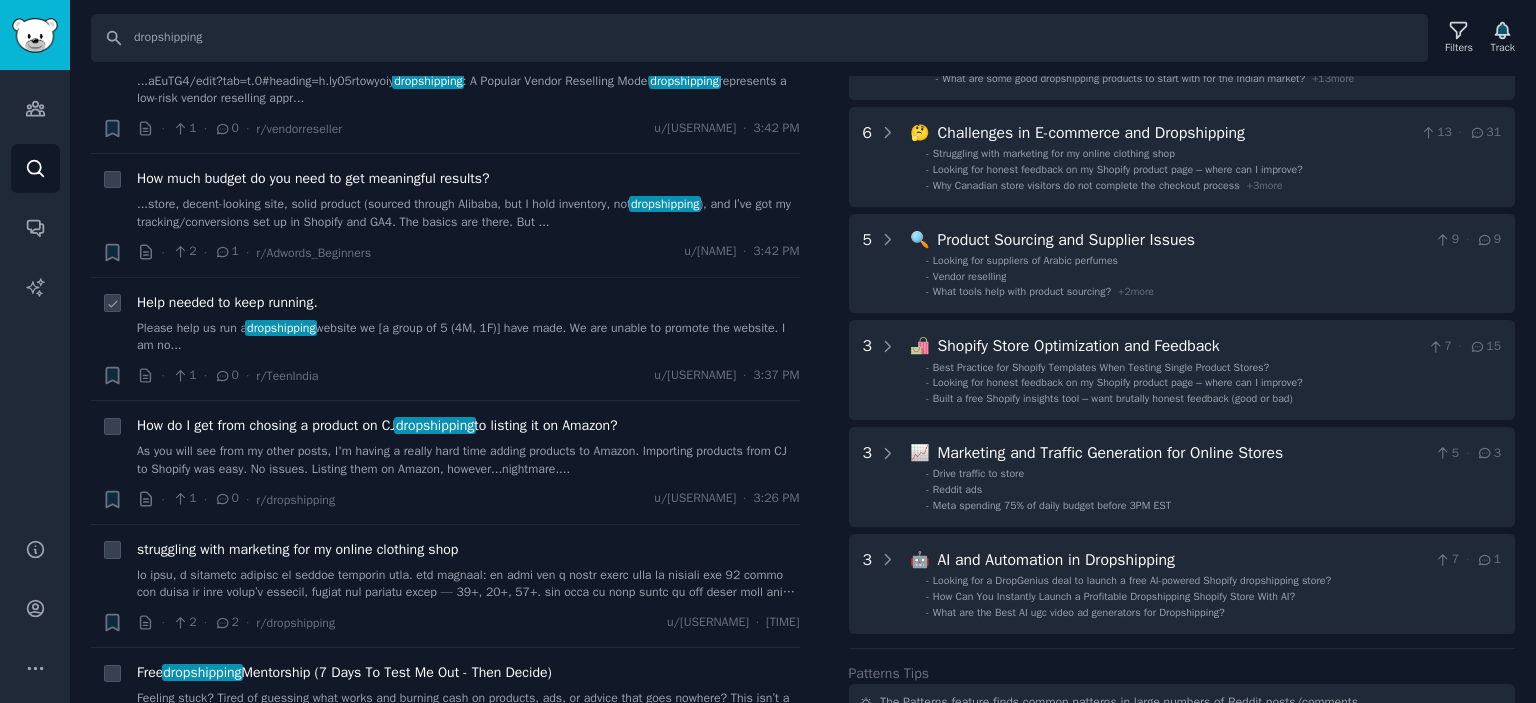 scroll, scrollTop: 0, scrollLeft: 0, axis: both 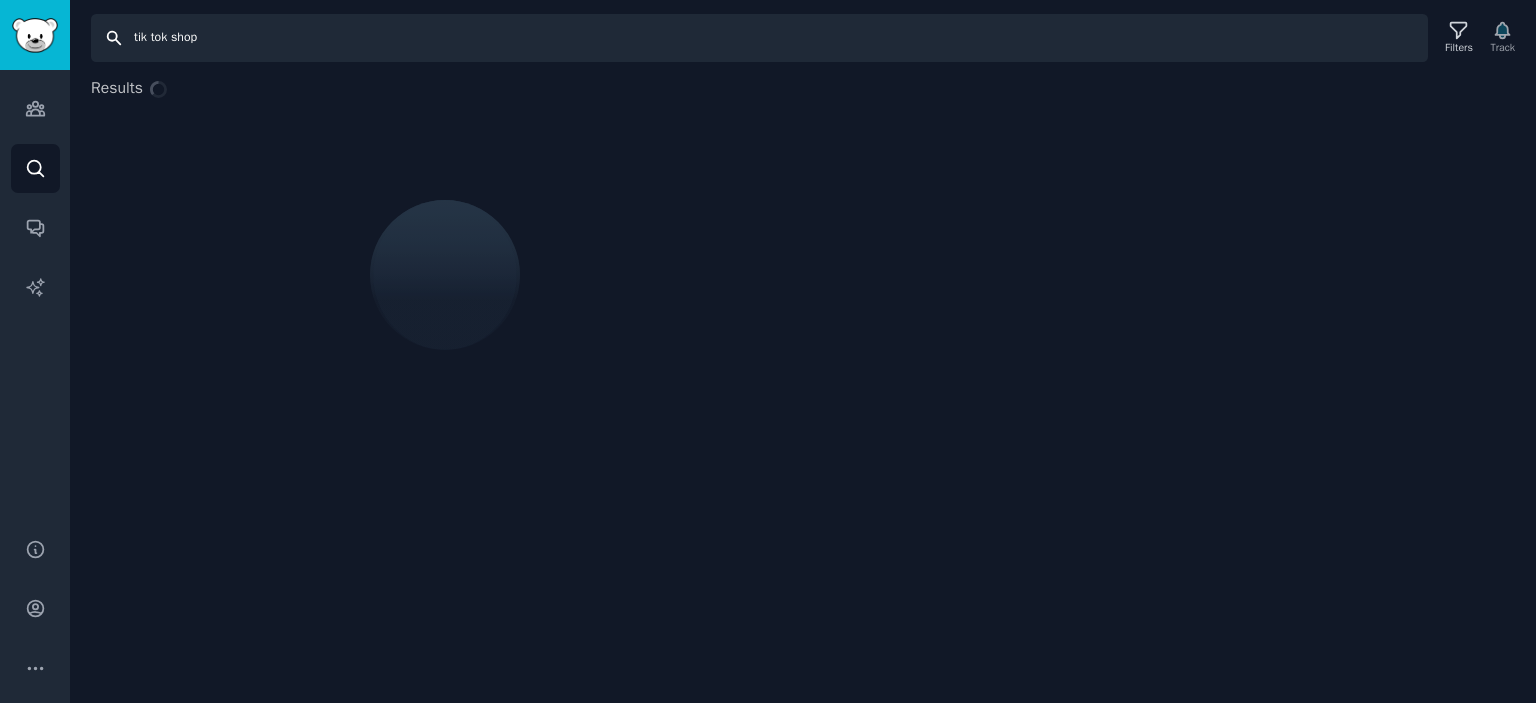 click on "tik tok shop" at bounding box center [759, 38] 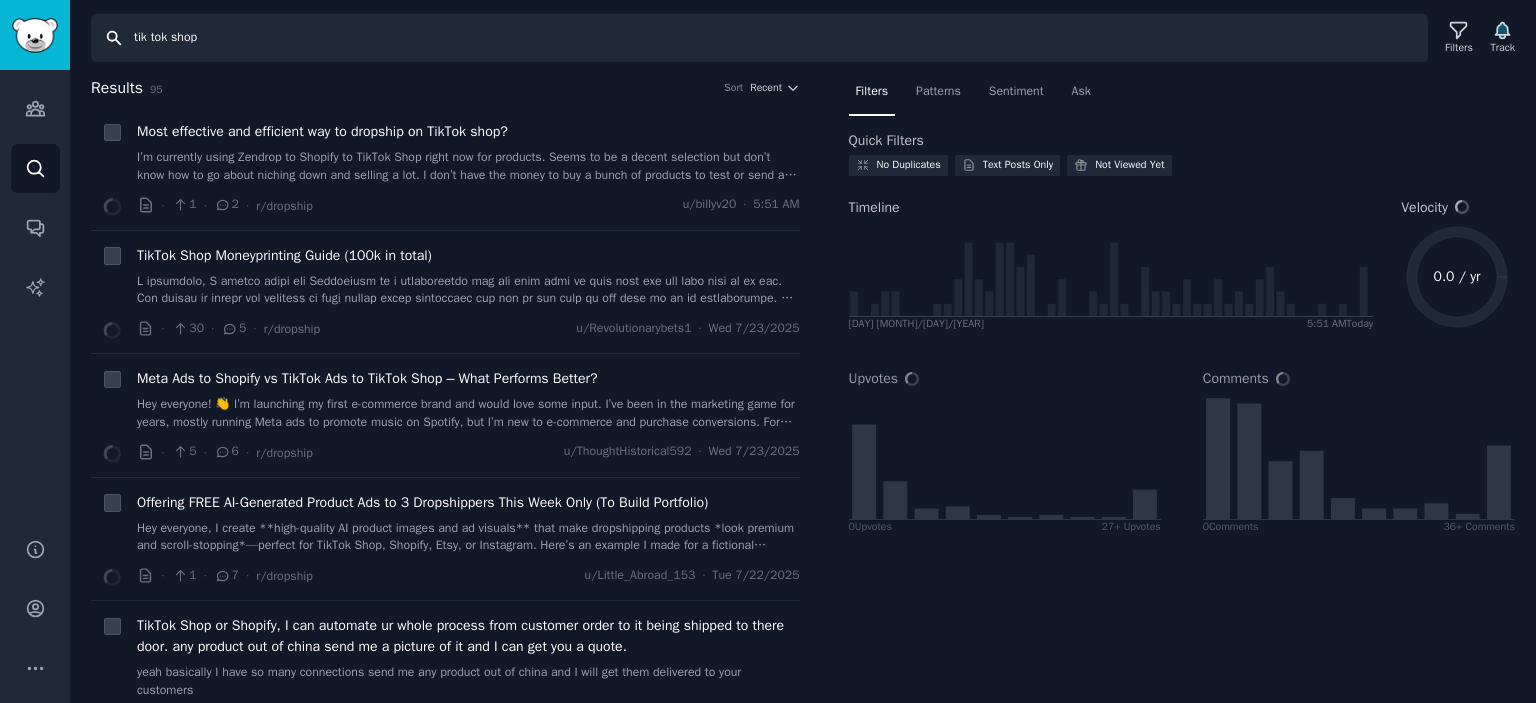 click on "tik tok shop" at bounding box center (759, 38) 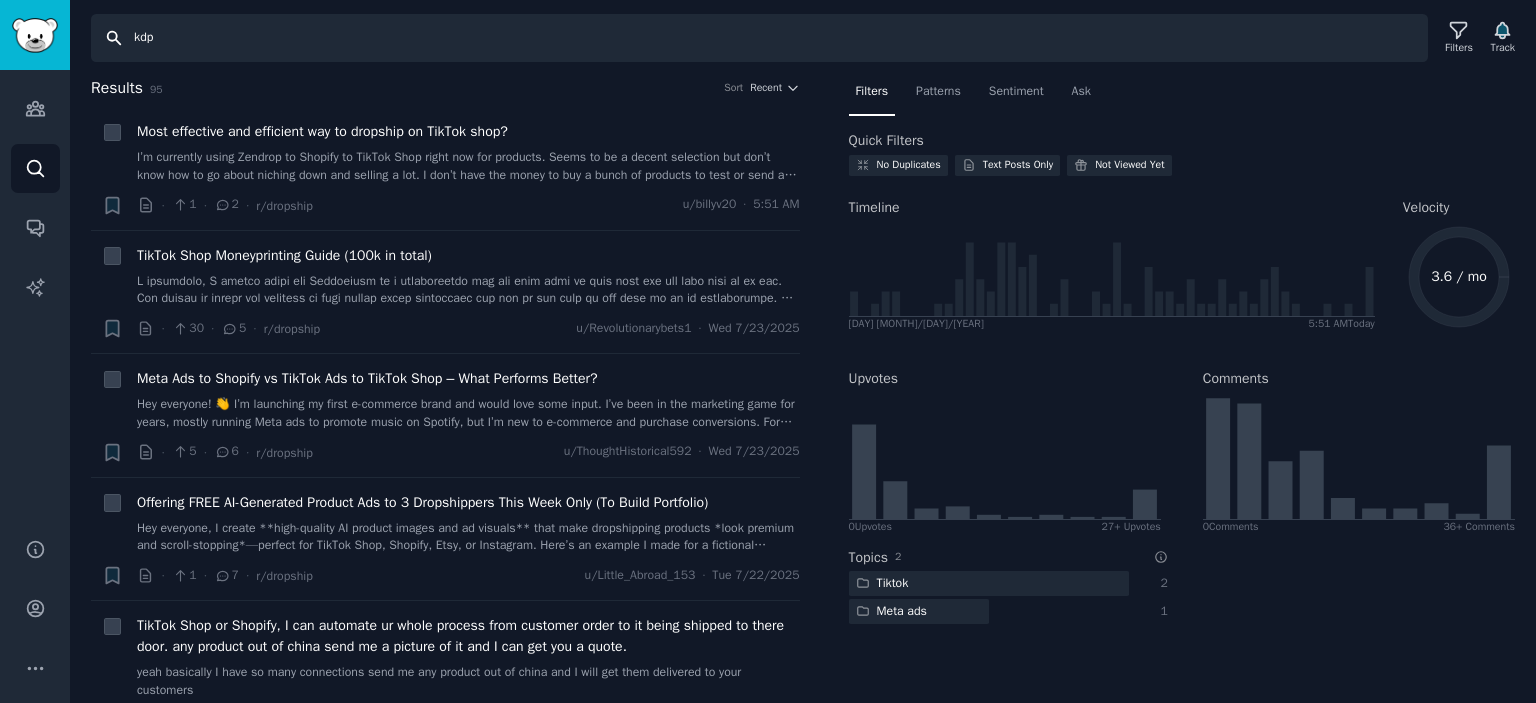 type on "kdp" 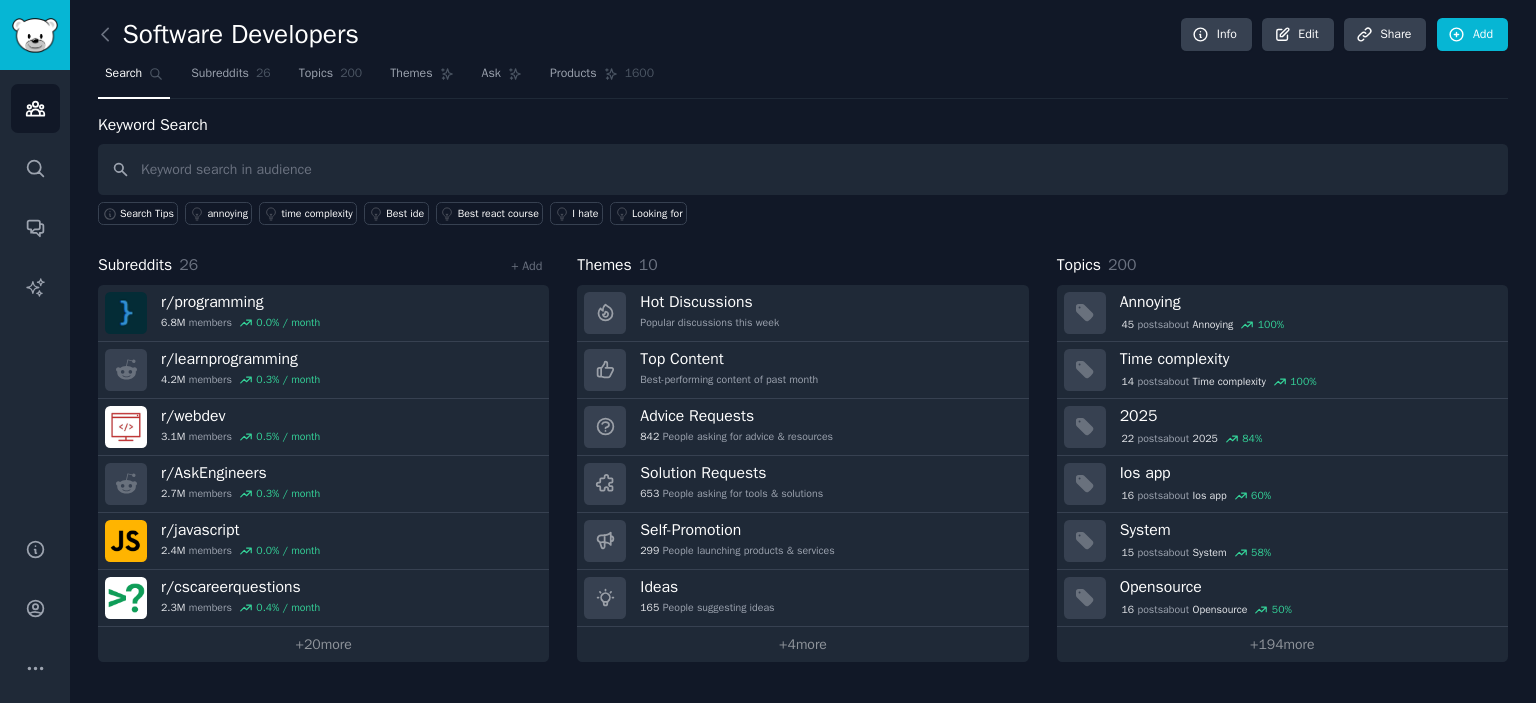 scroll, scrollTop: 0, scrollLeft: 0, axis: both 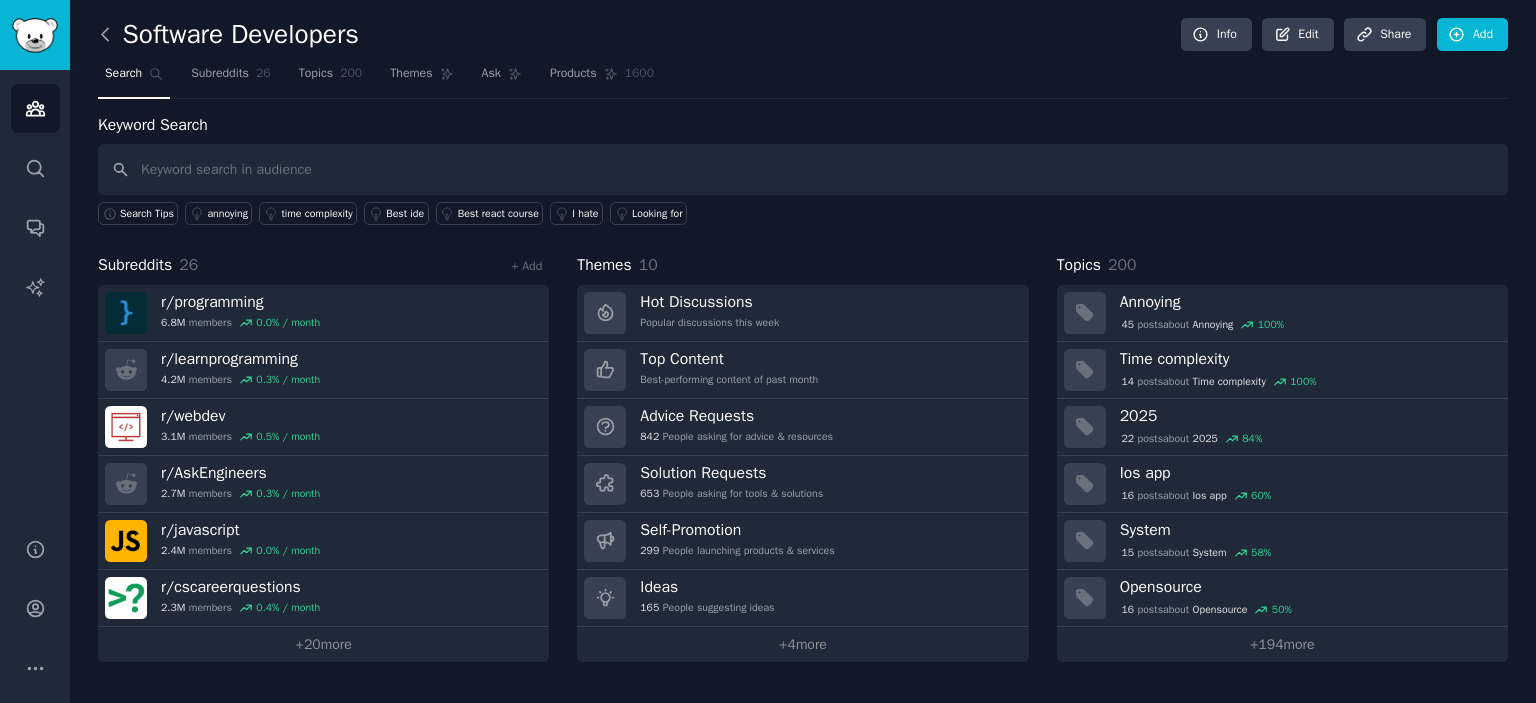 click 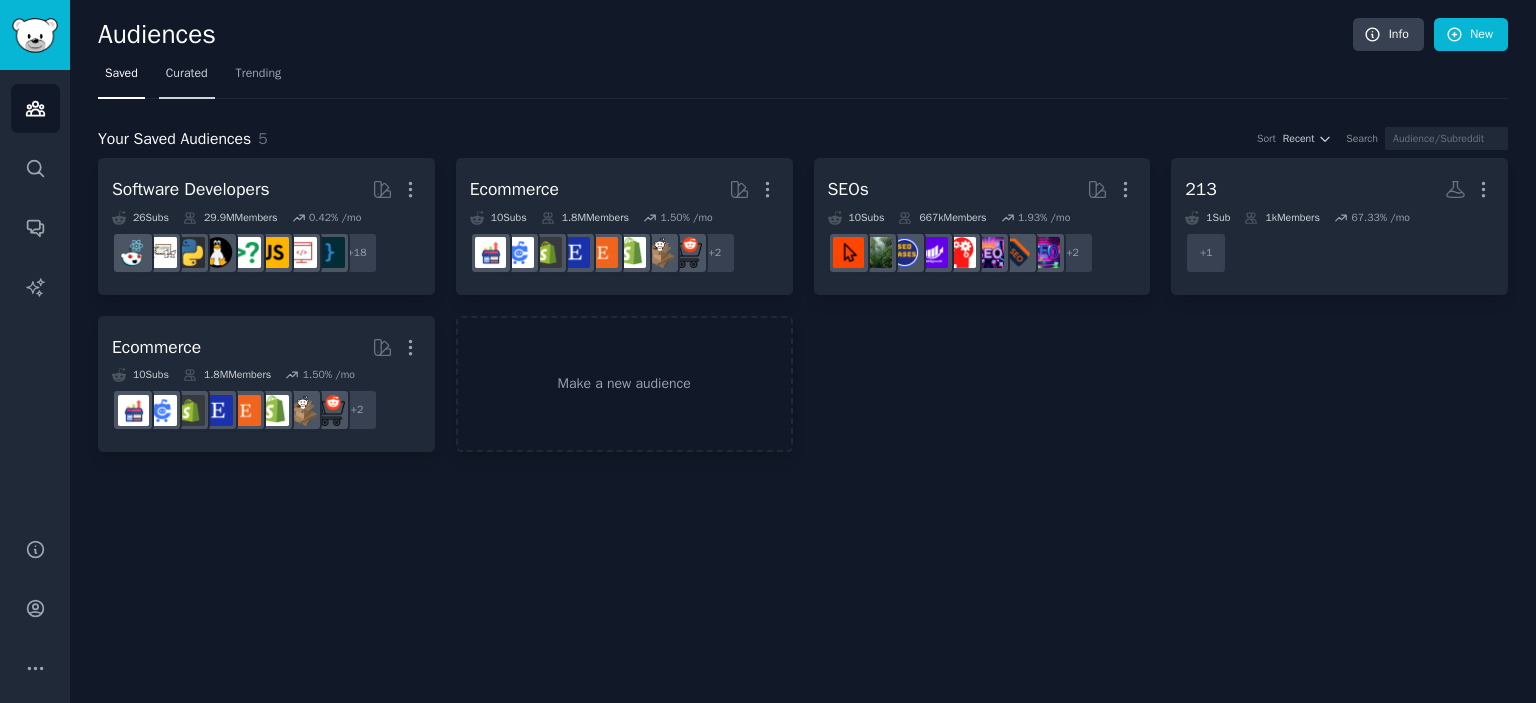 click on "Curated" at bounding box center (187, 78) 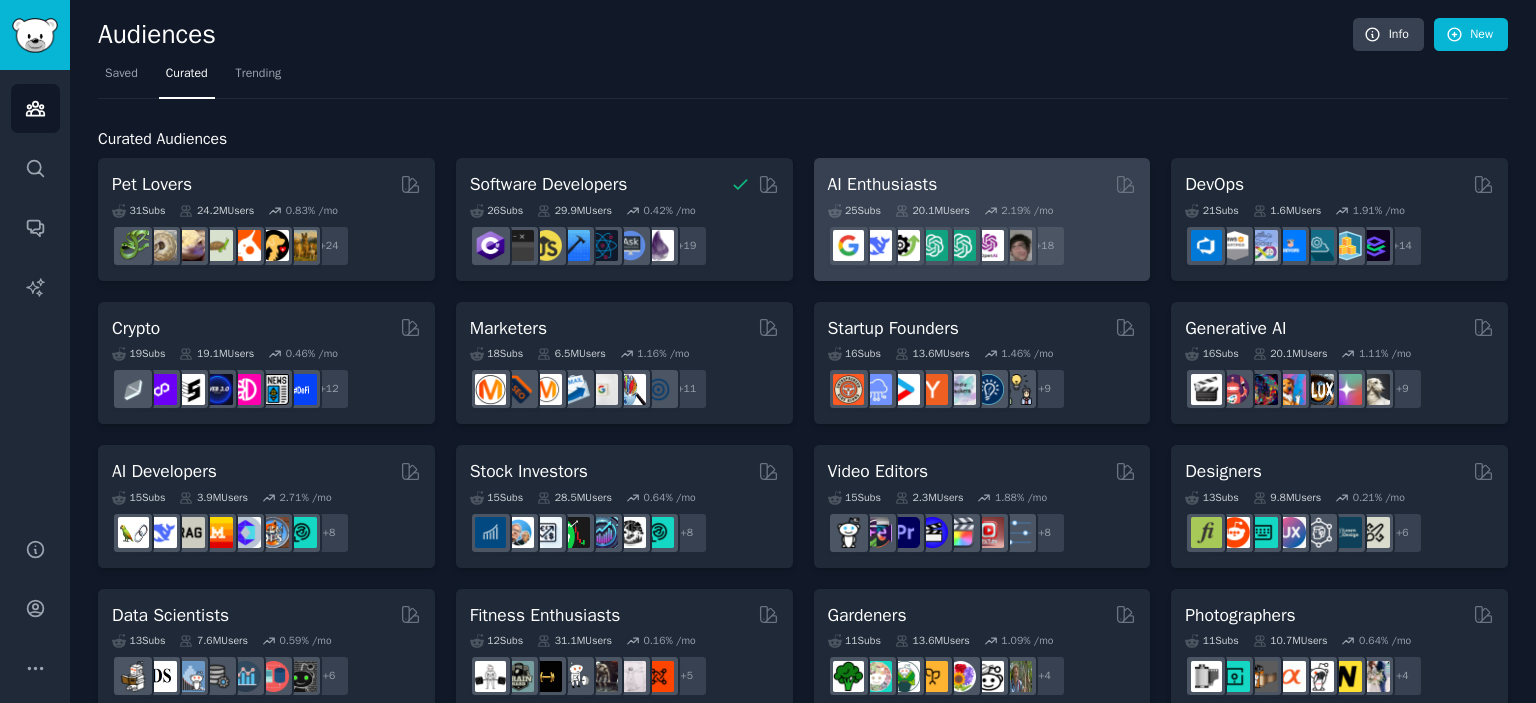 click on "AI Enthusiasts" at bounding box center (982, 184) 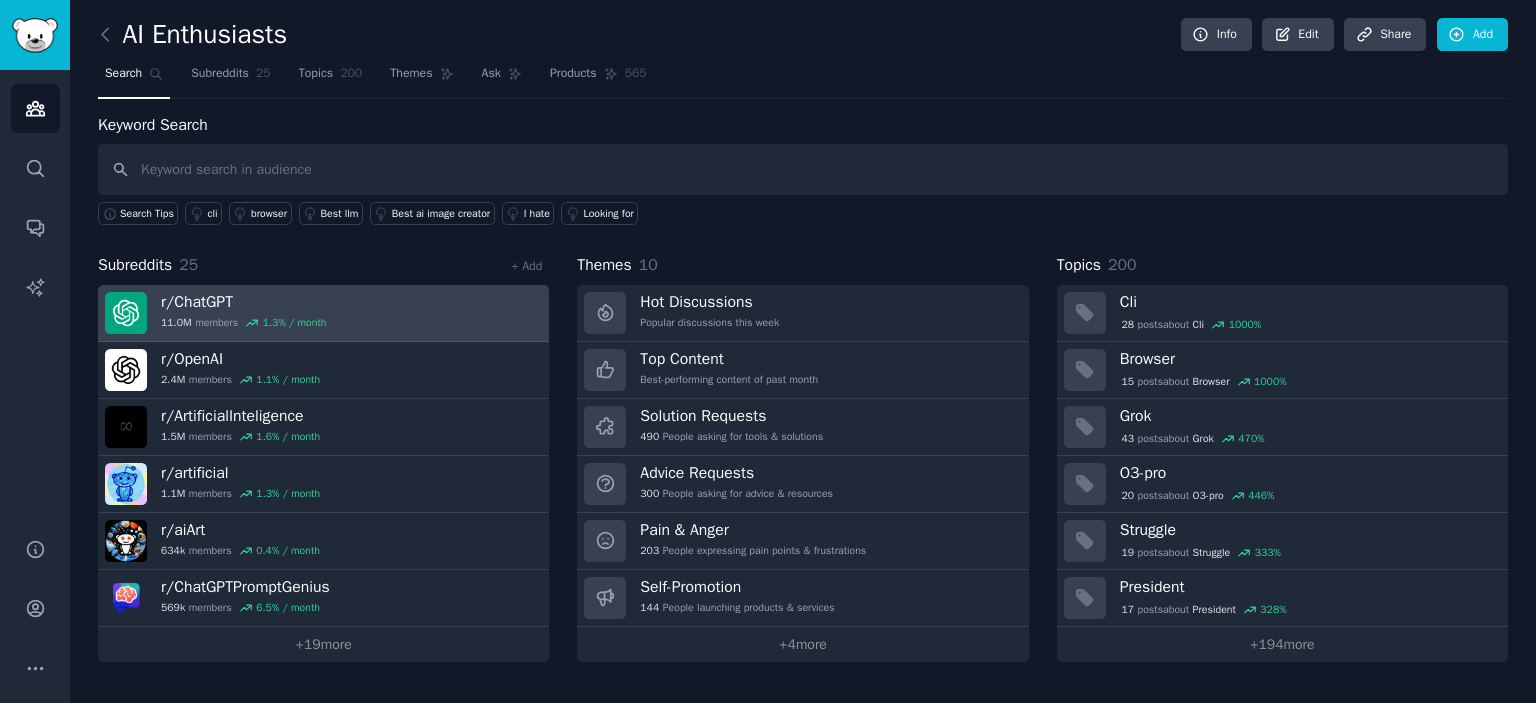 click on "r/ ChatGPT 11.0M  members 1.3 % / month" at bounding box center [323, 313] 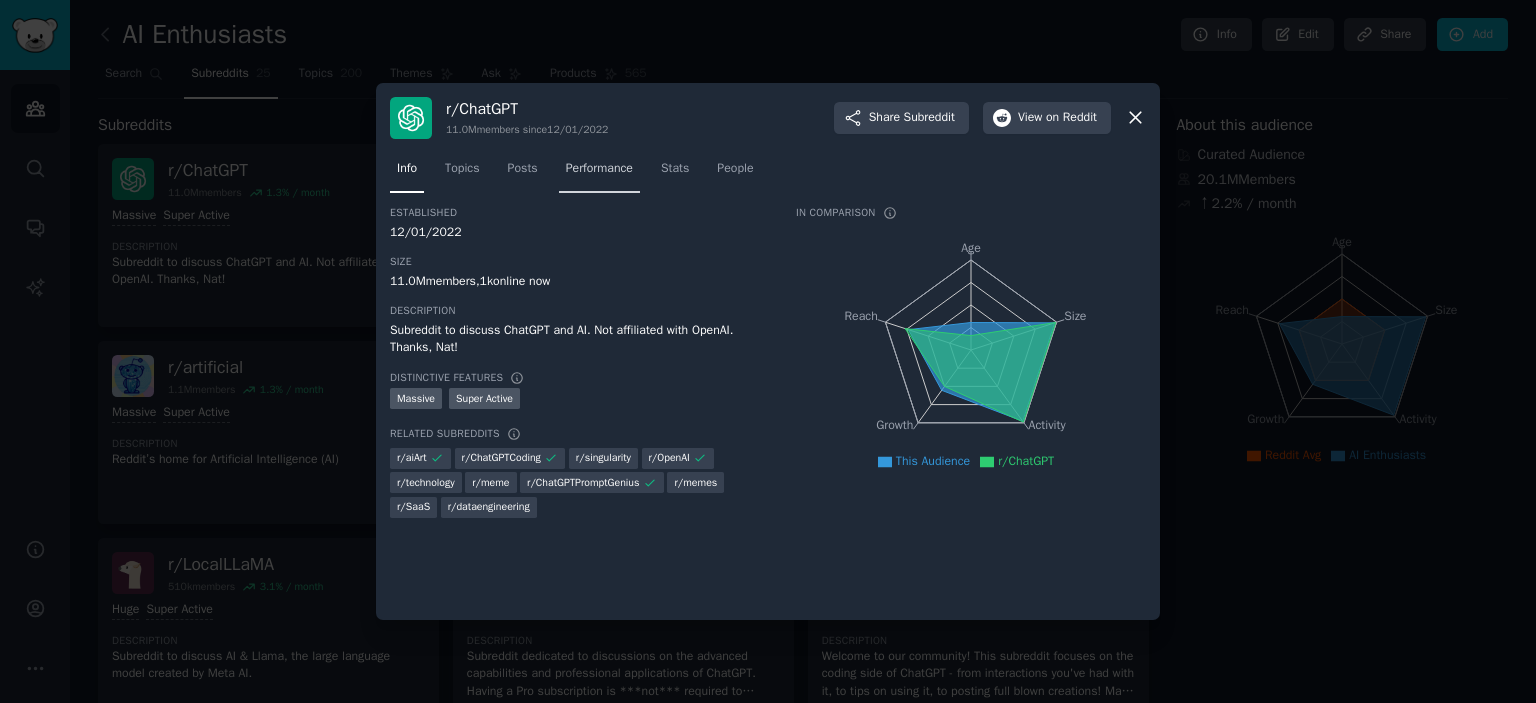 click on "Performance" at bounding box center [599, 173] 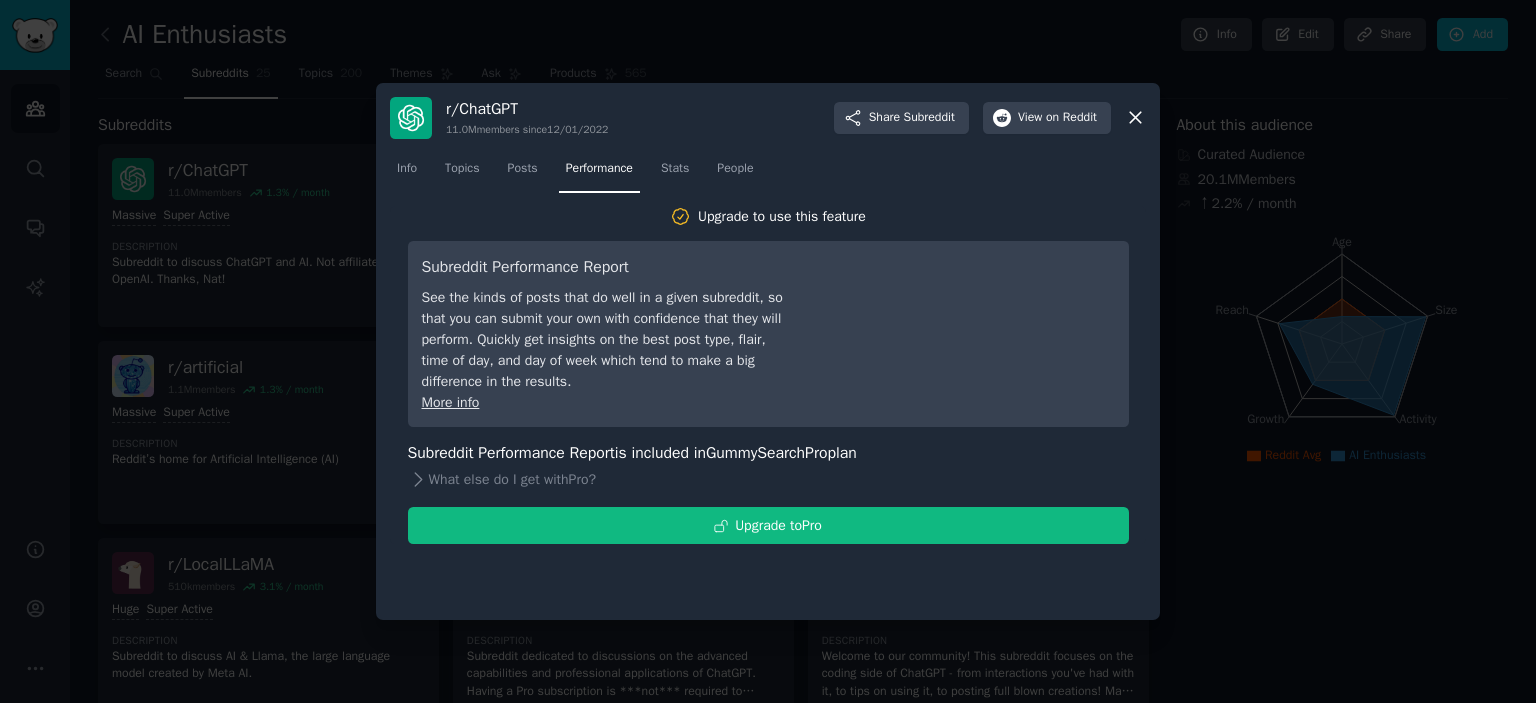 click at bounding box center (768, 351) 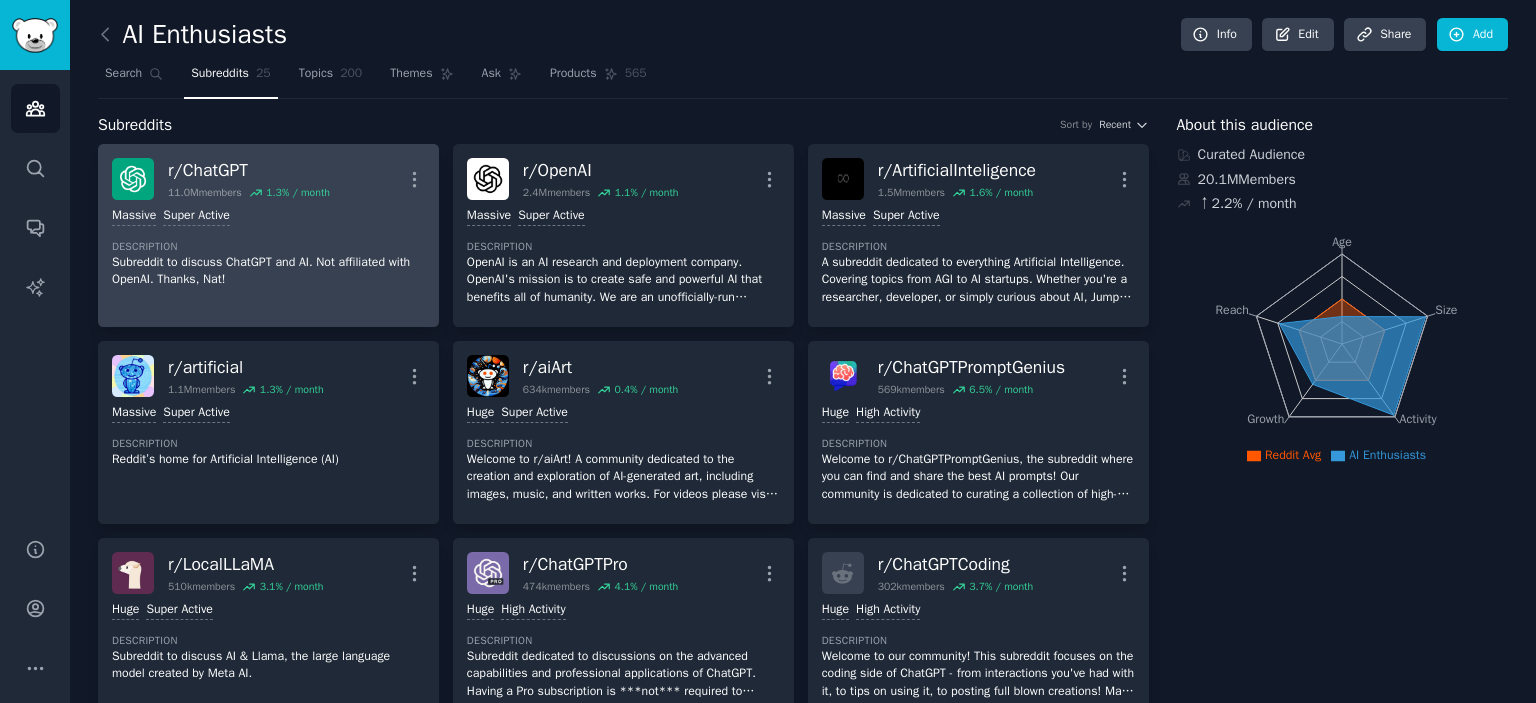 click on "r/ ChatGPT 11.0M  members 1.3 % / month More" at bounding box center [268, 179] 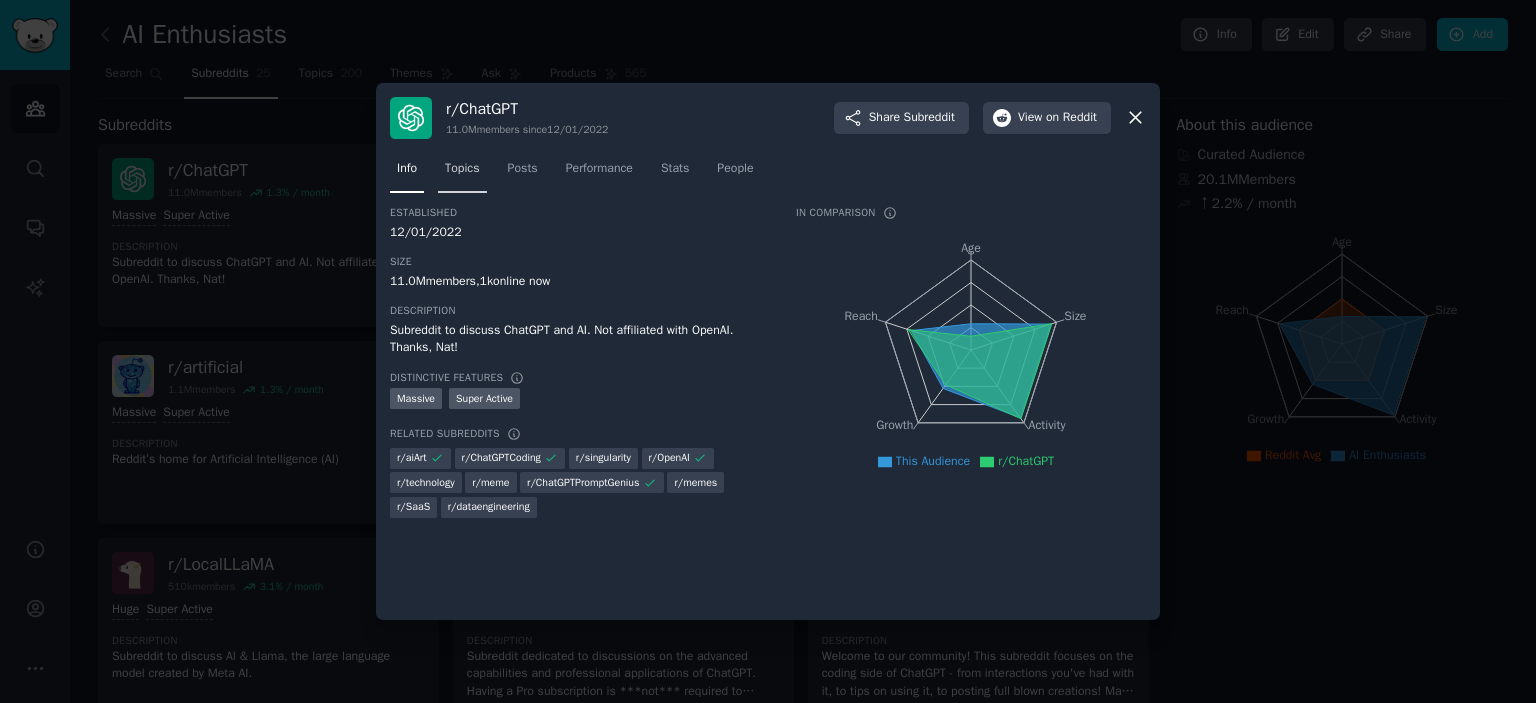 click on "Topics" at bounding box center (462, 169) 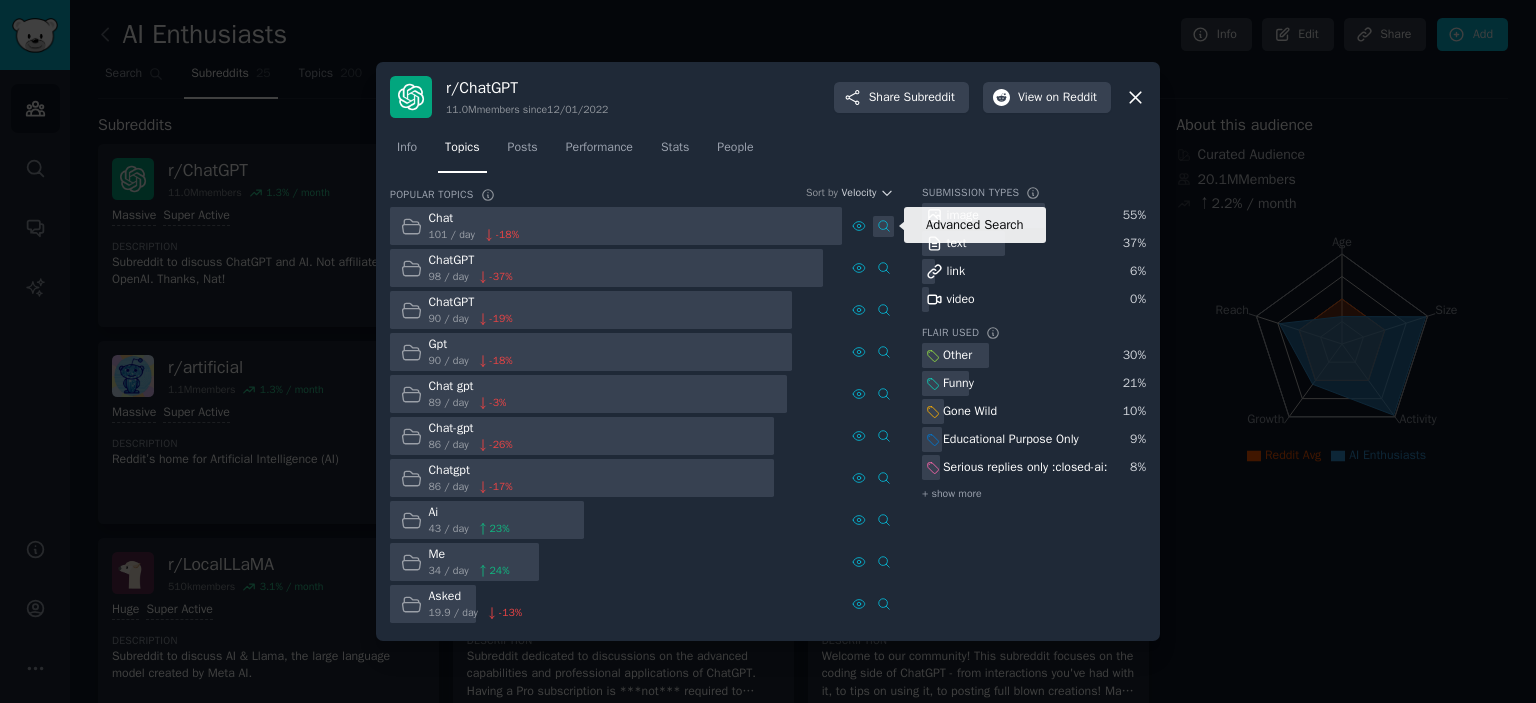 click 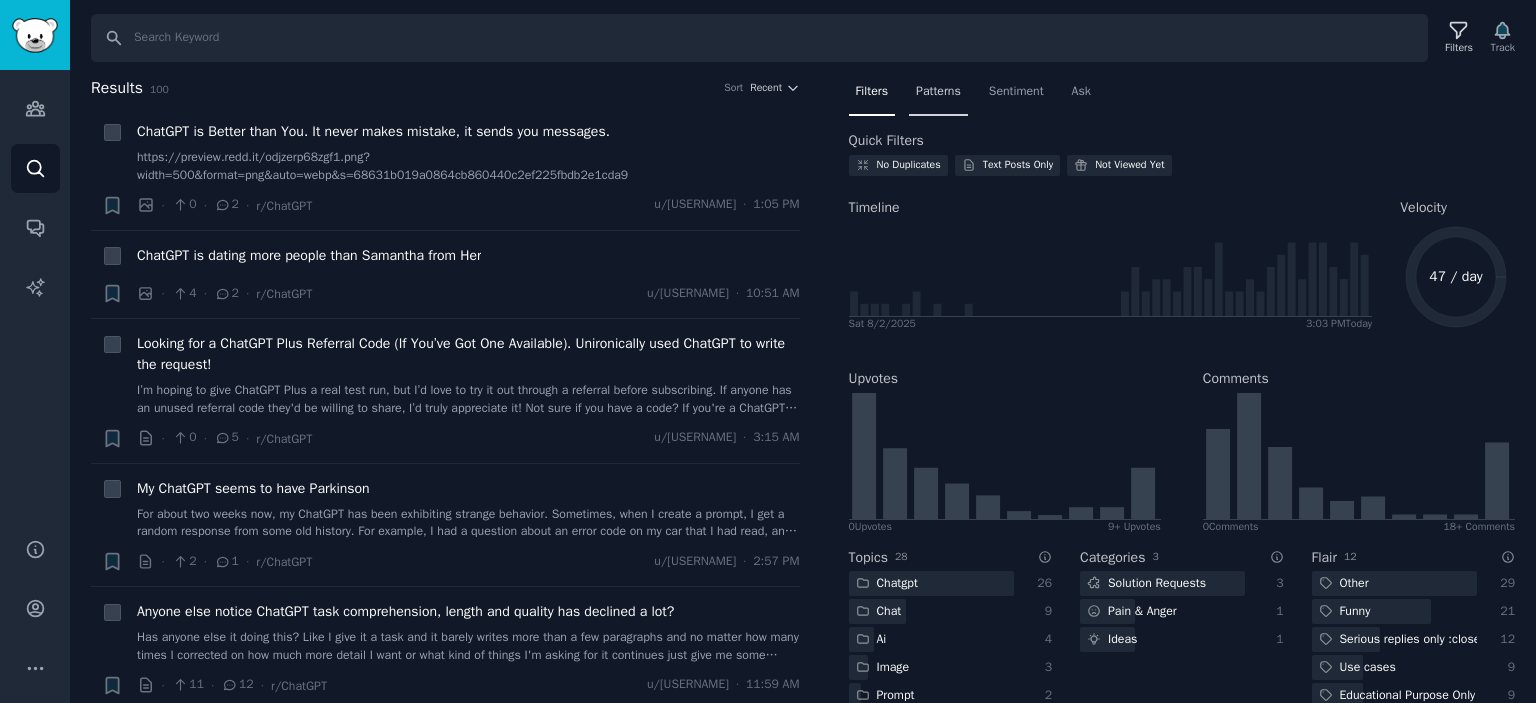 click on "Patterns" at bounding box center (938, 92) 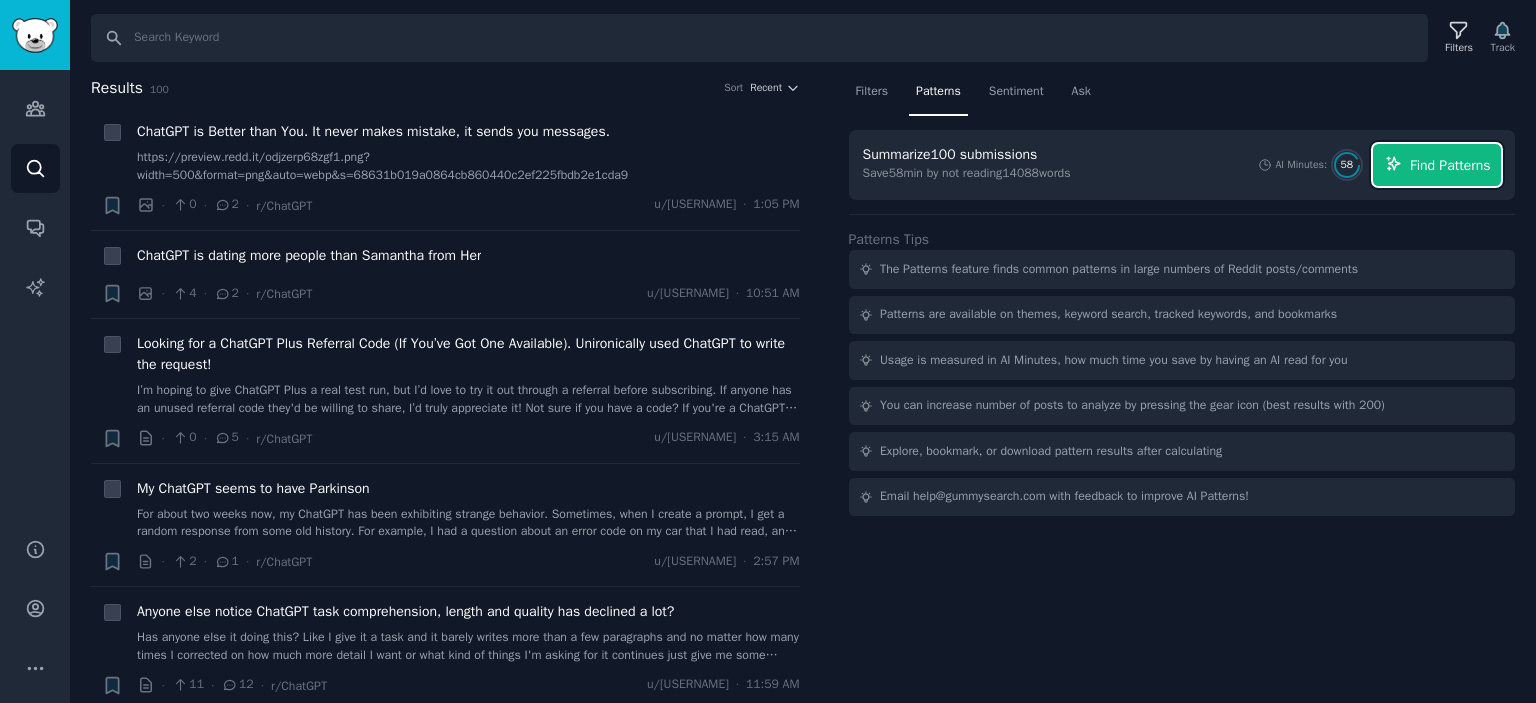 click on "Find Patterns" at bounding box center [1450, 165] 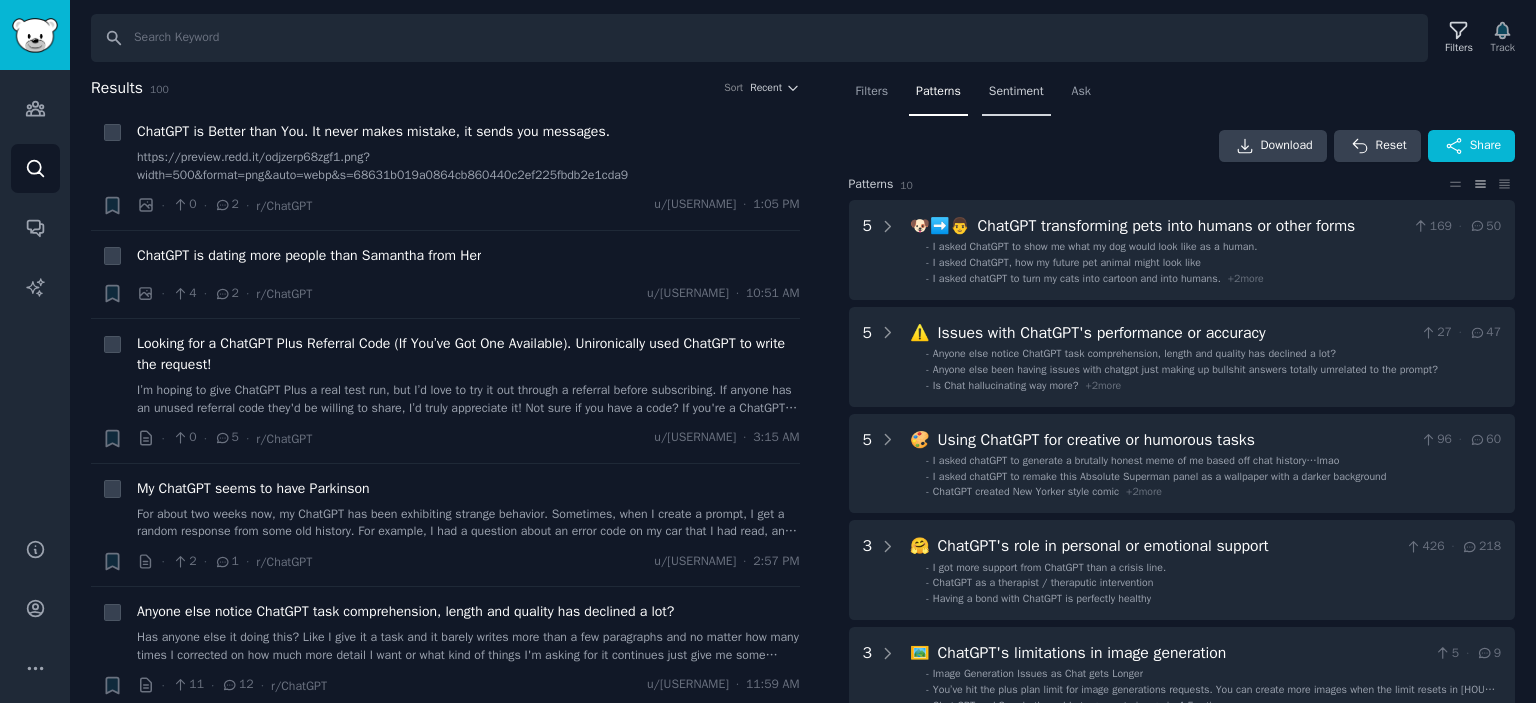 click on "Sentiment" at bounding box center (1016, 96) 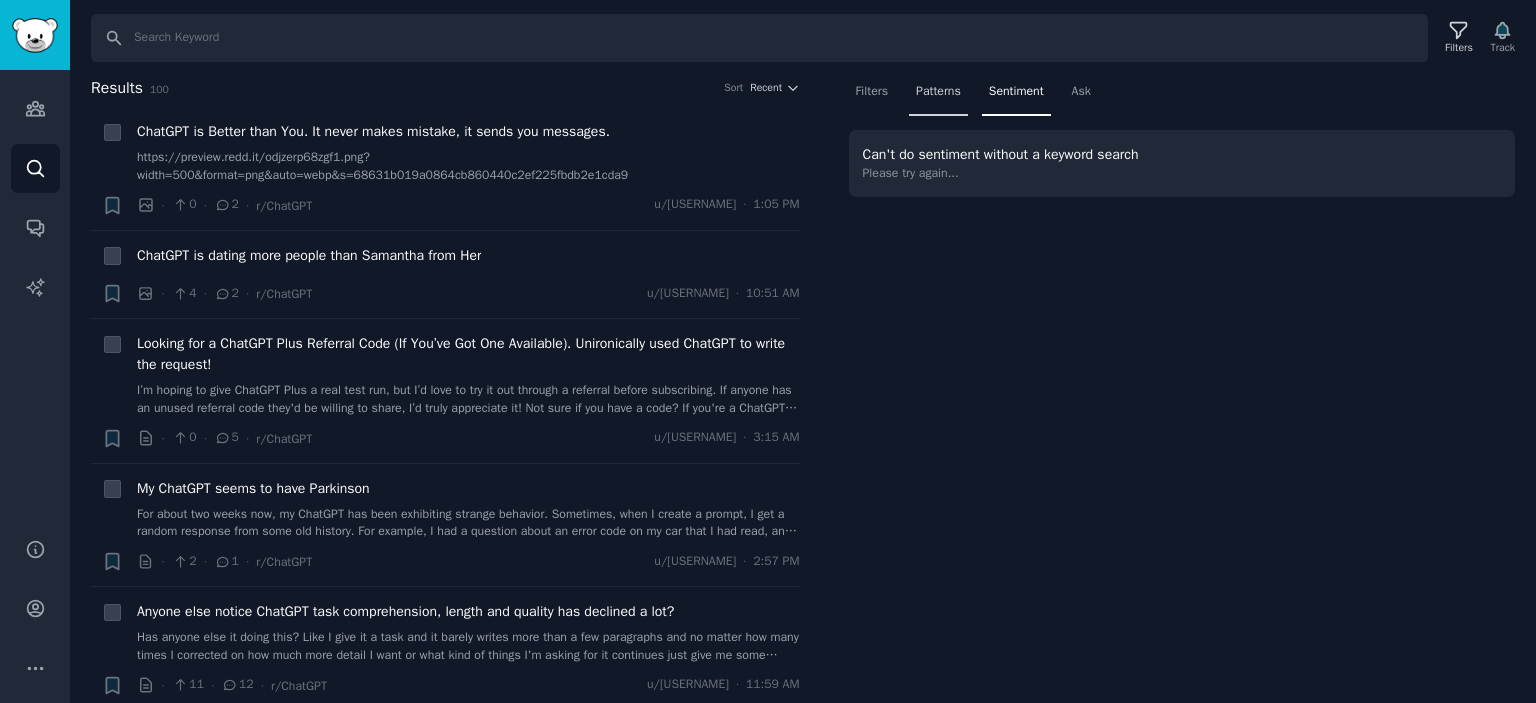 click on "Patterns" at bounding box center [938, 96] 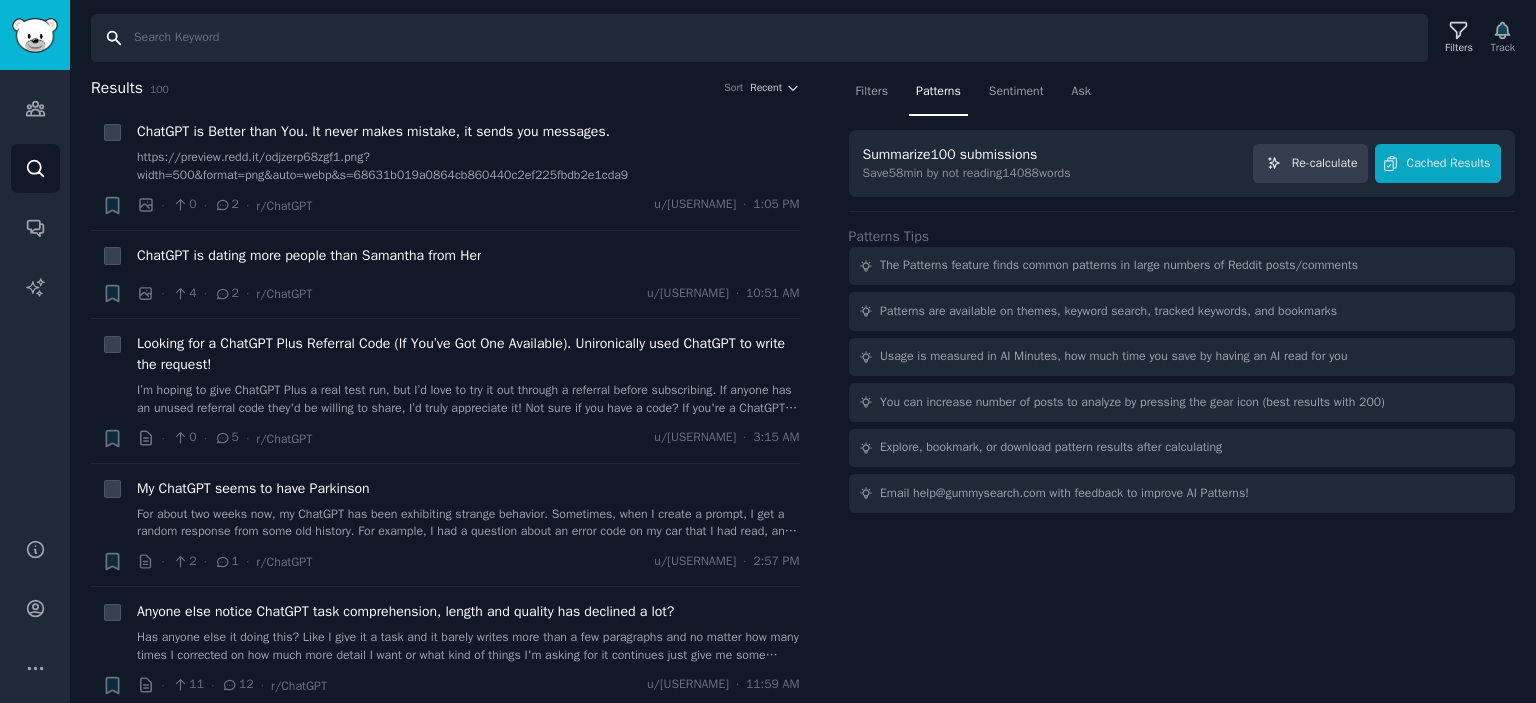 click on "Search" at bounding box center [759, 38] 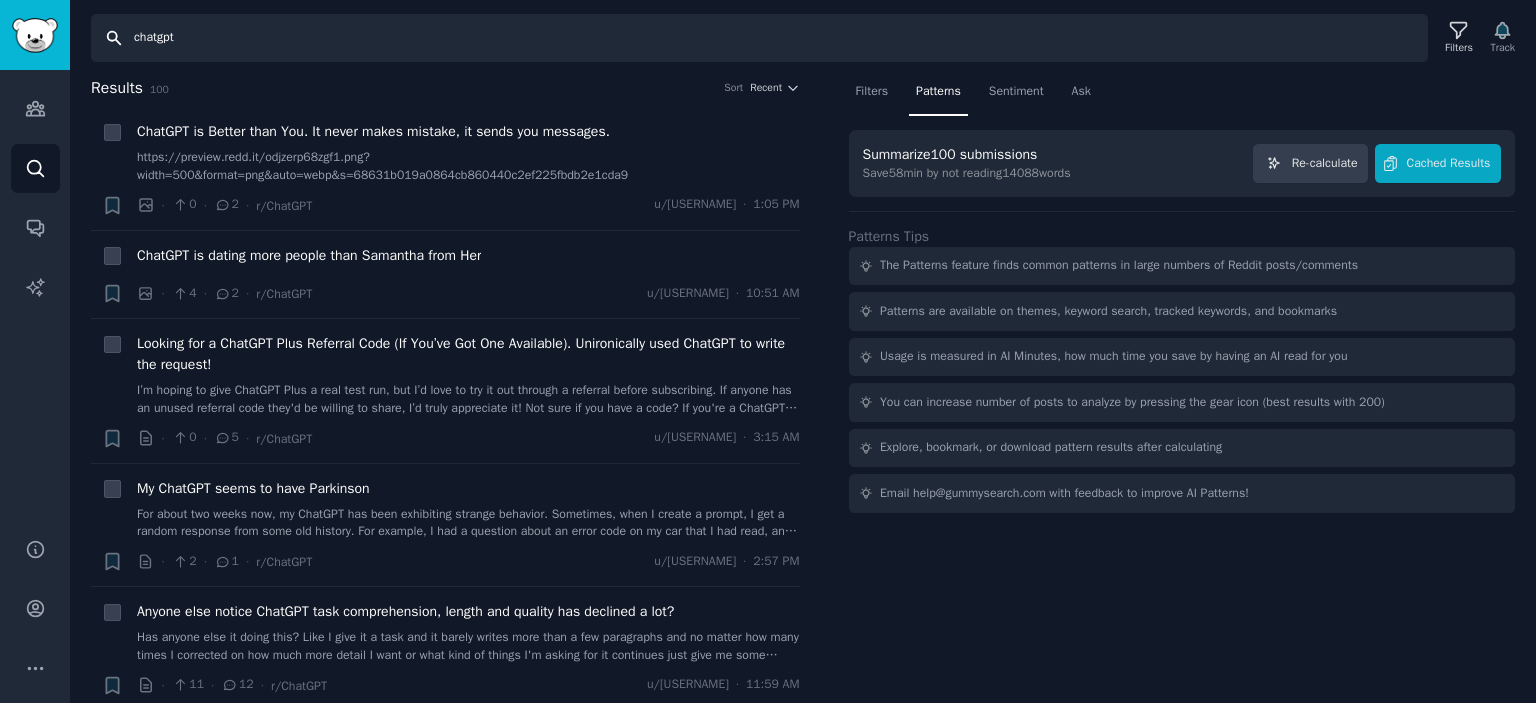 type on "chatgpt" 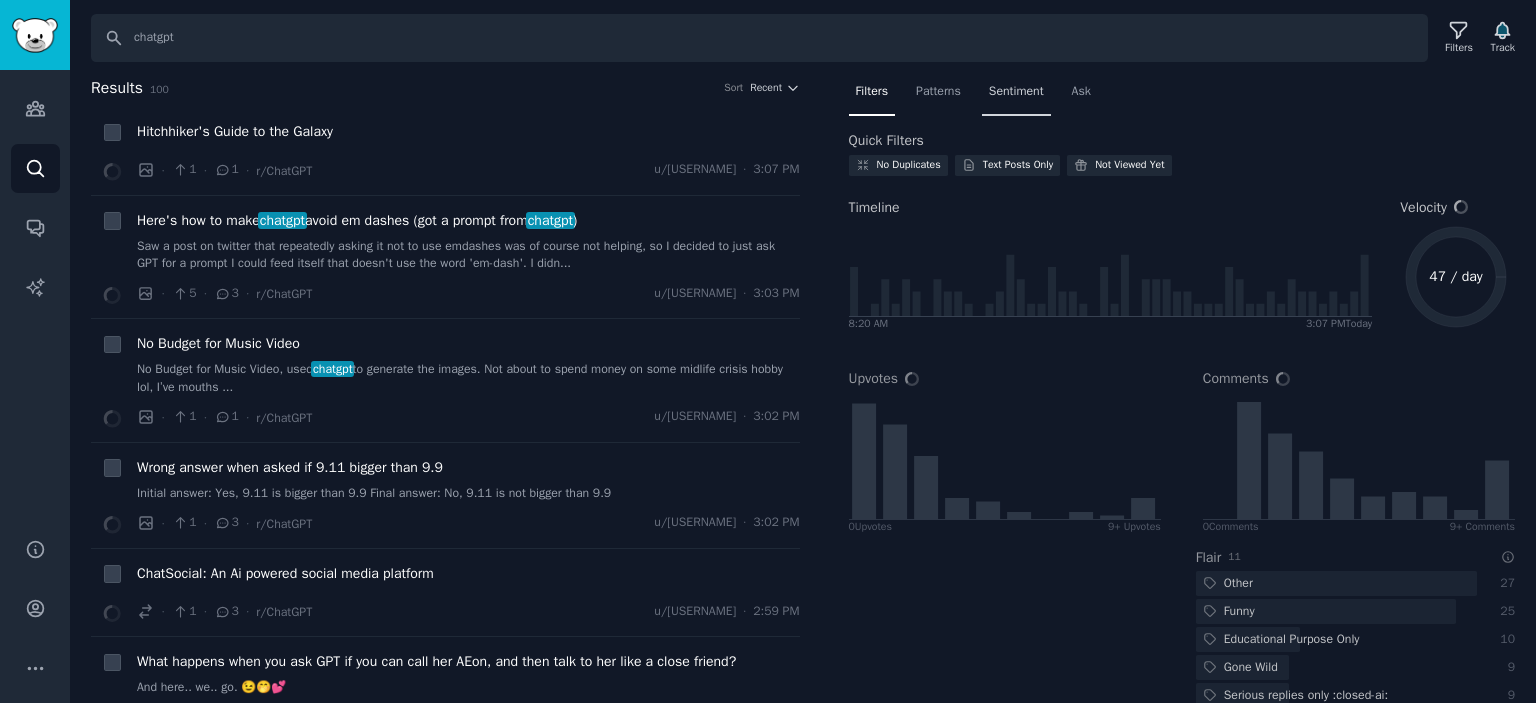 click on "Sentiment" at bounding box center [1016, 96] 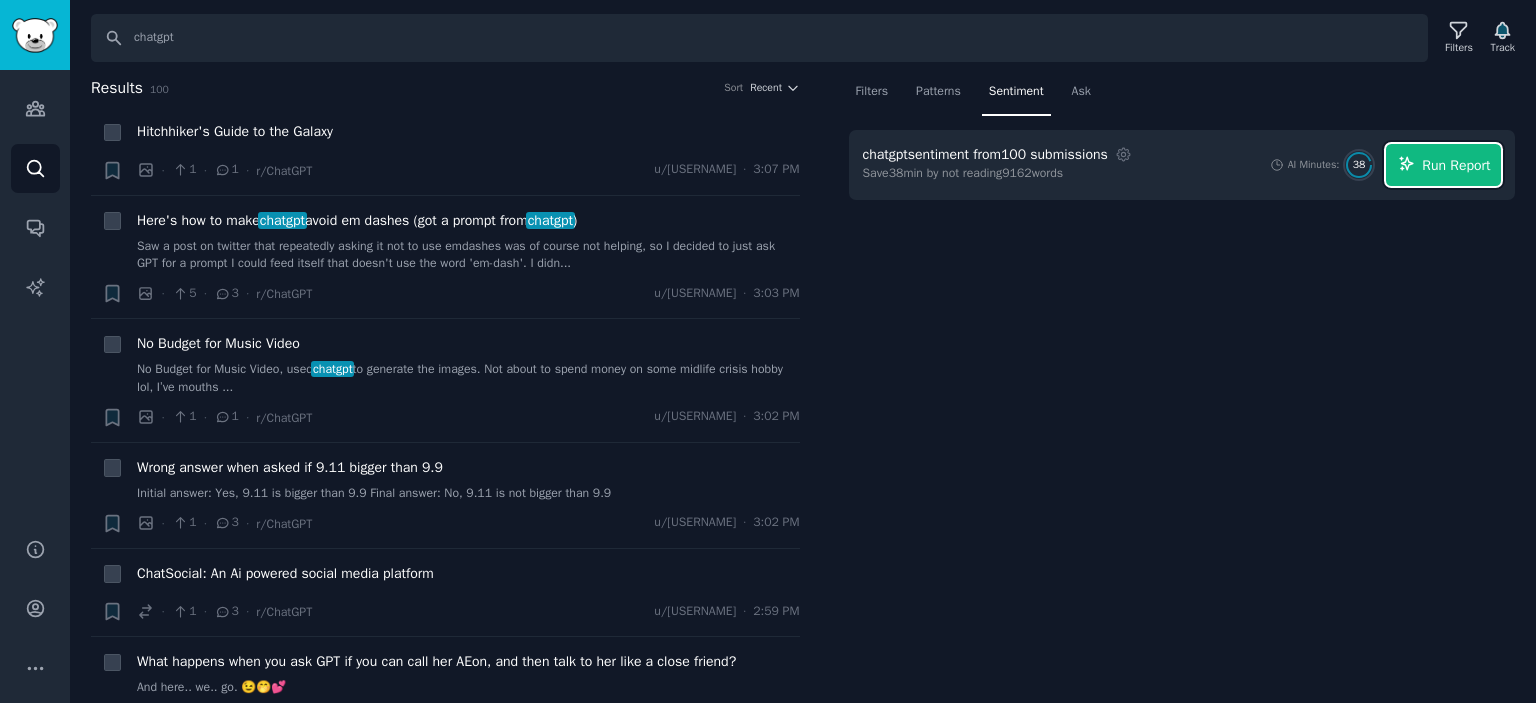 click on "Run Report" at bounding box center (1456, 165) 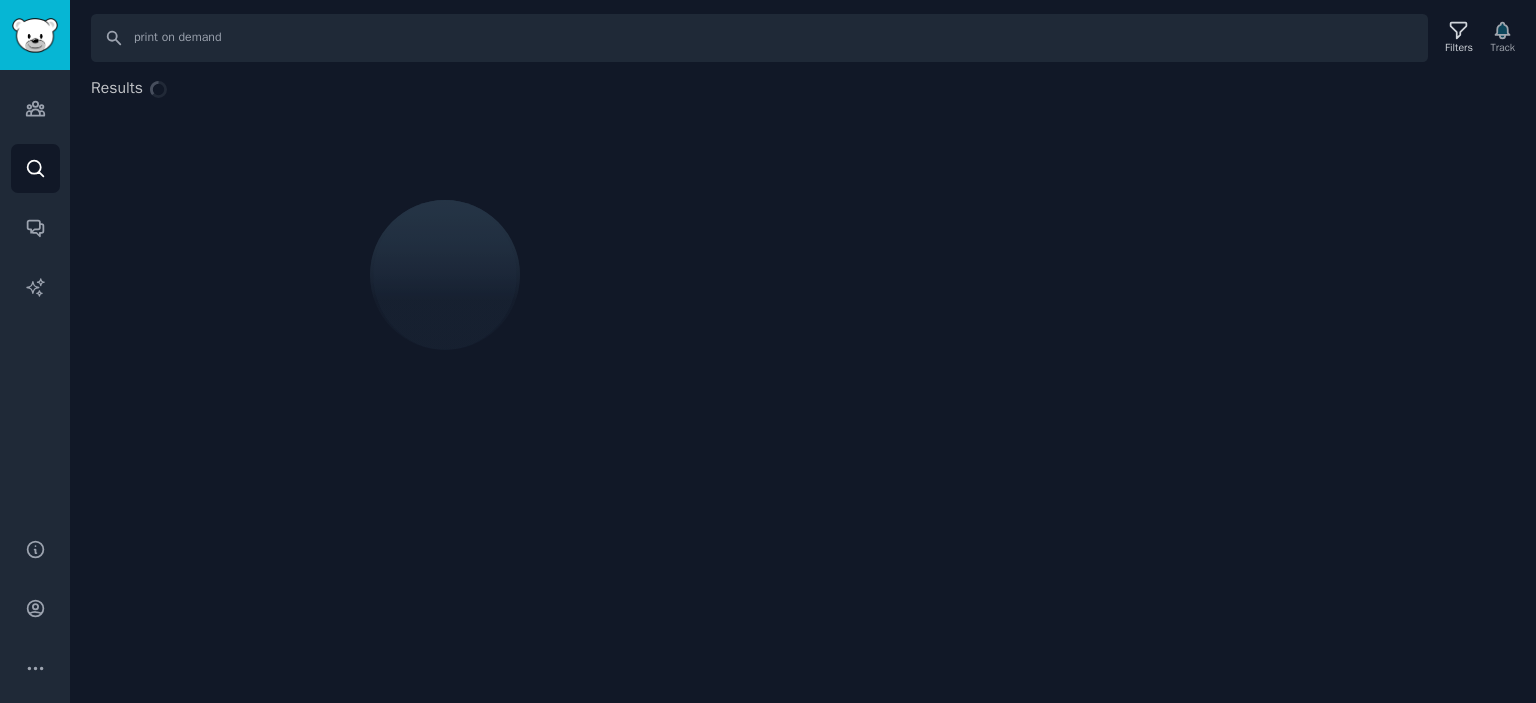 scroll, scrollTop: 0, scrollLeft: 0, axis: both 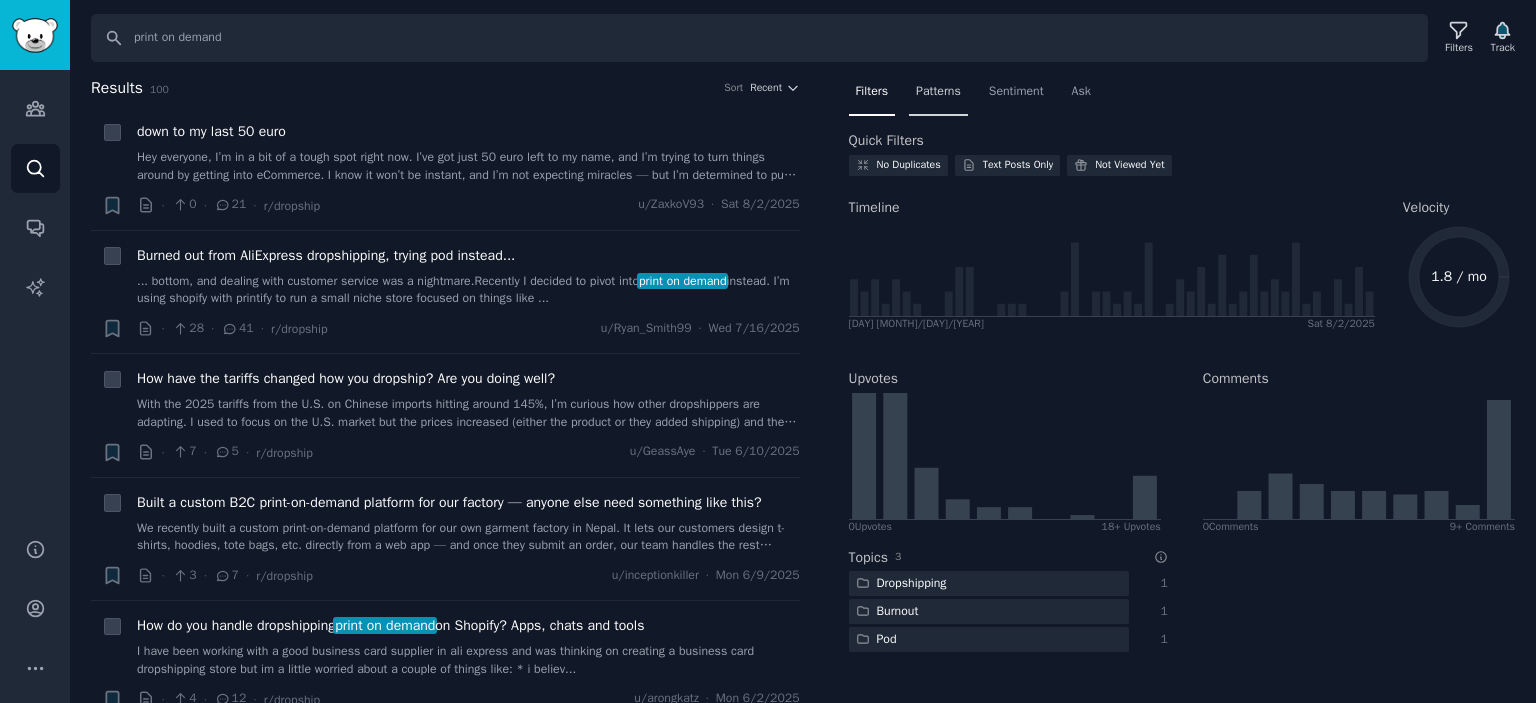 click on "Patterns" at bounding box center (938, 96) 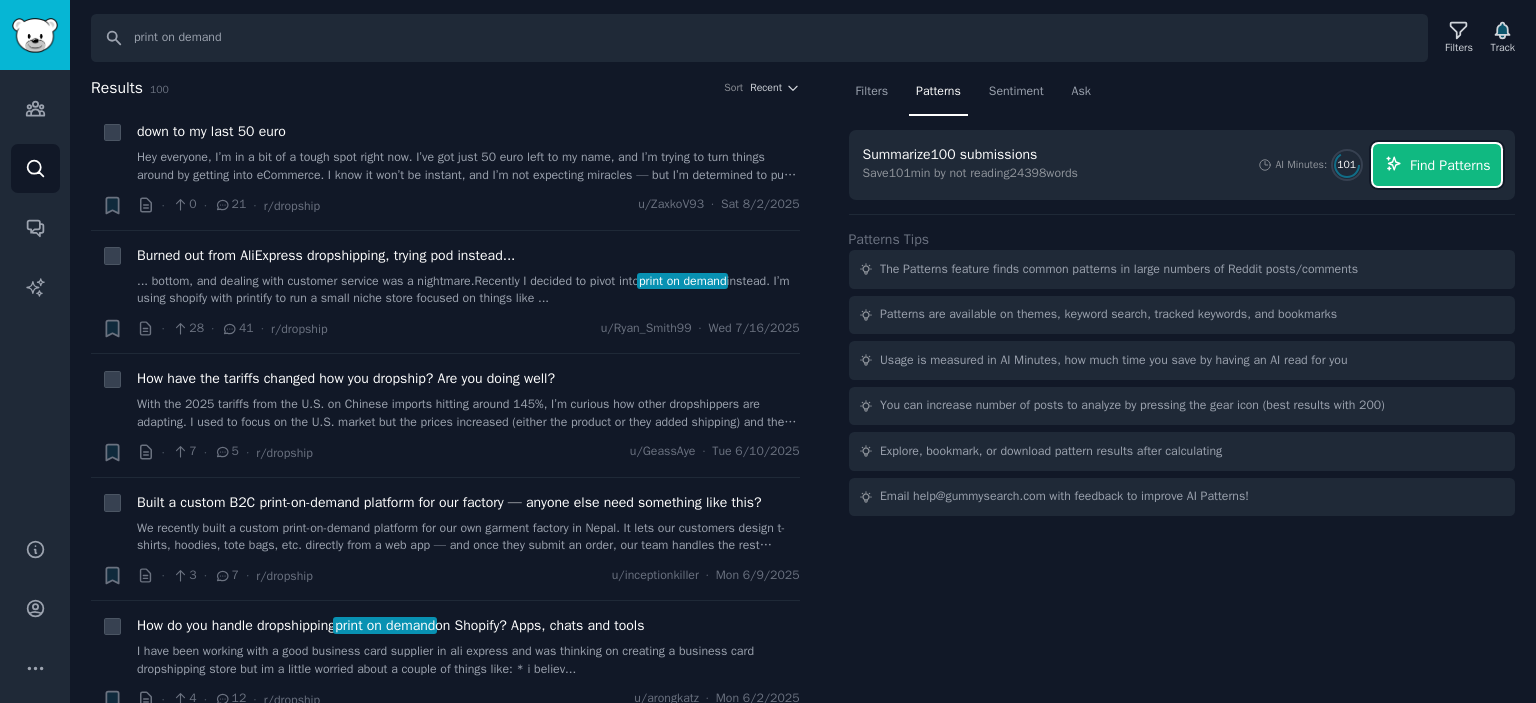 click on "Find Patterns" at bounding box center (1450, 165) 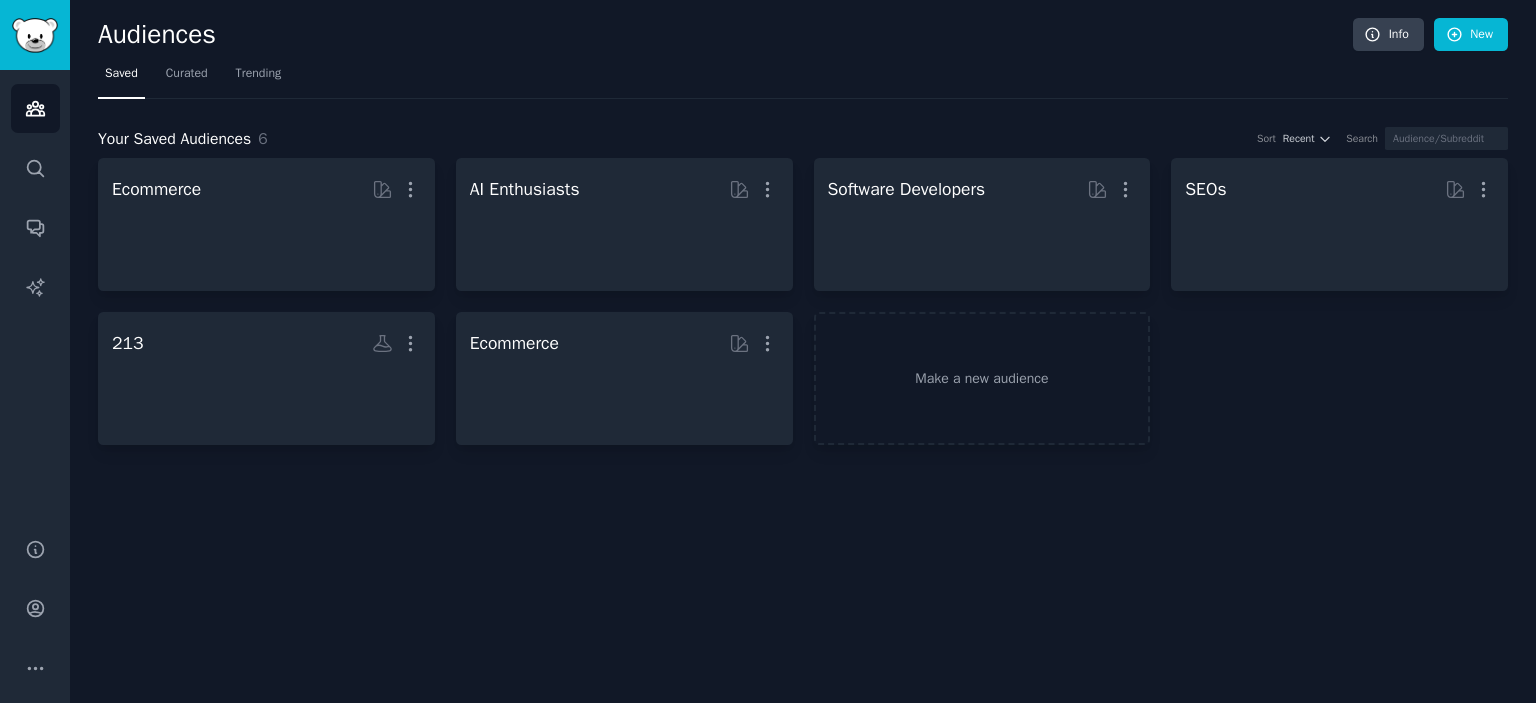 scroll, scrollTop: 0, scrollLeft: 0, axis: both 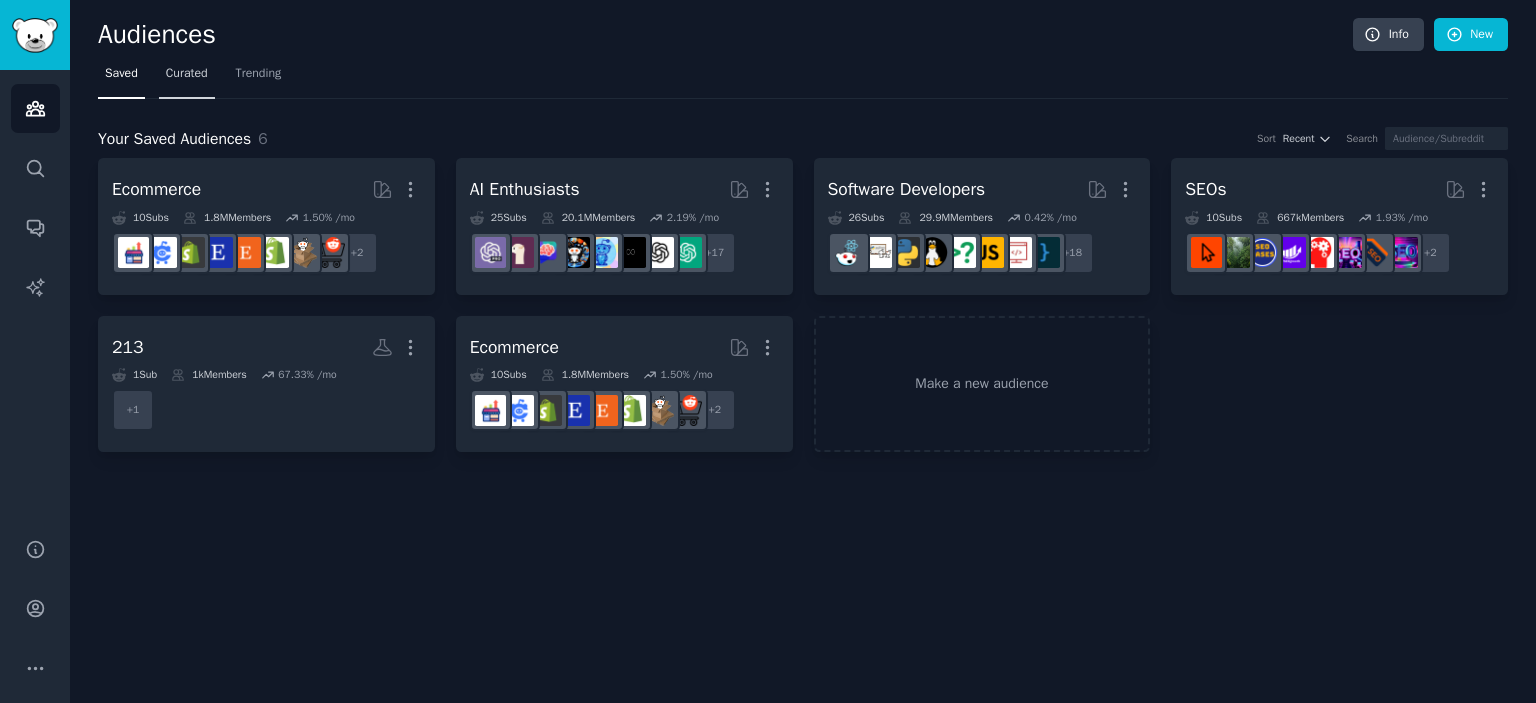 click on "Curated" at bounding box center (187, 74) 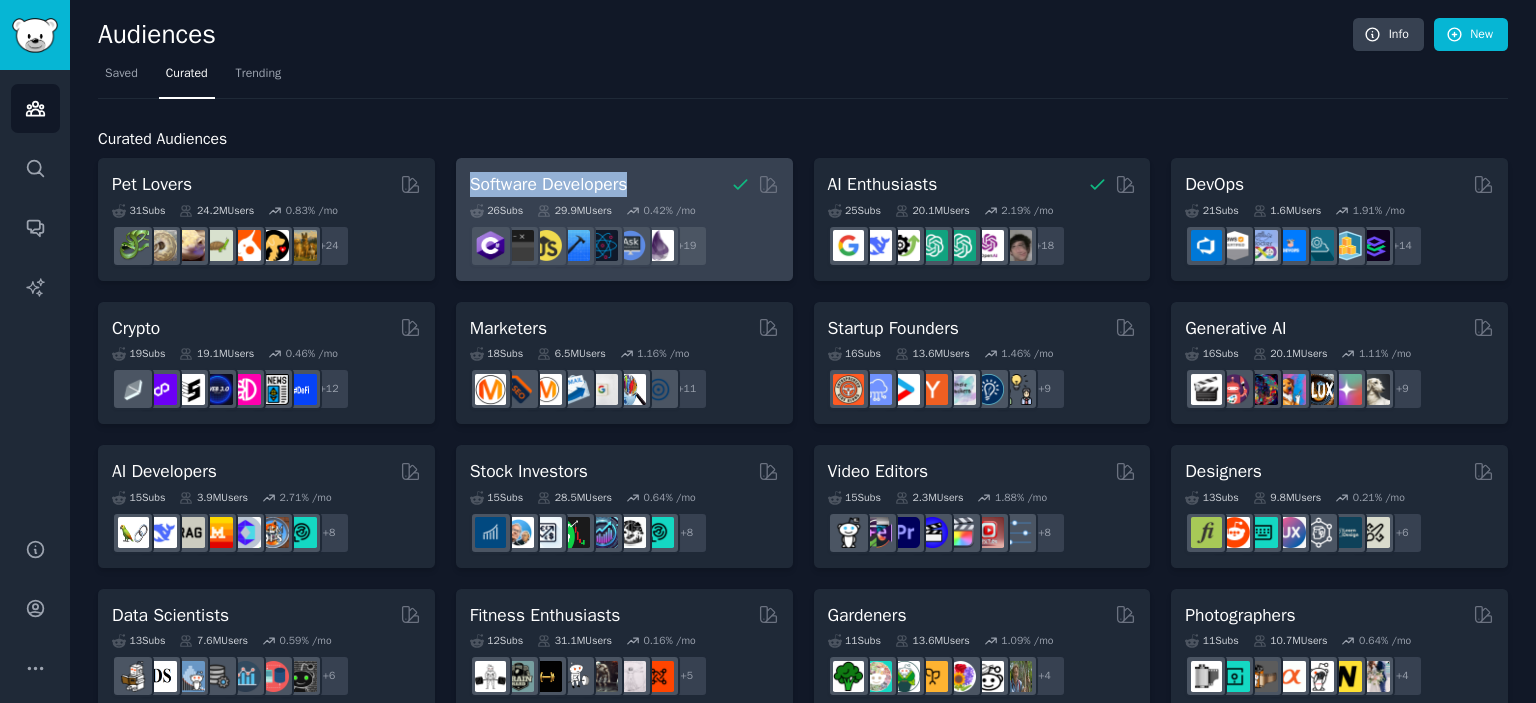 drag, startPoint x: 458, startPoint y: 166, endPoint x: 640, endPoint y: 184, distance: 182.88794 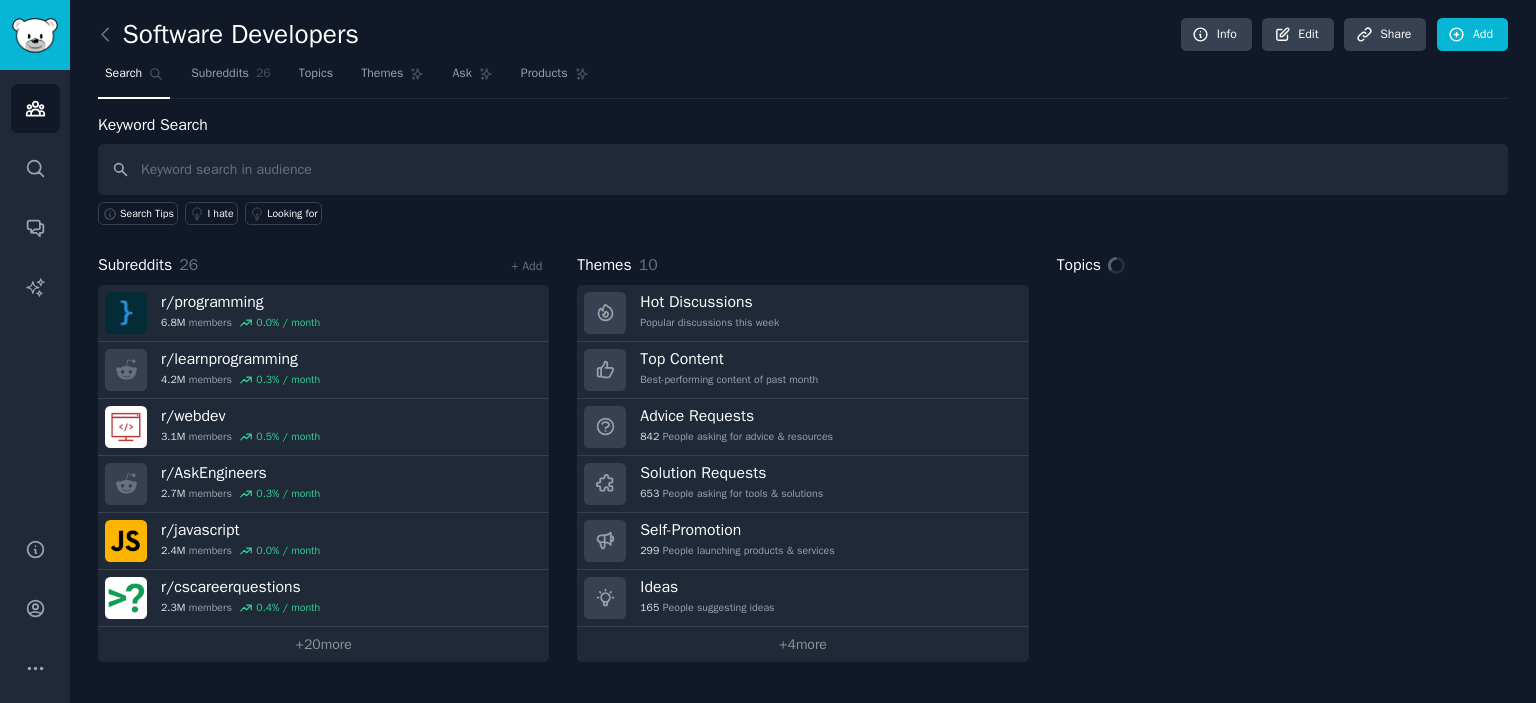 click on "Software Developers" at bounding box center [228, 35] 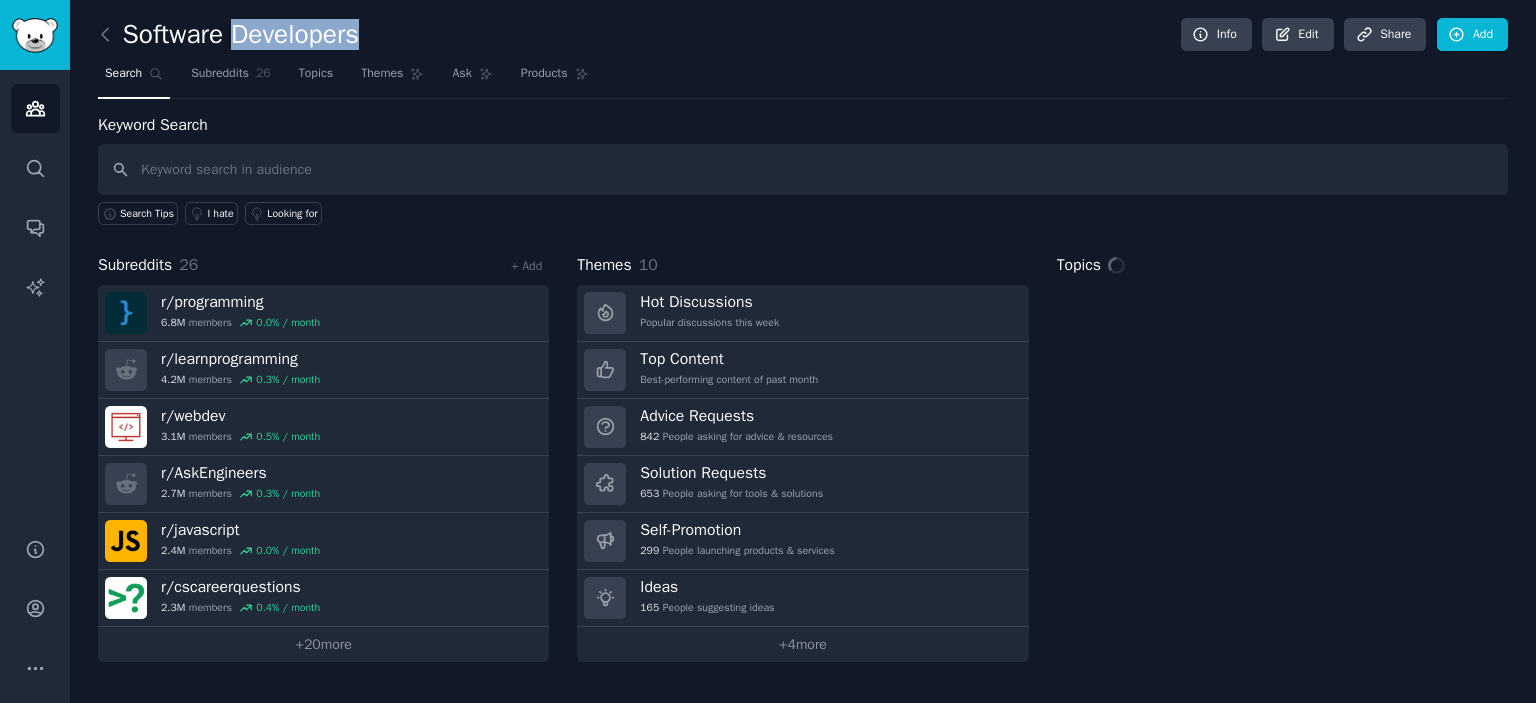 click on "Software Developers" at bounding box center (228, 35) 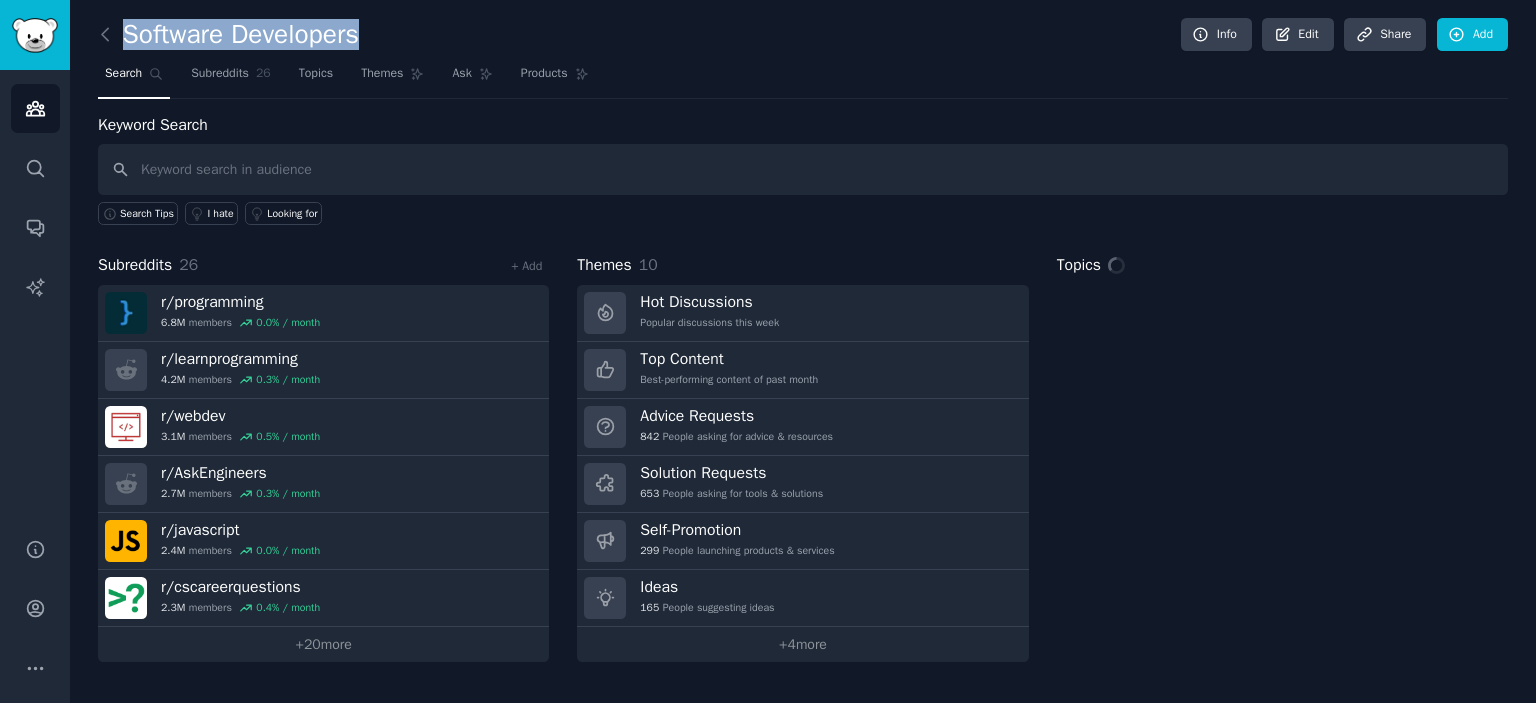 click on "Software Developers" at bounding box center [228, 35] 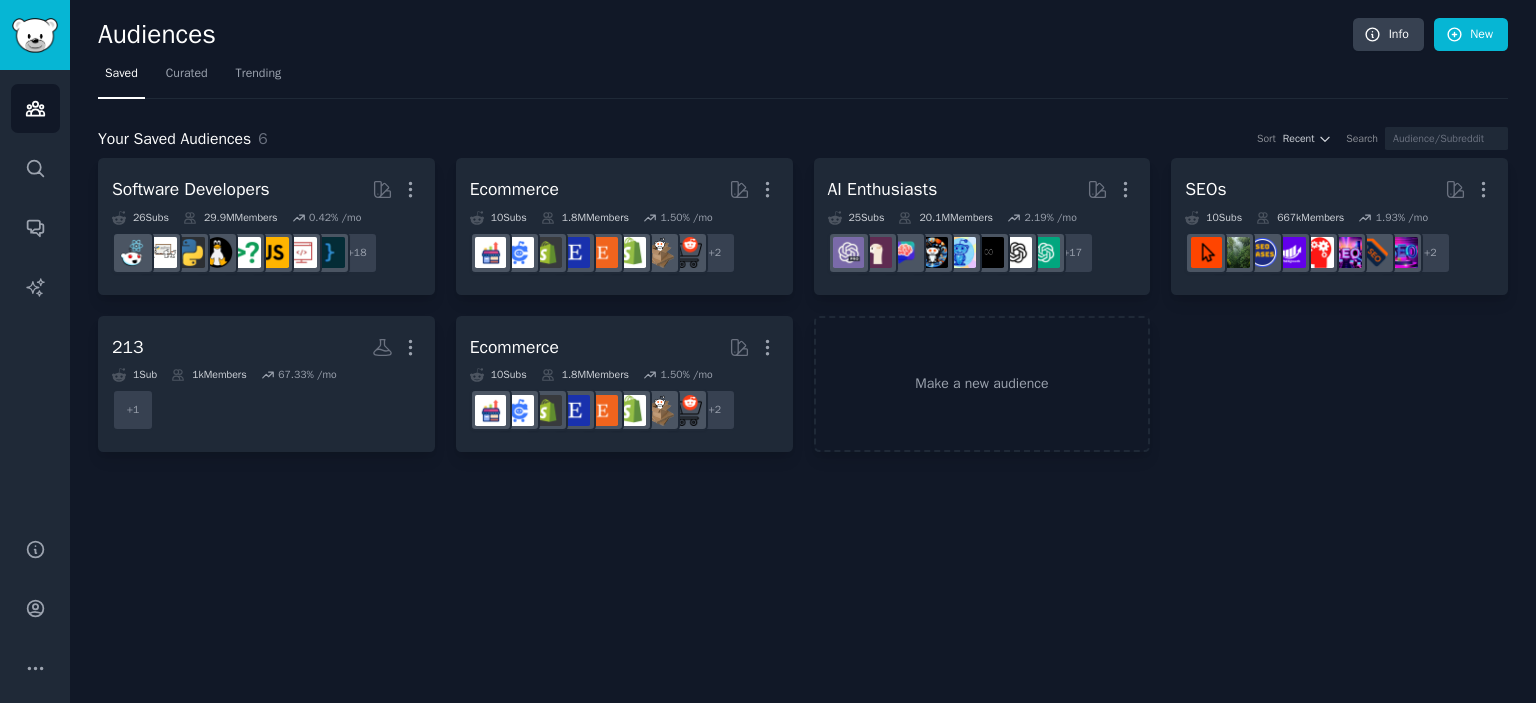 scroll, scrollTop: 0, scrollLeft: 0, axis: both 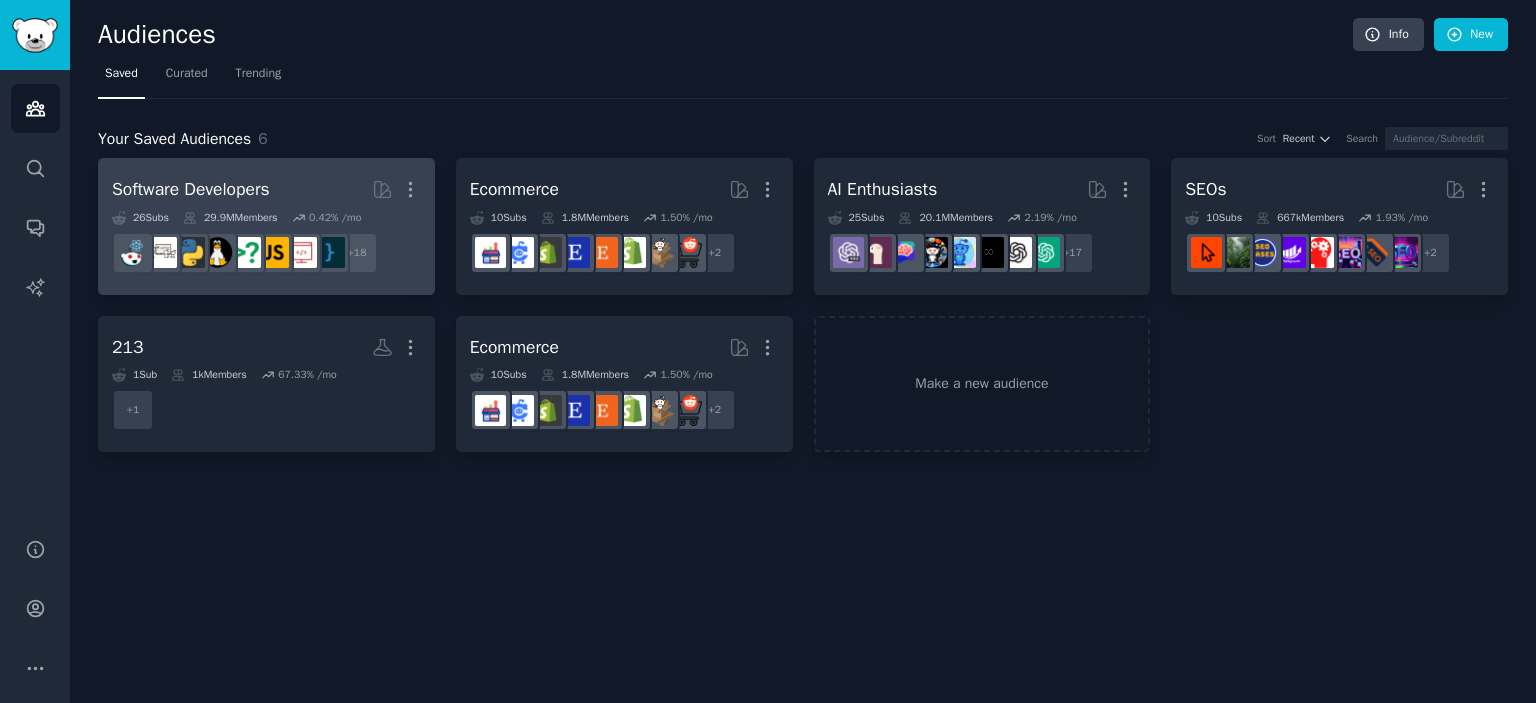 click on "Software Developers" at bounding box center (191, 189) 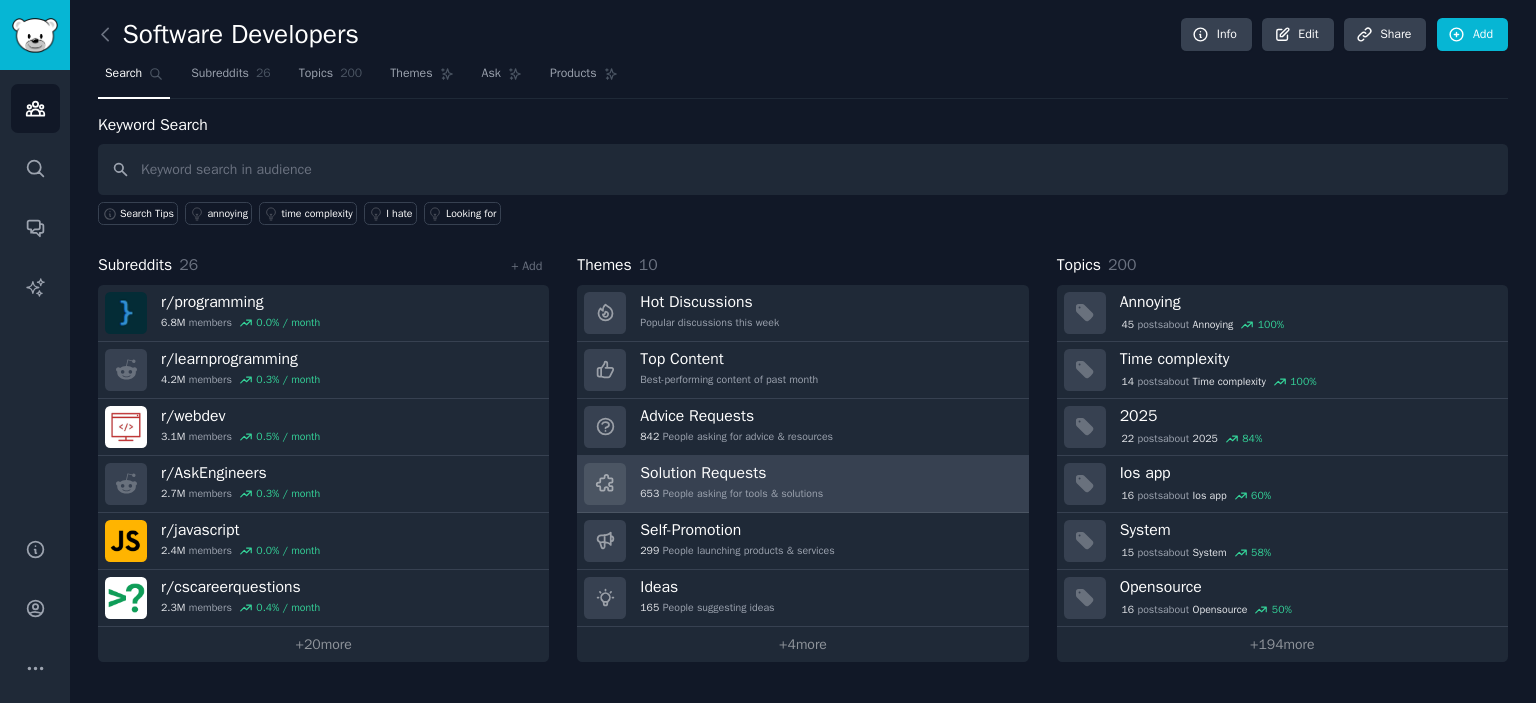 click on "Solution Requests 653 People asking for tools & solutions" at bounding box center [802, 484] 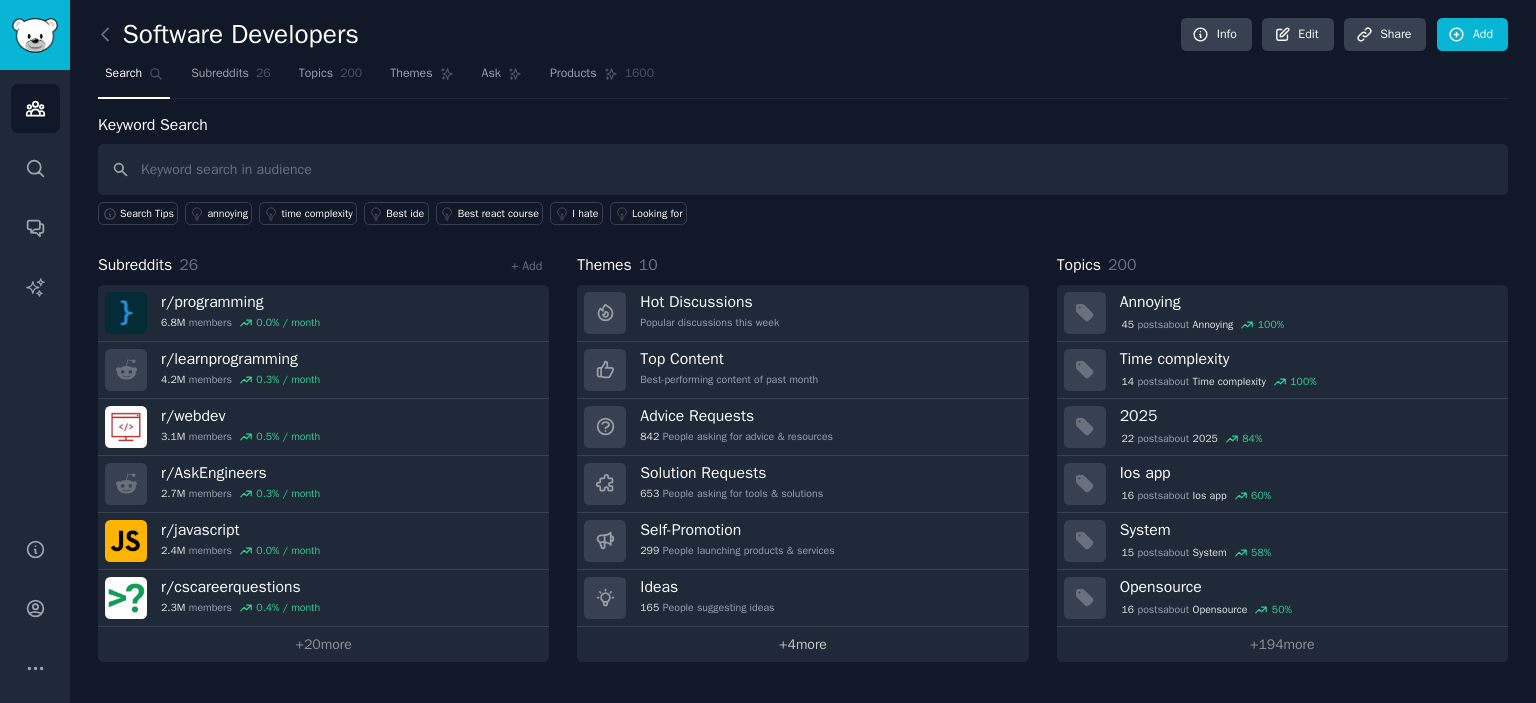click on "+  4  more" at bounding box center (802, 644) 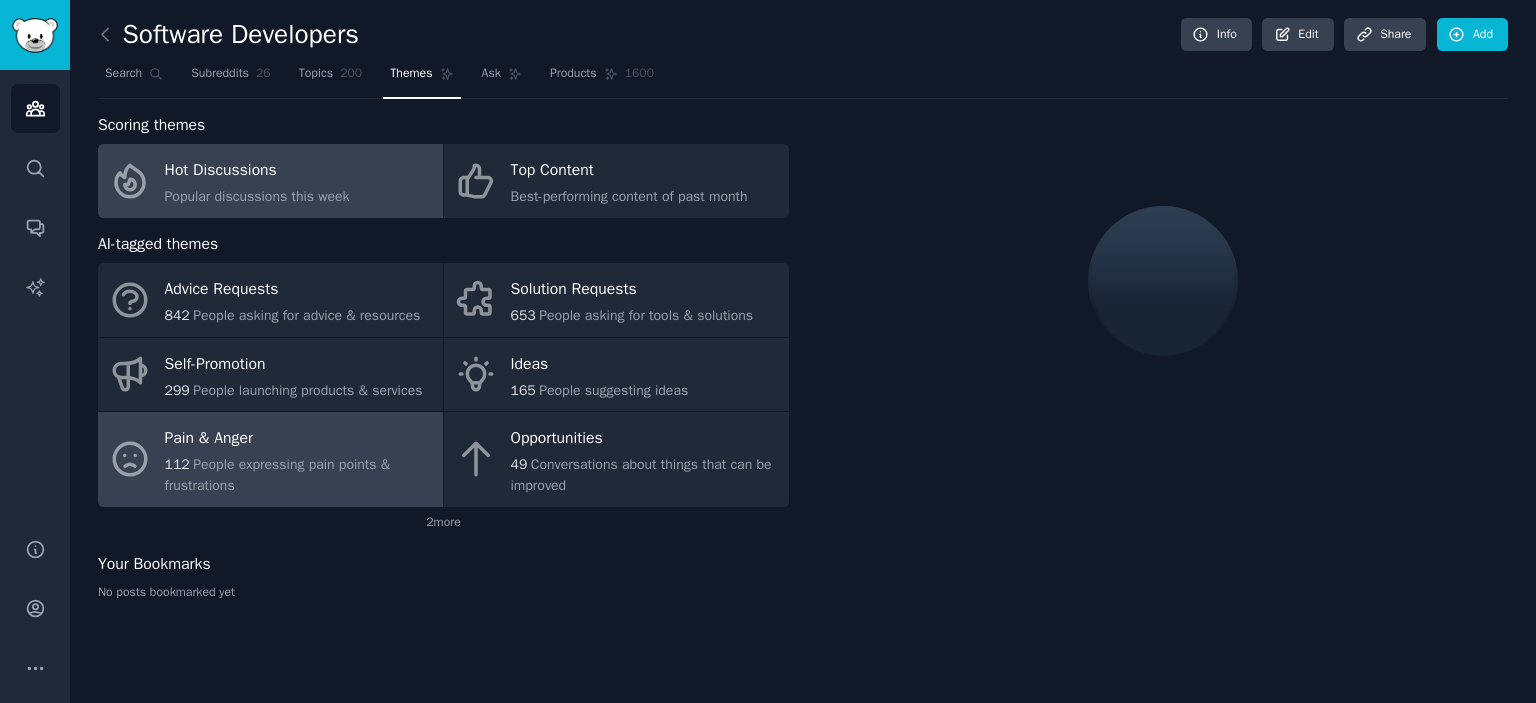 click on "Pain & Anger" at bounding box center (299, 439) 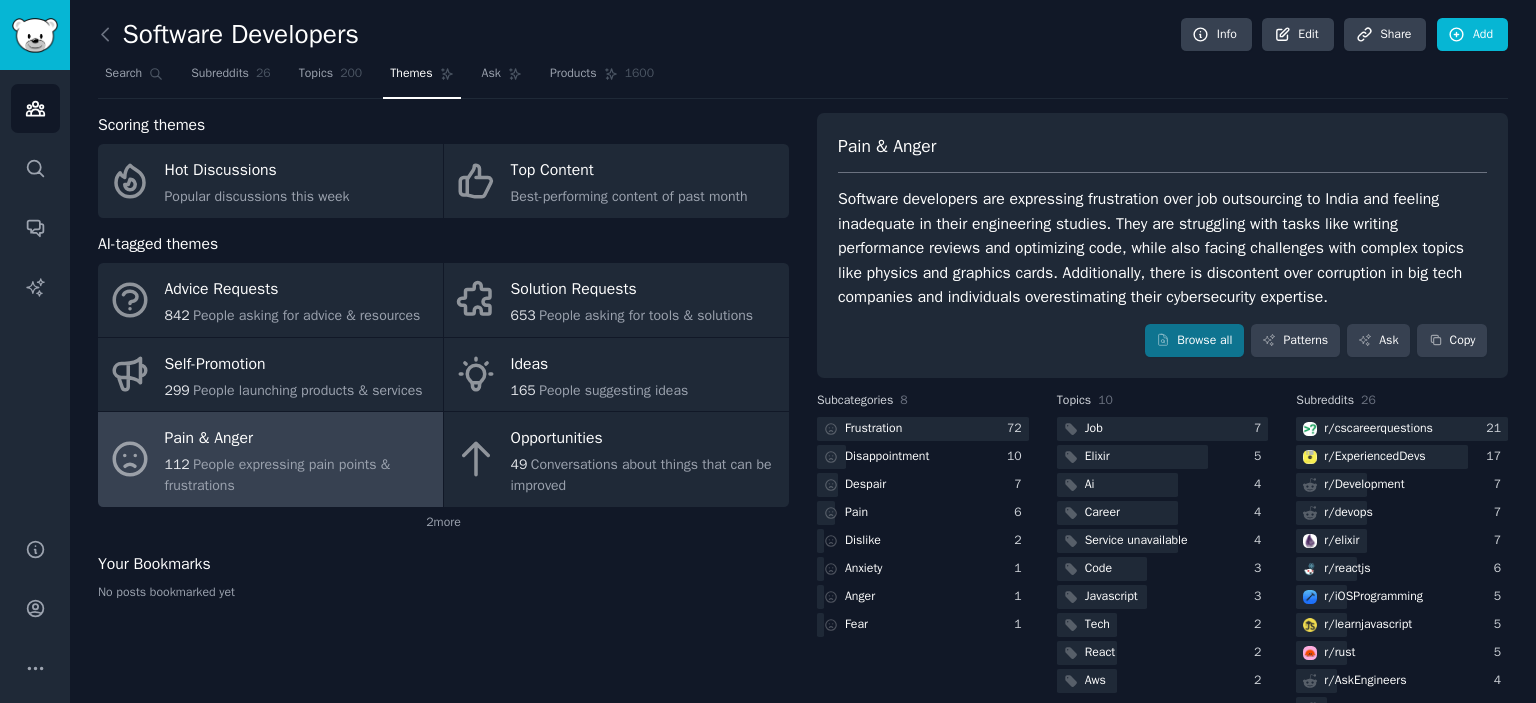 click on "Scoring themes Hot Discussions Popular discussions this week Top Content Best-performing content of past month AI-tagged themes Advice Requests 842 People asking for advice & resources Solution Requests 653 People asking for tools & solutions Self-Promotion 299 People launching products & services Ideas 165 People suggesting ideas Pain & Anger 112 People expressing pain points & frustrations Opportunities 49 Conversations about things that can be improved 2  more Your Bookmarks No posts bookmarked yet" at bounding box center (443, 545) 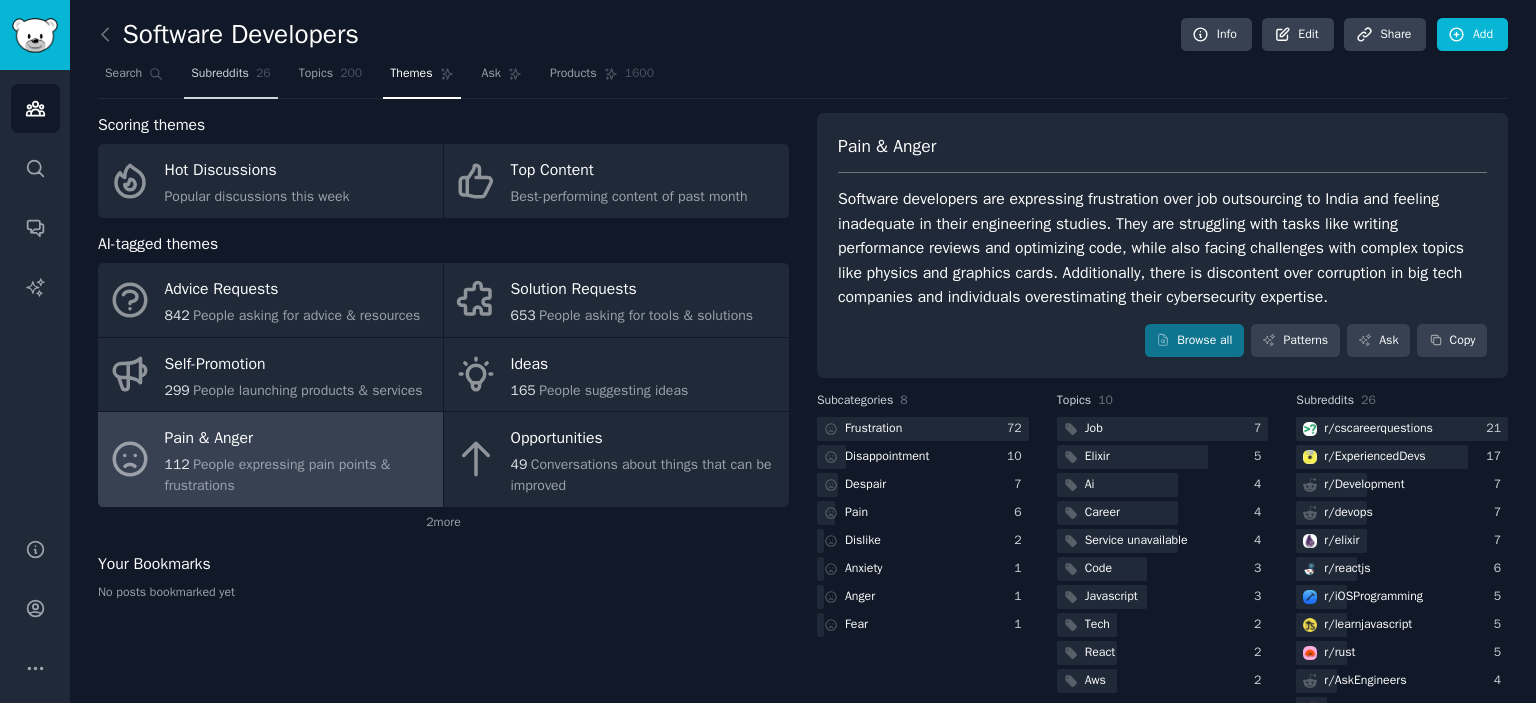 click on "Subreddits 26" at bounding box center (230, 78) 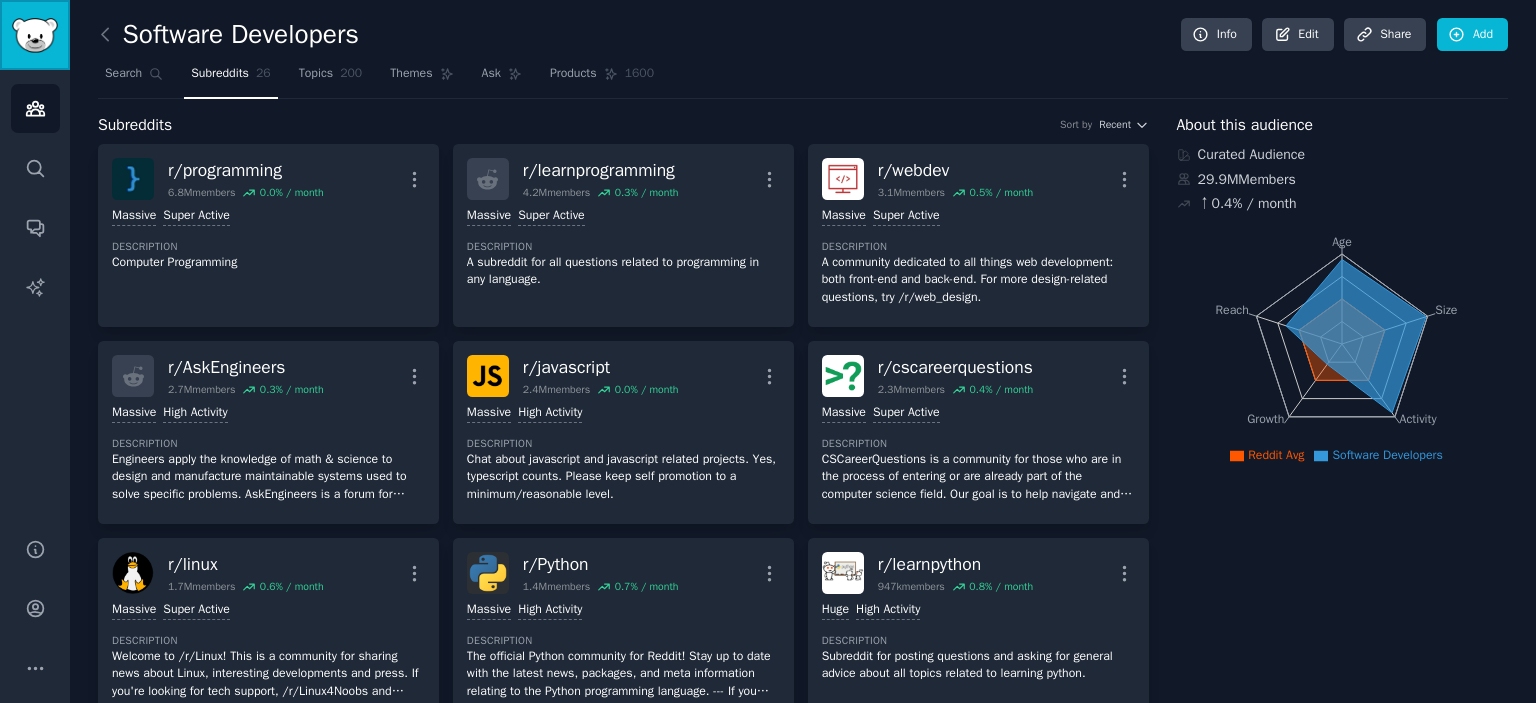 click at bounding box center [35, 35] 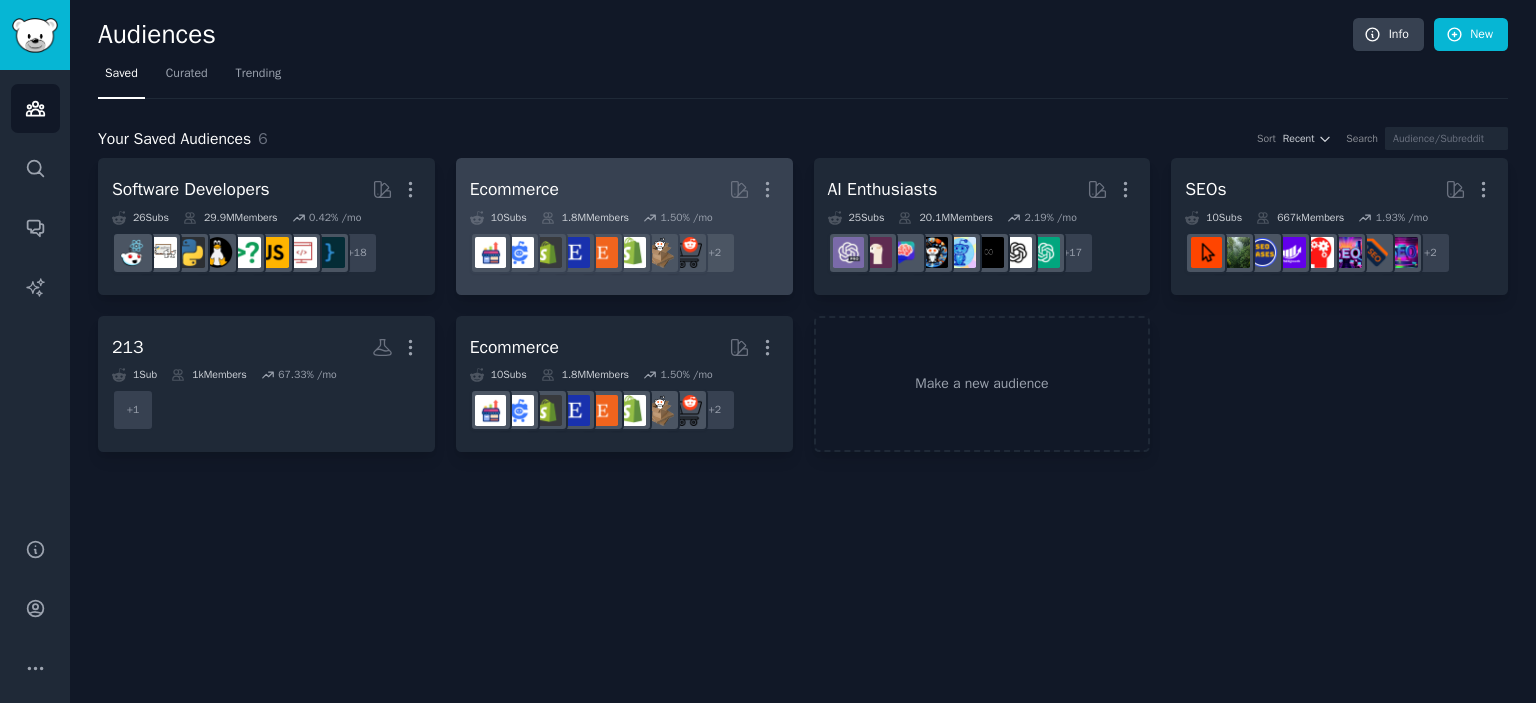 click on "Ecommerce More" at bounding box center [624, 189] 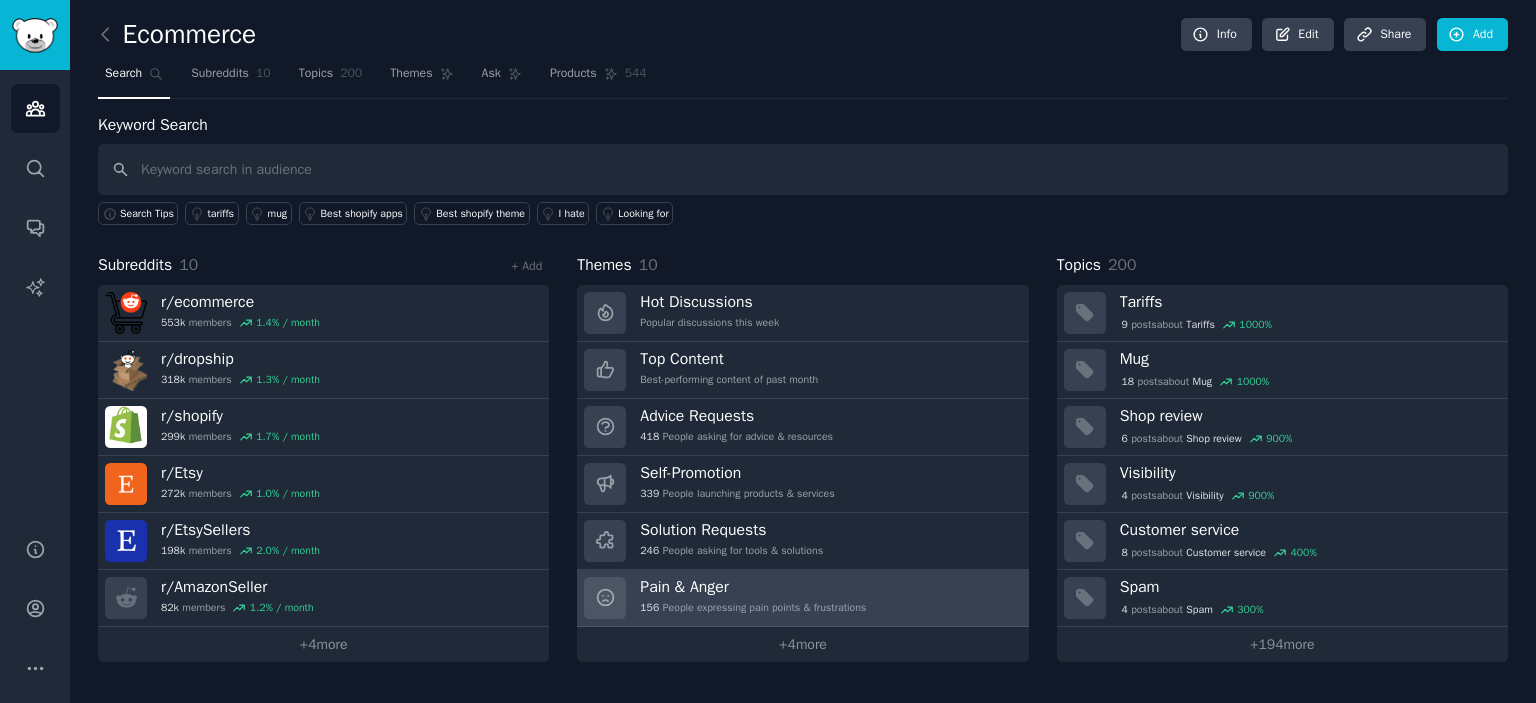 click on "Pain & Anger 156 People expressing pain points & frustrations" at bounding box center (802, 598) 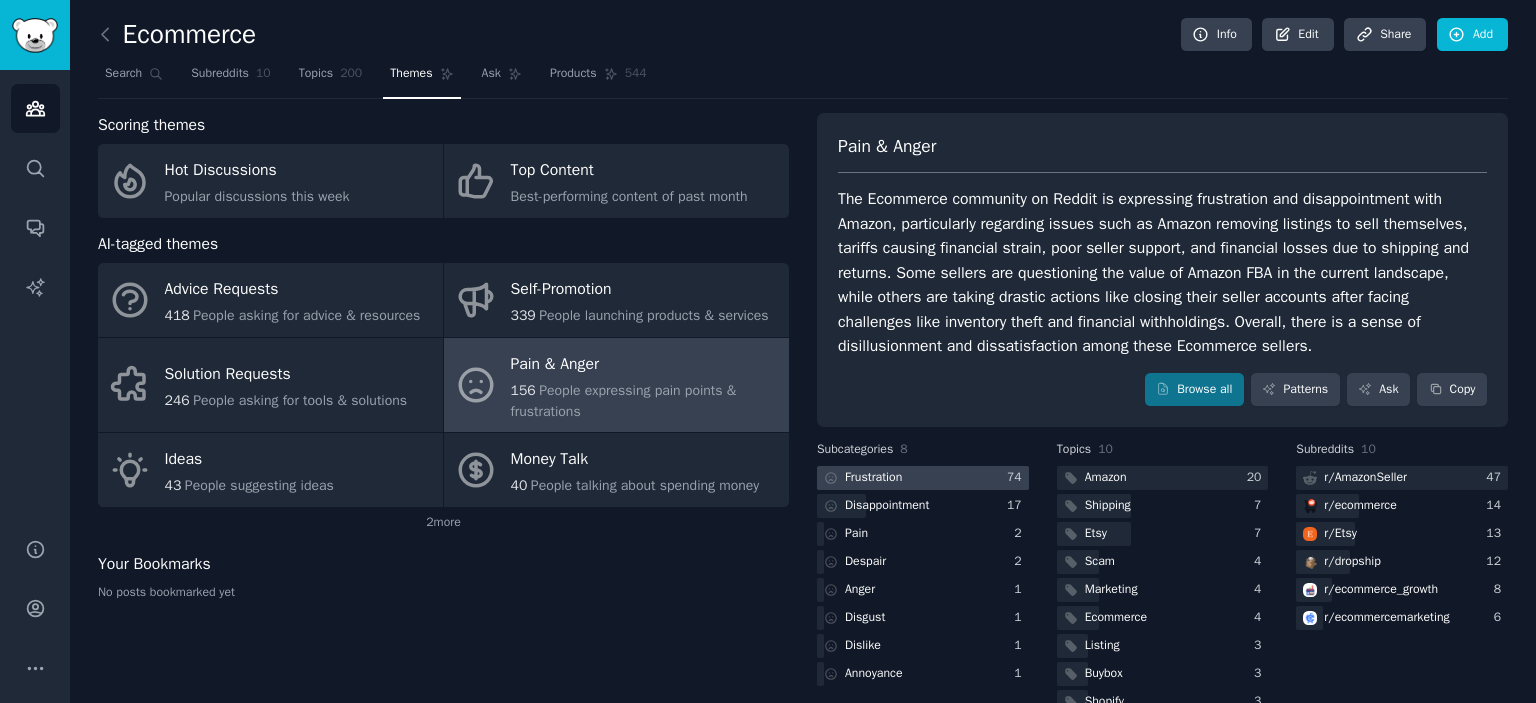 click at bounding box center [923, 478] 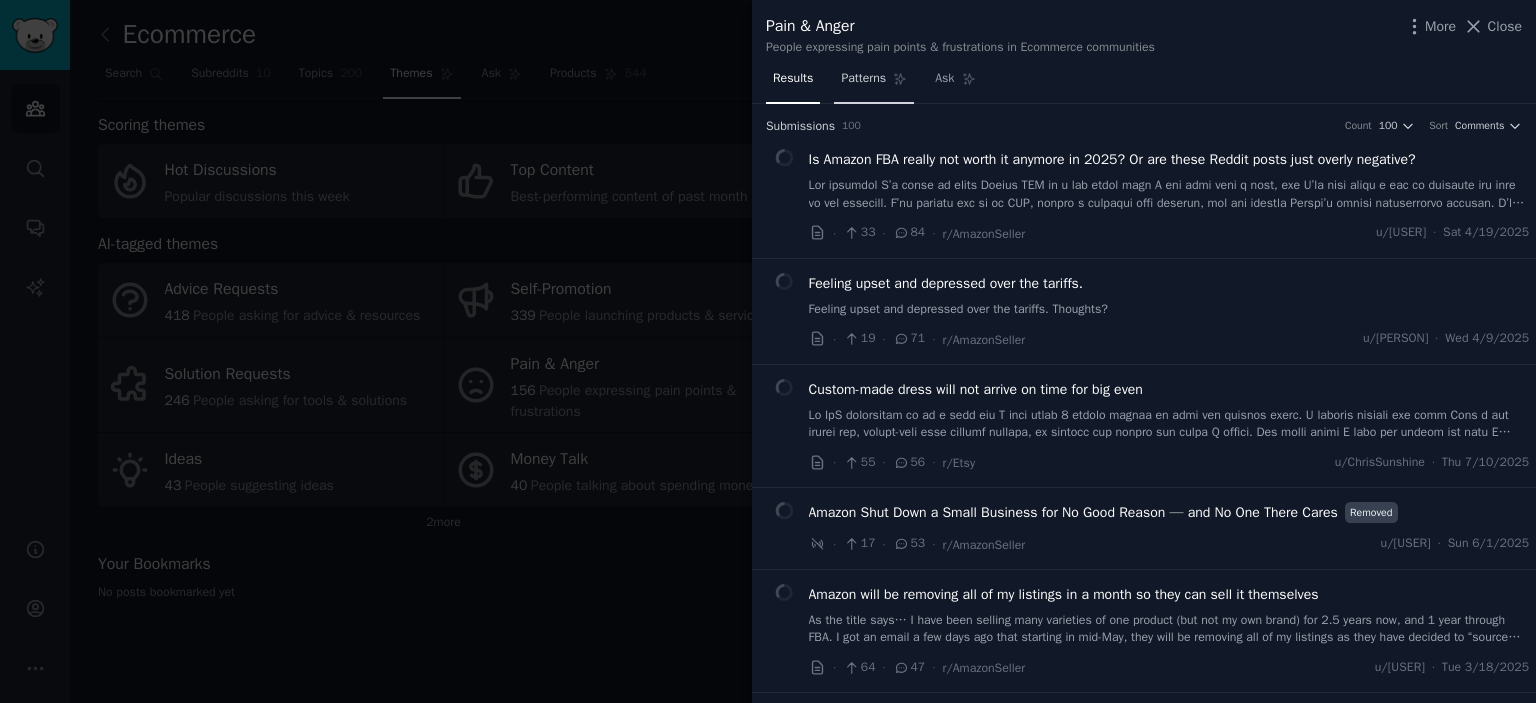 click on "Patterns" at bounding box center [863, 79] 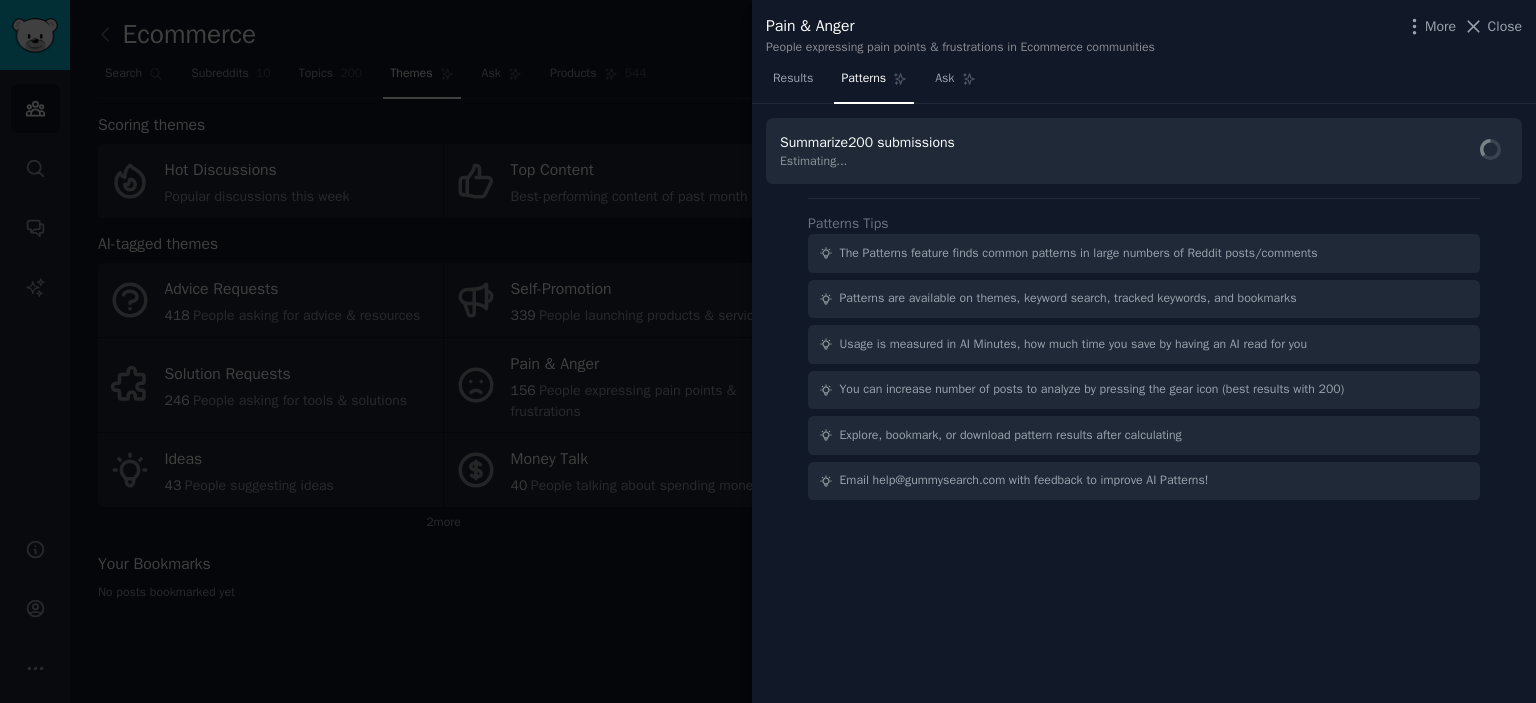 click on "Results Patterns Ask" at bounding box center [1144, 83] 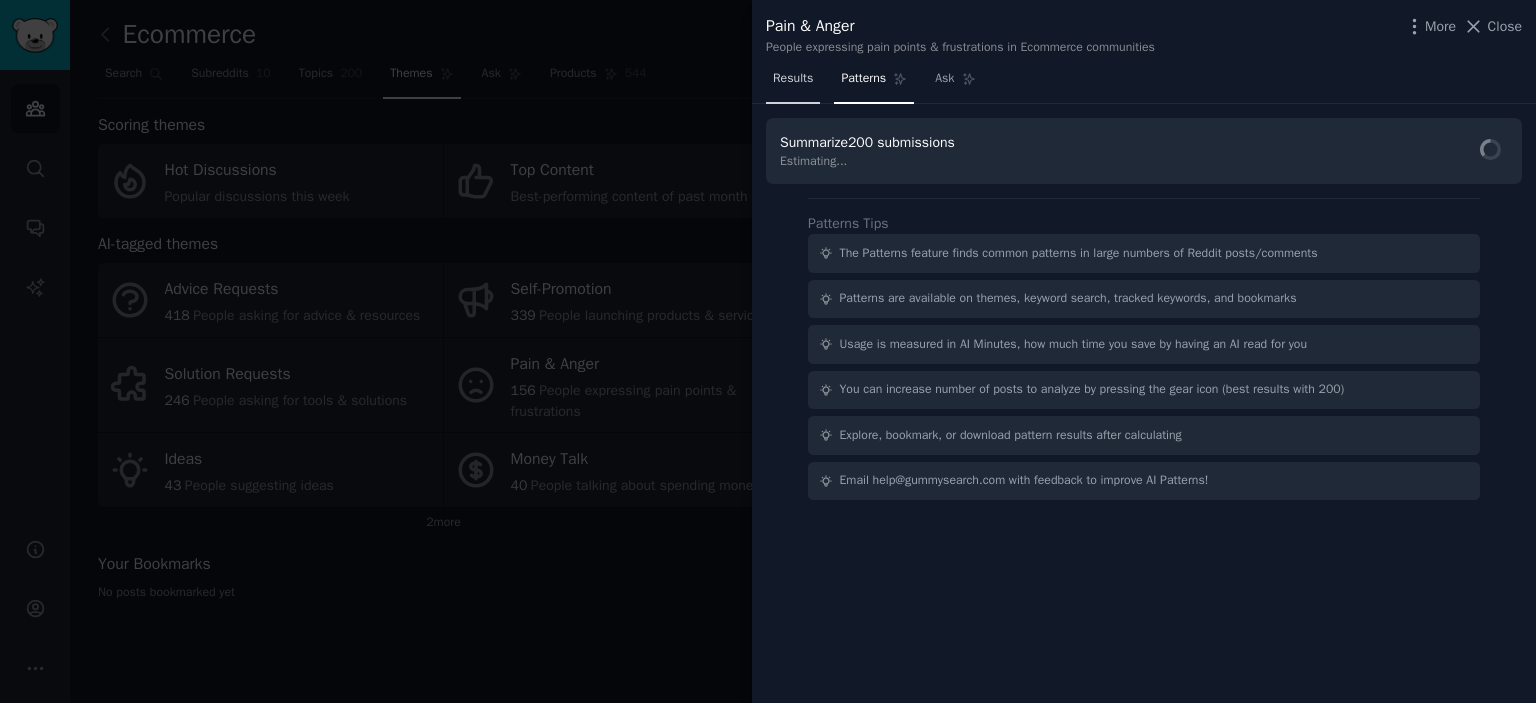 click on "Results" at bounding box center (793, 79) 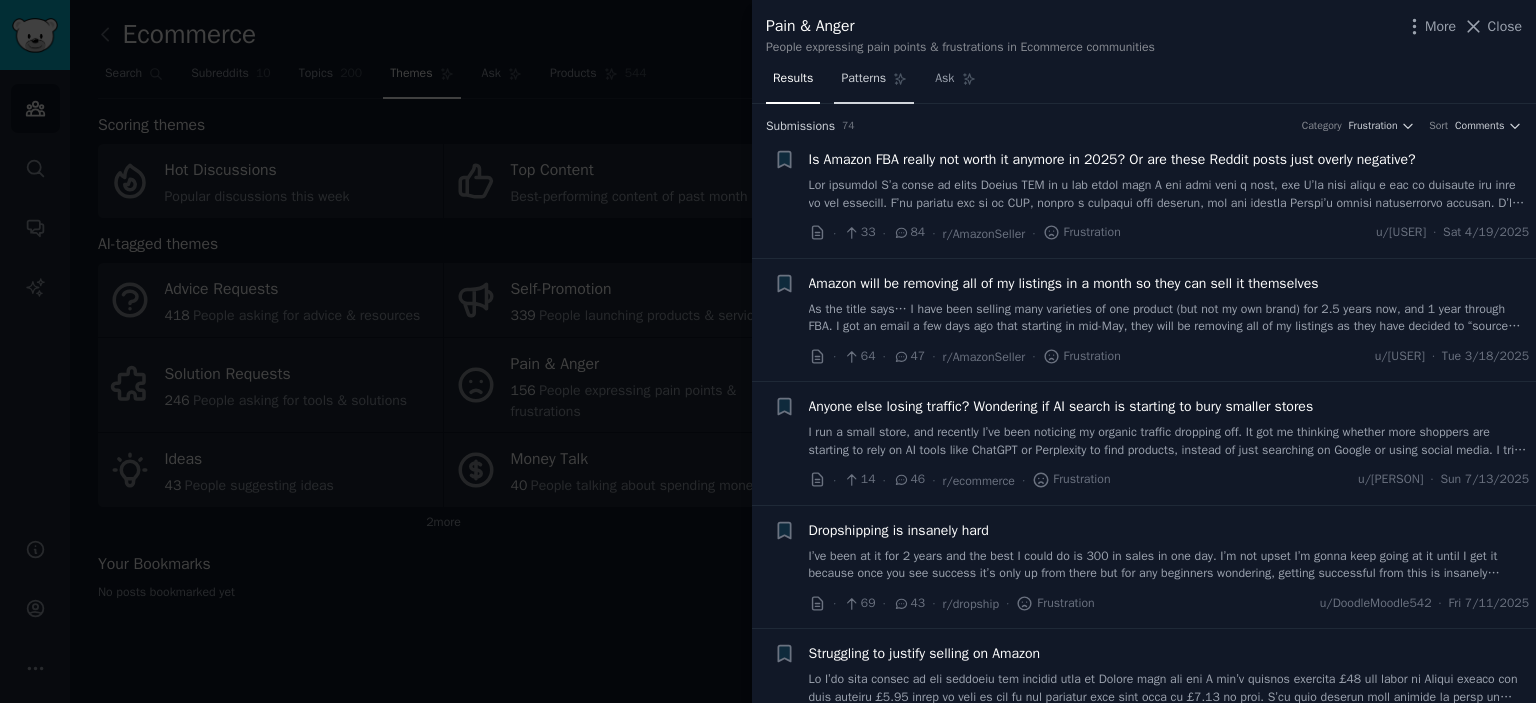 click on "Patterns" at bounding box center (863, 79) 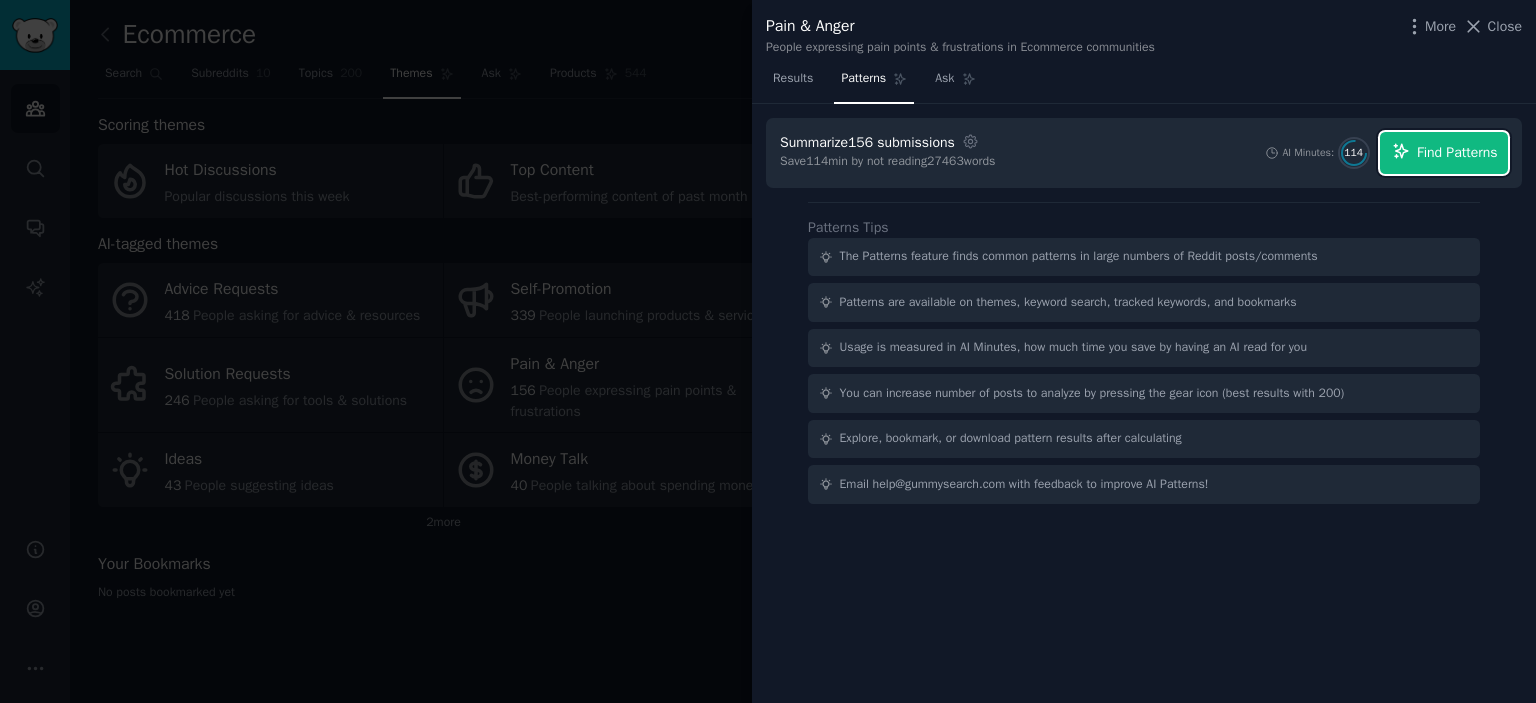 click on "Find Patterns" at bounding box center (1457, 152) 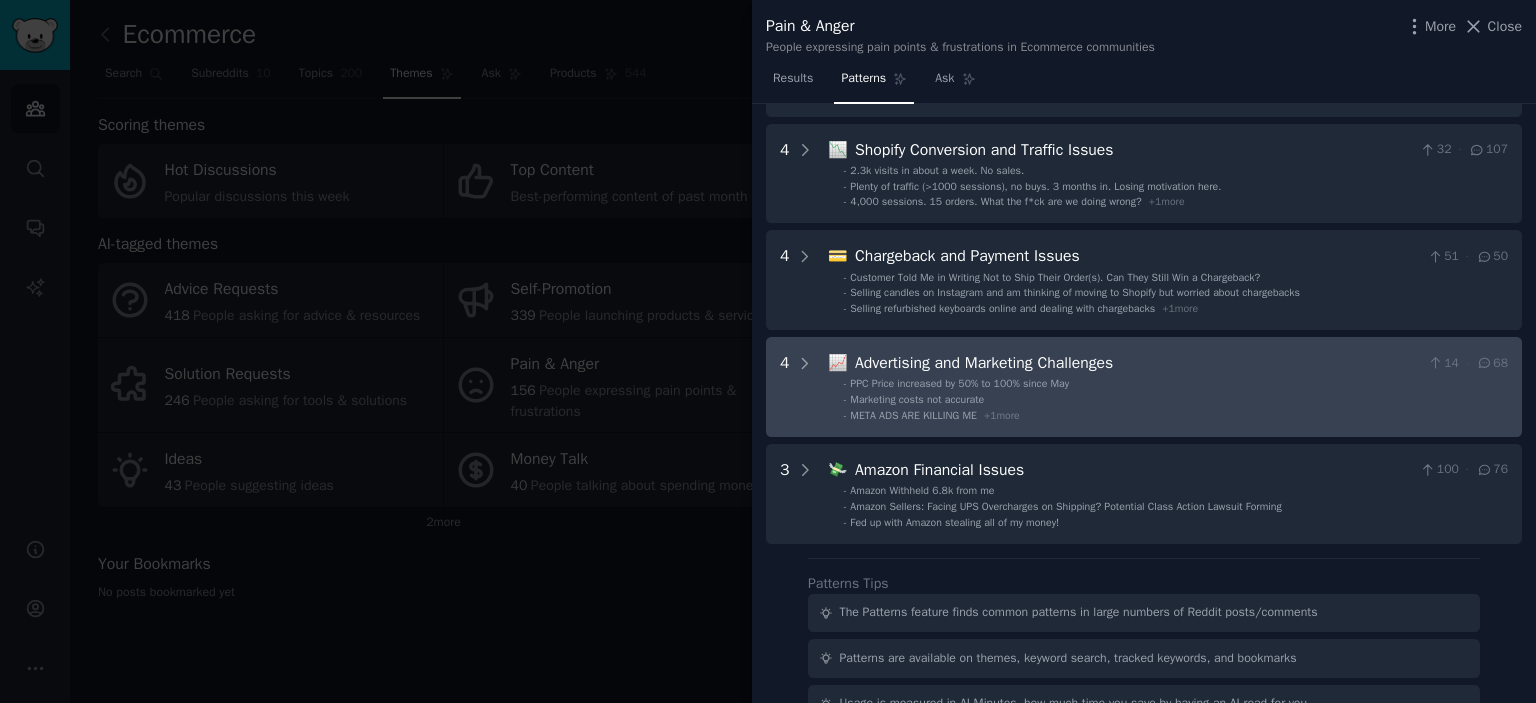 scroll, scrollTop: 675, scrollLeft: 0, axis: vertical 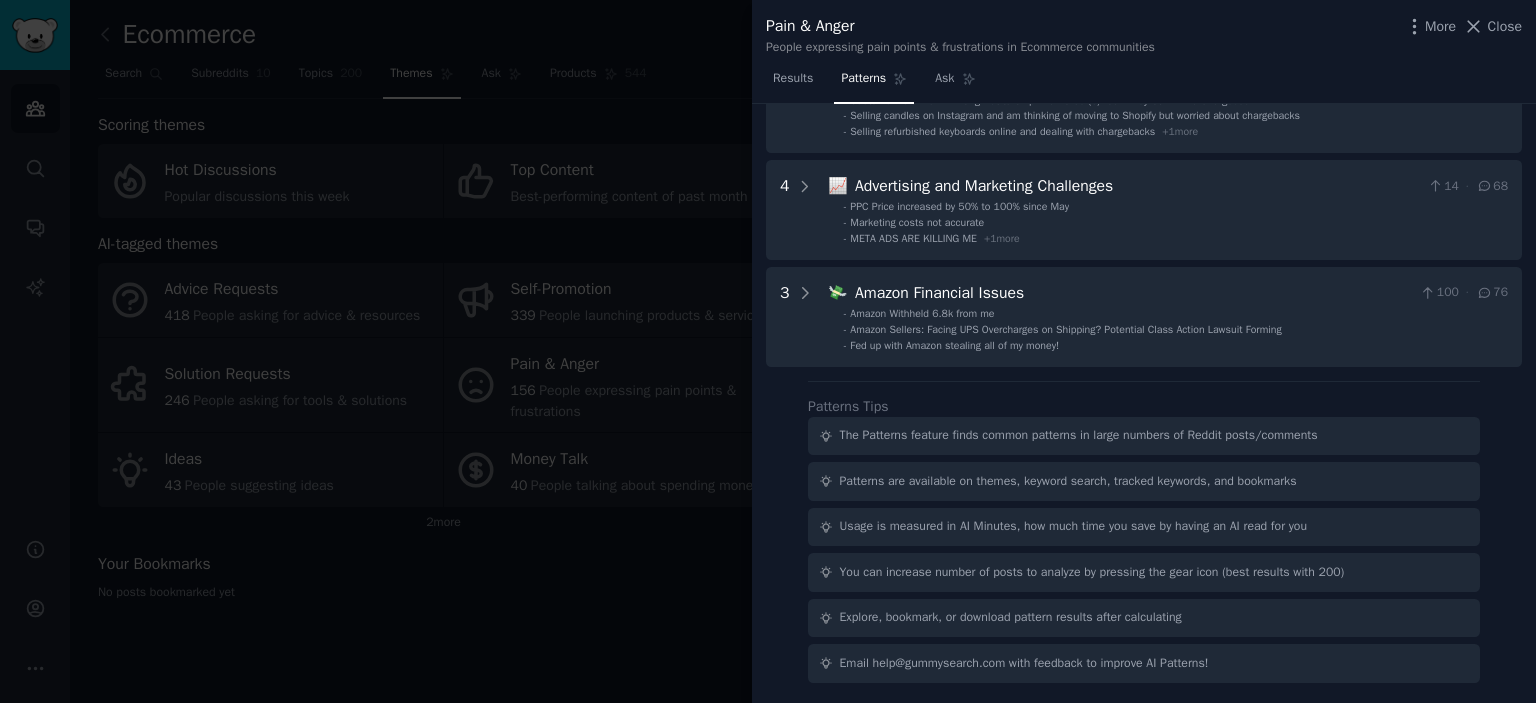 click at bounding box center (768, 351) 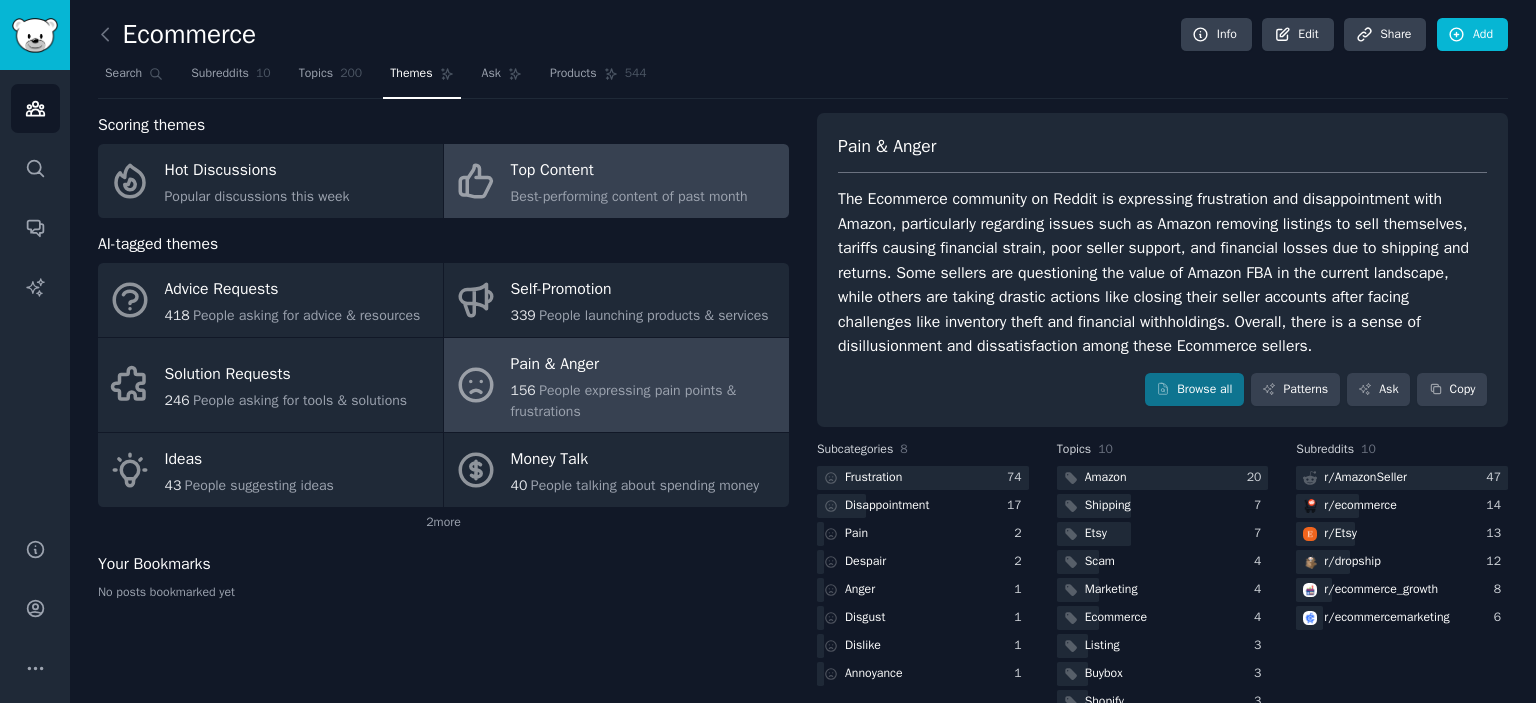 click on "Best-performing content of past month" 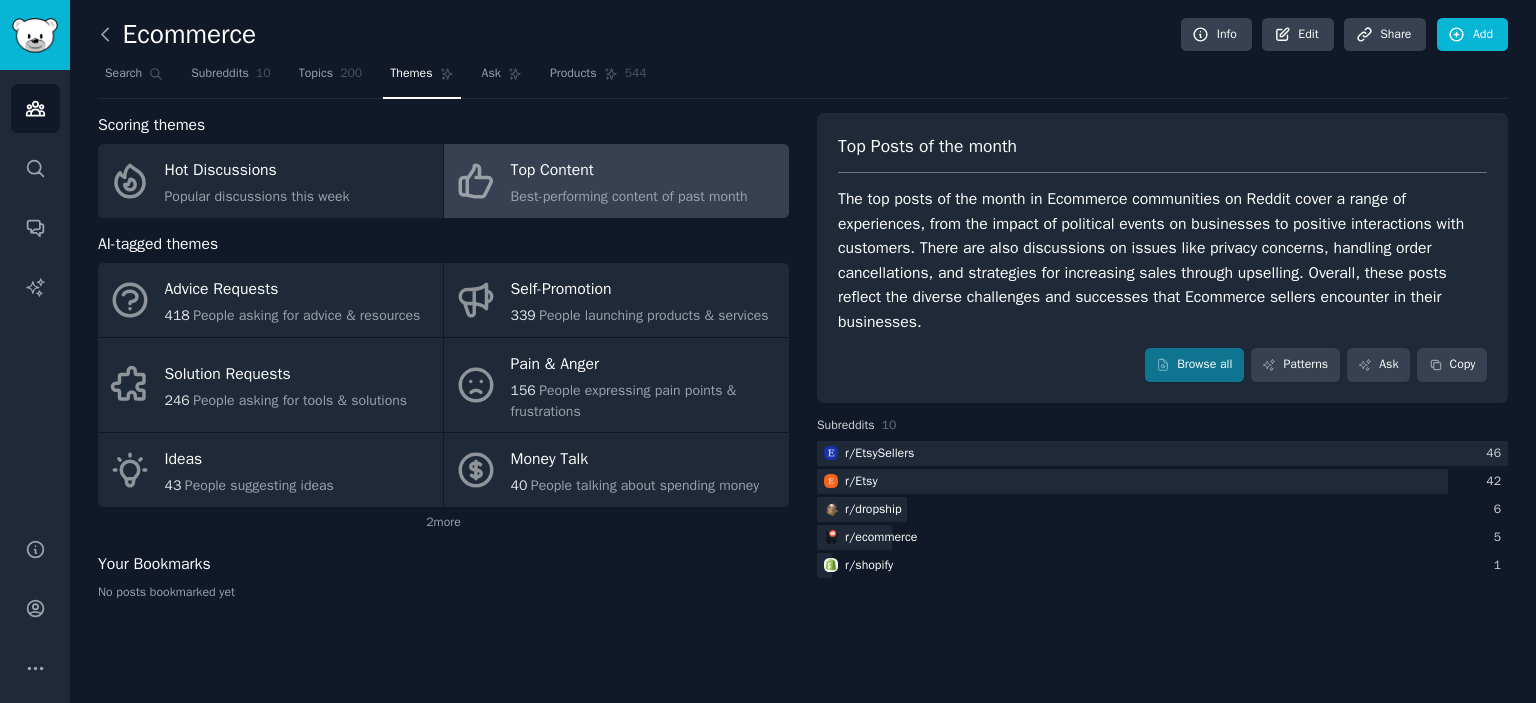 click 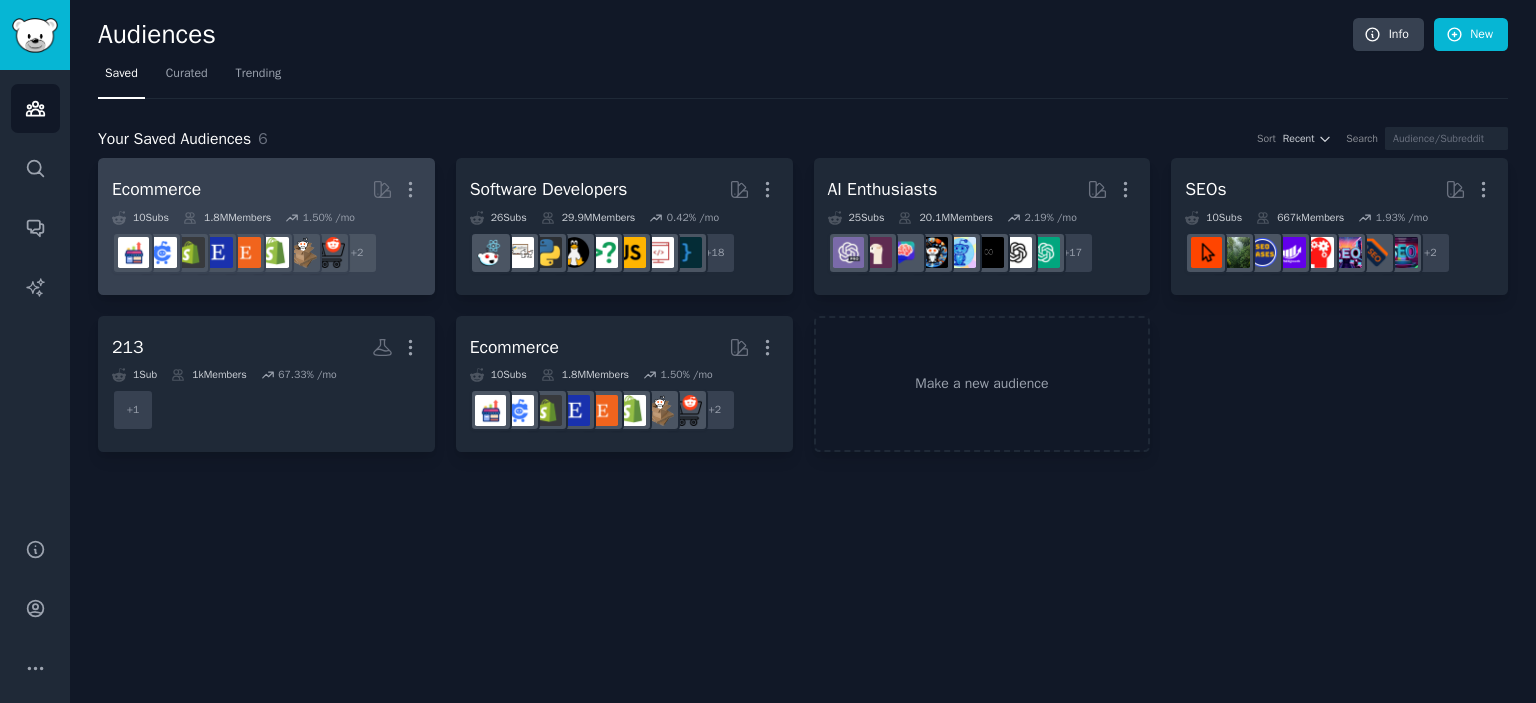 click on "Ecommerce More" at bounding box center [266, 189] 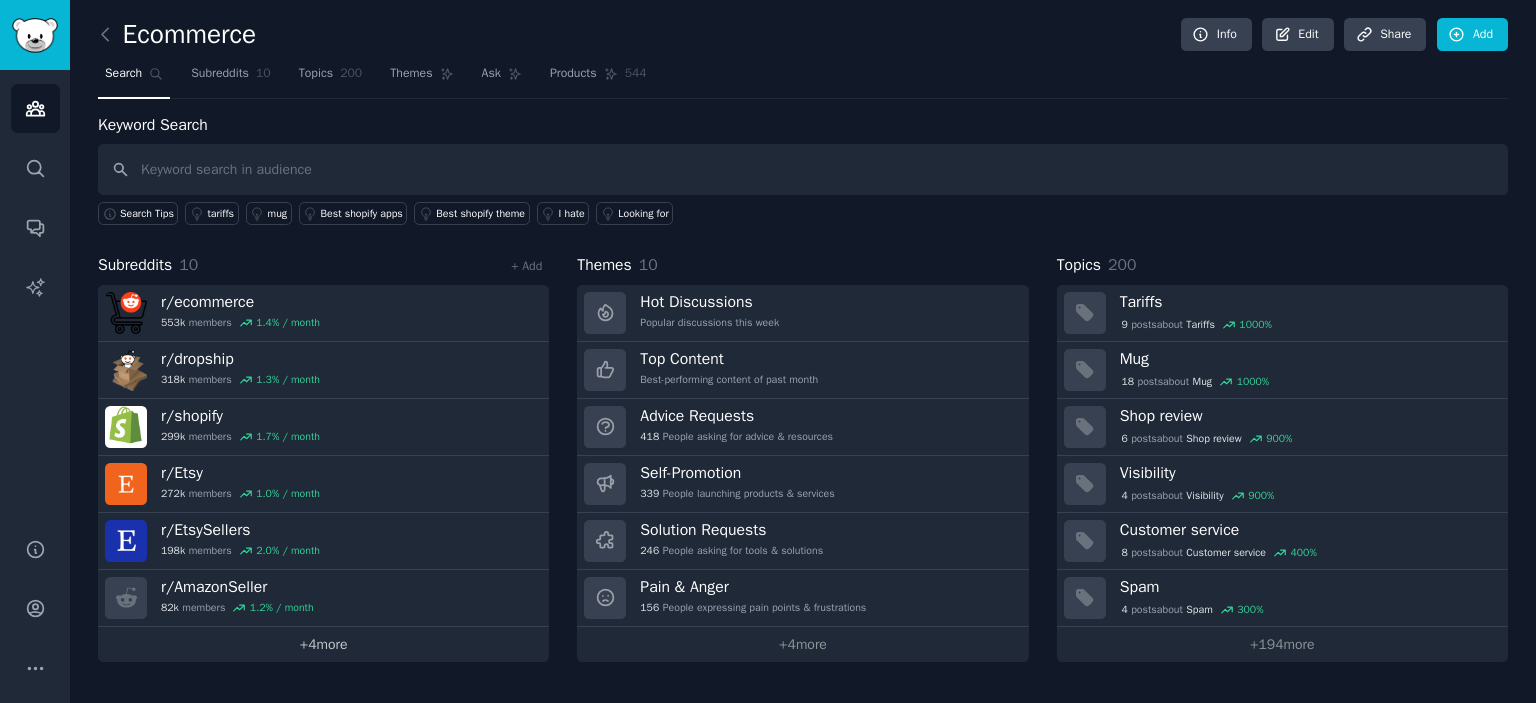 click on "+  4  more" at bounding box center (323, 644) 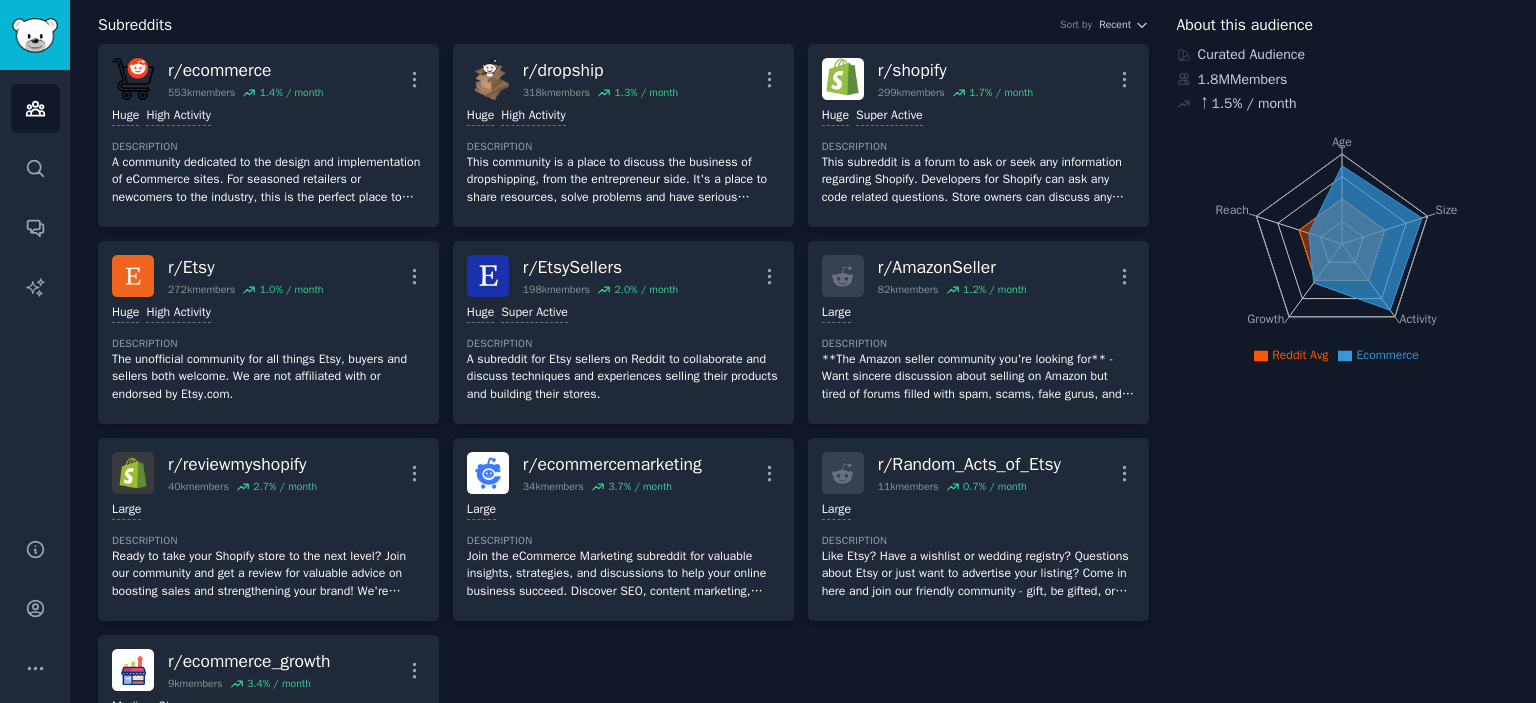 scroll, scrollTop: 0, scrollLeft: 0, axis: both 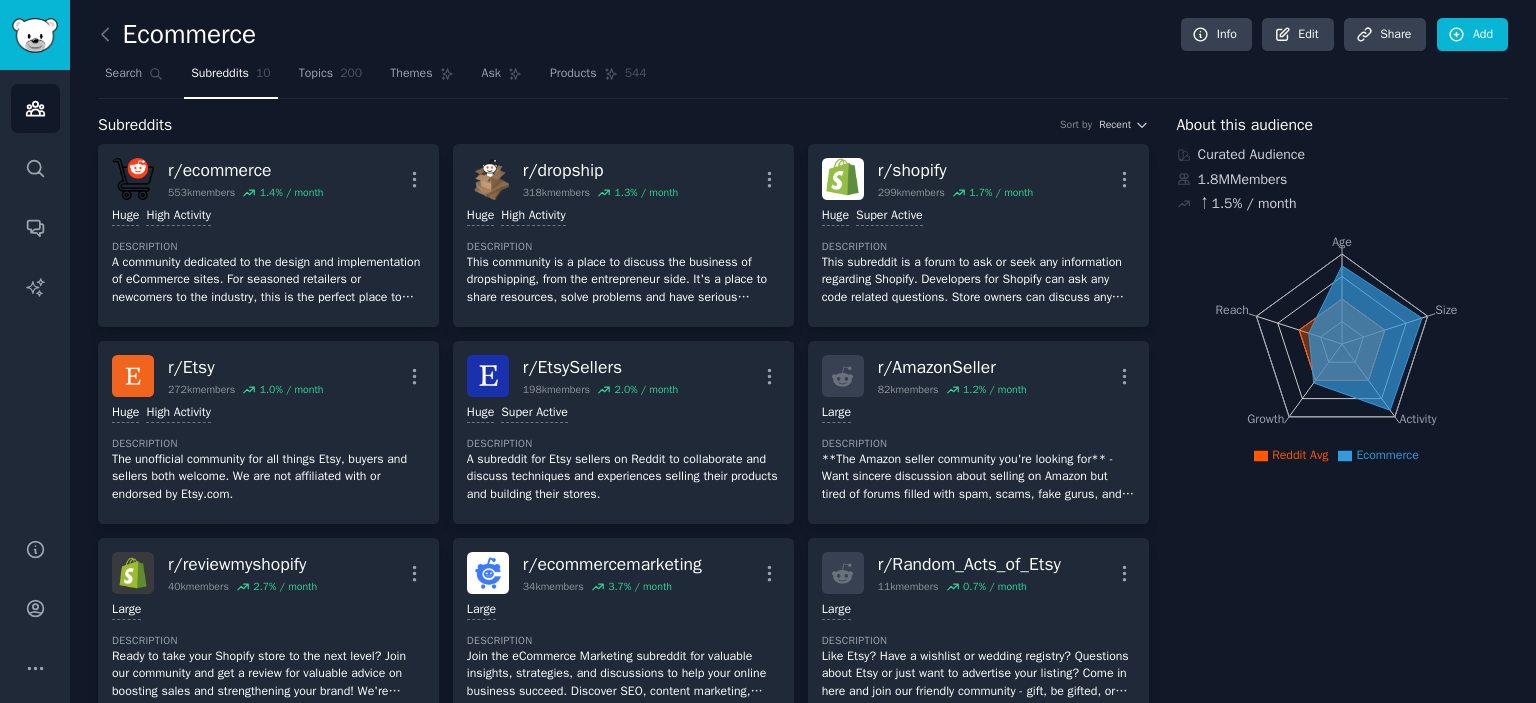 click on "About this audience Curated Audience 1.8M  Members ↑ 1.5 % / month Age Size Activity Growth Reach Reddit Avg Ecommerce" at bounding box center (1343, 1014) 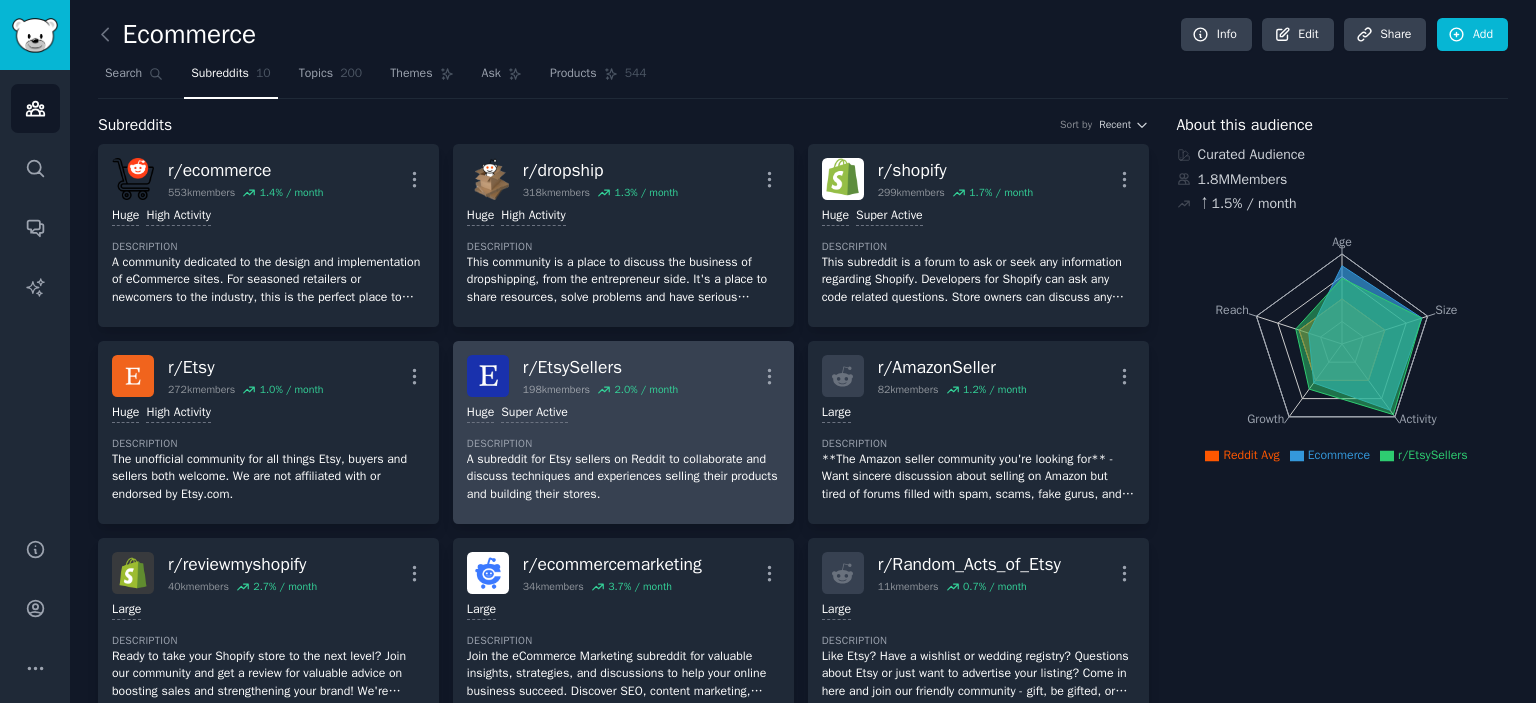 click on "Huge Super Active" at bounding box center (623, 413) 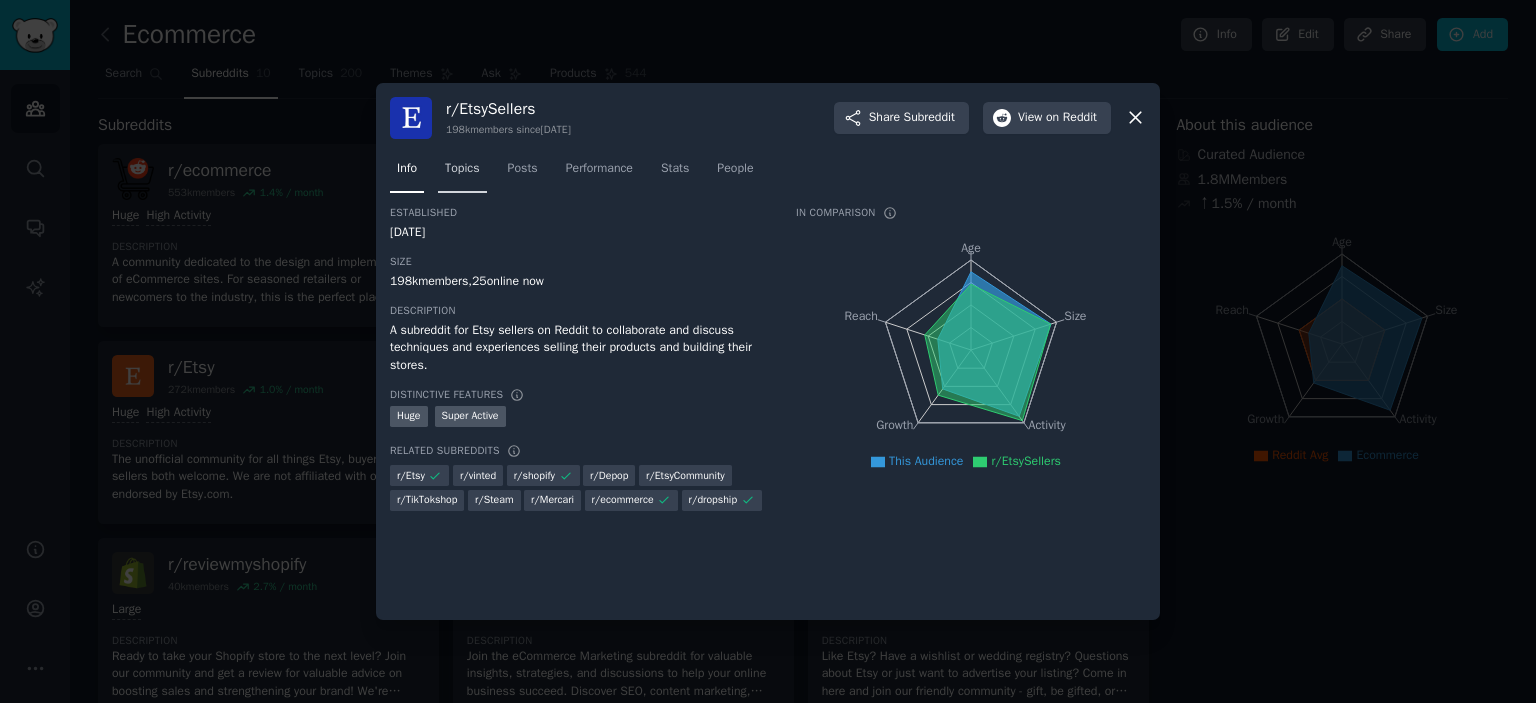click on "Topics" at bounding box center (462, 169) 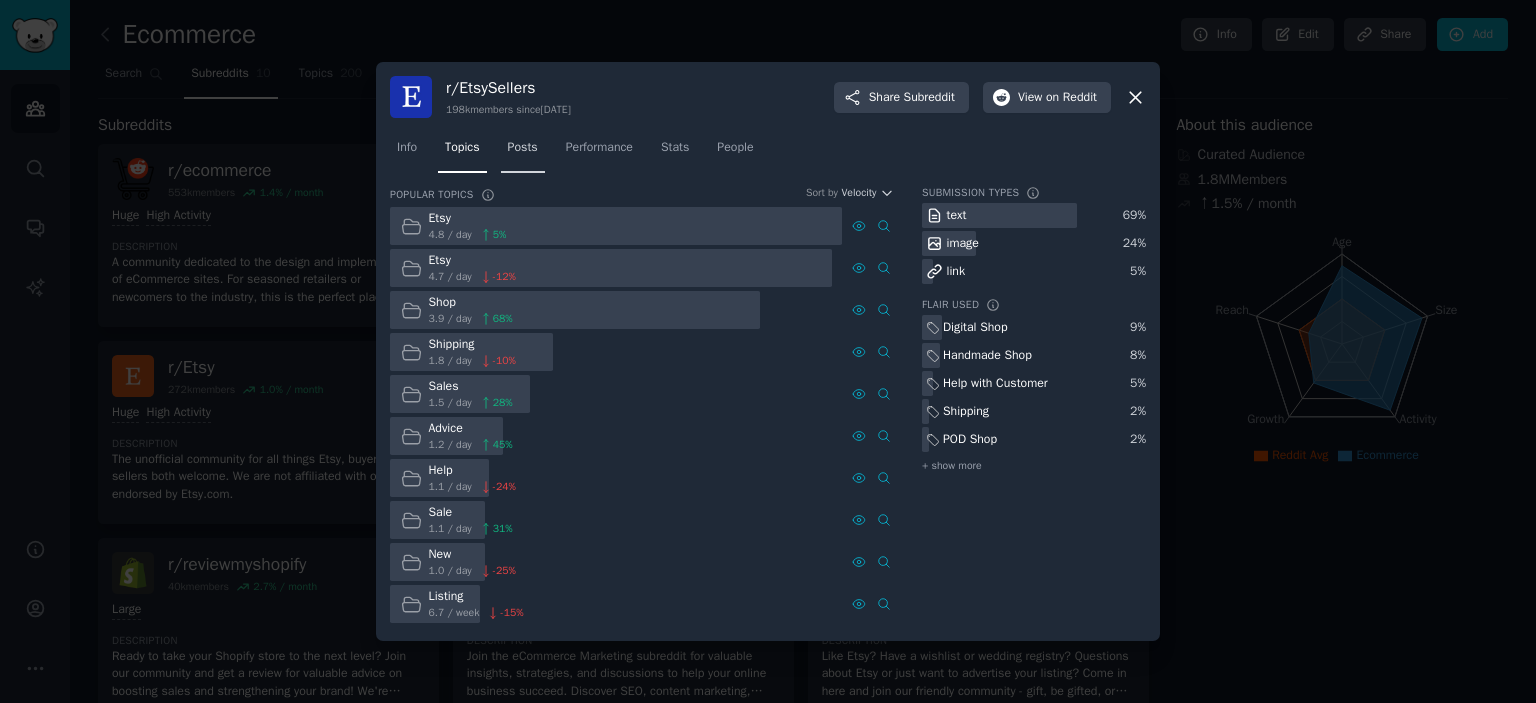 click on "Posts" at bounding box center [523, 148] 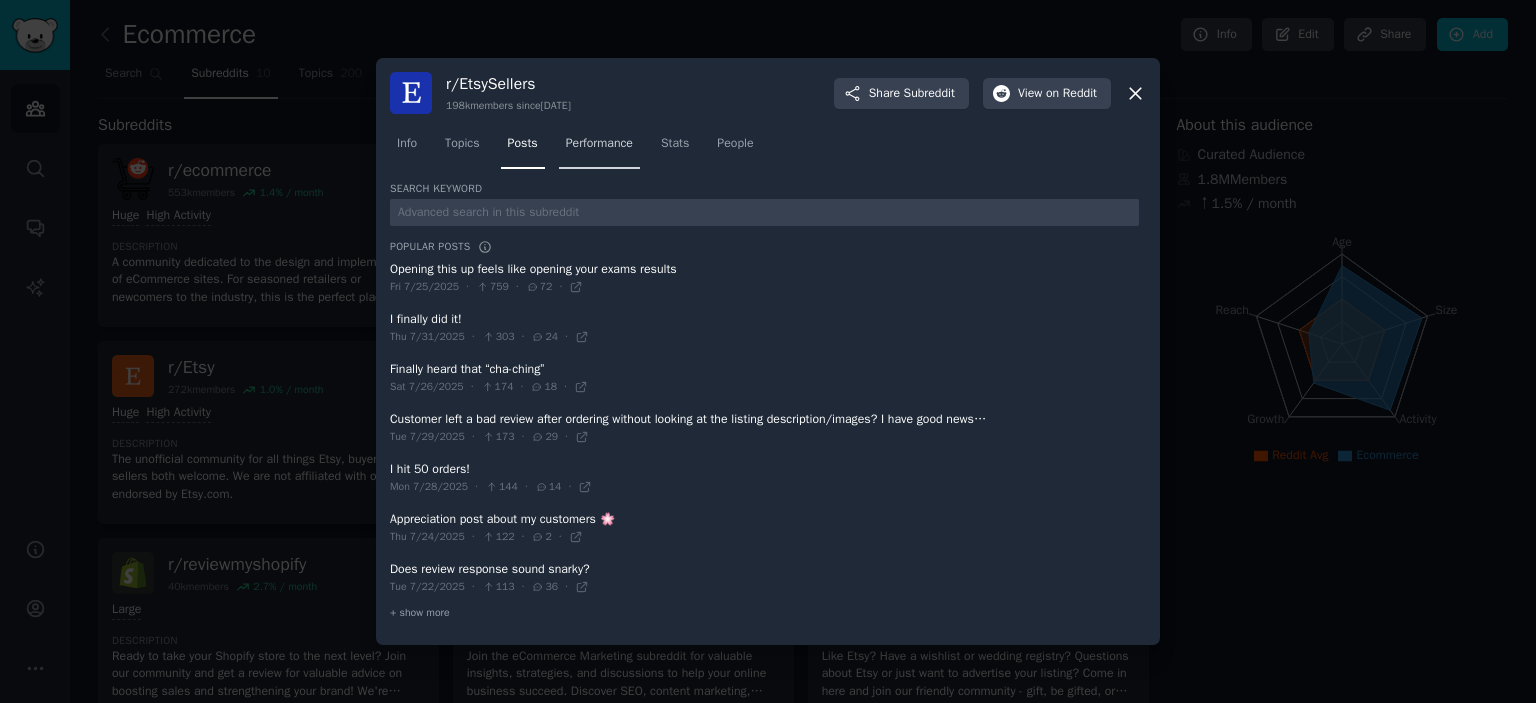 click on "Performance" at bounding box center (599, 144) 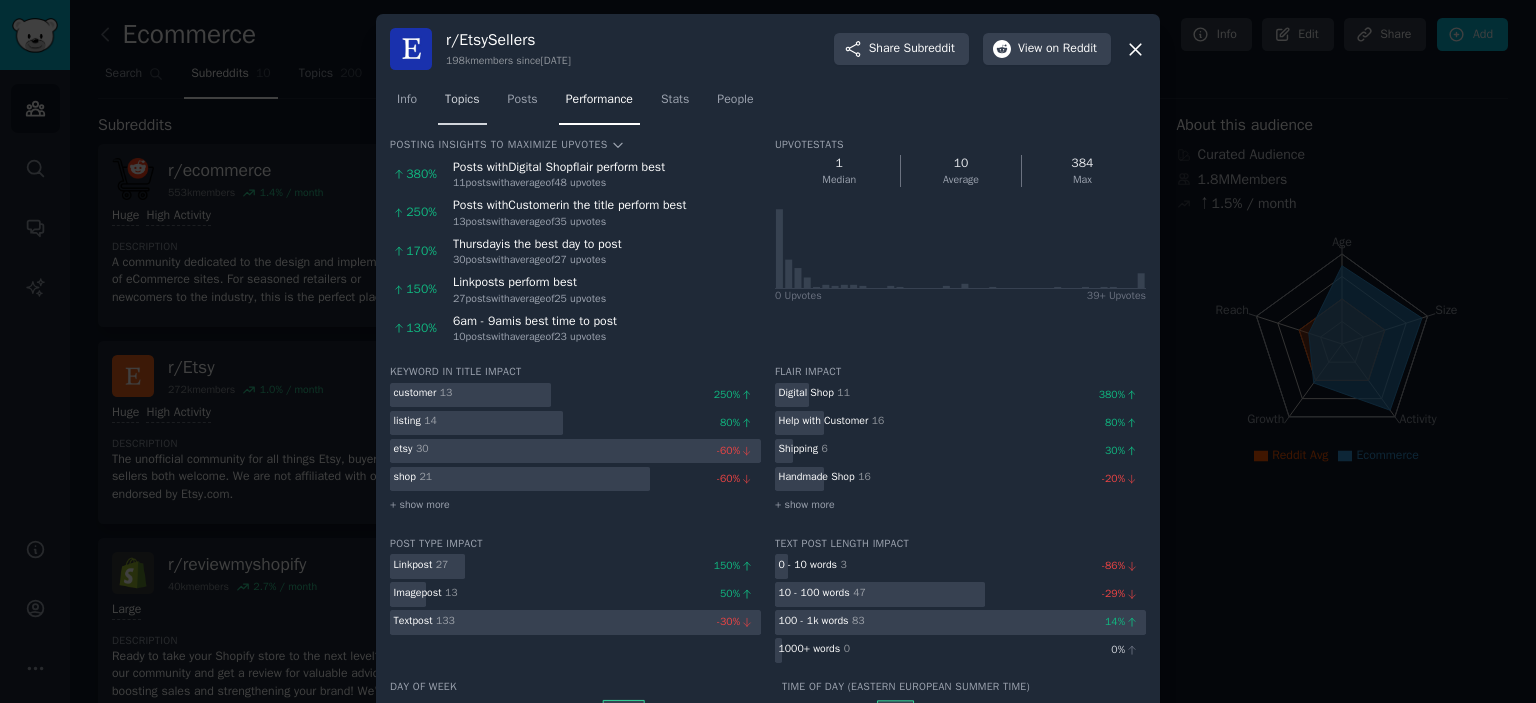 click on "Topics" at bounding box center (462, 100) 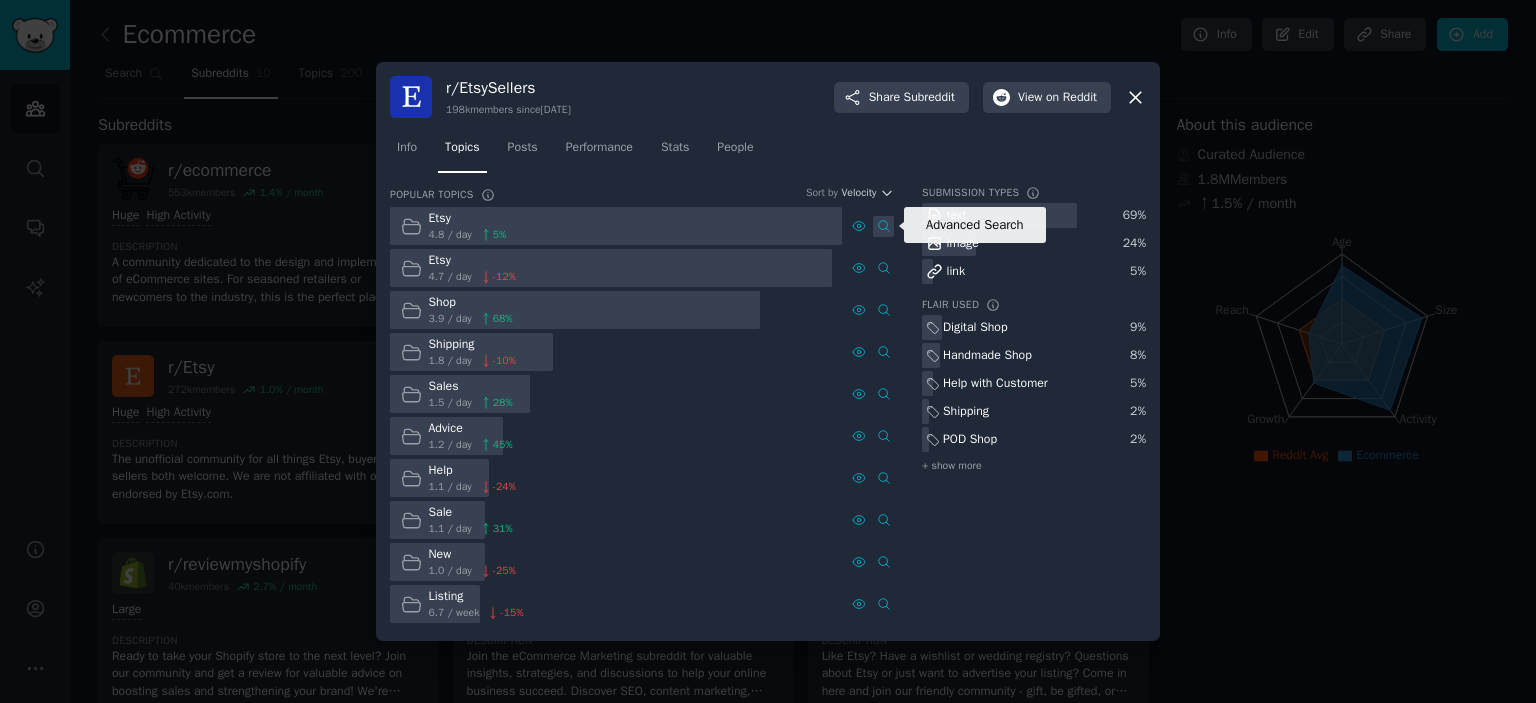 click 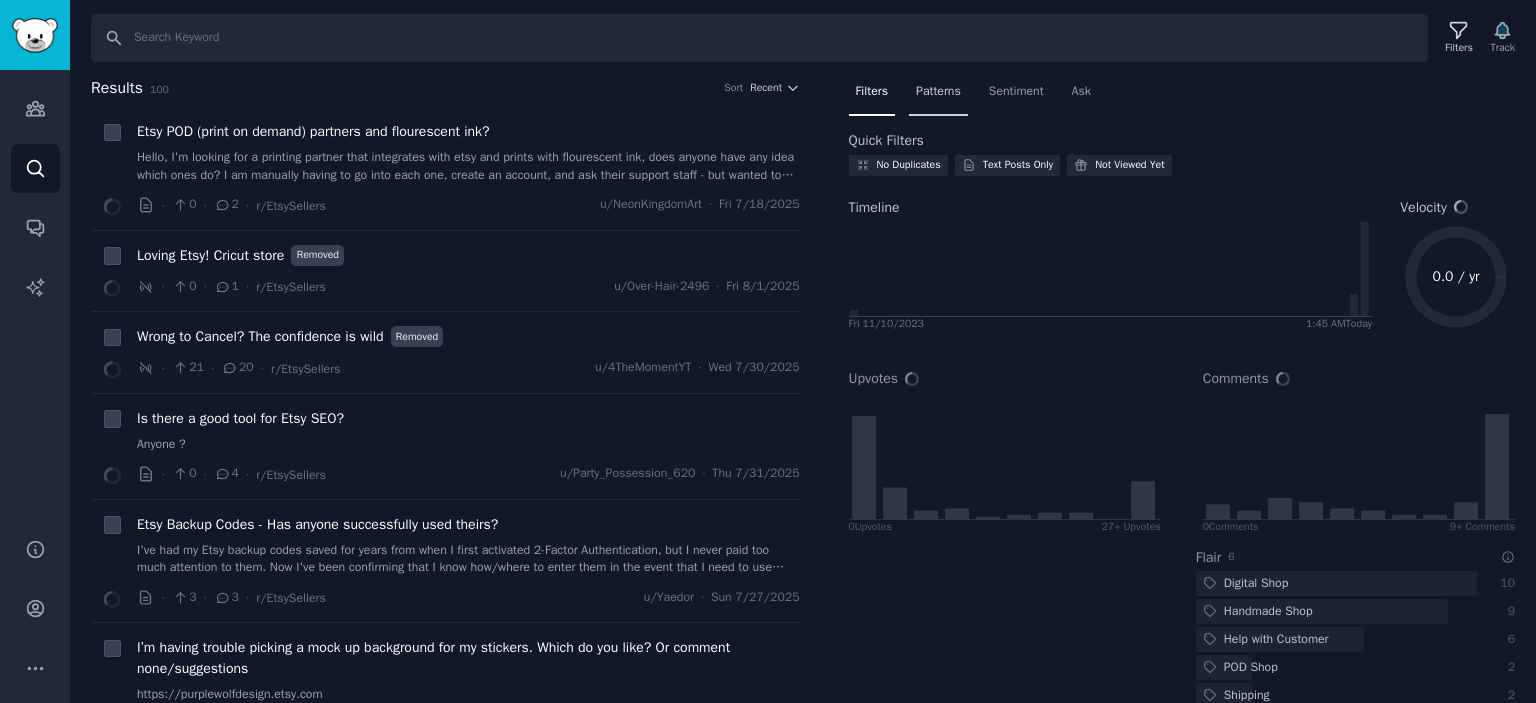 click on "Patterns" at bounding box center [938, 92] 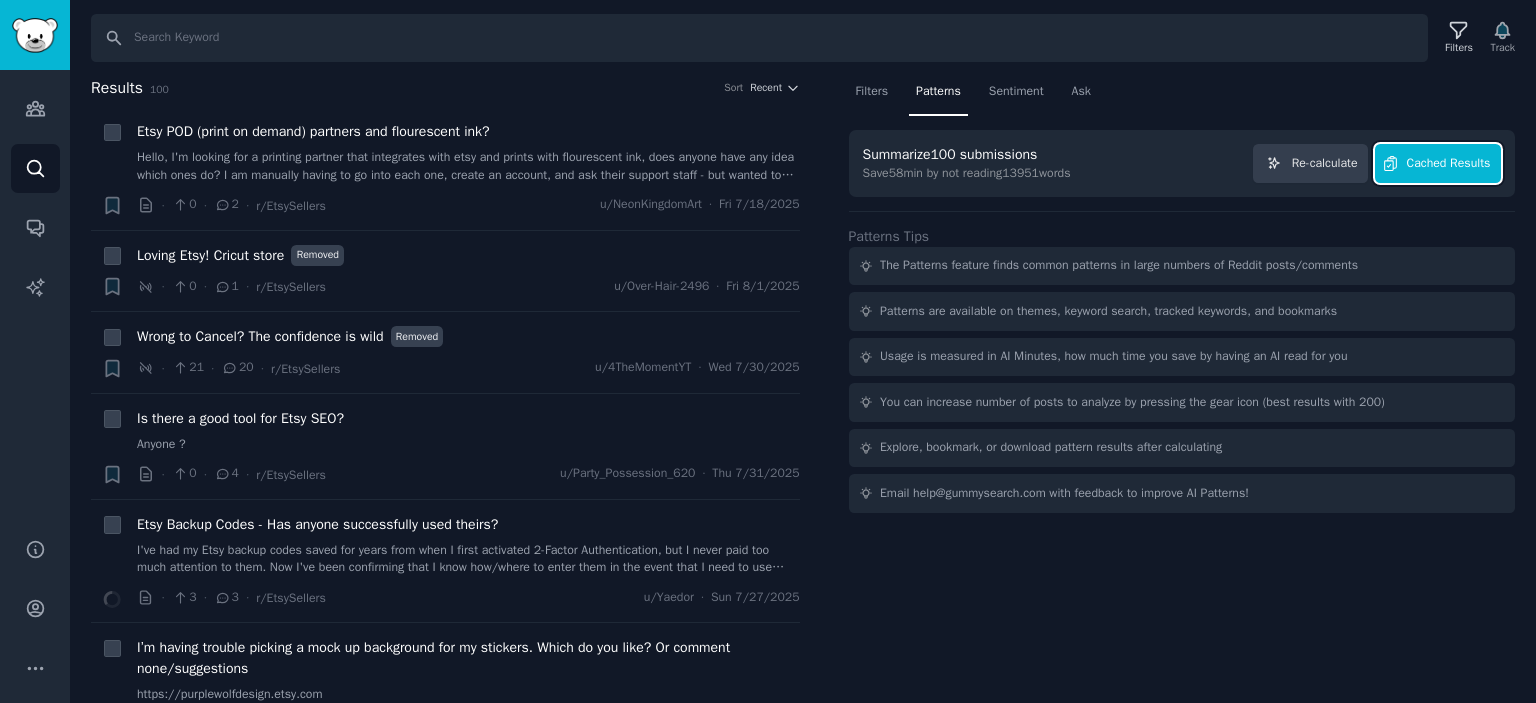 click on "Cached Results" at bounding box center (1449, 164) 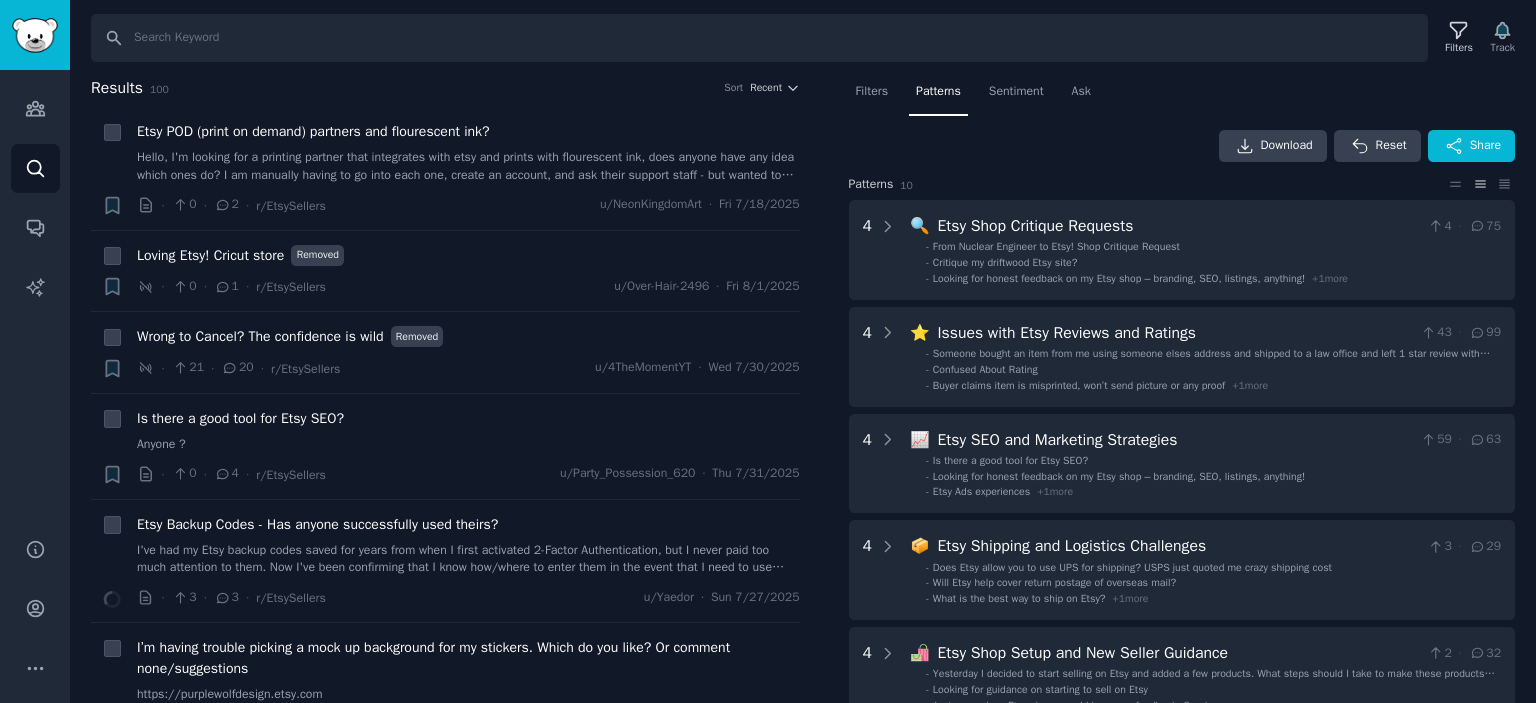 scroll, scrollTop: 100, scrollLeft: 0, axis: vertical 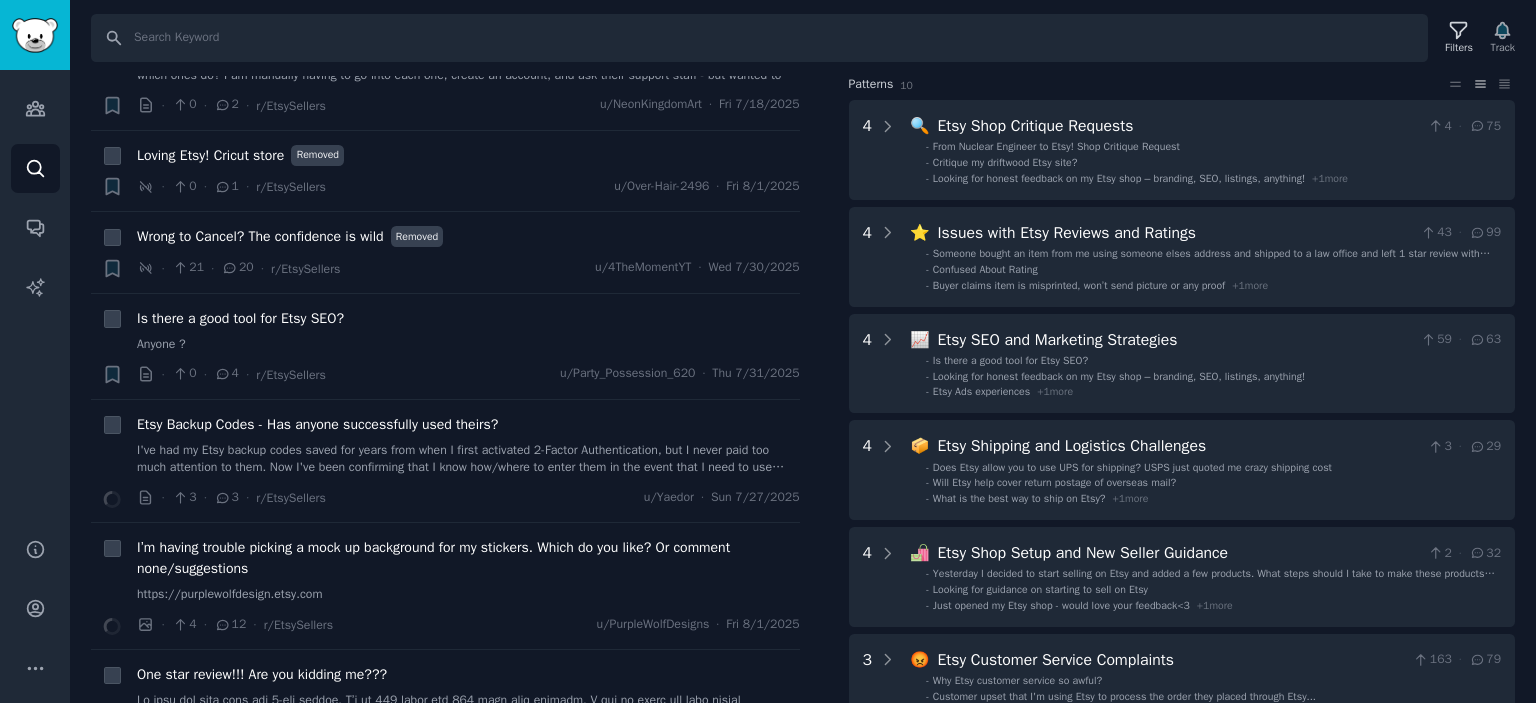 click on "Pattern s 10" at bounding box center [1147, 85] 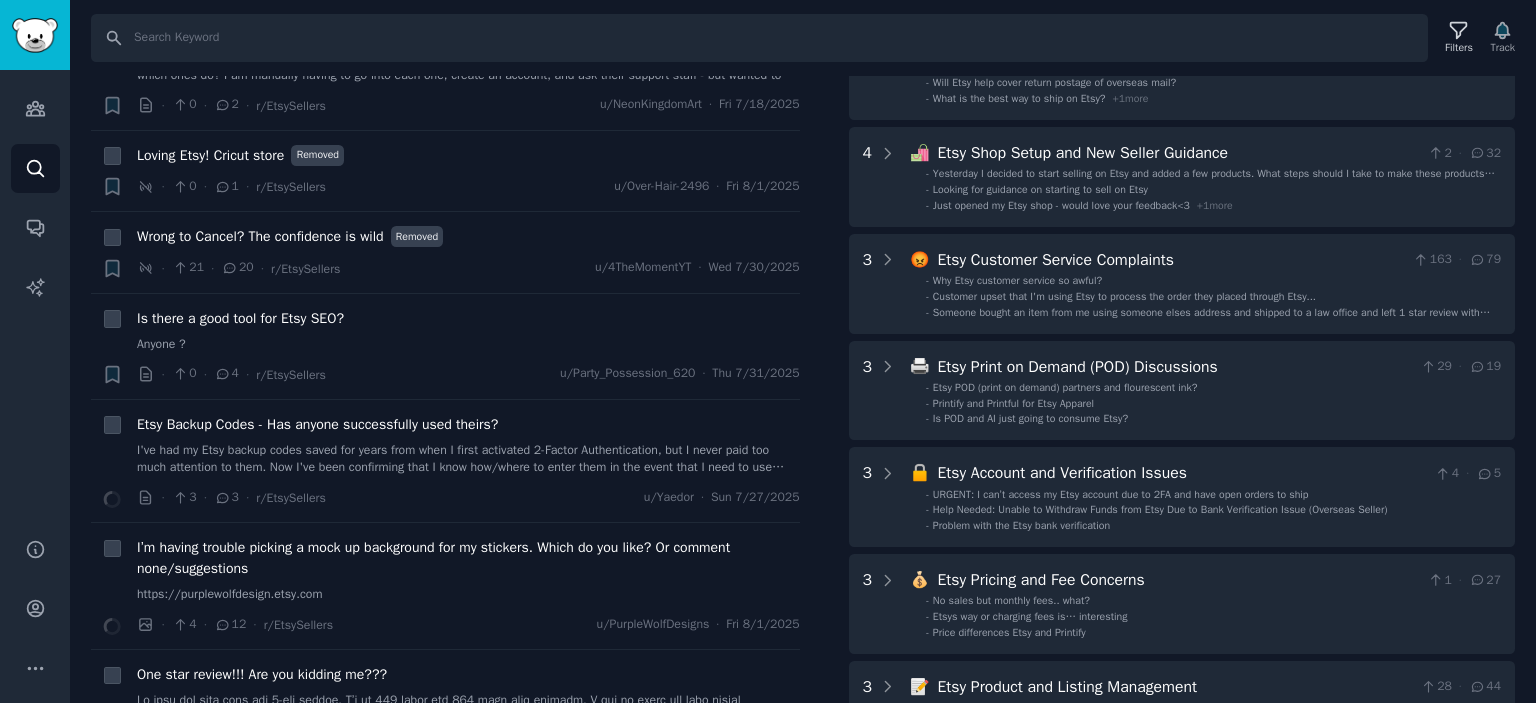 scroll, scrollTop: 600, scrollLeft: 0, axis: vertical 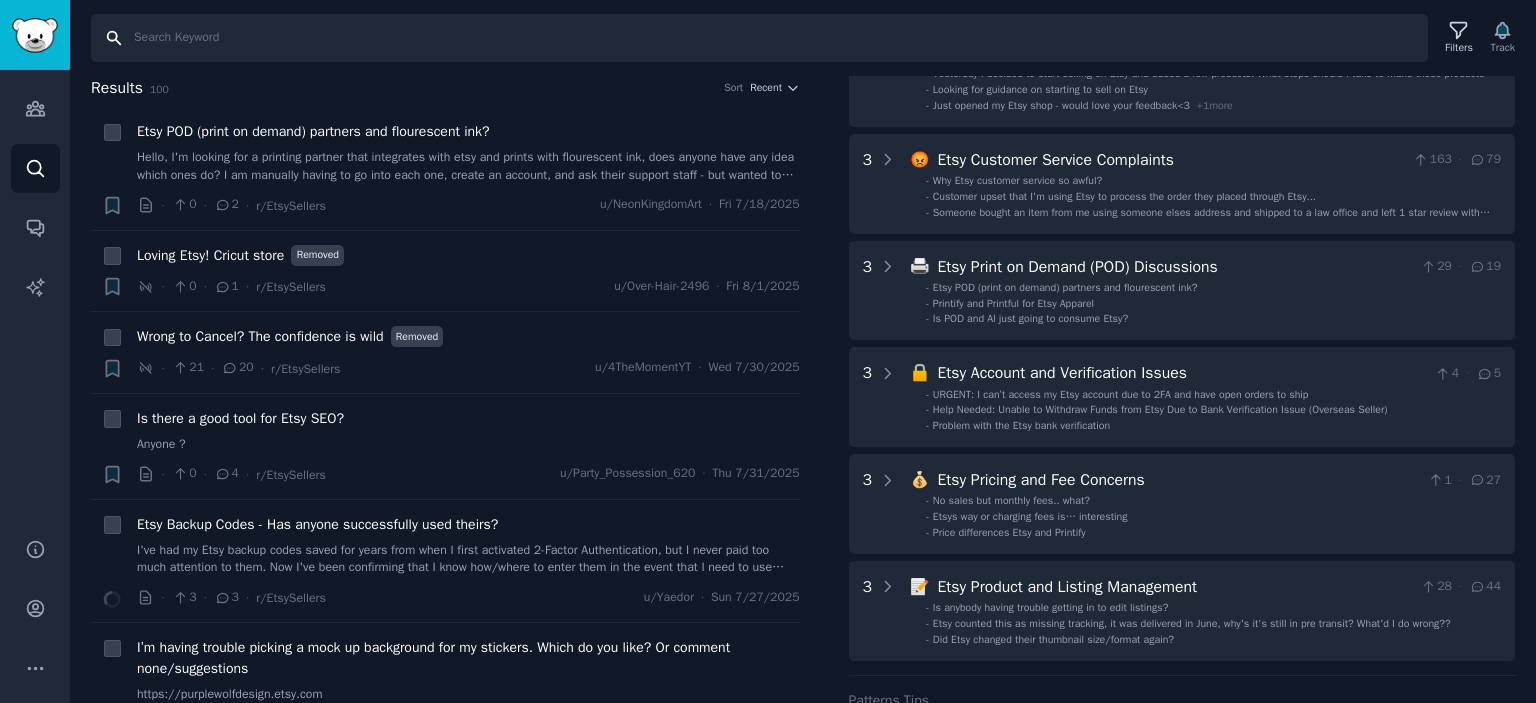 click on "Search" at bounding box center (759, 38) 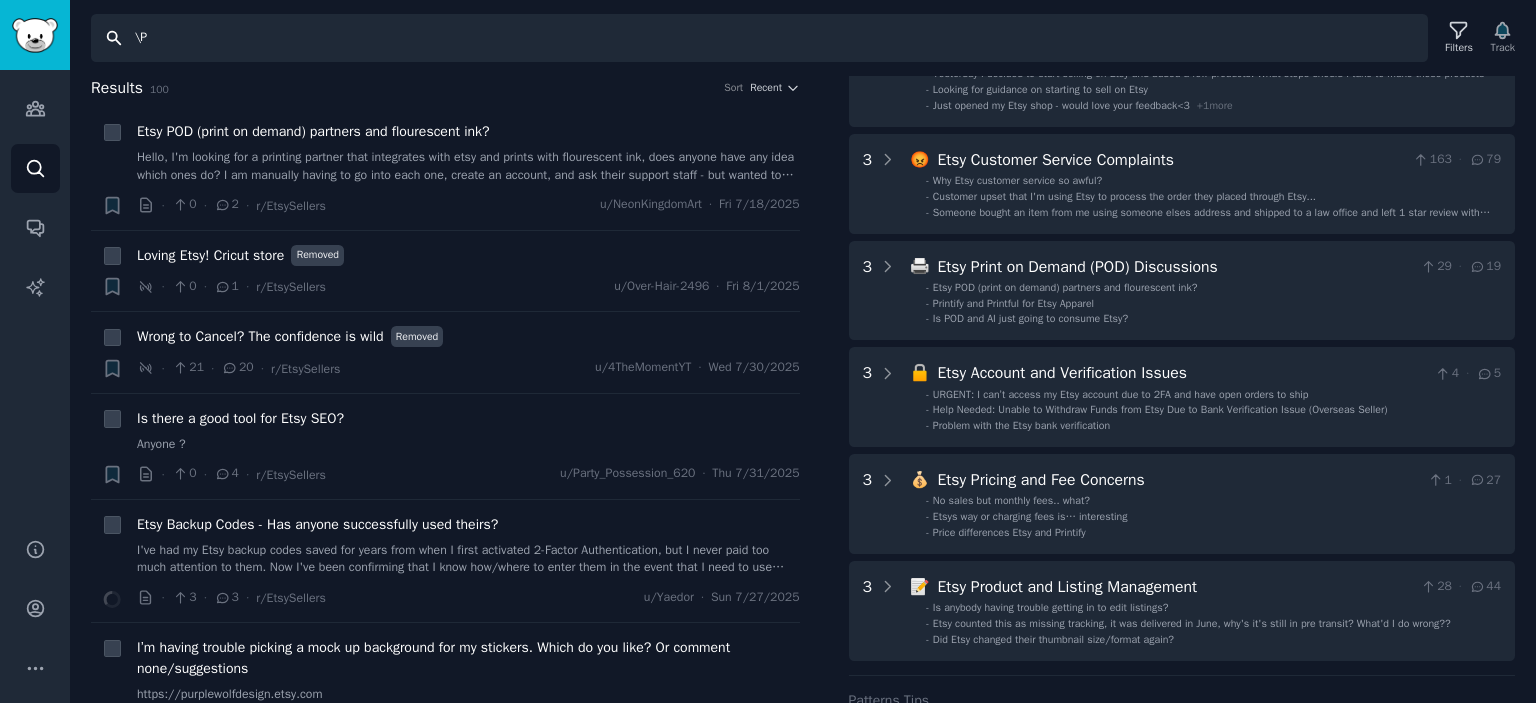 type on "\" 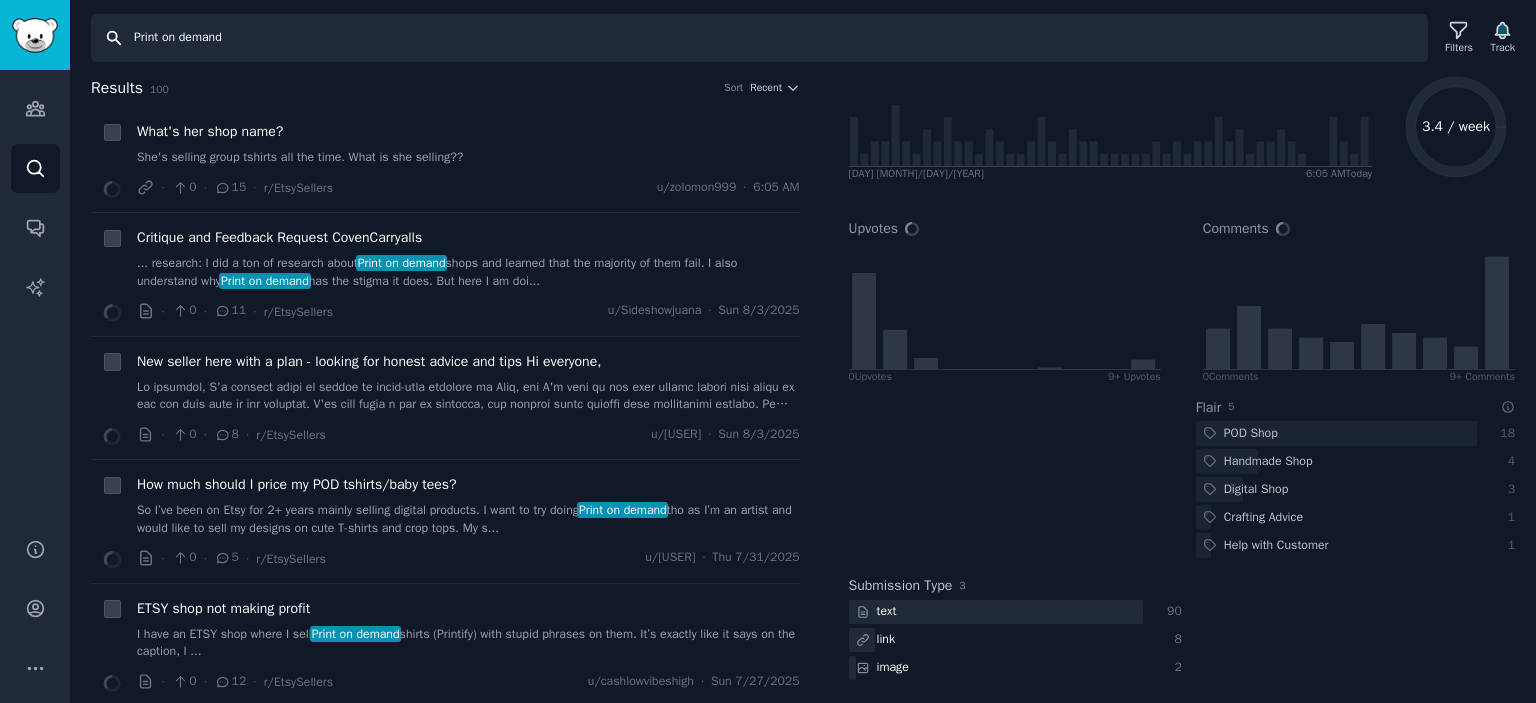 scroll, scrollTop: 0, scrollLeft: 0, axis: both 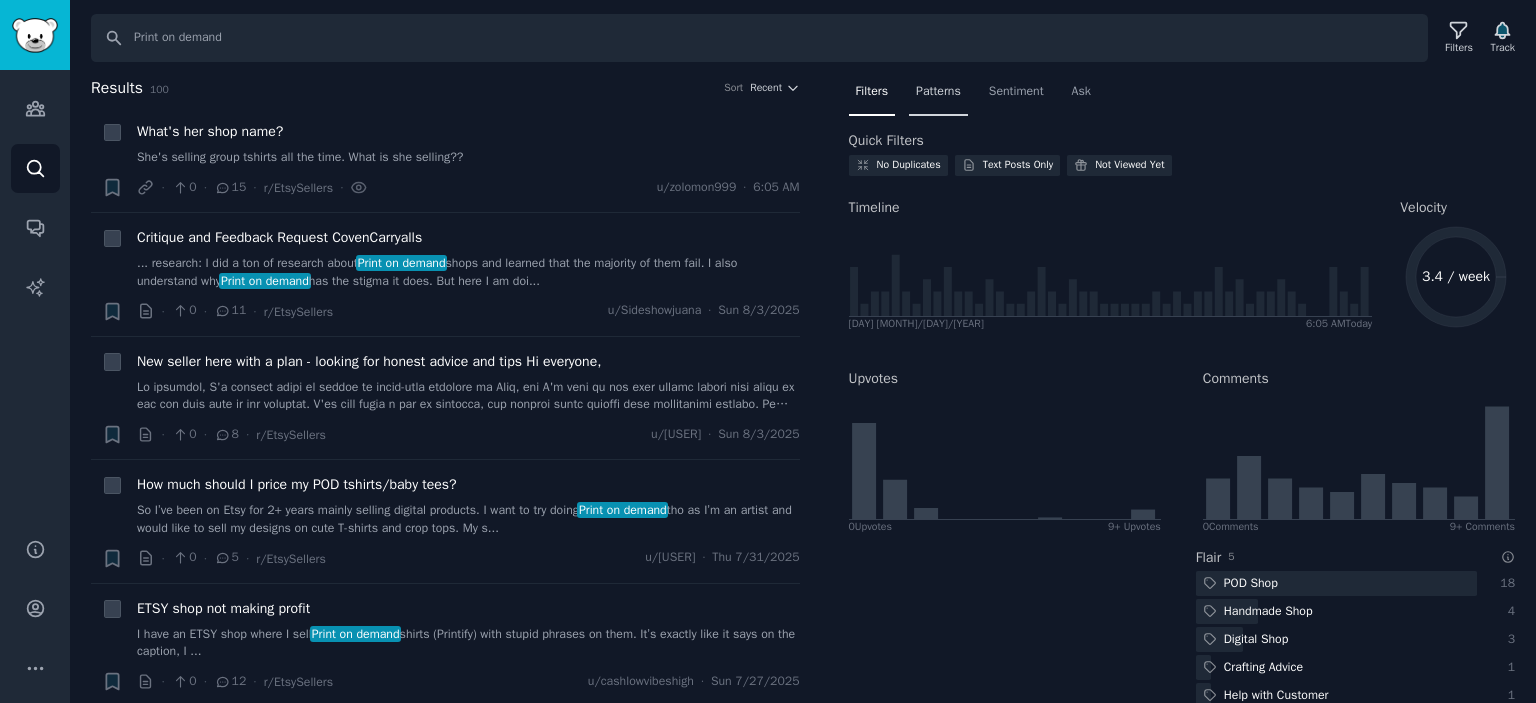 click on "Patterns" at bounding box center (938, 92) 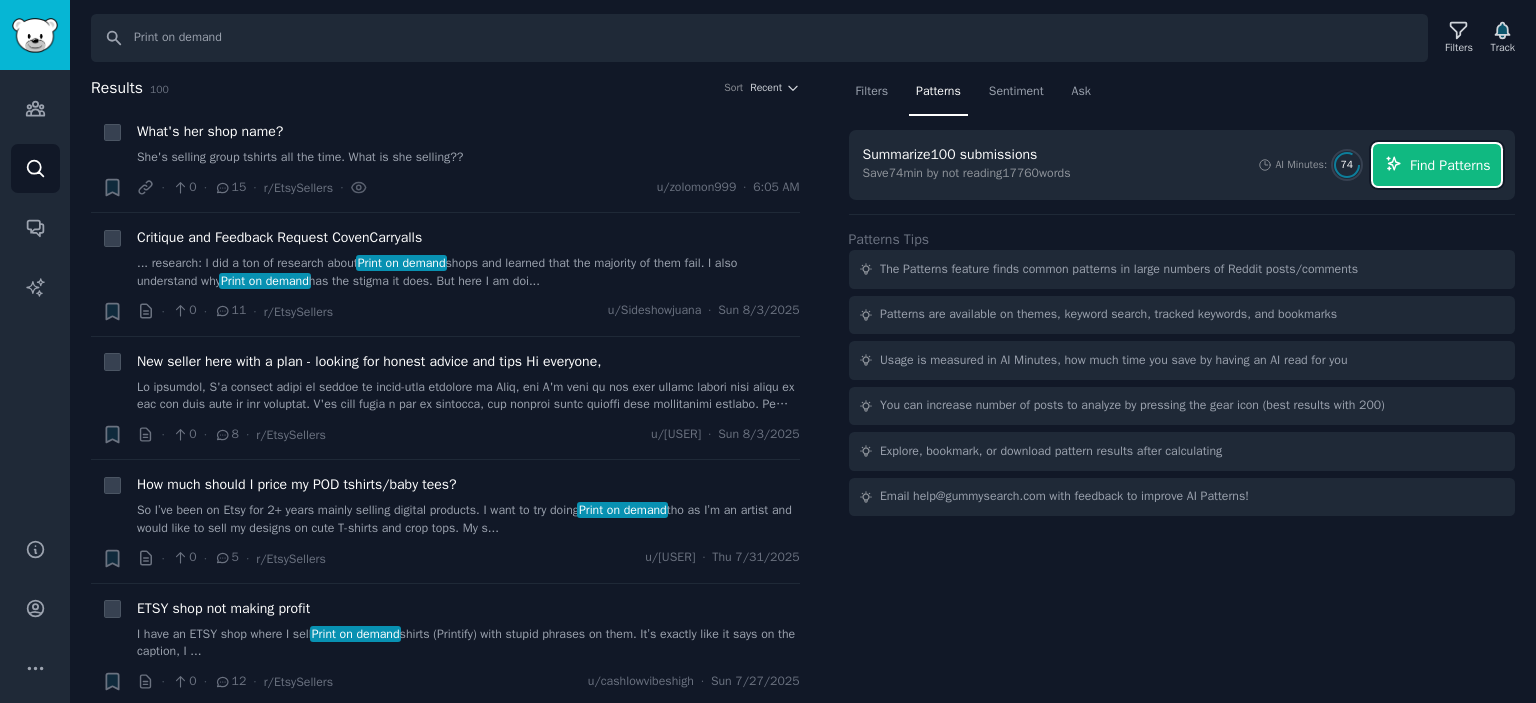 click on "Find Patterns" at bounding box center (1450, 165) 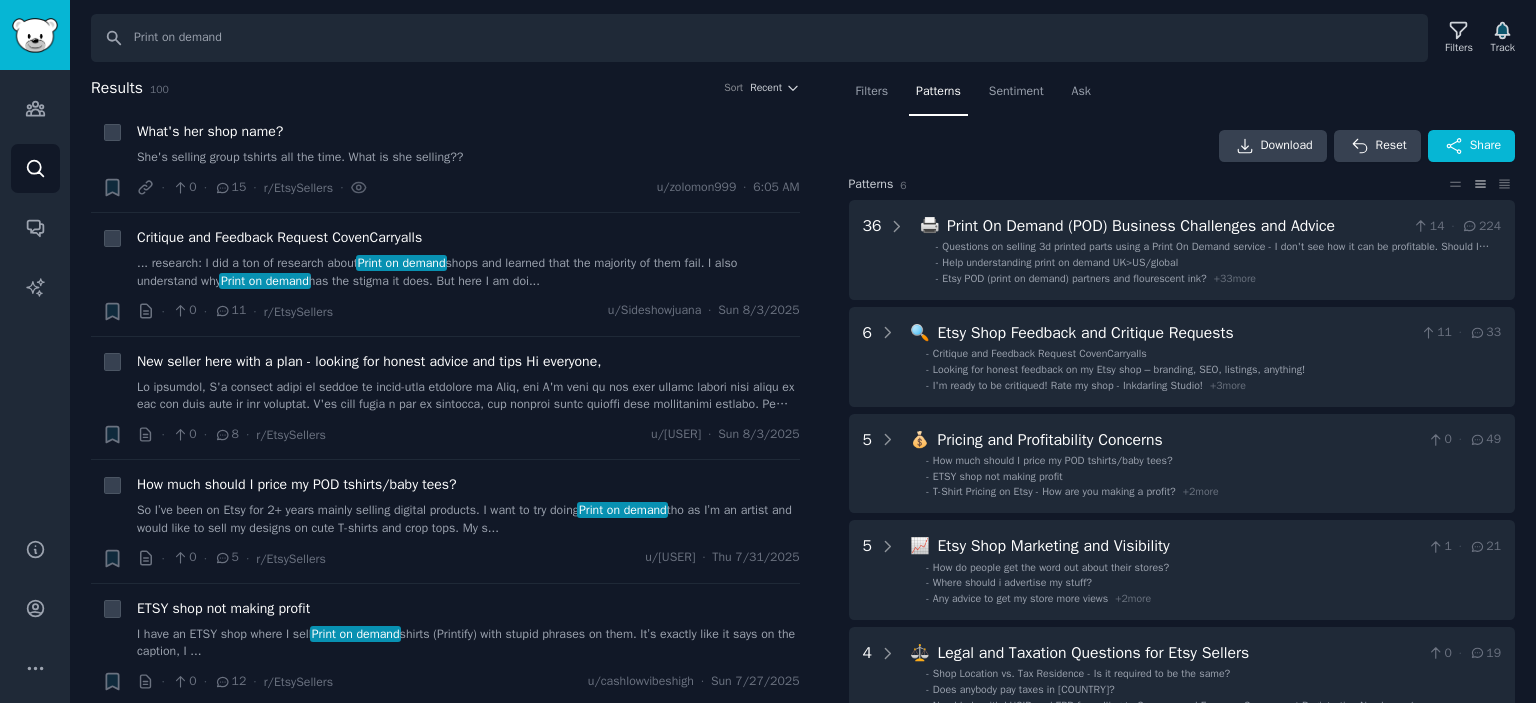 scroll, scrollTop: 100, scrollLeft: 0, axis: vertical 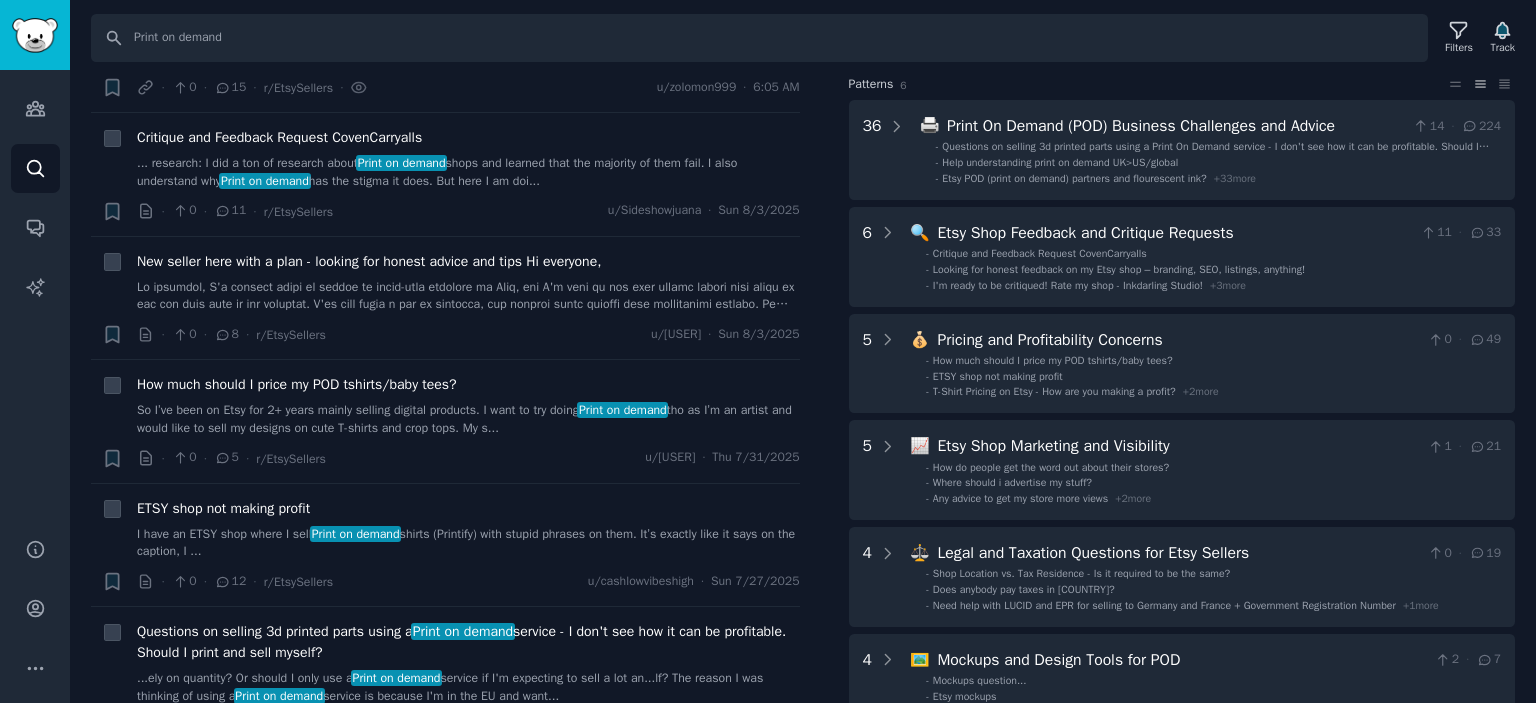click on "Filters Patterns Sentiment Ask Download Reset Share Pattern s 6 36 🖨️ Print On Demand (POD) Business Challenges and Advice 14 · 224 - Questions on selling 3d printed parts using a Print On Demand service - I don't see how it can be profitable. Should I print and sell myself? - Help understanding print on demand UK>US/global - Etsy POD (print on demand) partners and flourescent ink? +  33  more 6 🔍 Etsy Shop Feedback and Critique Requests 11 · 33 - Critique and Feedback Request CovenCarryalls - Looking for honest feedback on my Etsy shop – branding, SEO, listings, anything! - I'm ready to be critiqued! Rate my shop - Inkdarling Studio! +  3  more 5 💰 Pricing and Profitability Concerns 0 · 49 - How much should I price my POD tshirts/baby tees? - ETSY shop not making profit - T-Shirt Pricing on Etsy - How are you making a profit? +  2  more 5 📈 Etsy Shop Marketing and Visibility 1 · 21 - How do people get the word out about their stores? - Where should i advertise my stuff? - +  2  more 4 0 -" at bounding box center [1182, 390] 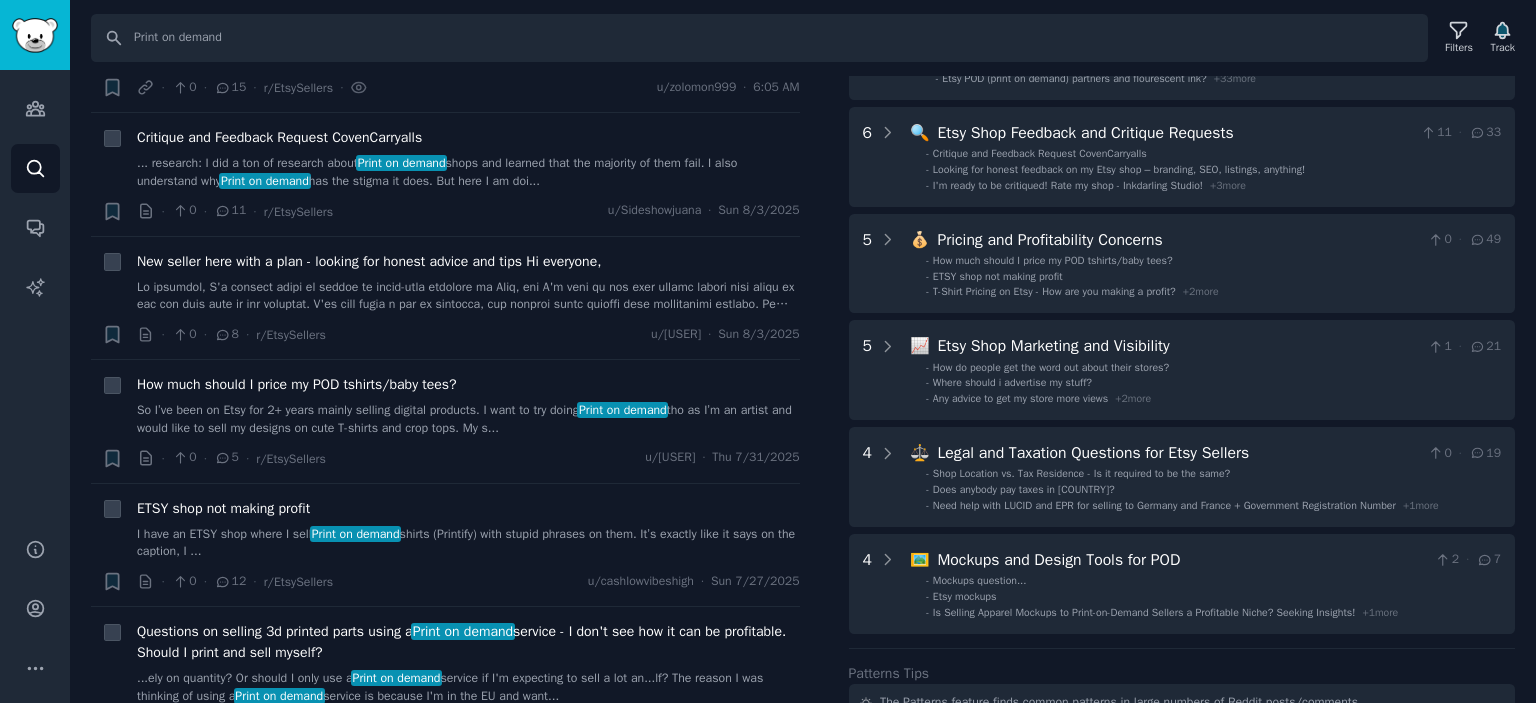 scroll, scrollTop: 300, scrollLeft: 0, axis: vertical 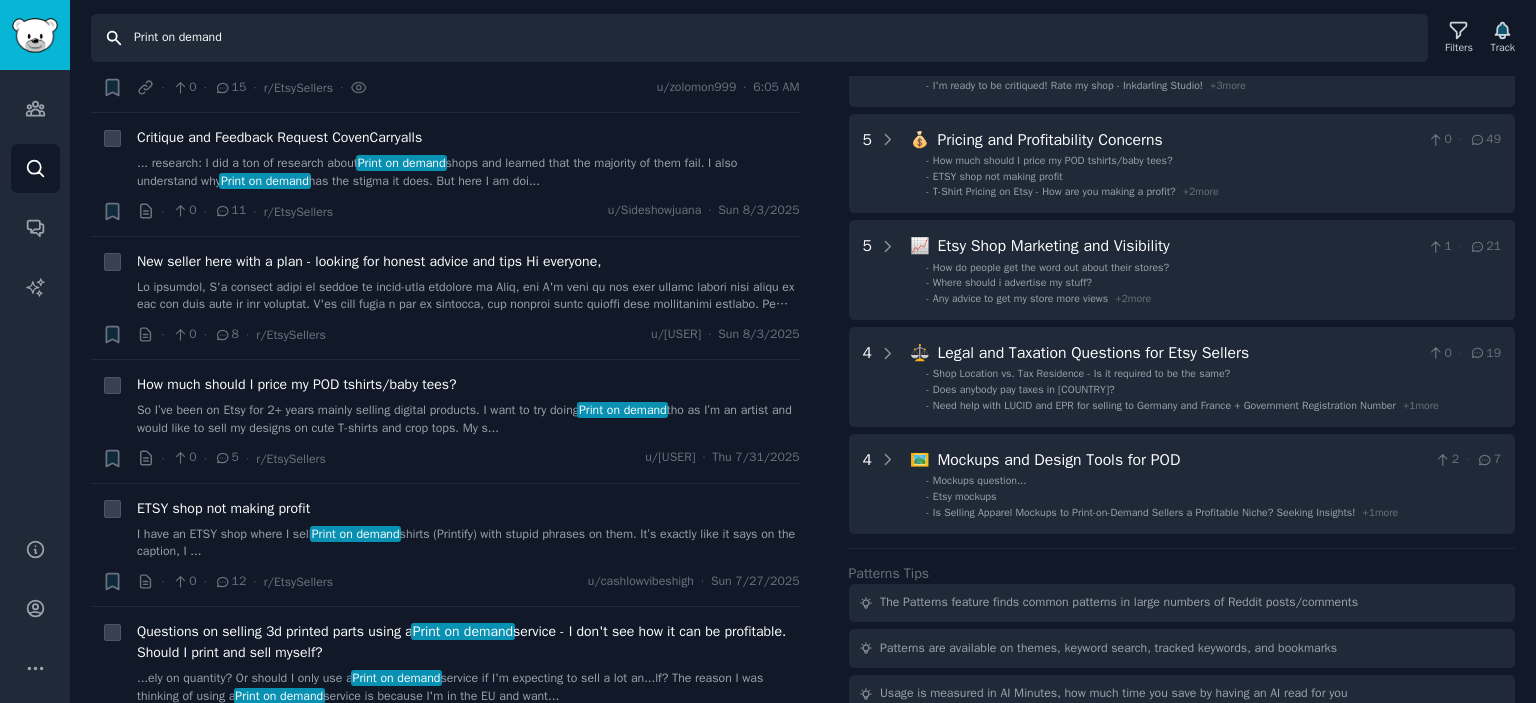 click on "Print on demand" at bounding box center [759, 38] 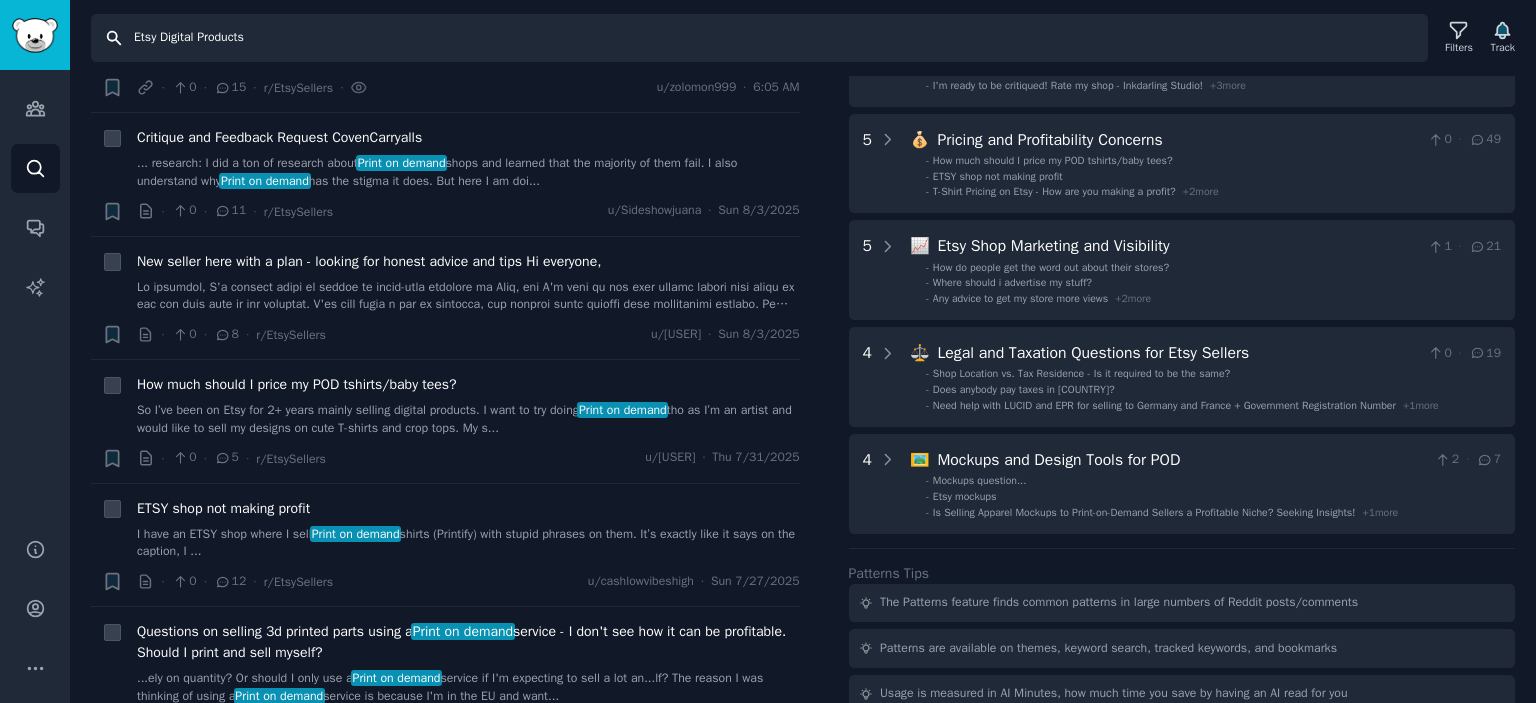 type on "Etsy Digital Products" 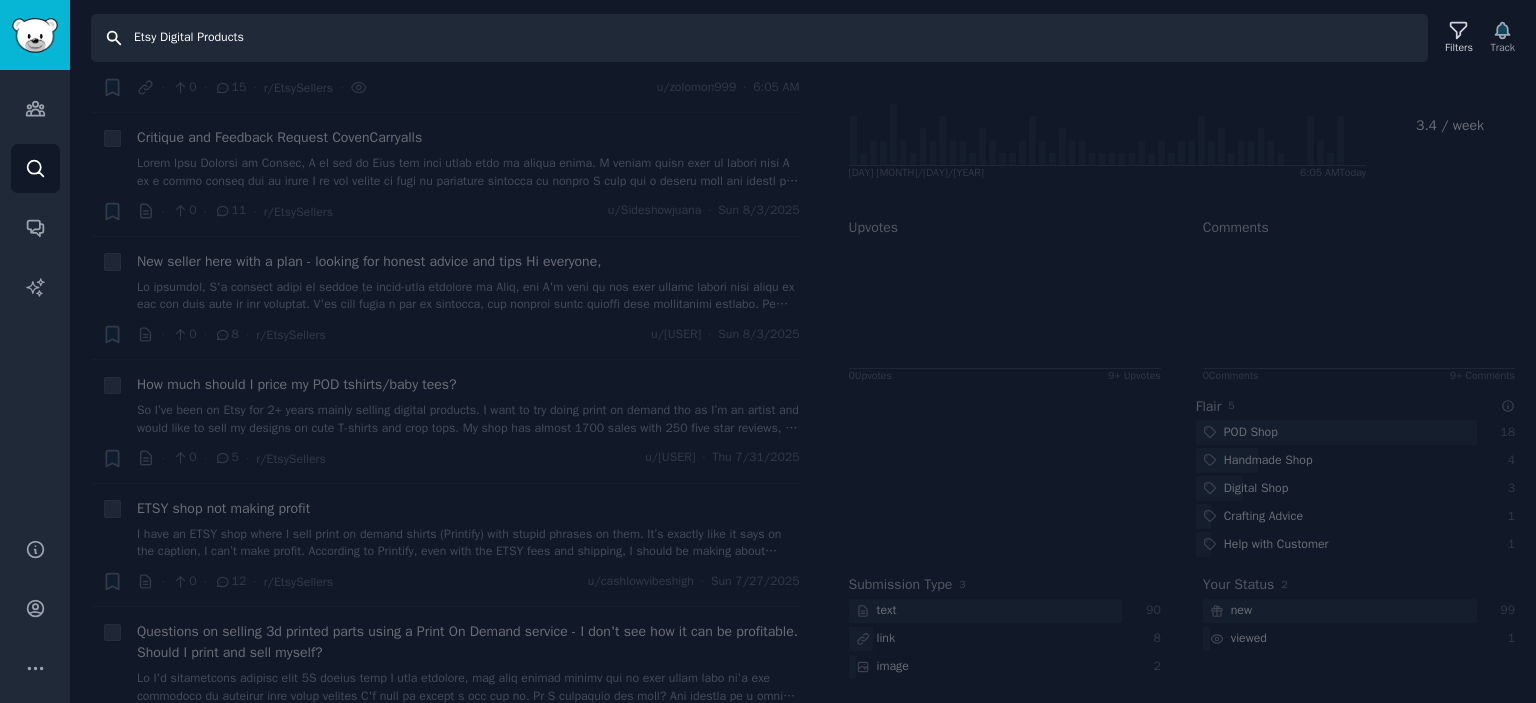scroll, scrollTop: 0, scrollLeft: 0, axis: both 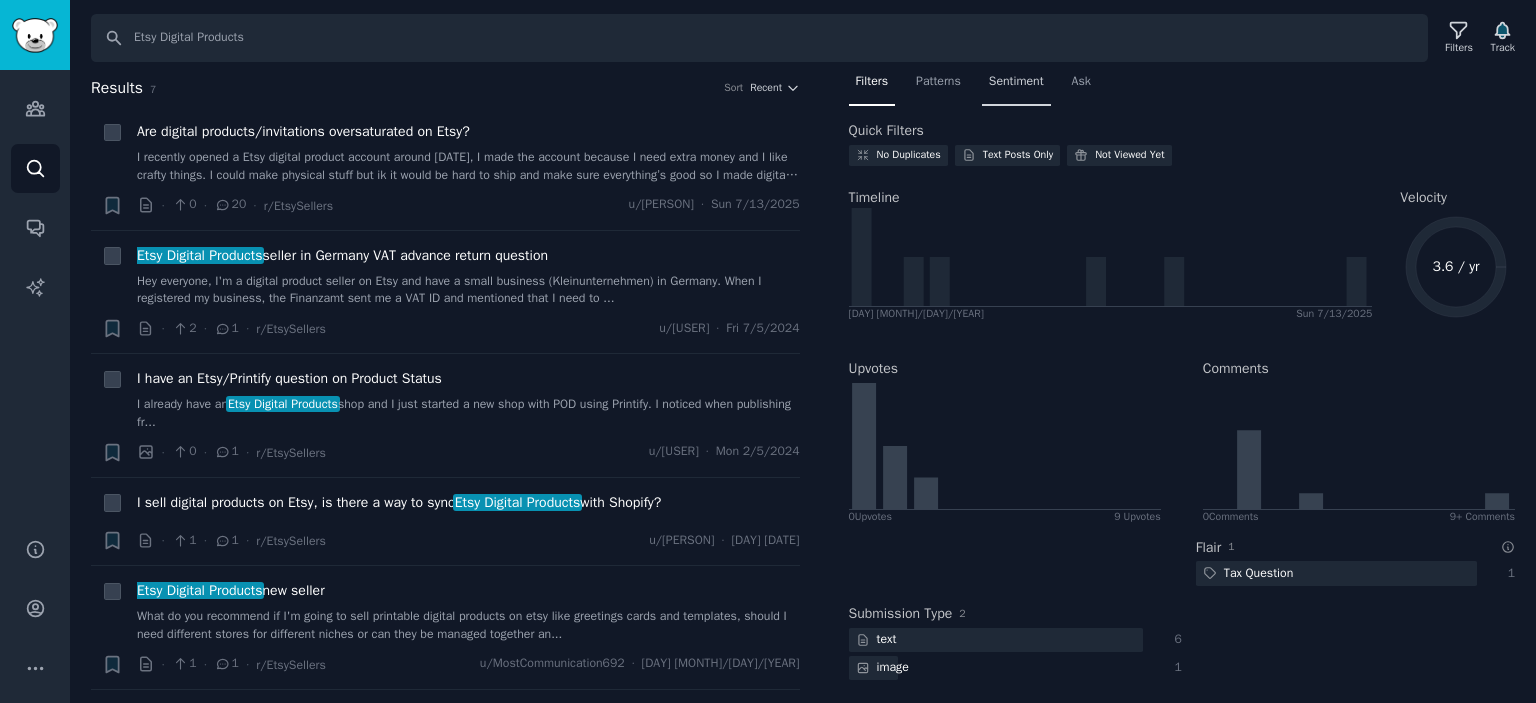 click on "Sentiment" at bounding box center [1016, 82] 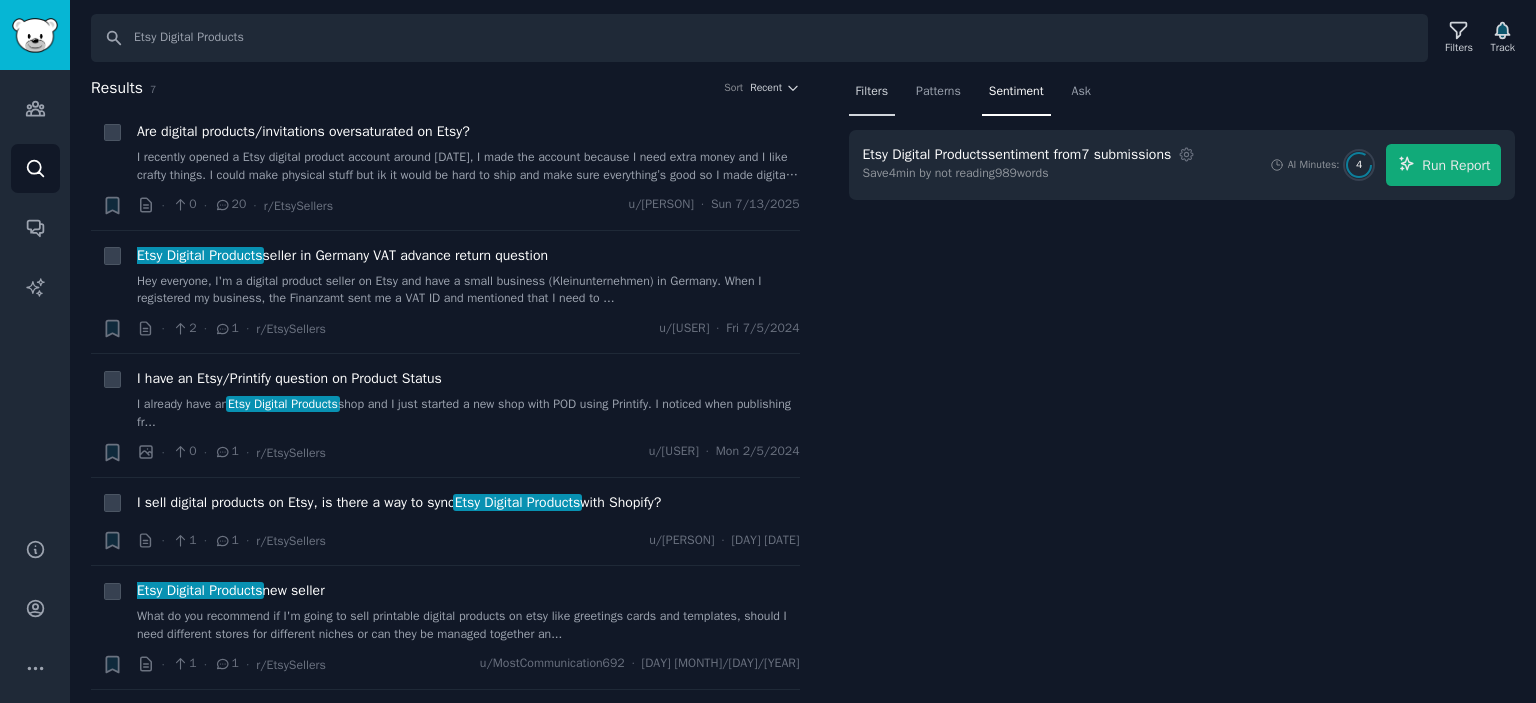 click on "Filters" at bounding box center (872, 92) 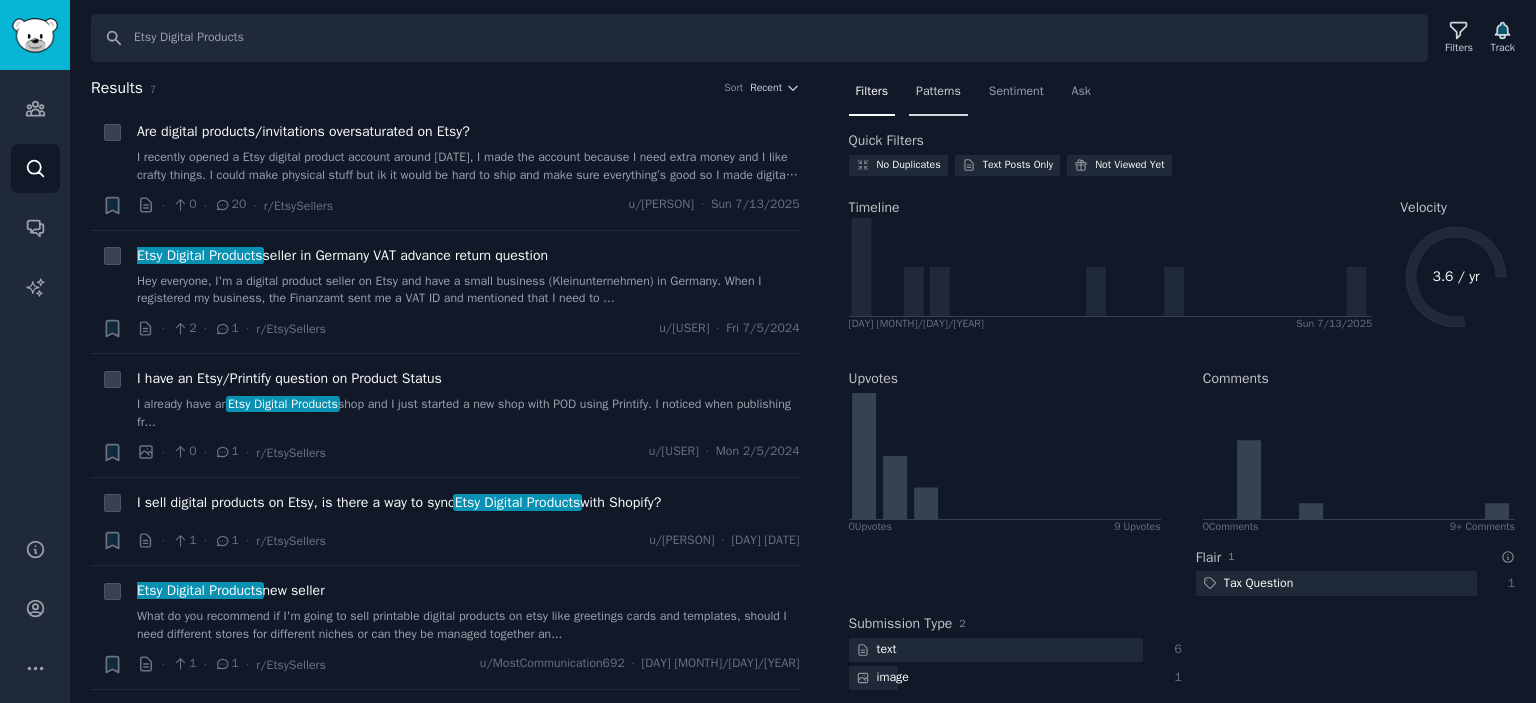 click on "Patterns" at bounding box center [938, 92] 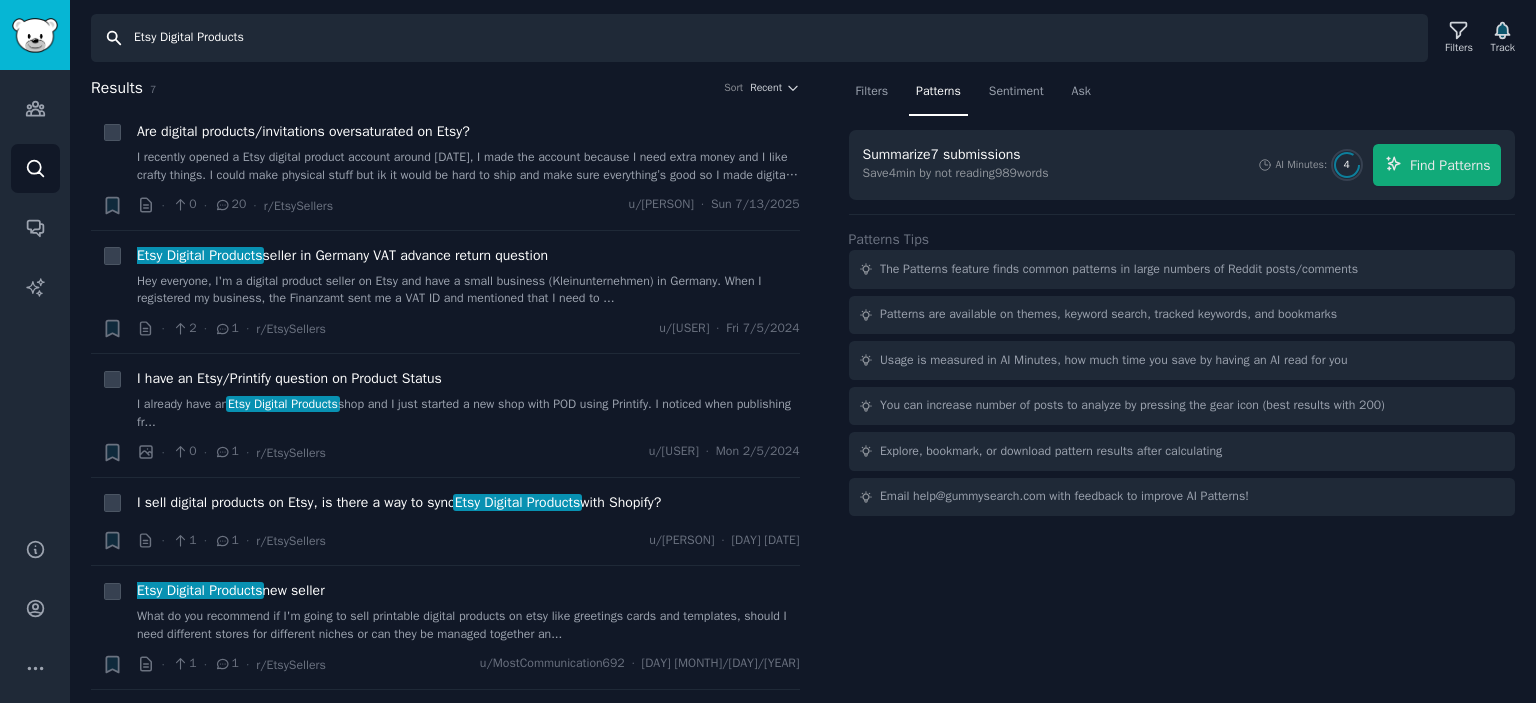 click on "Etsy Digital Products" at bounding box center [759, 38] 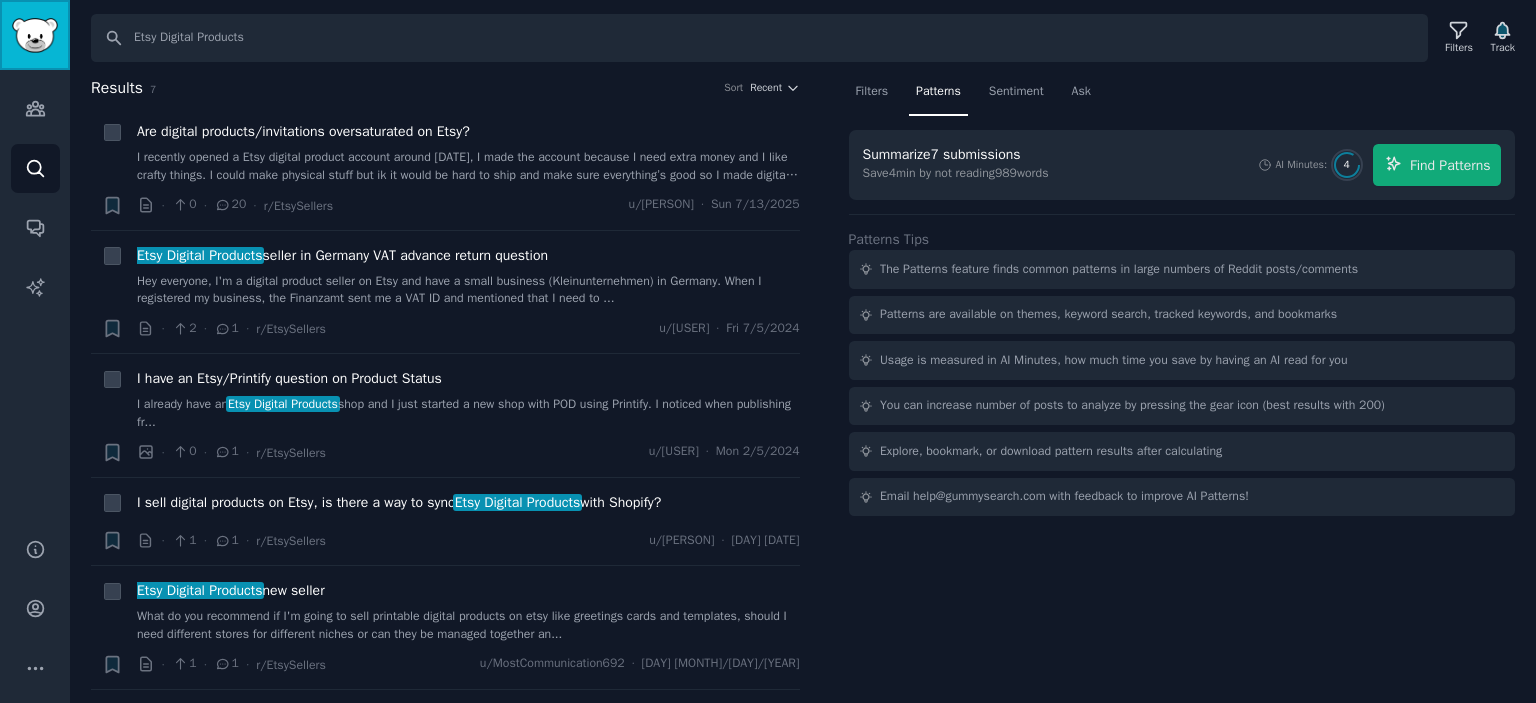 click at bounding box center (35, 35) 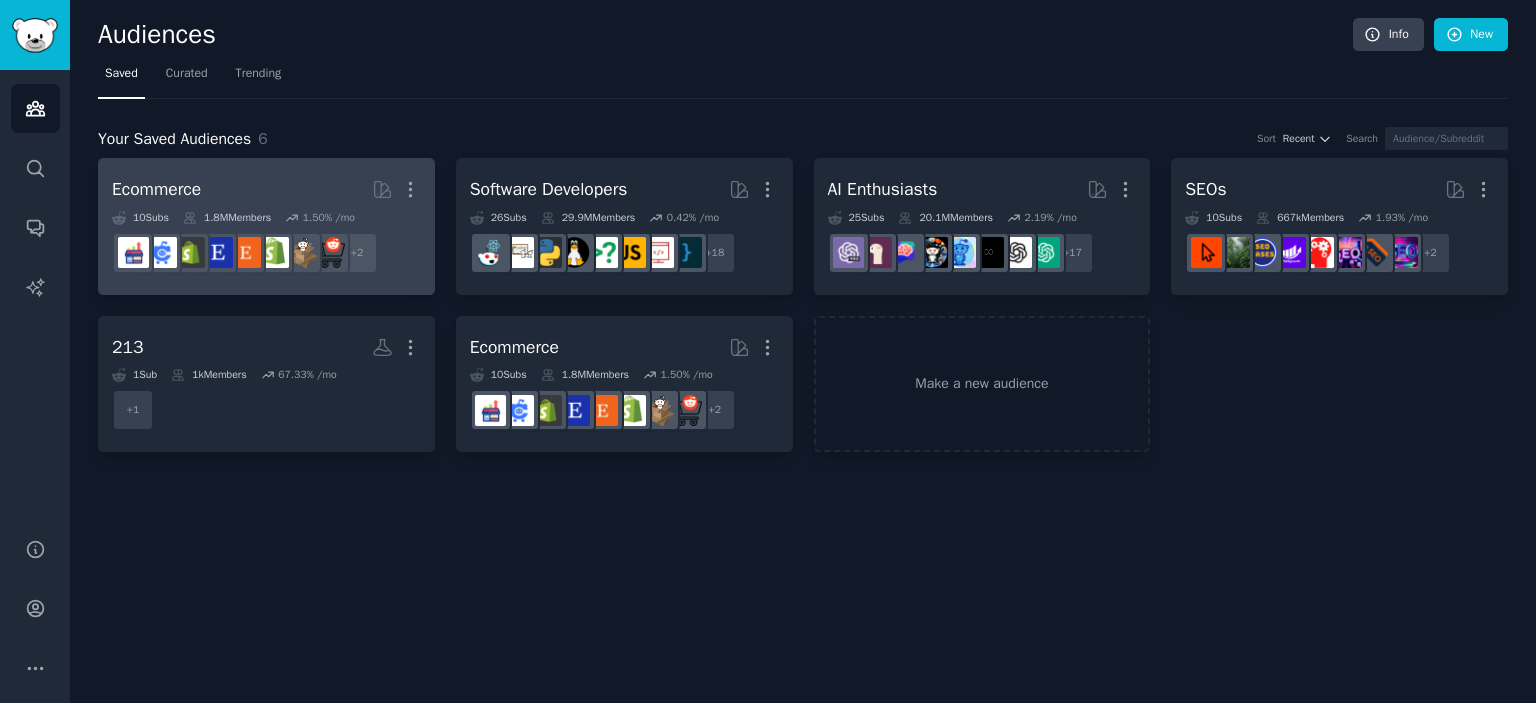 click on "Ecommerce More" at bounding box center [266, 189] 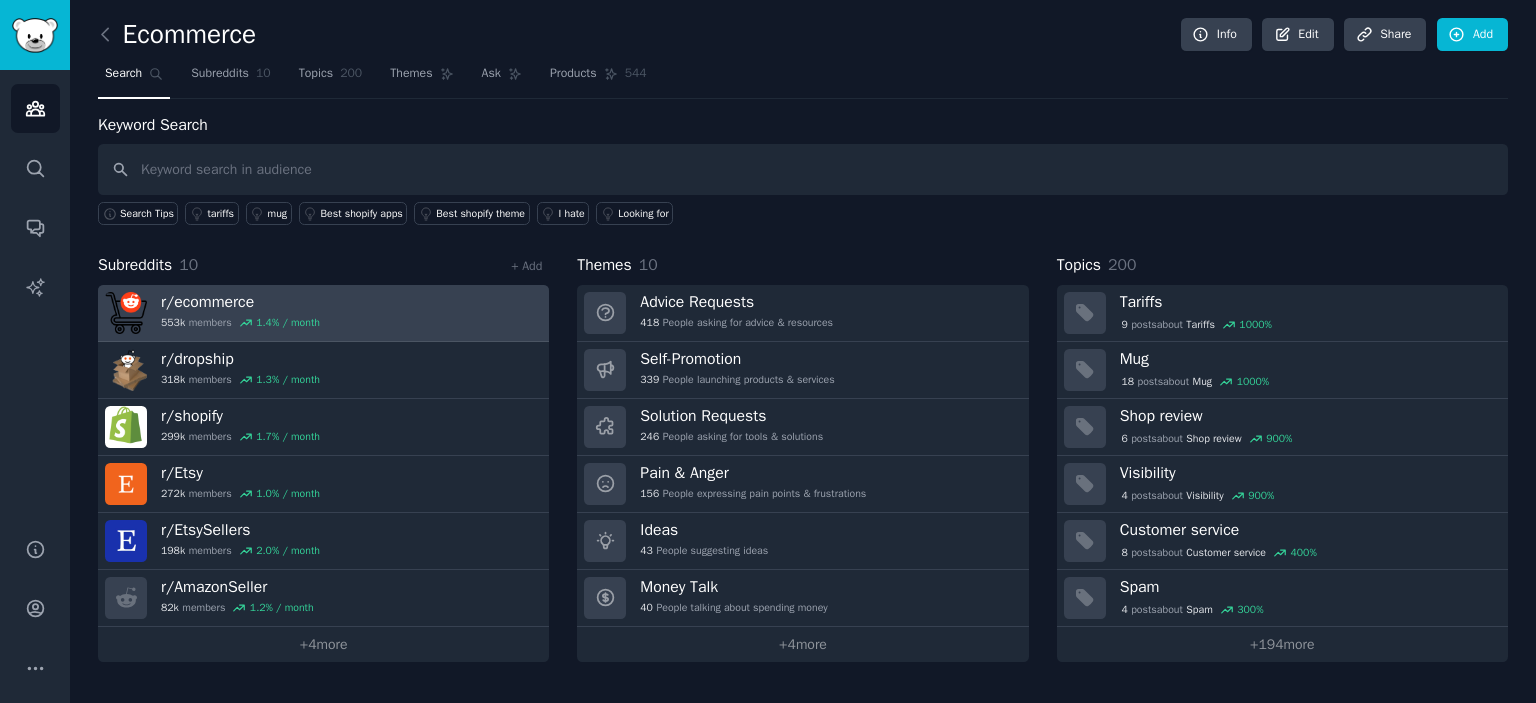 click on "r/ ecommerce" at bounding box center (240, 302) 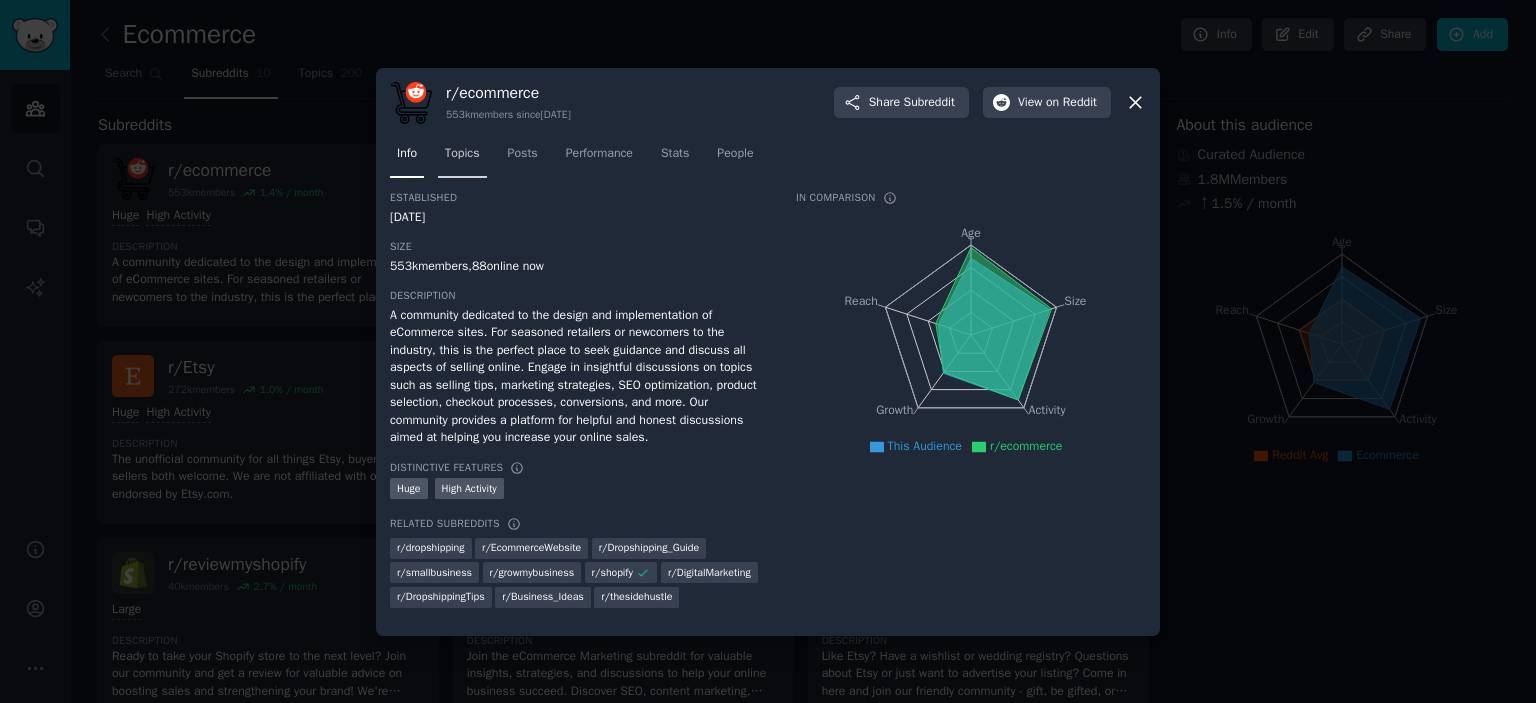click on "Topics" at bounding box center [462, 154] 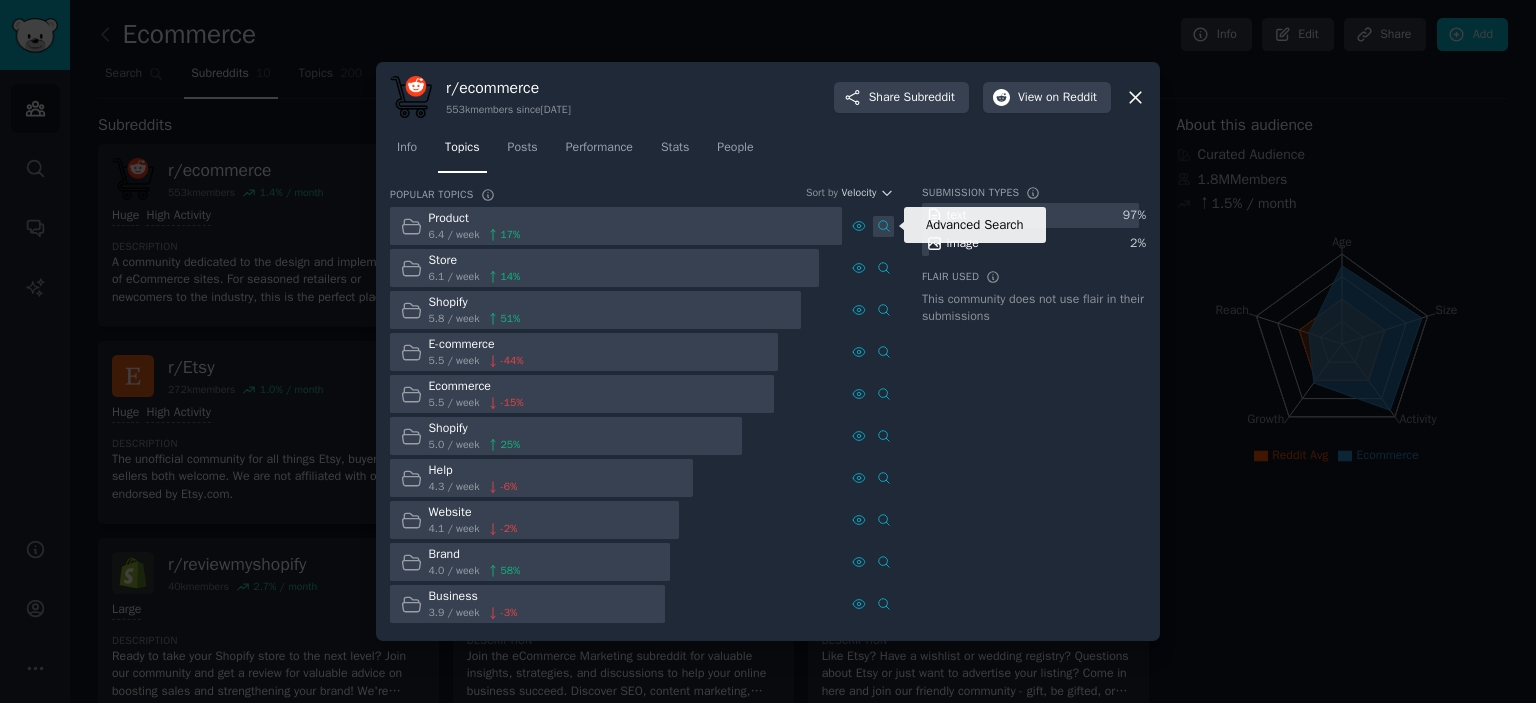 click on "Advanced Search" at bounding box center [883, 226] 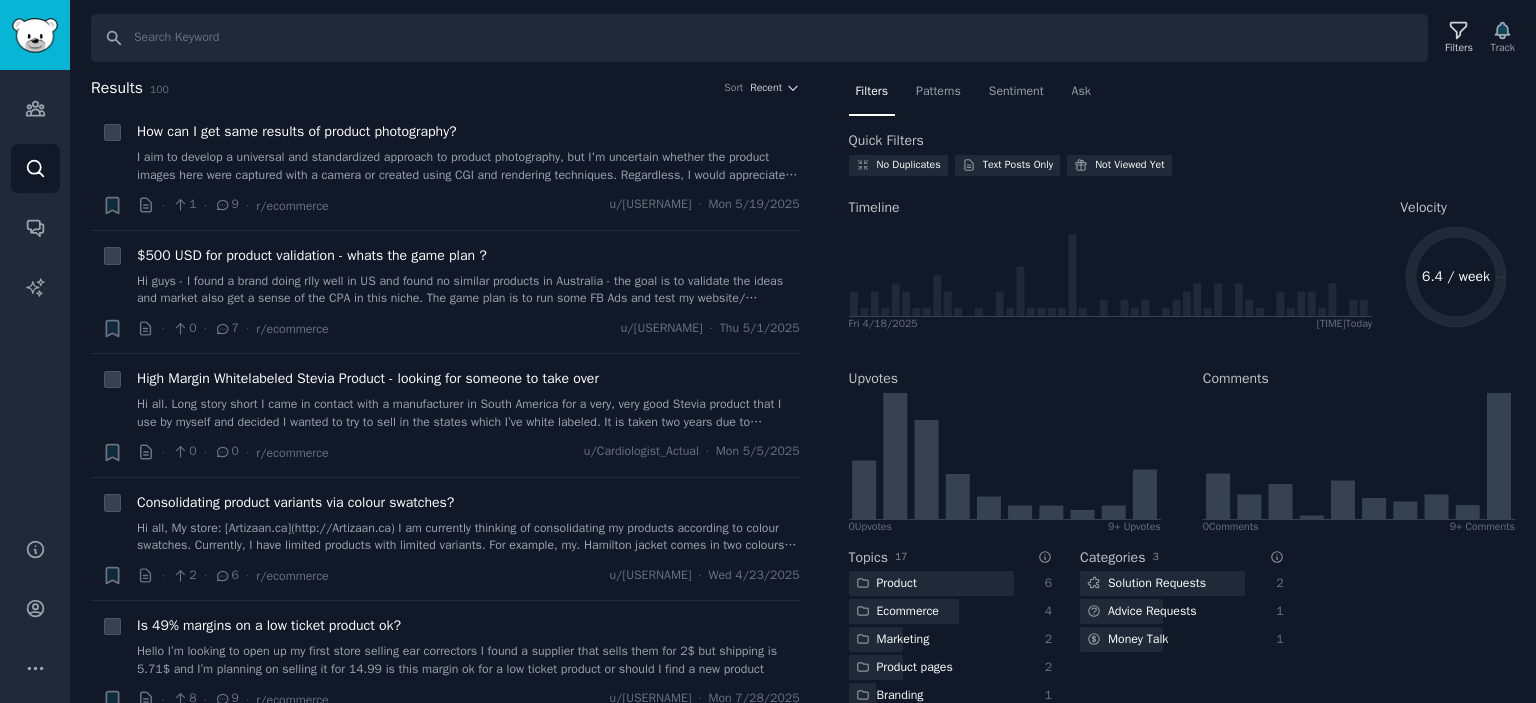 scroll, scrollTop: 0, scrollLeft: 0, axis: both 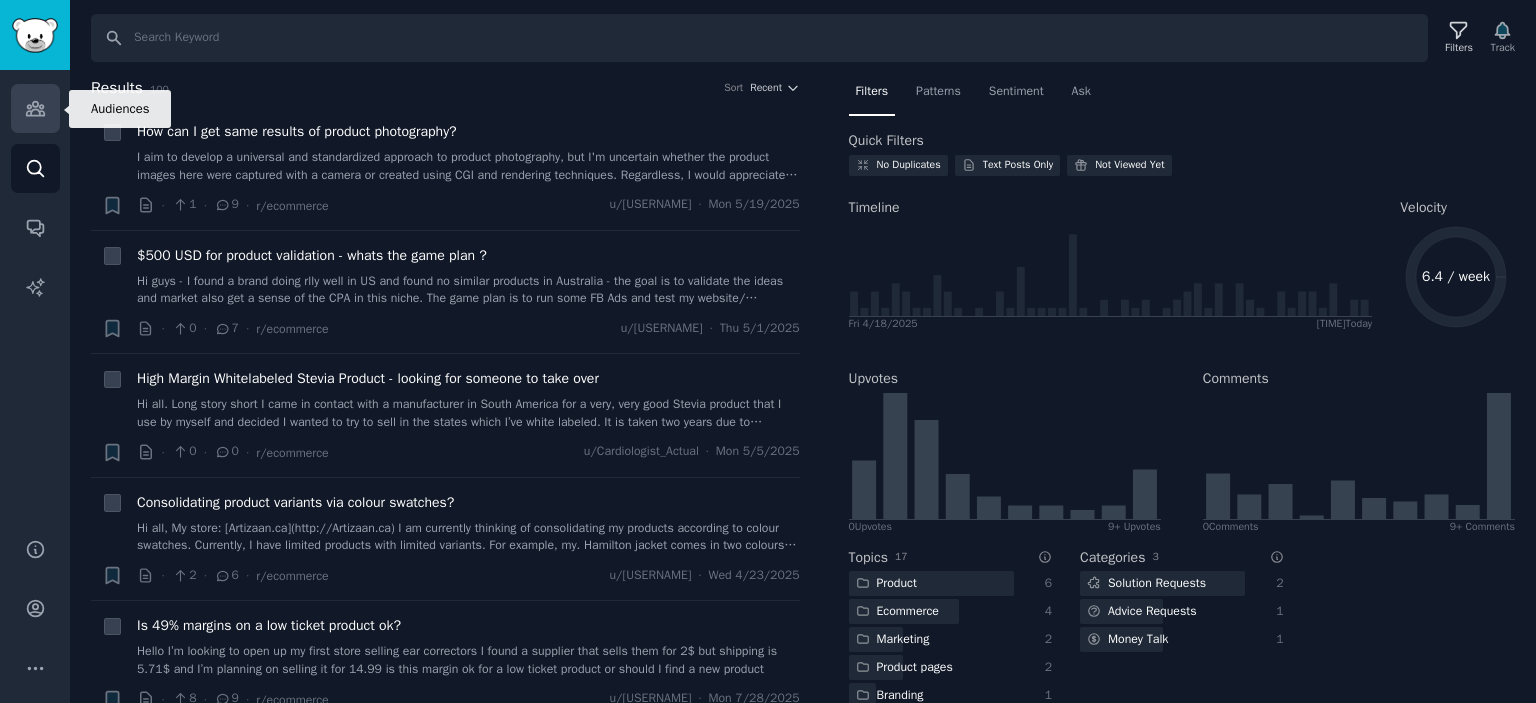 click 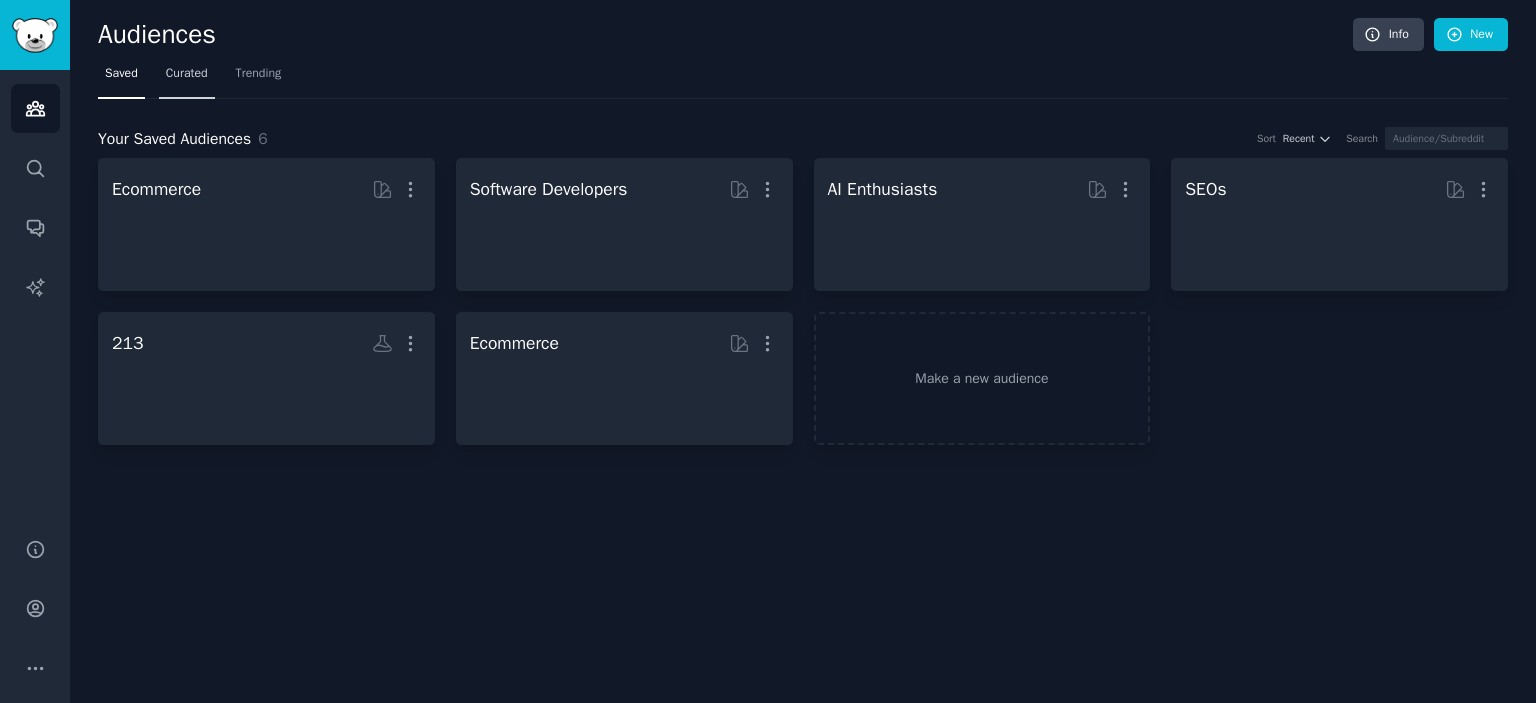 click on "Curated" at bounding box center (187, 78) 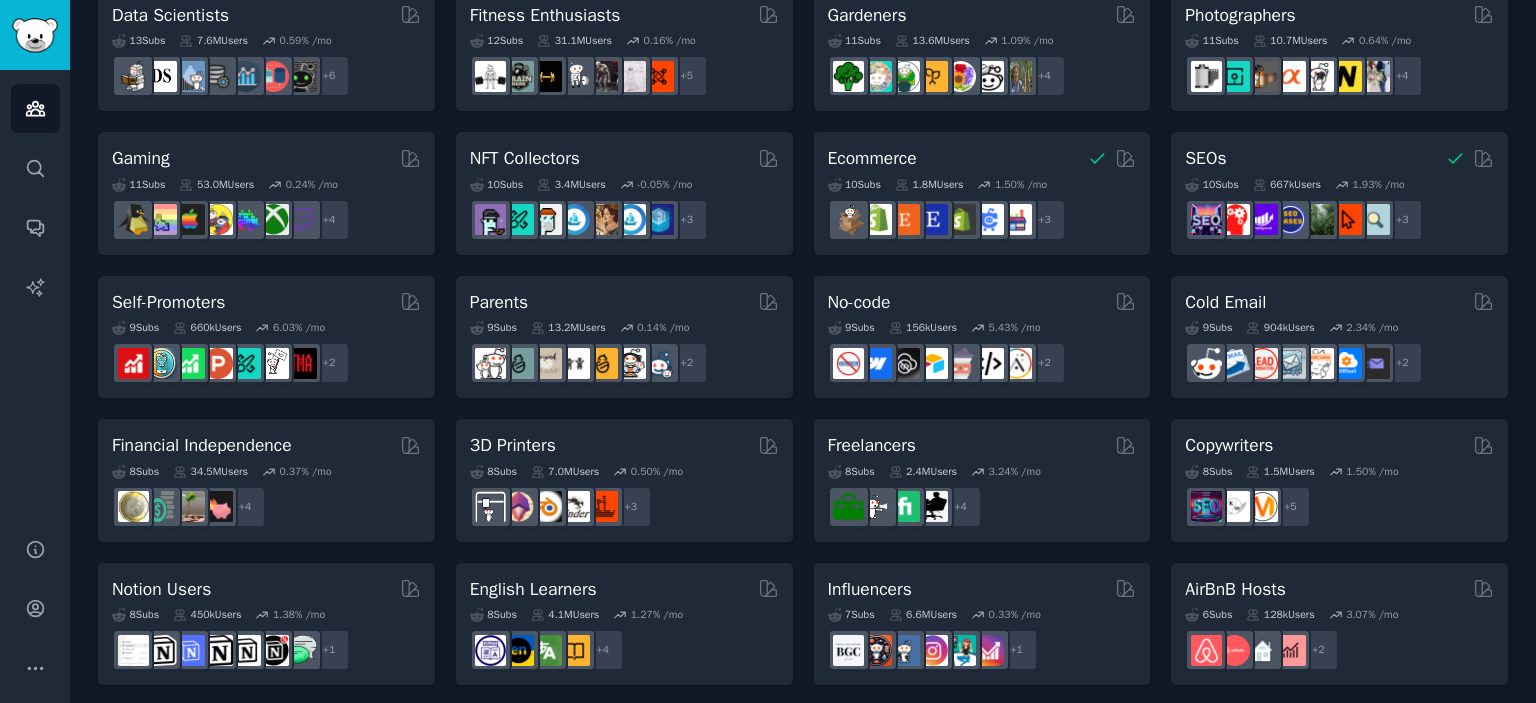 scroll, scrollTop: 896, scrollLeft: 0, axis: vertical 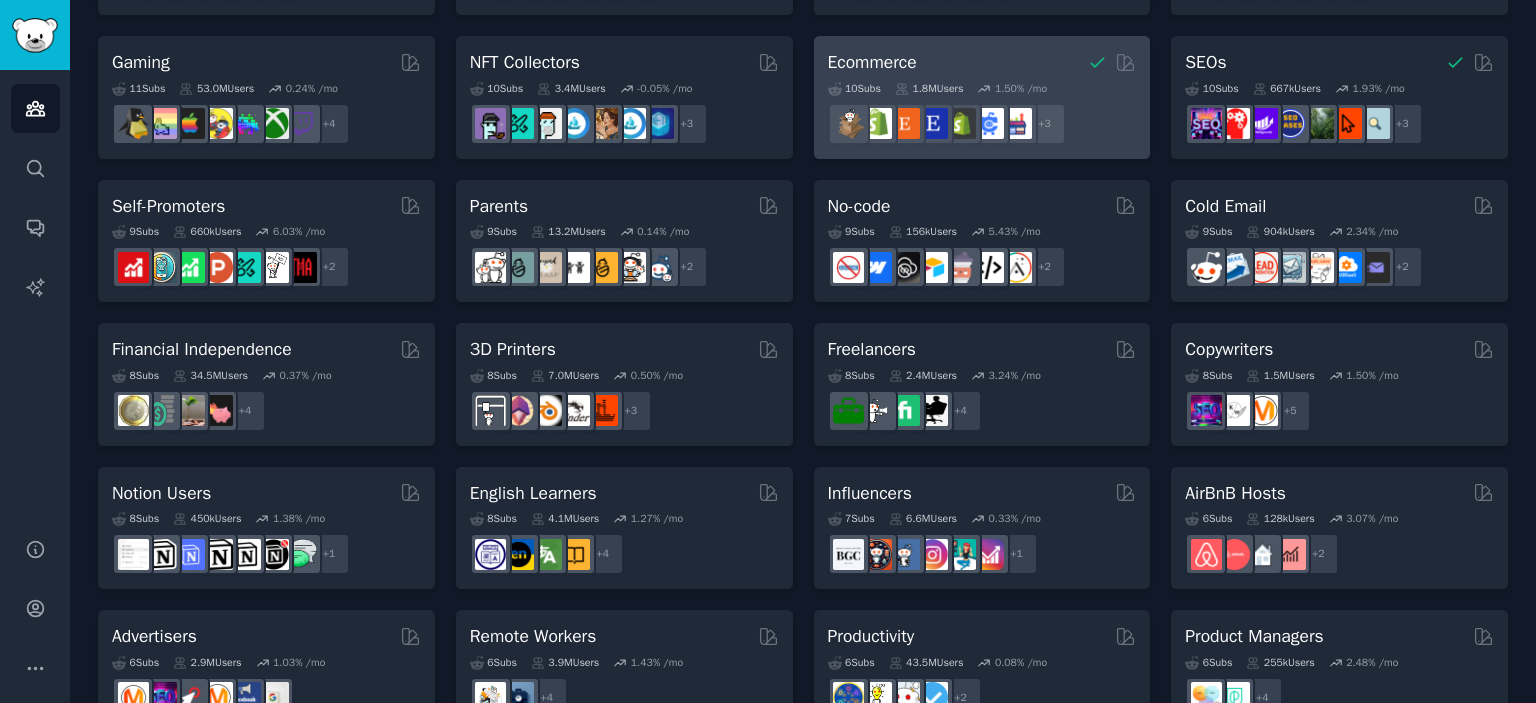 click on "Ecommerce" at bounding box center [982, 62] 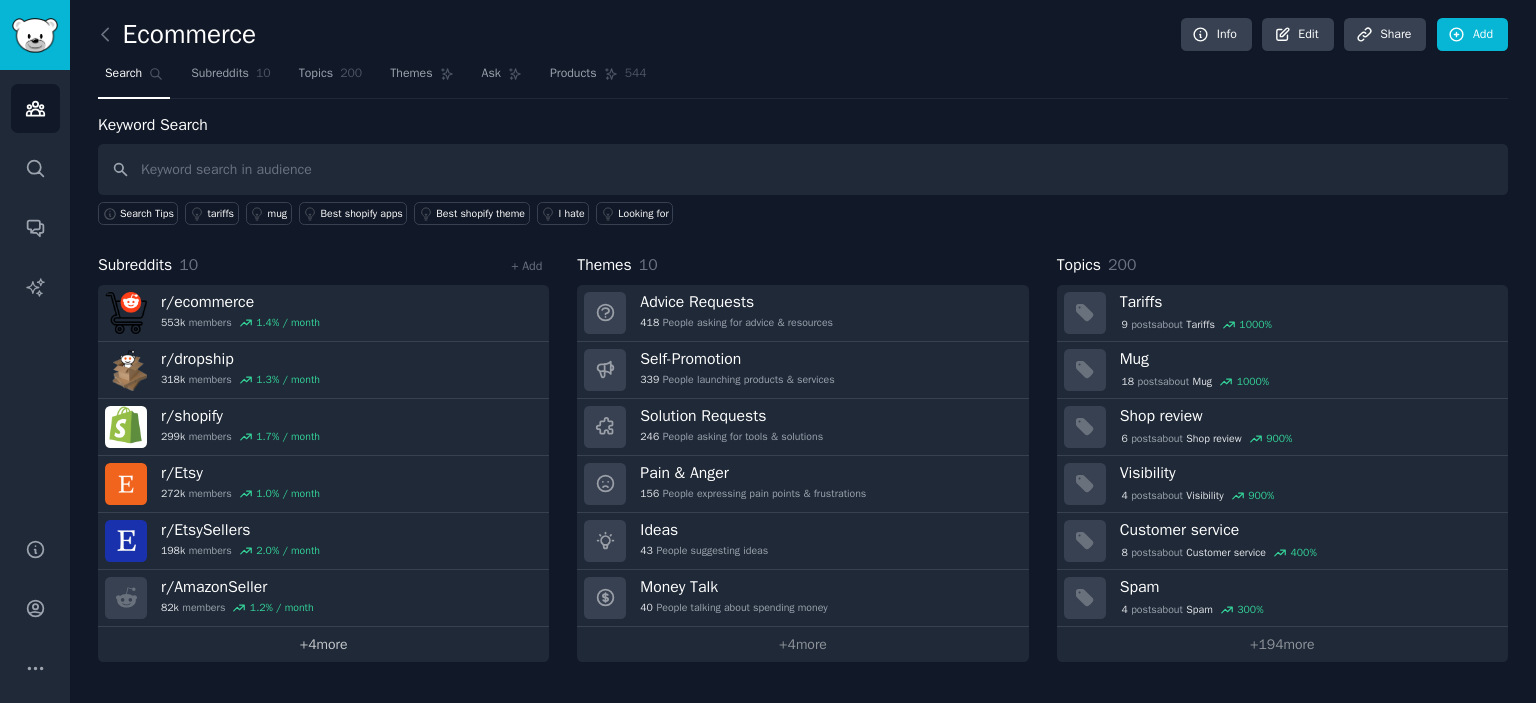 click on "+  4  more" at bounding box center (323, 644) 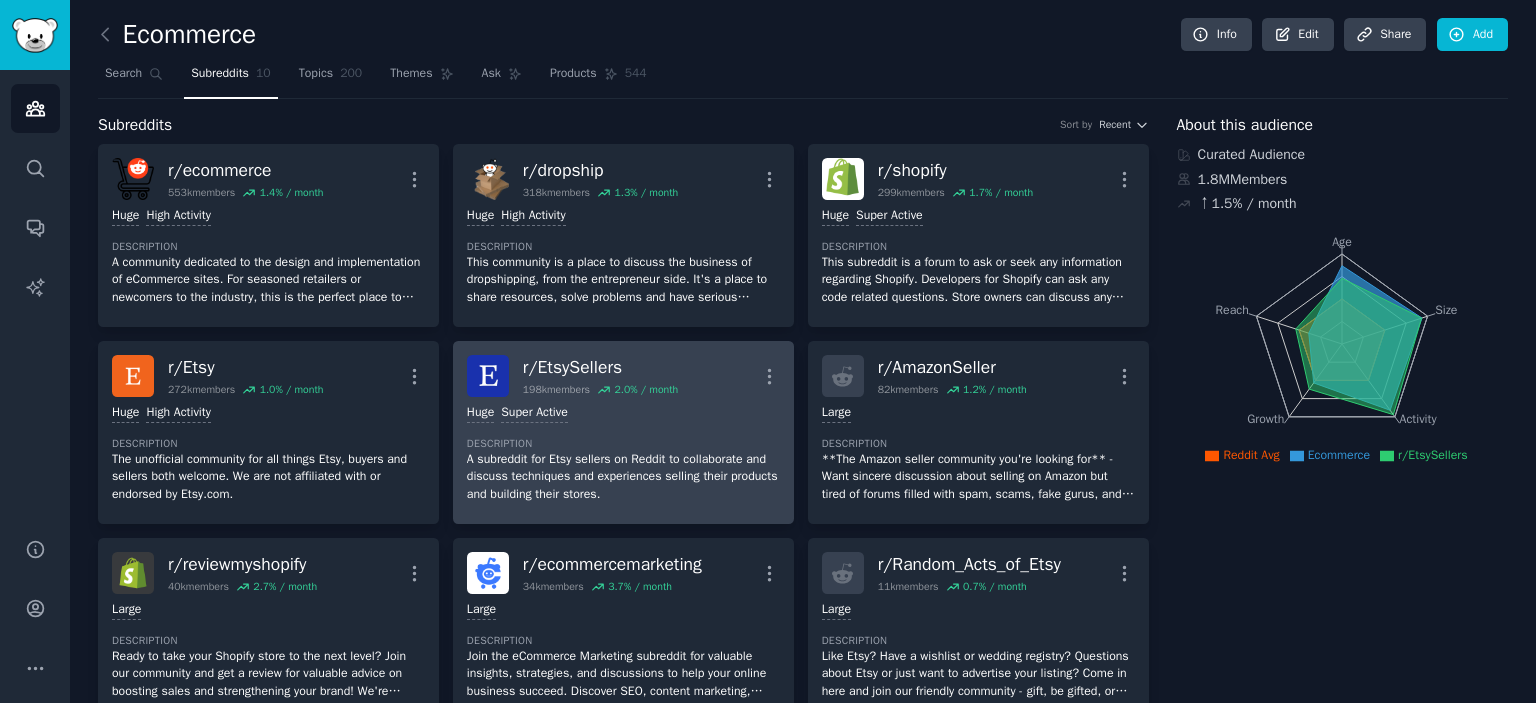 scroll, scrollTop: 100, scrollLeft: 0, axis: vertical 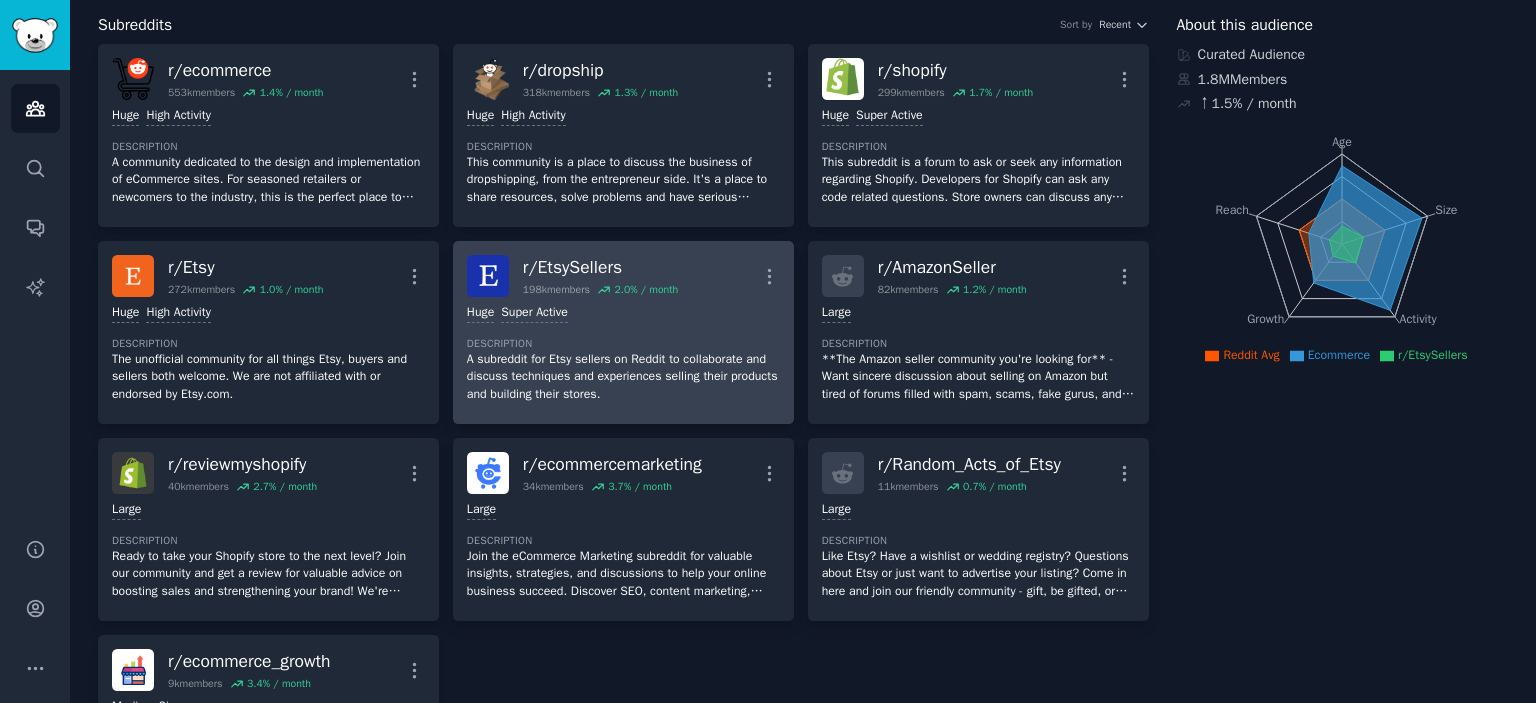 click on "A subreddit for Etsy sellers on Reddit to collaborate and discuss techniques and experiences selling their products and building their stores." at bounding box center [623, 377] 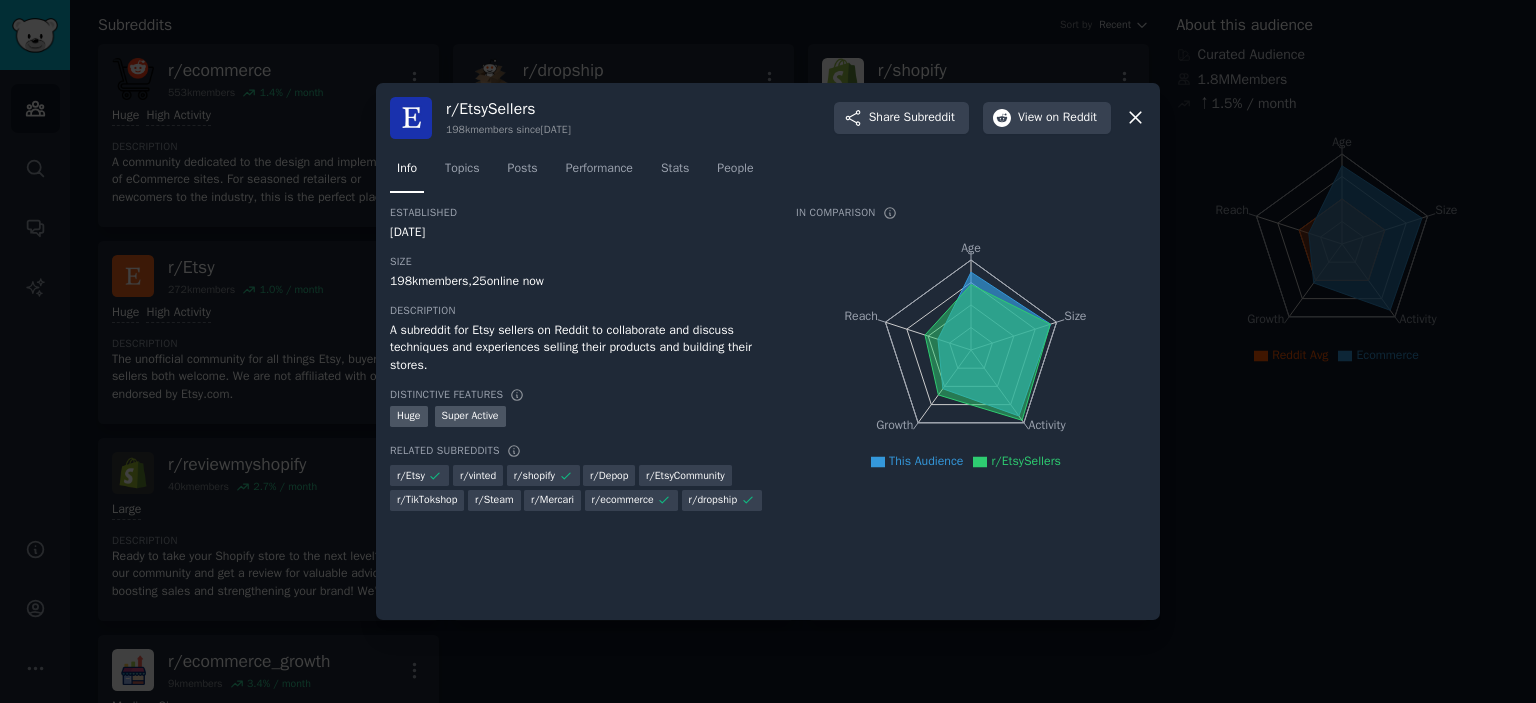 click on "Info Topics Posts Performance Stats People" 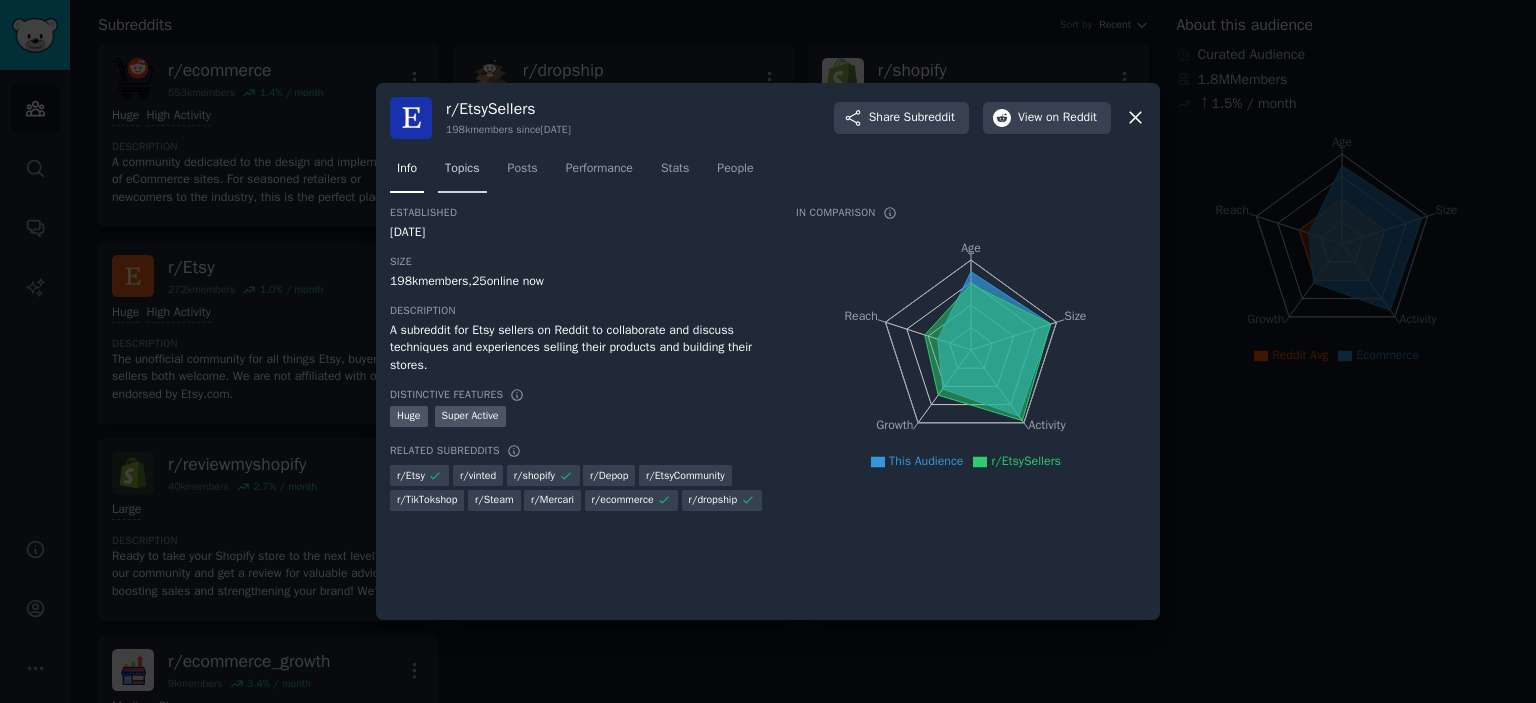 click on "Topics" at bounding box center (462, 173) 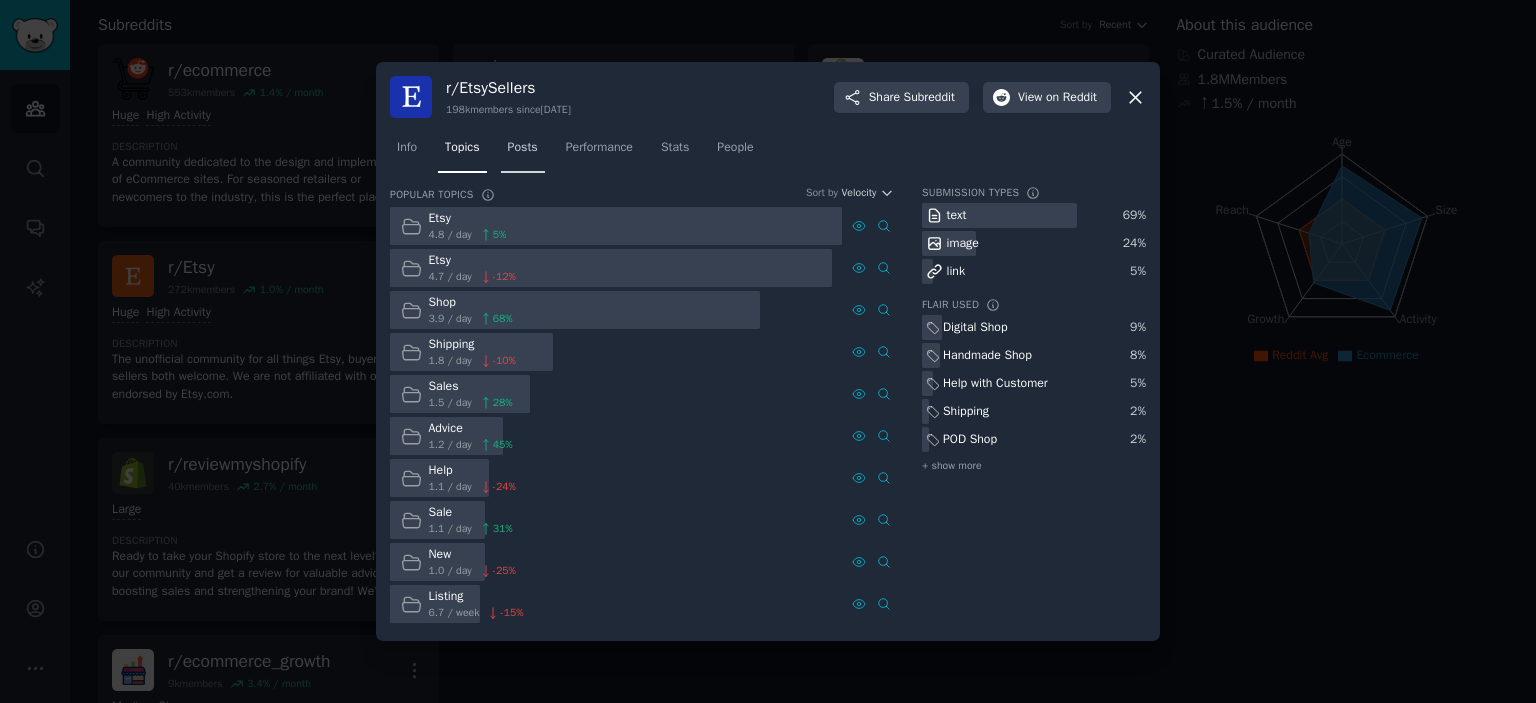 click on "Posts" at bounding box center [523, 152] 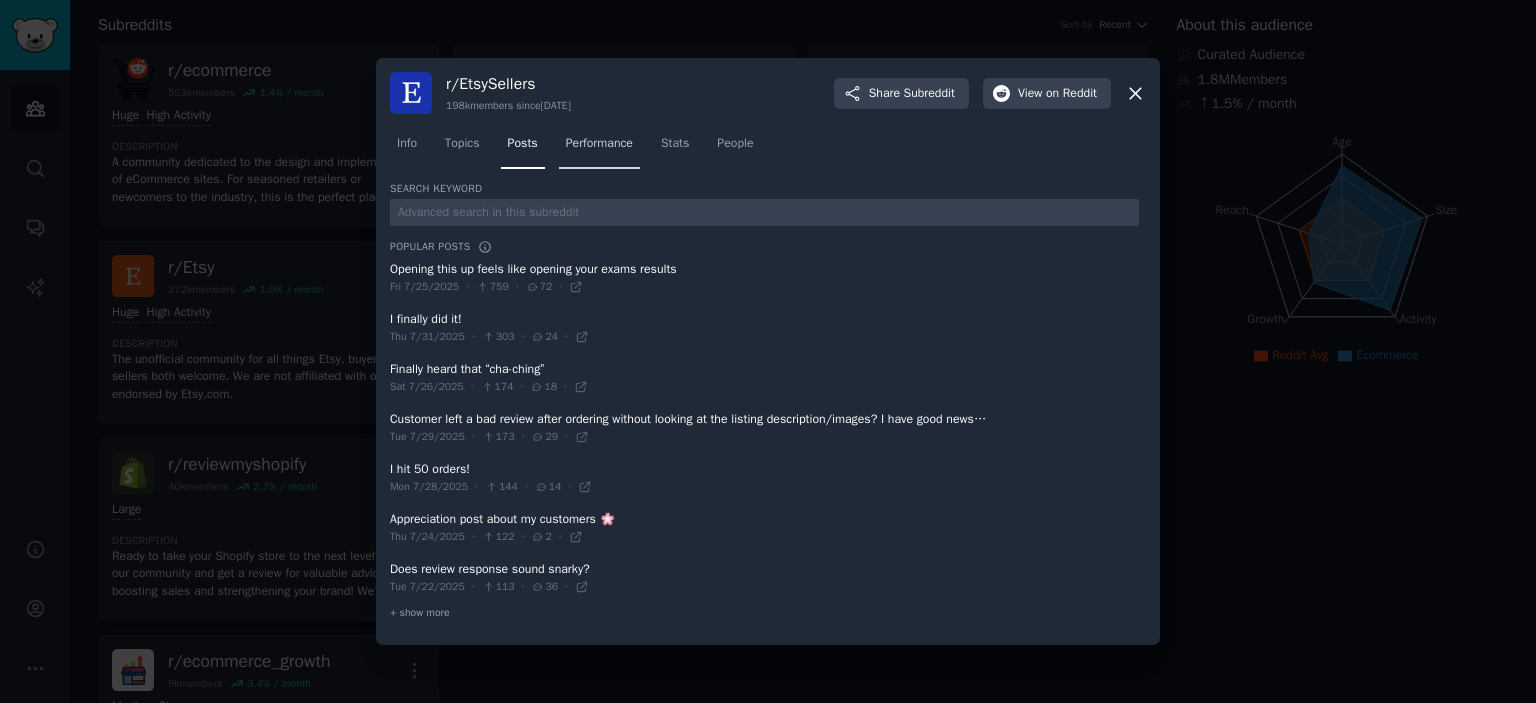 click on "Performance" at bounding box center (599, 148) 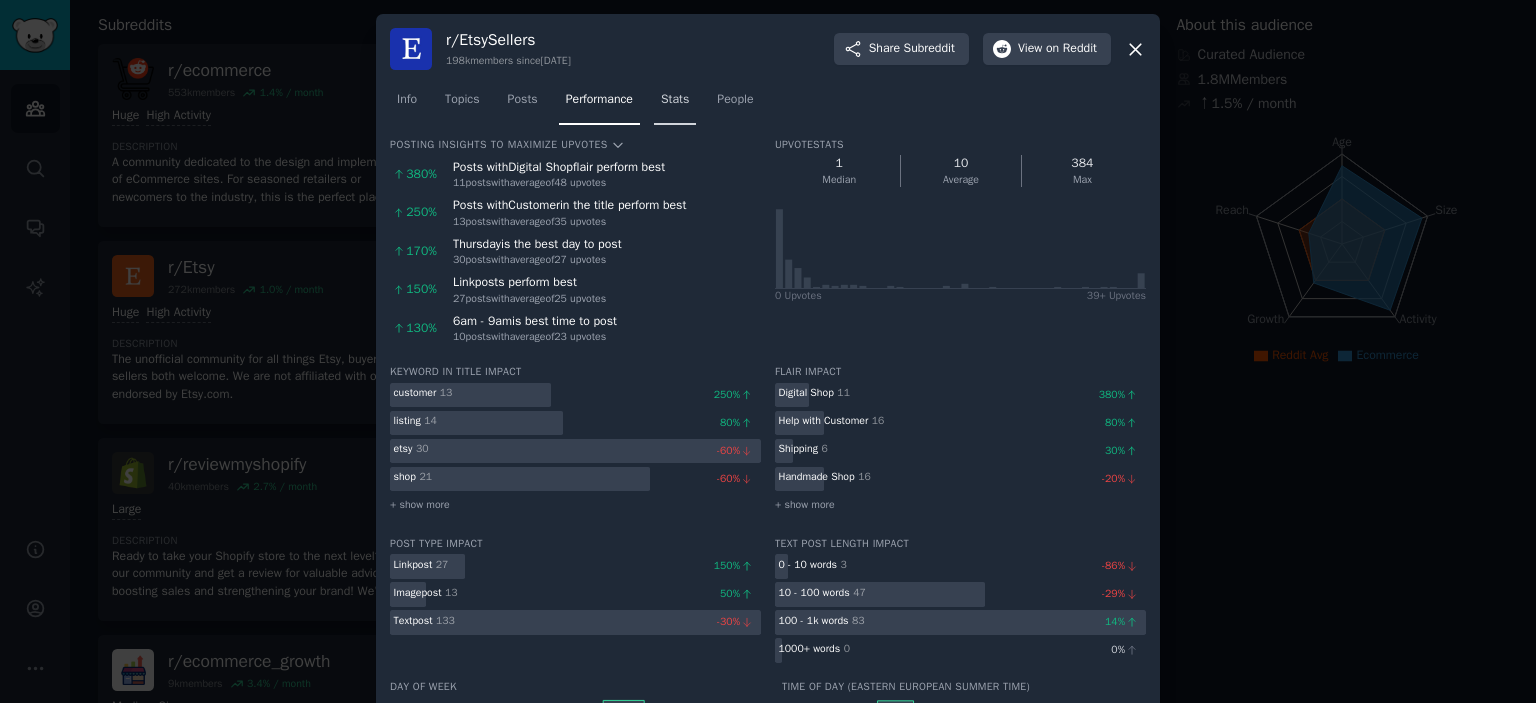 click on "Stats" at bounding box center (675, 100) 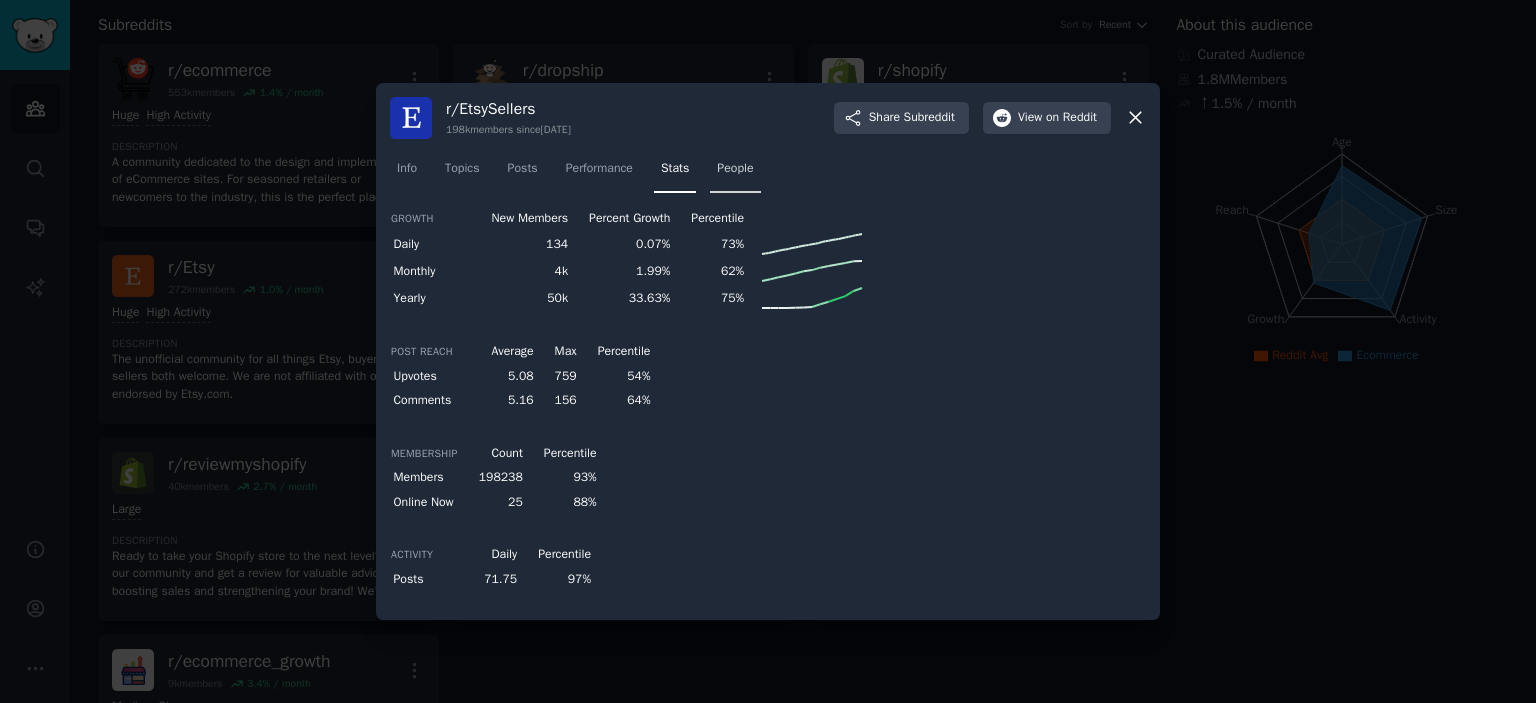 click on "People" at bounding box center [735, 169] 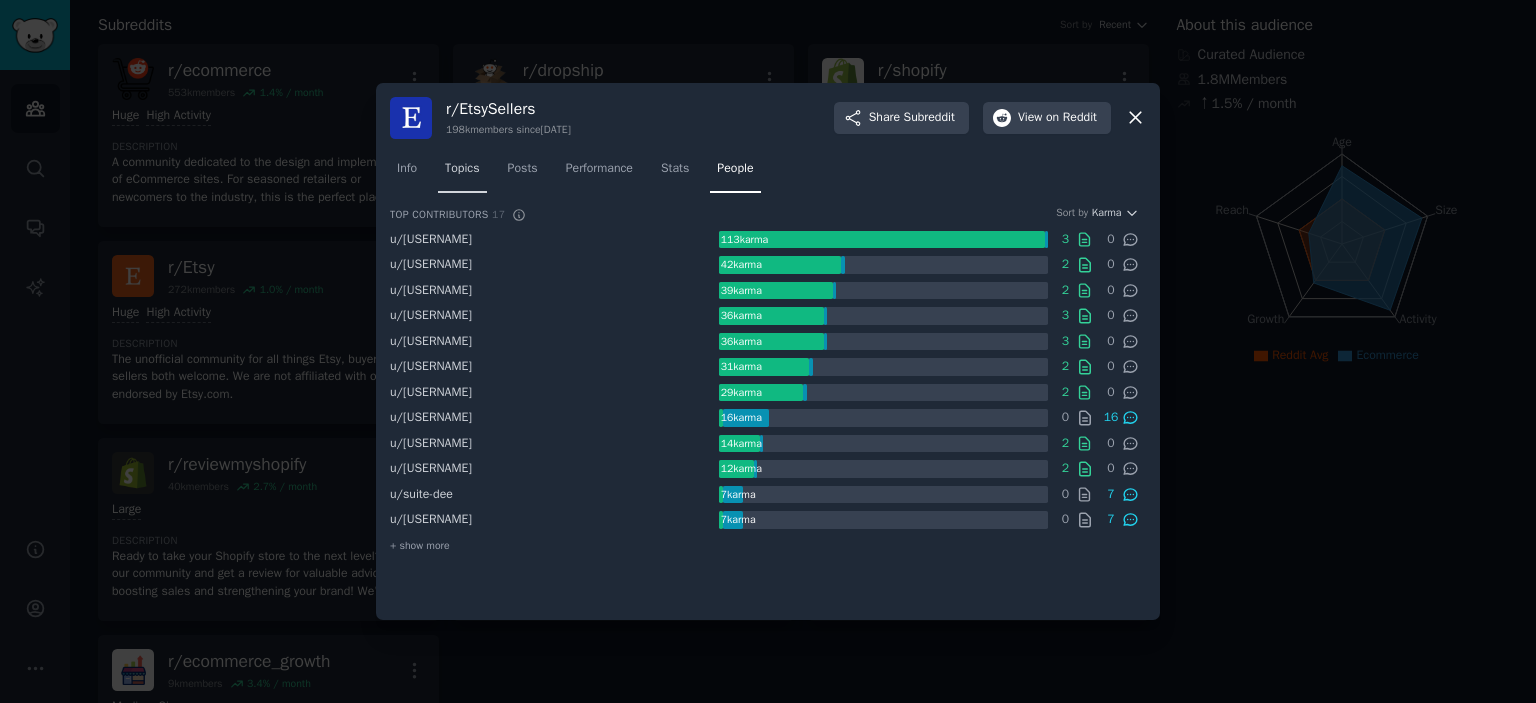 click on "Topics" at bounding box center [462, 169] 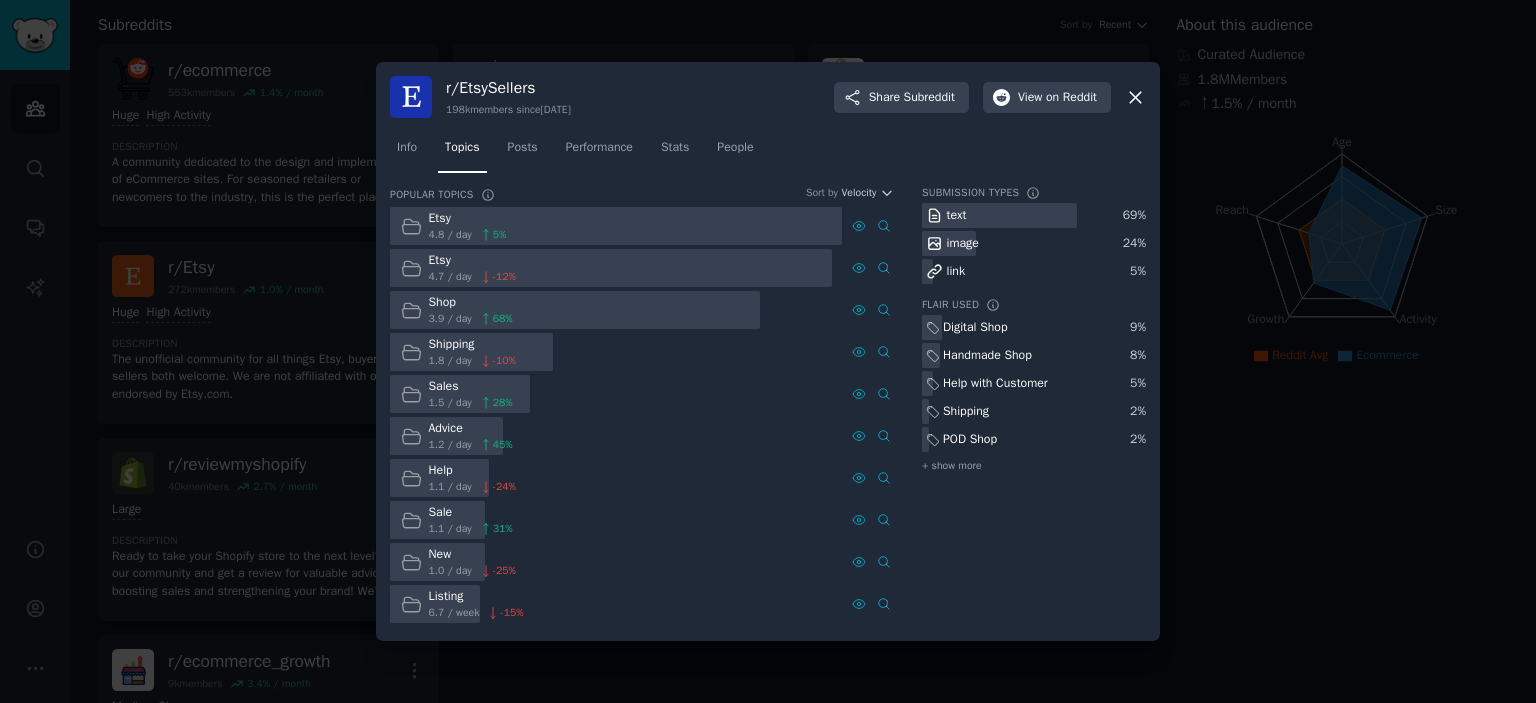 click on "Submission Types text 69 % image 24 % link 5 % Flair Used Digital Shop 9 % Handmade Shop 8 % Help with Customer 5 % Shipping 2 % POD Shop 2 % + show more" at bounding box center (1034, 406) 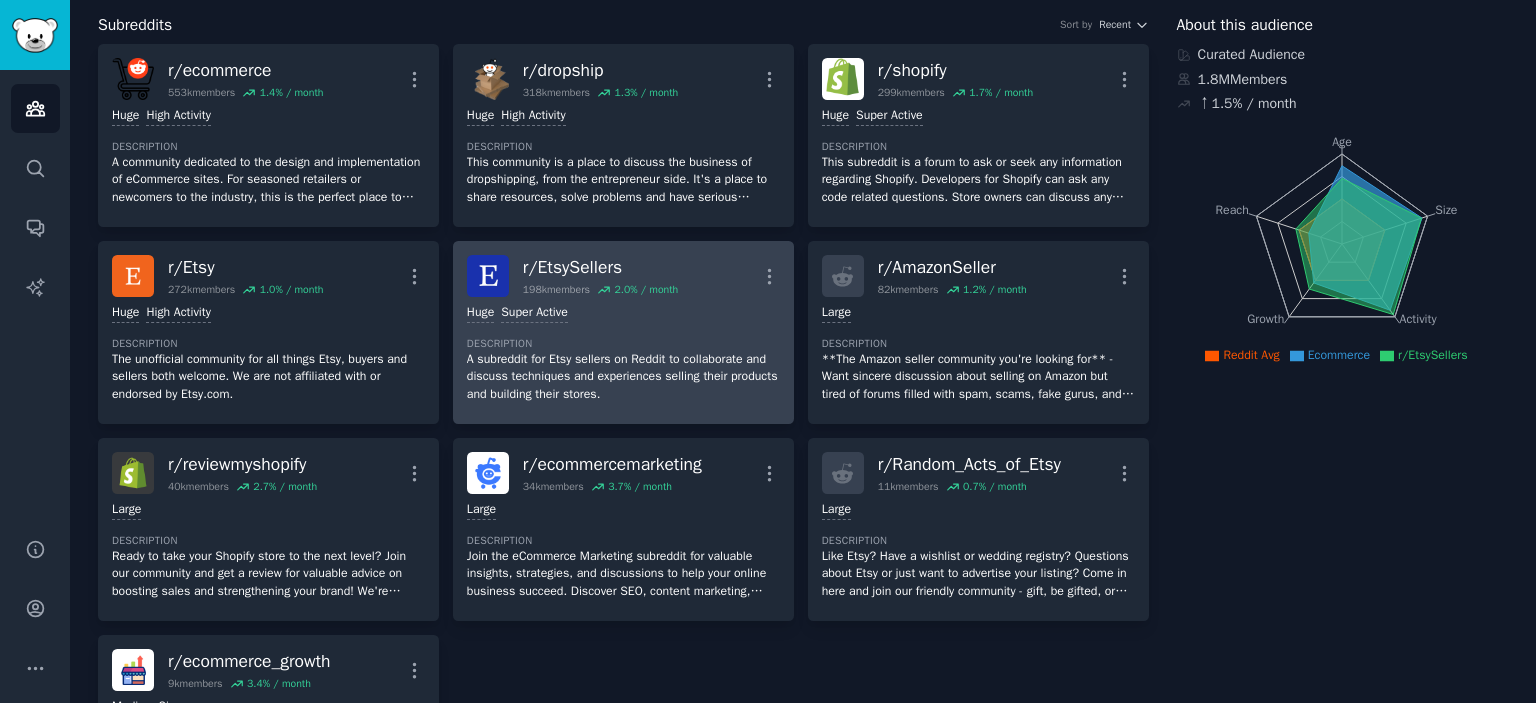 click on "Huge Super Active Description A subreddit for Etsy sellers on Reddit to collaborate and discuss techniques and experiences selling their products and building their stores." at bounding box center (623, 353) 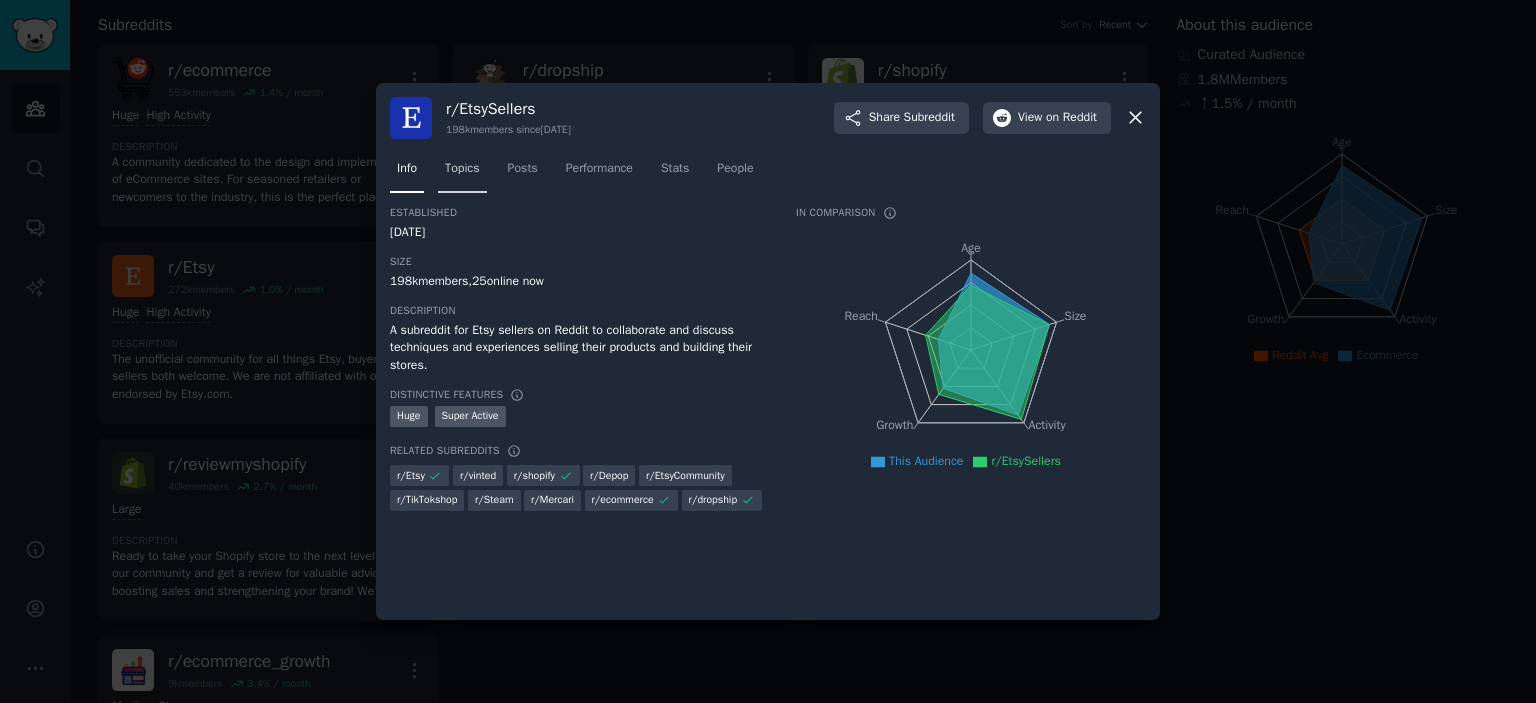 click on "Topics" at bounding box center (462, 173) 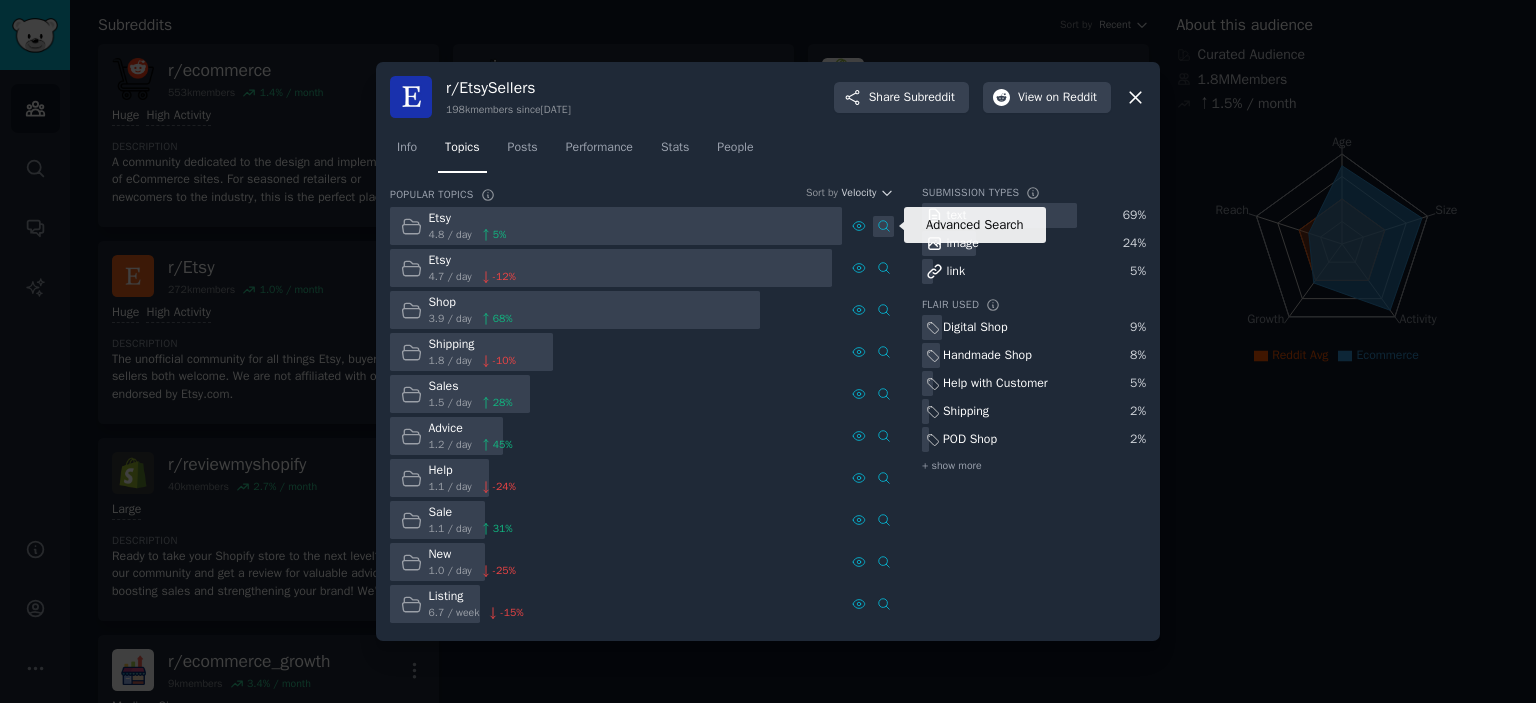 click 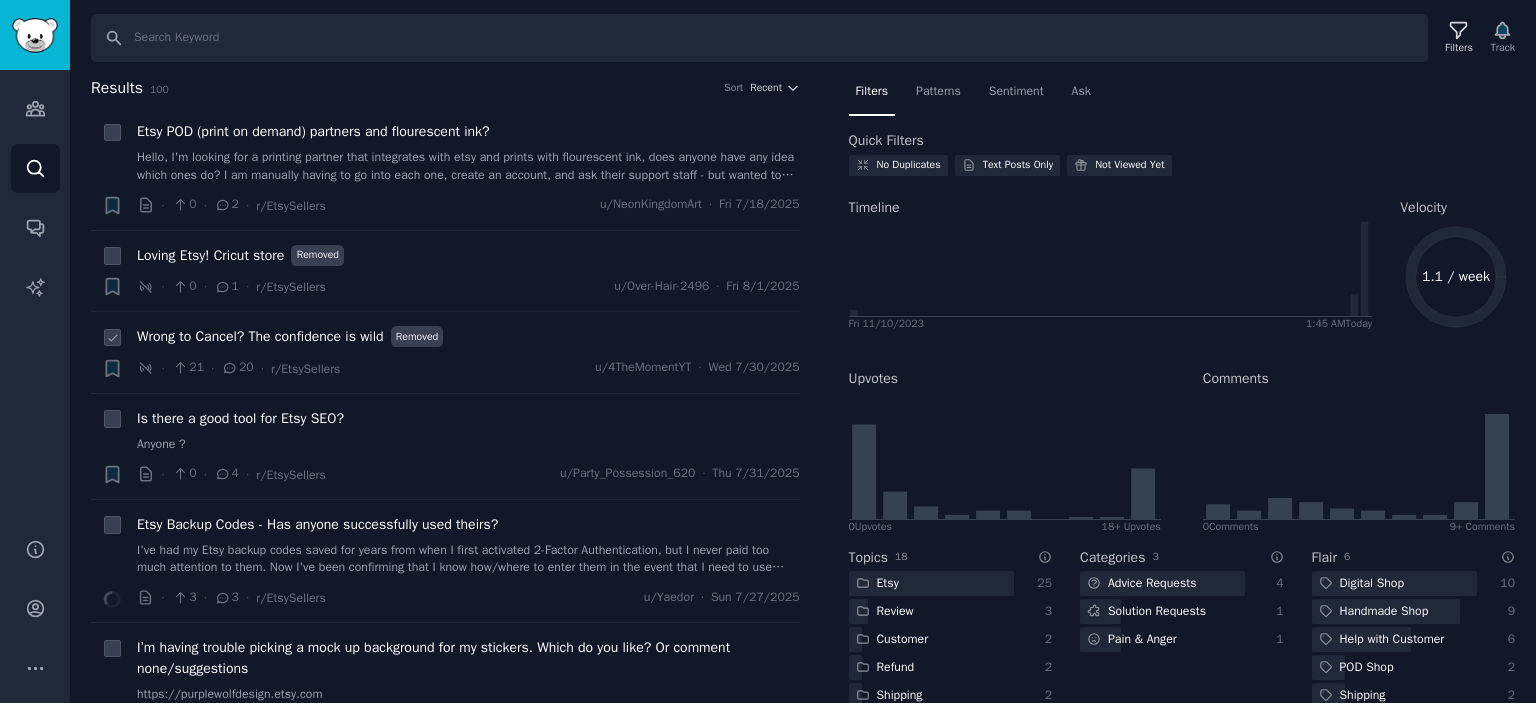 scroll, scrollTop: 100, scrollLeft: 0, axis: vertical 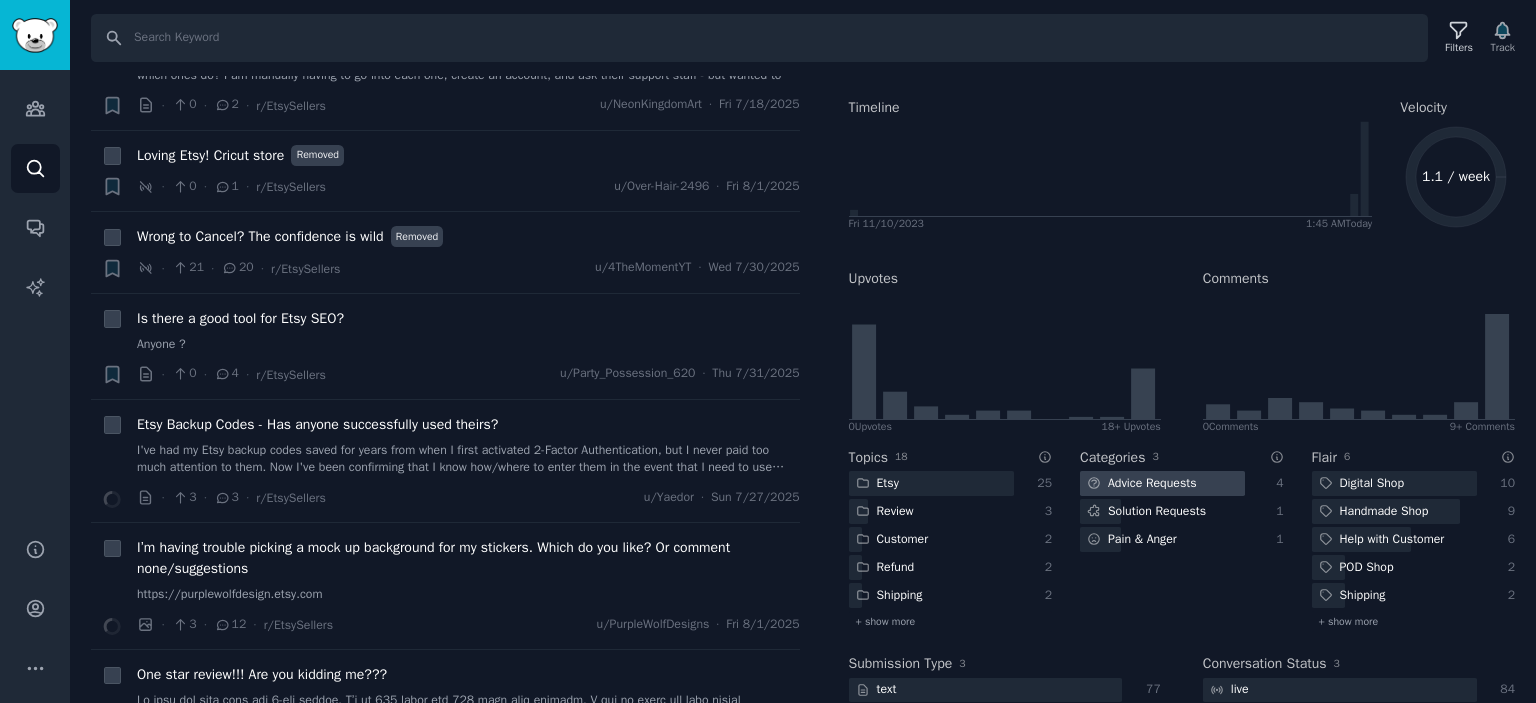 click on "Advice Requests" 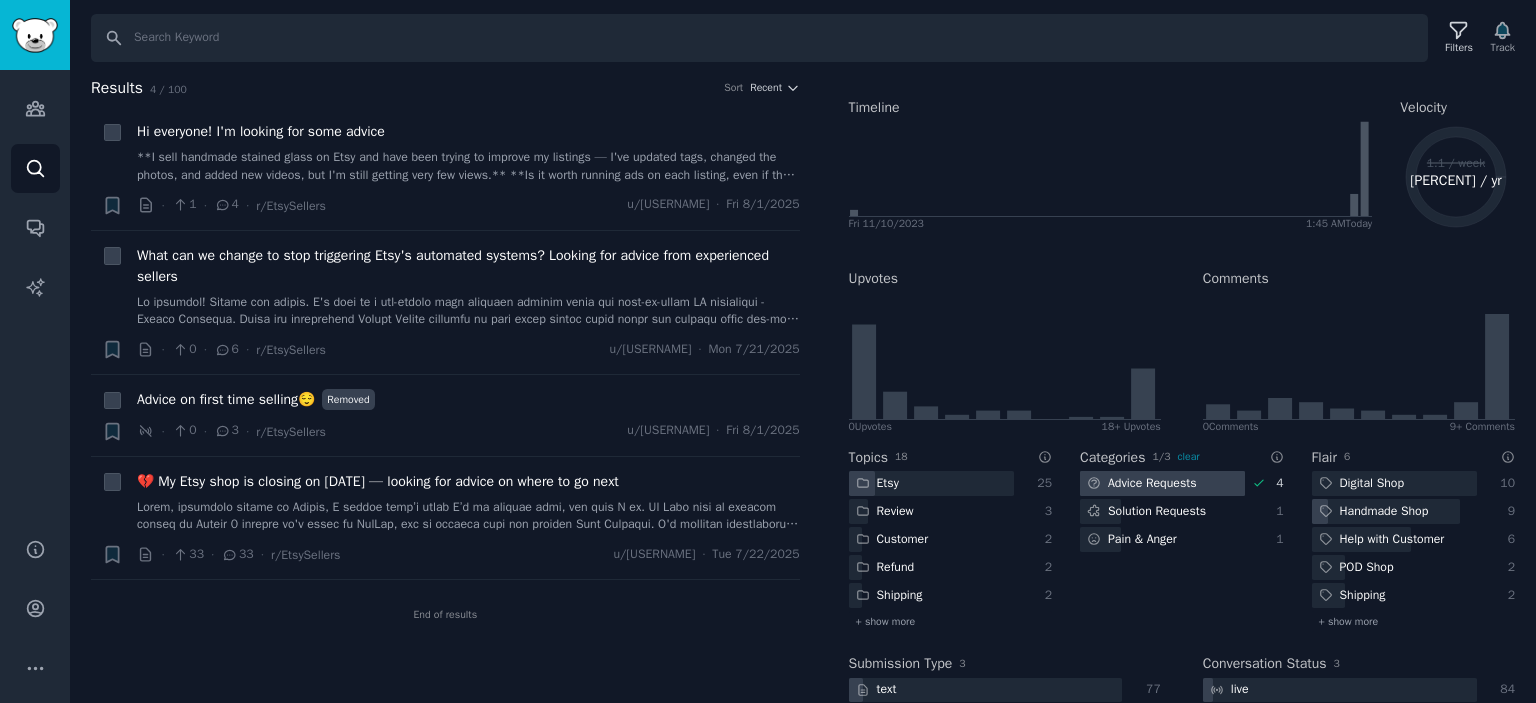 scroll, scrollTop: 0, scrollLeft: 0, axis: both 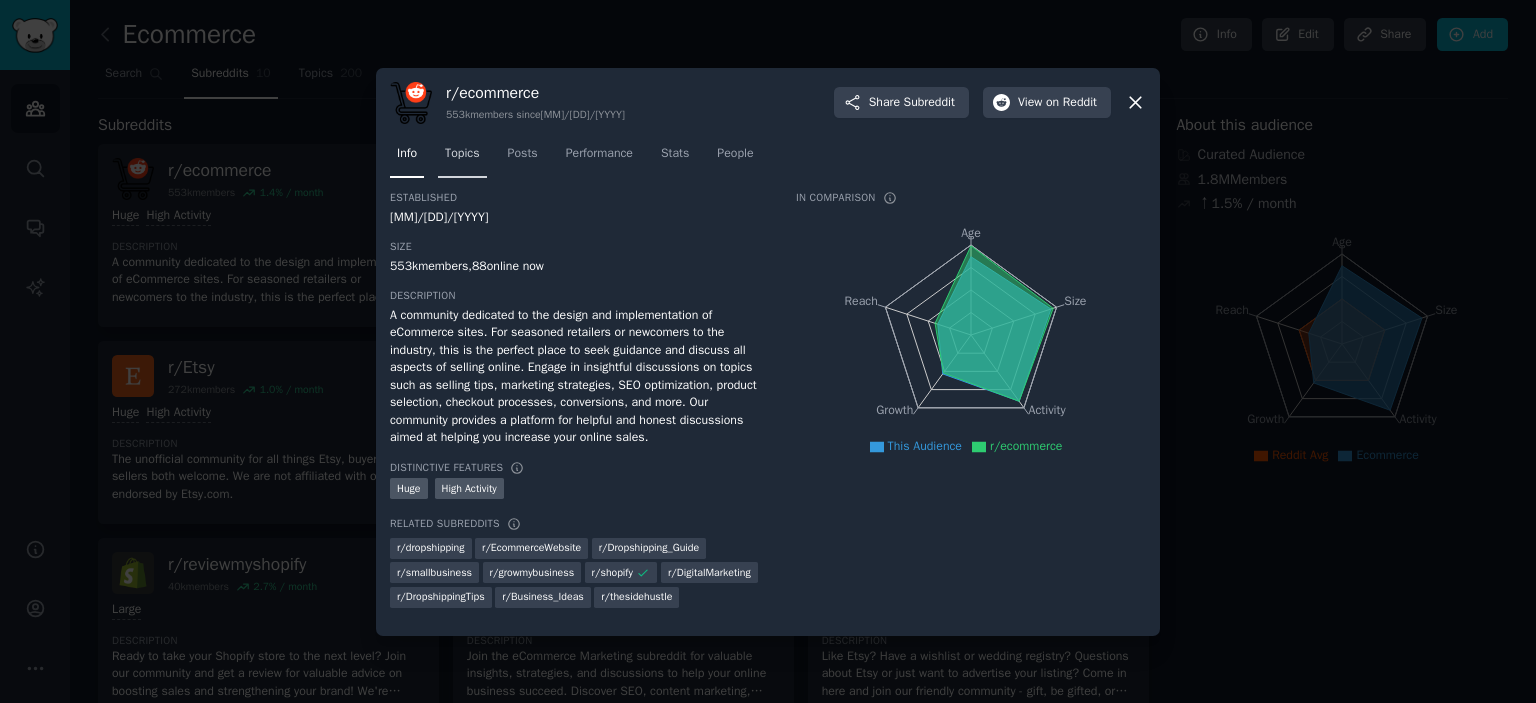 click on "Topics" at bounding box center (462, 154) 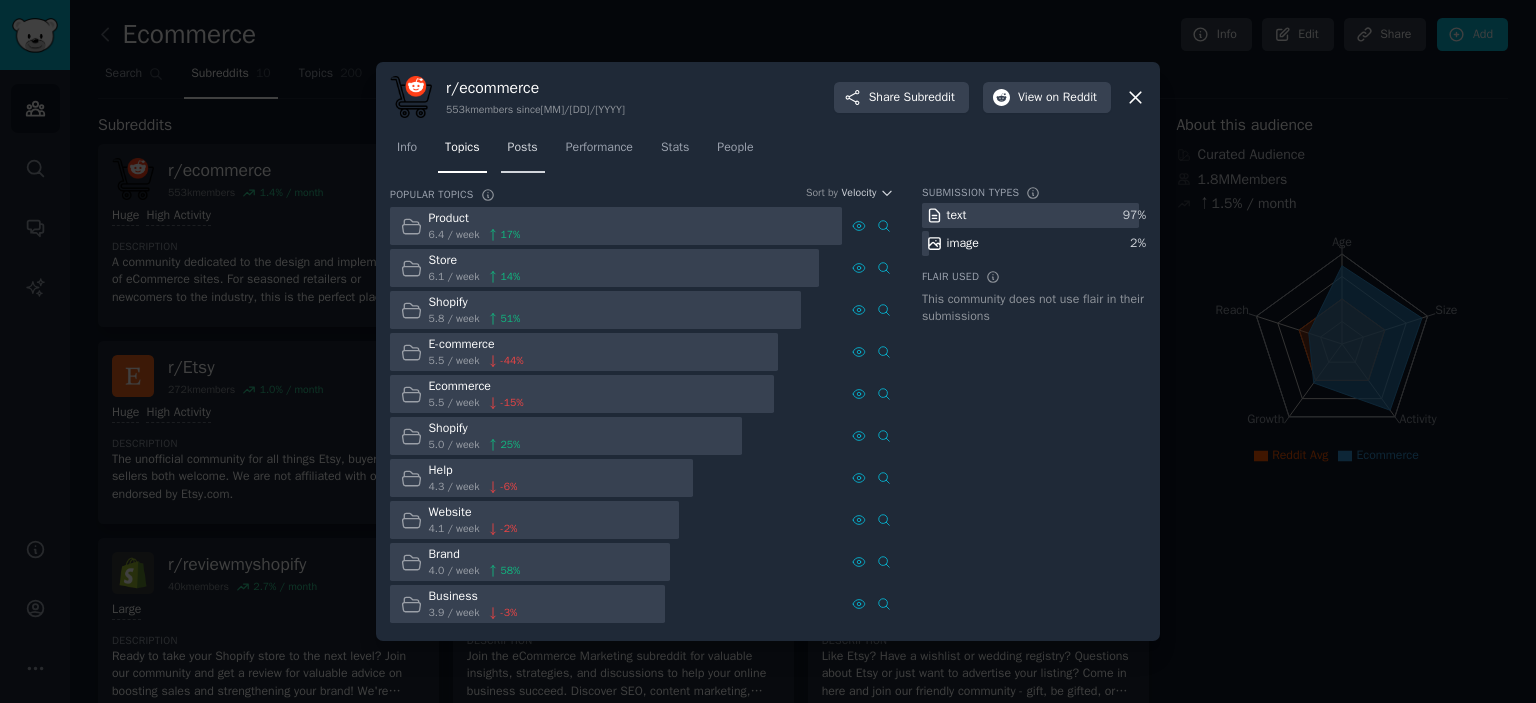 click on "Posts" at bounding box center (523, 148) 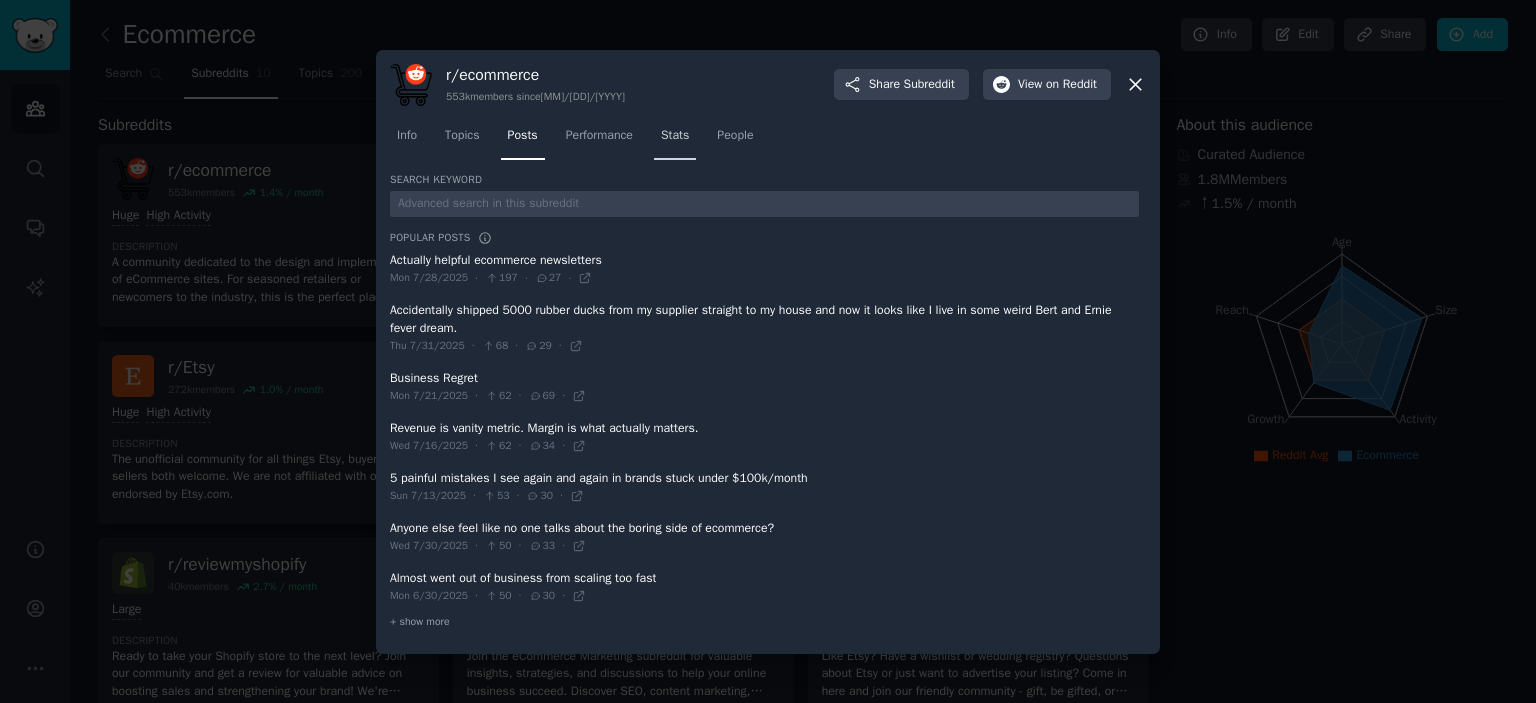 click on "Stats" at bounding box center (675, 140) 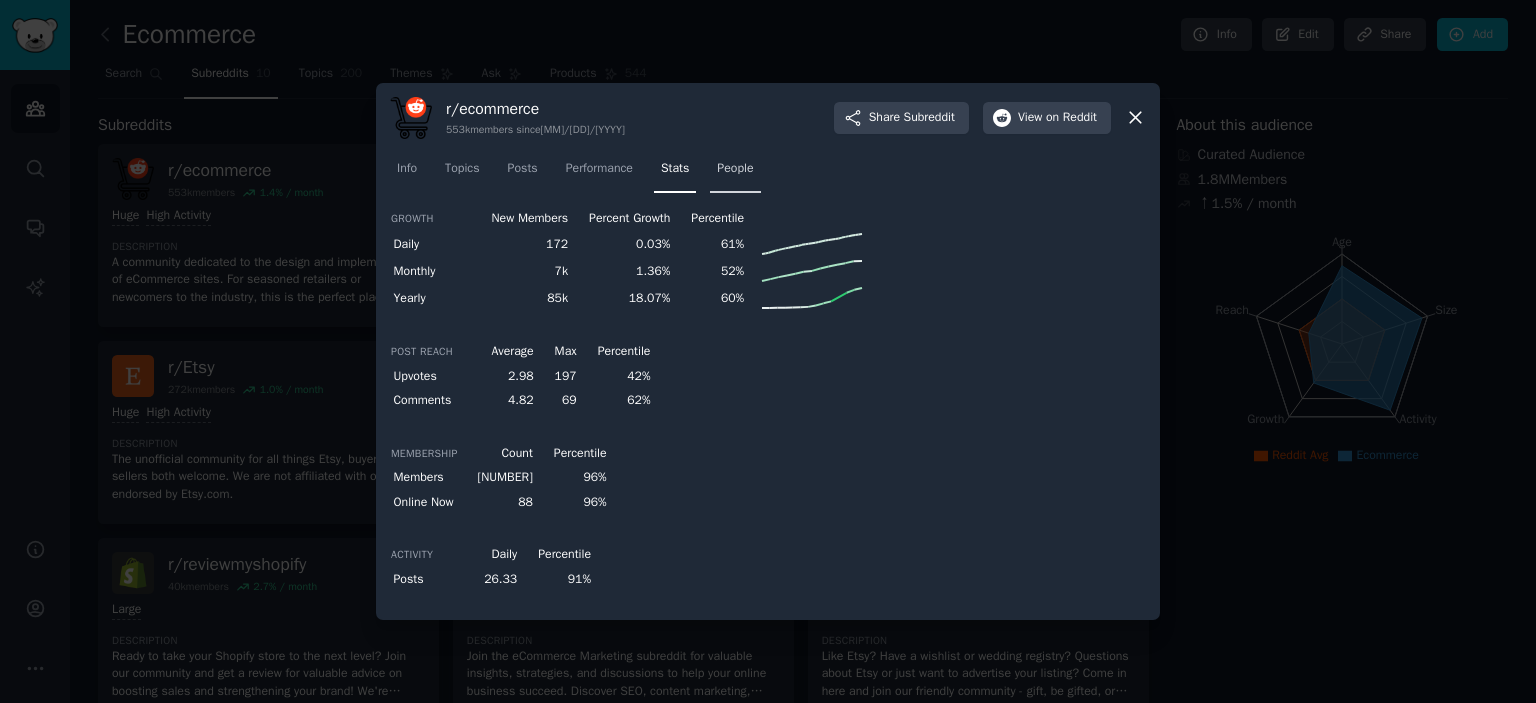click on "People" at bounding box center [735, 169] 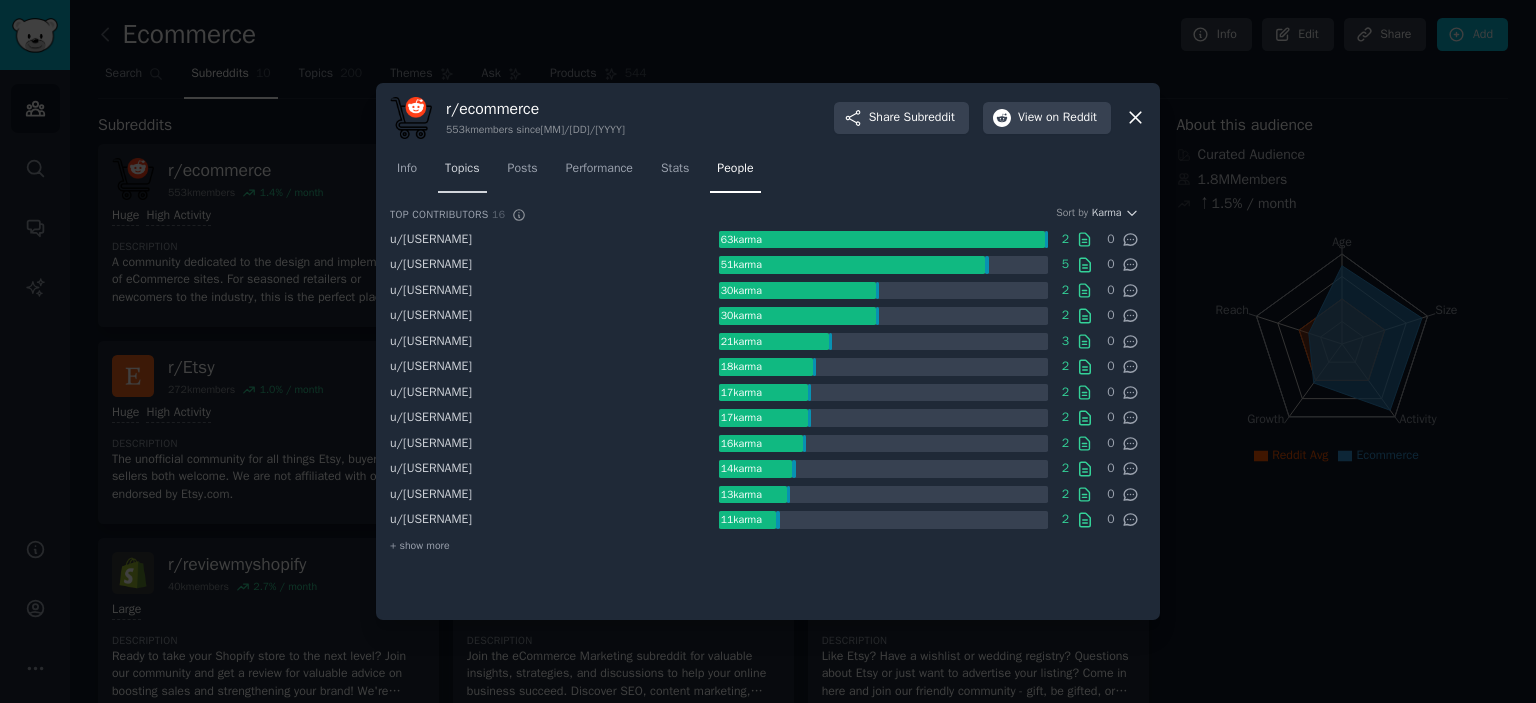 click on "Topics" at bounding box center (462, 169) 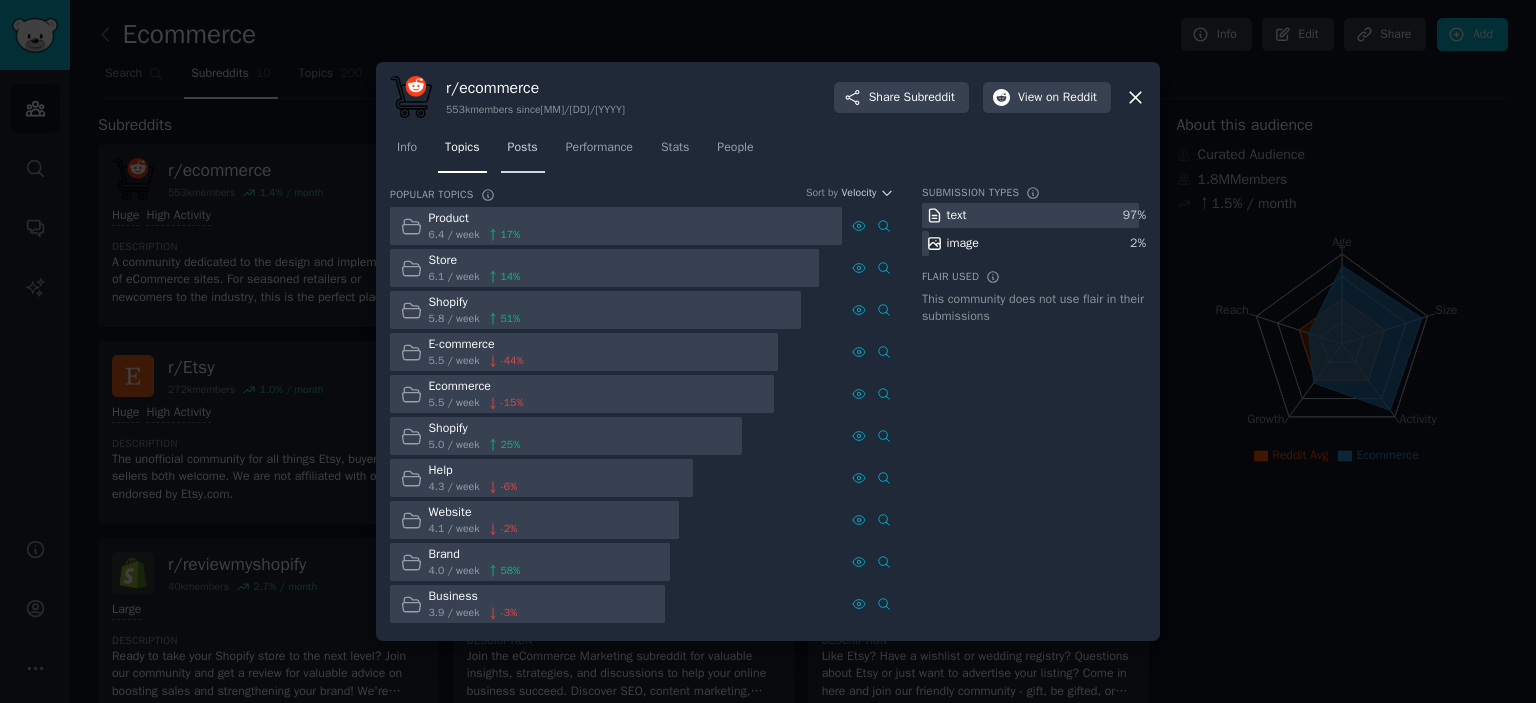 click on "Posts" at bounding box center (523, 148) 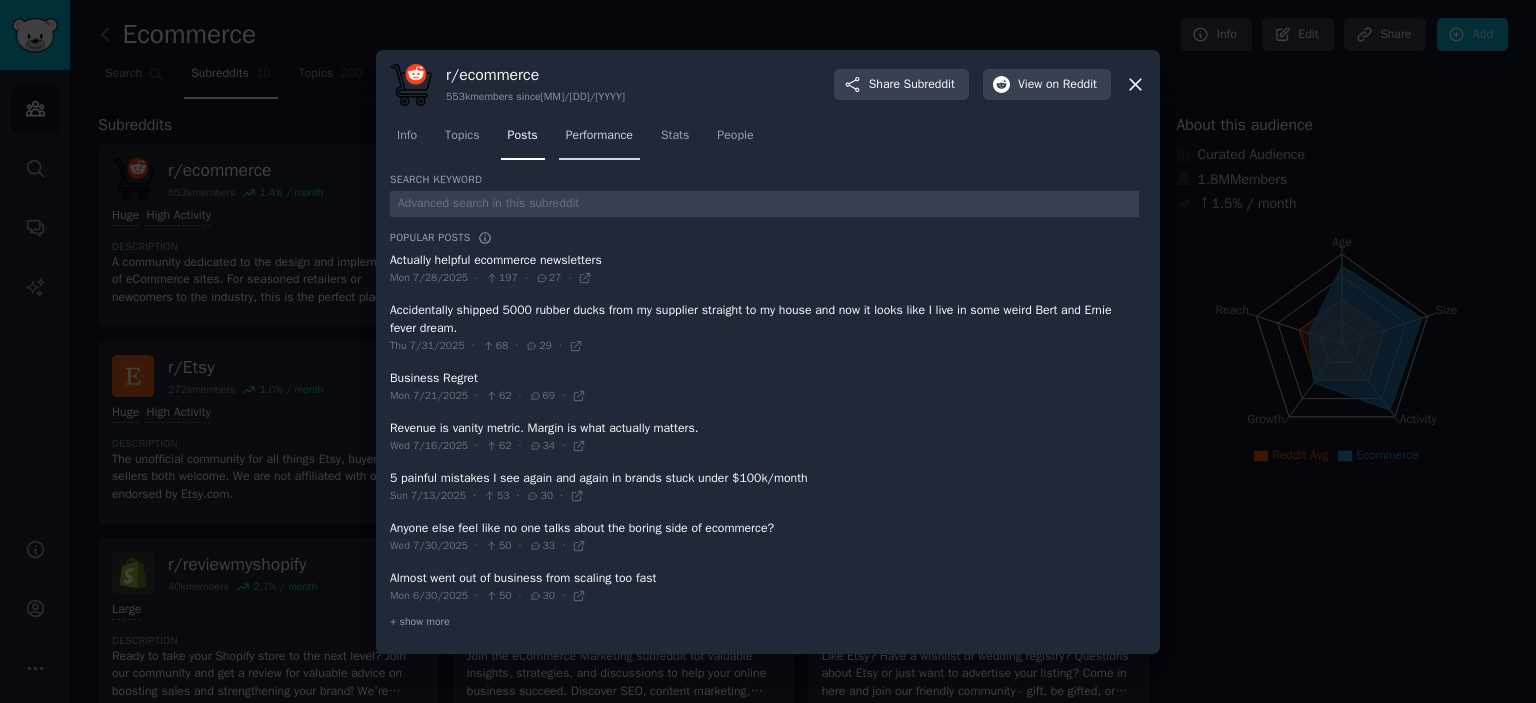 click on "Performance" at bounding box center [599, 140] 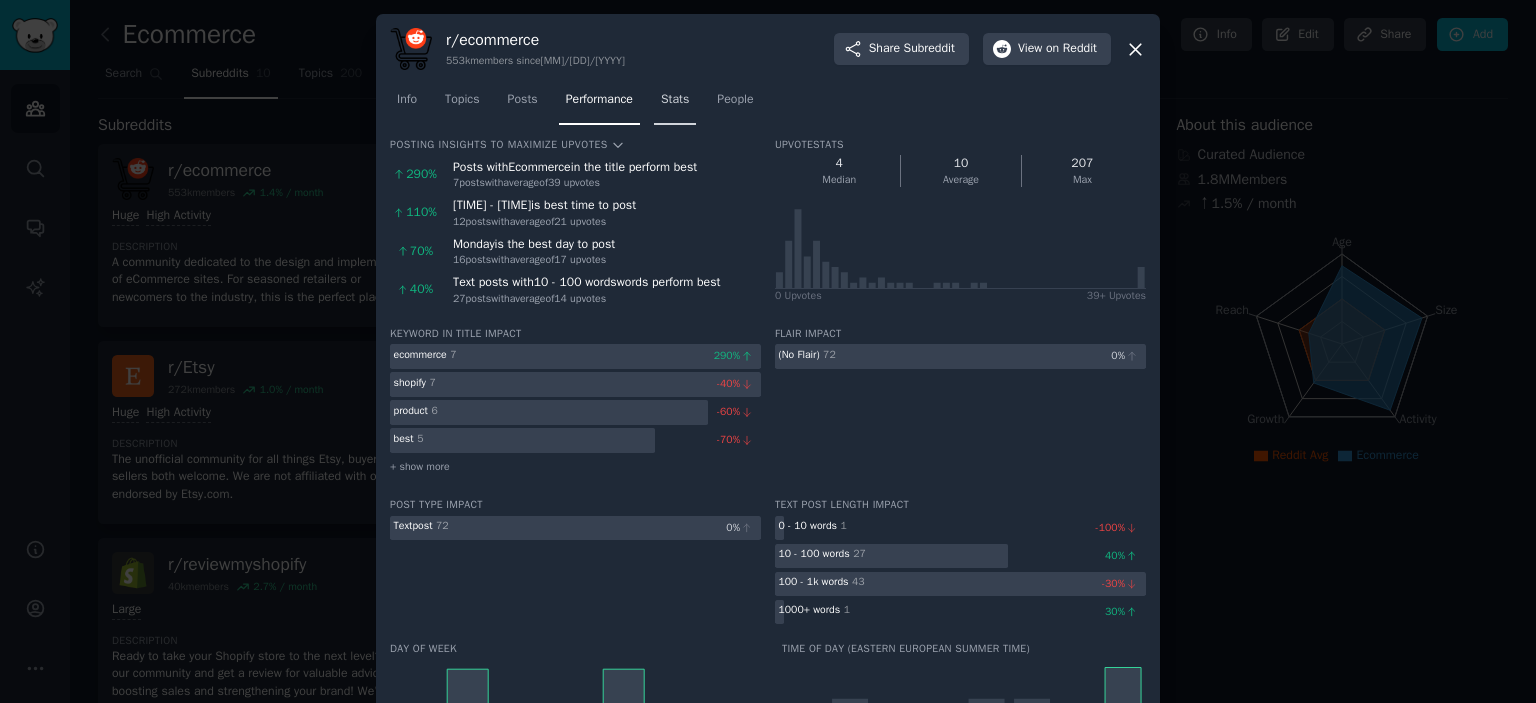 click on "Stats" at bounding box center [675, 100] 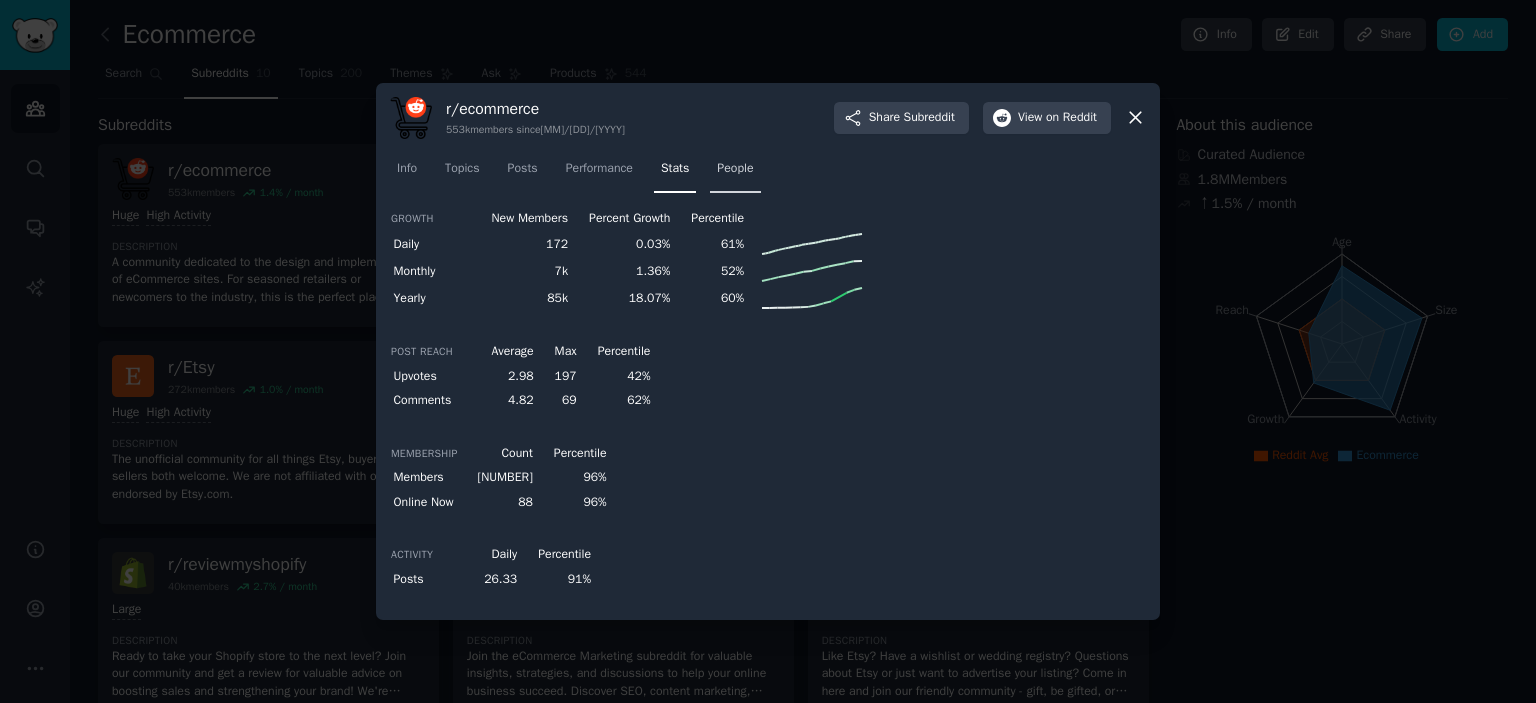 click on "People" at bounding box center (735, 169) 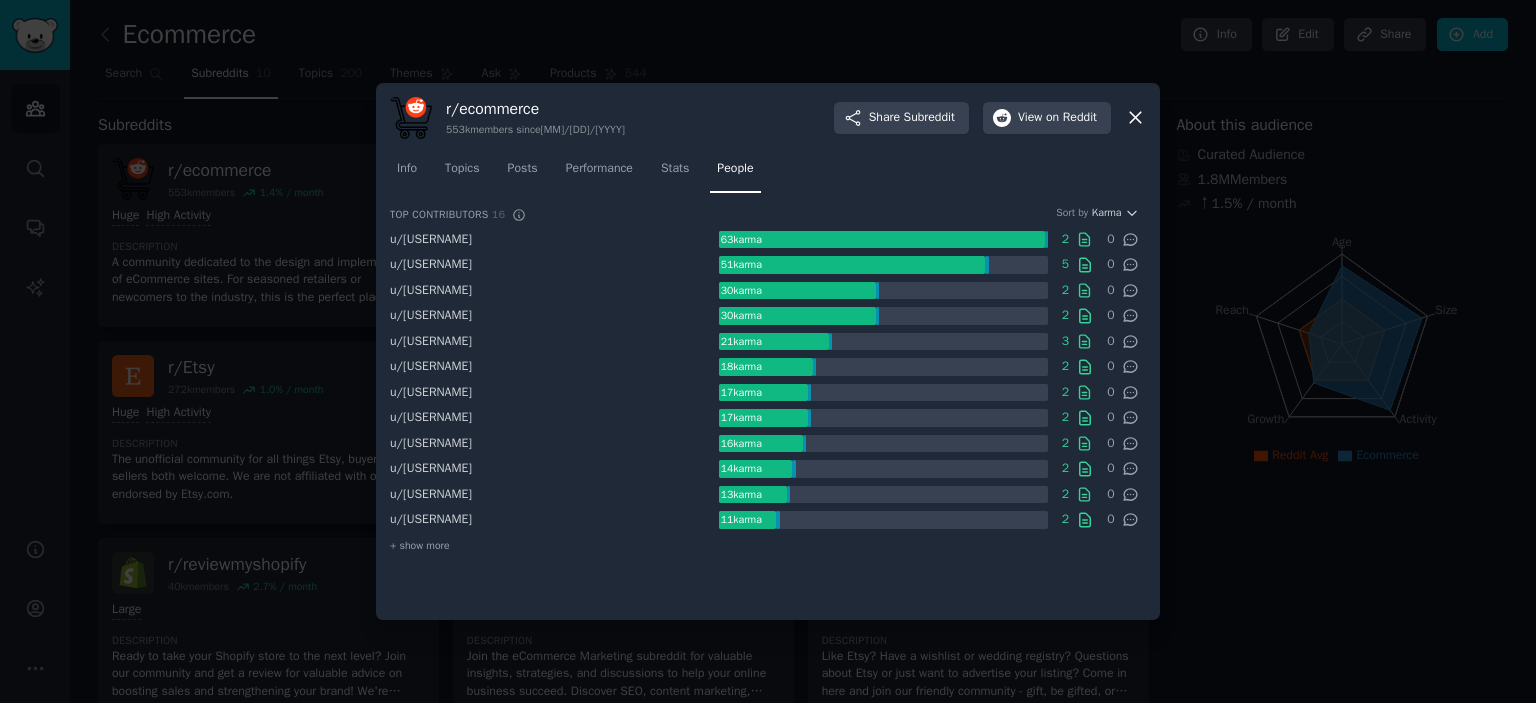 click on "Info Topics Posts Performance Stats People" at bounding box center [768, 173] 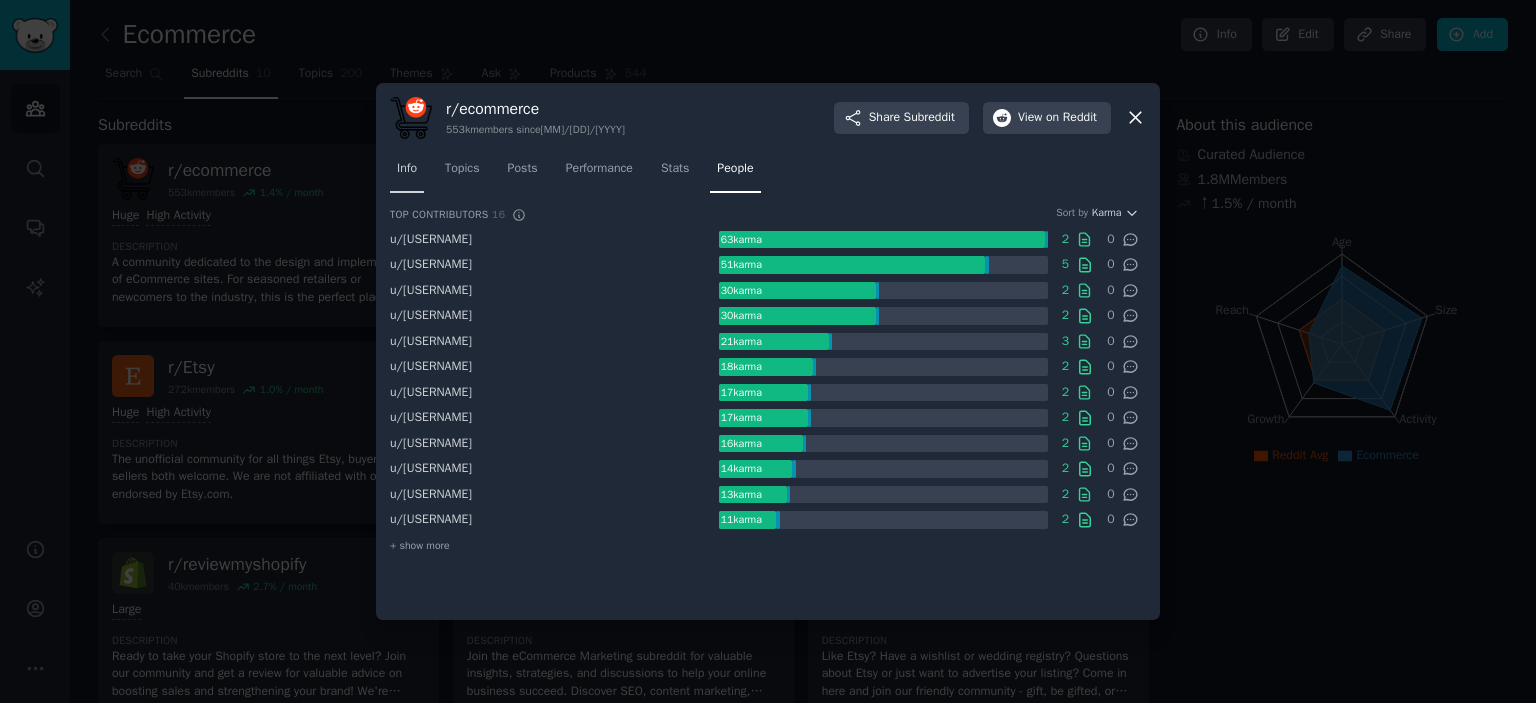 click on "Info" at bounding box center [407, 169] 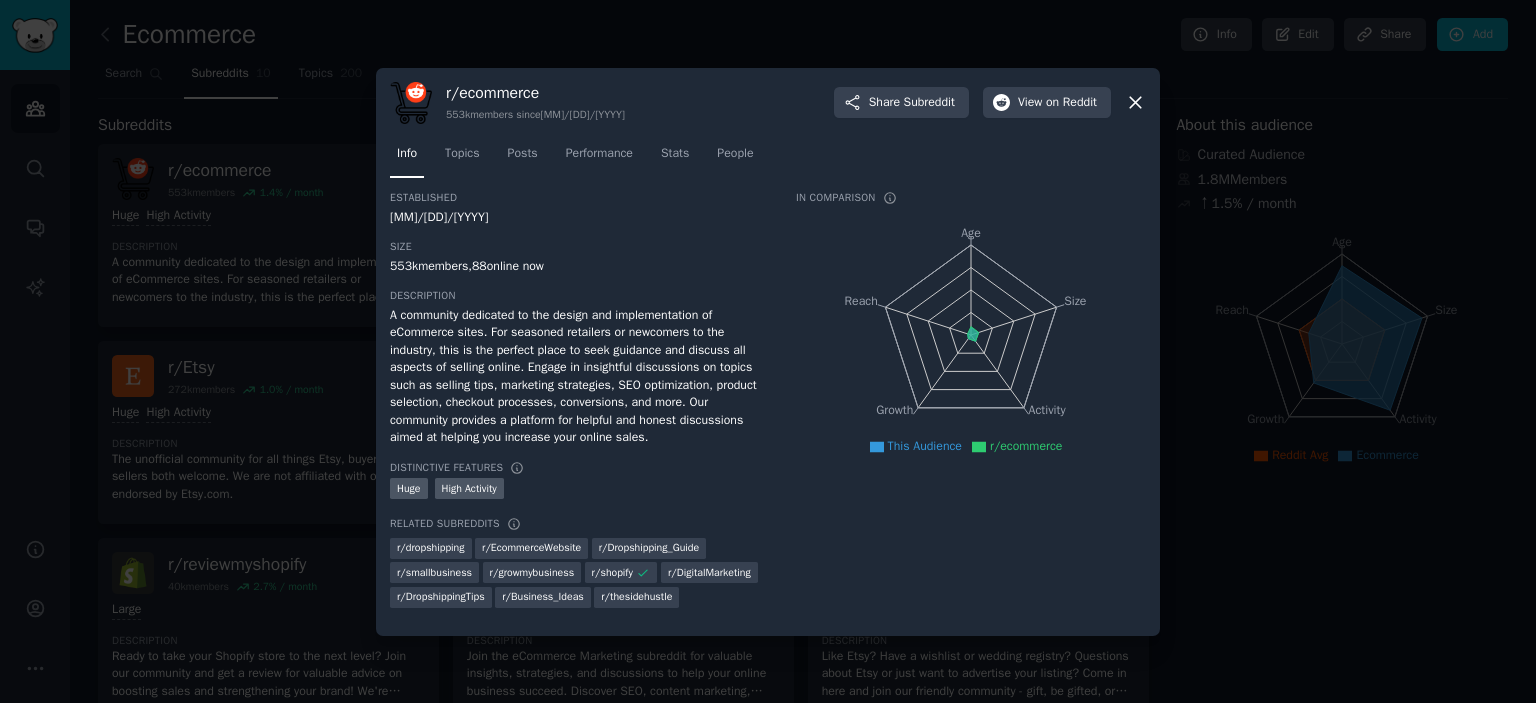 click at bounding box center (768, 351) 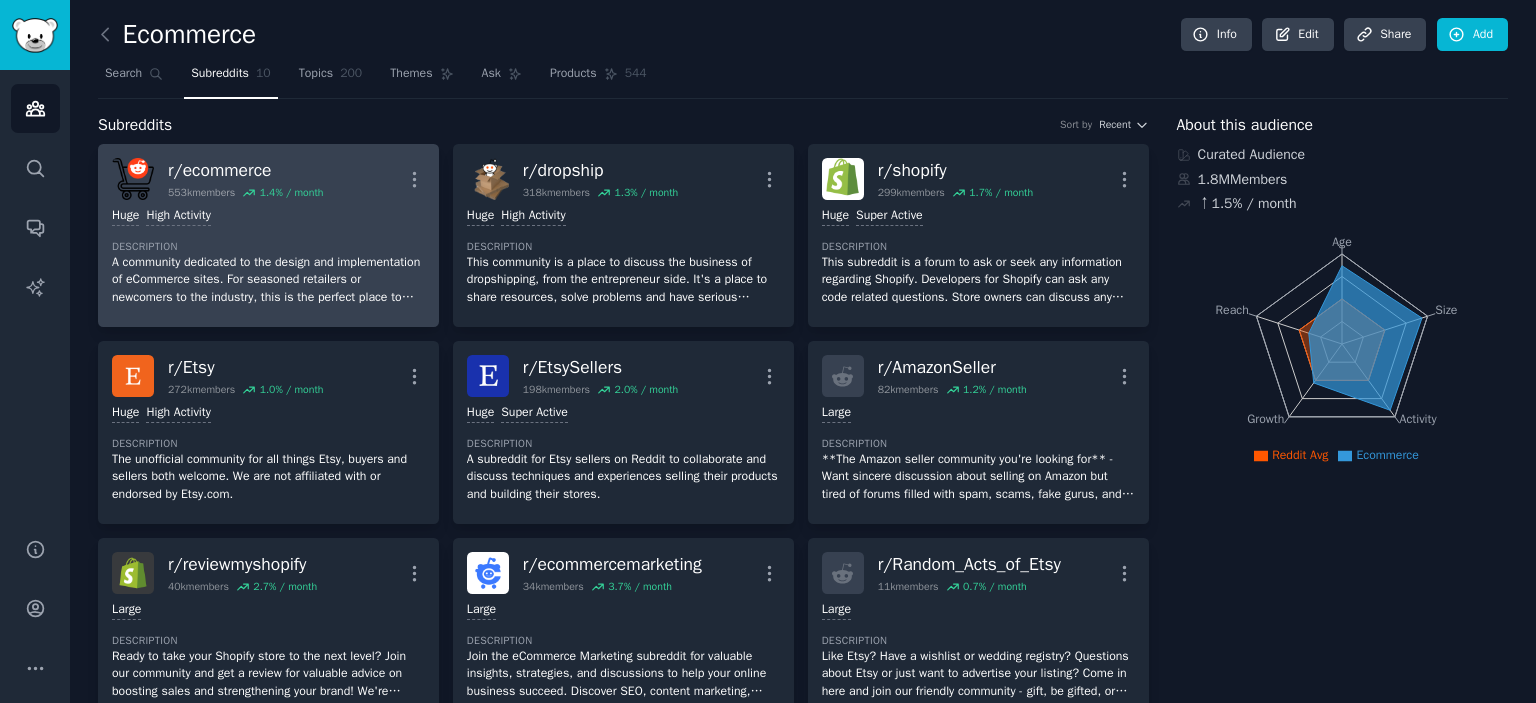 click on "Description" at bounding box center [268, 247] 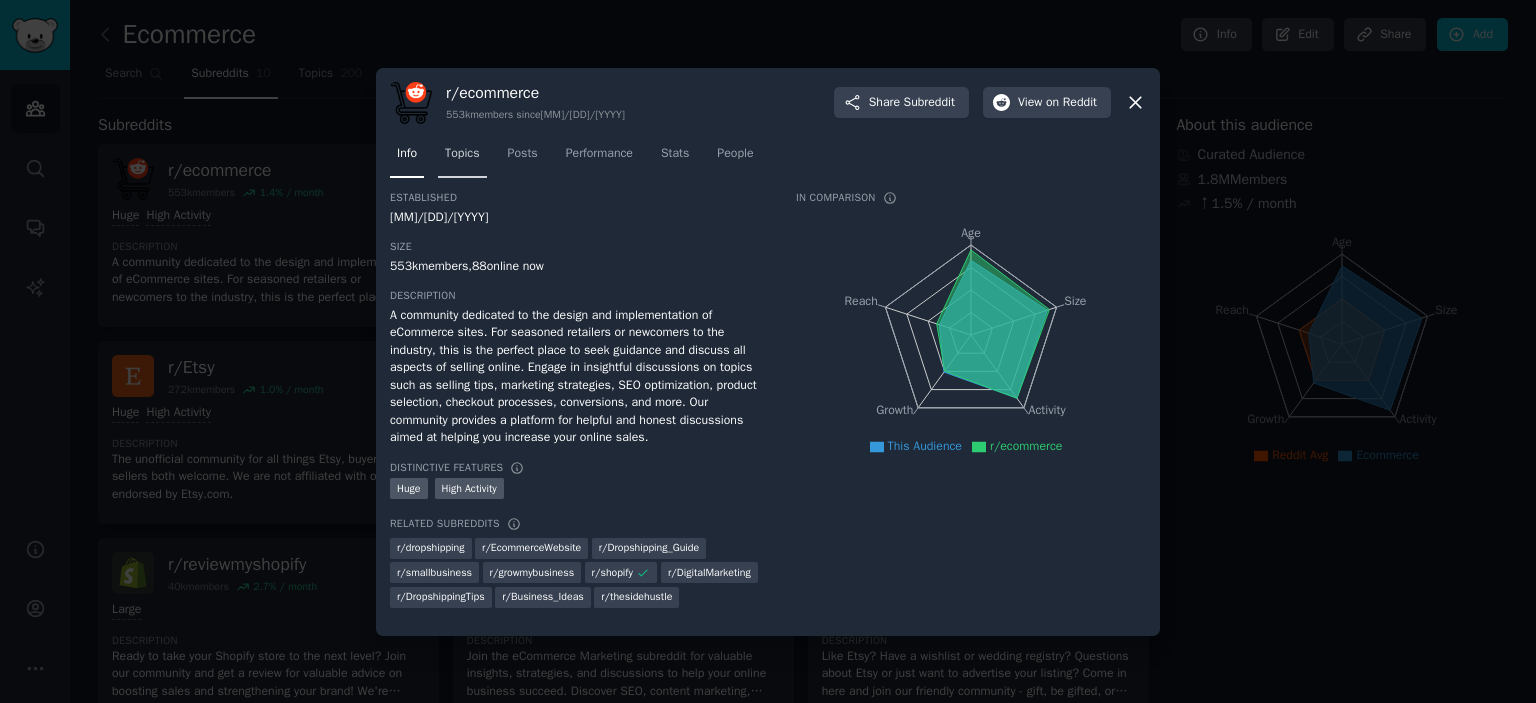 click on "Topics" at bounding box center (462, 154) 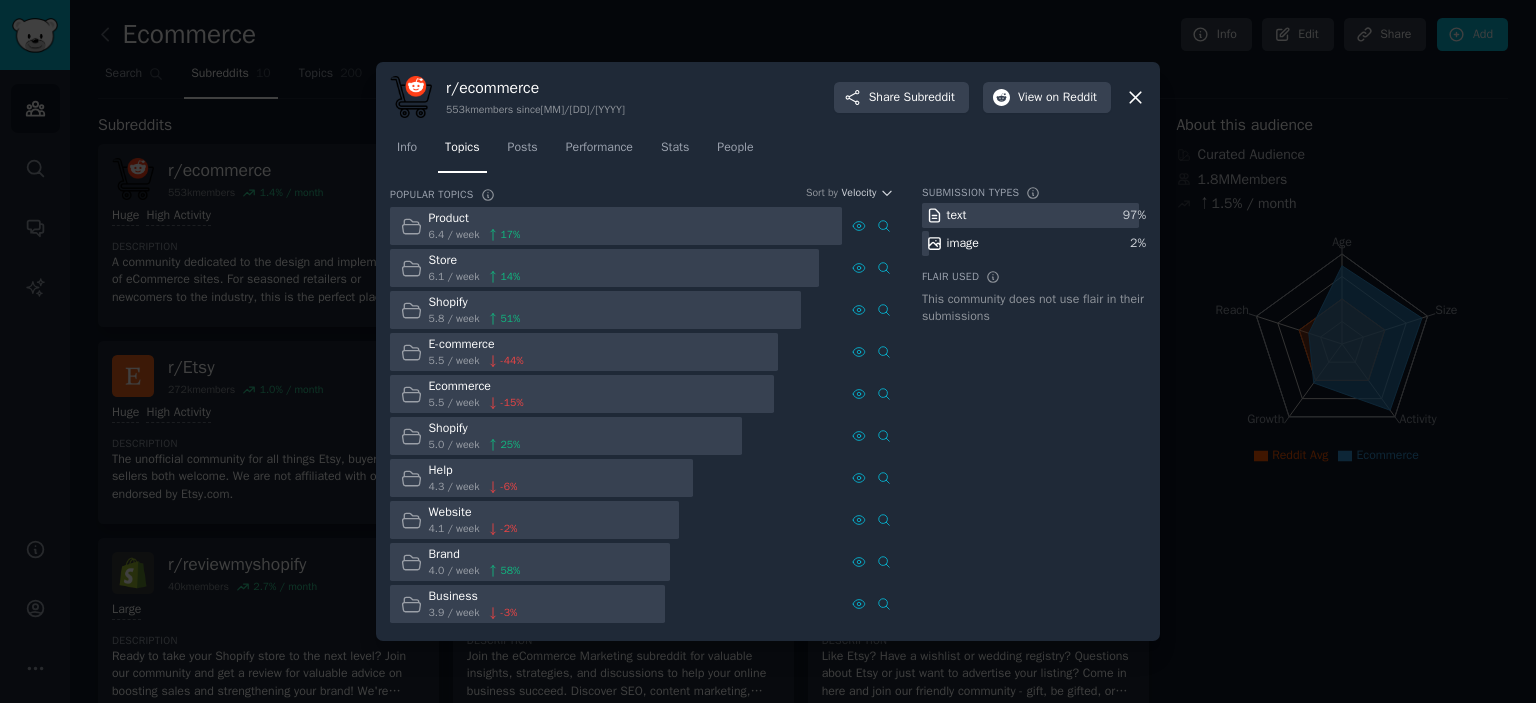 click at bounding box center [768, 351] 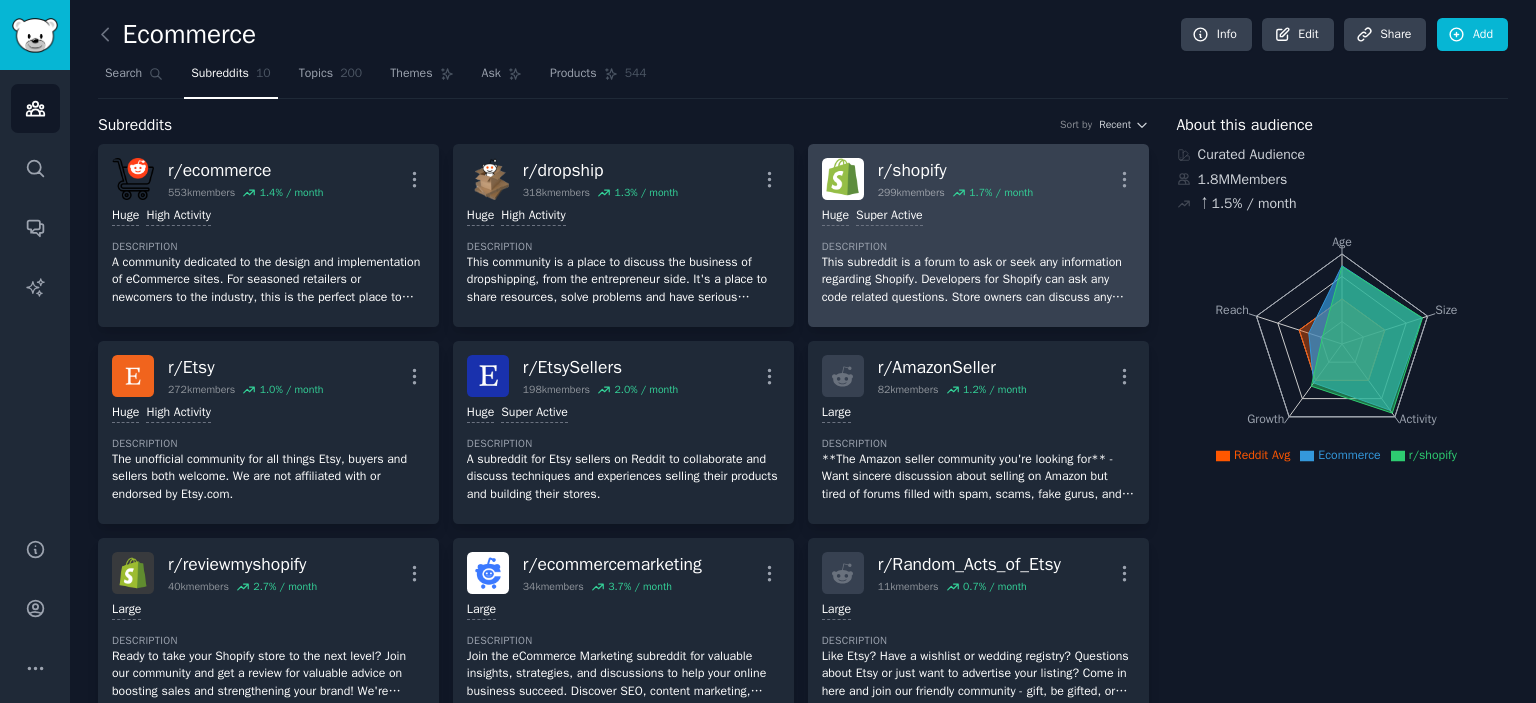 click on "This subreddit is a forum to ask or seek any information regarding Shopify.   Developers for Shopify can ask any code related questions. Store owners can discuss any Shopify issues or success stories." at bounding box center (978, 280) 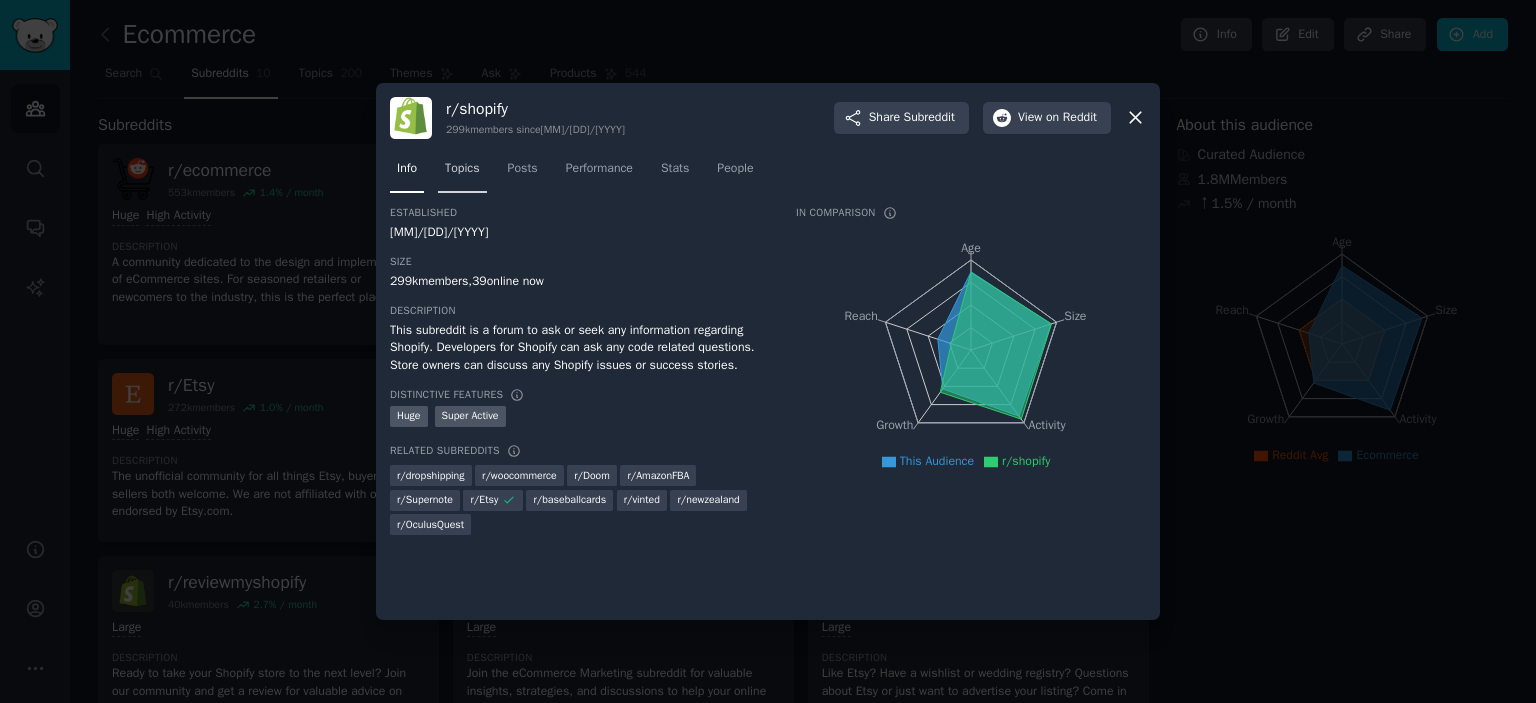 click on "Topics" at bounding box center [462, 169] 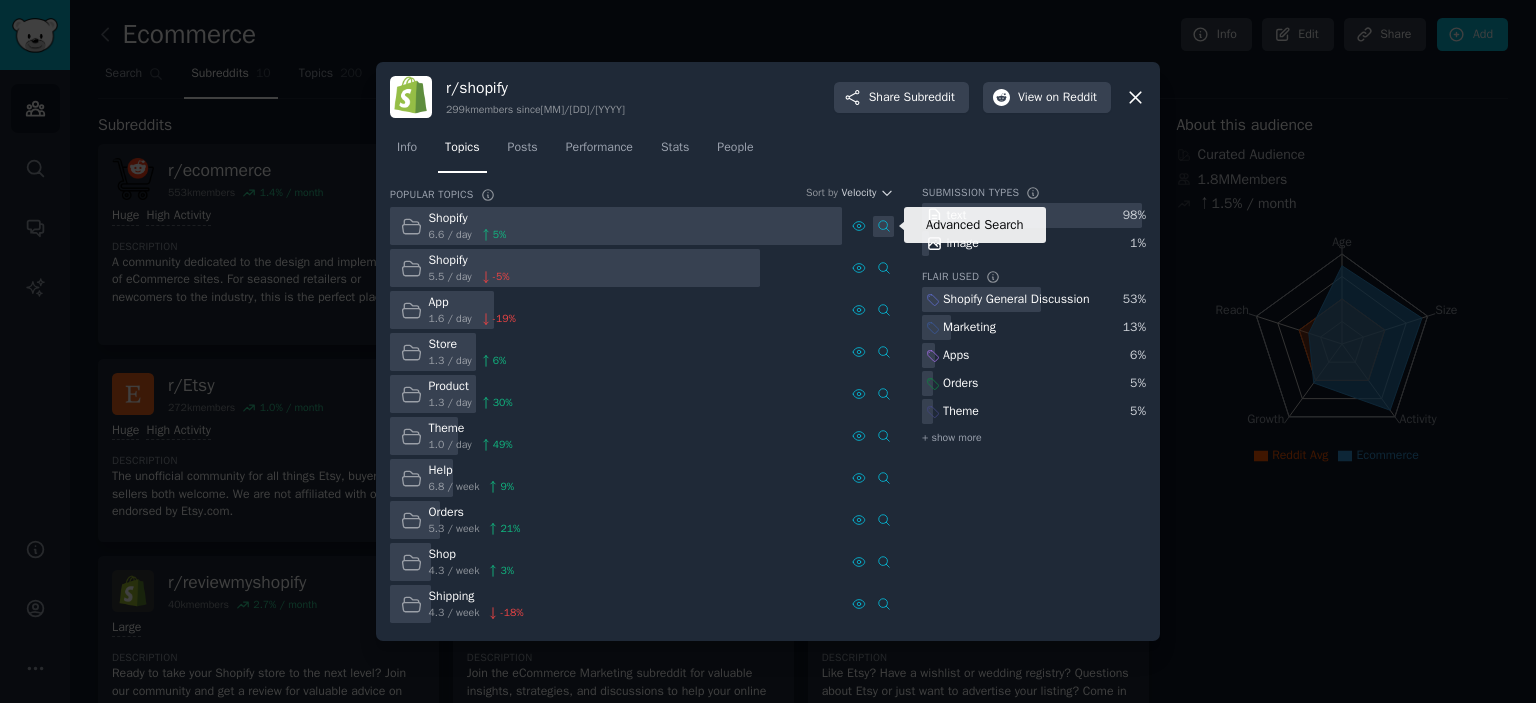 click 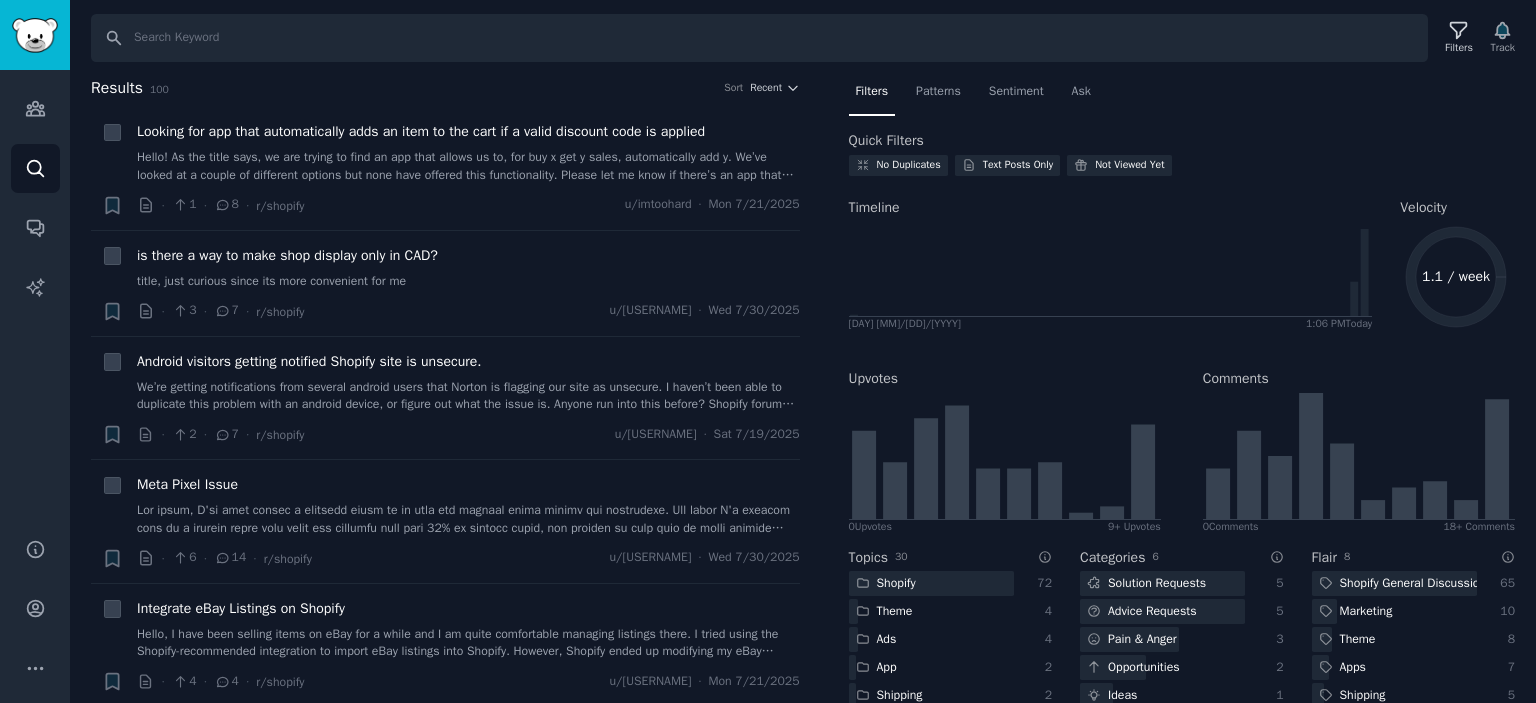 scroll, scrollTop: 100, scrollLeft: 0, axis: vertical 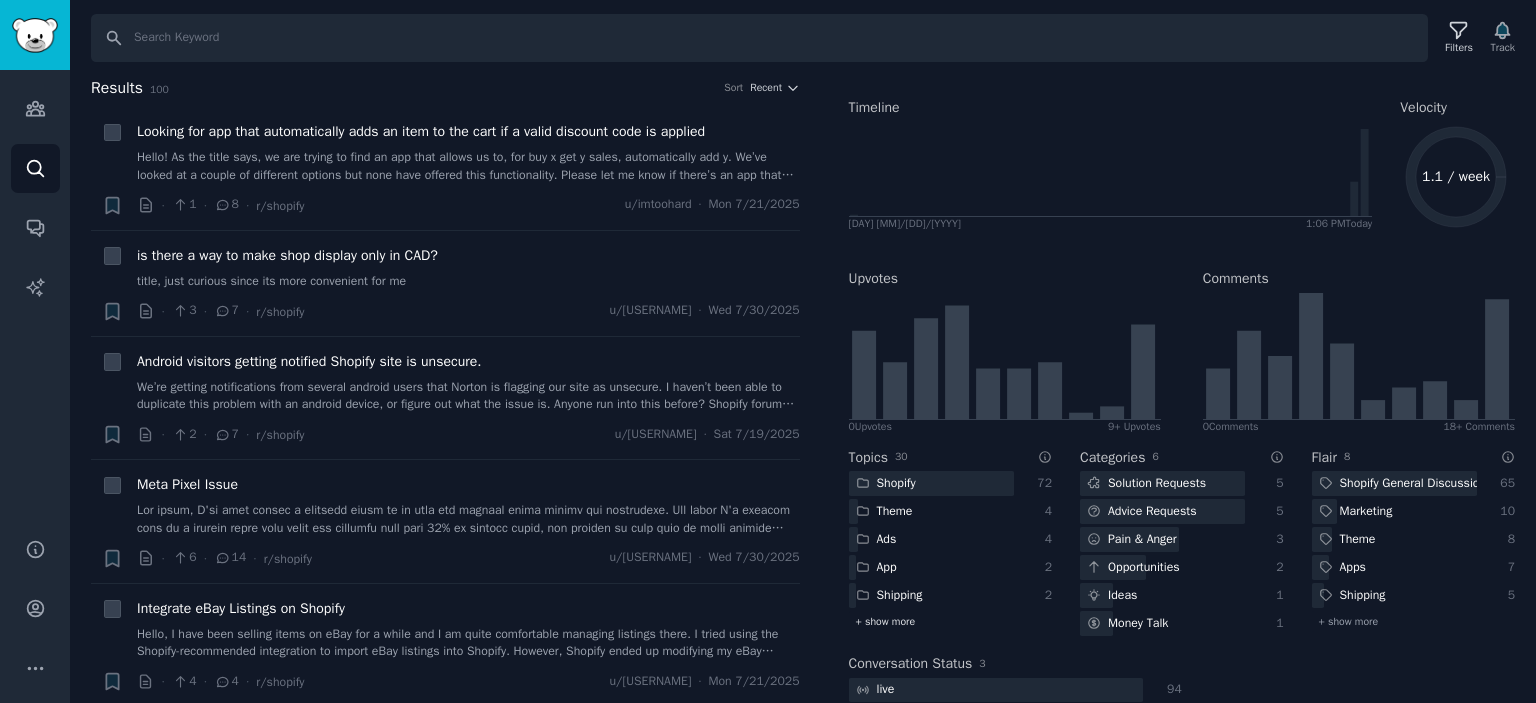 click on "+ show more" at bounding box center (886, 622) 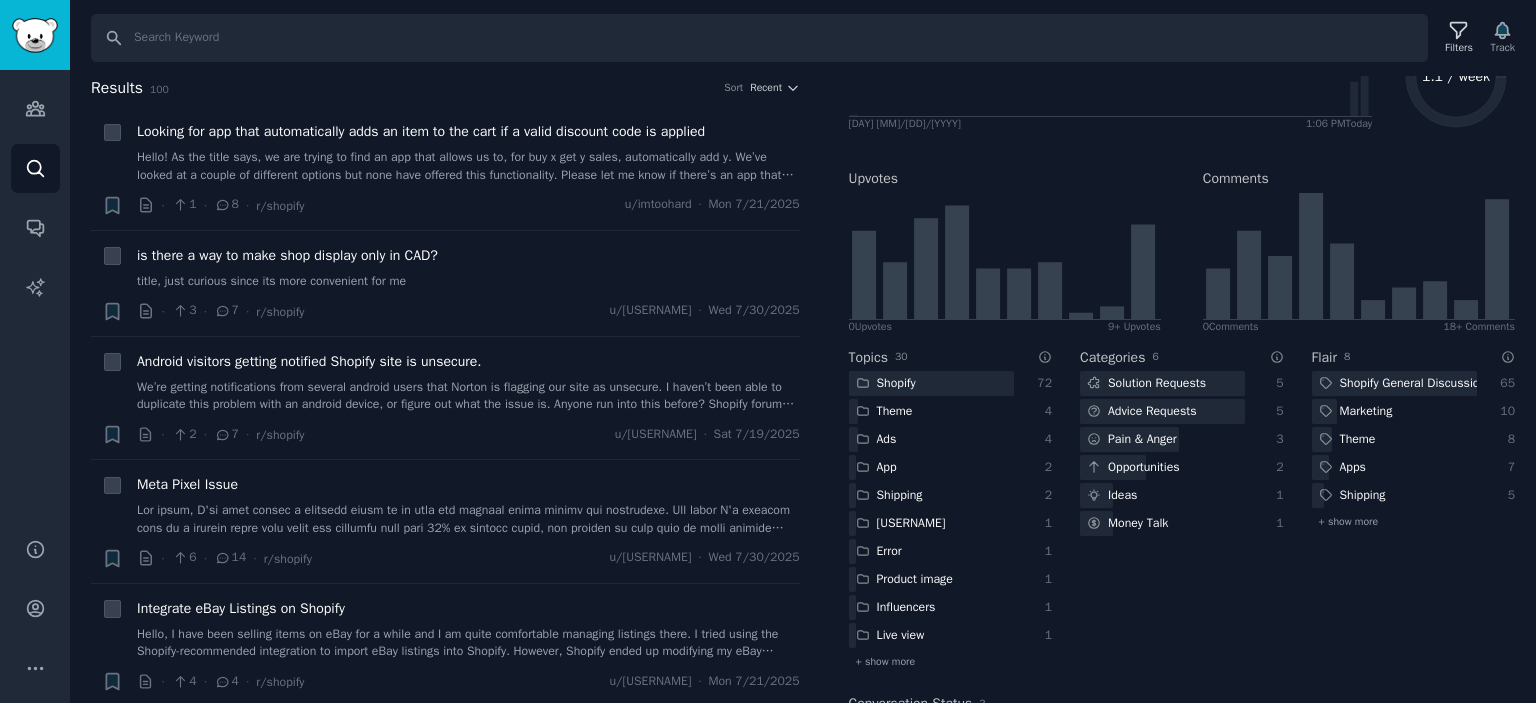 scroll, scrollTop: 0, scrollLeft: 0, axis: both 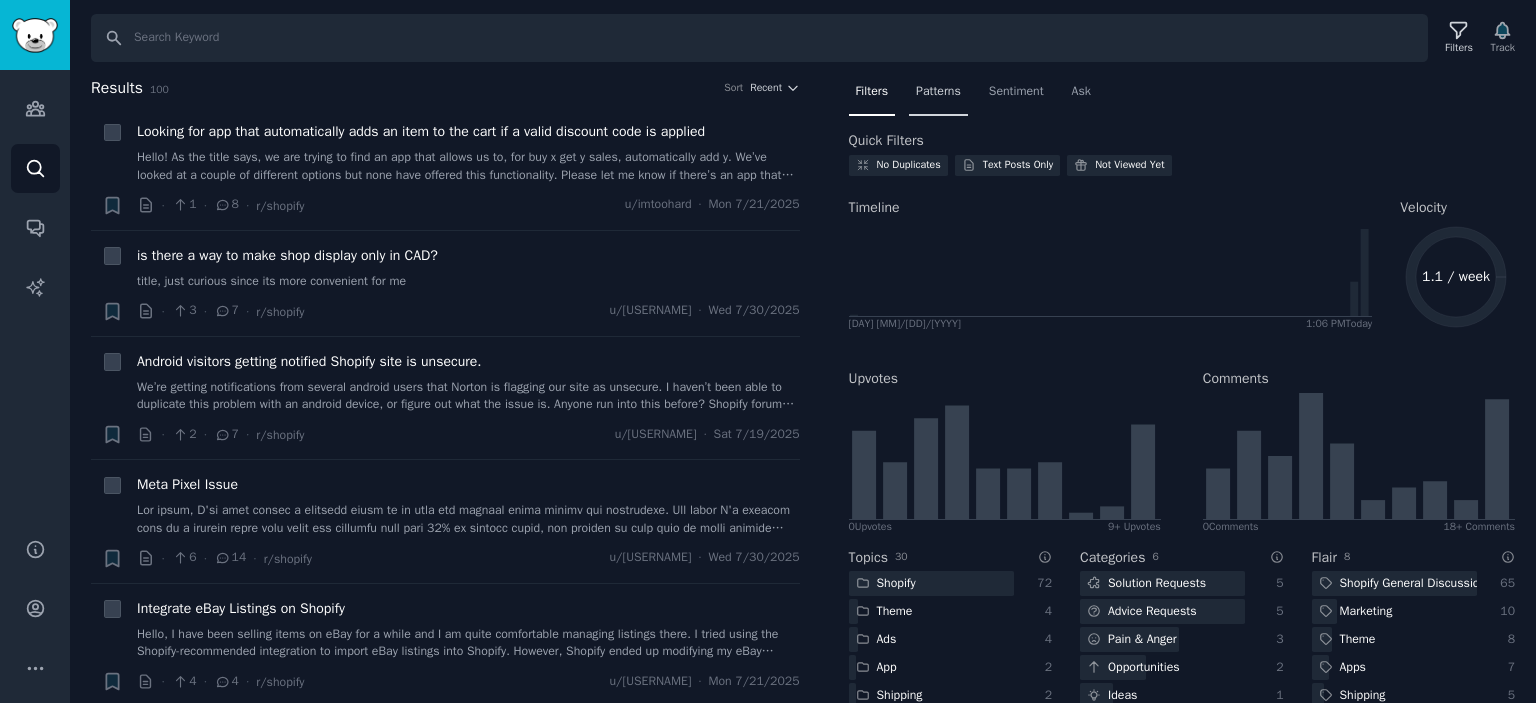 click on "Patterns" at bounding box center (938, 96) 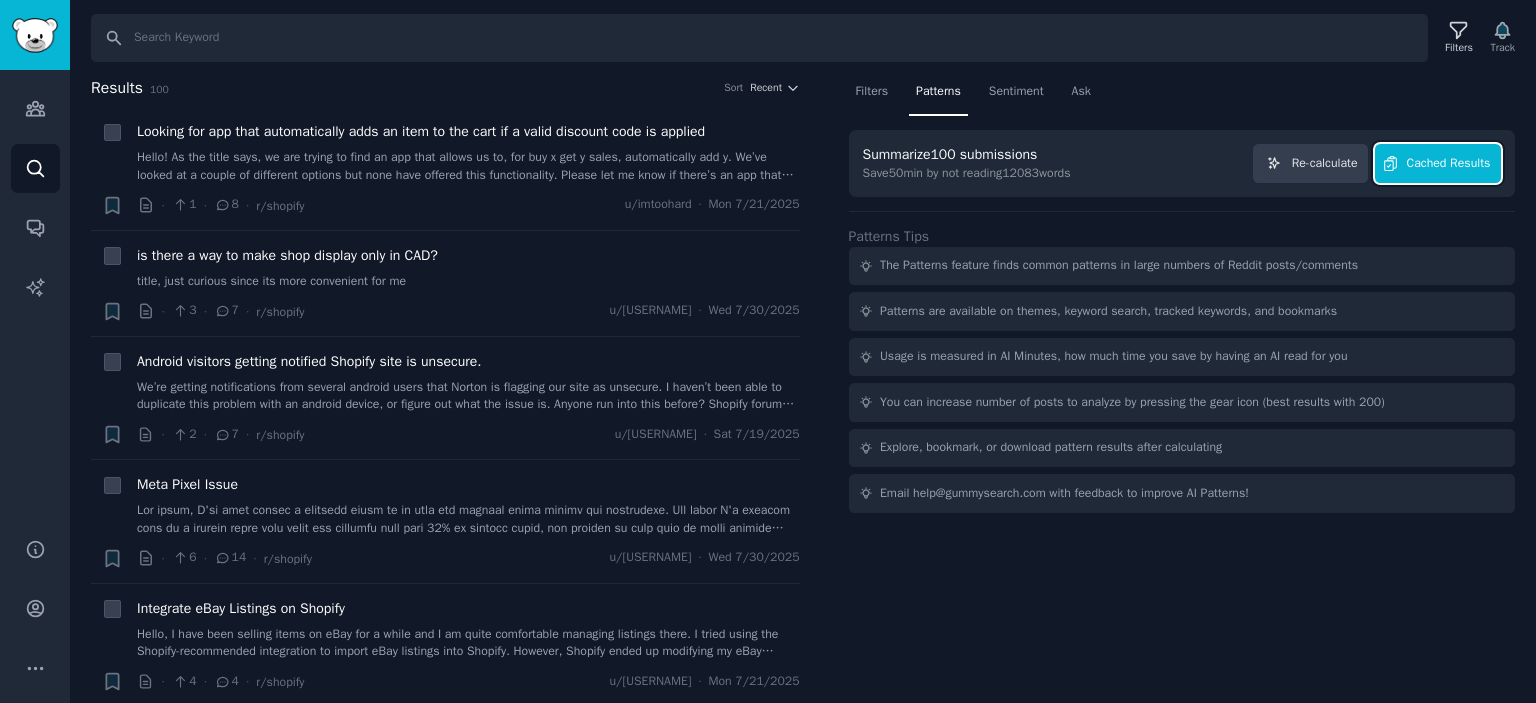 click on "Cached Results" at bounding box center [1438, 163] 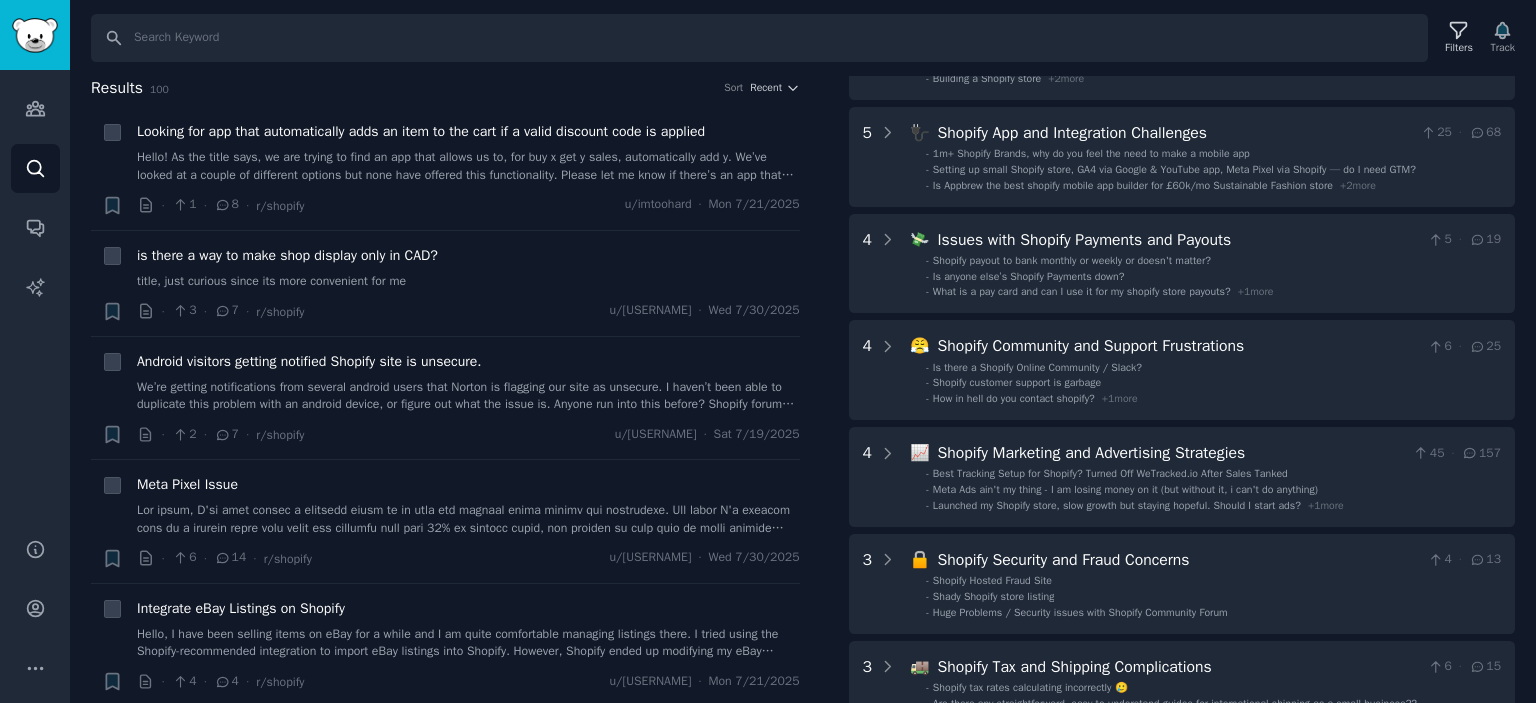 scroll, scrollTop: 100, scrollLeft: 0, axis: vertical 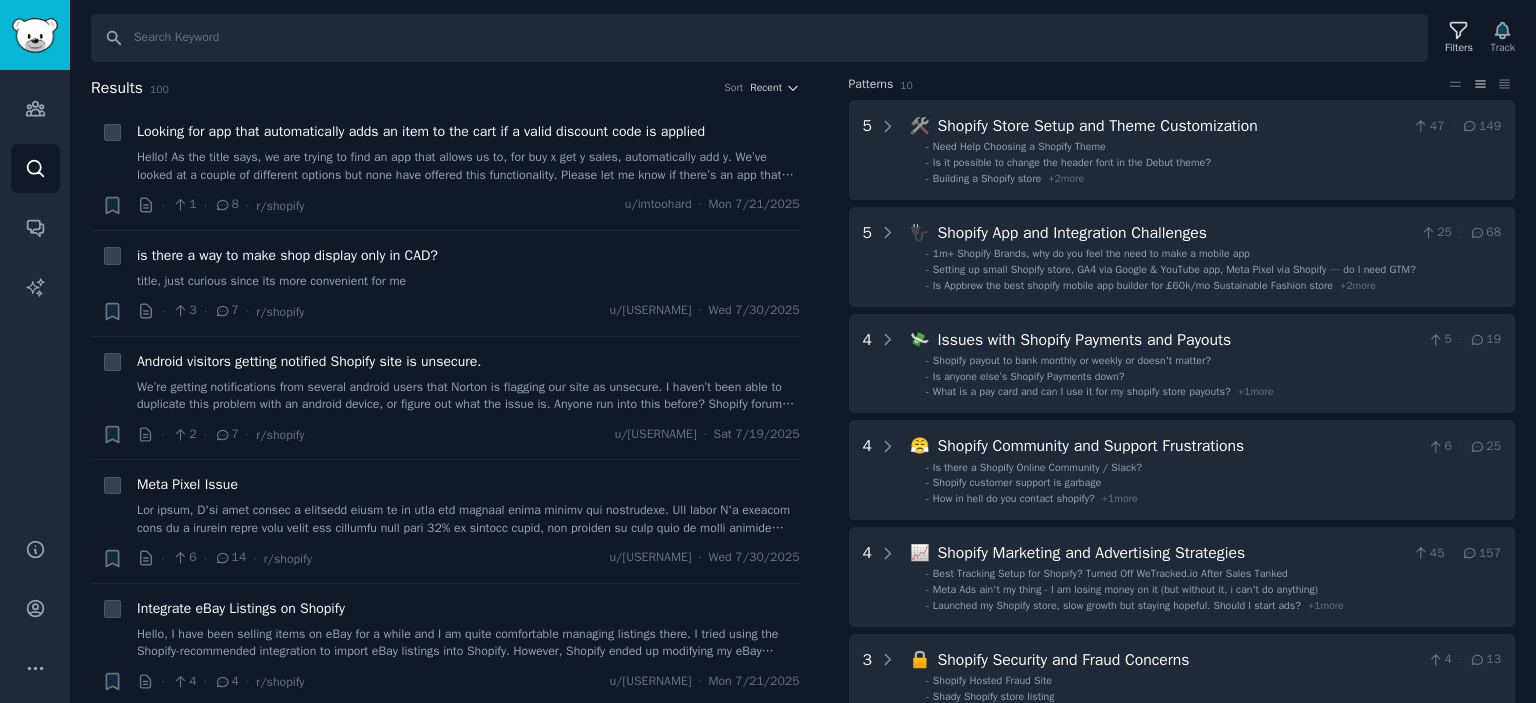 click on "Filters Patterns Sentiment Ask Download Reset Share Pattern s 10 5 🛠️ Shopify Store Setup and Theme Customization 47 · 149 - Need Help Choosing a Shopify Theme - Is it possible to change the header font in the Debut theme? - Building a Shopify store +  2  more 5 🔌 Shopify App and Integration Challenges 25 · 68 - 1m+ Shopify Brands, why do you feel the need to make a mobile app - Setting up small Shopify store, GA4 via Google & YouTube app, Meta Pixel via Shopify — do I need GTM? - Is Appbrew the best shopify mobile app builder for £60k/mo Sustainable Fashion store +  2  more 4 💸 Issues with Shopify Payments and Payouts 5 · 19 - Shopify payout to bank monthly or weekly or doesn't matter? - Is anyone else’s Shopify Payments down? - What is a pay card and can I use it for my shopify store payouts? +  1  more 4 😤 Shopify Community and Support Frustrations 6 · 25 - Is there a Shopify Online Community / Slack? - Shopify customer support is garbage - How in hell do you contact shopify? +  1 4" at bounding box center (1182, 390) 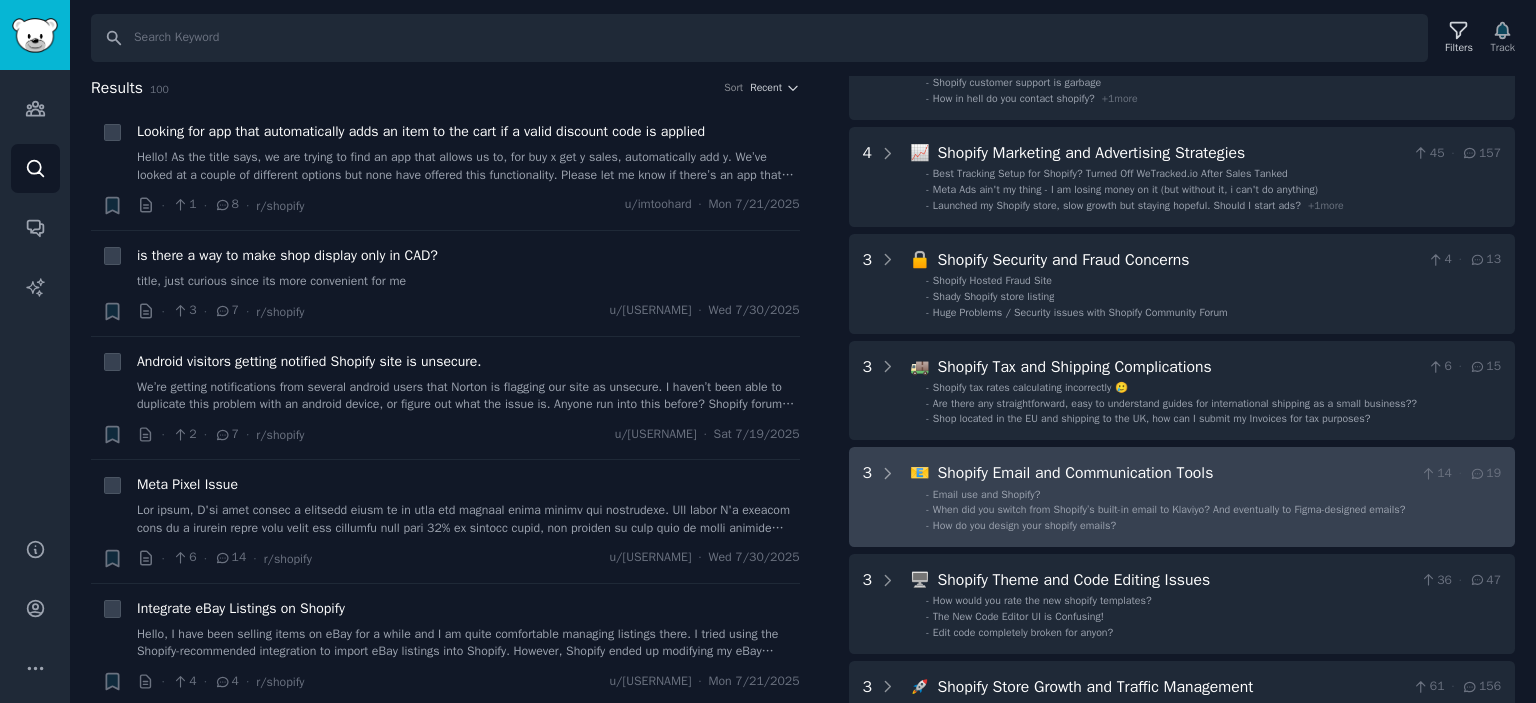 scroll, scrollTop: 600, scrollLeft: 0, axis: vertical 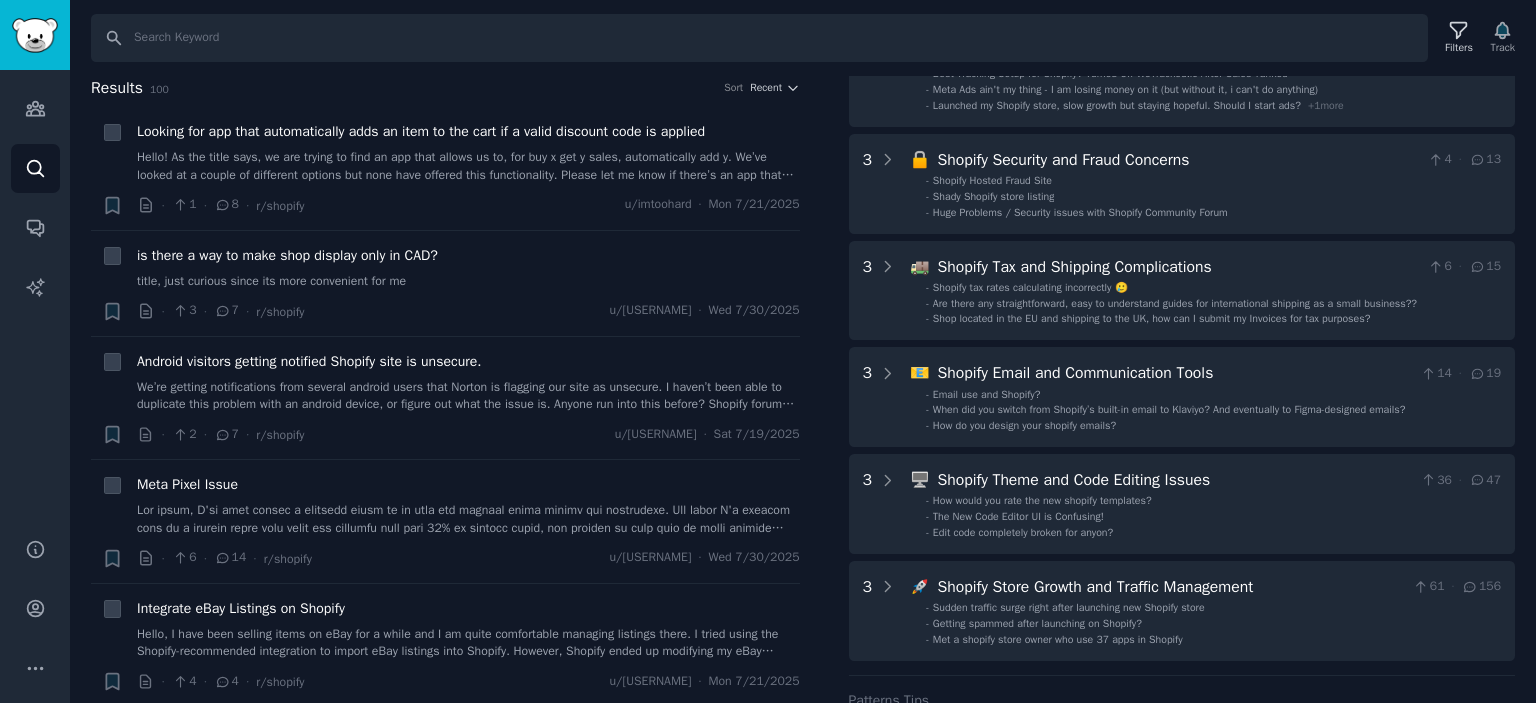 click on "Filters Patterns Sentiment Ask Download Reset Share Pattern s 10 5 🛠️ Shopify Store Setup and Theme Customization 47 · 149 - Need Help Choosing a Shopify Theme - Is it possible to change the header font in the Debut theme? - Building a Shopify store +  2  more 5 🔌 Shopify App and Integration Challenges 25 · 68 - 1m+ Shopify Brands, why do you feel the need to make a mobile app - Setting up small Shopify store, GA4 via Google & YouTube app, Meta Pixel via Shopify — do I need GTM? - Is Appbrew the best shopify mobile app builder for £60k/mo Sustainable Fashion store +  2  more 4 💸 Issues with Shopify Payments and Payouts 5 · 19 - Shopify payout to bank monthly or weekly or doesn't matter? - Is anyone else’s Shopify Payments down? - What is a pay card and can I use it for my shopify store payouts? +  1  more 4 😤 Shopify Community and Support Frustrations 6 · 25 - Is there a Shopify Online Community / Slack? - Shopify customer support is garbage - How in hell do you contact shopify? +  1 4" at bounding box center (1182, 390) 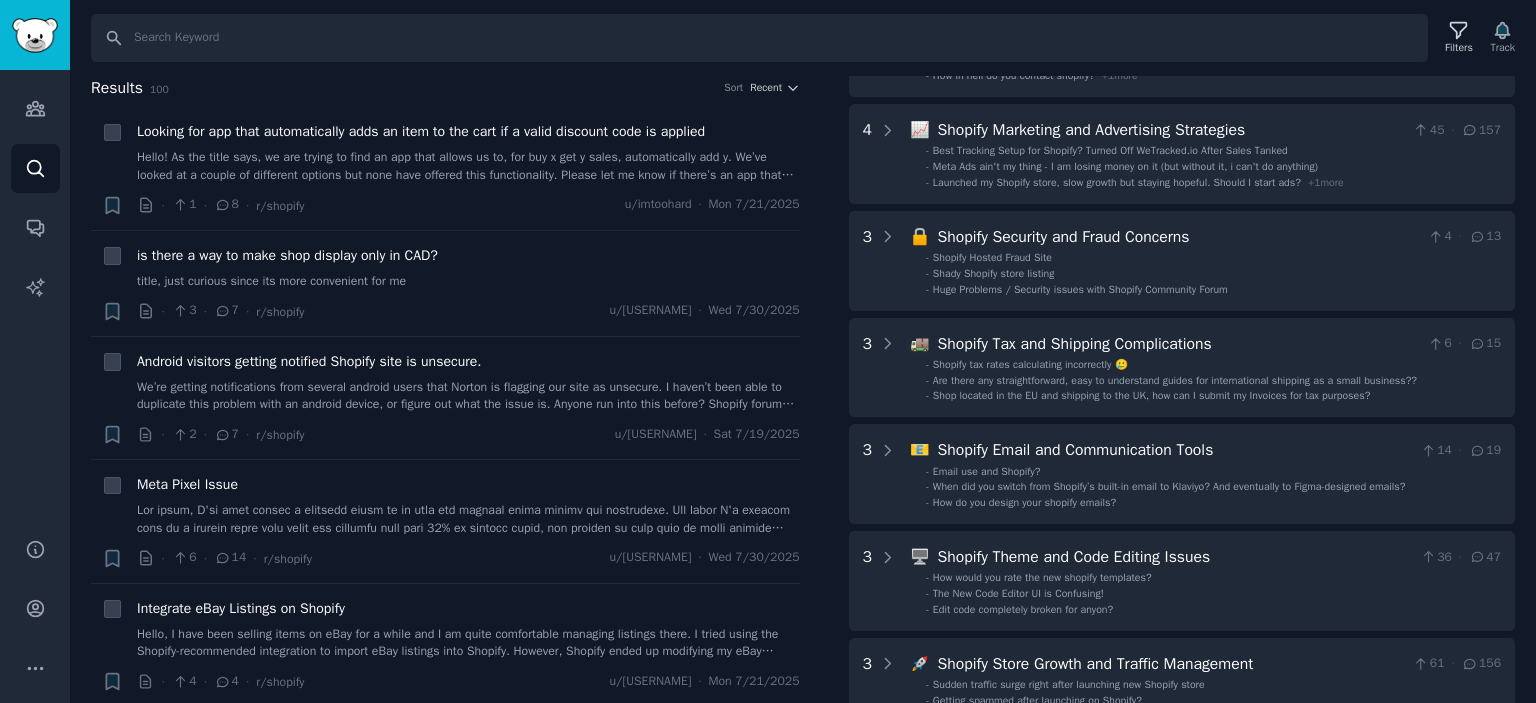 scroll, scrollTop: 0, scrollLeft: 0, axis: both 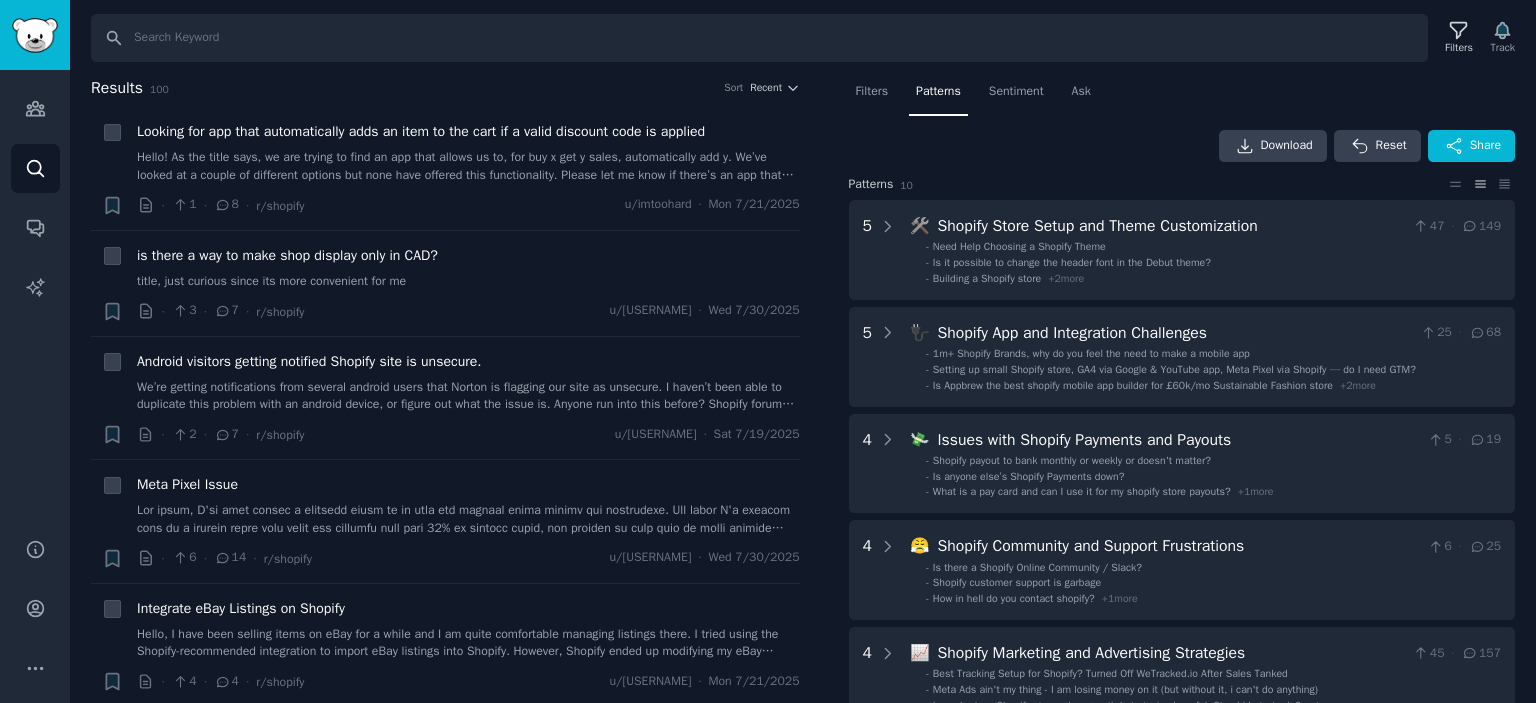 drag, startPoint x: 844, startPoint y: 452, endPoint x: 819, endPoint y: 101, distance: 351.8892 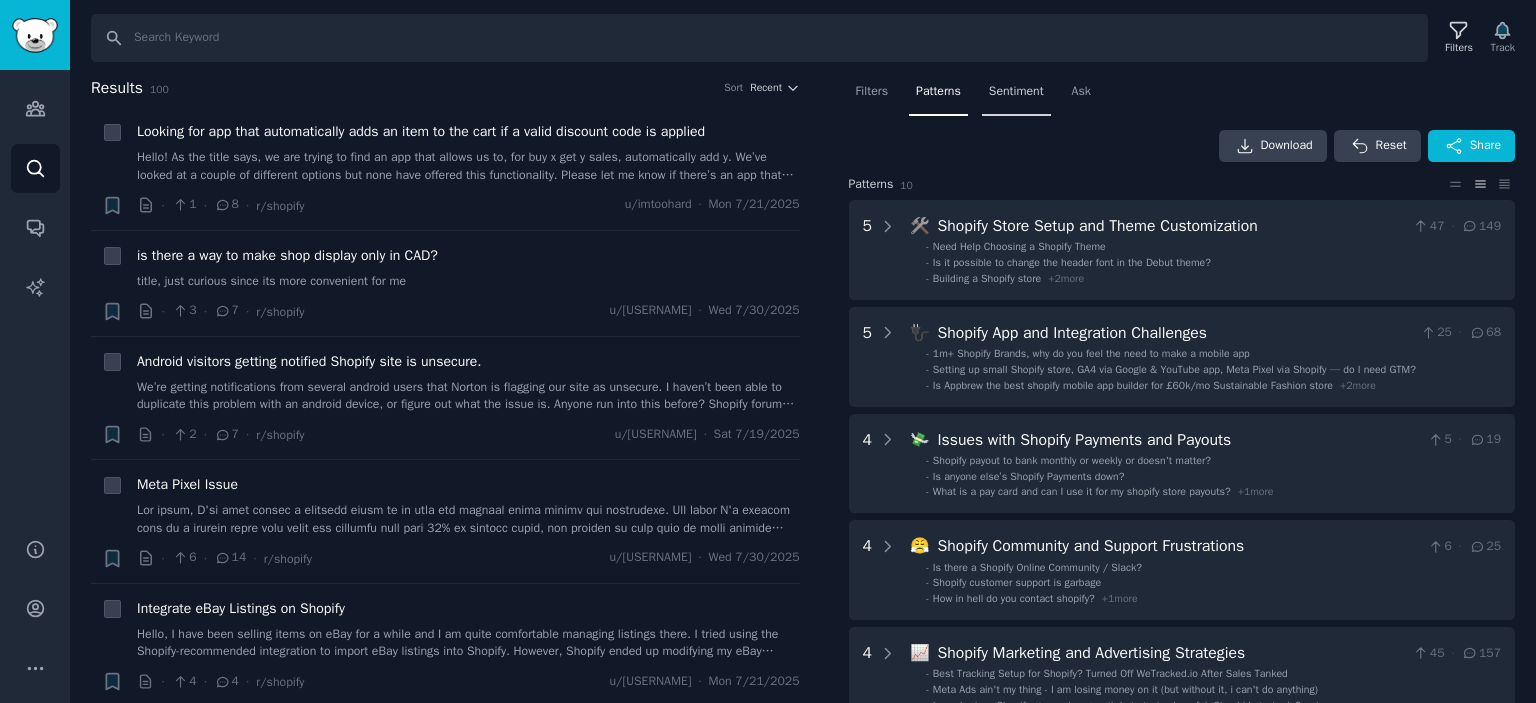 click on "Sentiment" at bounding box center [1016, 96] 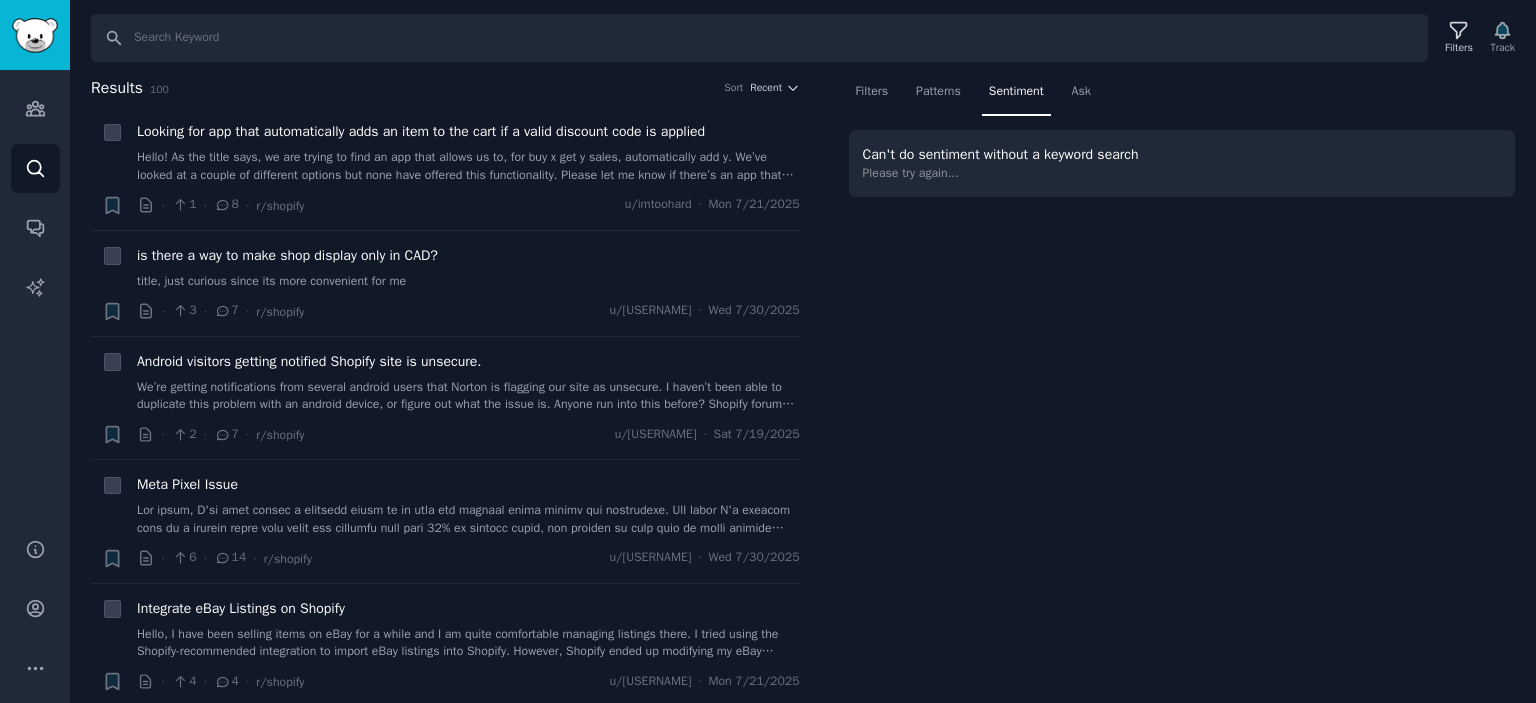 click on "Filters Patterns Sentiment Ask Can't do sentiment without a keyword search Please try again..." at bounding box center [1182, 390] 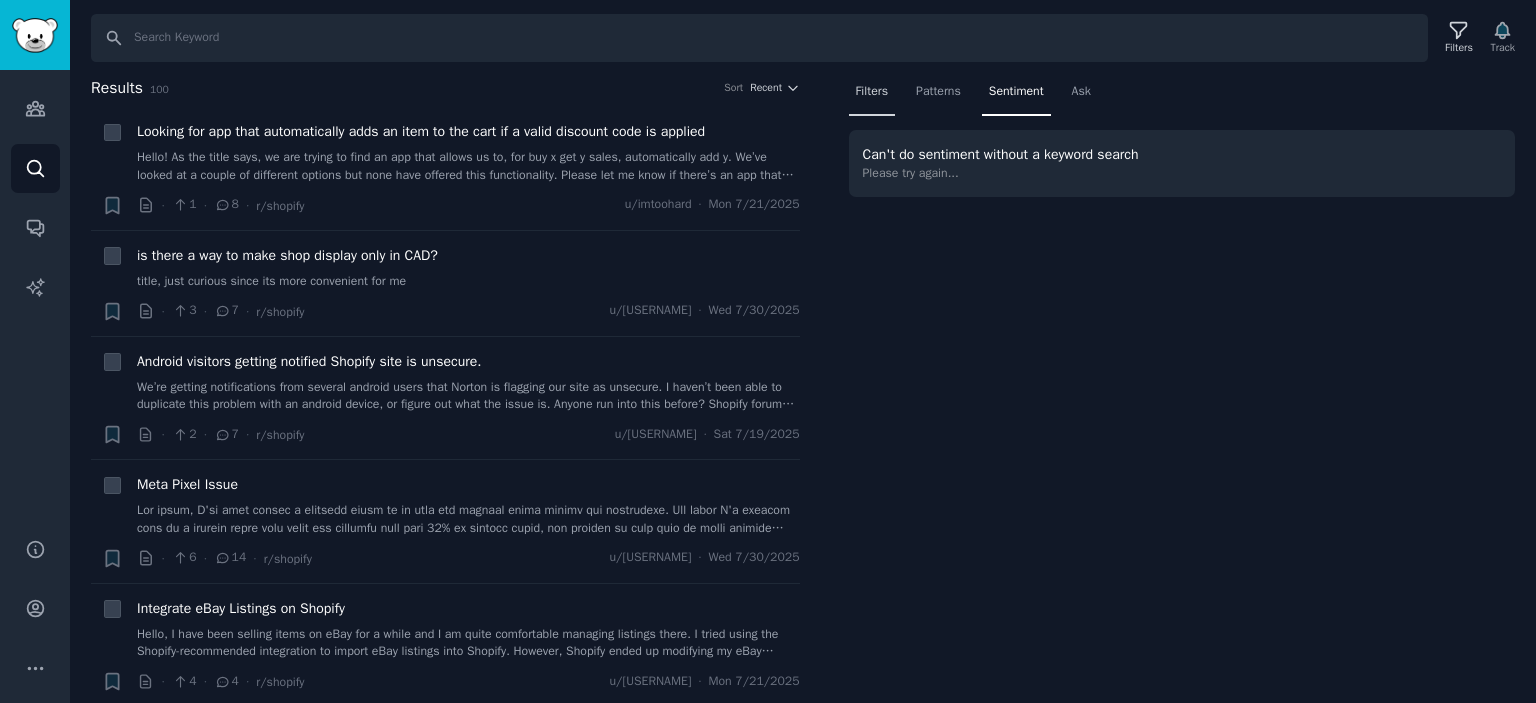 click on "Filters" at bounding box center (872, 92) 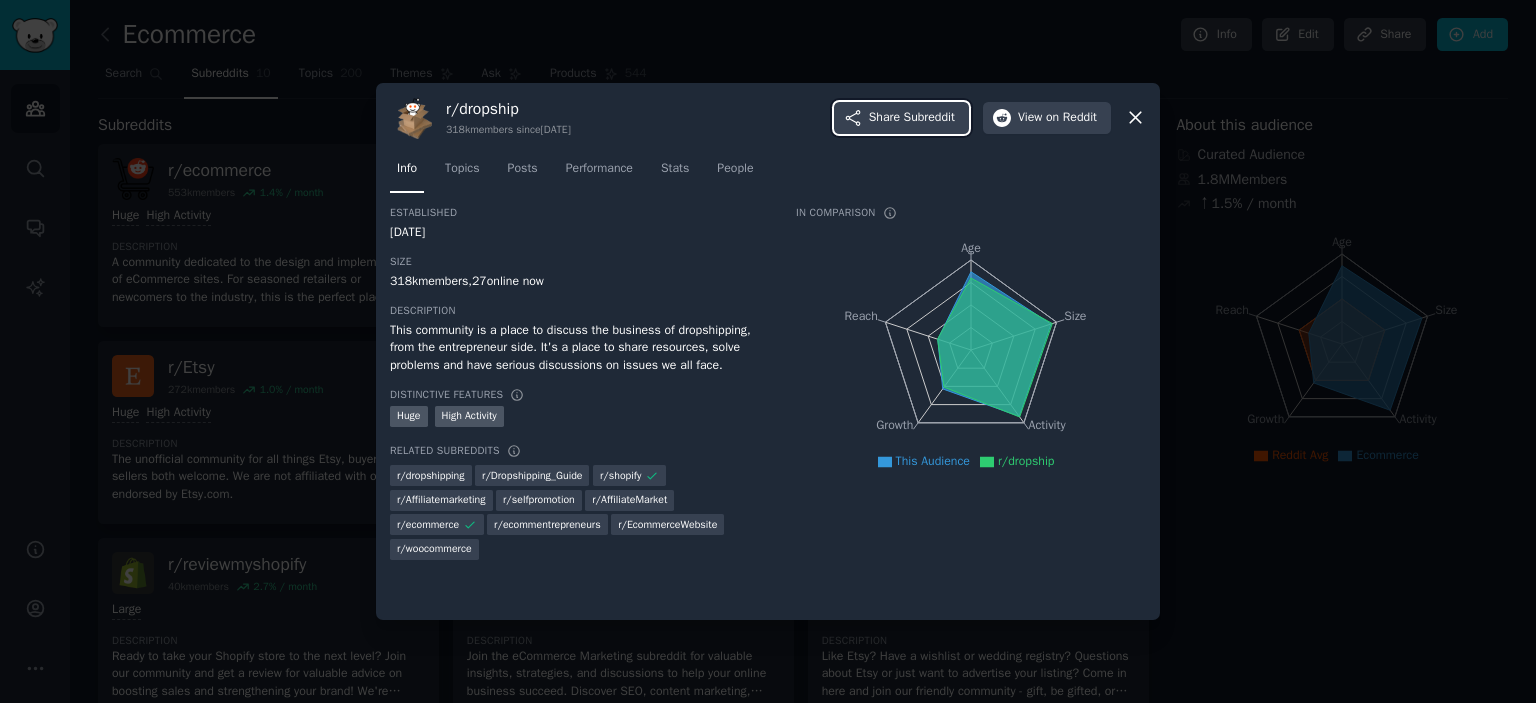 scroll, scrollTop: 0, scrollLeft: 0, axis: both 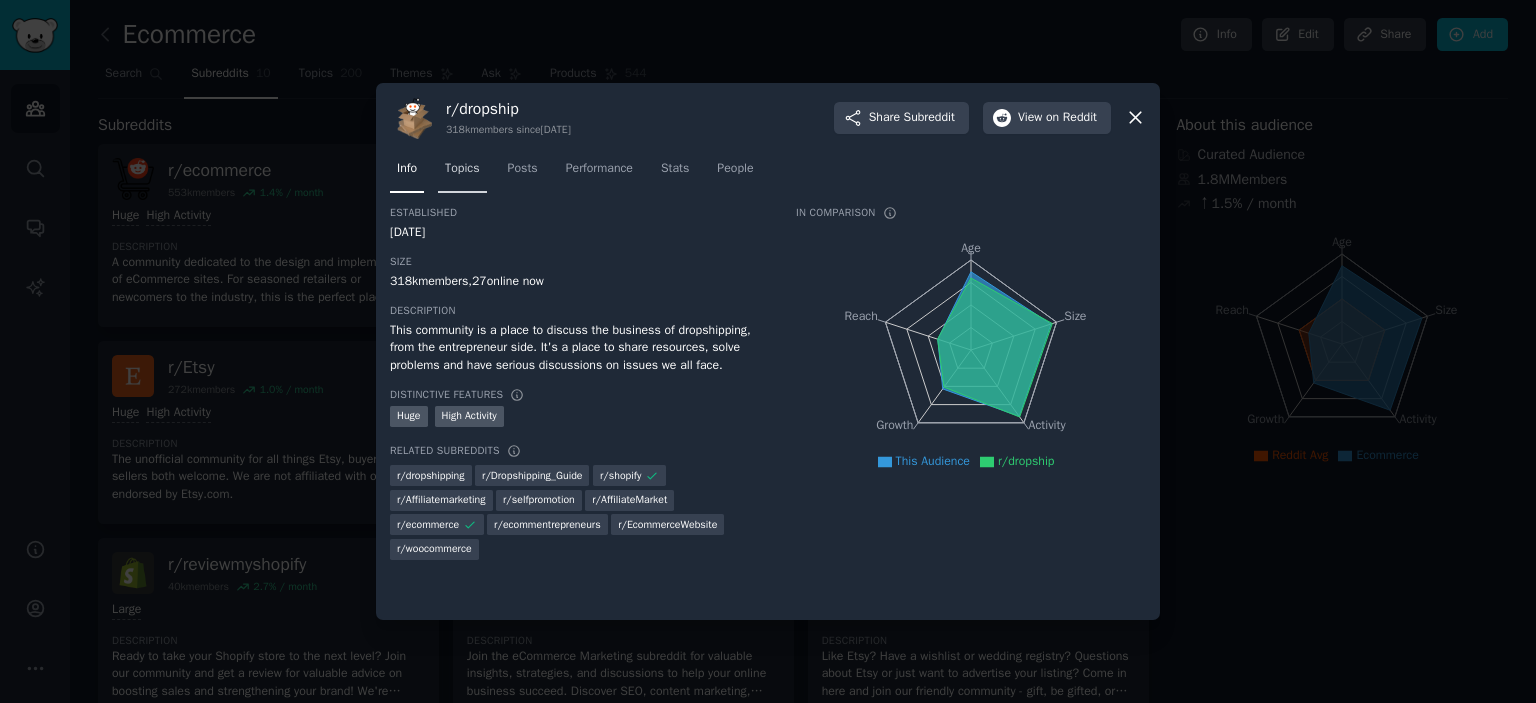 click on "Topics" at bounding box center [462, 169] 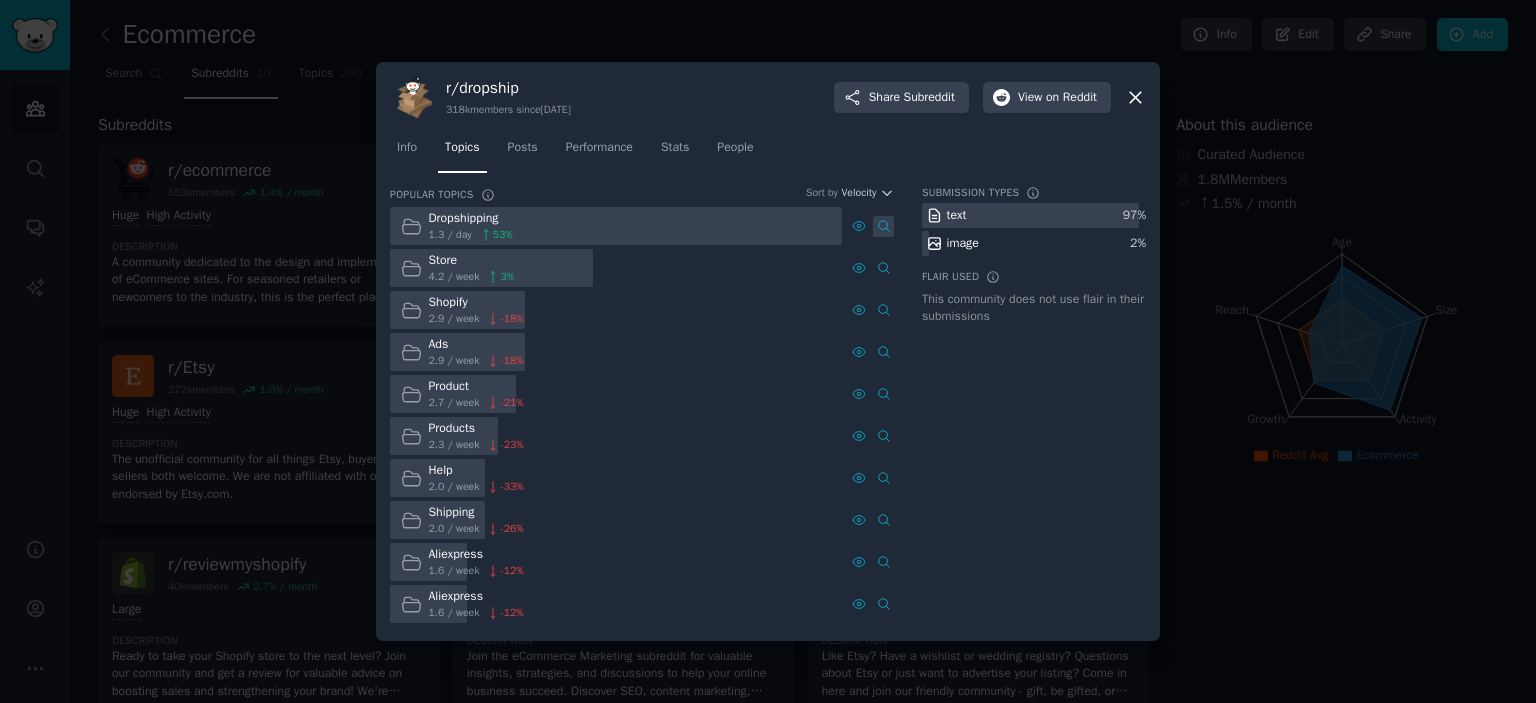 click at bounding box center [883, 226] 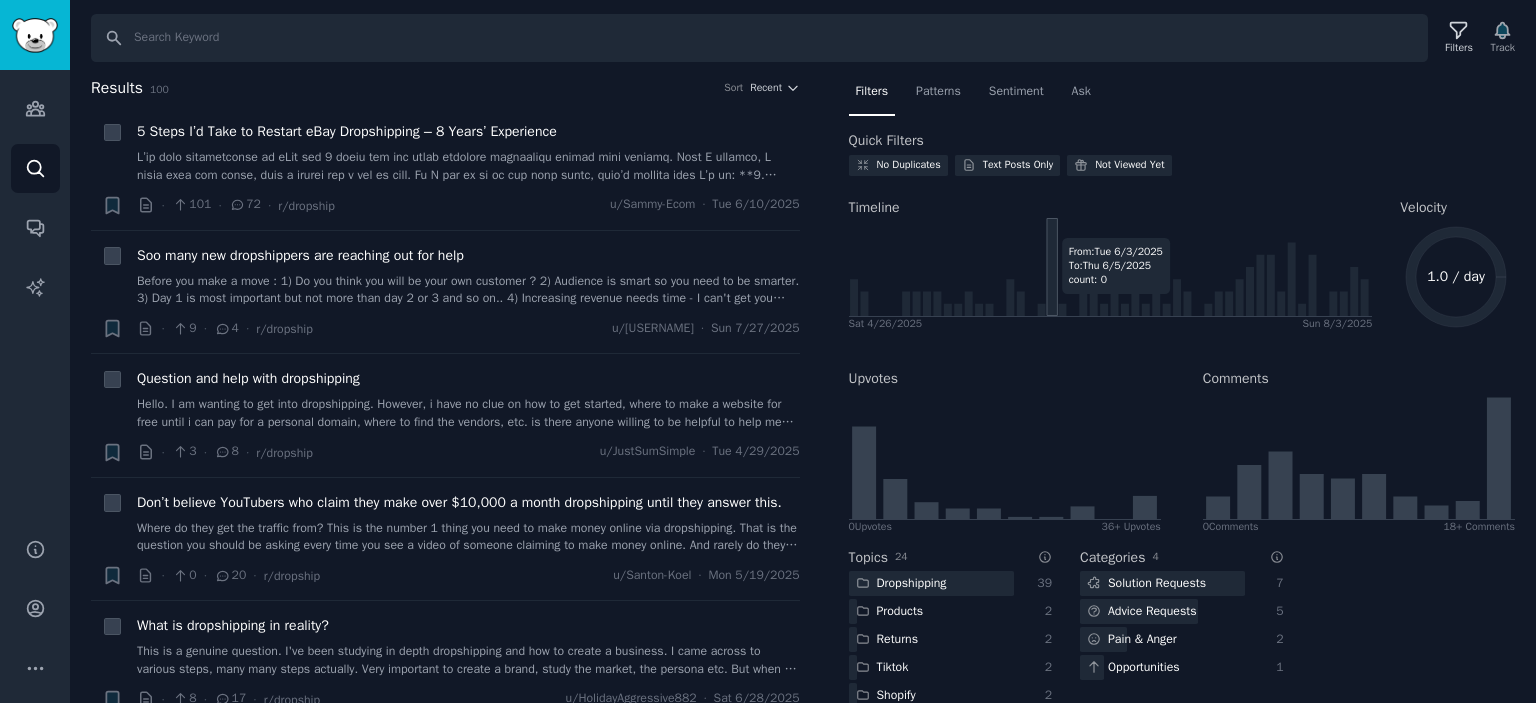 scroll, scrollTop: 178, scrollLeft: 0, axis: vertical 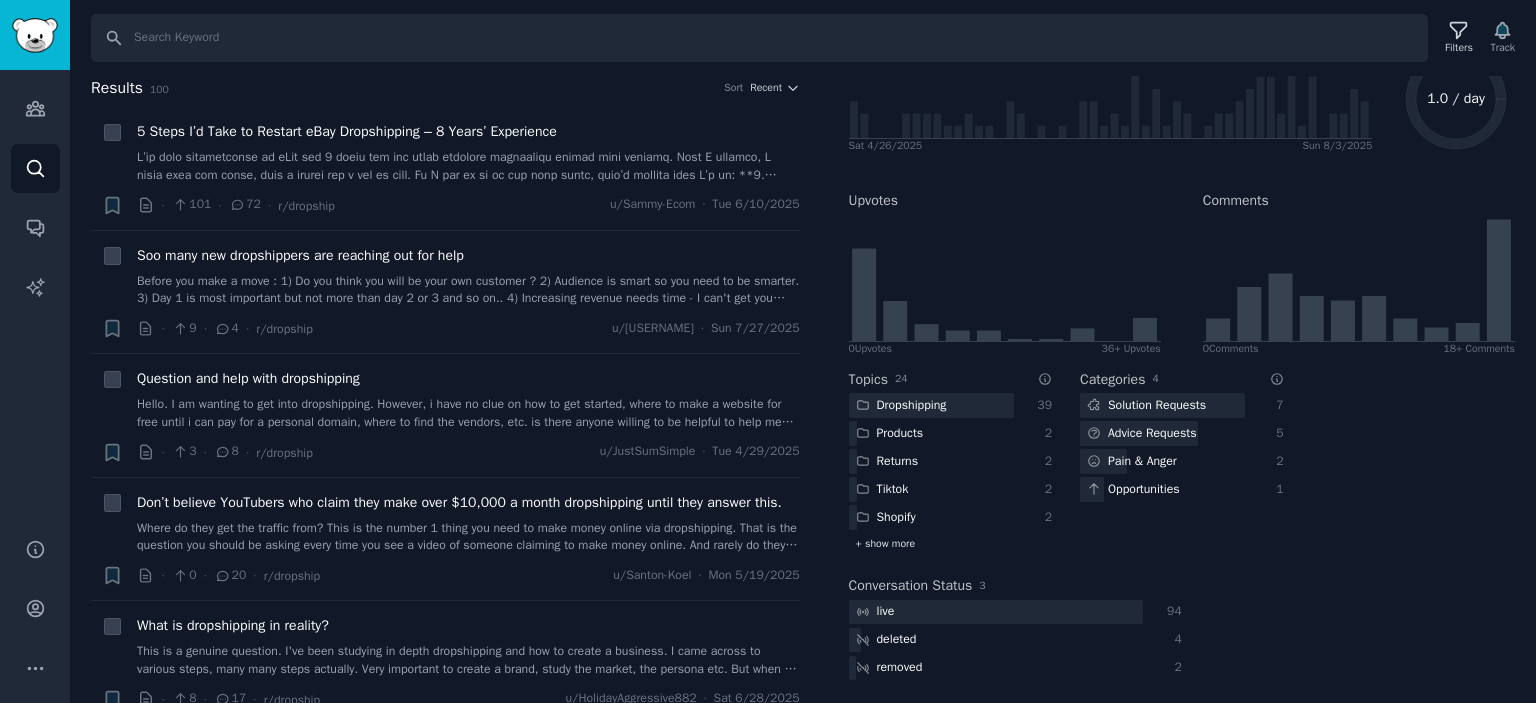 click on "+ show more" at bounding box center (886, 544) 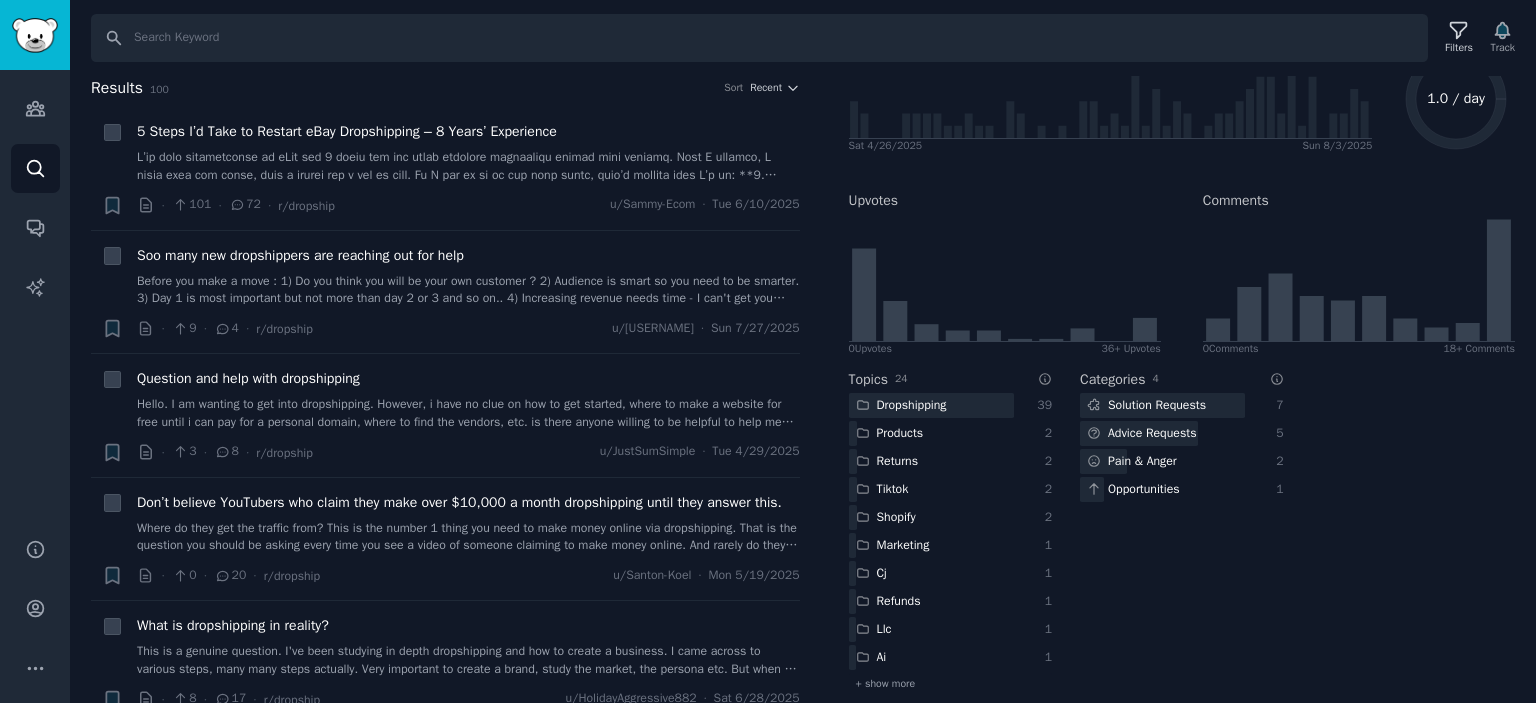scroll, scrollTop: 278, scrollLeft: 0, axis: vertical 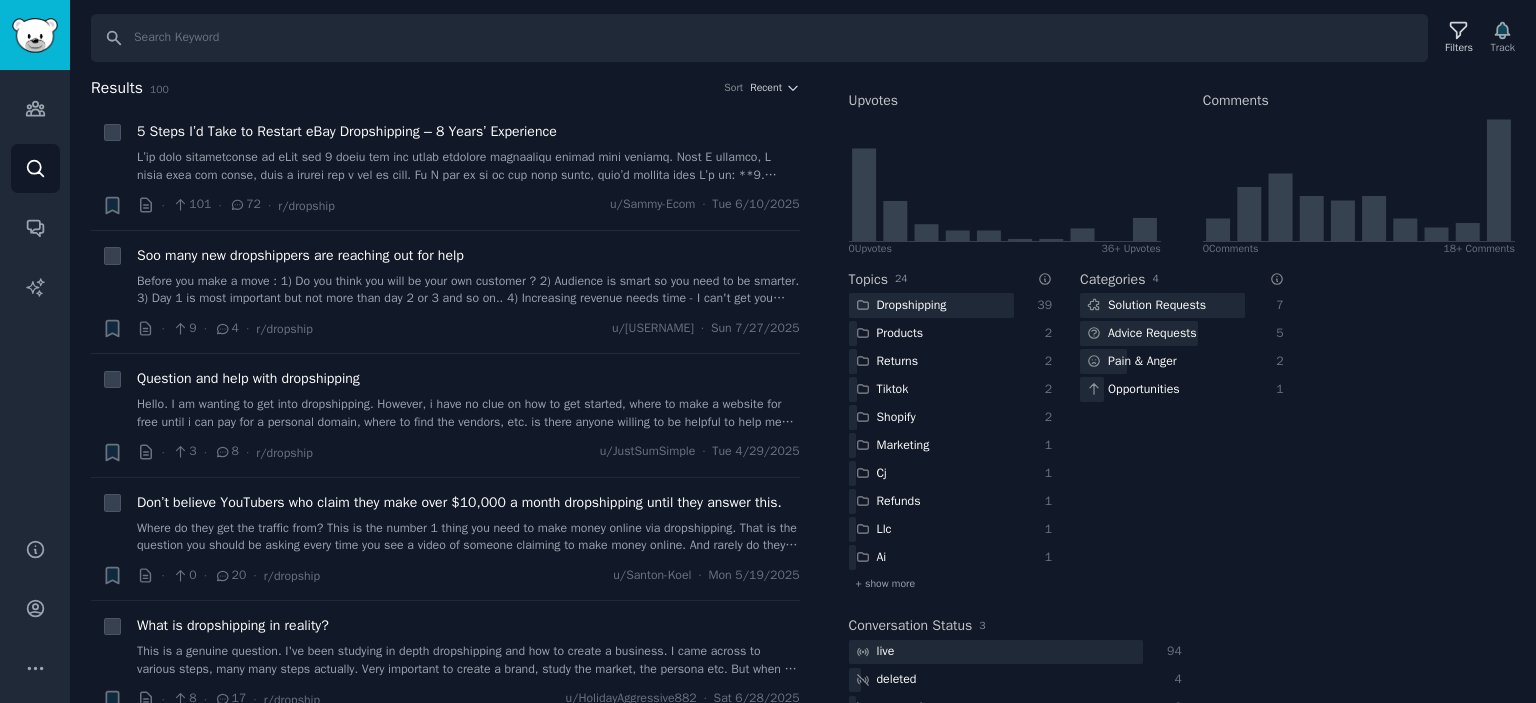 click at bounding box center (1414, 428) 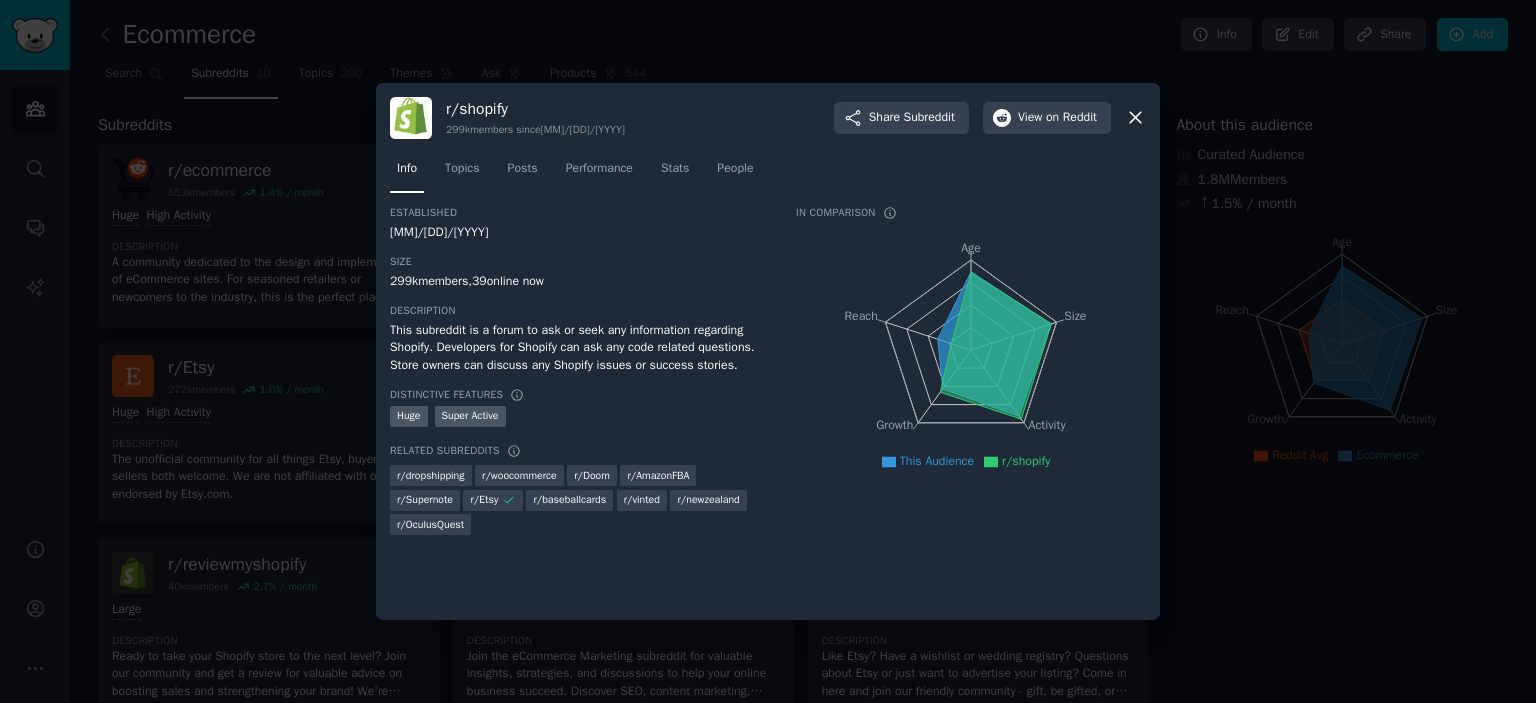 scroll, scrollTop: 0, scrollLeft: 0, axis: both 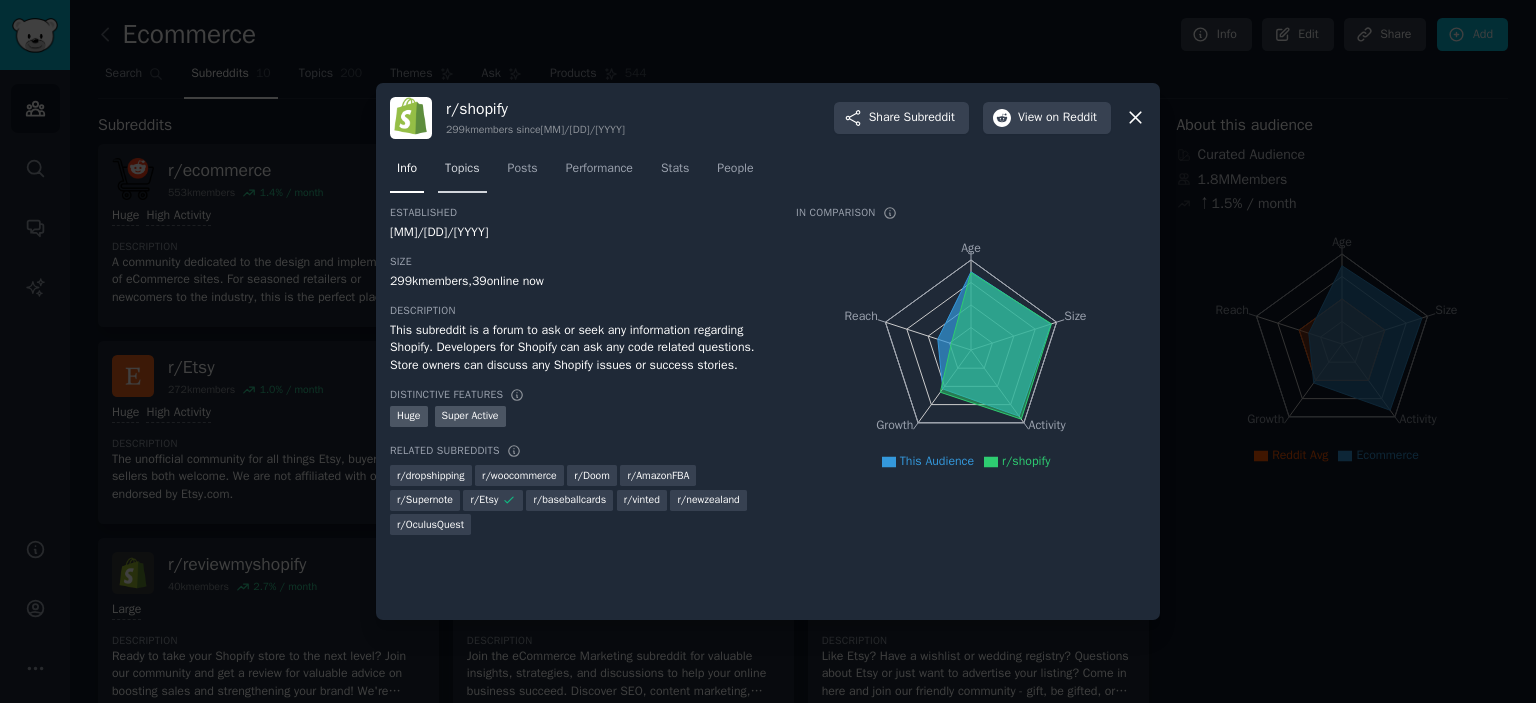 click on "Topics" at bounding box center (462, 169) 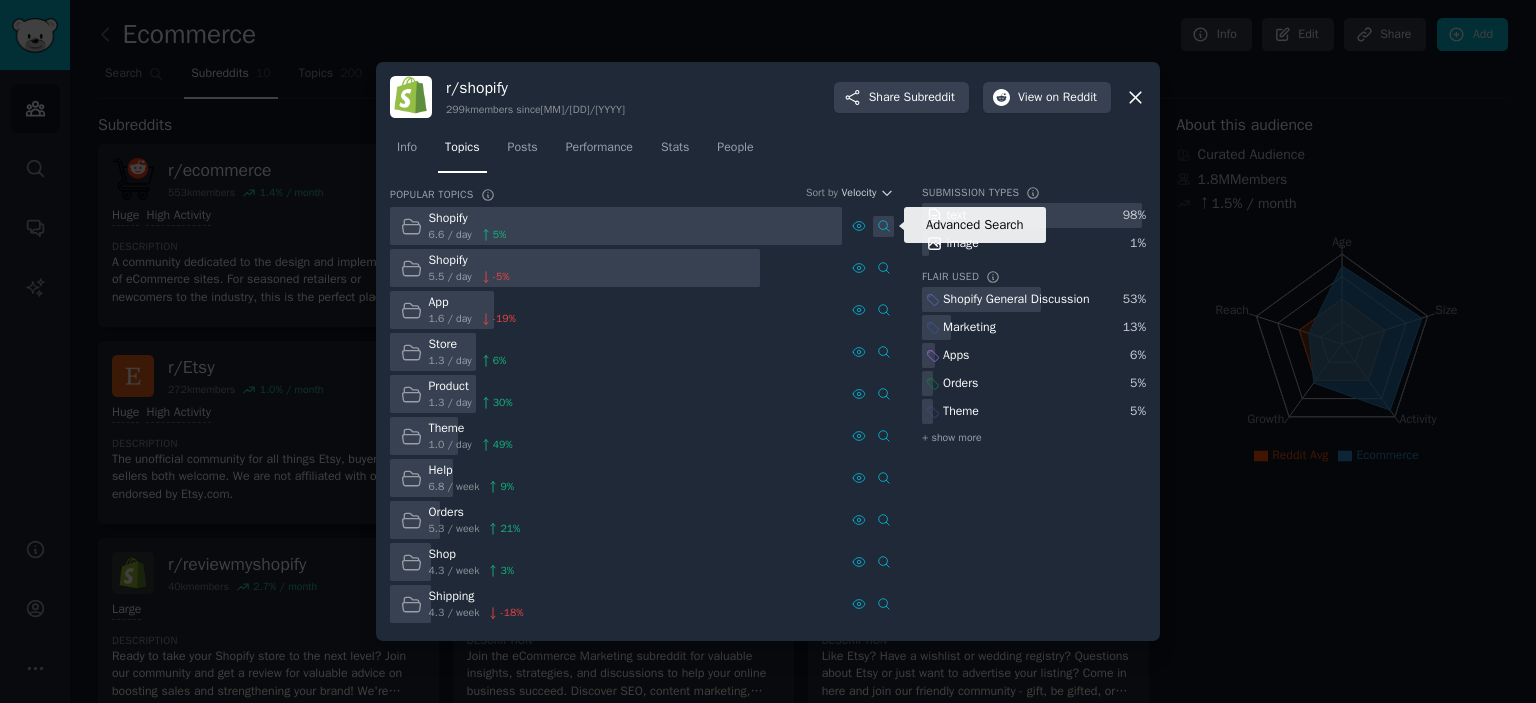 click 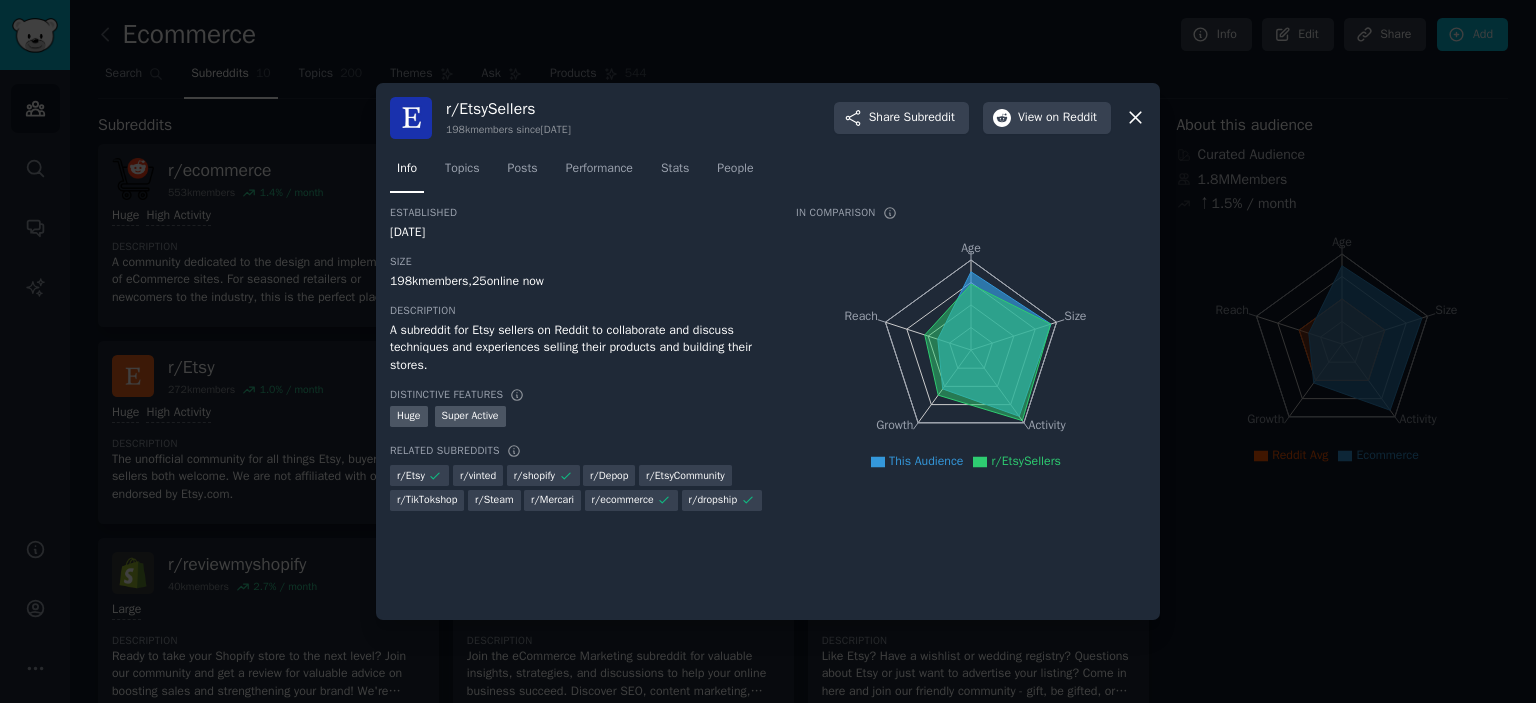 scroll, scrollTop: 0, scrollLeft: 0, axis: both 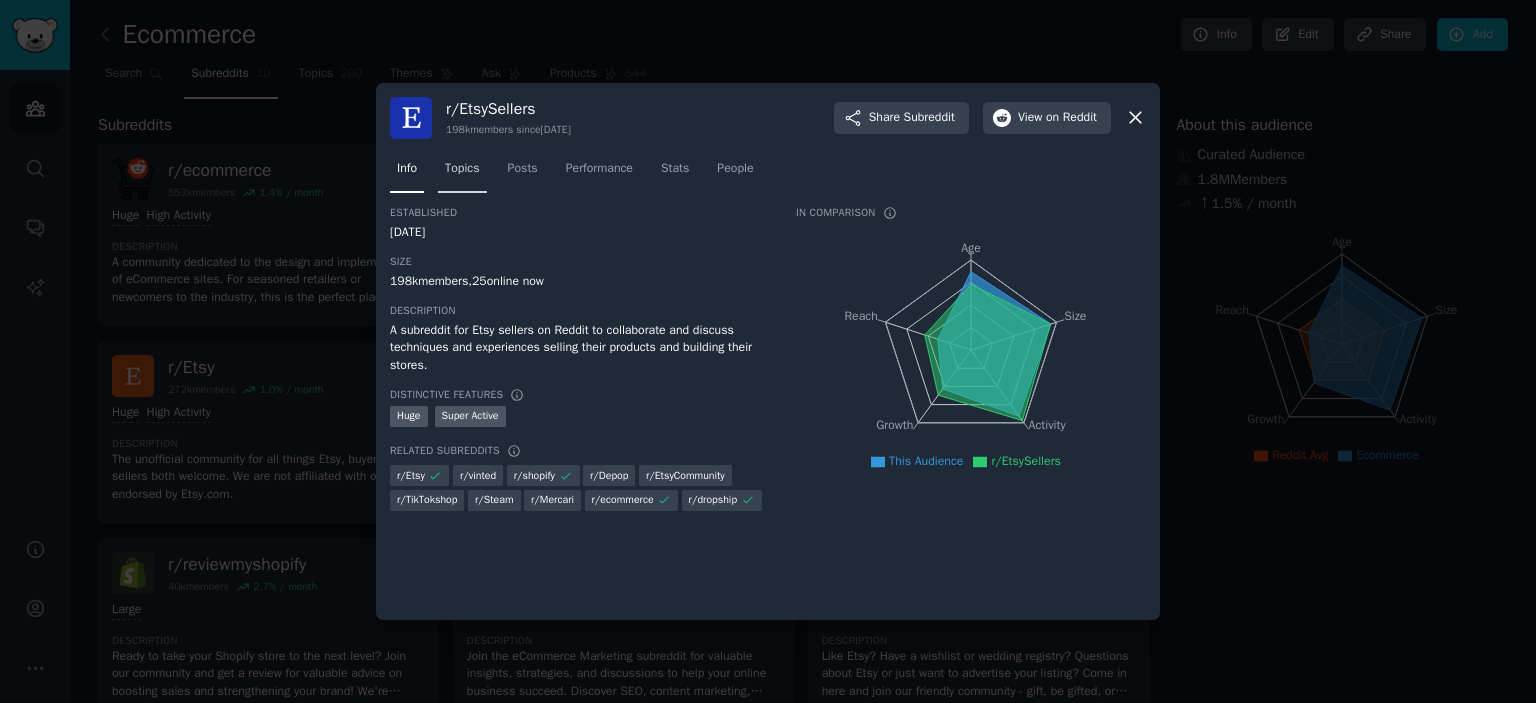 click on "Topics" at bounding box center (462, 173) 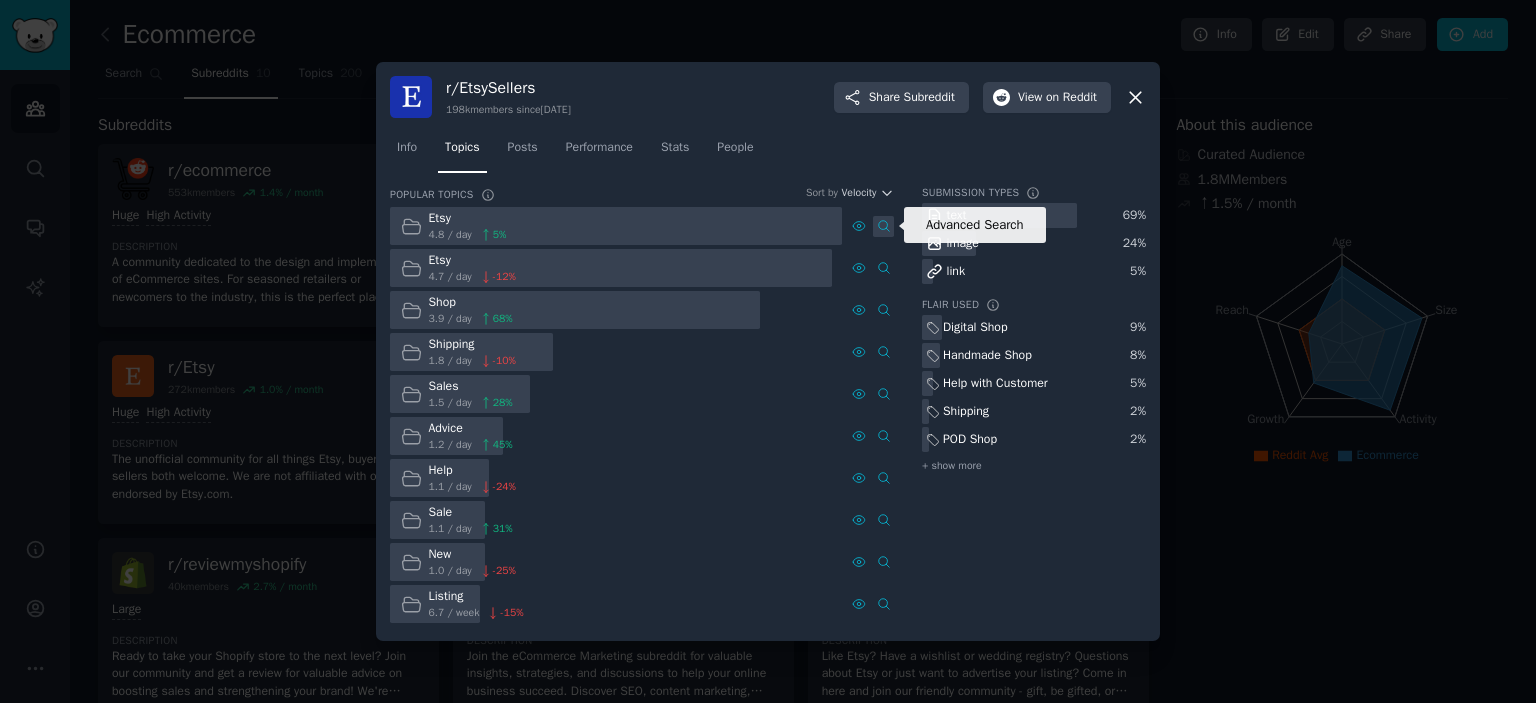 click 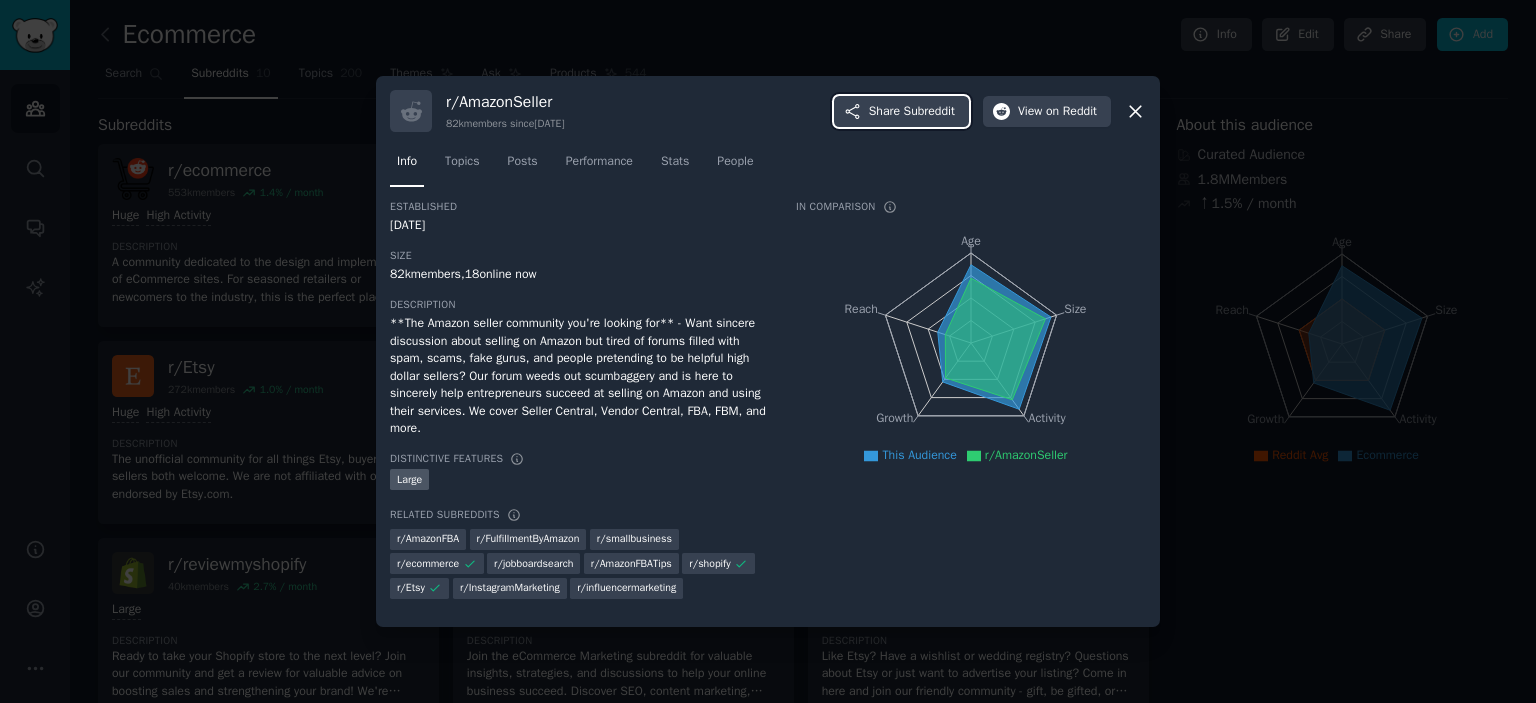 scroll, scrollTop: 0, scrollLeft: 0, axis: both 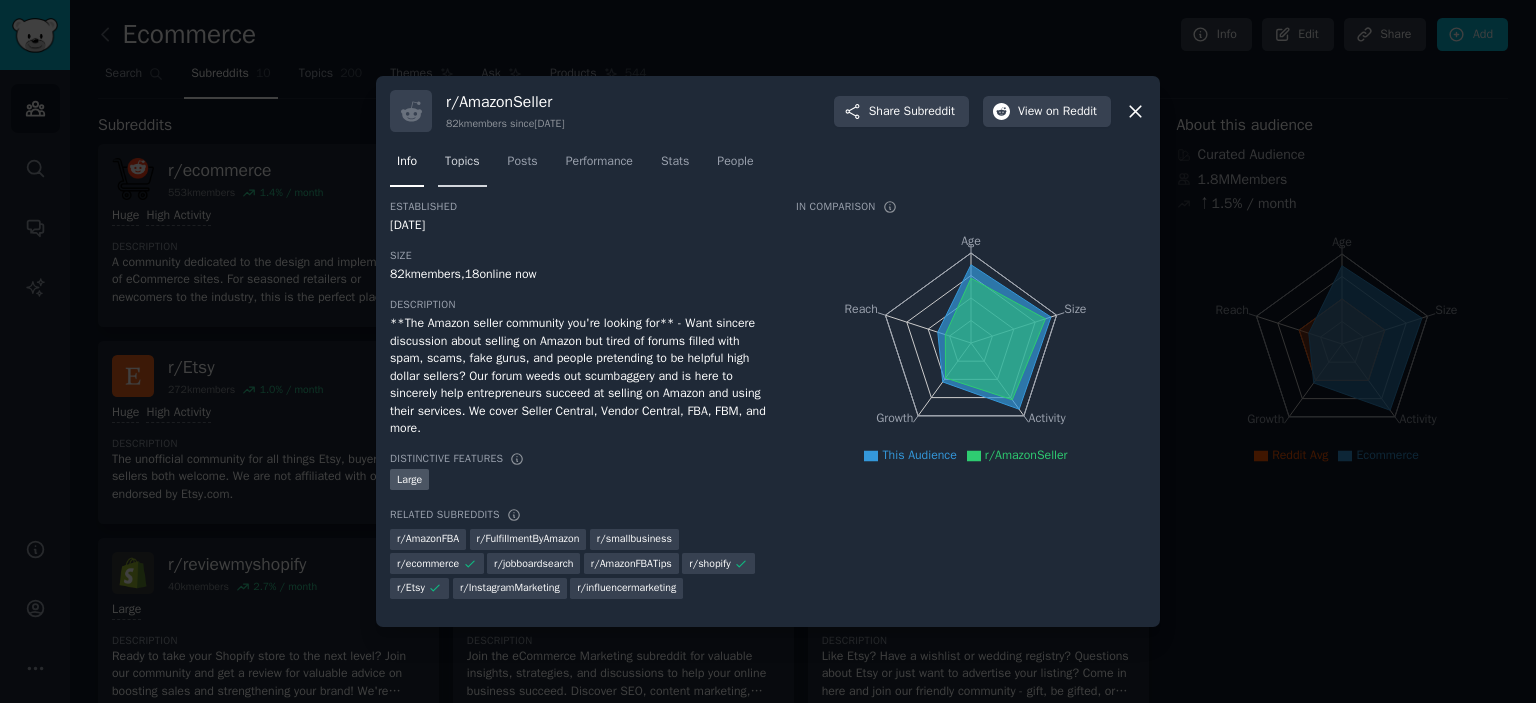 click on "Topics" at bounding box center (462, 162) 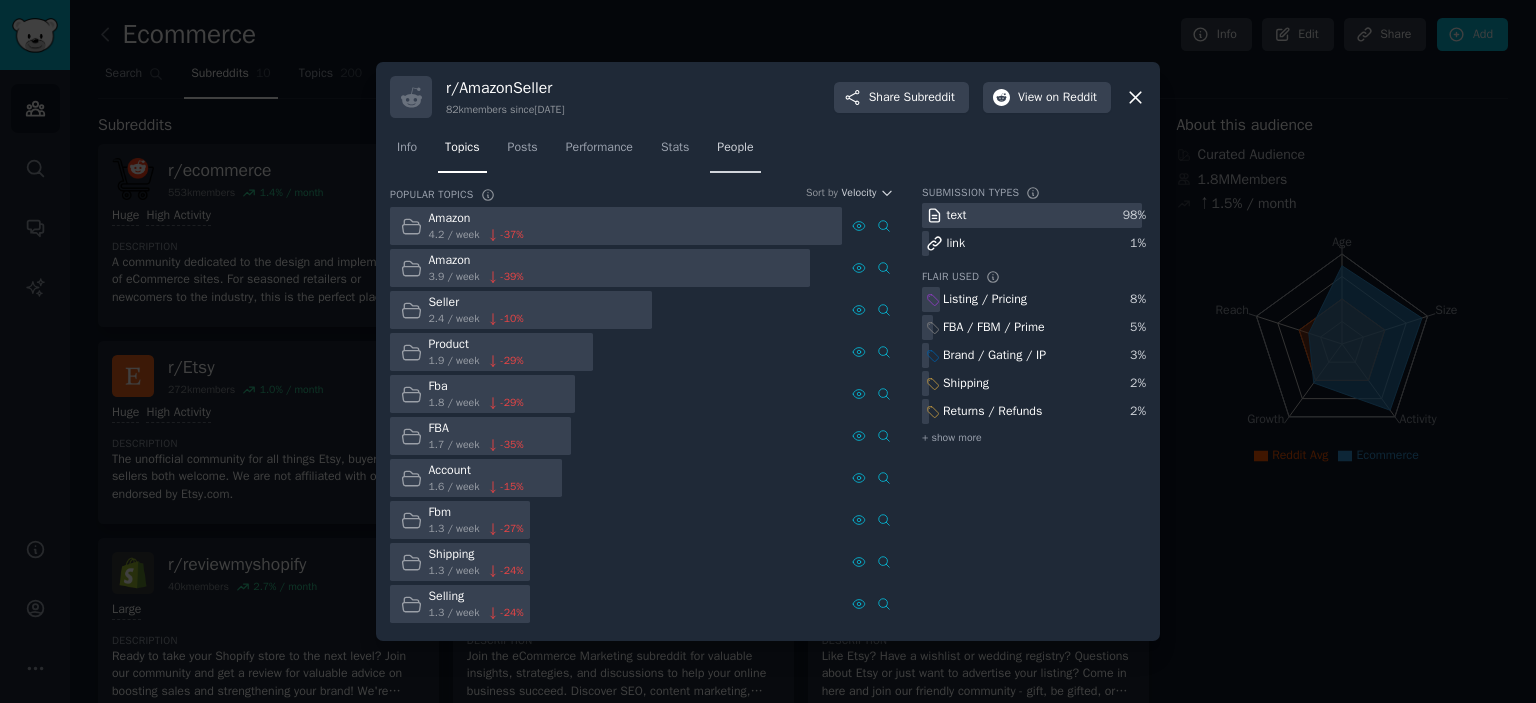 click on "People" at bounding box center [735, 152] 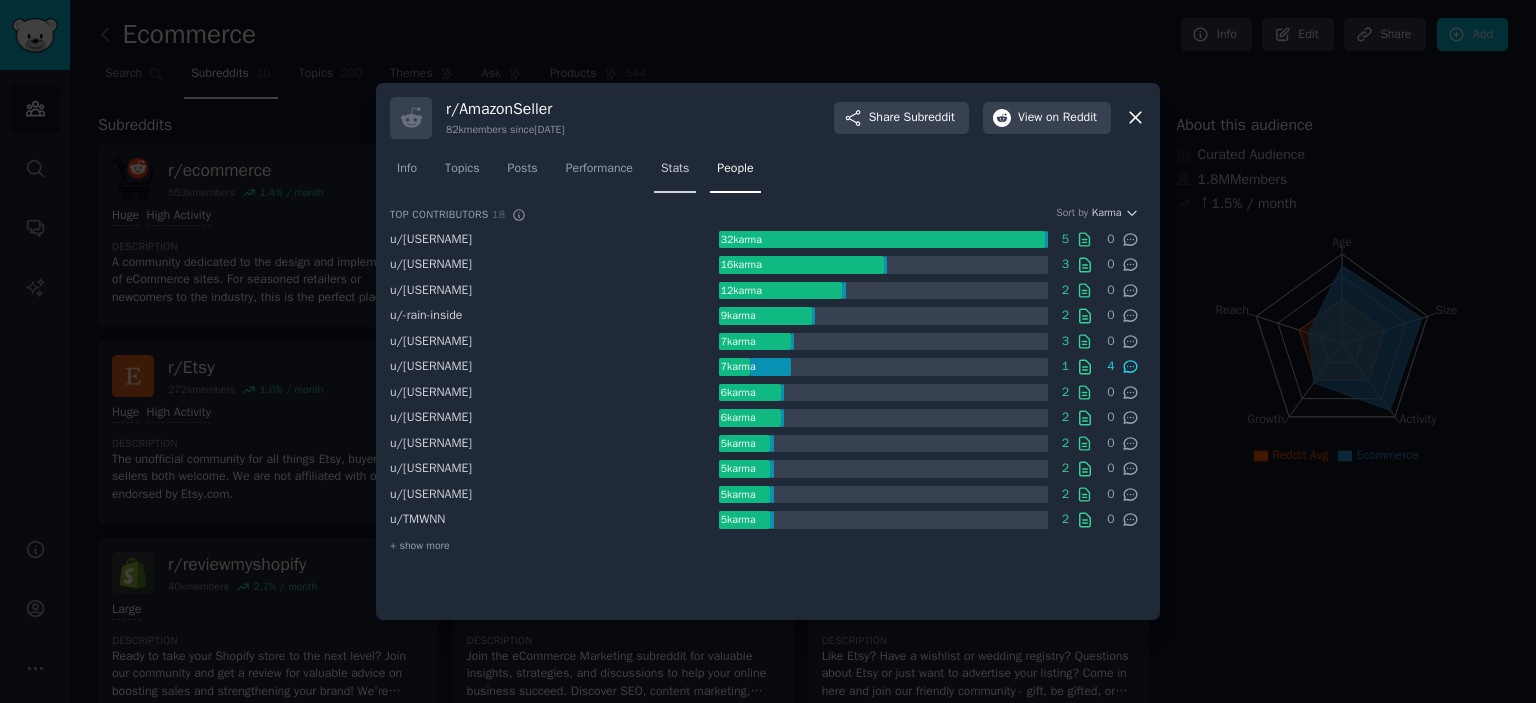 click on "Stats" at bounding box center (675, 169) 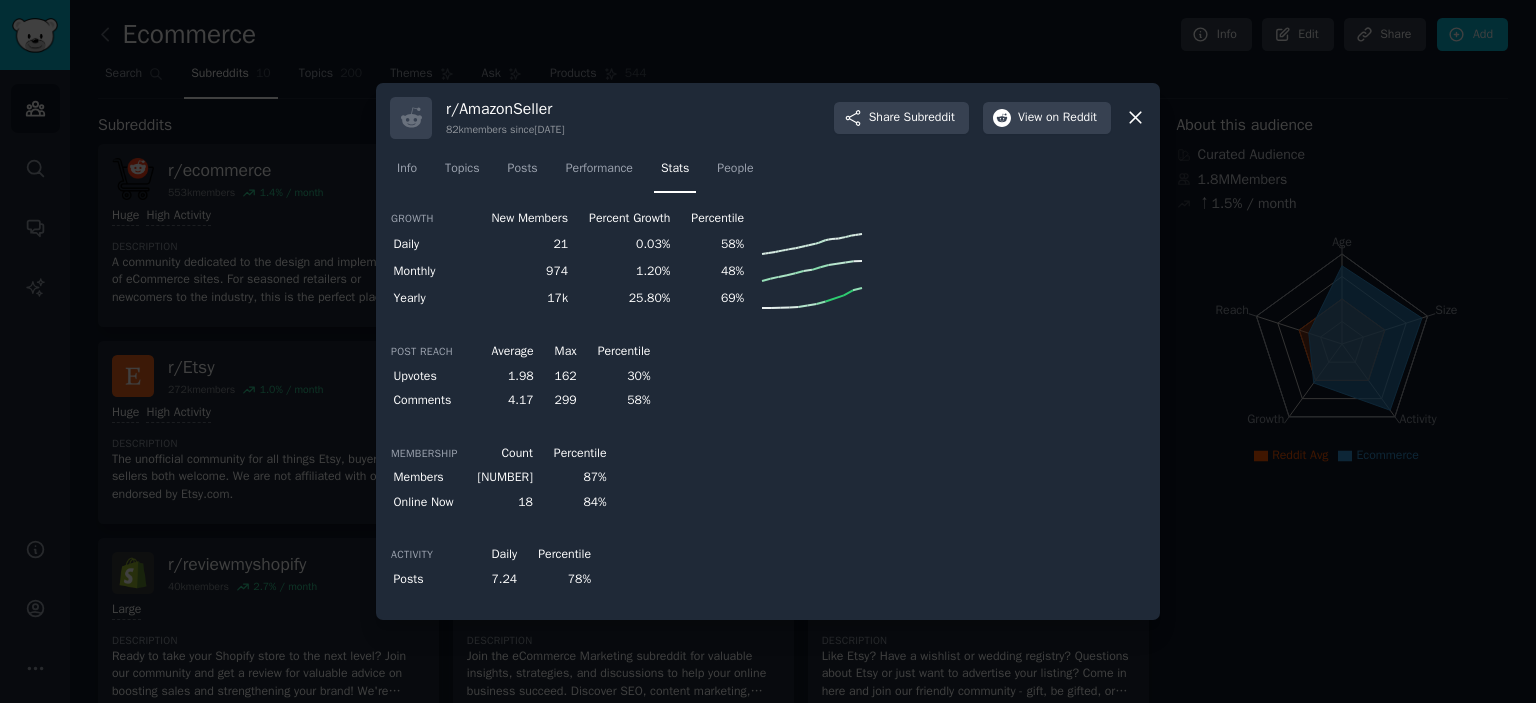 click at bounding box center (768, 351) 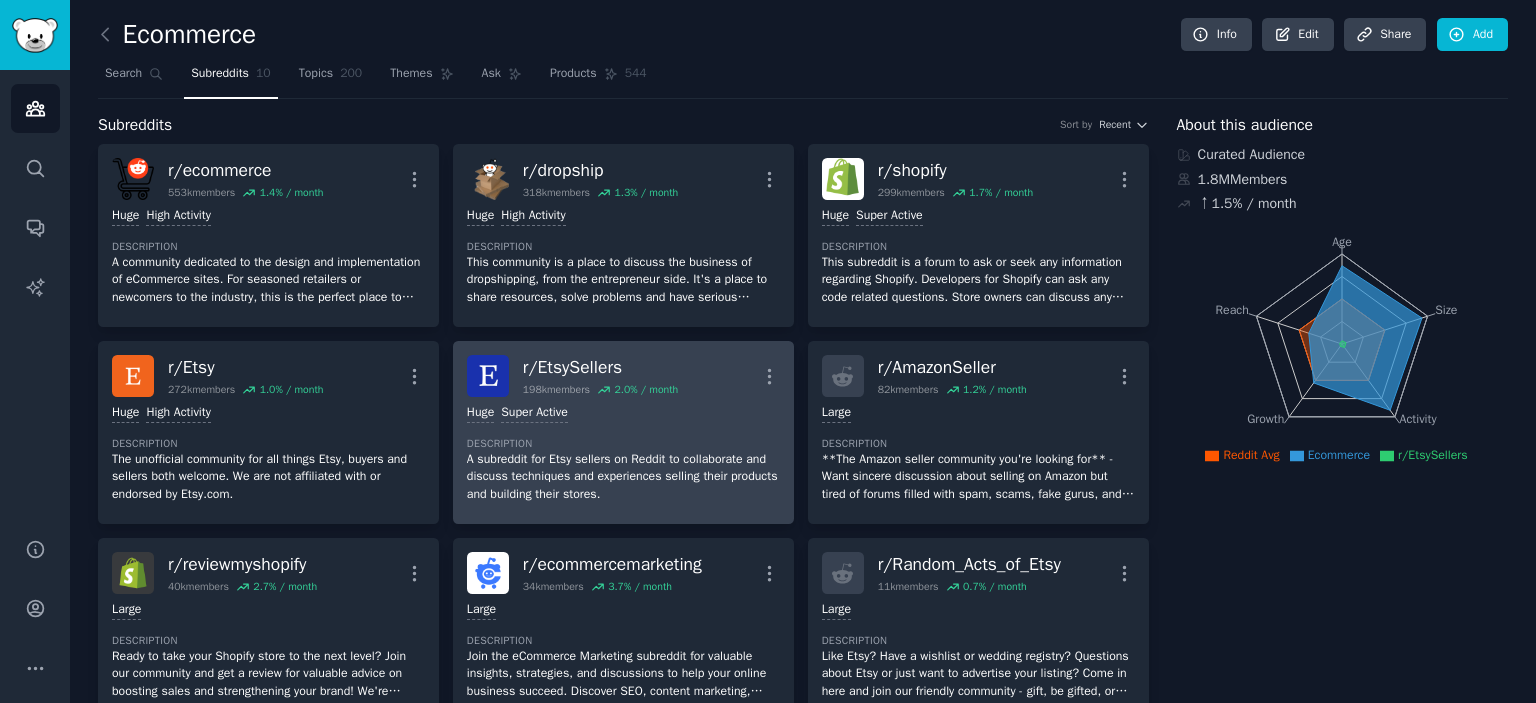 click on "Huge Super Active Description A subreddit for Etsy sellers on Reddit to collaborate and discuss techniques and experiences selling their products and building their stores." at bounding box center (623, 453) 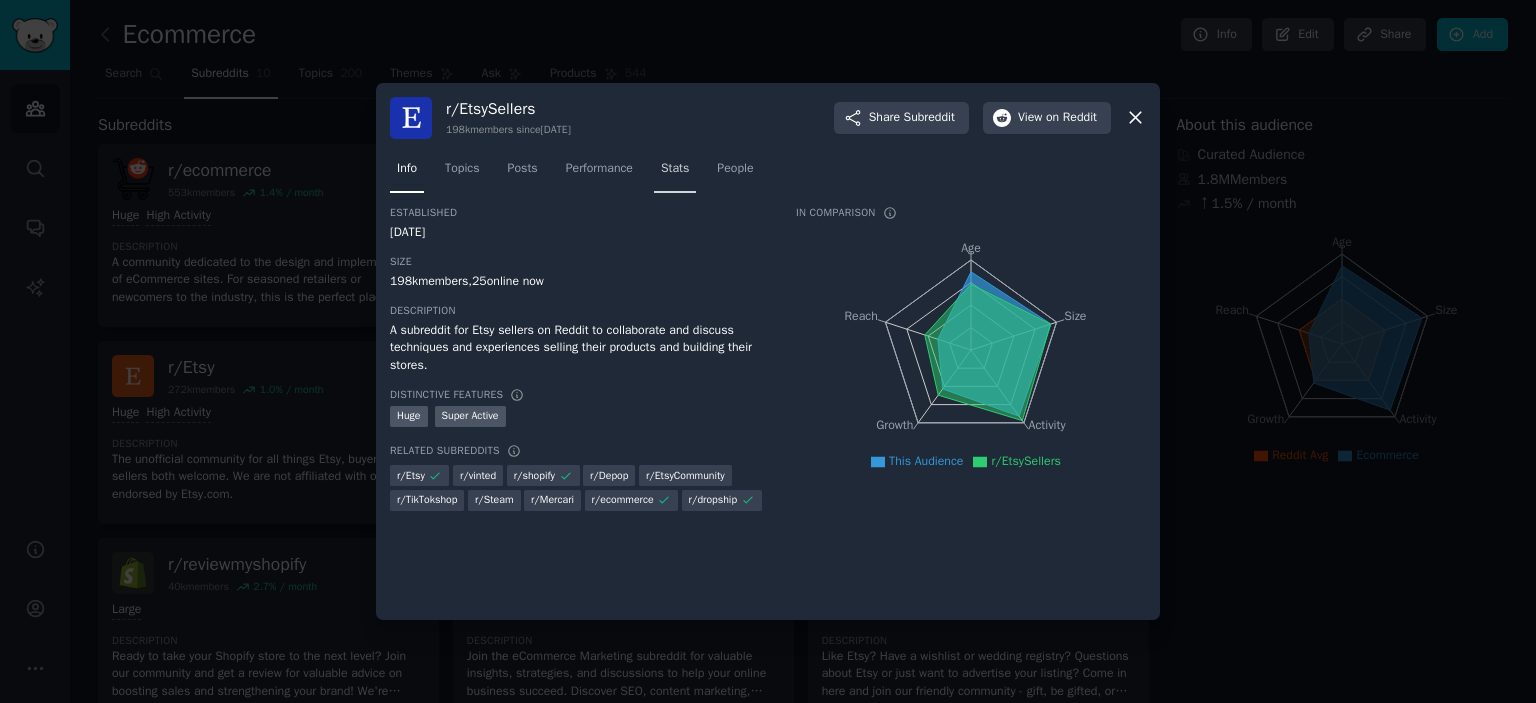 click on "Stats" at bounding box center (675, 173) 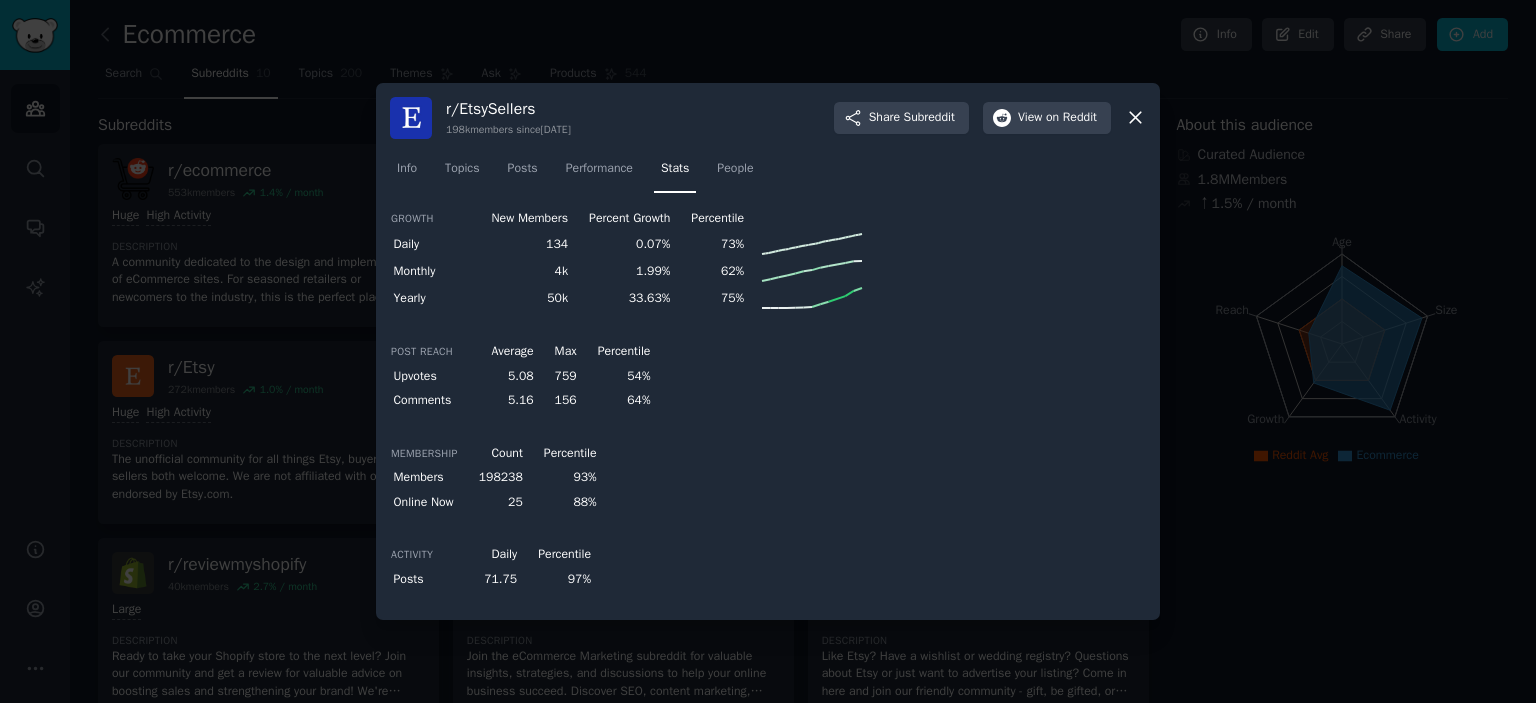 click at bounding box center [768, 351] 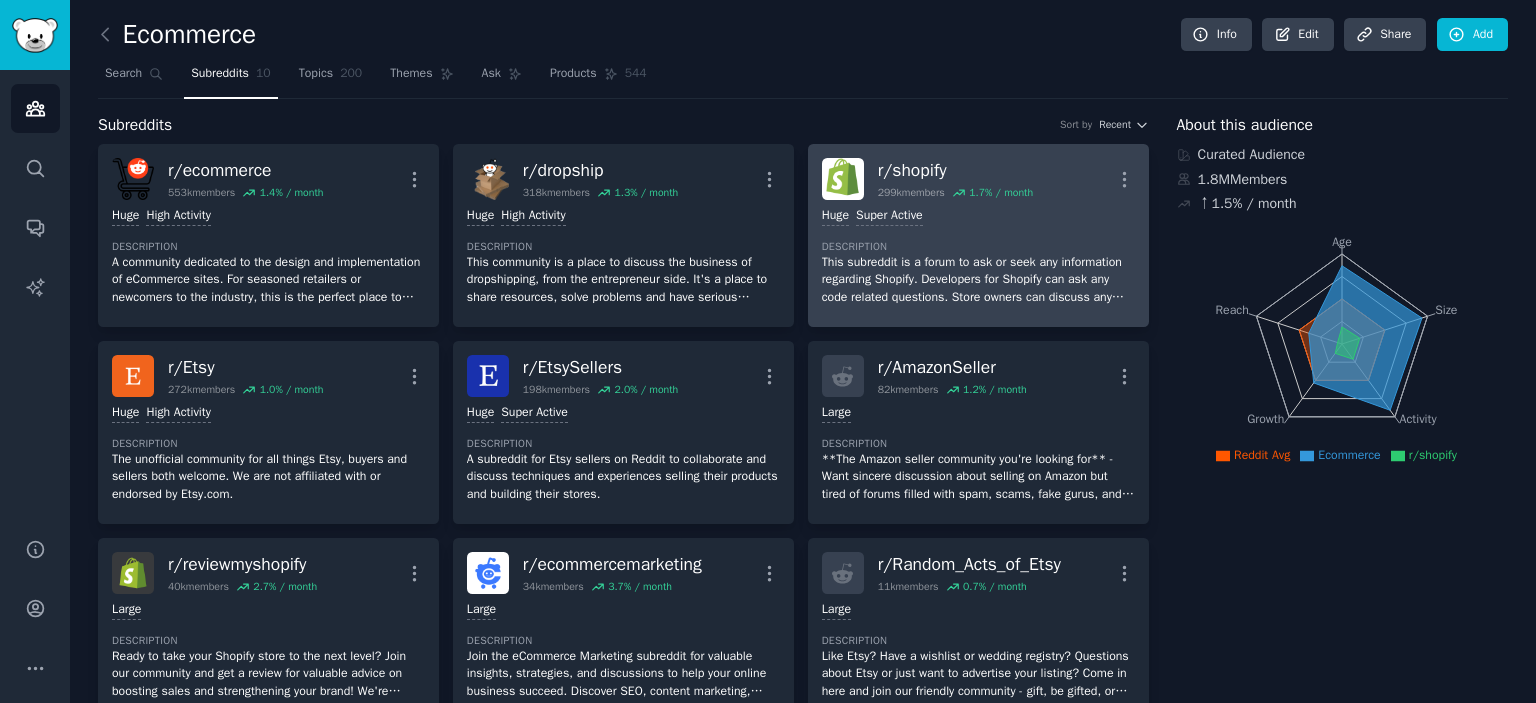 click on "This subreddit is a forum to ask or seek any information regarding Shopify.   Developers for Shopify can ask any code related questions. Store owners can discuss any Shopify issues or success stories." at bounding box center [978, 280] 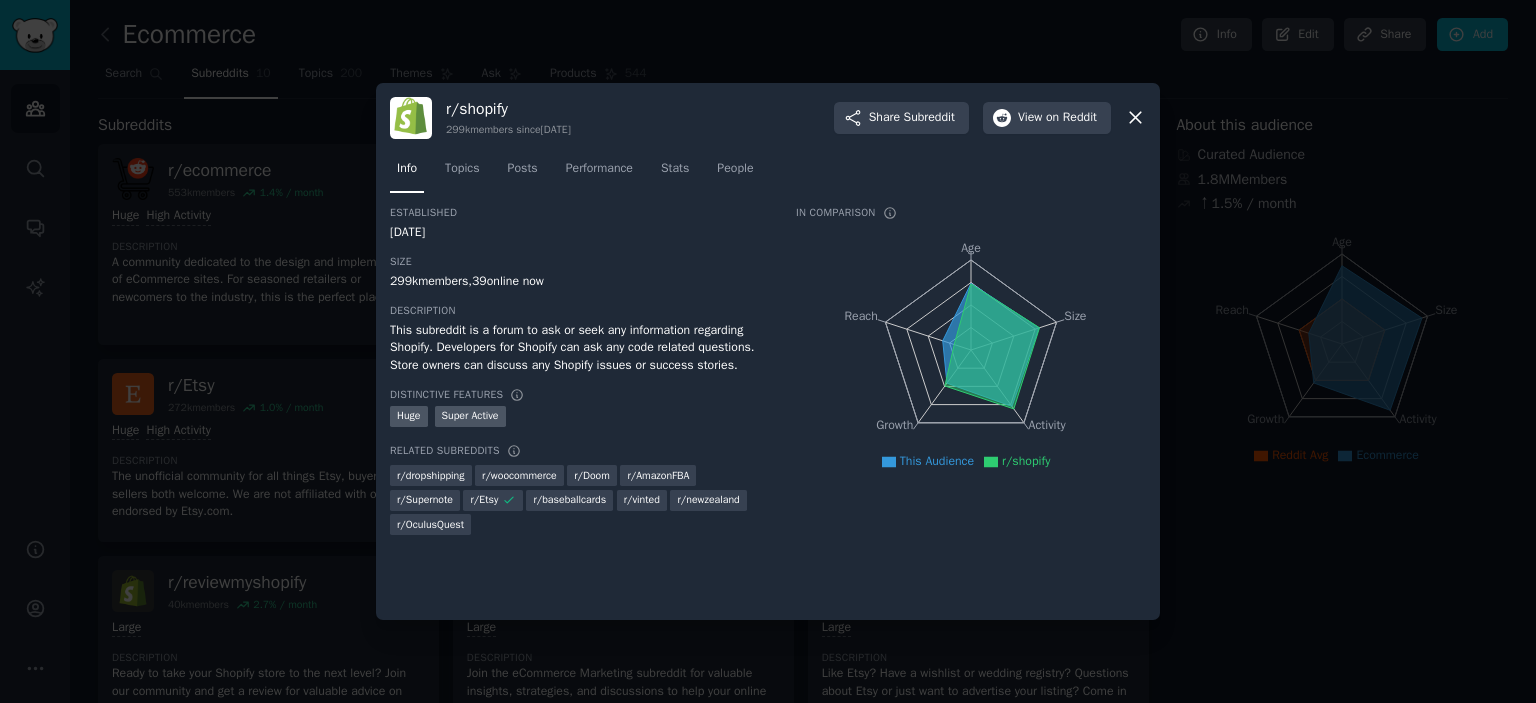 click on "Info Topics Posts Performance Stats People" at bounding box center (768, 173) 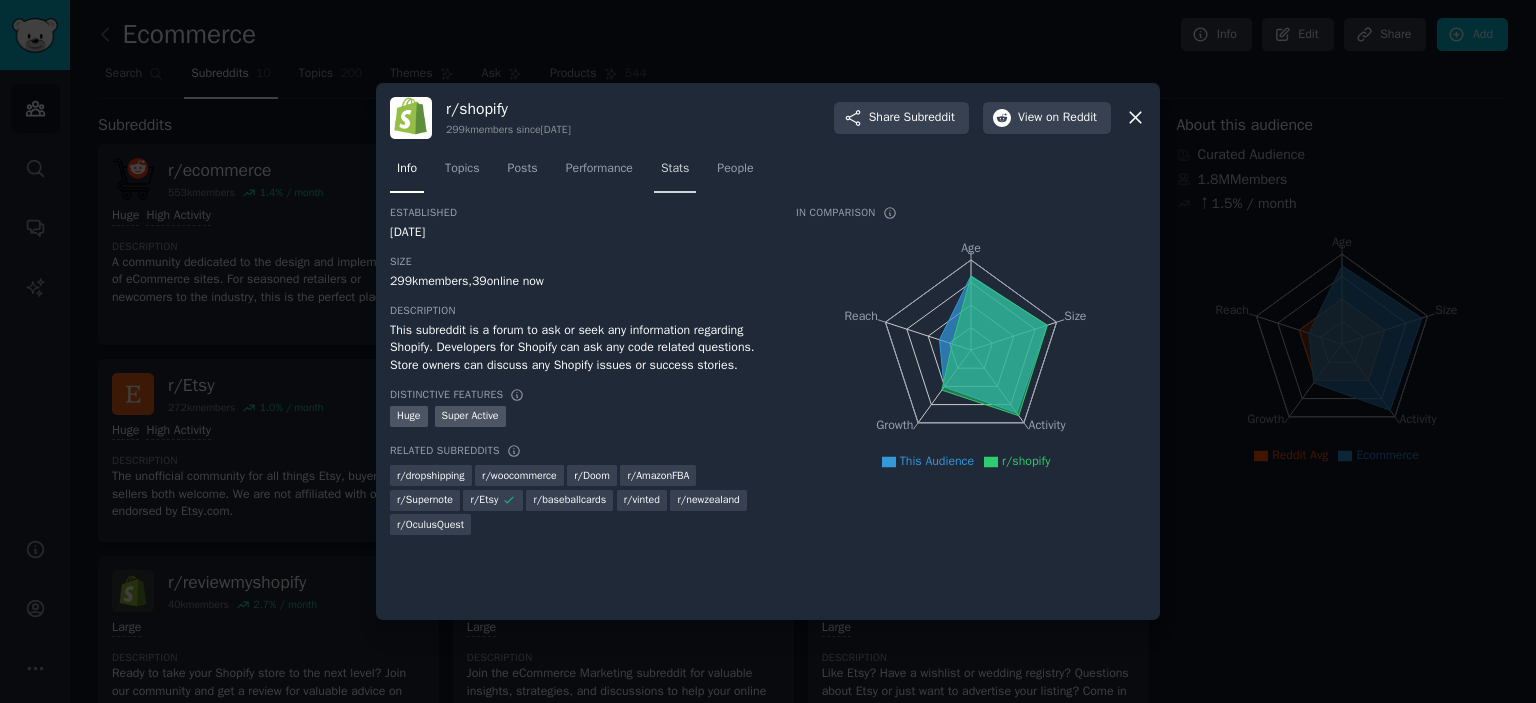 click on "Stats" at bounding box center (675, 169) 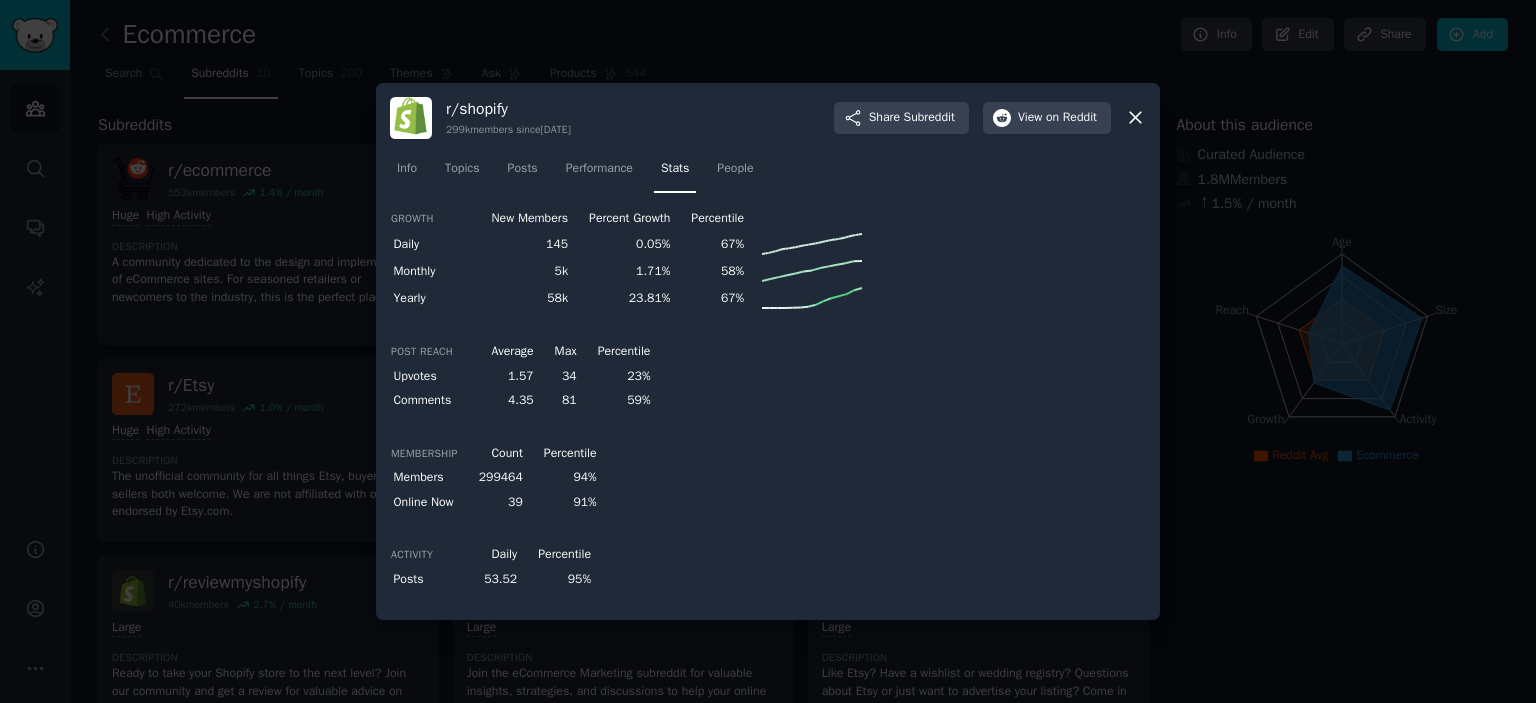click at bounding box center [768, 351] 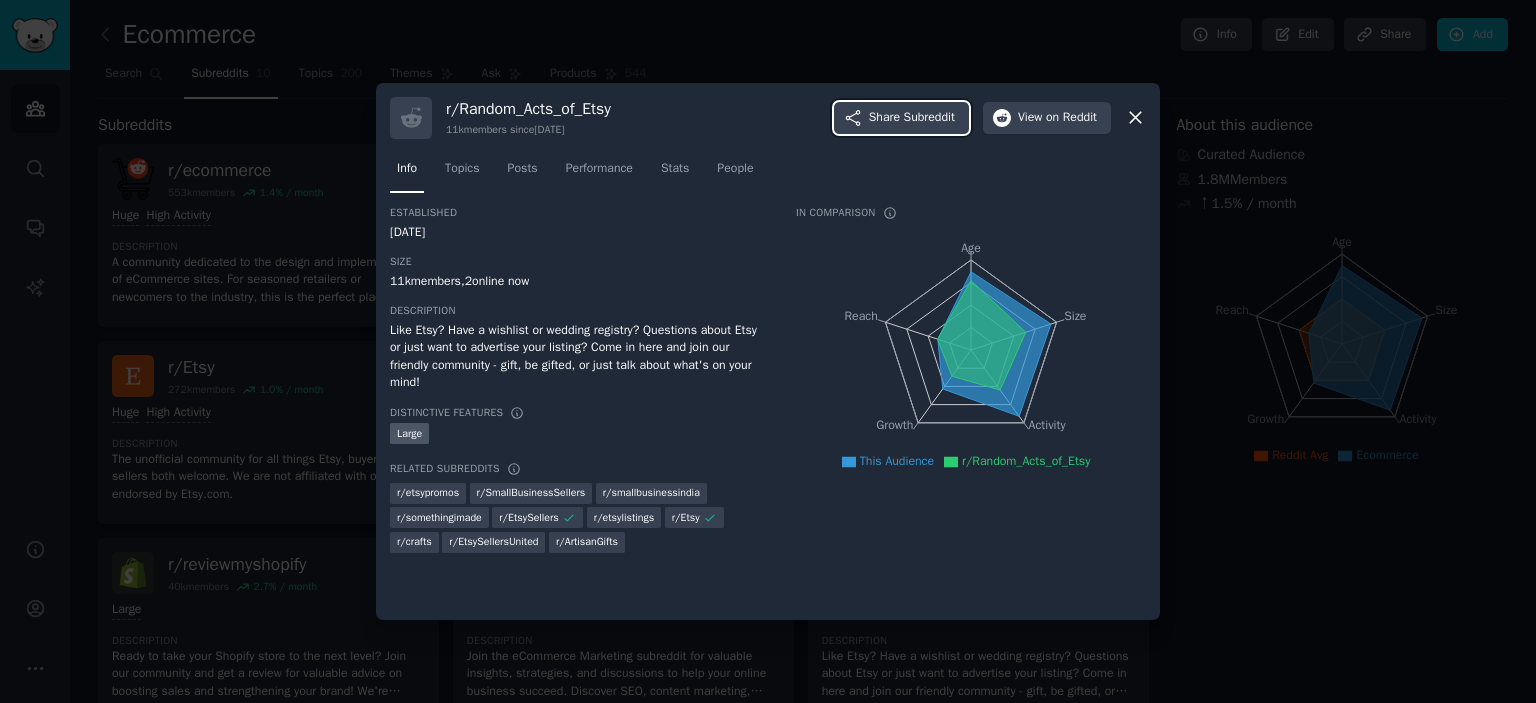 scroll, scrollTop: 0, scrollLeft: 0, axis: both 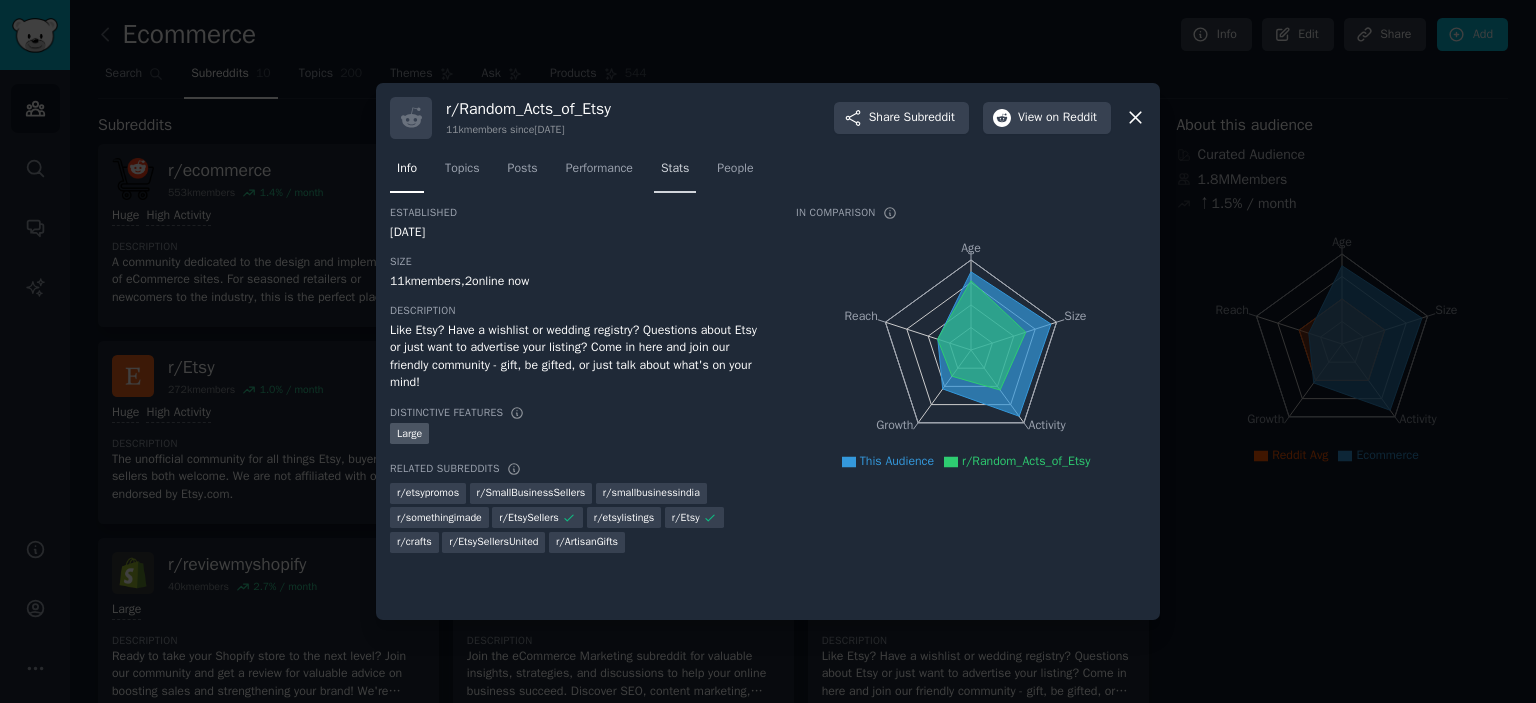 click on "Stats" at bounding box center (675, 169) 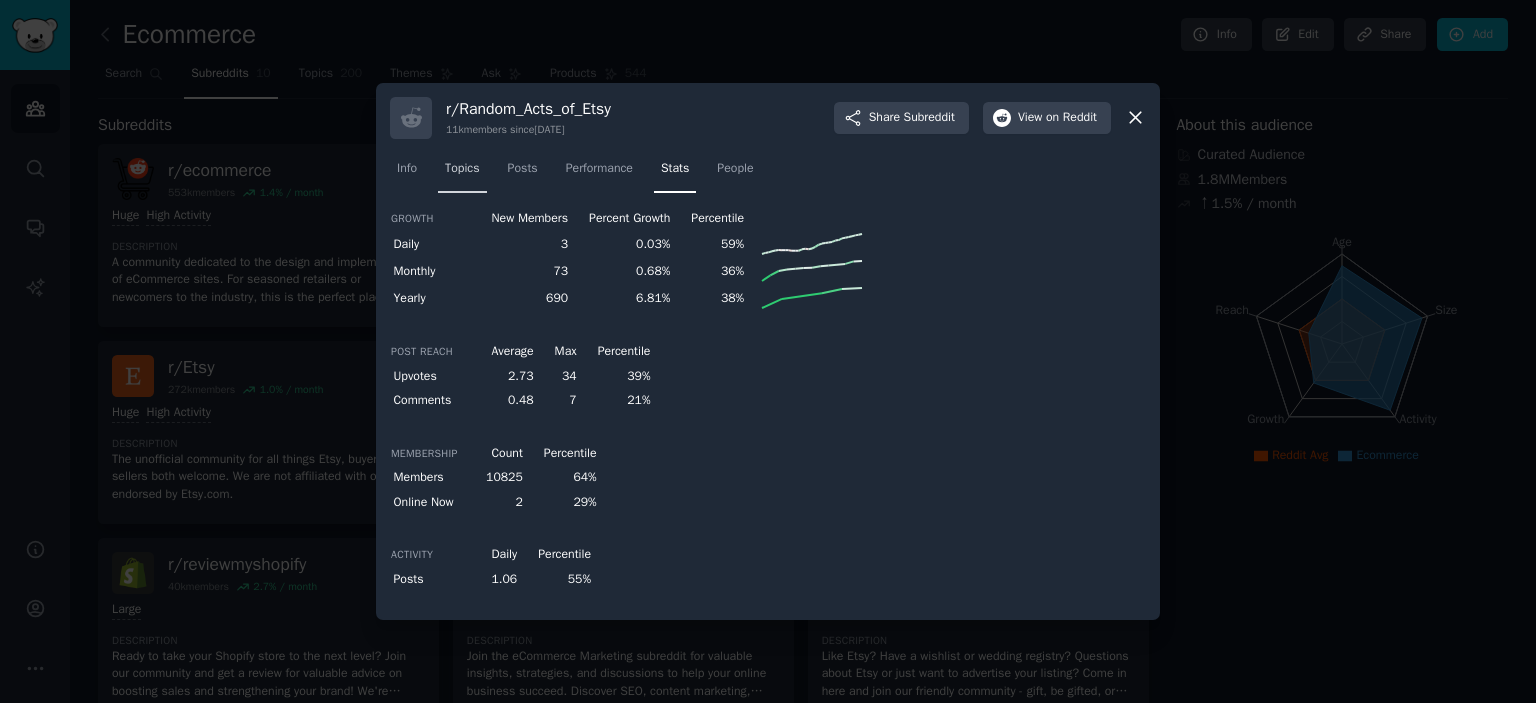click on "Topics" at bounding box center (462, 169) 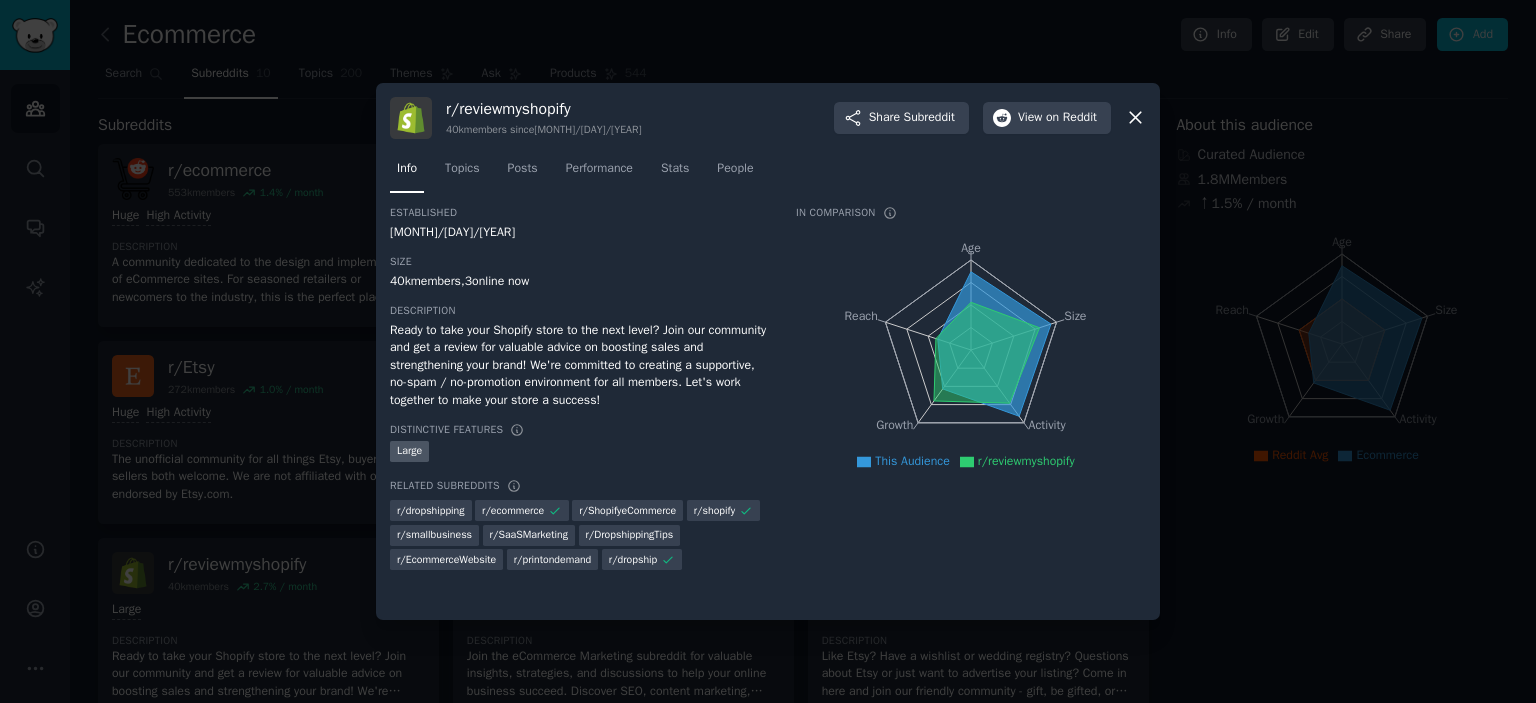 scroll, scrollTop: 0, scrollLeft: 0, axis: both 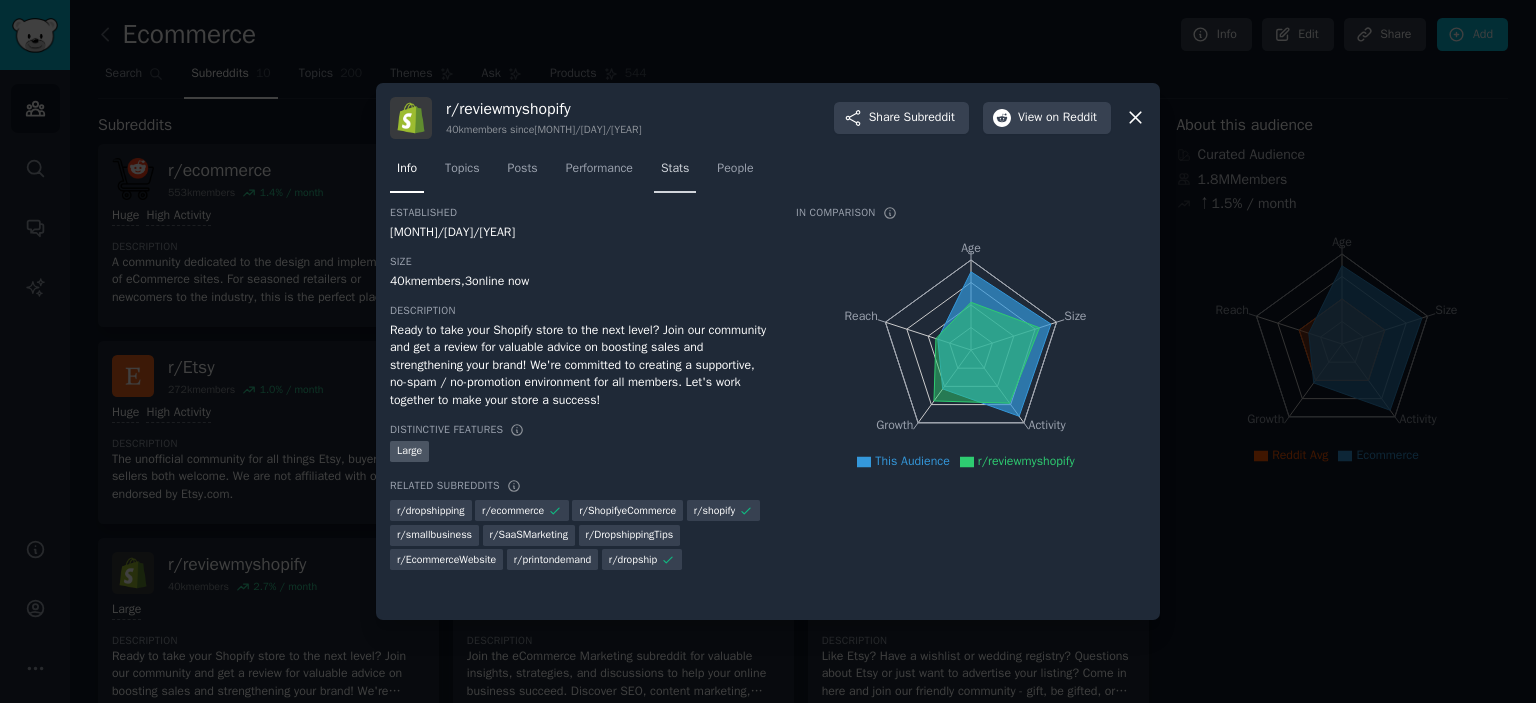 click on "Stats" at bounding box center (675, 173) 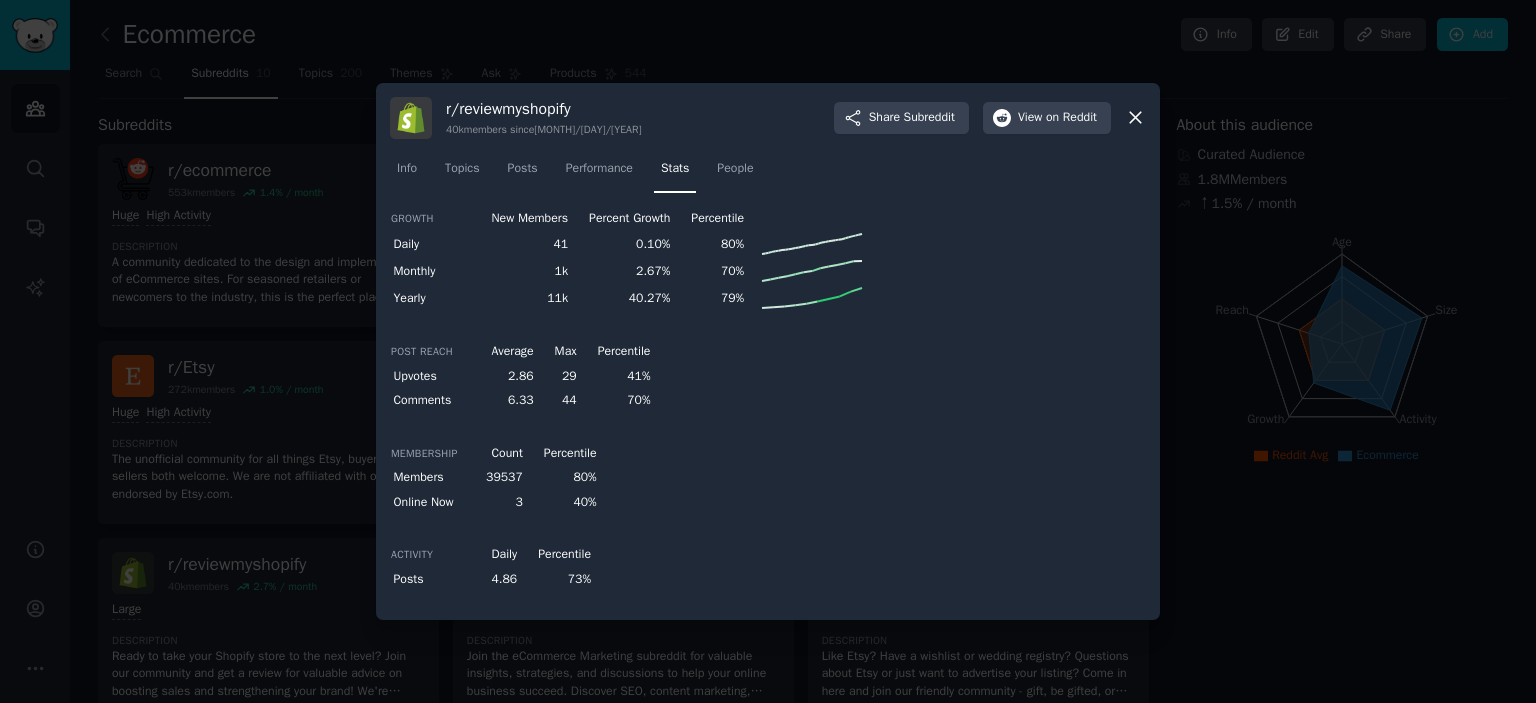click on "Info Topics Posts Performance Stats People" at bounding box center (768, 173) 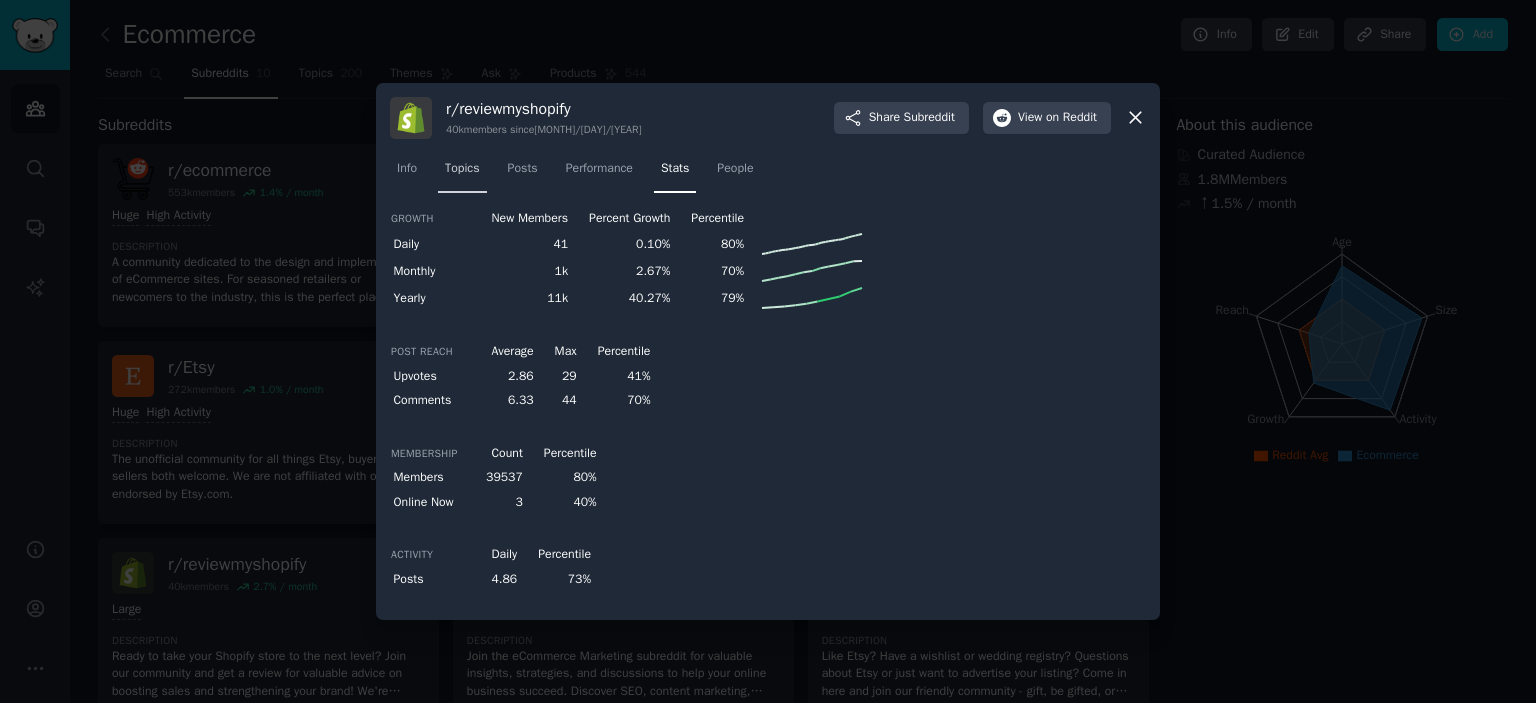 click on "Topics" at bounding box center (462, 169) 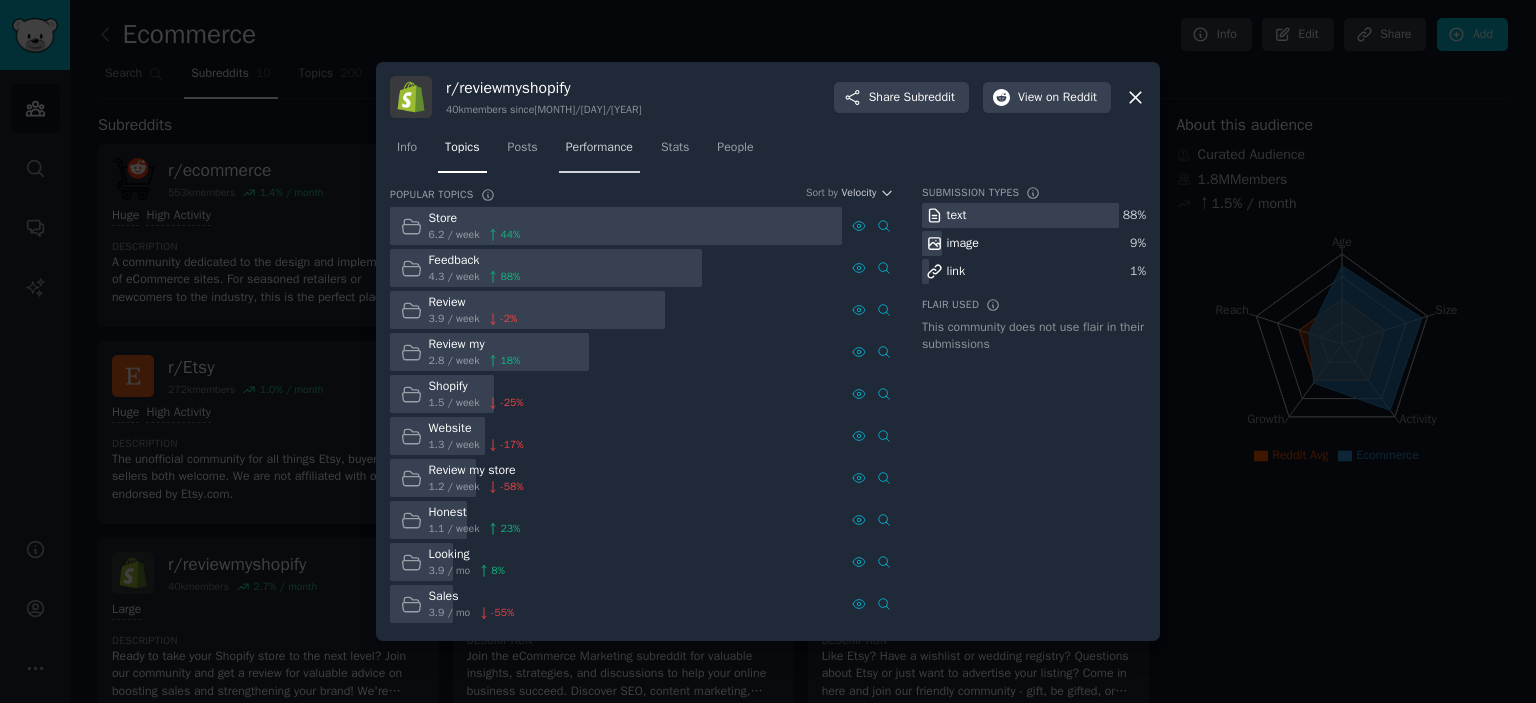click on "Performance" at bounding box center (599, 148) 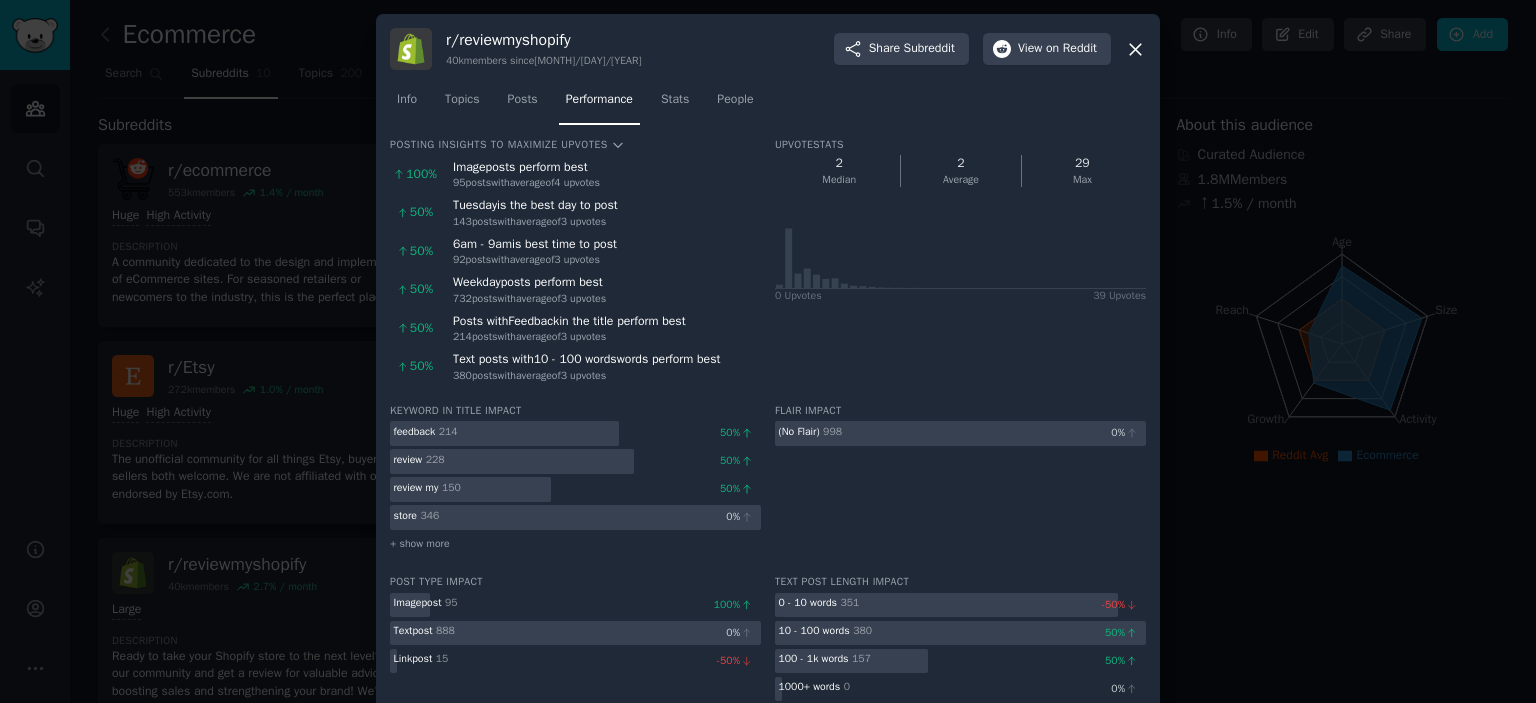 click at bounding box center [768, 351] 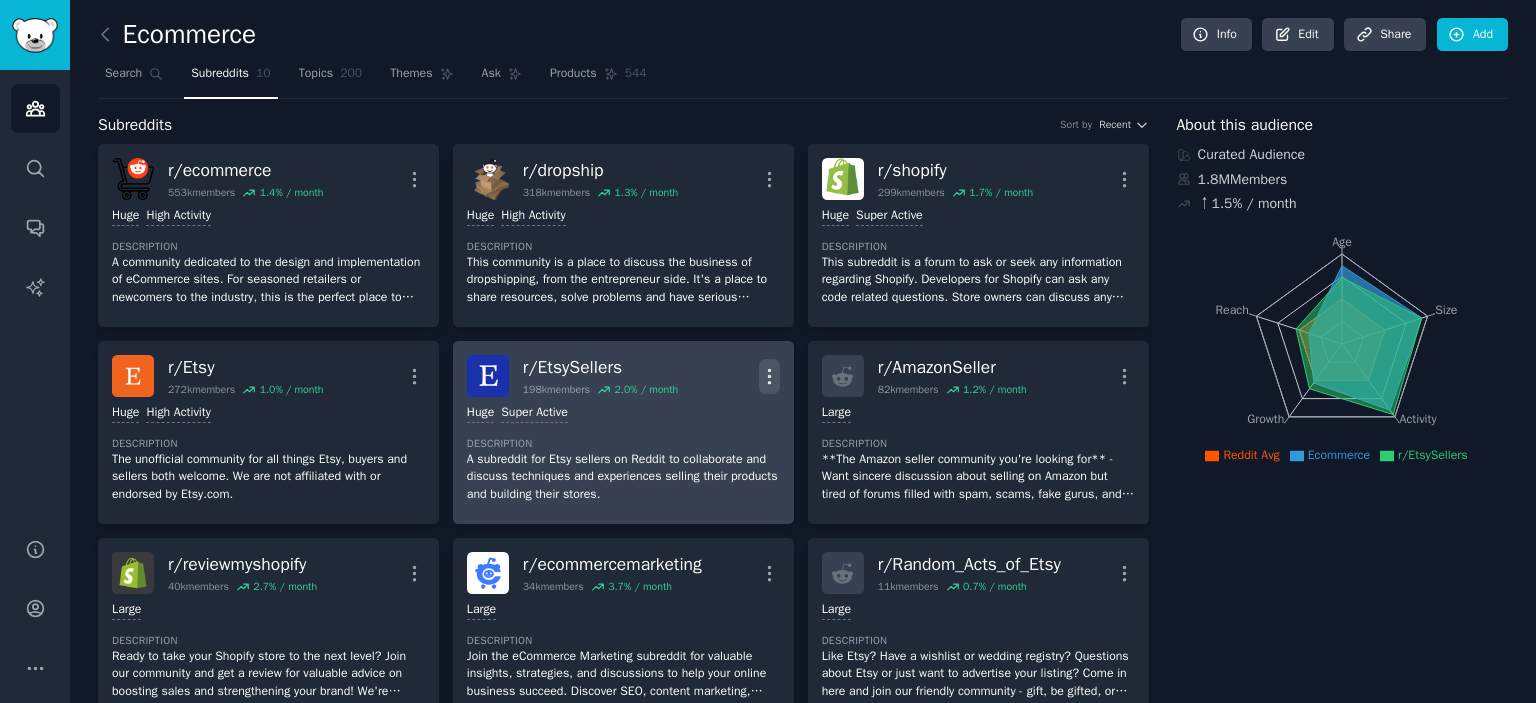 click 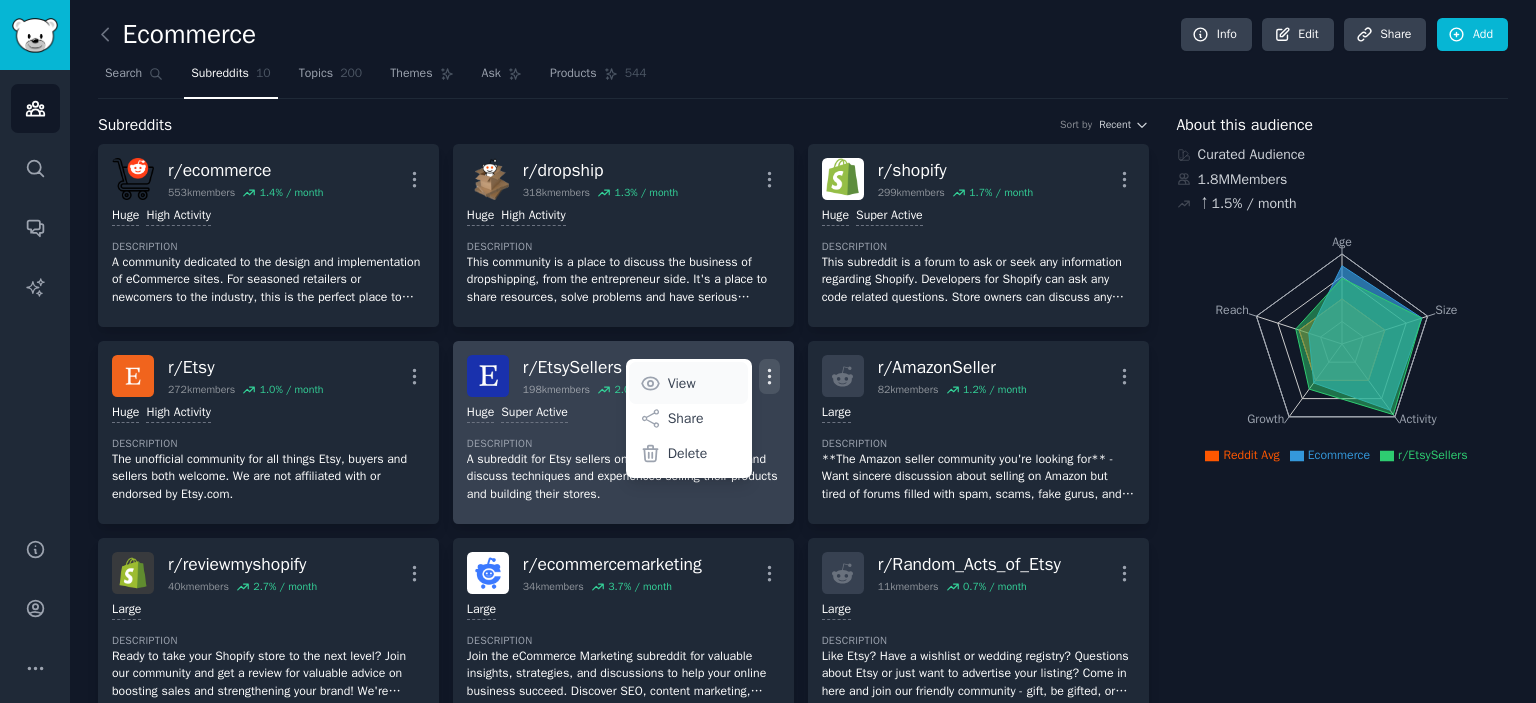 click on "View" at bounding box center [688, 383] 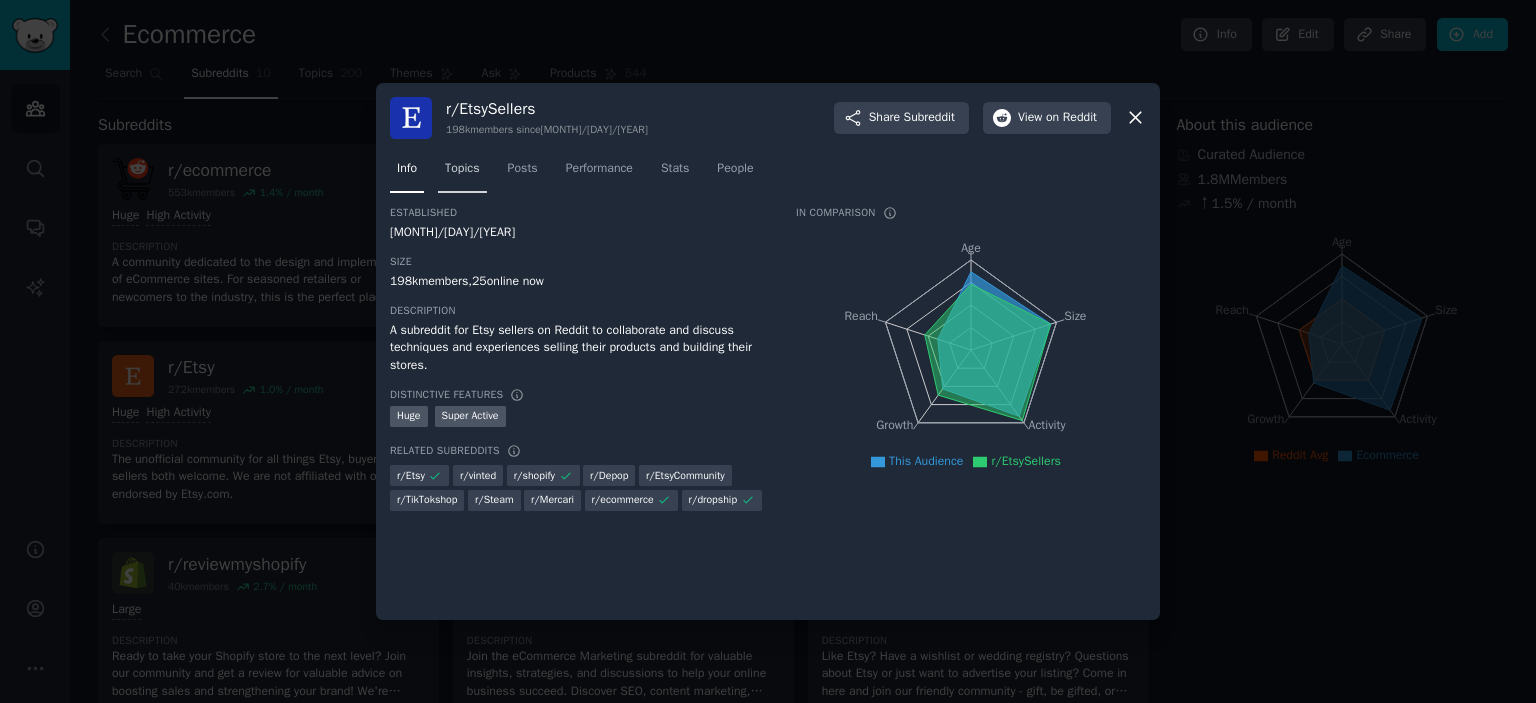 click on "Topics" at bounding box center (462, 169) 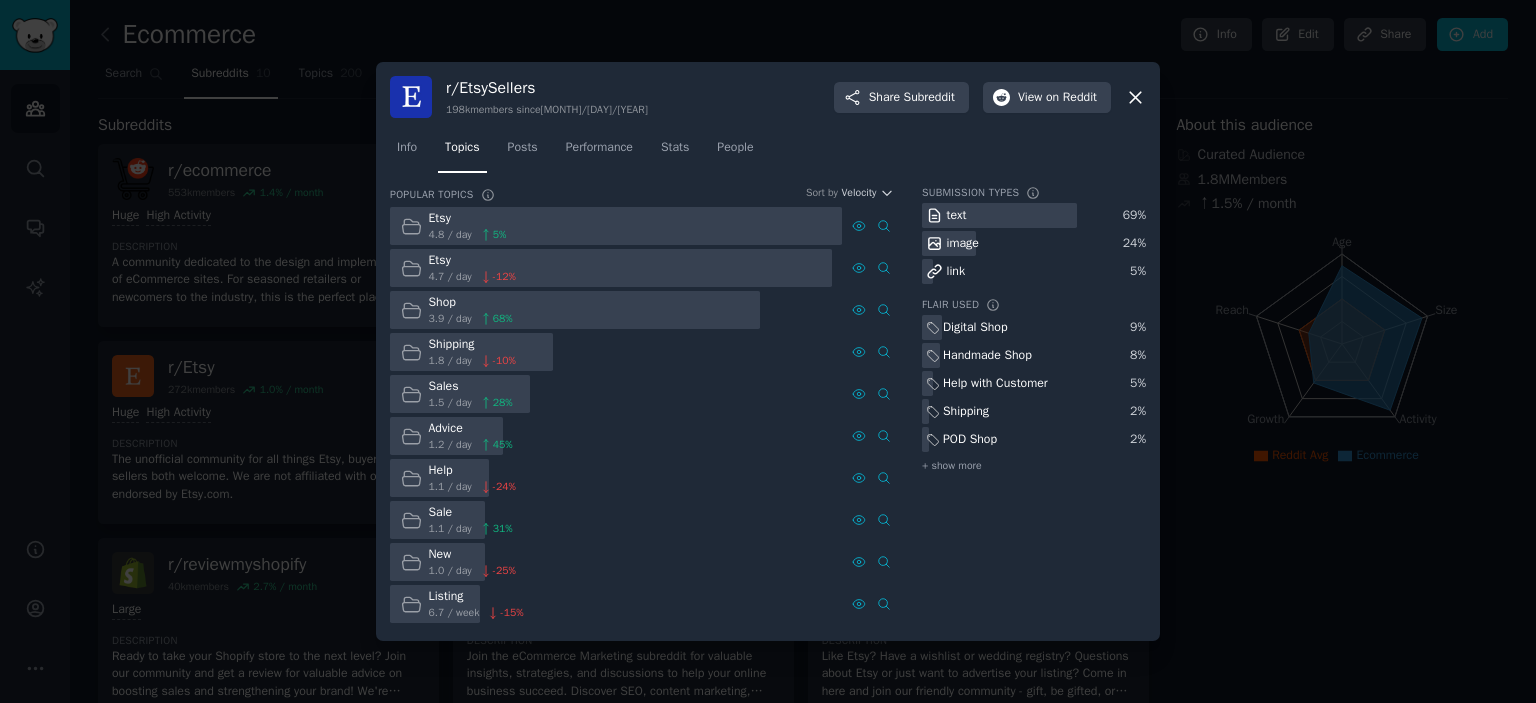click 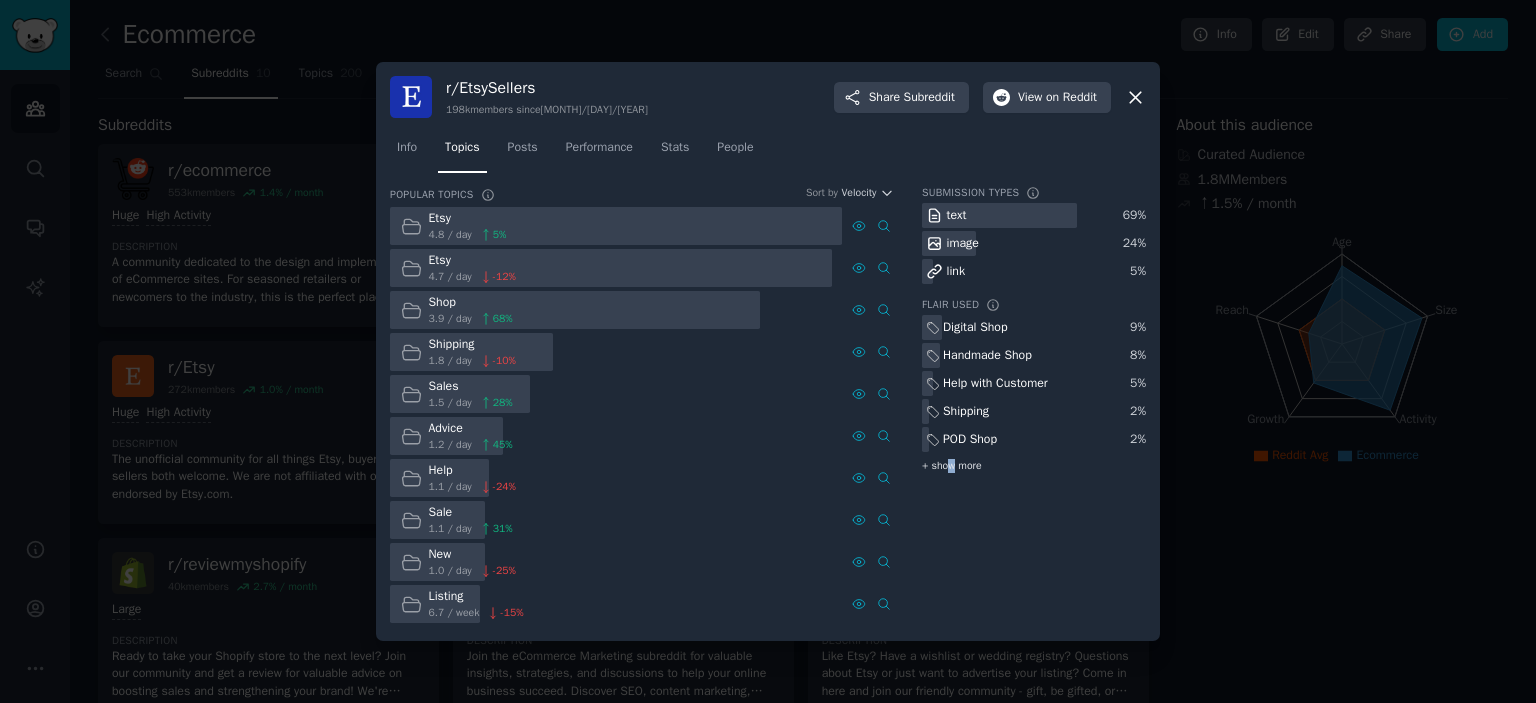 click on "+ show more" at bounding box center [1034, 465] 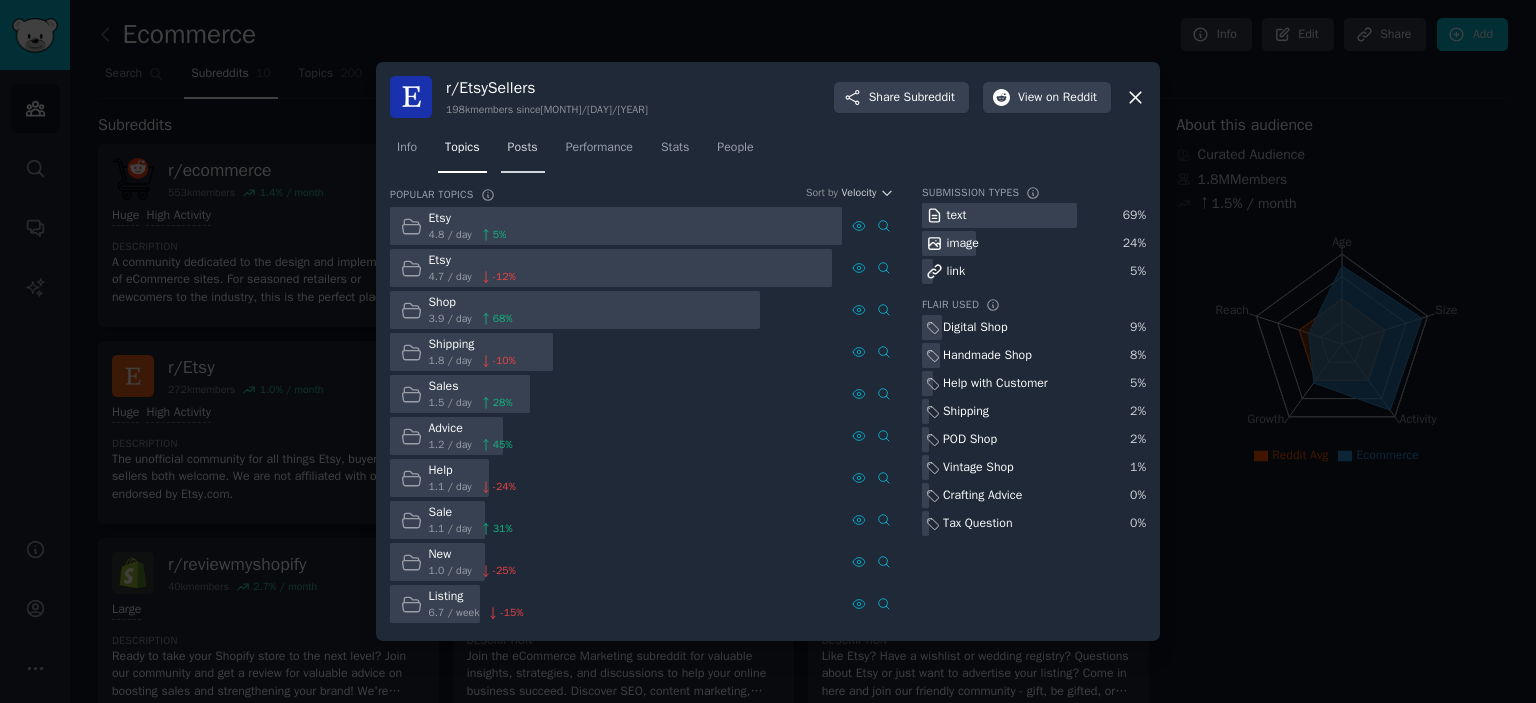click on "Posts" at bounding box center (523, 152) 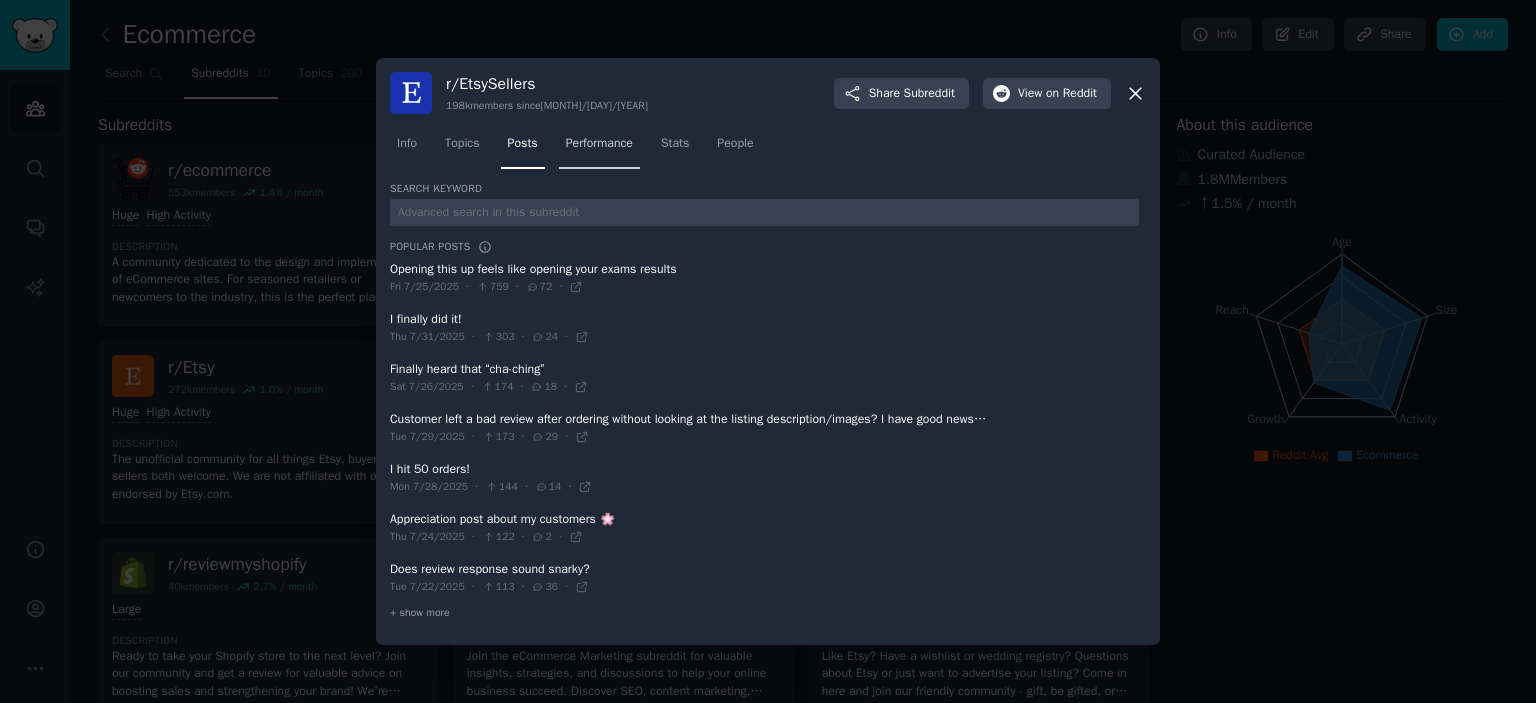 click on "Performance" at bounding box center (599, 144) 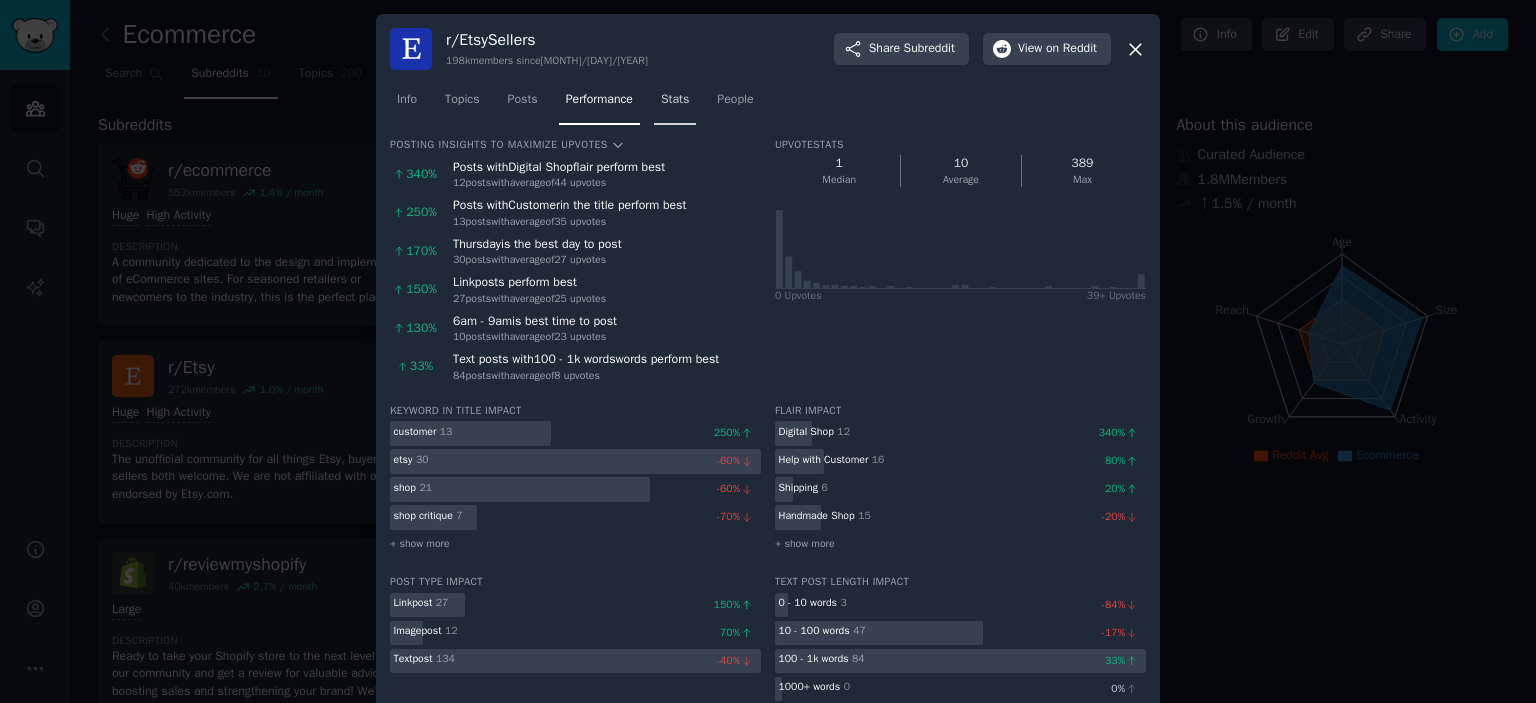 click on "Stats" at bounding box center [675, 104] 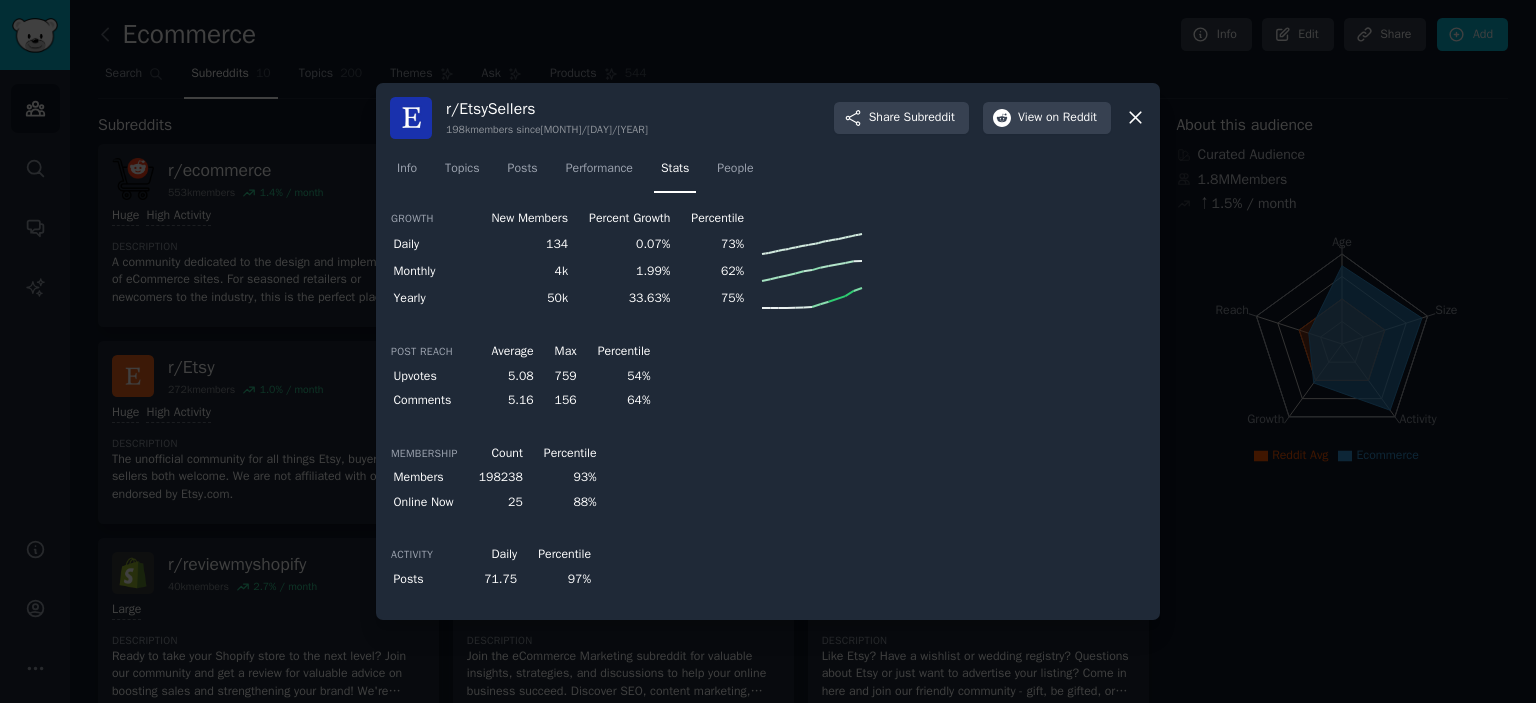 click at bounding box center (768, 351) 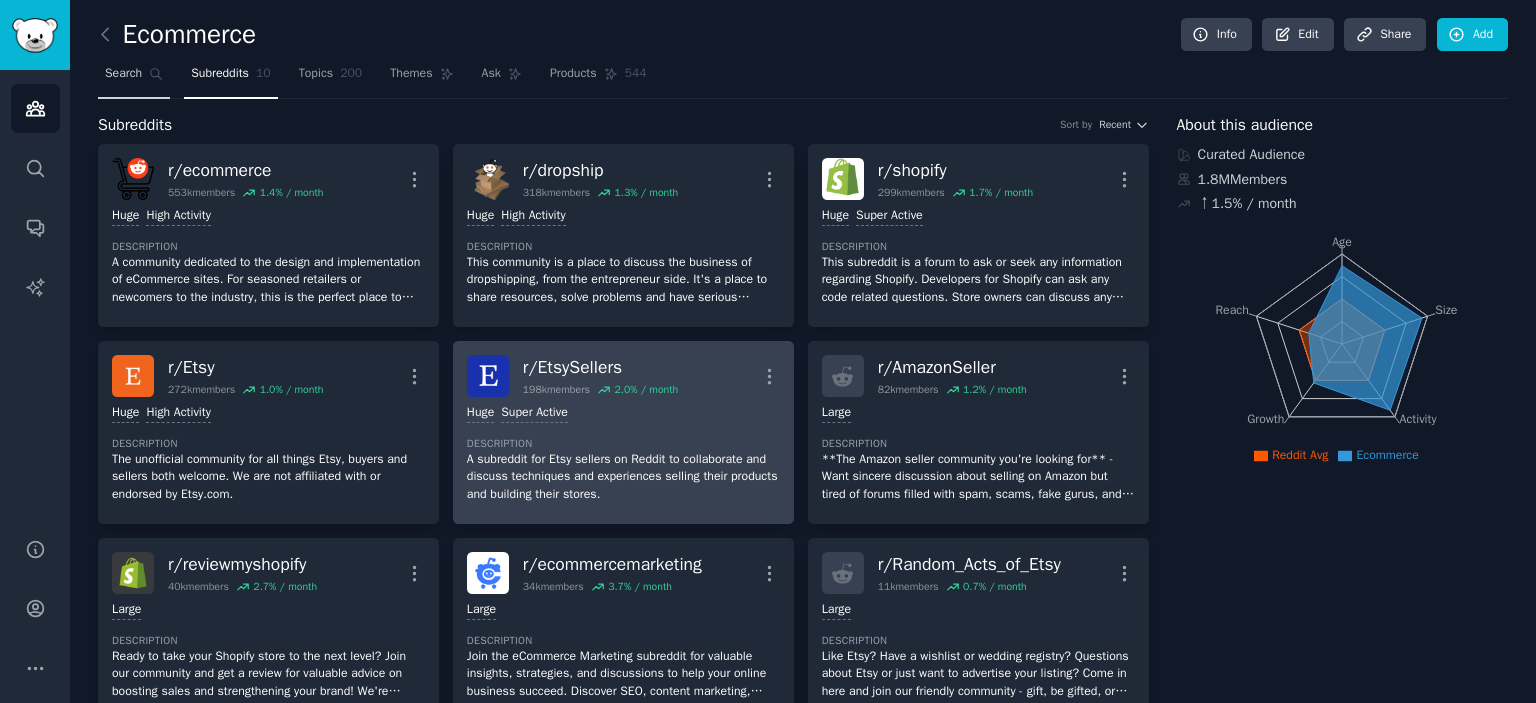 click on "Search" at bounding box center [134, 78] 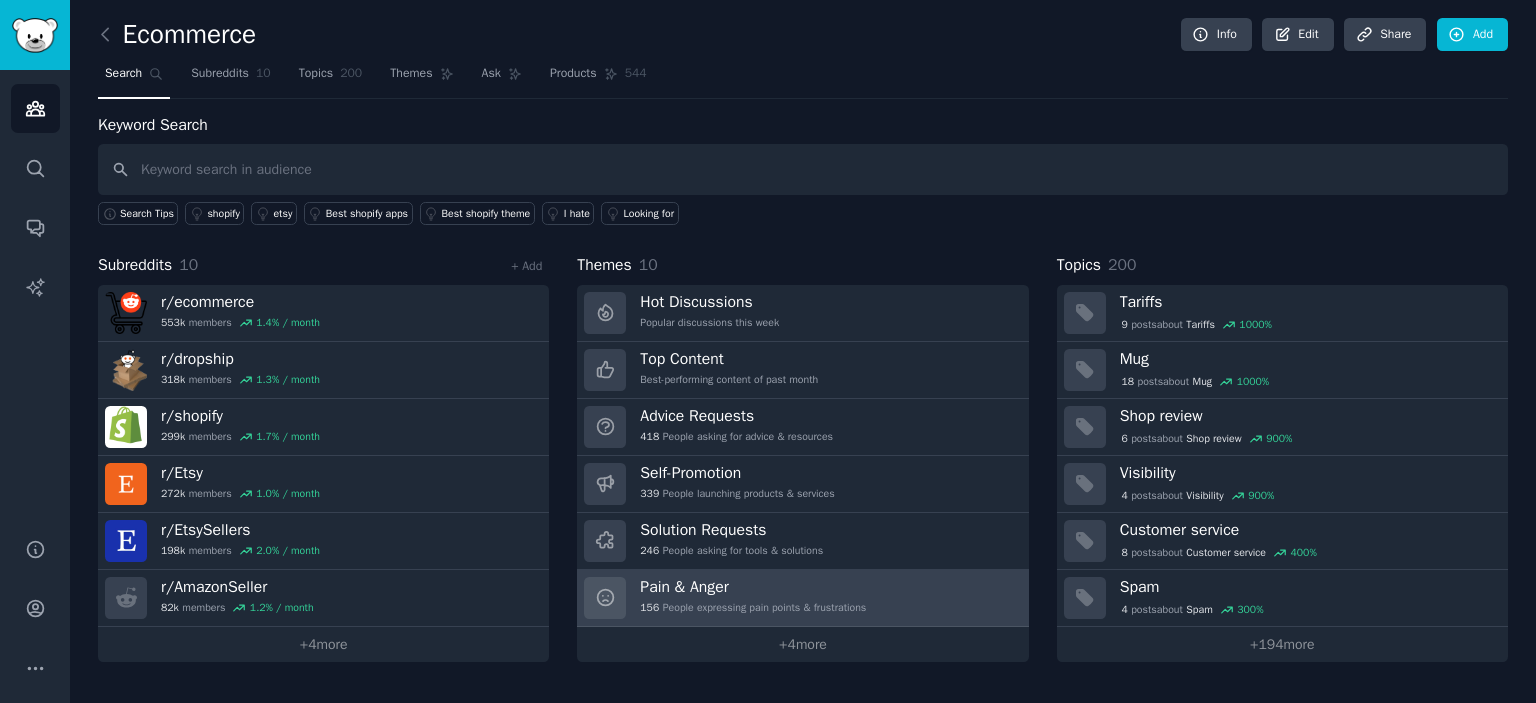 click on "156 People expressing pain points & frustrations" at bounding box center (753, 608) 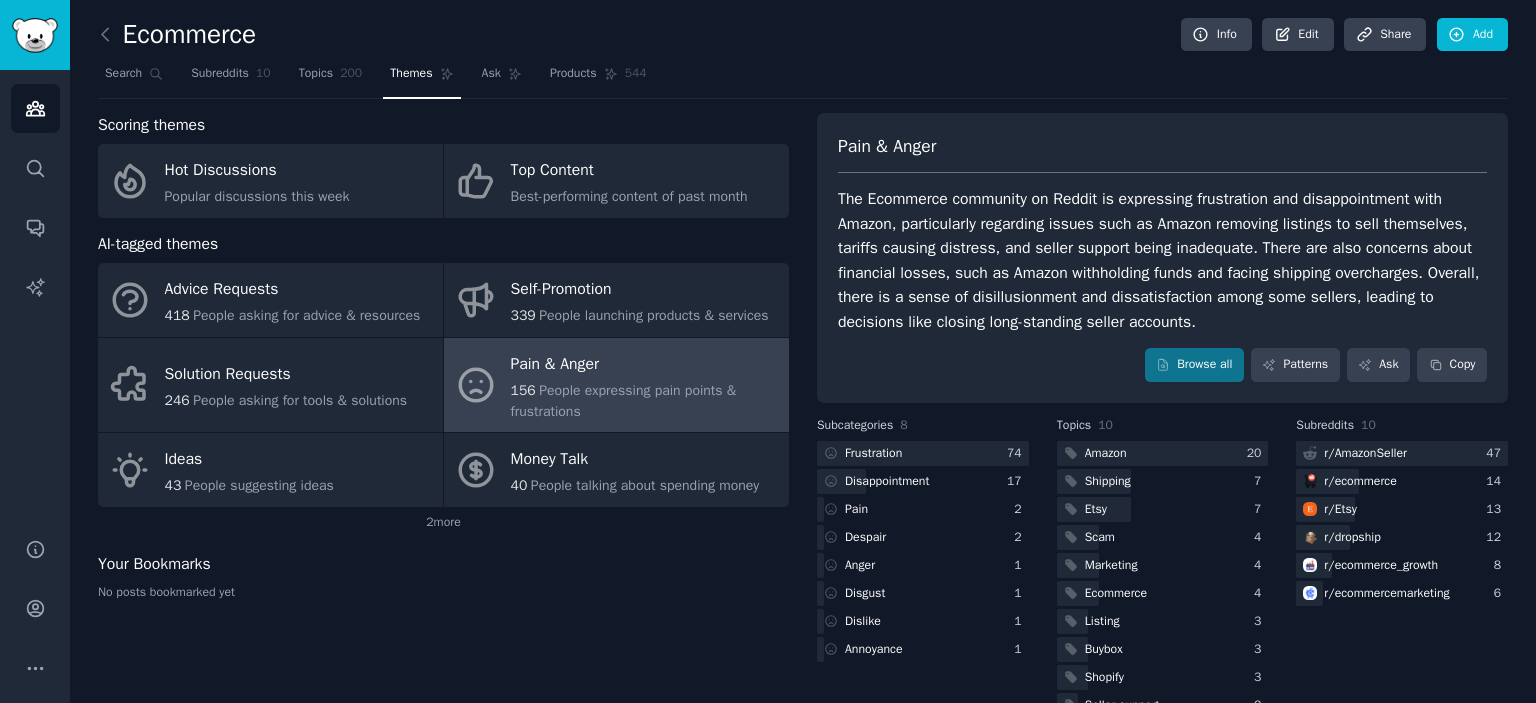 click on "Your Bookmarks" at bounding box center (443, 564) 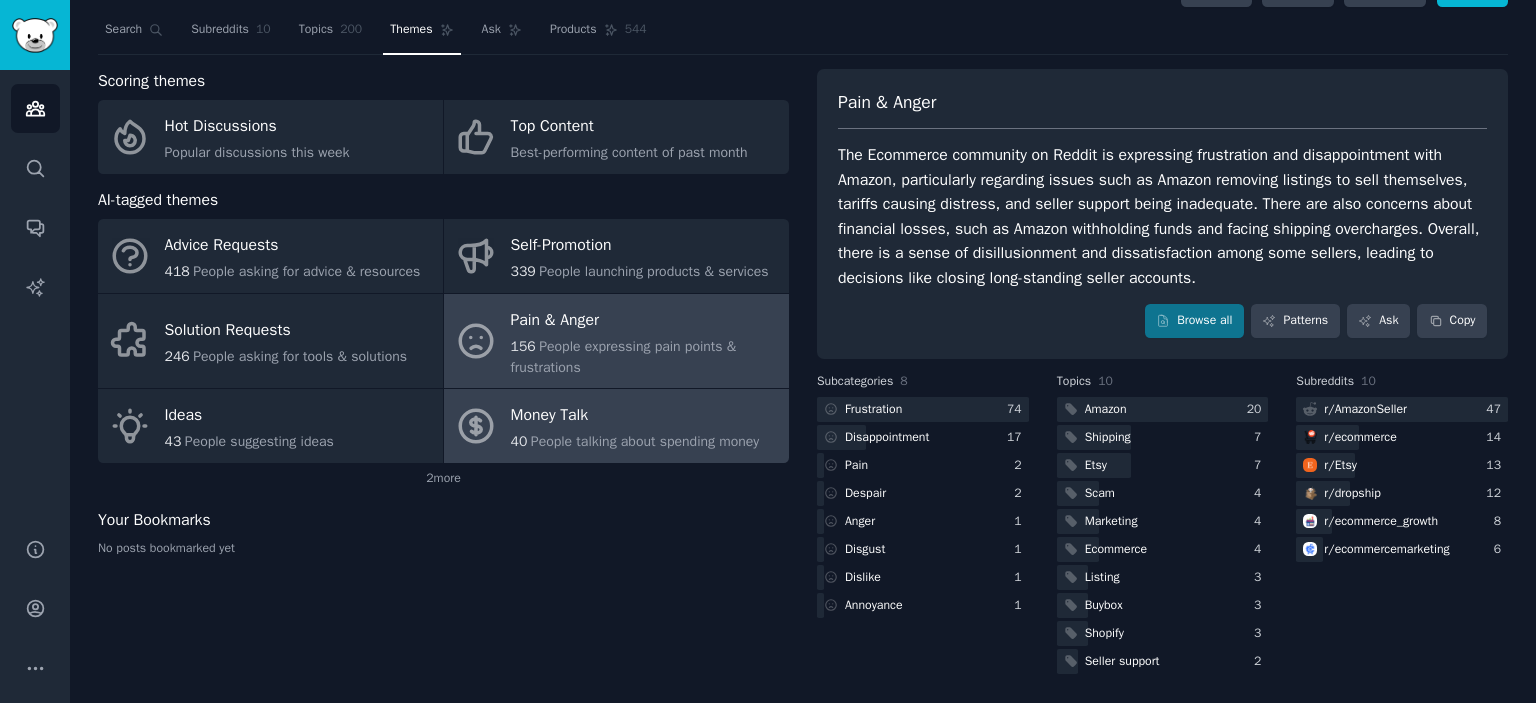 scroll, scrollTop: 0, scrollLeft: 0, axis: both 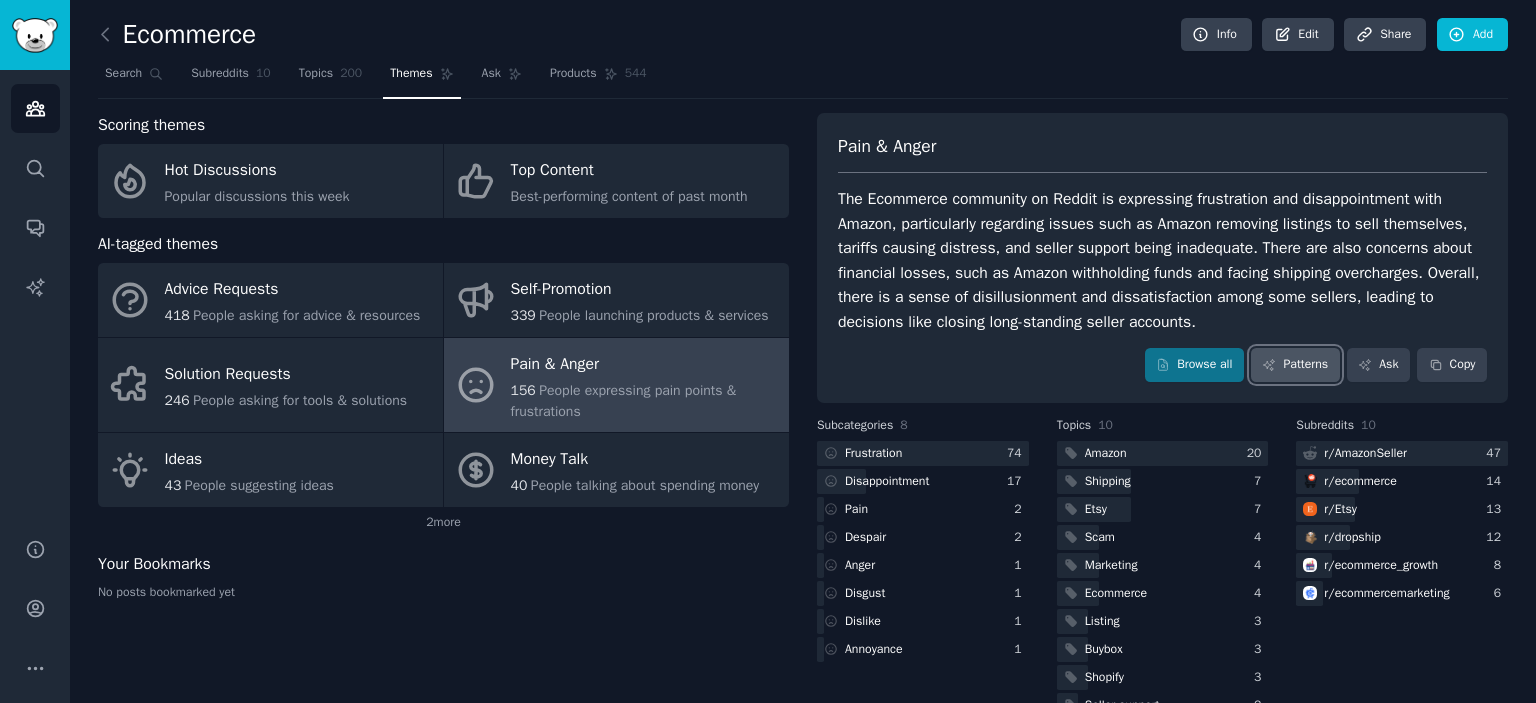 click on "Patterns" at bounding box center [1295, 365] 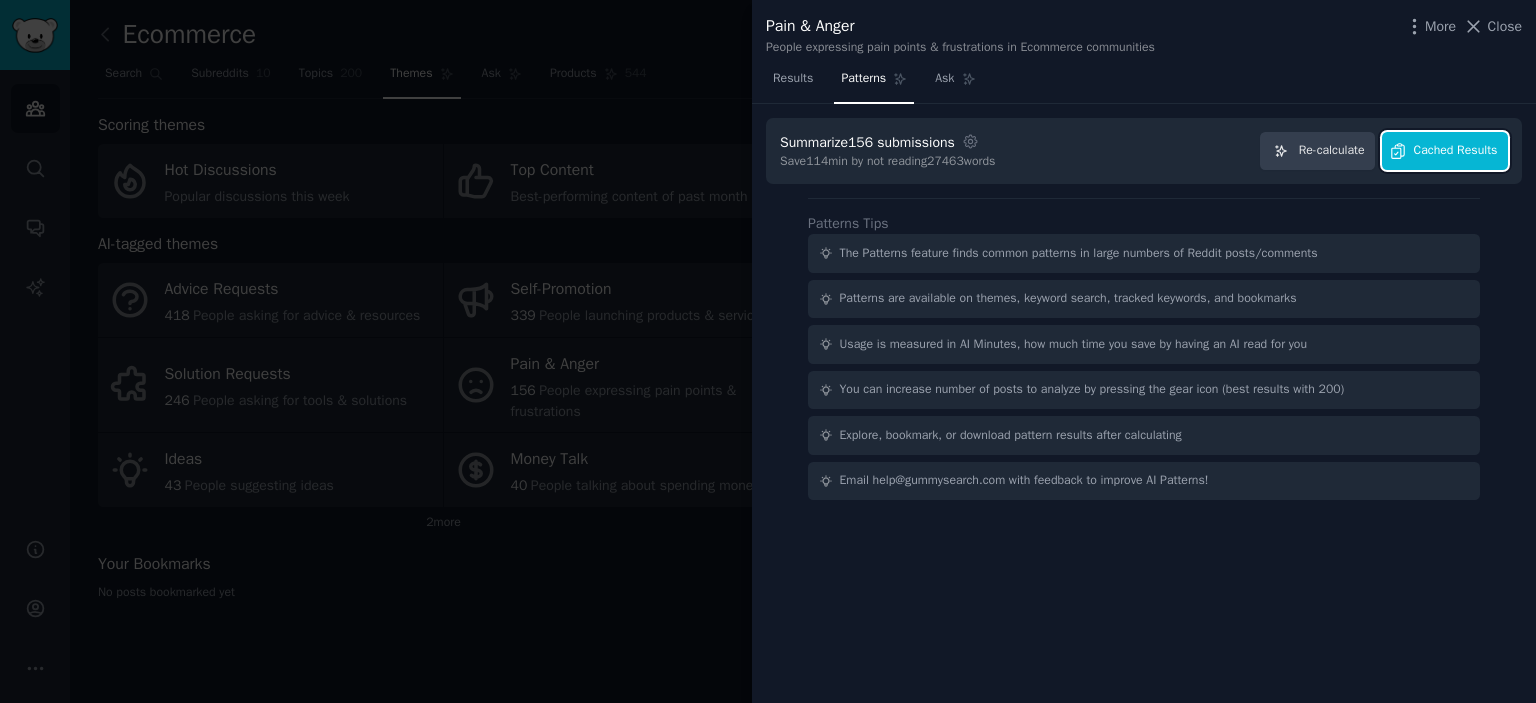 click on "Cached Results" at bounding box center [1445, 151] 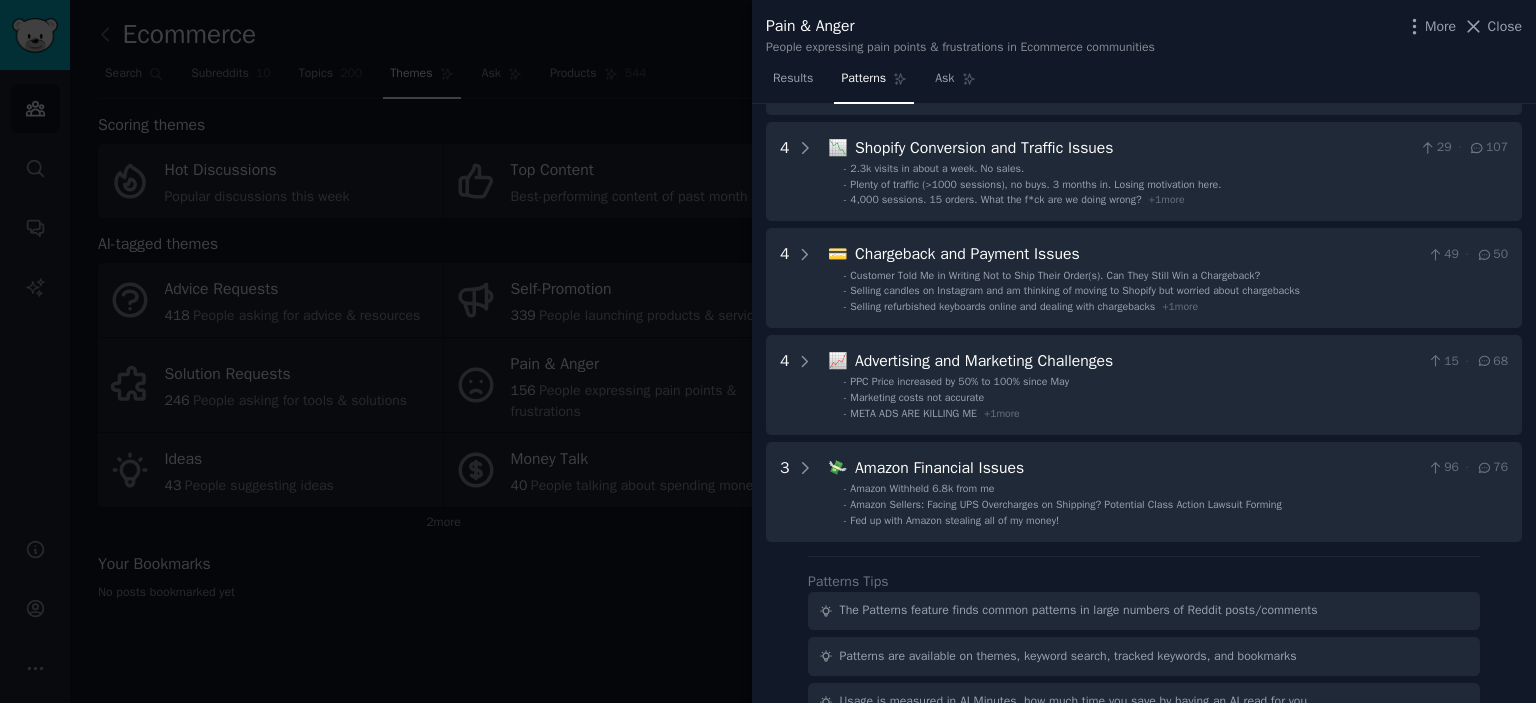 scroll, scrollTop: 400, scrollLeft: 0, axis: vertical 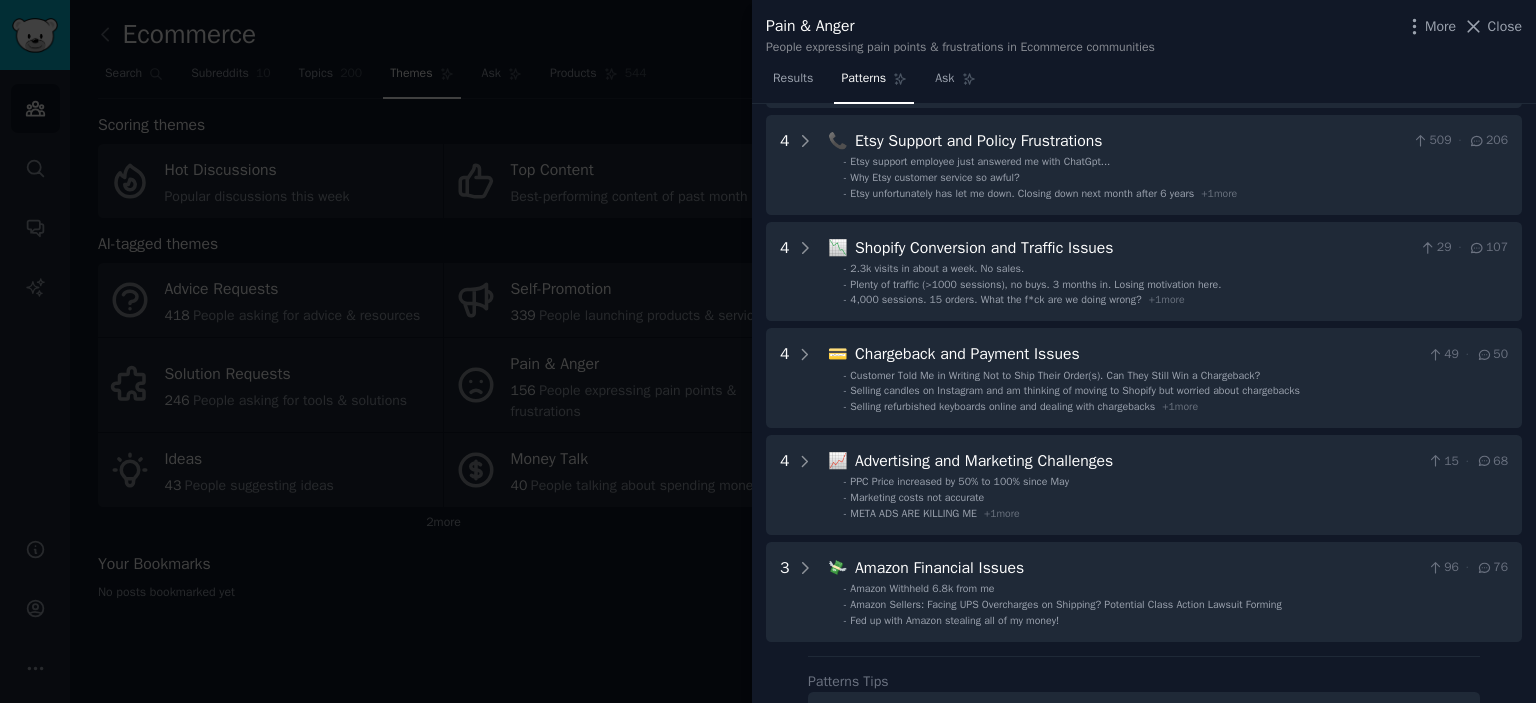 click on "Download Reset Share Pattern s 8 5 😡 Amazon Seller Support Frustrations 73 · 97 - Seller support is a joke - Seller support is so bad - Amazon Shut Down a Small Business for No Good Reason — and No One There Cares +  2  more 5 🛍️ Etsy Seller and Buyer Issues 214 · 176 - Buyer didn't receive item, Etsy closed the case without refunding them. - Seller shipped items that were cancelled in 2022? - Seller not sending item or responding to messages +  2  more 4 📦 Amazon Listing and Inventory Problems 101 · 84 - Amazon will be removing all of my listings in a month so they can sell it themselves - Amazon reopened my seller account without telling me and sold an item that no longer exists. What do? - Anybody having inventory display issues? +  1  more 4 📞 Etsy Support and Policy Frustrations 509 · 206 - Etsy support employee just answered me with ChatGpt... - Why Etsy customer service so awful? - Etsy unfortunately has let me down. Closing down next month after 6 years +  1  more 4 📉 29 · 107" at bounding box center (1144, 404) 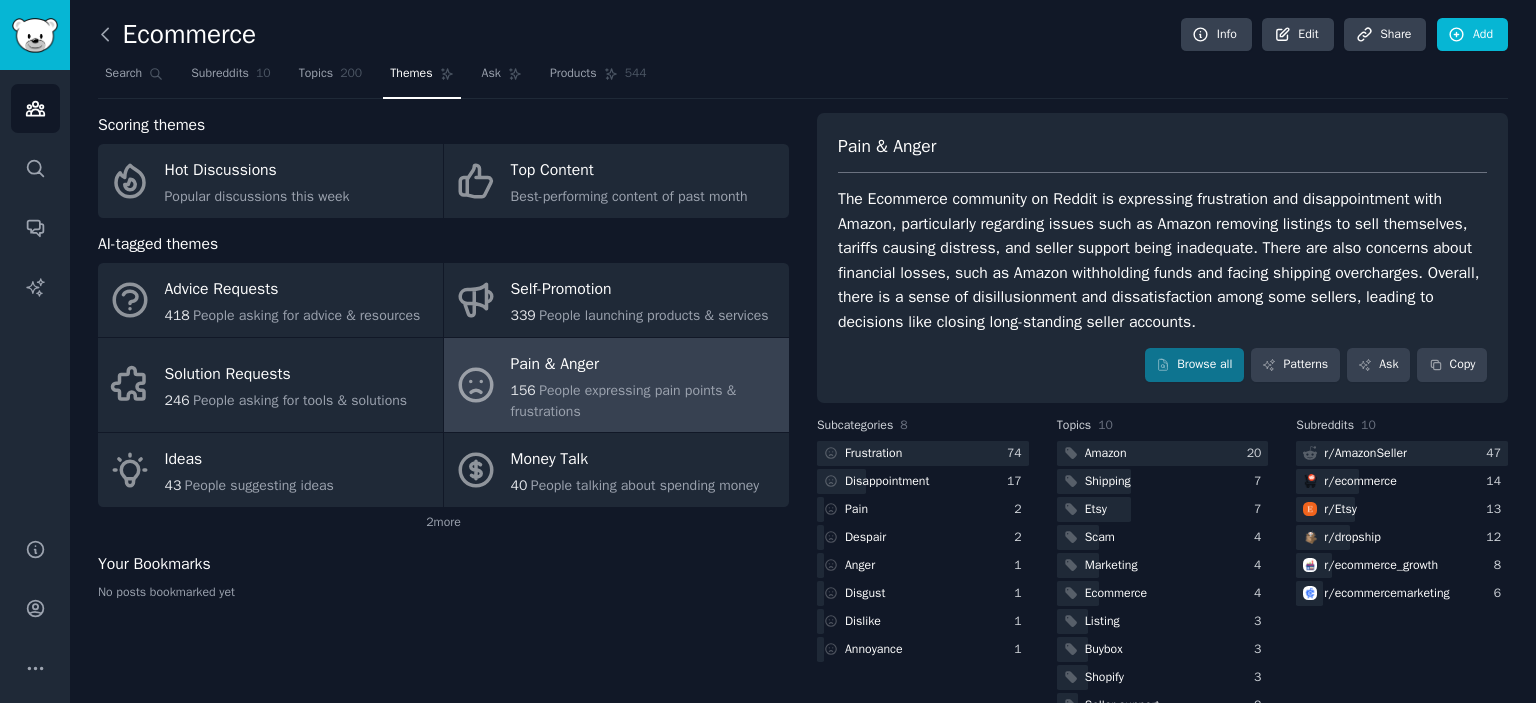 click 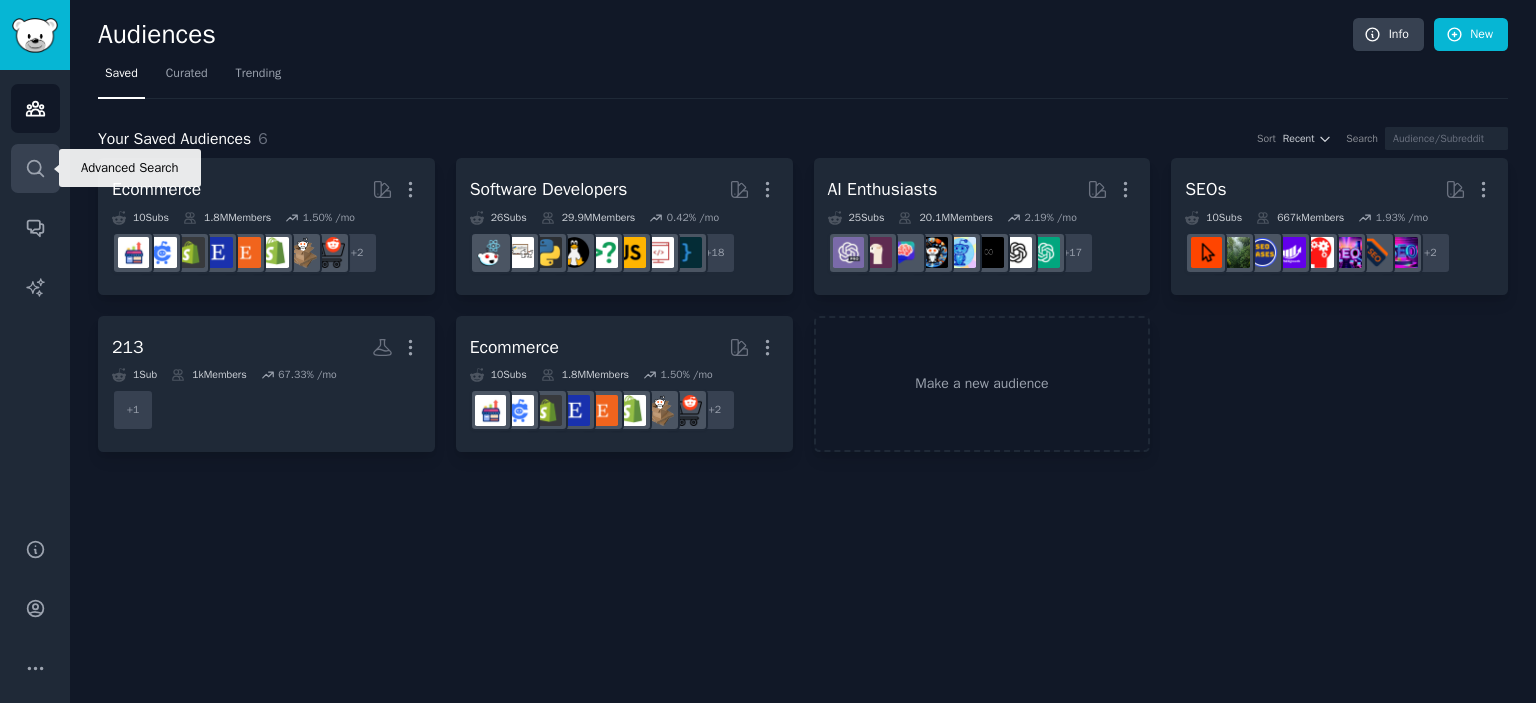 click on "Search" at bounding box center (35, 168) 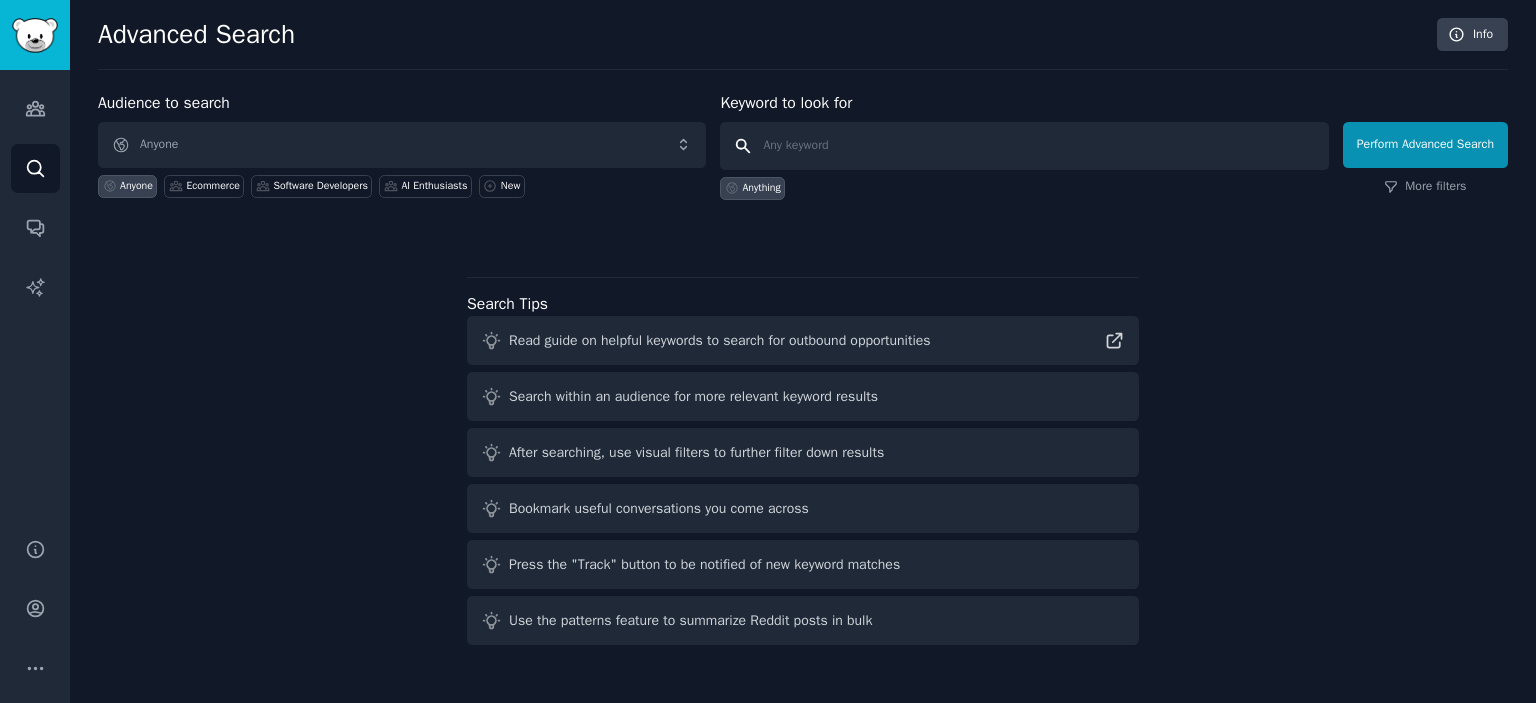 click at bounding box center (1024, 146) 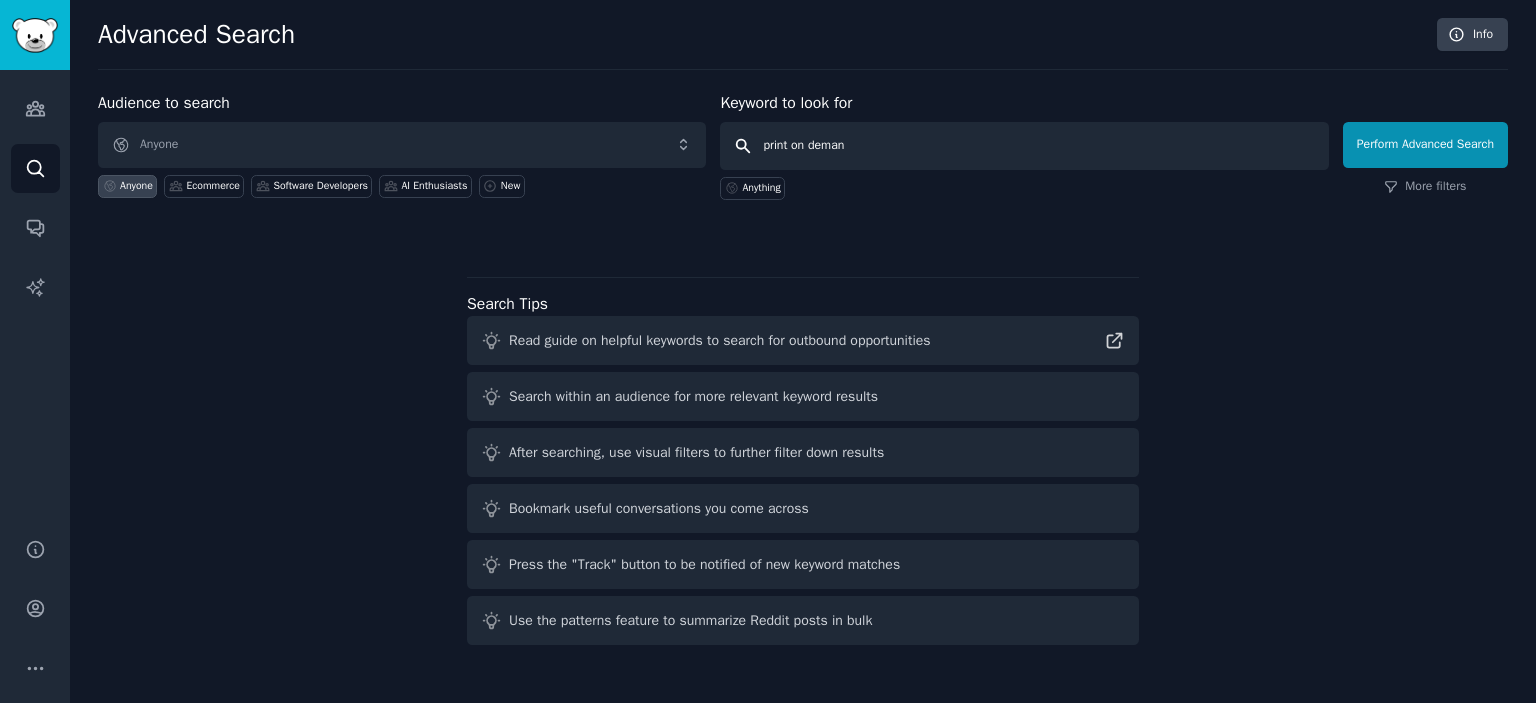 type on "print on demand" 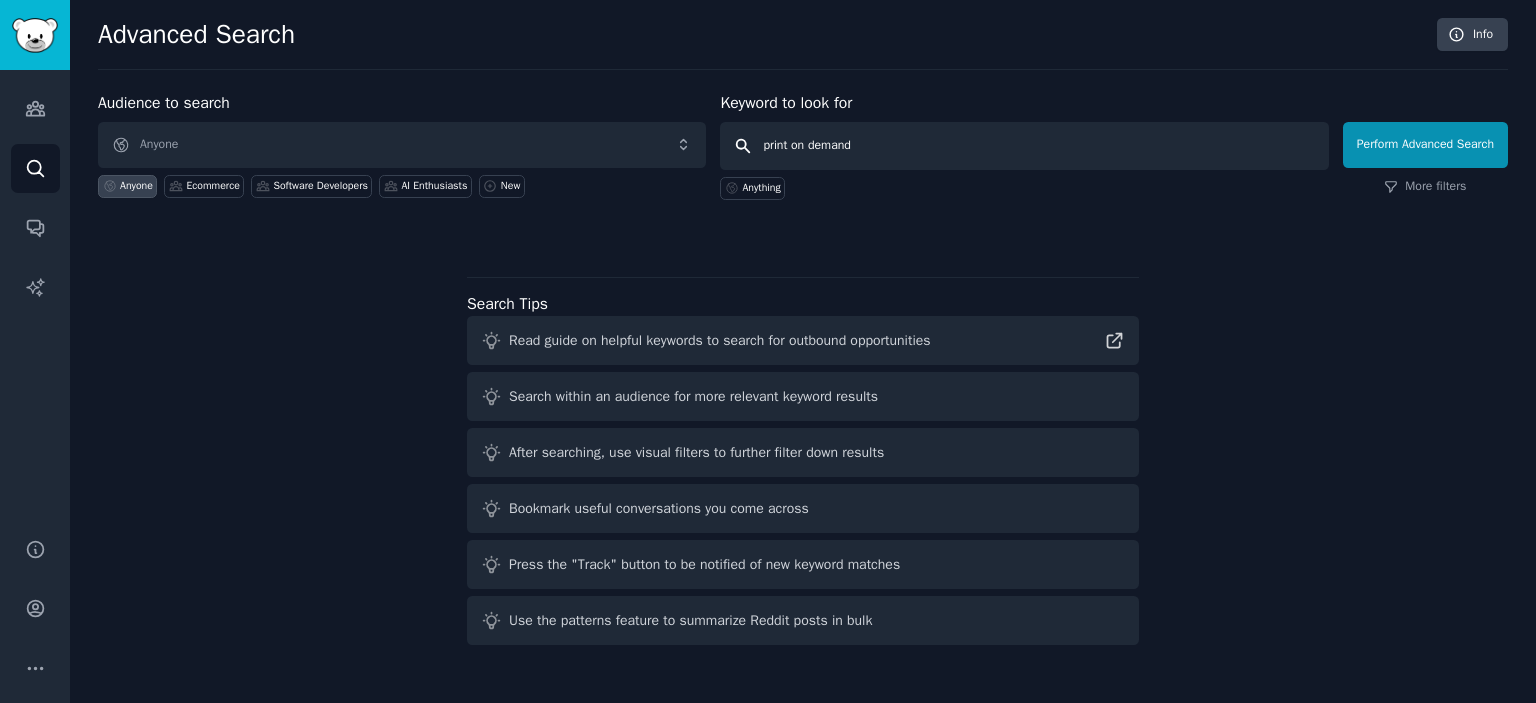 click on "Perform Advanced Search" at bounding box center [1425, 145] 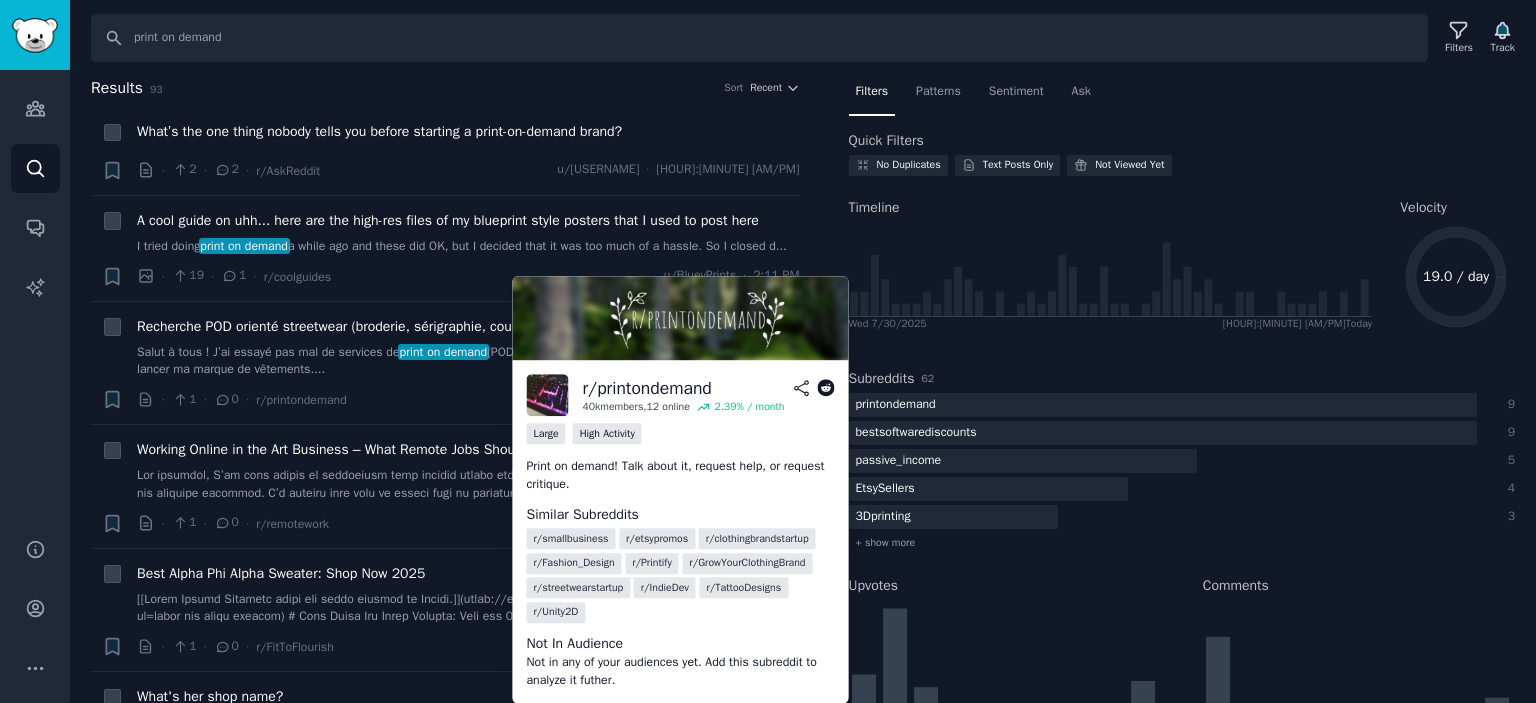 click at bounding box center (548, 395) 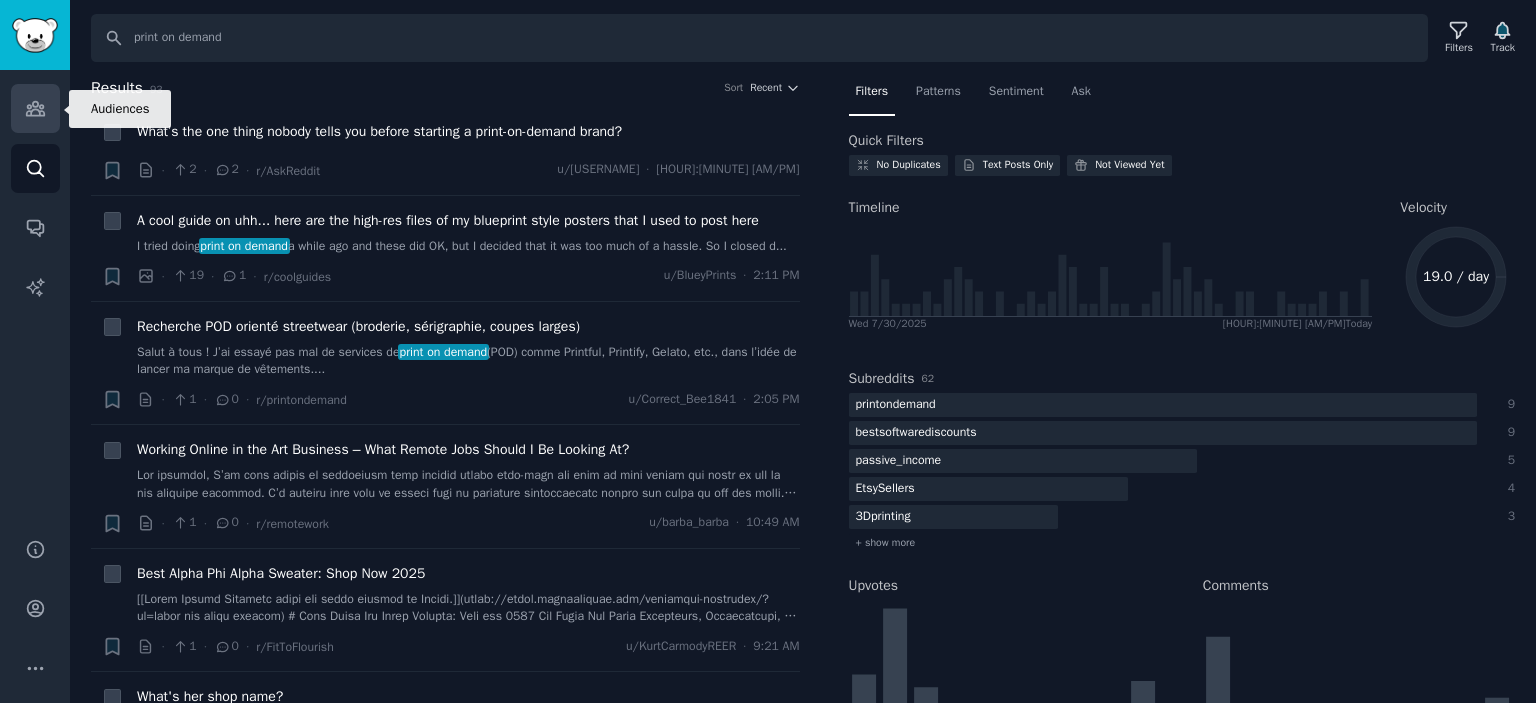click 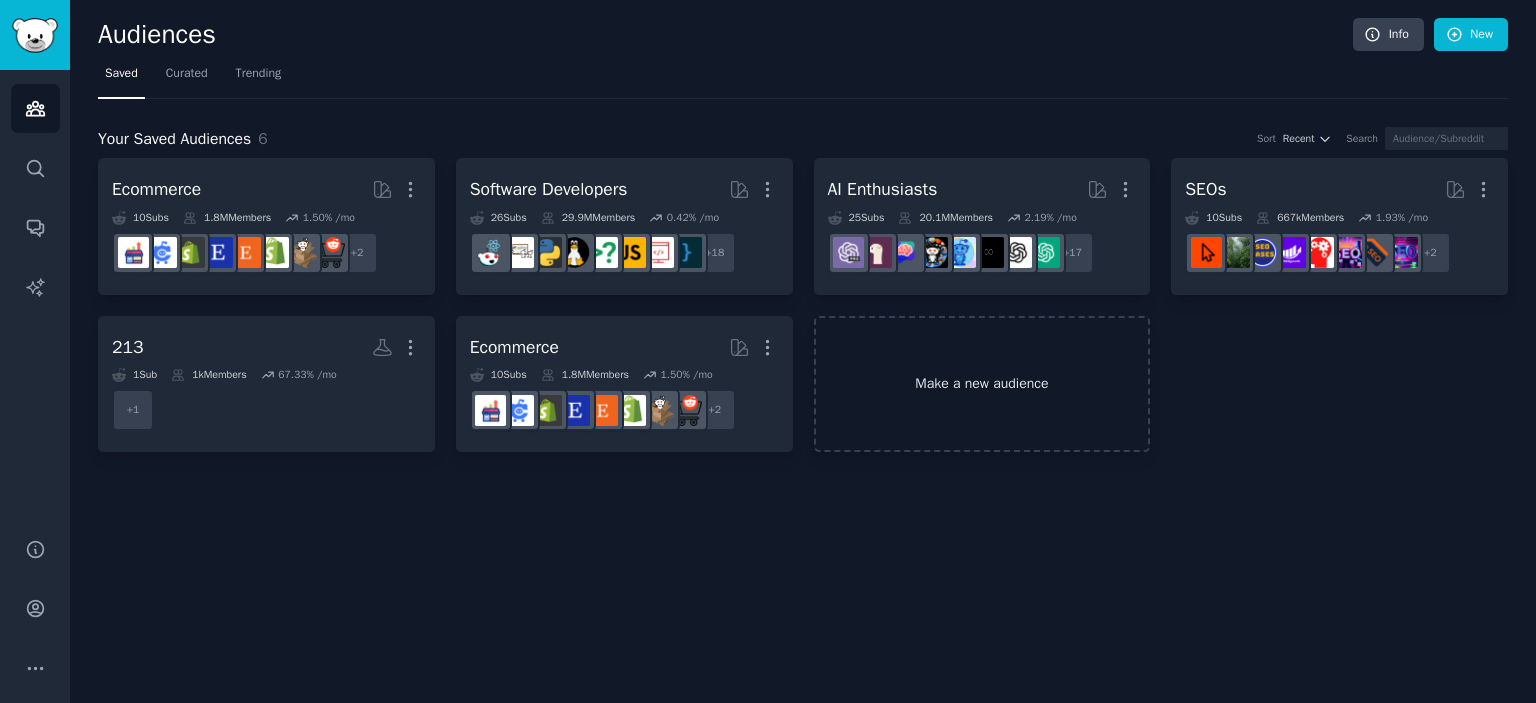 click on "Make a new audience" at bounding box center [982, 384] 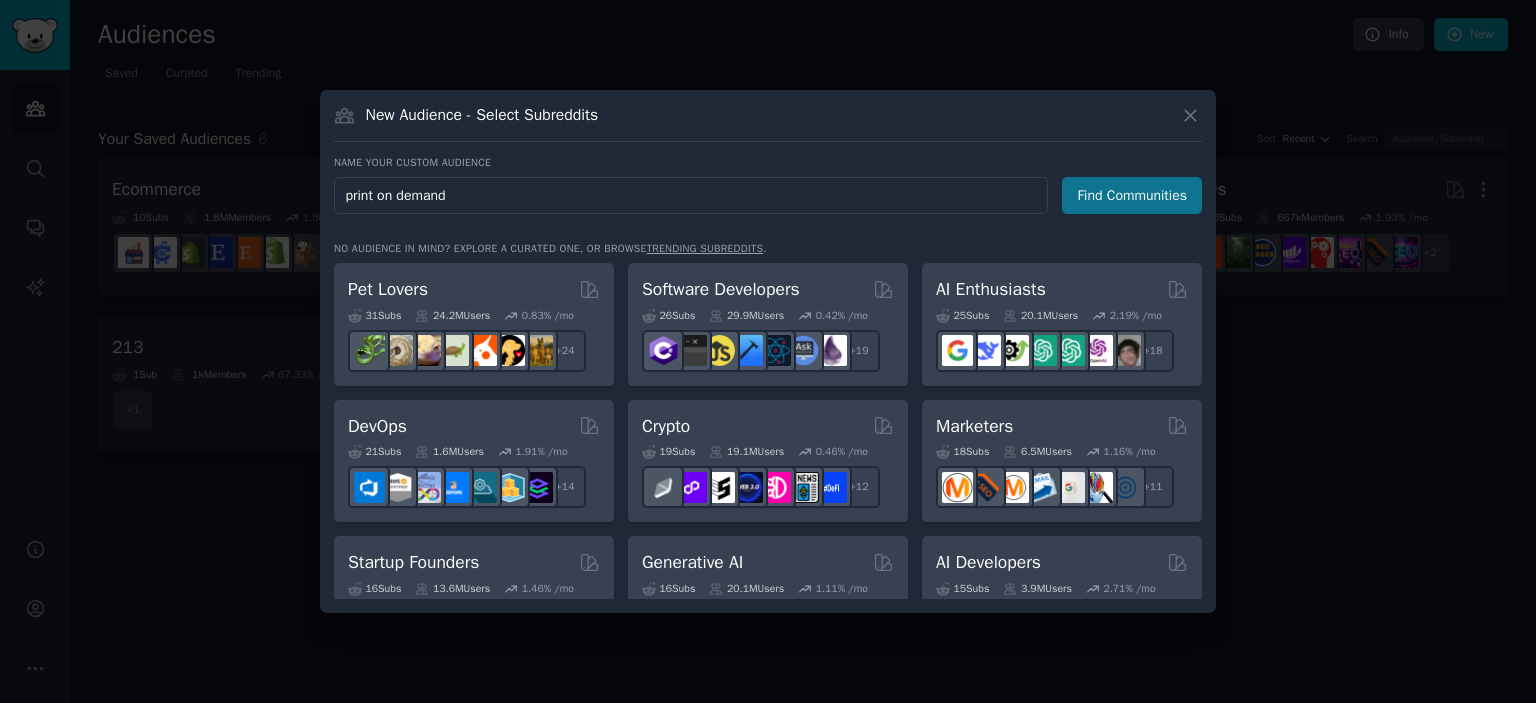 type on "print on demand" 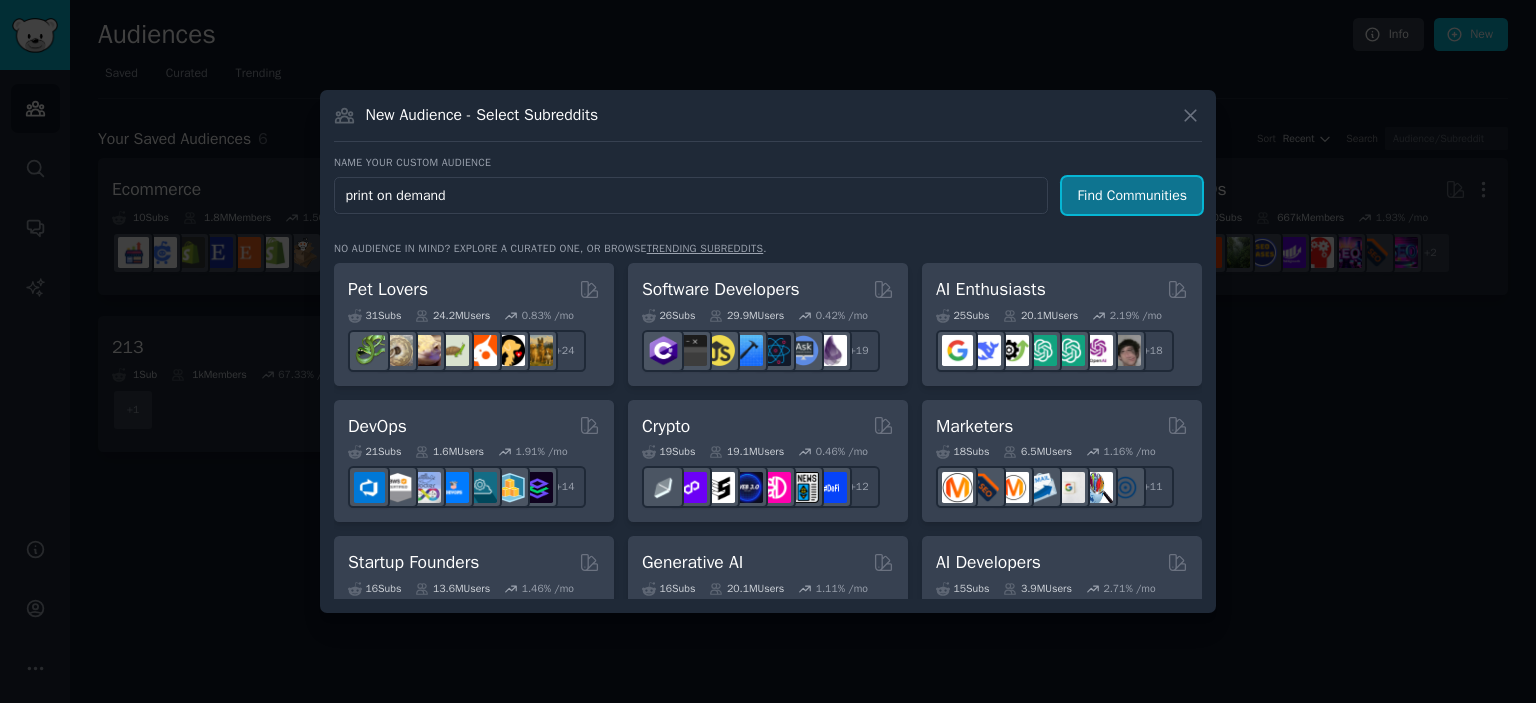 click on "Find Communities" at bounding box center [1132, 195] 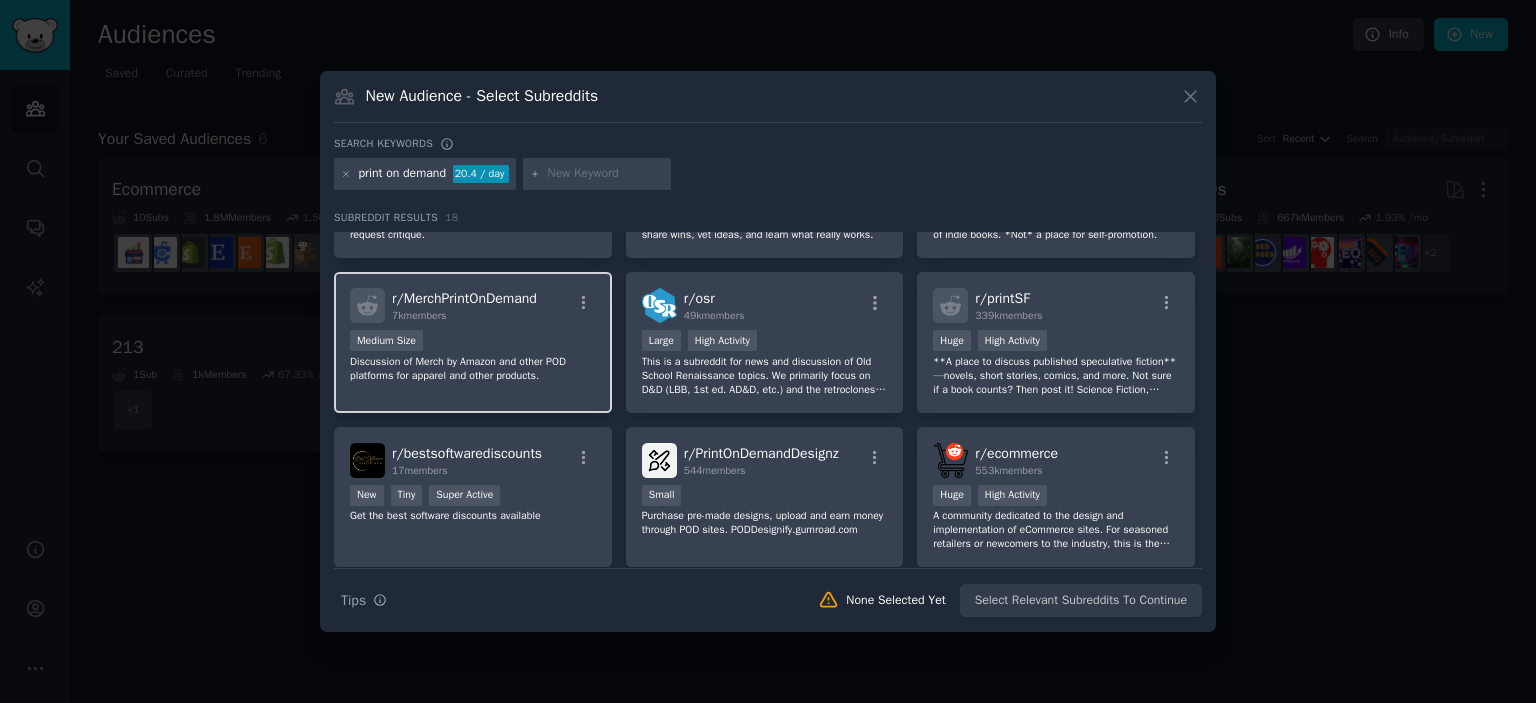 scroll, scrollTop: 0, scrollLeft: 0, axis: both 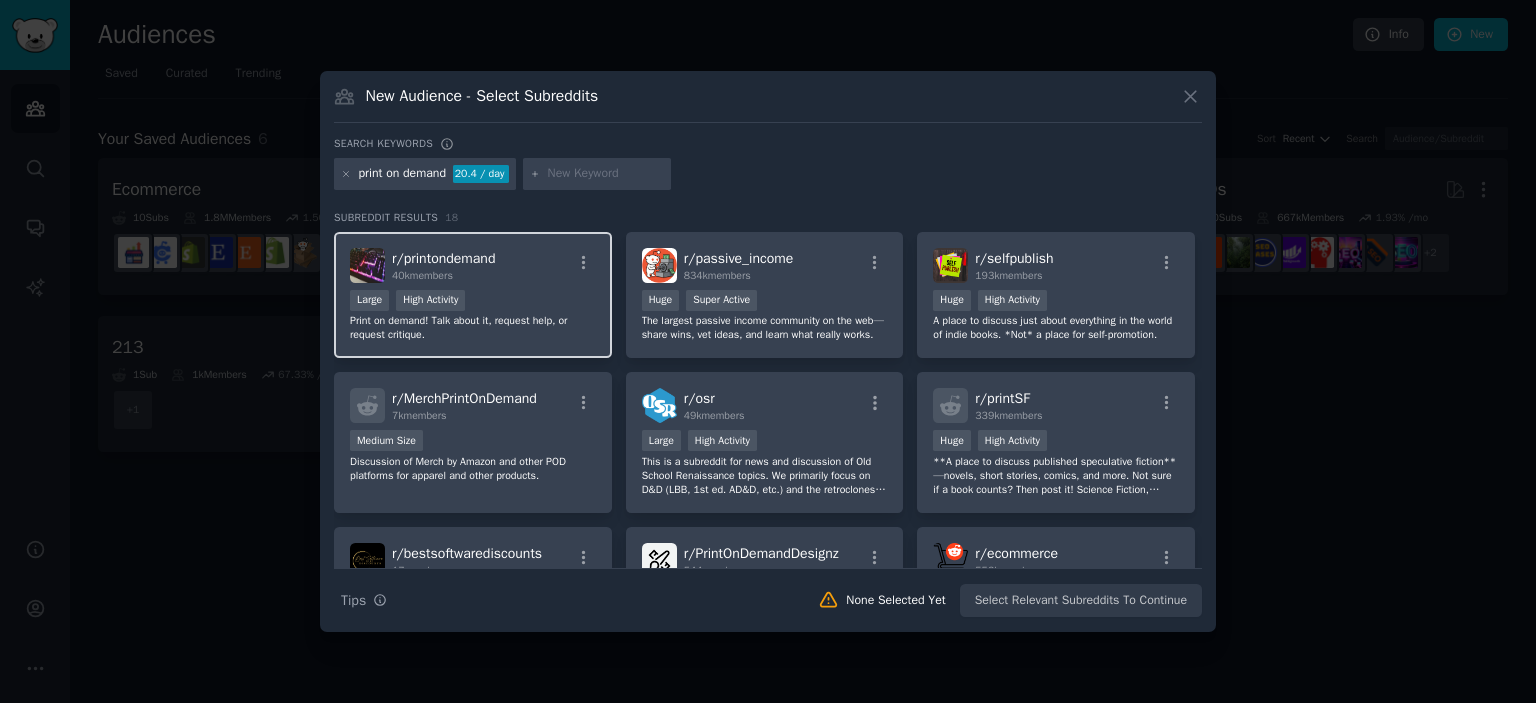 click on "Large High Activity" at bounding box center [473, 302] 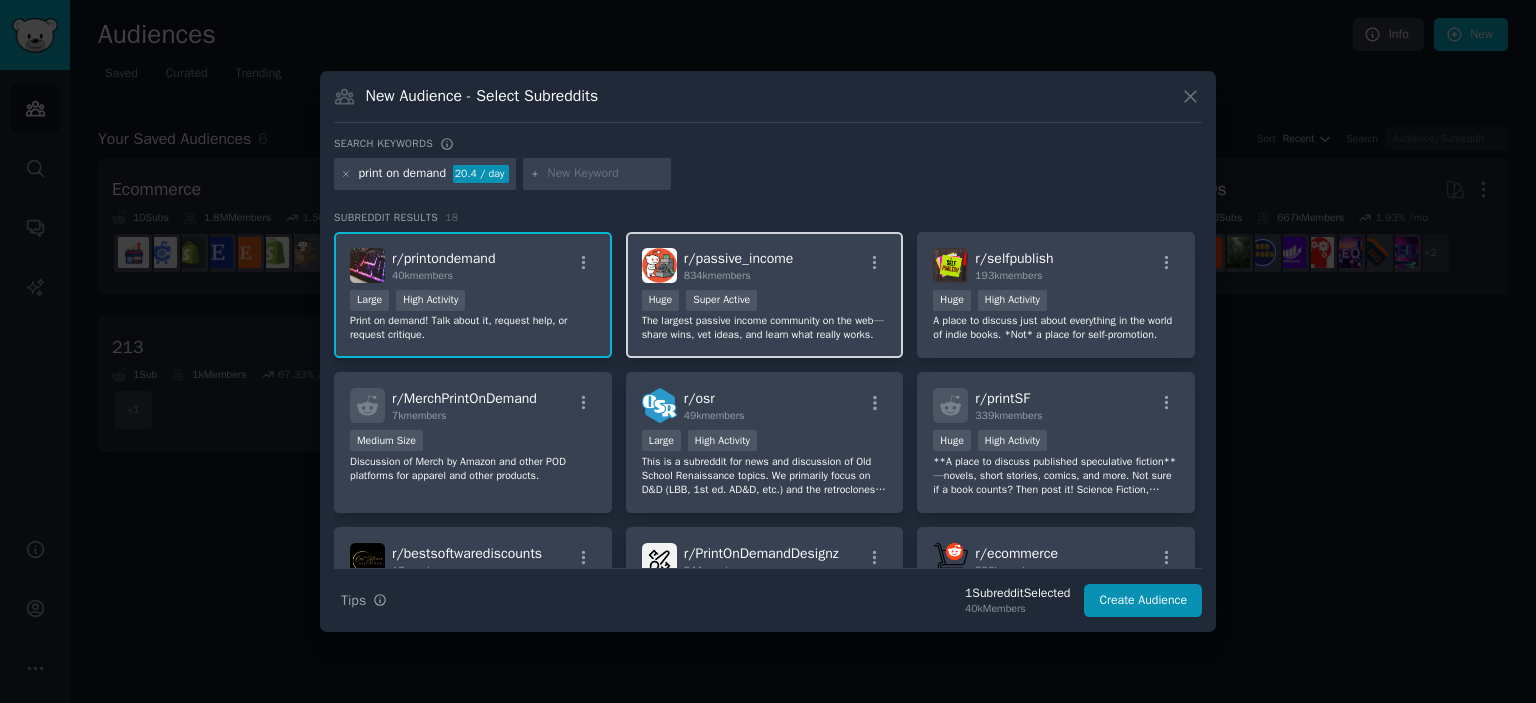 click on "The largest passive income community on the web—share wins, vet ideas, and learn what really works." at bounding box center [765, 328] 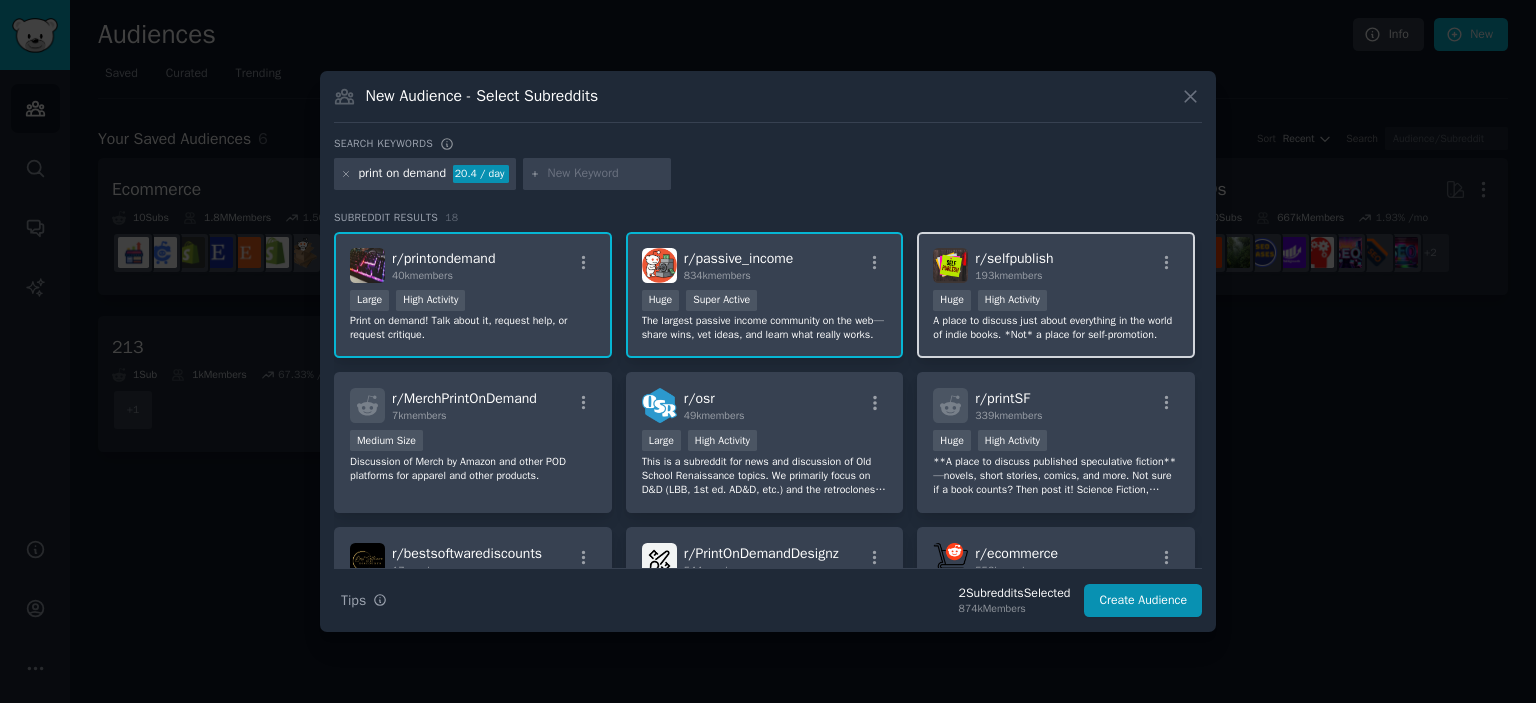click on "A place to discuss just about everything in the world of indie books. *Not* a place for self-promotion." at bounding box center [1056, 328] 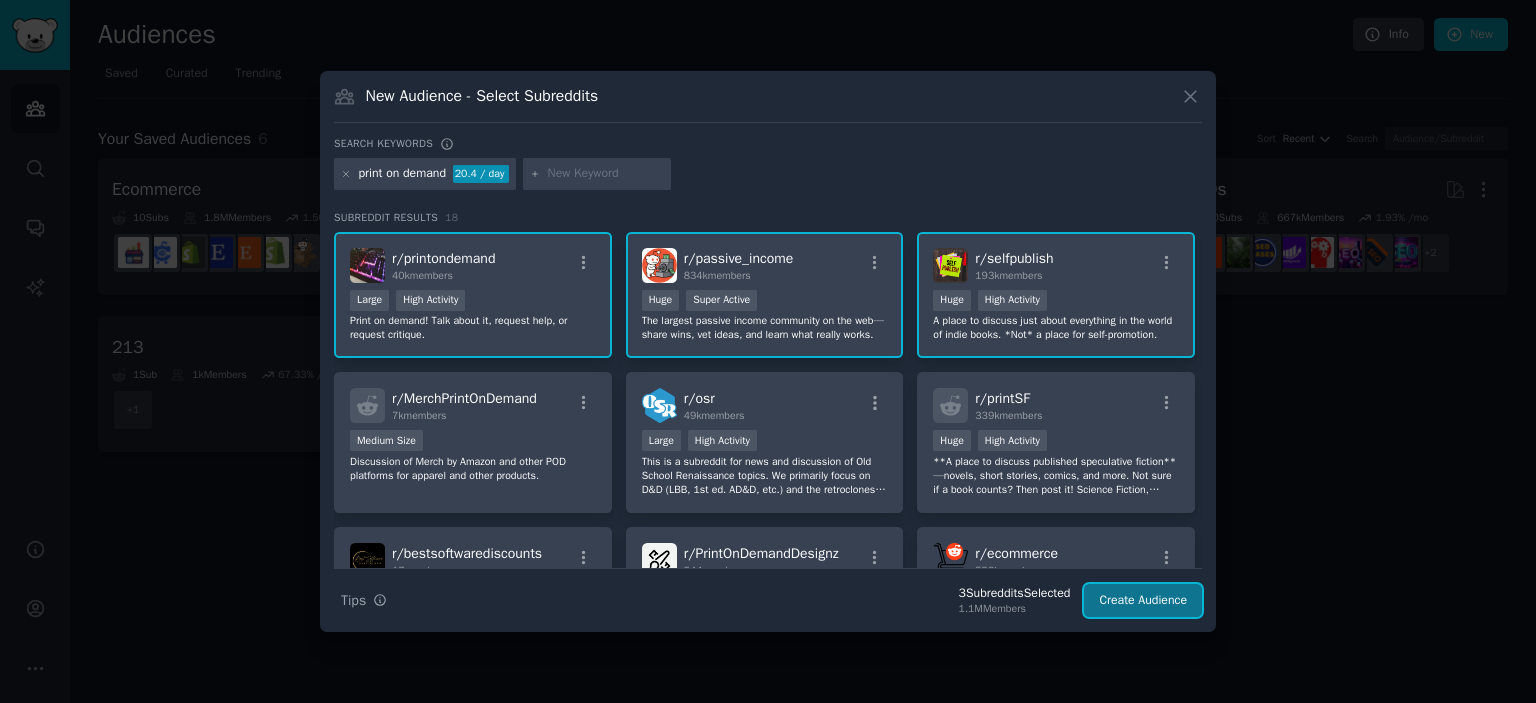 click on "Create Audience" at bounding box center [1143, 601] 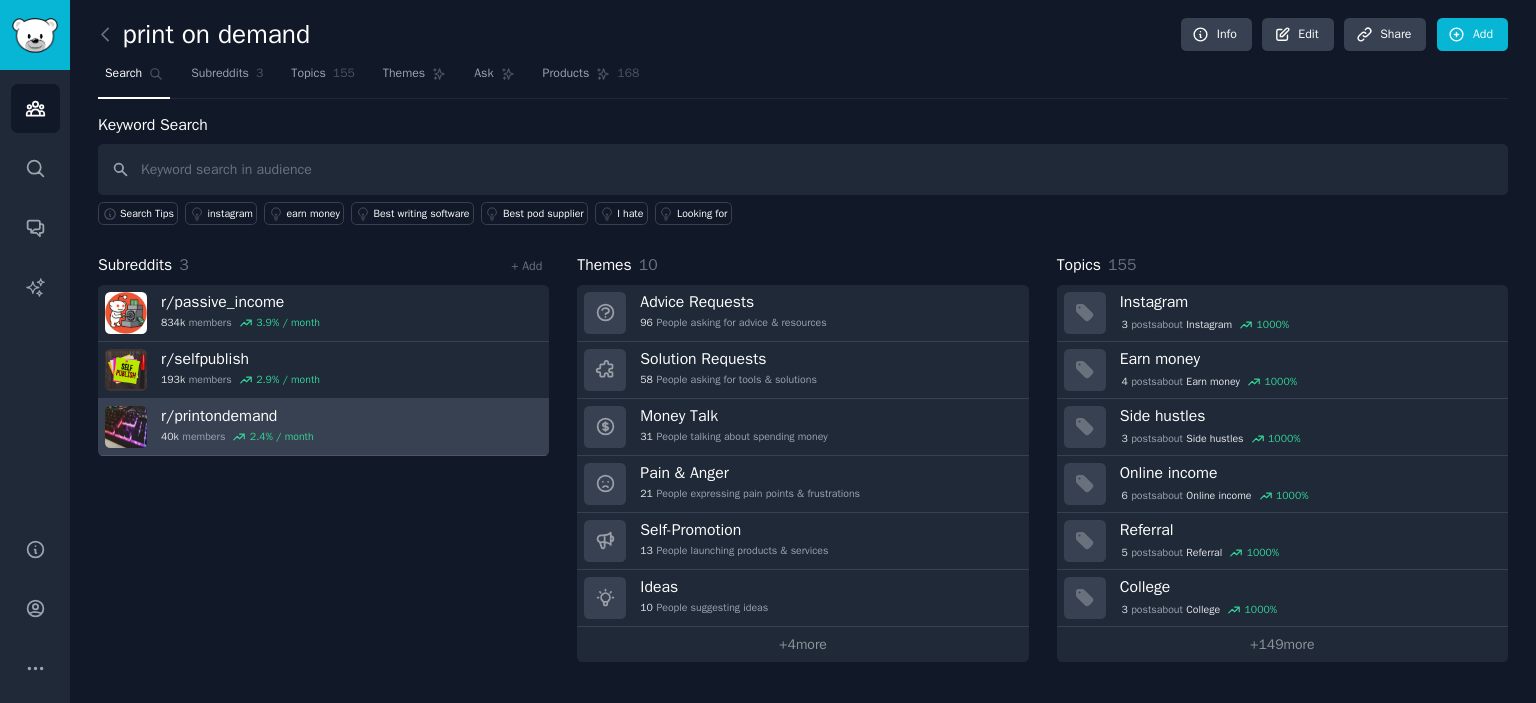 click on "r/ printondemand 40k  members 2.4 % / month" at bounding box center (323, 427) 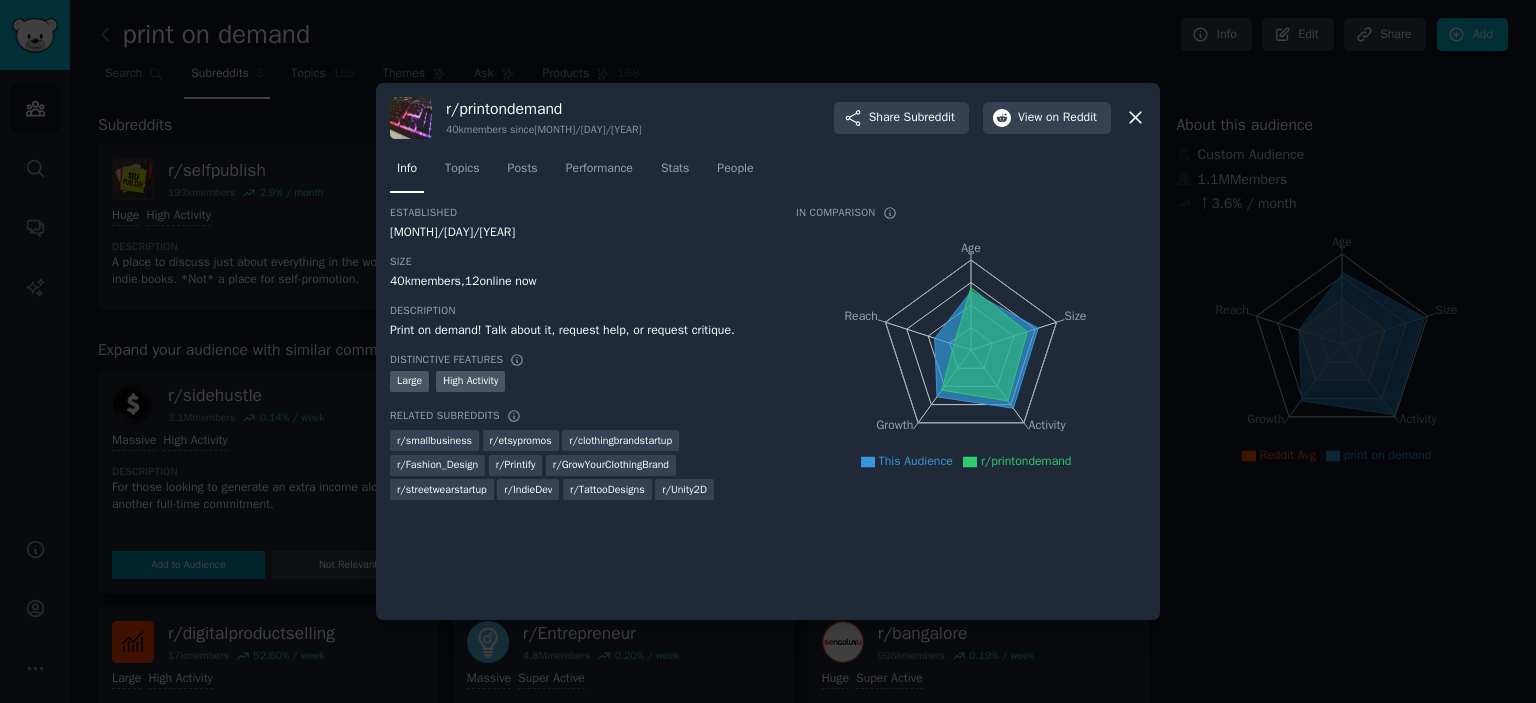click at bounding box center [768, 351] 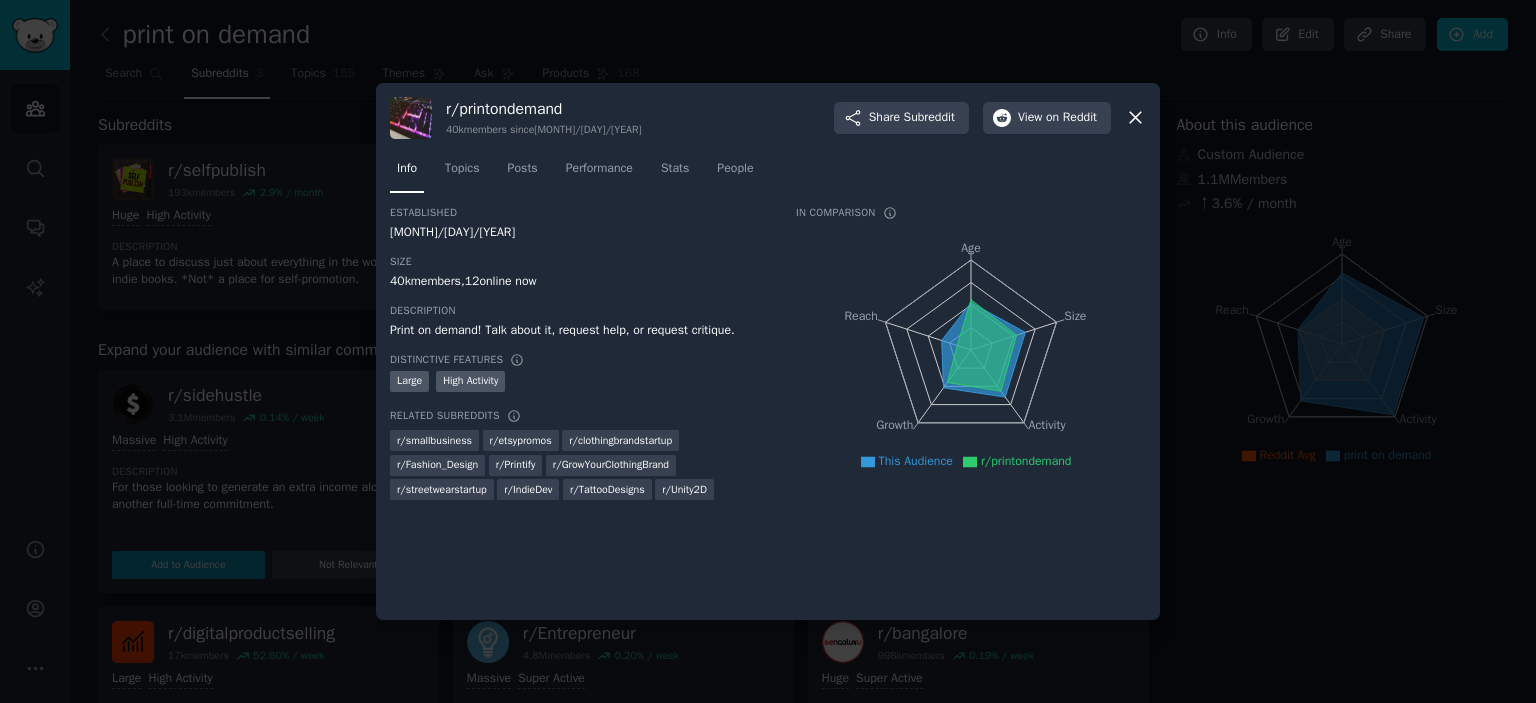 click at bounding box center [768, 351] 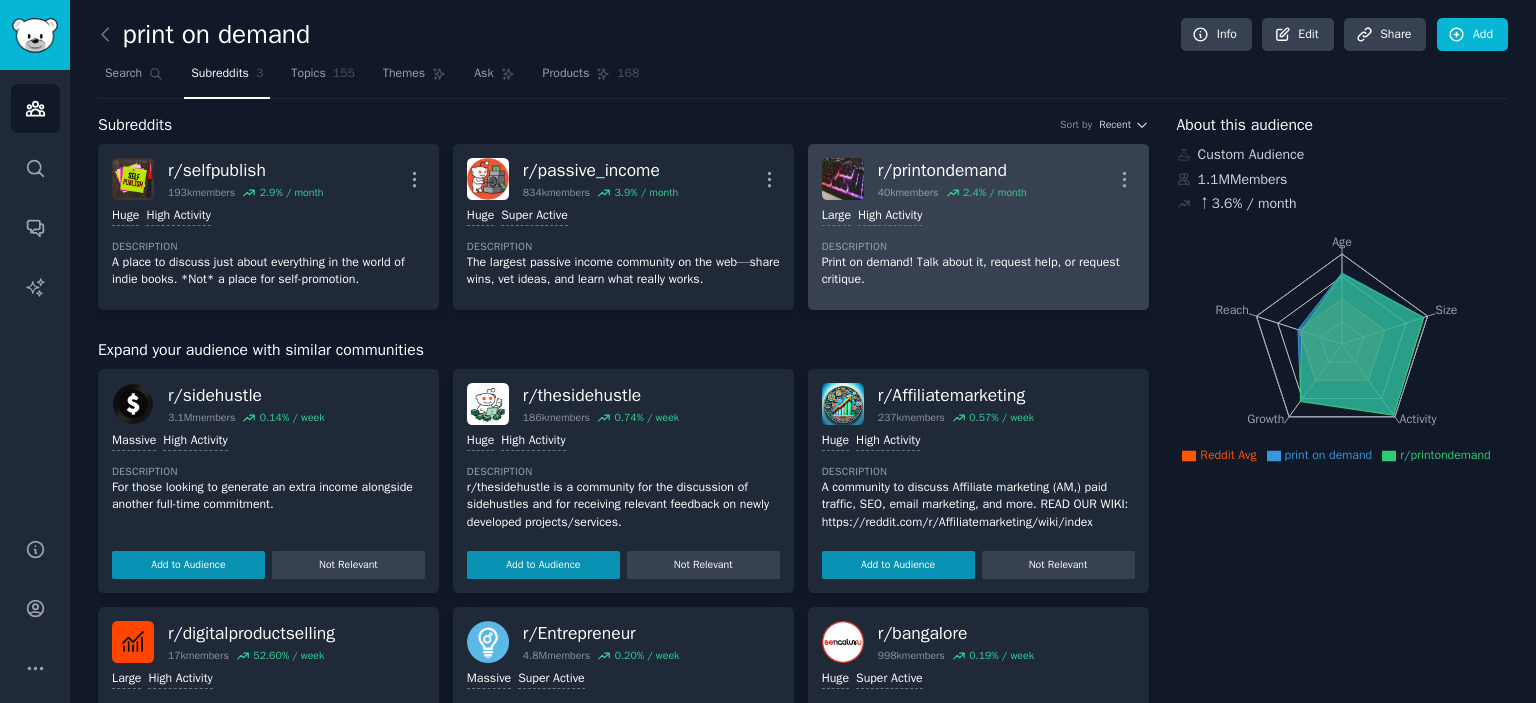 click on "Description" at bounding box center (978, 247) 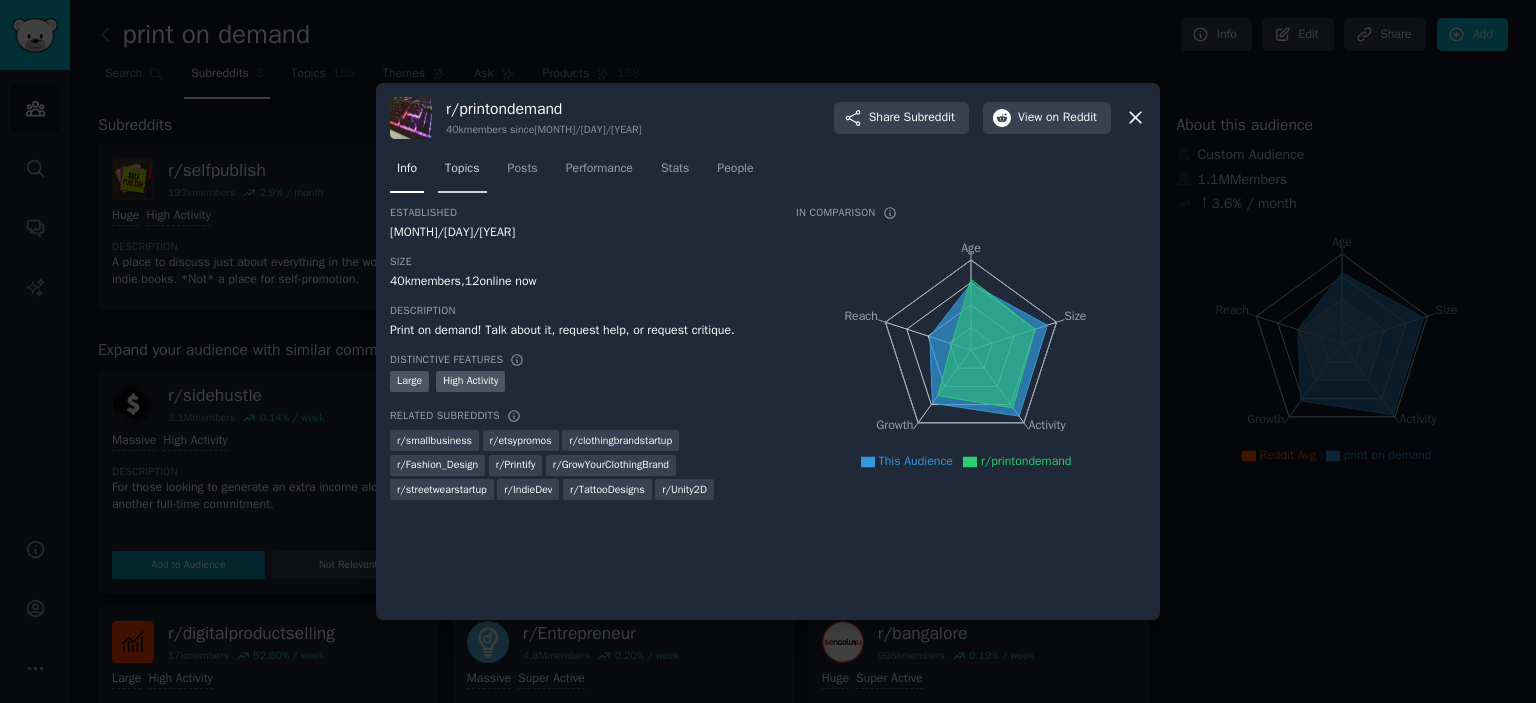 click on "Topics" at bounding box center (462, 173) 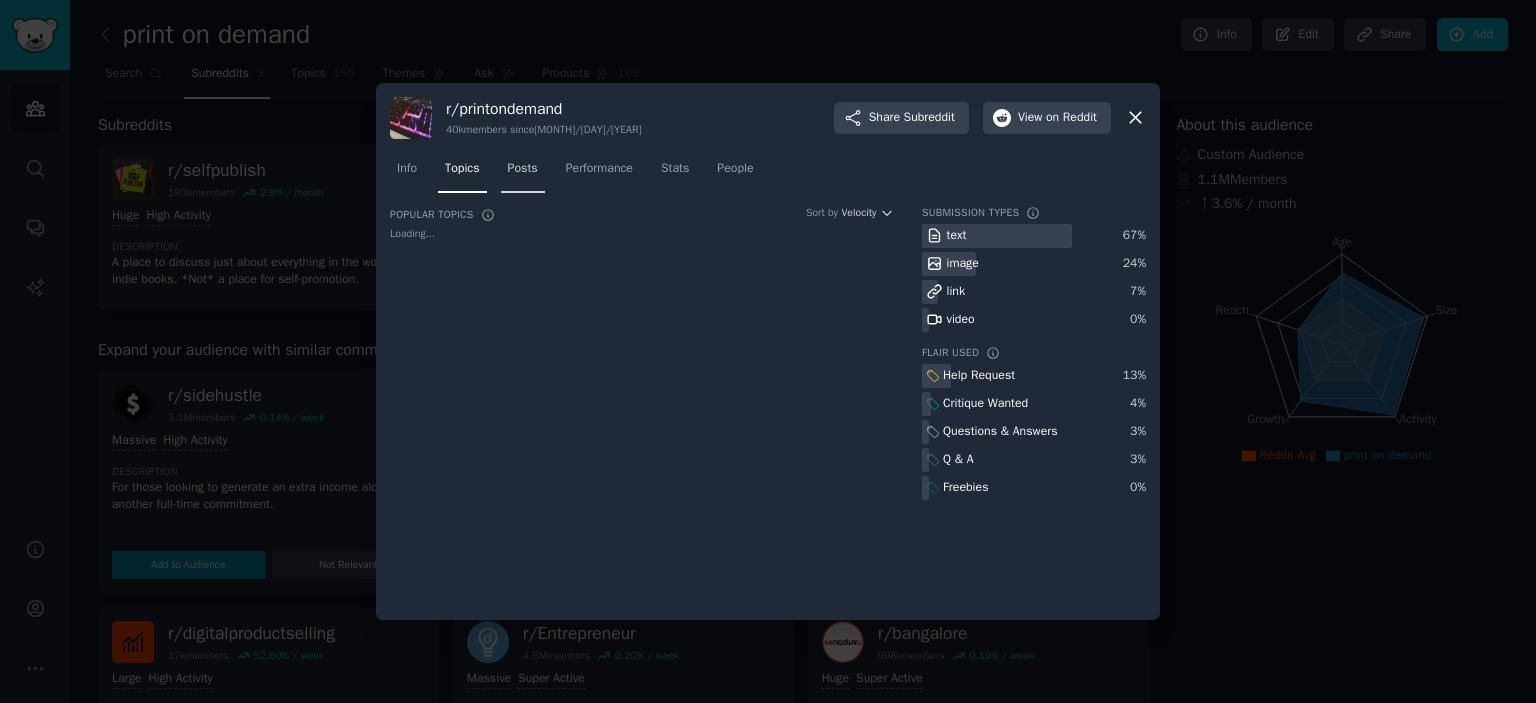 click on "Info Topics Posts Performance Stats People" 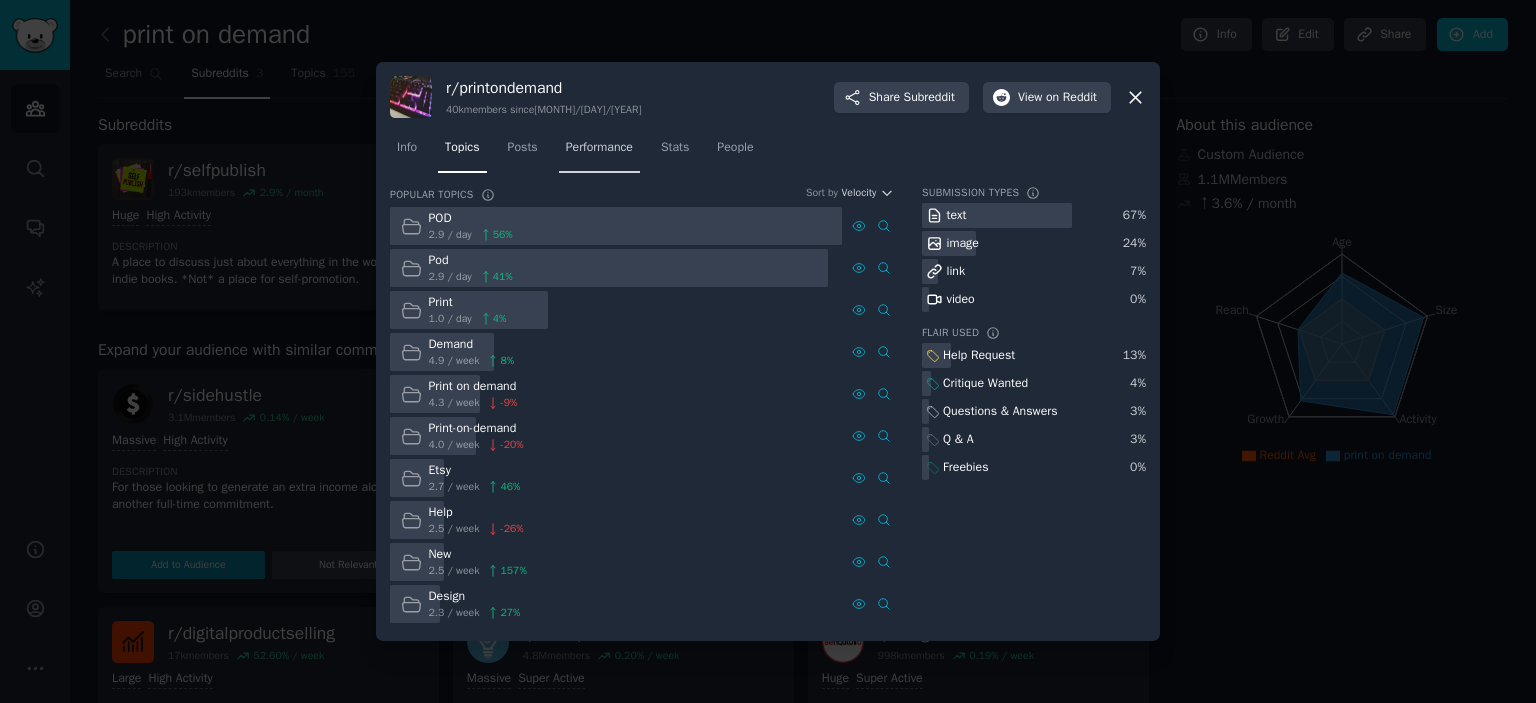 click on "Performance" at bounding box center (599, 148) 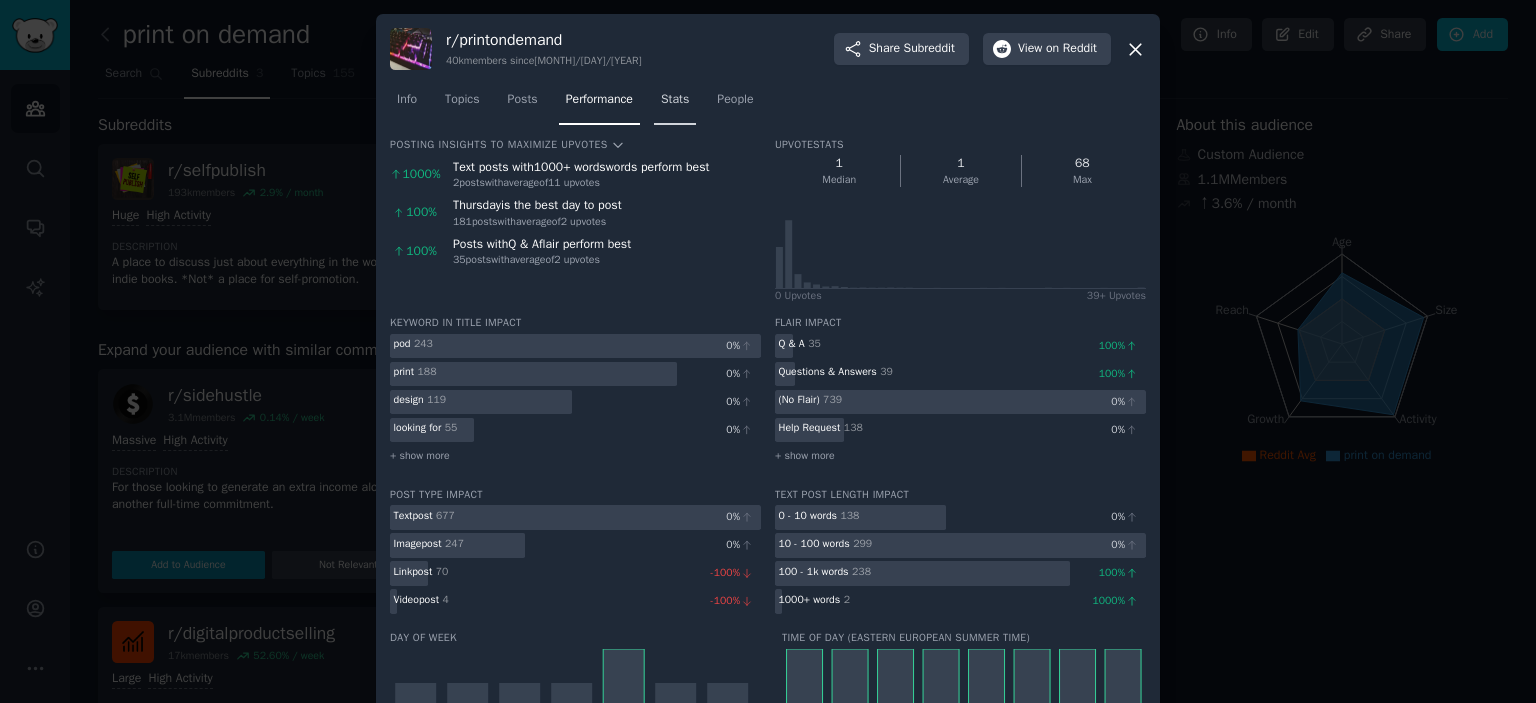 click on "Stats" at bounding box center (675, 100) 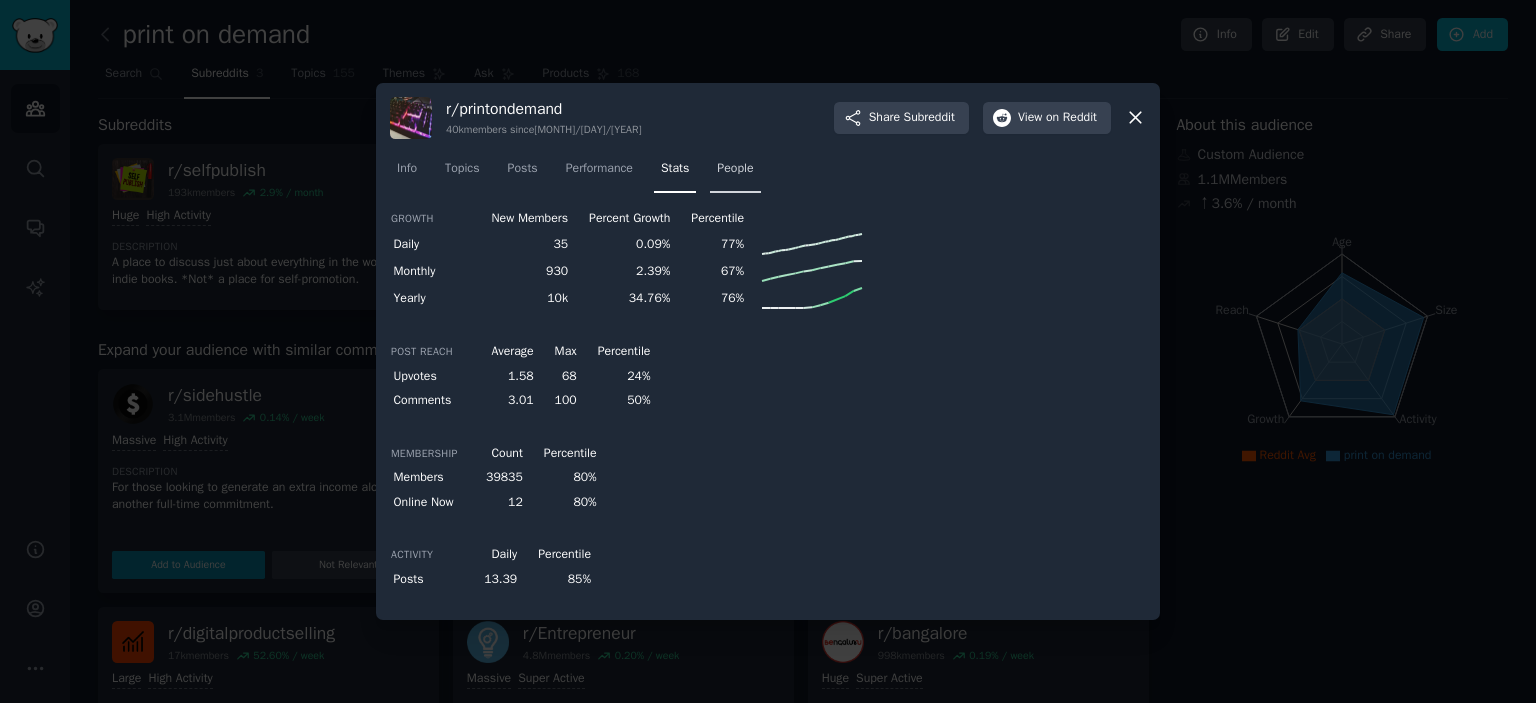 click on "People" at bounding box center (735, 169) 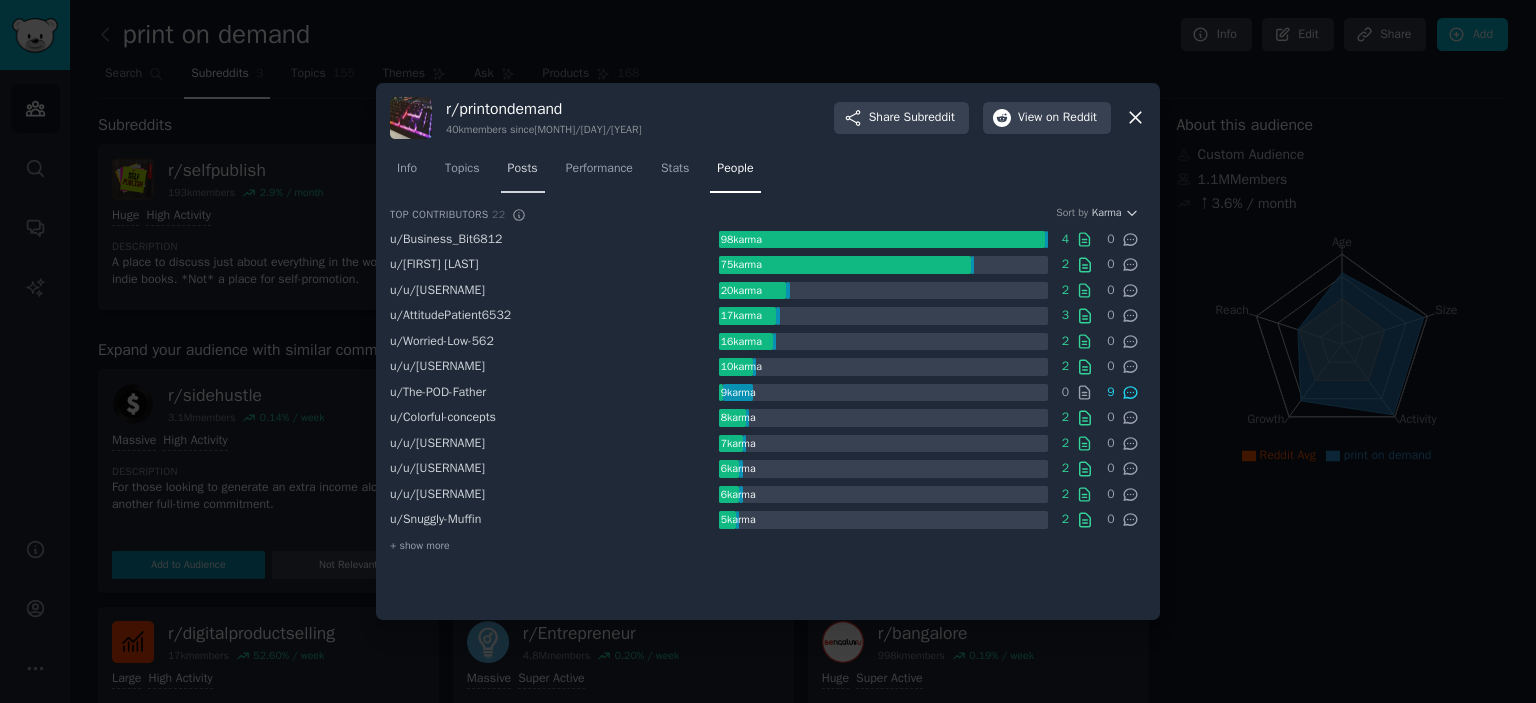 click on "Posts" at bounding box center [523, 173] 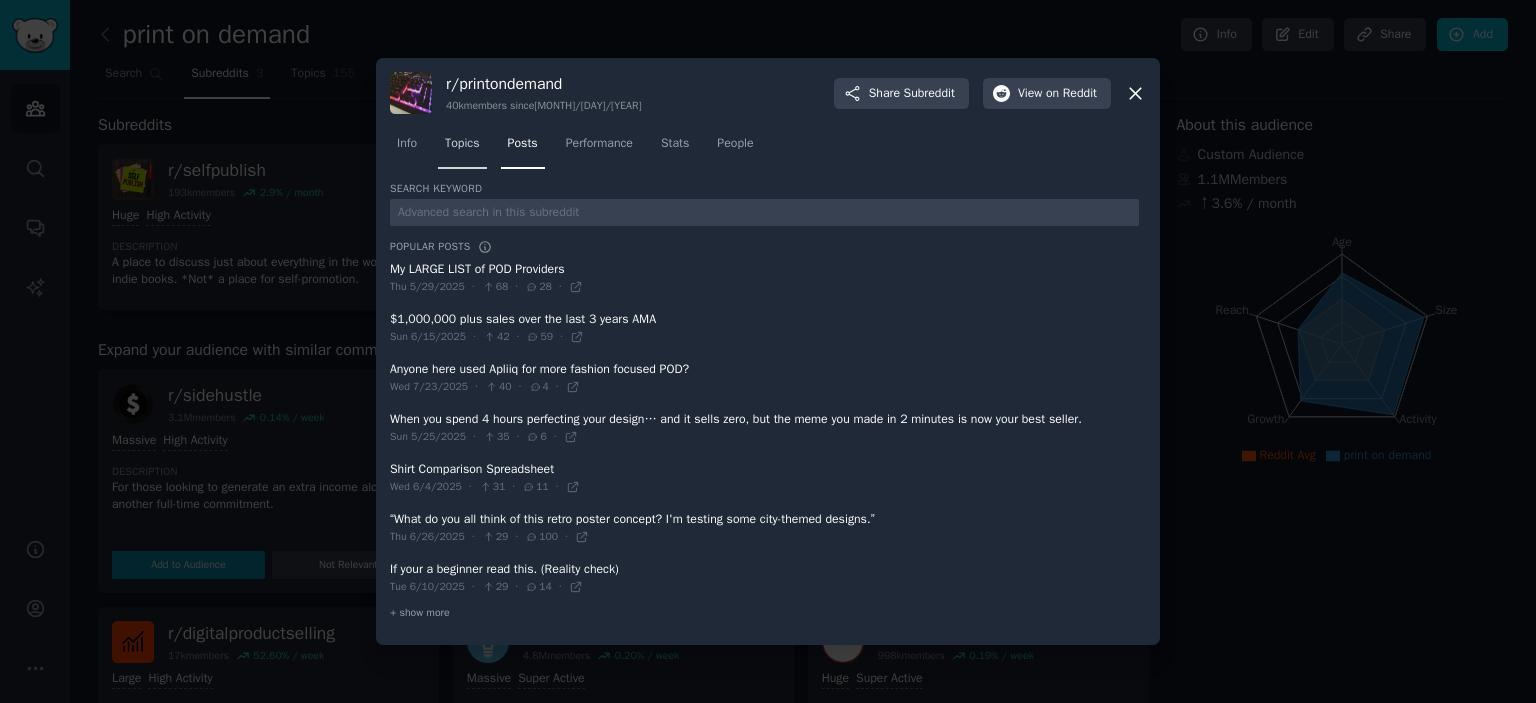 click on "Topics" at bounding box center (462, 144) 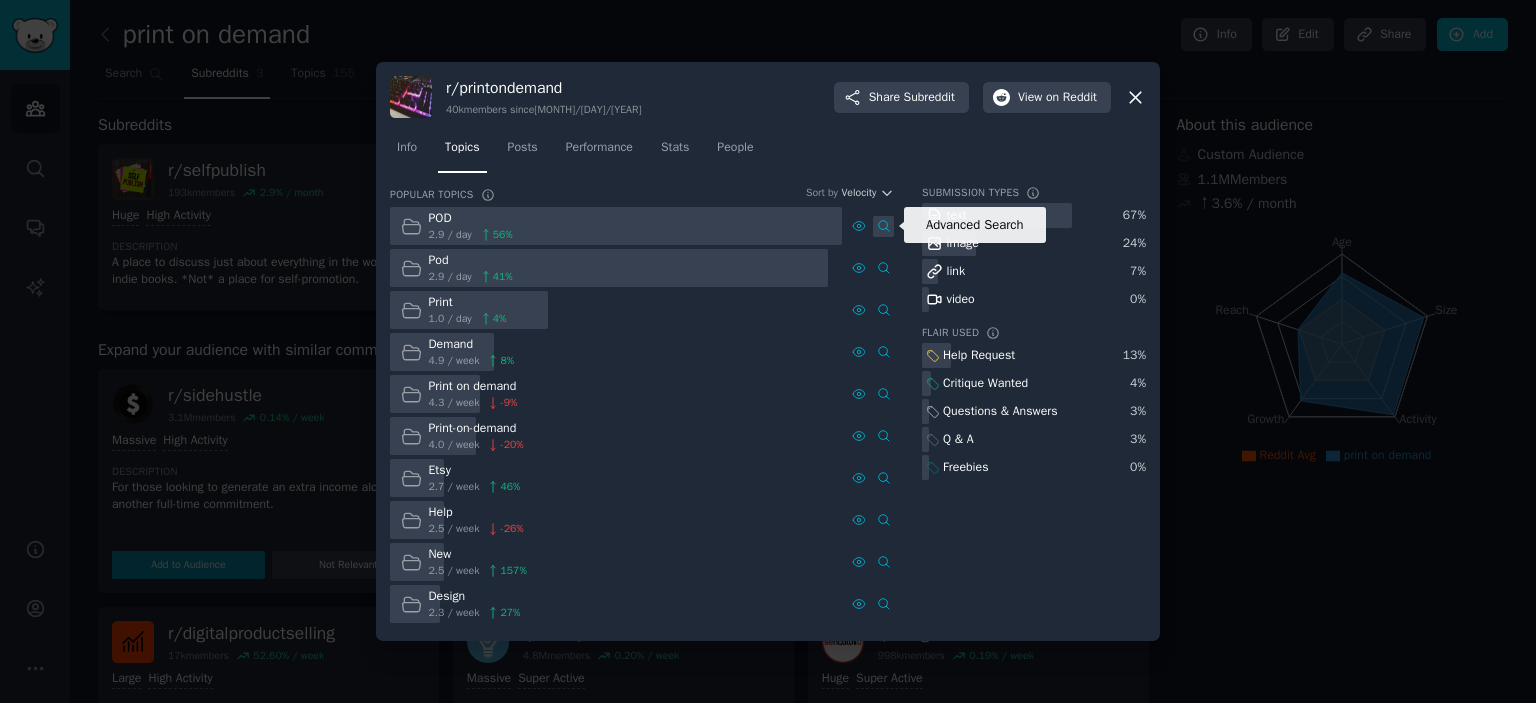click 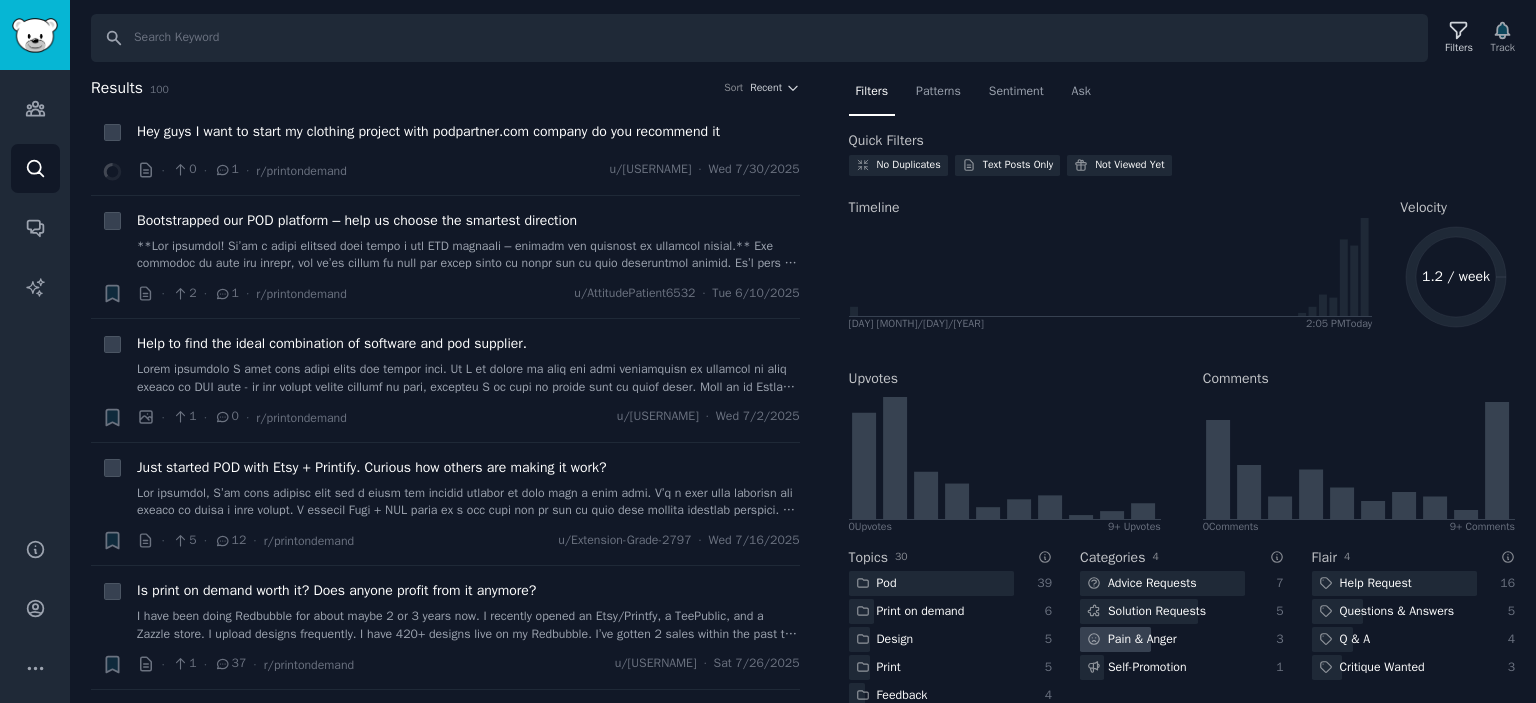 click on "Pain & Anger" 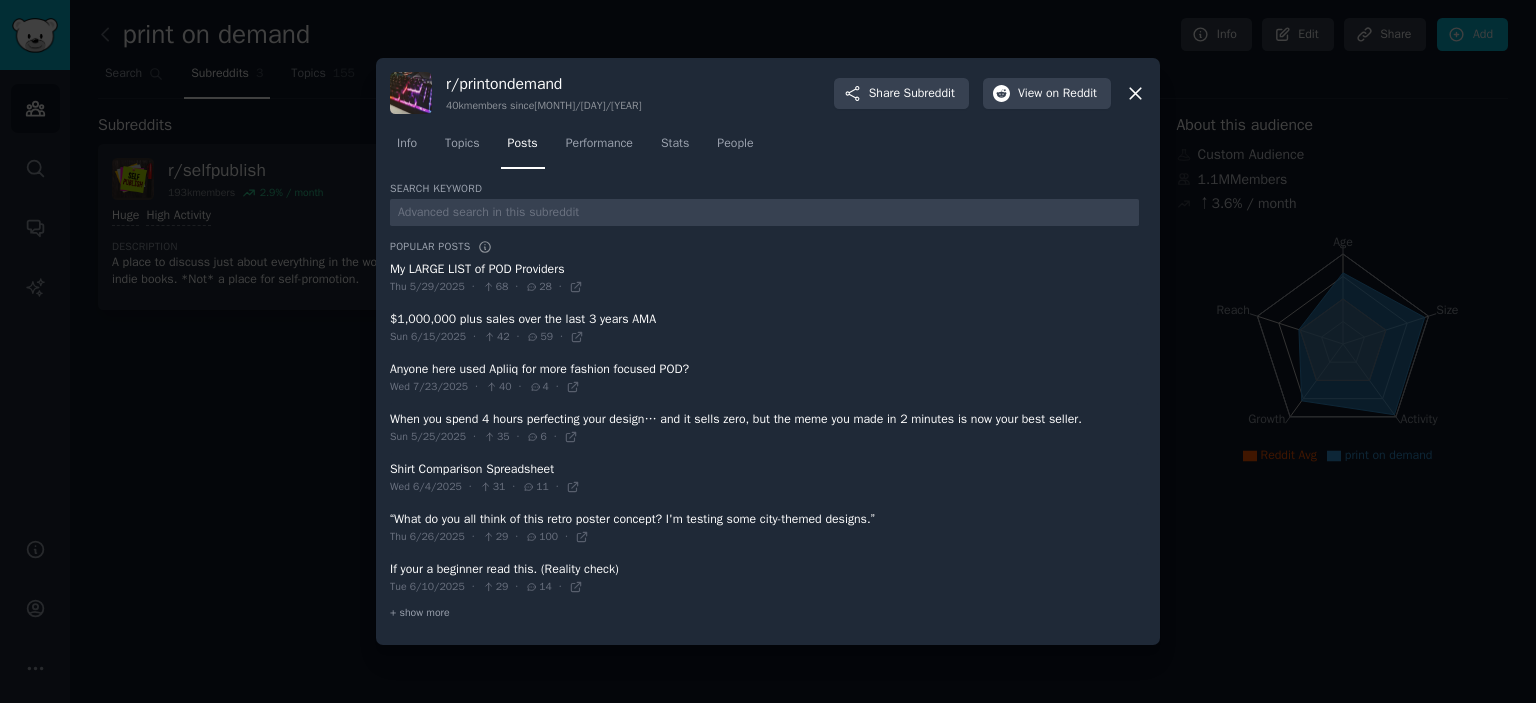 click at bounding box center (768, 351) 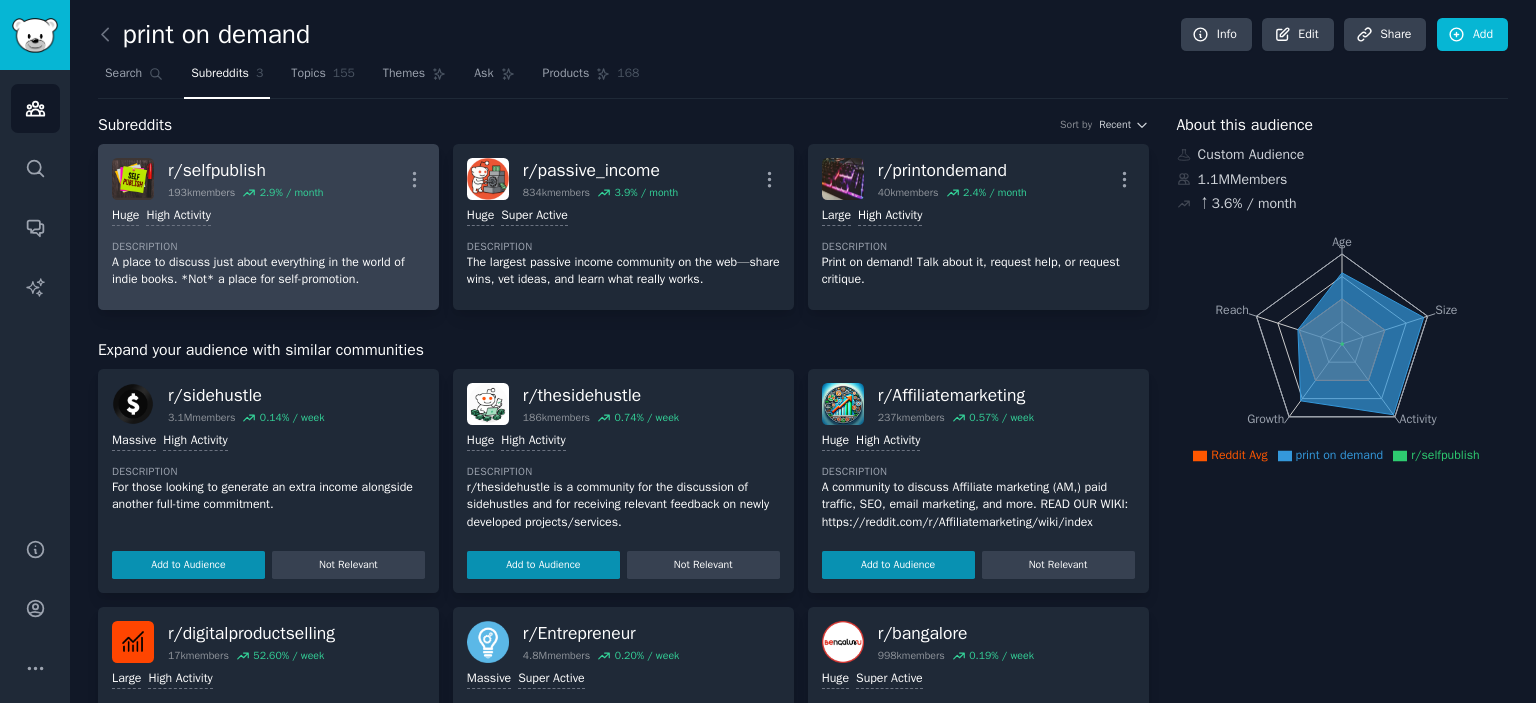 click on "r/ selfpublish 193k  members 2.9 % / month More" at bounding box center (268, 179) 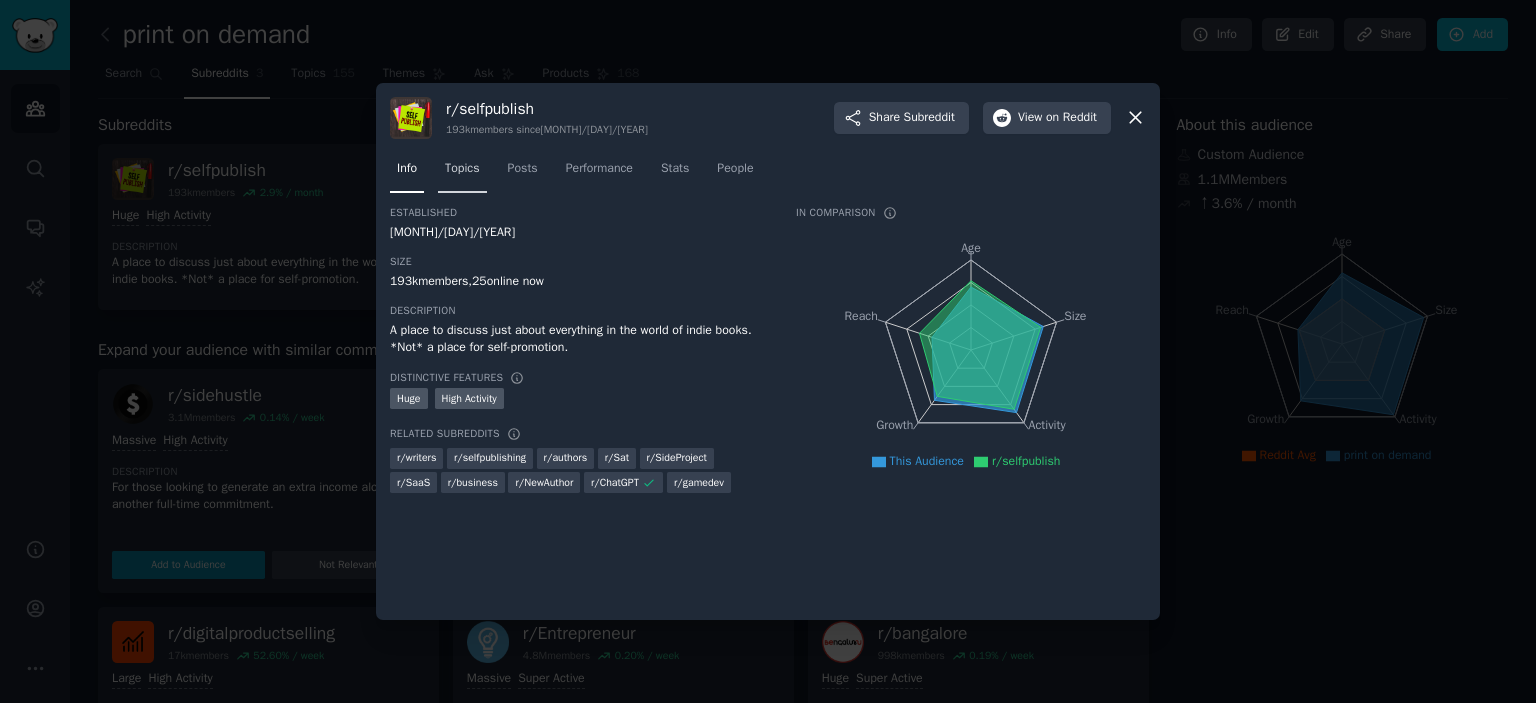 click on "Topics" at bounding box center (462, 169) 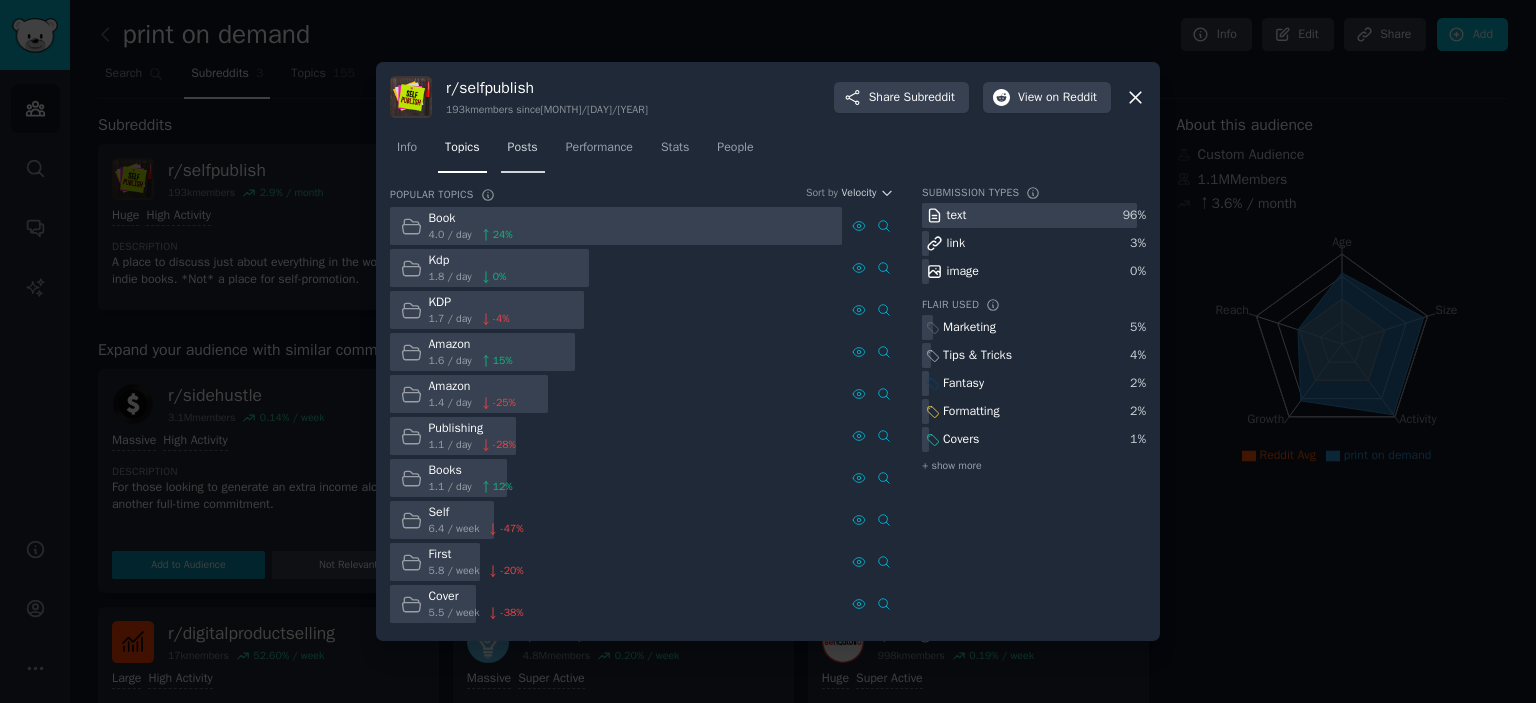 click on "Posts" at bounding box center [523, 152] 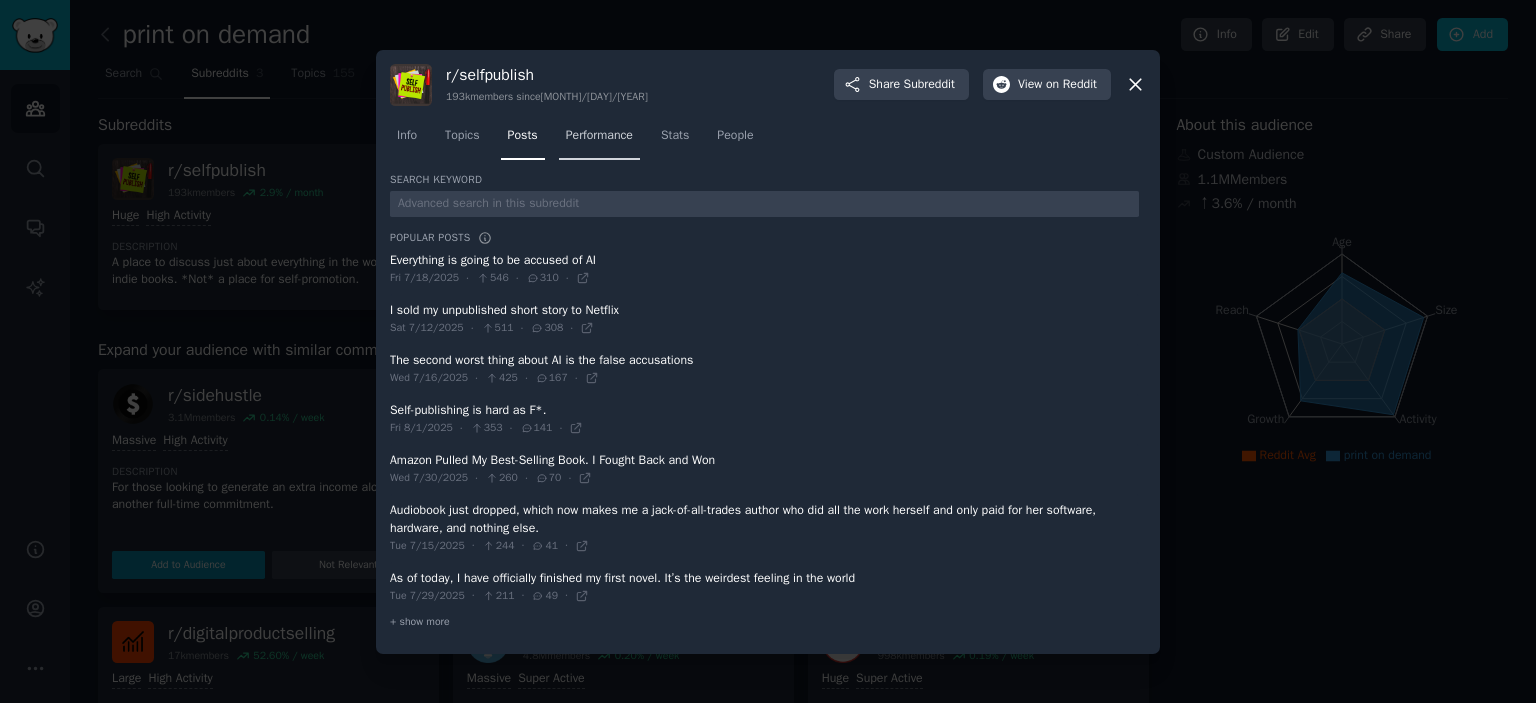 click on "Performance" at bounding box center (599, 140) 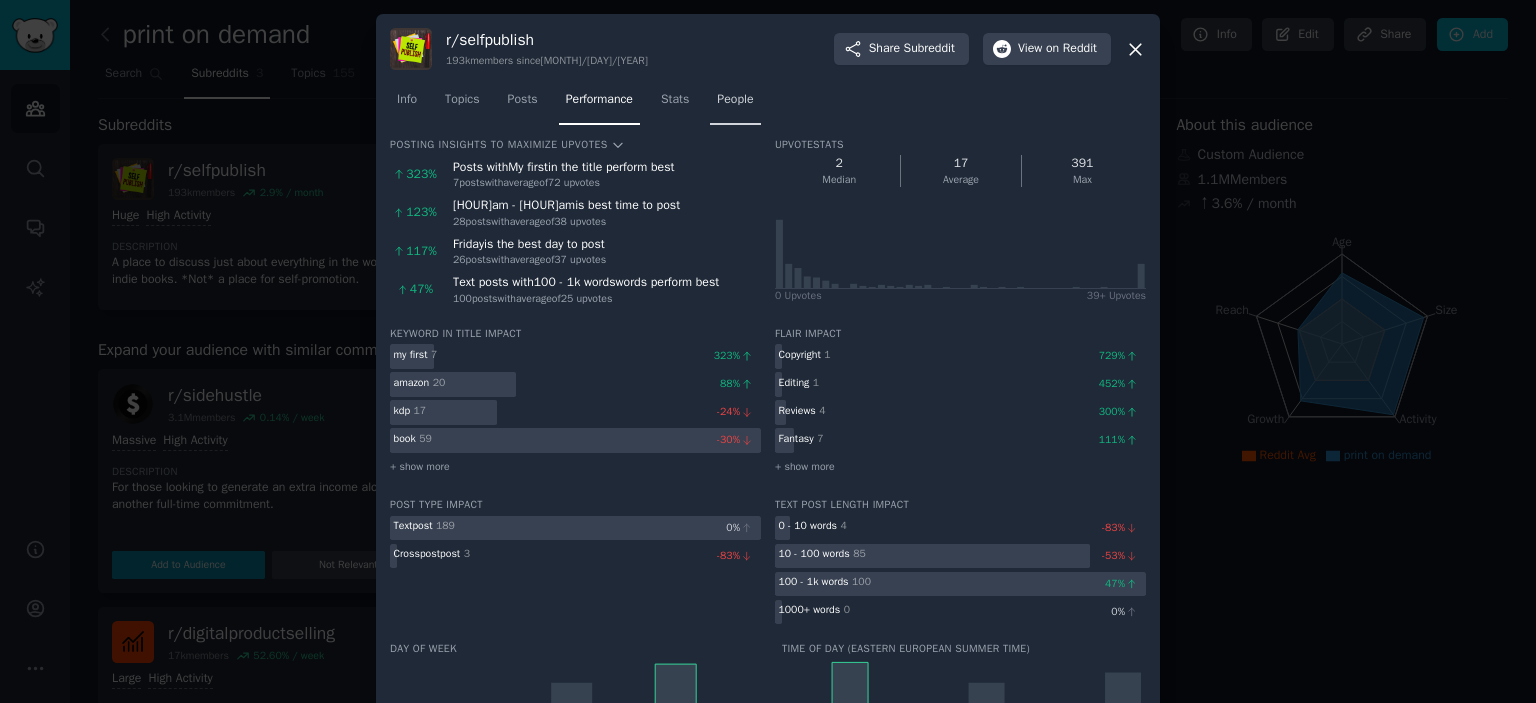 click on "People" at bounding box center (735, 104) 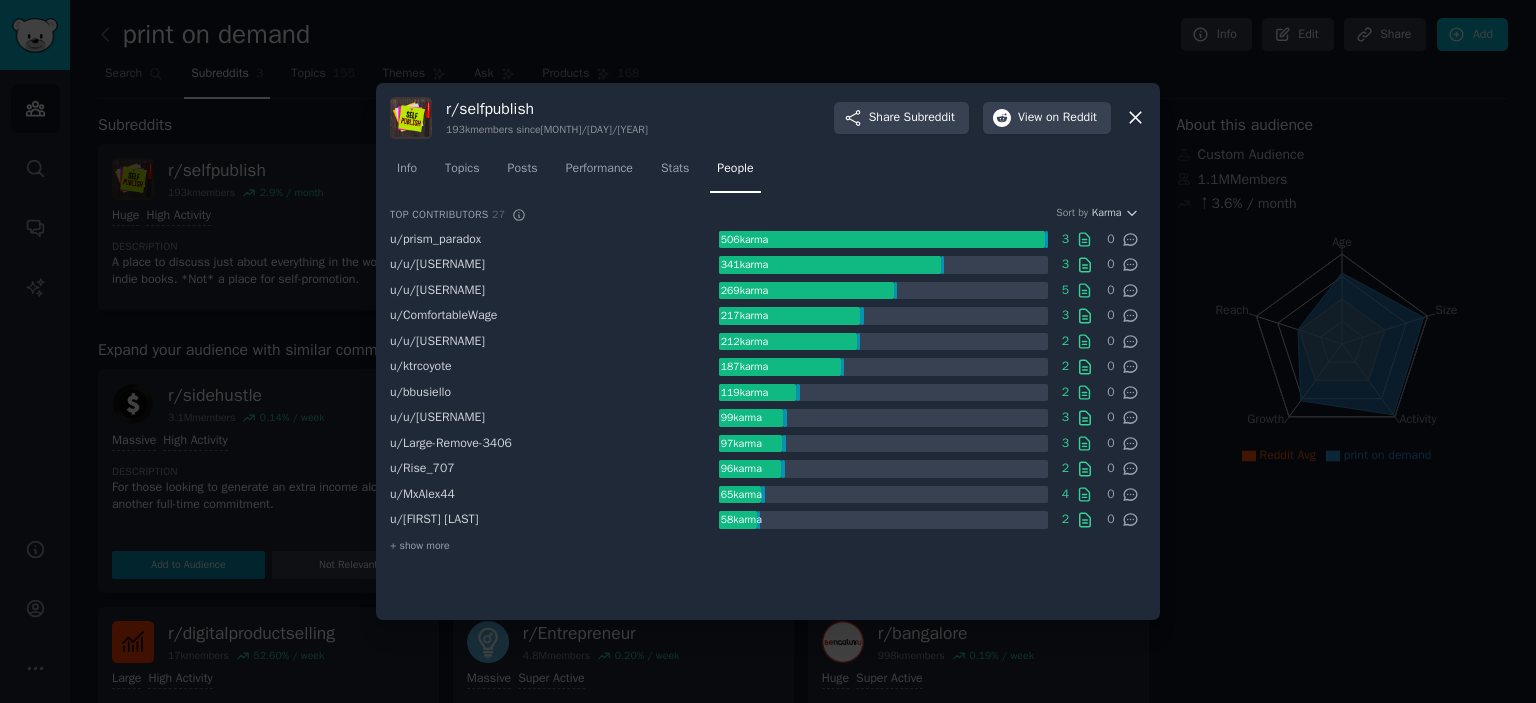 click at bounding box center [768, 351] 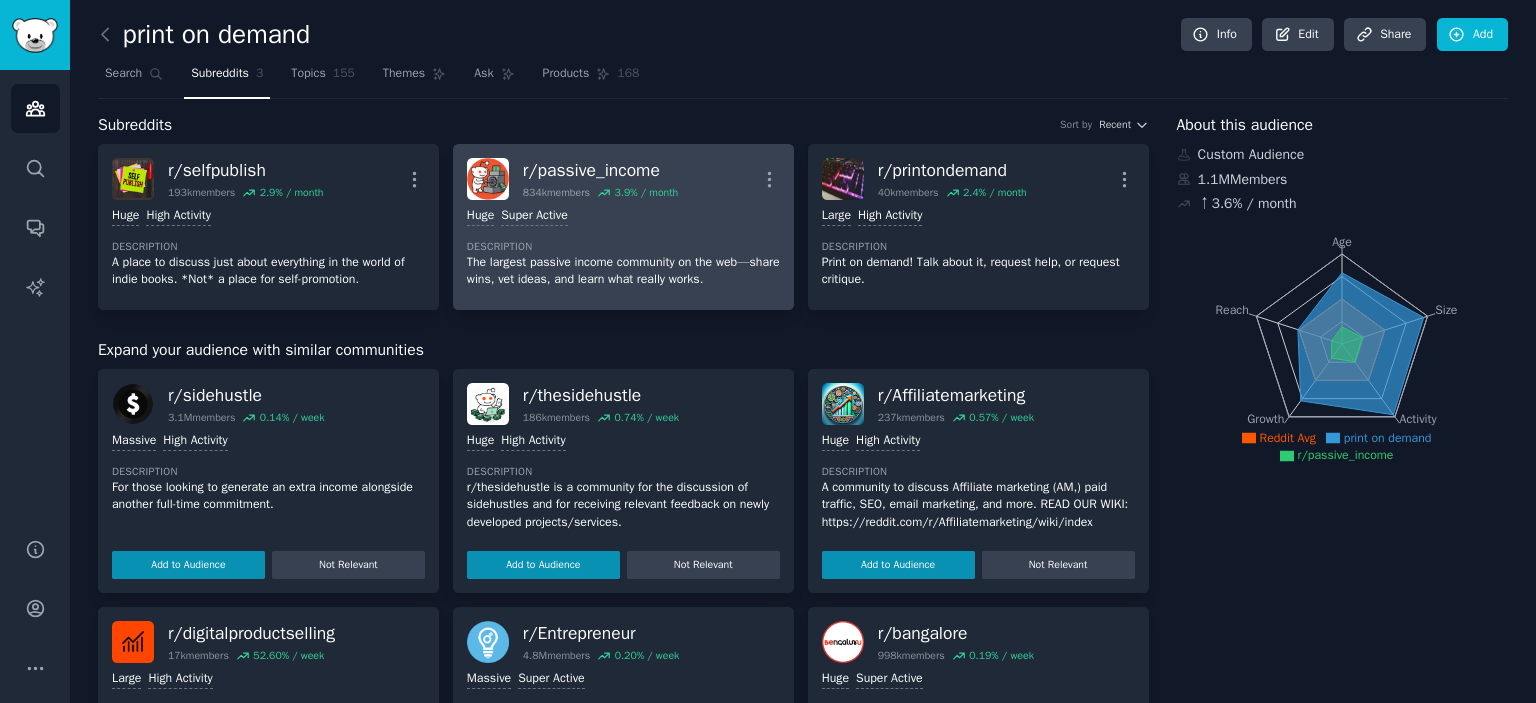 click on "Huge Super Active Description The largest passive income community on the web—share wins, vet ideas, and learn what really works." at bounding box center (623, 248) 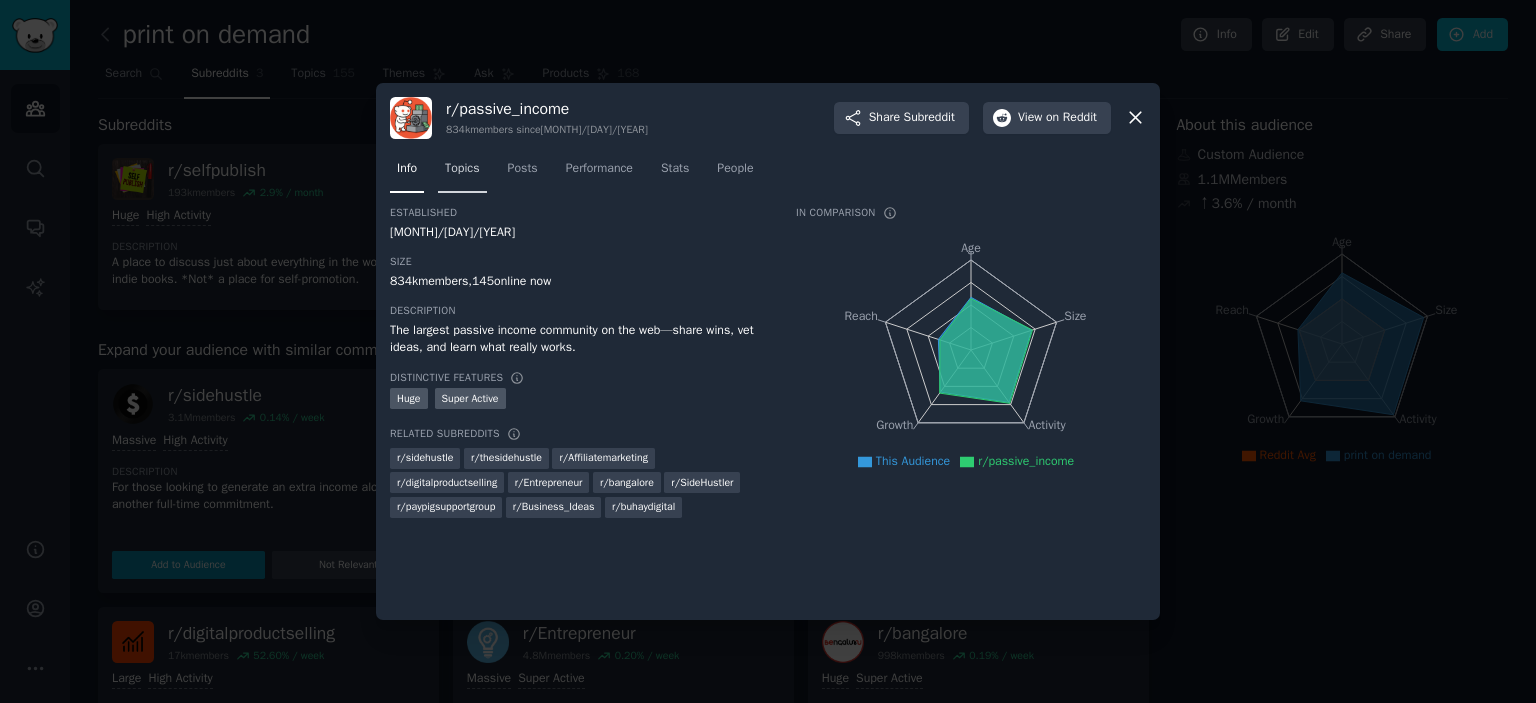 click on "Topics" at bounding box center (462, 169) 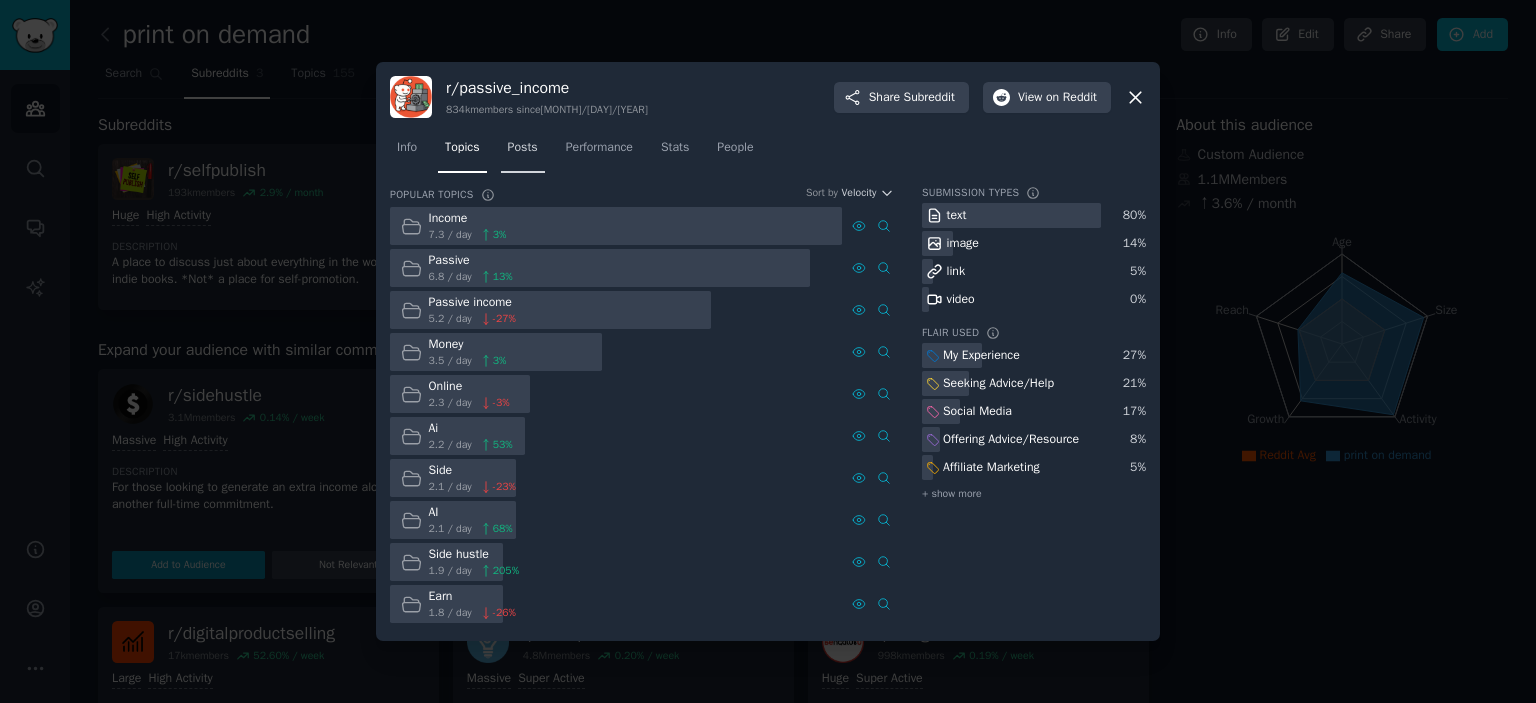 click on "Posts" at bounding box center (523, 152) 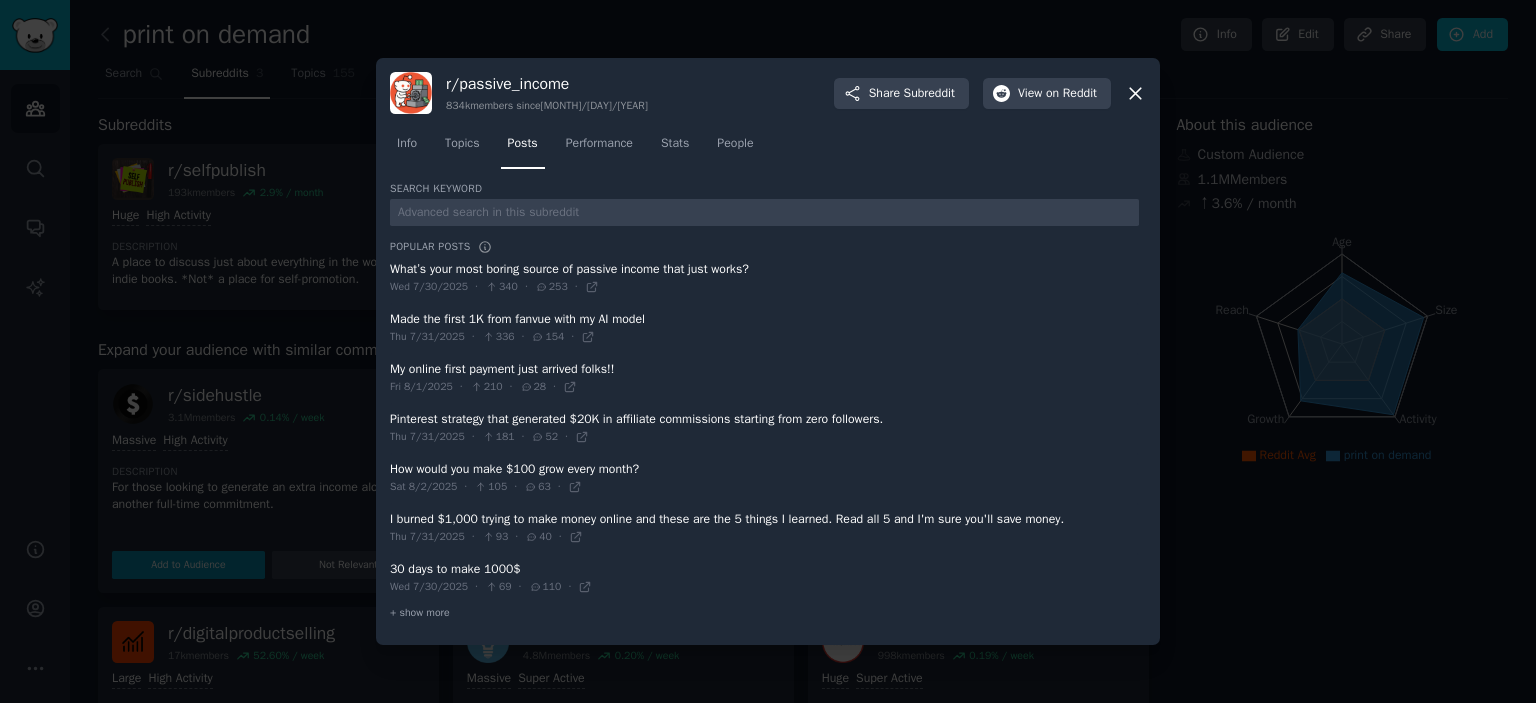 click at bounding box center [764, 278] 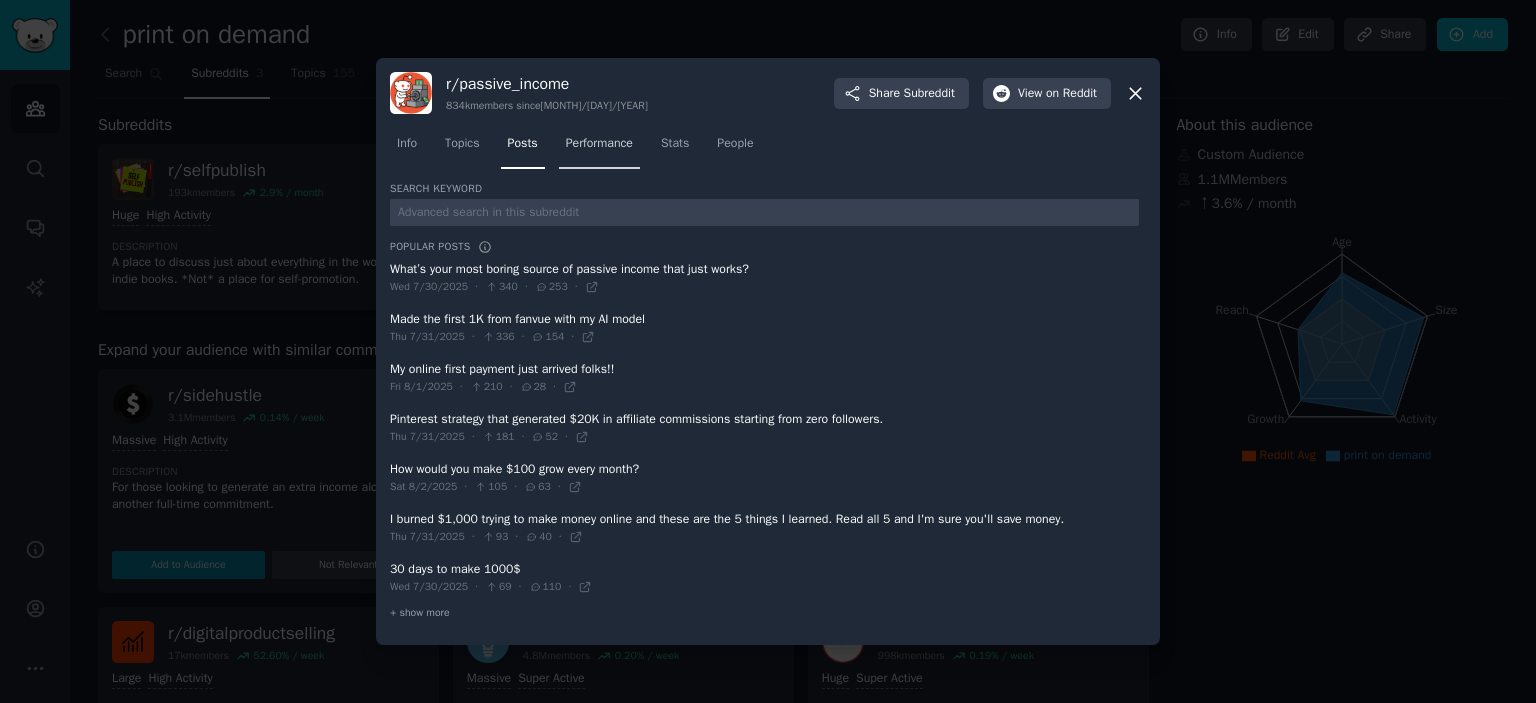 click on "Performance" at bounding box center [599, 148] 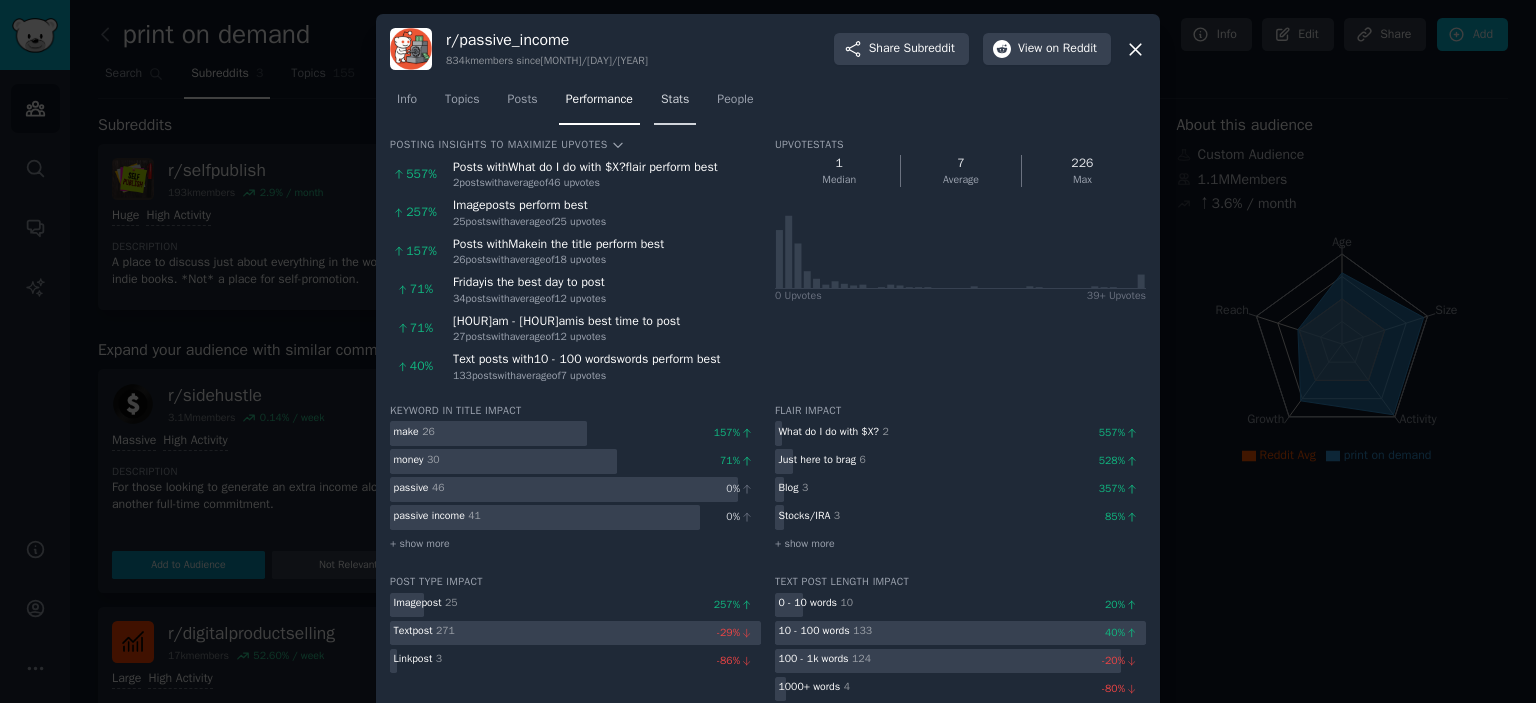 click on "Stats" at bounding box center (675, 100) 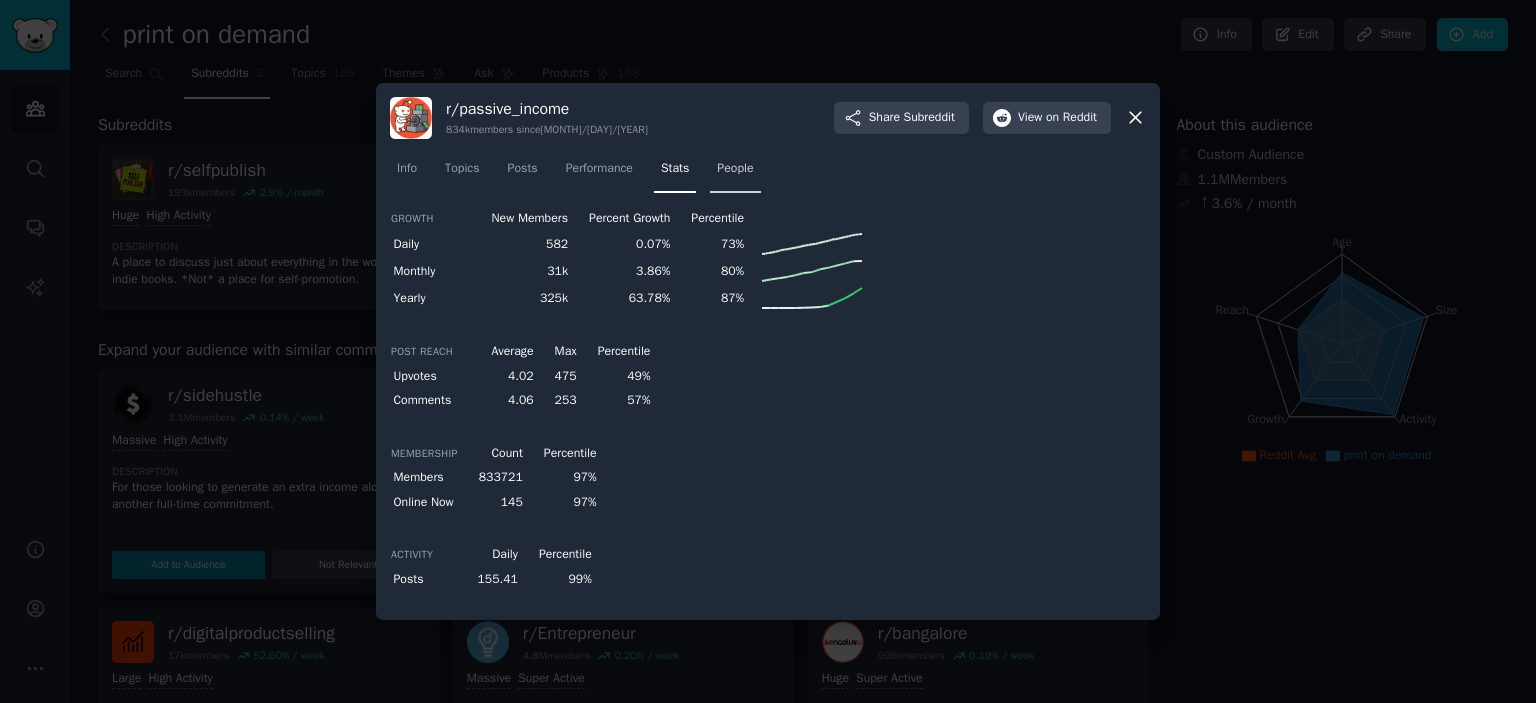 click on "People" at bounding box center (735, 169) 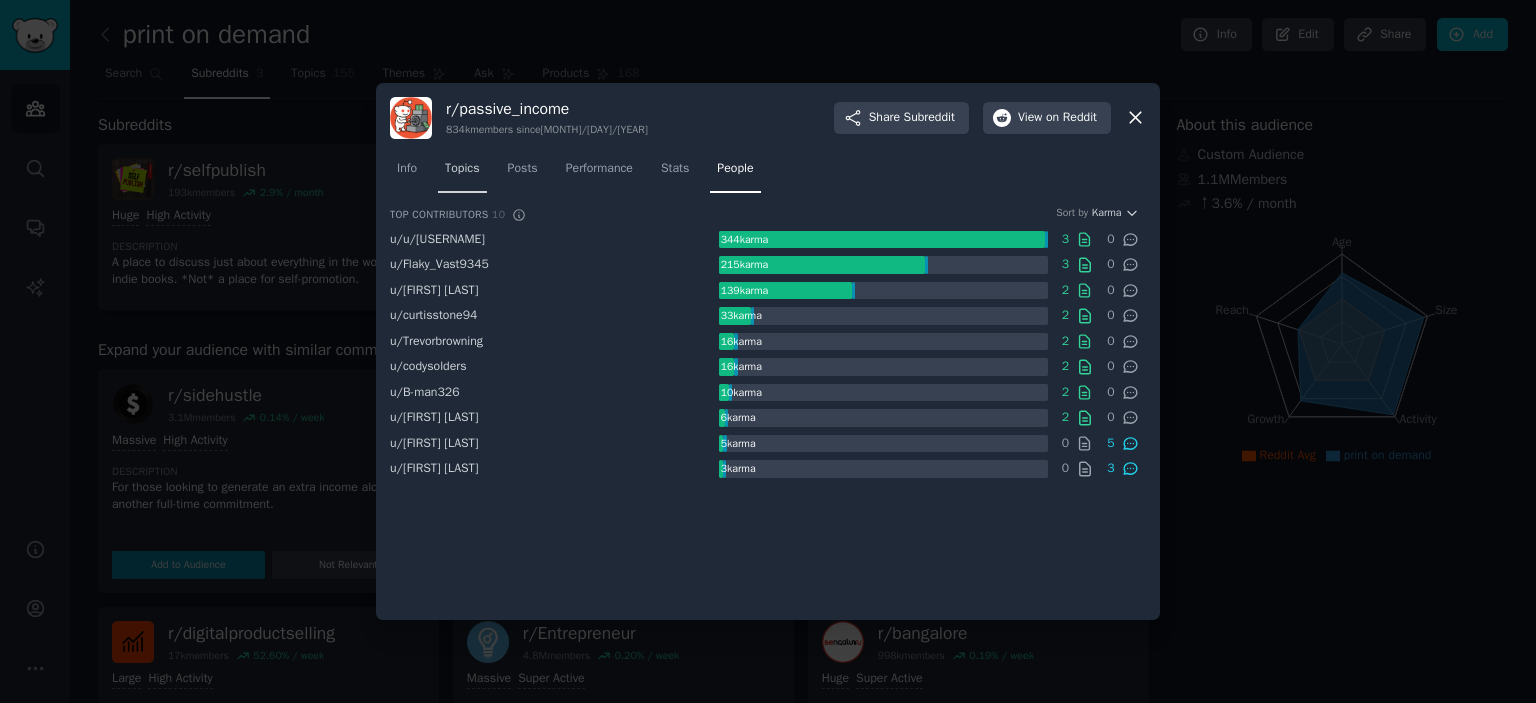 click on "Topics" at bounding box center [462, 173] 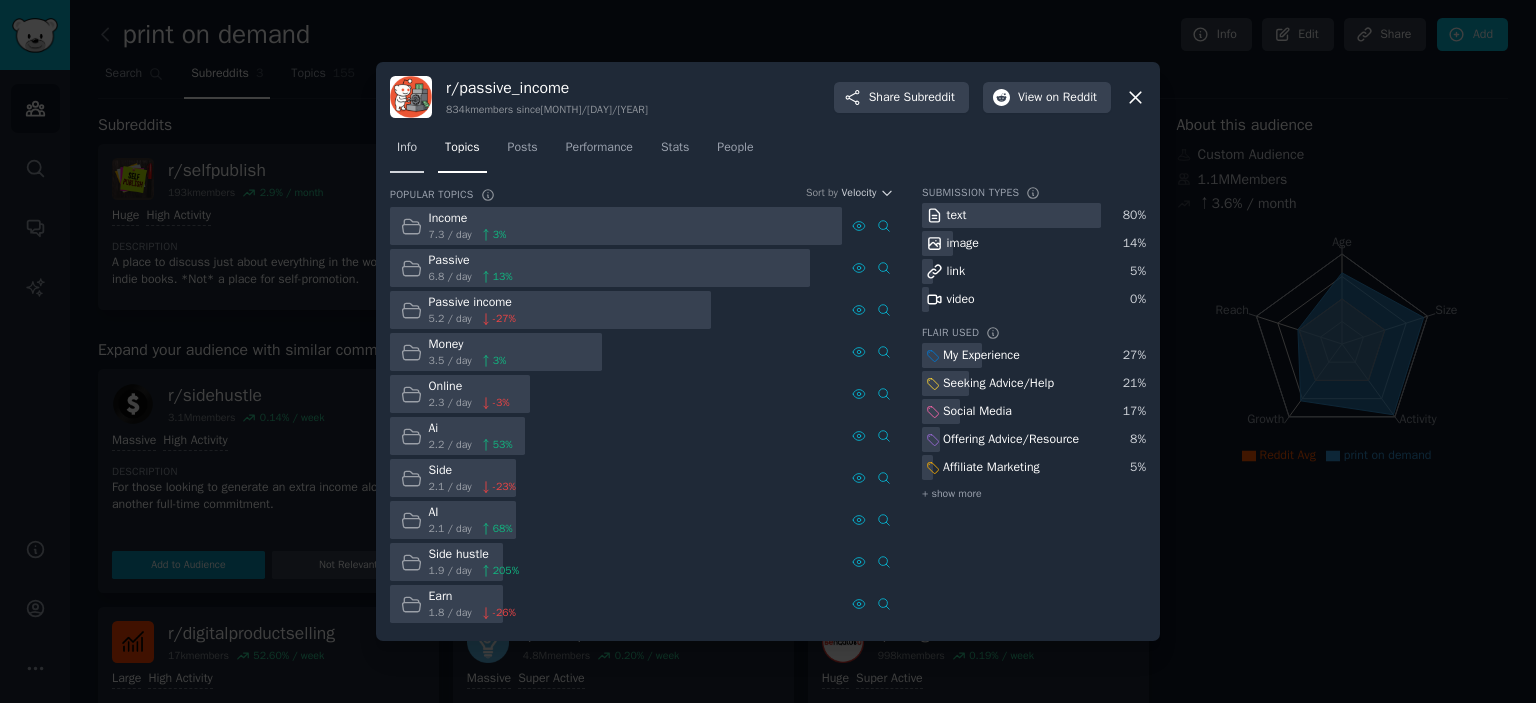 click on "Info" at bounding box center (407, 152) 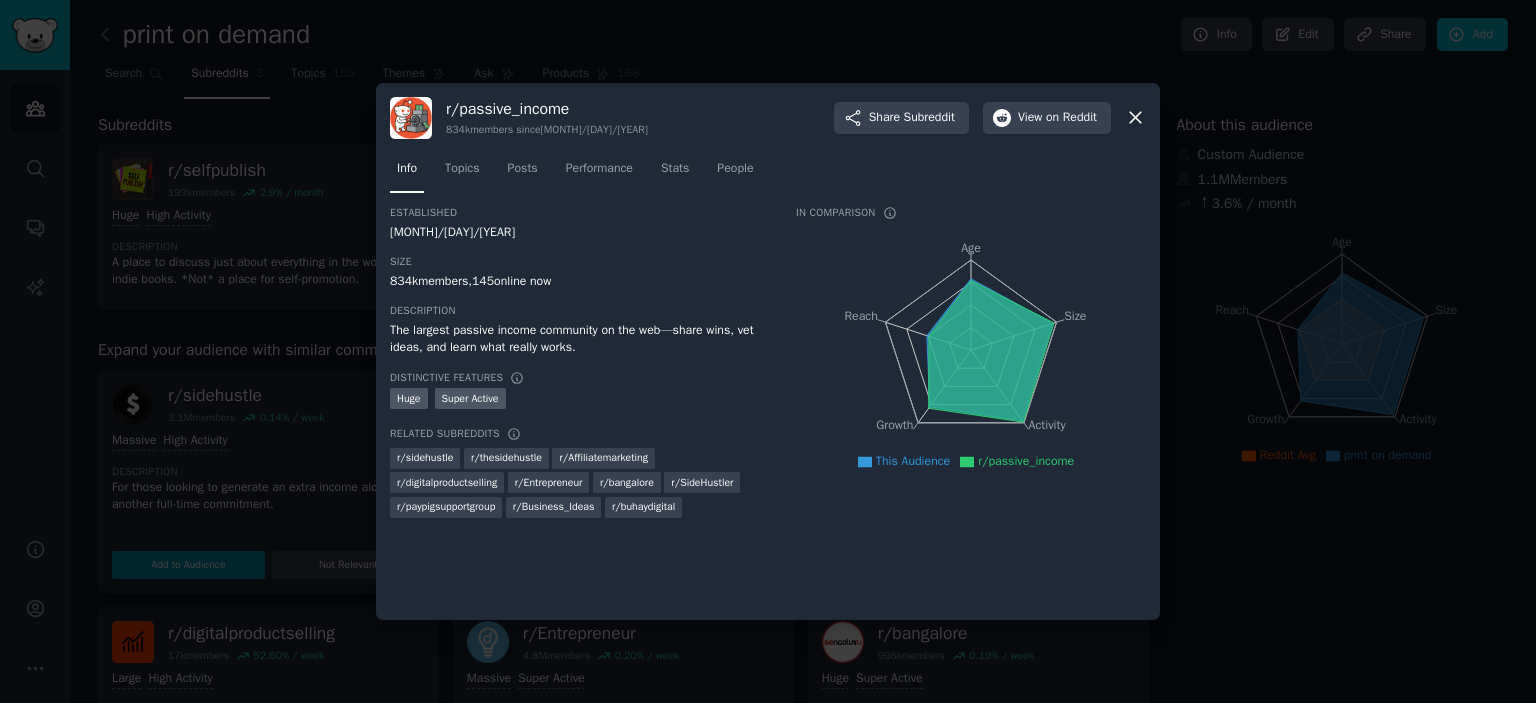 click at bounding box center (768, 351) 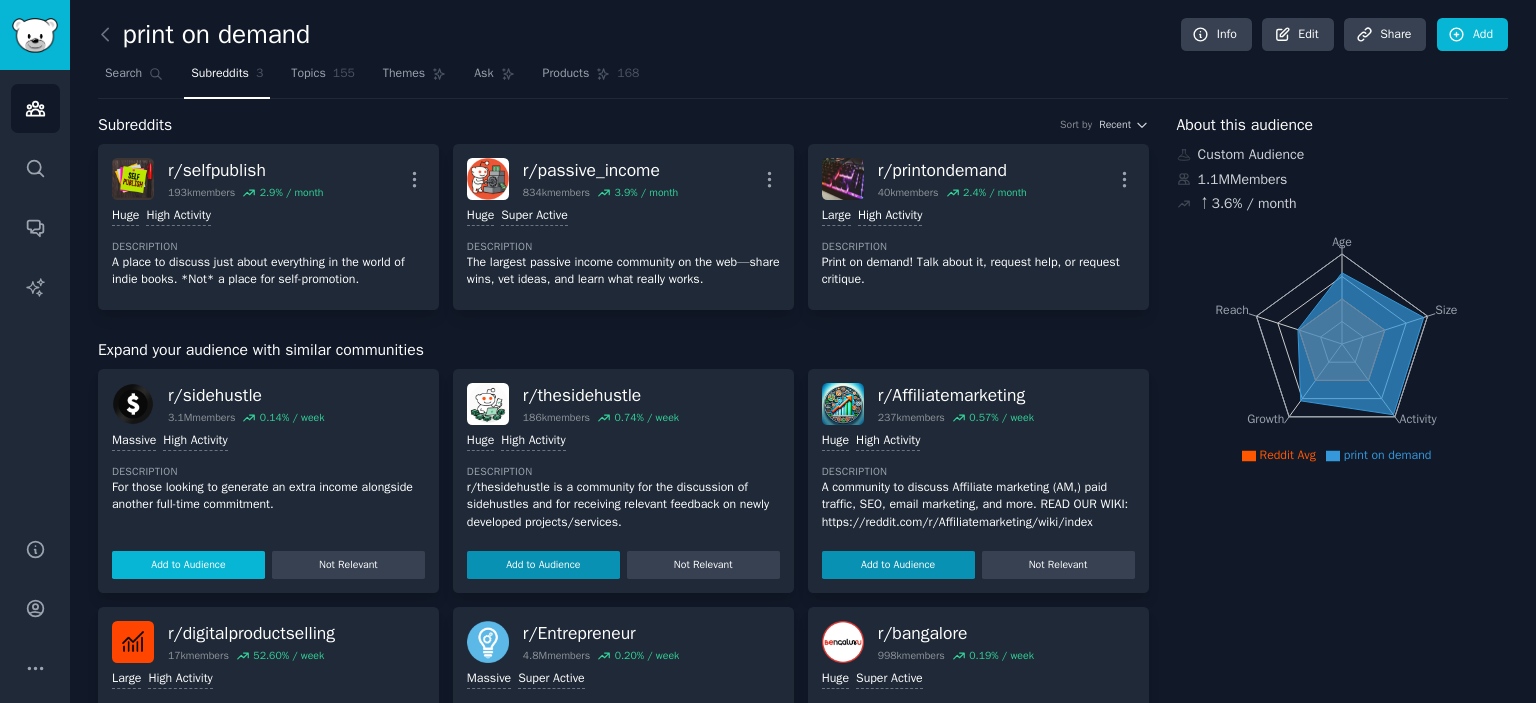 click on "Add to Audience" at bounding box center [188, 565] 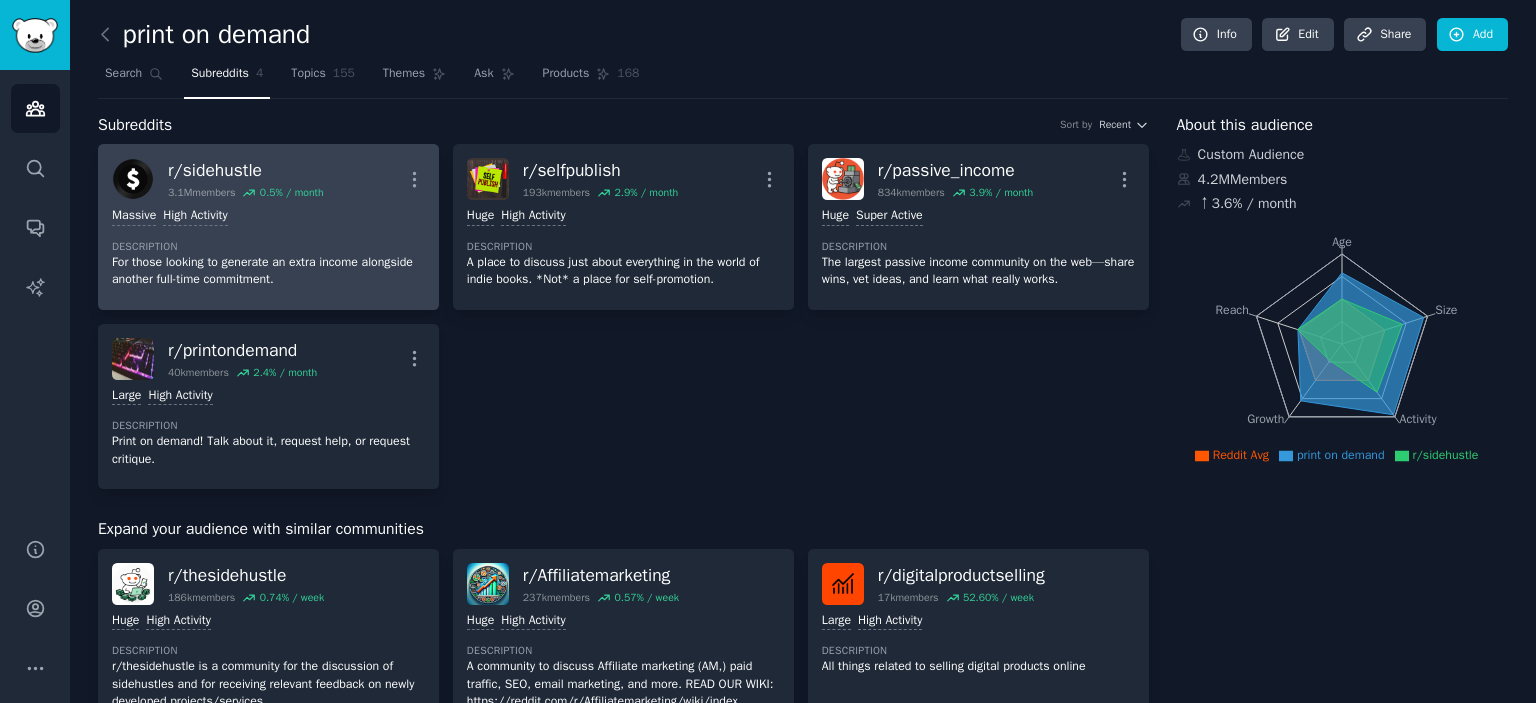 click on "Massive High Activity Description For those looking to generate an extra income alongside another full-time commitment." at bounding box center (268, 248) 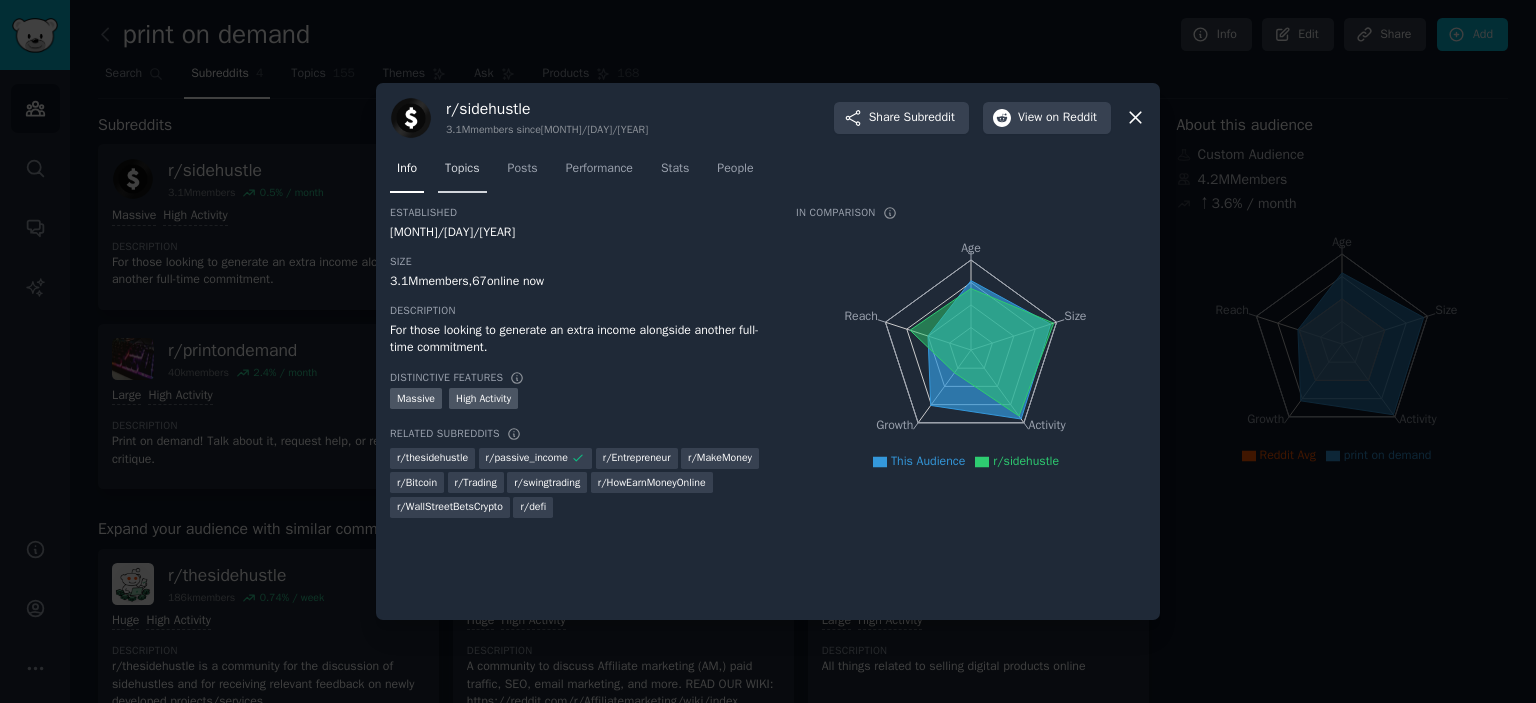 click on "Topics" at bounding box center [462, 173] 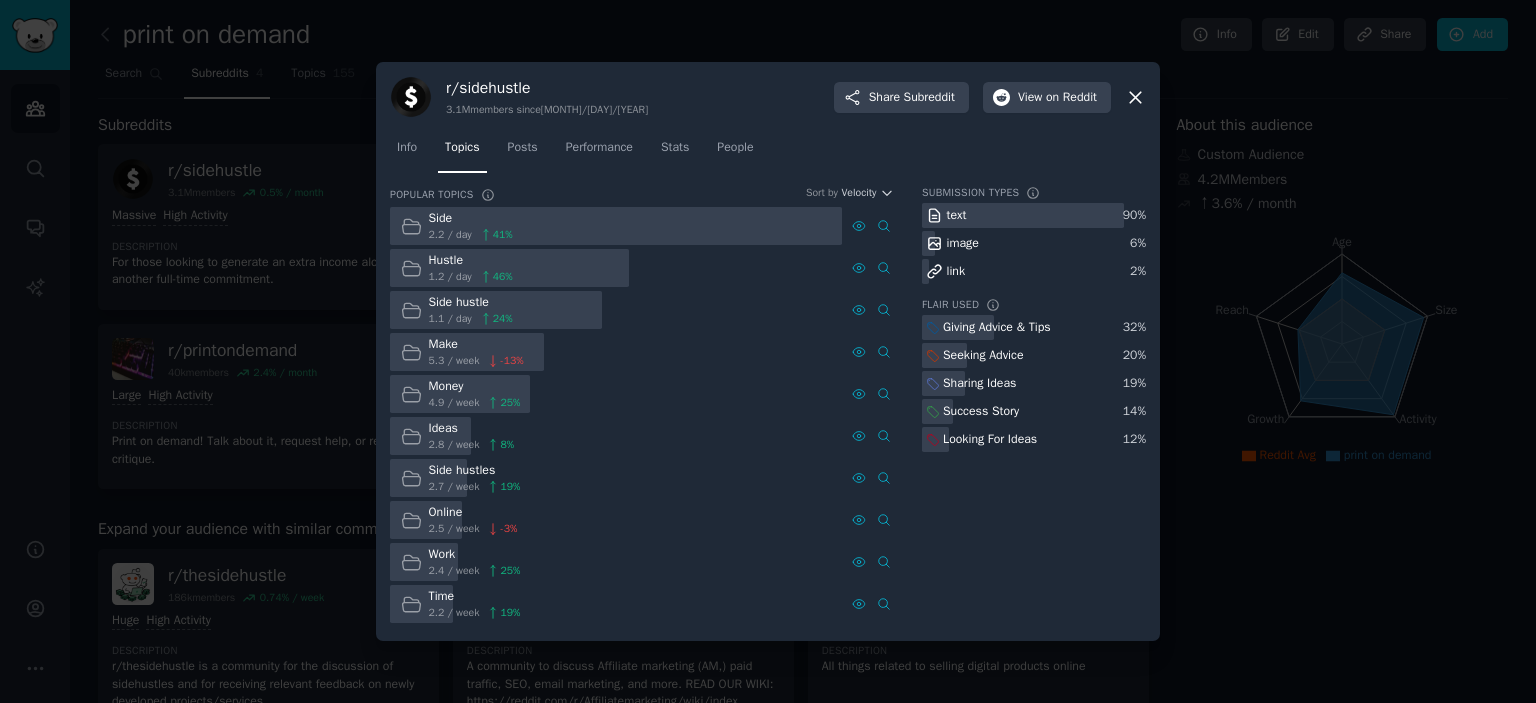 click on "Info Topics Posts Performance Stats People" at bounding box center (768, 152) 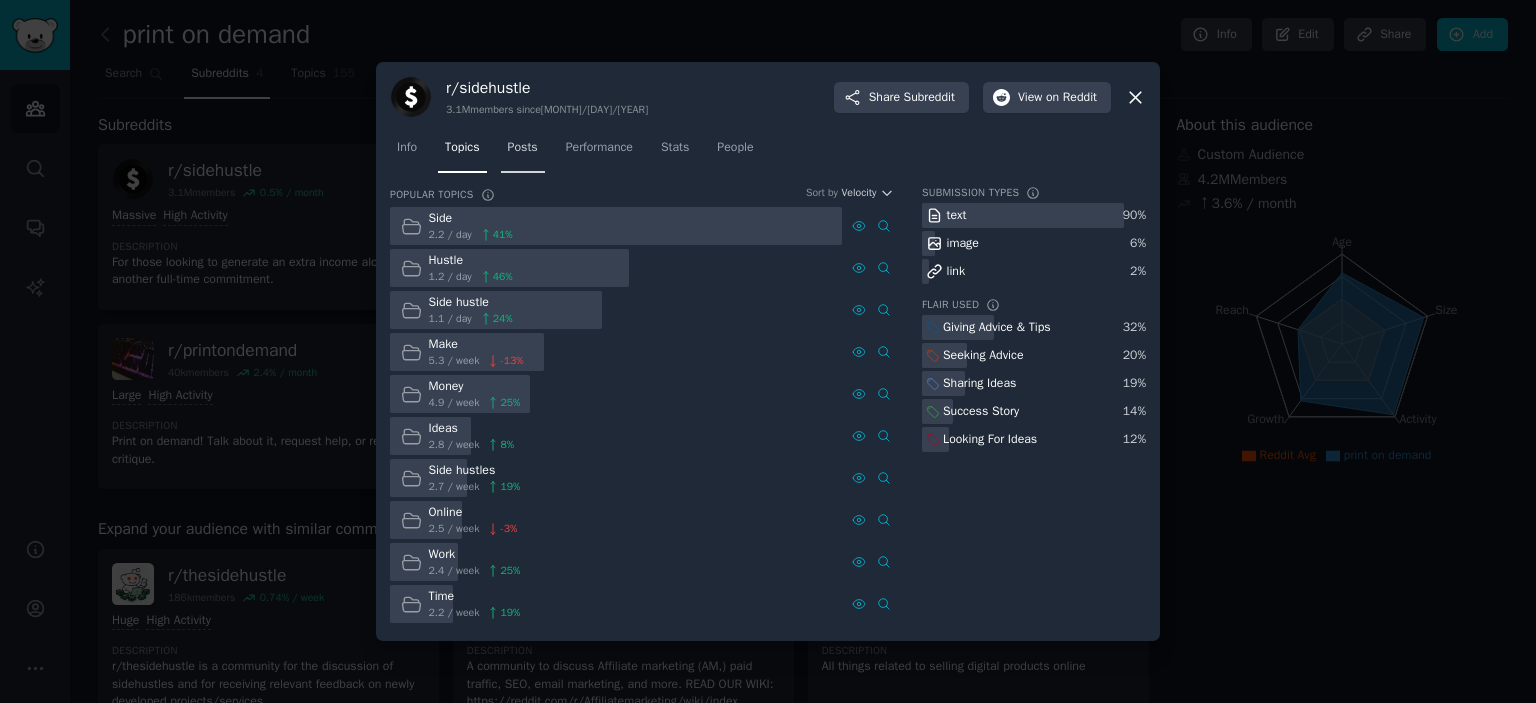 click on "Posts" at bounding box center [523, 148] 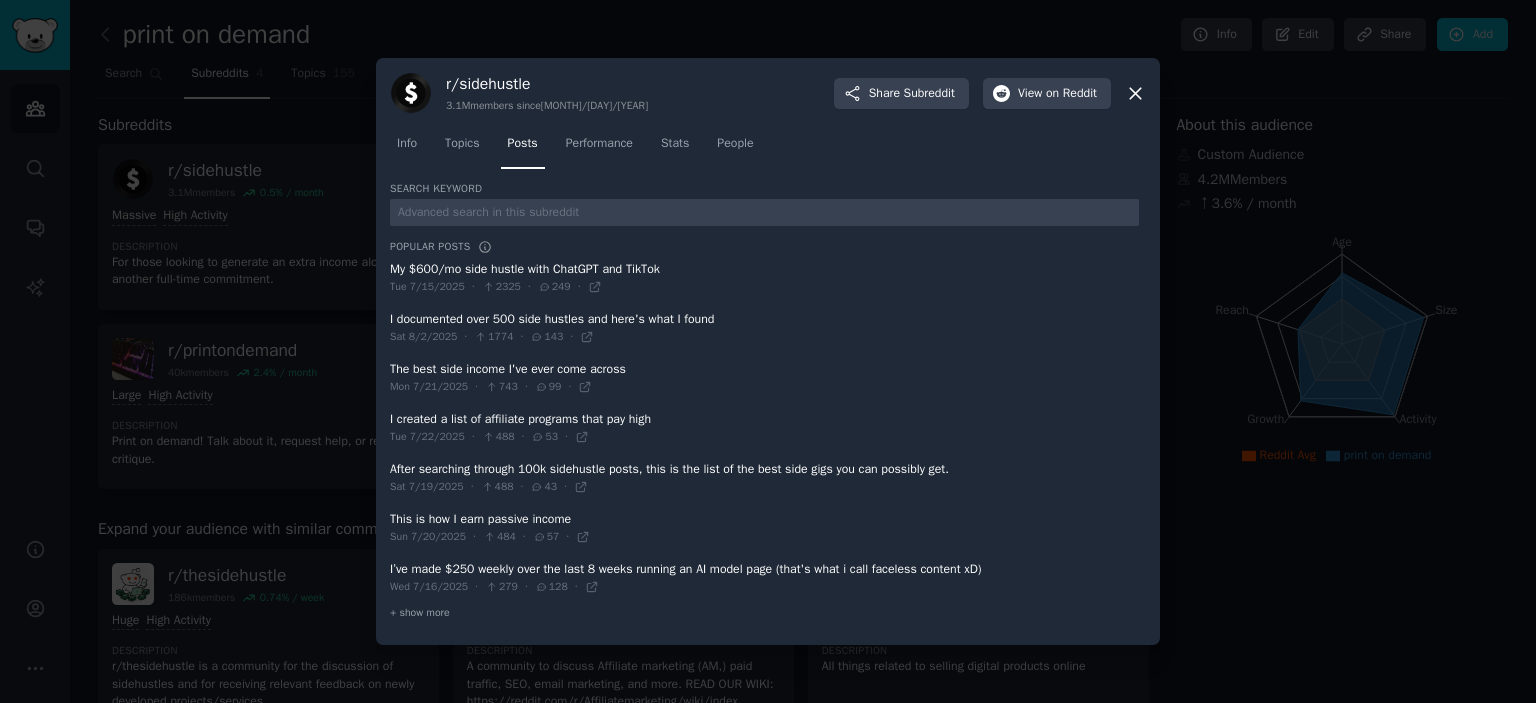 click at bounding box center [768, 351] 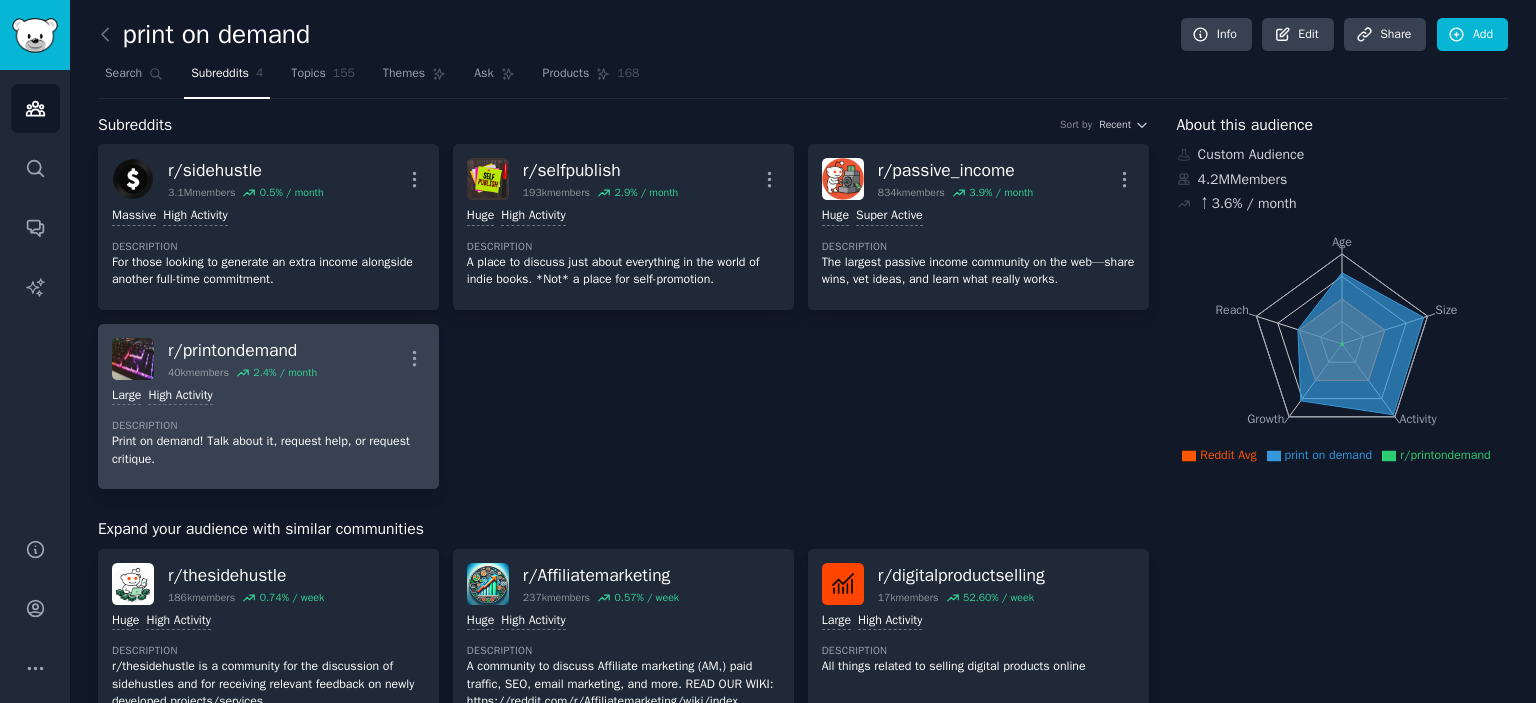 click on "r/ printondemand 40k  members 2.4 % / month More Large High Activity Description Print on demand! Talk about it, request help, or request critique." at bounding box center (268, 407) 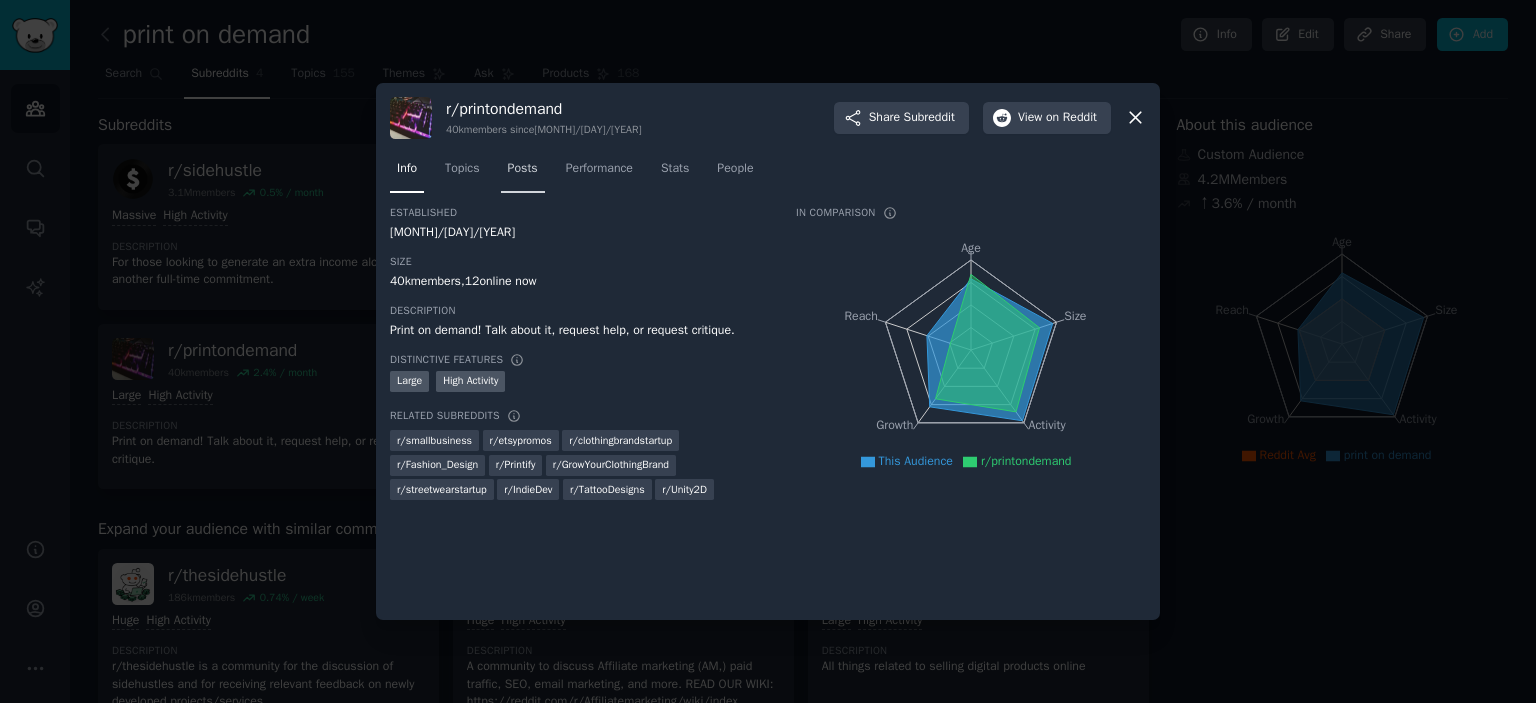 click on "Posts" at bounding box center [523, 169] 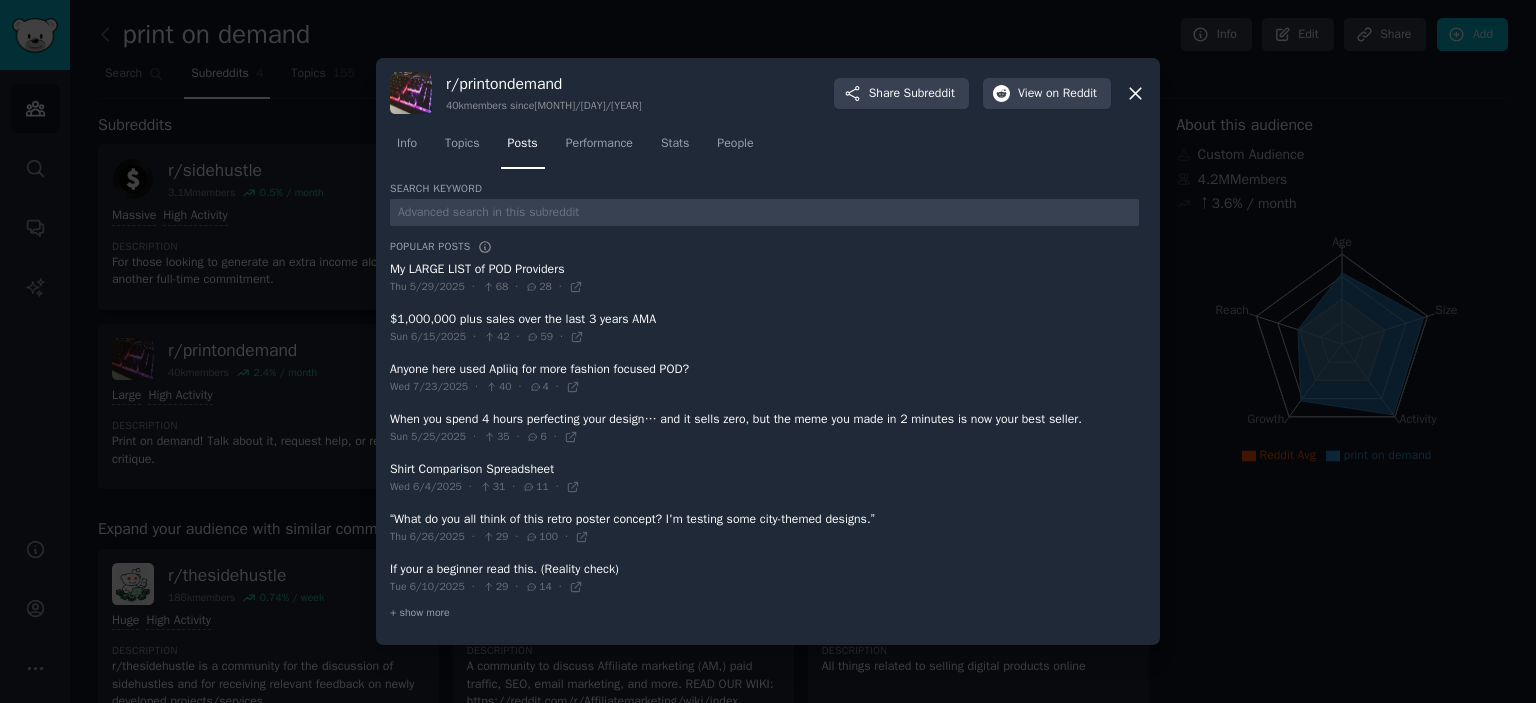 click at bounding box center (768, 351) 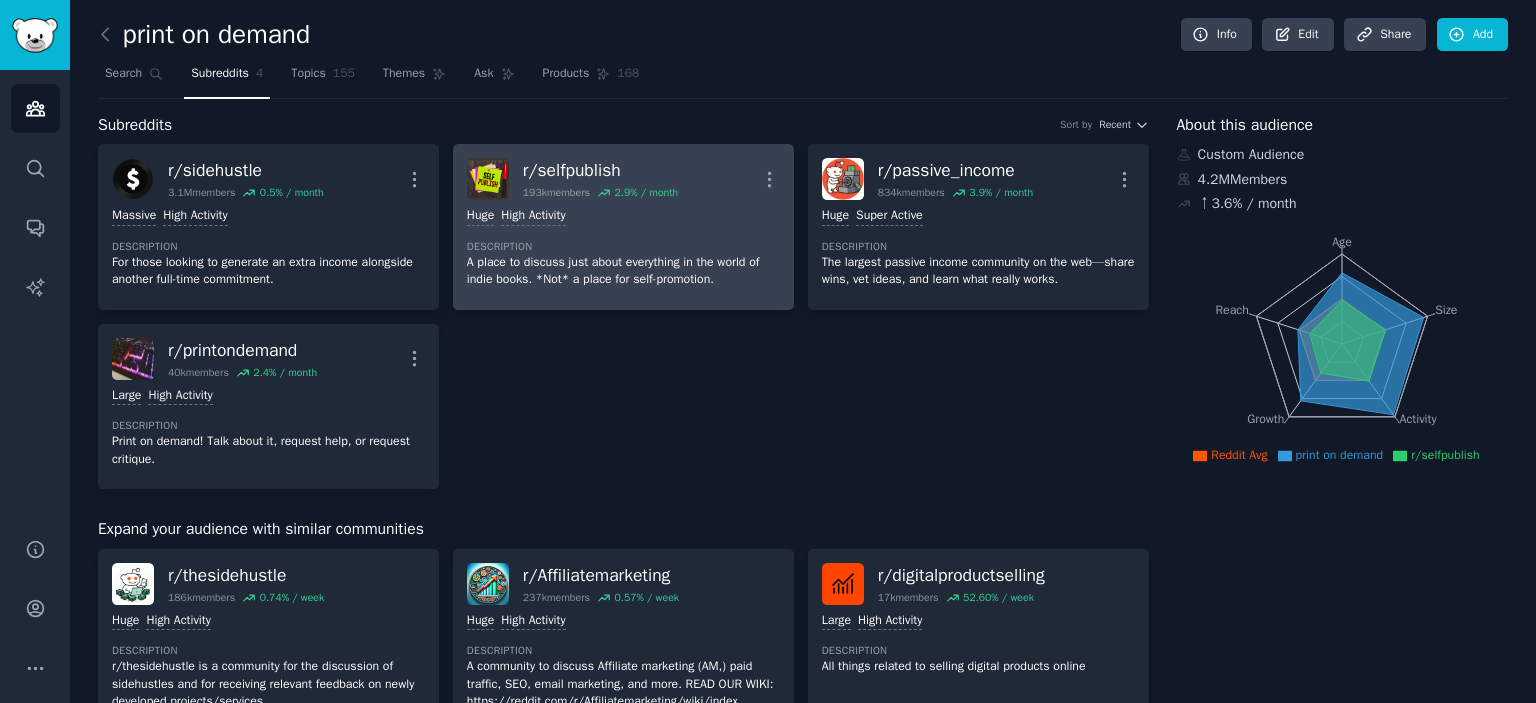 click on "Description" at bounding box center [623, 247] 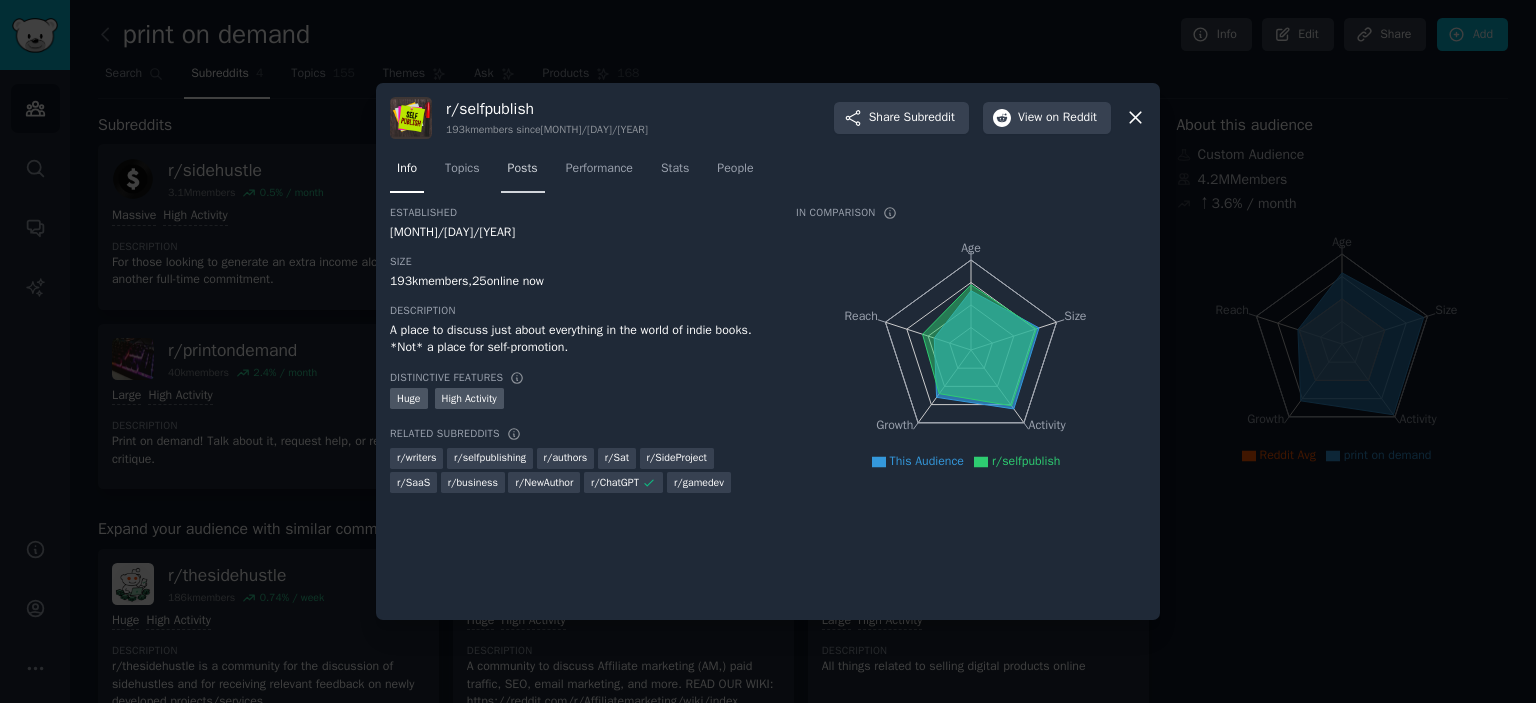 click on "Posts" at bounding box center (523, 169) 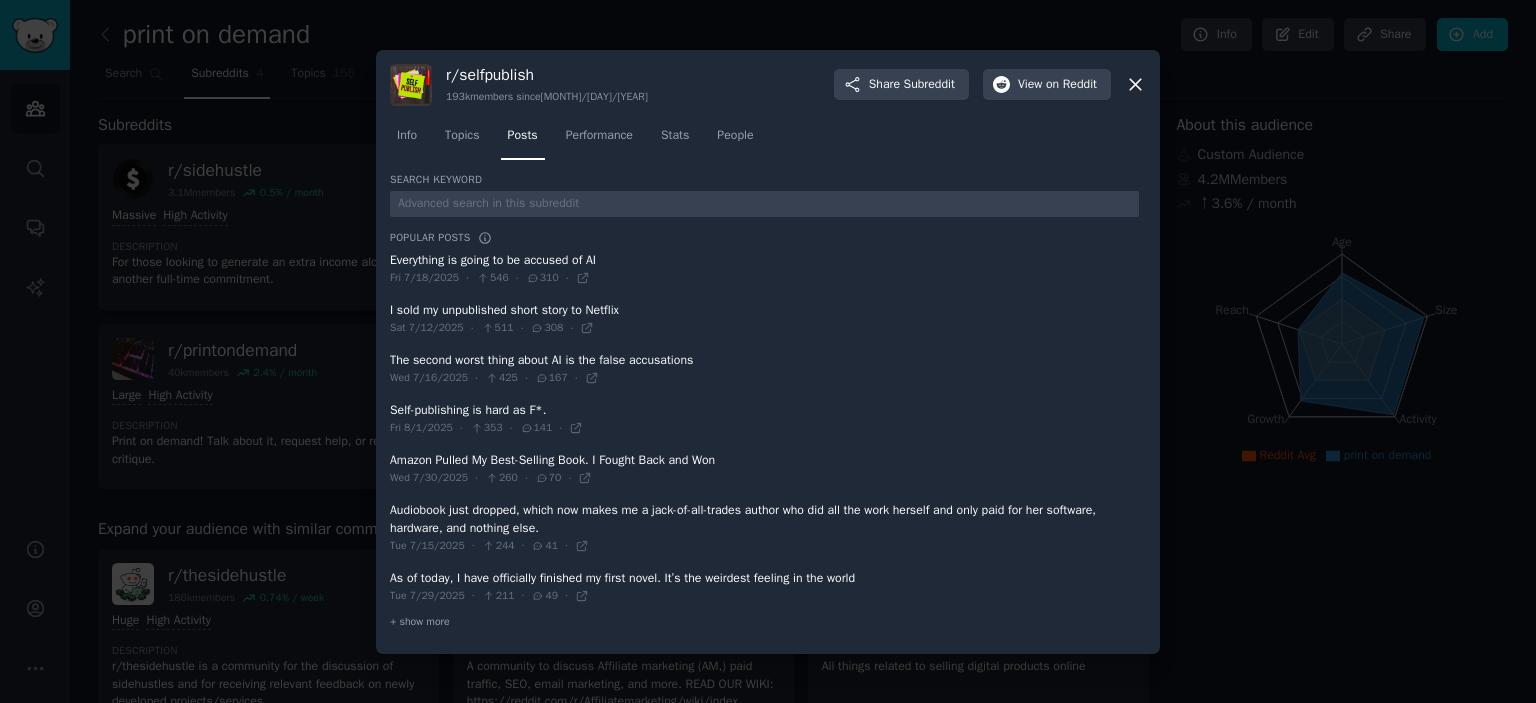 click at bounding box center [768, 351] 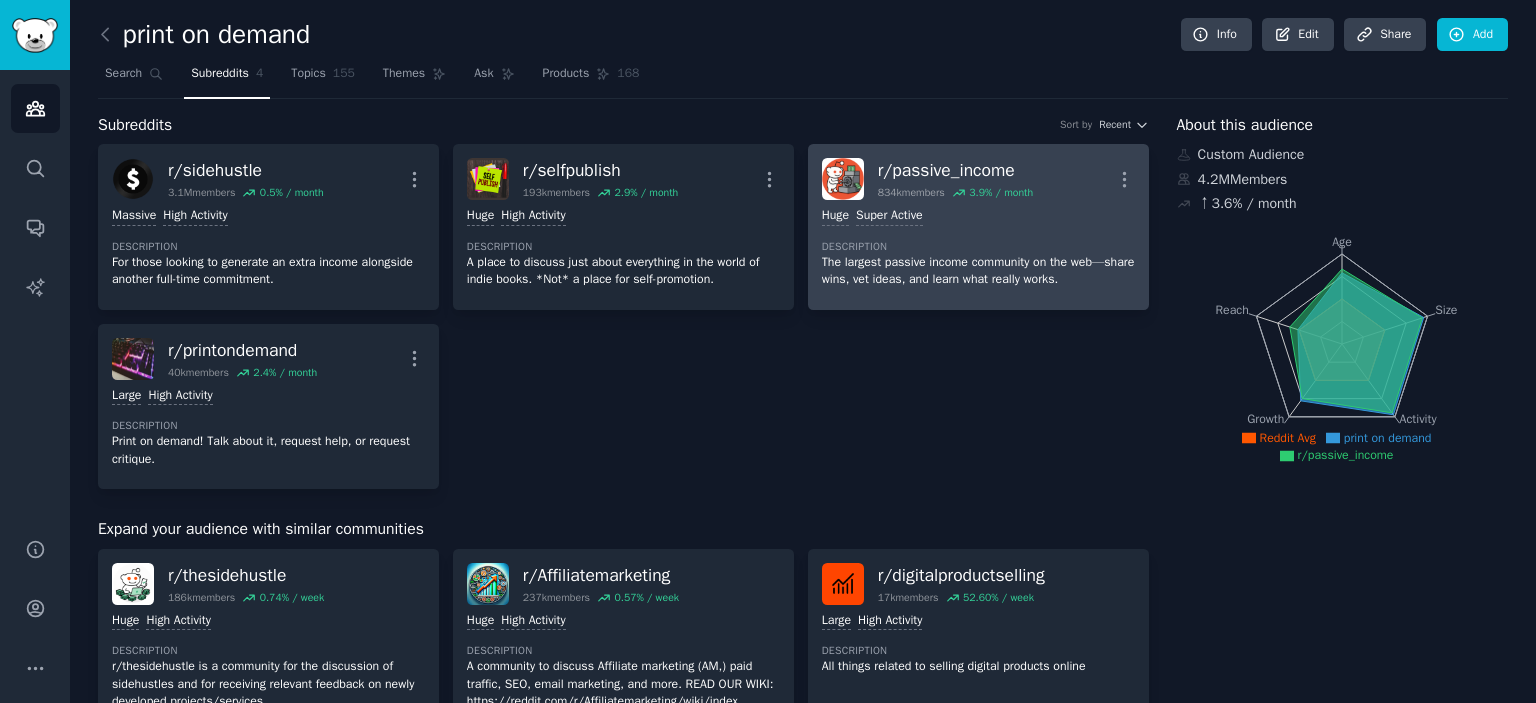 click on "Description" at bounding box center (978, 247) 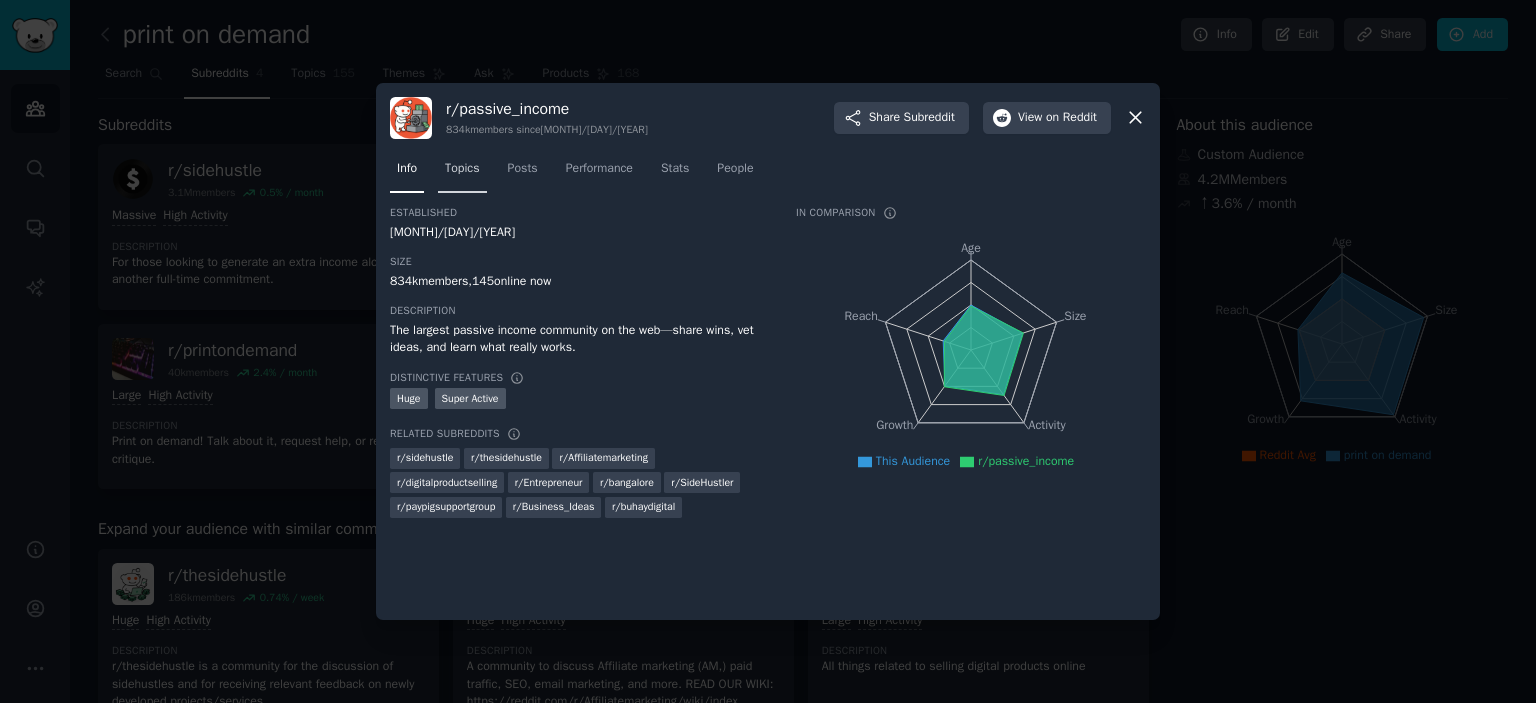 click on "Topics" at bounding box center (462, 169) 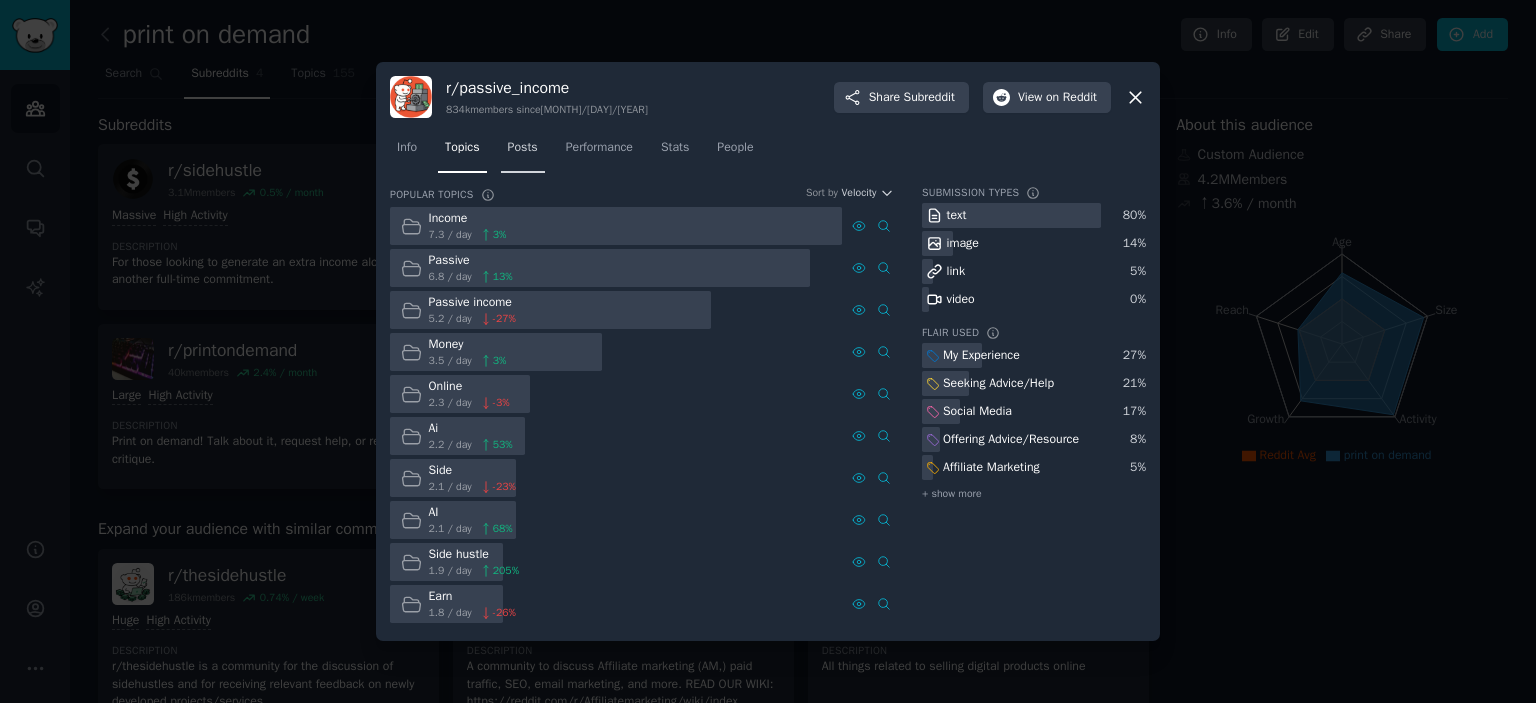 click on "Posts" at bounding box center [523, 148] 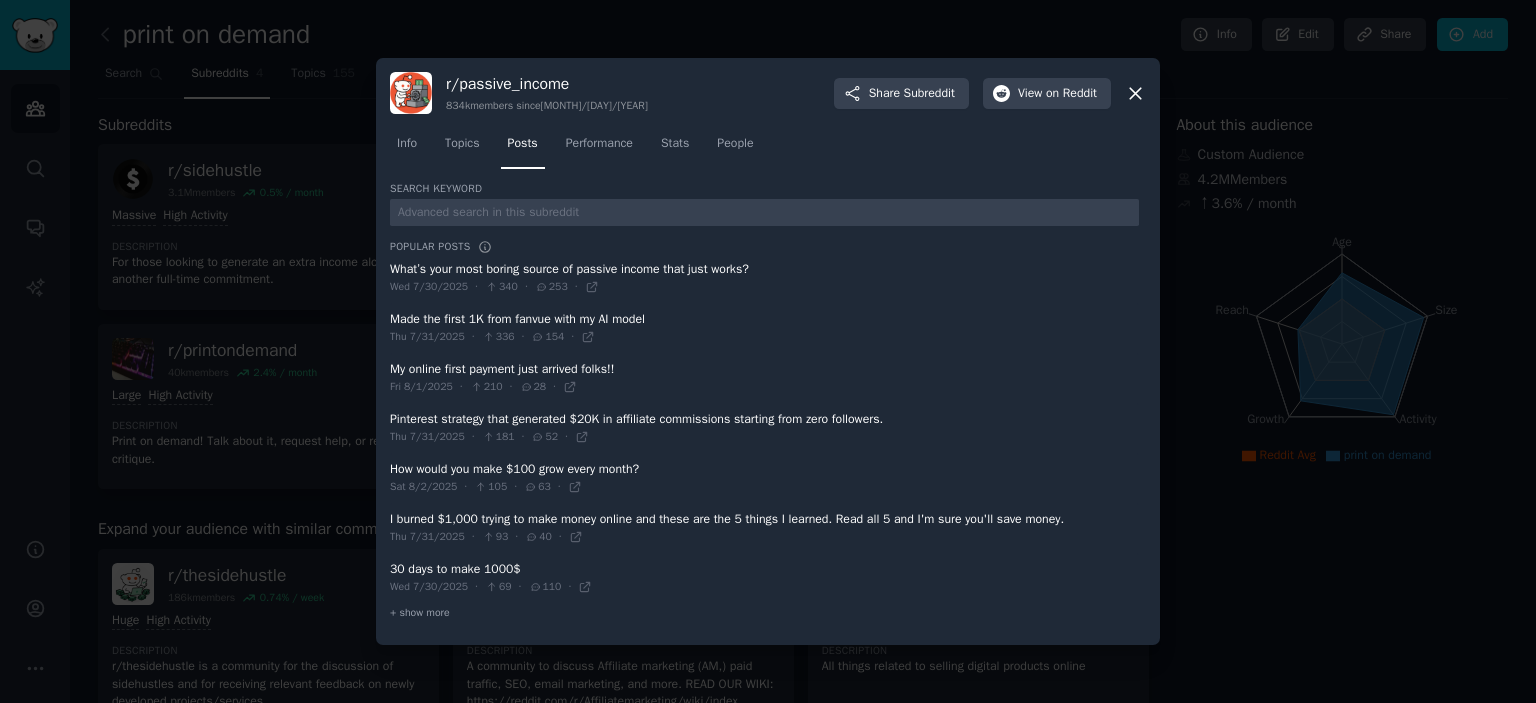 click at bounding box center (768, 351) 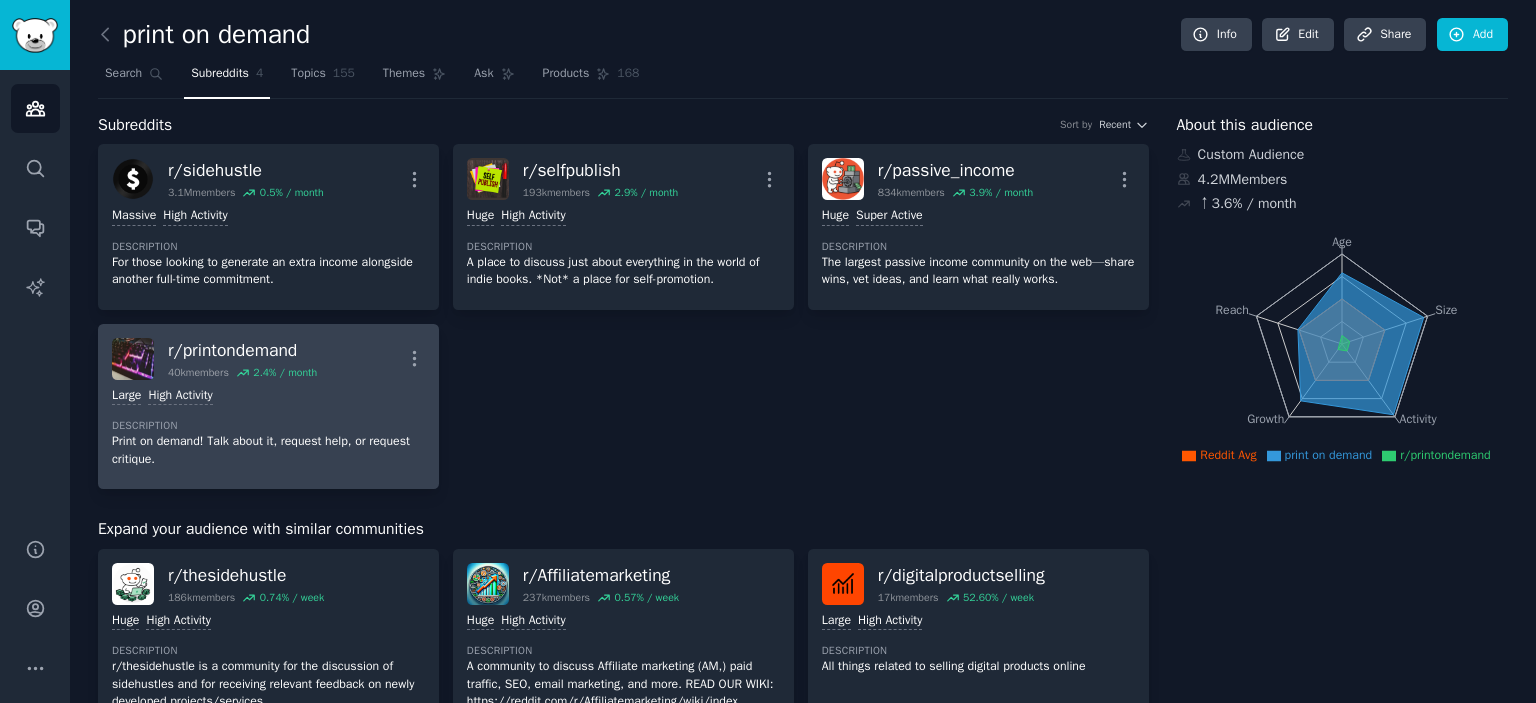 click on "Large High Activity" at bounding box center (268, 396) 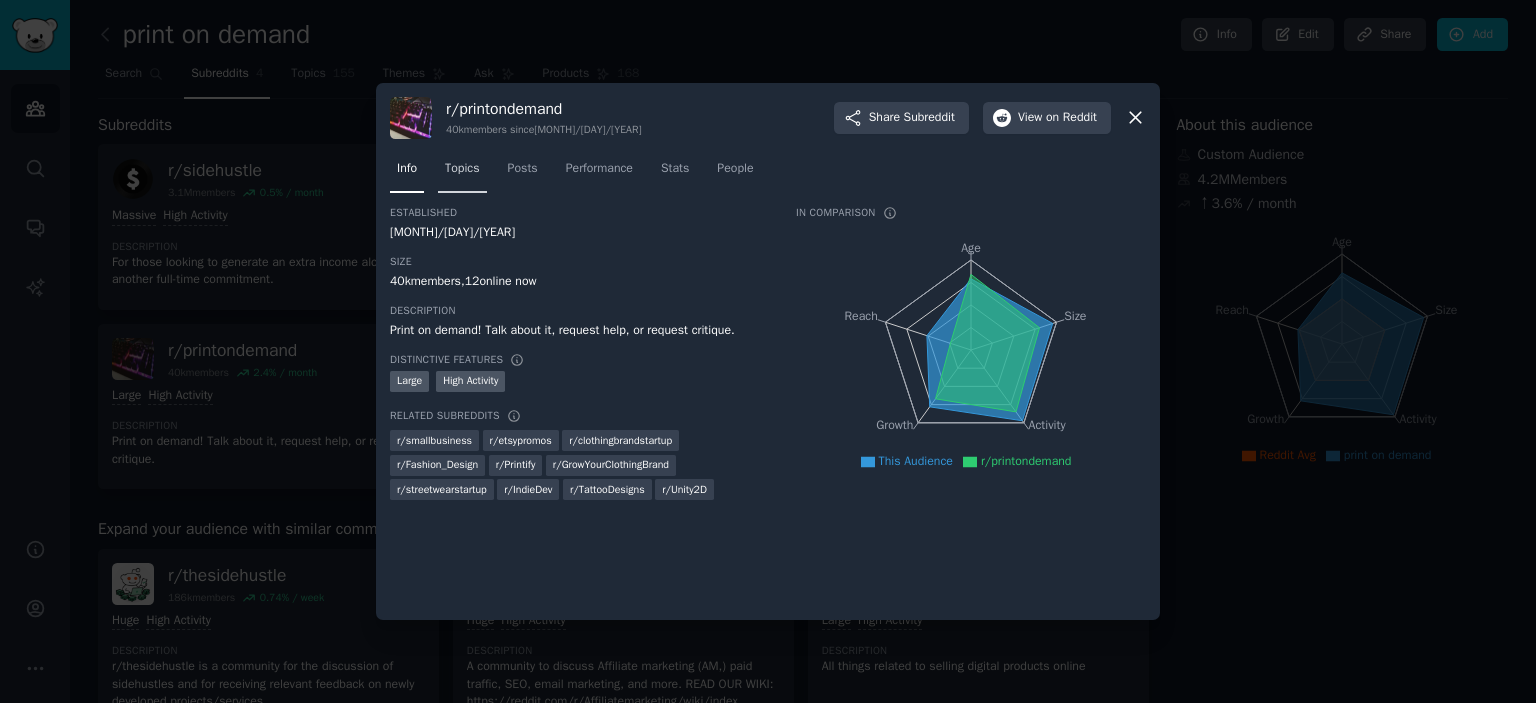 click on "Topics" at bounding box center (462, 169) 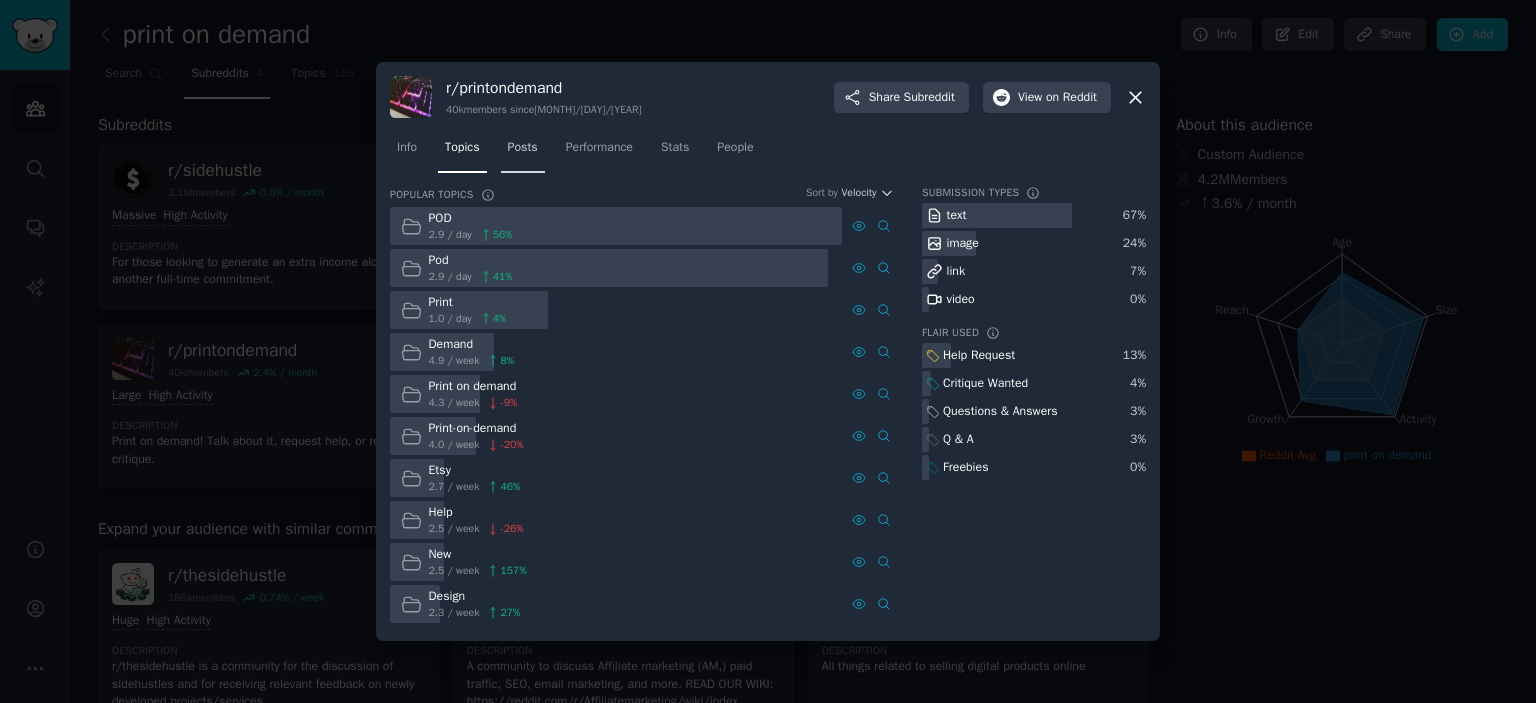 click on "Posts" at bounding box center (523, 152) 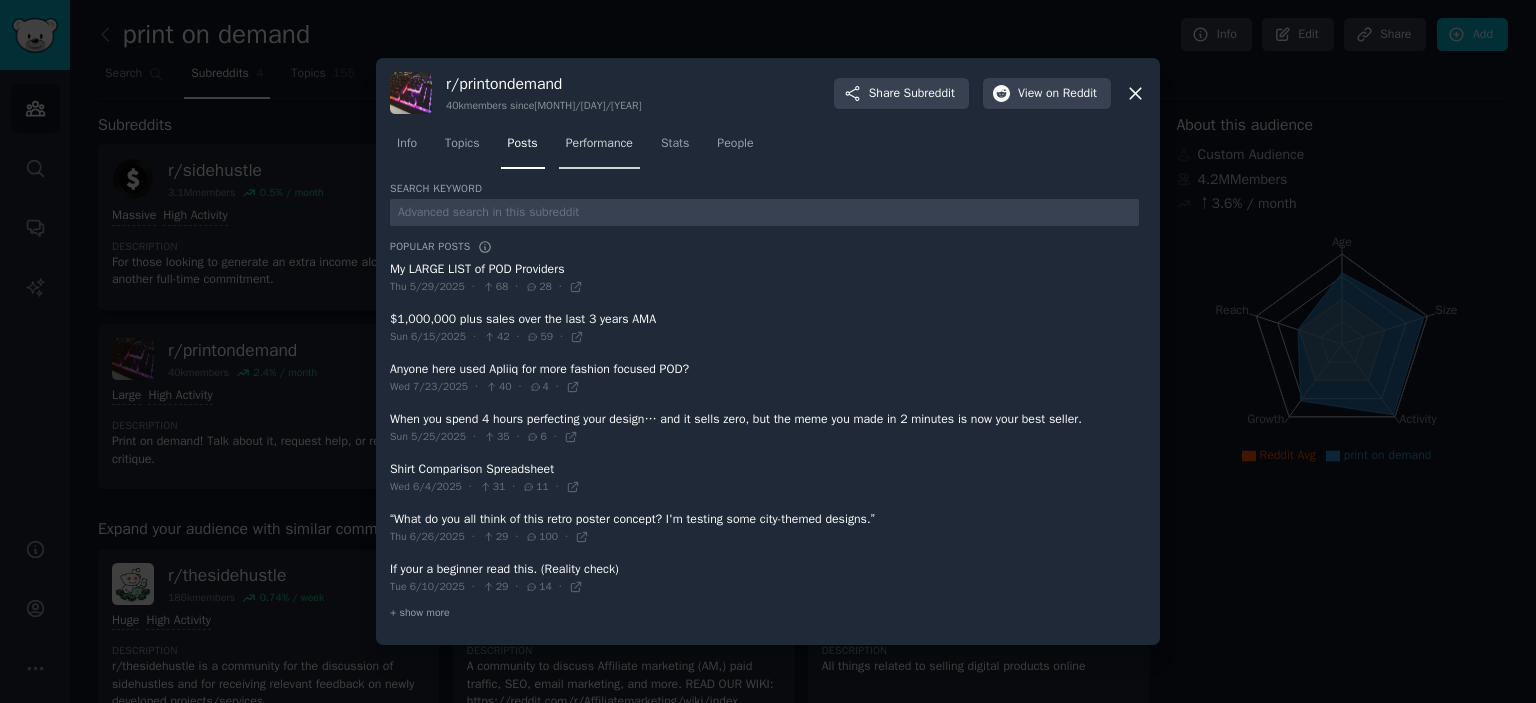 click on "Performance" at bounding box center [599, 148] 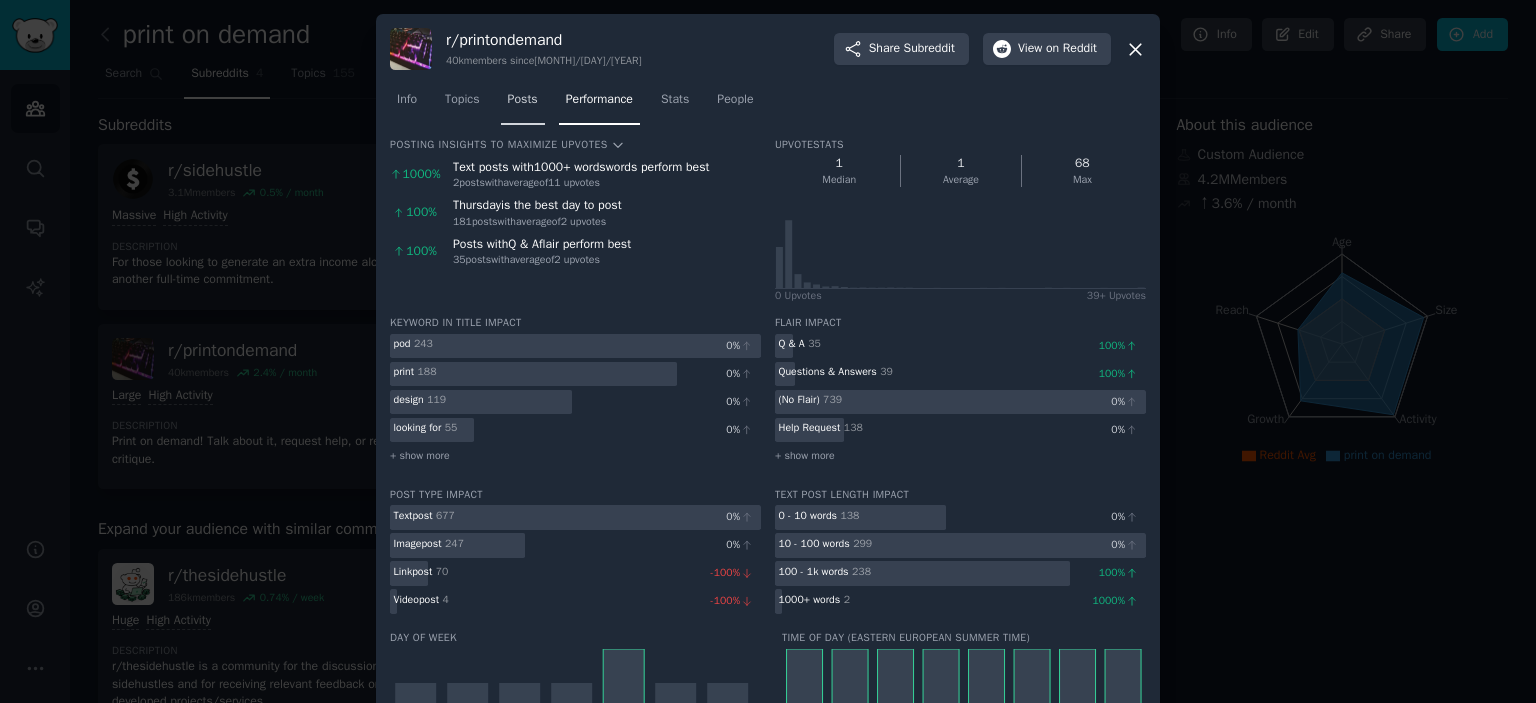 click on "Posts" at bounding box center (523, 100) 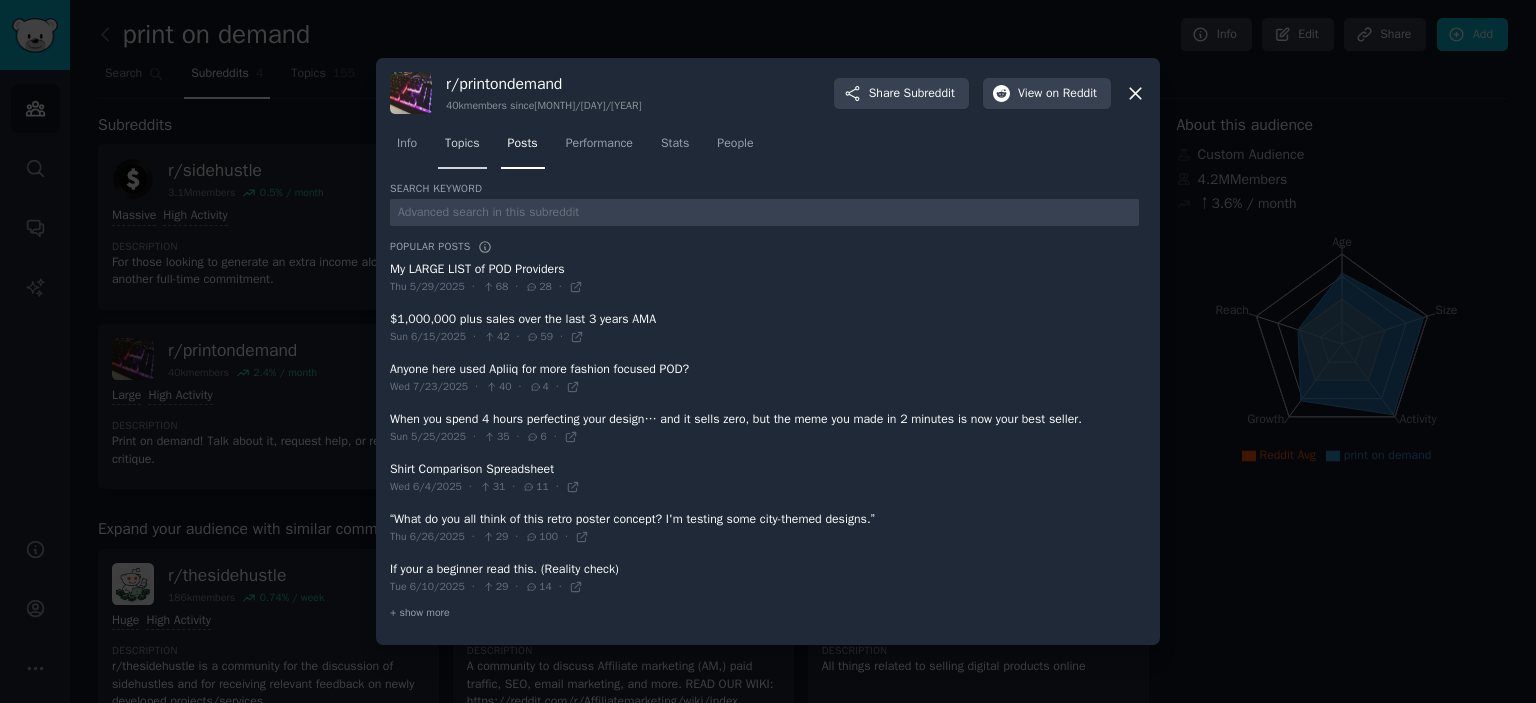 click on "Topics" at bounding box center (462, 144) 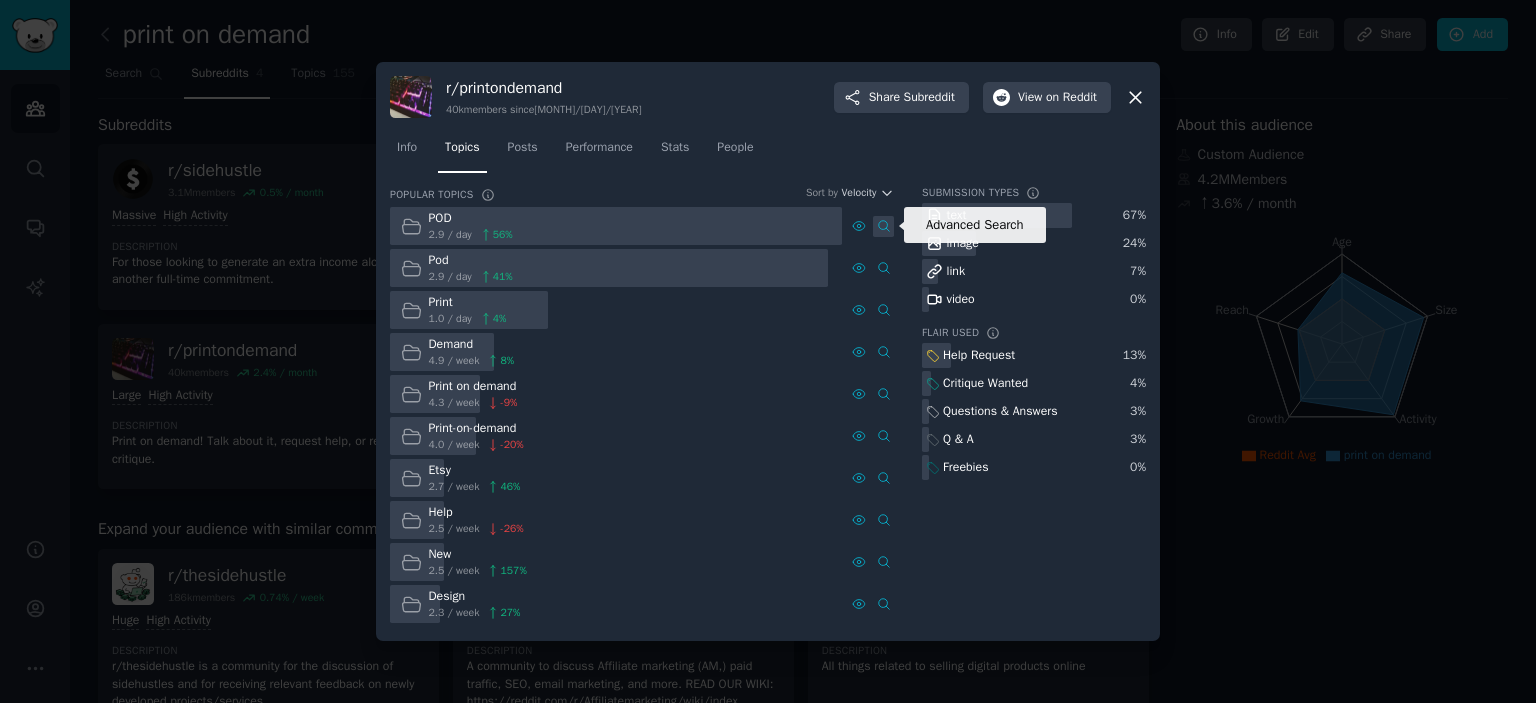 click 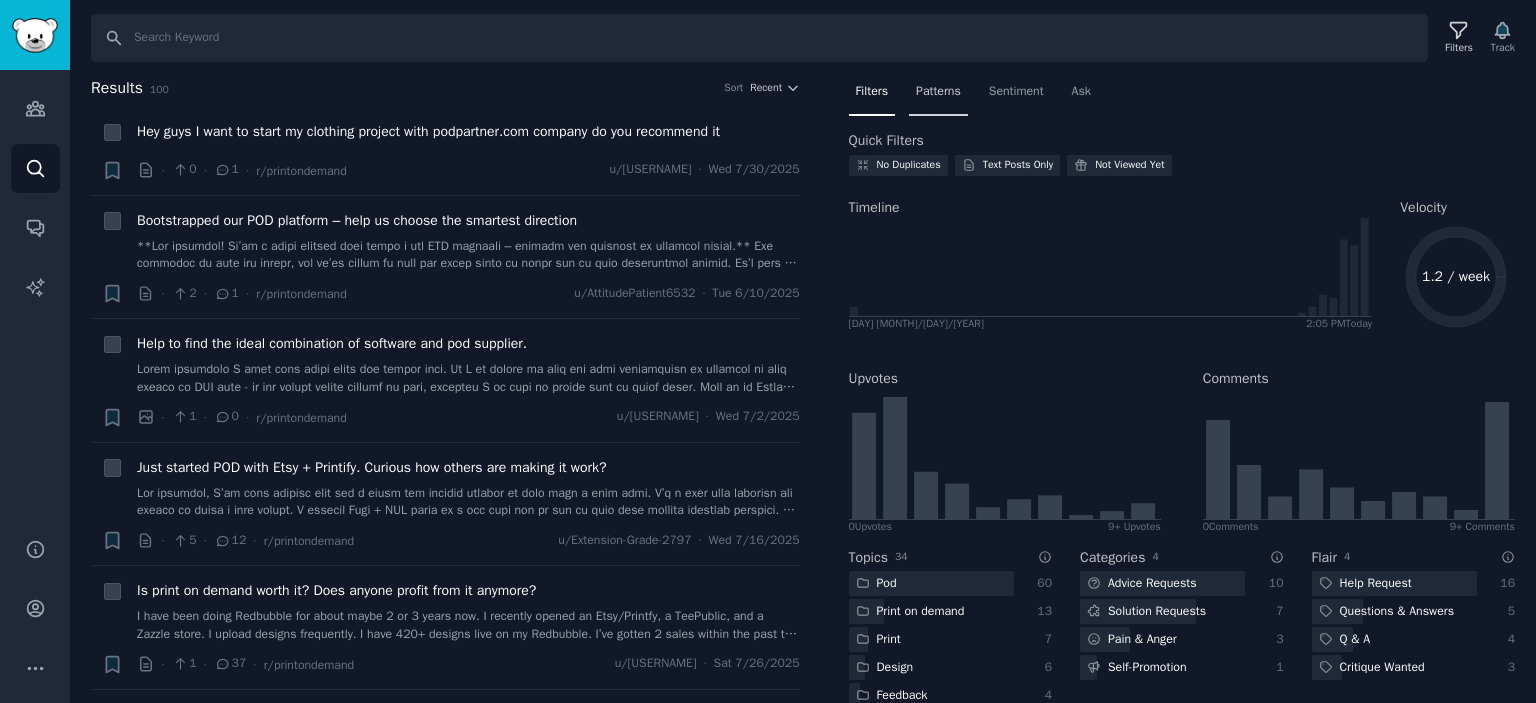 click on "Patterns" at bounding box center (938, 96) 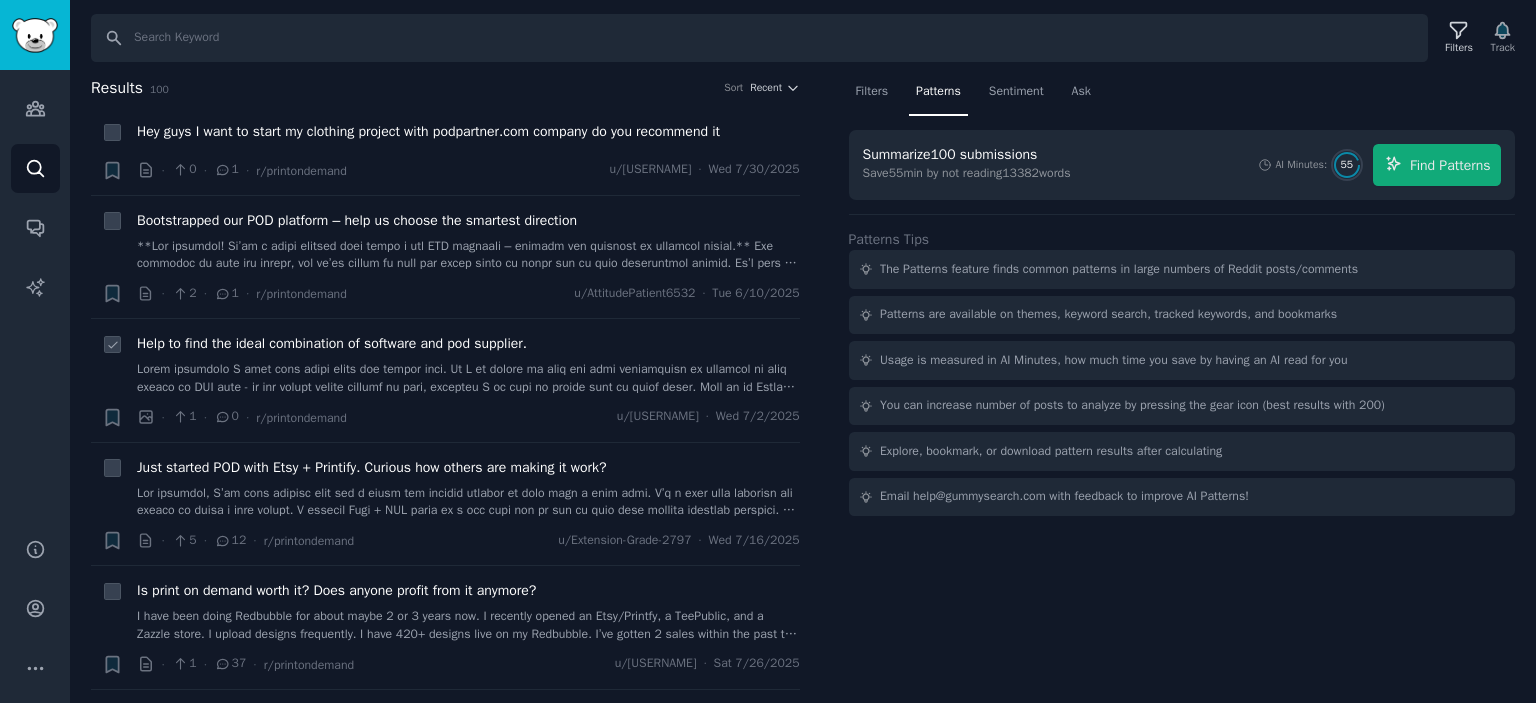 scroll, scrollTop: 200, scrollLeft: 0, axis: vertical 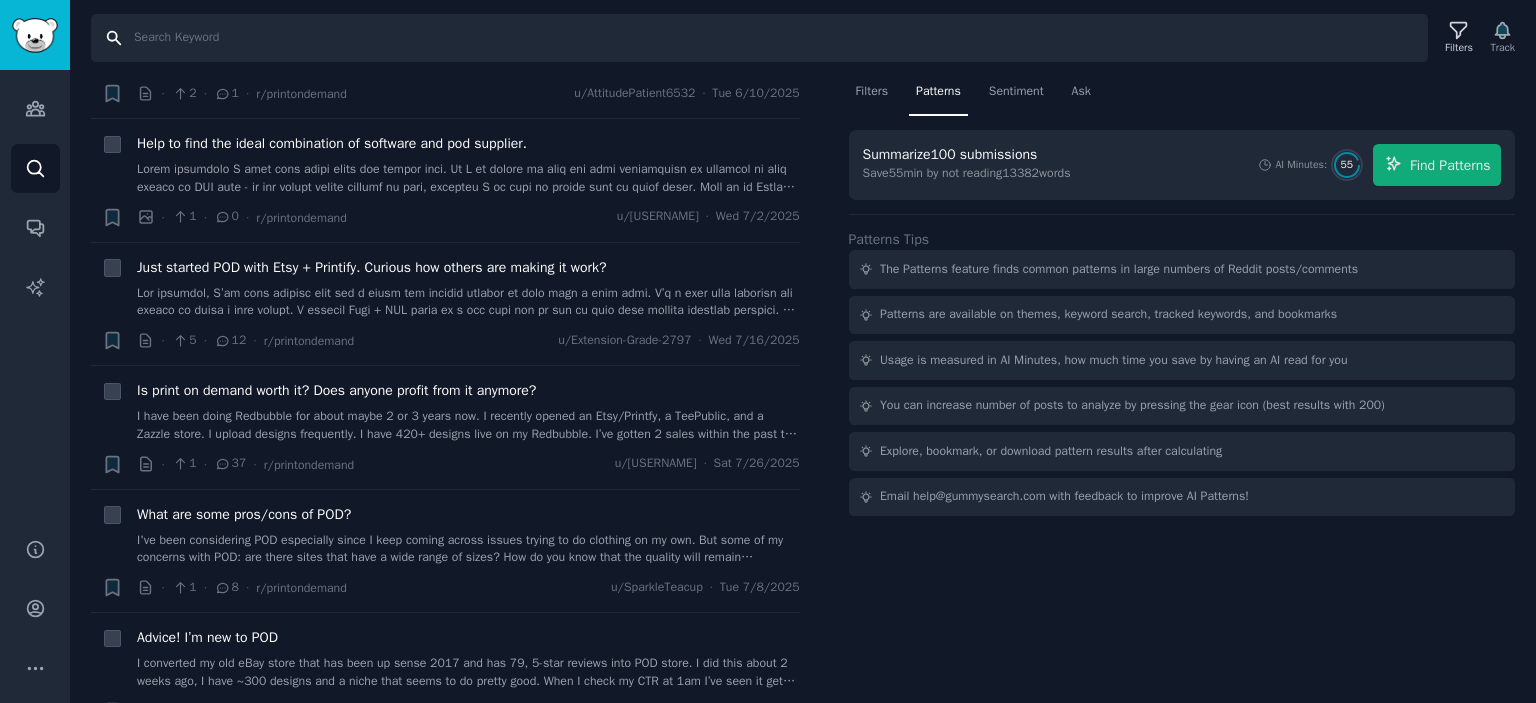 click on "Search" at bounding box center [759, 38] 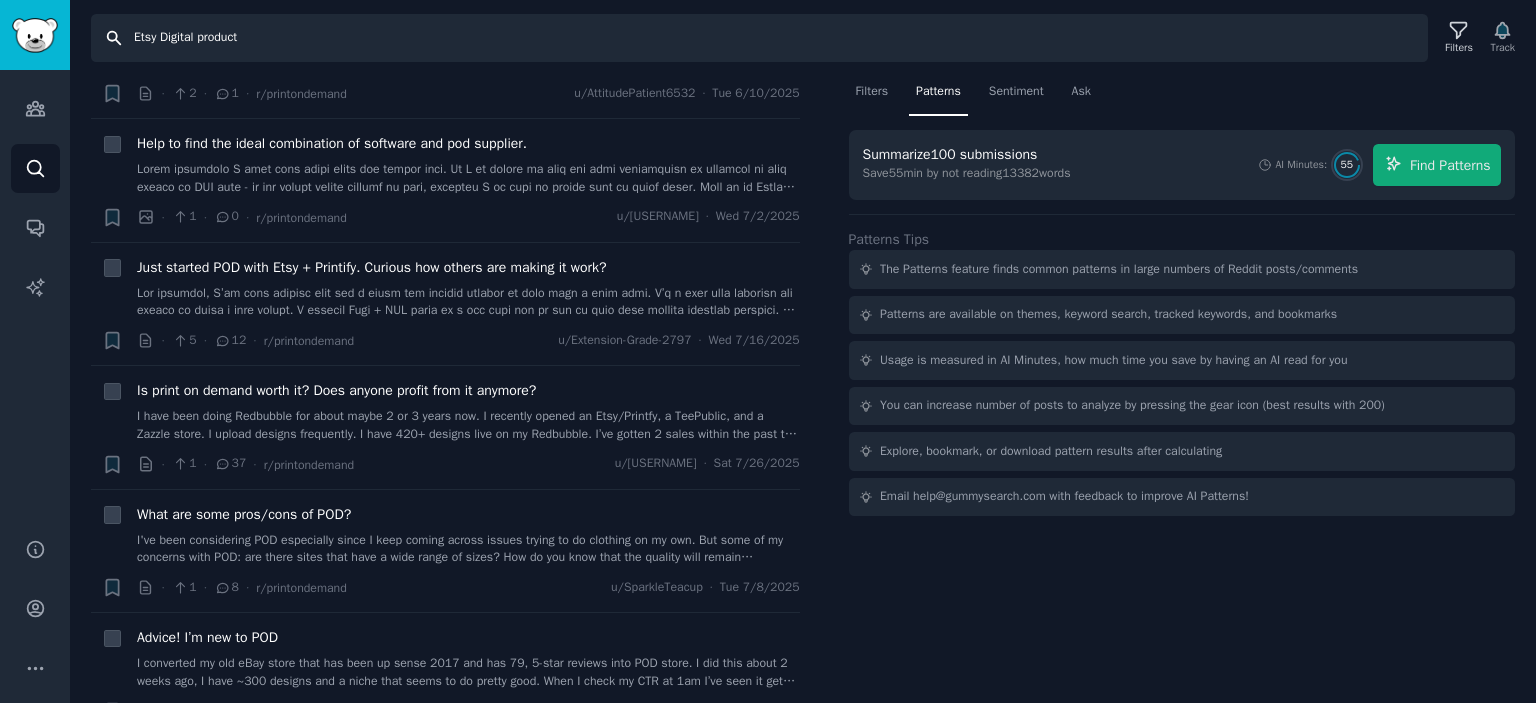 type on "Etsy Digital product" 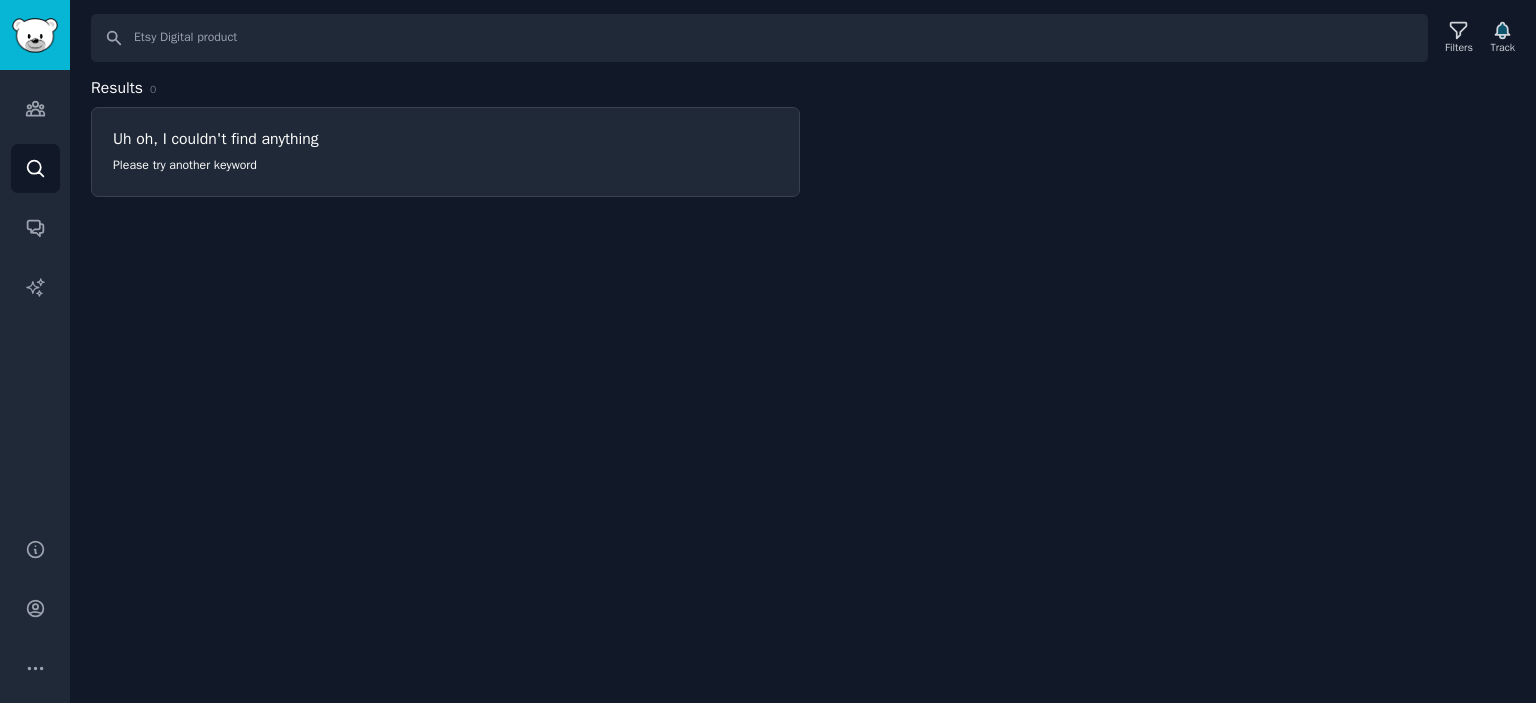 drag, startPoint x: 474, startPoint y: 243, endPoint x: 492, endPoint y: 207, distance: 40.24922 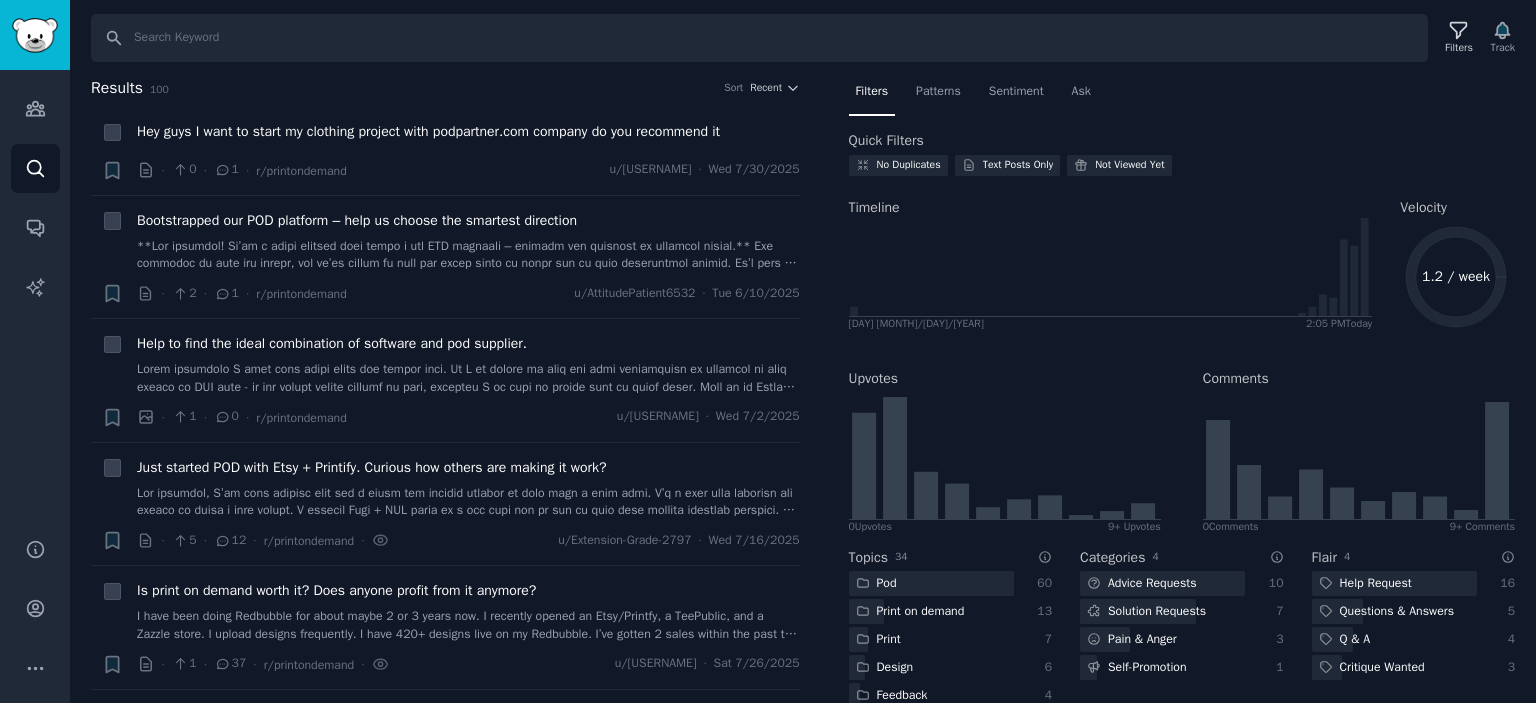 scroll, scrollTop: 100, scrollLeft: 0, axis: vertical 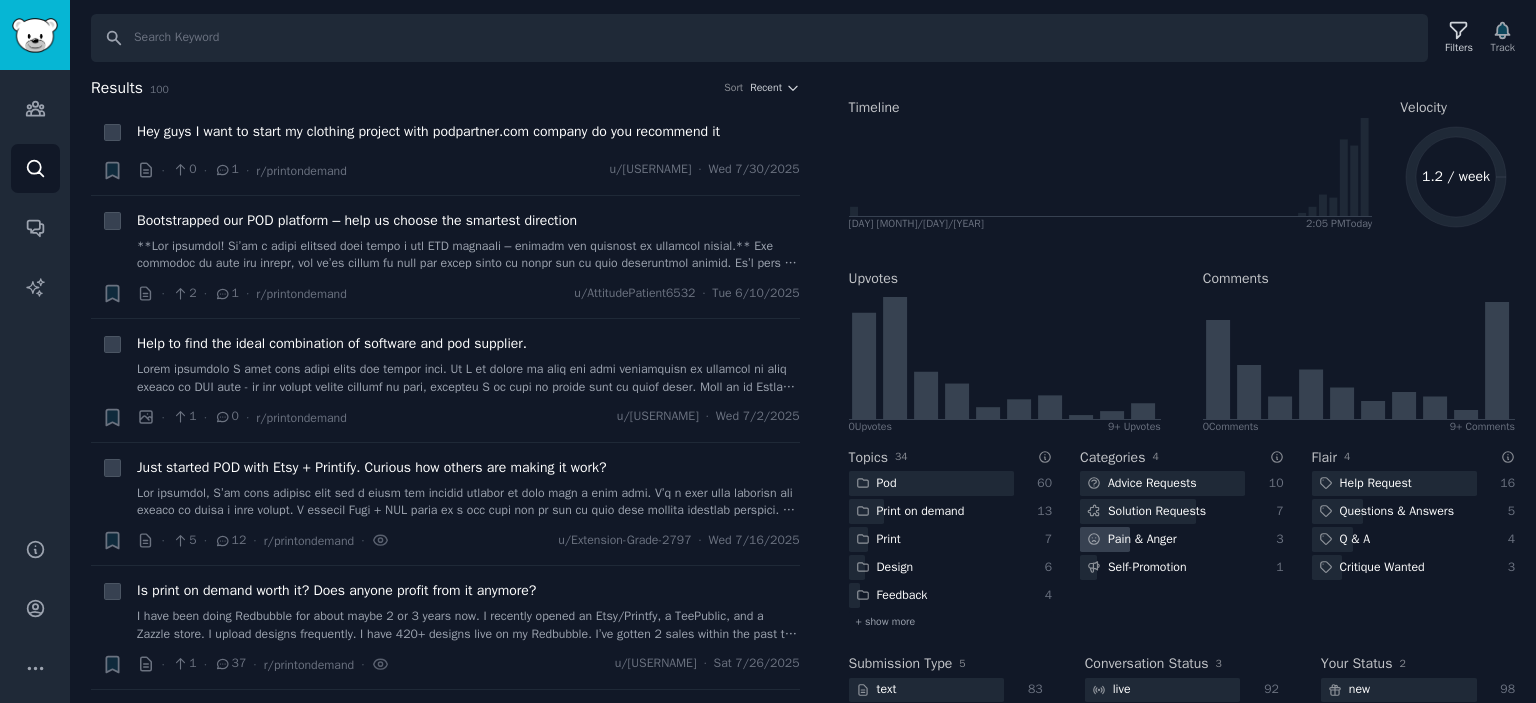 click on "Pain & Anger" 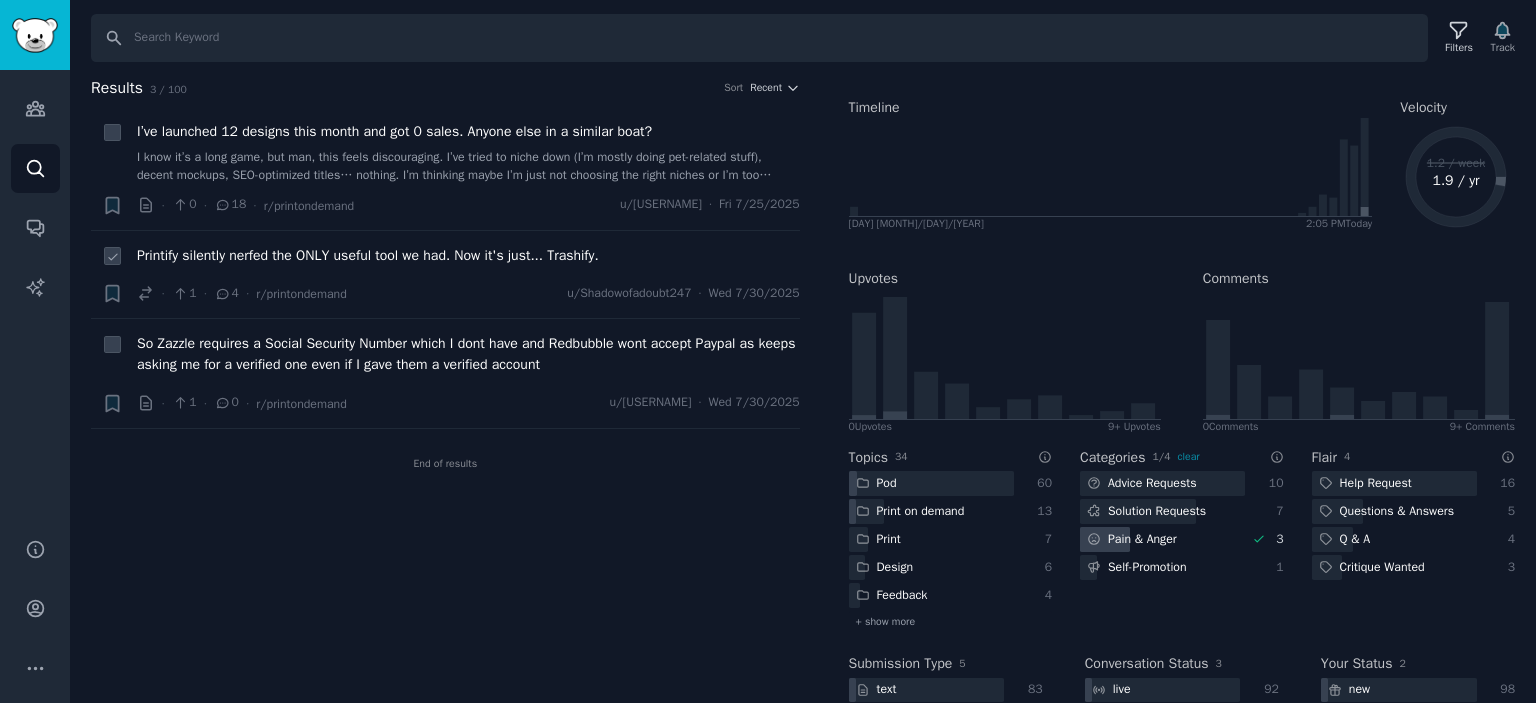 click on "4" at bounding box center [226, 294] 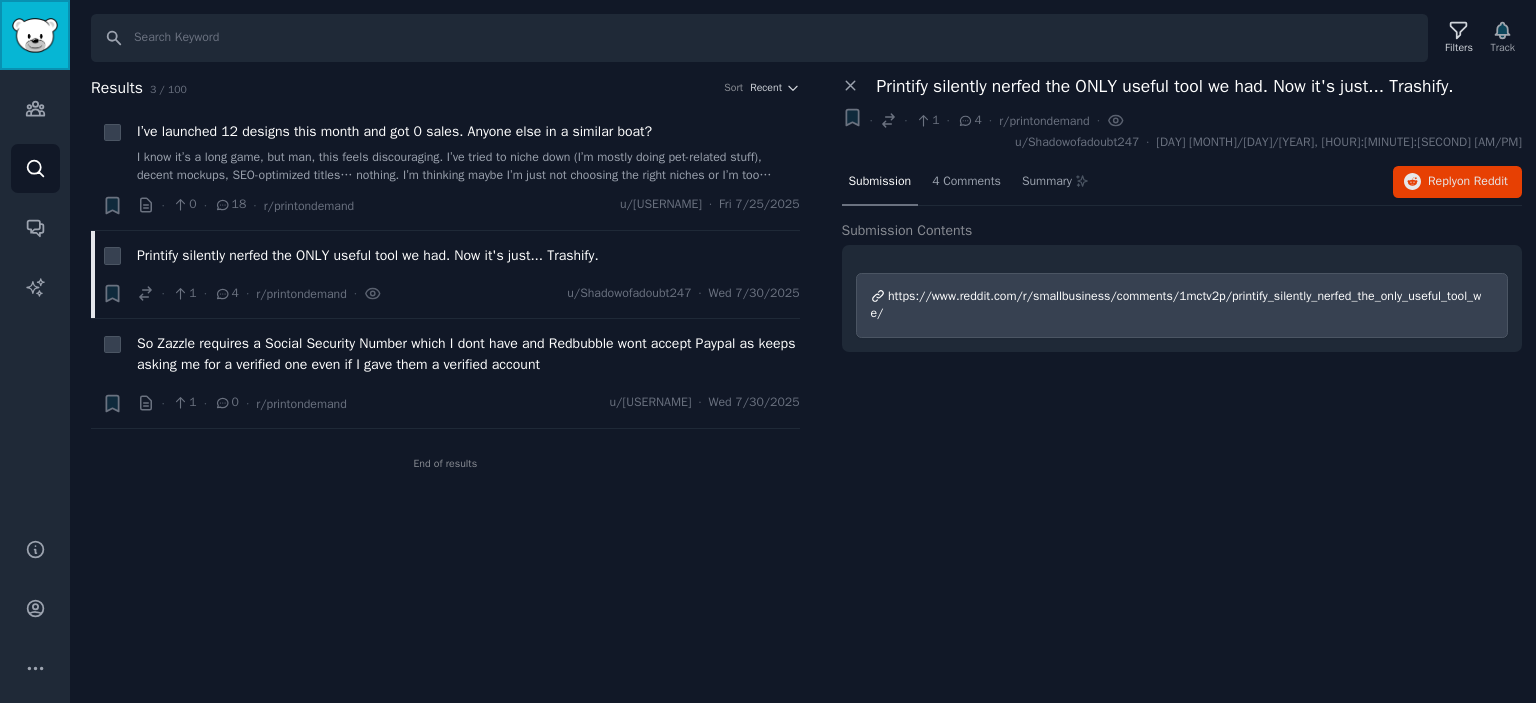 click at bounding box center [35, 35] 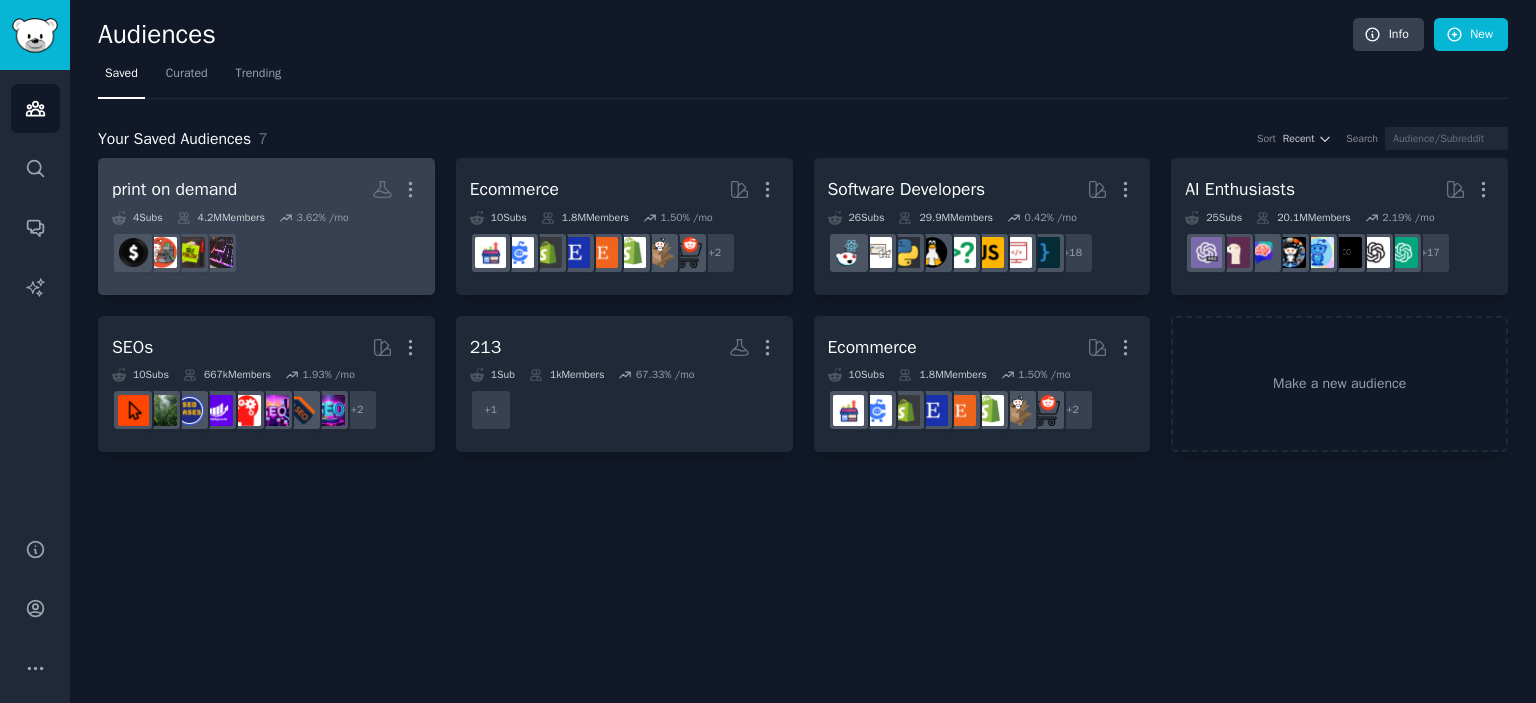 click at bounding box center (266, 253) 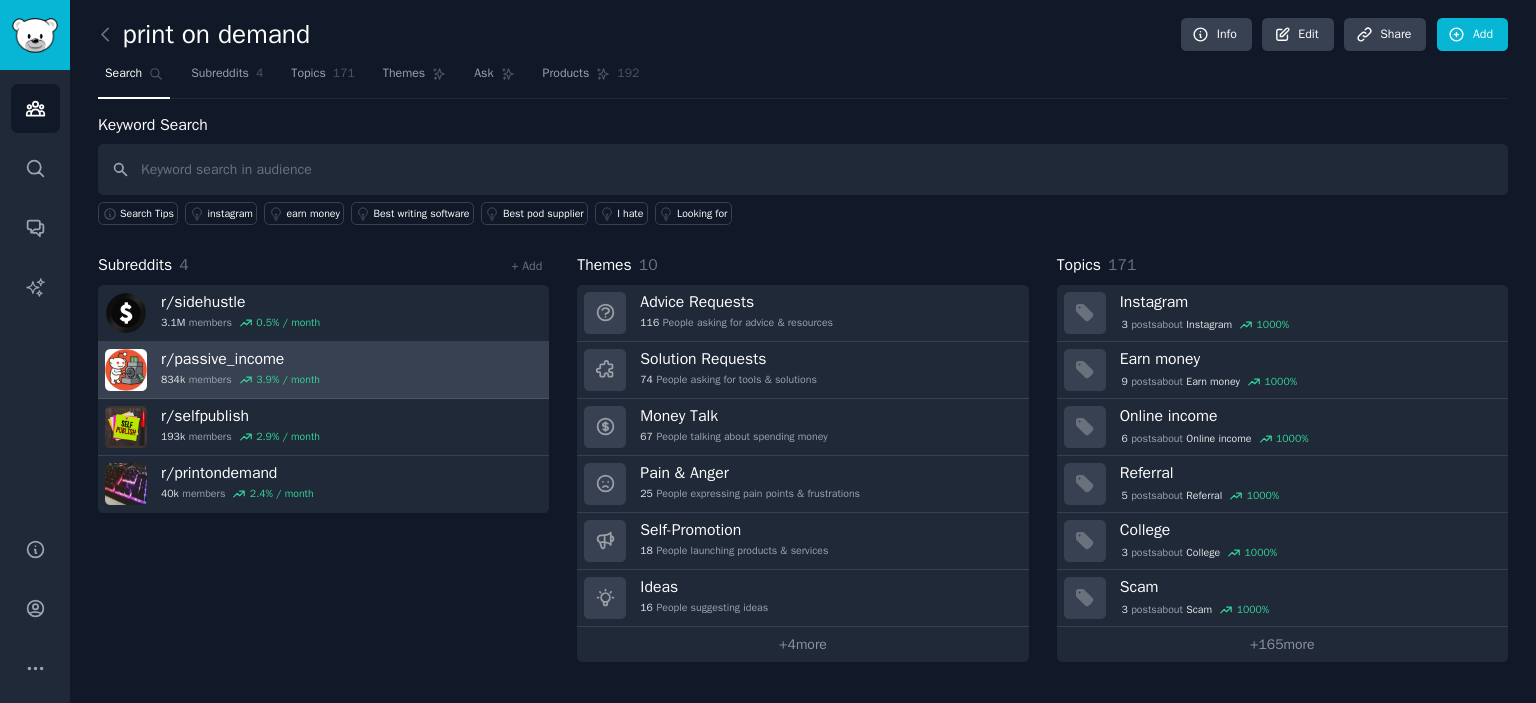 click on "r/ passive_income 834k  members 3.9 % / month" at bounding box center (323, 370) 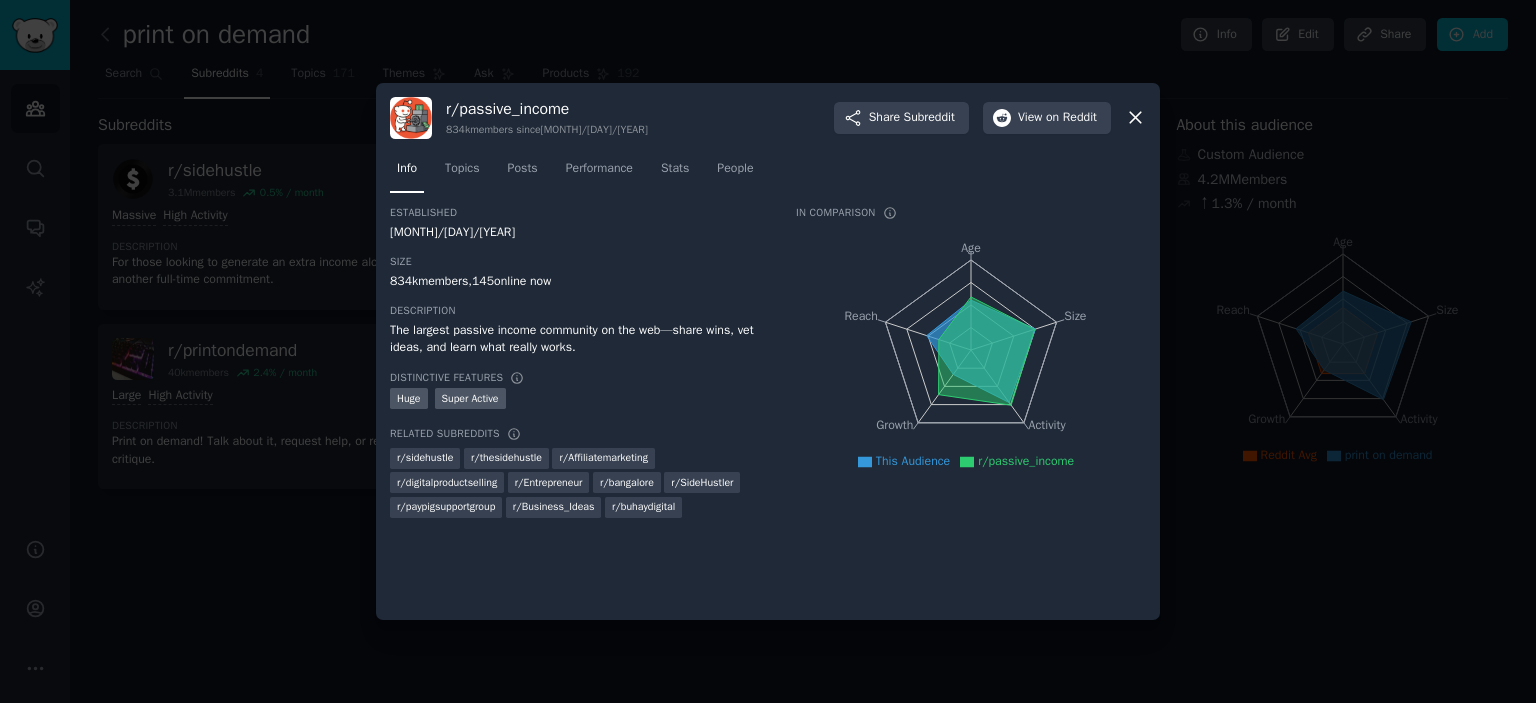 click at bounding box center [768, 351] 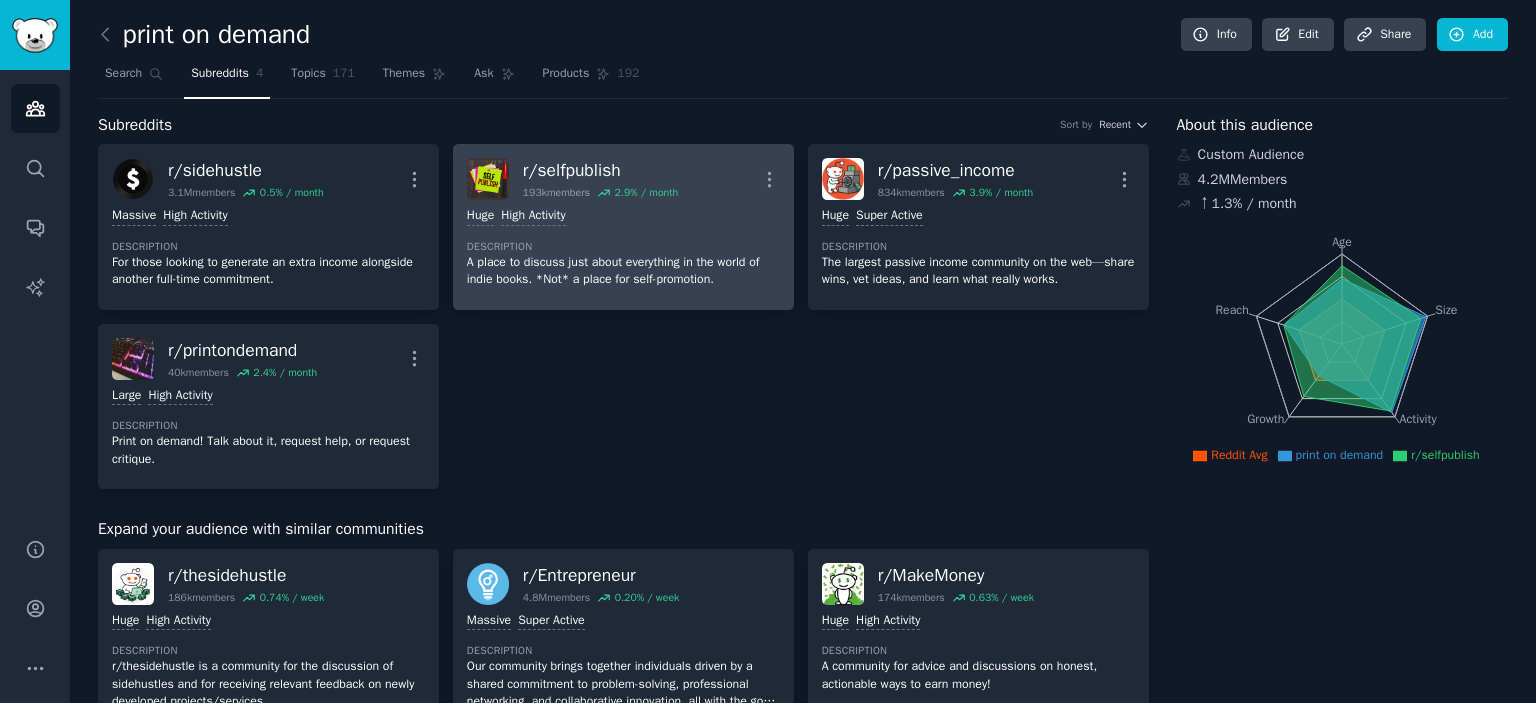 click on "Huge High Activity Description A place to discuss just about everything in the world of indie books. *Not* a place for self-promotion." at bounding box center [623, 248] 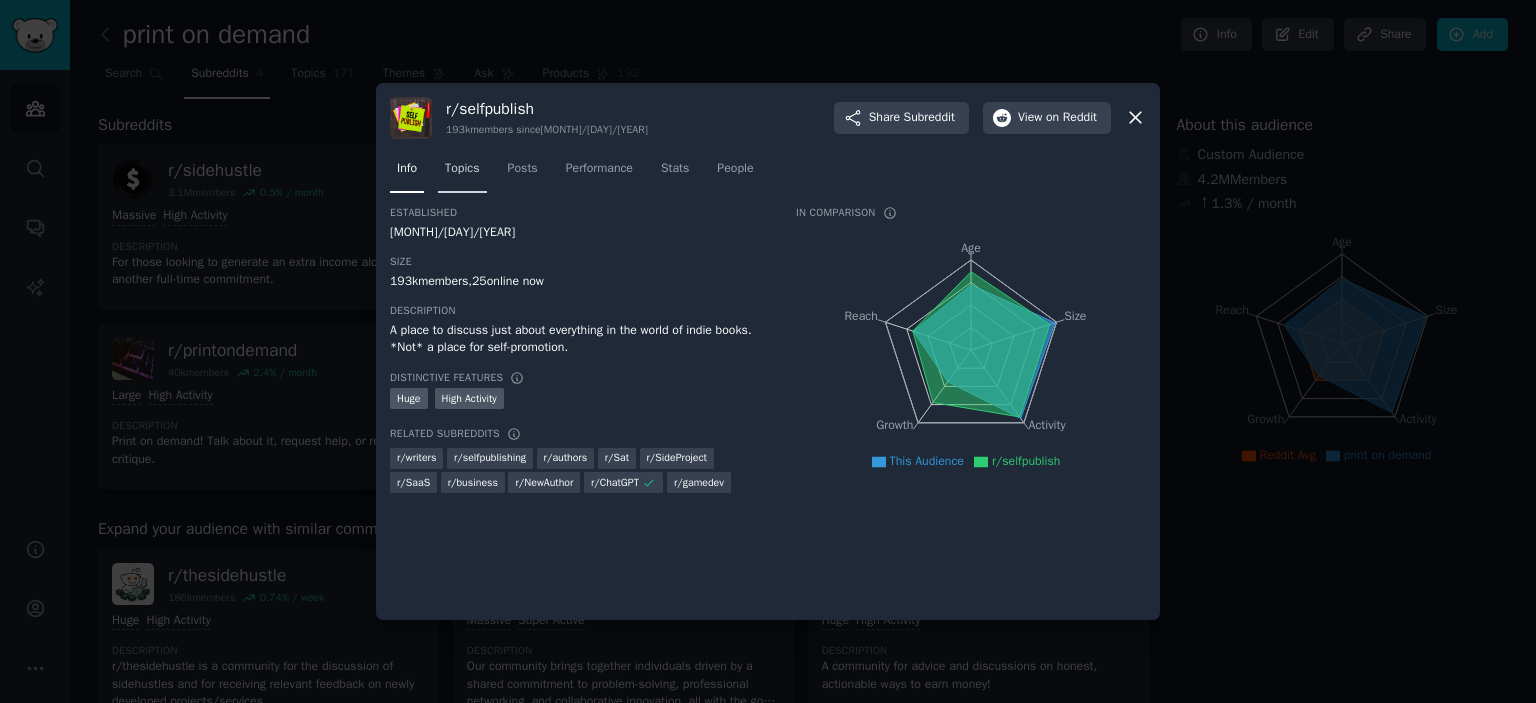 click on "Topics" at bounding box center (462, 169) 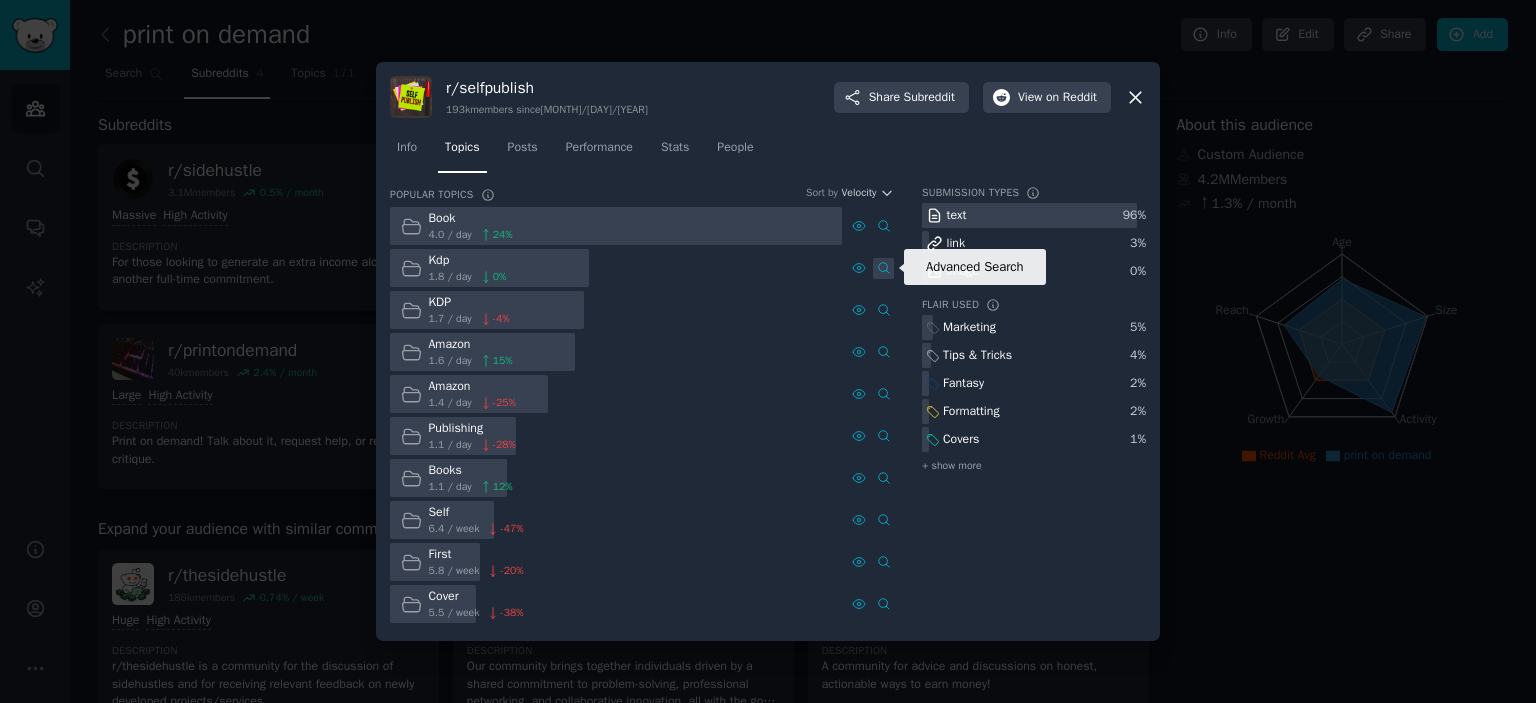 click 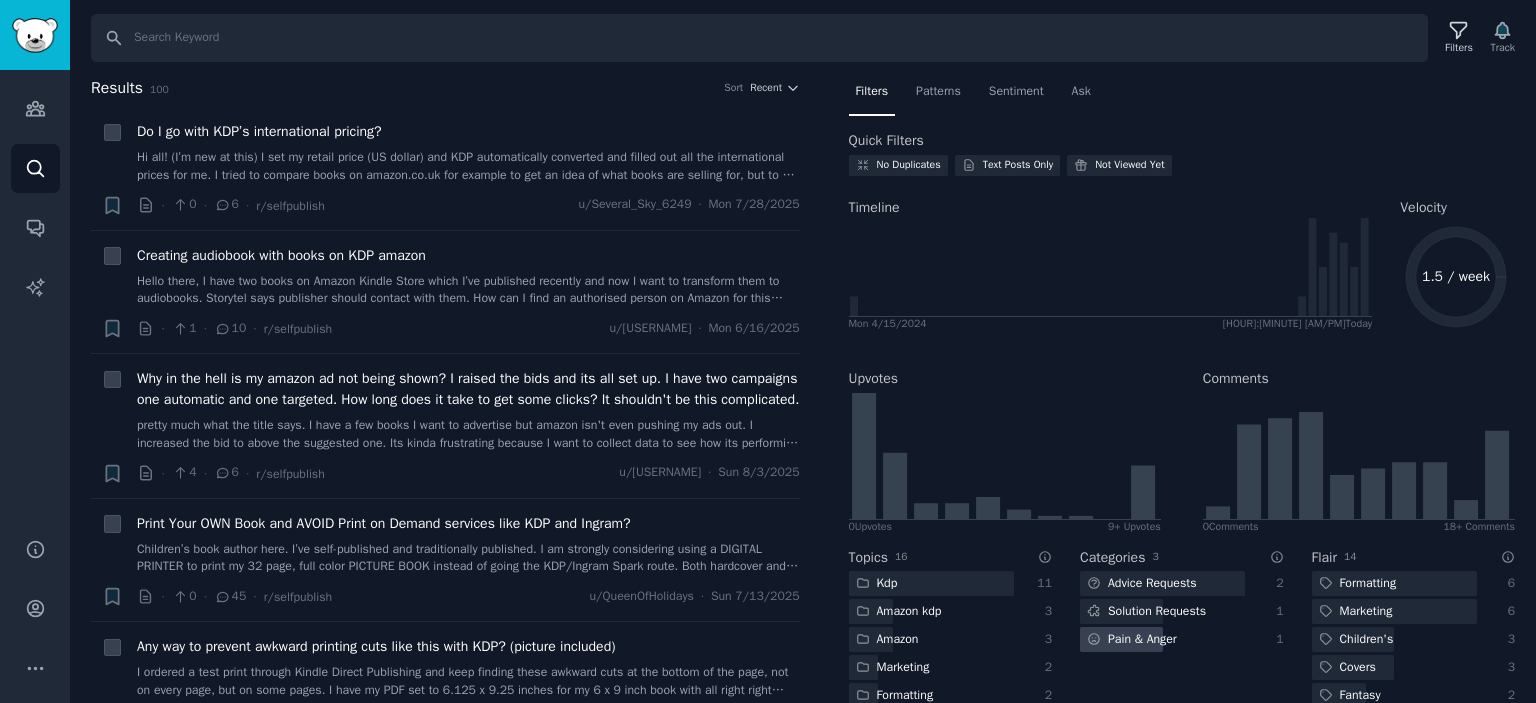 click on "Pain & Anger" at bounding box center [1162, 639] 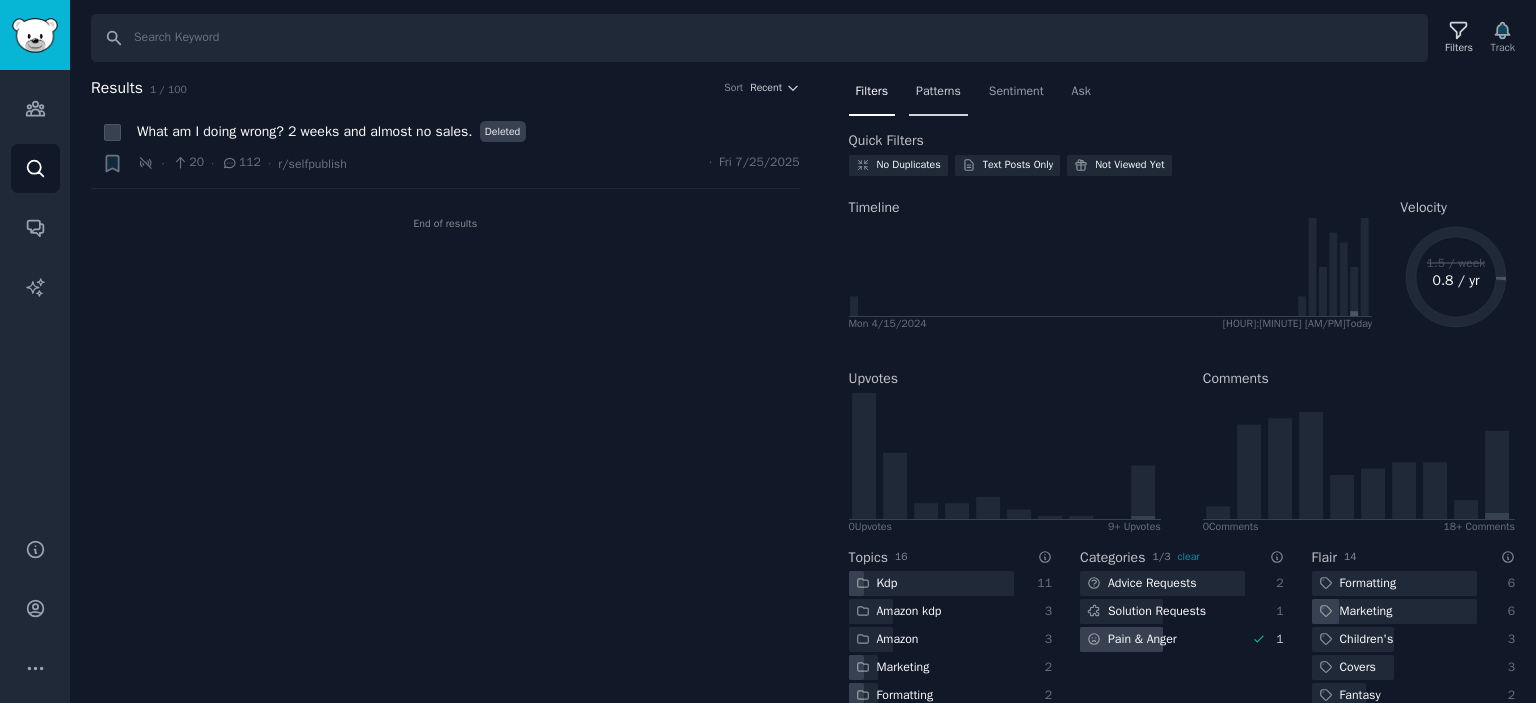 click on "Patterns" at bounding box center [938, 96] 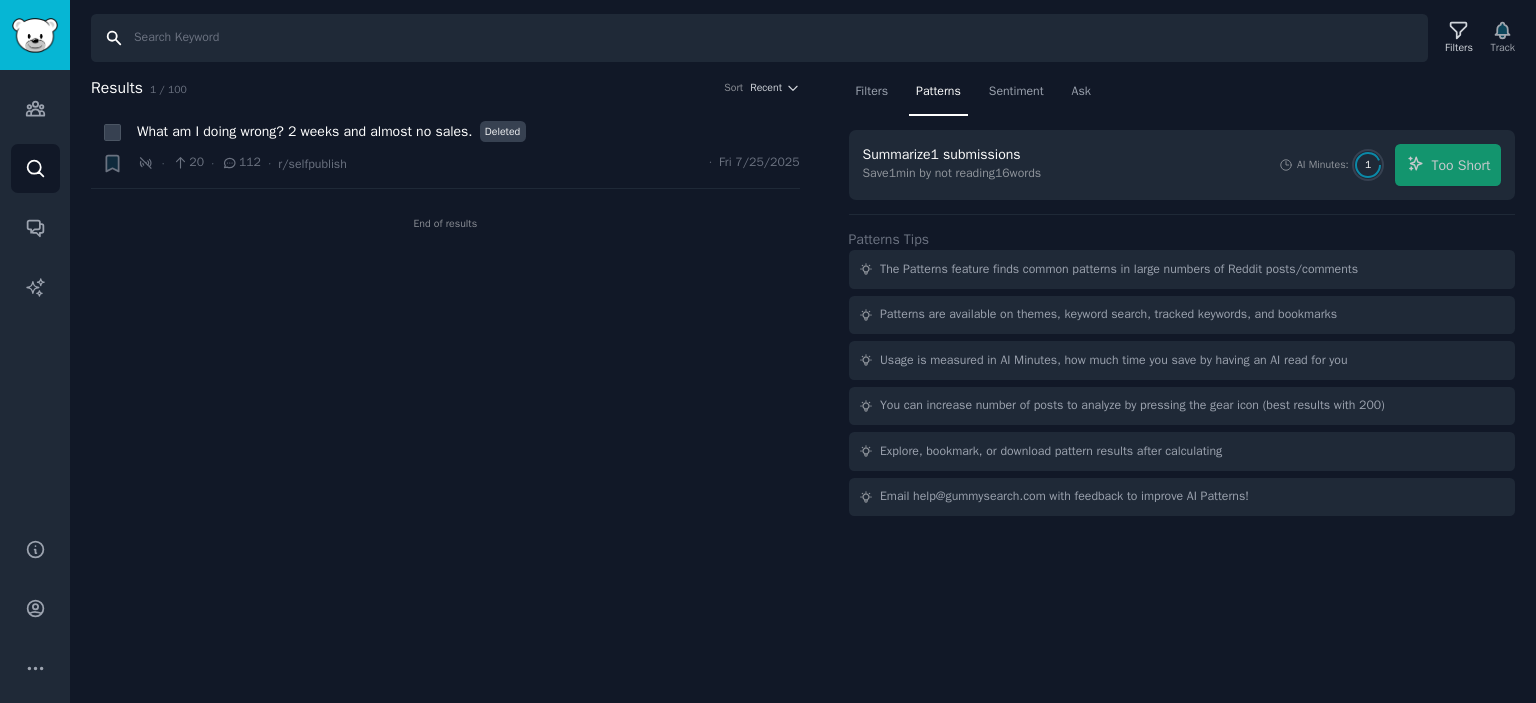 click on "Search" at bounding box center [759, 38] 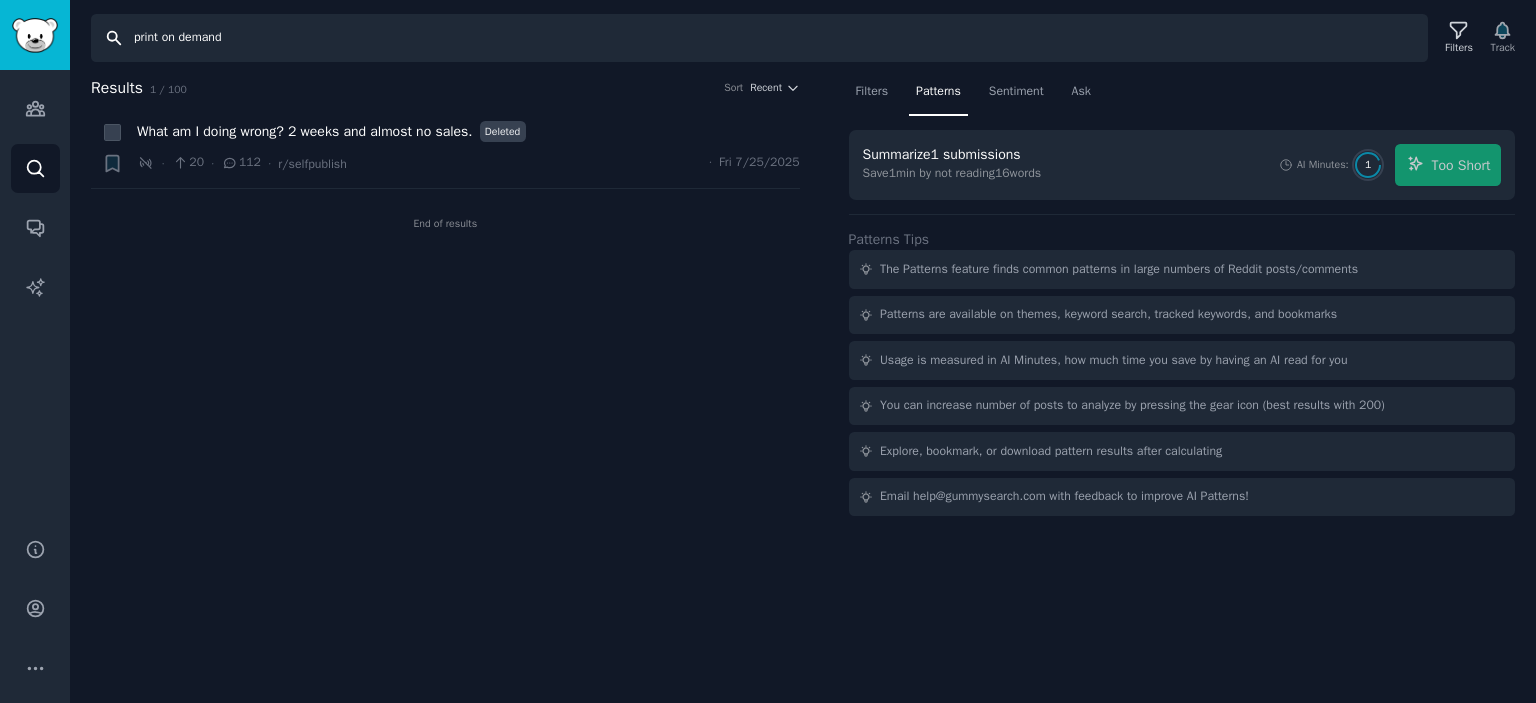 type on "print on demand" 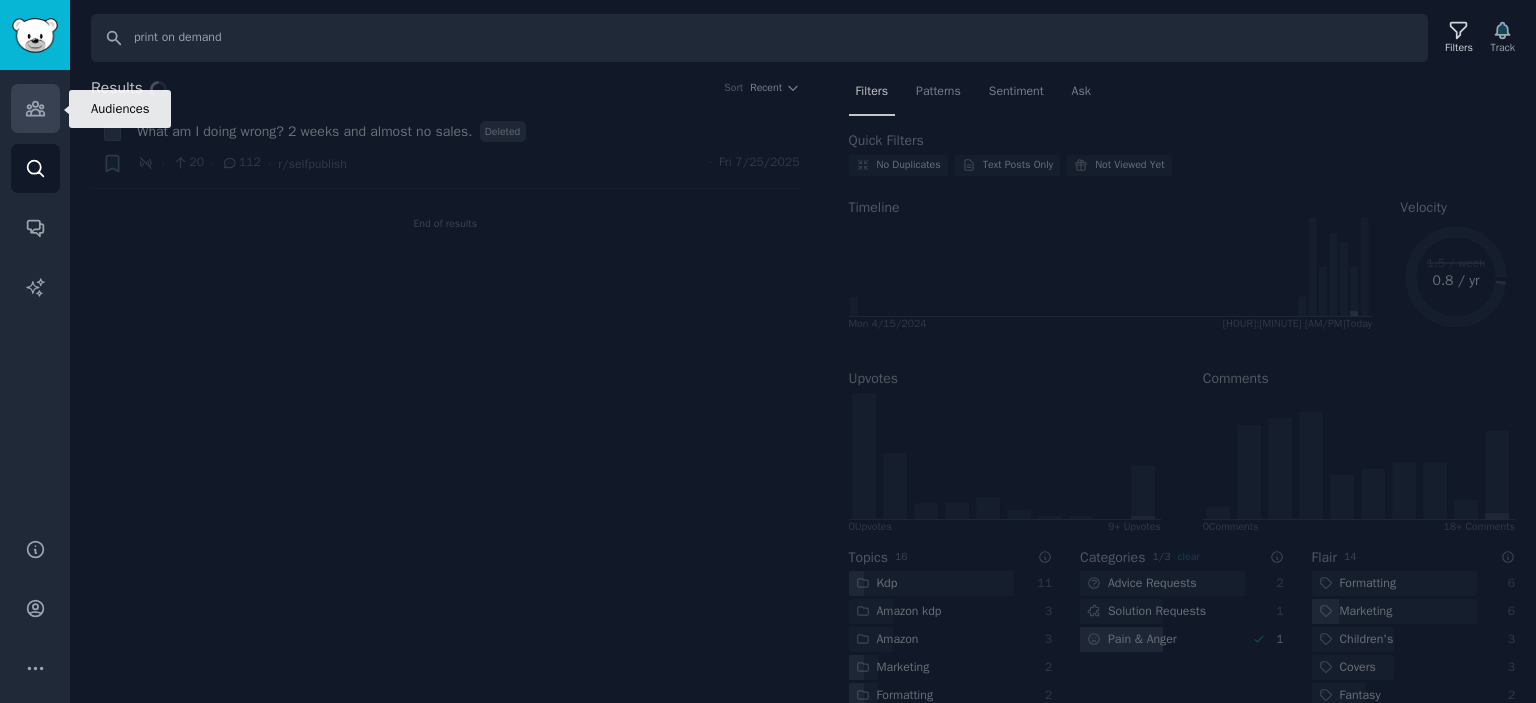 click 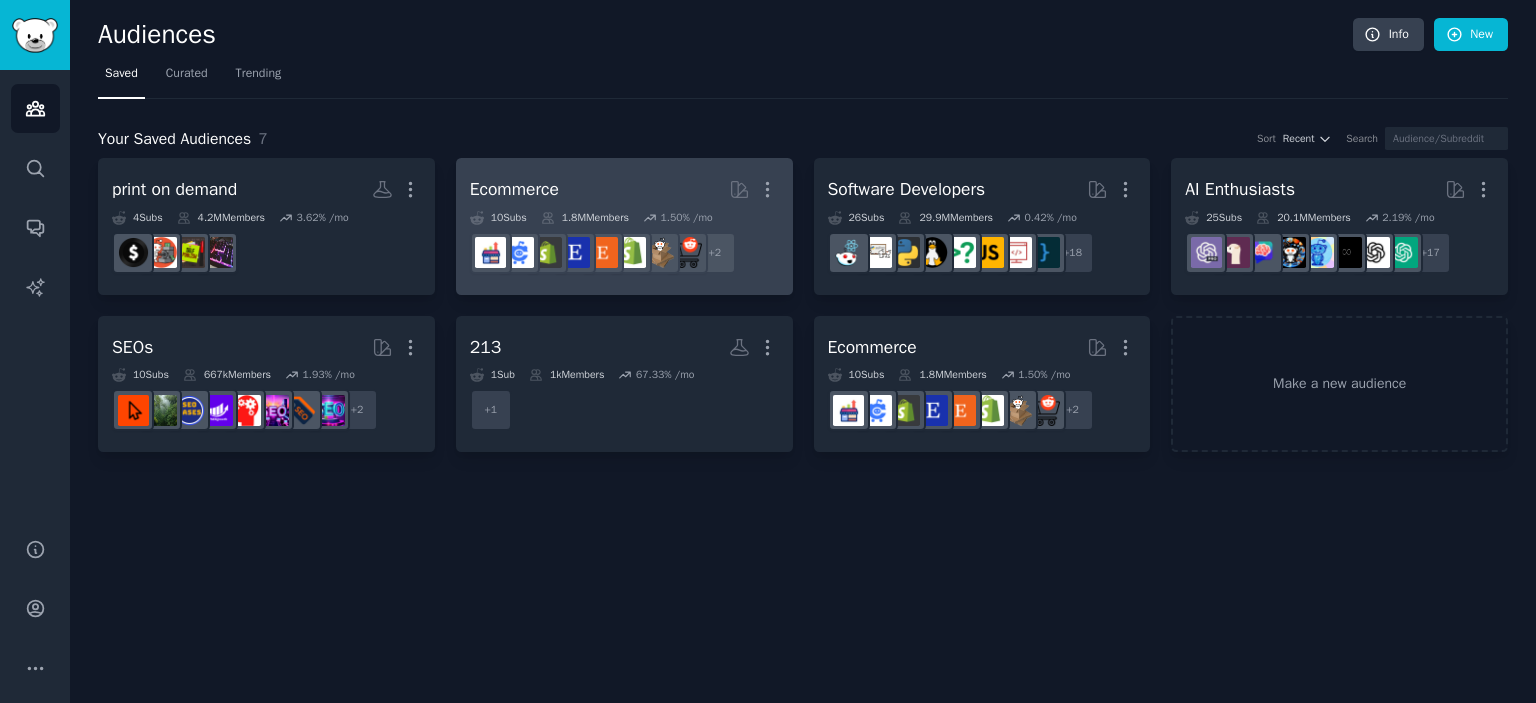 click on "r/AmazonSeller, r/Random_Acts_of_Etsy + 2" at bounding box center [624, 253] 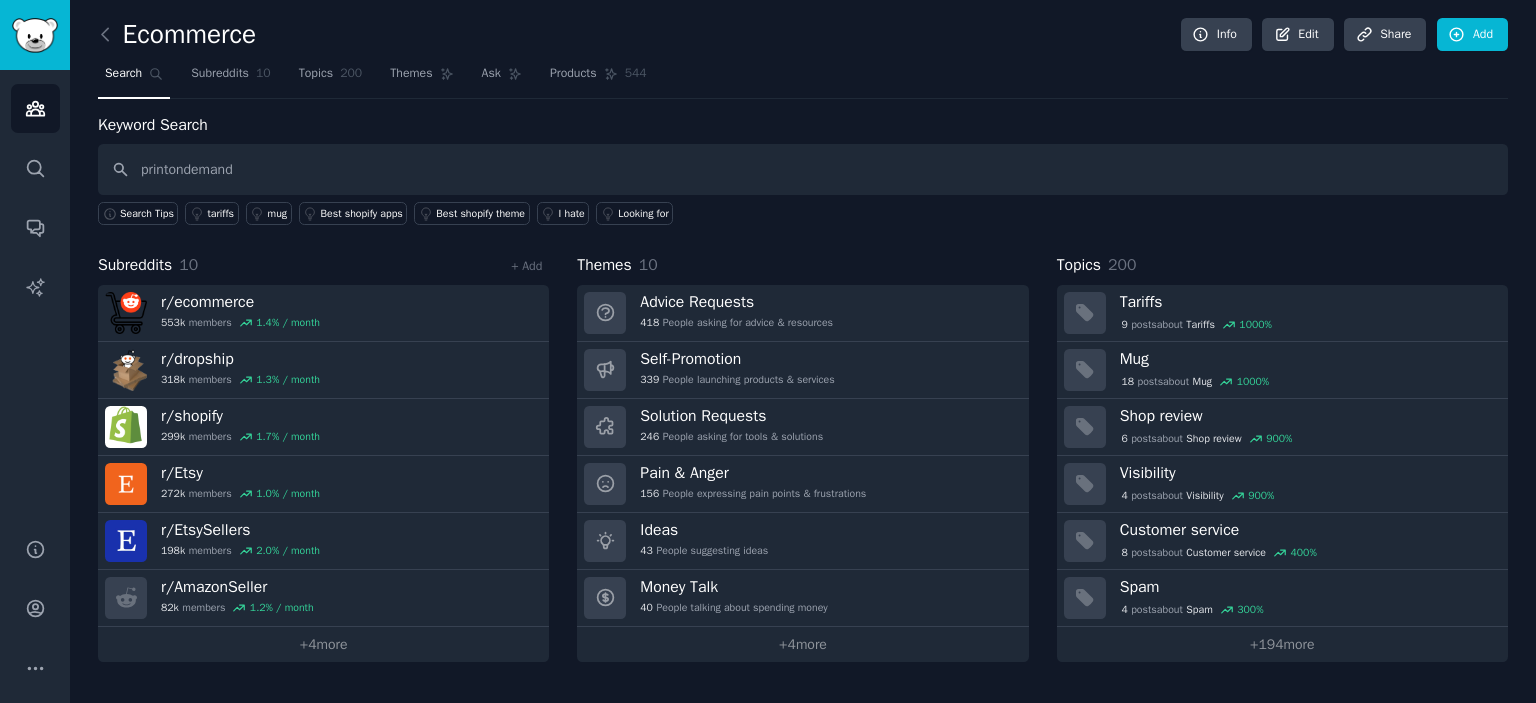 type on "printondemand" 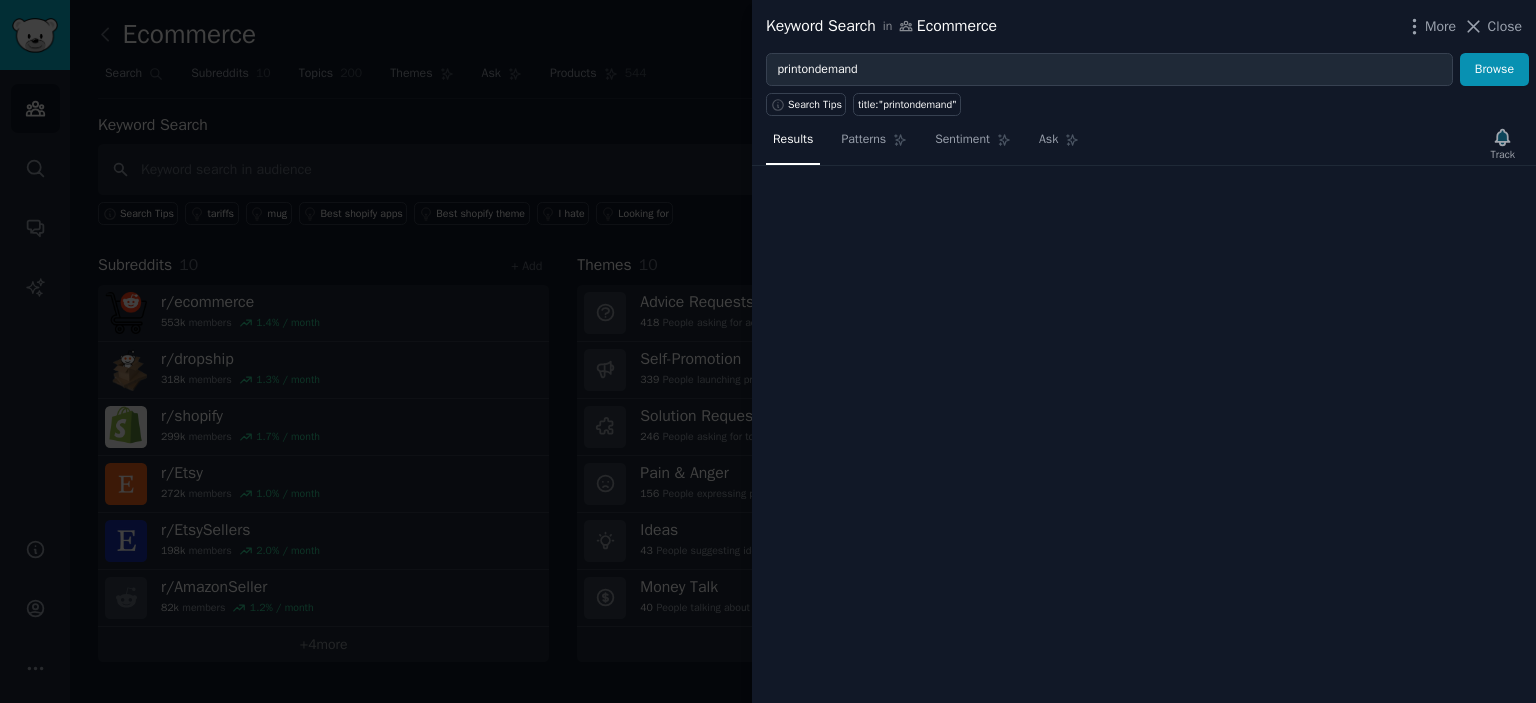 type 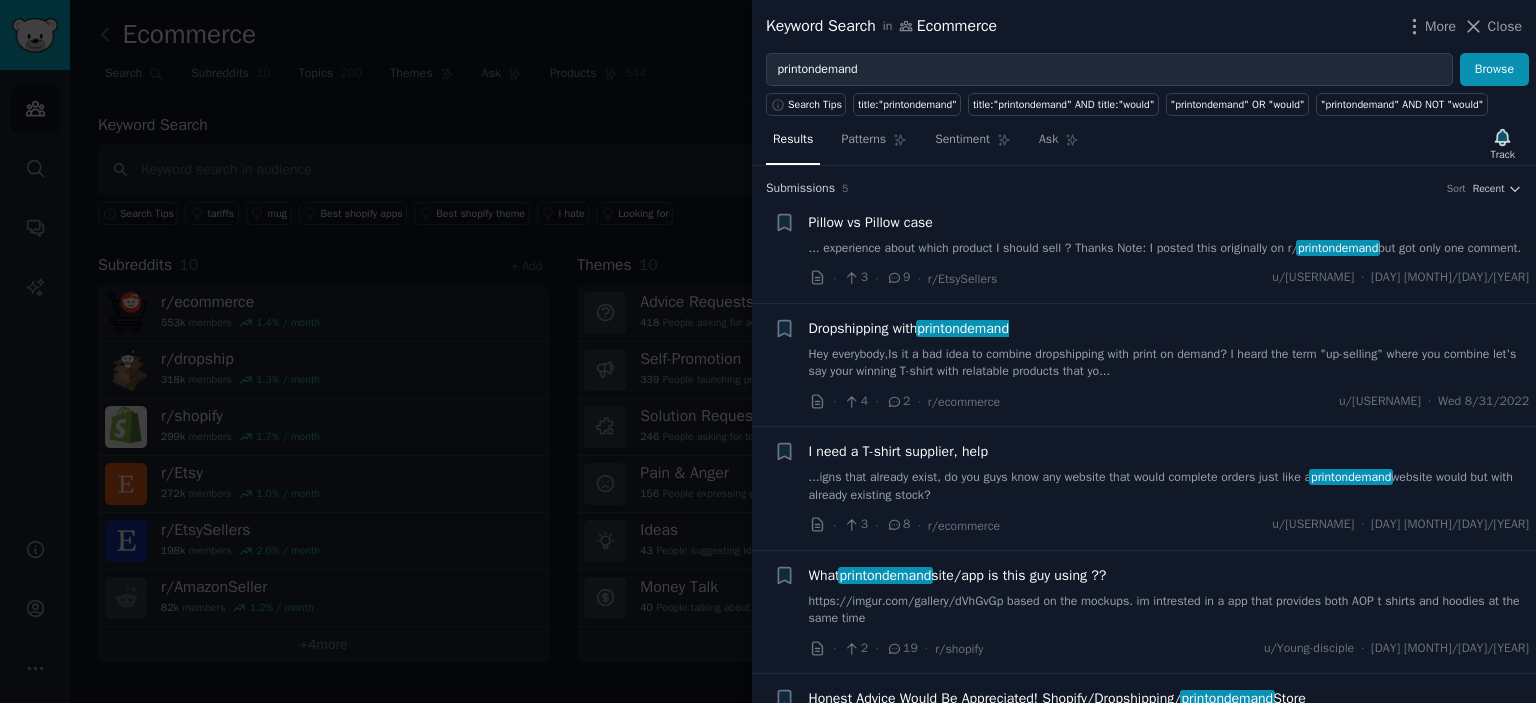 click at bounding box center (768, 351) 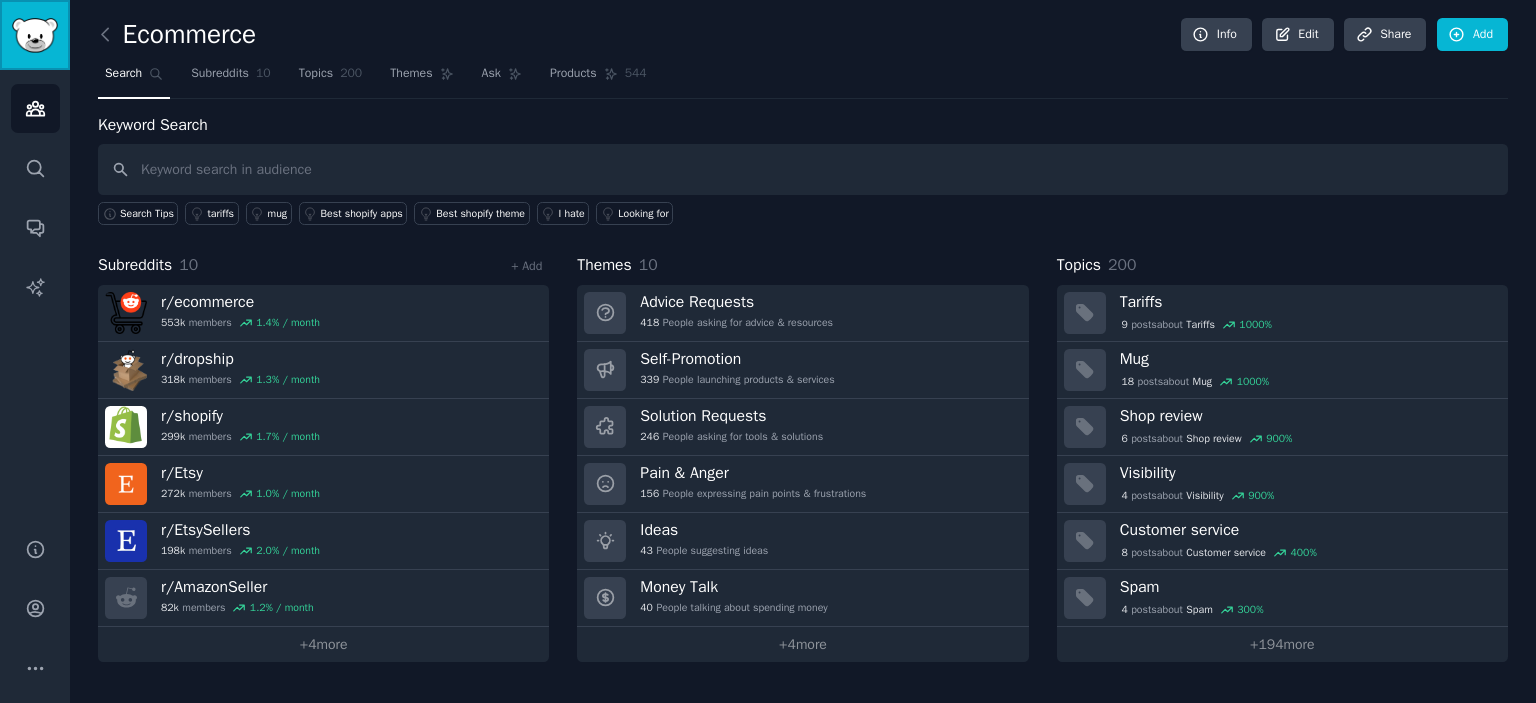 click at bounding box center (35, 35) 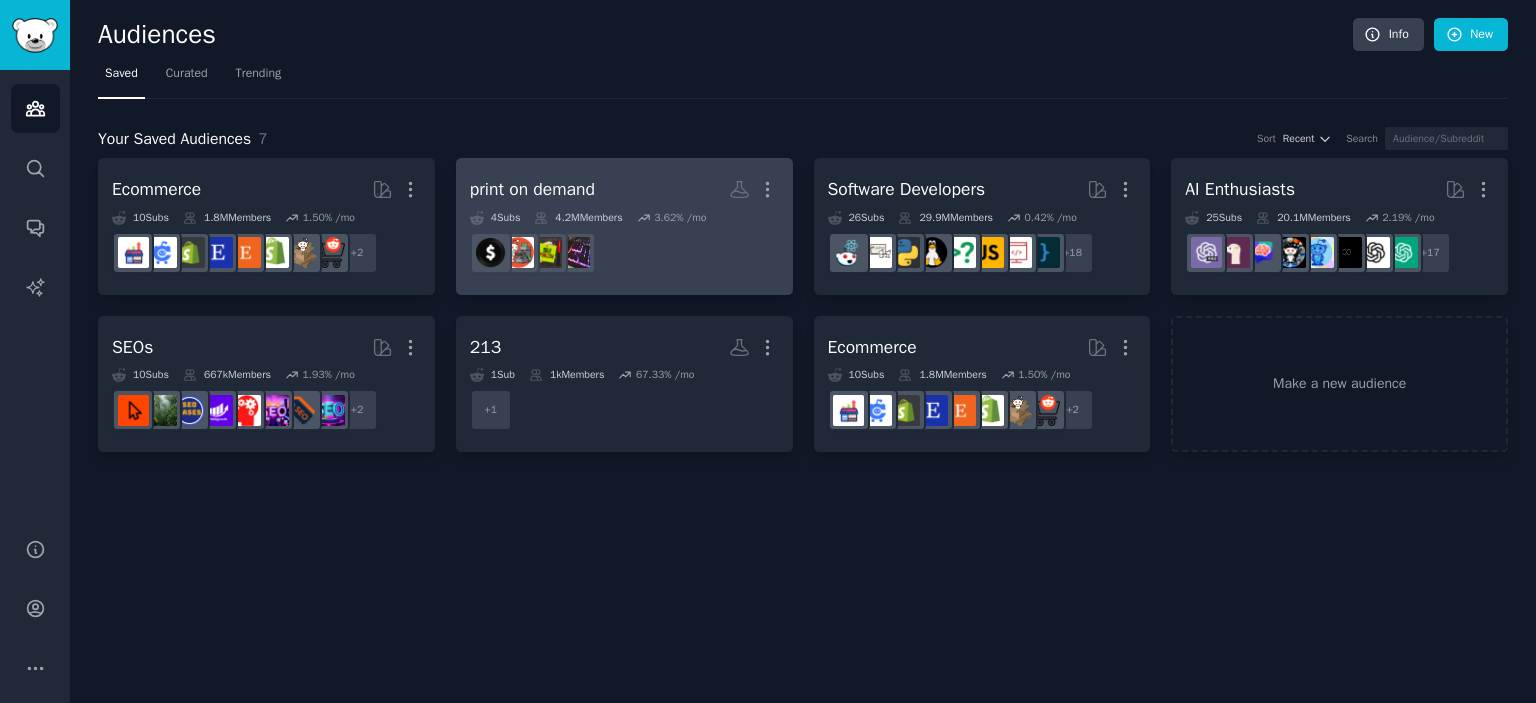 click at bounding box center (624, 253) 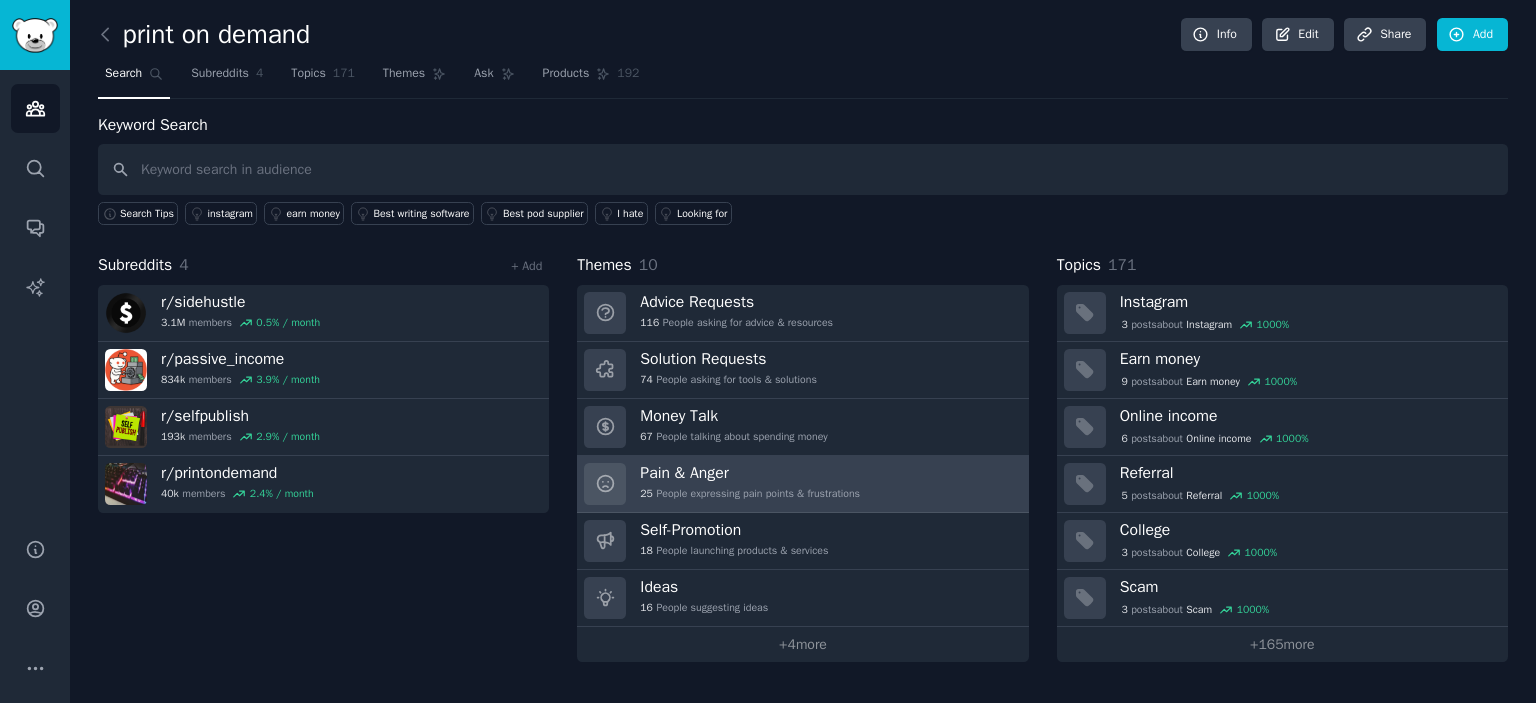 click on "Pain & Anger 25 People expressing pain points & frustrations" at bounding box center [802, 484] 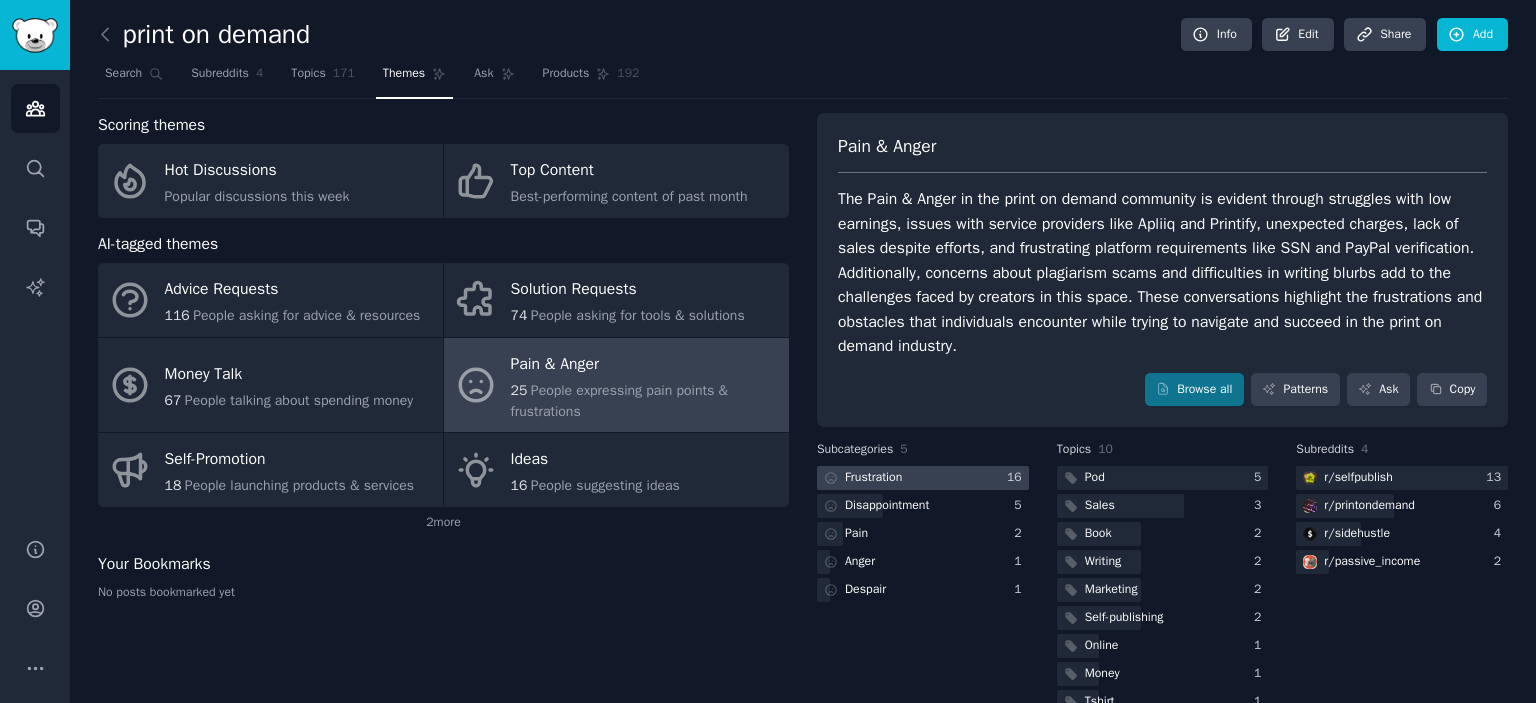 click at bounding box center [923, 478] 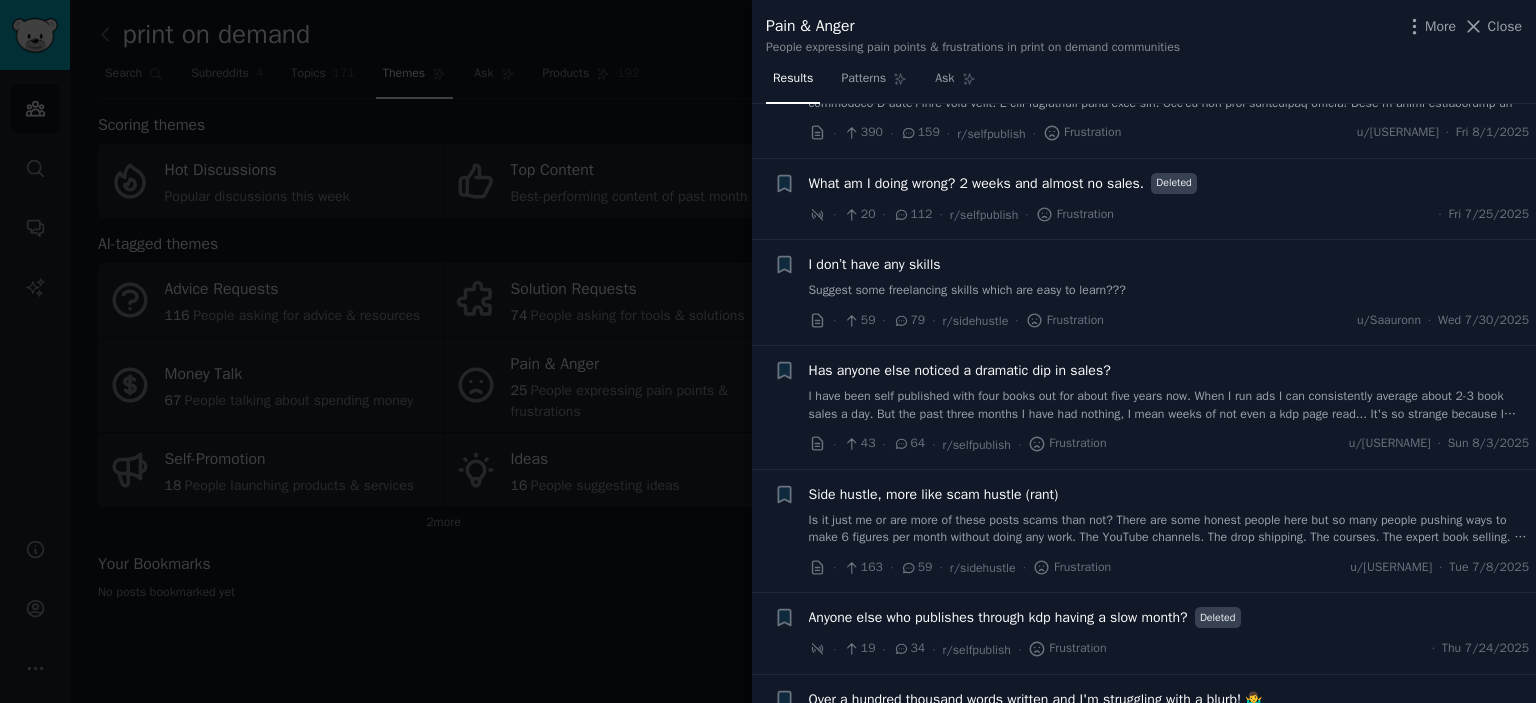 scroll, scrollTop: 200, scrollLeft: 0, axis: vertical 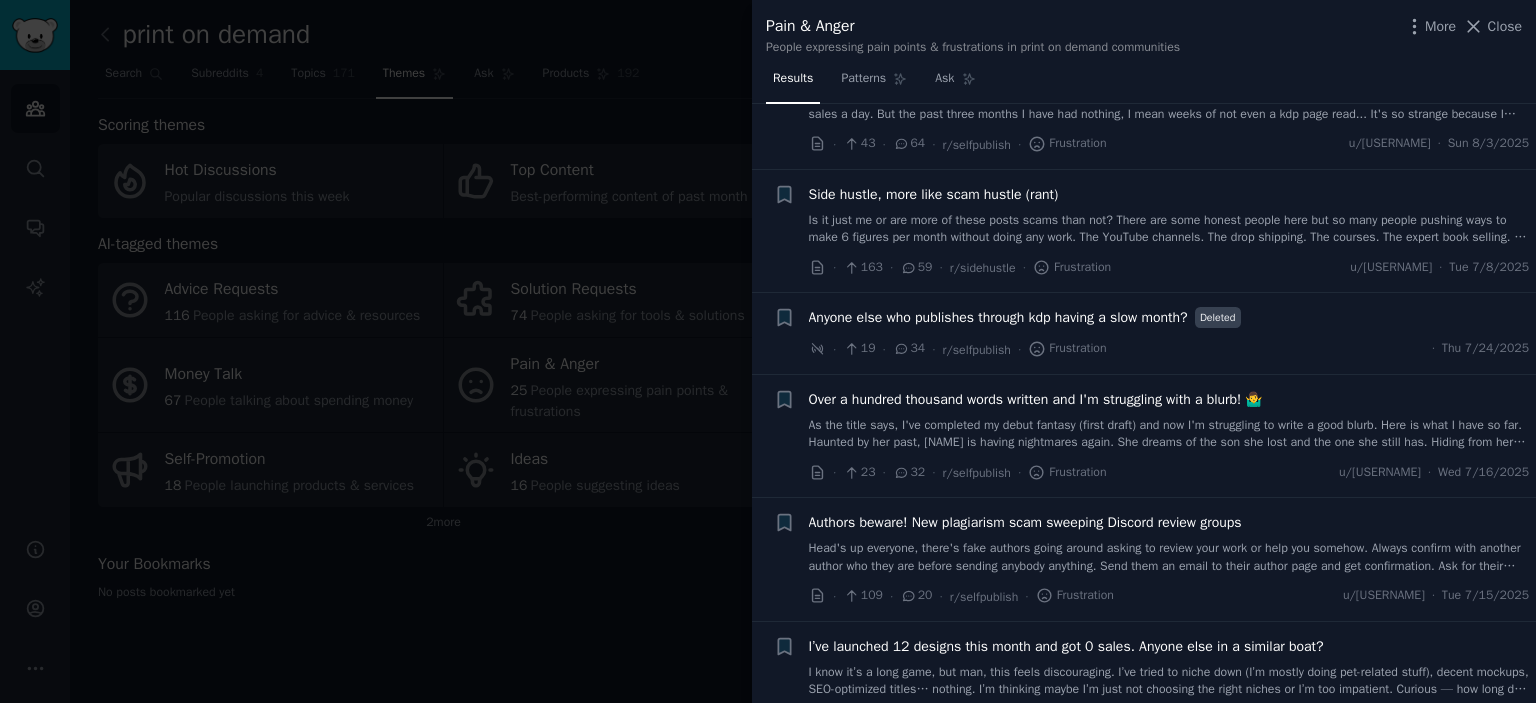 click at bounding box center (768, 351) 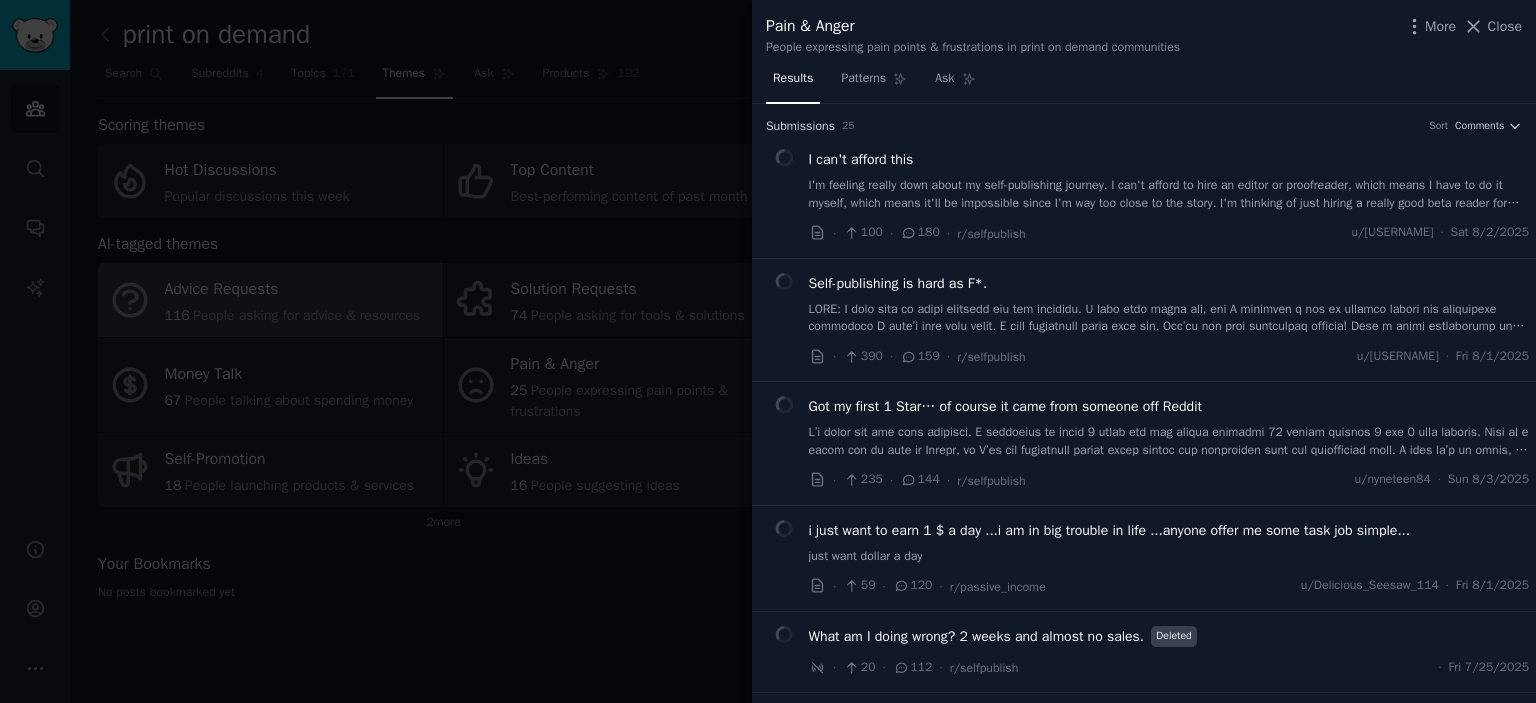 drag, startPoint x: 384, startPoint y: 272, endPoint x: 360, endPoint y: 269, distance: 24.186773 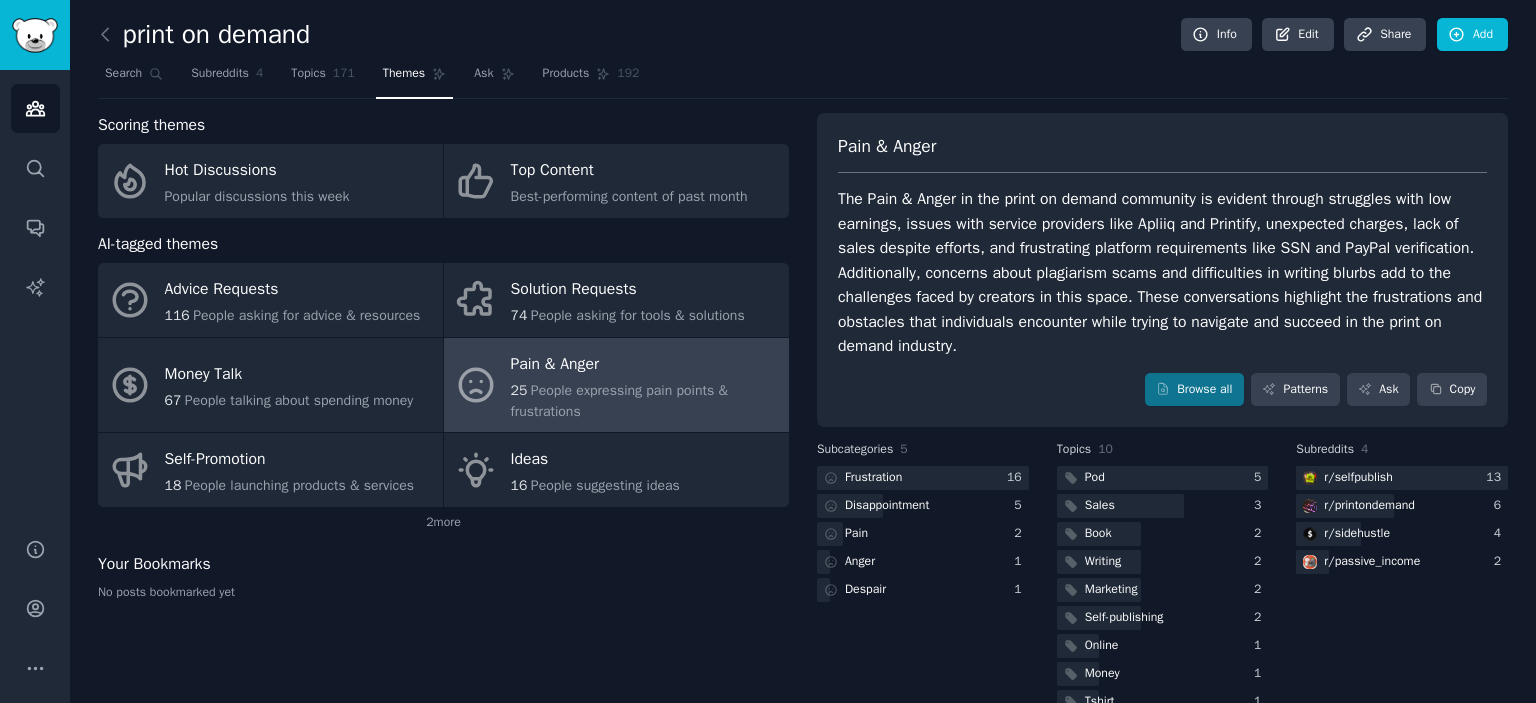 drag, startPoint x: 376, startPoint y: 228, endPoint x: 366, endPoint y: 224, distance: 10.770329 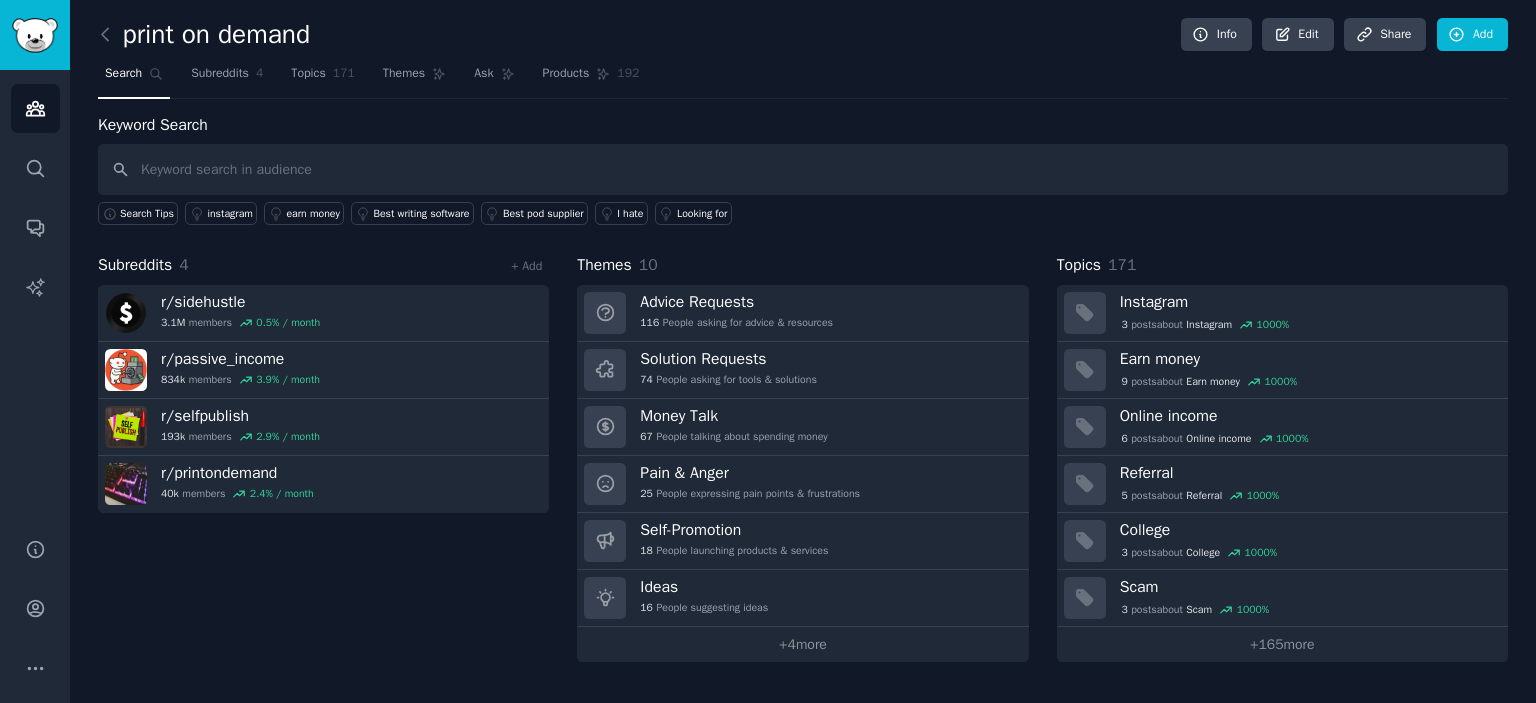 click on "Keyword Search Search Tips instagram earn money Best writing software Best pod supplier I hate Looking for Subreddits 4 + Add r/ sidehustle 3.1M  members 0.5 % / month r/ passive_income 834k  members 3.9 % / month r/ selfpublish 193k  members 2.9 % / month r/ printondemand 40k  members 2.4 % / month Themes 10 Advice Requests 116 People asking for advice & resources Solution Requests 74 People asking for tools & solutions Money Talk 67 People talking about spending money Pain & Anger 25 People expressing pain points & frustrations Self-Promotion 18 People launching products & services Ideas 16 People suggesting ideas +  4  more Topics 171 Instagram 3  post s  about  Instagram 1000 % Earn money 9  post s  about  Earn money 1000 % Online income 6  post s  about  Online income 1000 % Referral 5  post s  about  Referral 1000 % College 3  post s  about  College 1000 % Scam 3  post s  about  Scam 1000 % +  165  more" at bounding box center (803, 387) 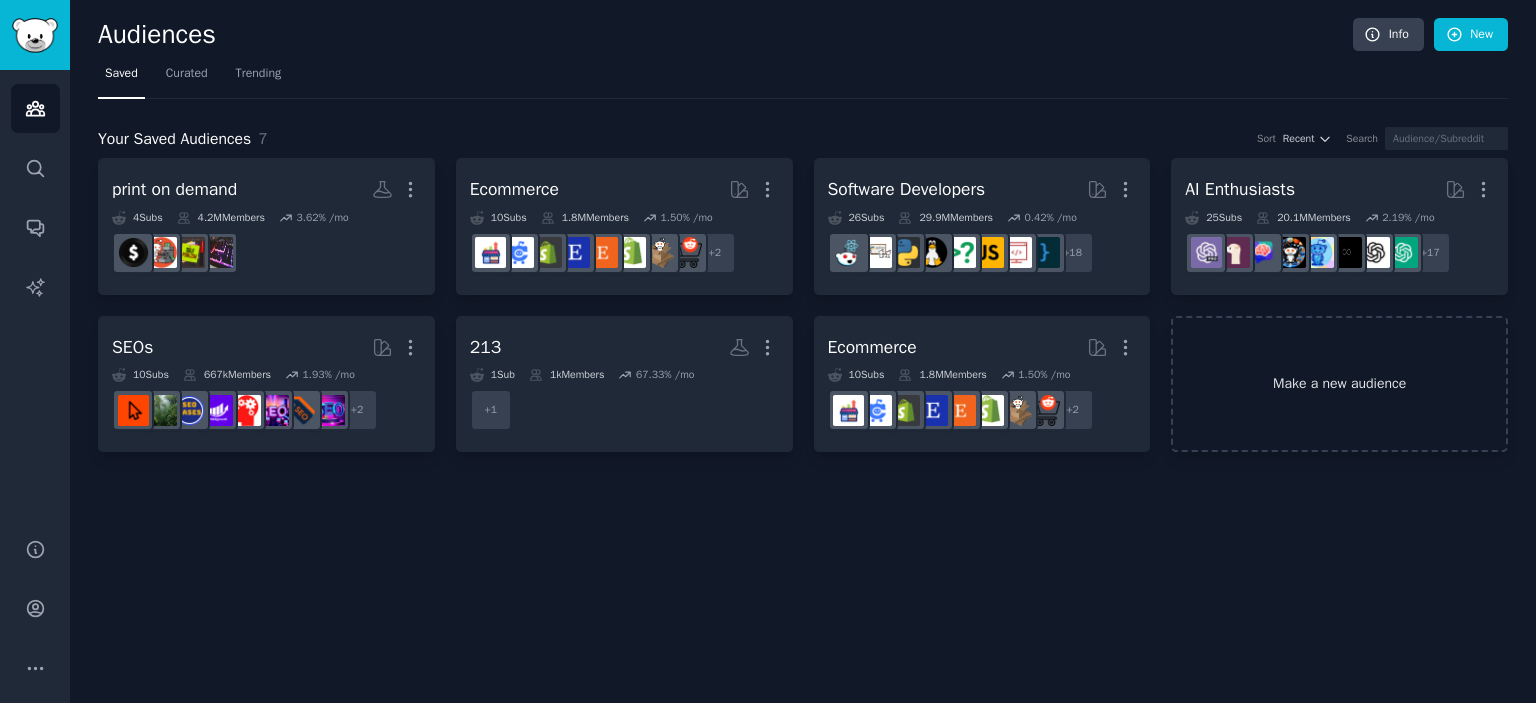 click on "Make a new audience" at bounding box center (1339, 384) 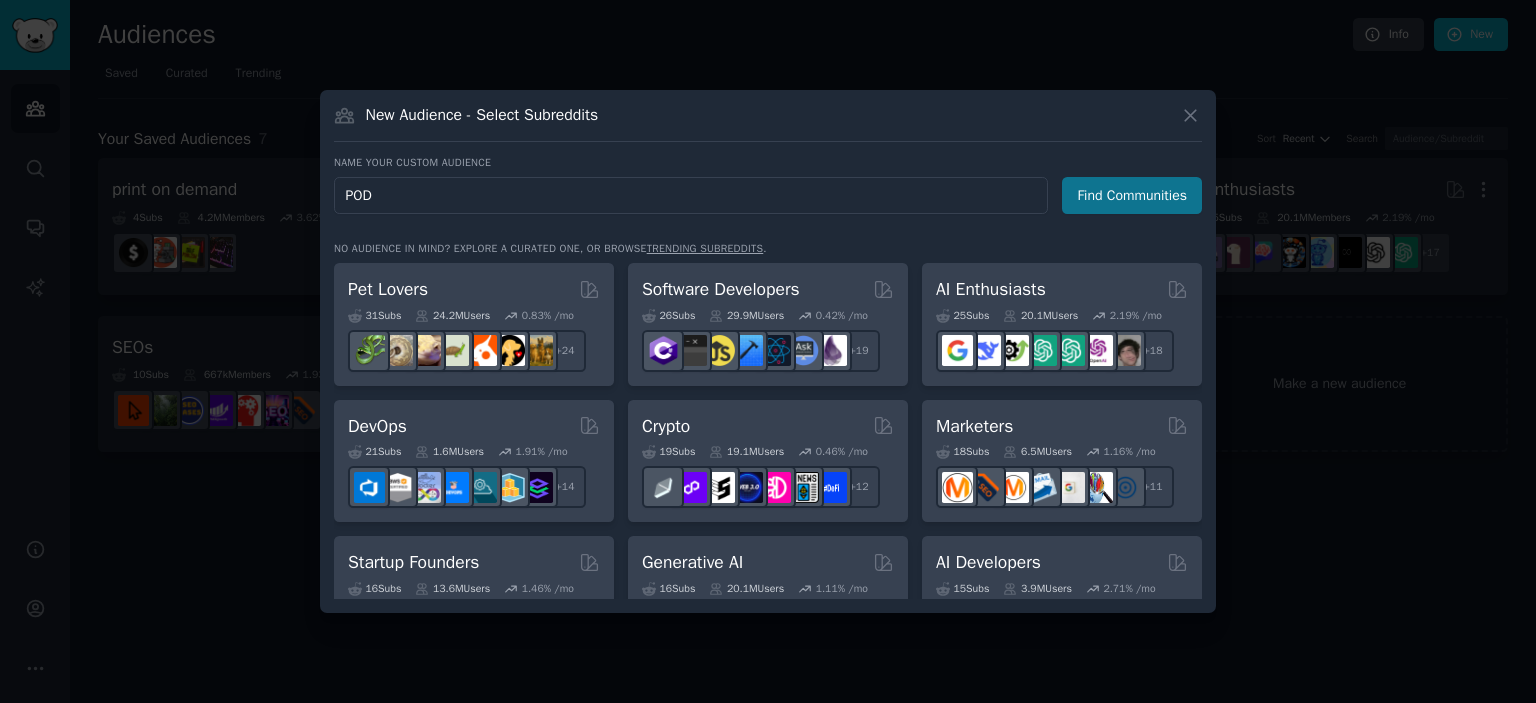 type on "POD" 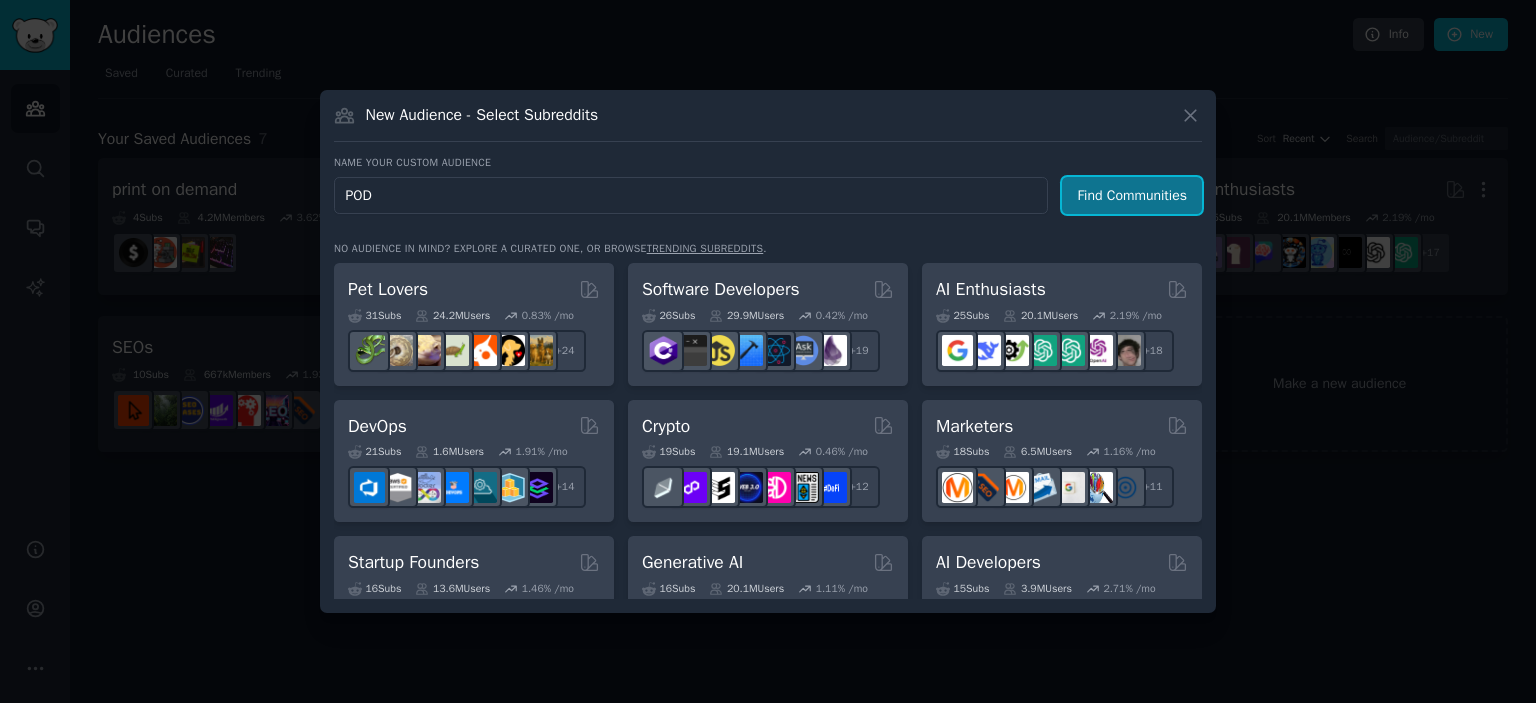 click on "Find Communities" at bounding box center (1132, 195) 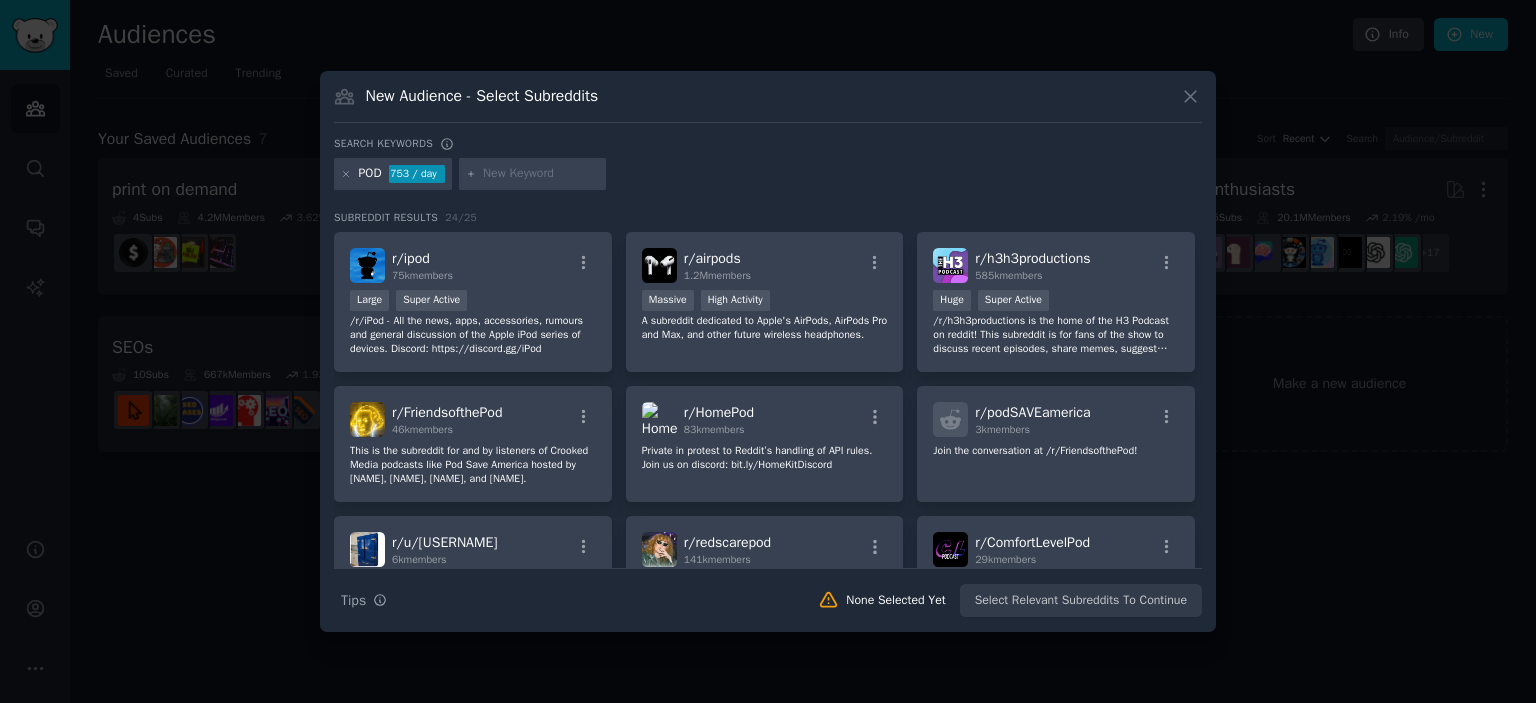 click at bounding box center [541, 174] 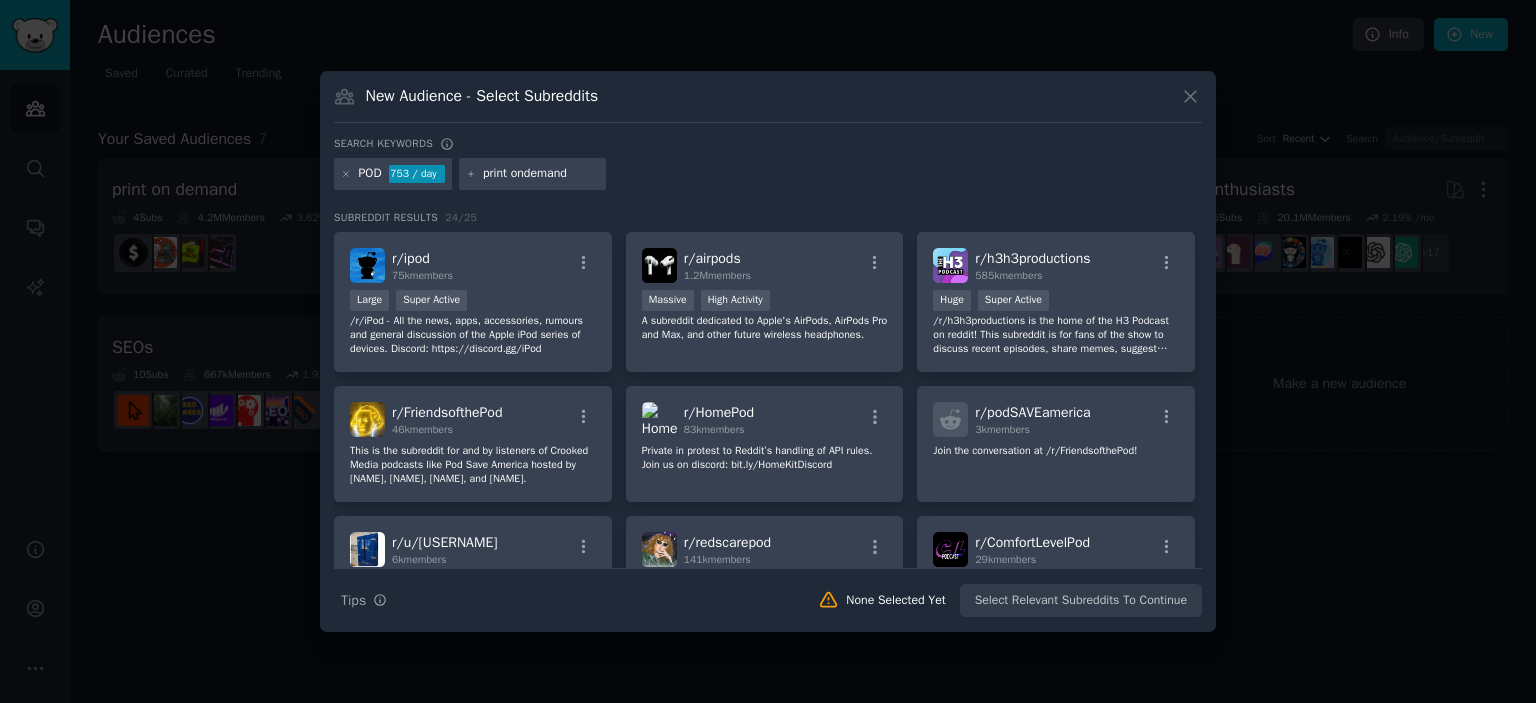 type on "printondemand" 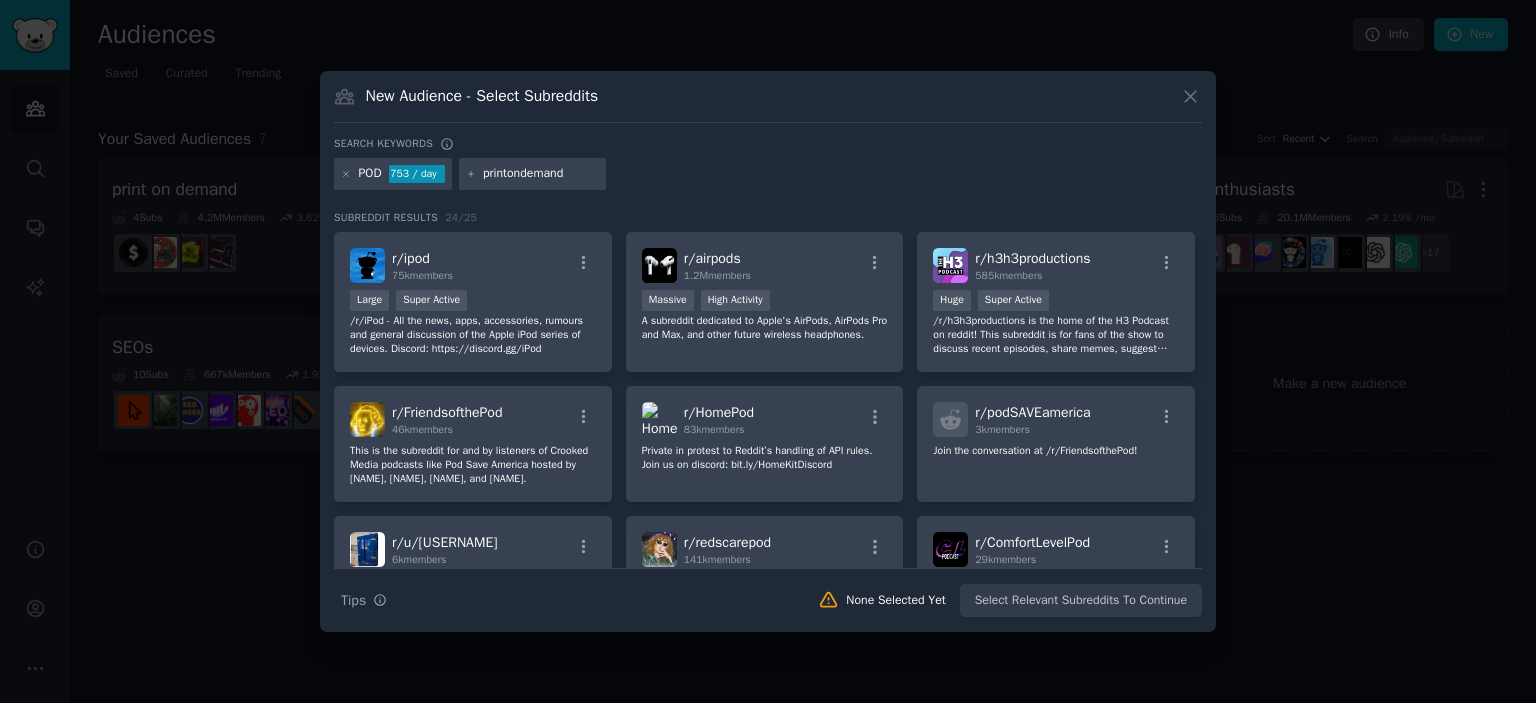 type 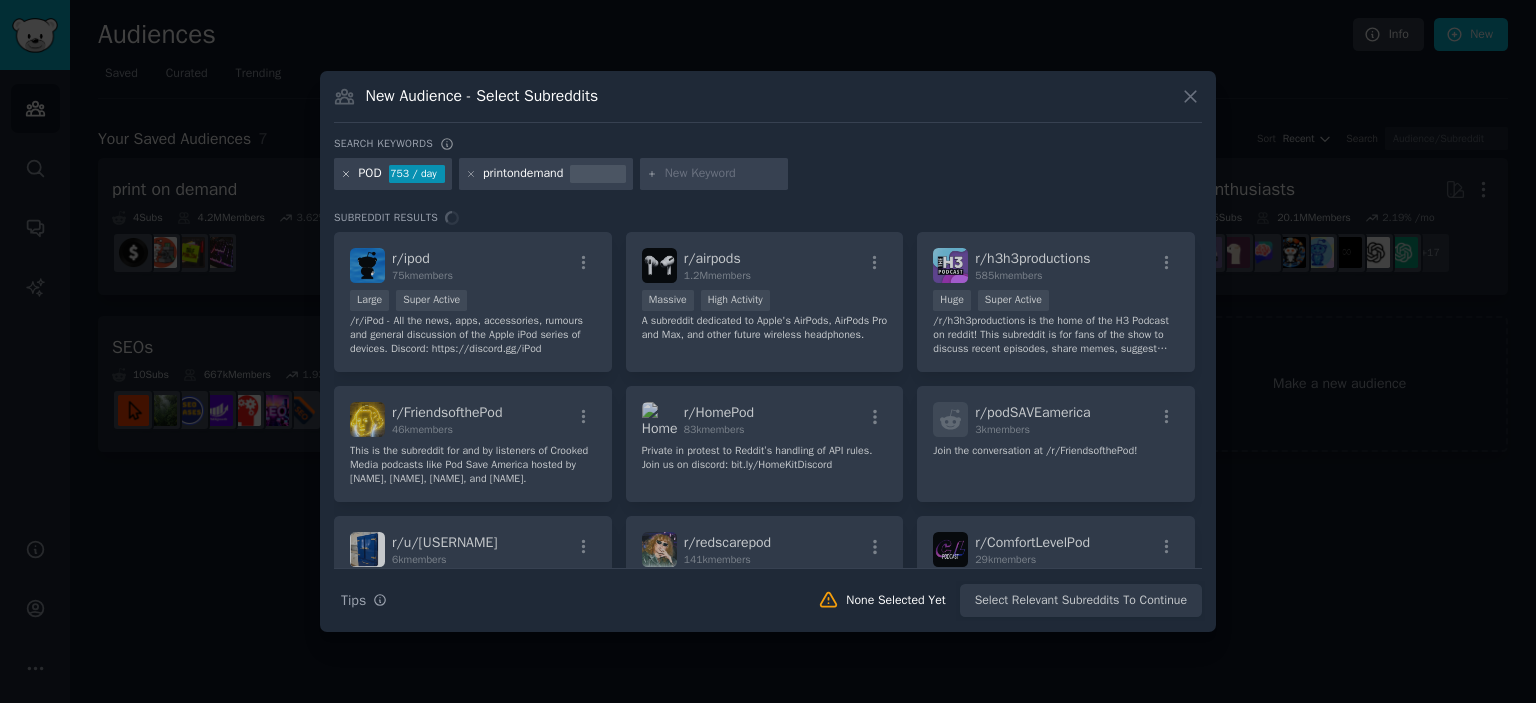 click 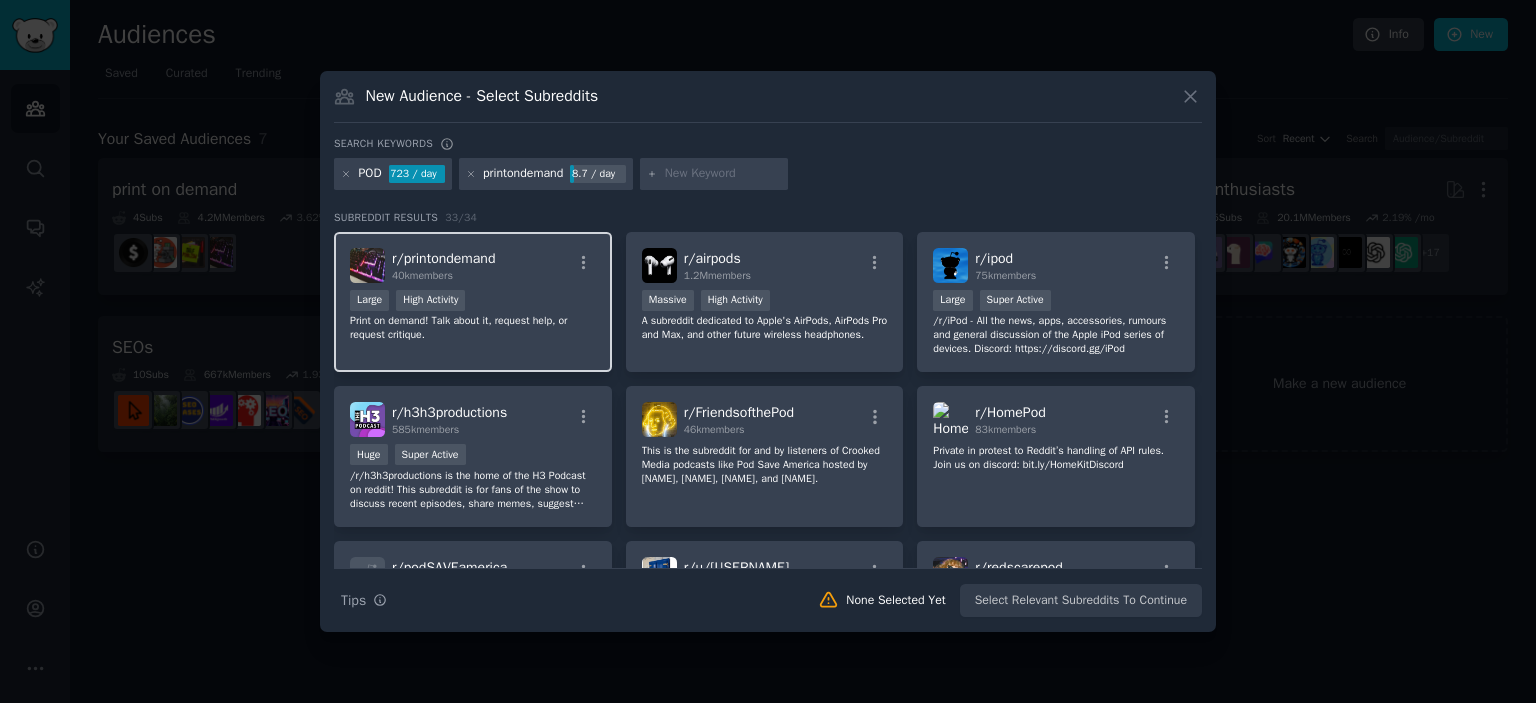 click on "r/ printondemand 40k  members" at bounding box center (473, 265) 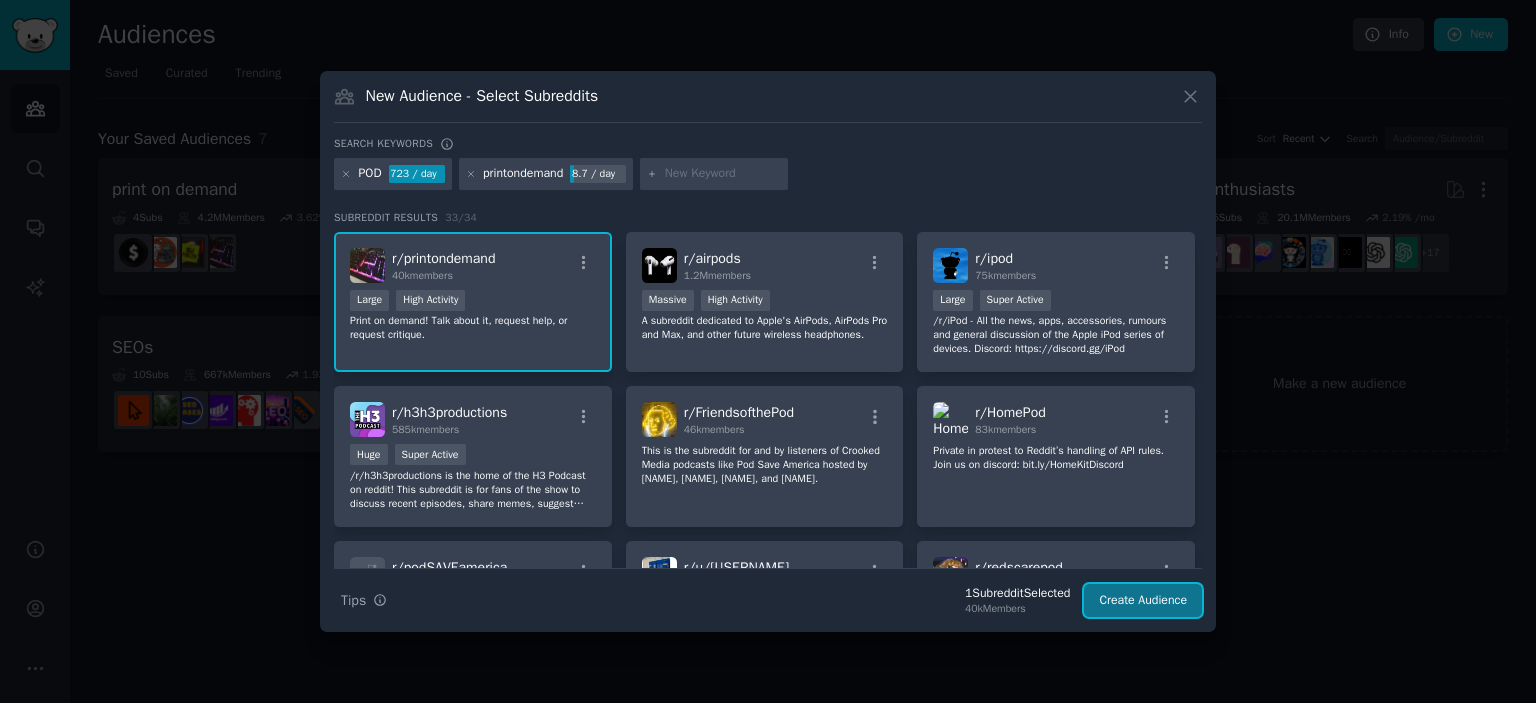 click on "Create Audience" at bounding box center (1143, 601) 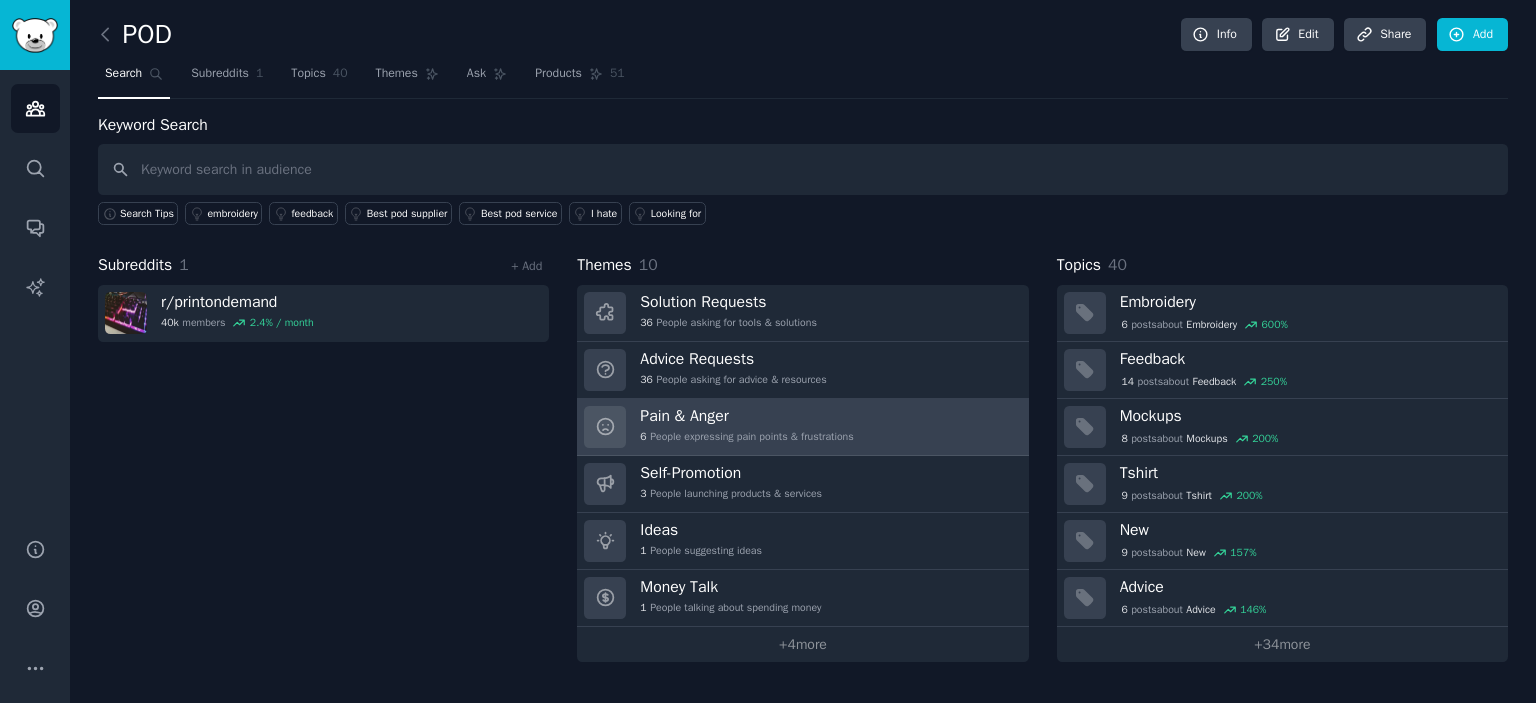 click on "Pain & Anger 6 People expressing pain points & frustrations" at bounding box center (802, 427) 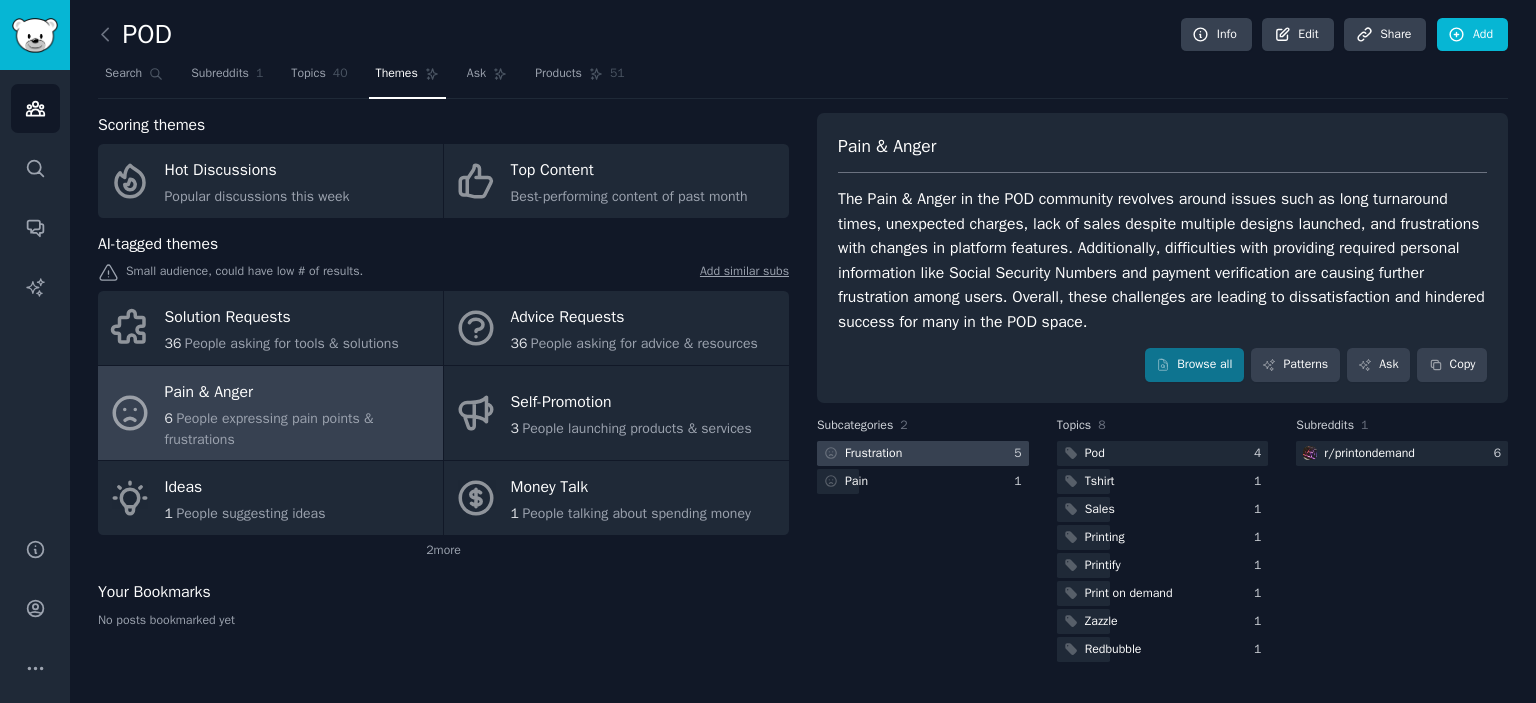 click at bounding box center [923, 453] 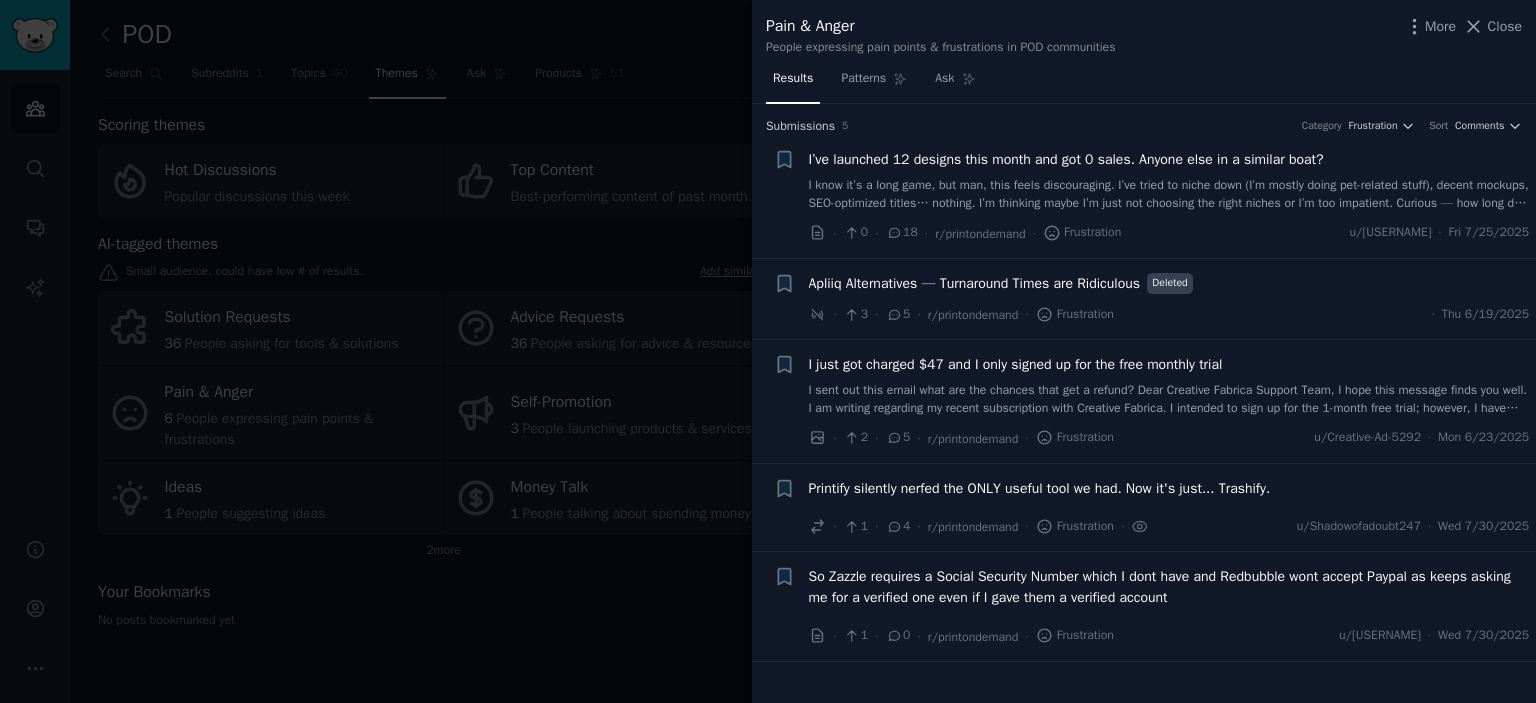 click on "Printify silently nerfed the ONLY useful tool we had. Now it's just... Trashify." at bounding box center [1040, 488] 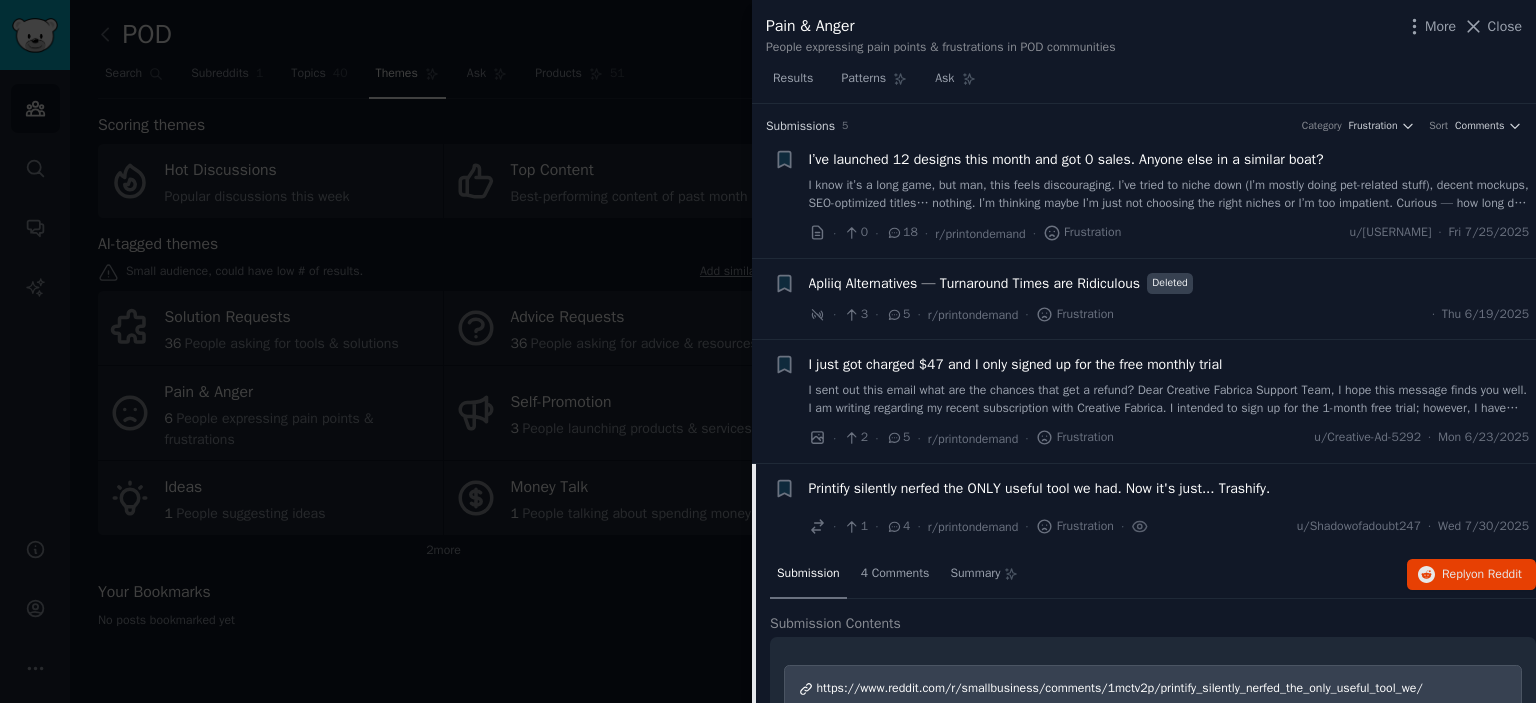 scroll, scrollTop: 256, scrollLeft: 0, axis: vertical 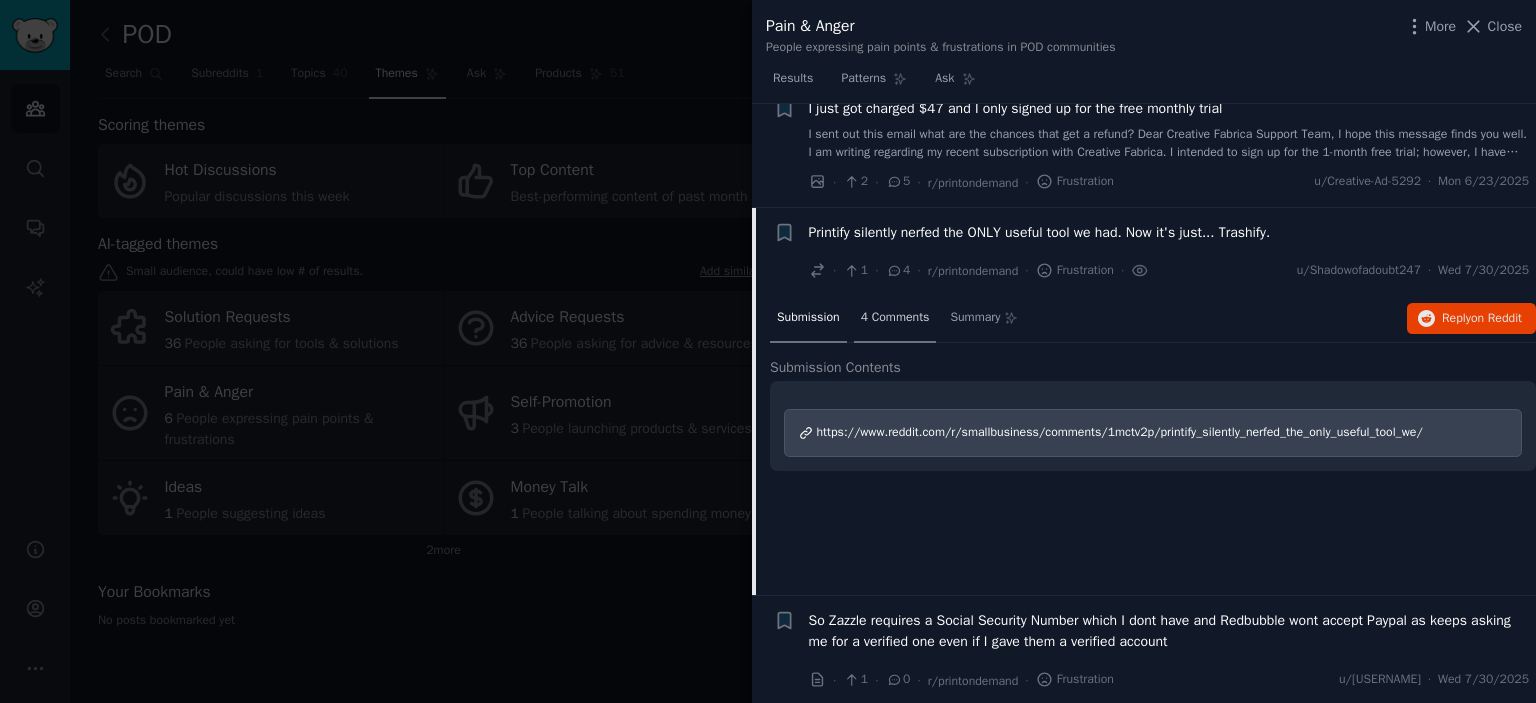 click on "4 Comments" at bounding box center (895, 318) 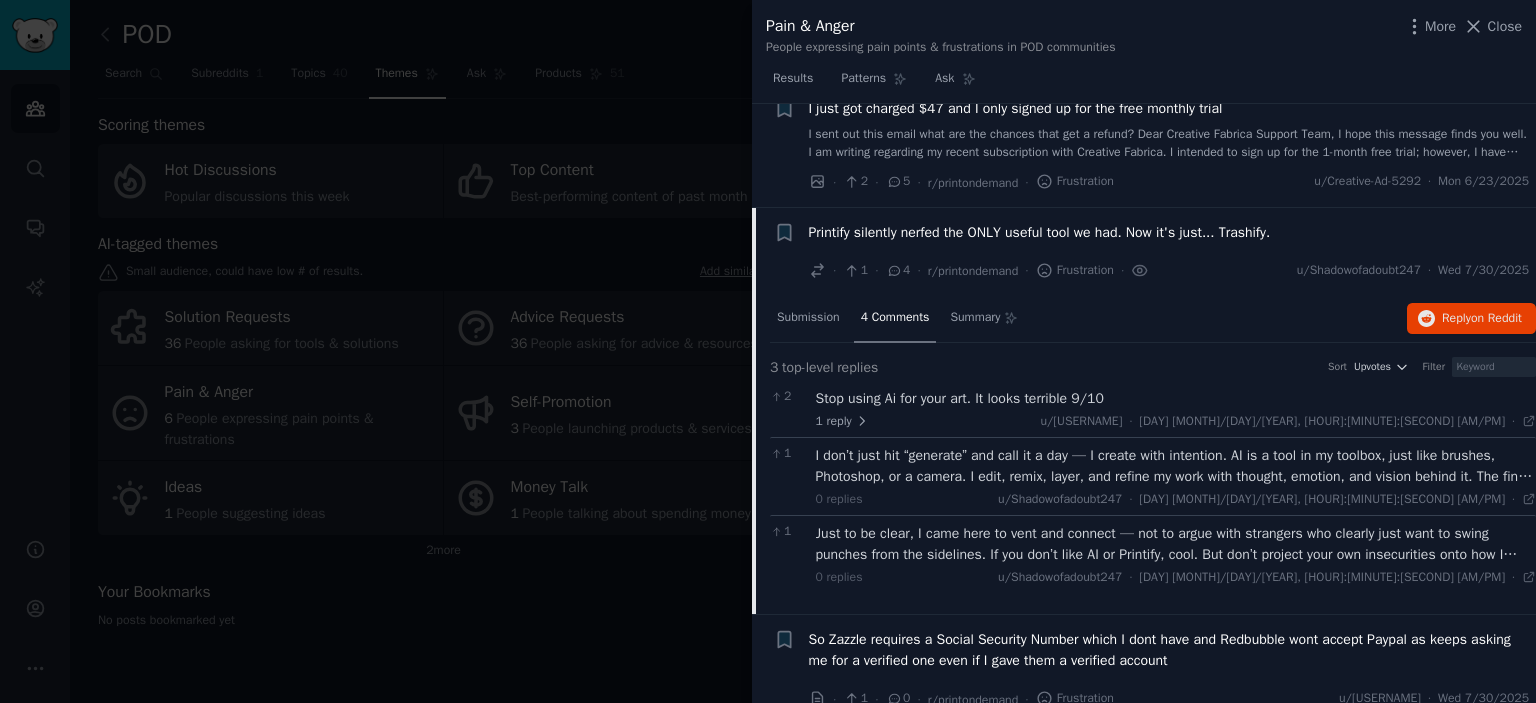 scroll, scrollTop: 274, scrollLeft: 0, axis: vertical 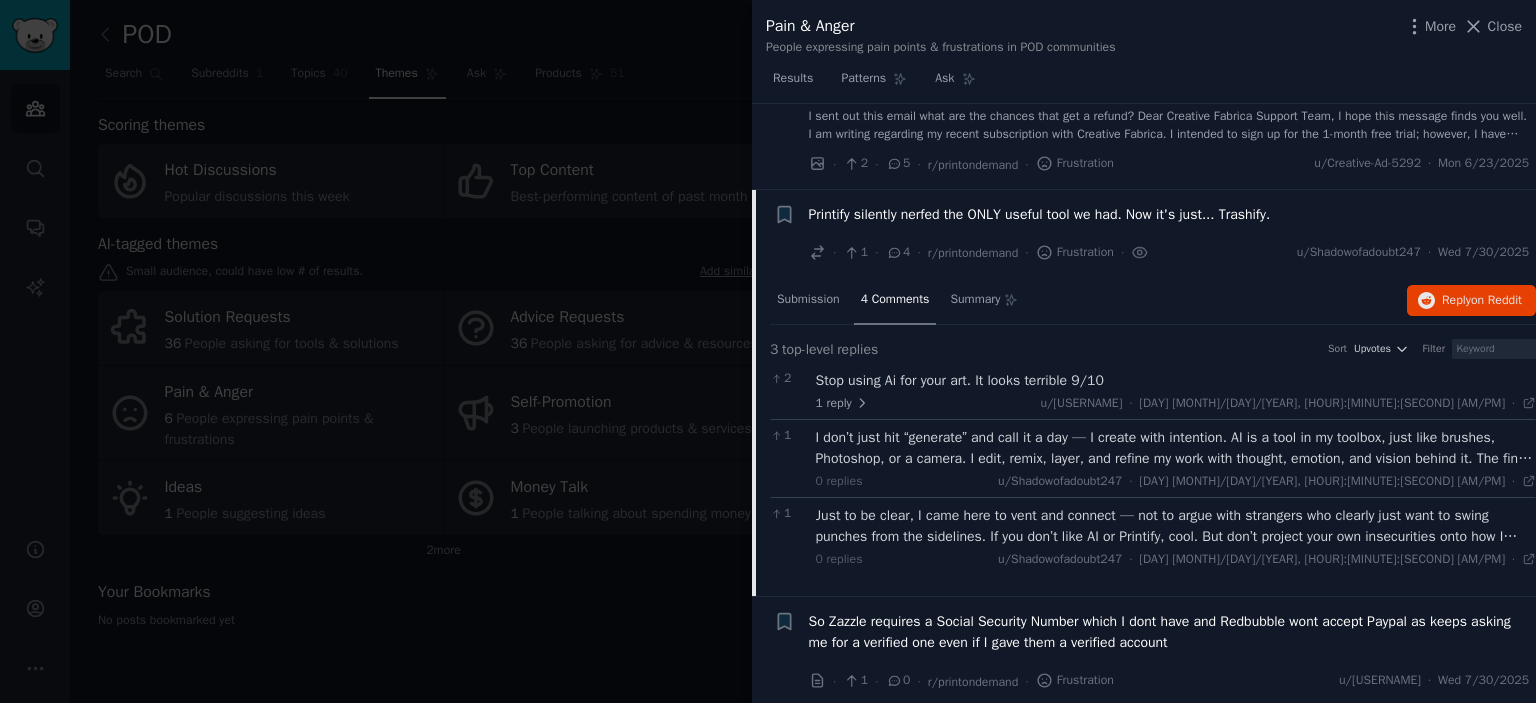 click at bounding box center [768, 351] 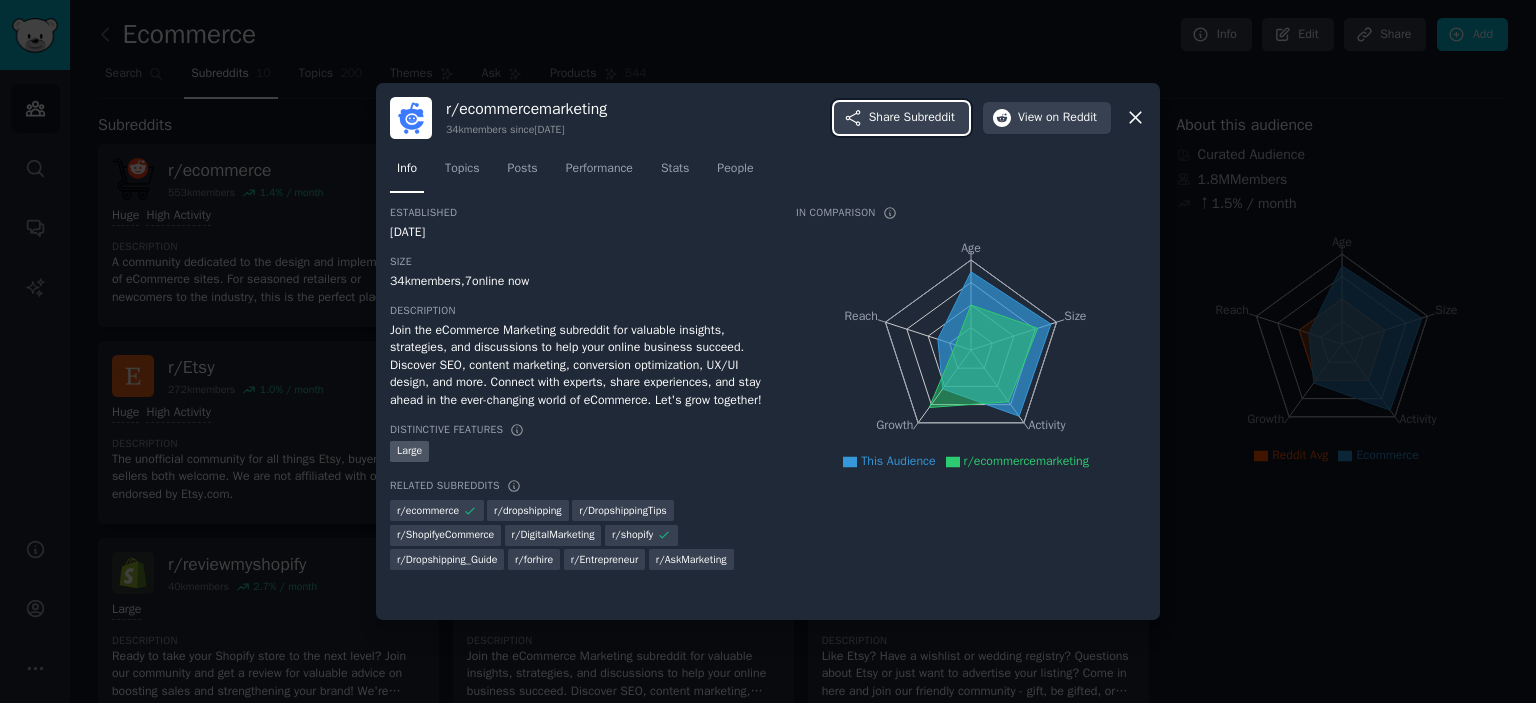 scroll, scrollTop: 0, scrollLeft: 0, axis: both 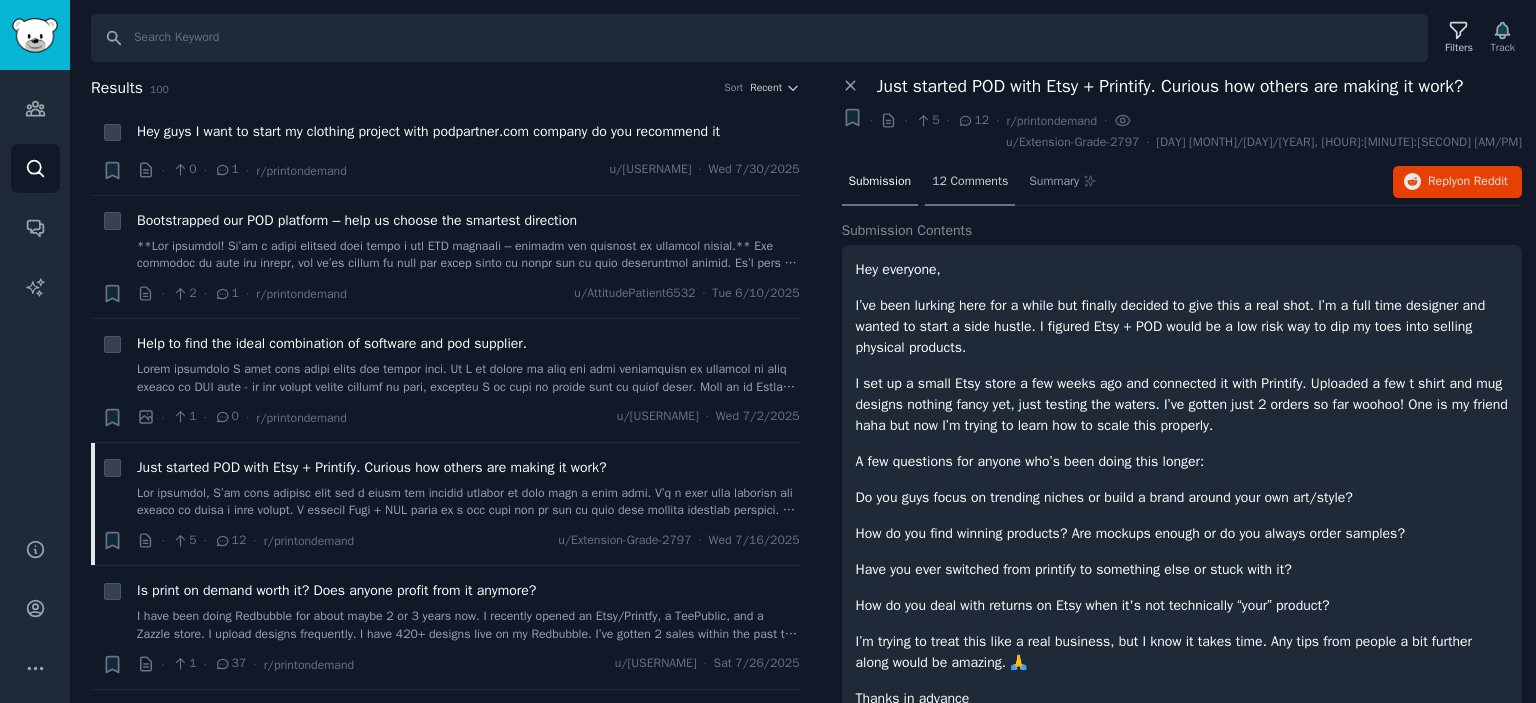 click on "12 Comments" at bounding box center [970, 182] 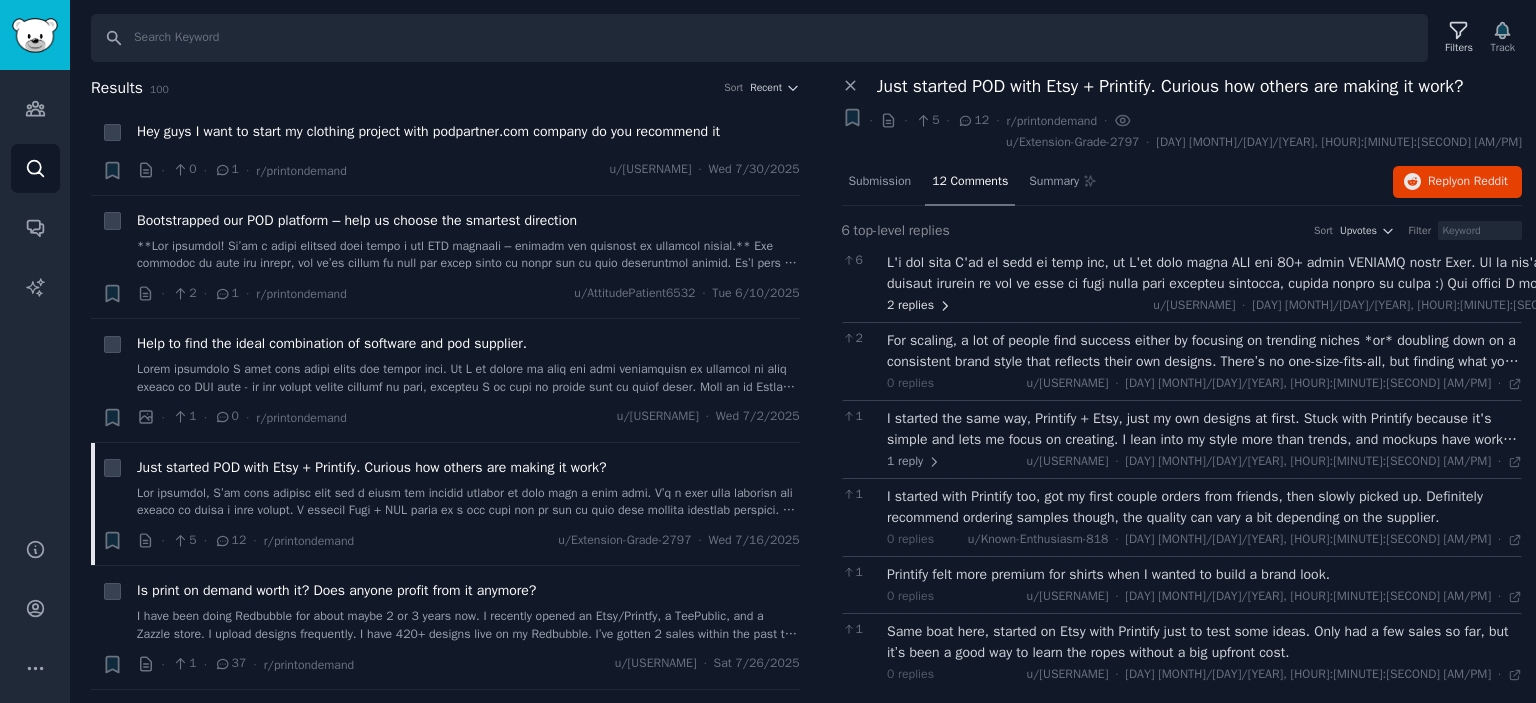 click on "2   replies" at bounding box center [919, 306] 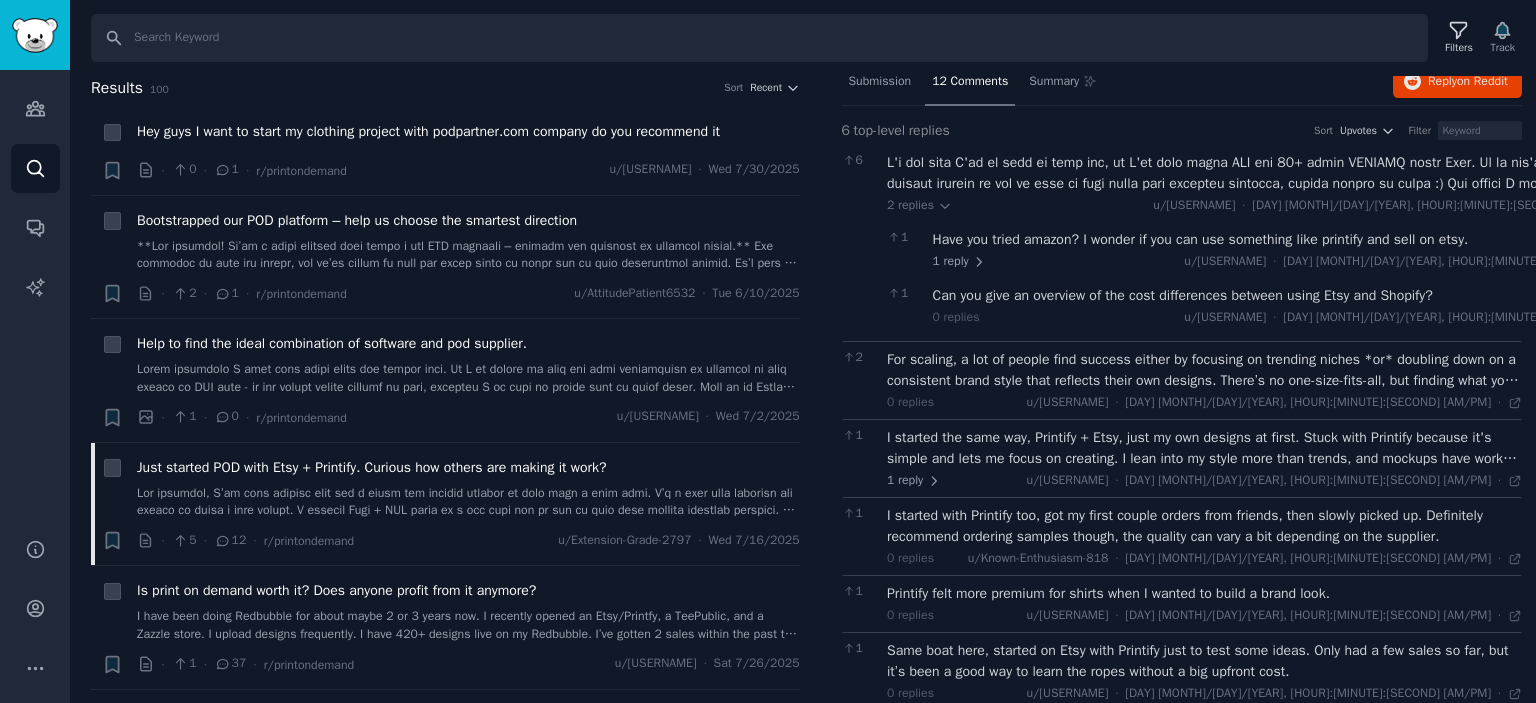 scroll, scrollTop: 117, scrollLeft: 0, axis: vertical 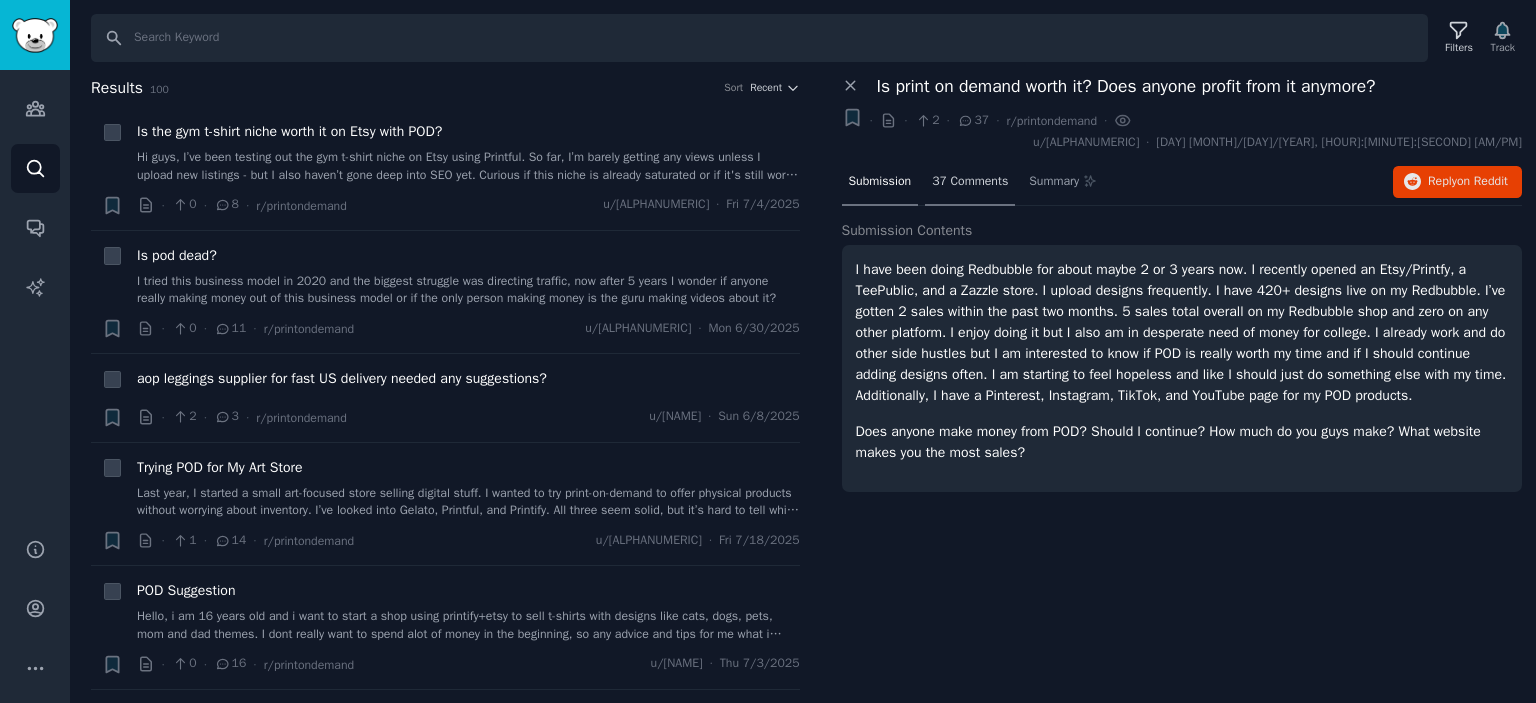 click on "37 Comments" at bounding box center (970, 182) 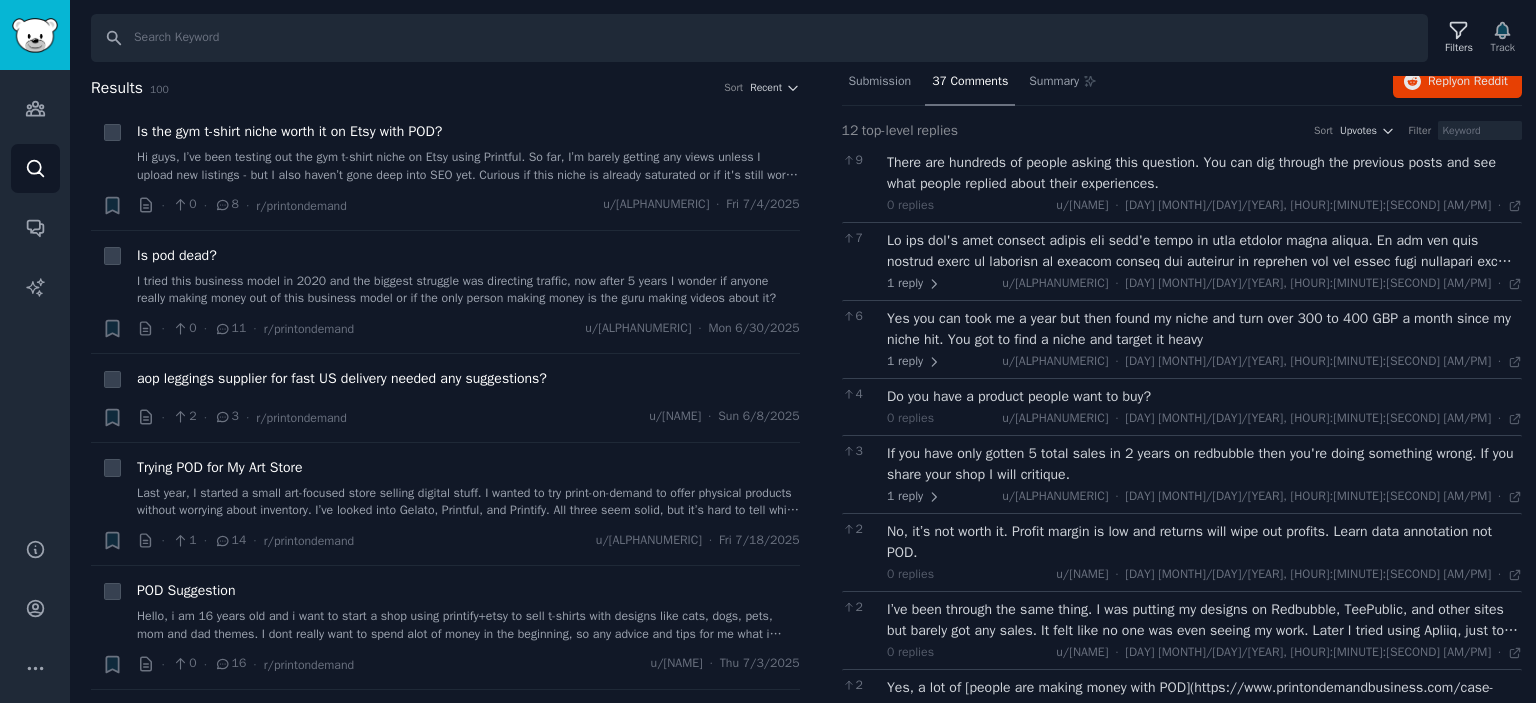 scroll, scrollTop: 200, scrollLeft: 0, axis: vertical 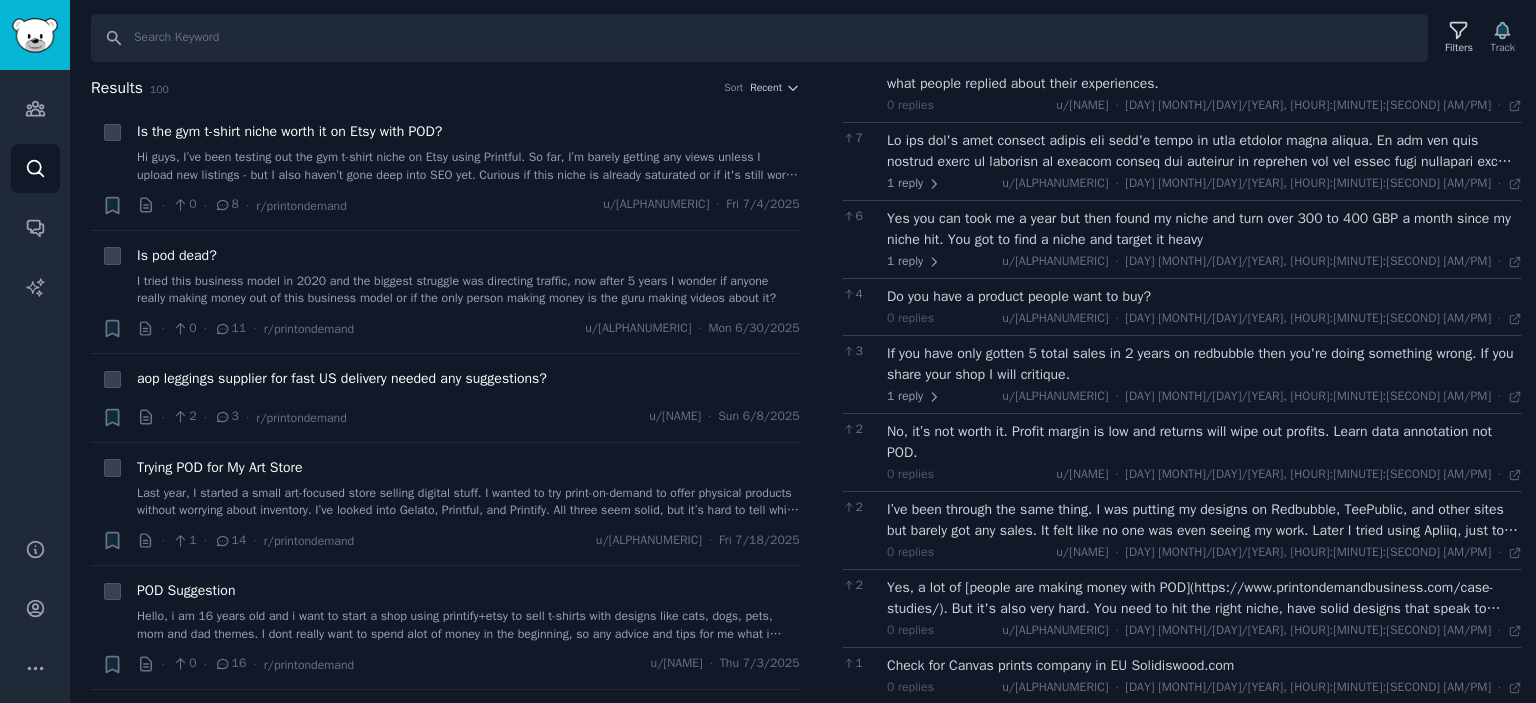 click on "I’ve been through the same thing. I was putting my designs on Redbubble, TeePublic, and other sites but barely got any sales. It felt like no one was even seeing my work. Later I tried using Apliiq, just to try something different. I didn’t expect much, but it felt more personal. I had more control over the products and how things looked. Sales didn’t blow up, but I felt more motivated again.
It’s still a learning process for me, but just wanted to say you’re not alone. I totally understand how tiring it can be" at bounding box center (1204, 520) 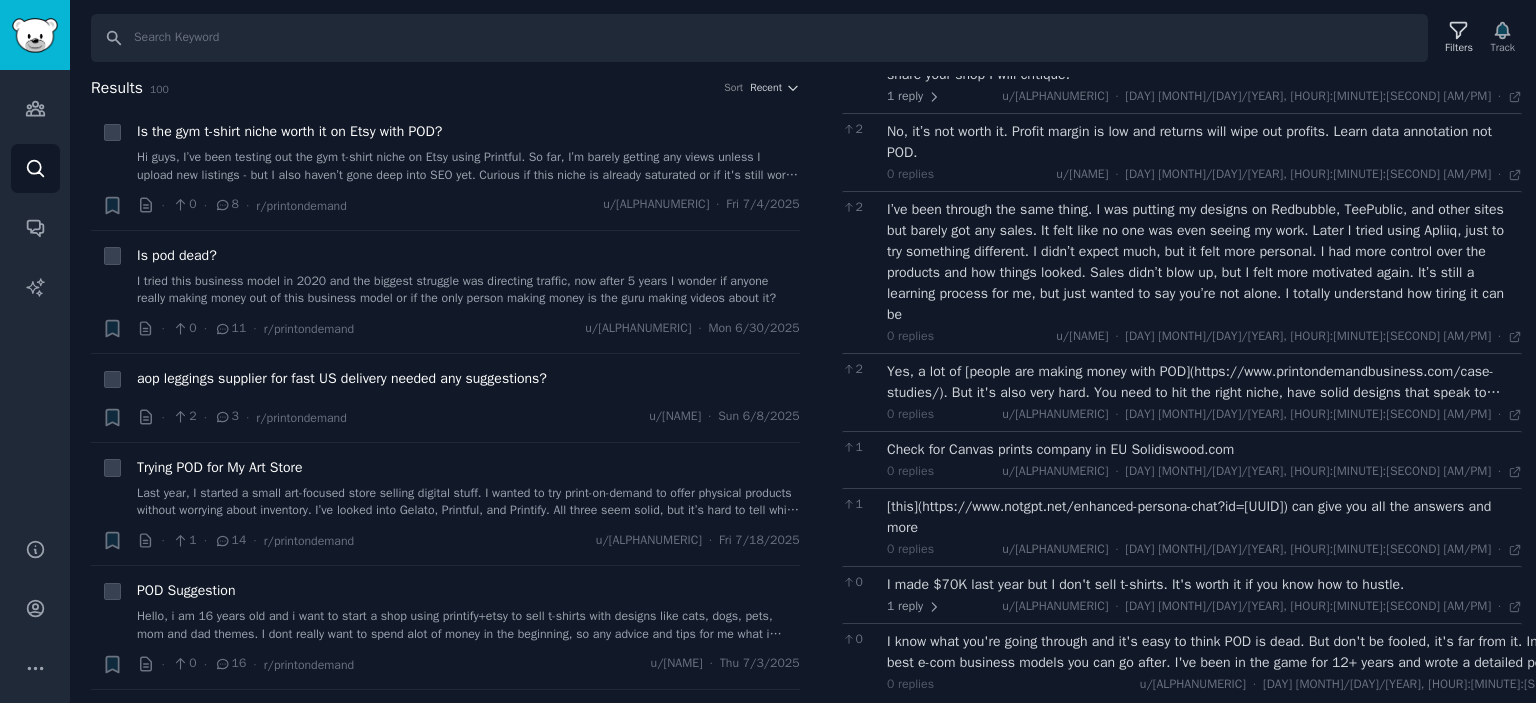 scroll, scrollTop: 507, scrollLeft: 0, axis: vertical 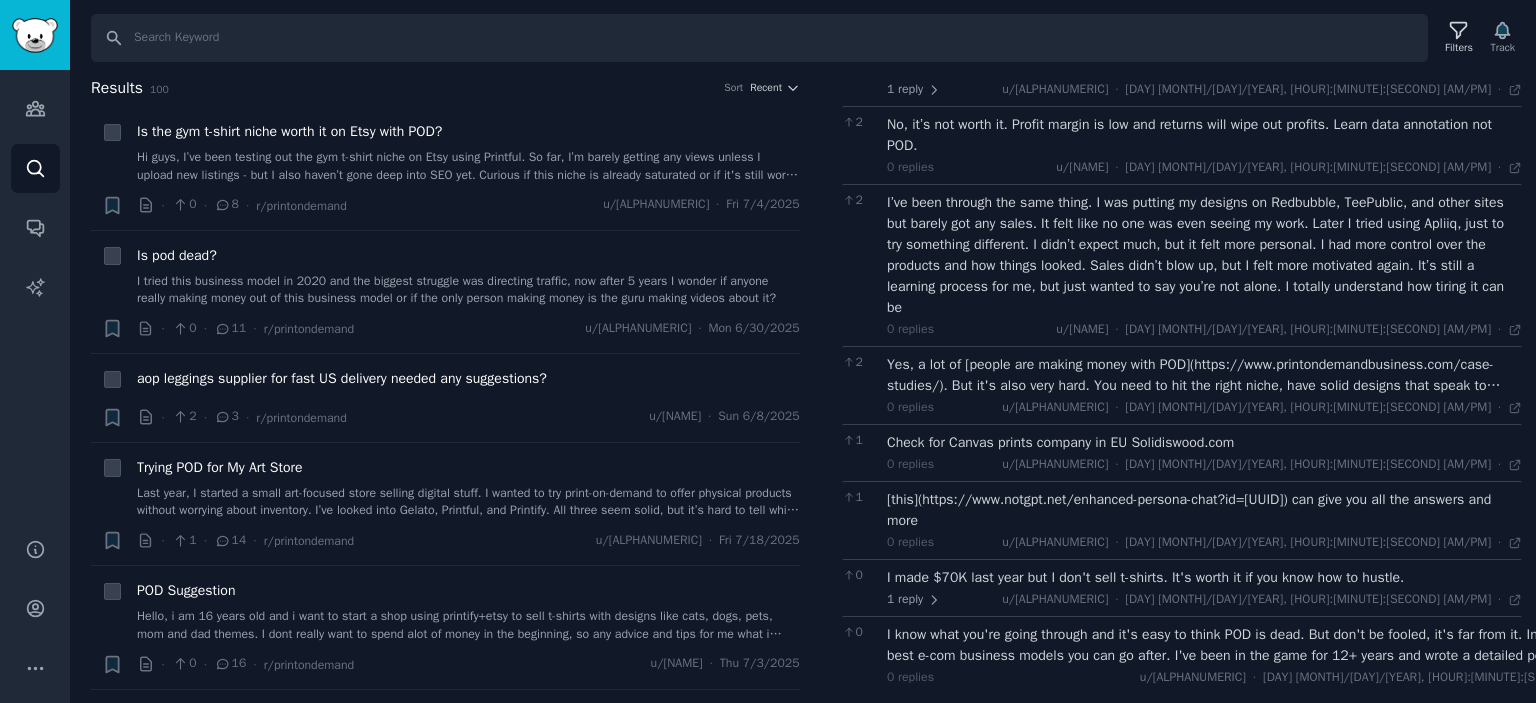 click on "I know what you're going through and it's easy to think POD is dead. But don't be fooled, it's far from it. In fact, it's one of the best e-com business models you can go after. I've been in the game for 12+ years and wrote a detailed post about what you should focus on. If you're inyterested, it might help you: [https://www.reddit.com/r/PassionsToProfits/comments/1bmpmft/detailed\_guide\_how\_to\_crush\_it\_with\_print\_on/](https://www.reddit.com/r/PassionsToProfits/comments/1bmpmft/detailed_guide_how_to_crush_it_with_print_on/)" at bounding box center (1273, 645) 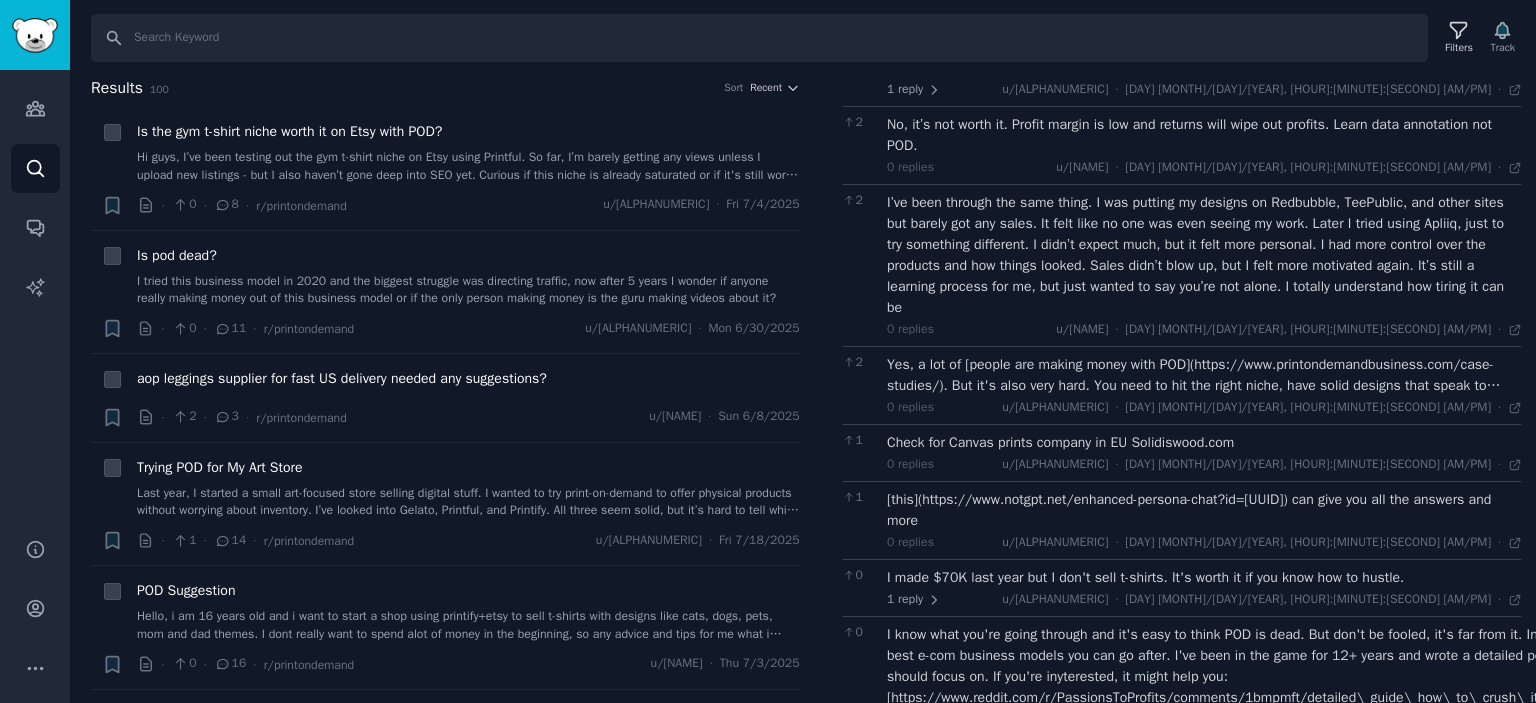 scroll, scrollTop: 570, scrollLeft: 0, axis: vertical 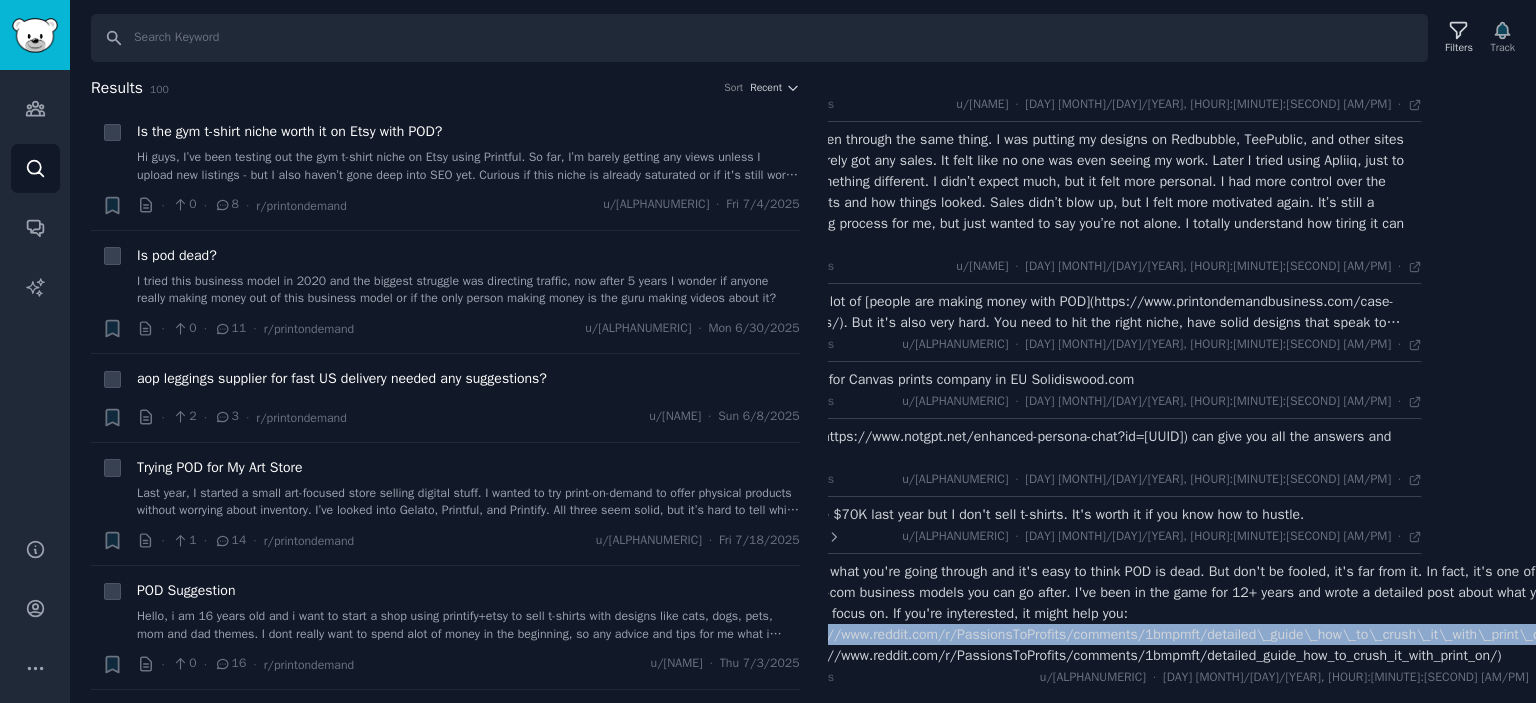 drag, startPoint x: 858, startPoint y: 610, endPoint x: 1519, endPoint y: 616, distance: 661.0272 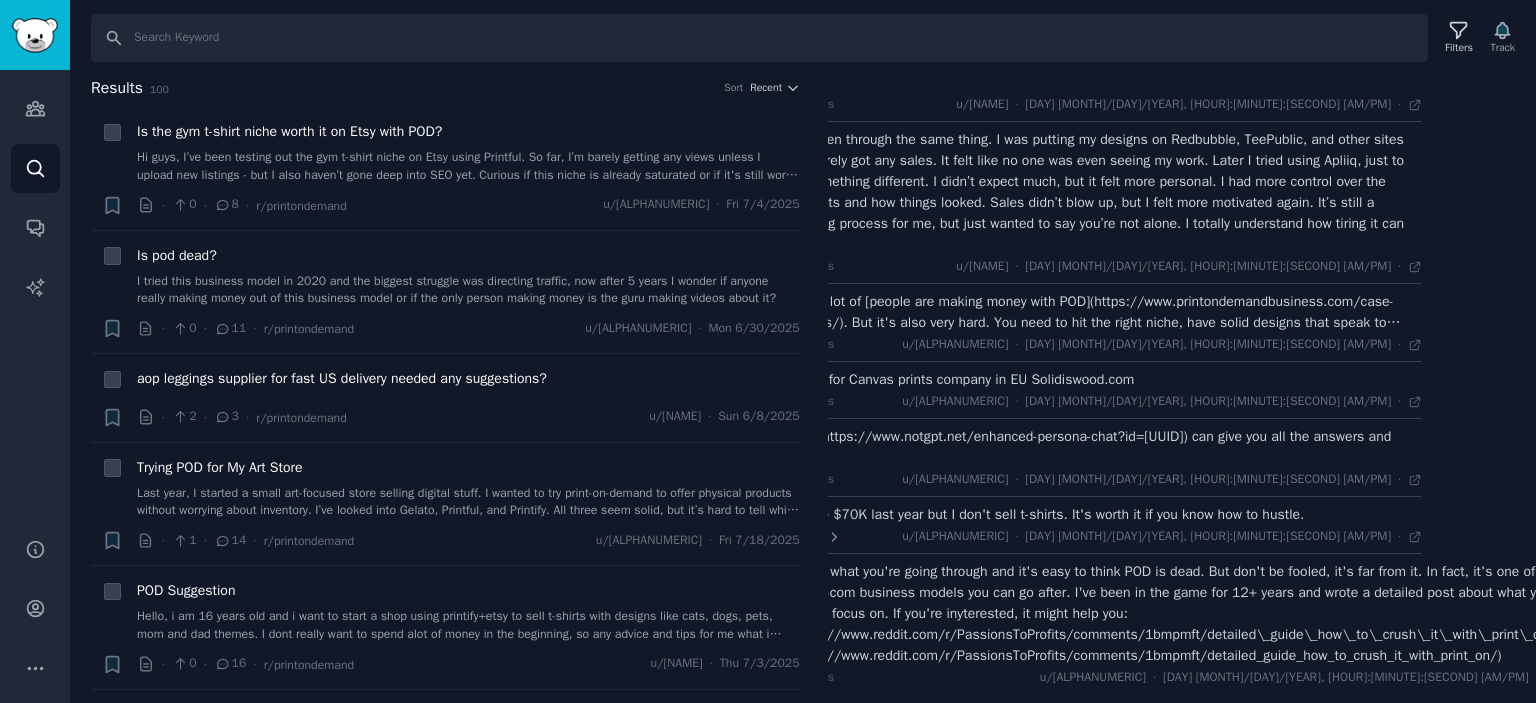 click on "I know what you're going through and it's easy to think POD is dead. But don't be fooled, it's far from it. In fact, it's one of the best e-com business models you can go after. I've been in the game for 12+ years and wrote a detailed post about what you should focus on. If you're inyterested, it might help you: [https://www.reddit.com/r/PassionsToProfits/comments/1bmpmft/detailed\_guide\_how\_to\_crush\_it\_with\_print\_on/](https://www.reddit.com/r/PassionsToProfits/comments/1bmpmft/detailed_guide_how_to_crush_it_with_print_on/)" at bounding box center (1173, 613) 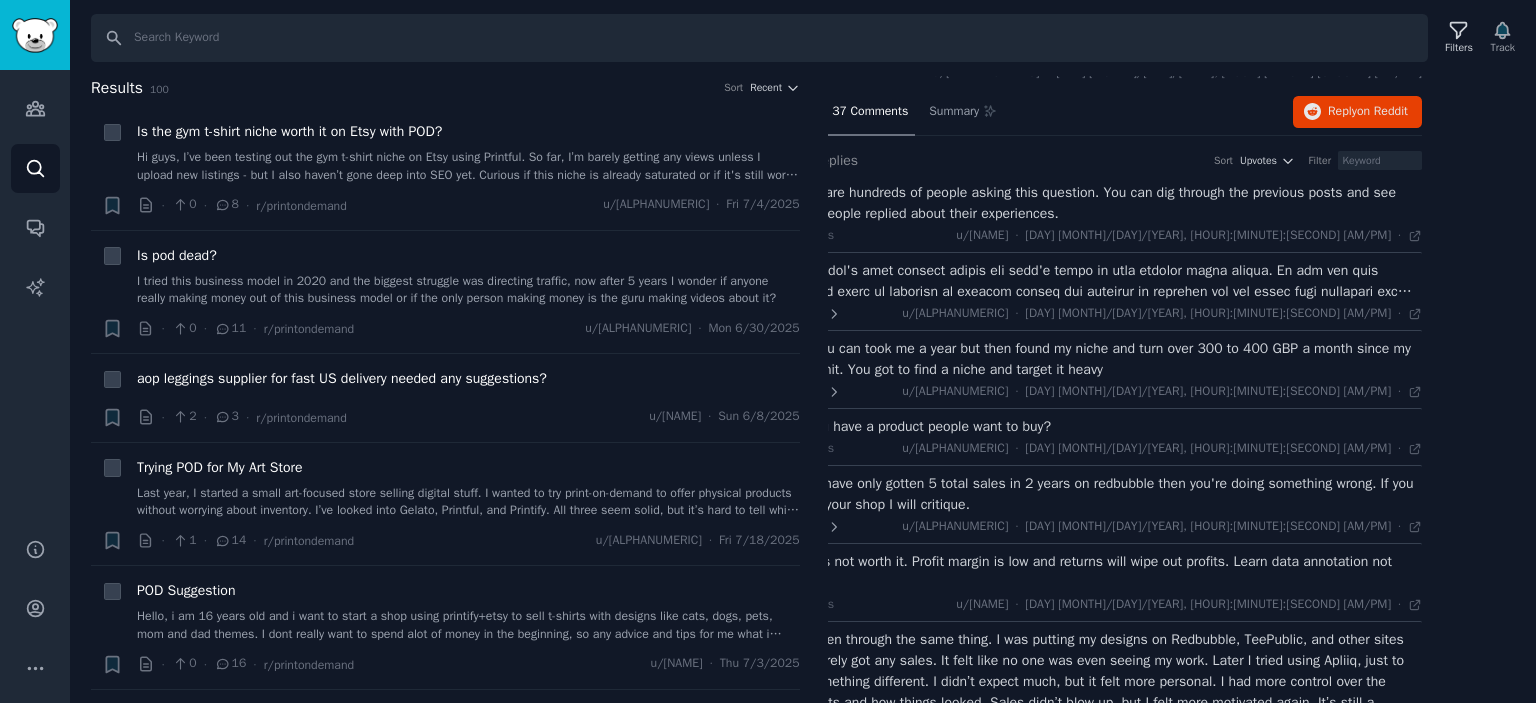 scroll, scrollTop: 0, scrollLeft: 100, axis: horizontal 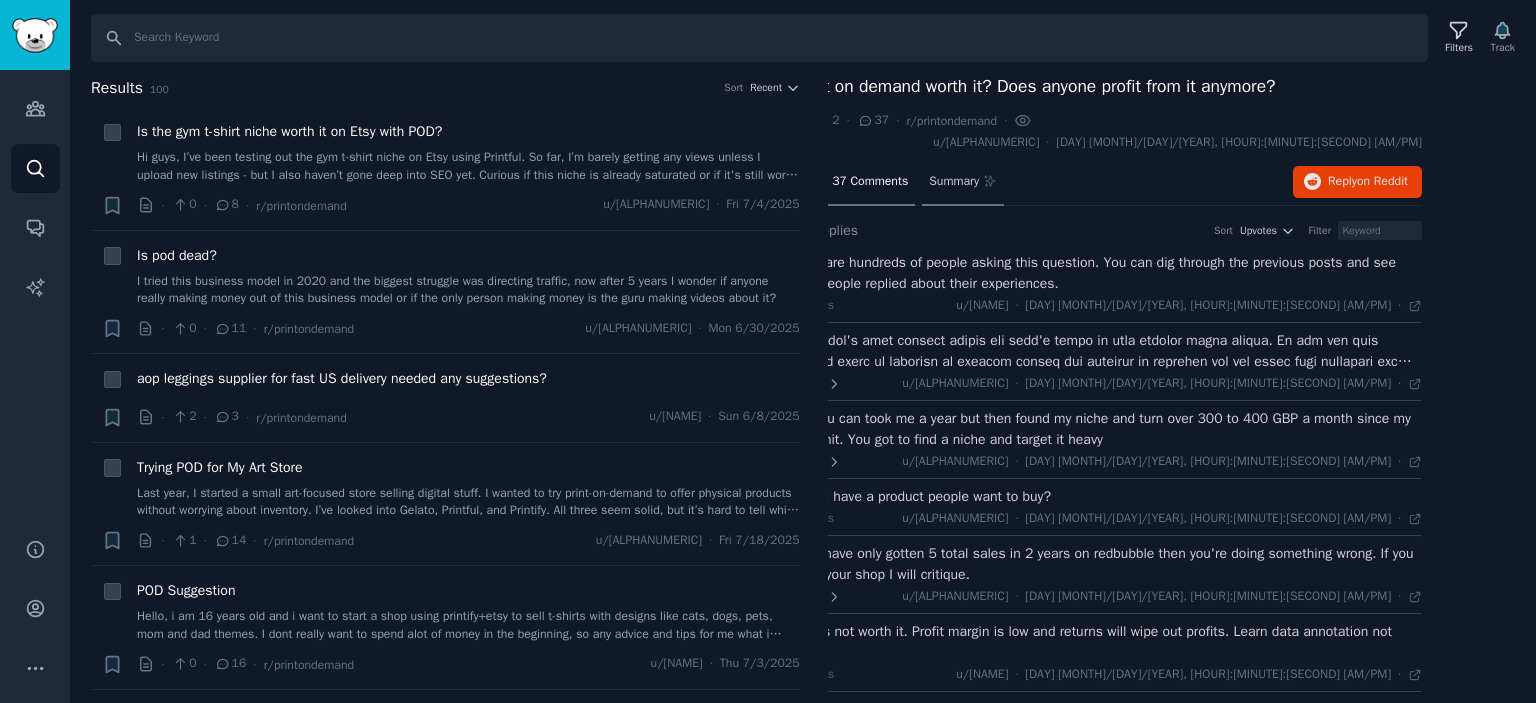 click on "Summary" at bounding box center [954, 182] 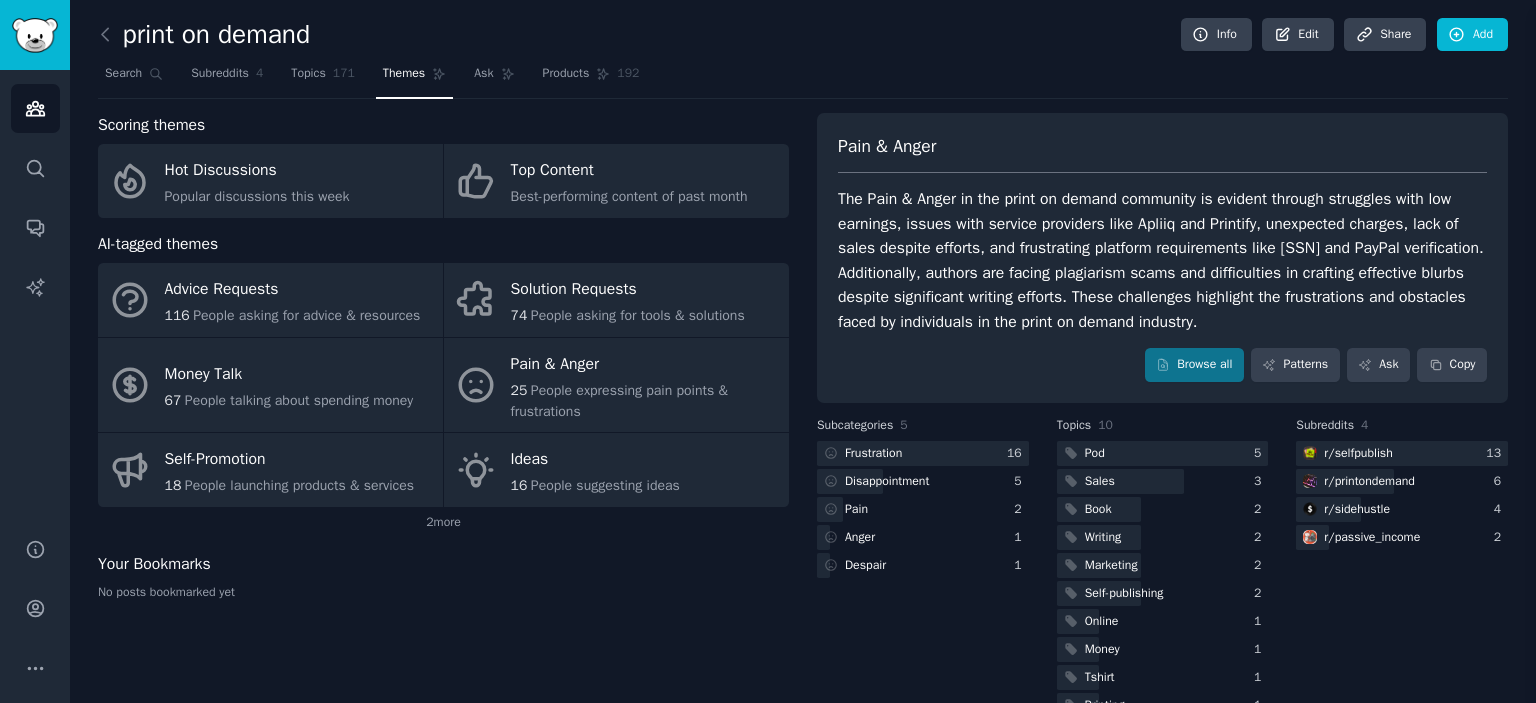 scroll, scrollTop: 0, scrollLeft: 0, axis: both 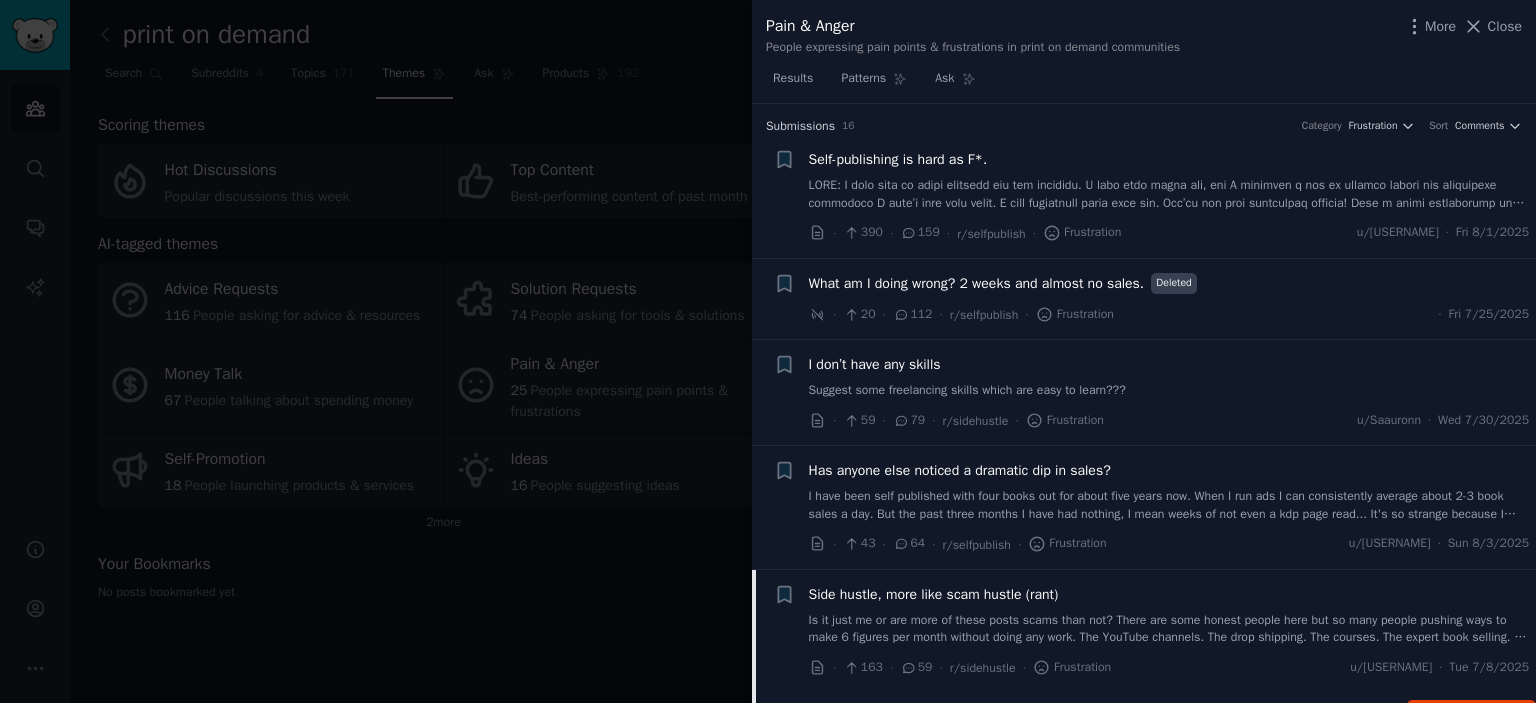 click at bounding box center (768, 351) 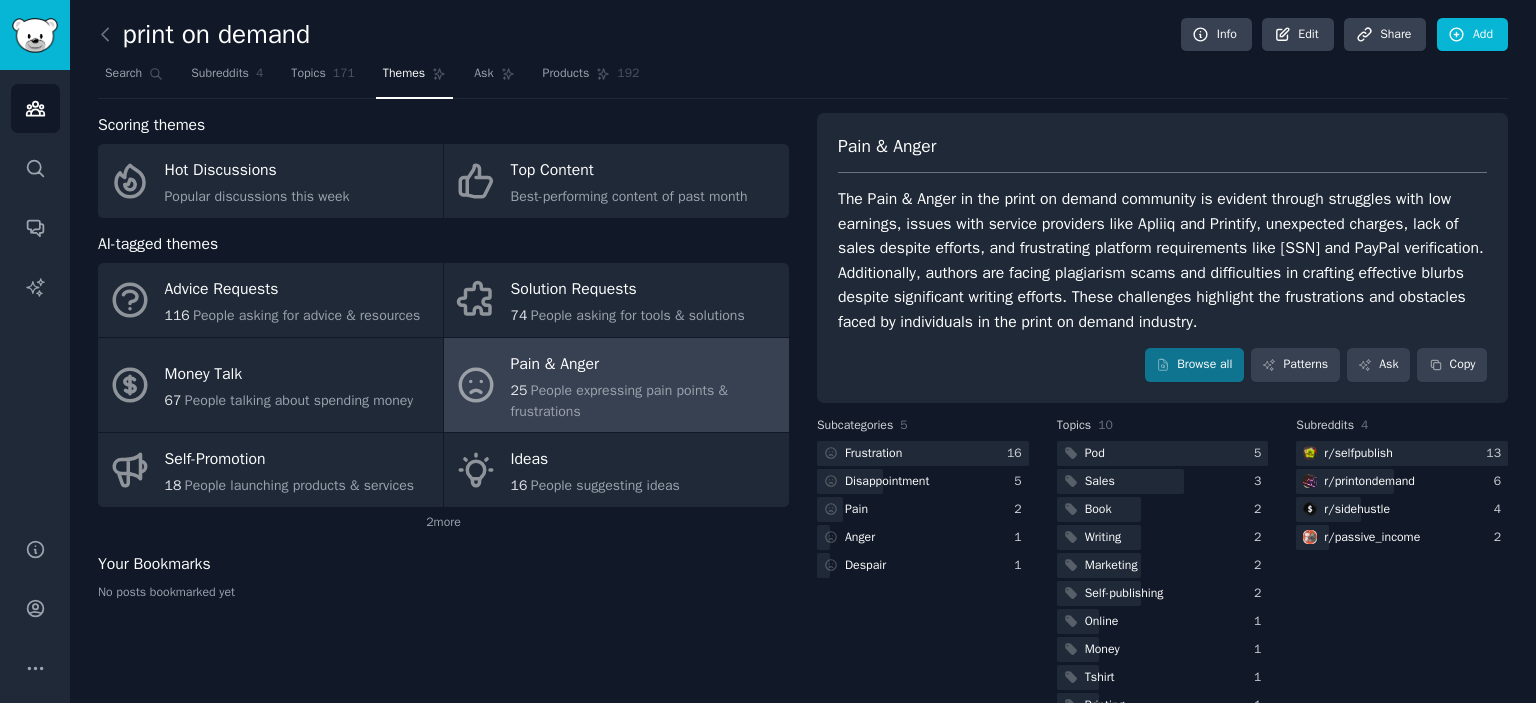 click on "Themes" at bounding box center (404, 74) 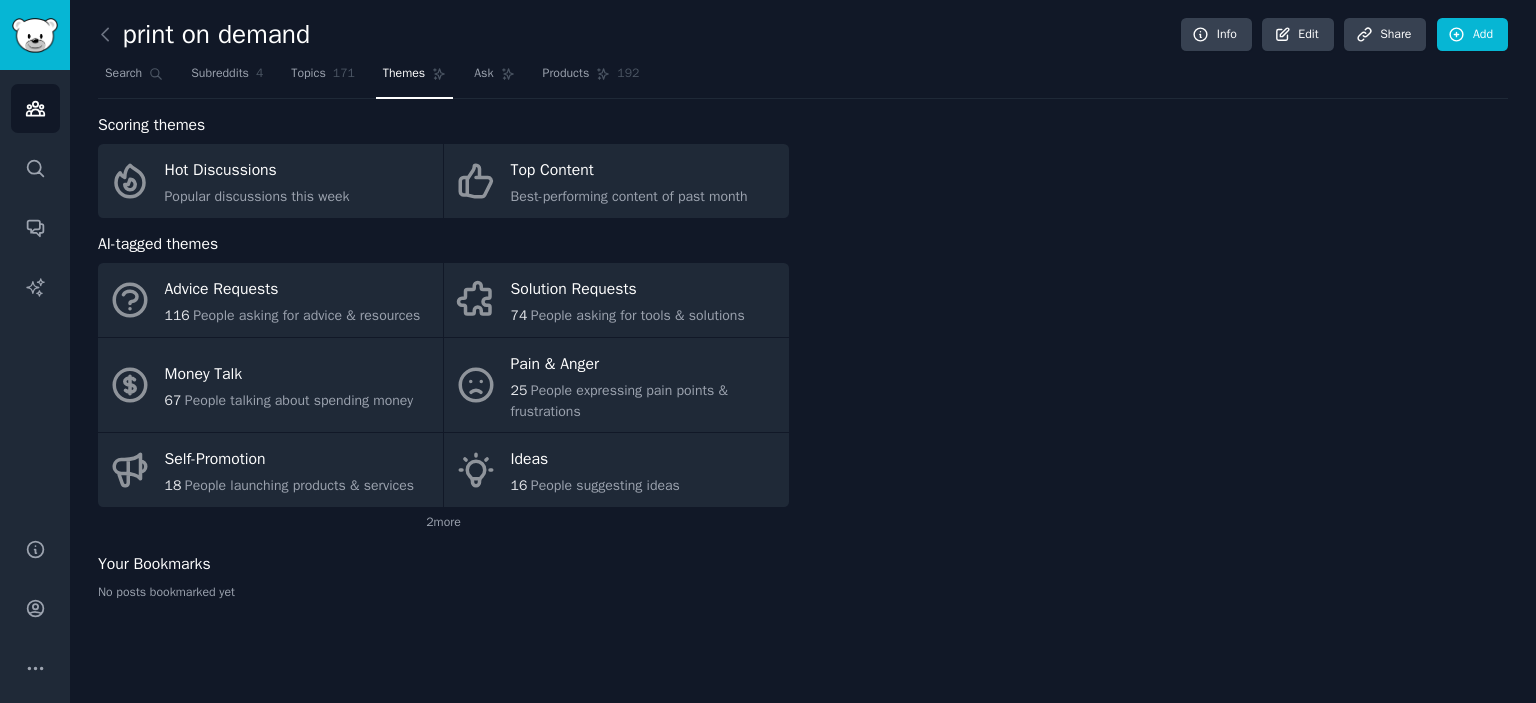 click on "Themes" at bounding box center (414, 78) 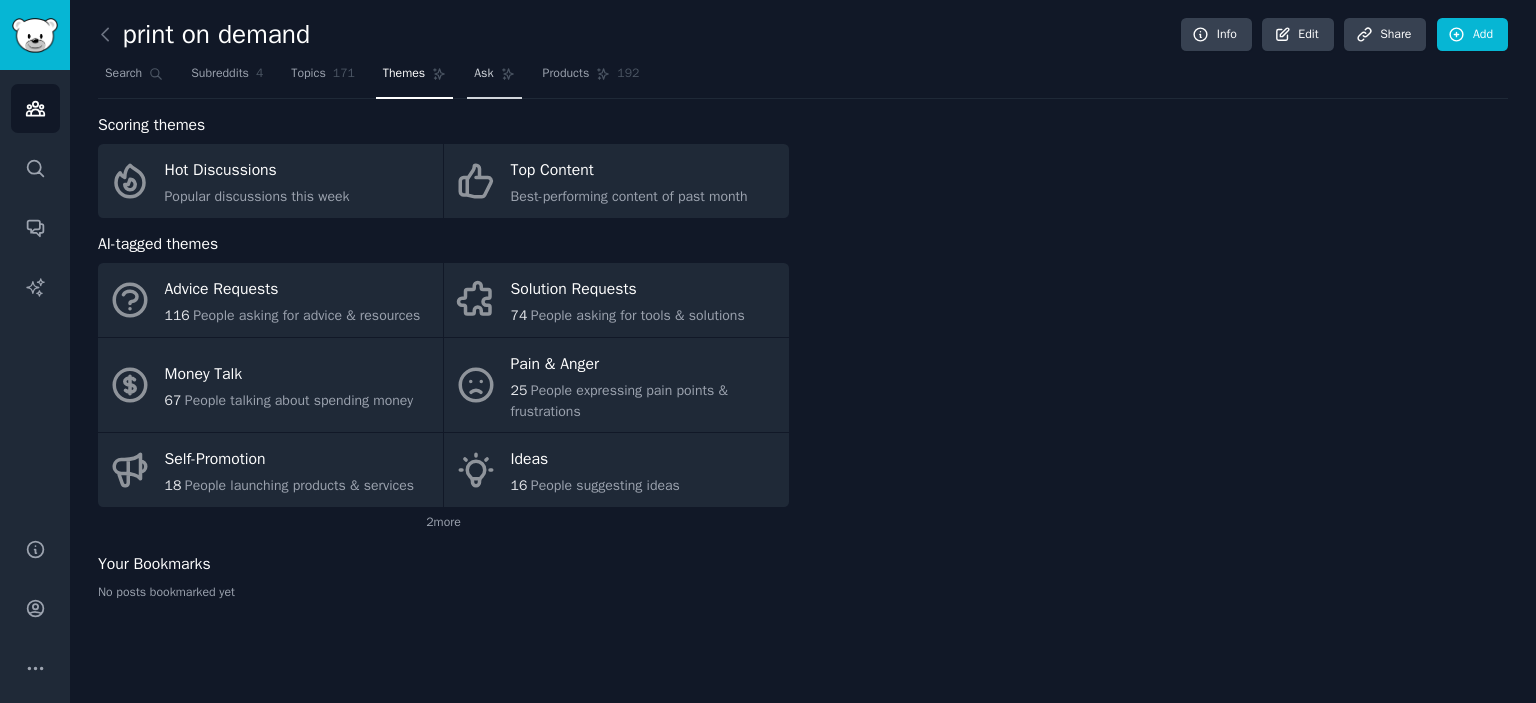 click on "Ask" at bounding box center (494, 78) 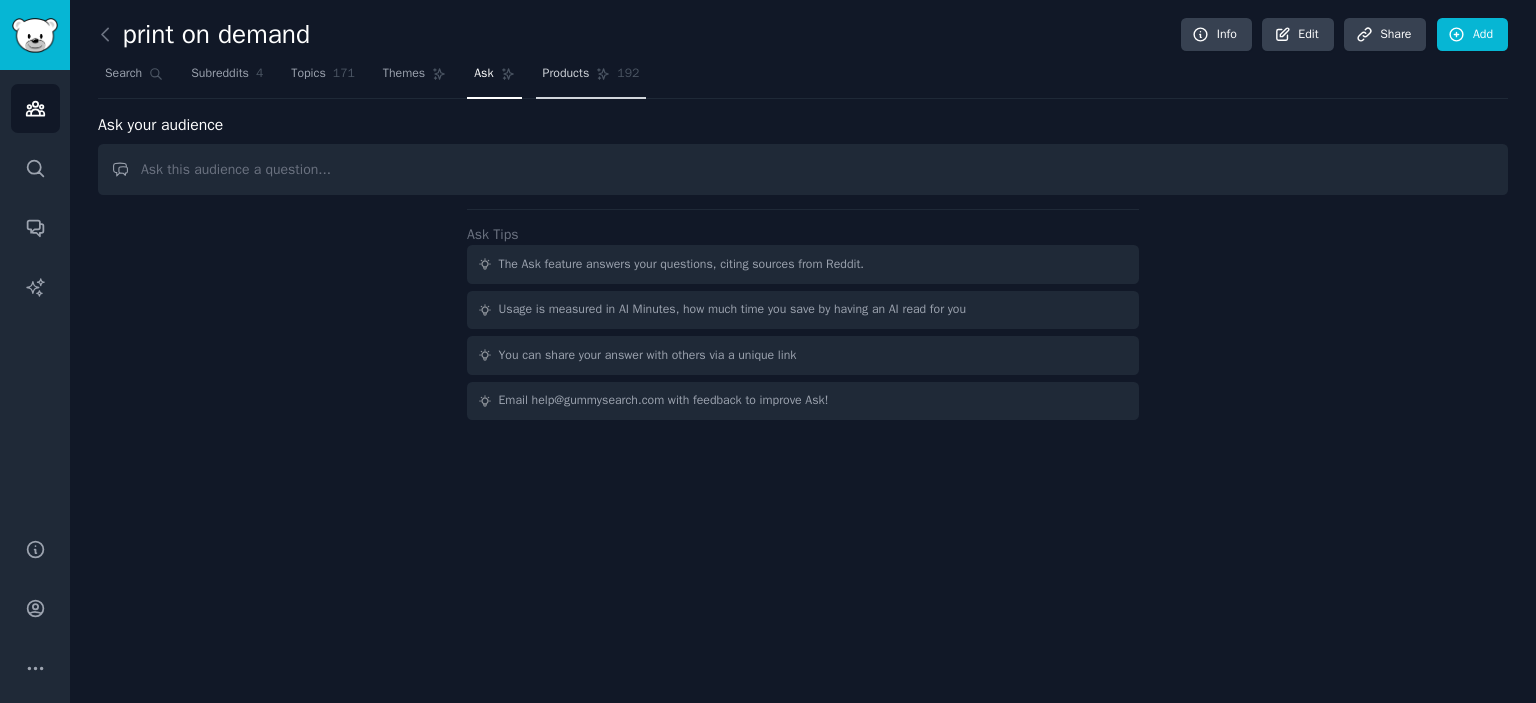click on "Products 192" at bounding box center (591, 78) 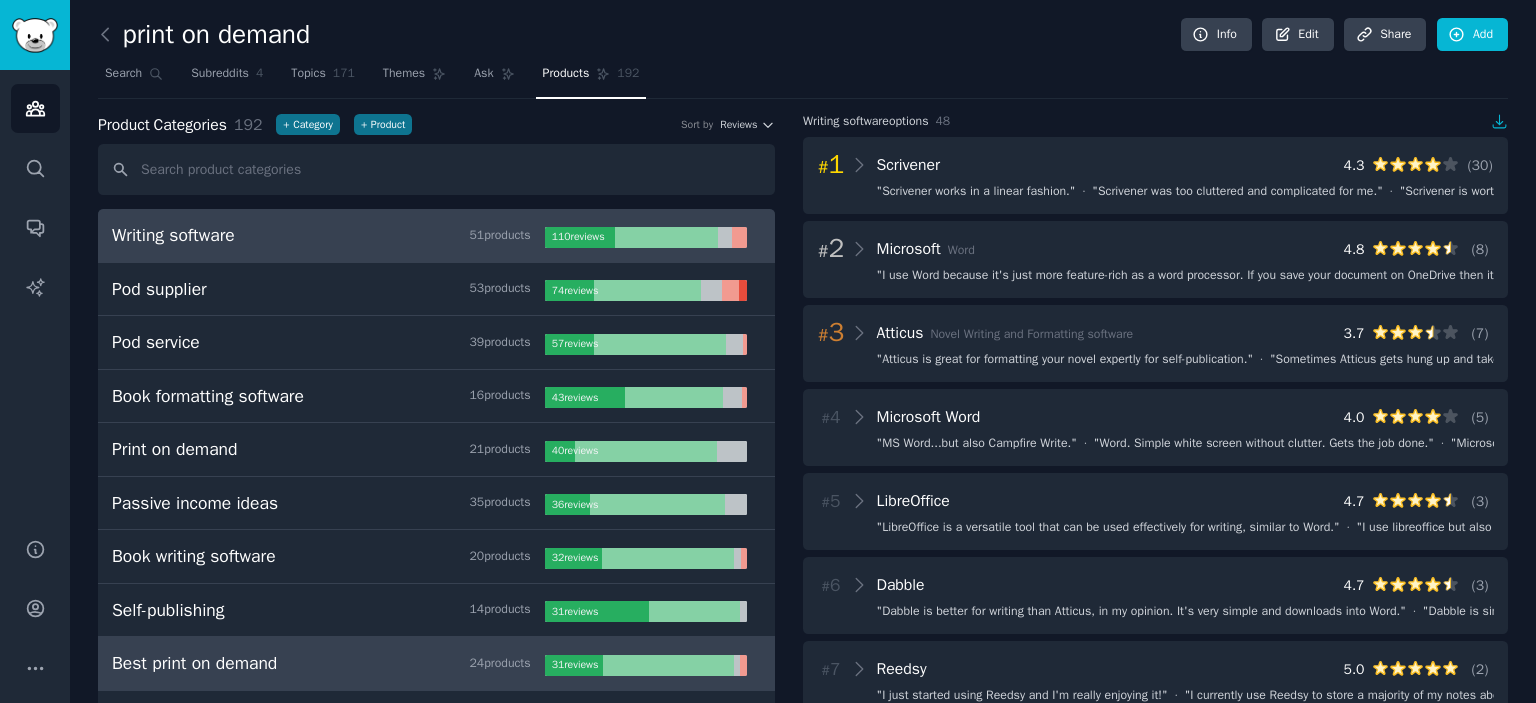 click on "Best print on demand 24  product s" at bounding box center [328, 663] 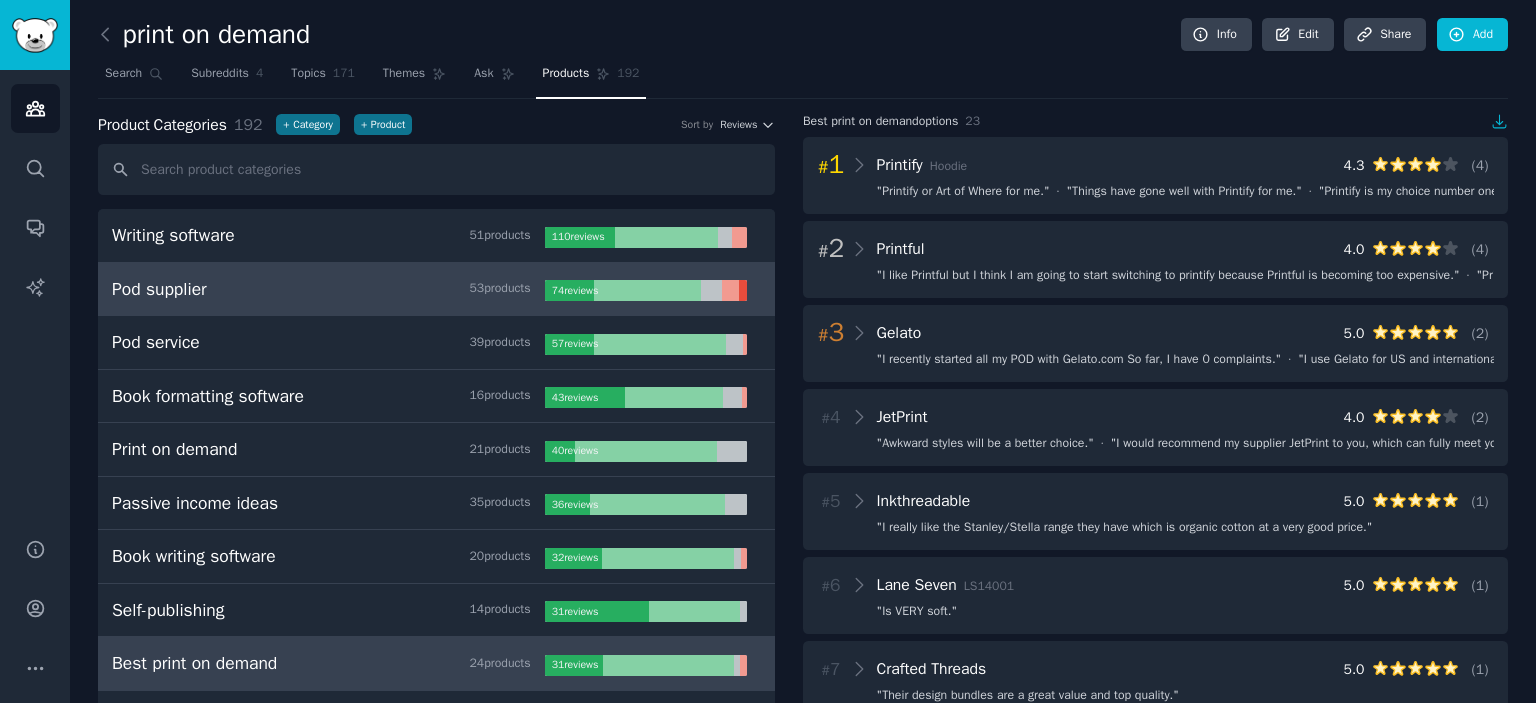 click on "Pod supplier 53  product s 74  review s" at bounding box center [436, 290] 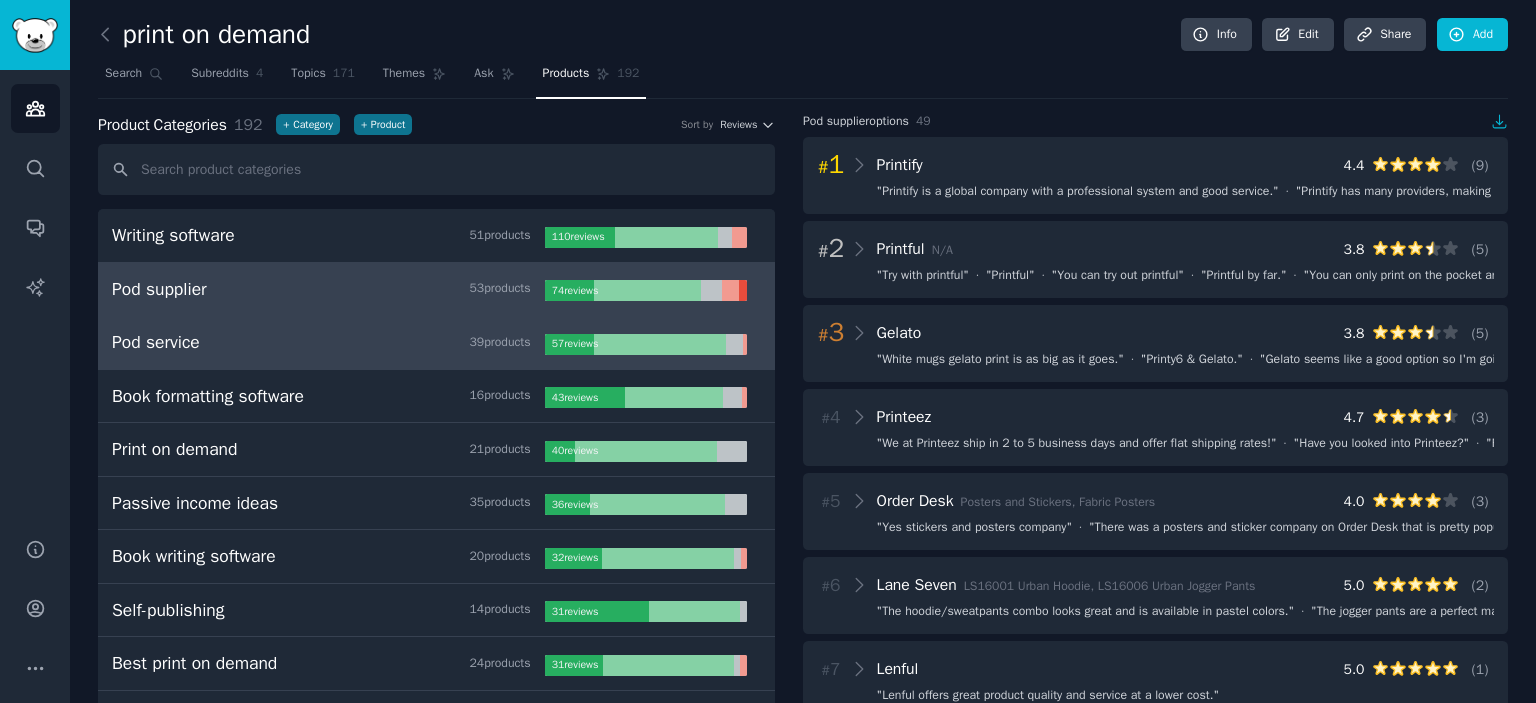 click on "Pod service 39  product s 57  review s" at bounding box center [436, 343] 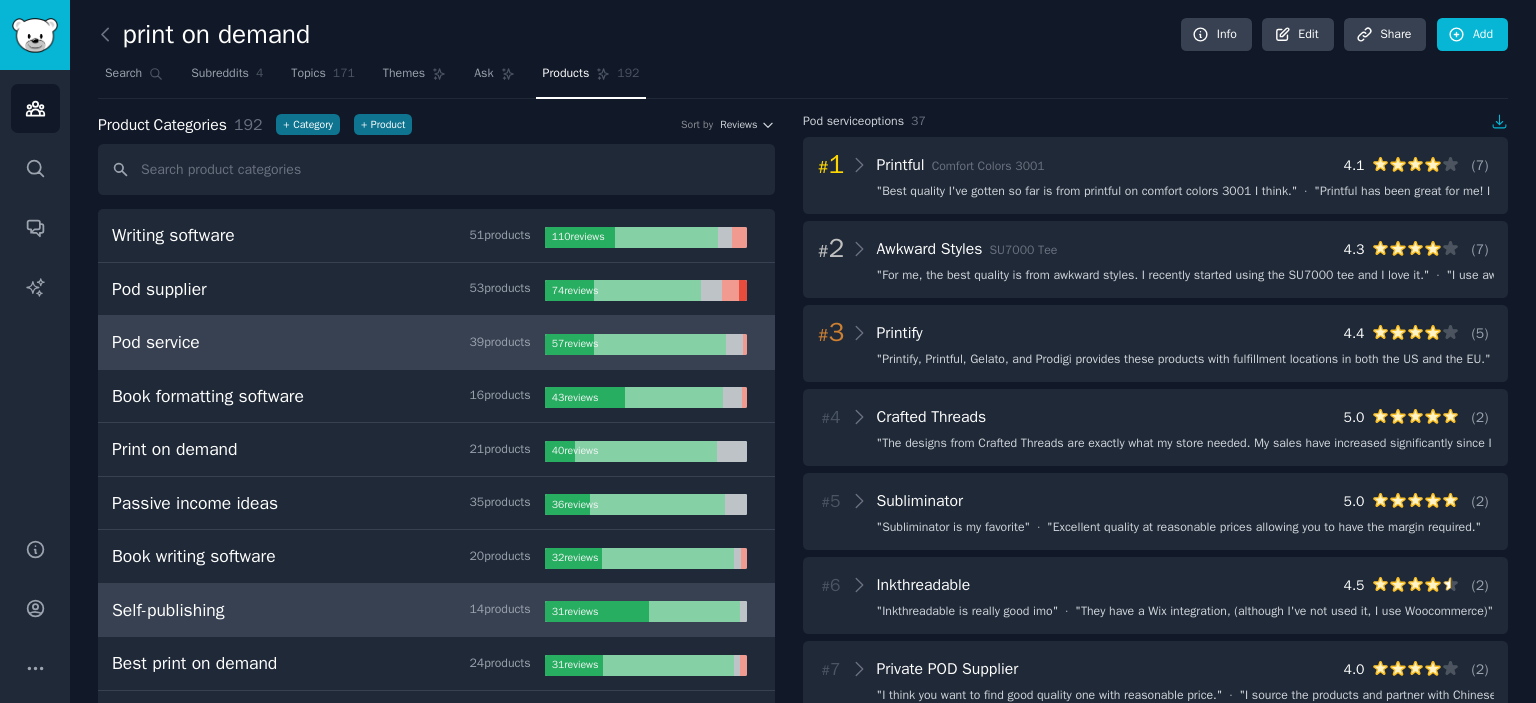 click on "Self-publishing 14  product s" at bounding box center [328, 610] 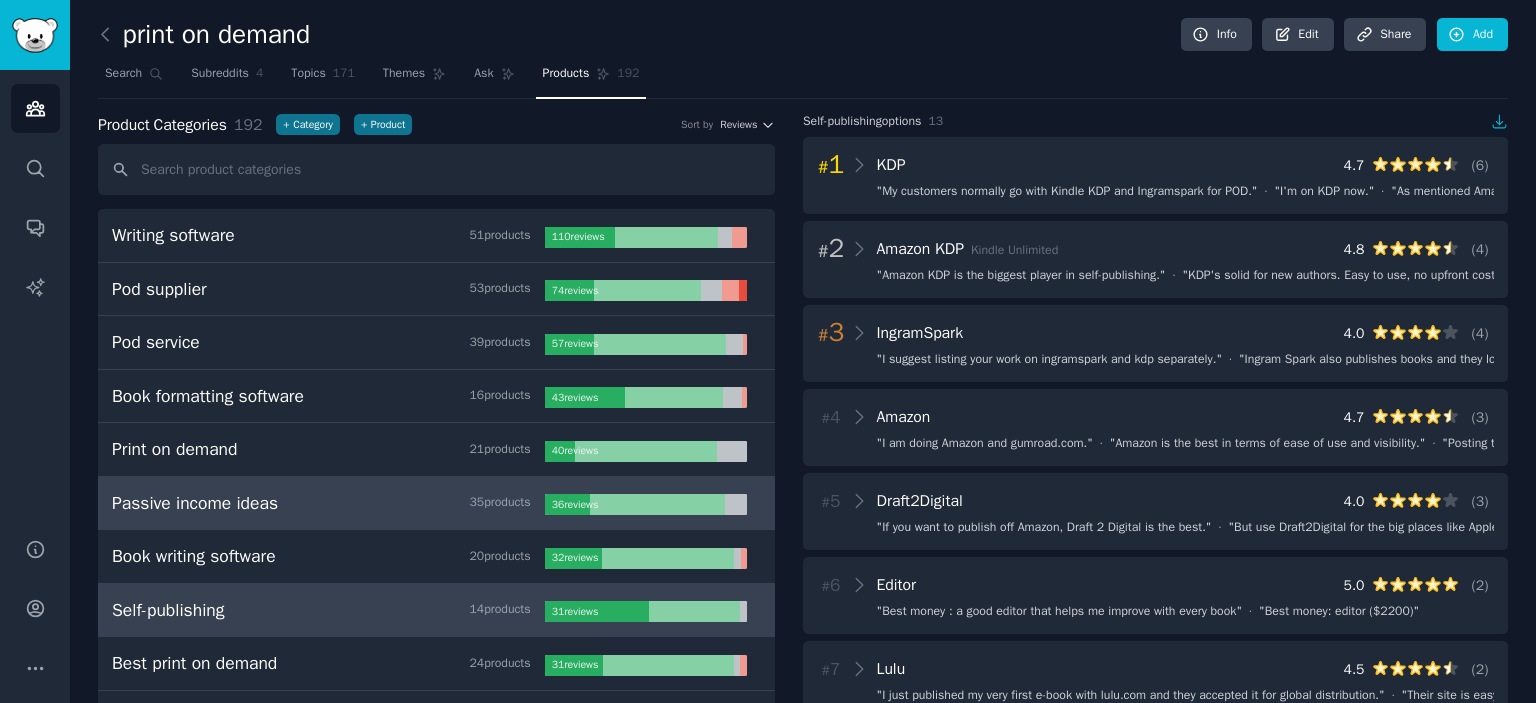 click on "Passive income ideas 35  product s" at bounding box center [328, 503] 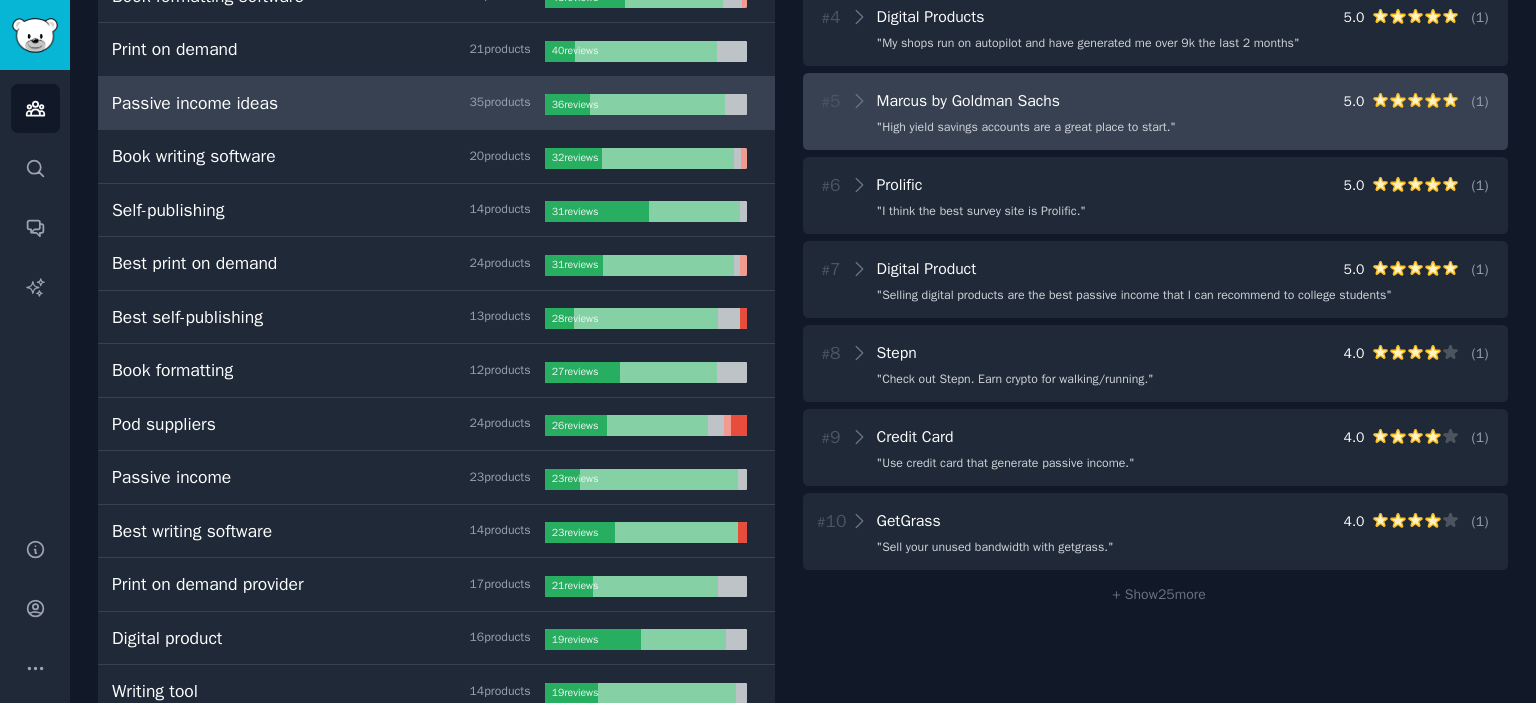 scroll, scrollTop: 0, scrollLeft: 0, axis: both 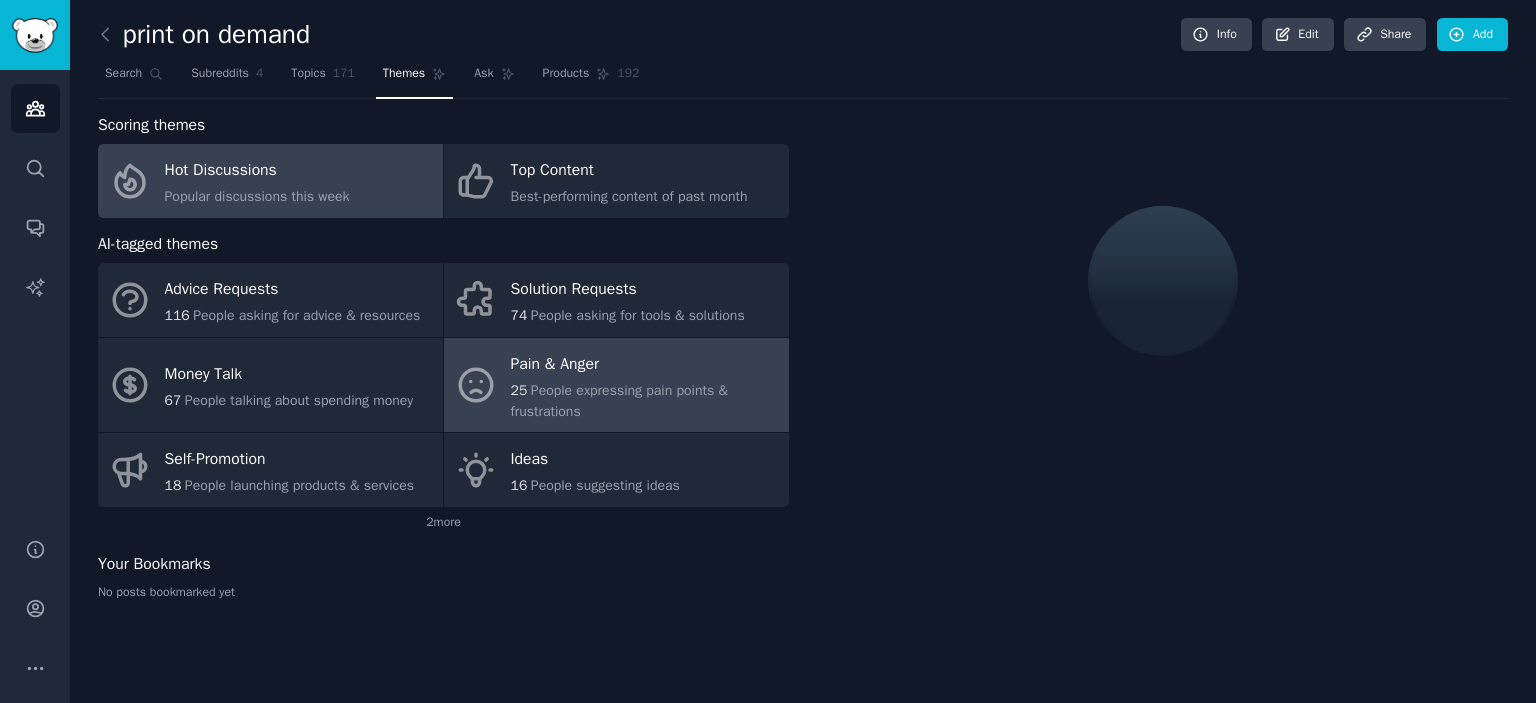 click on "25 People expressing pain points & frustrations" at bounding box center (645, 401) 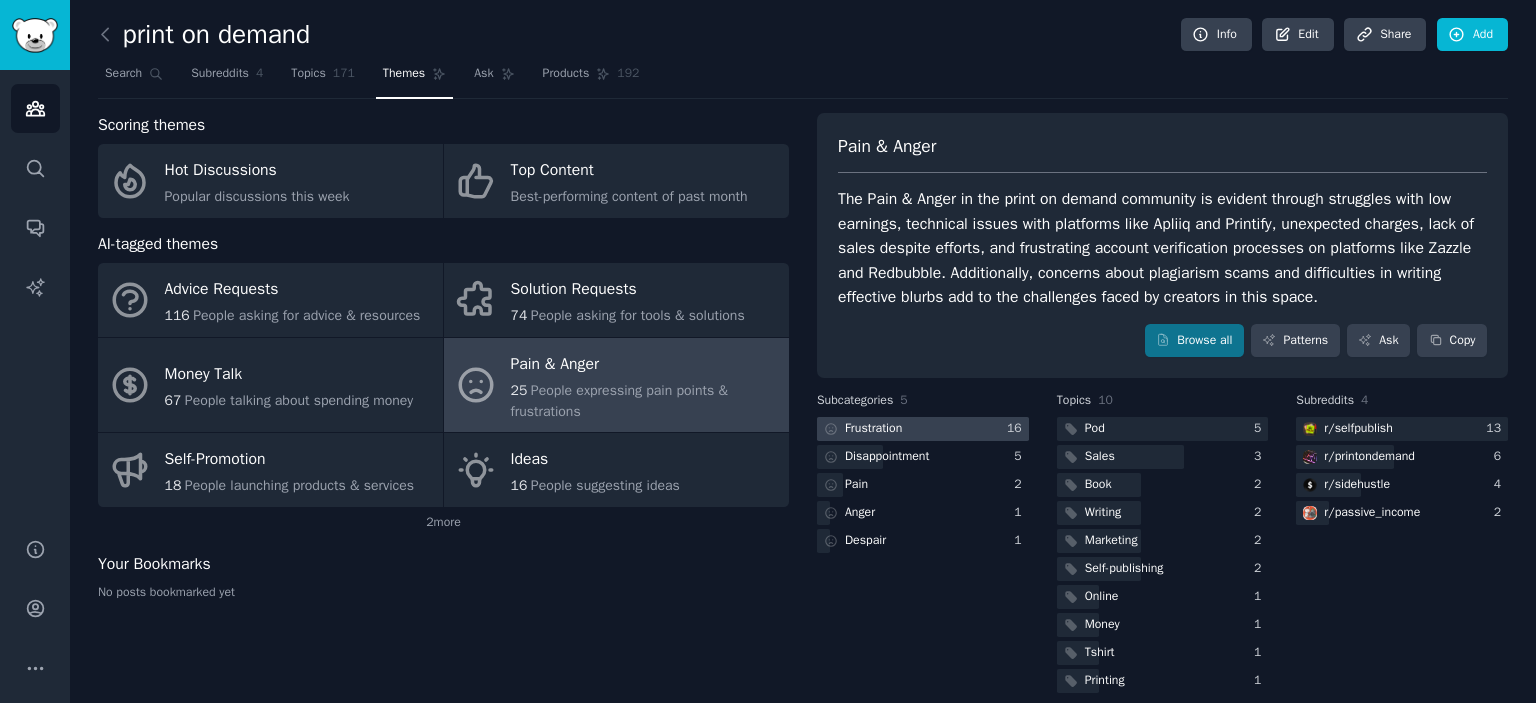 click at bounding box center [923, 429] 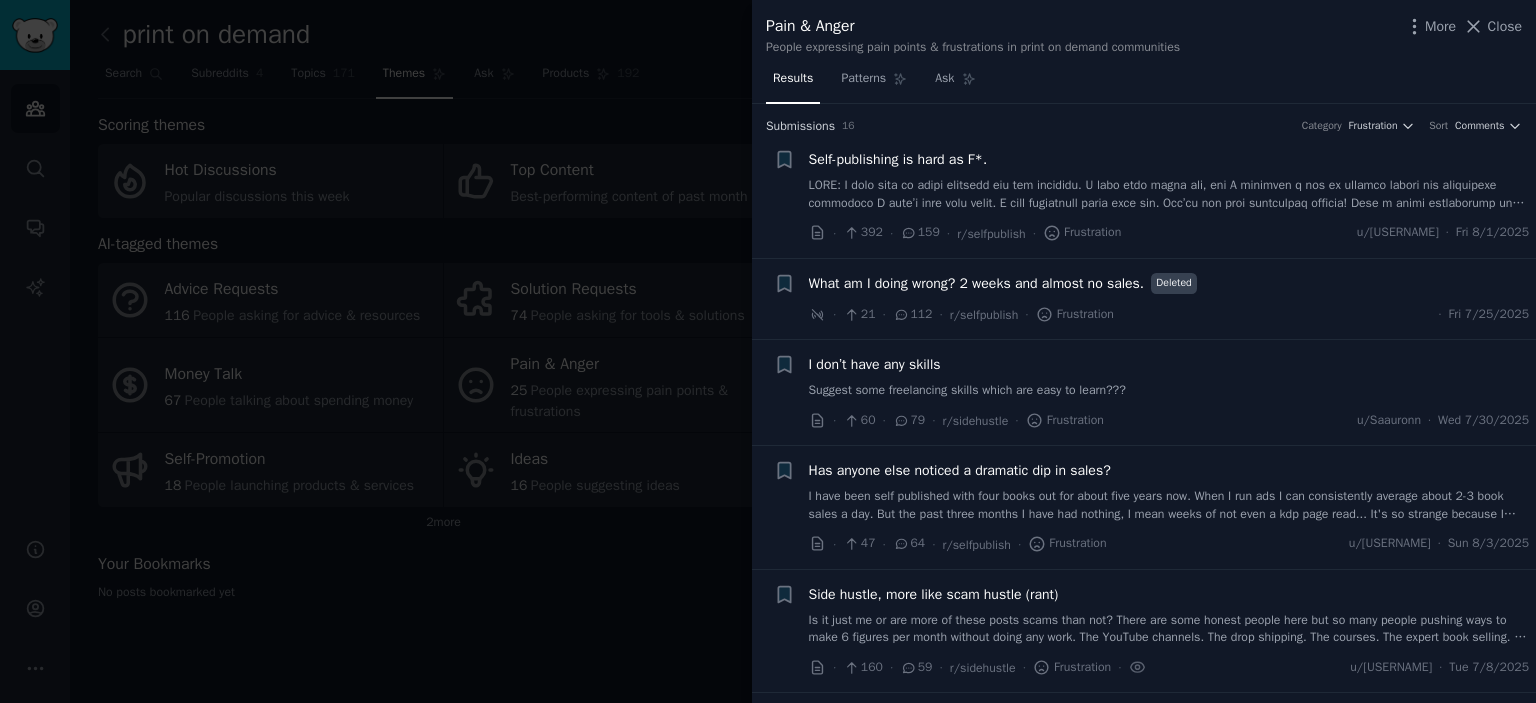 click at bounding box center [768, 351] 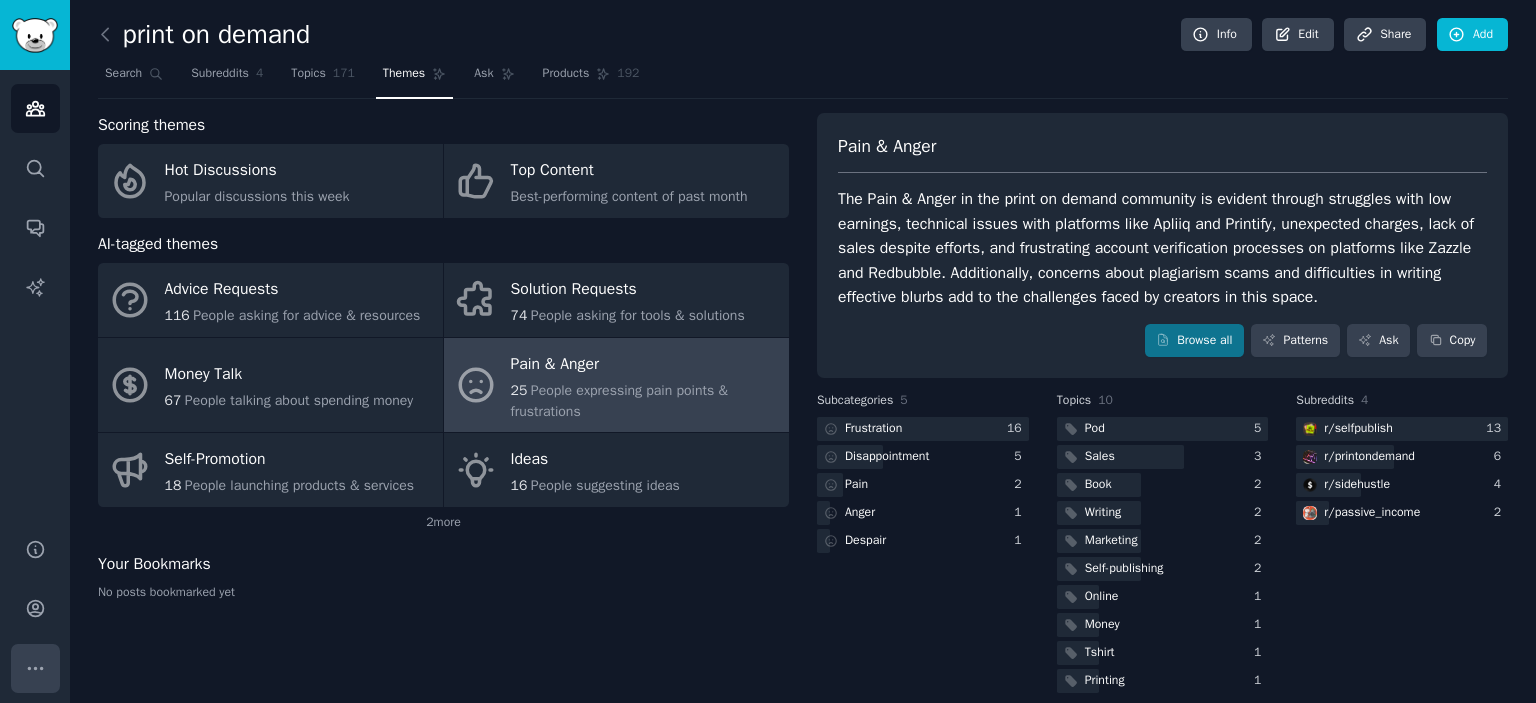 click on "More" at bounding box center [35, 668] 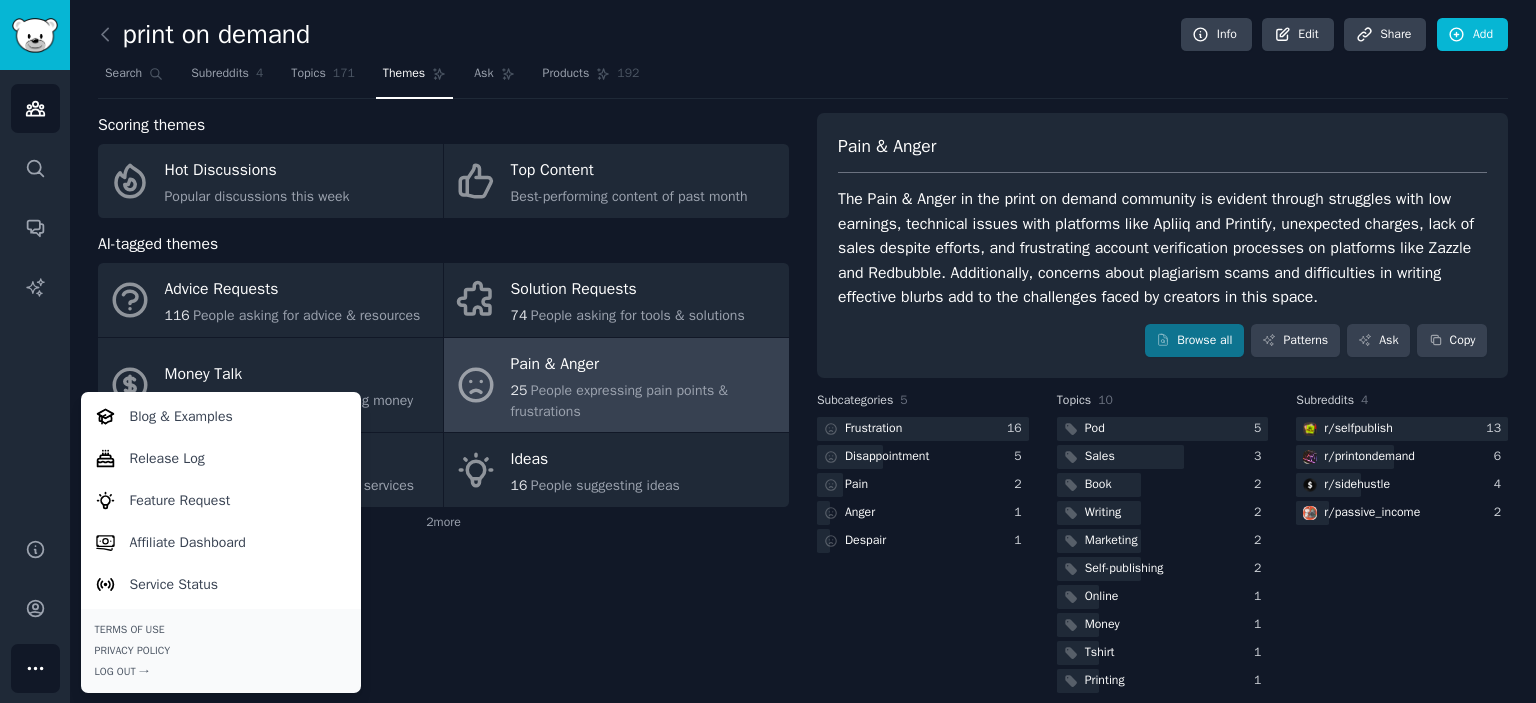 click on "Audiences Search Conversations AI Reports" at bounding box center [35, 292] 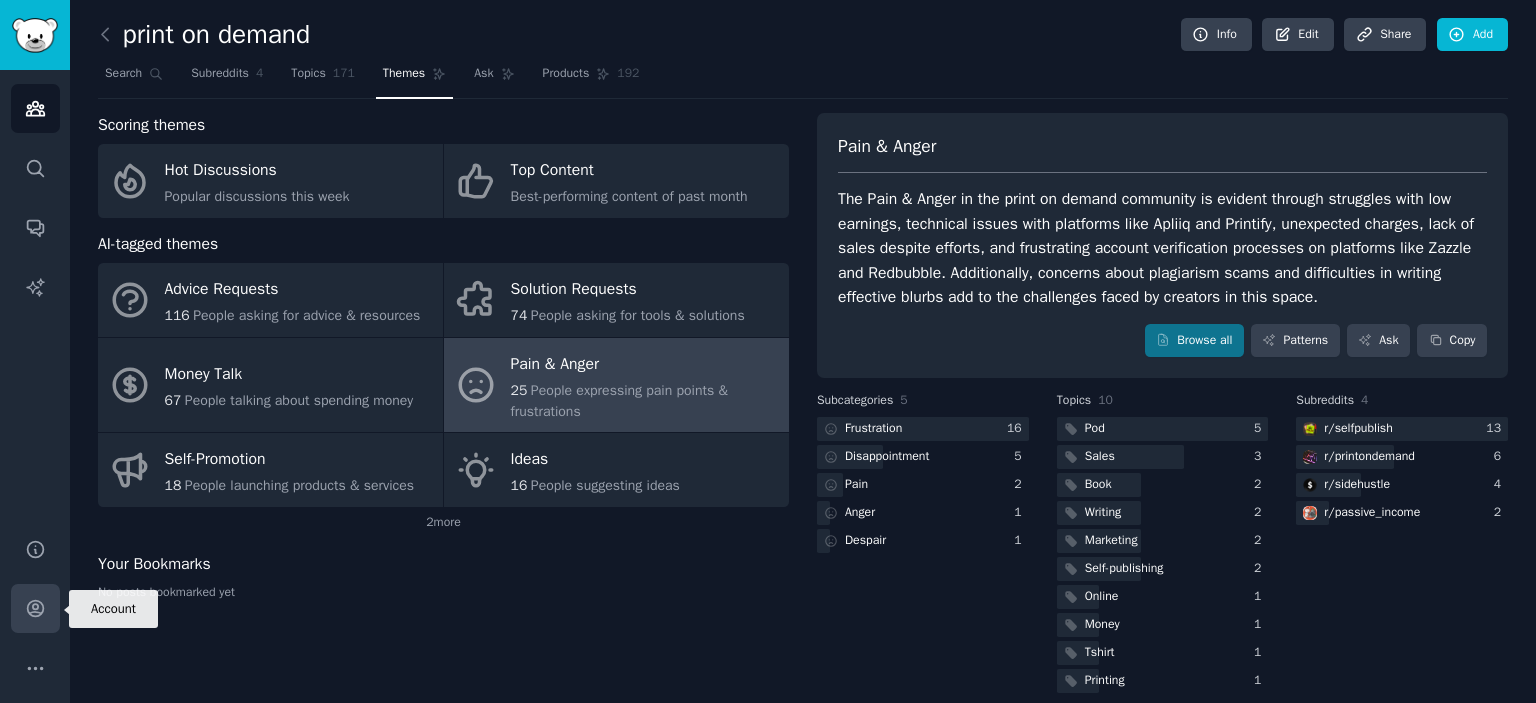 click on "Account" at bounding box center (35, 608) 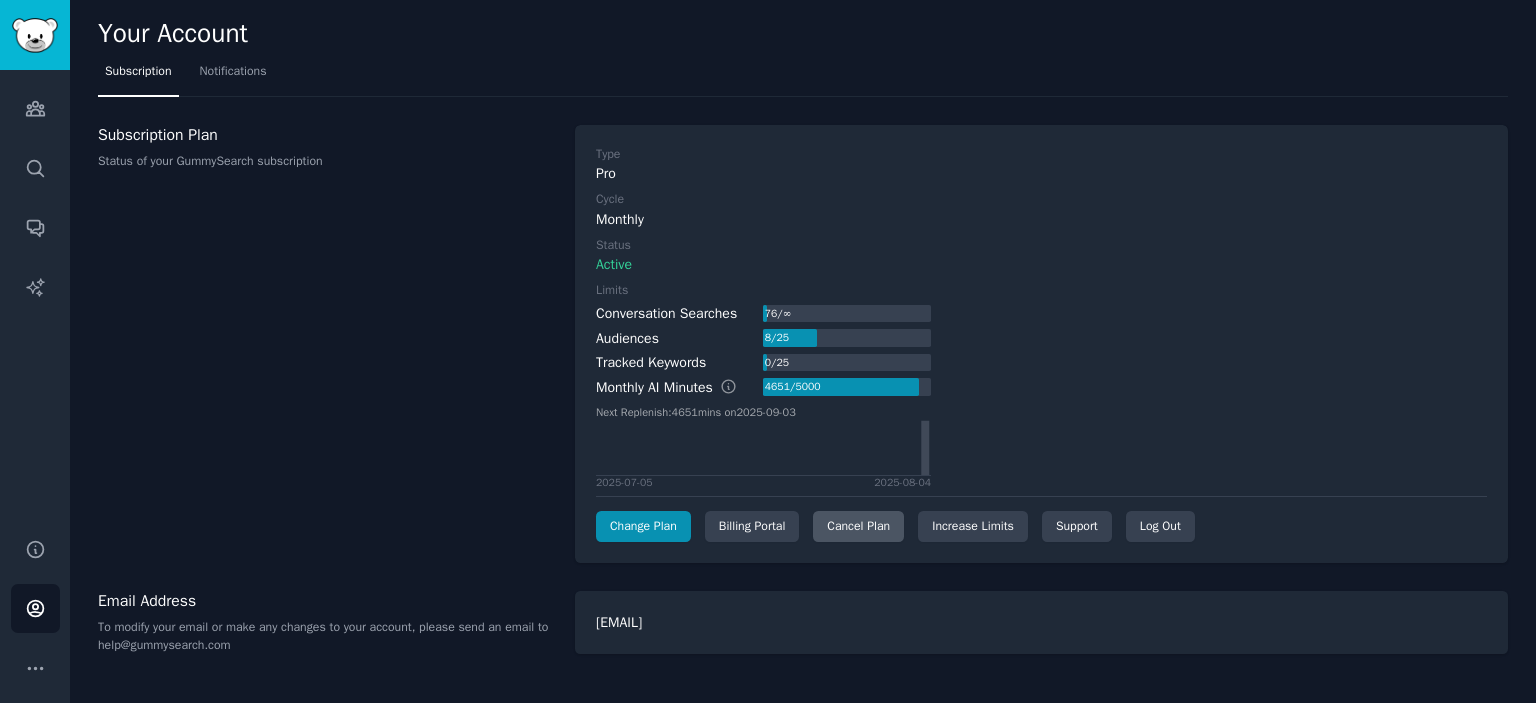 click on "Cancel Plan" at bounding box center [858, 527] 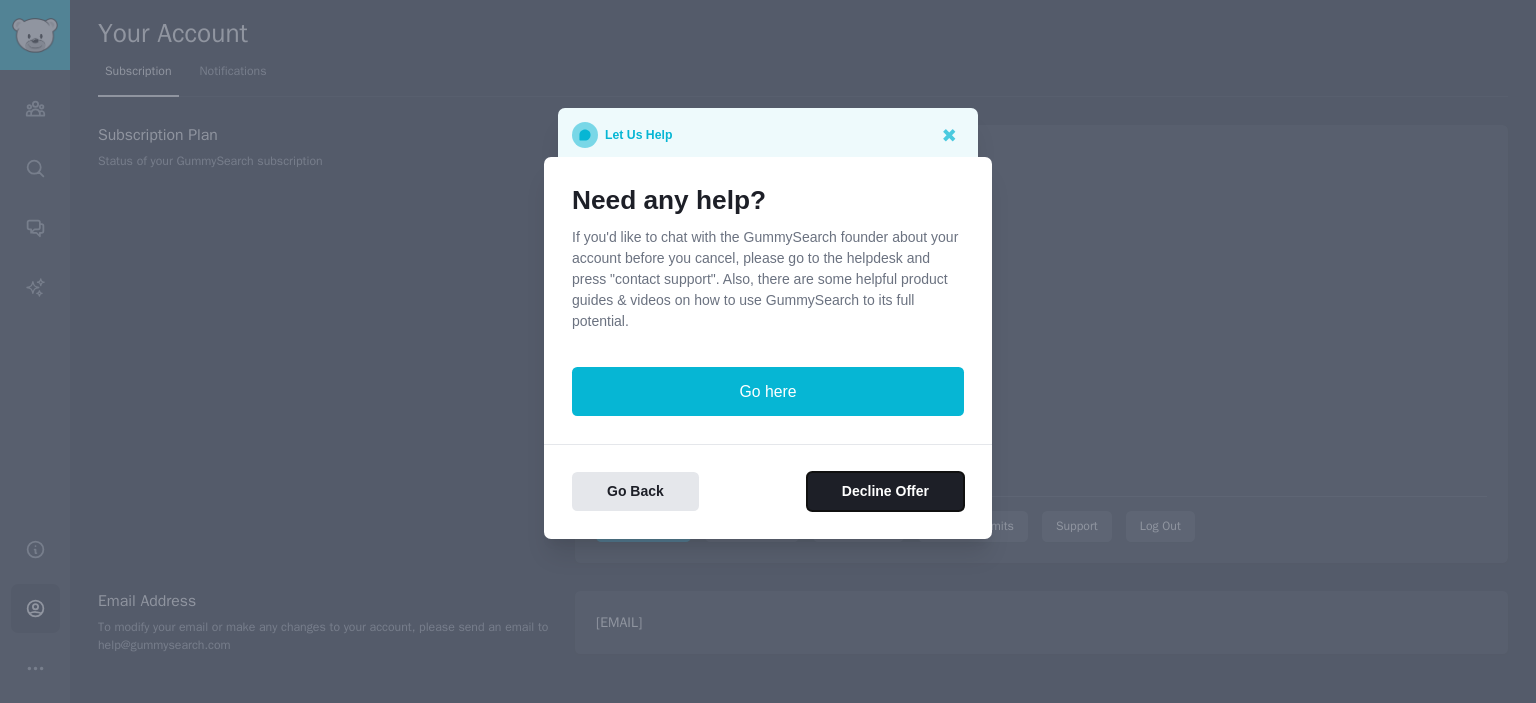 click on "Decline Offer" at bounding box center [885, 491] 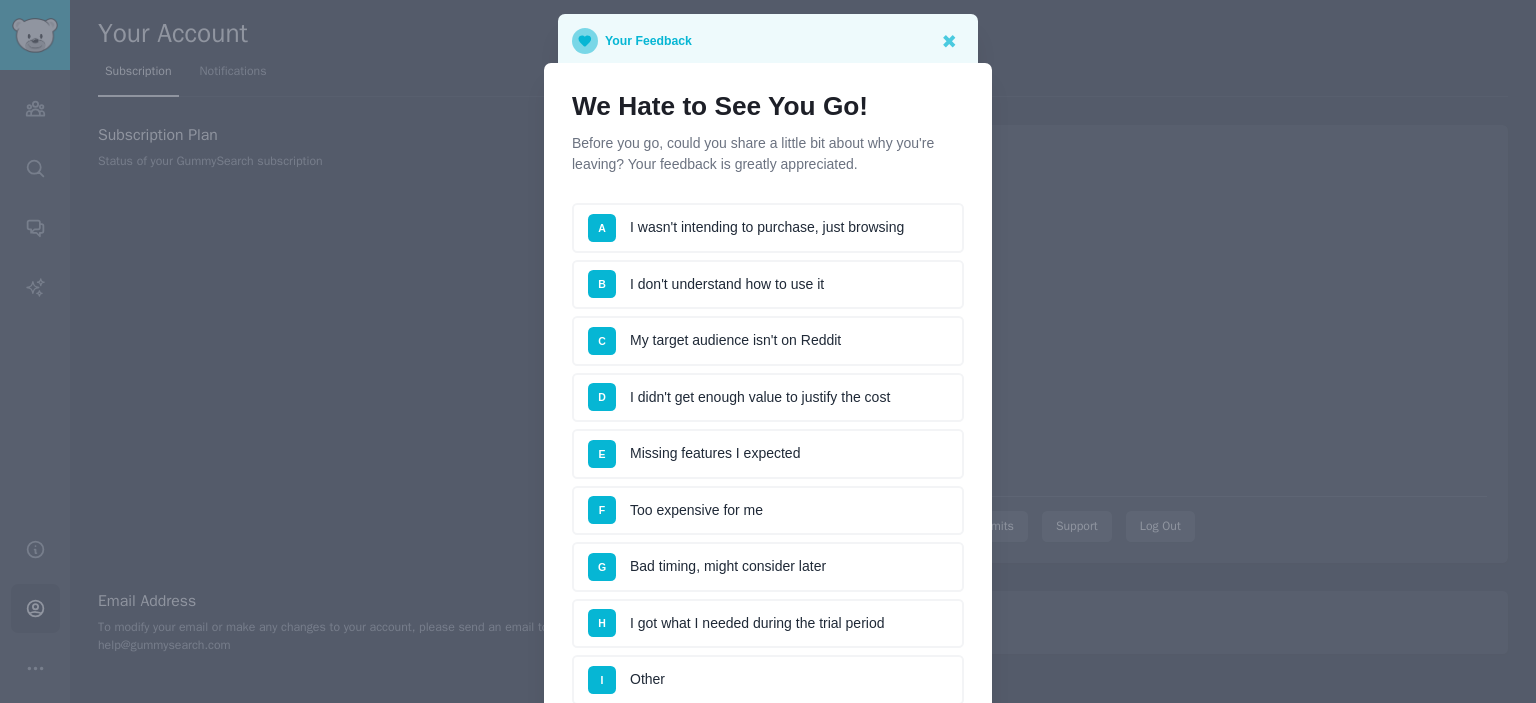 scroll, scrollTop: 200, scrollLeft: 0, axis: vertical 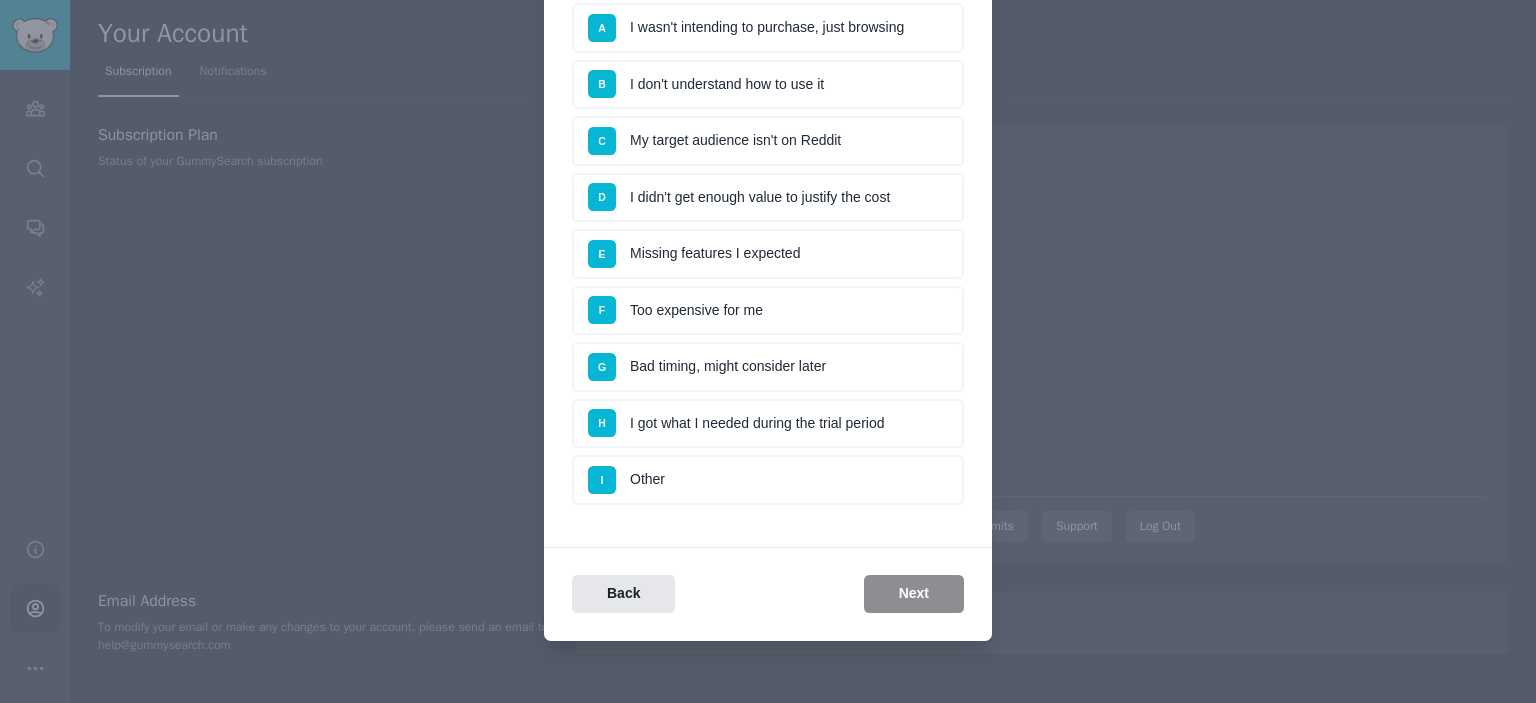 click on "E  Missing features I expected" at bounding box center [768, 254] 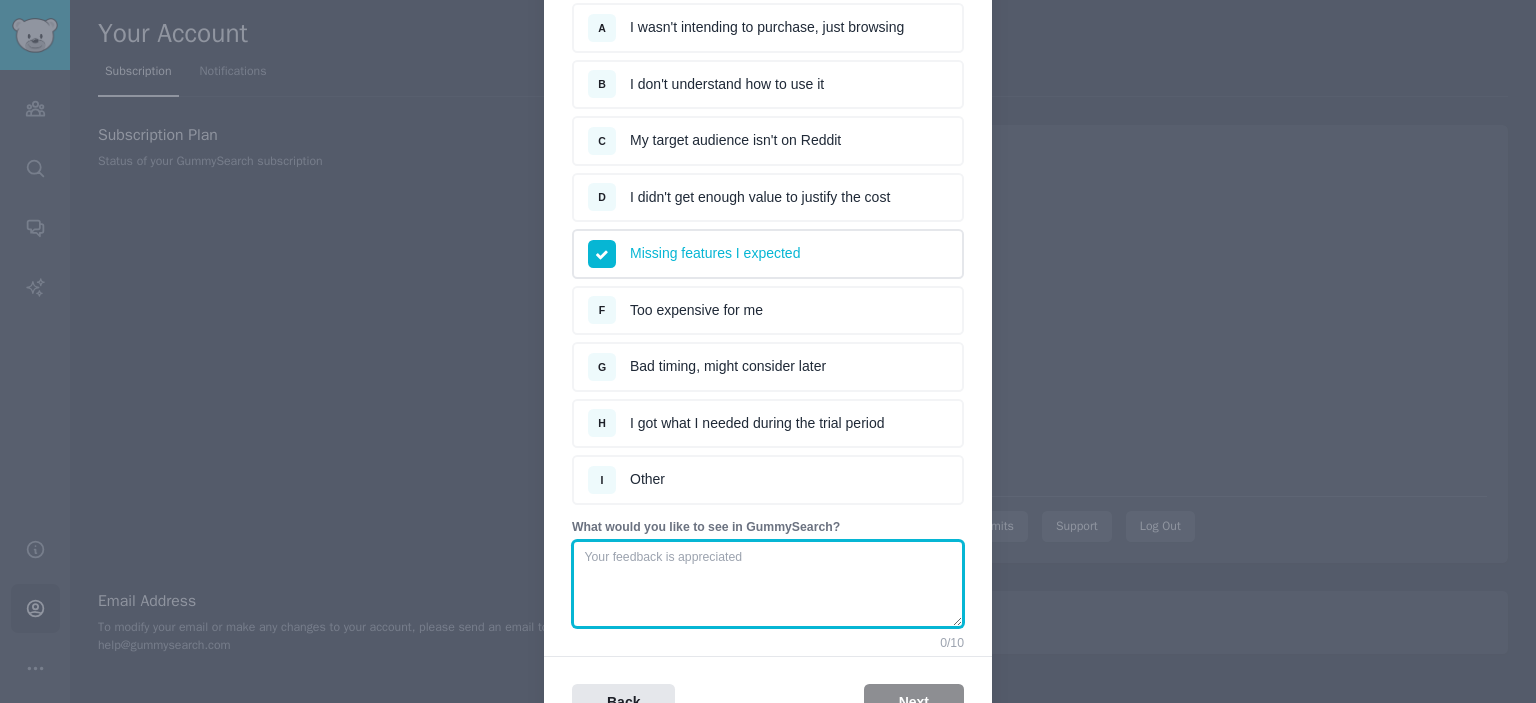 click at bounding box center (768, 584) 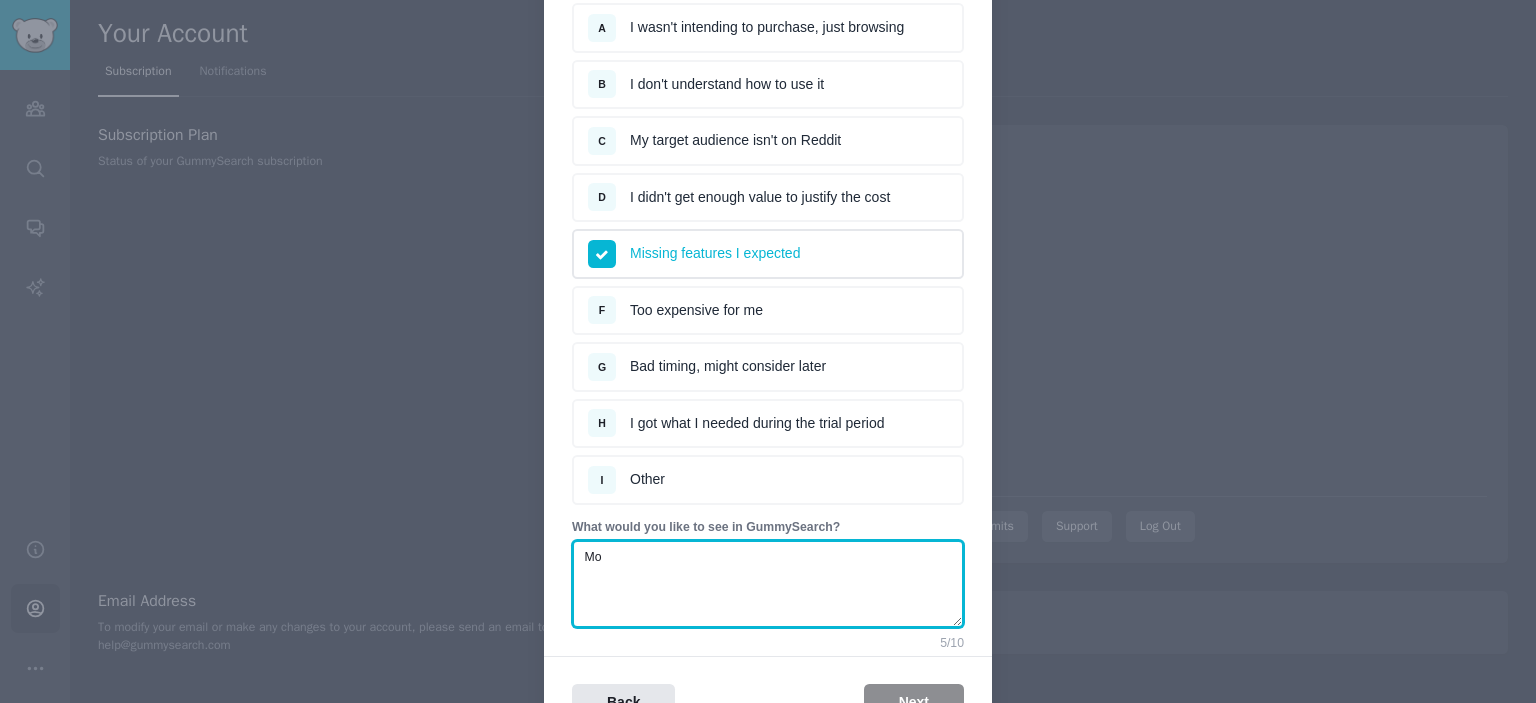 type on "M" 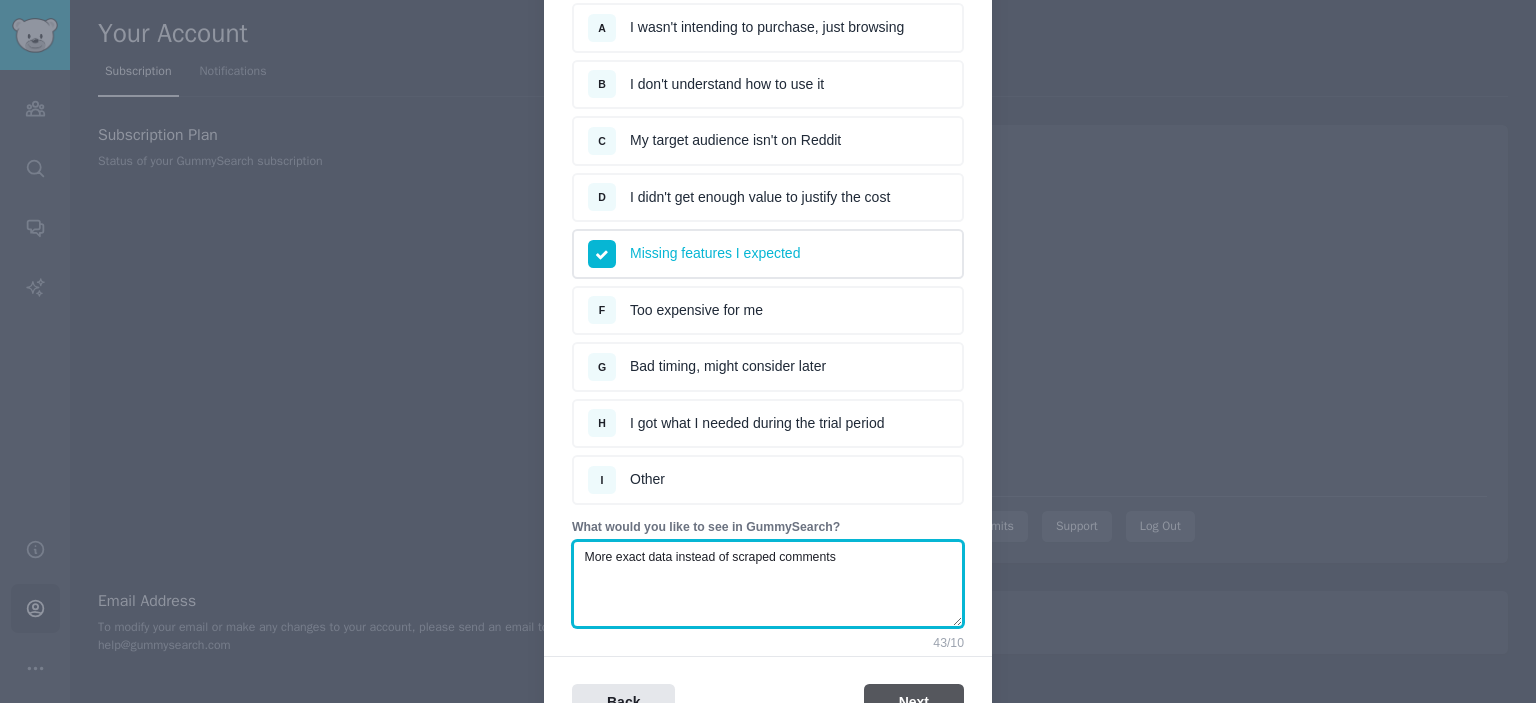 type on "More exact data instead of scraped comments" 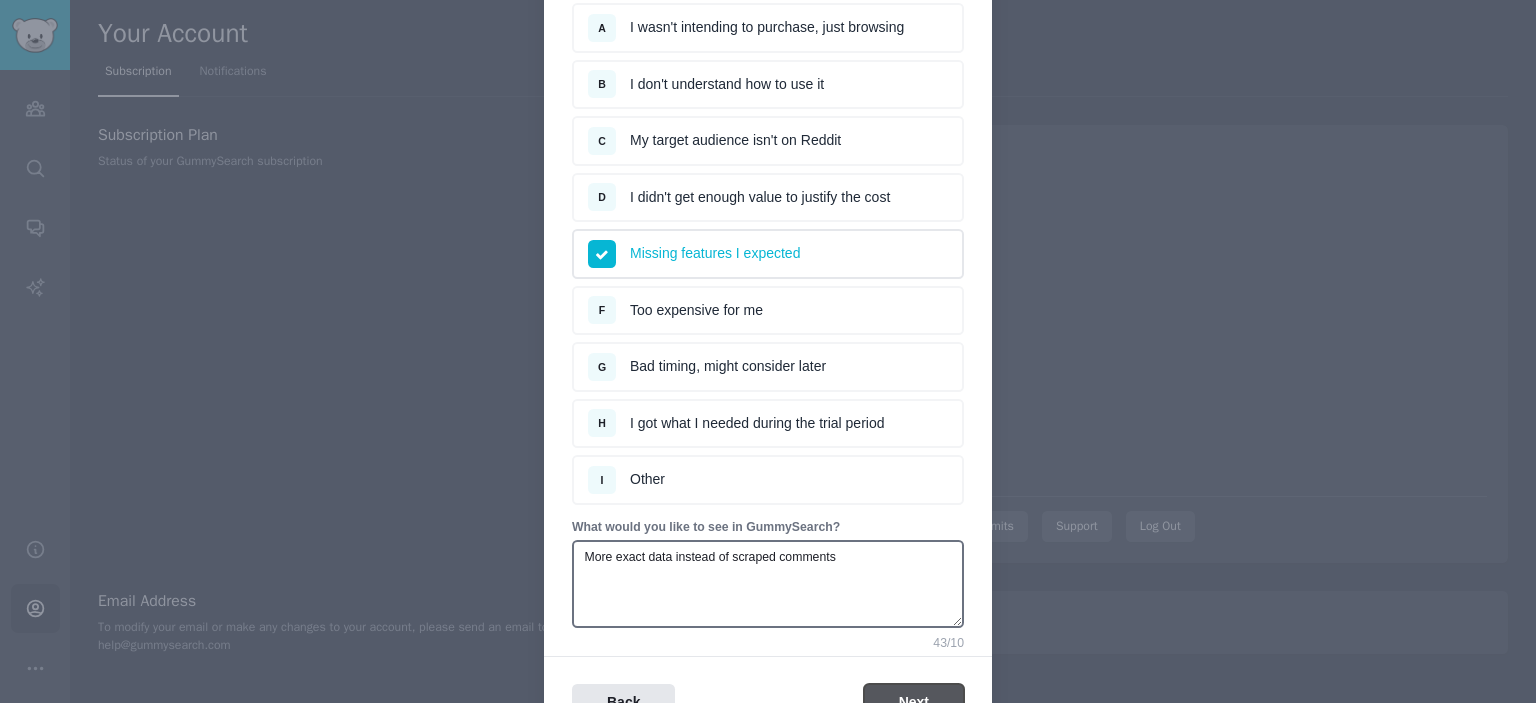 click on "Next" at bounding box center (914, 703) 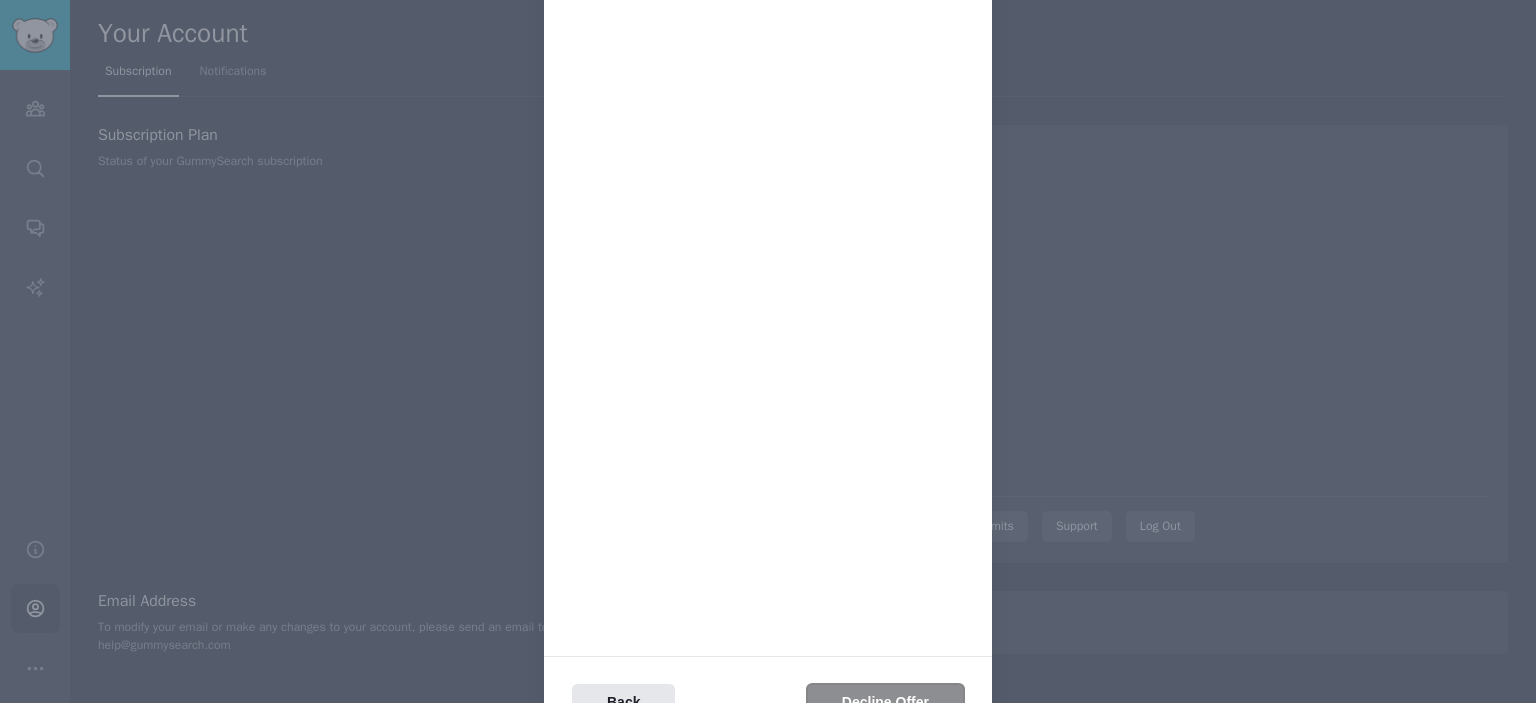 scroll, scrollTop: 0, scrollLeft: 0, axis: both 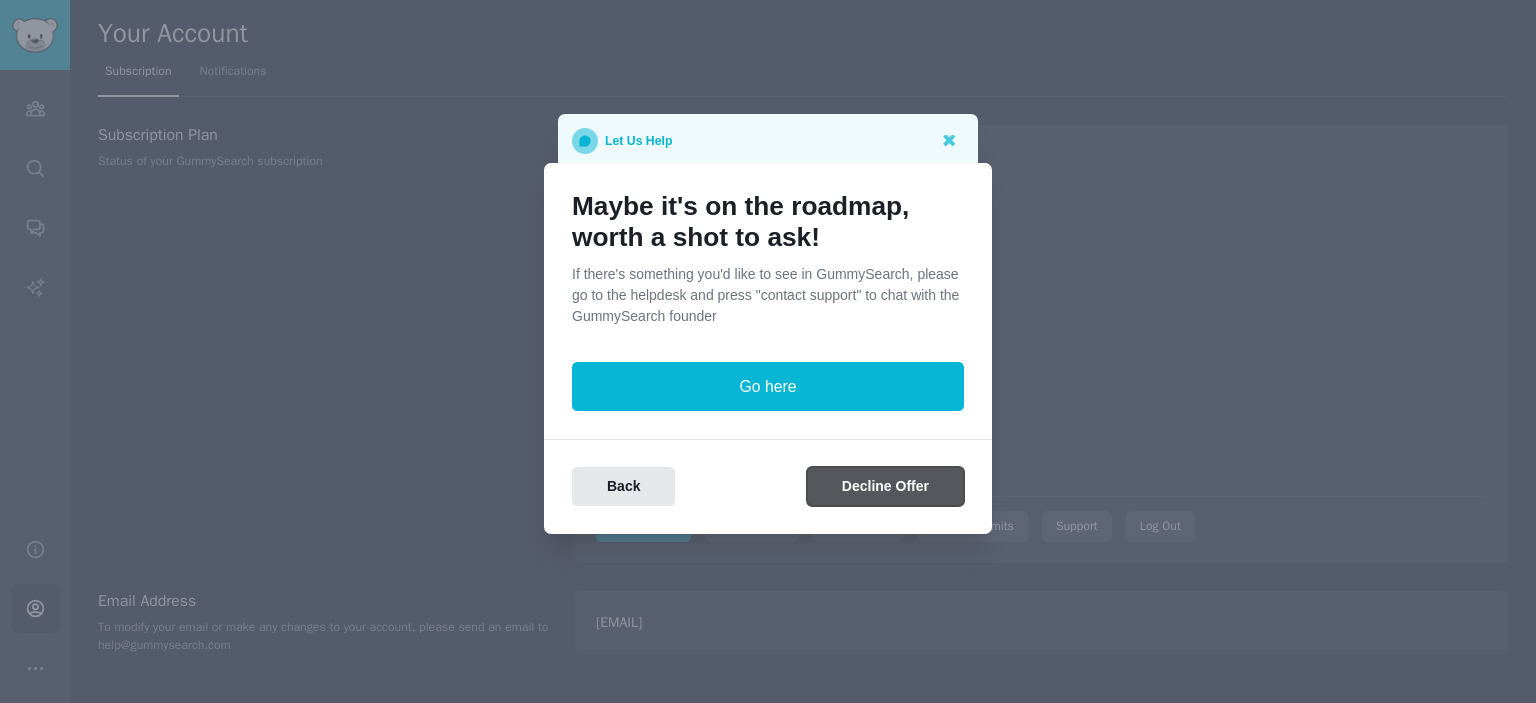 click on "Decline Offer" at bounding box center (885, 486) 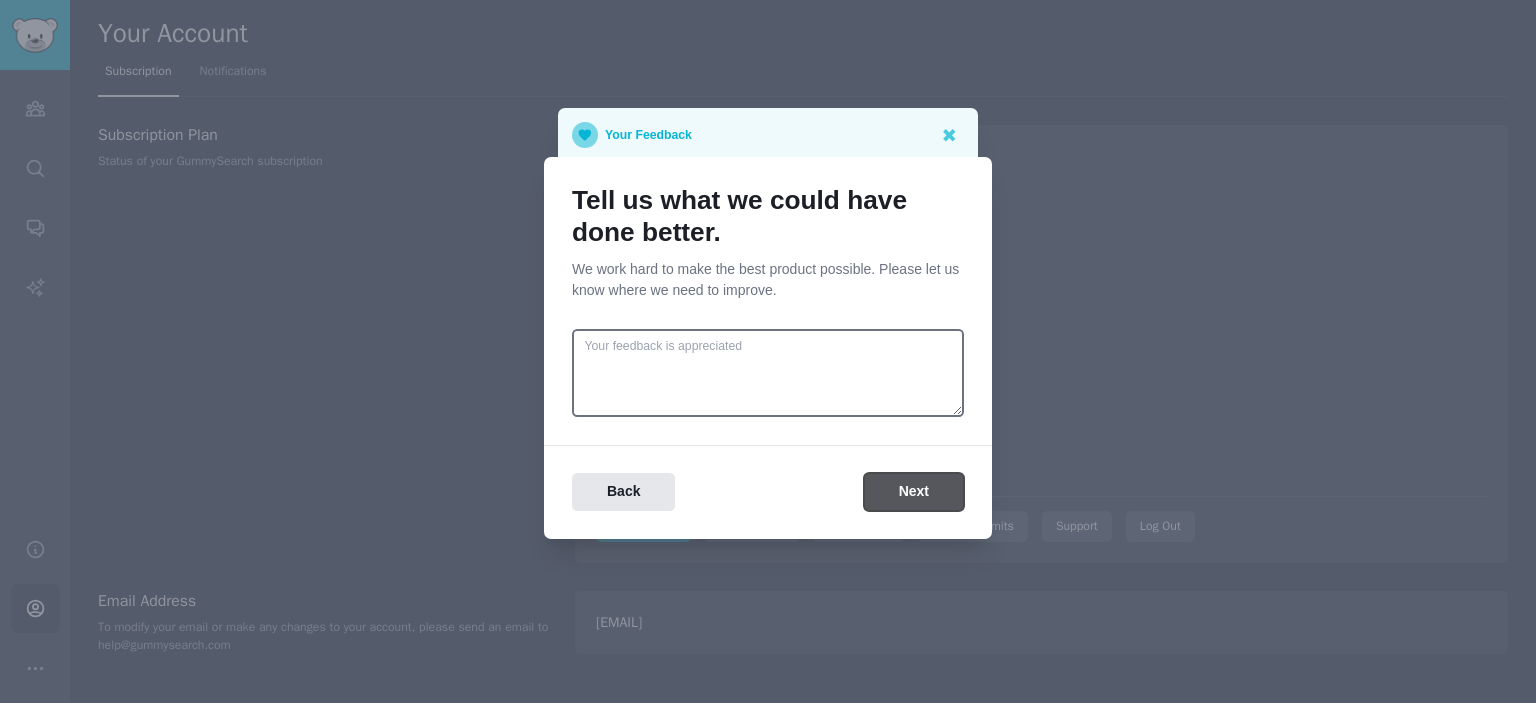 click on "Next" at bounding box center [914, 492] 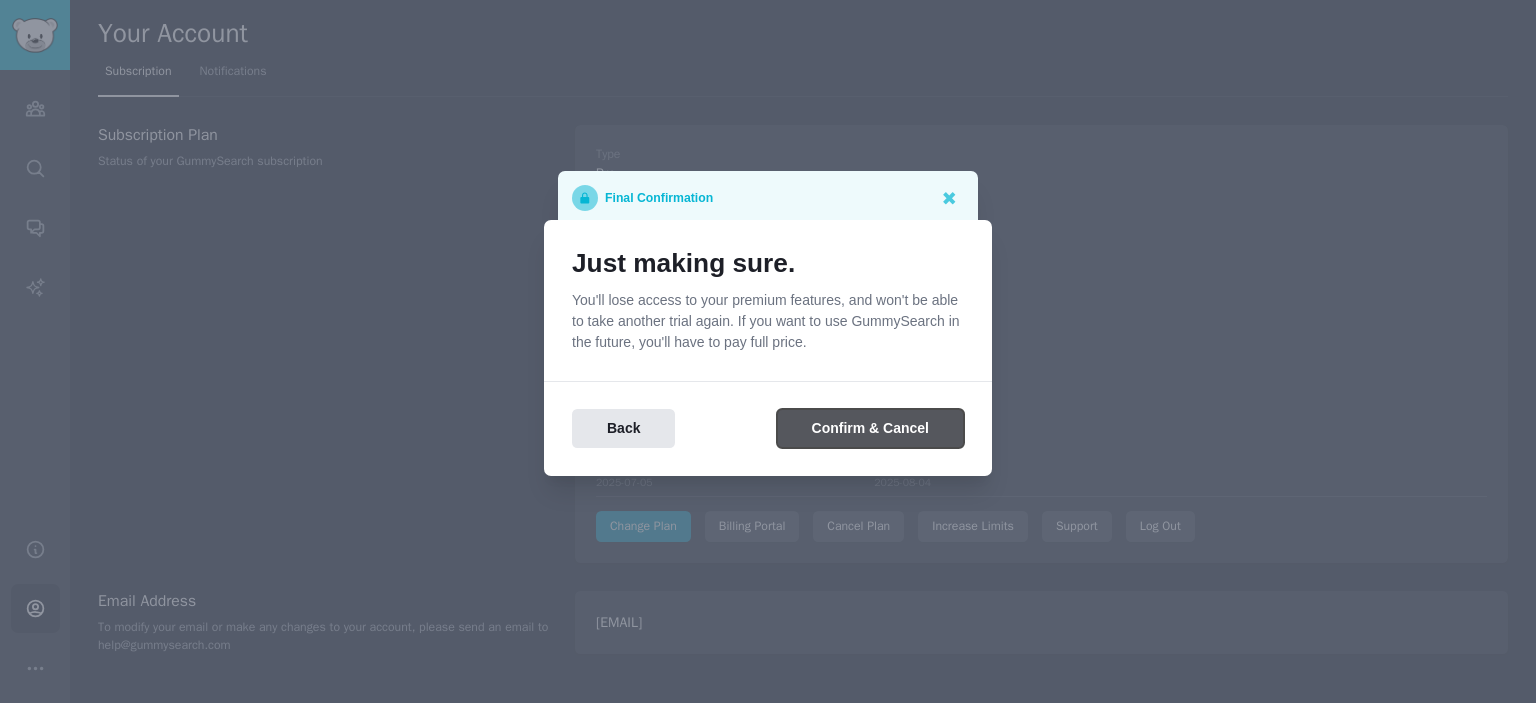 click on "Confirm & Cancel" at bounding box center (870, 428) 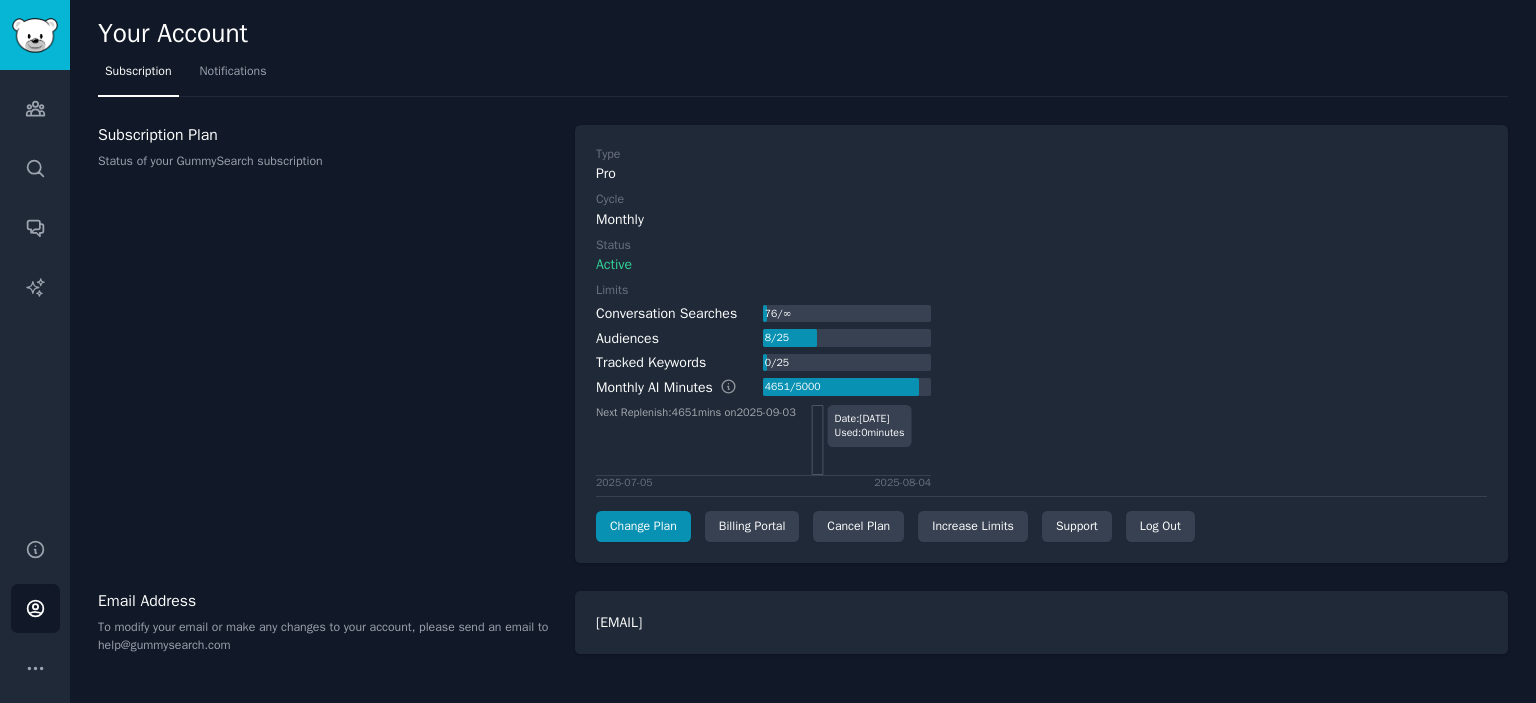 scroll, scrollTop: 0, scrollLeft: 0, axis: both 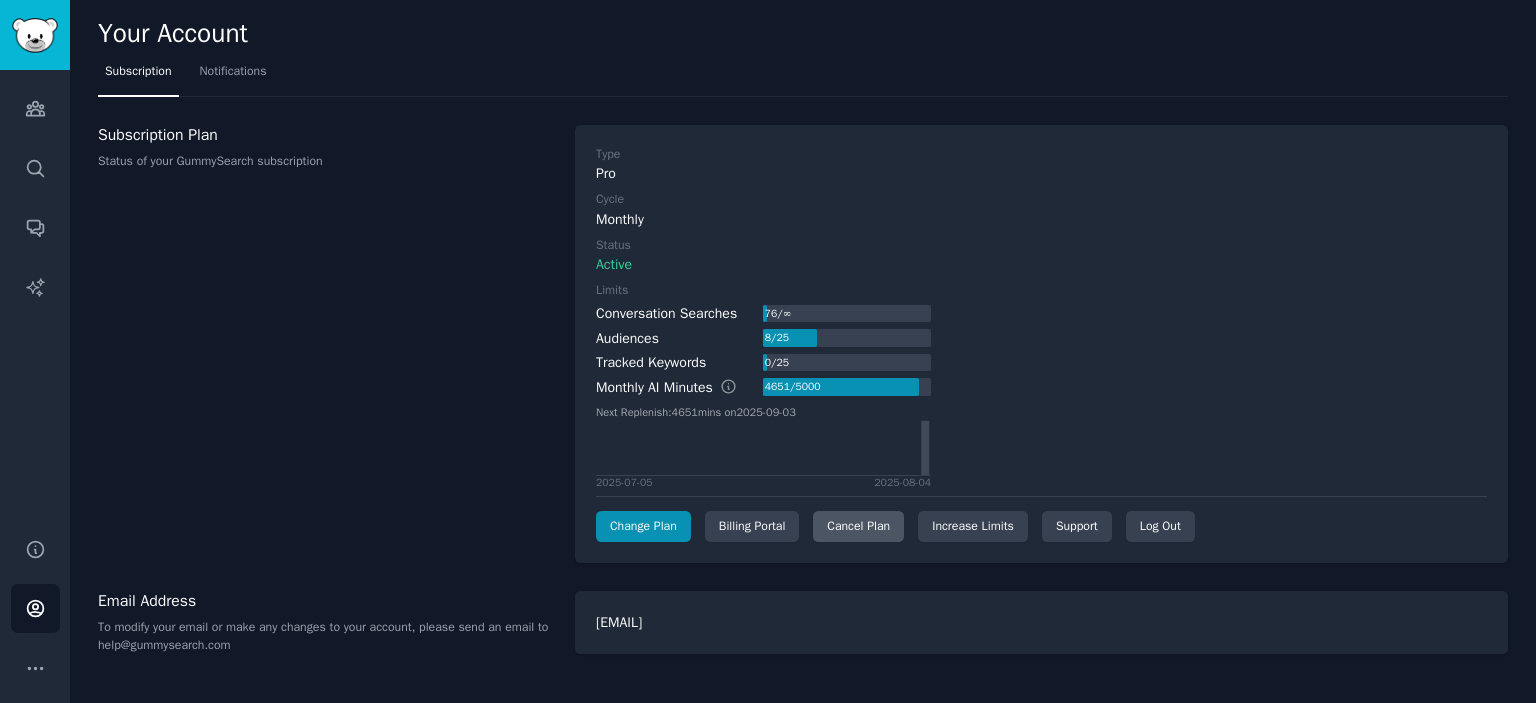 click on "Cancel Plan" at bounding box center (858, 527) 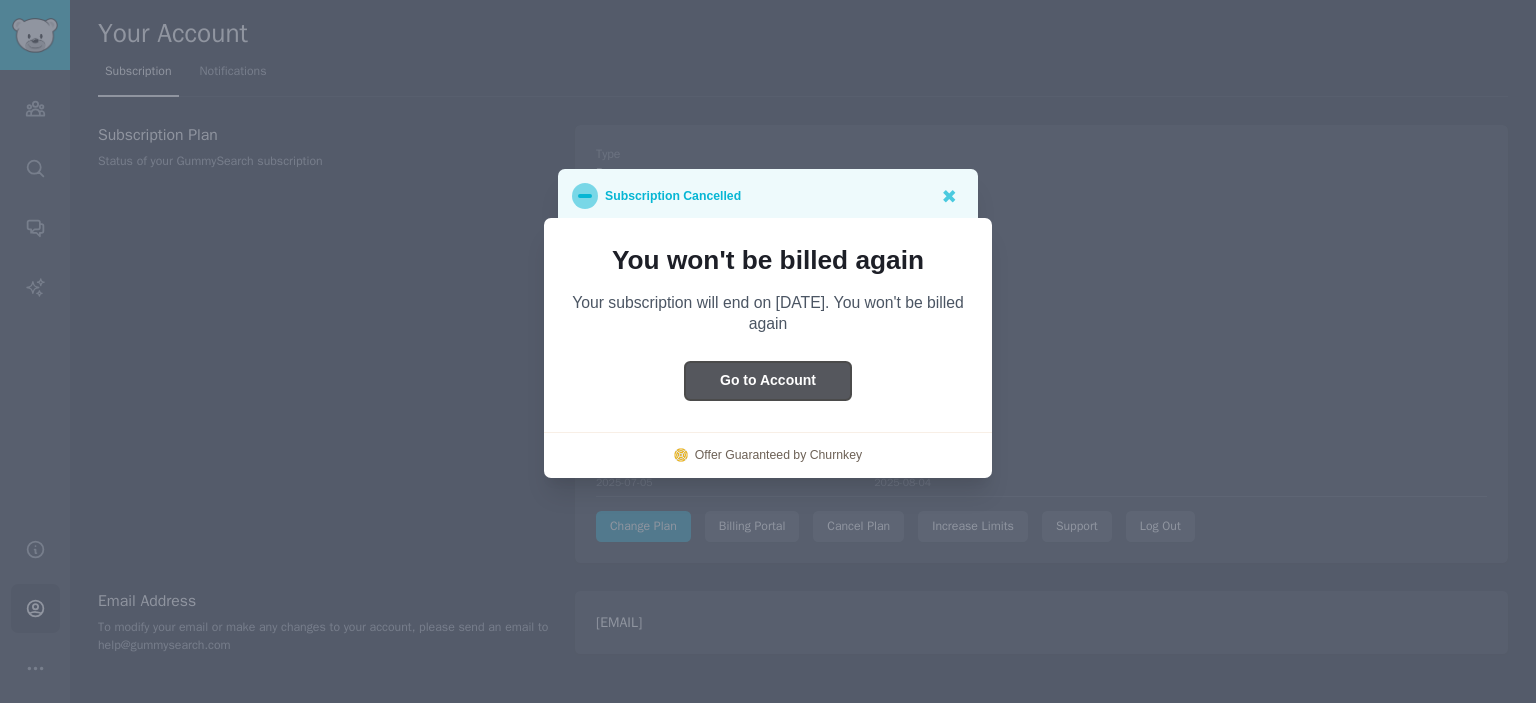 click on "Go to Account" at bounding box center [768, 381] 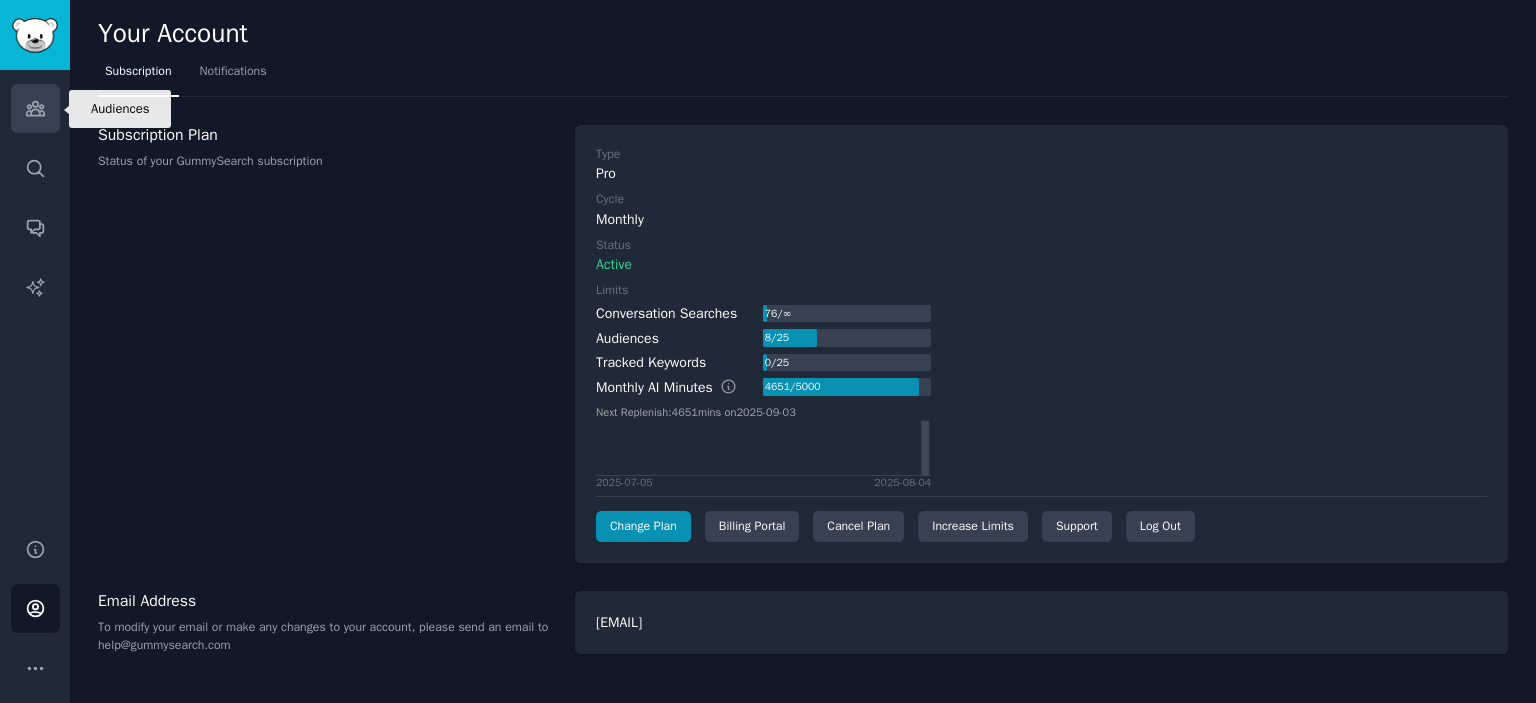 click on "Audiences" at bounding box center (35, 108) 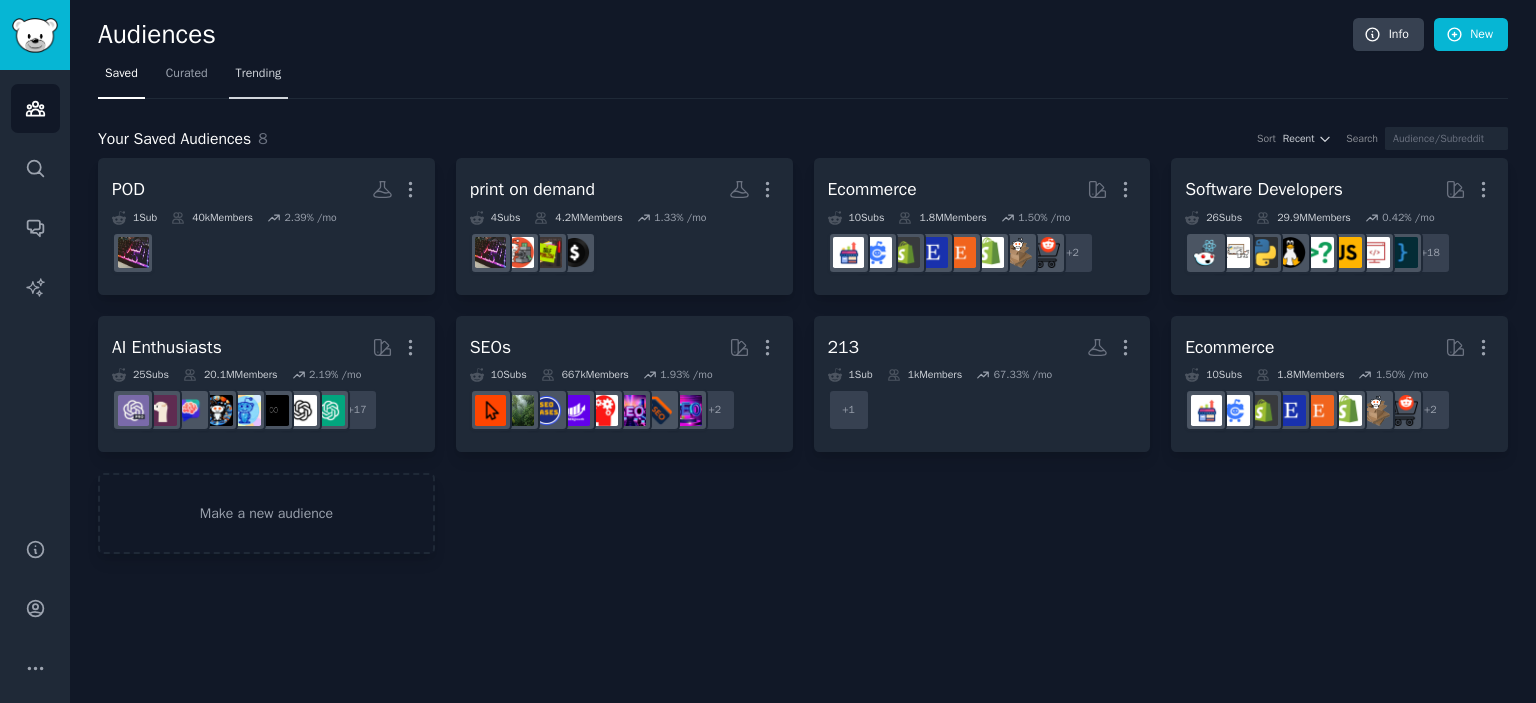 click on "Trending" at bounding box center (259, 74) 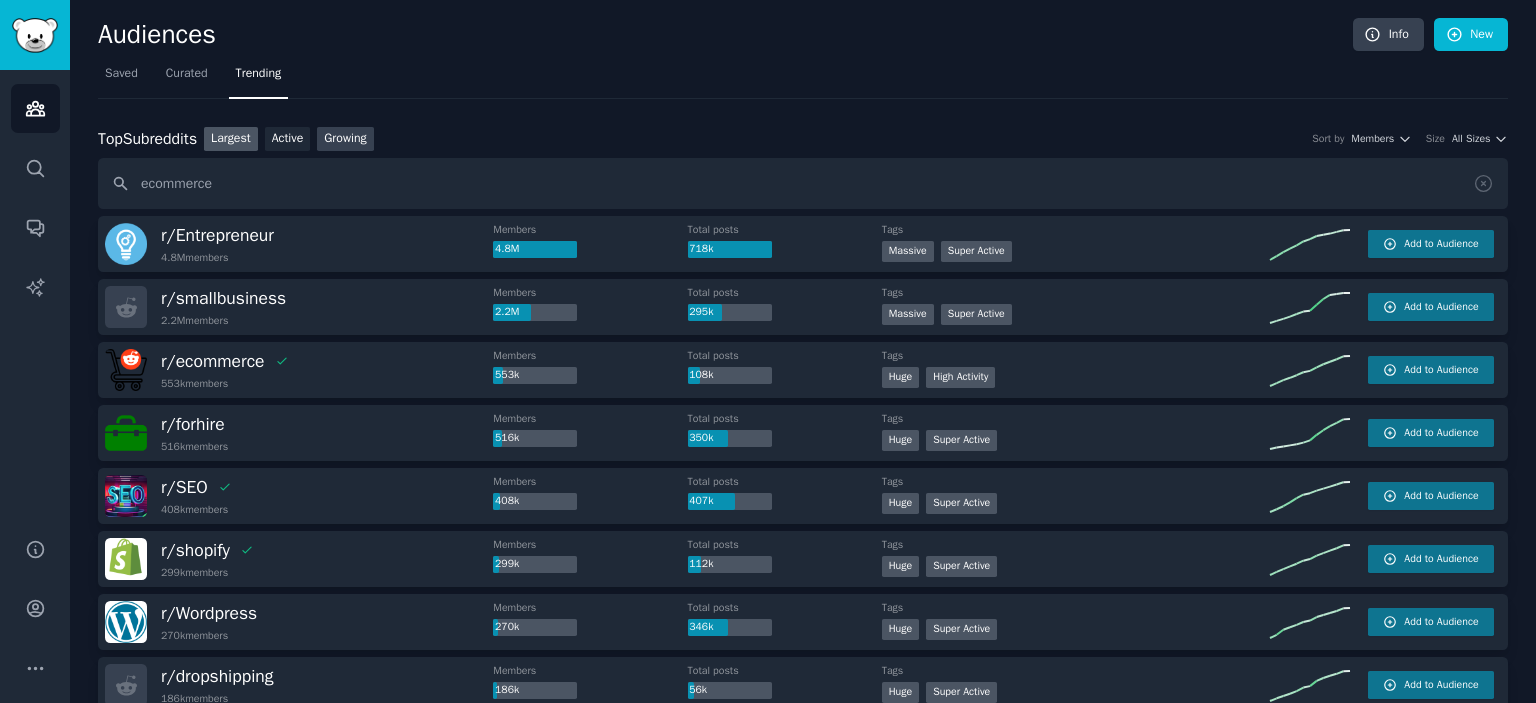 click on "Growing" at bounding box center (345, 139) 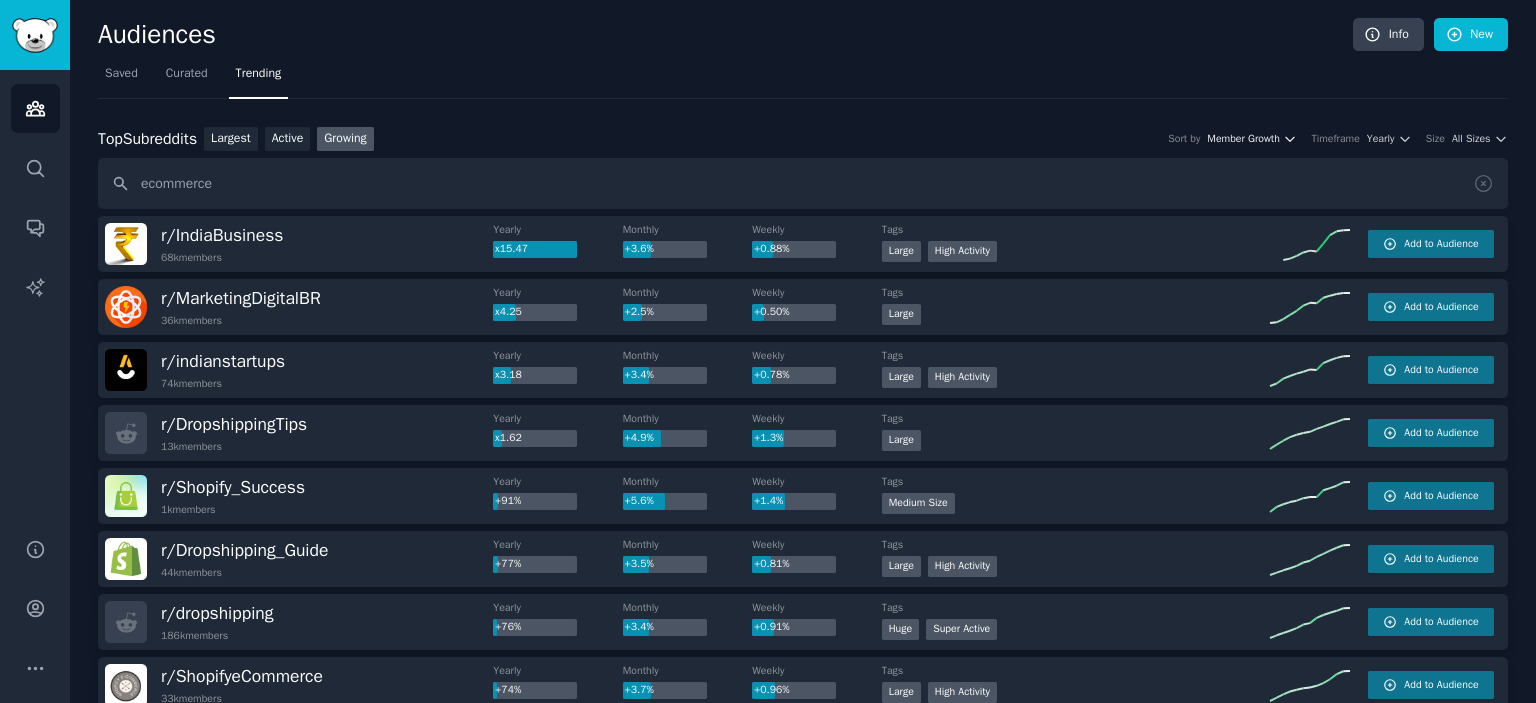 click 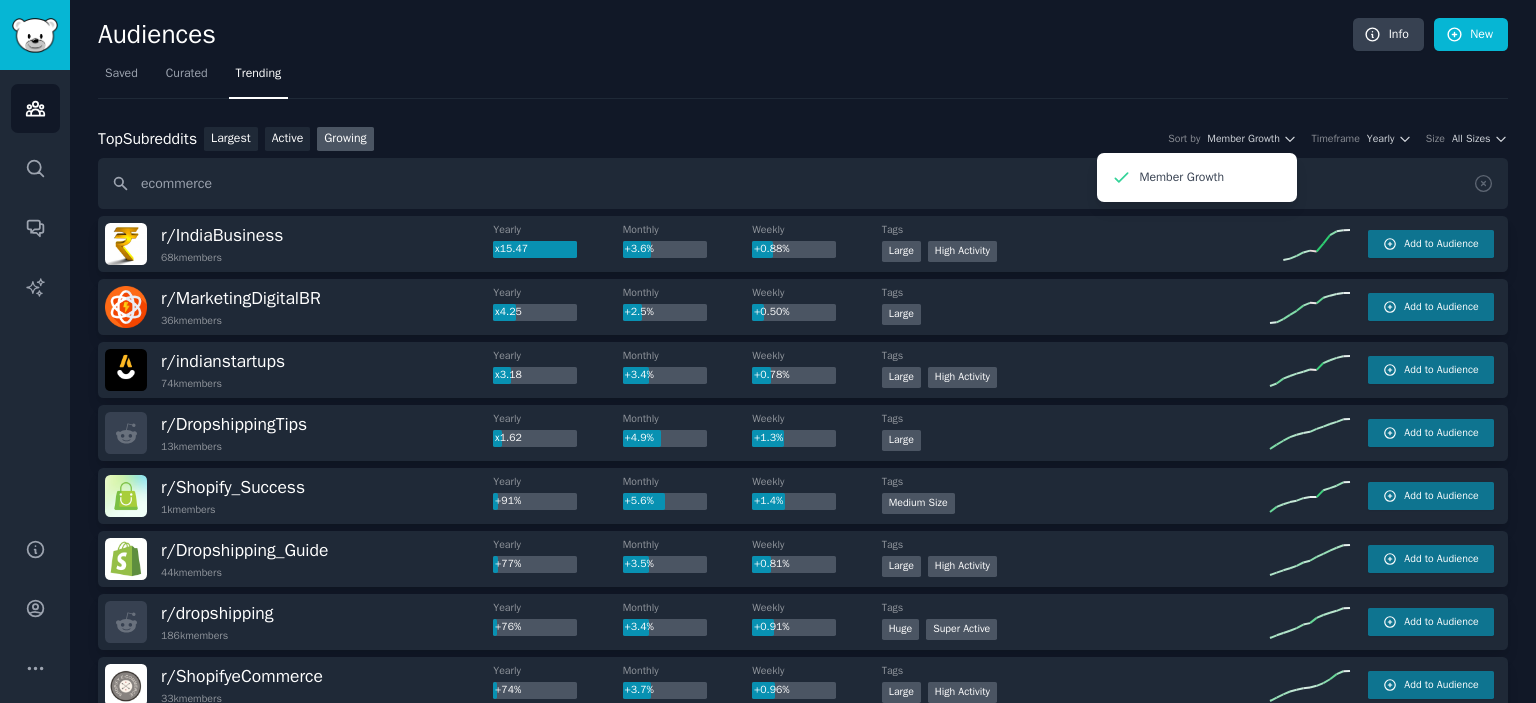 click on "Top   Subreddits Top Subreddits Largest Active Growing Sort by Member Growth Member Growth Timeframe Yearly Size All Sizes" at bounding box center (803, 139) 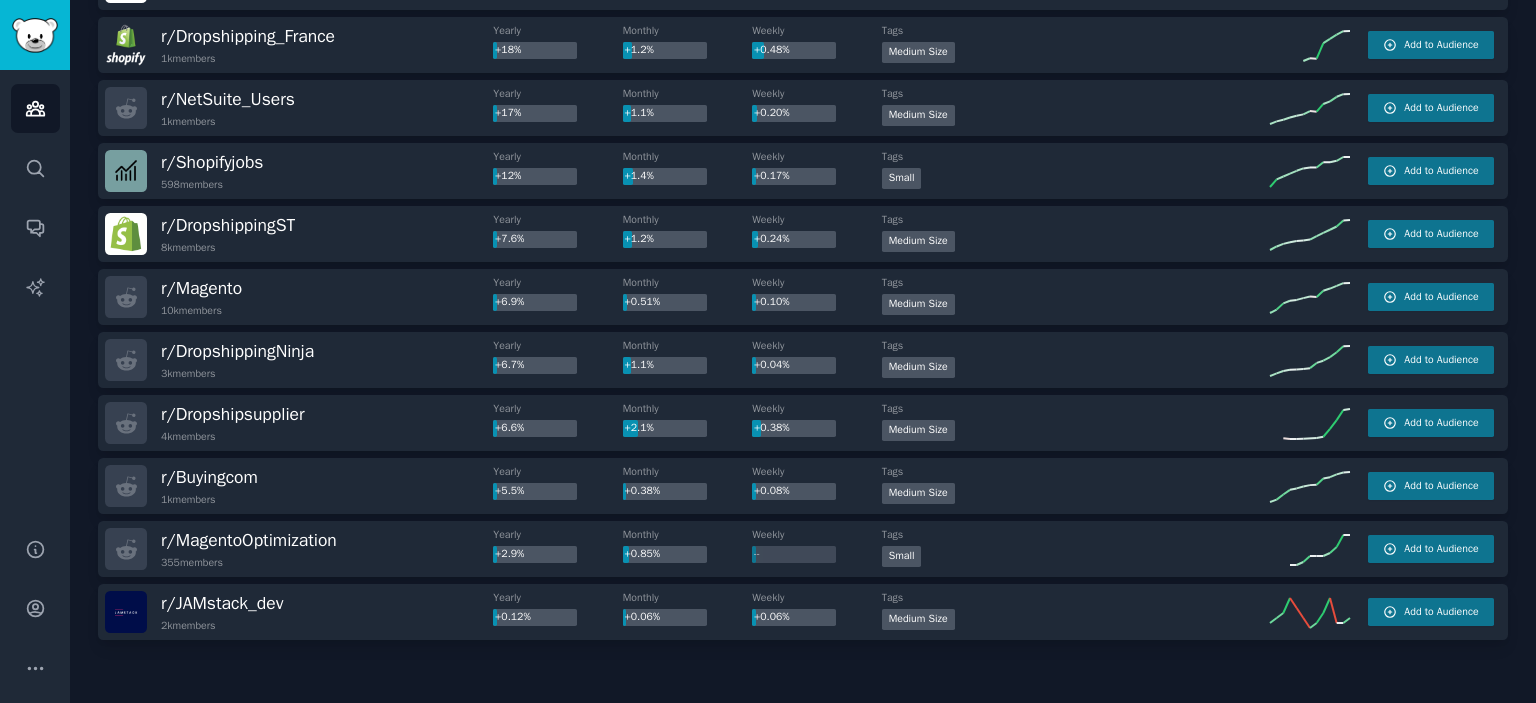 scroll, scrollTop: 1975, scrollLeft: 0, axis: vertical 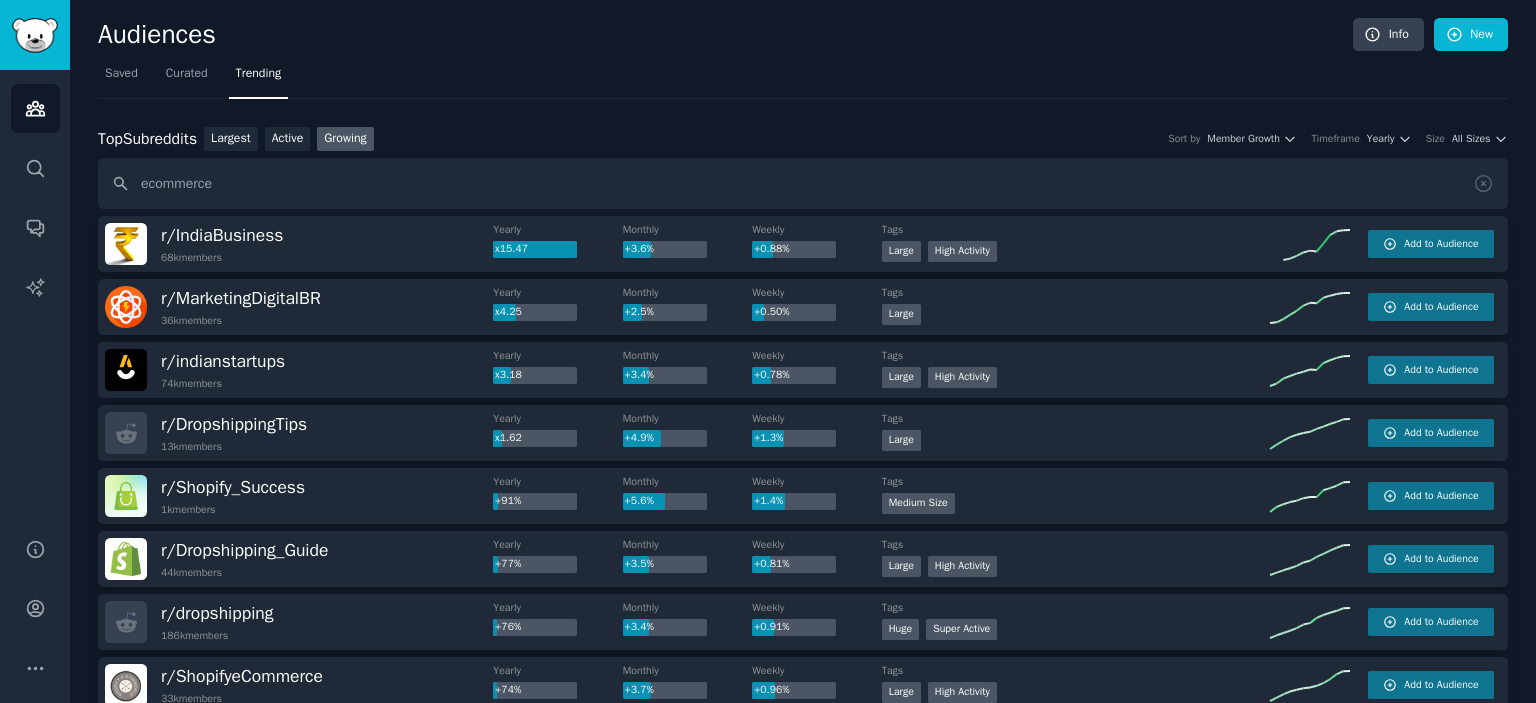 drag, startPoint x: 408, startPoint y: 593, endPoint x: 204, endPoint y: -121, distance: 742.5712 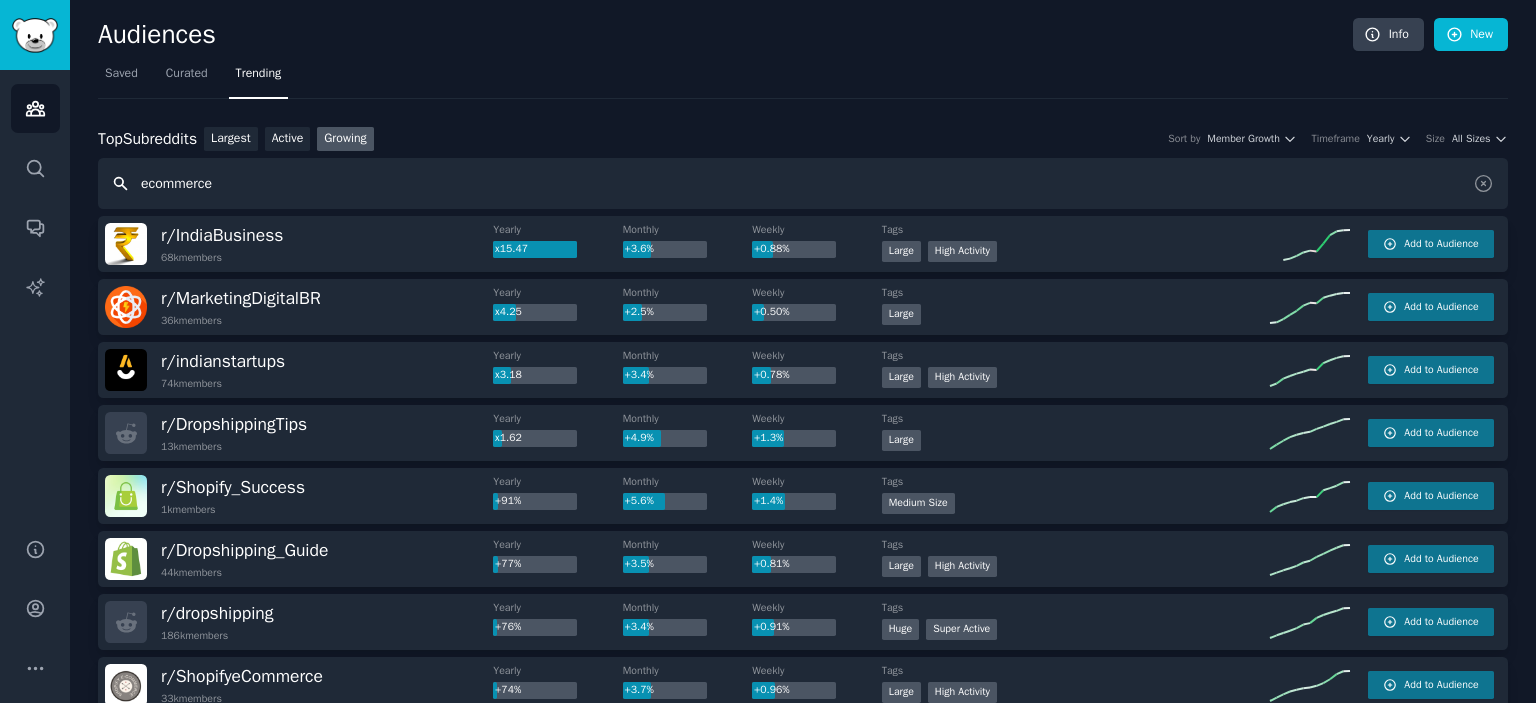 drag, startPoint x: 12, startPoint y: 187, endPoint x: 0, endPoint y: 191, distance: 12.649111 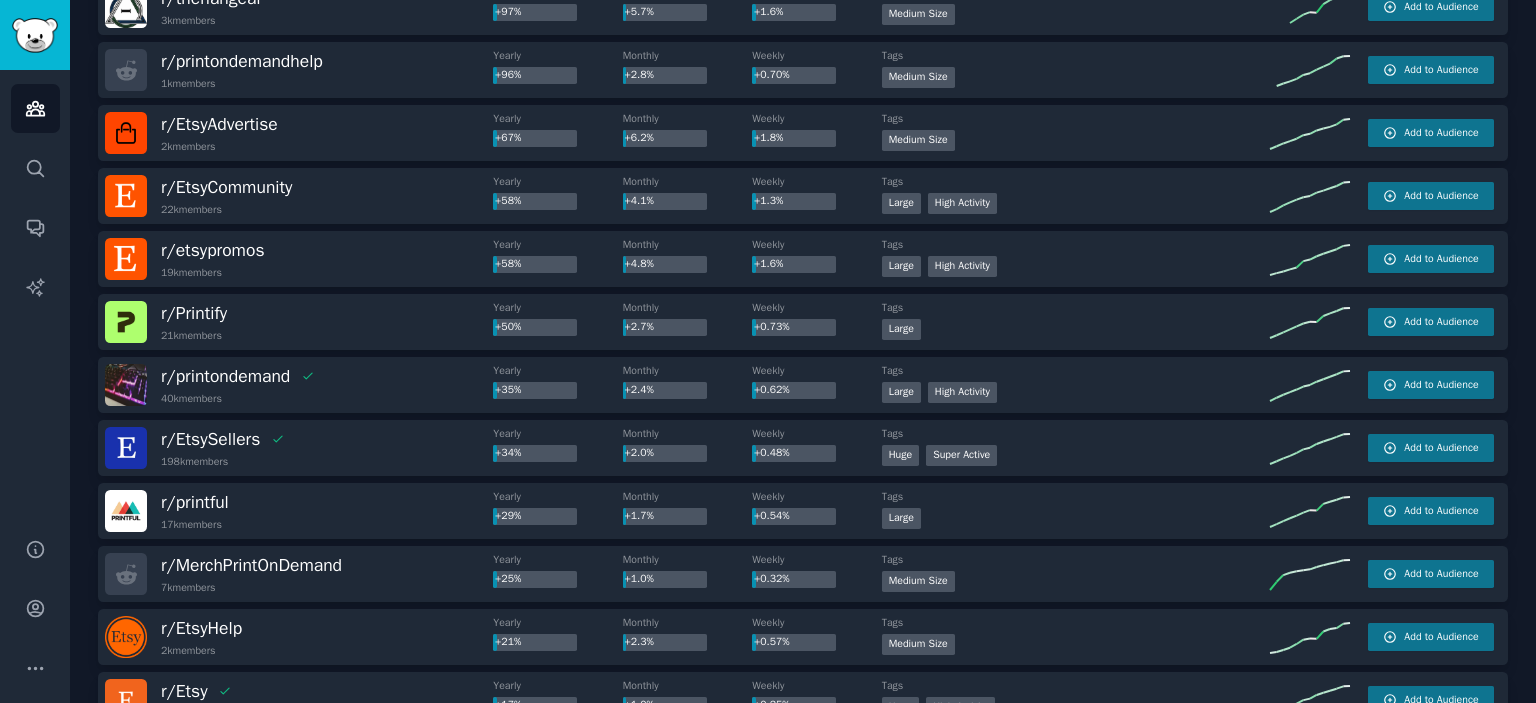 scroll, scrollTop: 0, scrollLeft: 0, axis: both 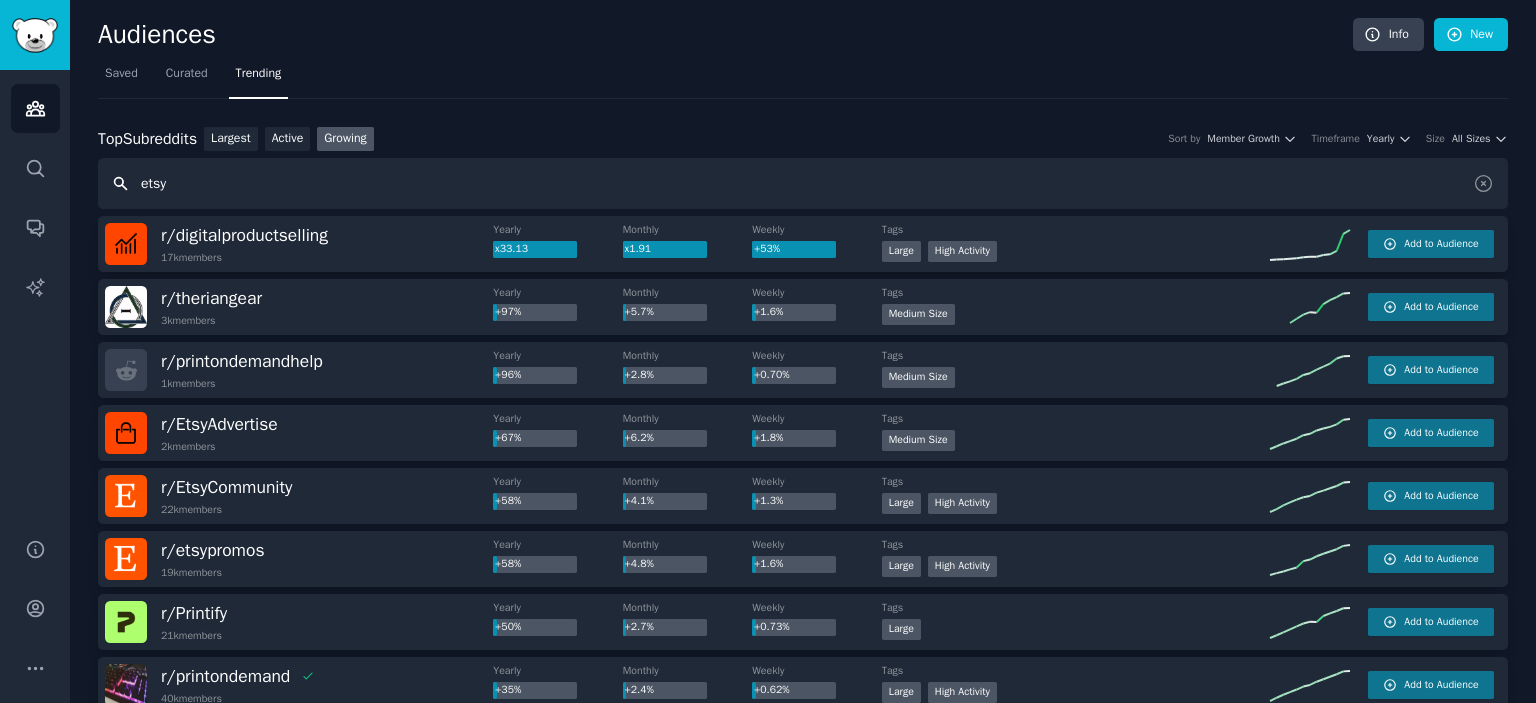 drag, startPoint x: 234, startPoint y: 164, endPoint x: 5, endPoint y: 120, distance: 233.18877 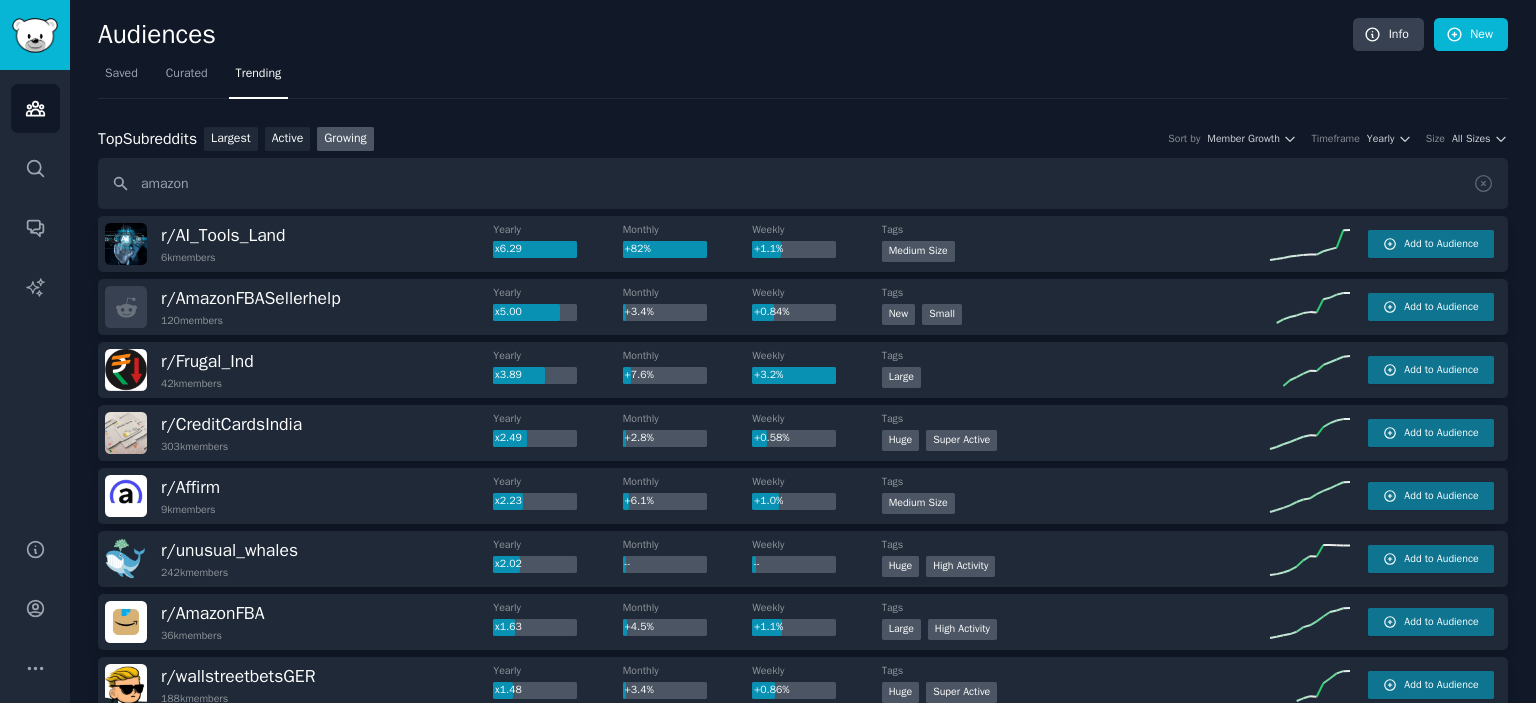click on "Saved Curated Trending" at bounding box center [803, 78] 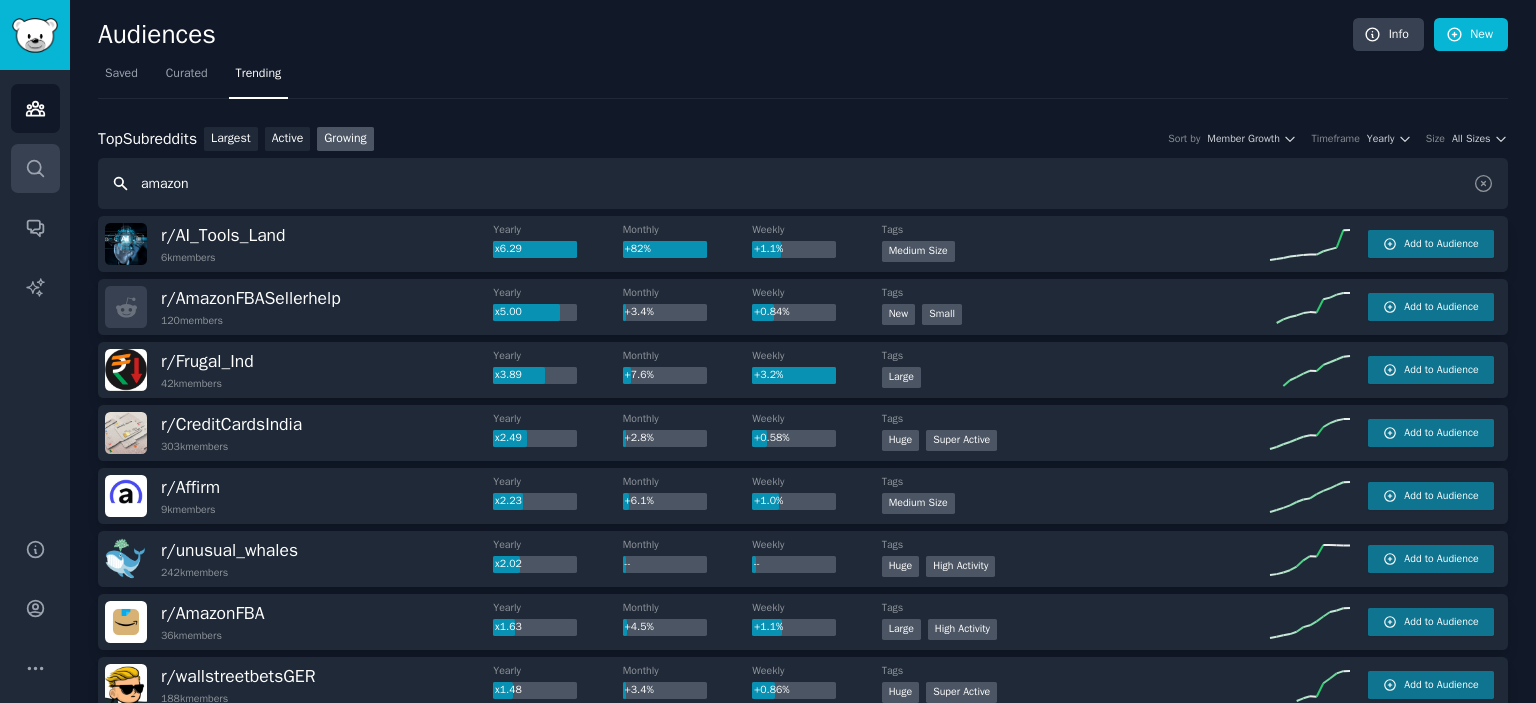 drag, startPoint x: 248, startPoint y: 179, endPoint x: 39, endPoint y: 188, distance: 209.1937 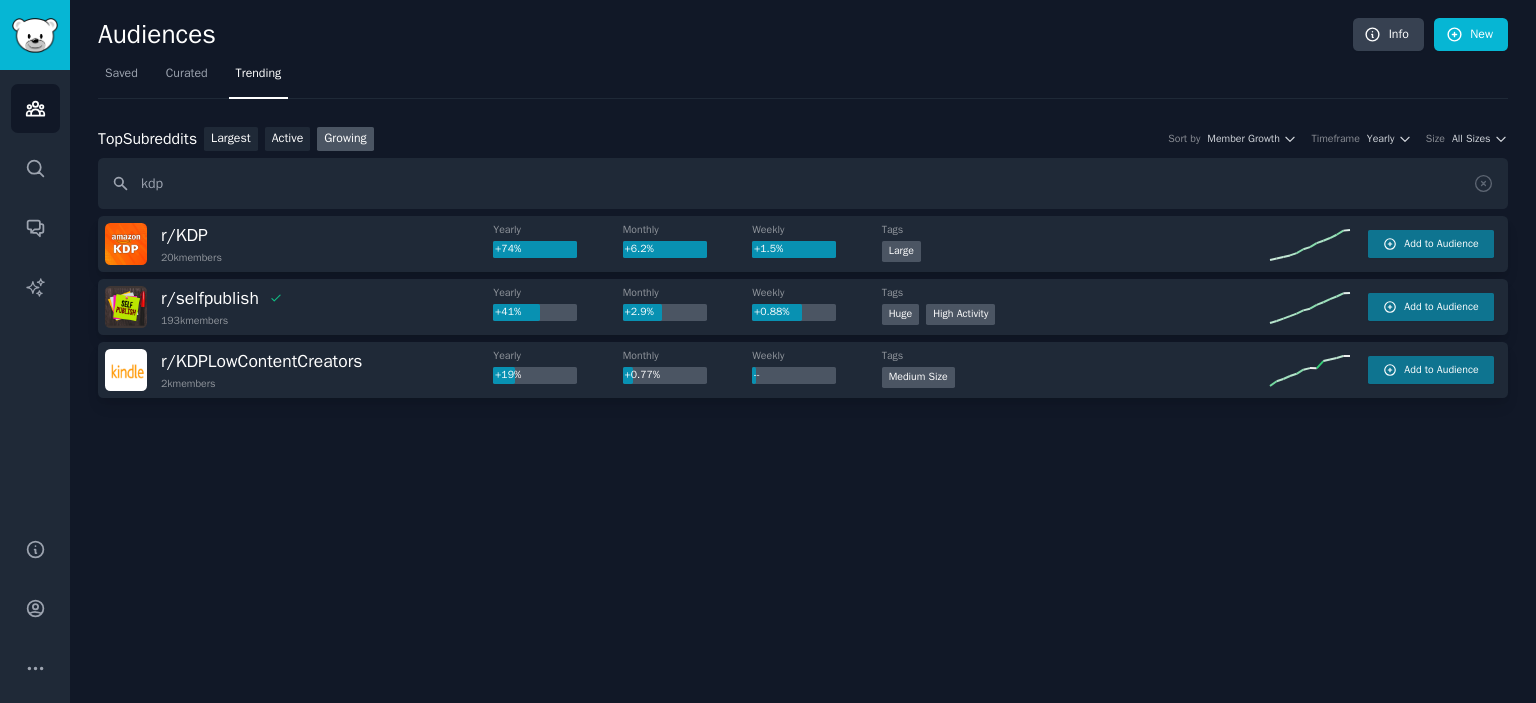 click on "Audiences Info New Saved Curated Trending Top   Subreddits Top Subreddits Largest Active Growing Sort by Member Growth Timeframe Yearly Size All Sizes kdp r/ KDP 20k  members Yearly +74% Monthly +6.2% Weekly +1.5% Tags Large Add to Audience r/ selfpublish 193k  members Yearly +41% Monthly +2.9% Weekly +0.88% Tags Huge High Activity Add to Audience r/ KDPLowContentCreators 2k  members Yearly +19% Monthly +0.77% Weekly -- Tags Medium Size Add to Audience" 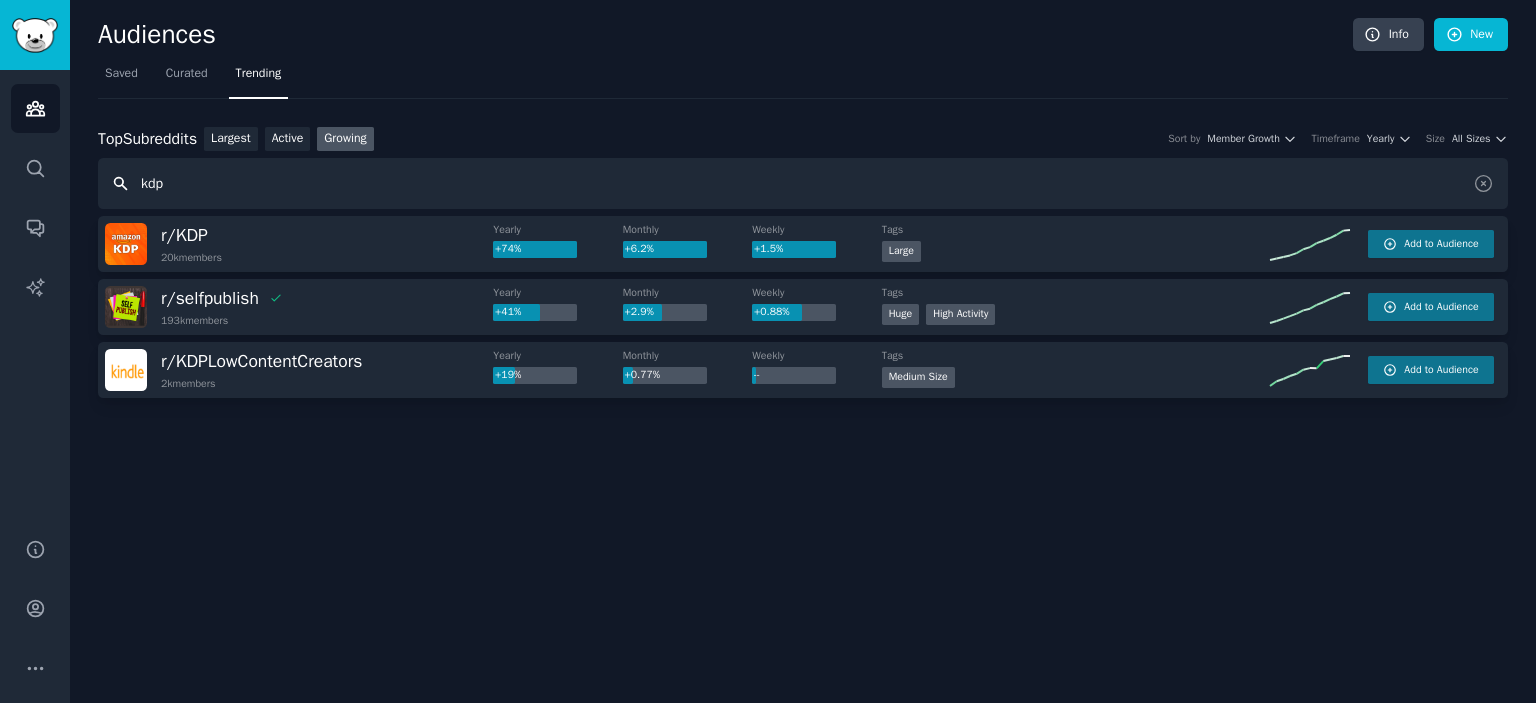 drag, startPoint x: 181, startPoint y: 179, endPoint x: 0, endPoint y: 192, distance: 181.46625 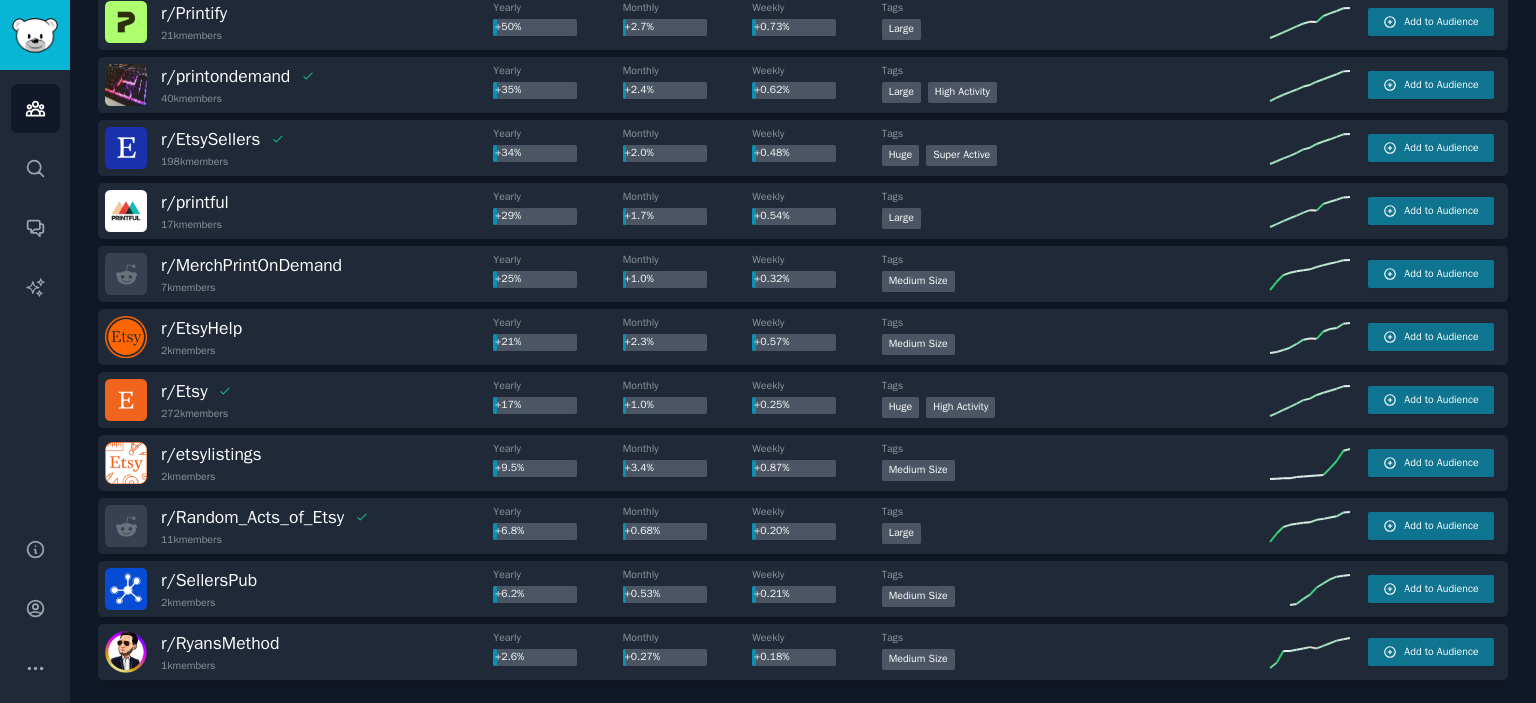 scroll, scrollTop: 0, scrollLeft: 0, axis: both 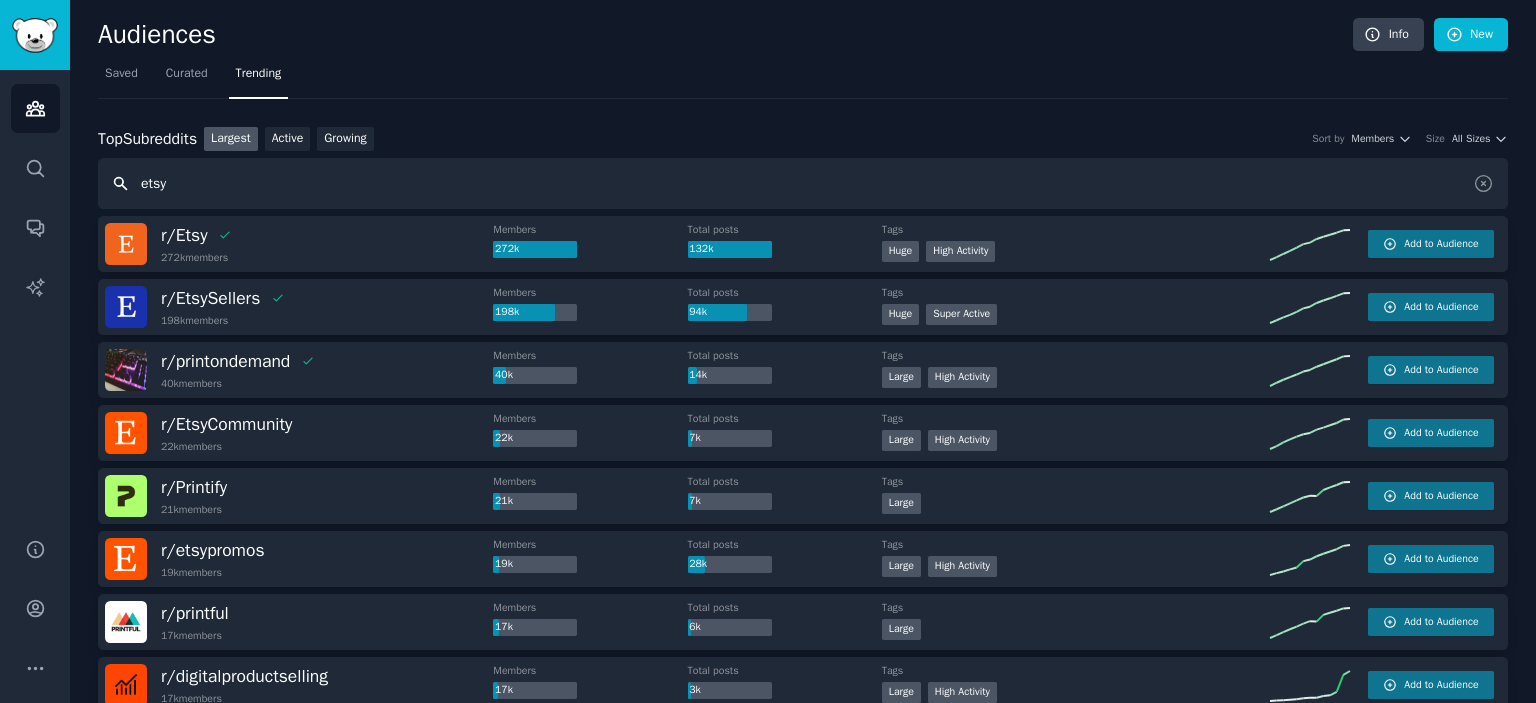 drag, startPoint x: 256, startPoint y: 192, endPoint x: 0, endPoint y: 182, distance: 256.19525 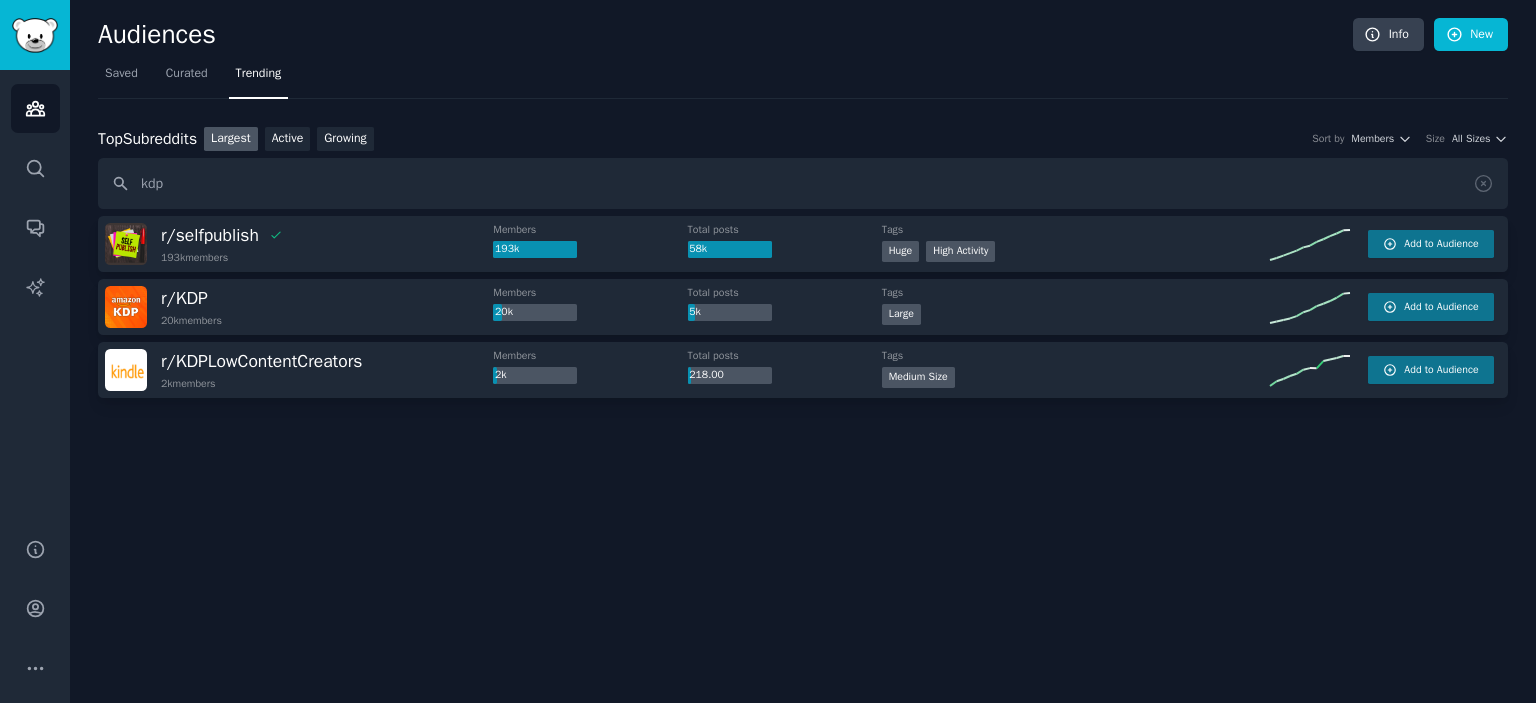 click on "Top   Subreddits Top Subreddits Largest Active Growing Sort by Members Size All Sizes kdp" at bounding box center (803, 168) 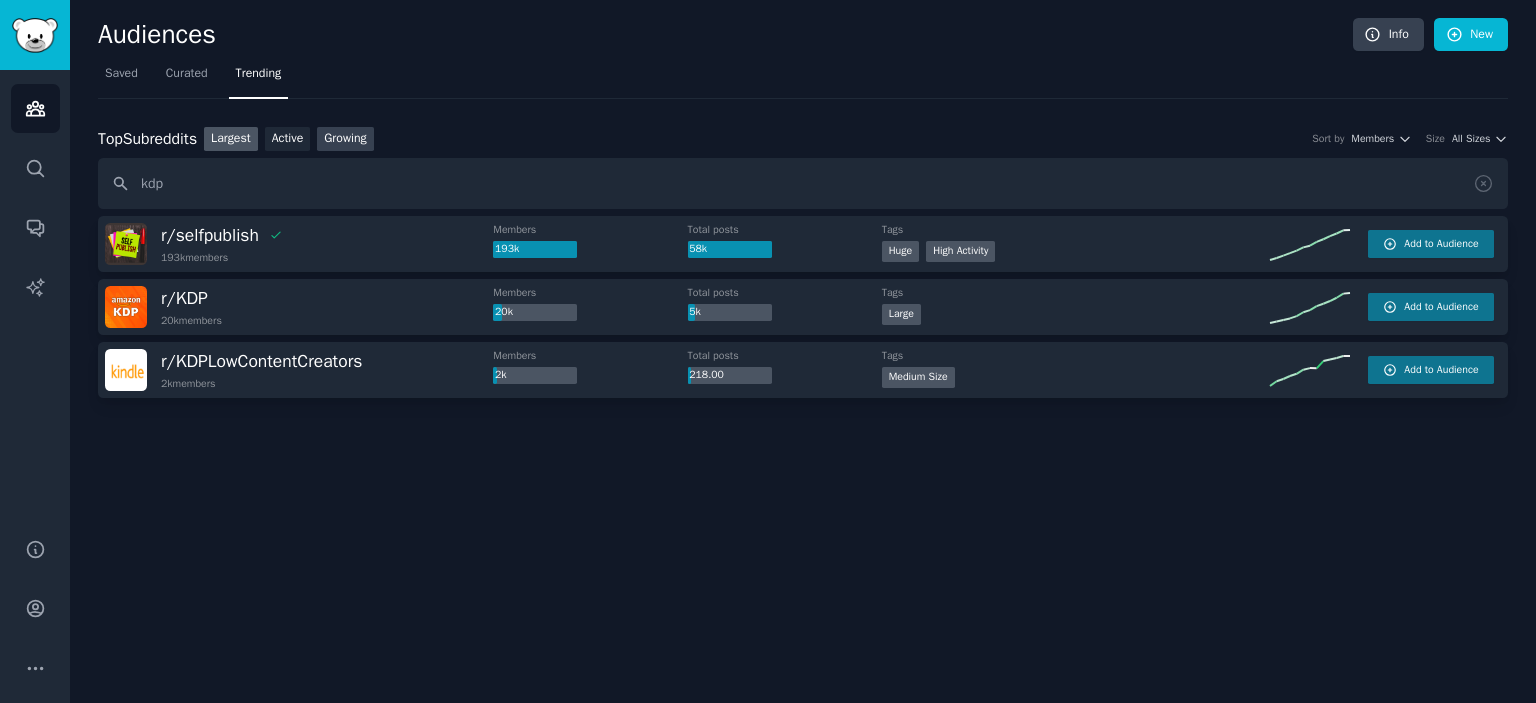 click on "Growing" at bounding box center [345, 139] 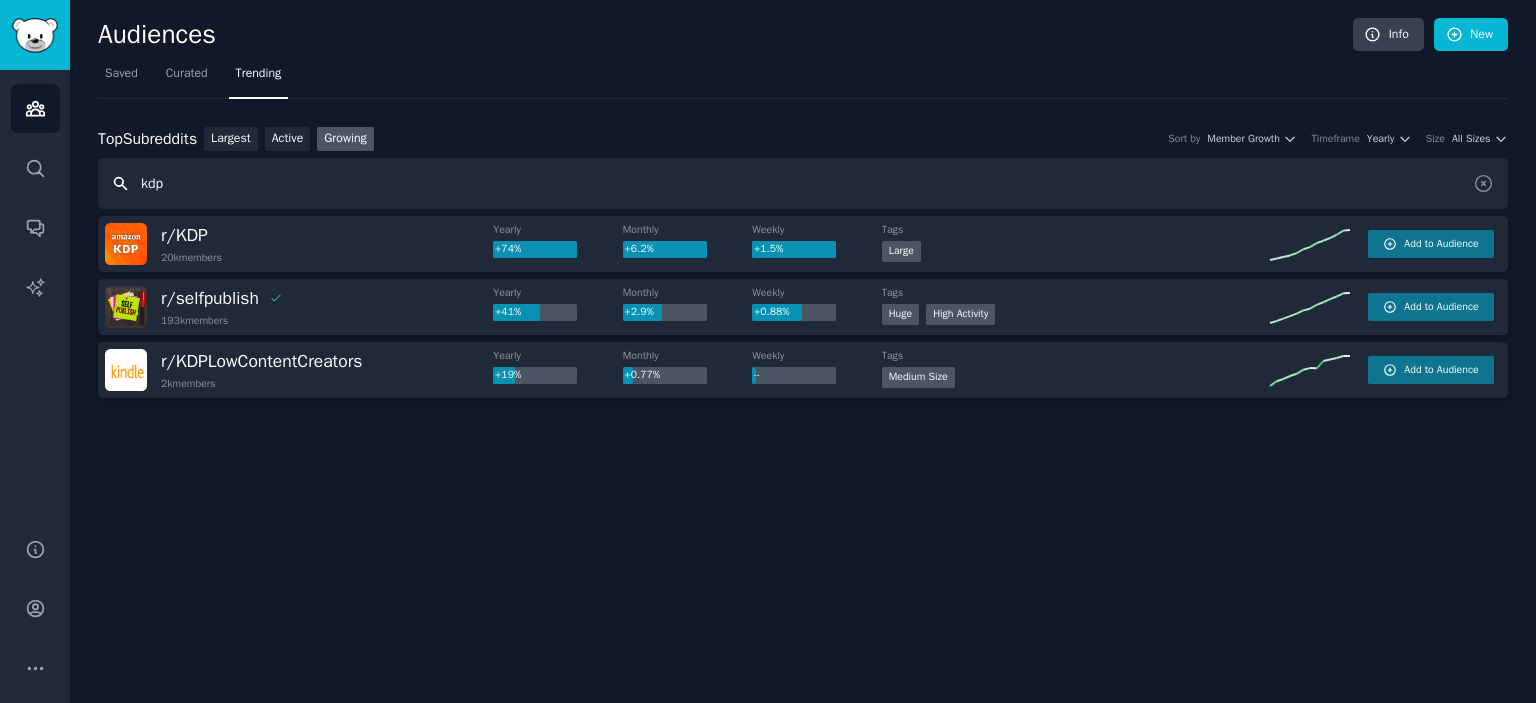 drag, startPoint x: 227, startPoint y: 183, endPoint x: 0, endPoint y: 178, distance: 227.05505 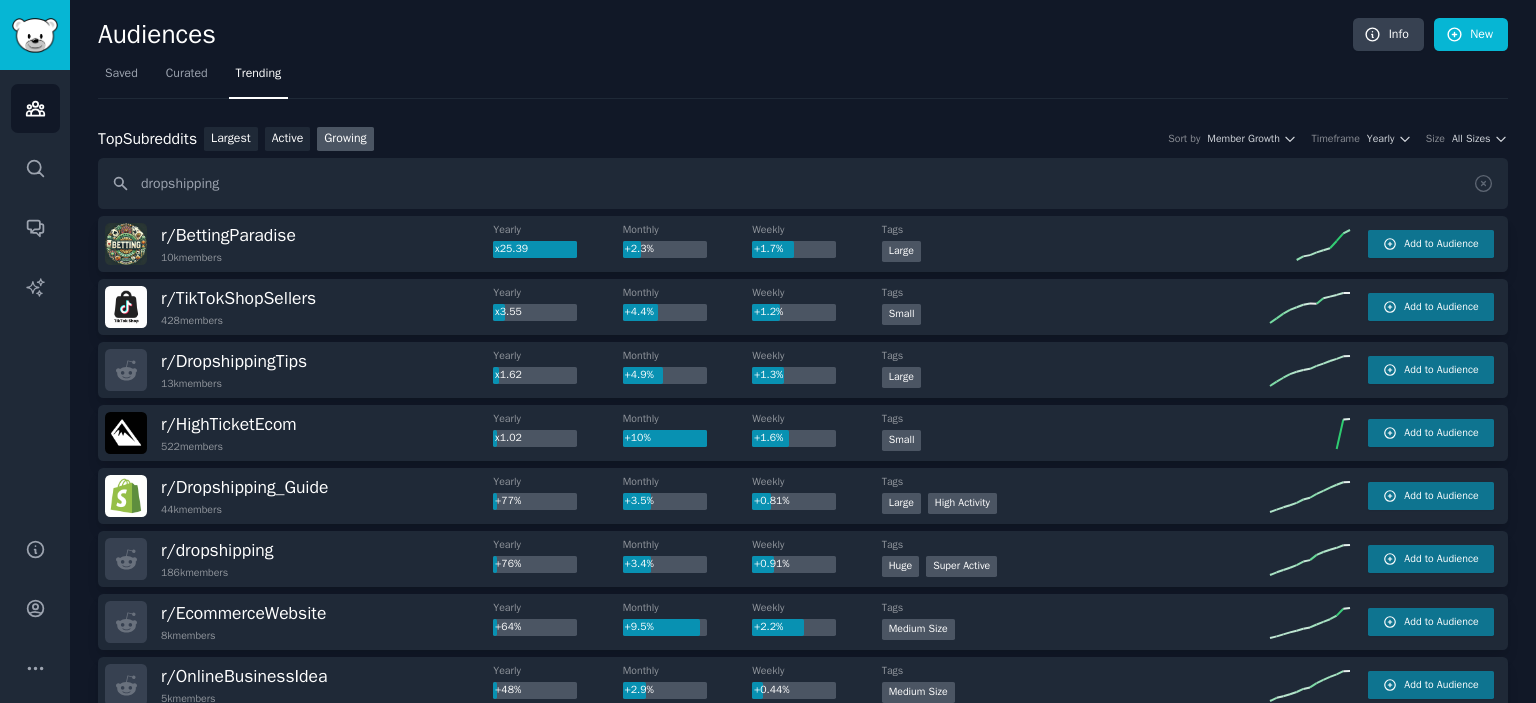 click on "Saved Curated Trending" at bounding box center (803, 78) 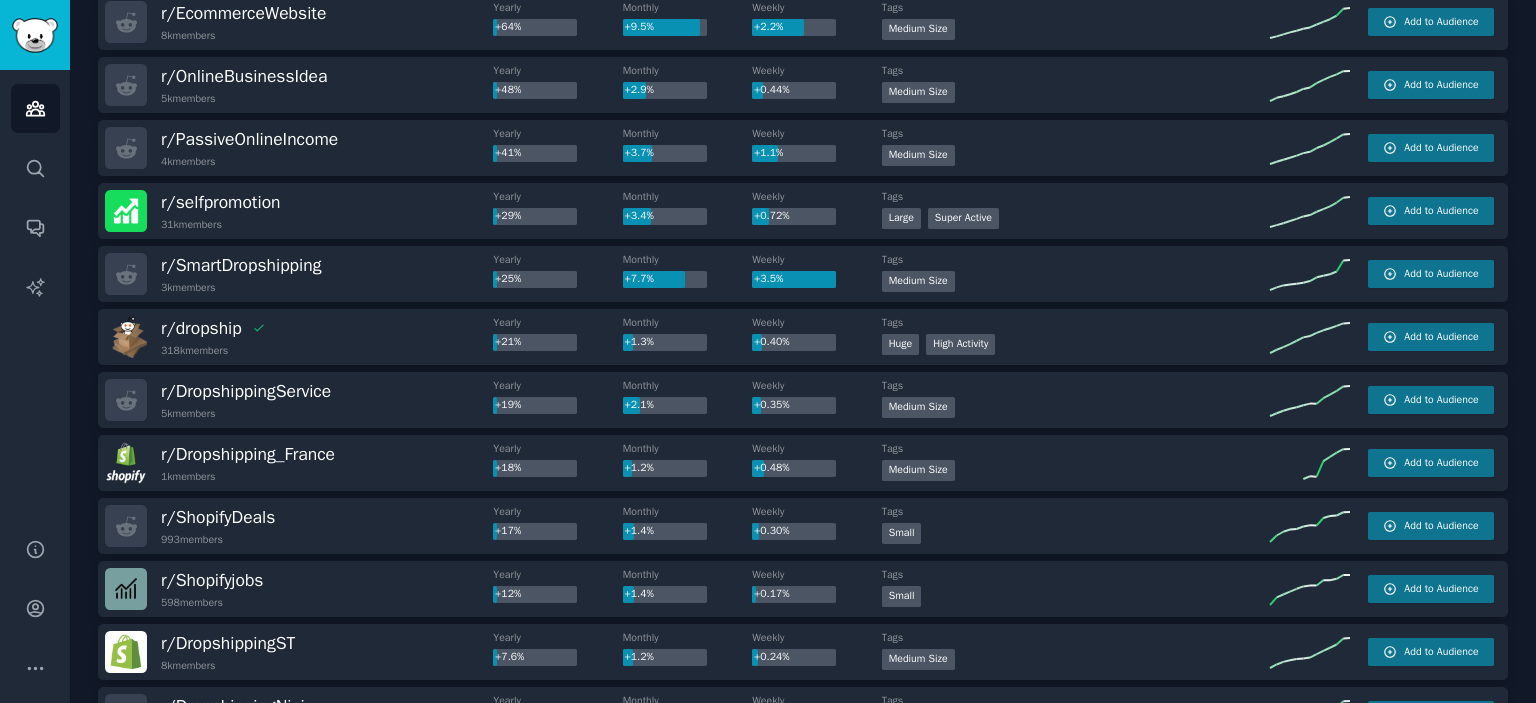 scroll, scrollTop: 0, scrollLeft: 0, axis: both 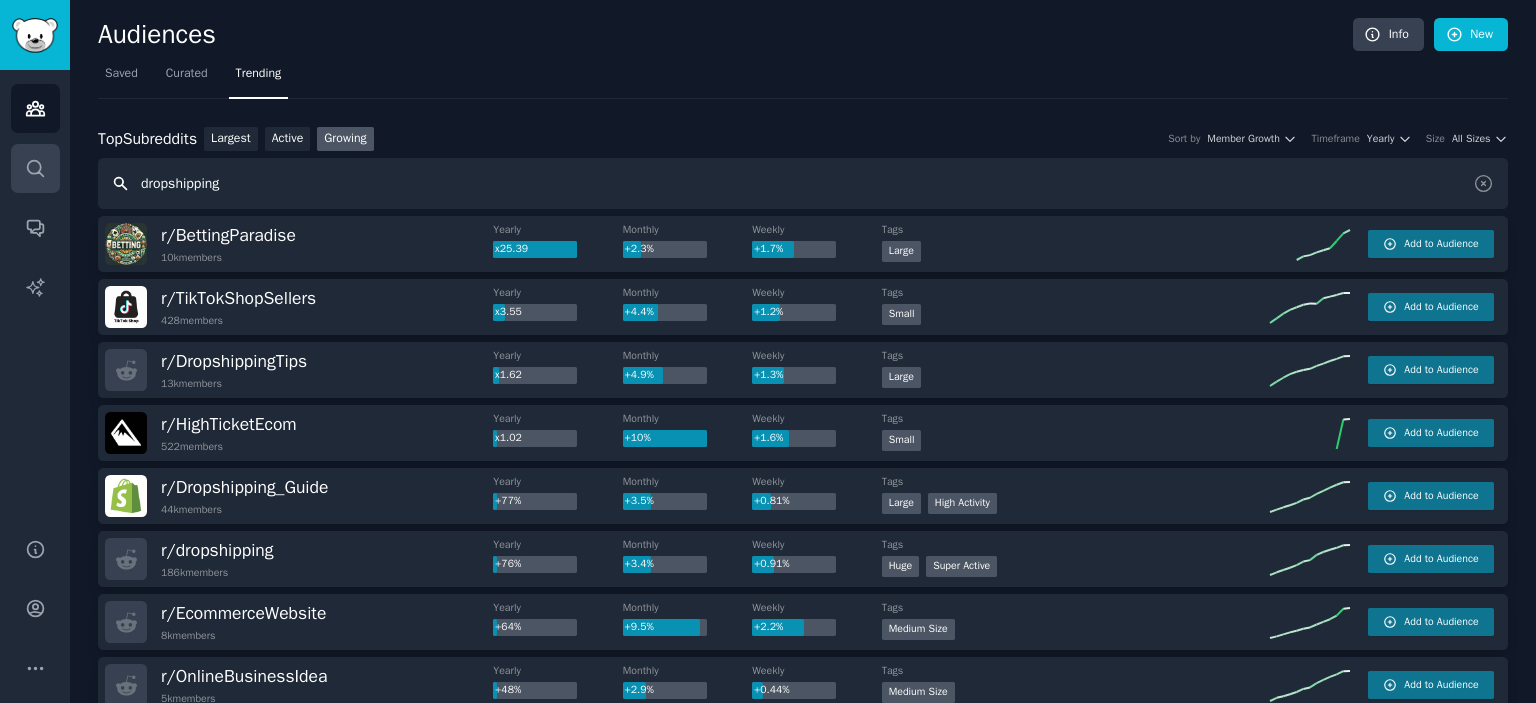 drag, startPoint x: 265, startPoint y: 179, endPoint x: 16, endPoint y: 168, distance: 249.24286 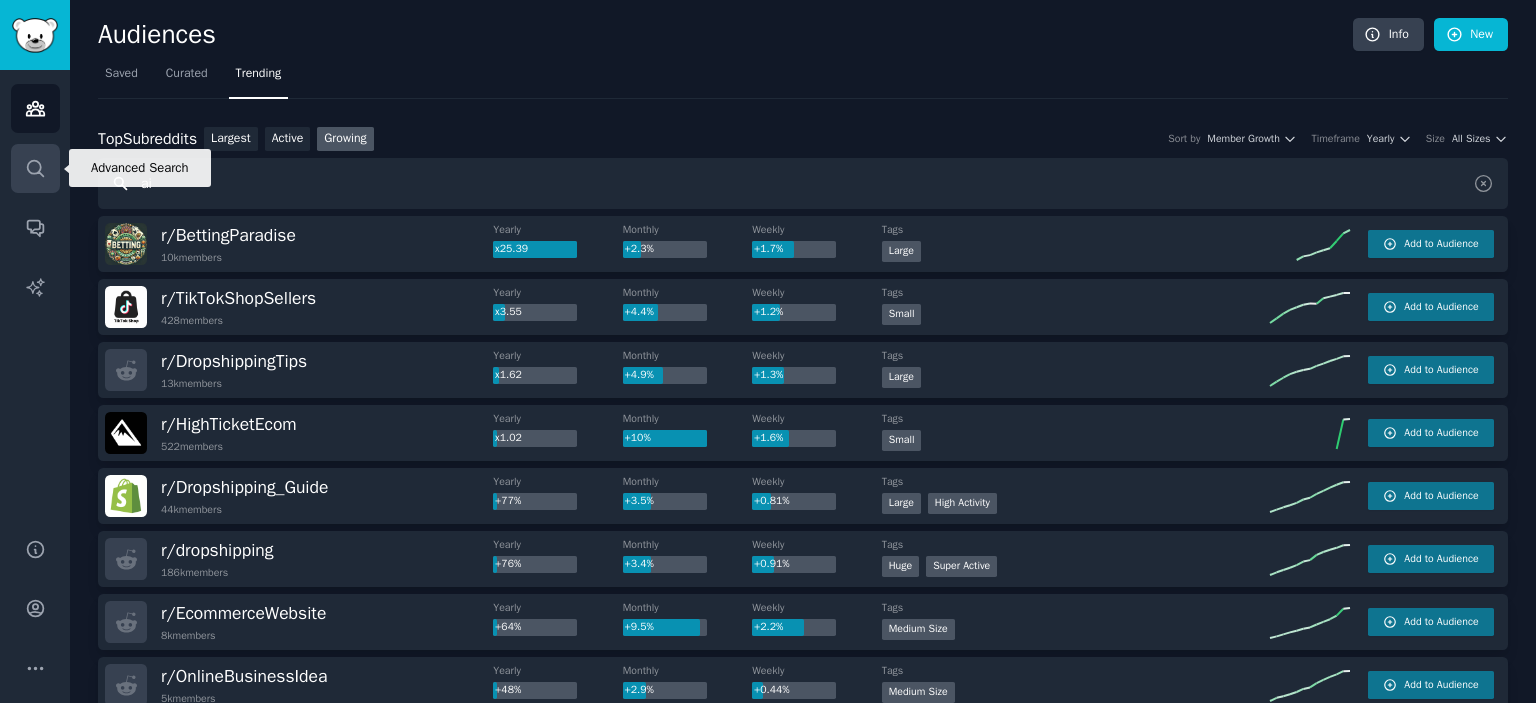 type on "a" 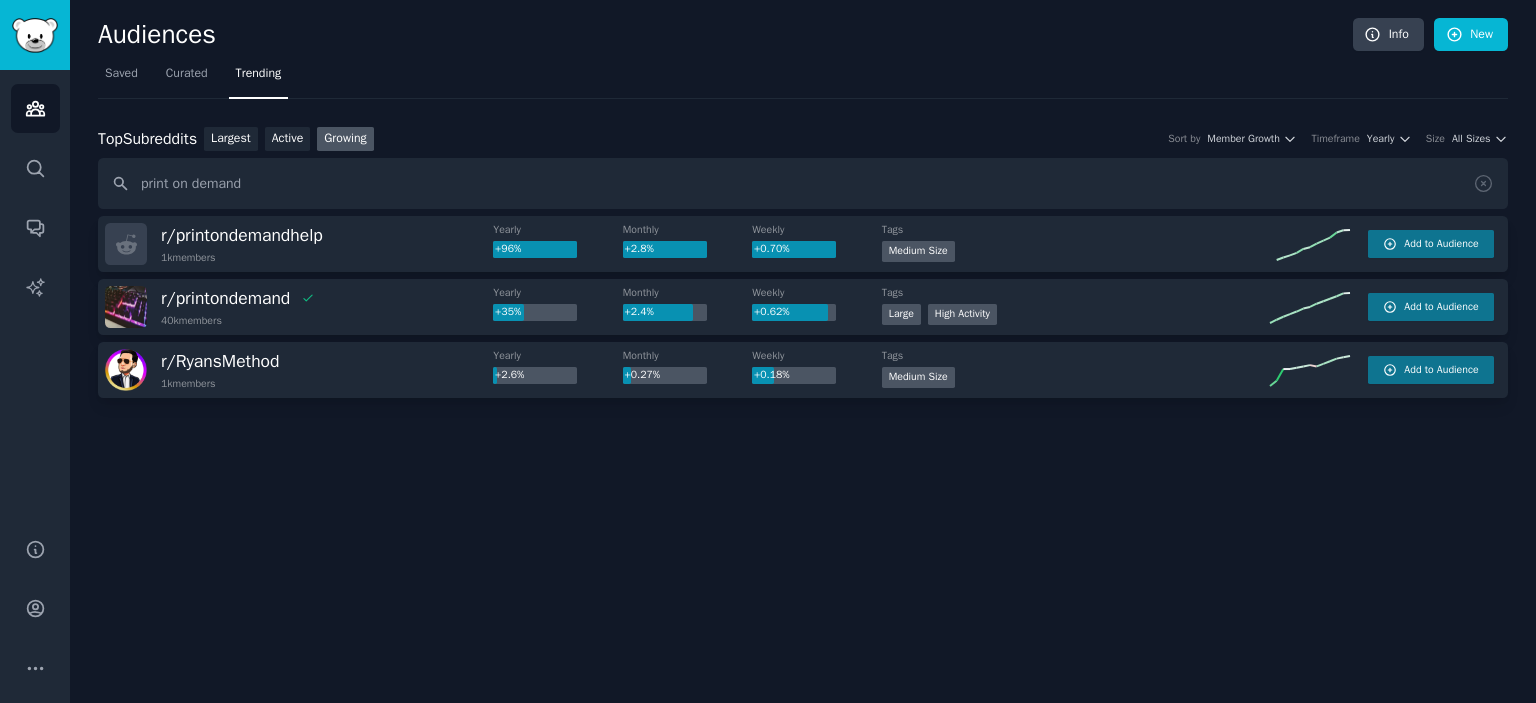 click on "Audiences Info New Saved Curated Trending Top   Subreddits Top Subreddits Largest Active Growing Sort by Member Growth Timeframe Yearly Size All Sizes print on demand r/ printondemandhelp 1k  members Yearly +96% Monthly +2.8% Weekly +0.70% Tags Medium Size Add to Audience r/ printondemand 40k  members Yearly +35% Monthly +2.4% Weekly +0.62% Tags Large High Activity Add to Audience r/ RyansMethod 1k  members Yearly +2.6% Monthly +0.27% Weekly +0.18% Tags Medium Size Add to Audience" 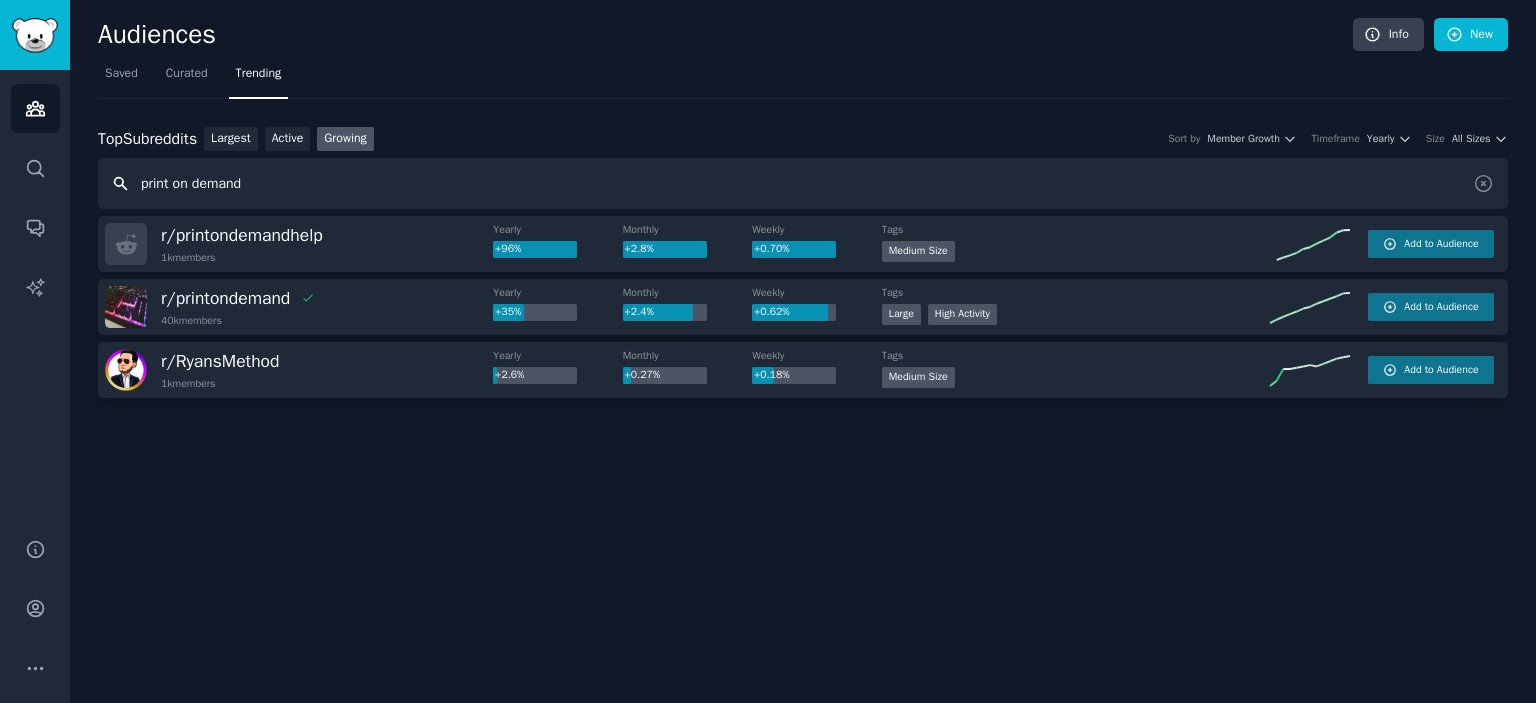 drag, startPoint x: 297, startPoint y: 186, endPoint x: 99, endPoint y: 160, distance: 199.69977 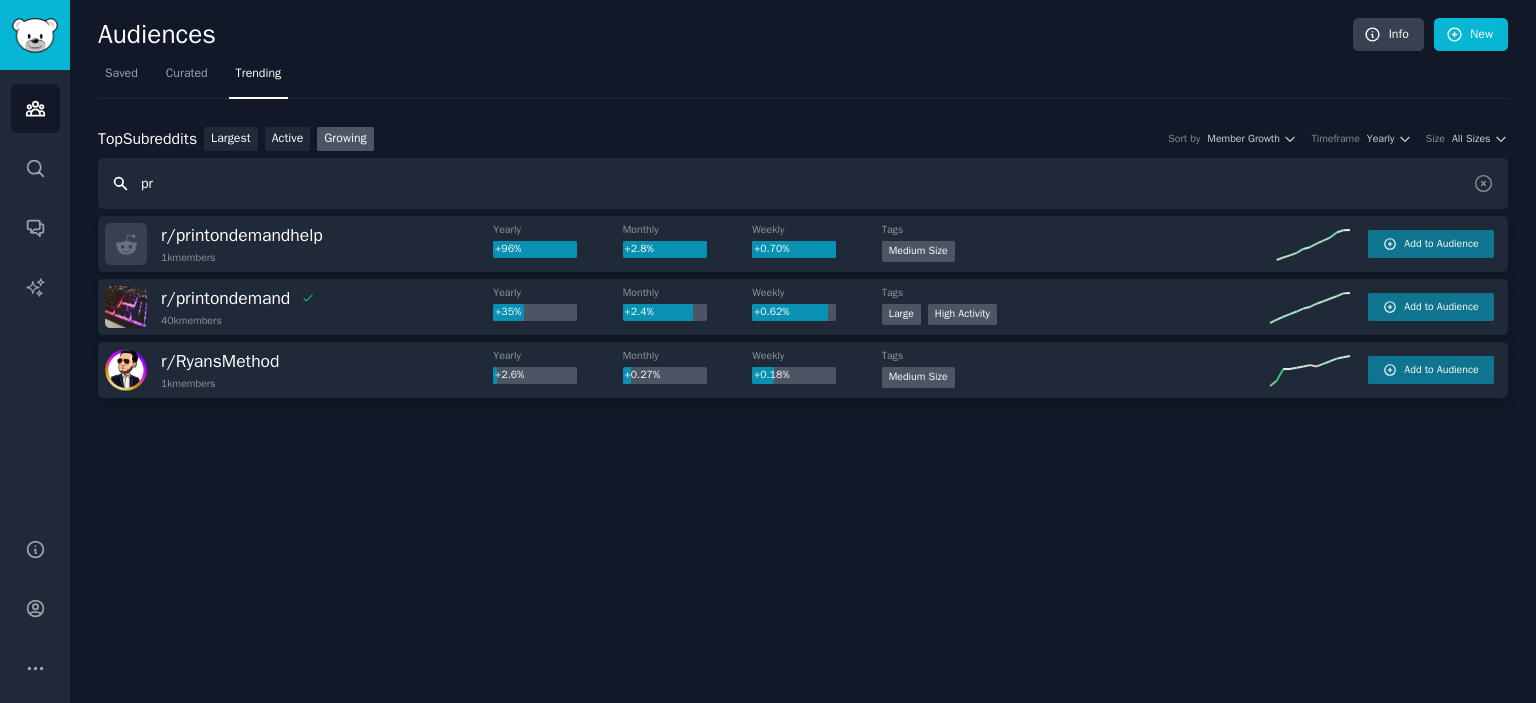 type on "p" 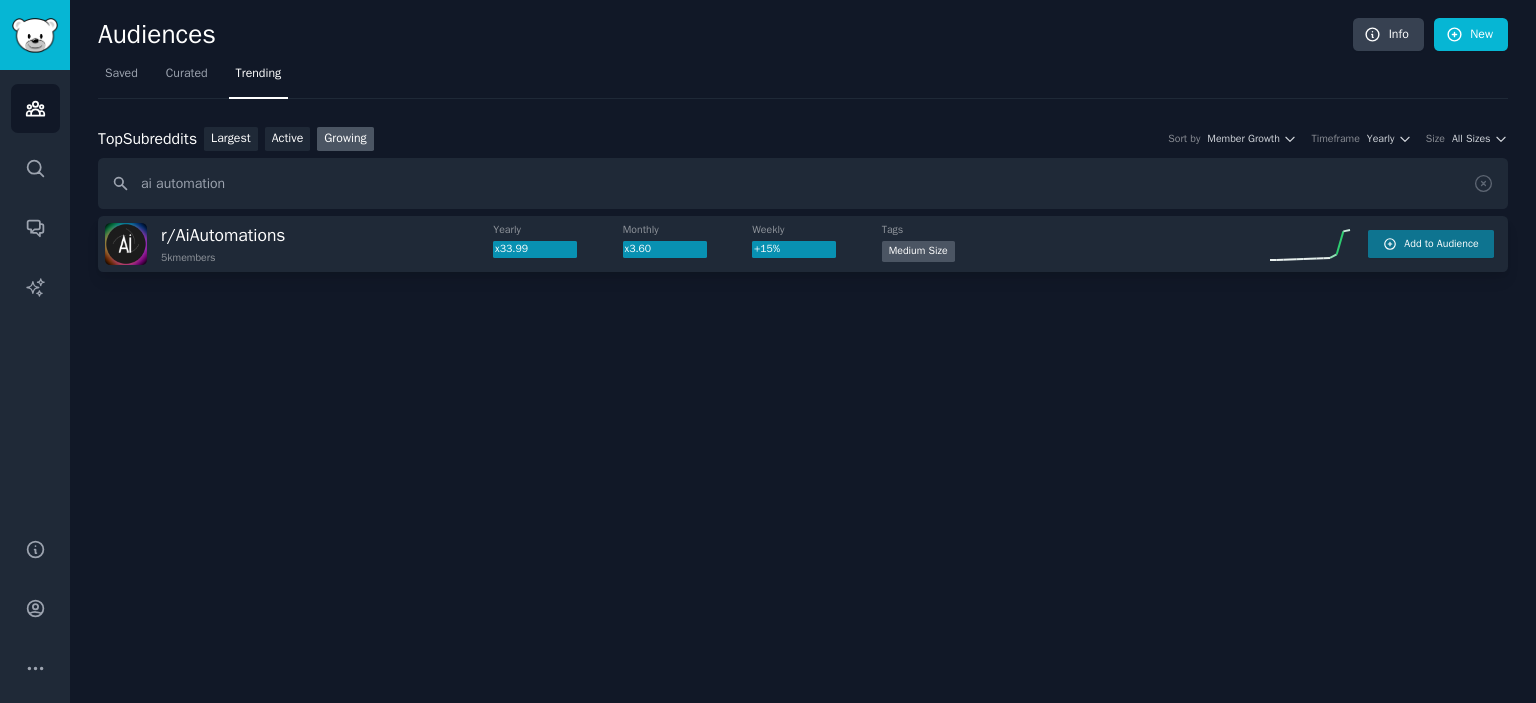 click on "Audiences Info New Saved Curated Trending Top   Subreddits Top Subreddits Largest Active Growing Sort by Member Growth Timeframe Yearly Size All Sizes ai automation r/ AiAutomations 5k  members Yearly x33.99 Monthly x3.60 Weekly +15% Tags Medium Size Add to Audience" 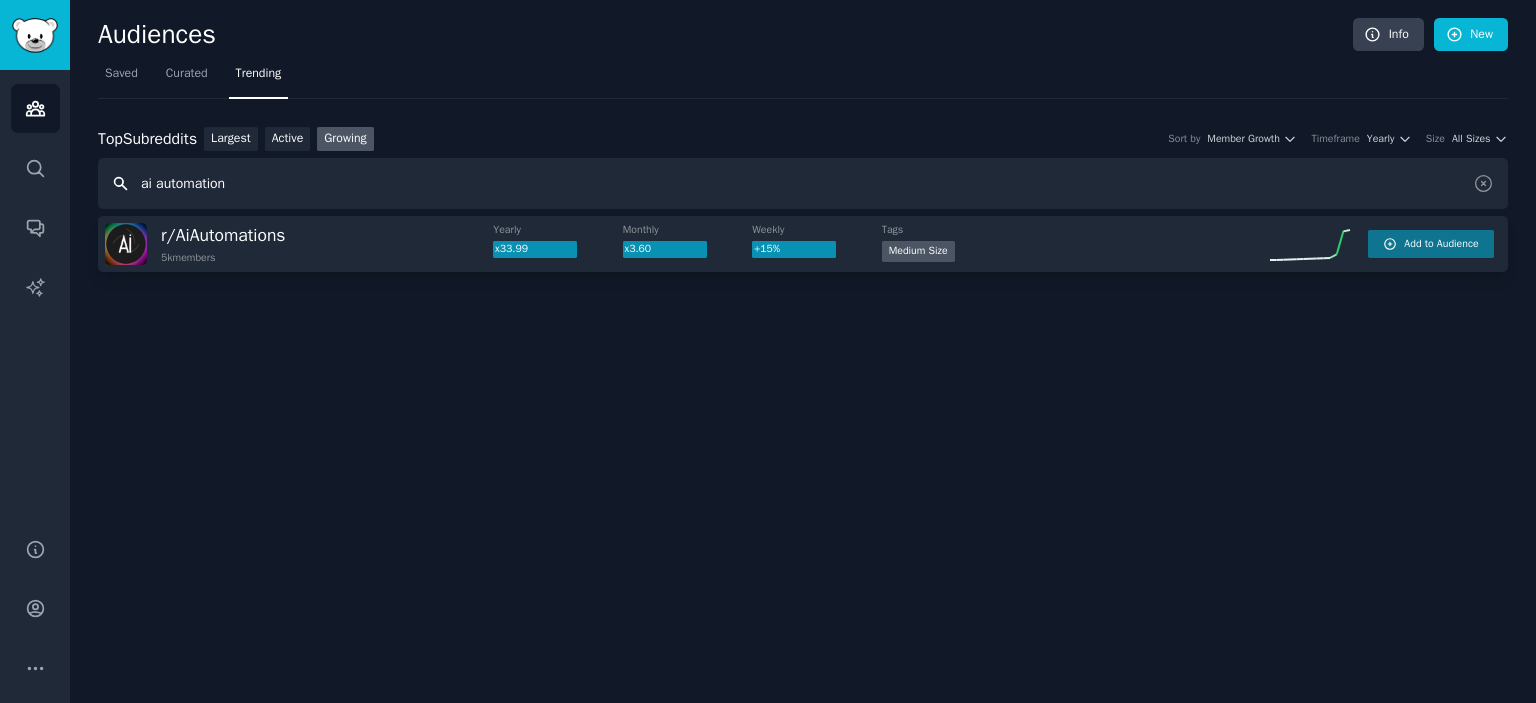 drag, startPoint x: 318, startPoint y: 180, endPoint x: 90, endPoint y: 192, distance: 228.31557 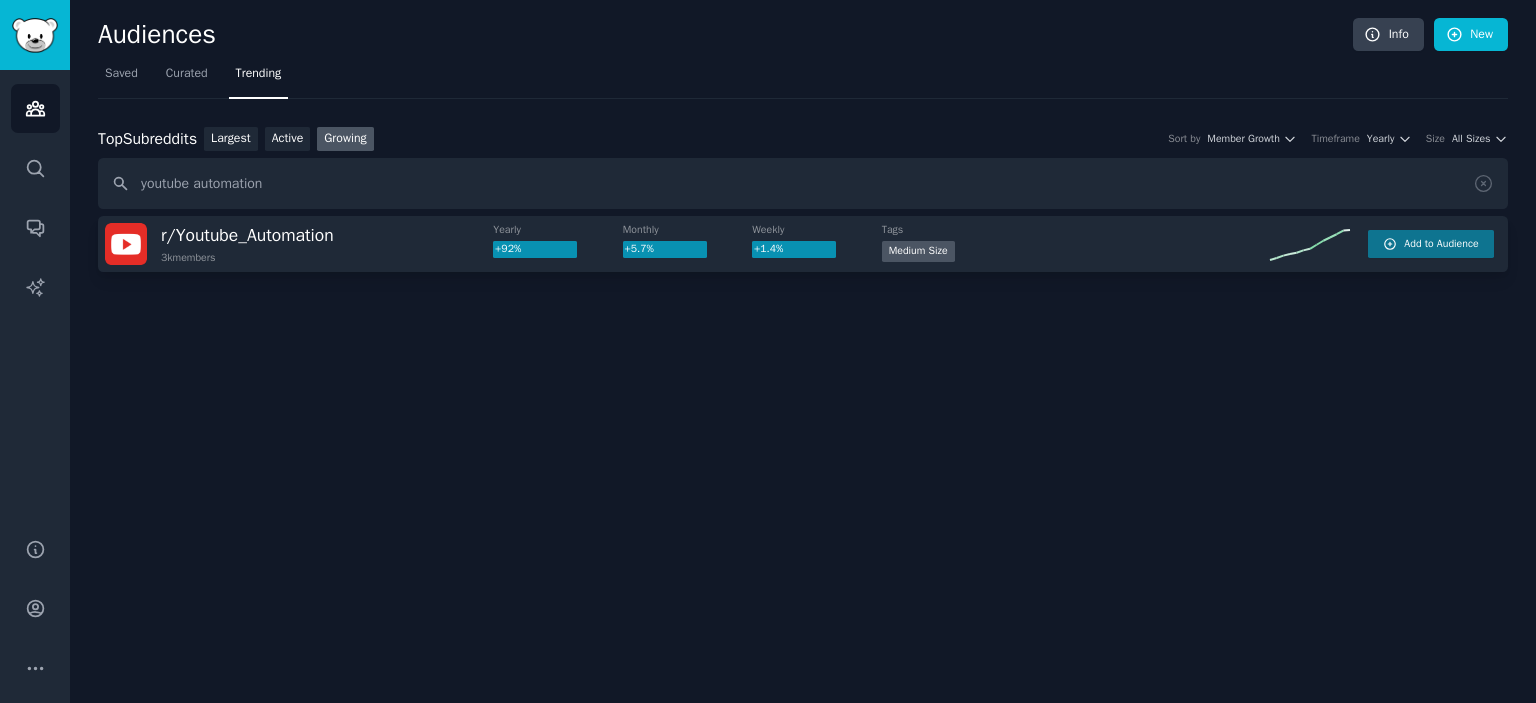 click on "Audiences Info New Saved Curated Trending Top   Subreddits Top Subreddits Largest Active Growing Sort by Member Growth Timeframe Yearly Size All Sizes youtube automation r/ Youtube_Automation 3k  members Yearly +92% Monthly +5.7% Weekly +1.4% Tags Medium Size Add to Audience" 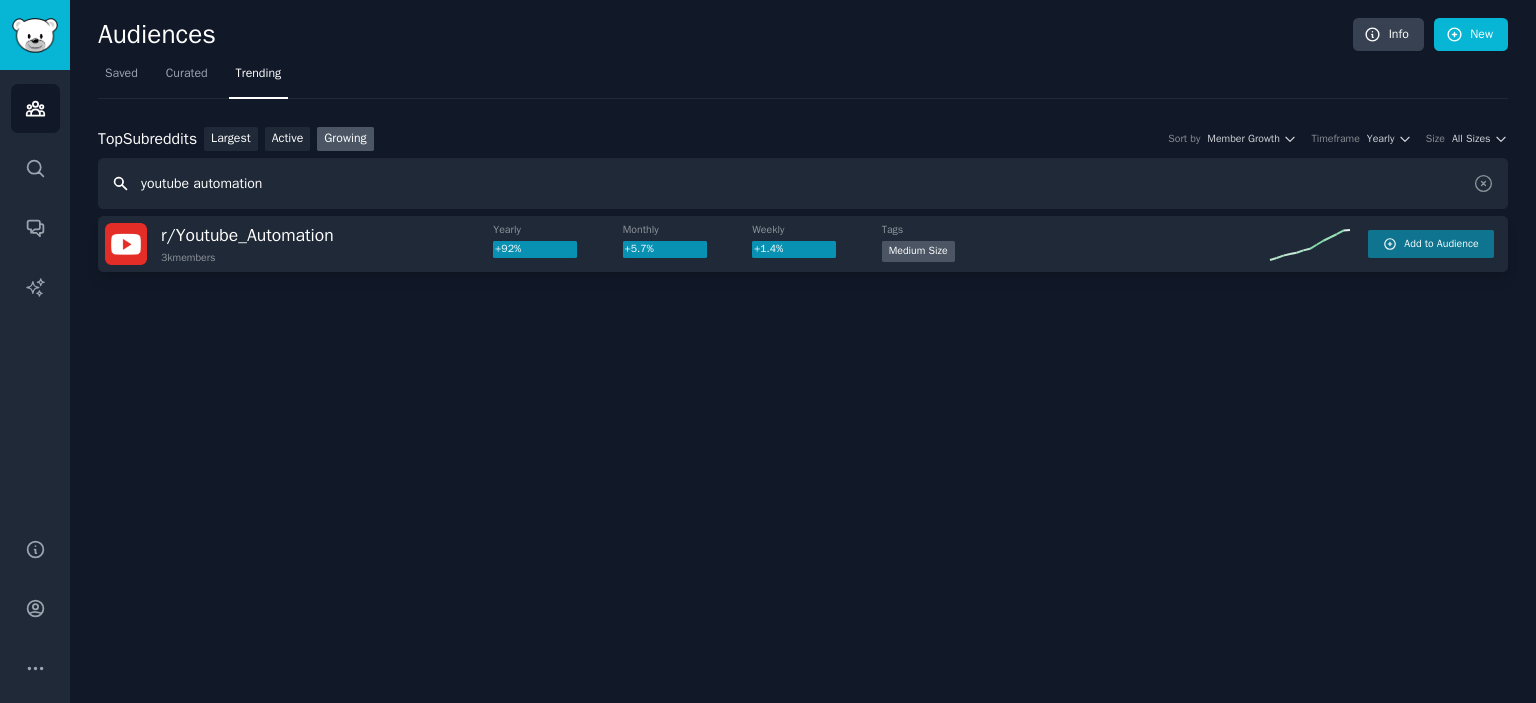 click on "youtube automation" at bounding box center [803, 183] 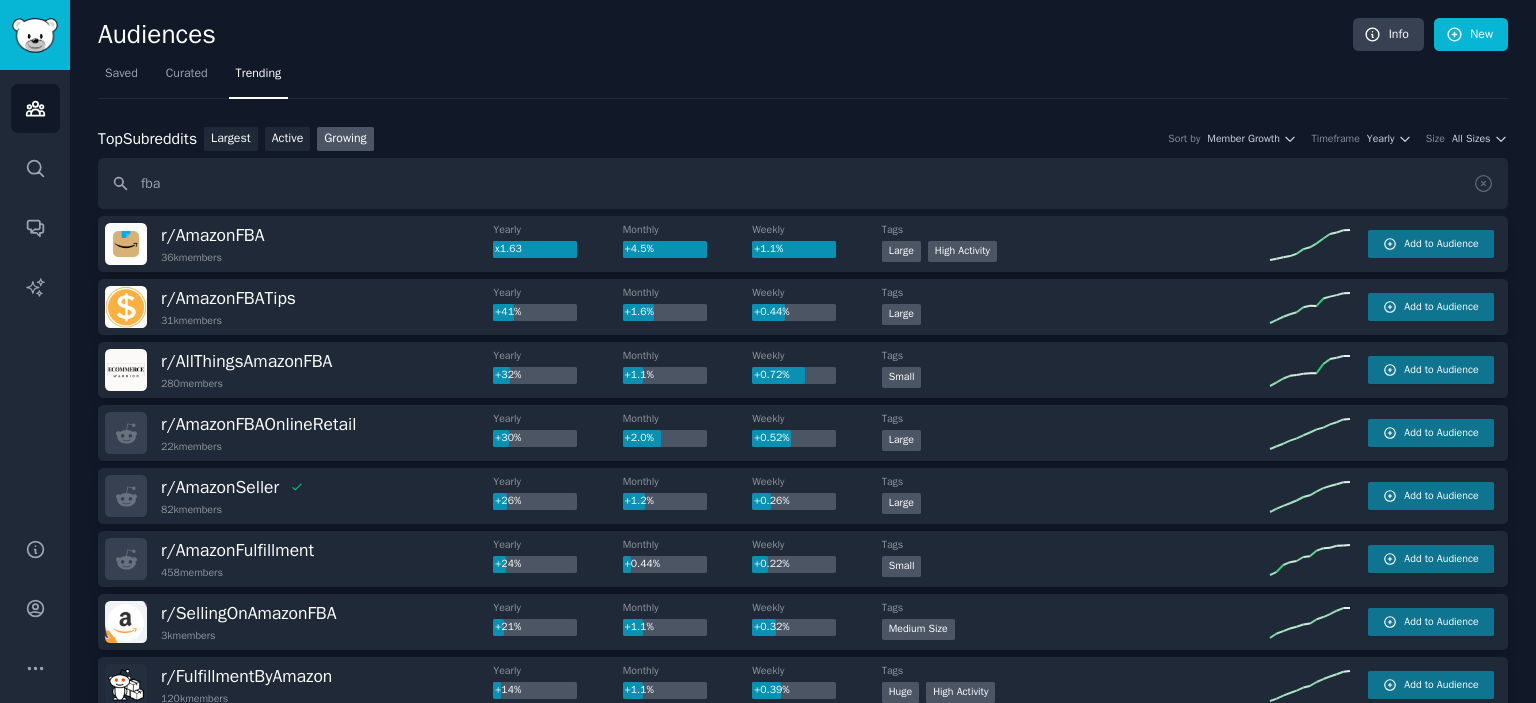 click on "Top   Subreddits Top Subreddits Largest Active Growing Sort by Member Growth Timeframe Yearly Size All Sizes fba r/ AmazonFBA 36k  members Yearly x1.63 Monthly +4.5% Weekly +1.1% Tags Large High Activity Add to Audience r/ AmazonFBATips 31k  members Yearly +41% Monthly +1.6% Weekly +0.44% Tags Large Add to Audience r/ AllThingsAmazonFBA 280  members Yearly +32% Monthly +1.1% Weekly +0.72% Tags Small Add to Audience r/ AmazonFBAOnlineRetail 22k  members Yearly +30% Monthly +2.0% Weekly +0.52% Tags Large Add to Audience r/ AmazonSeller 82k  members Yearly +26% Monthly +1.2% Weekly +0.26% Tags Large Add to Audience r/ AmazonFulfillment 458  members Yearly +24% Monthly +0.44% Weekly +0.22% Tags Small Add to Audience r/ SellingOnAmazonFBA 3k  members Yearly +21% Monthly +1.1% Weekly +0.32% Tags Medium Size Add to Audience r/ FulfillmentByAmazon 120k  members Yearly +14% Monthly +1.1% Weekly +0.39% Tags Huge High Activity Add to Audience r/ AmazonFBASellerTools 3k  members Yearly +2.1% Monthly +1.4% Weekly +0.37%" at bounding box center [803, 494] 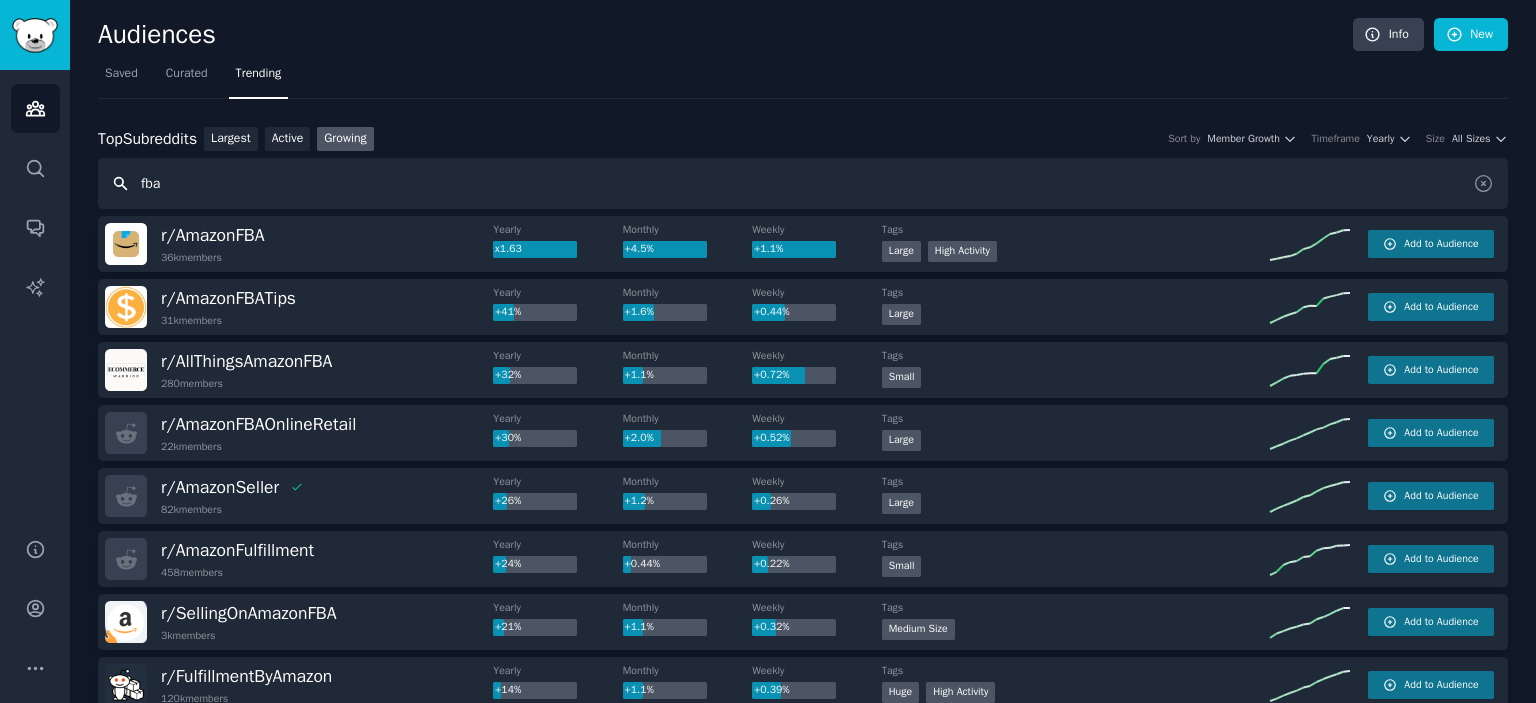 drag, startPoint x: 273, startPoint y: 170, endPoint x: 111, endPoint y: 176, distance: 162.11107 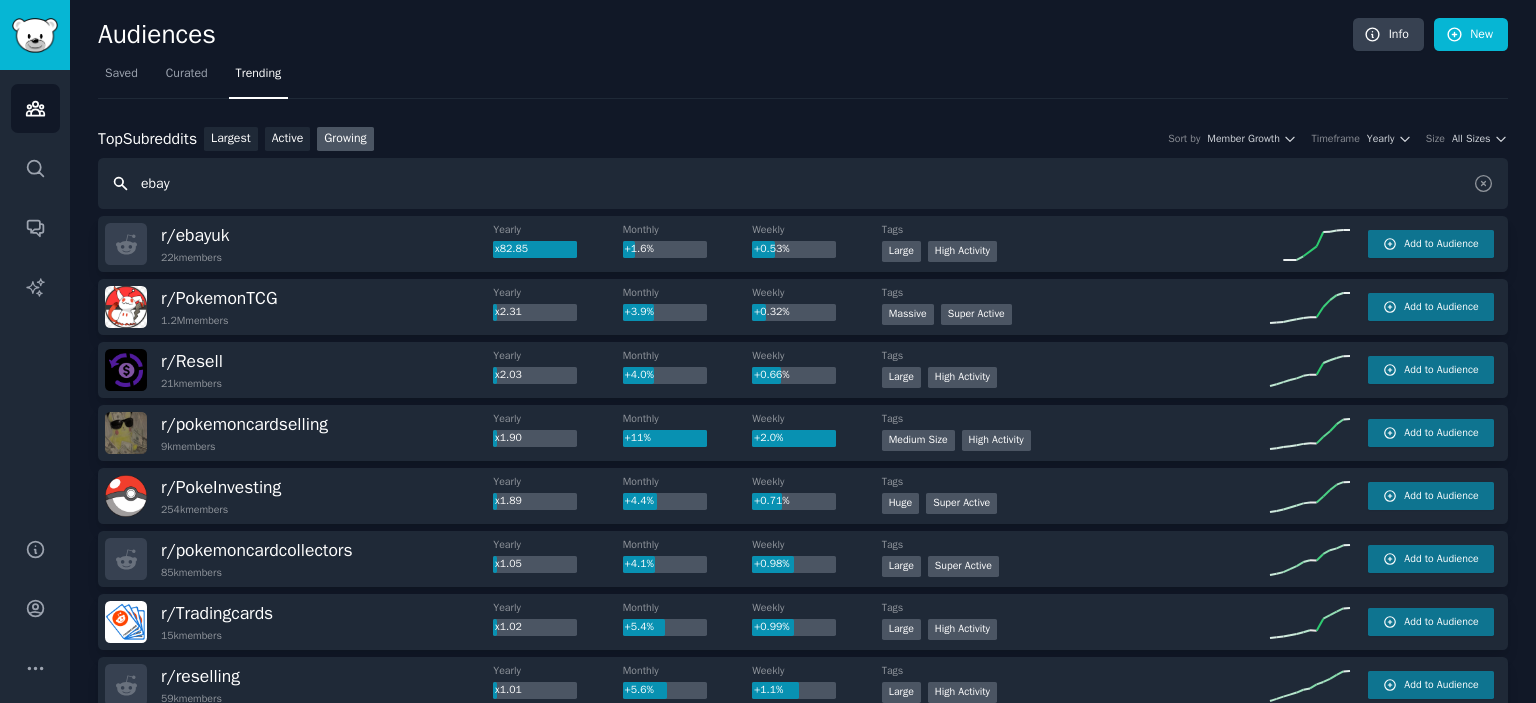 click on "ebay" at bounding box center [803, 183] 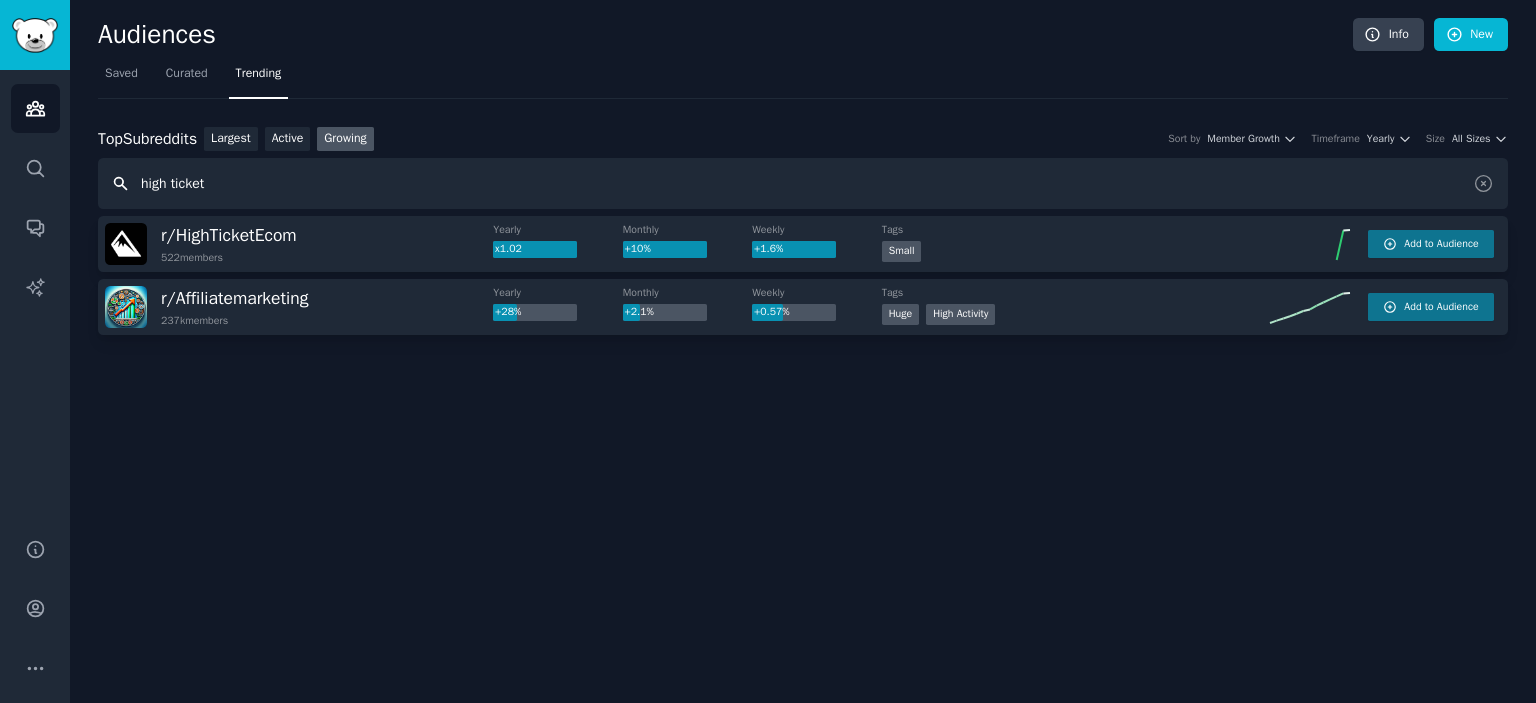 click on "high ticket" at bounding box center [803, 183] 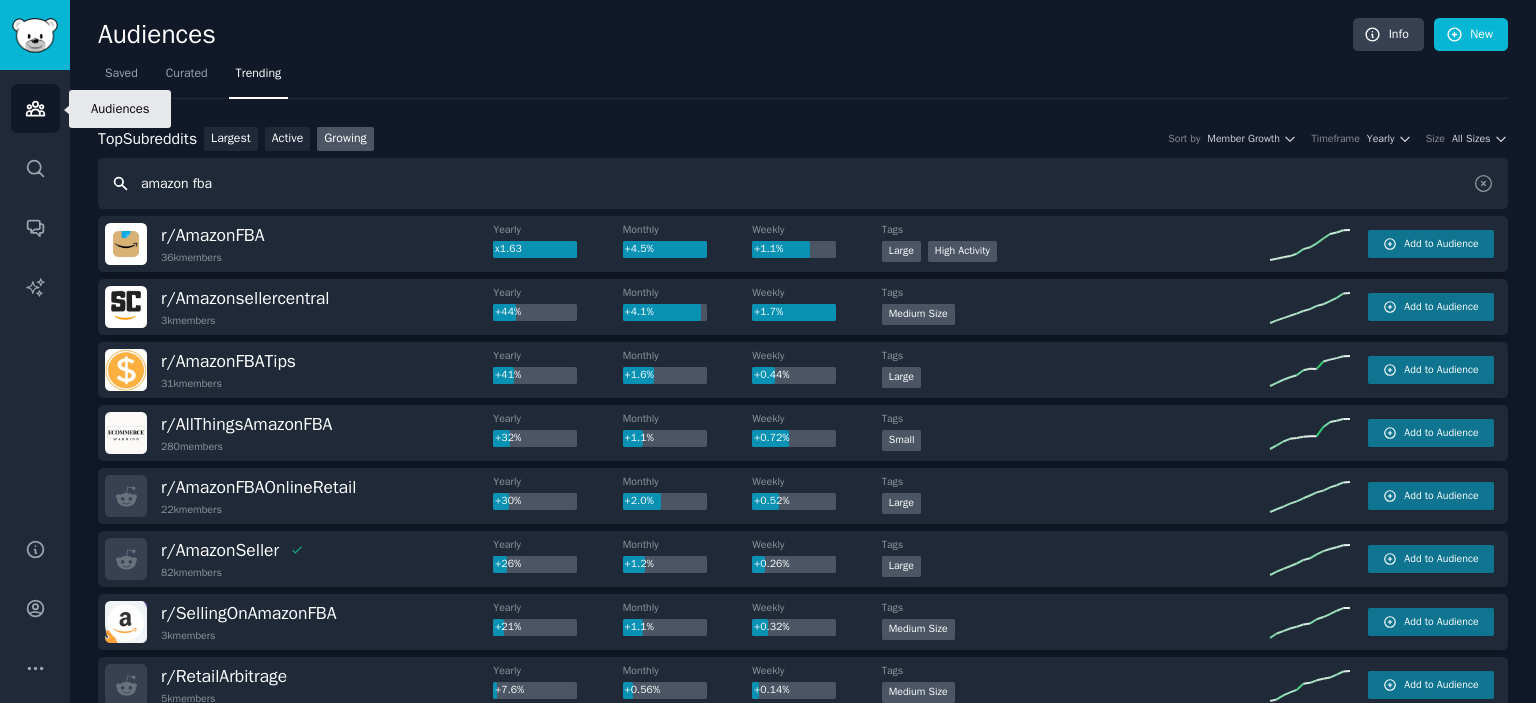 drag, startPoint x: 285, startPoint y: 178, endPoint x: 37, endPoint y: 130, distance: 252.60245 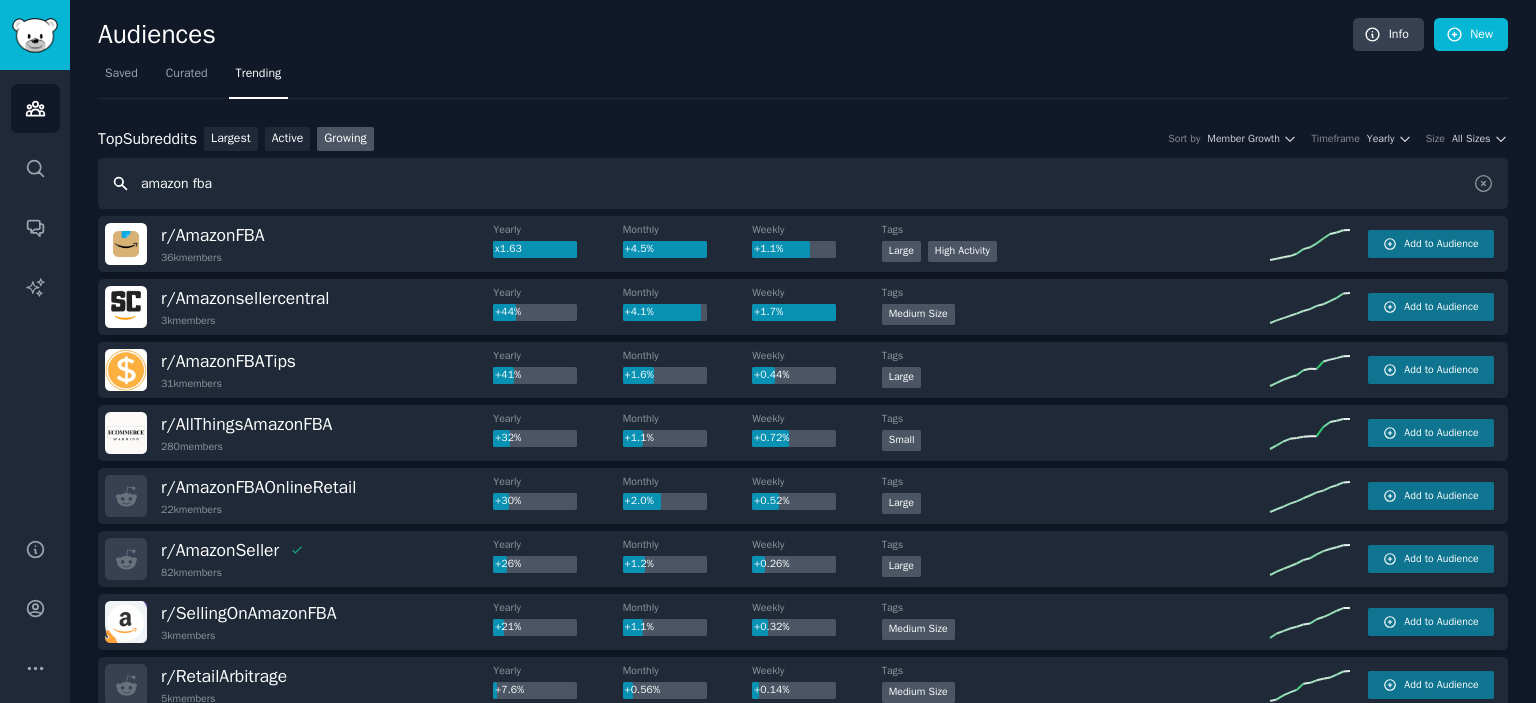 click on "amazon fba" at bounding box center [803, 183] 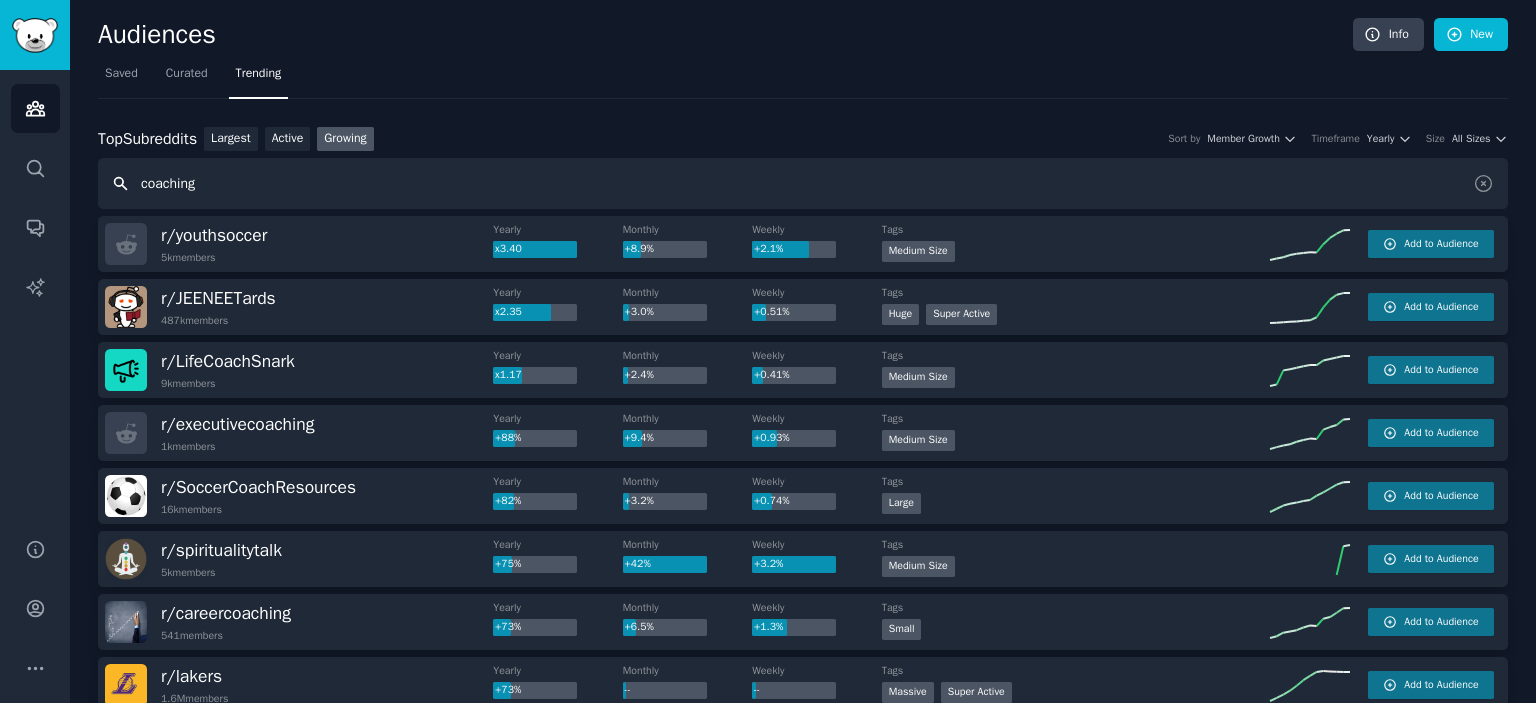drag, startPoint x: 242, startPoint y: 179, endPoint x: 0, endPoint y: 159, distance: 242.82504 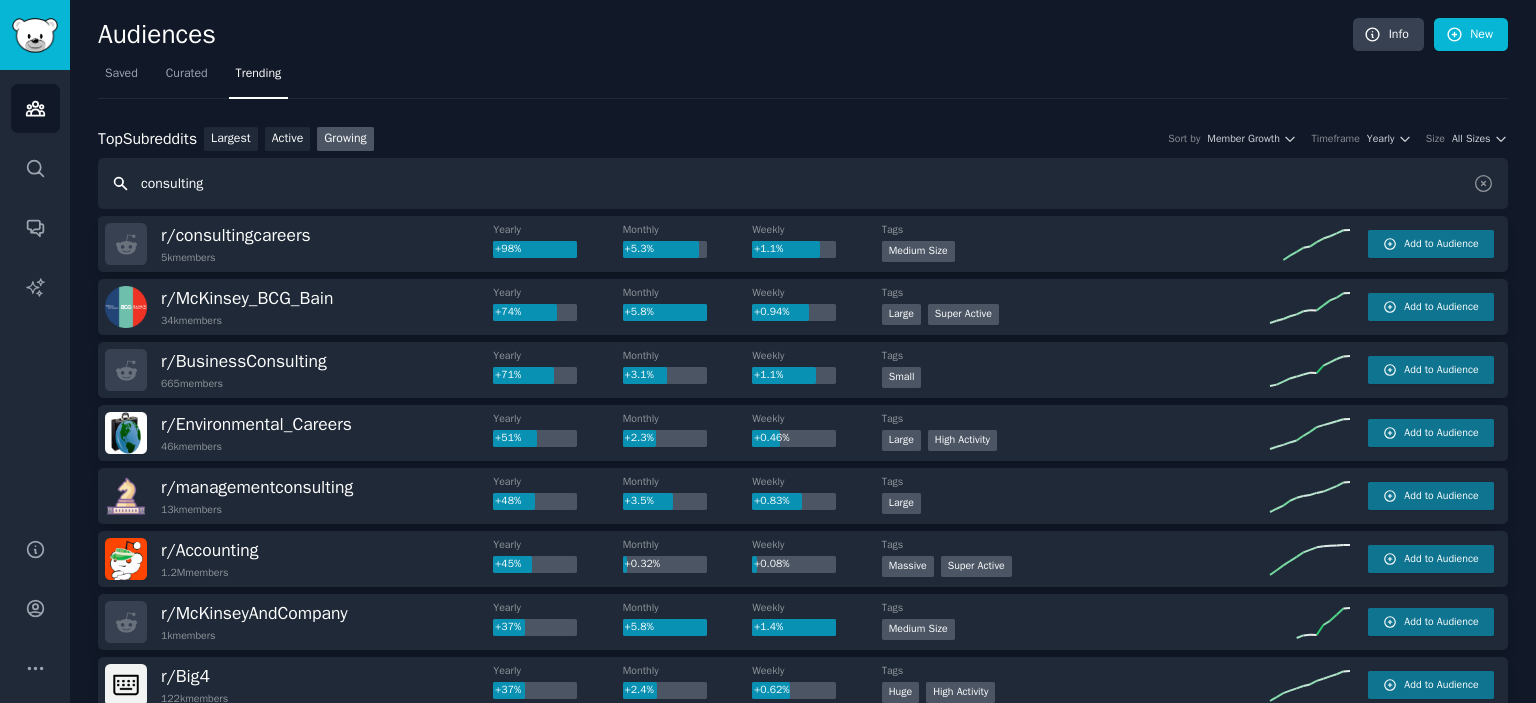 click on "consulting" at bounding box center (803, 183) 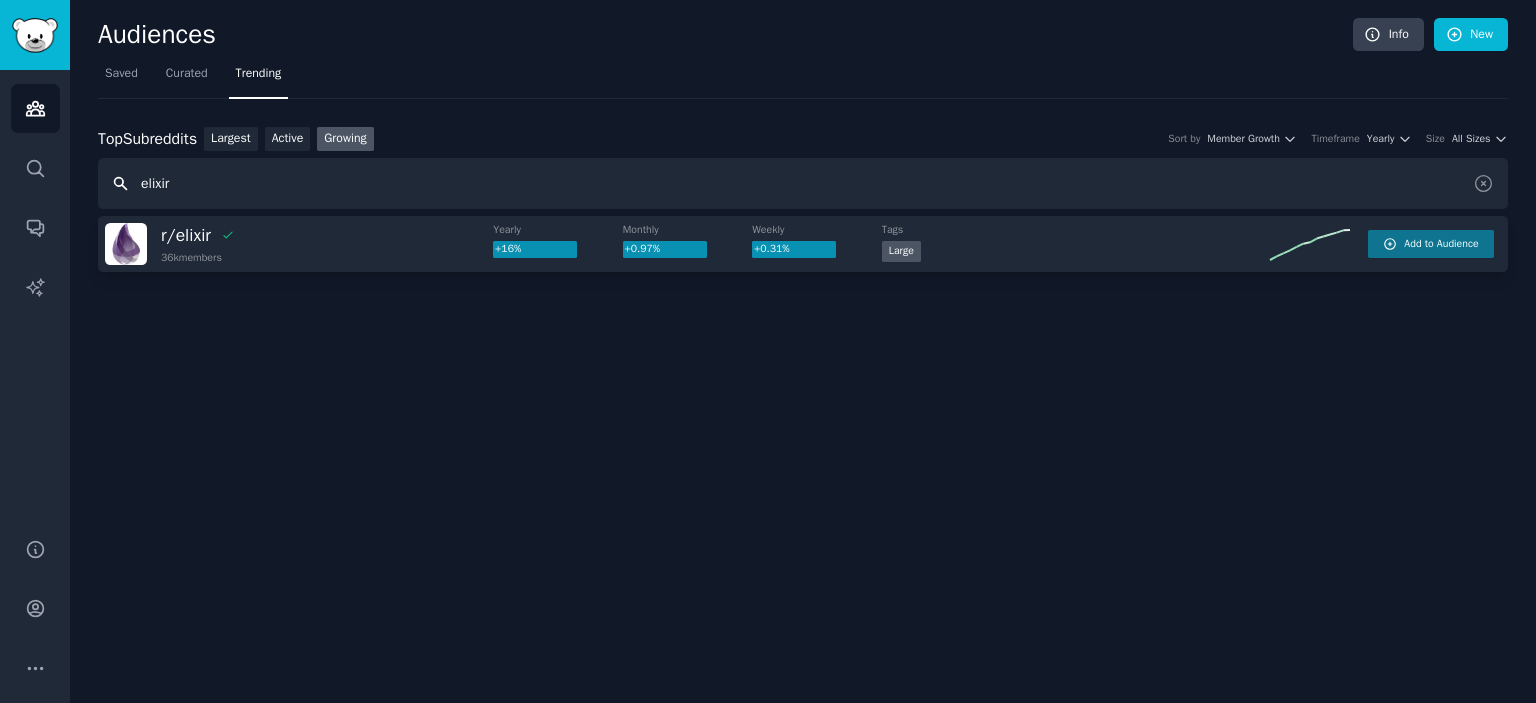 click on "elixir" at bounding box center (803, 183) 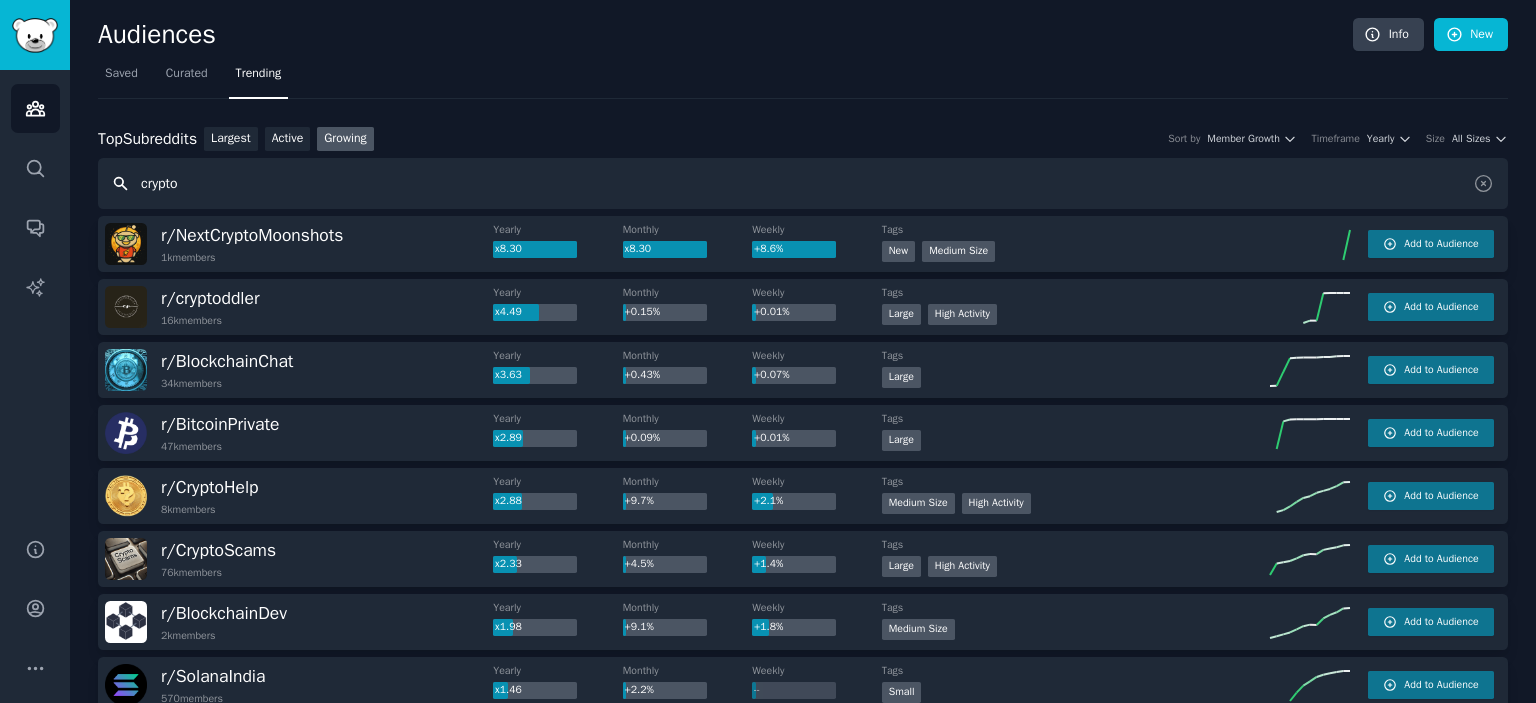 click on "crypto" at bounding box center (803, 183) 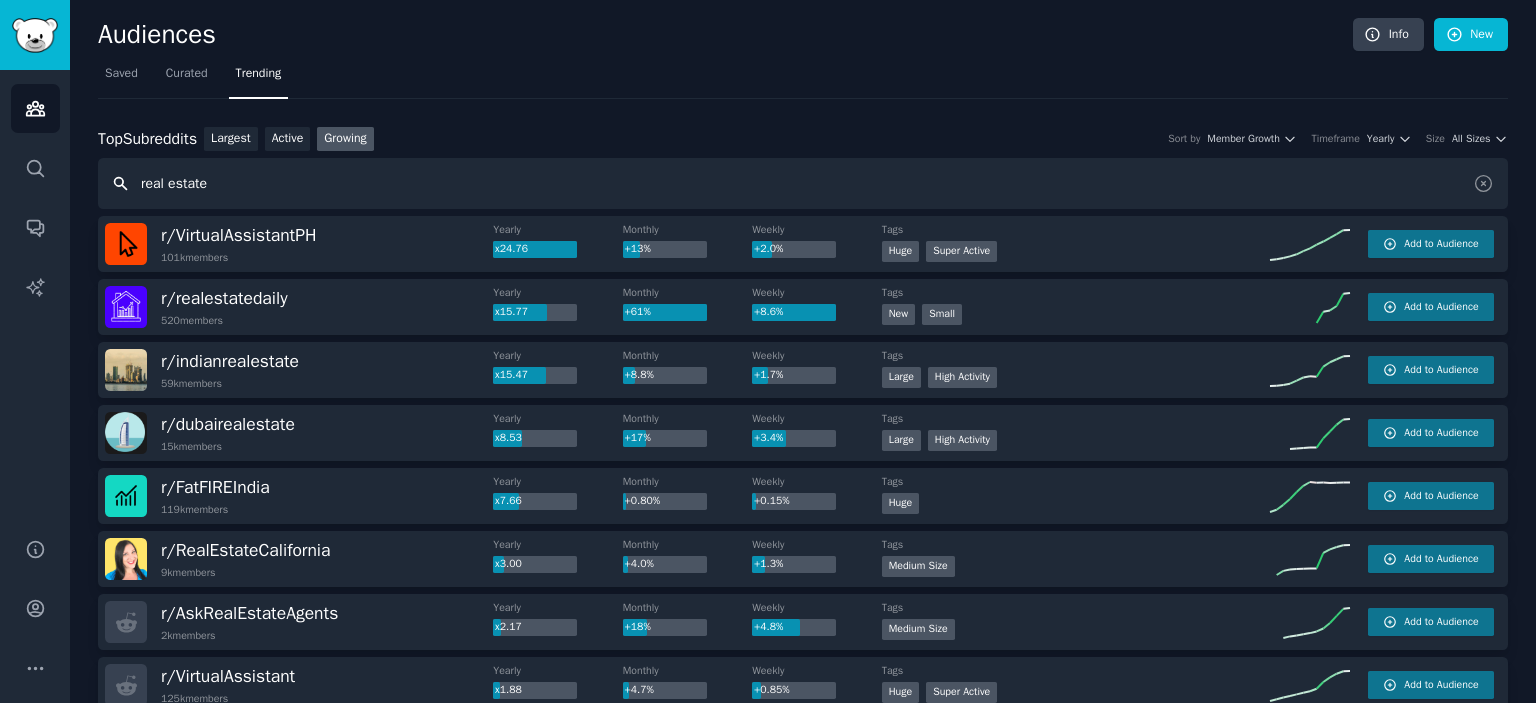click on "real estate" at bounding box center (803, 183) 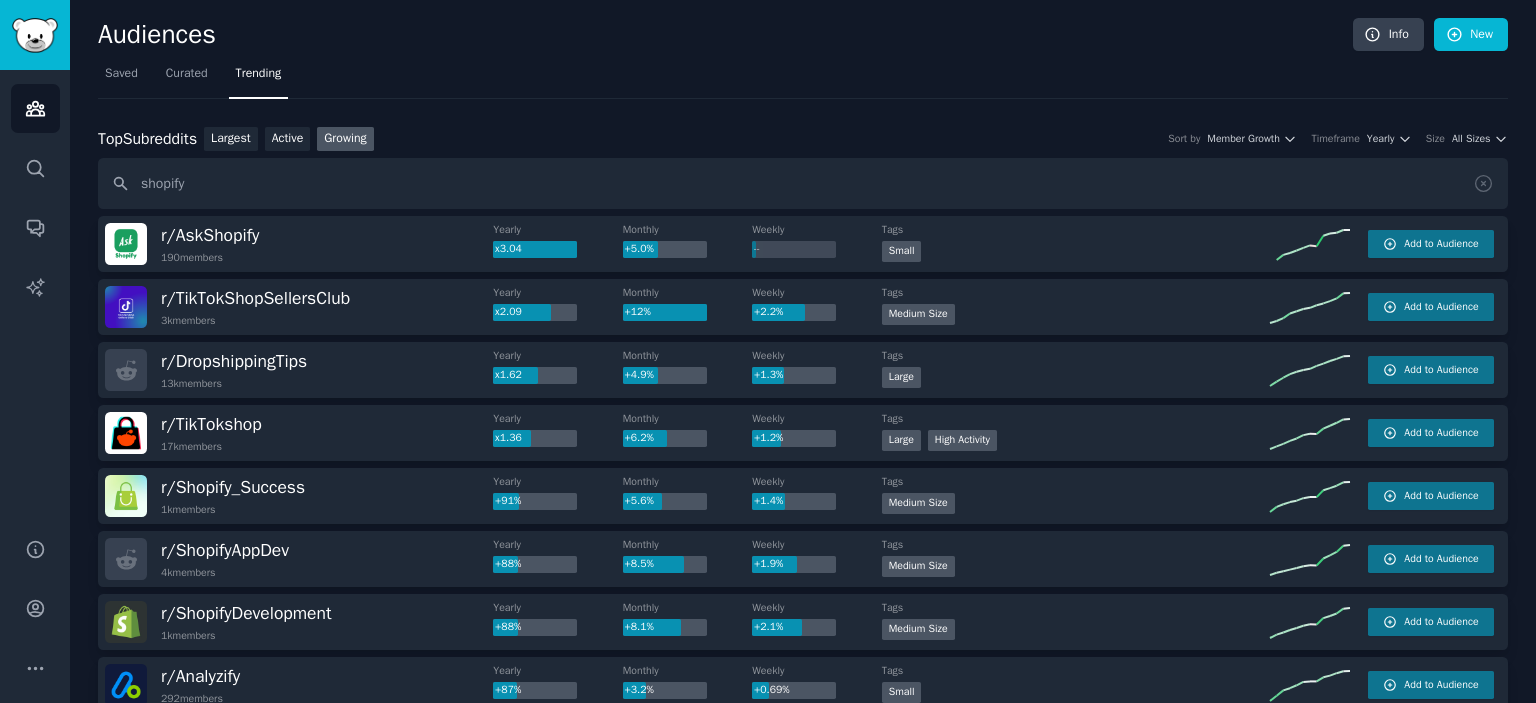 click on "Saved Curated Trending" at bounding box center (803, 78) 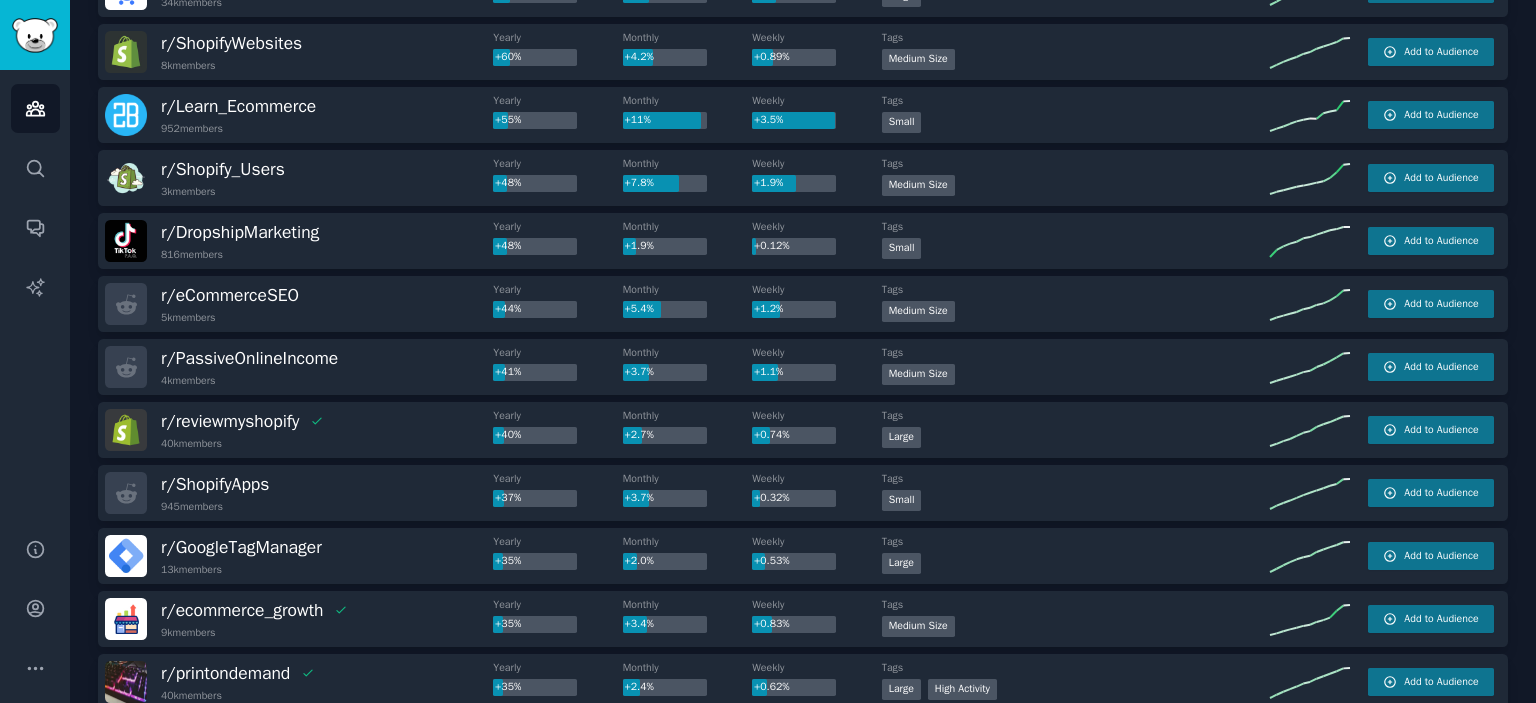 scroll, scrollTop: 1300, scrollLeft: 0, axis: vertical 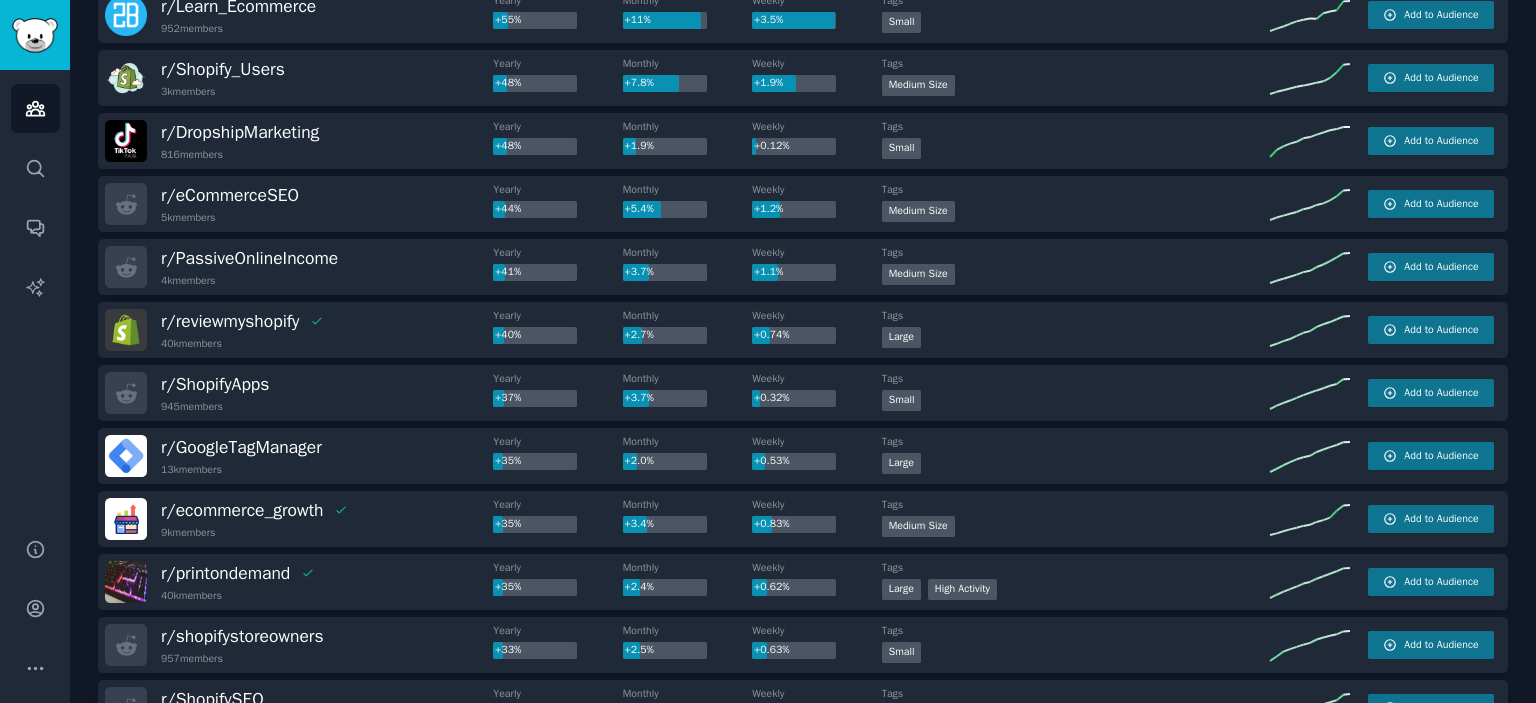 click on "Audiences Search Conversations AI Reports" at bounding box center [35, 292] 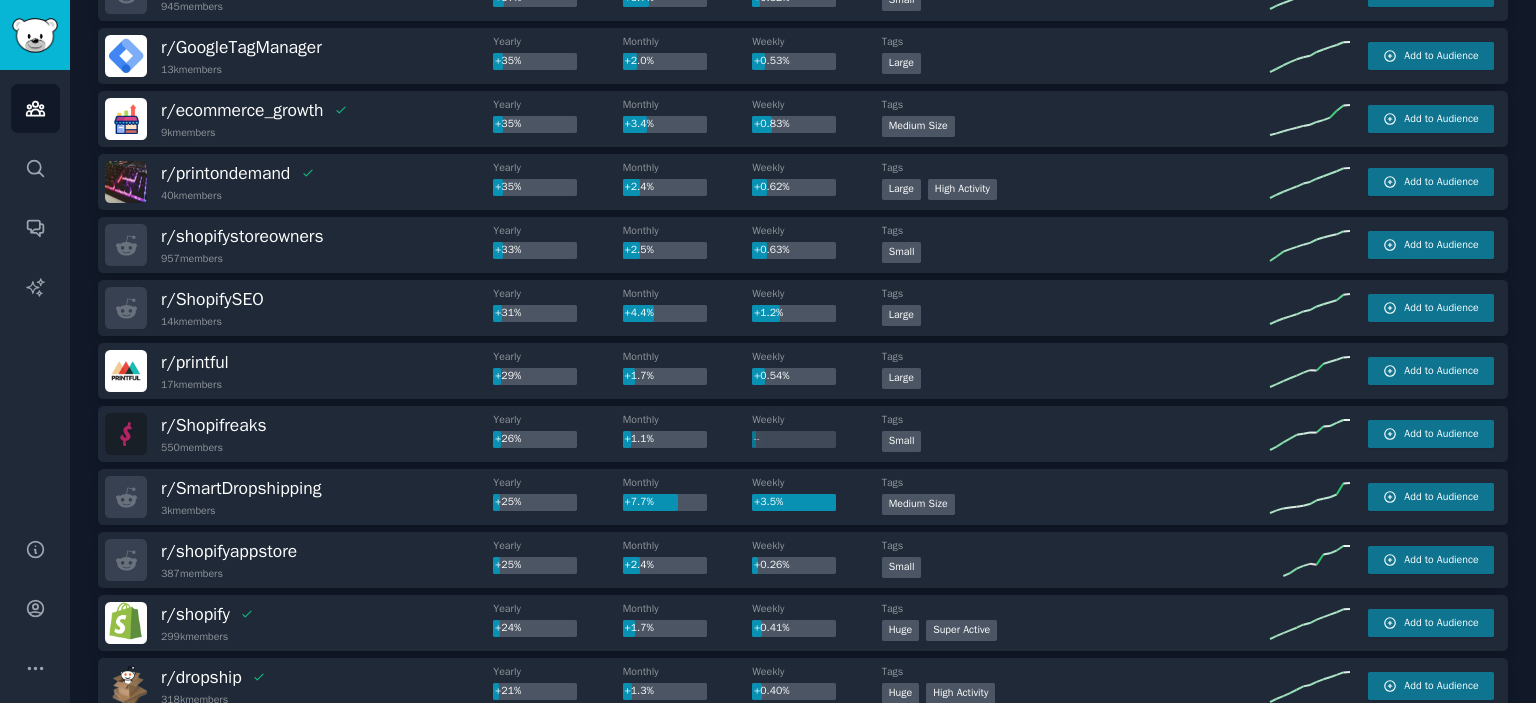 scroll, scrollTop: 1900, scrollLeft: 0, axis: vertical 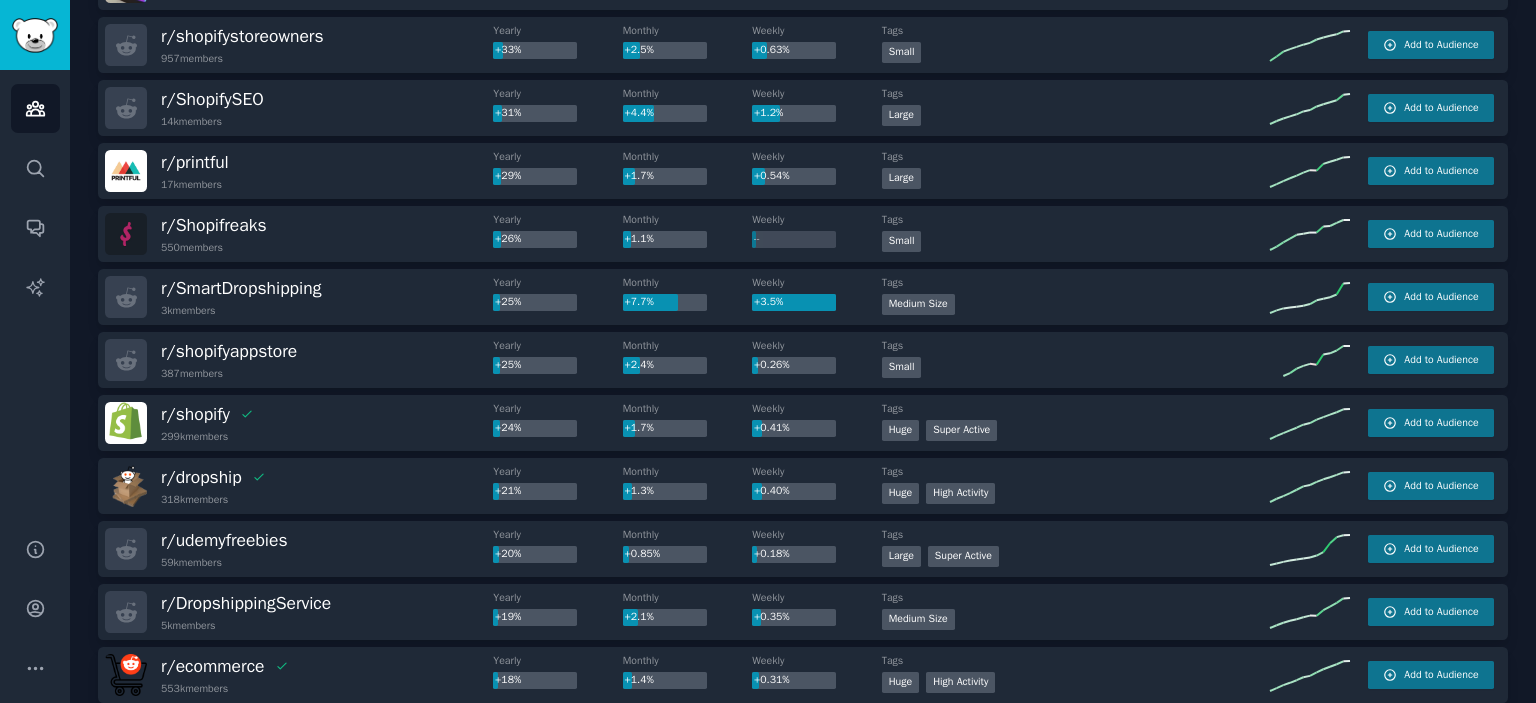 drag, startPoint x: 67, startPoint y: 570, endPoint x: 94, endPoint y: 320, distance: 251.45377 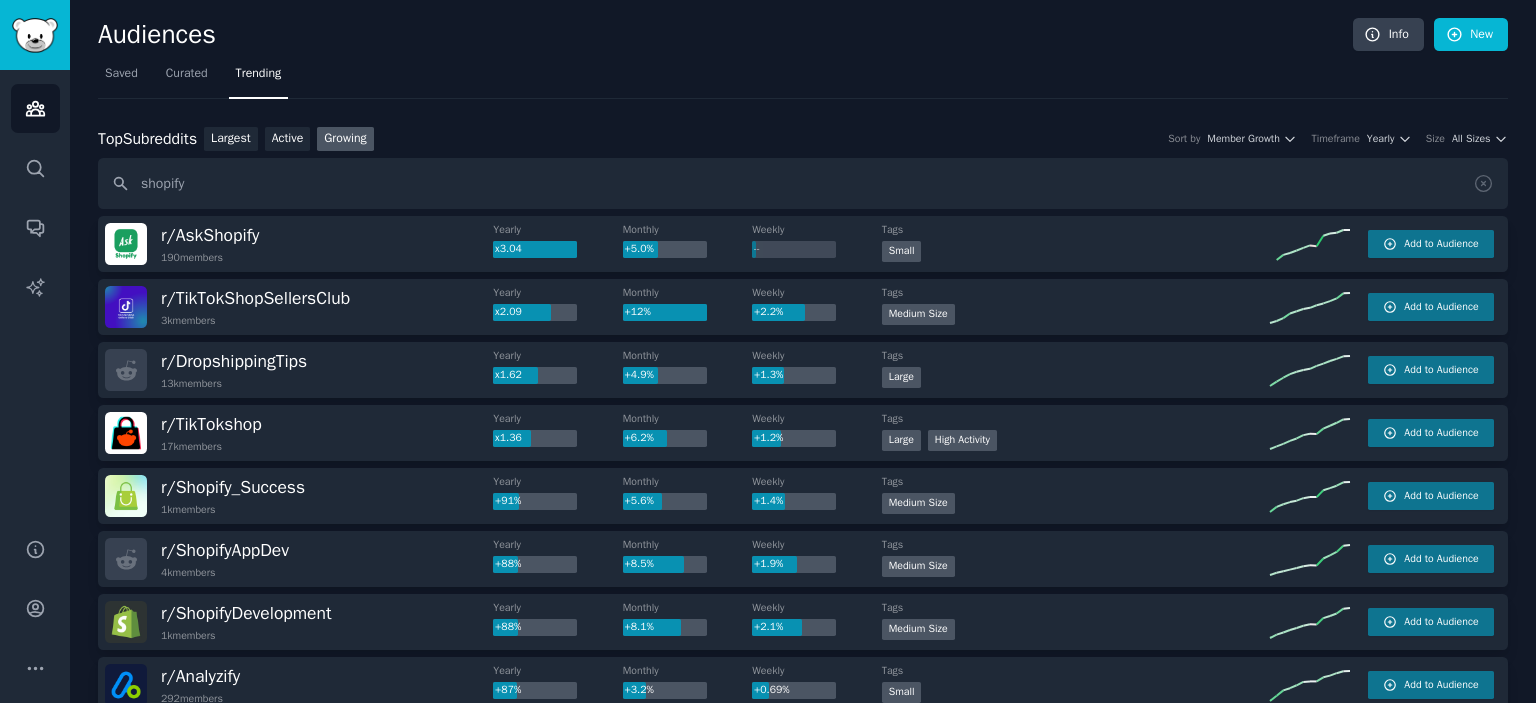 drag, startPoint x: 84, startPoint y: 363, endPoint x: 52, endPoint y: -121, distance: 485.0567 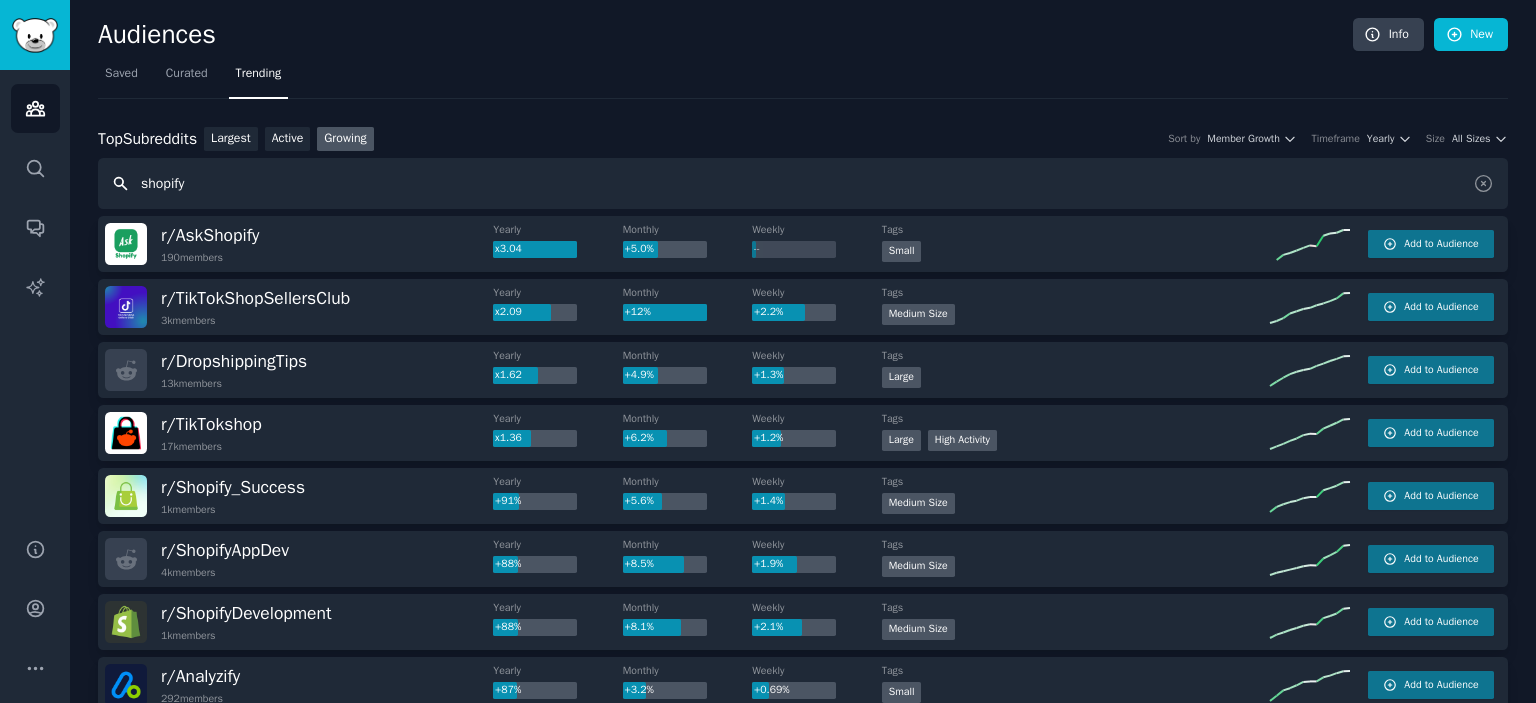 click on "Audiences Audiences Search Conversations AI Reports Help Account More Audiences Info New Saved Curated Trending Top   Subreddits Top Subreddits Largest Active Growing Sort by Member Growth Timeframe Yearly Size All Sizes shopify r/ AskShopify 190  members Yearly x3.04 Monthly +5.0% Weekly -- Tags Small Add to Audience r/ TikTokShopSellersClub 3k  members Yearly x2.09 Monthly +12% Weekly +2.2% Tags Medium Size Add to Audience r/ DropshippingTips 13k  members Yearly x1.62 Monthly +4.9% Weekly +1.3% Tags Large Add to Audience r/ TikTokshop 17k  members Yearly x1.36 Monthly +6.2% Weekly +1.2% Tags Large High Activity Add to Audience r/ Shopify_Success 1k  members Yearly +91% Monthly +5.6% Weekly +1.4% Tags Medium Size Add to Audience r/ ShopifyAppDev 4k  members Yearly +88% Monthly +8.5% Weekly +1.9% Tags Medium Size Add to Audience r/ ShopifyDevelopment 1k  members Yearly +88% Monthly +8.1% Weekly +2.1% Tags Medium Size Add to Audience r/ Analyzify 292  members Yearly +87% Monthly +3.2% Weekly +0.69% Tags Small" at bounding box center [768, 351] 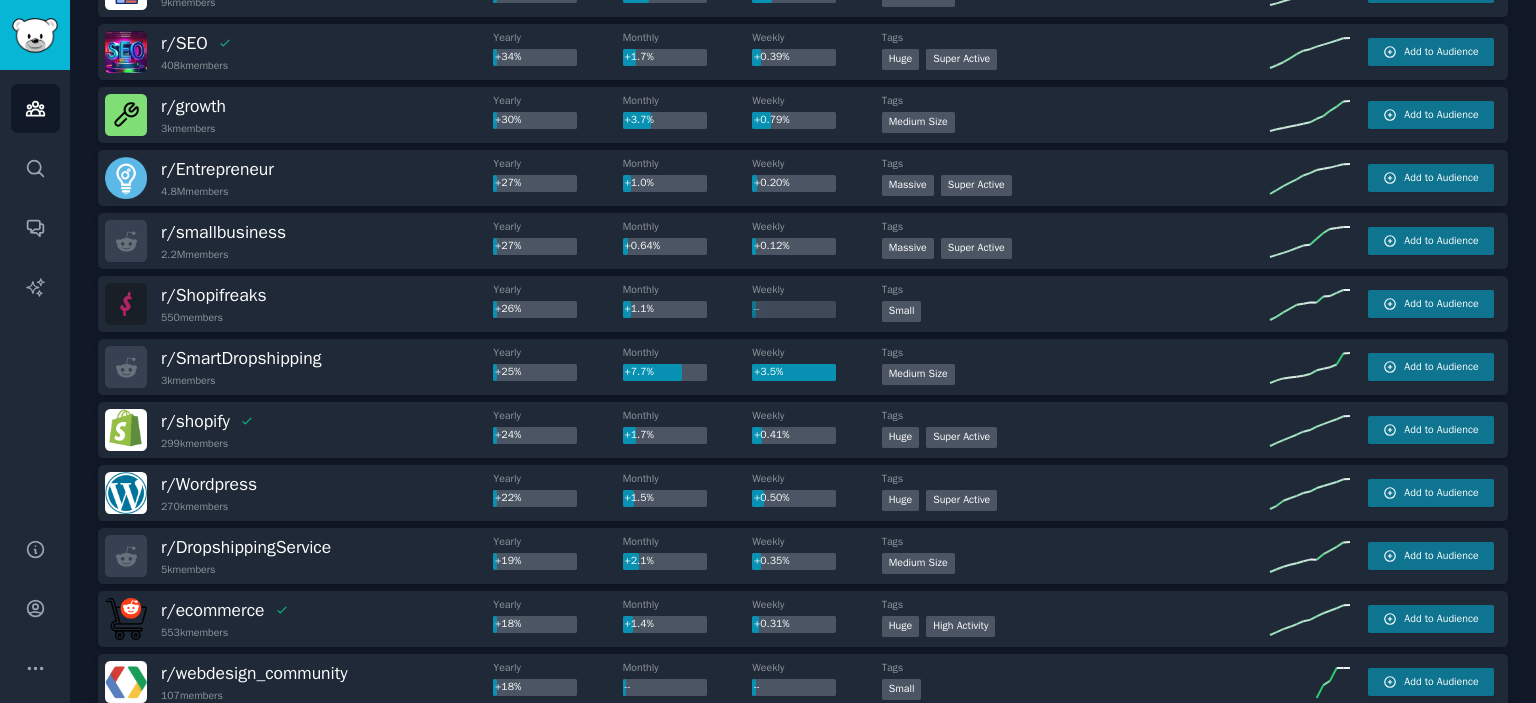 scroll, scrollTop: 1600, scrollLeft: 0, axis: vertical 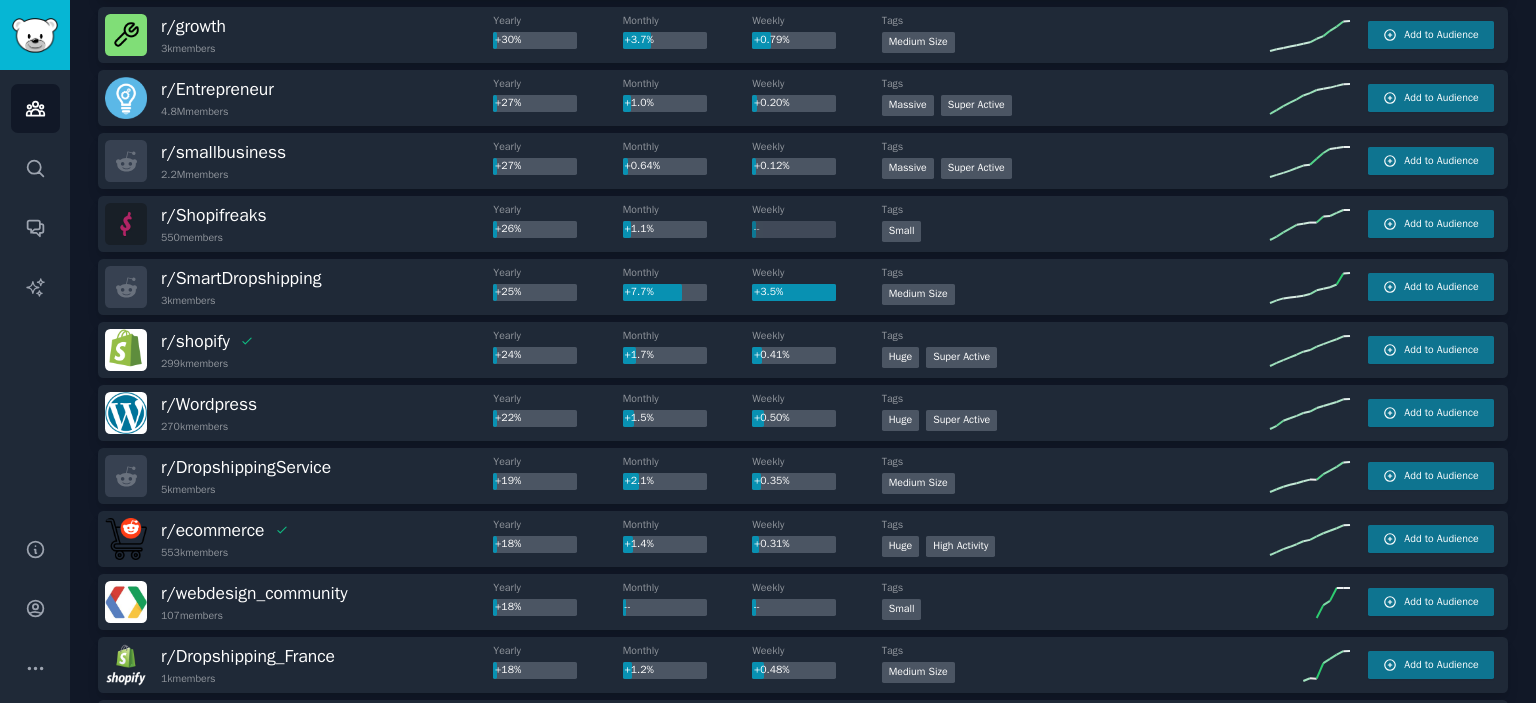 drag, startPoint x: 88, startPoint y: 250, endPoint x: 108, endPoint y: 230, distance: 28.284271 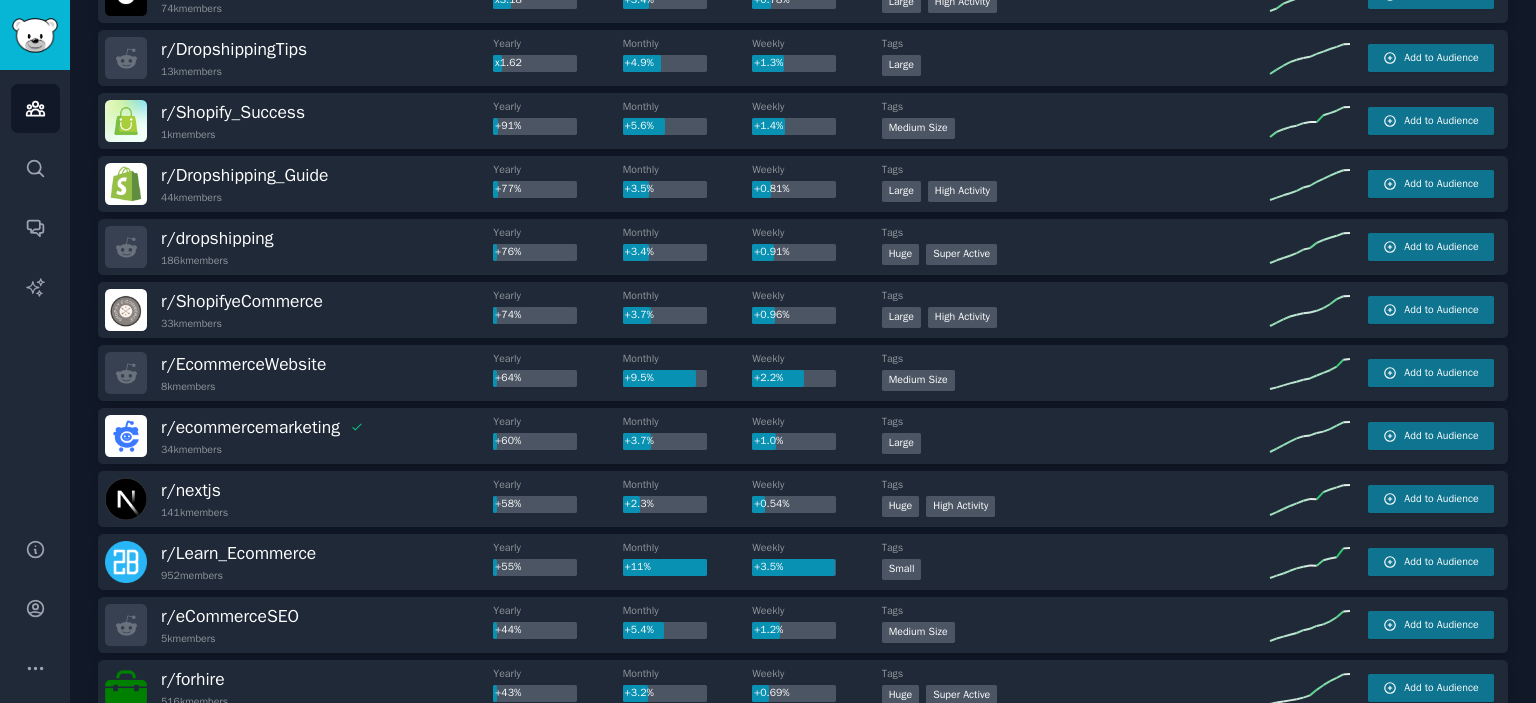 scroll, scrollTop: 0, scrollLeft: 0, axis: both 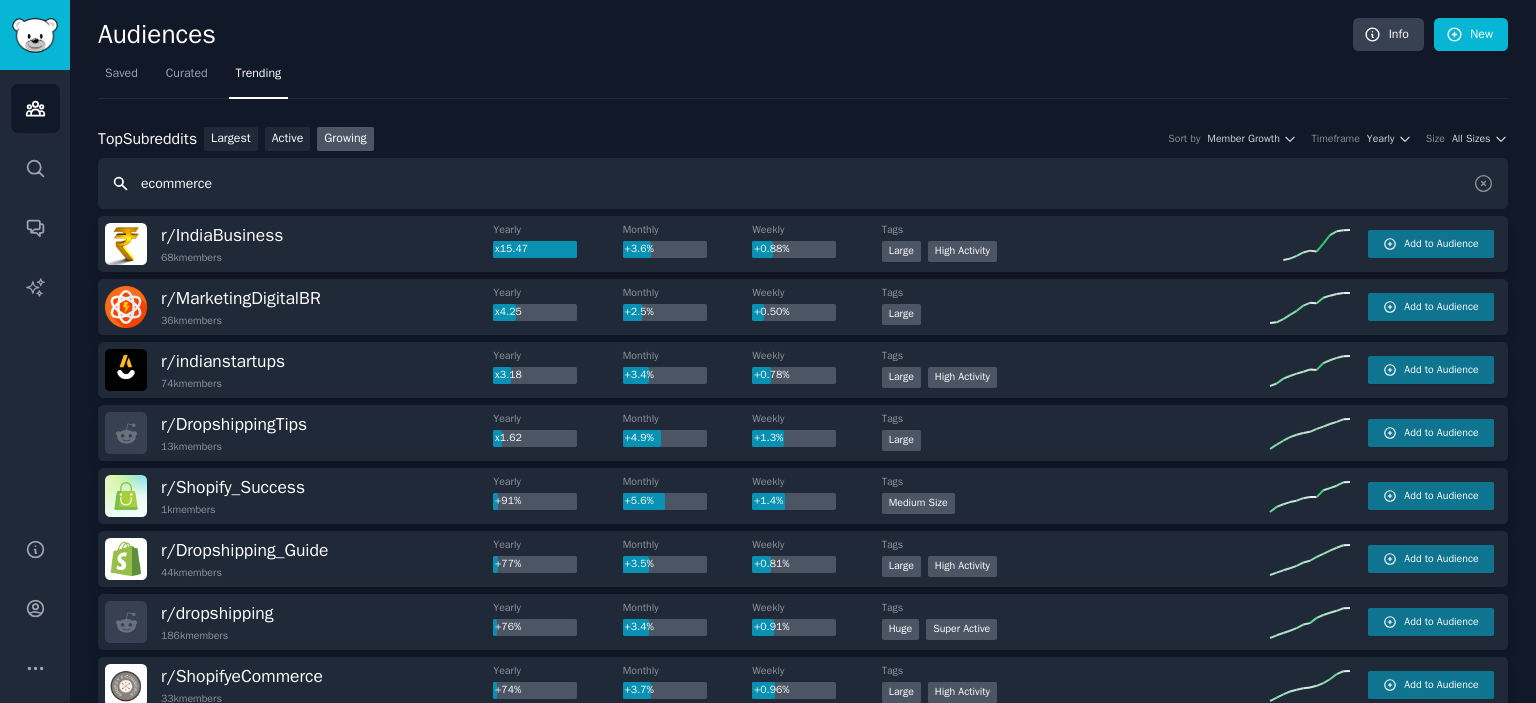 click on "ecommerce" at bounding box center [803, 183] 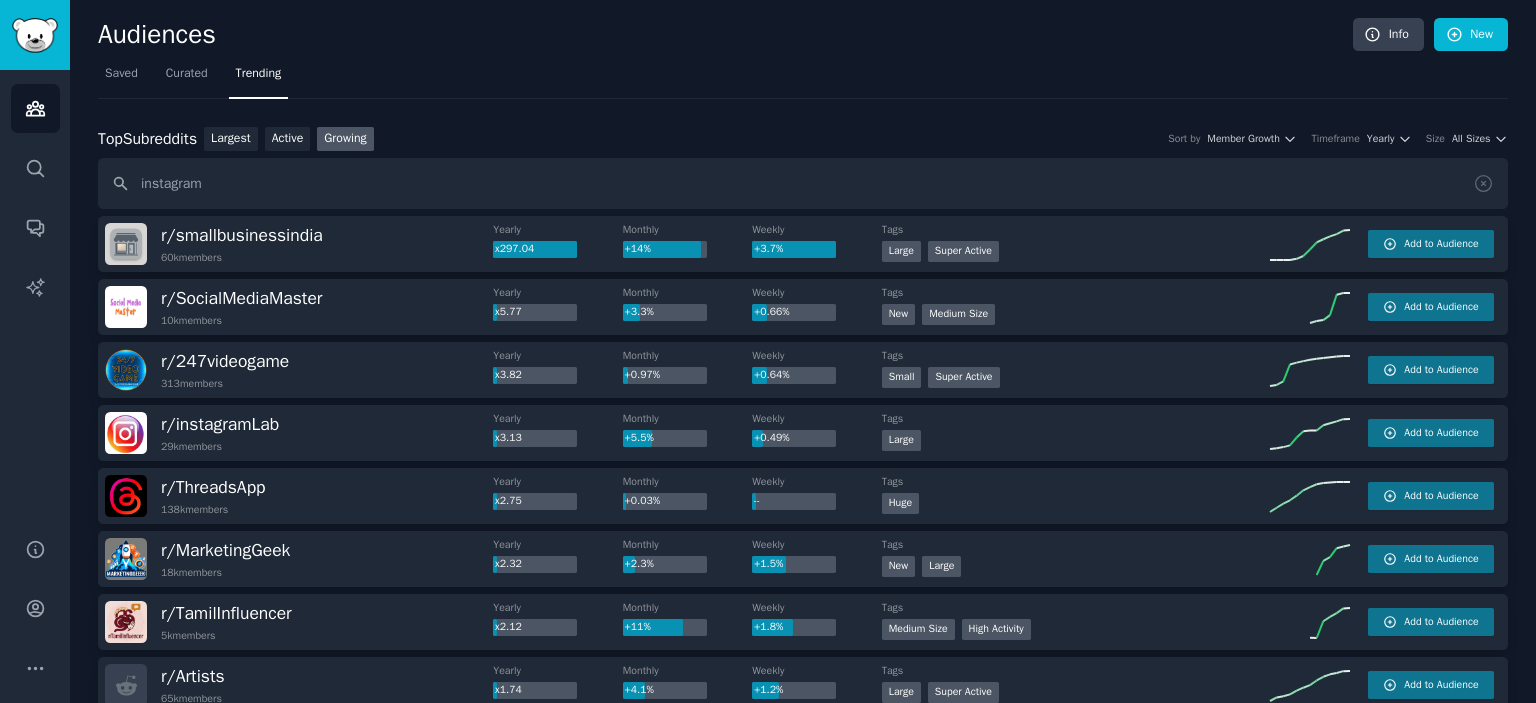 click on "Audiences Info New Saved Curated Trending Top   Subreddits Top Subreddits Largest Active Growing Sort by Member Growth Timeframe Yearly Size All Sizes instagram r/ smallbusinessindia 60k  members Yearly x297.04 Monthly +14% Weekly +3.7% Tags Large Super Active Add to Audience r/ SocialMediaMaster 10k  members Yearly x5.77 Monthly +3.3% Weekly +0.66% Tags New Medium Size Add to Audience r/ 247videogame 313  members Yearly x3.82 Monthly +0.97% Weekly +0.64% Tags Small Super Active Add to Audience r/ instagramLab 29k  members Yearly x3.13 Monthly +5.5% Weekly +0.49% Tags Large Add to Audience r/ ThreadsApp 138k  members Yearly x2.75 Monthly +0.03% Weekly -- Tags Huge Add to Audience r/ MarketingGeek 18k  members Yearly x2.32 Monthly +2.3% Weekly +1.5% Tags New Large Add to Audience r/ TamilInfluencer 5k  members Yearly x2.12 Monthly +11% Weekly +1.8% Tags Medium Size High Activity Add to Audience r/ Artists 65k  members Yearly x1.74 Monthly +4.1% Weekly +1.2% Tags Large Super Active Add to Audience r/ 37k Yearly" 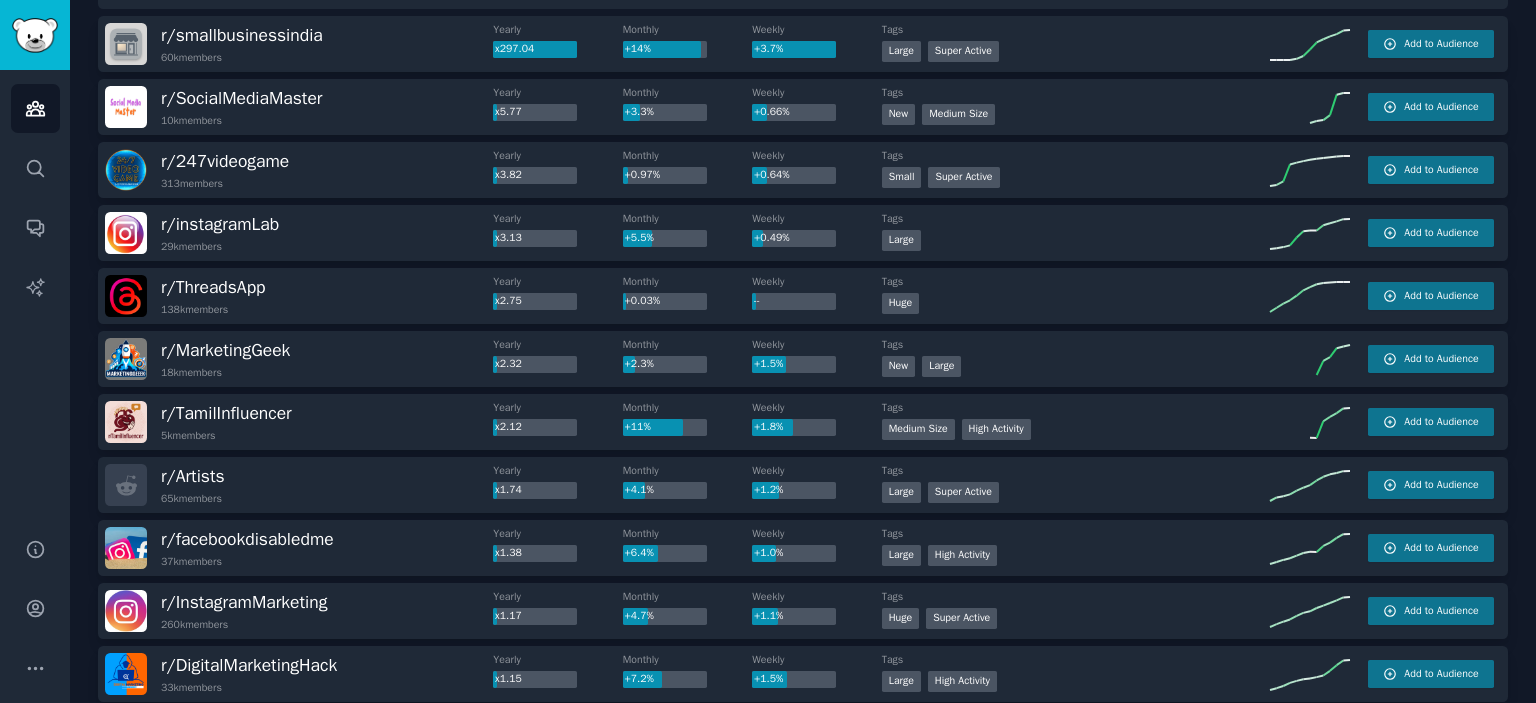 scroll, scrollTop: 400, scrollLeft: 0, axis: vertical 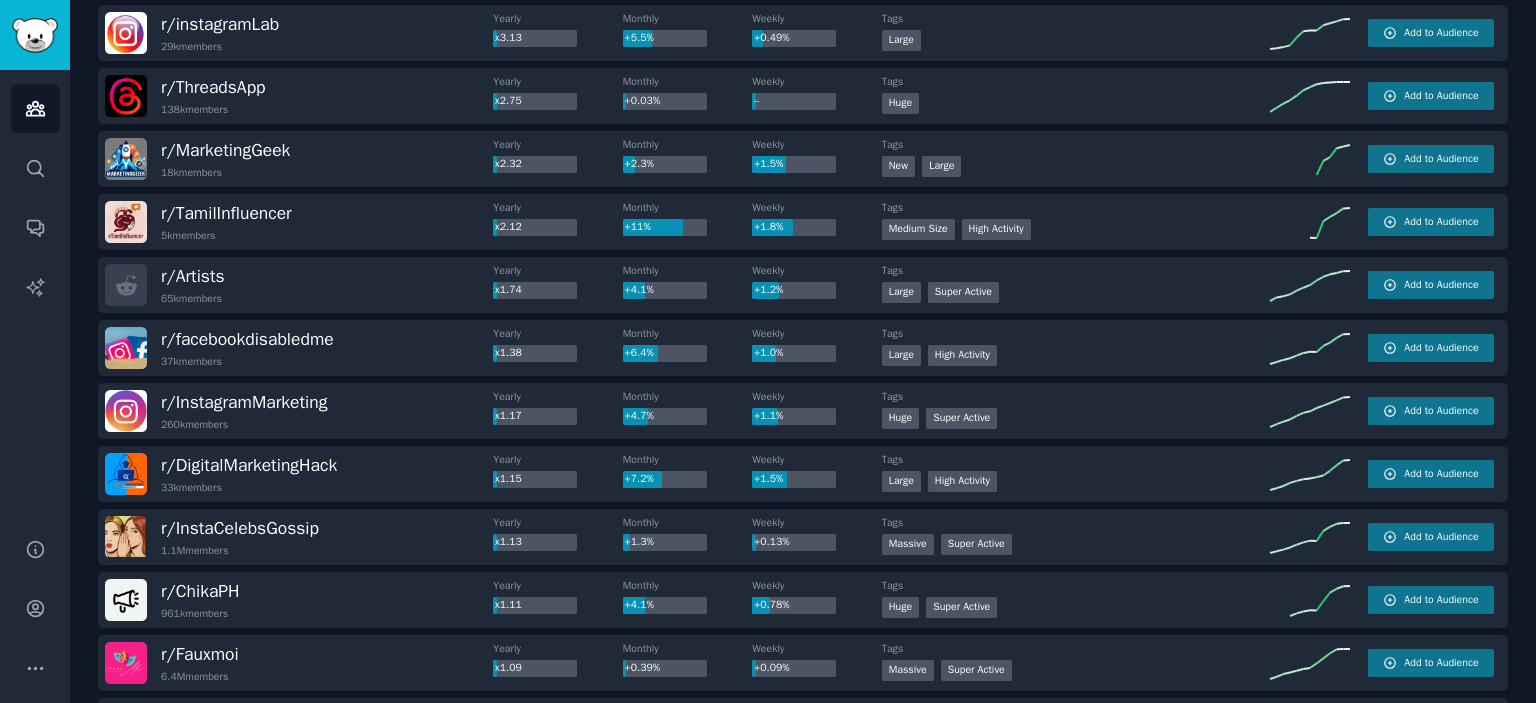 click on "Audiences Info New Saved Curated Trending Top   Subreddits Top Subreddits Largest Active Growing Sort by Member Growth Timeframe Yearly Size All Sizes instagram r/ smallbusinessindia 60k  members Yearly x297.04 Monthly +14% Weekly +3.7% Tags Large Super Active Add to Audience r/ SocialMediaMaster 10k  members Yearly x5.77 Monthly +3.3% Weekly +0.66% Tags New Medium Size Add to Audience r/ 247videogame 313  members Yearly x3.82 Monthly +0.97% Weekly +0.64% Tags Small Super Active Add to Audience r/ instagramLab 29k  members Yearly x3.13 Monthly +5.5% Weekly +0.49% Tags Large Add to Audience r/ ThreadsApp 138k  members Yearly x2.75 Monthly +0.03% Weekly -- Tags Huge Add to Audience r/ MarketingGeek 18k  members Yearly x2.32 Monthly +2.3% Weekly +1.5% Tags New Large Add to Audience r/ TamilInfluencer 5k  members Yearly x2.12 Monthly +11% Weekly +1.8% Tags Medium Size High Activity Add to Audience r/ Artists 65k  members Yearly x1.74 Monthly +4.1% Weekly +1.2% Tags Large Super Active Add to Audience r/ 37k Yearly" 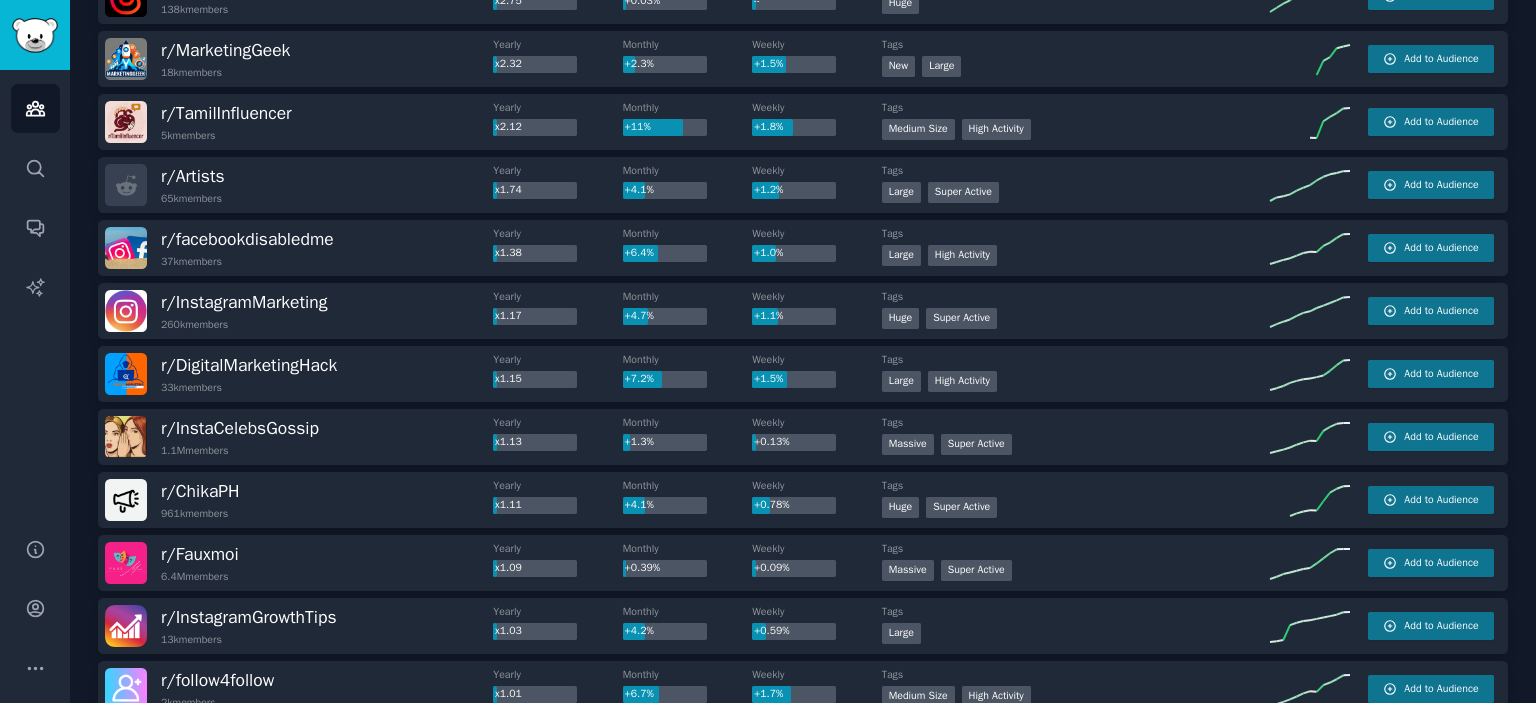 click on "Audiences Info New Saved Curated Trending Top   Subreddits Top Subreddits Largest Active Growing Sort by Member Growth Timeframe Yearly Size All Sizes instagram r/ smallbusinessindia 60k  members Yearly x297.04 Monthly +14% Weekly +3.7% Tags Large Super Active Add to Audience r/ SocialMediaMaster 10k  members Yearly x5.77 Monthly +3.3% Weekly +0.66% Tags New Medium Size Add to Audience r/ 247videogame 313  members Yearly x3.82 Monthly +0.97% Weekly +0.64% Tags Small Super Active Add to Audience r/ instagramLab 29k  members Yearly x3.13 Monthly +5.5% Weekly +0.49% Tags Large Add to Audience r/ ThreadsApp 138k  members Yearly x2.75 Monthly +0.03% Weekly -- Tags Huge Add to Audience r/ MarketingGeek 18k  members Yearly x2.32 Monthly +2.3% Weekly +1.5% Tags New Large Add to Audience r/ TamilInfluencer 5k  members Yearly x2.12 Monthly +11% Weekly +1.8% Tags Medium Size High Activity Add to Audience r/ Artists 65k  members Yearly x1.74 Monthly +4.1% Weekly +1.2% Tags Large Super Active Add to Audience r/ 37k Yearly" 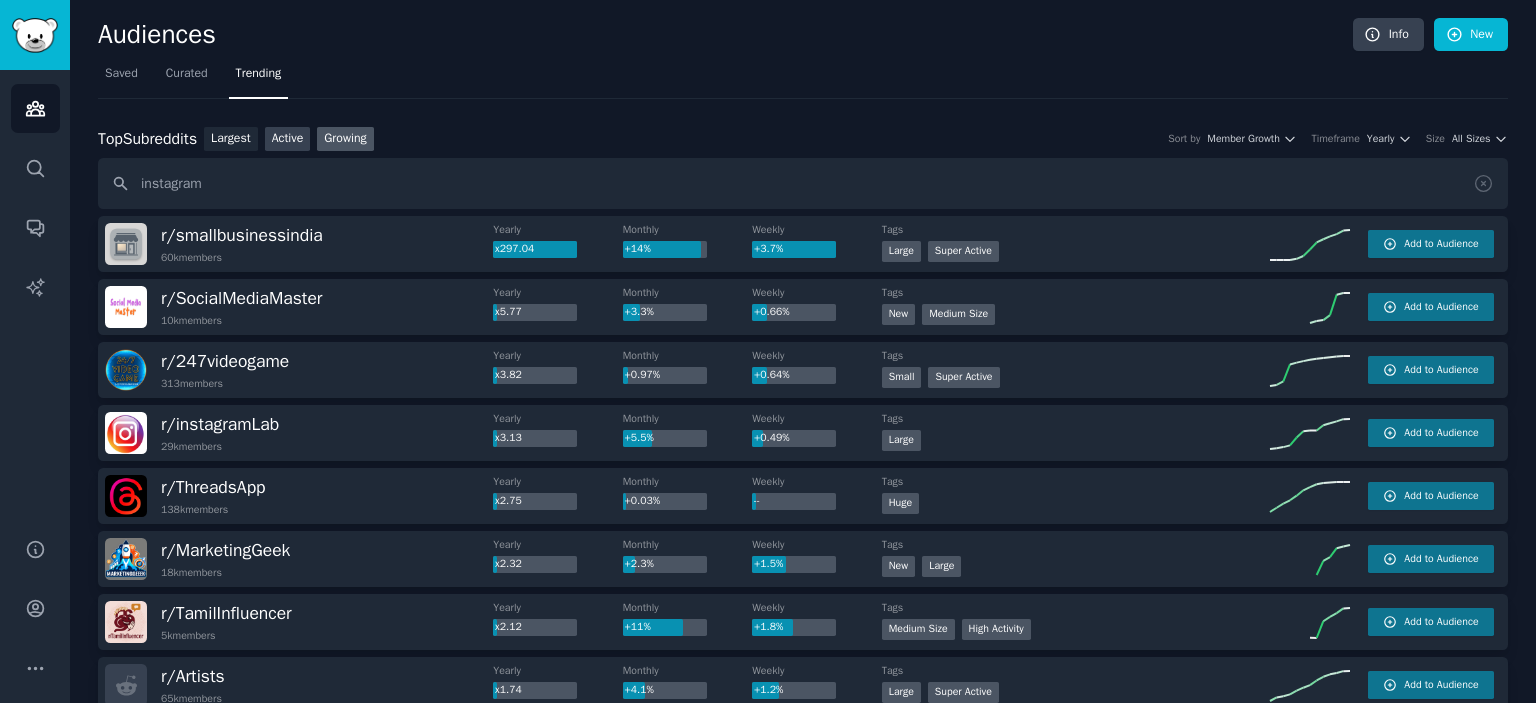 drag, startPoint x: 108, startPoint y: 87, endPoint x: 278, endPoint y: 131, distance: 175.60182 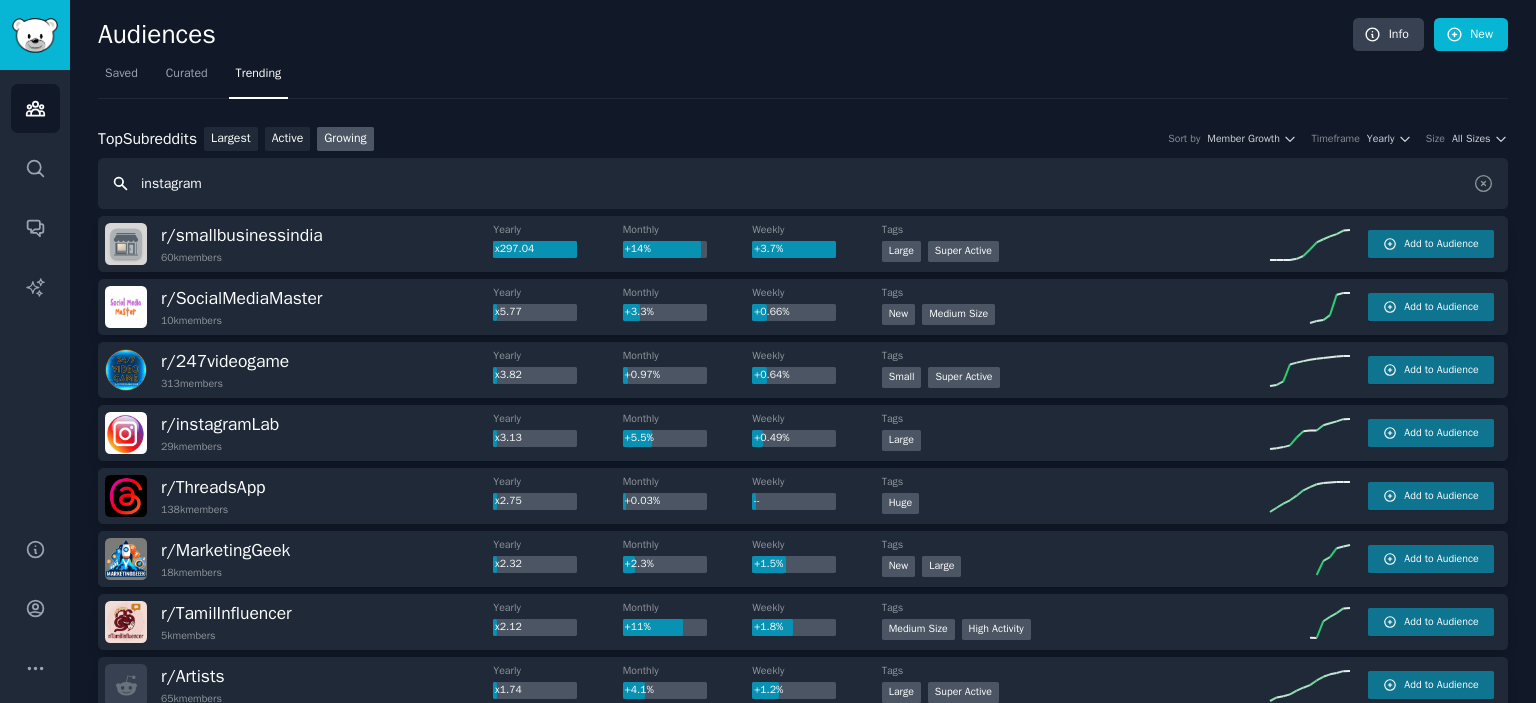 drag, startPoint x: 317, startPoint y: 171, endPoint x: 73, endPoint y: 184, distance: 244.34607 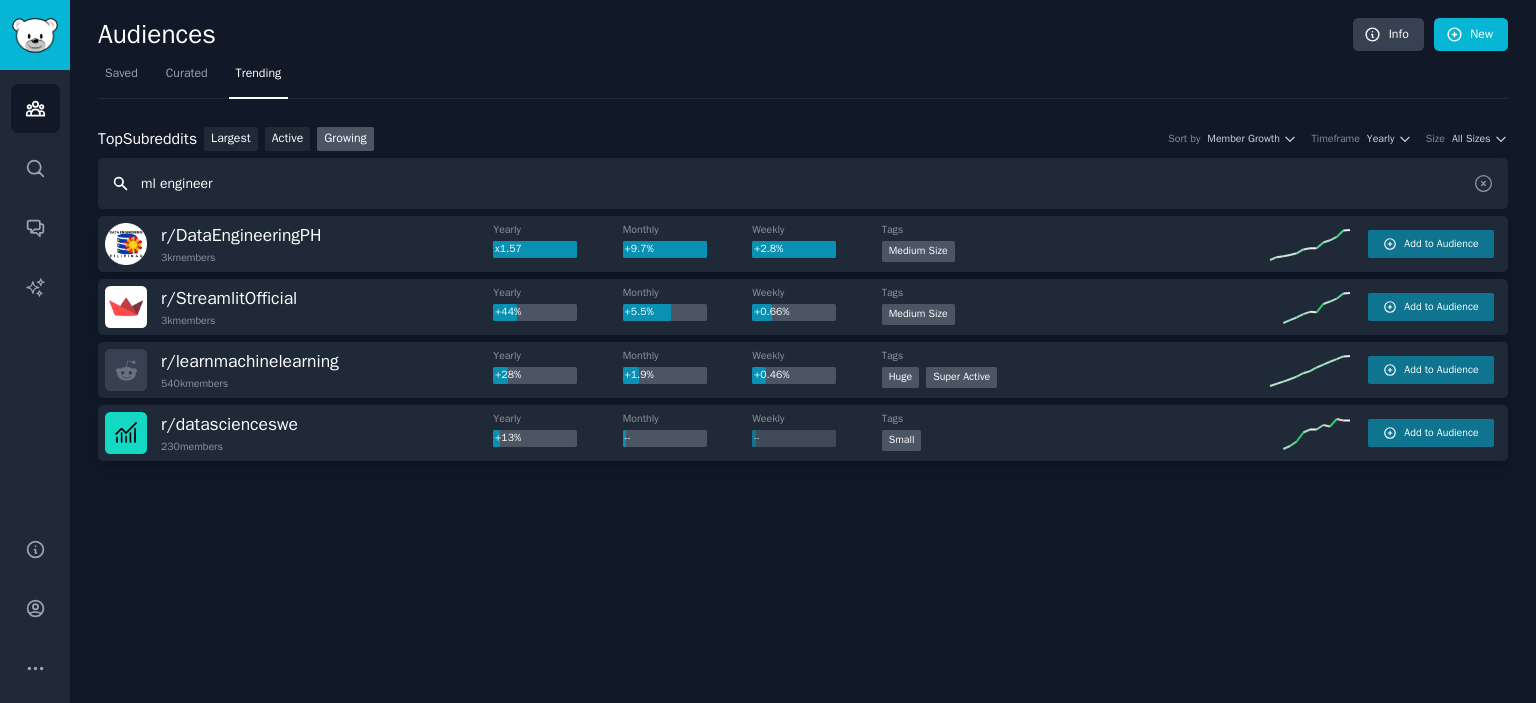 drag, startPoint x: 266, startPoint y: 173, endPoint x: 0, endPoint y: 161, distance: 266.27054 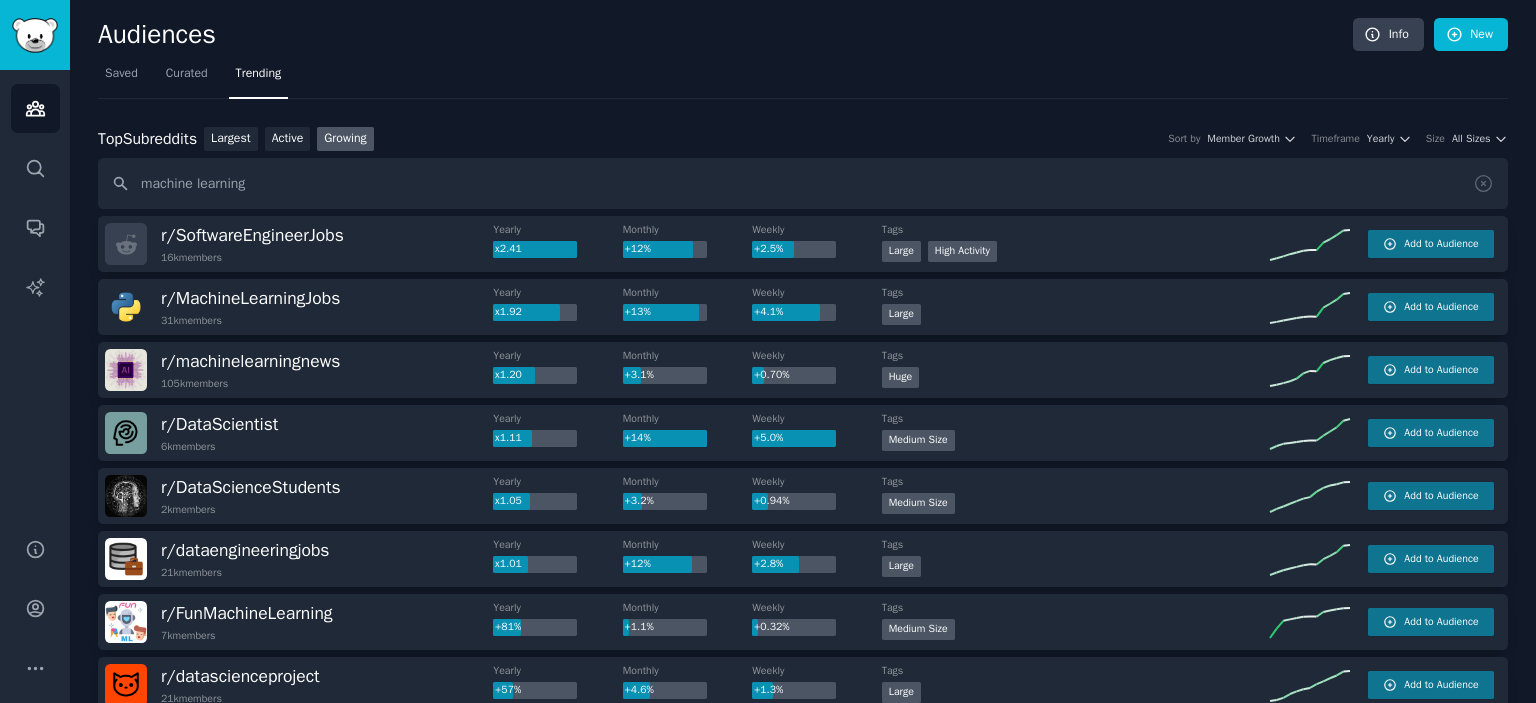 click on "Top   Subreddits Top Subreddits Largest Active Growing Sort by Member Growth Timeframe Yearly Size All Sizes machine learning r/ SoftwareEngineerJobs 16k  members Yearly x2.41 Monthly +12% Weekly +2.5% Tags Large High Activity Add to Audience r/ MachineLearningJobs 31k  members Yearly x1.92 Monthly +13% Weekly +4.1% Tags Large Add to Audience r/ machinelearningnews 105k  members Yearly x1.20 Monthly +3.1% Weekly +0.70% Tags Huge Add to Audience r/ DataScientist 6k  members Yearly x1.11 Monthly +14% Weekly +5.0% Tags Medium Size Add to Audience r/ DataScienceStudents 2k  members Yearly x1.05 Monthly +3.2% Weekly +0.94% Tags Medium Size Add to Audience r/ dataengineeringjobs 21k  members Yearly x1.01 Monthly +12% Weekly +2.8% Tags Large Add to Audience r/ FunMachineLearning 7k  members Yearly +81% Monthly +1.1% Weekly +0.32% Tags Medium Size Add to Audience r/ datascienceproject 21k  members Yearly +57% Monthly +4.6% Weekly +1.3% Tags Large Add to Audience r/ MLQuestions 82k  members Yearly +56% Monthly +2.8%" at bounding box center [803, 1281] 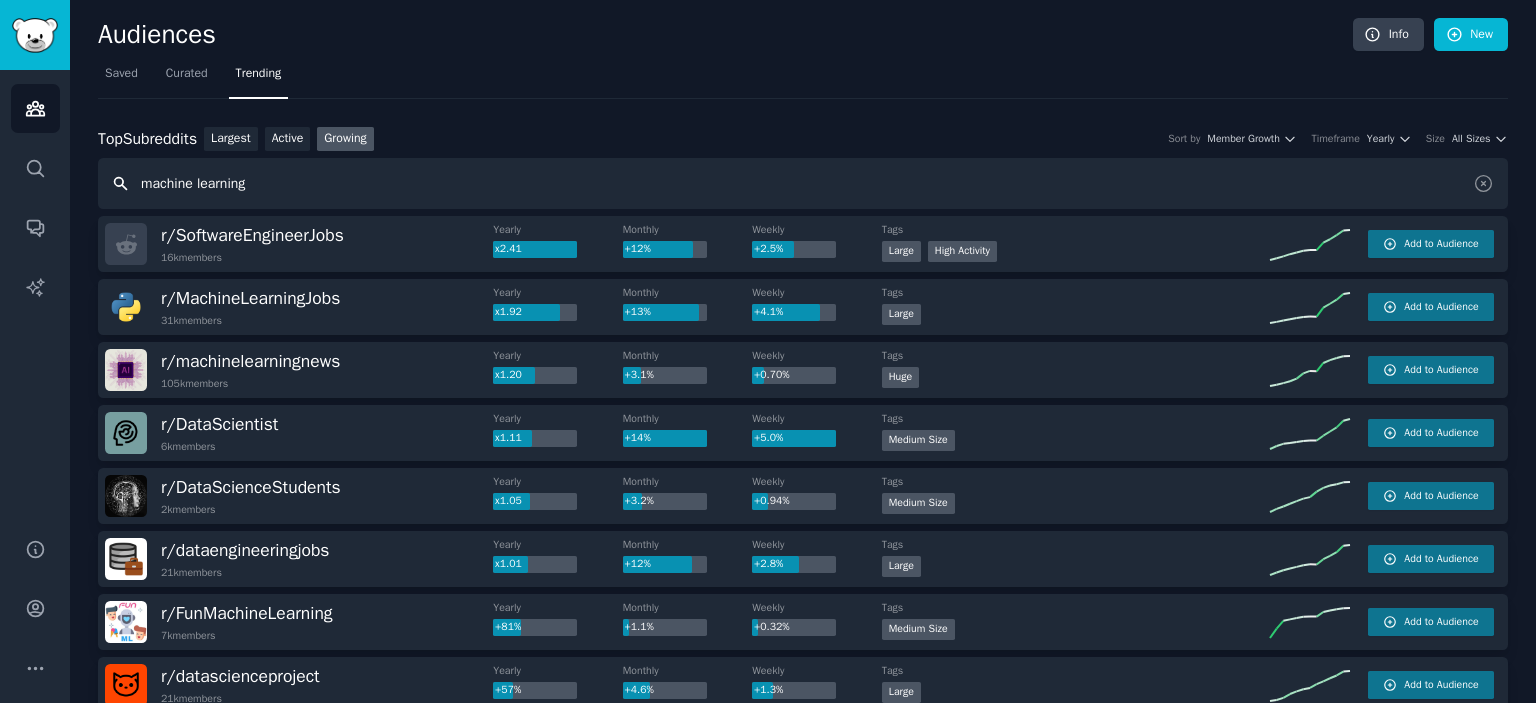 click on "machine learning" at bounding box center (803, 183) 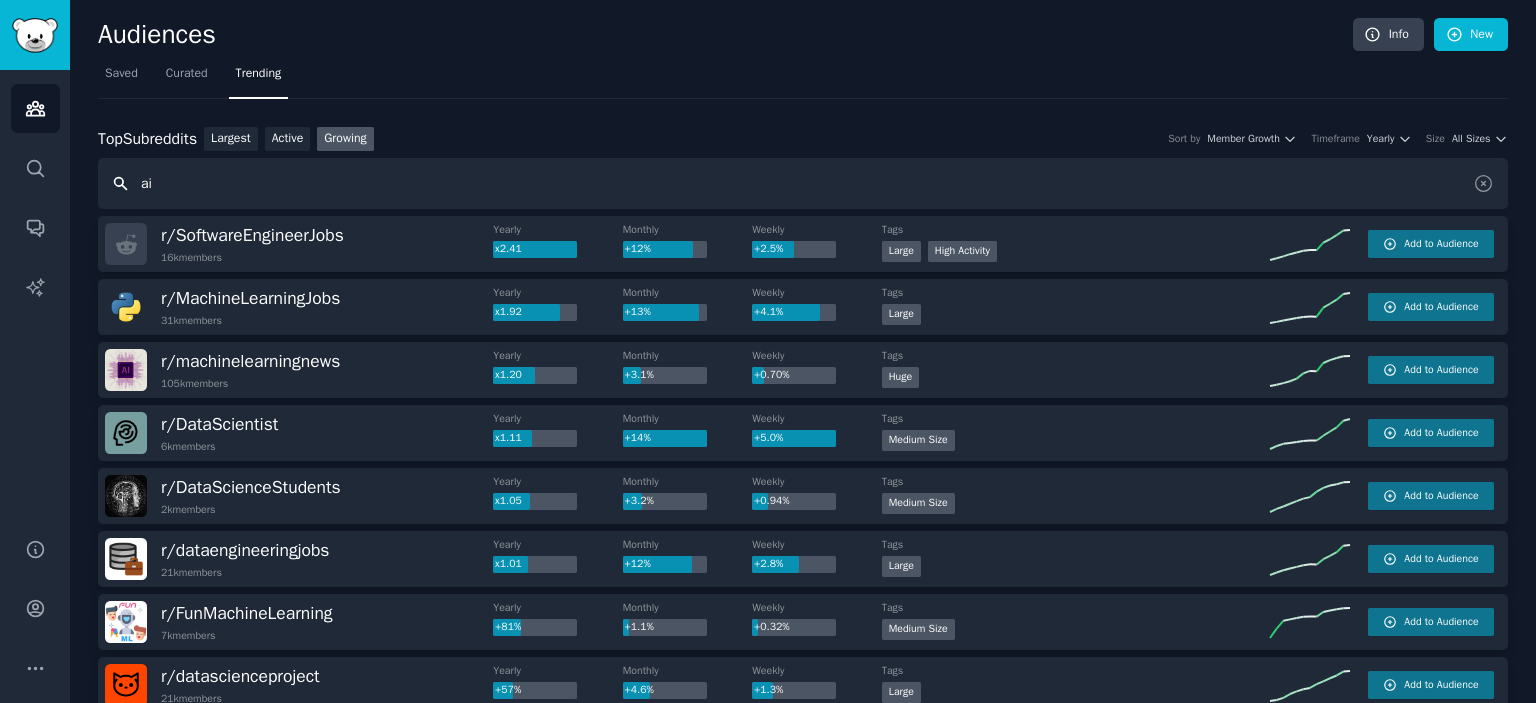 type on "ai" 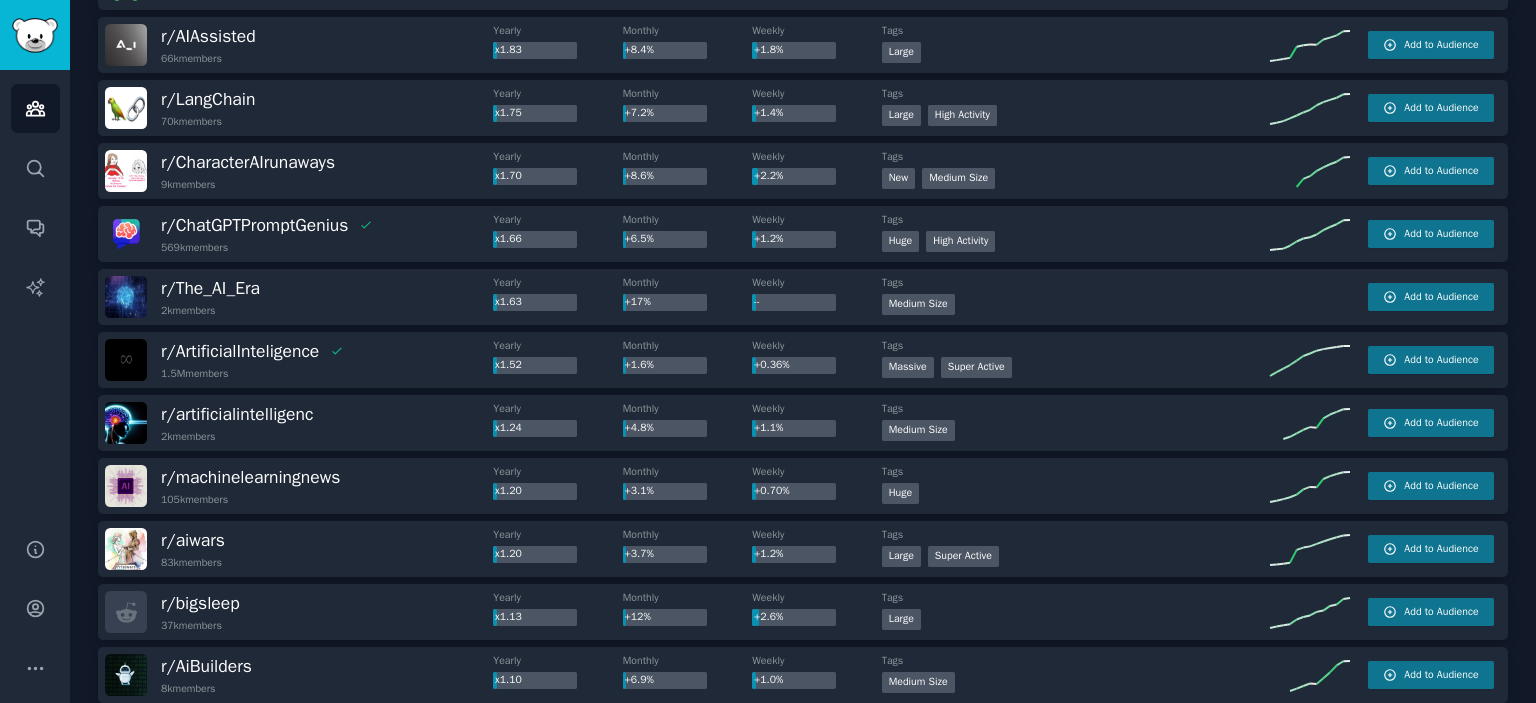 scroll, scrollTop: 2791, scrollLeft: 0, axis: vertical 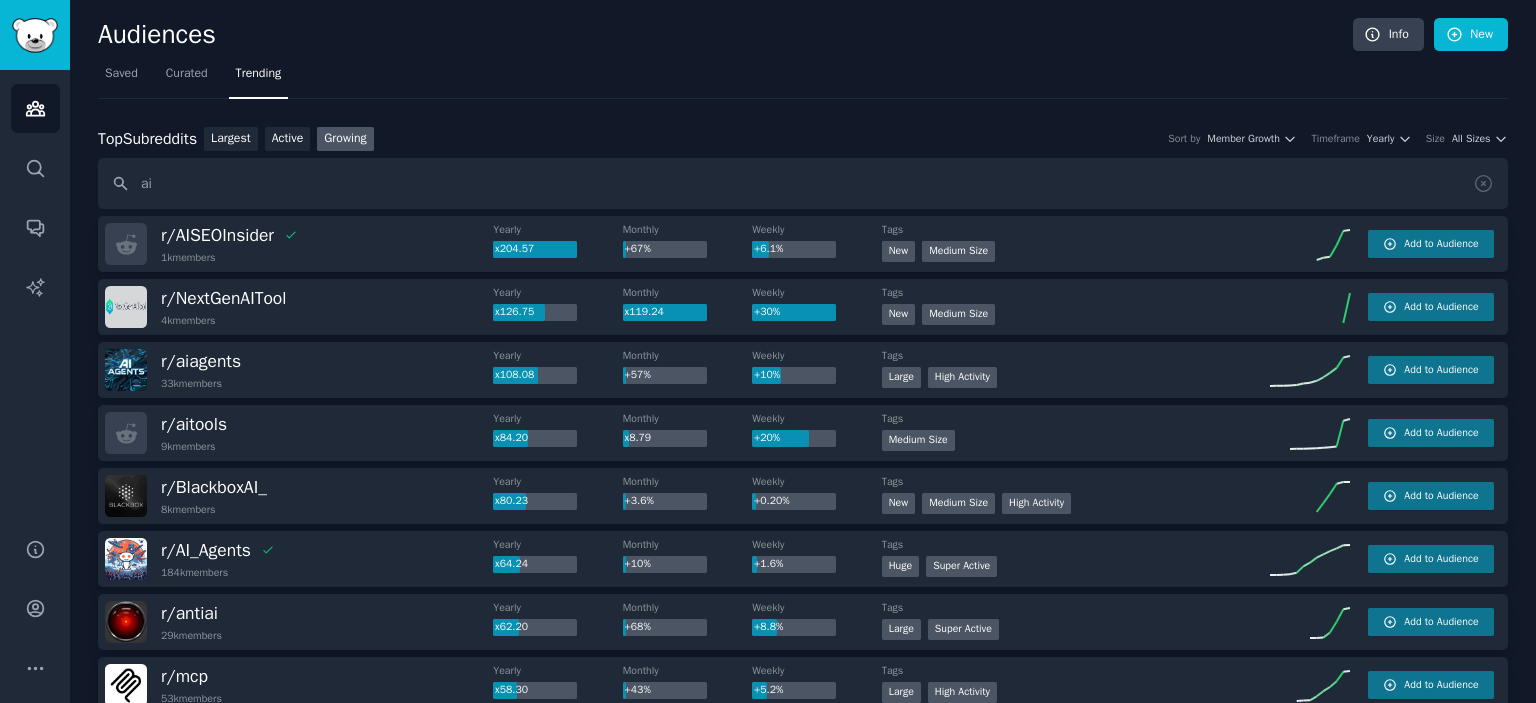 drag, startPoint x: 600, startPoint y: 636, endPoint x: 503, endPoint y: 227, distance: 420.3451 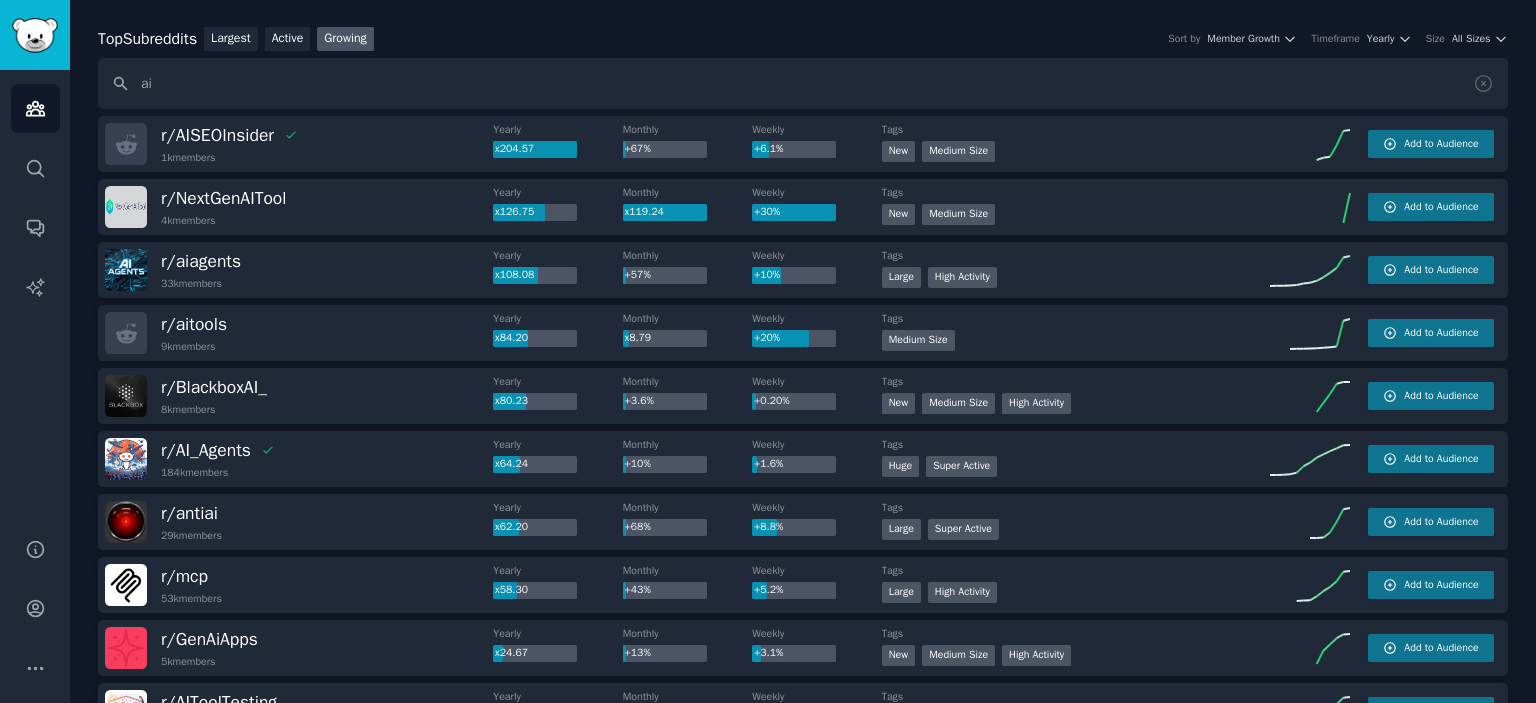 scroll, scrollTop: 300, scrollLeft: 0, axis: vertical 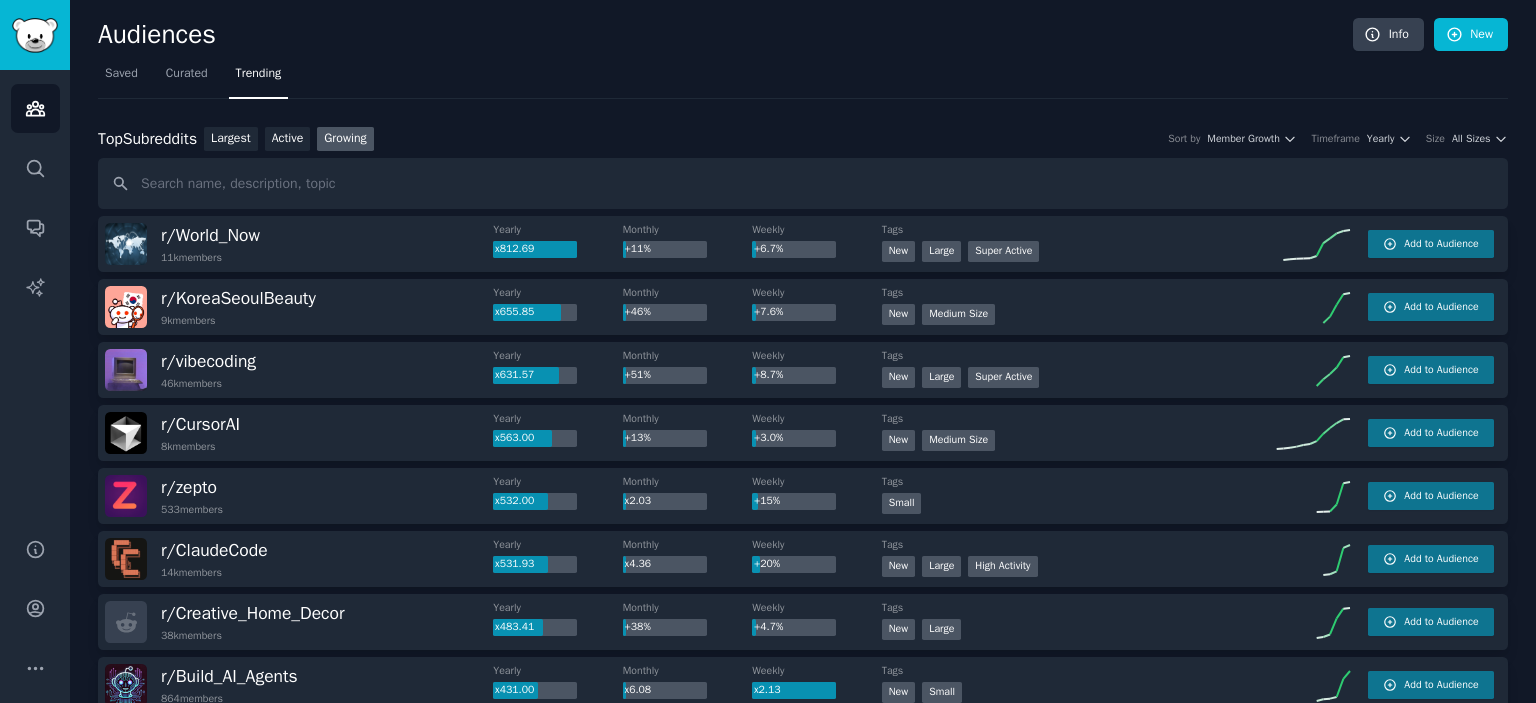 click at bounding box center [803, 183] 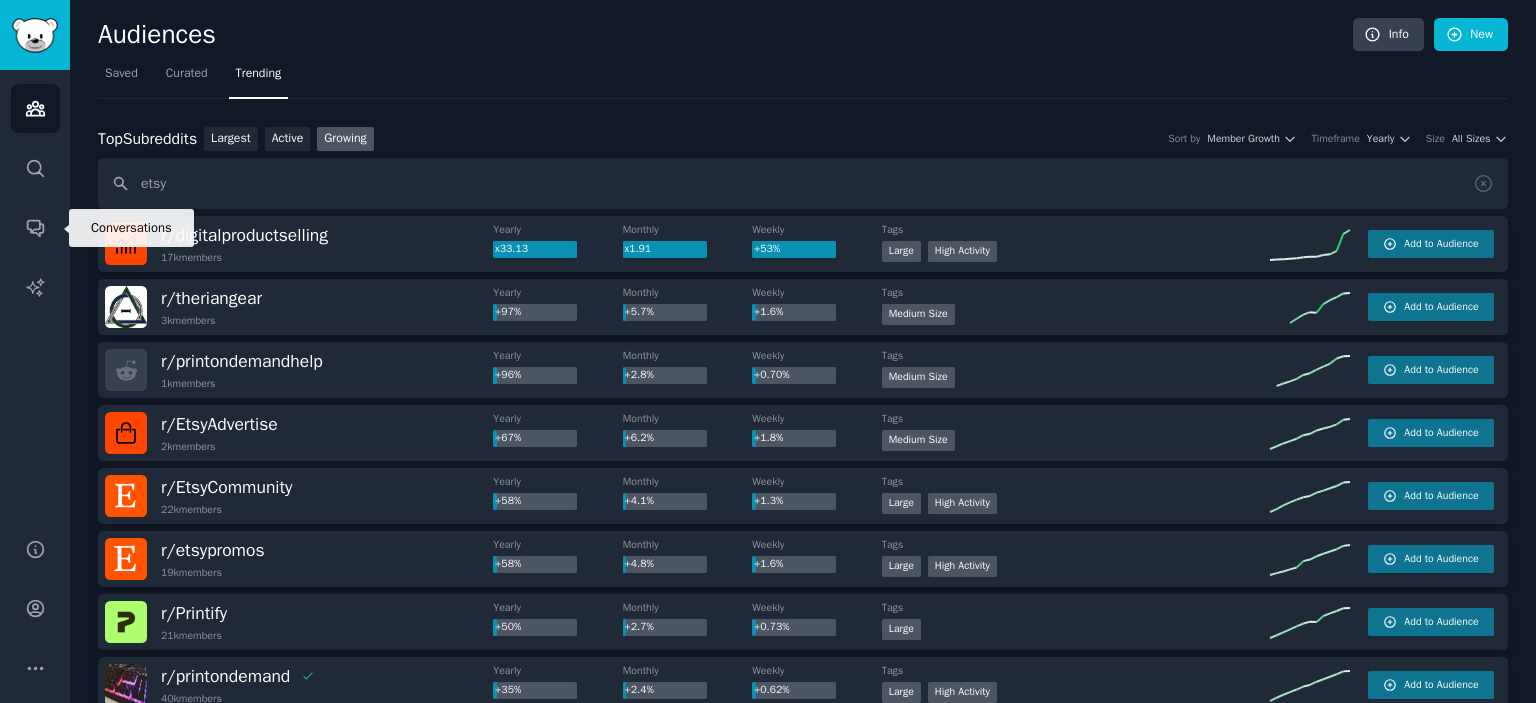 drag, startPoint x: 281, startPoint y: 198, endPoint x: 17, endPoint y: 201, distance: 264.01706 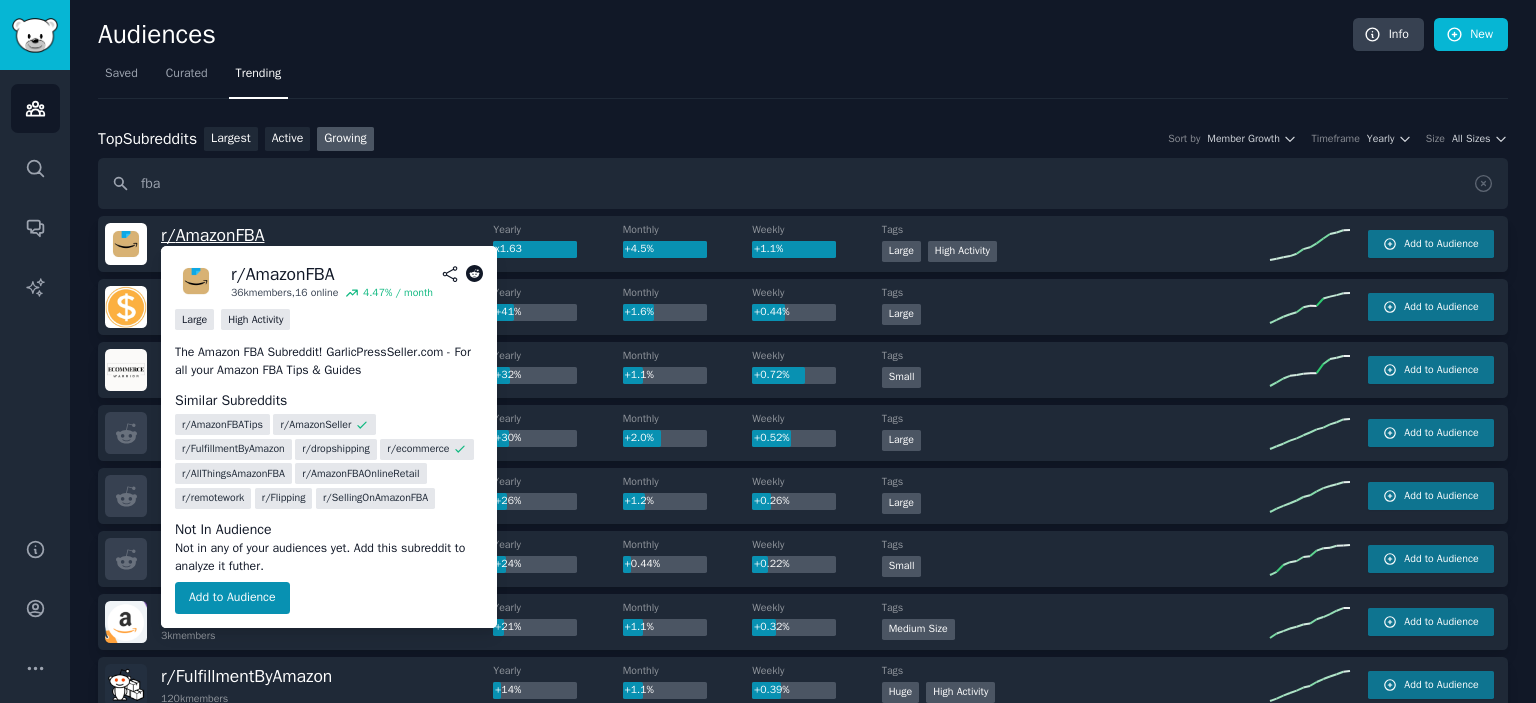 click on "r/ AmazonFBA" at bounding box center (213, 235) 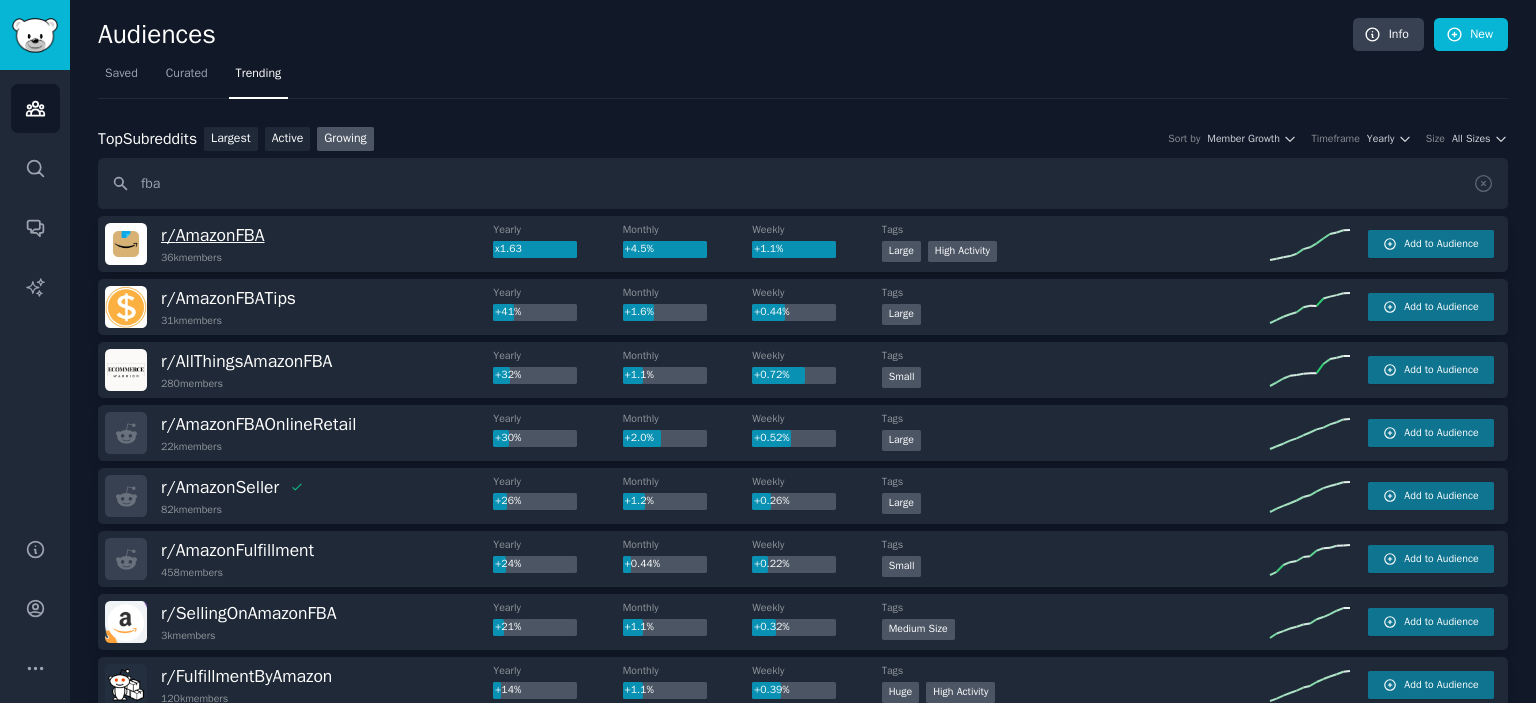 click on "r/ AmazonFBA" at bounding box center [213, 235] 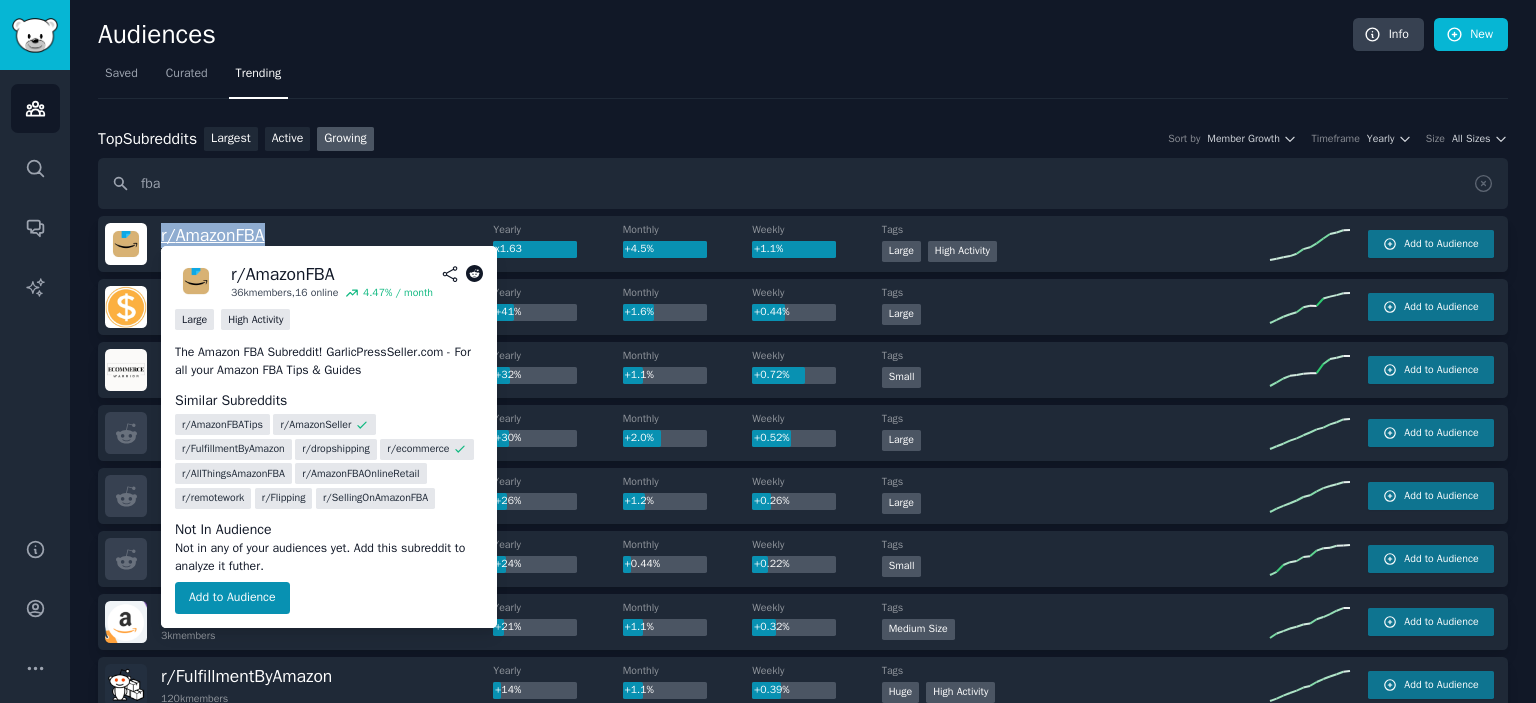 drag, startPoint x: 297, startPoint y: 230, endPoint x: 166, endPoint y: 234, distance: 131.06105 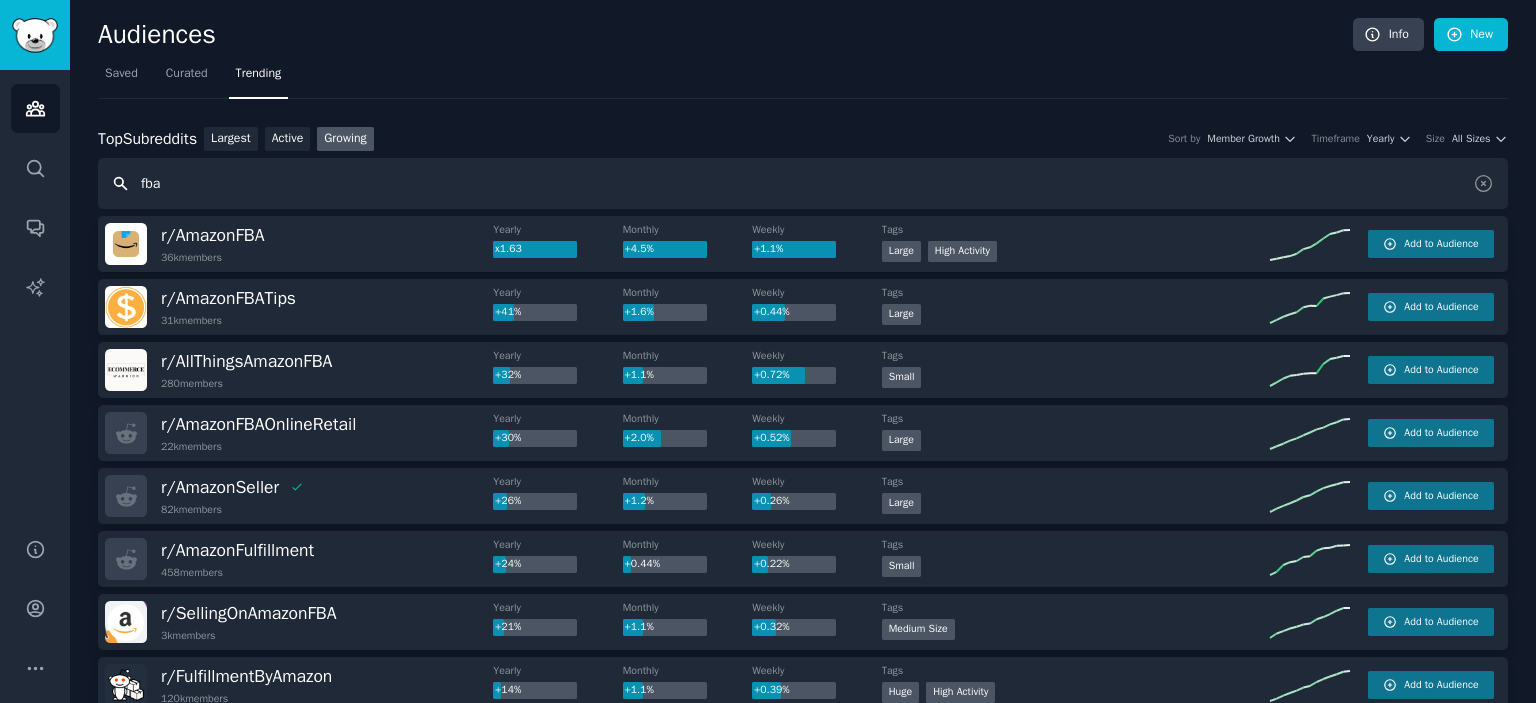 drag, startPoint x: 259, startPoint y: 183, endPoint x: 69, endPoint y: 169, distance: 190.51509 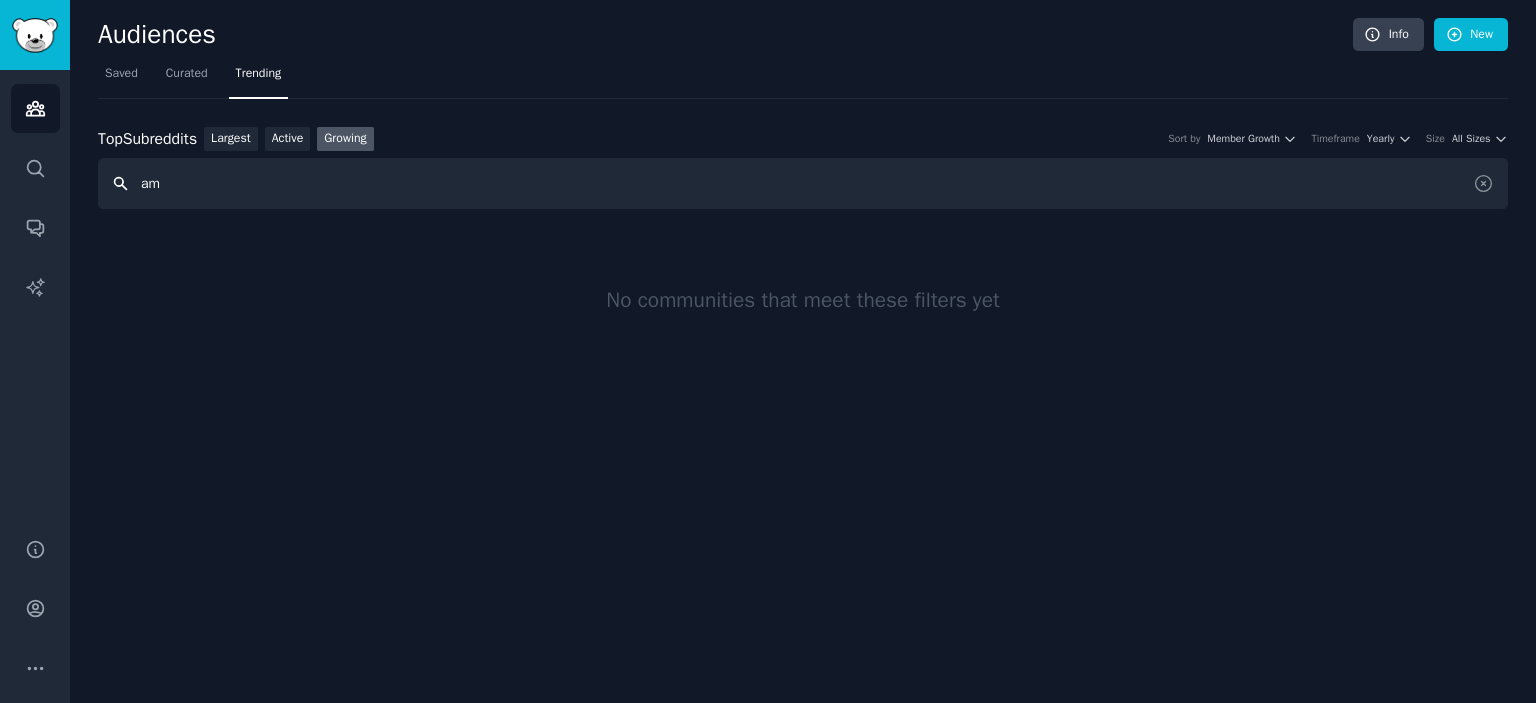 type on "a" 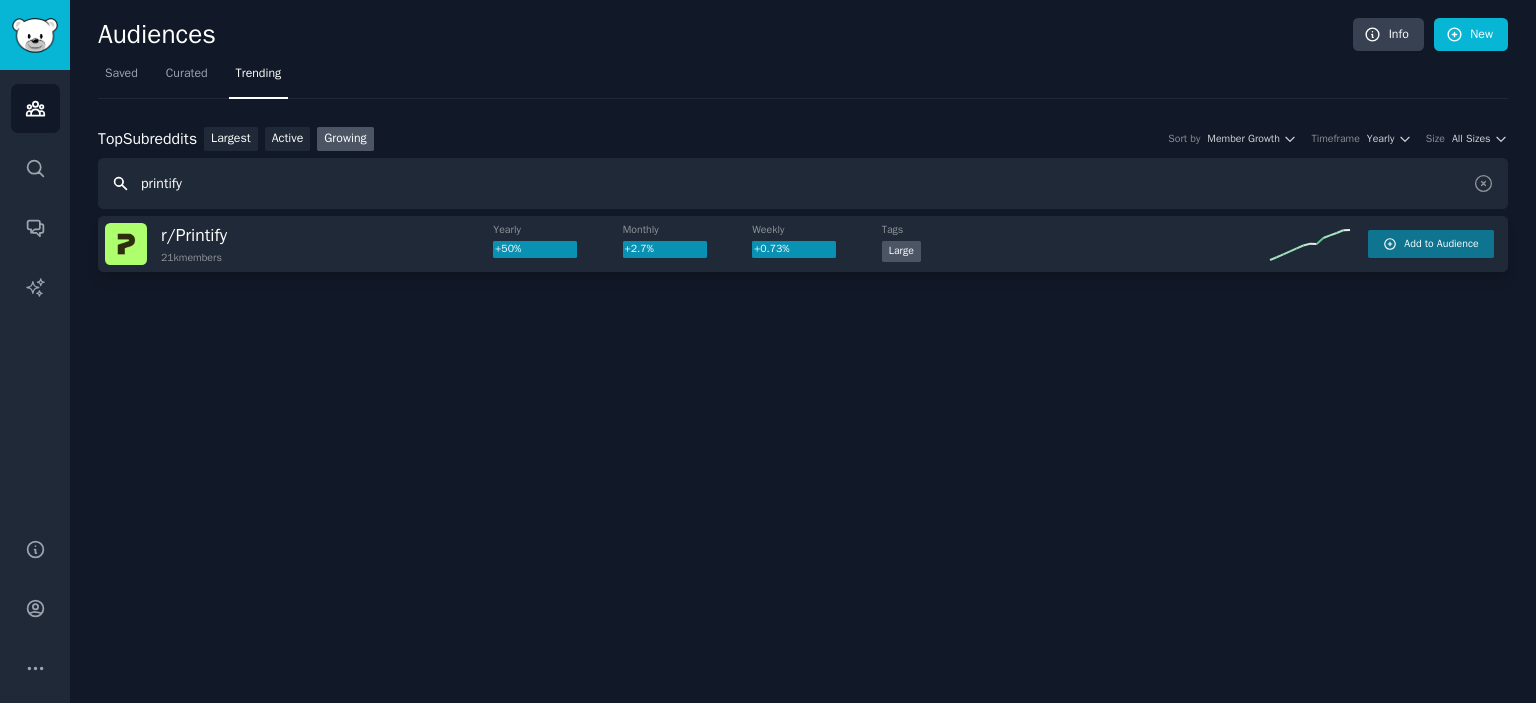 drag, startPoint x: 297, startPoint y: 191, endPoint x: 0, endPoint y: 176, distance: 297.37854 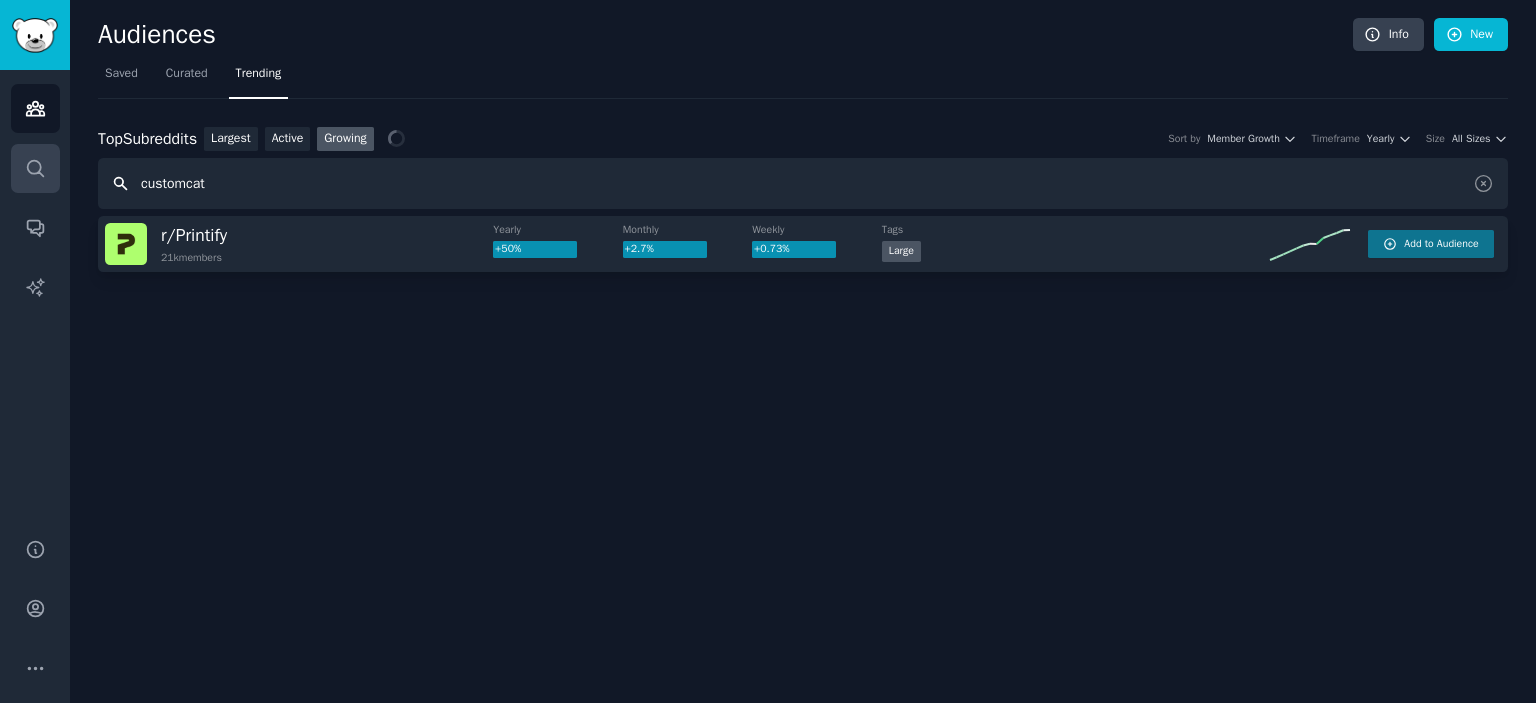 drag, startPoint x: 252, startPoint y: 177, endPoint x: 16, endPoint y: 181, distance: 236.03389 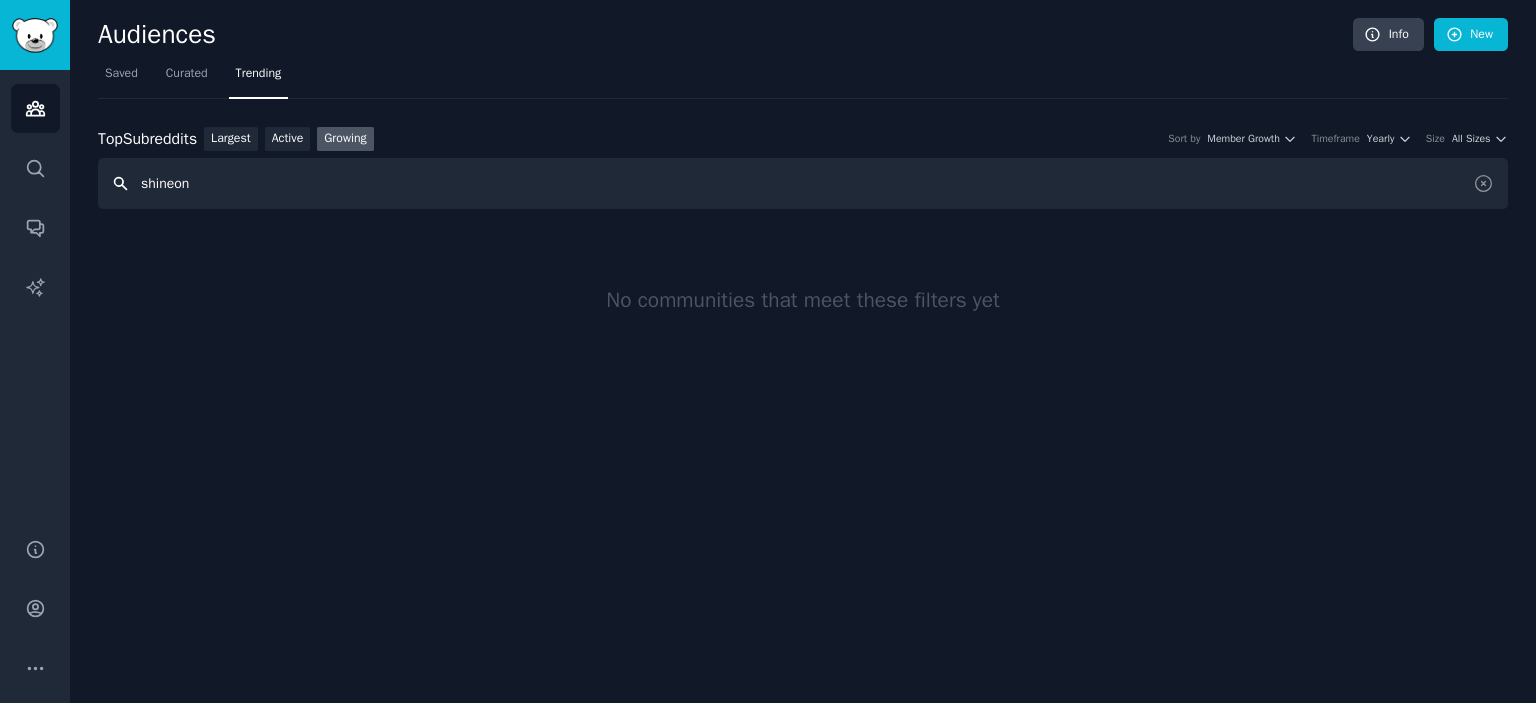 click on "shineon" at bounding box center [803, 183] 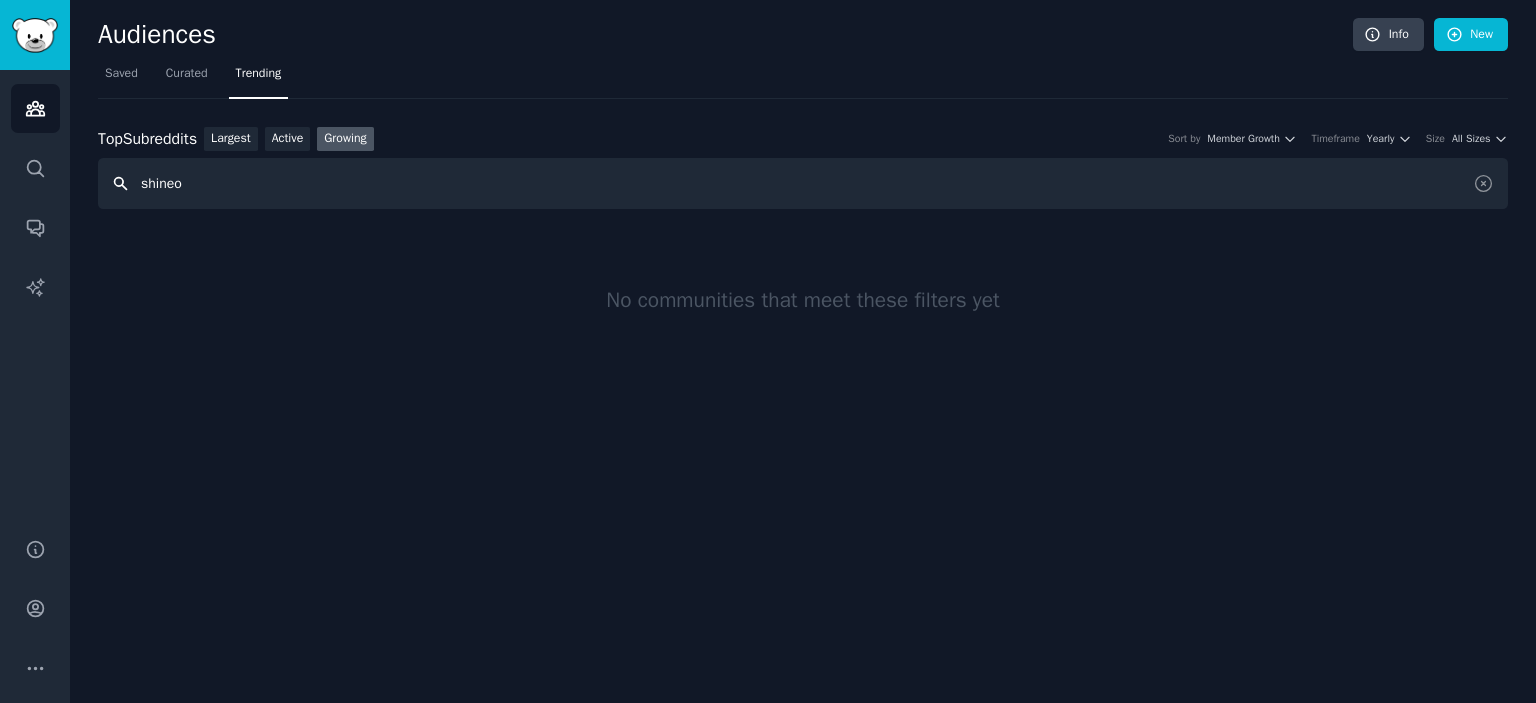 type on "shineo" 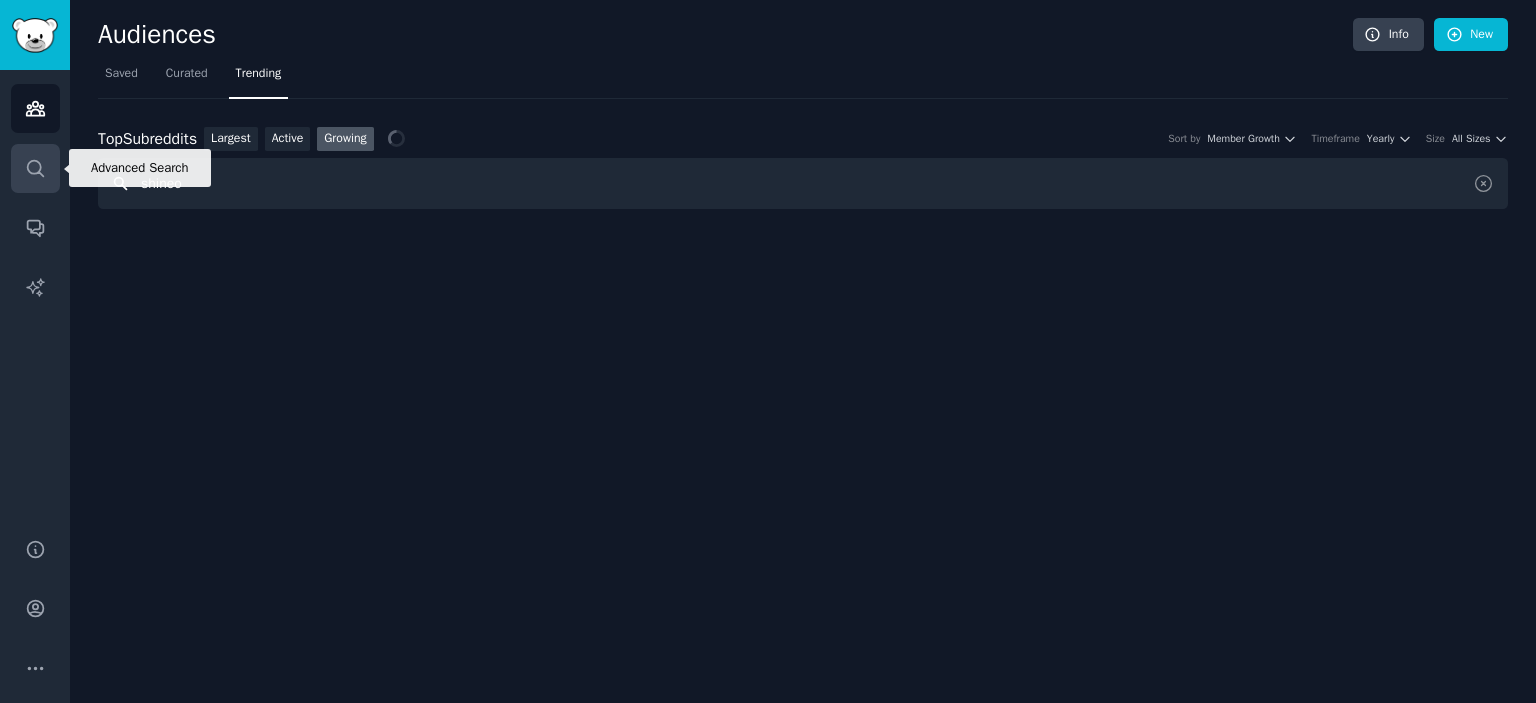 drag, startPoint x: 200, startPoint y: 183, endPoint x: 45, endPoint y: 158, distance: 157.00319 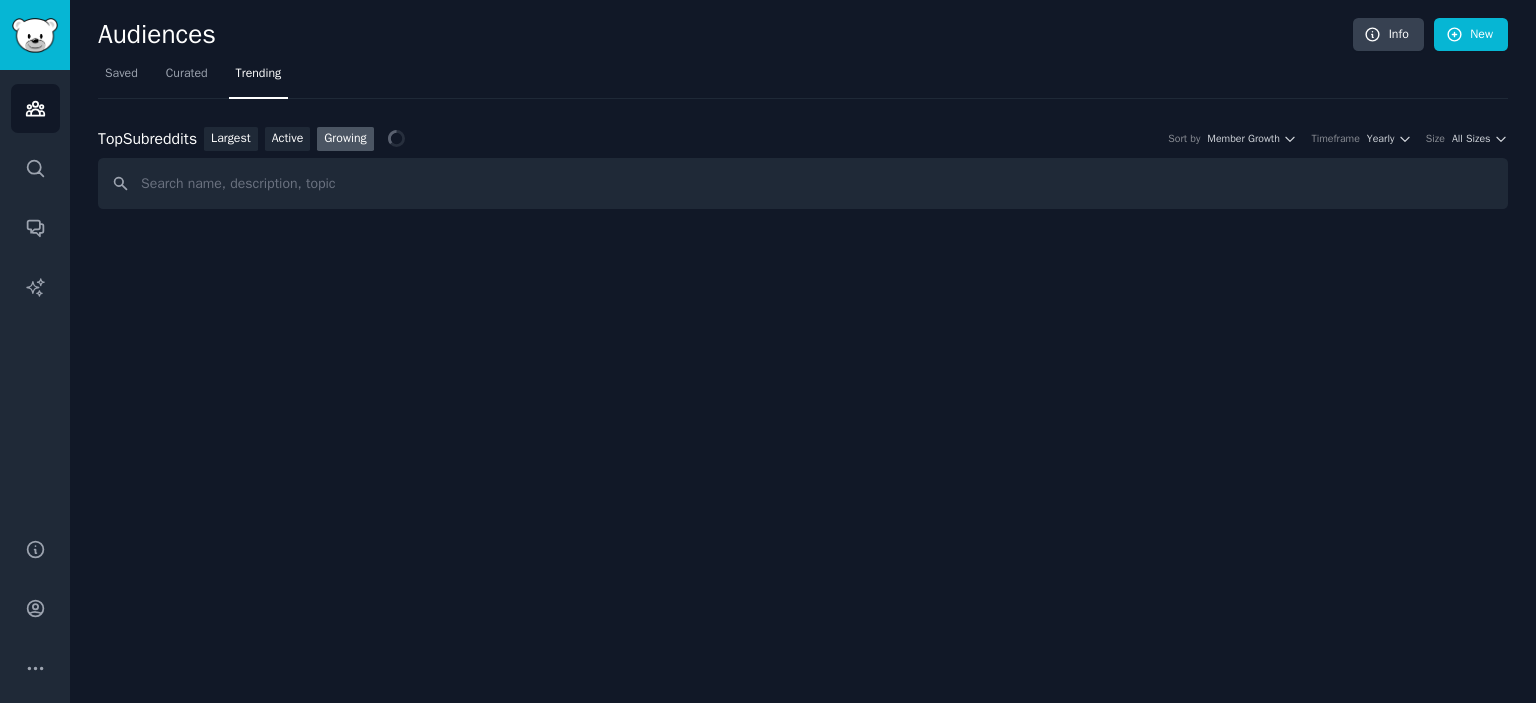 scroll, scrollTop: 0, scrollLeft: 0, axis: both 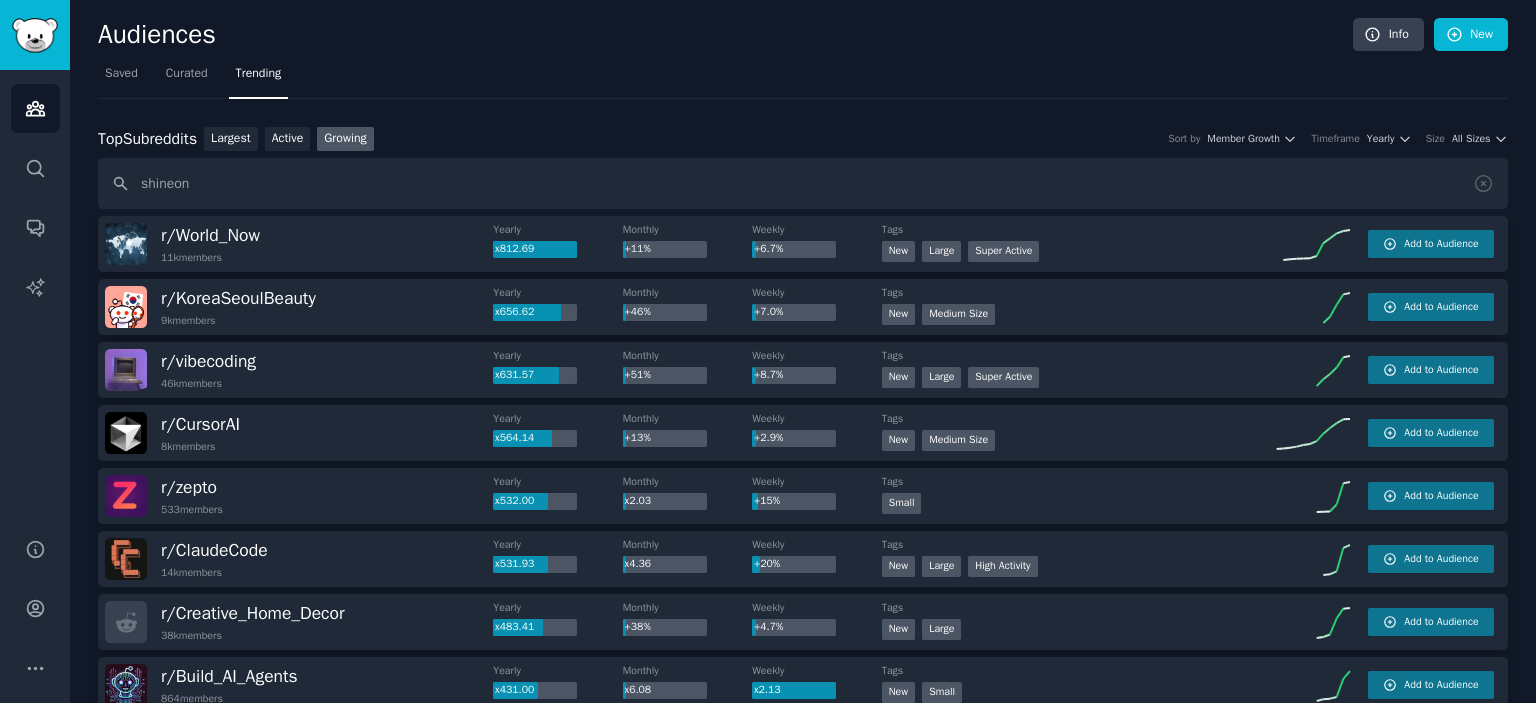 click on "shineon" at bounding box center (803, 183) 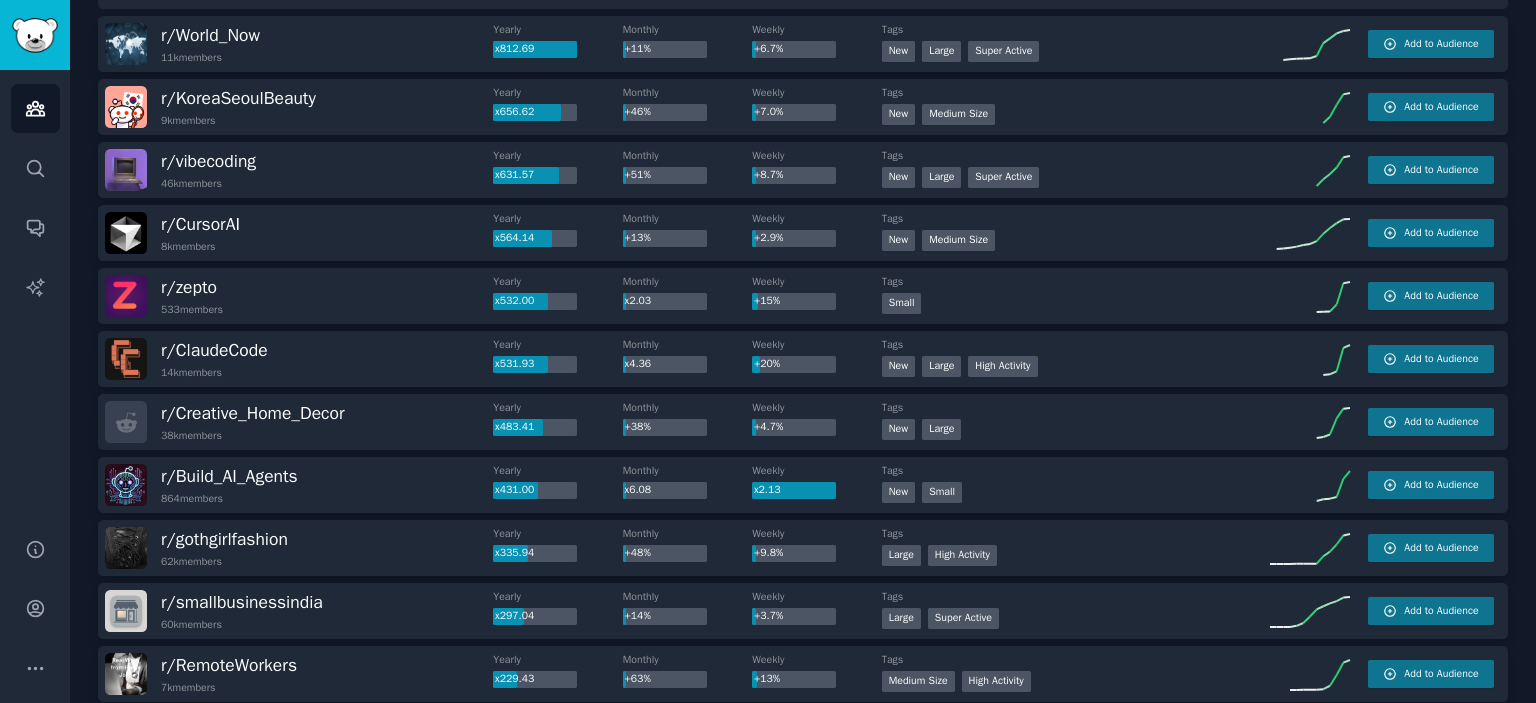 scroll, scrollTop: 0, scrollLeft: 0, axis: both 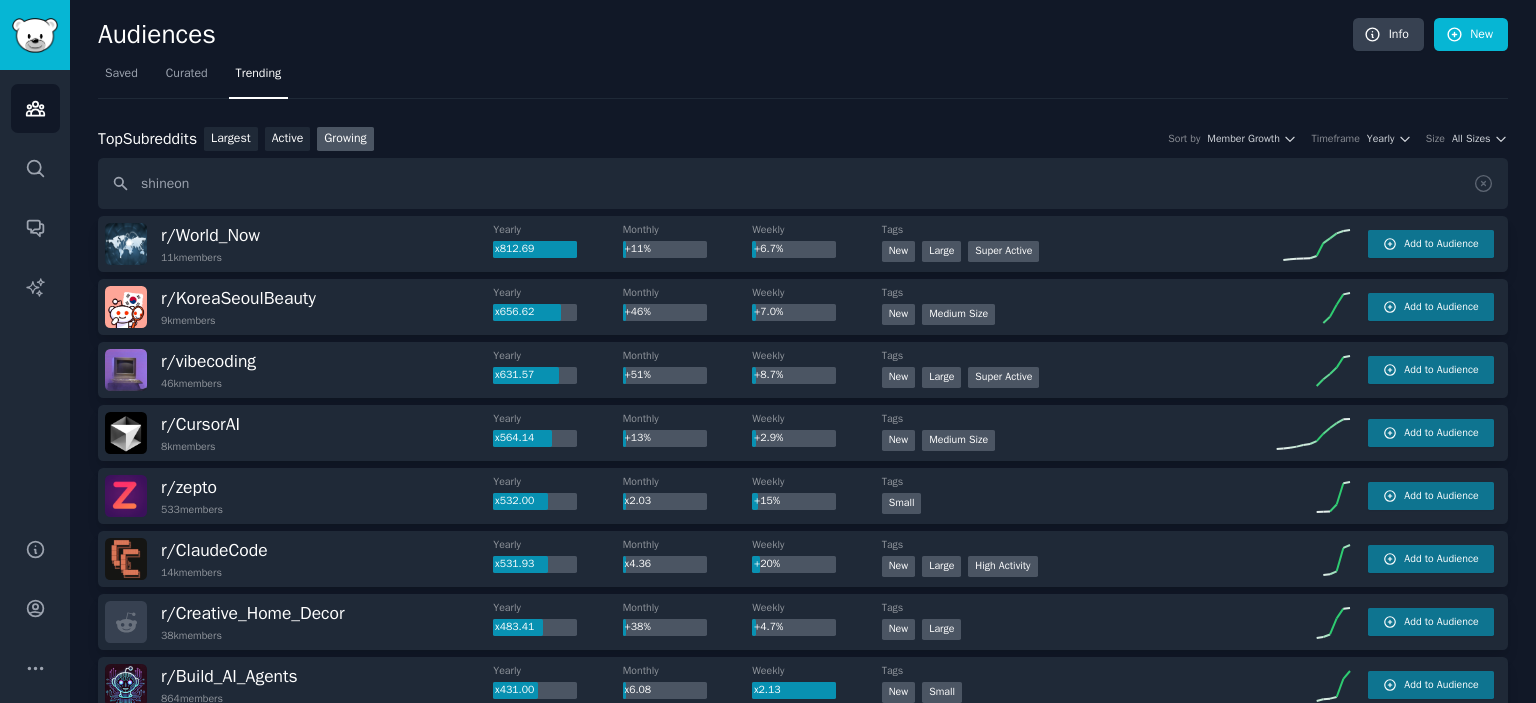 drag, startPoint x: 246, startPoint y: 183, endPoint x: 0, endPoint y: 171, distance: 246.29251 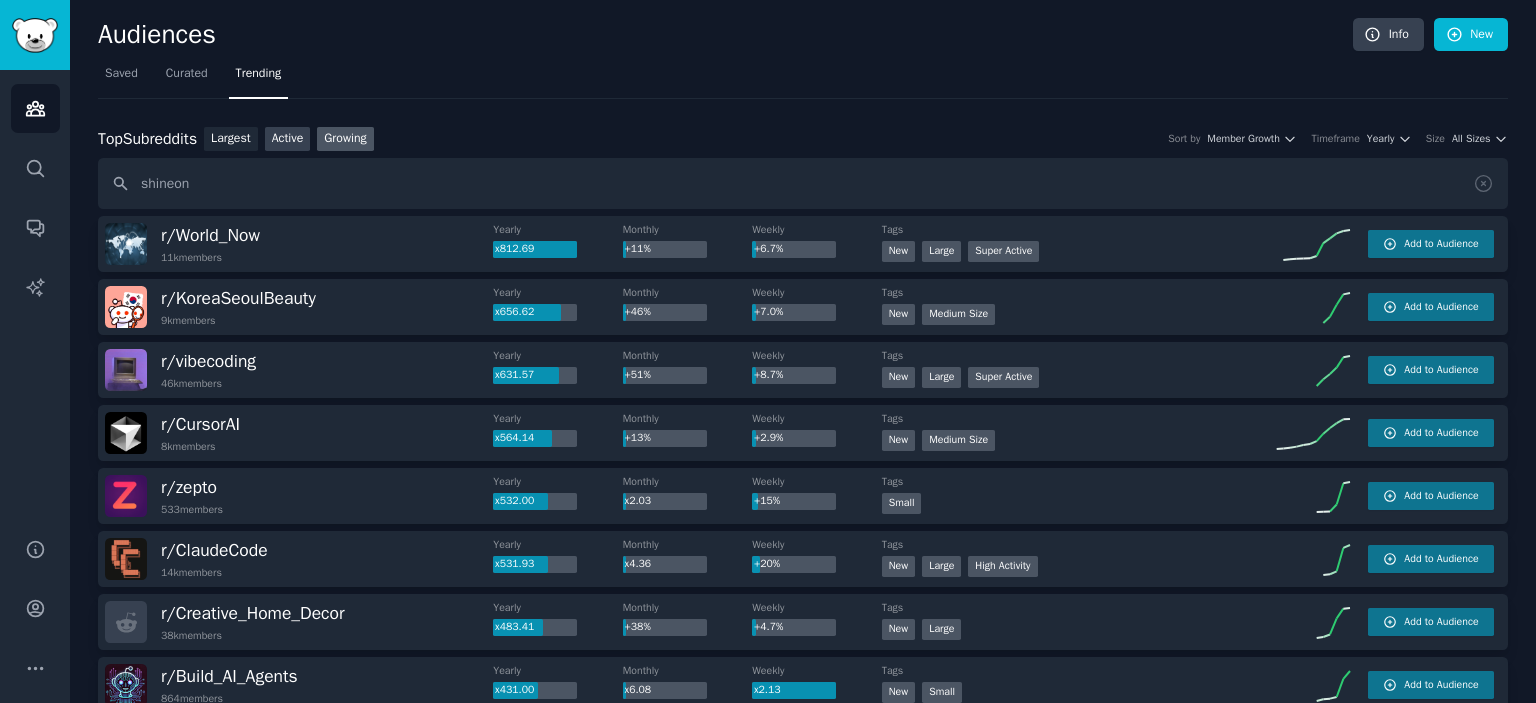 click on "Active" at bounding box center (288, 139) 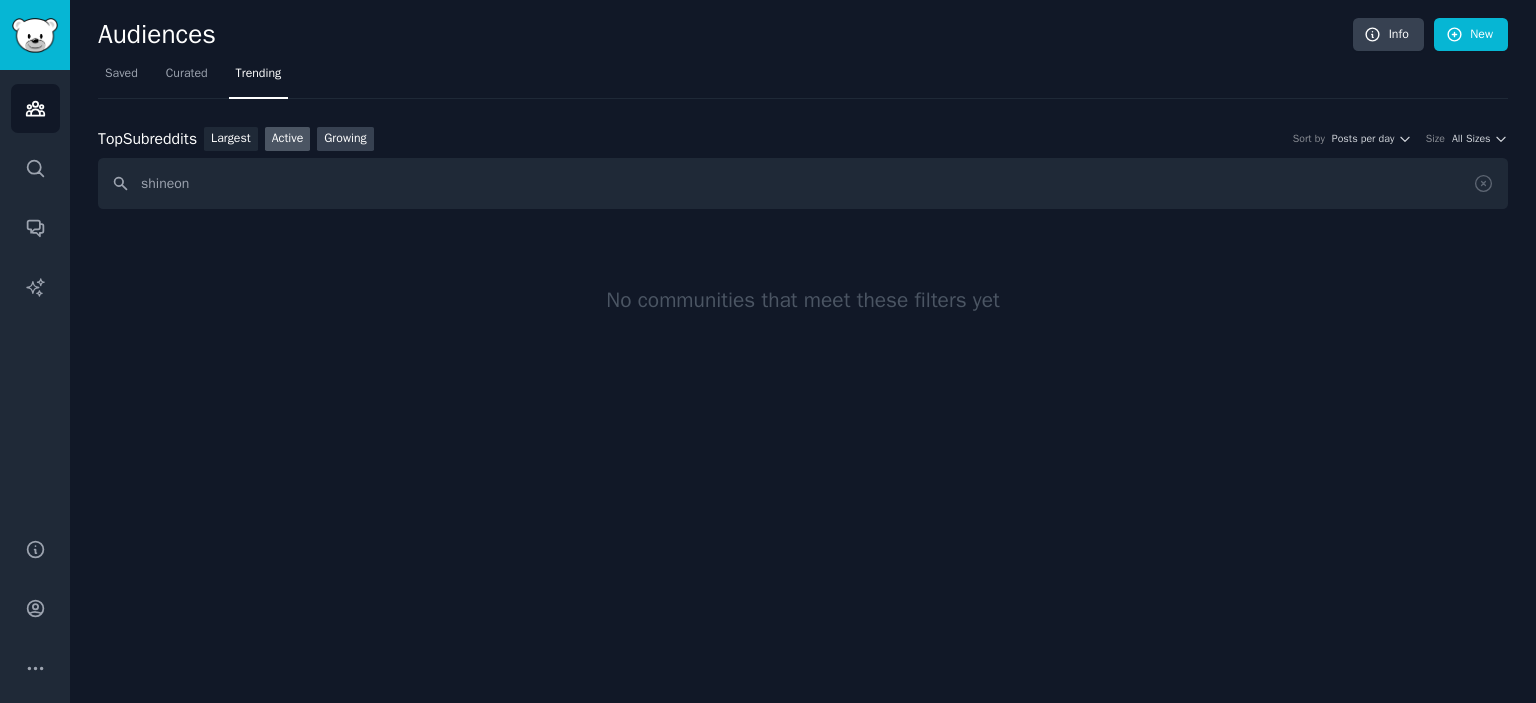 click on "Growing" at bounding box center (345, 139) 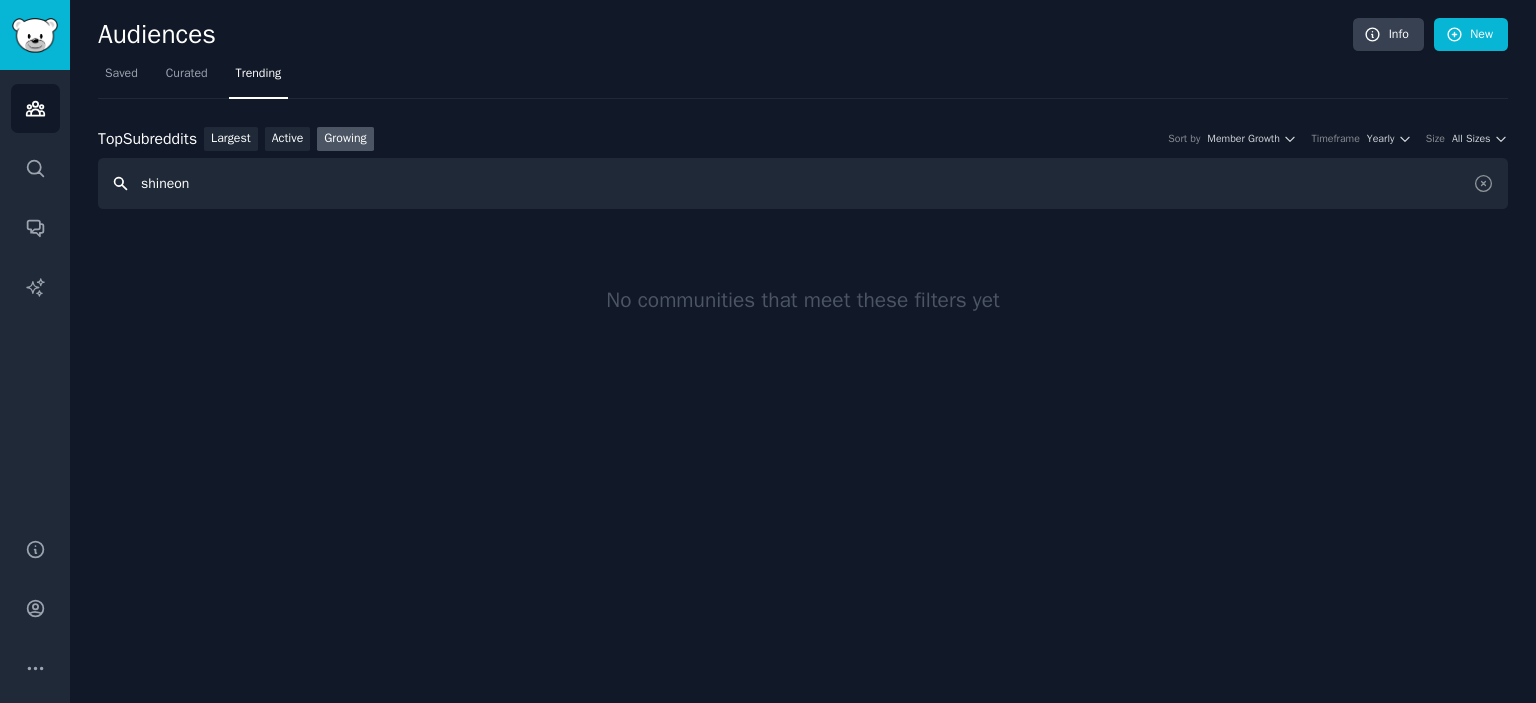 click on "shineon" at bounding box center [803, 183] 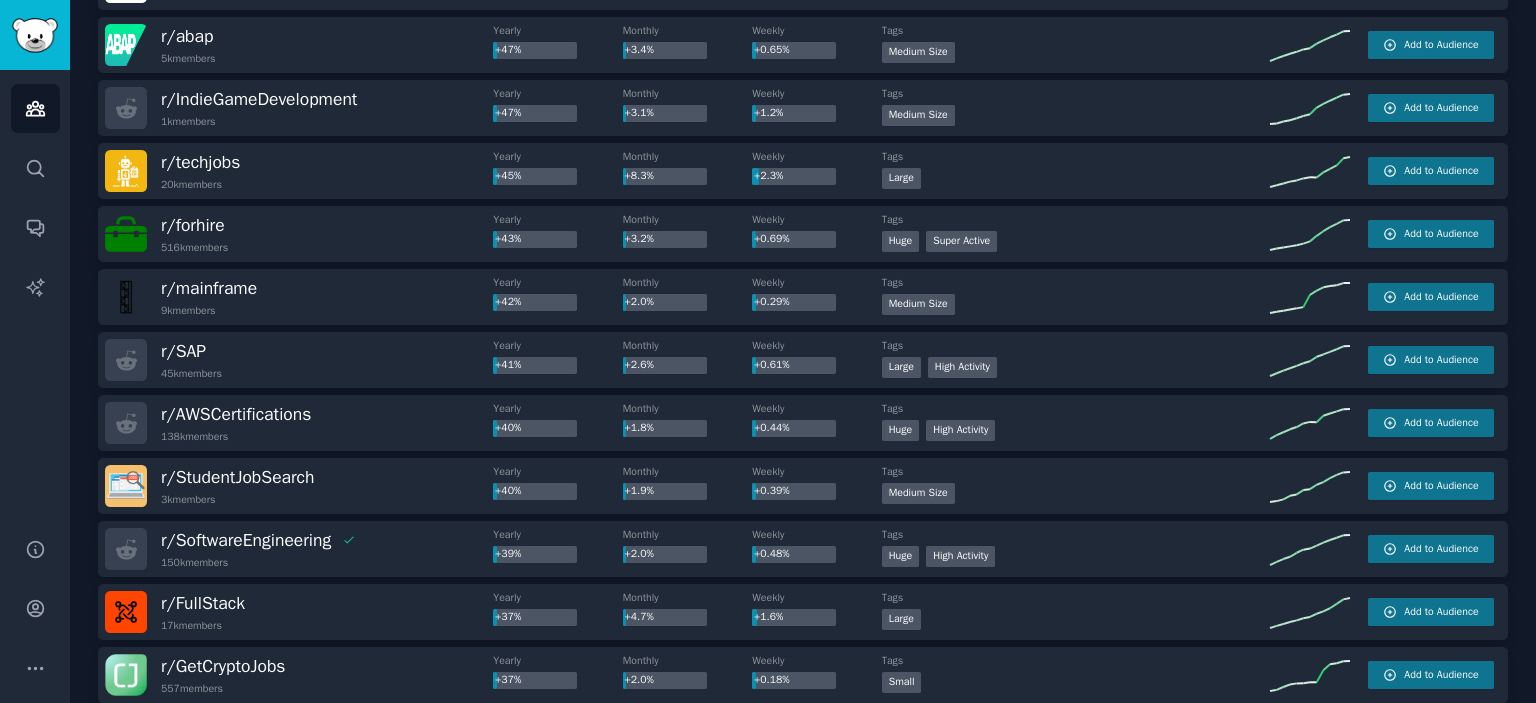 scroll, scrollTop: 2791, scrollLeft: 0, axis: vertical 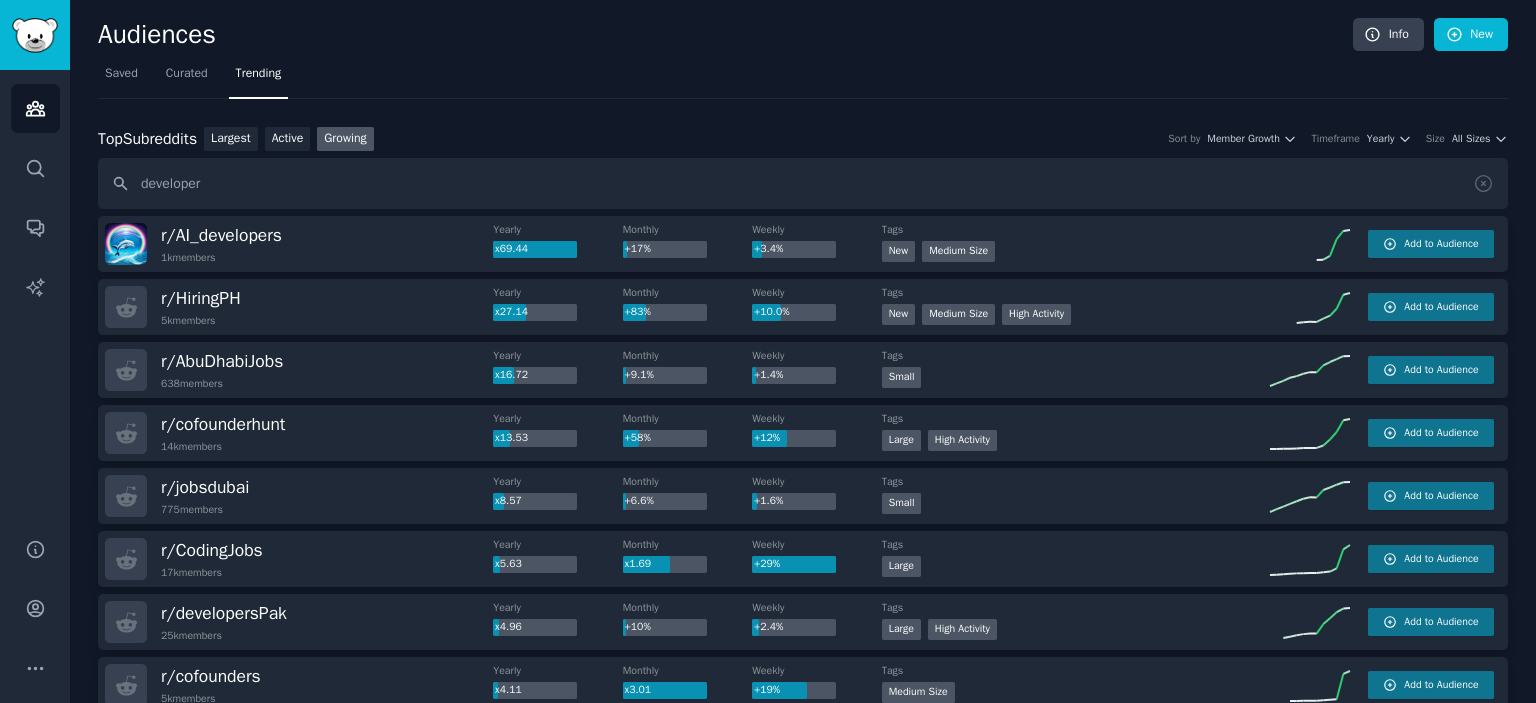 drag, startPoint x: 362, startPoint y: 631, endPoint x: 275, endPoint y: 235, distance: 405.4442 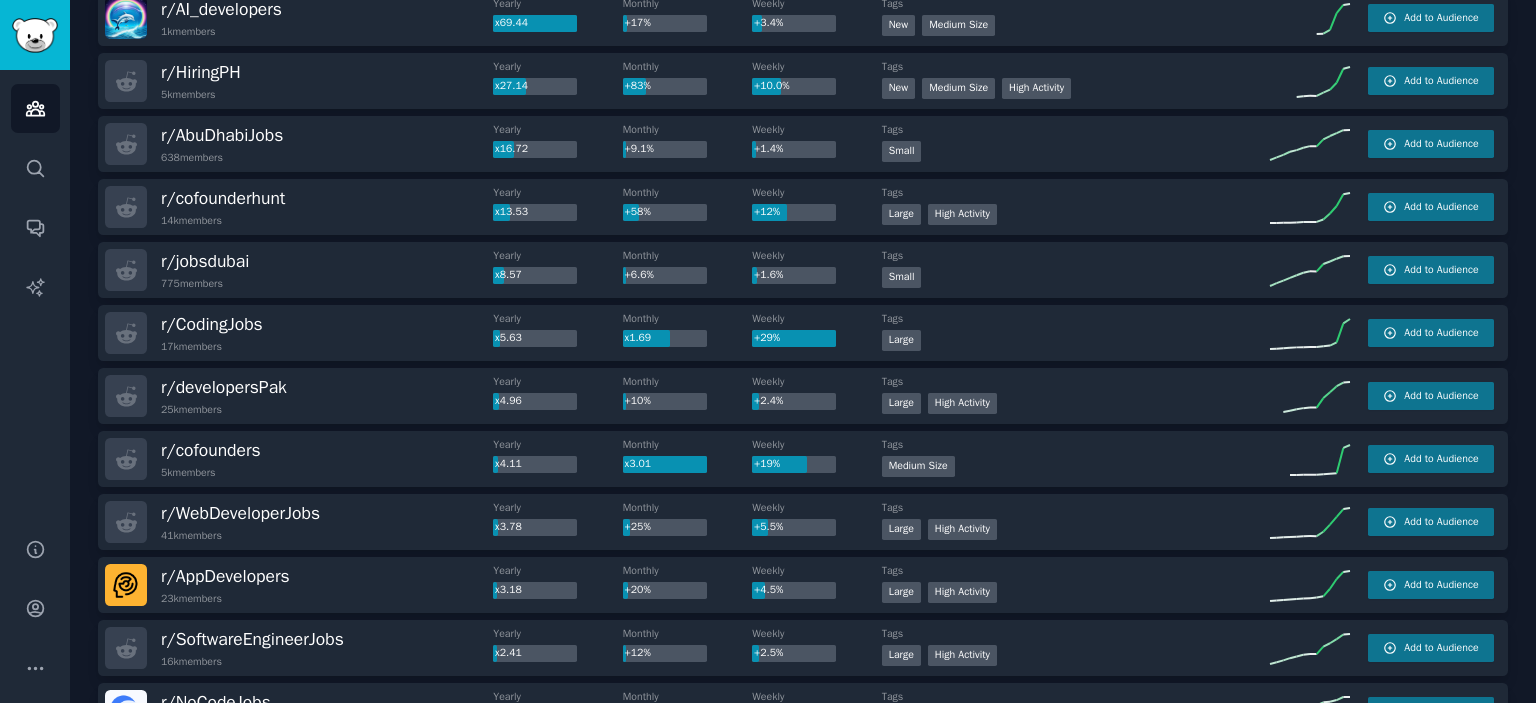 scroll, scrollTop: 0, scrollLeft: 0, axis: both 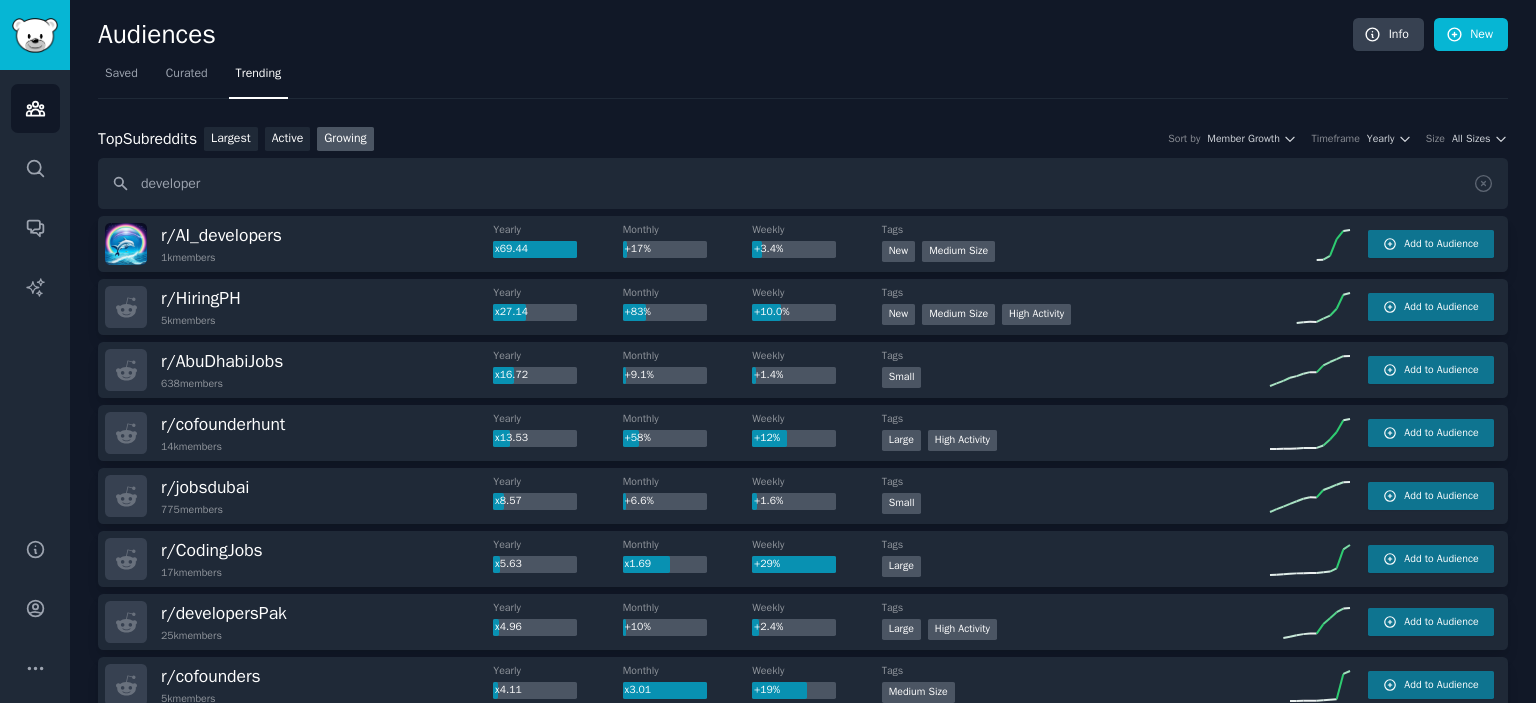 drag, startPoint x: 231, startPoint y: 675, endPoint x: 220, endPoint y: 261, distance: 414.14612 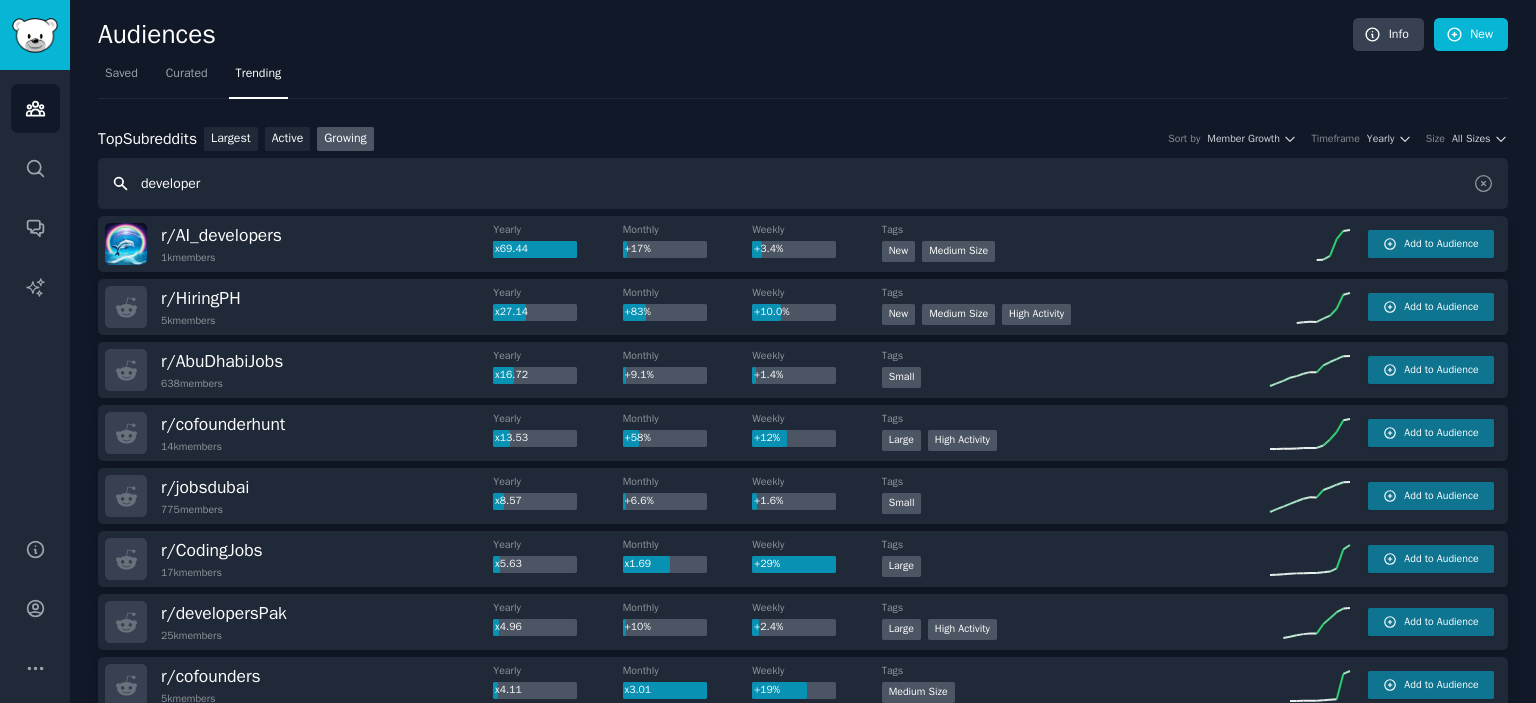 click on "developer" at bounding box center (803, 183) 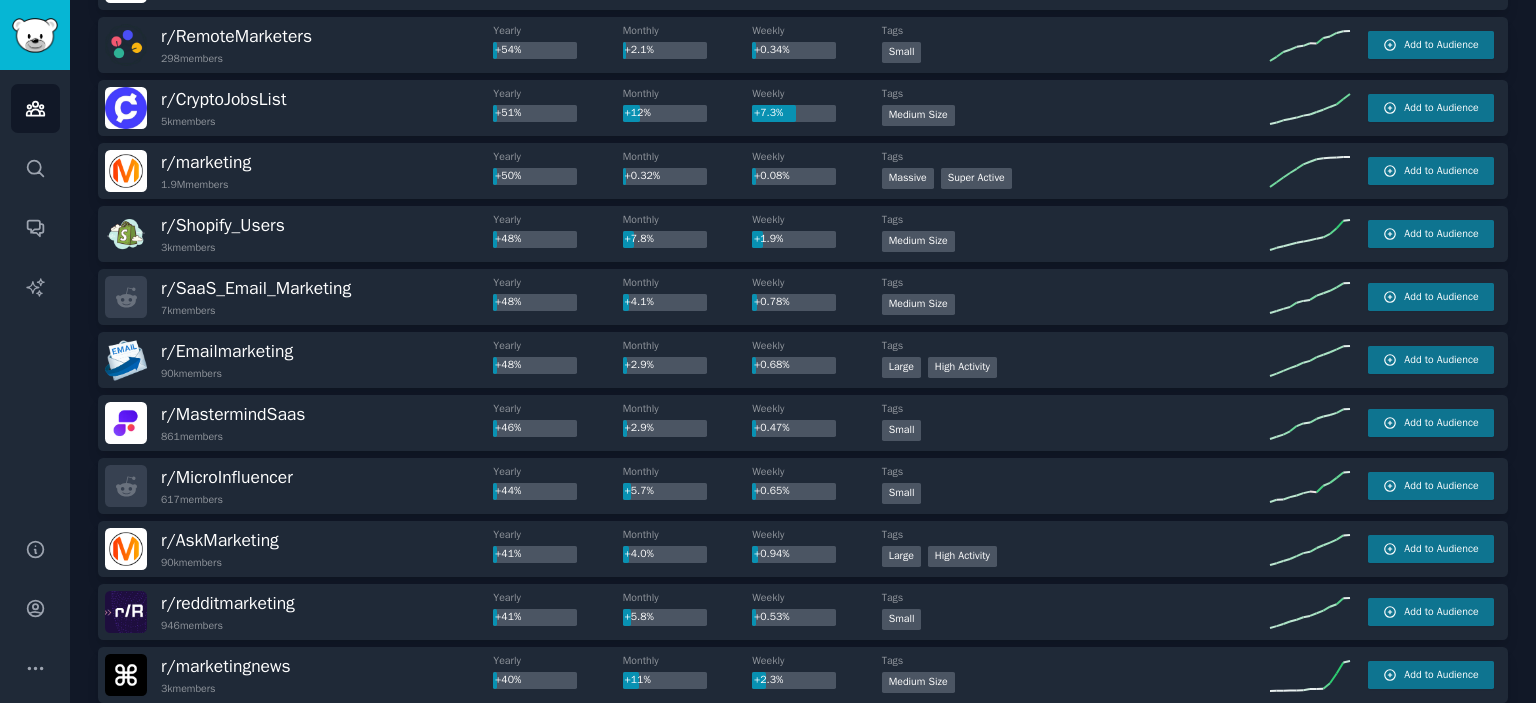 scroll, scrollTop: 2791, scrollLeft: 0, axis: vertical 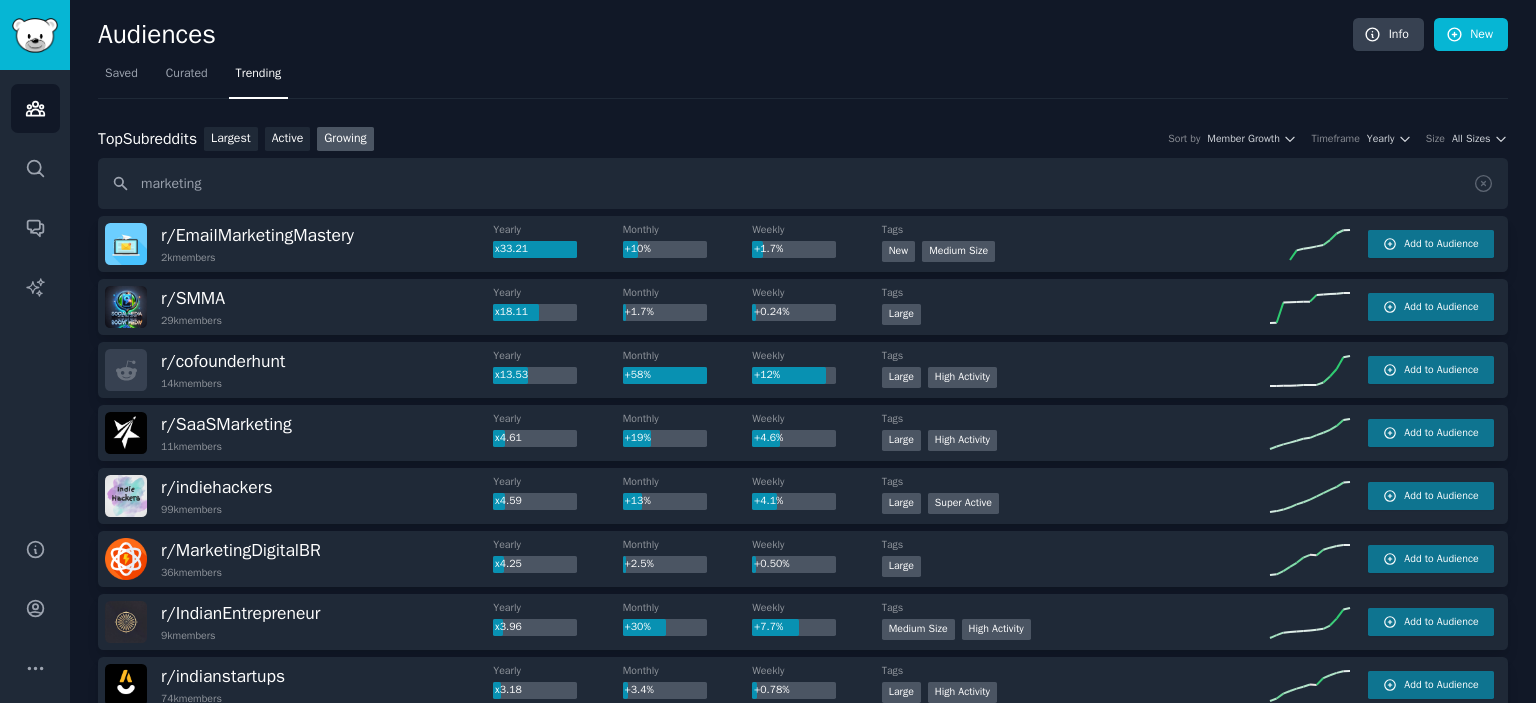 drag, startPoint x: 318, startPoint y: 321, endPoint x: 250, endPoint y: 51, distance: 278.4313 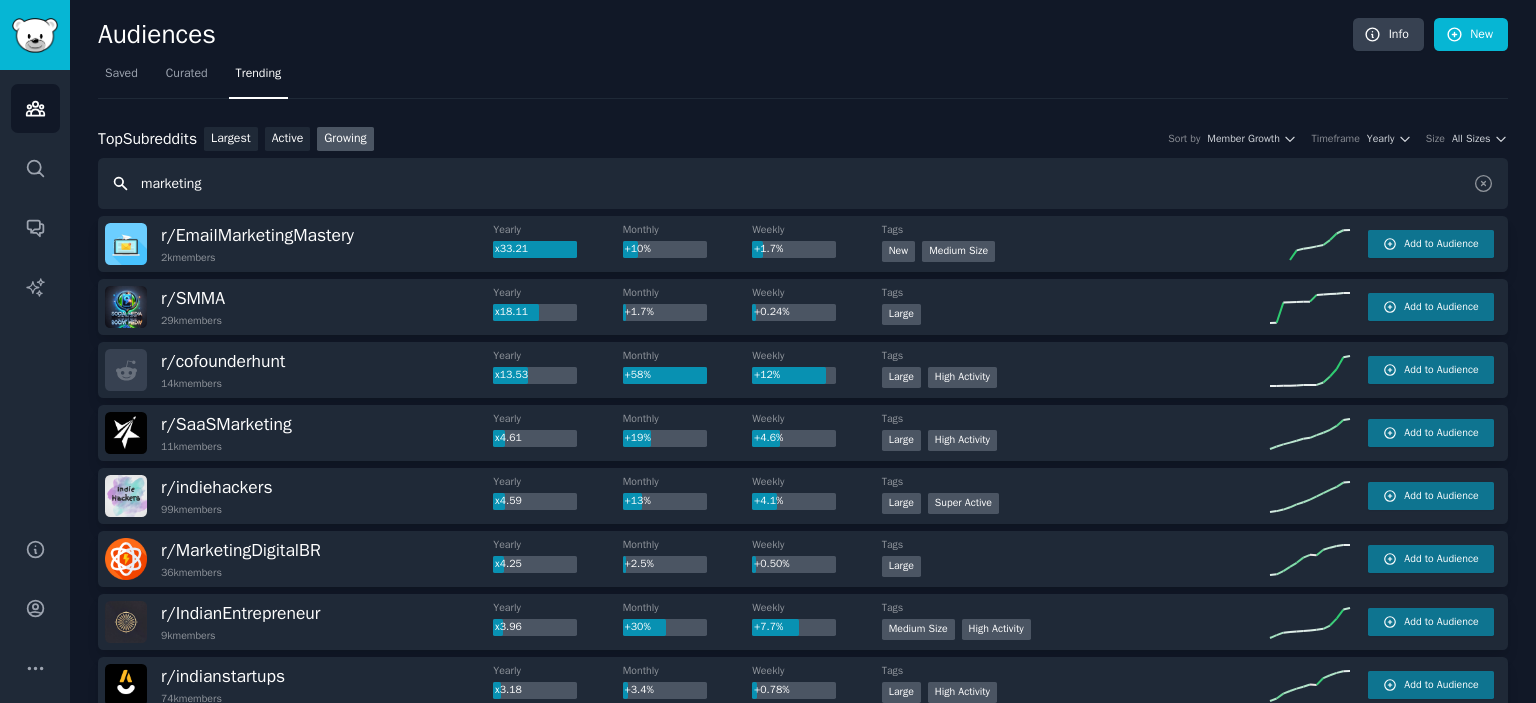 click on "marketing" at bounding box center [803, 183] 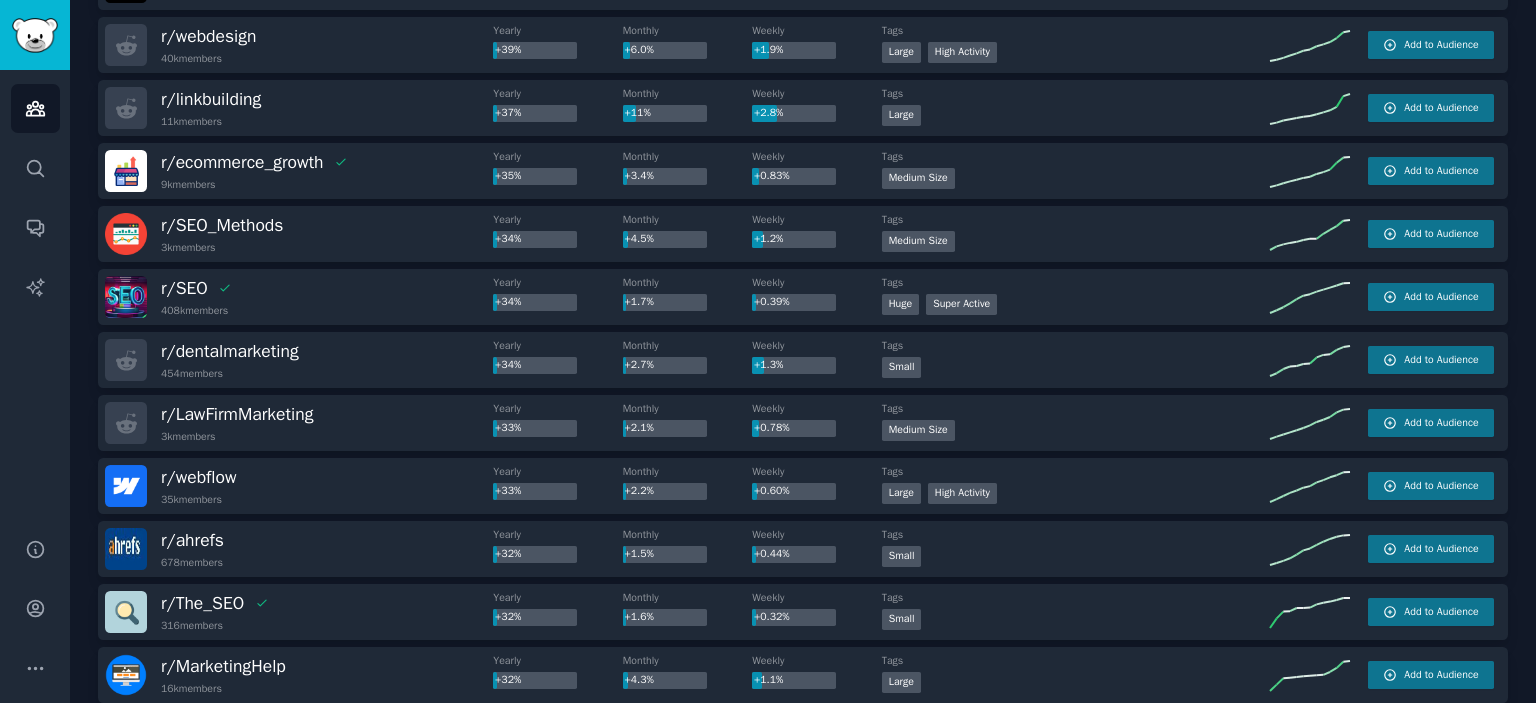 scroll, scrollTop: 2791, scrollLeft: 0, axis: vertical 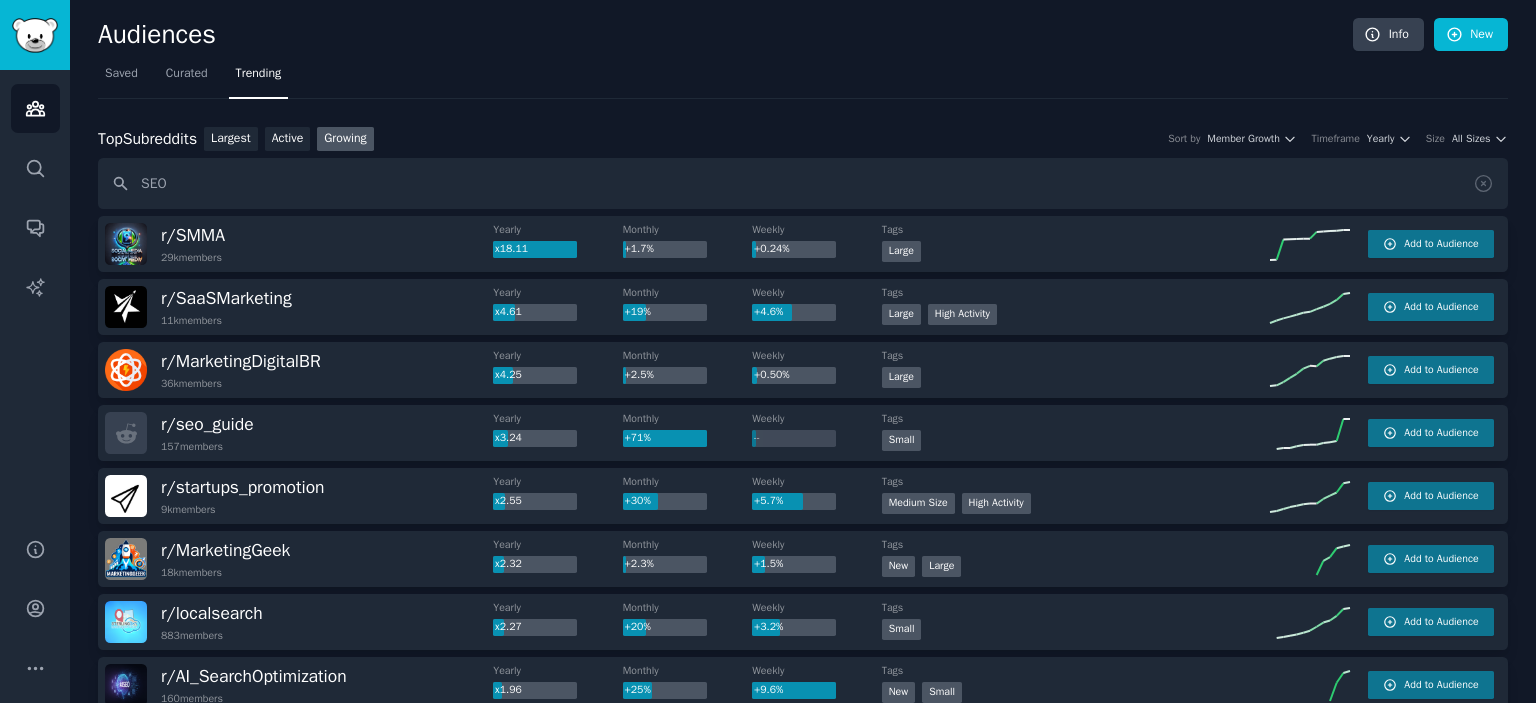 drag, startPoint x: 427, startPoint y: 660, endPoint x: 399, endPoint y: 179, distance: 481.81427 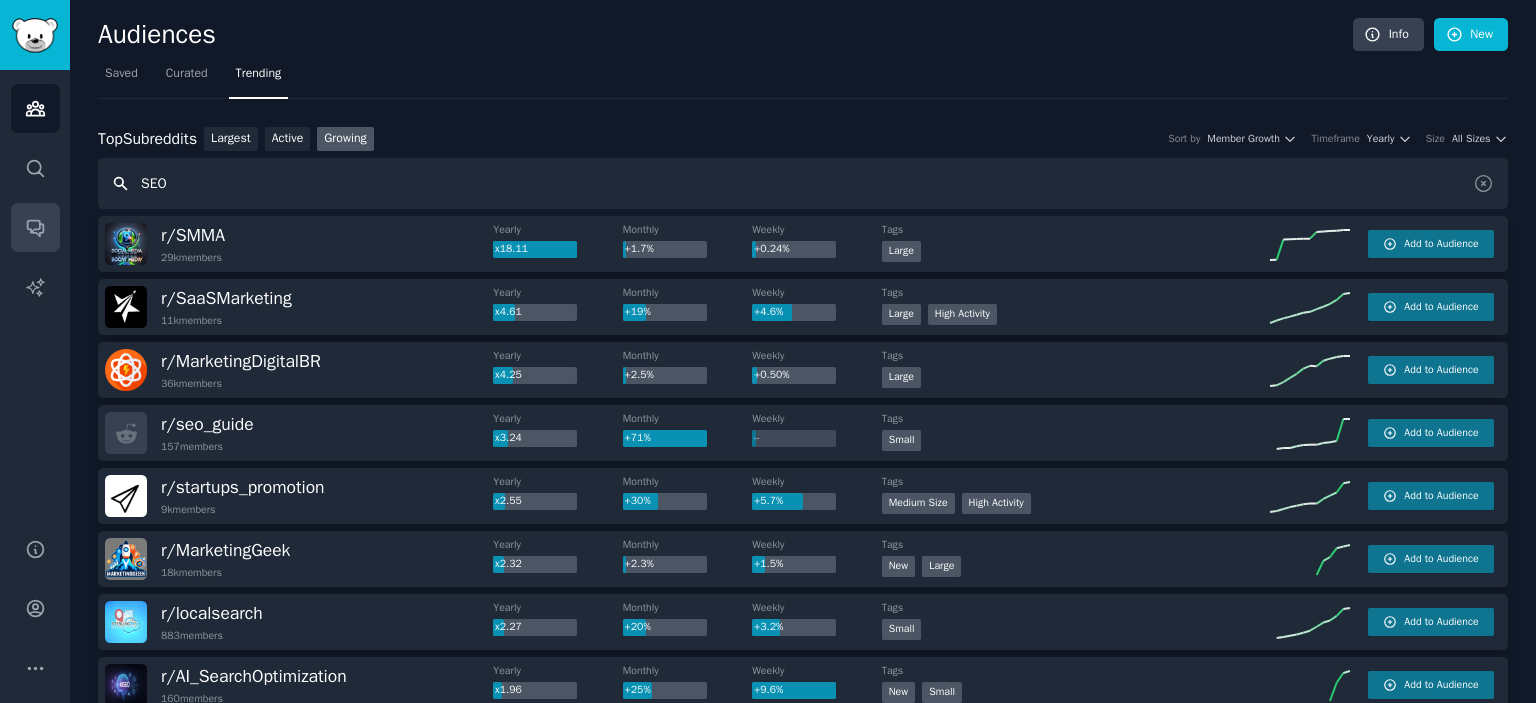 drag, startPoint x: 167, startPoint y: 209, endPoint x: 54, endPoint y: 218, distance: 113.35784 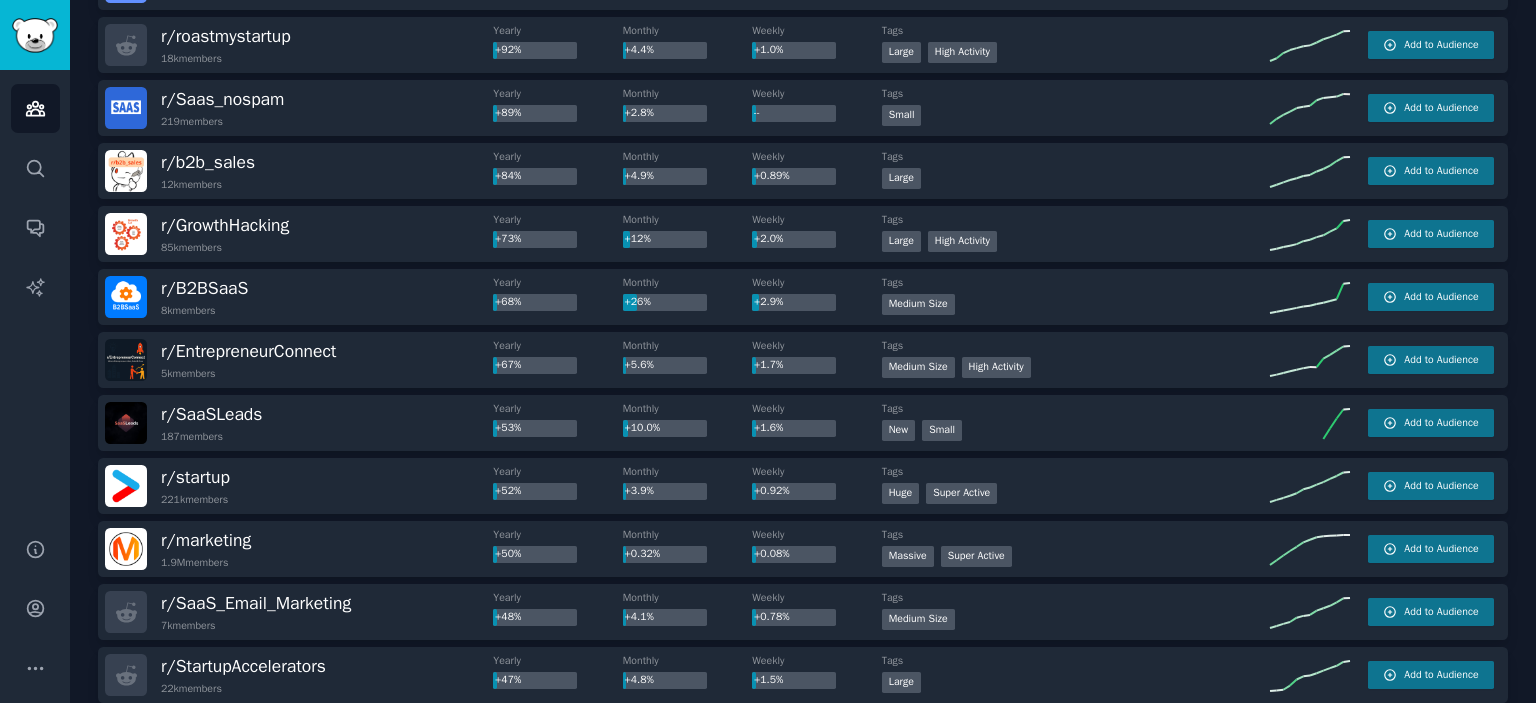 scroll, scrollTop: 2791, scrollLeft: 0, axis: vertical 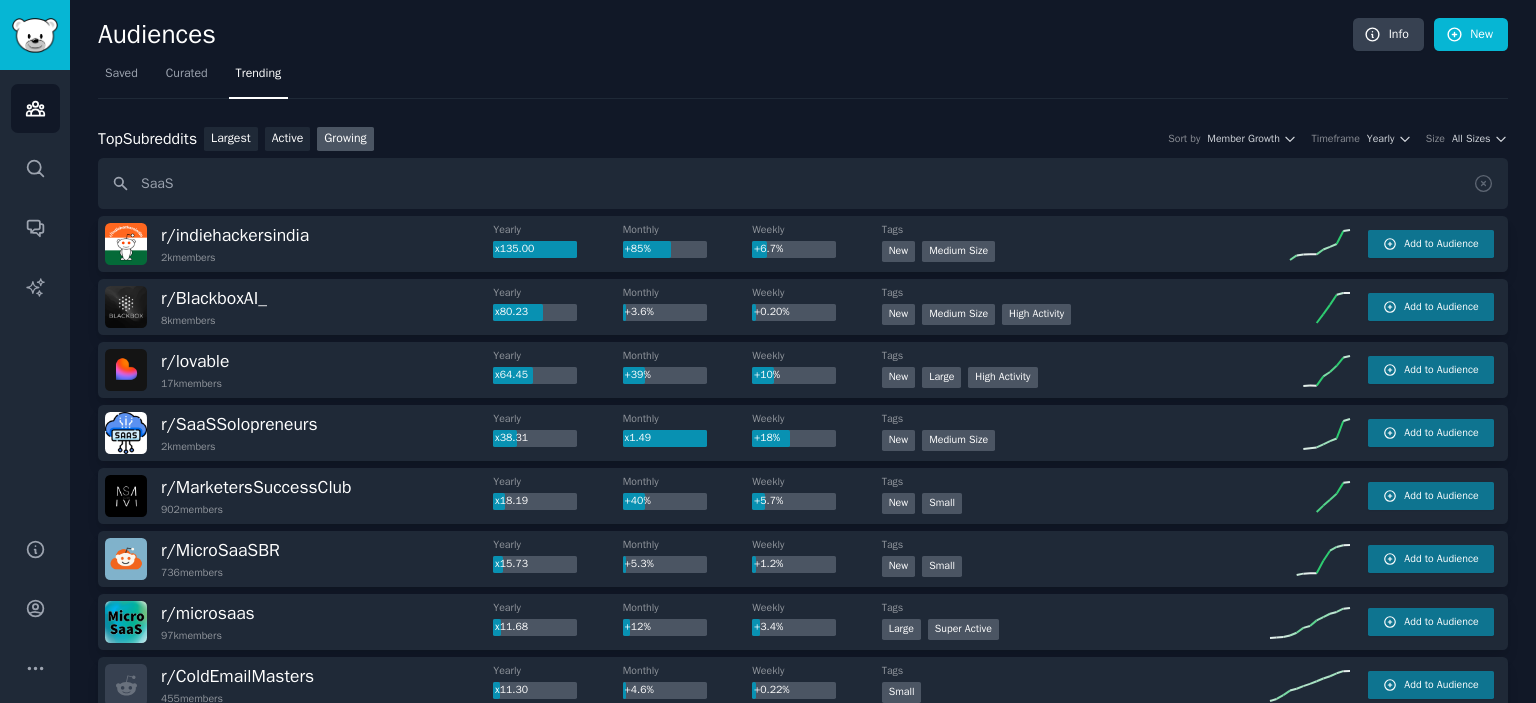 drag, startPoint x: 396, startPoint y: 591, endPoint x: 320, endPoint y: -53, distance: 648.469 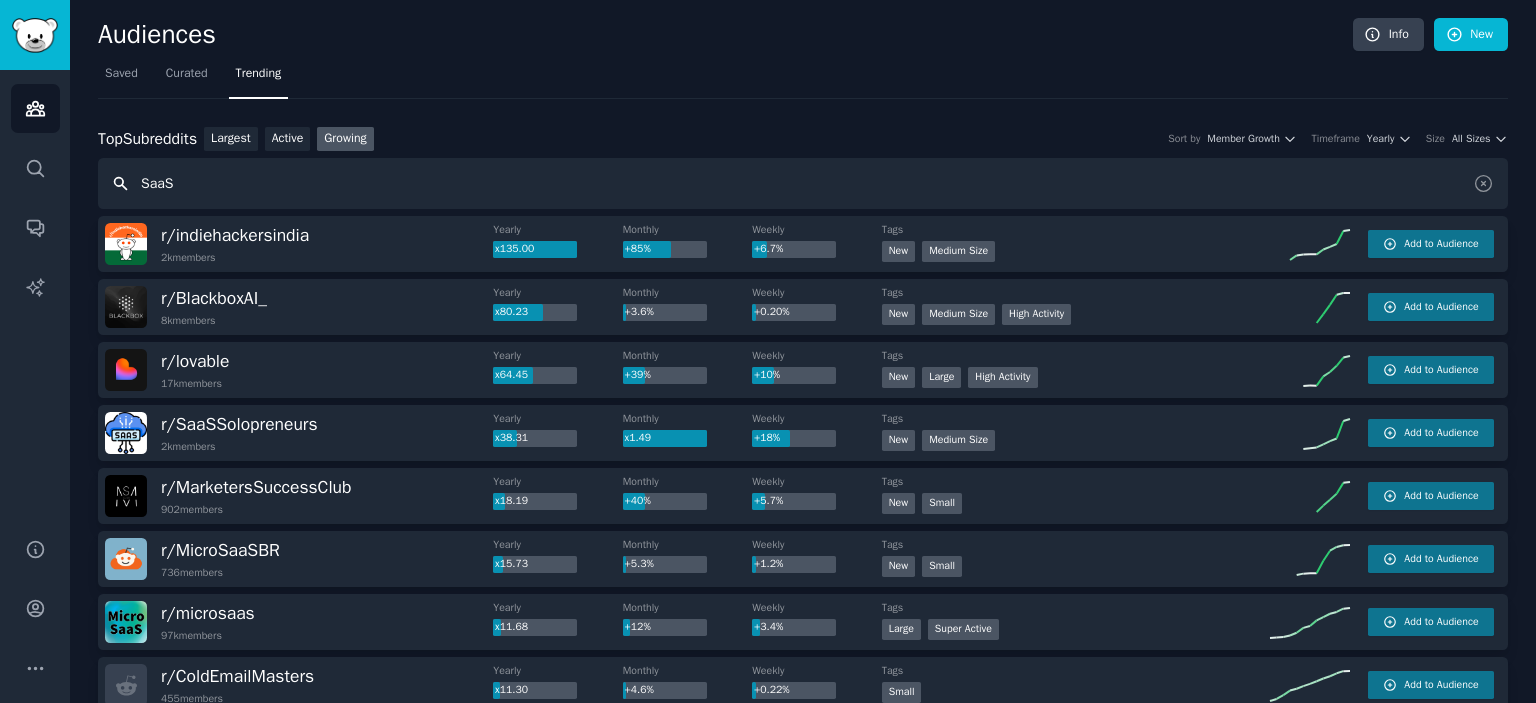 click on "SaaS" at bounding box center (803, 183) 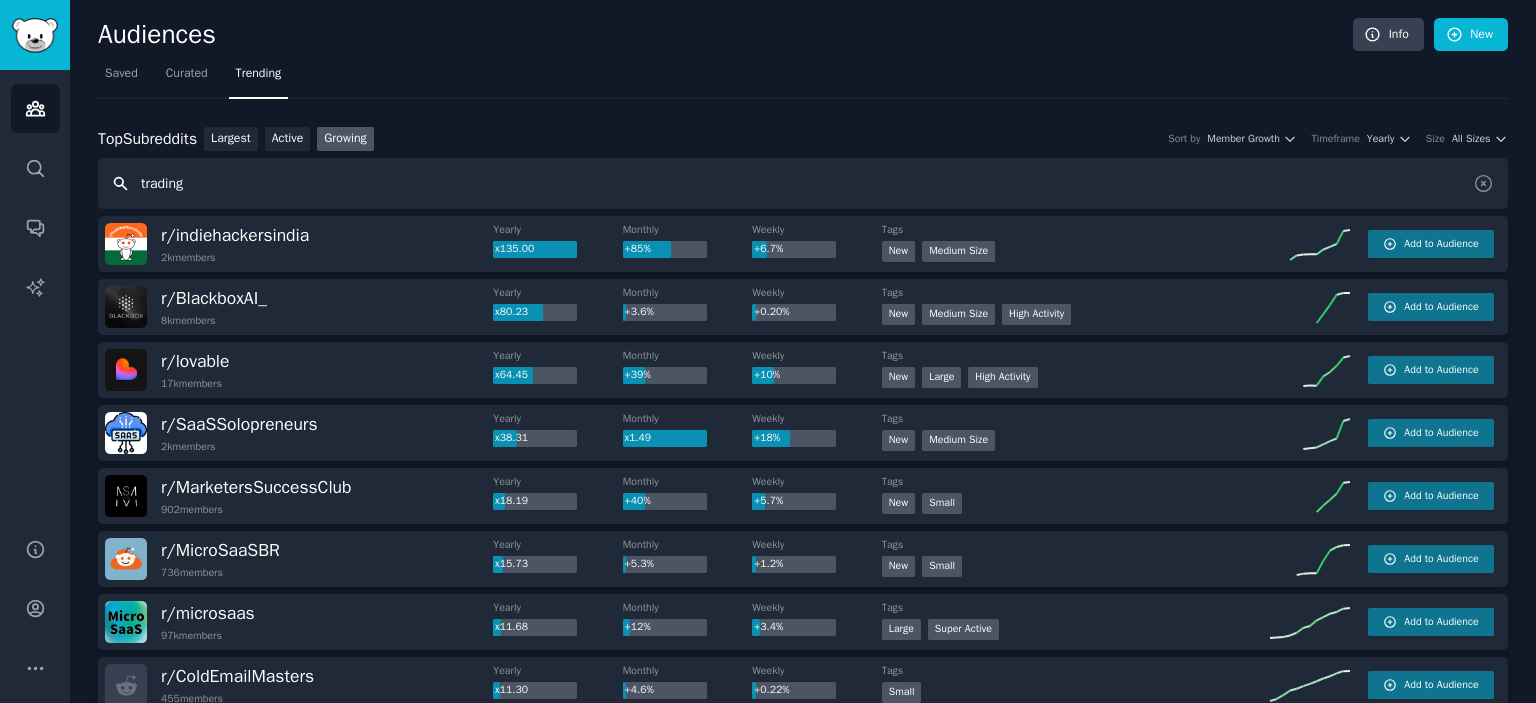 type on "trading" 